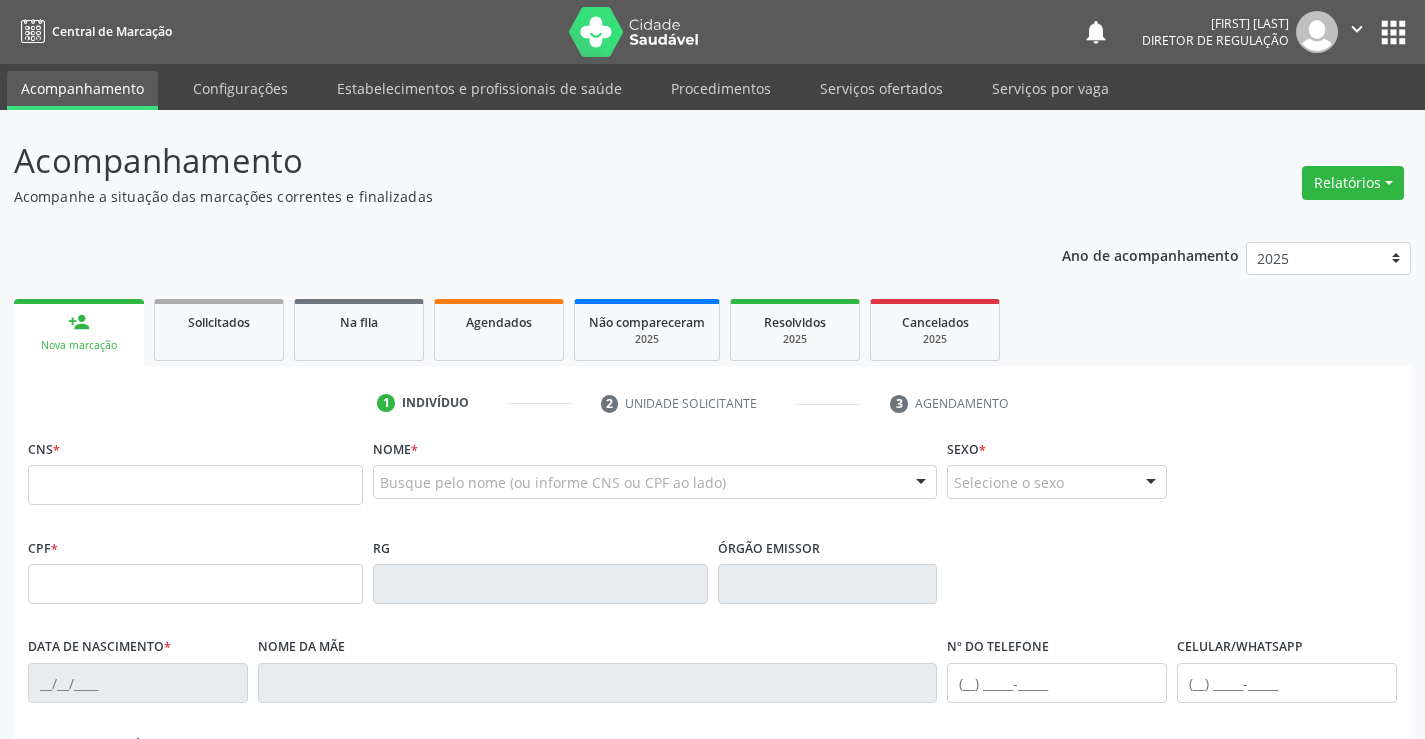 scroll, scrollTop: 0, scrollLeft: 0, axis: both 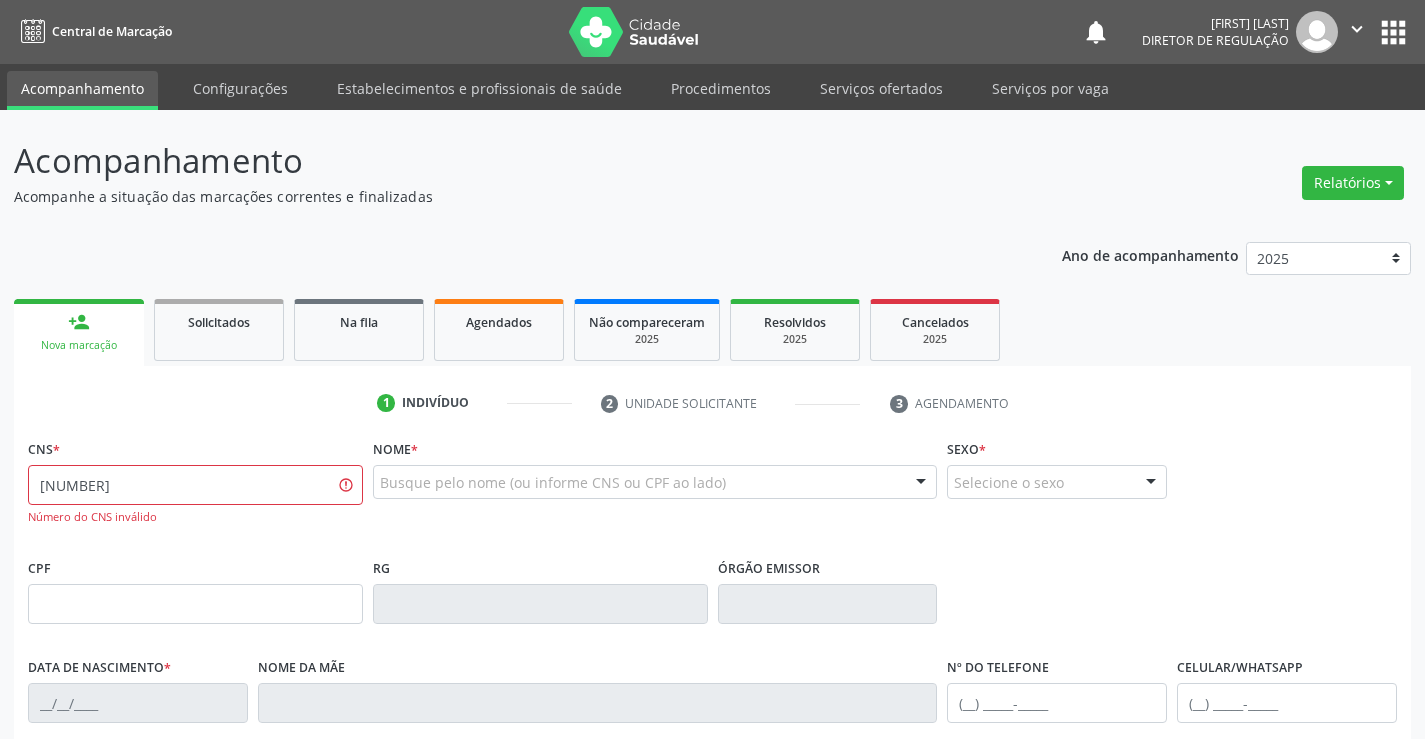 click on "706 2030 7009 8526" at bounding box center (195, 485) 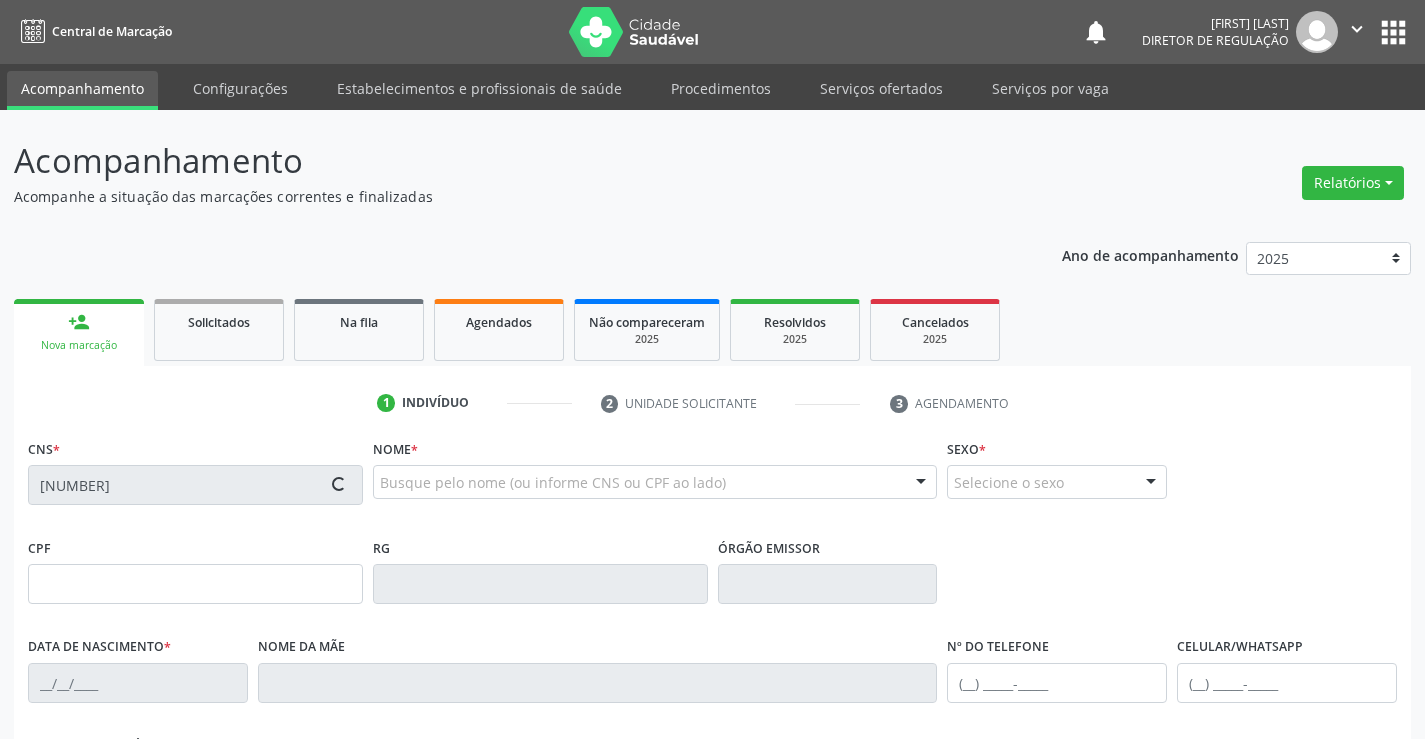 type on "0834582554" 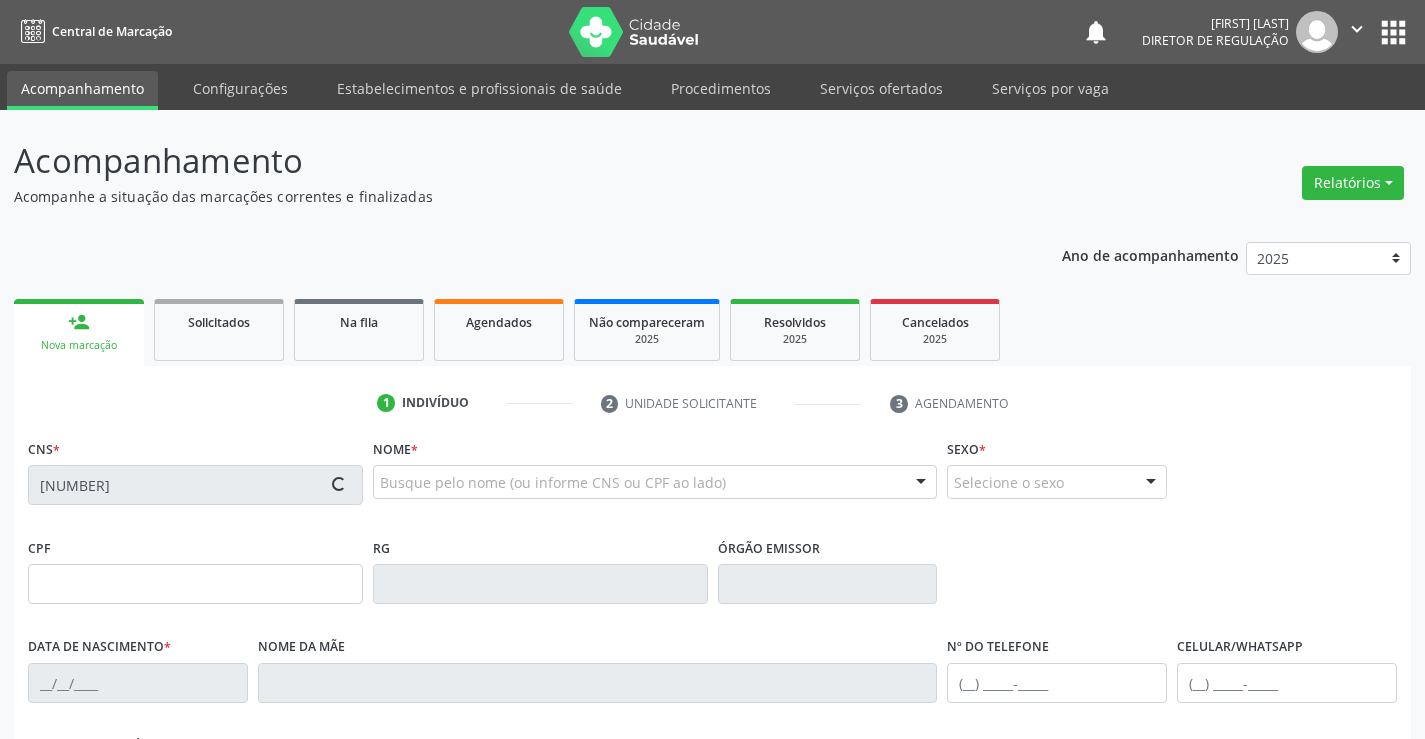 type on "02/09/1975" 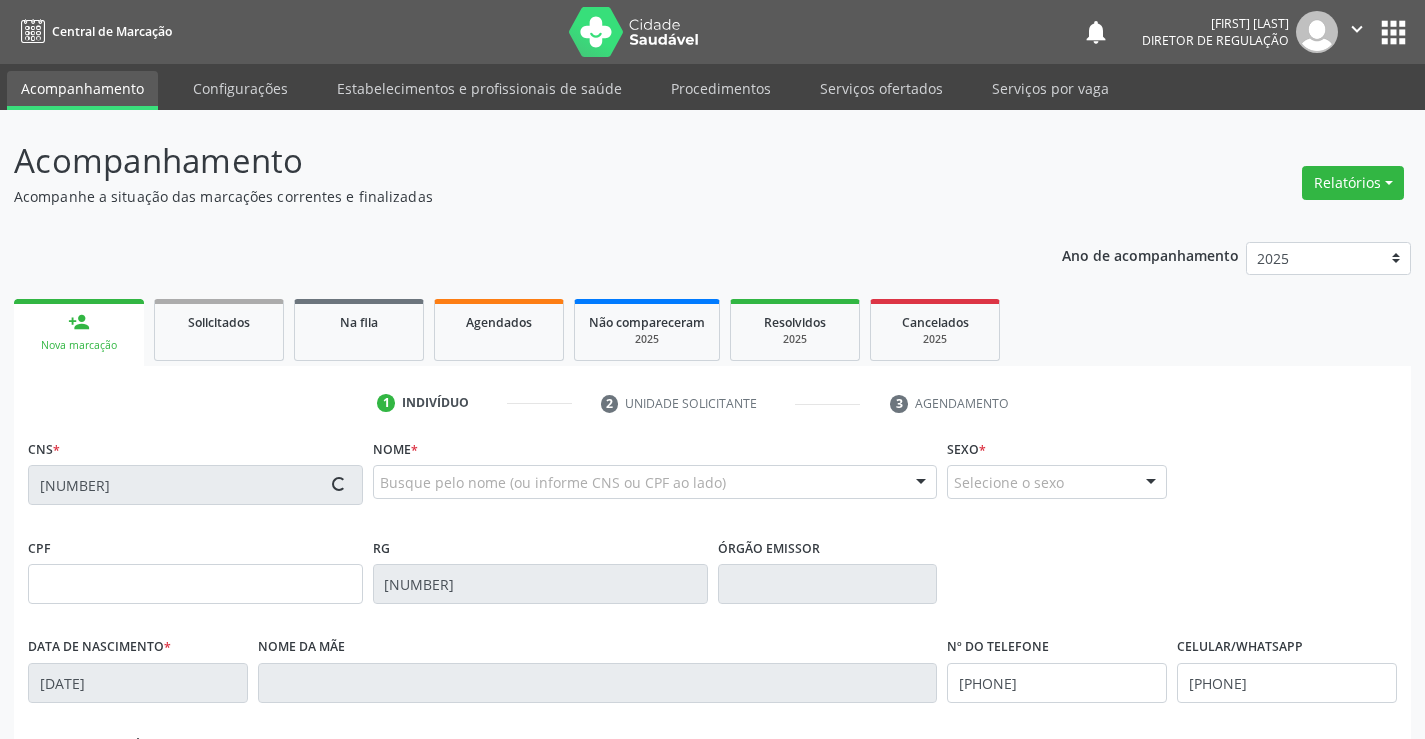 type on "S/N" 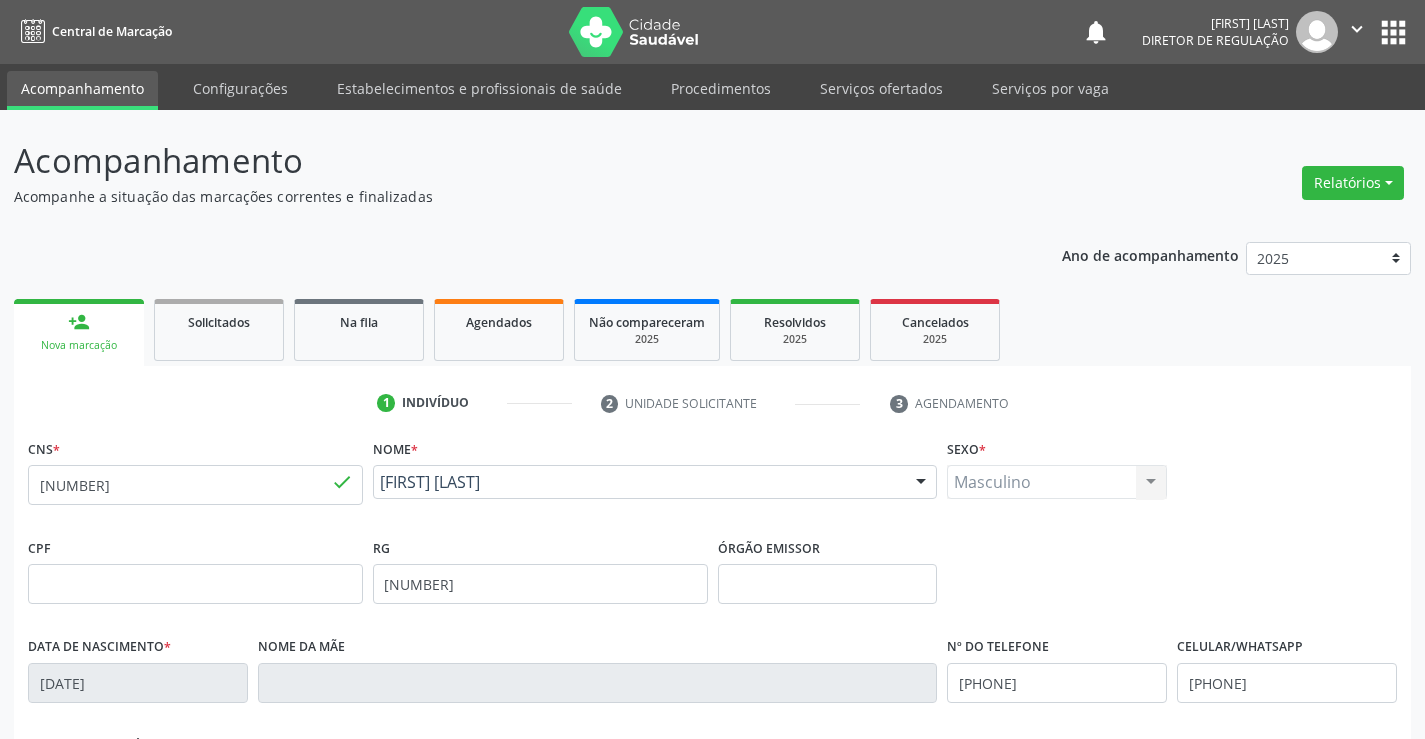 scroll, scrollTop: 345, scrollLeft: 0, axis: vertical 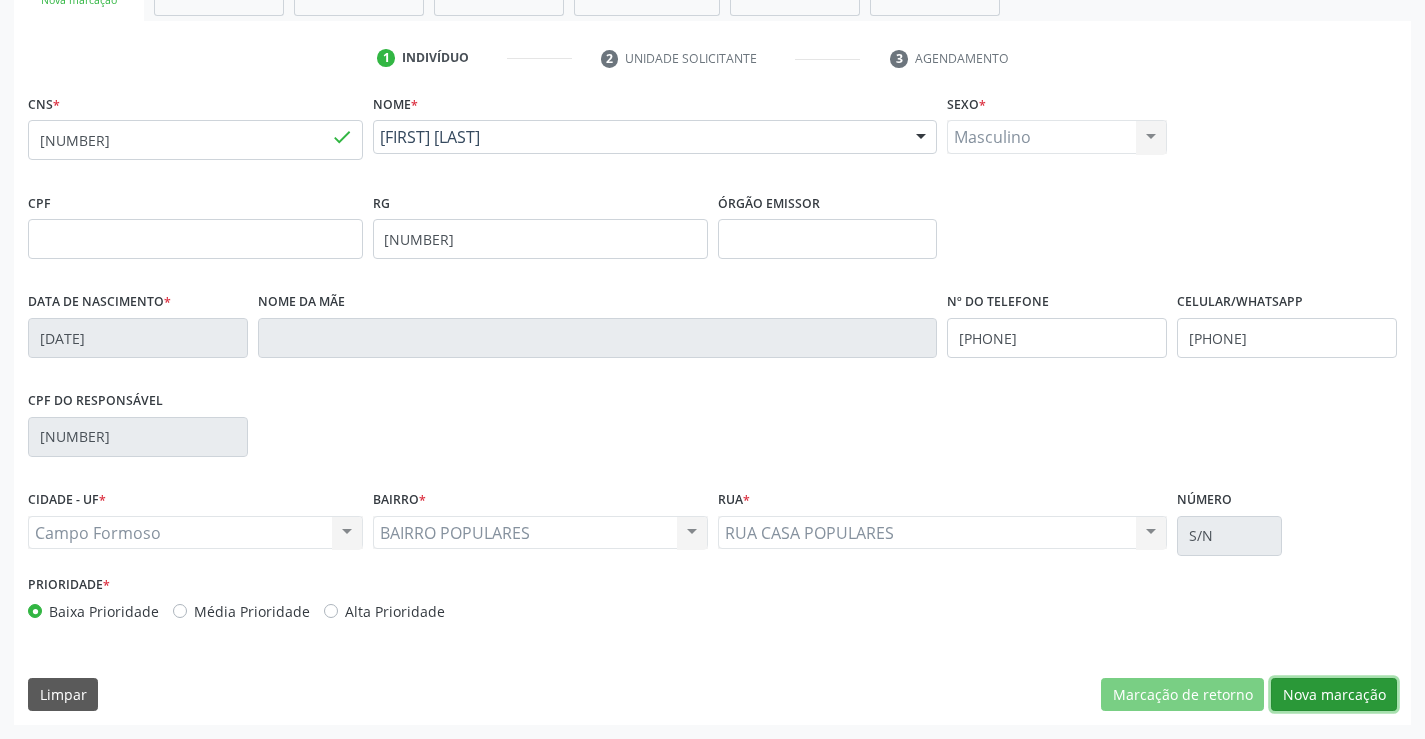 click on "Nova marcação" at bounding box center [1334, 695] 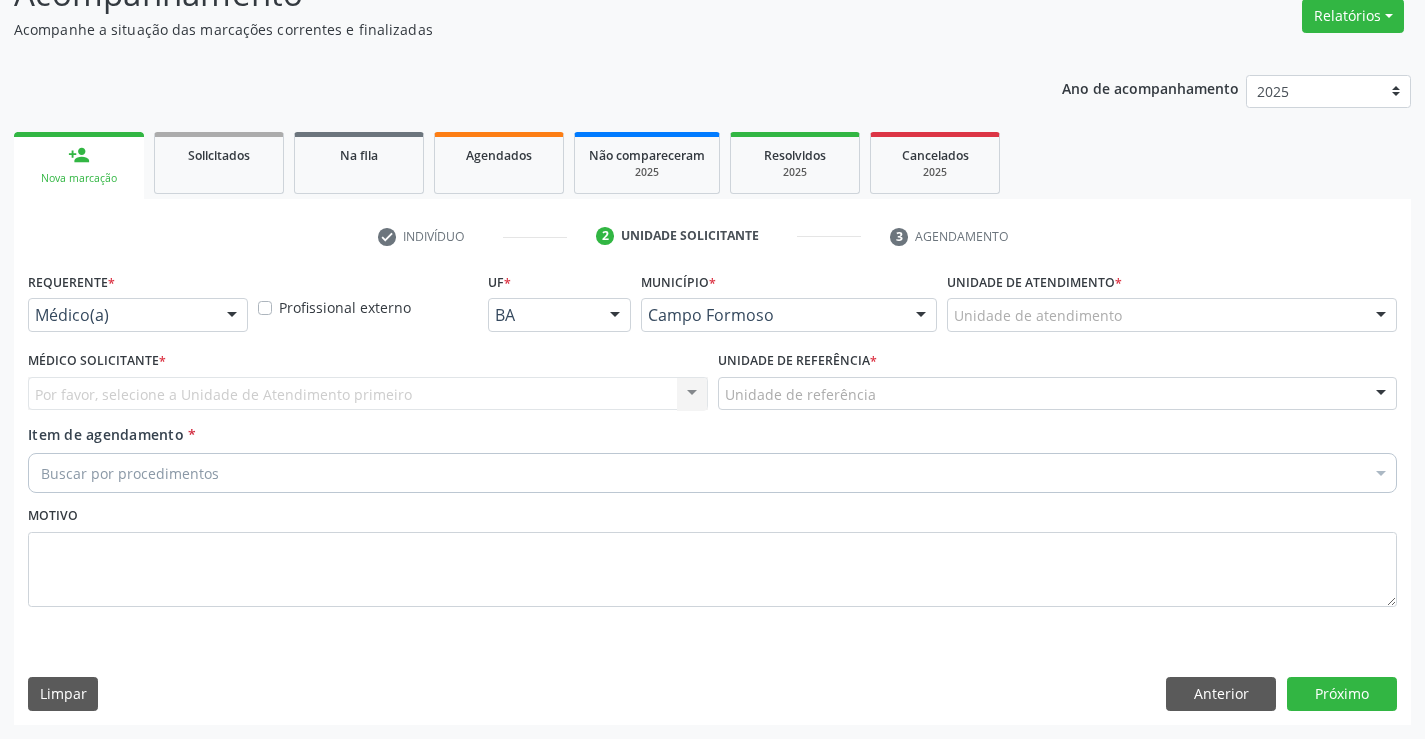 scroll, scrollTop: 167, scrollLeft: 0, axis: vertical 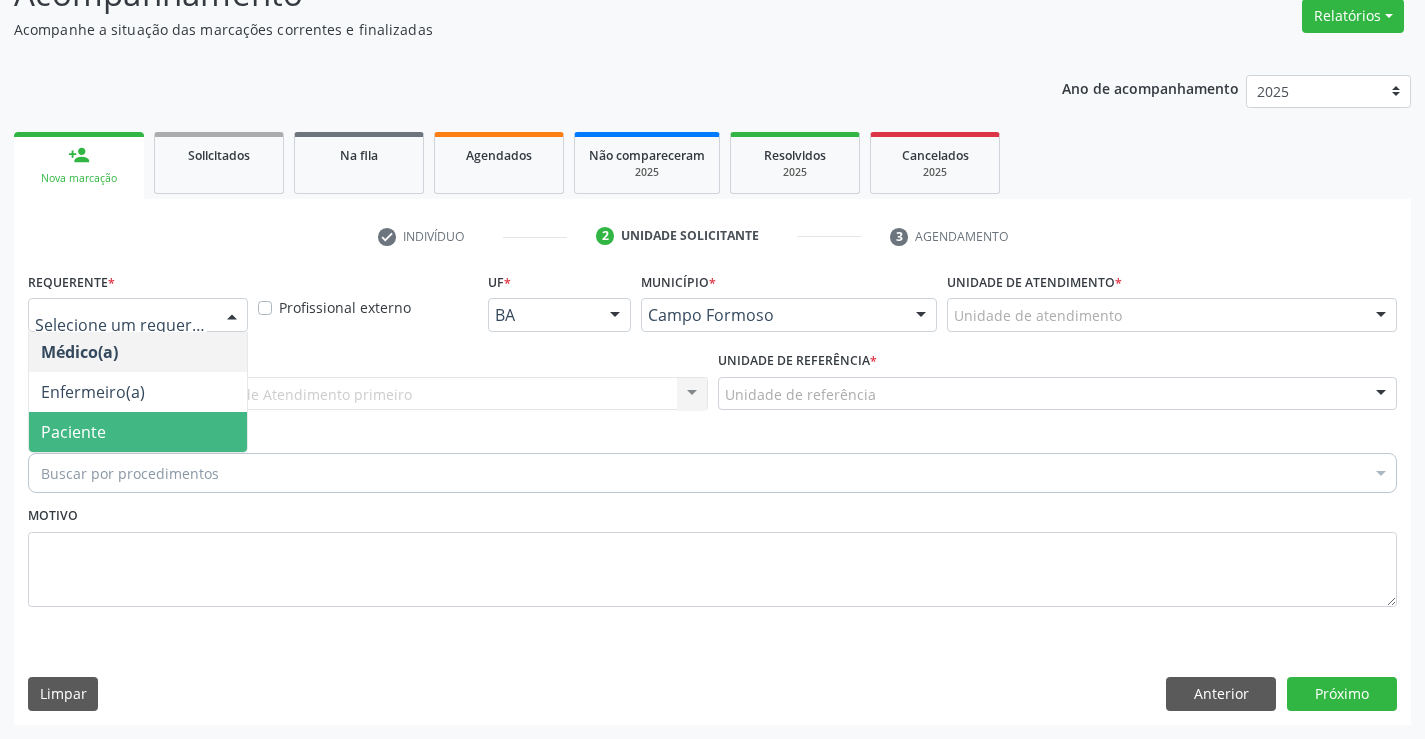 click on "Paciente" at bounding box center (138, 432) 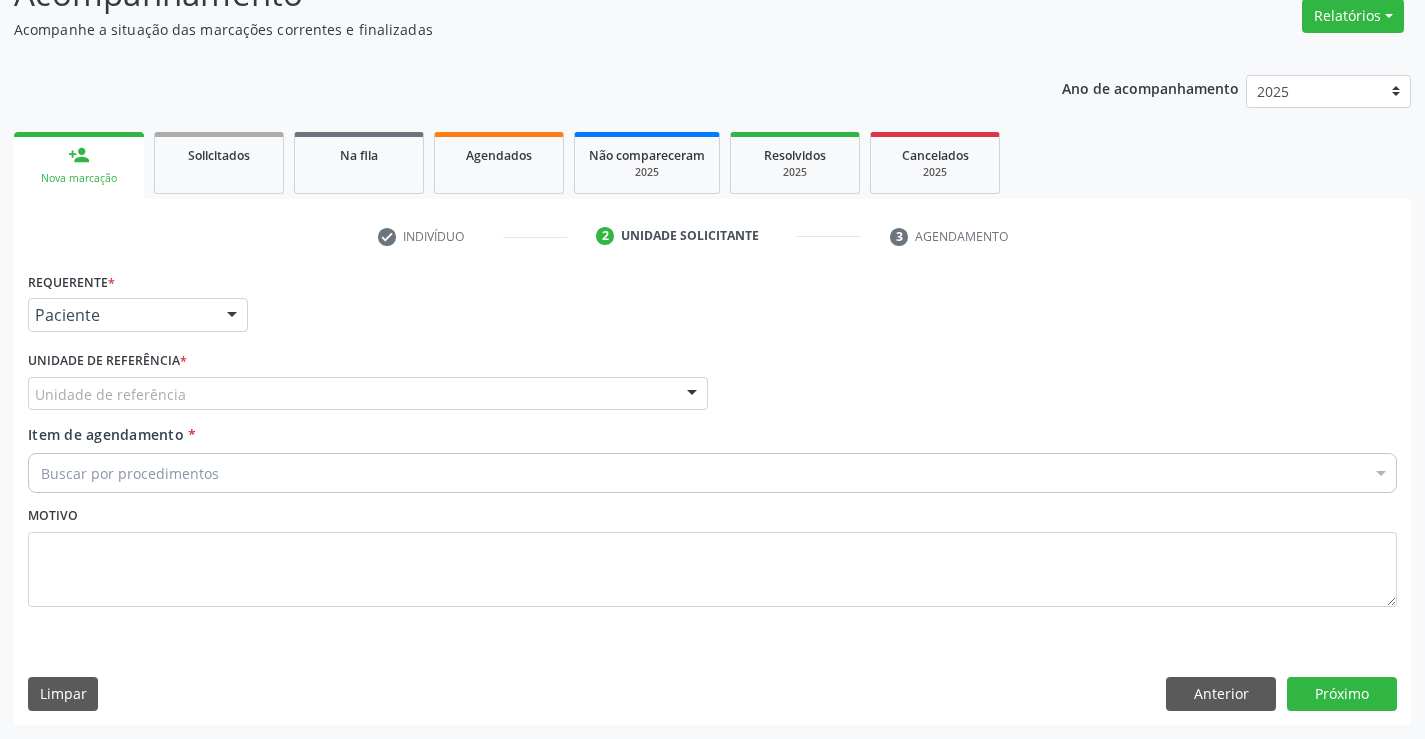 click on "Unidade de referência" at bounding box center [368, 394] 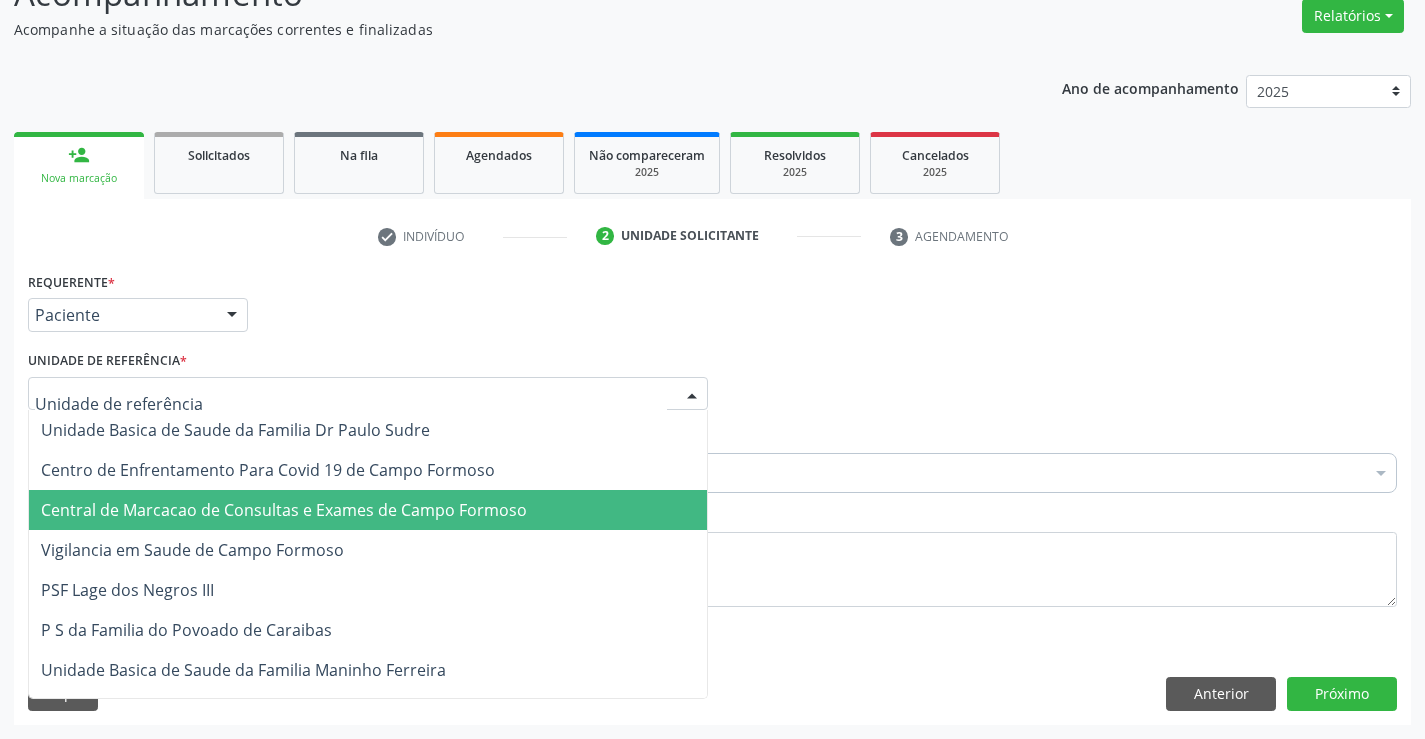 drag, startPoint x: 423, startPoint y: 484, endPoint x: 423, endPoint y: 510, distance: 26 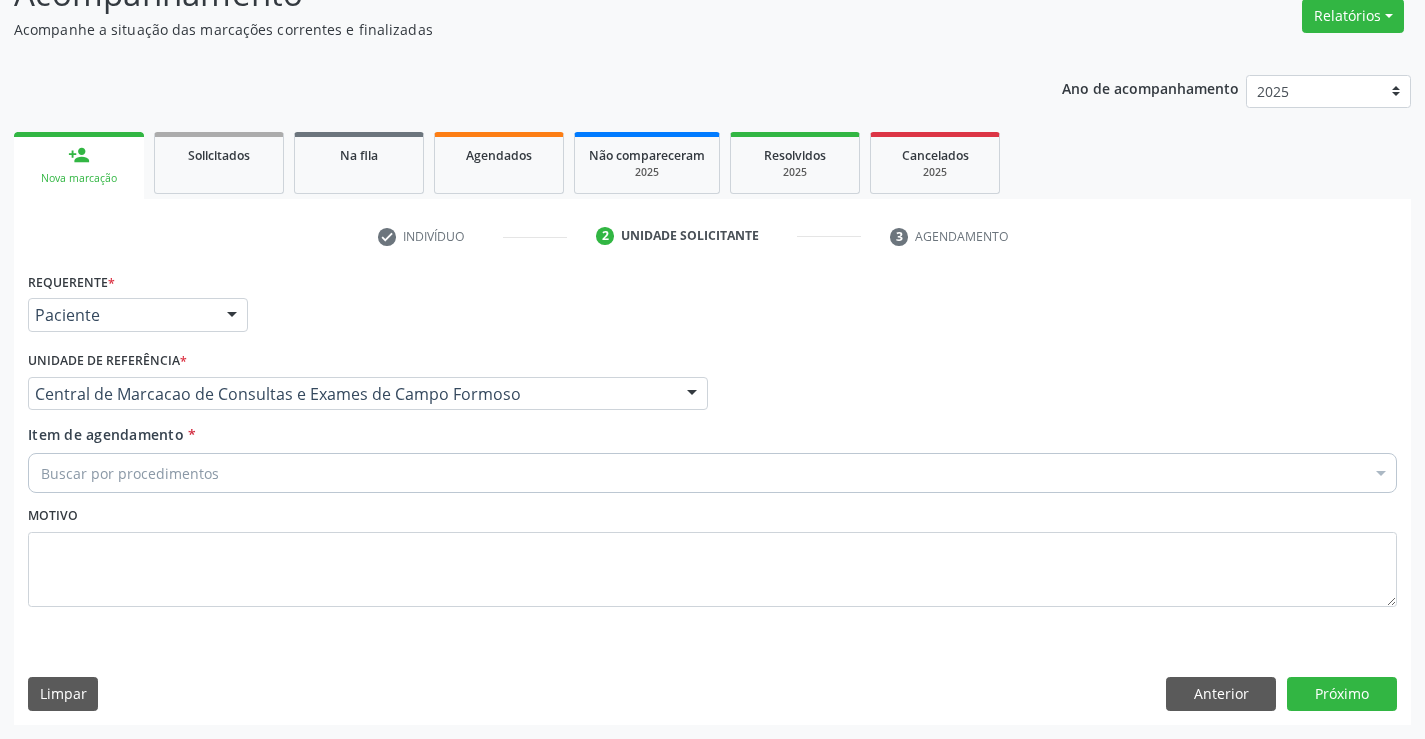 click on "Buscar por procedimentos" at bounding box center (712, 473) 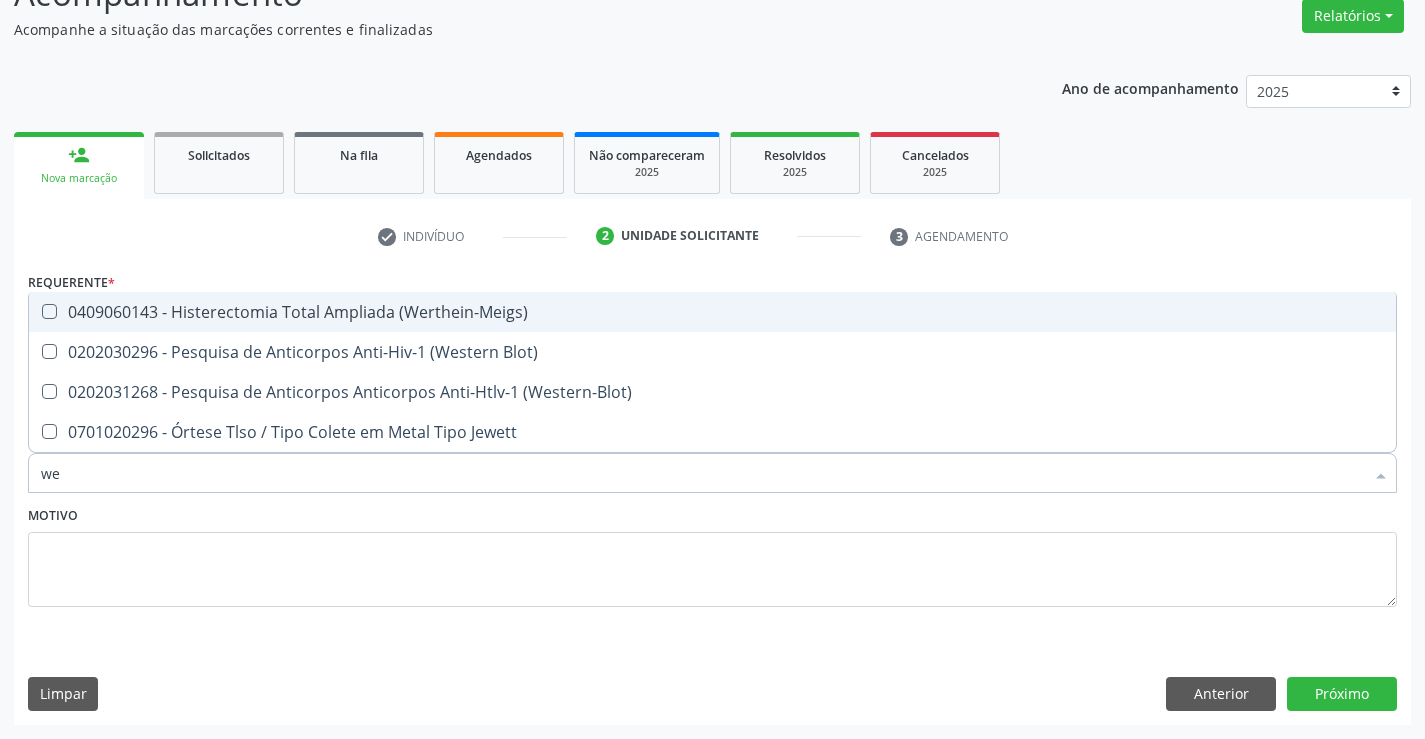 type on "w" 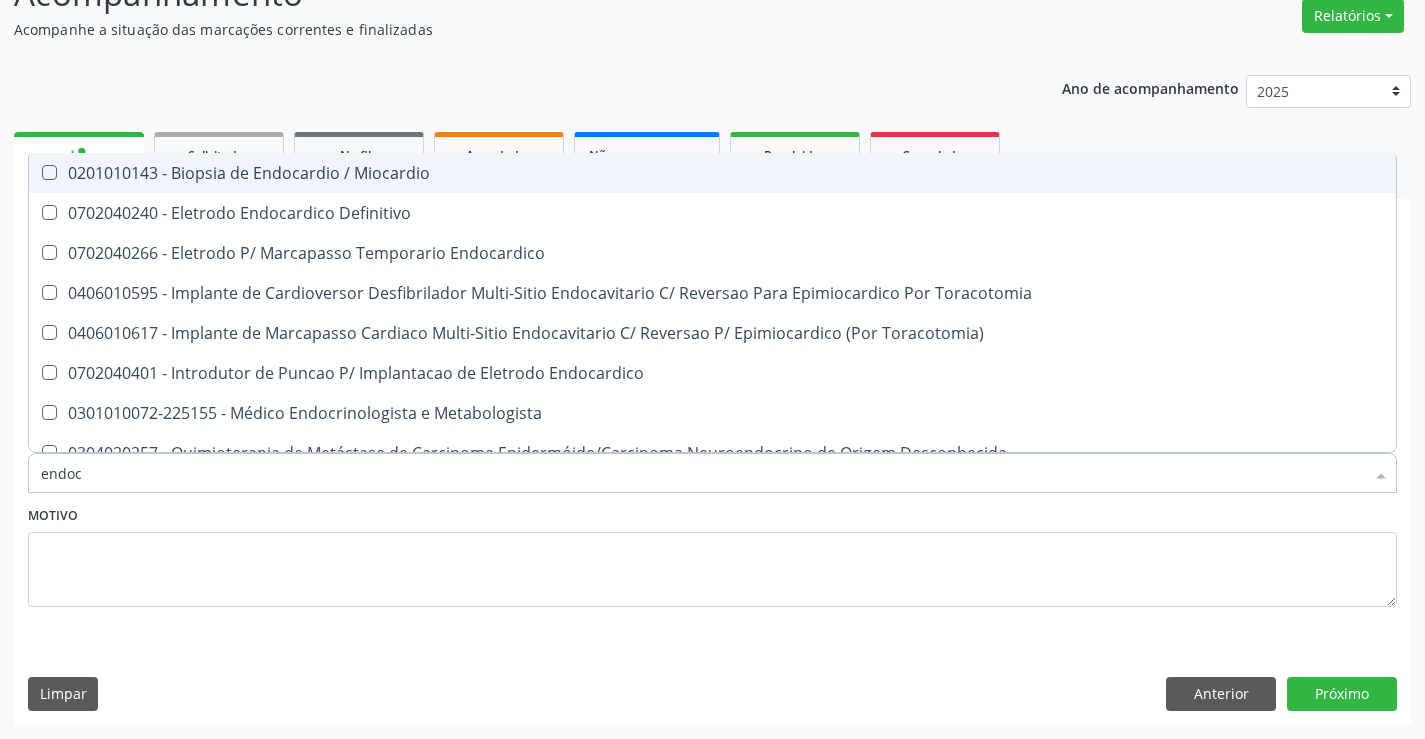 type on "endocr" 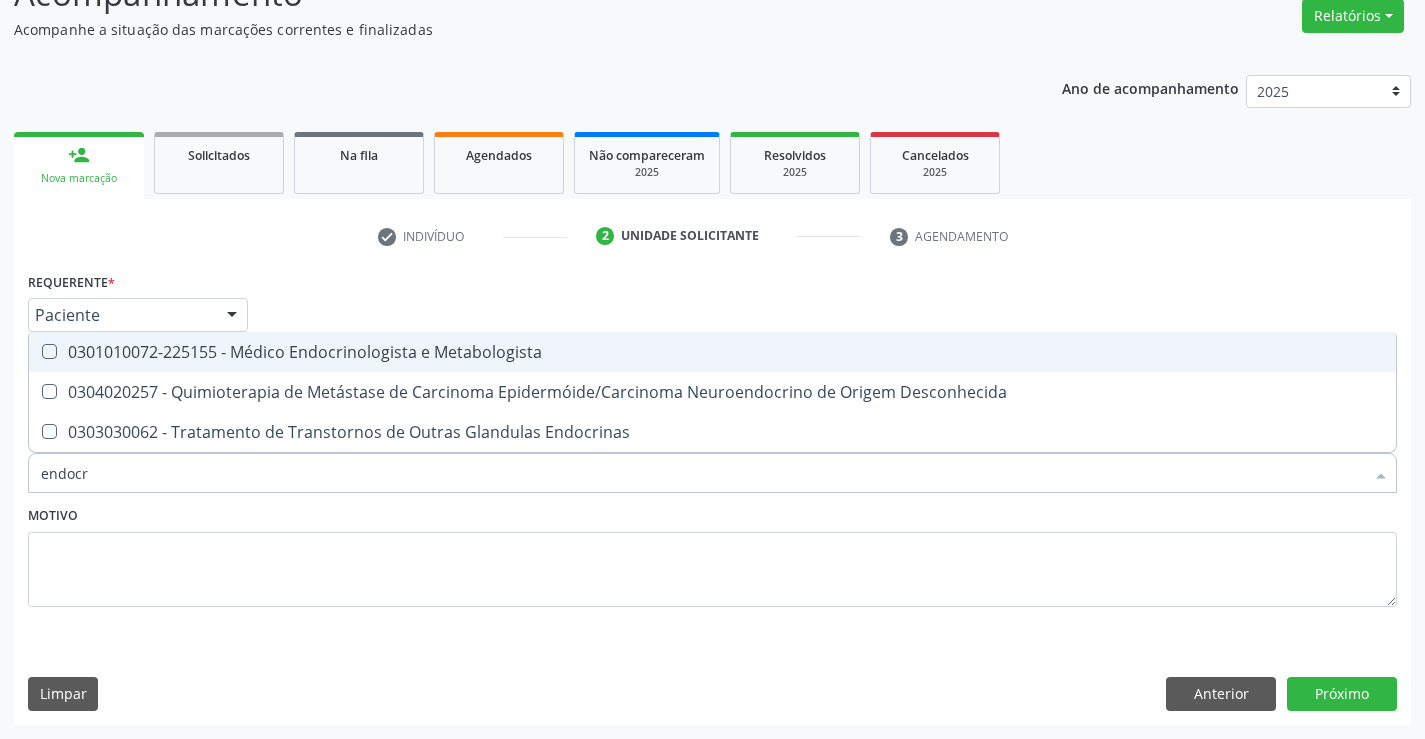 click on "0301010072-225155 - Médico Endocrinologista e Metabologista" at bounding box center [712, 352] 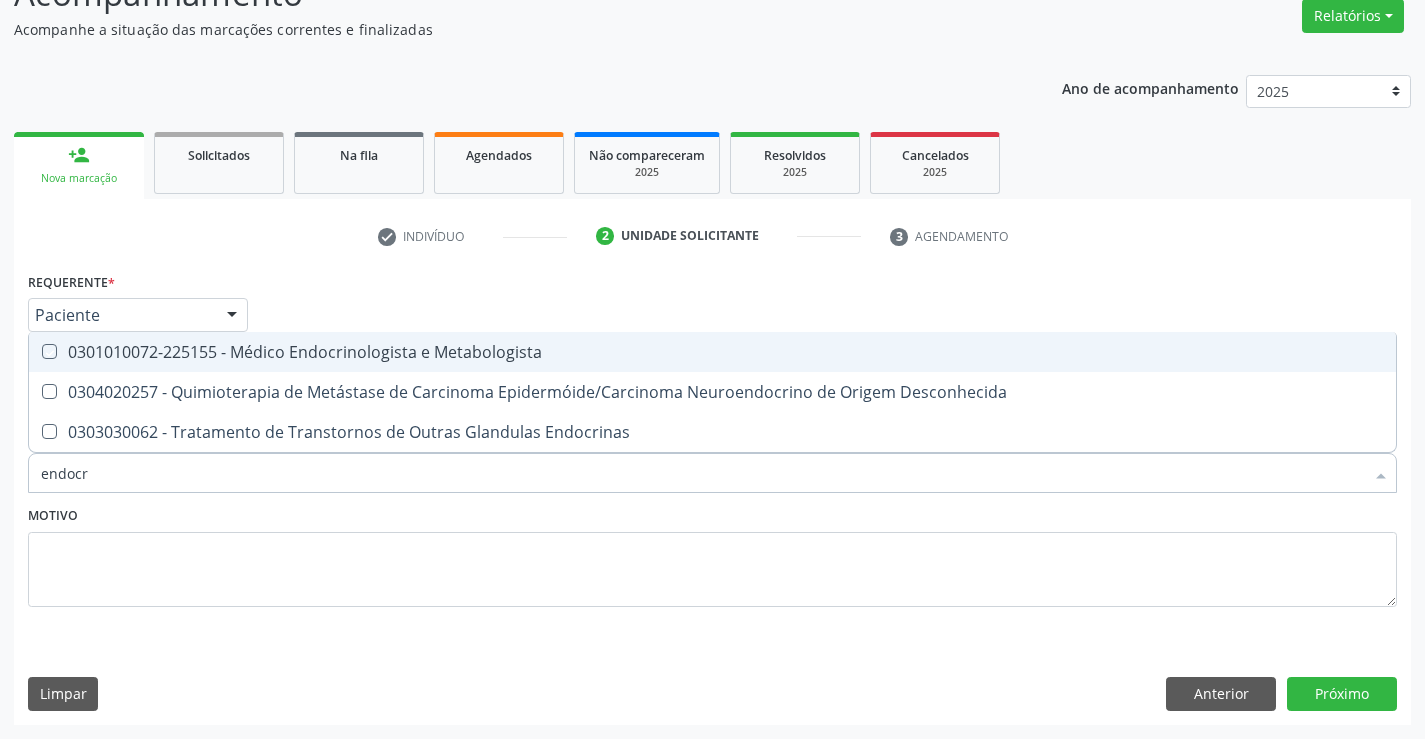 checkbox on "true" 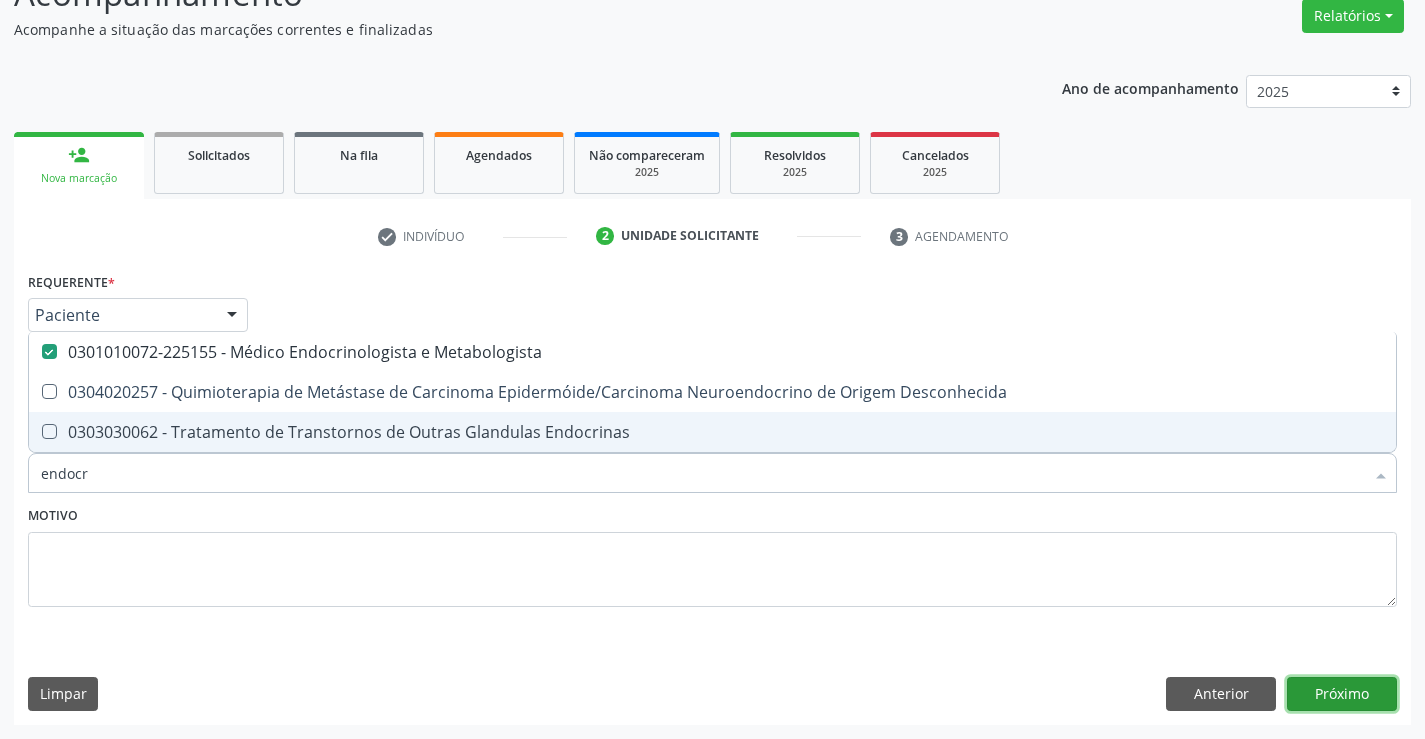 click on "Próximo" at bounding box center [1342, 694] 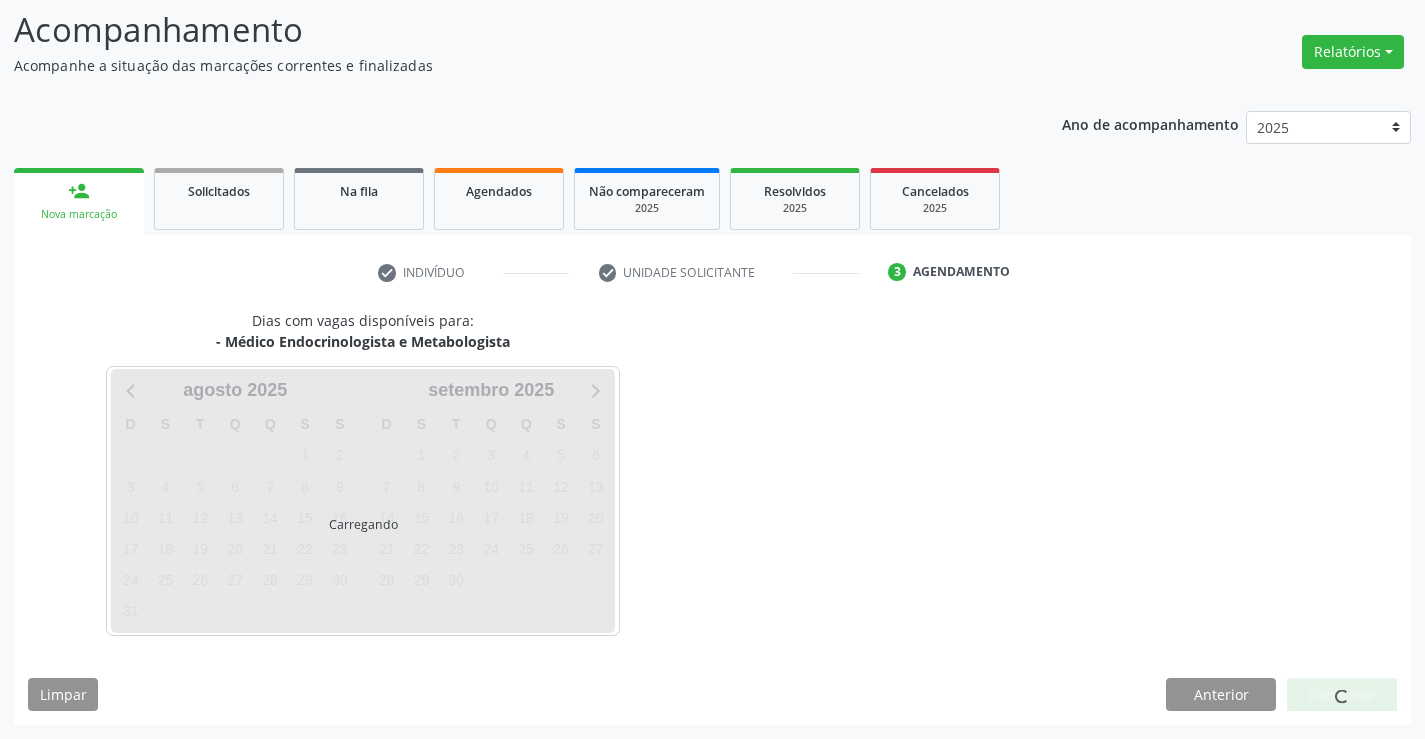 scroll, scrollTop: 131, scrollLeft: 0, axis: vertical 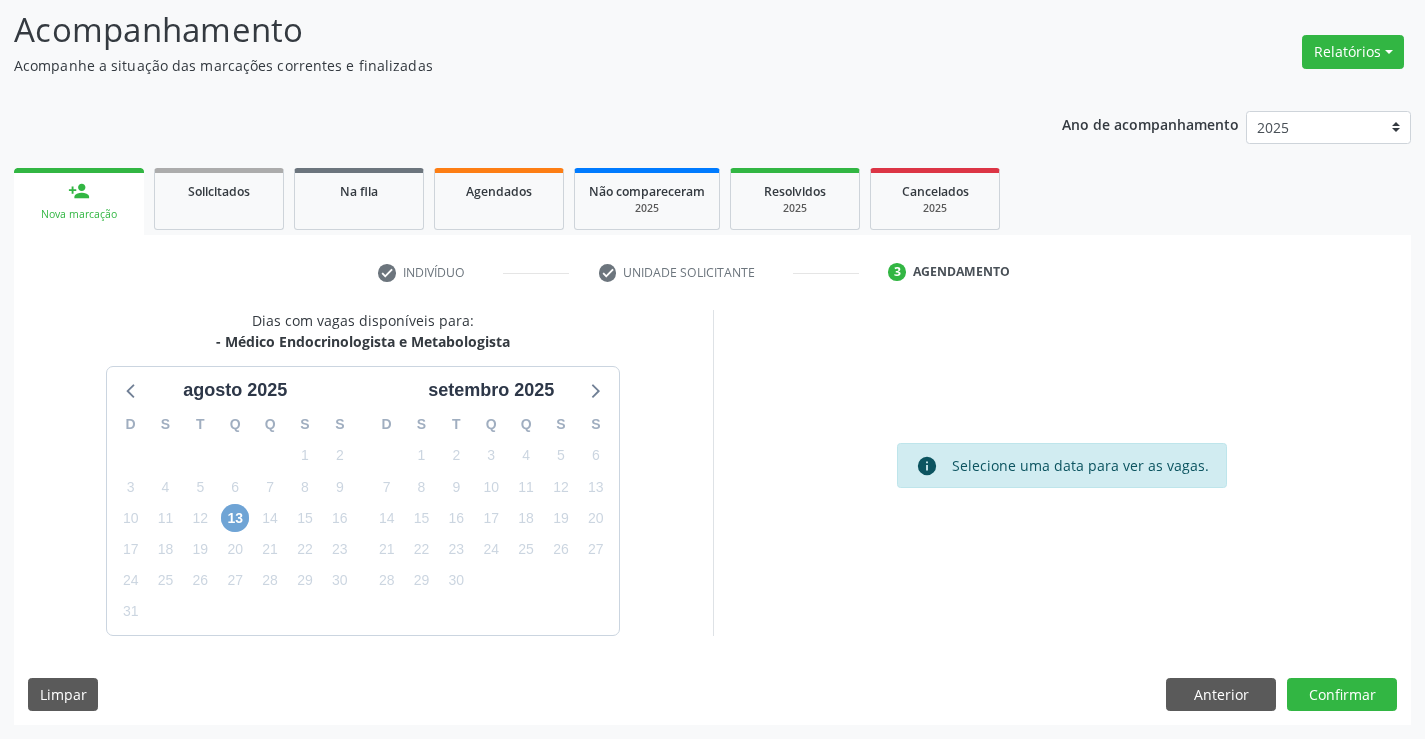 click on "13" at bounding box center [235, 518] 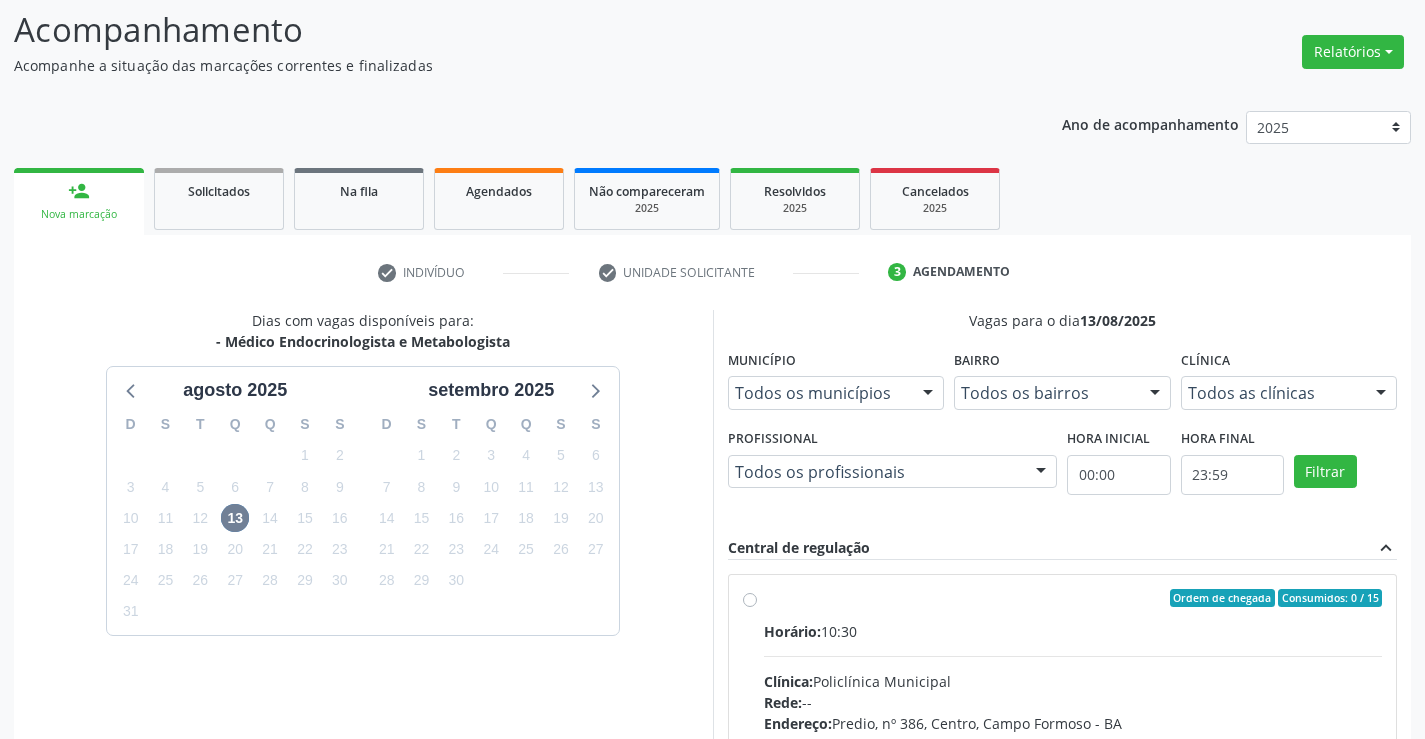 click on "Ordem de chegada
Consumidos: 0 / 15" at bounding box center [1073, 598] 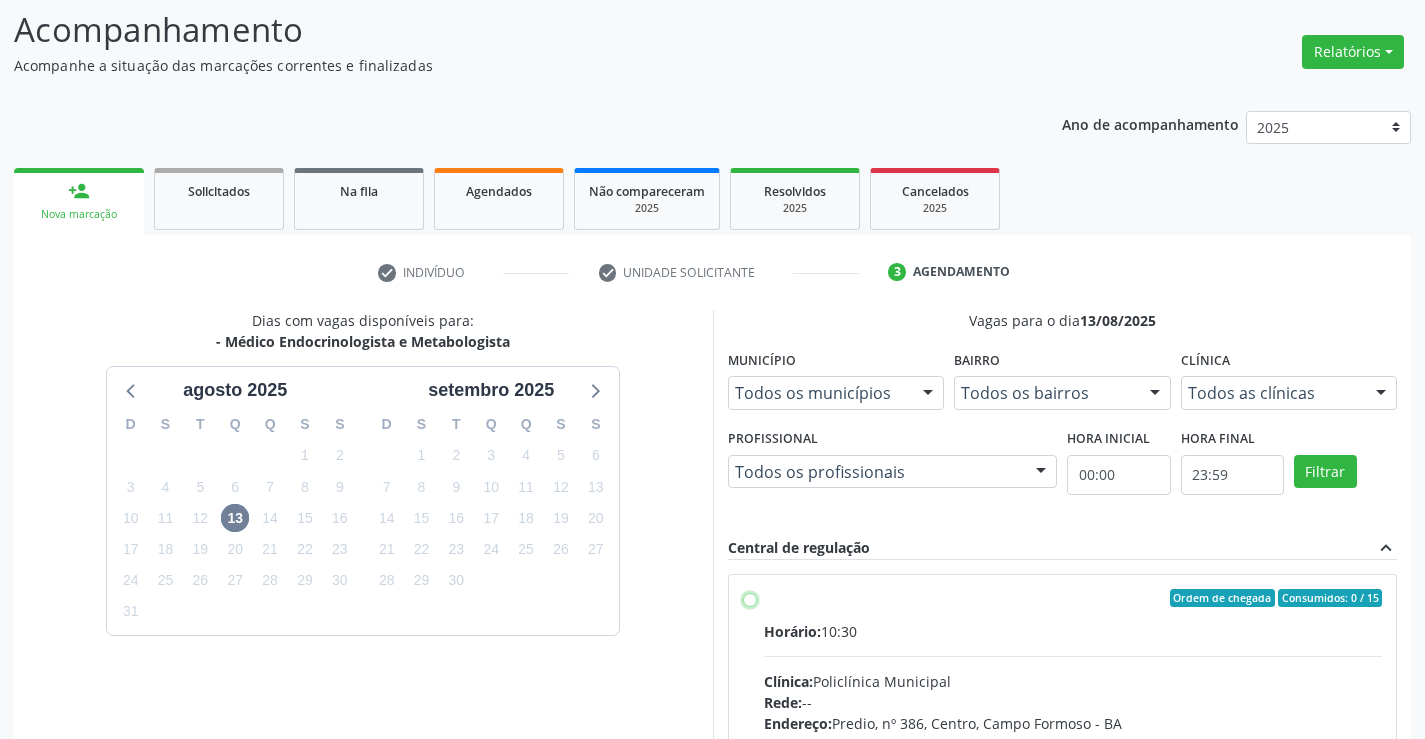 click on "Ordem de chegada
Consumidos: 0 / 15
Horário:   10:30
Clínica:  Policlínica Municipal
Rede:
--
Endereço:   Predio, nº 386, Centro, Campo Formoso - BA
Telefone:   (74) 6451312
Profissional:
Washington Luiz Sobreira da Slva
Informações adicionais sobre o atendimento
Idade de atendimento:
de 16 a 100 anos
Gênero(s) atendido(s):
Masculino e Feminino
Informações adicionais:
--" at bounding box center (750, 598) 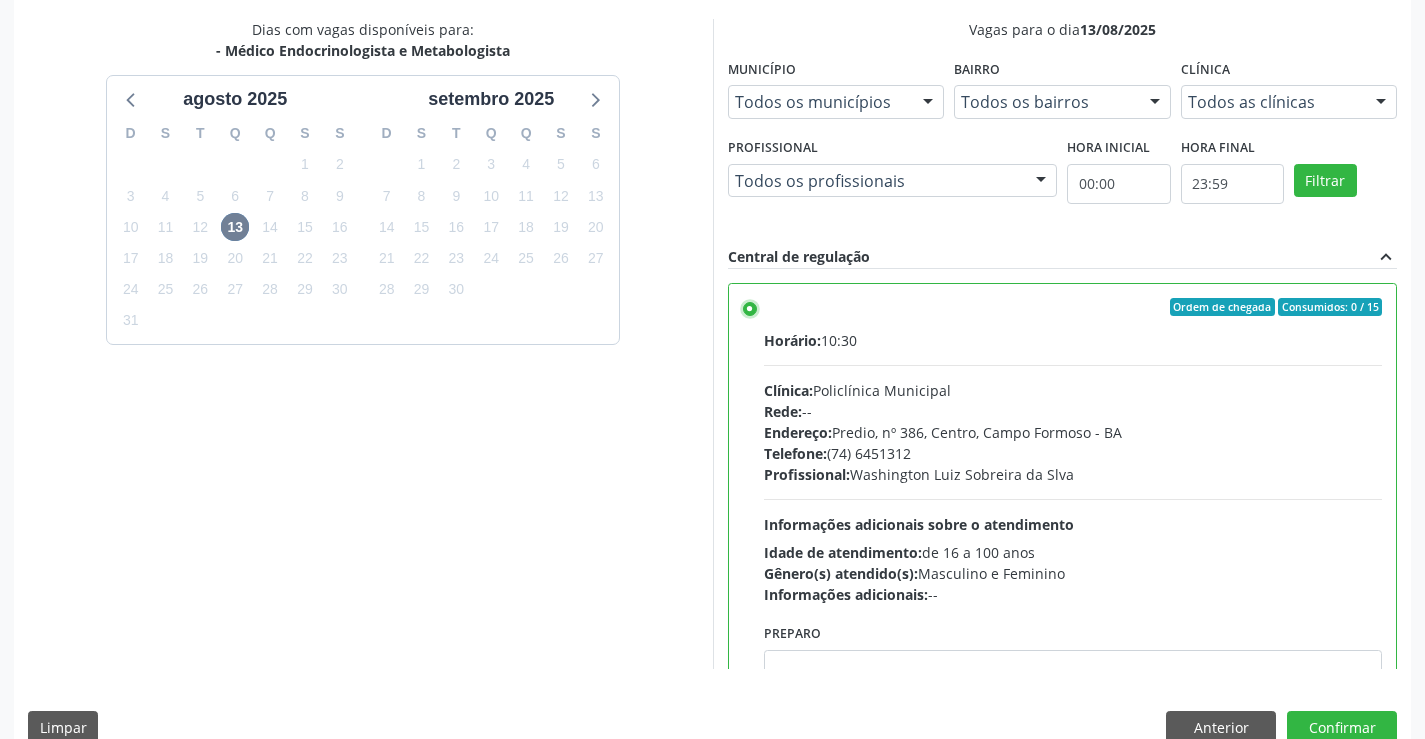 scroll, scrollTop: 456, scrollLeft: 0, axis: vertical 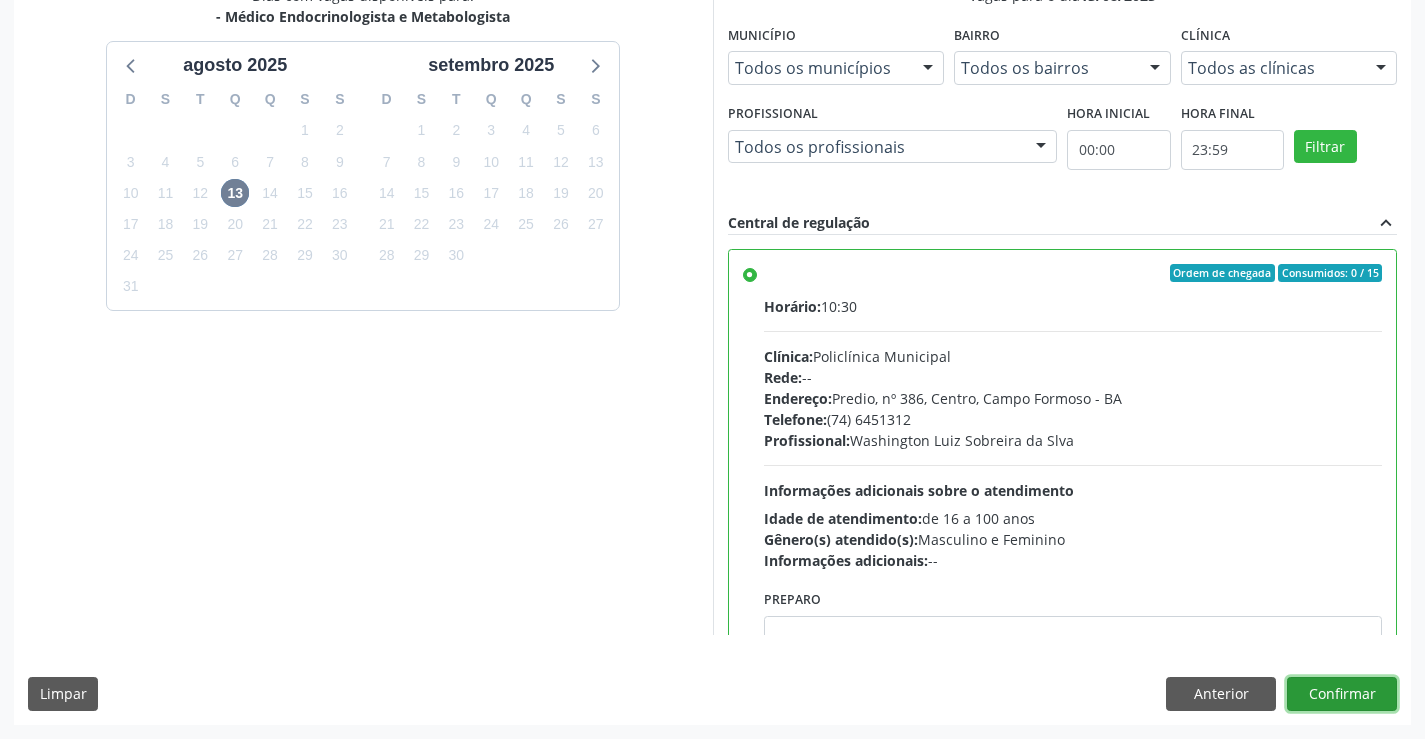 click on "Confirmar" at bounding box center (1342, 694) 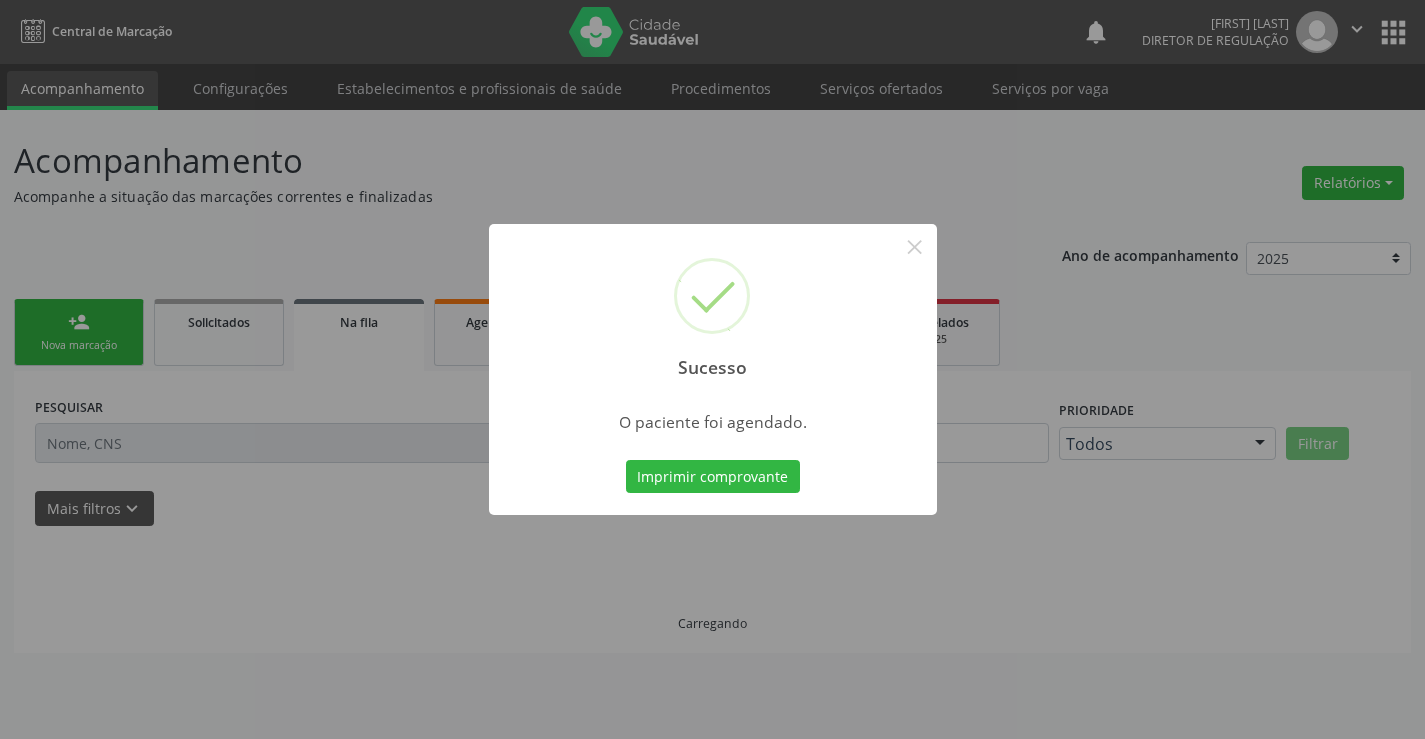 scroll, scrollTop: 0, scrollLeft: 0, axis: both 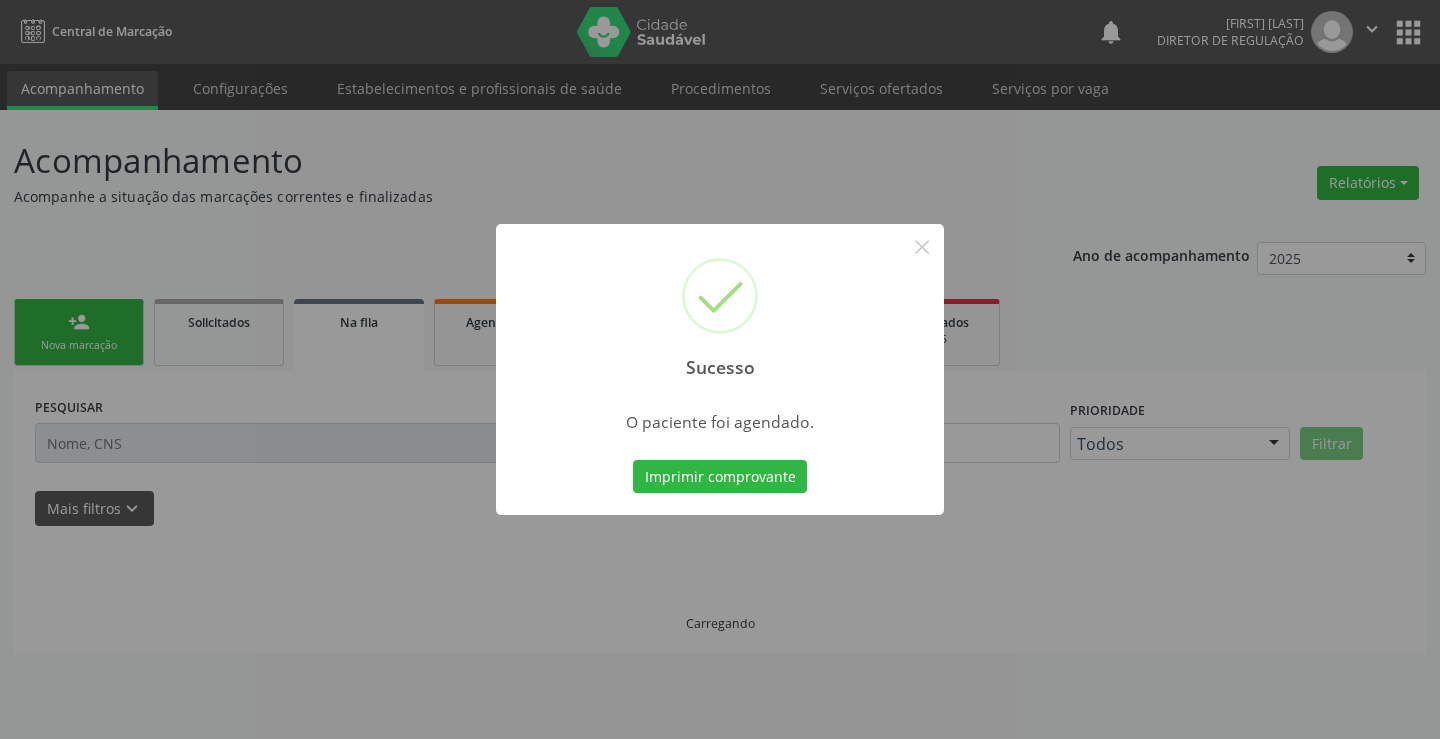 type 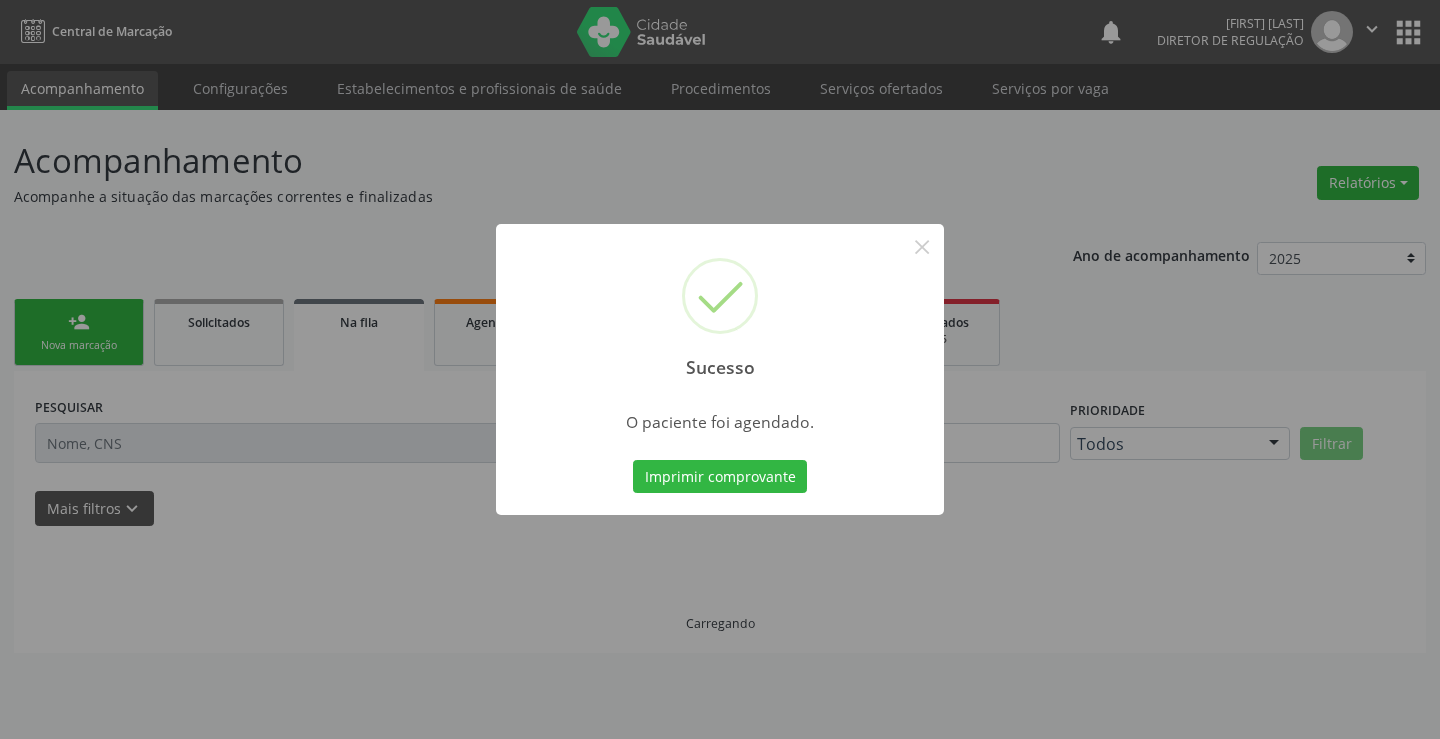 click on "Imprimir comprovante" at bounding box center [720, 477] 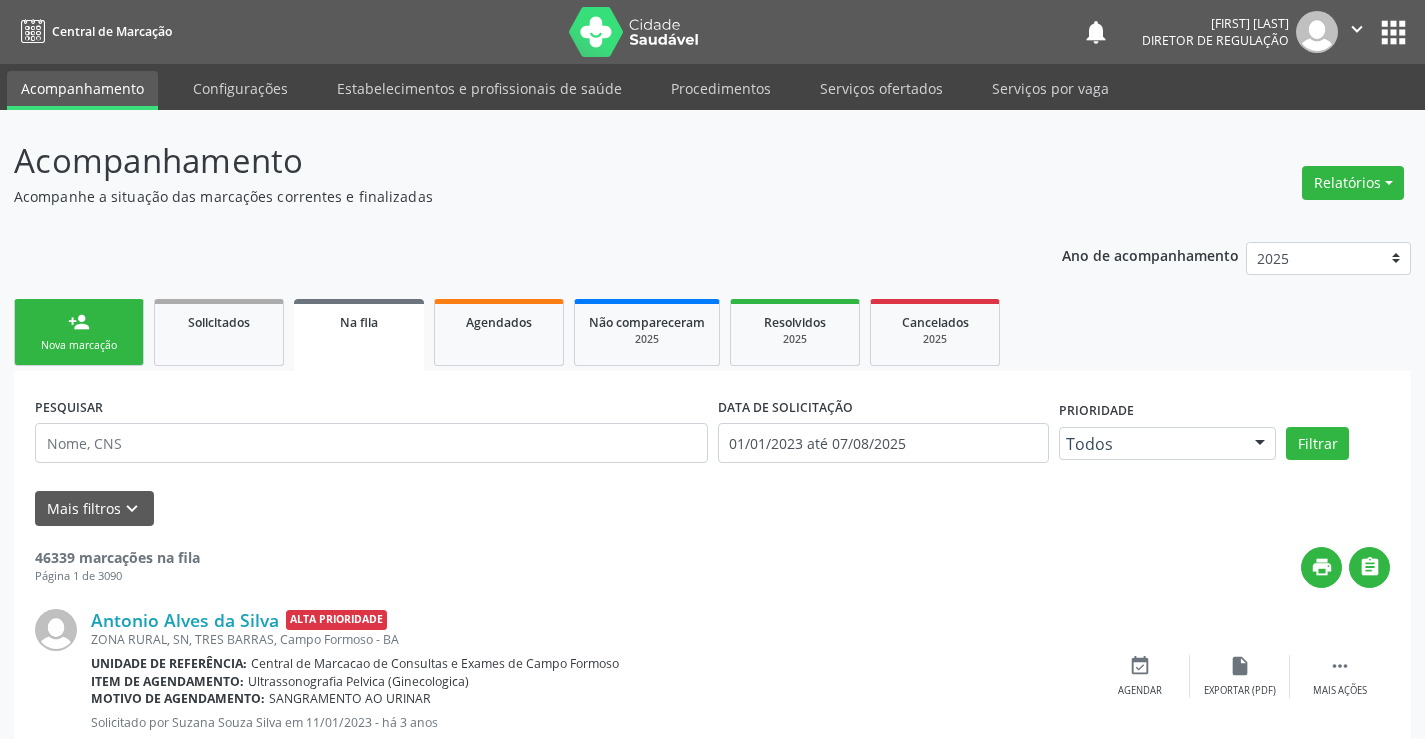 click on "person_add
Nova marcação" at bounding box center (79, 332) 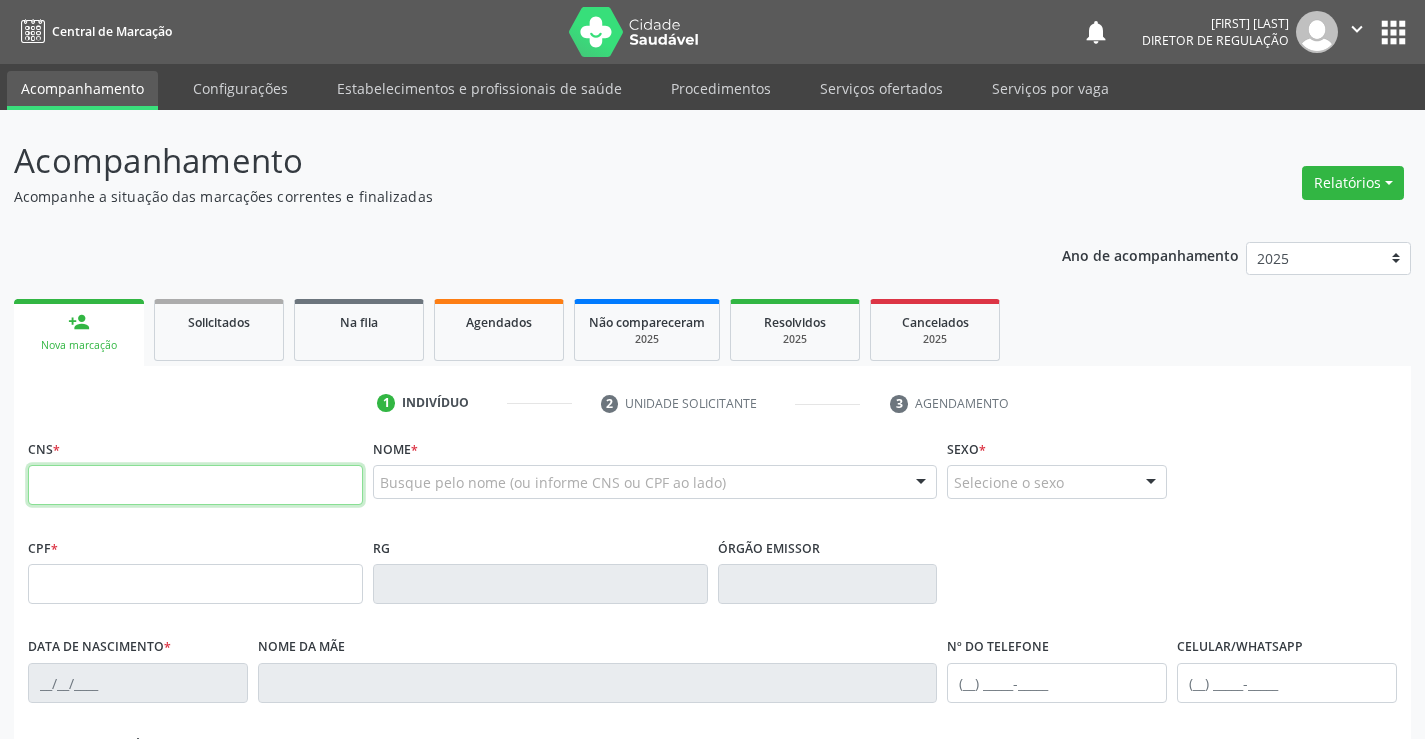 click at bounding box center (195, 485) 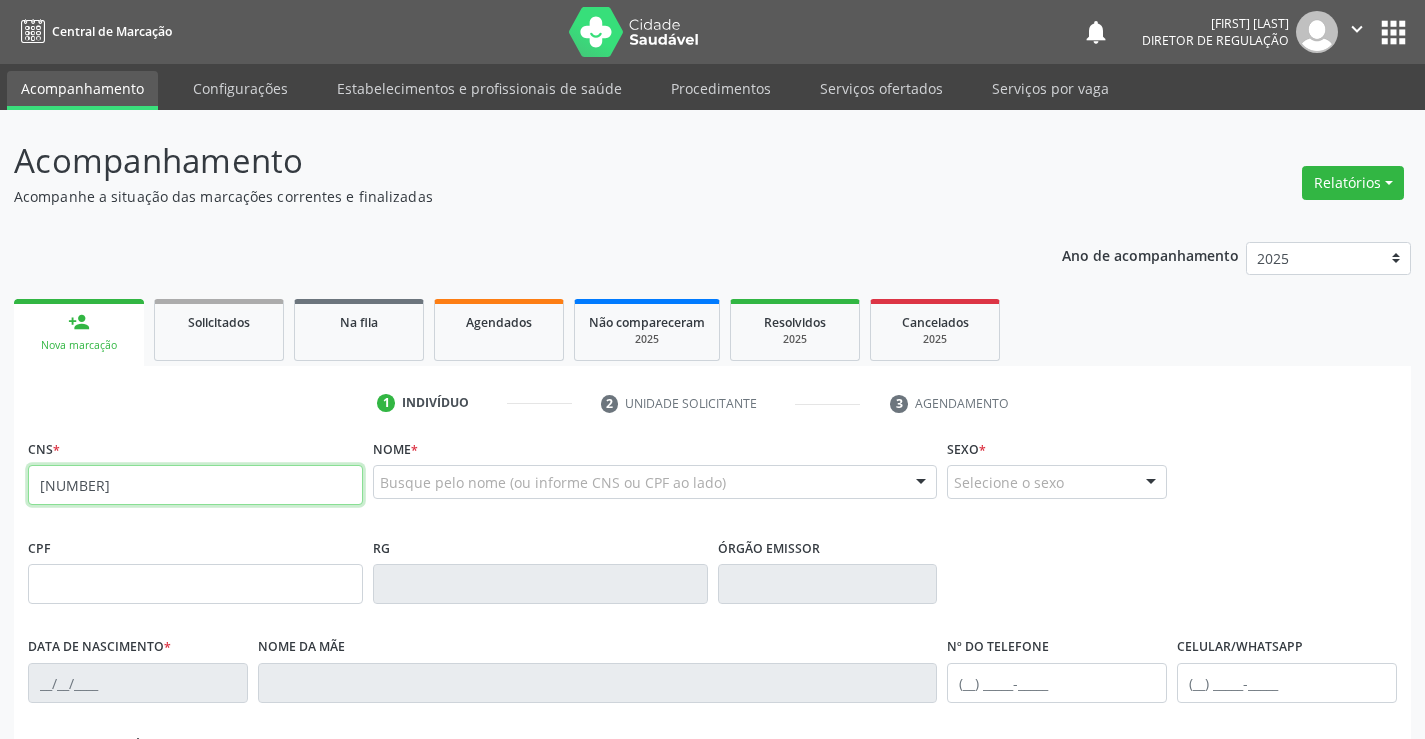 type on "708 2031 9985 0543" 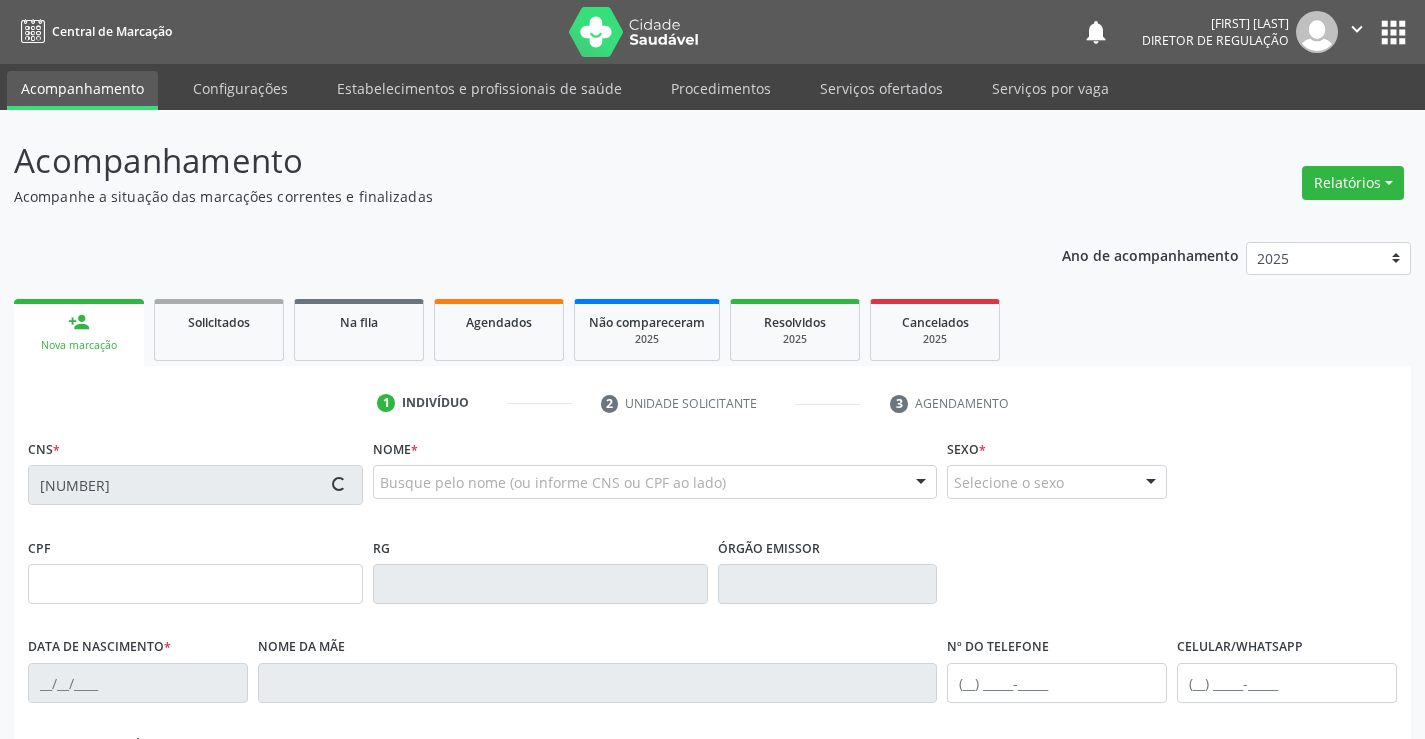 type on "0584617011" 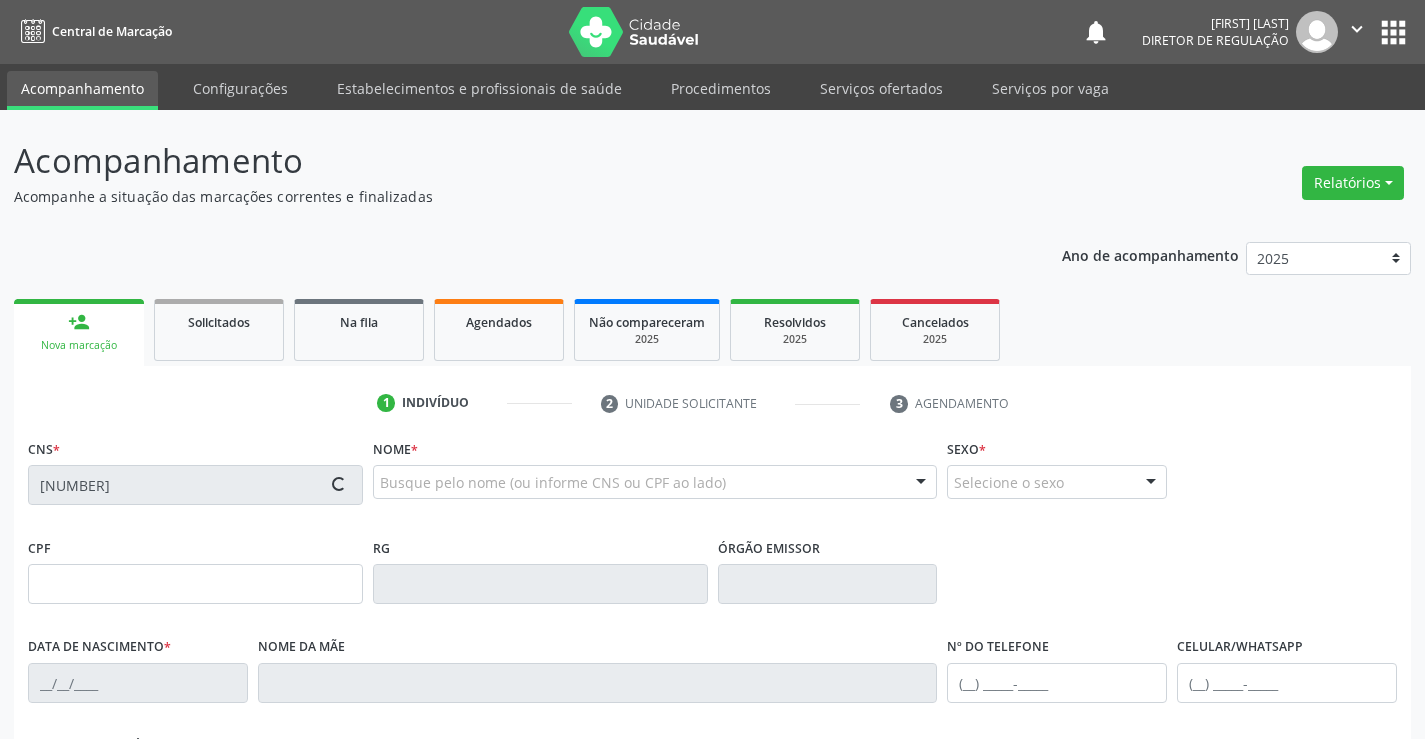 type on "02/12/1966" 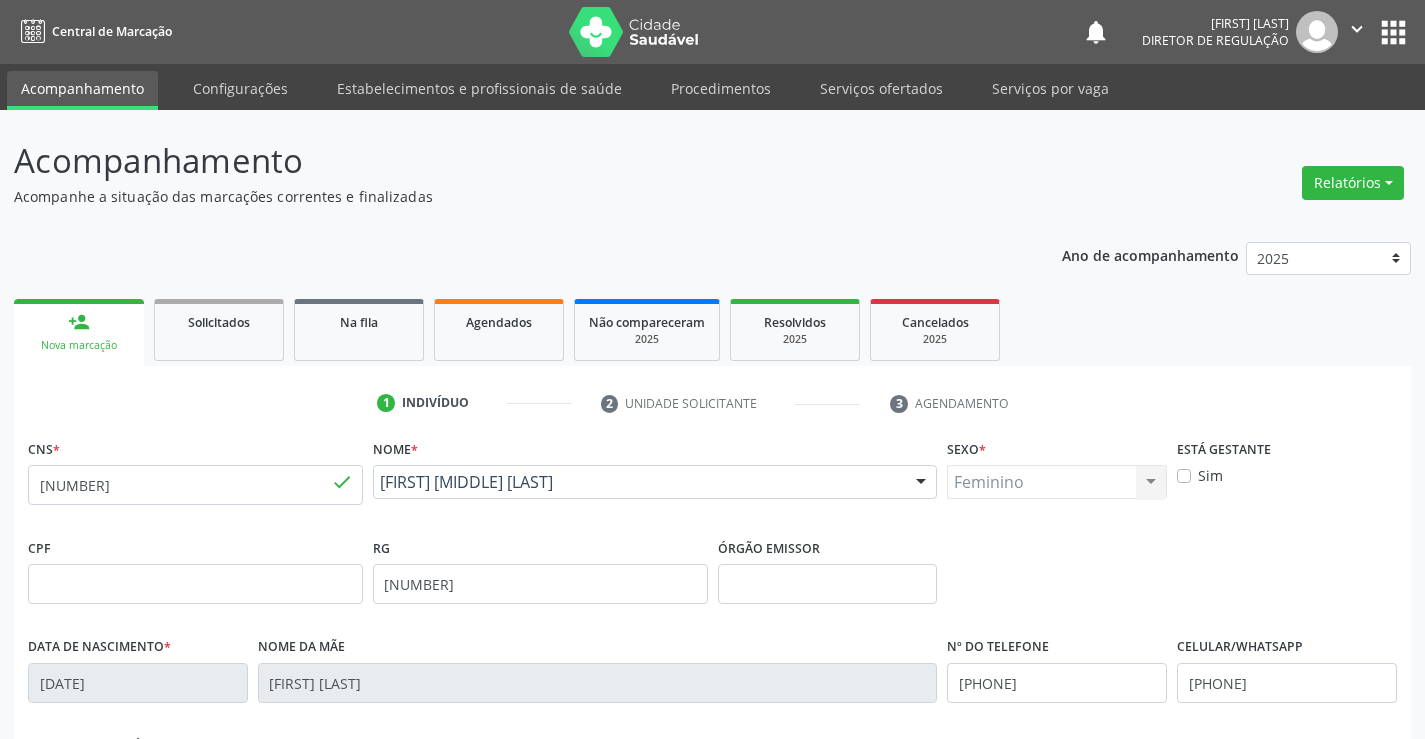 scroll, scrollTop: 345, scrollLeft: 0, axis: vertical 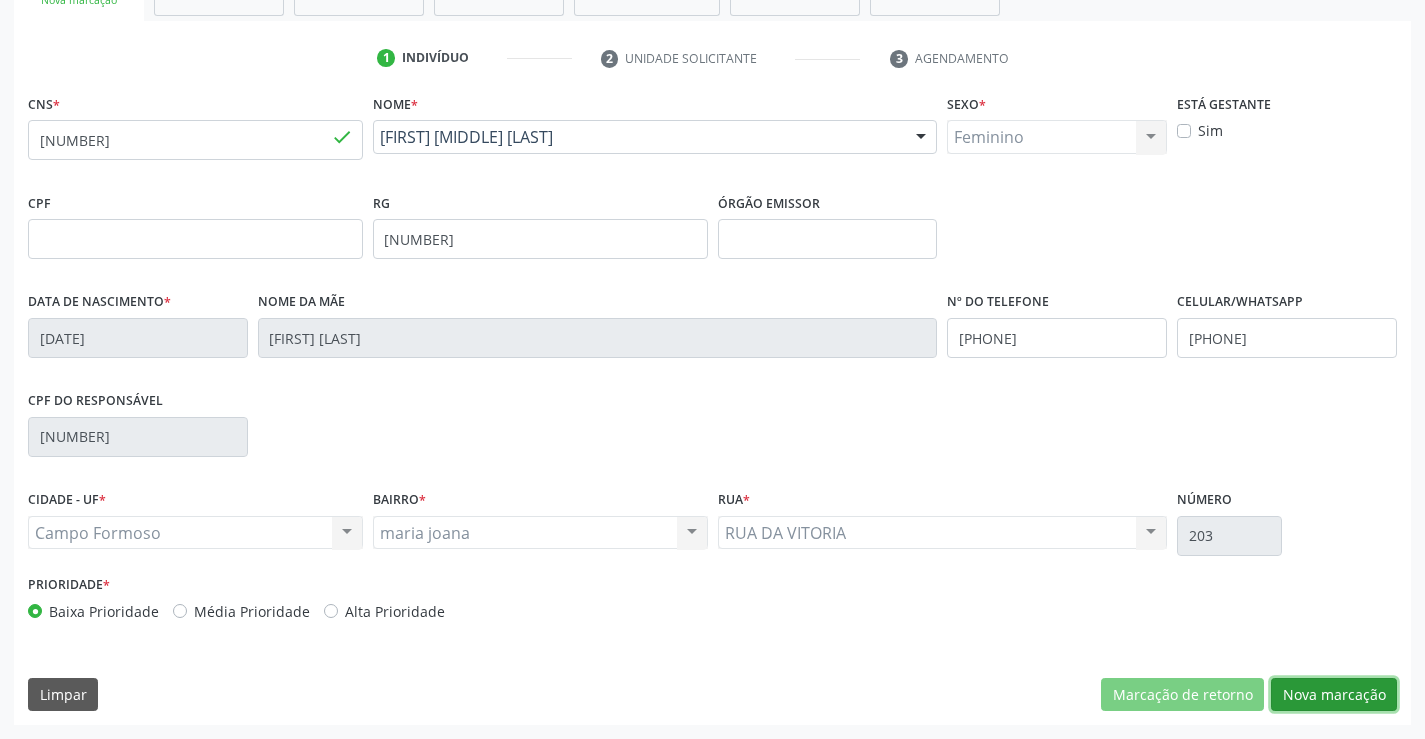click on "Nova marcação" at bounding box center (1334, 695) 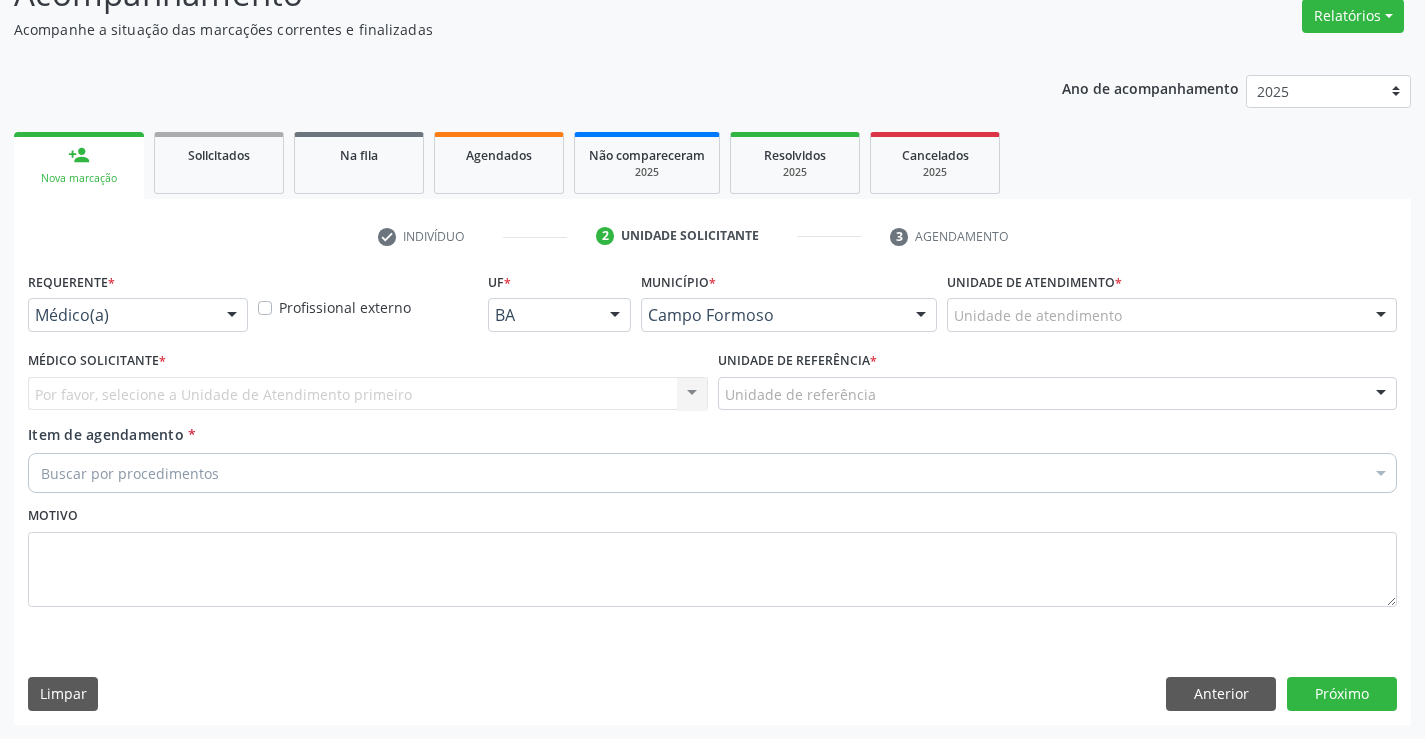 scroll, scrollTop: 167, scrollLeft: 0, axis: vertical 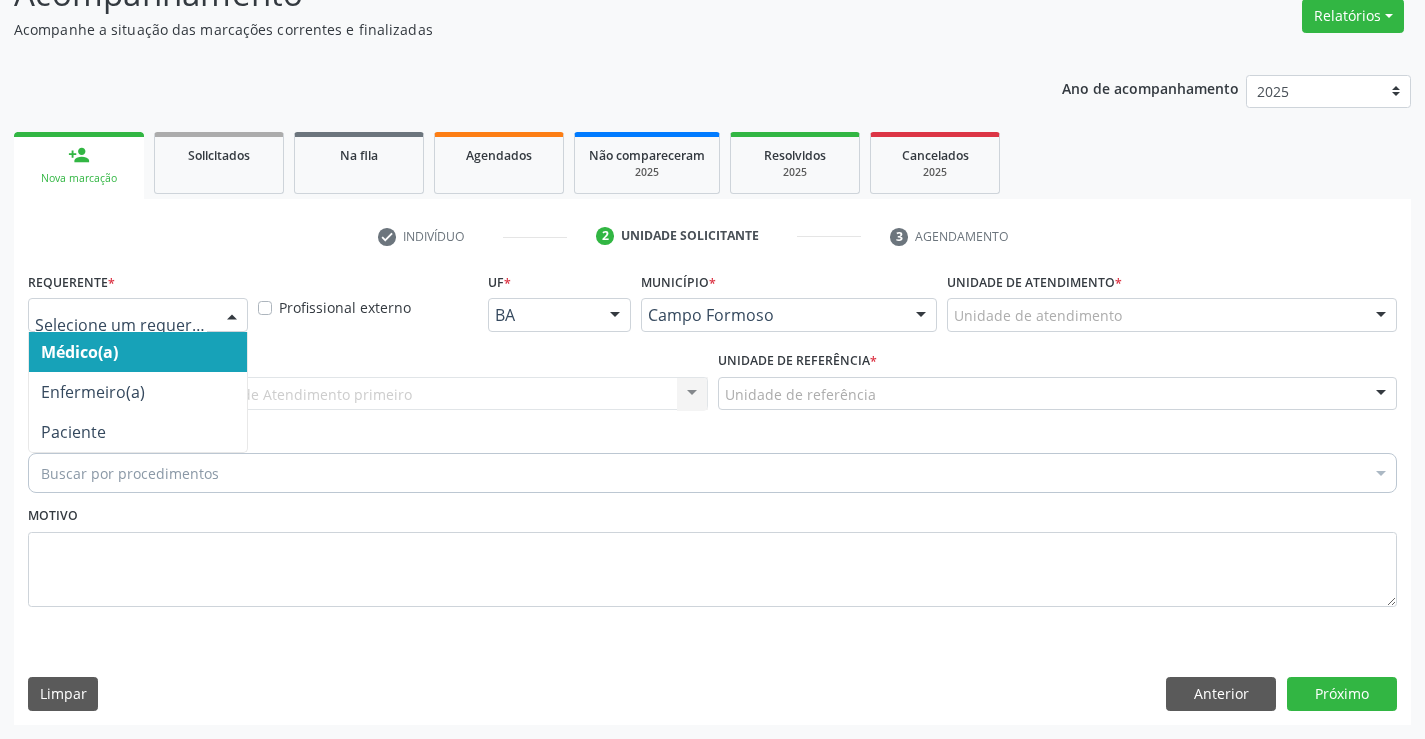 click at bounding box center [232, 316] 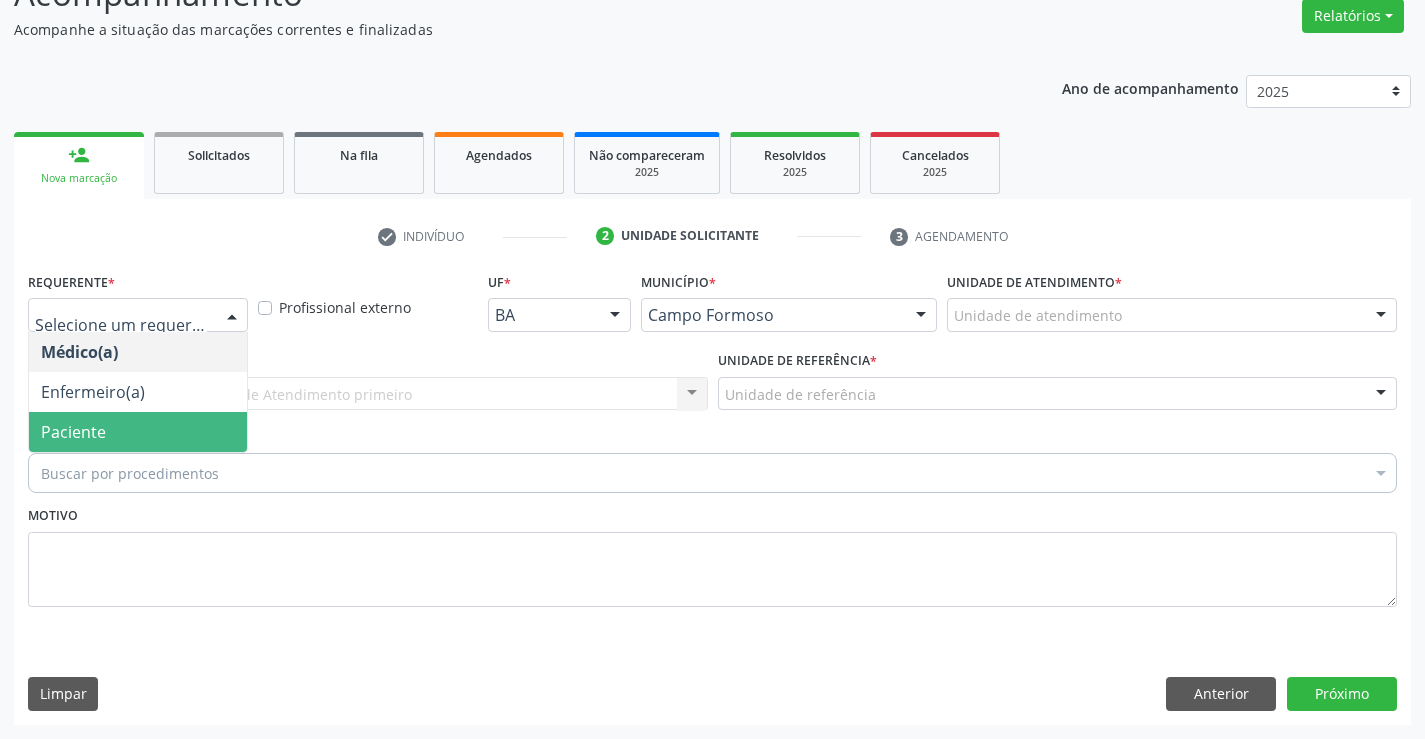 click on "Paciente" at bounding box center (138, 432) 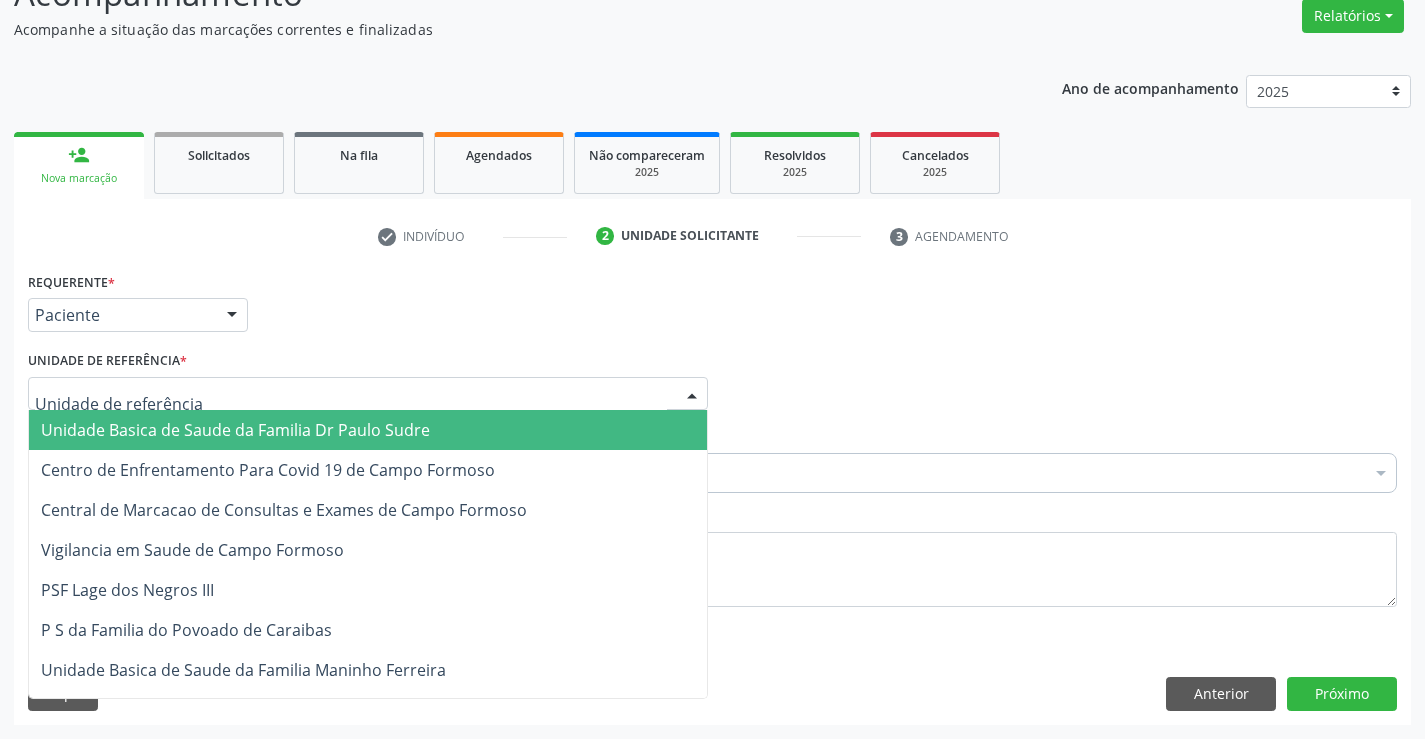 click at bounding box center (368, 394) 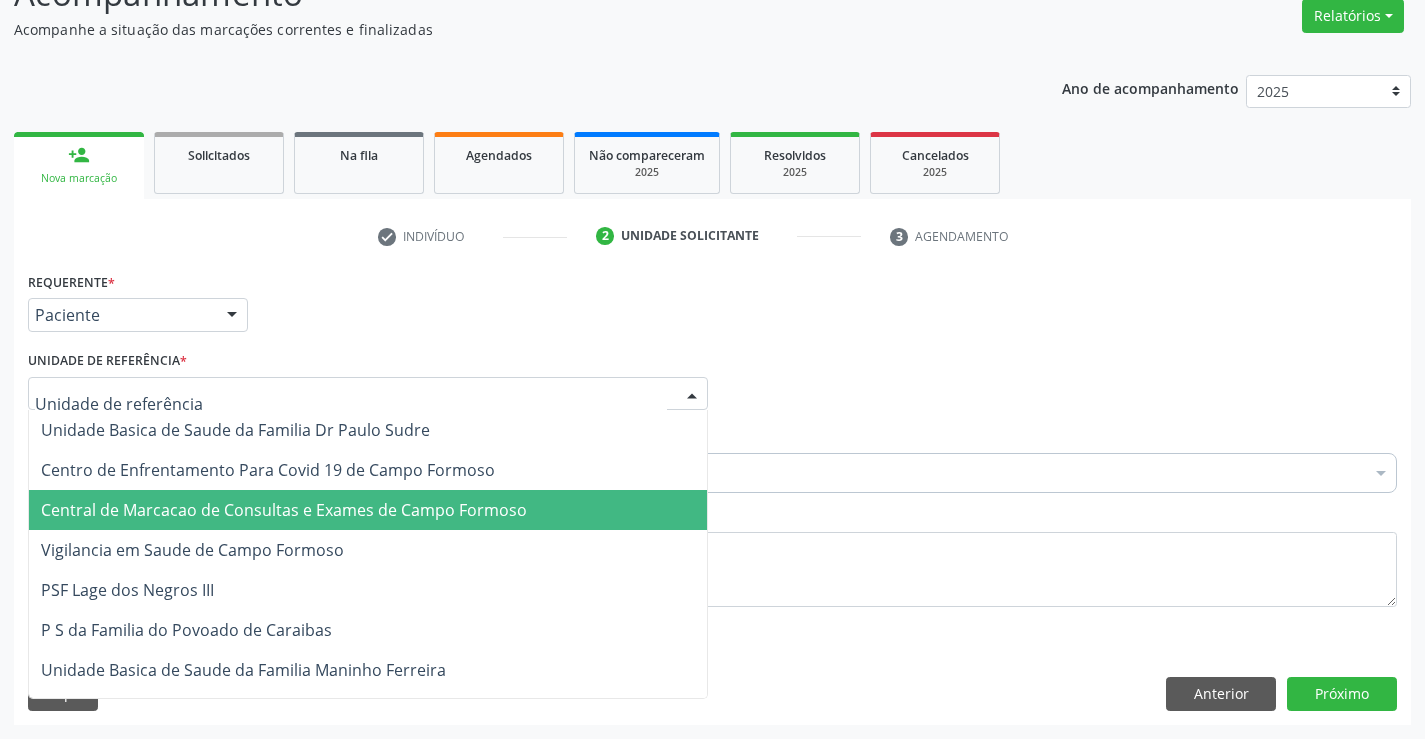 click on "Central de Marcacao de Consultas e Exames de Campo Formoso" at bounding box center [284, 510] 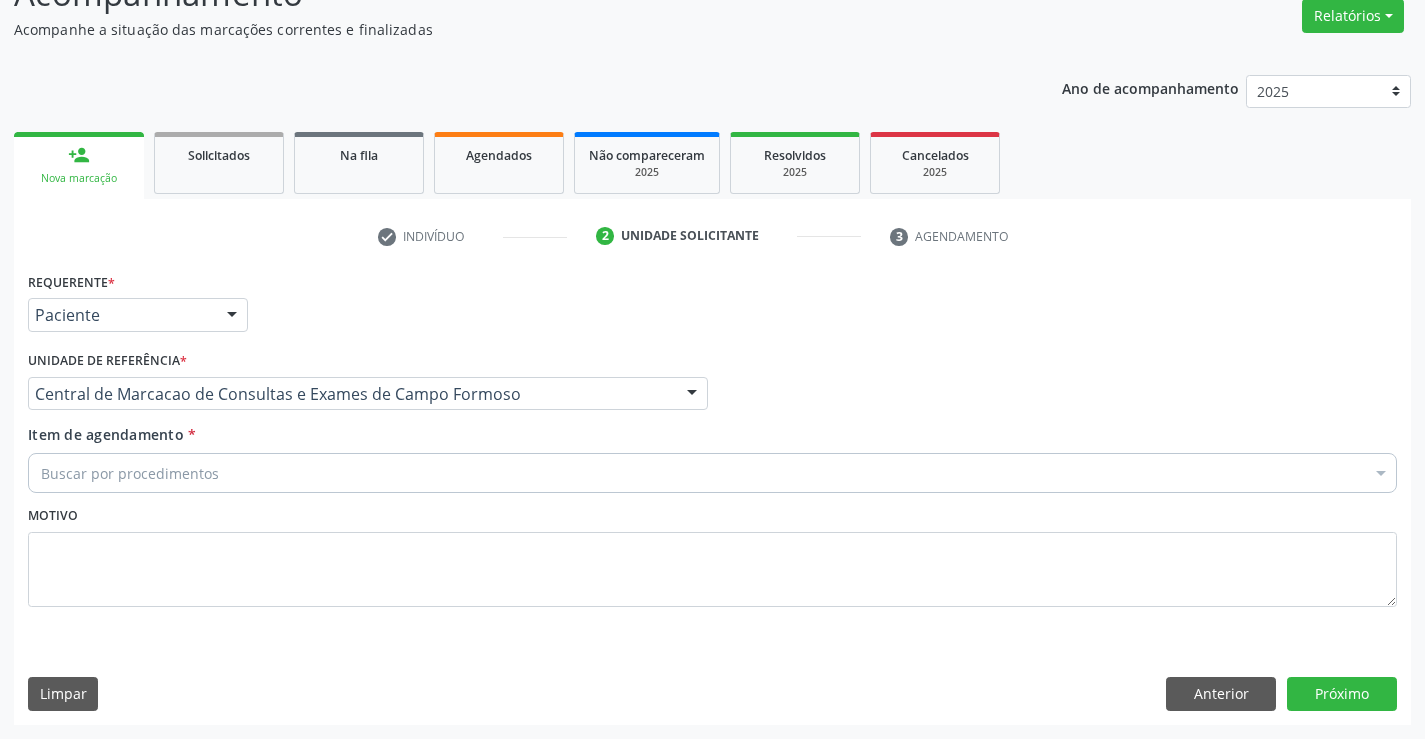 click on "Buscar por procedimentos" at bounding box center (712, 473) 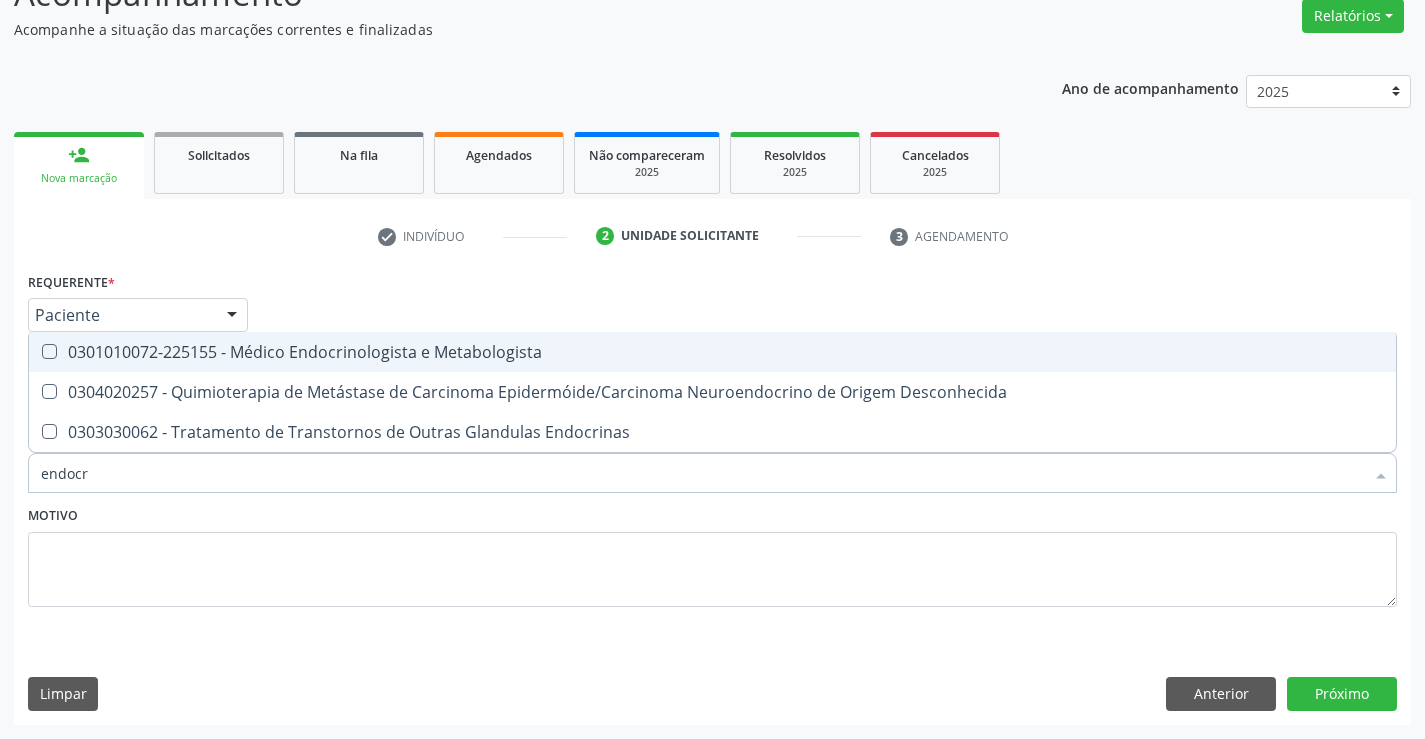 type on "endocri" 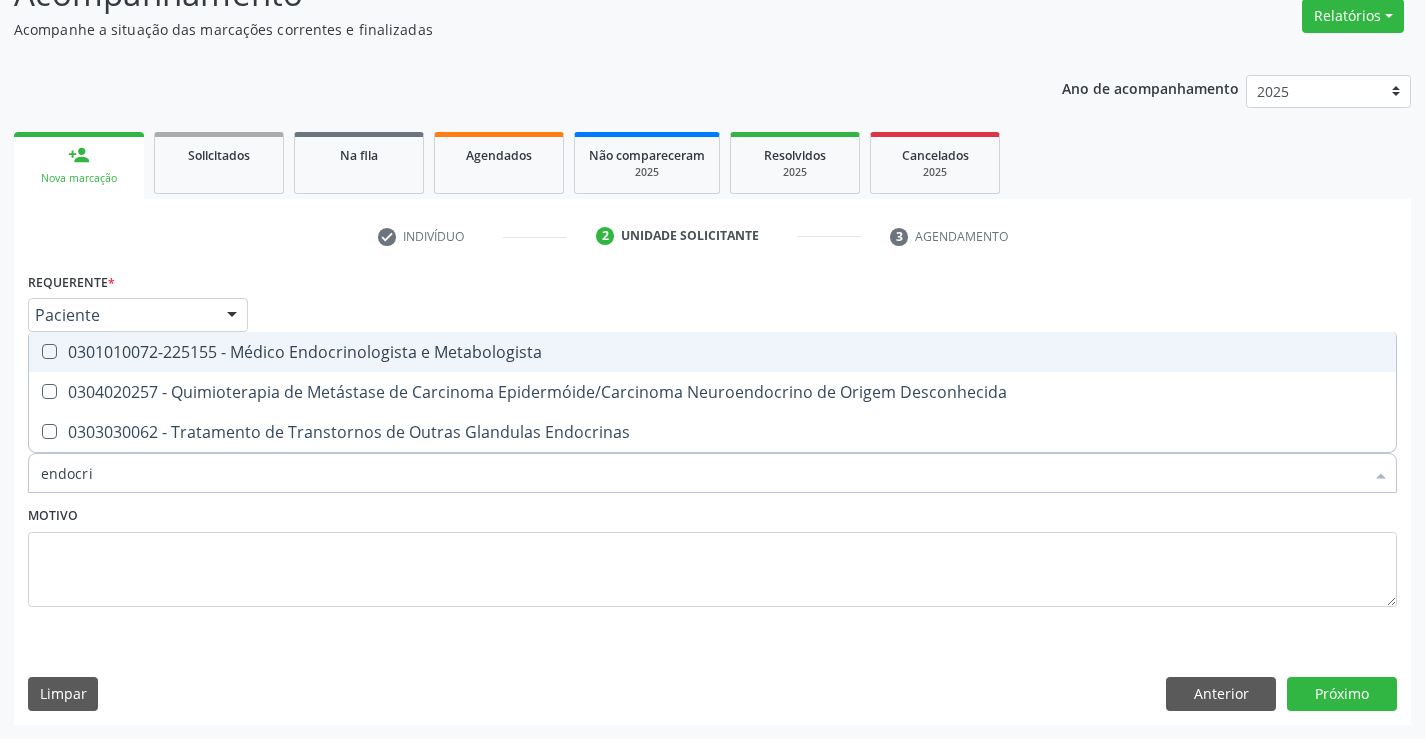 click on "0301010072-225155 - Médico Endocrinologista e Metabologista" at bounding box center [712, 352] 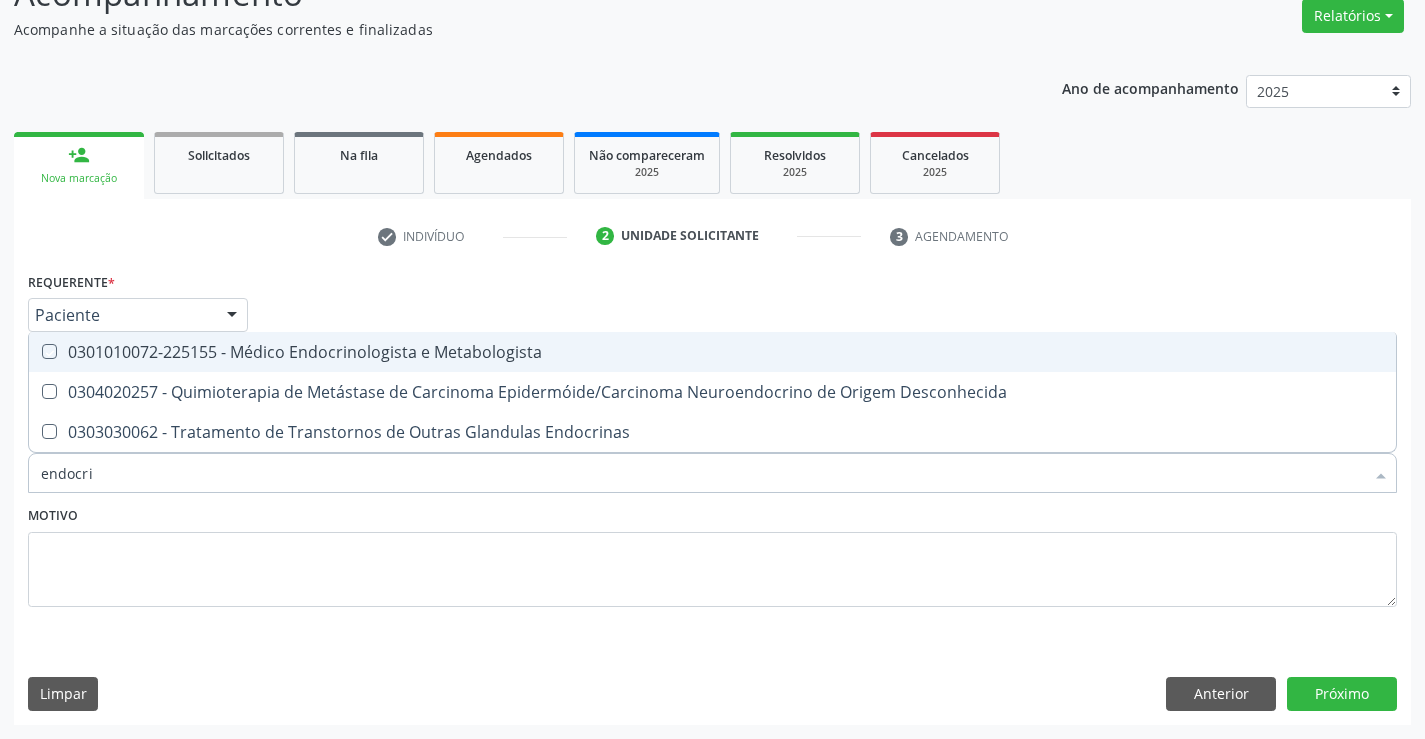 checkbox on "true" 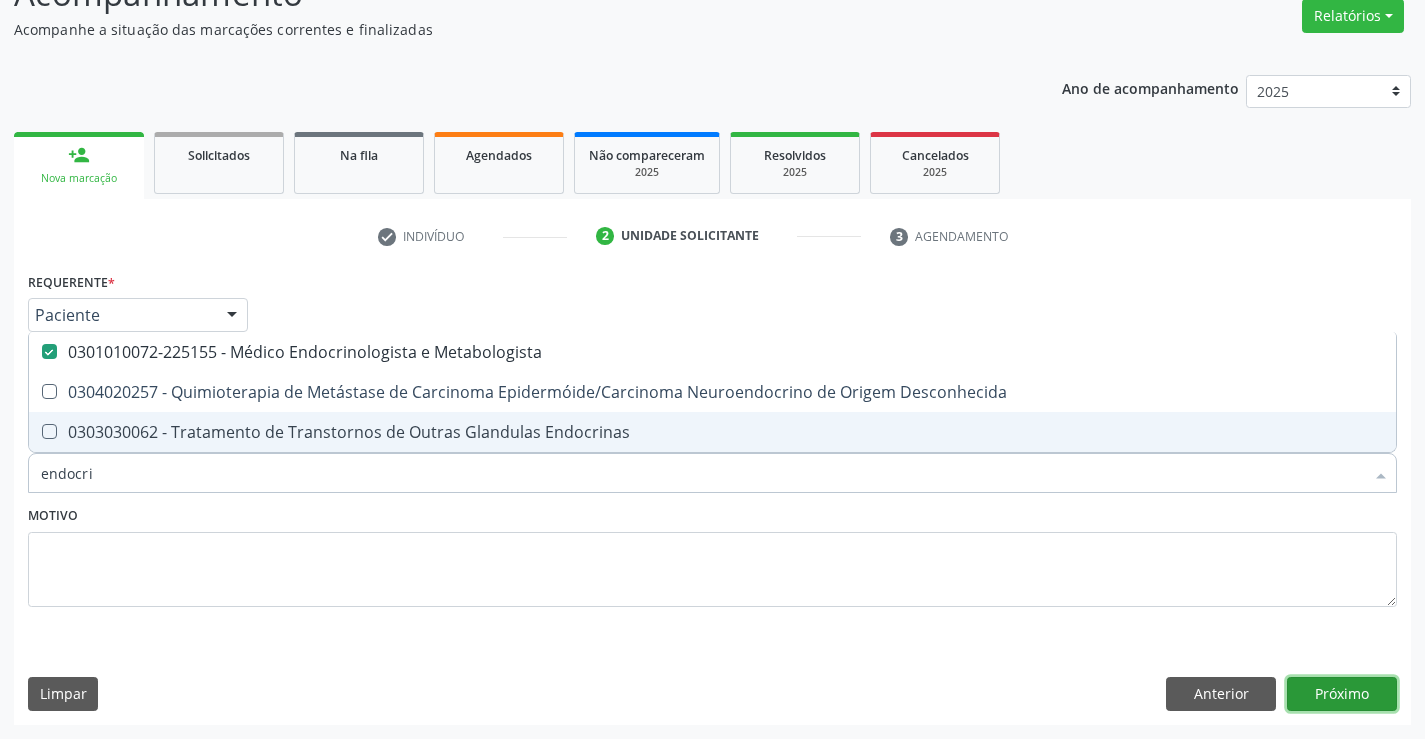 click on "Próximo" at bounding box center (1342, 694) 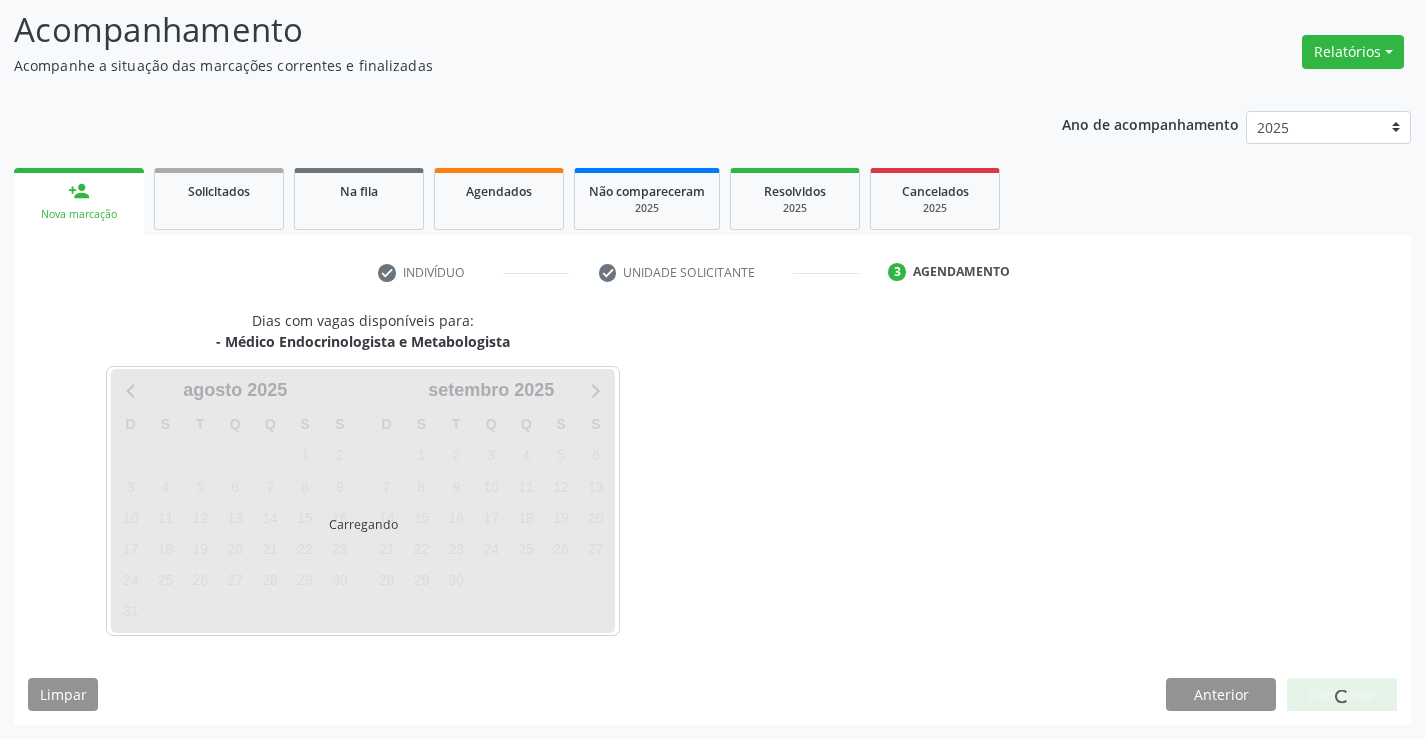 scroll, scrollTop: 131, scrollLeft: 0, axis: vertical 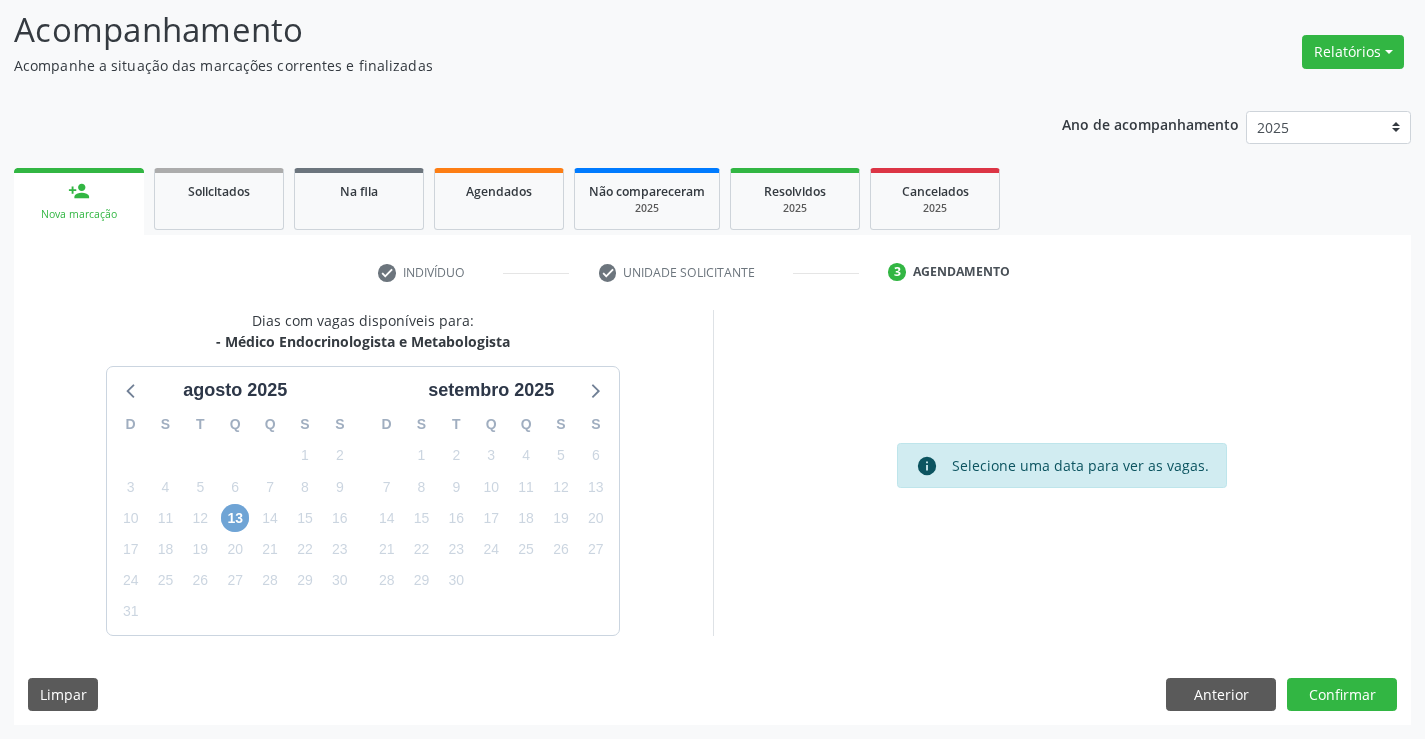 click on "13" at bounding box center (235, 518) 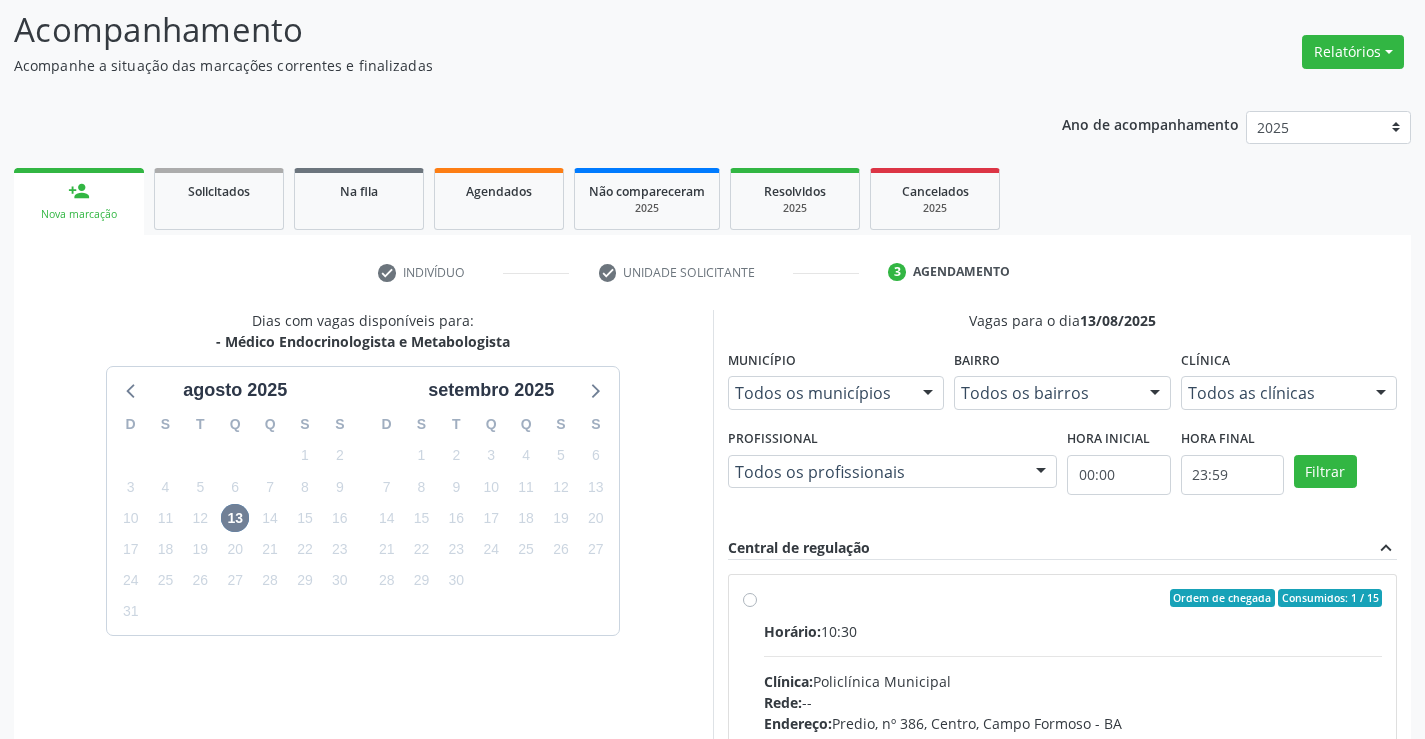 click on "Horário:   10:30
Clínica:  Policlínica Municipal
Rede:
--
Endereço:   Predio, nº 386, Centro, Campo Formoso - BA
Telefone:   (74) 6451312
Profissional:
Washington Luiz Sobreira da Slva
Informações adicionais sobre o atendimento
Idade de atendimento:
de 16 a 100 anos
Gênero(s) atendido(s):
Masculino e Feminino
Informações adicionais:
--" at bounding box center (1073, 758) 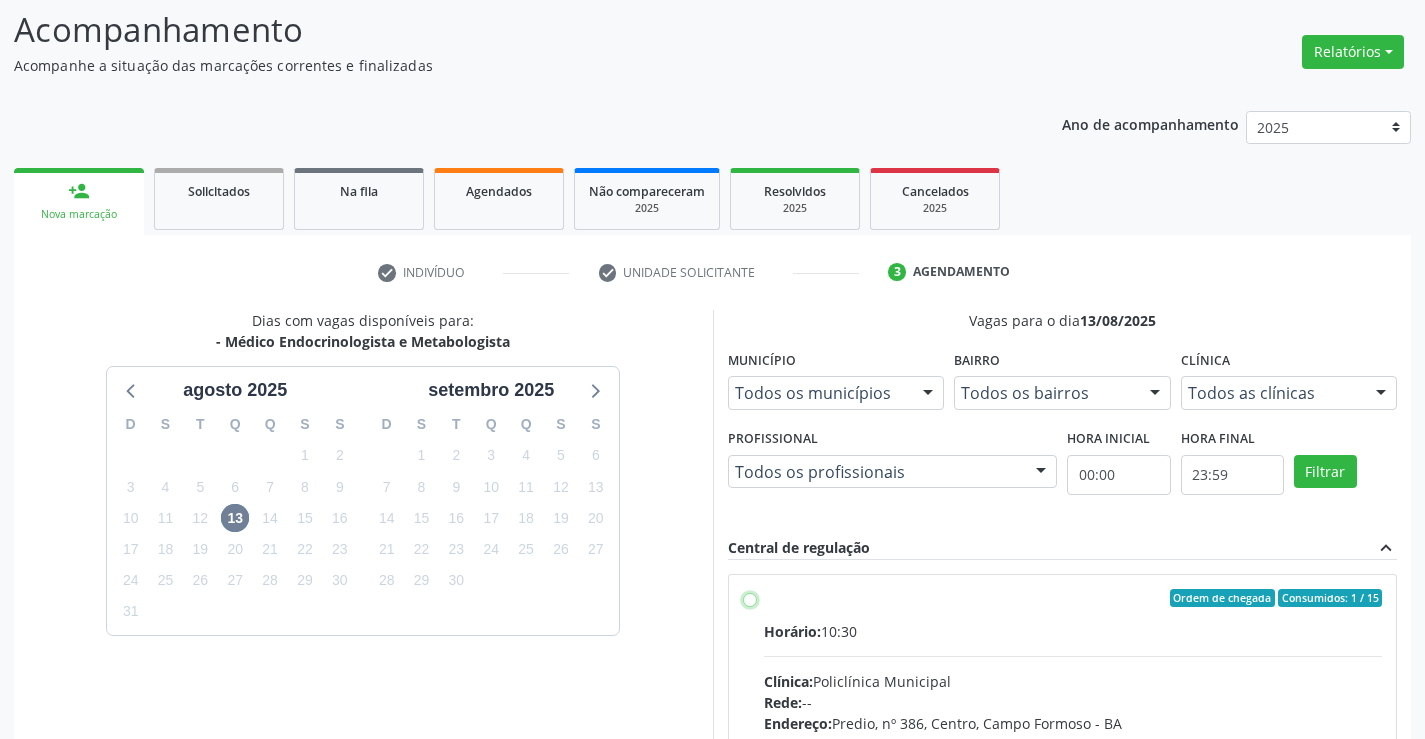 click on "Ordem de chegada
Consumidos: 1 / 15
Horário:   10:30
Clínica:  Policlínica Municipal
Rede:
--
Endereço:   Predio, nº 386, Centro, Campo Formoso - BA
Telefone:   (74) 6451312
Profissional:
Washington Luiz Sobreira da Slva
Informações adicionais sobre o atendimento
Idade de atendimento:
de 16 a 100 anos
Gênero(s) atendido(s):
Masculino e Feminino
Informações adicionais:
--" at bounding box center (750, 598) 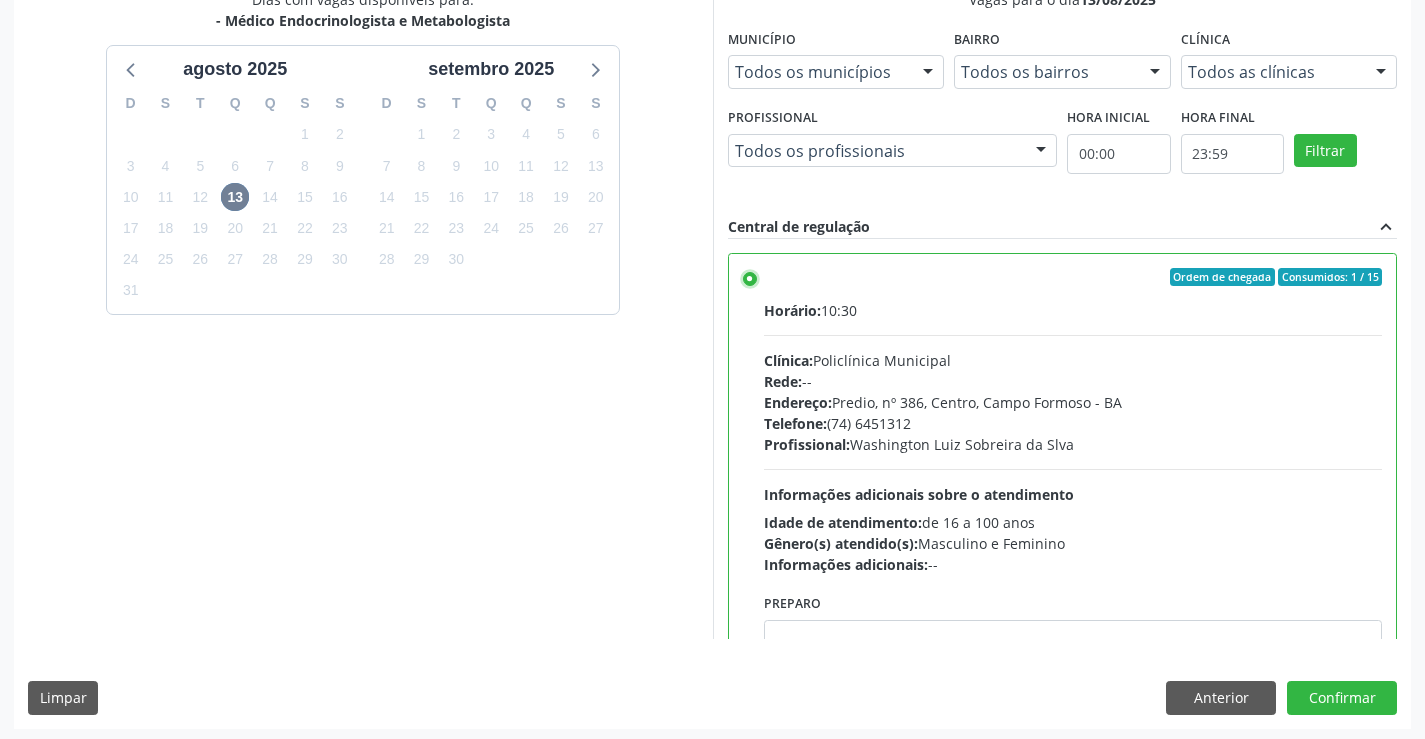 scroll, scrollTop: 456, scrollLeft: 0, axis: vertical 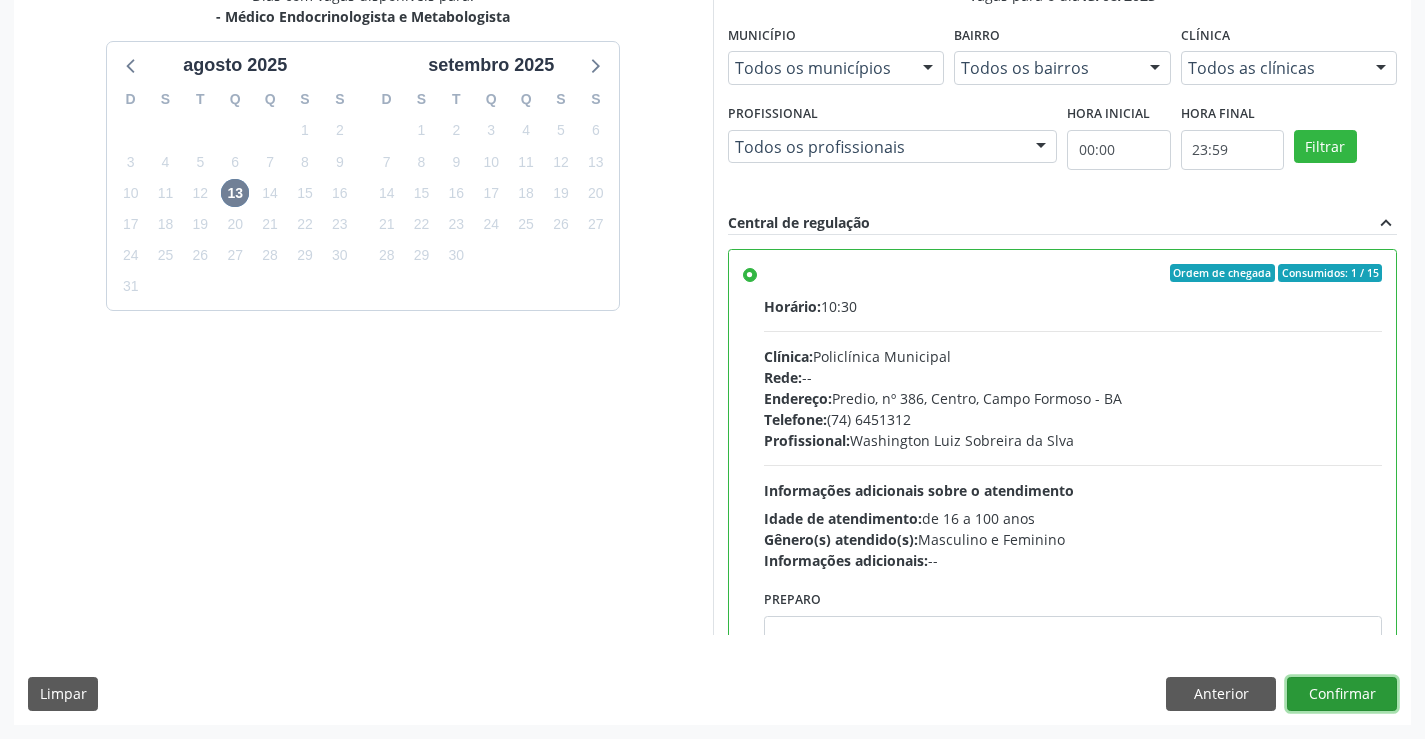click on "Confirmar" at bounding box center [1342, 694] 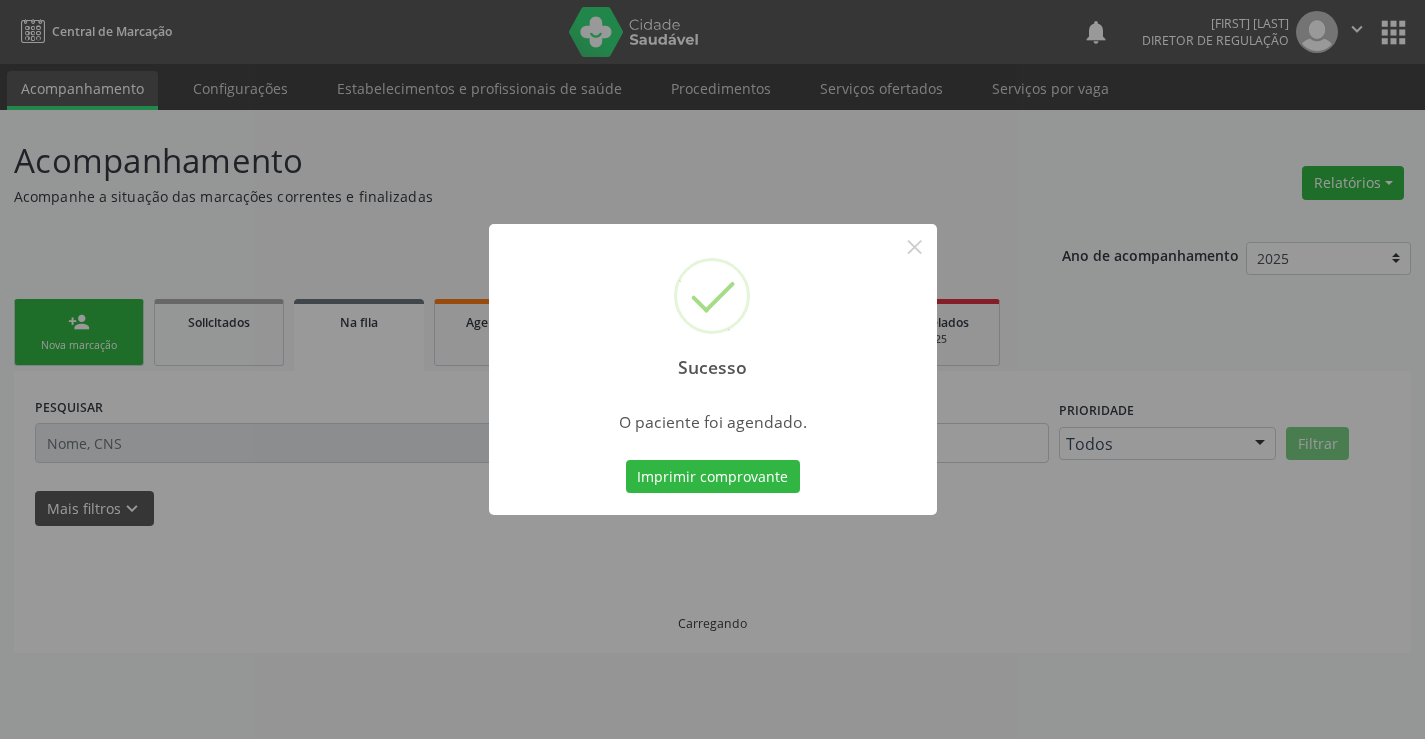 scroll, scrollTop: 0, scrollLeft: 0, axis: both 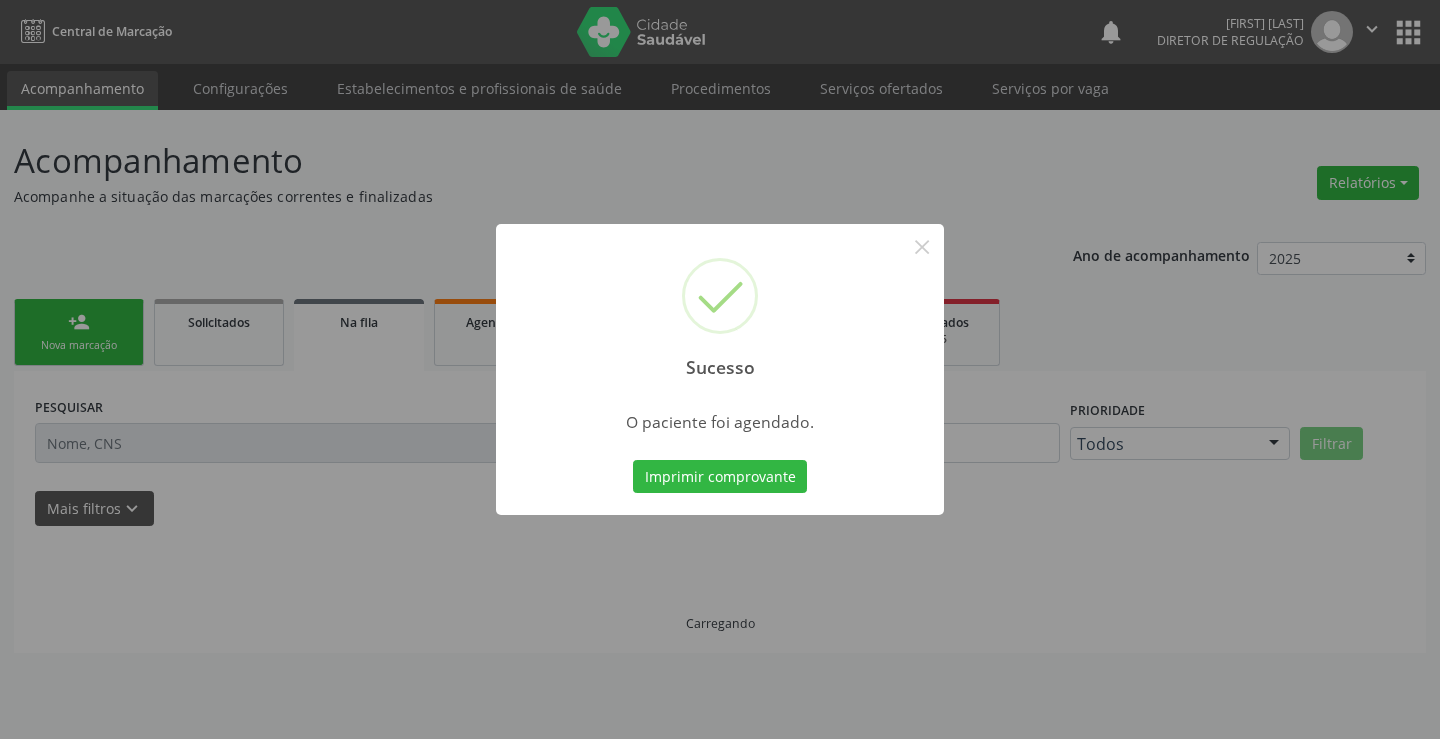 type 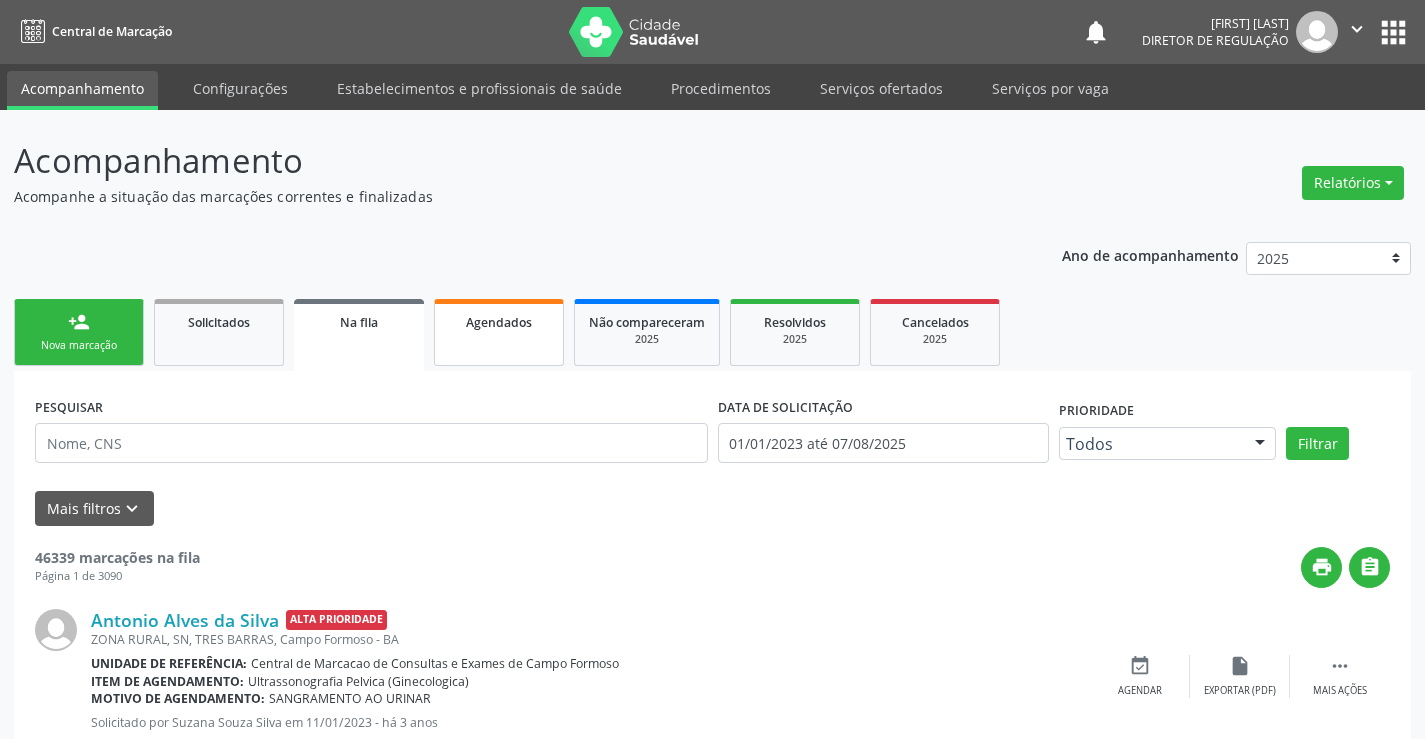click on "Agendados" at bounding box center [499, 332] 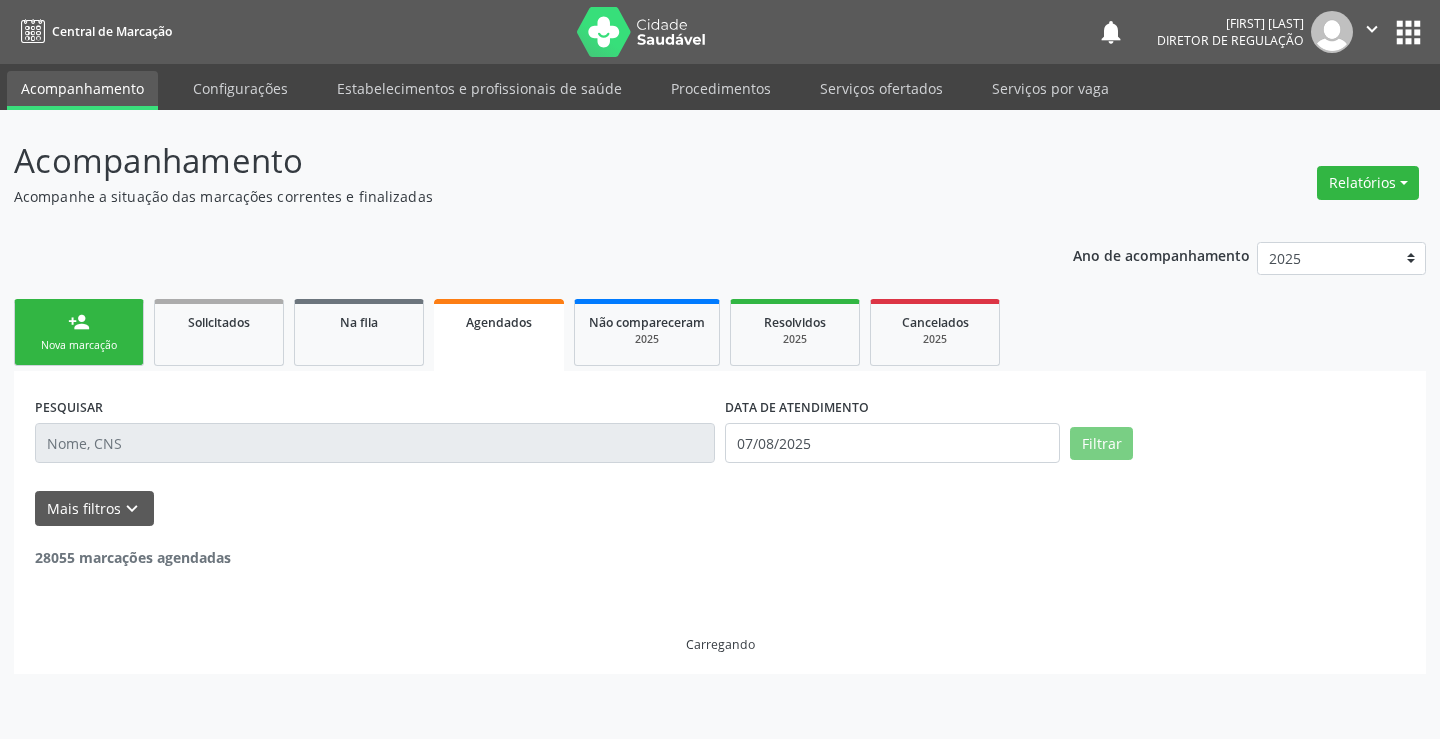 click at bounding box center (375, 443) 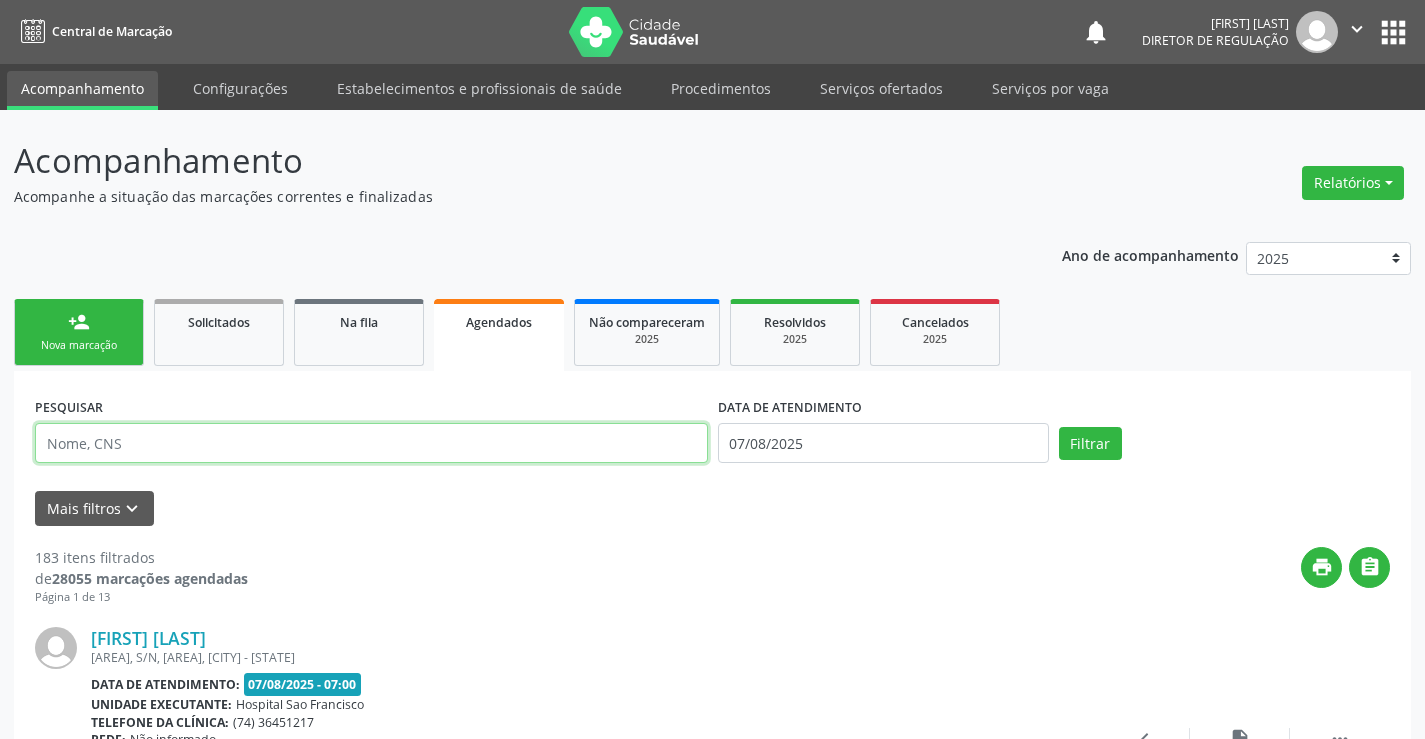 click at bounding box center (371, 443) 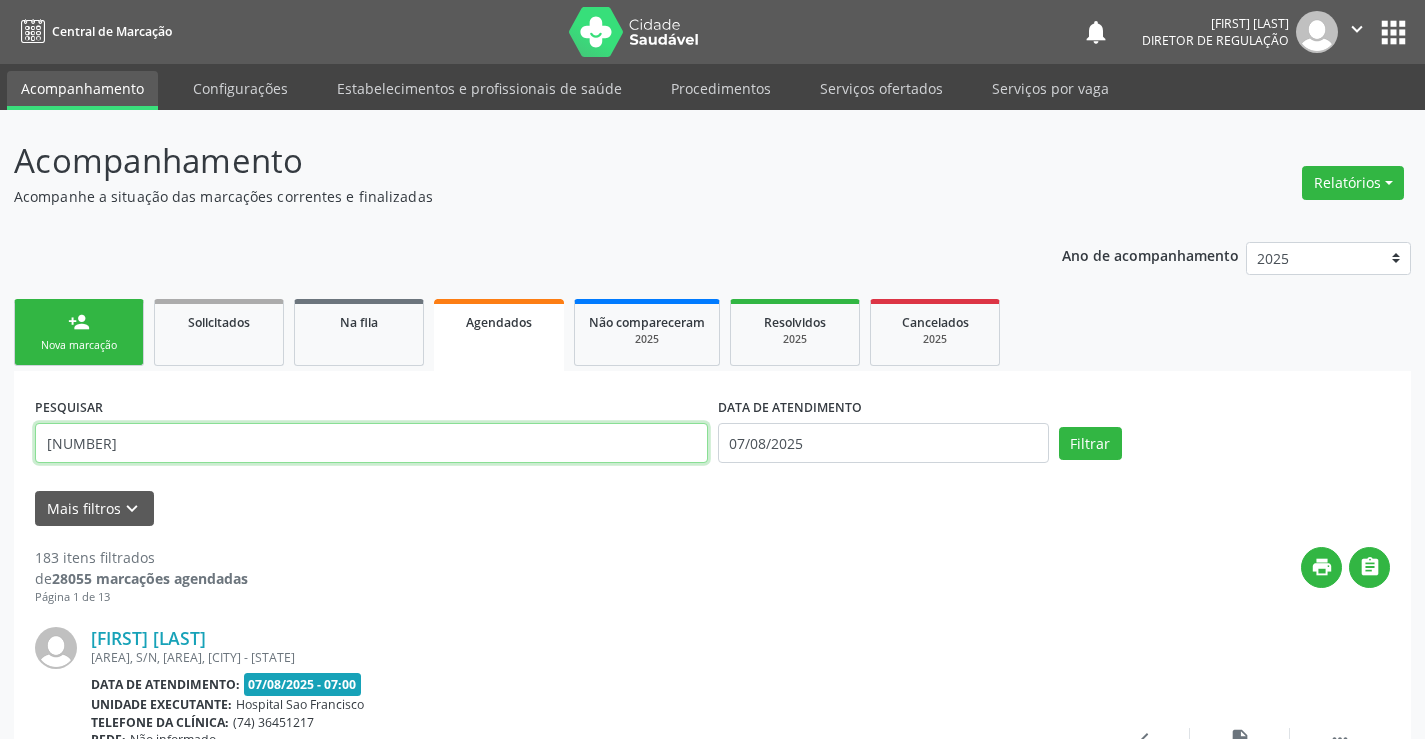 type on "708203199850543" 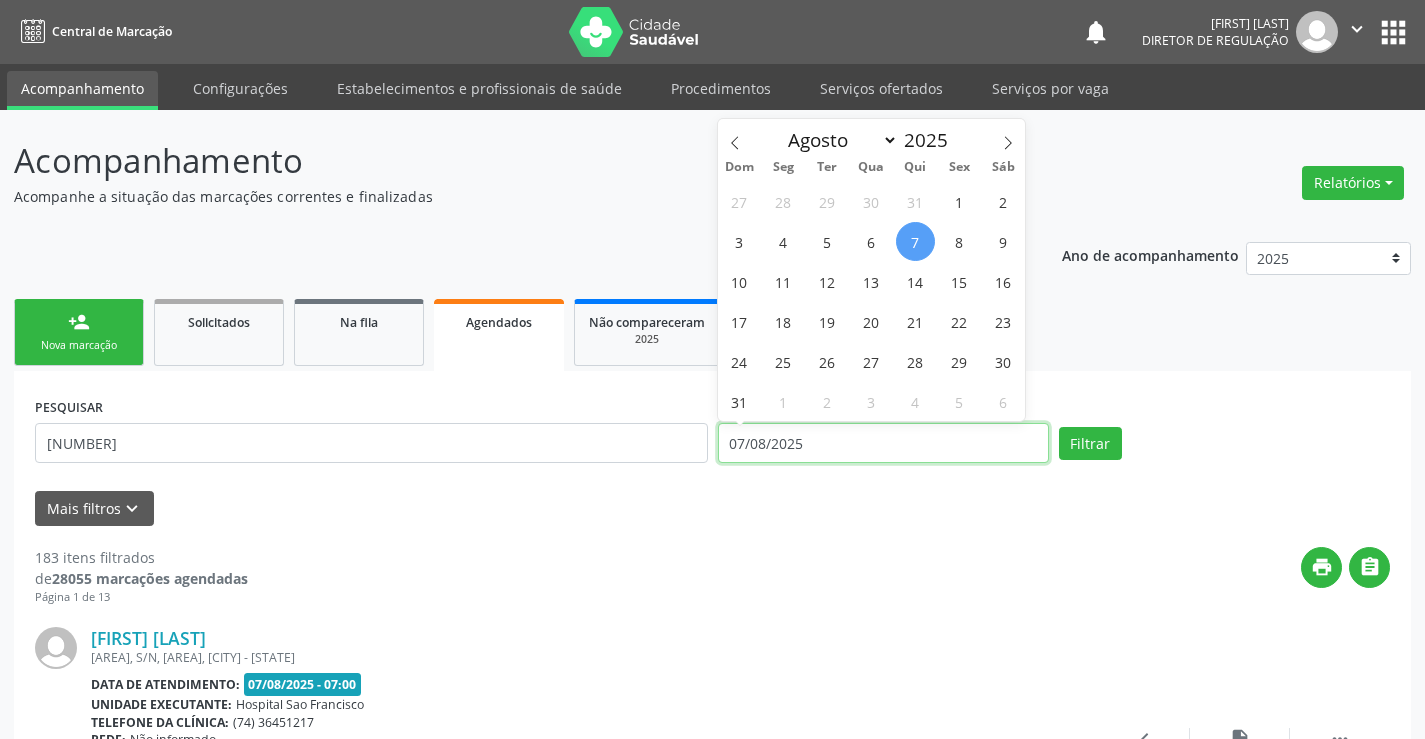click on "07/08/2025" at bounding box center (883, 443) 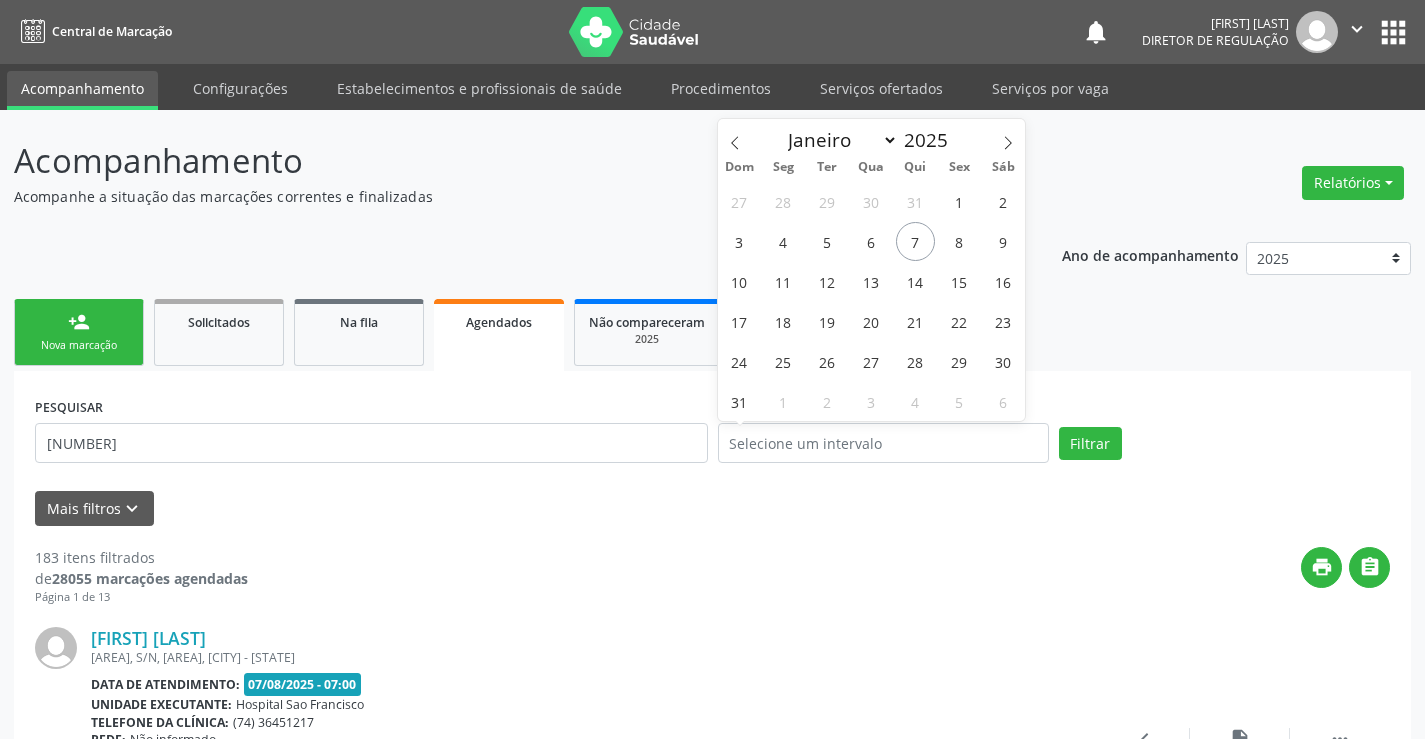 click on "PESQUISAR
708203199850543
DATA DE ATENDIMENTO
Filtrar" at bounding box center [712, 434] 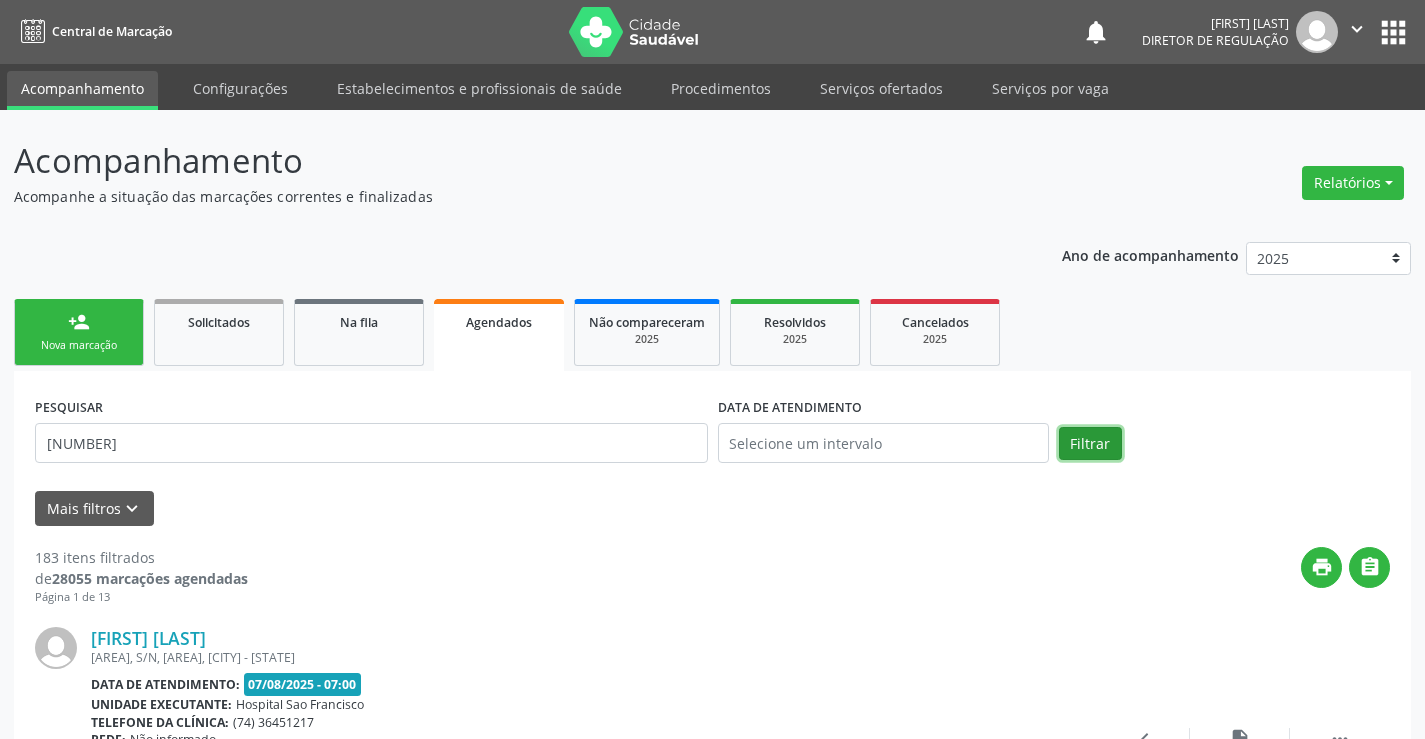 click on "Filtrar" at bounding box center (1090, 444) 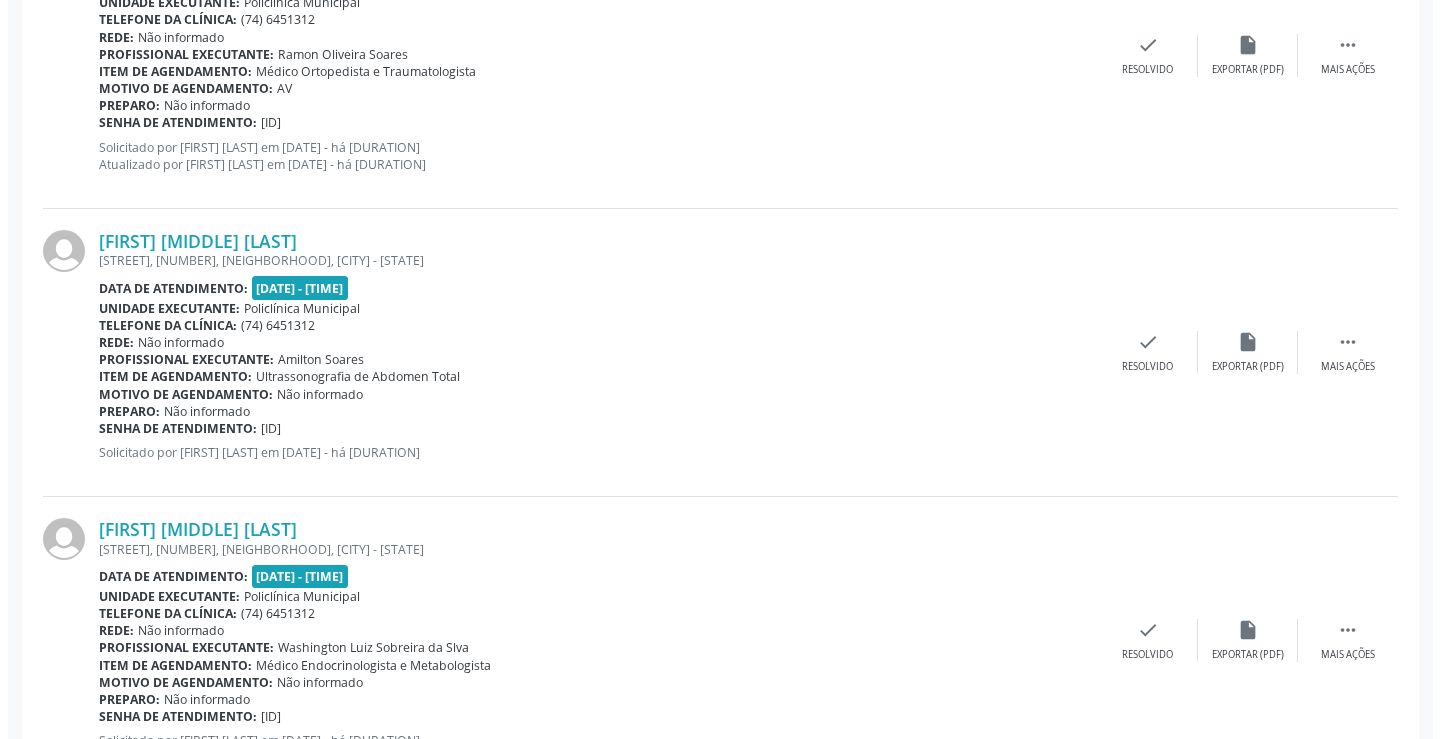 scroll, scrollTop: 3970, scrollLeft: 0, axis: vertical 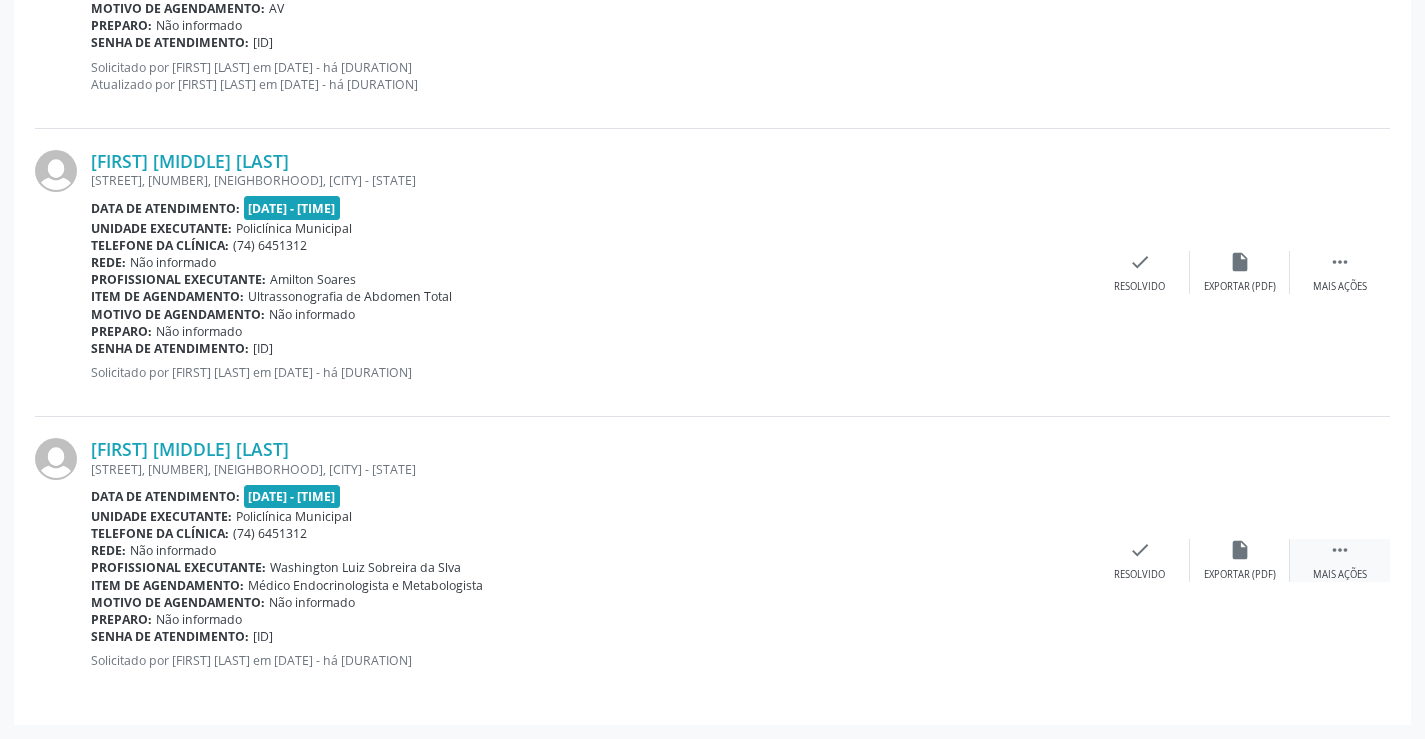 click on "
Mais ações" at bounding box center (1340, 560) 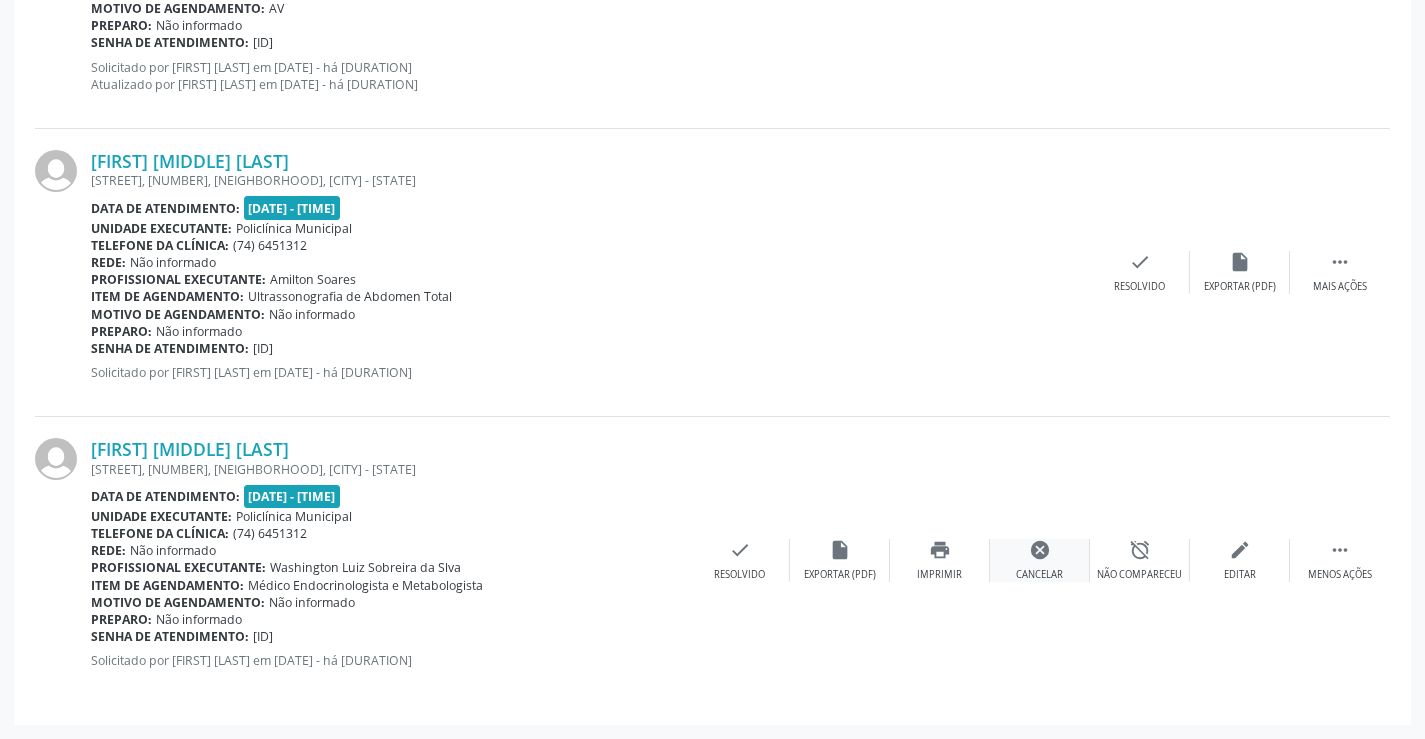 click on "cancel
Cancelar" at bounding box center (1040, 560) 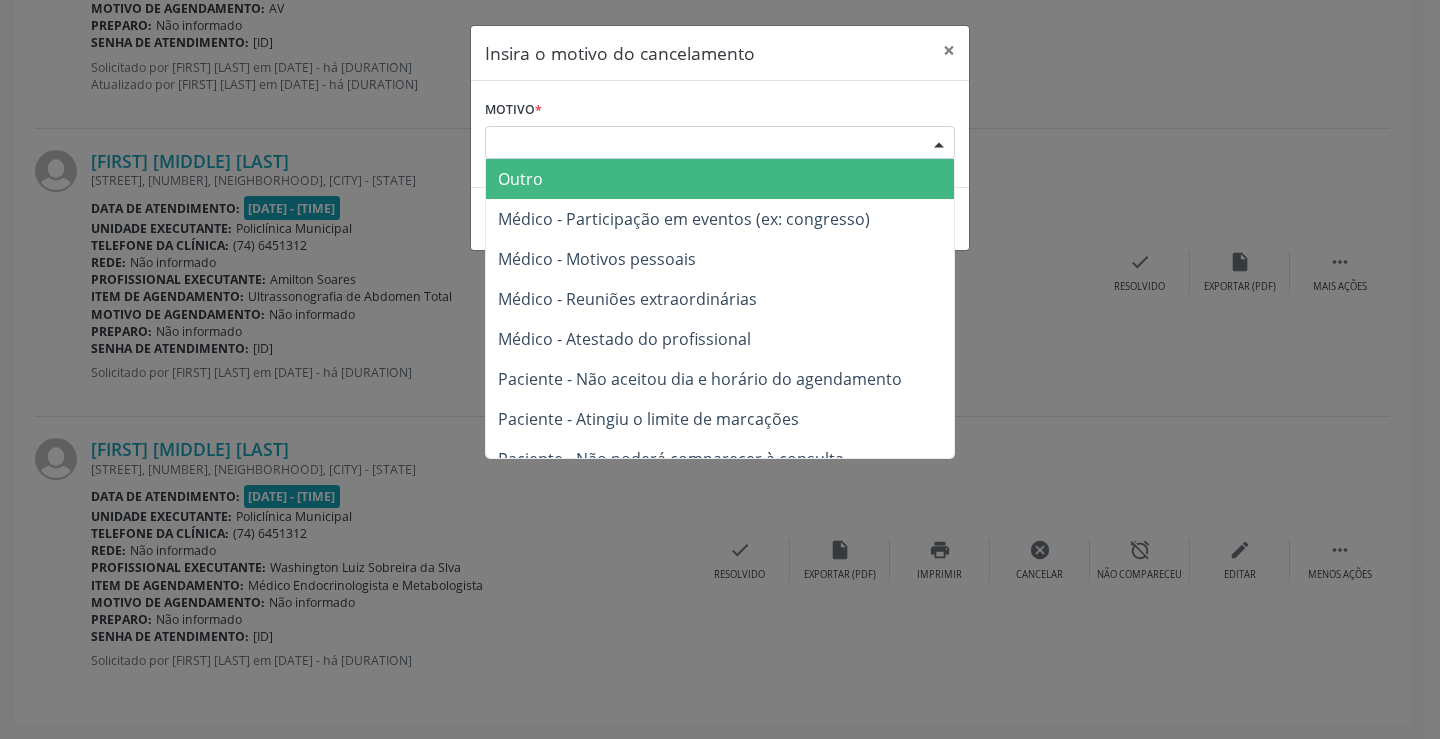 click on "Escolha o motivo" at bounding box center (720, 143) 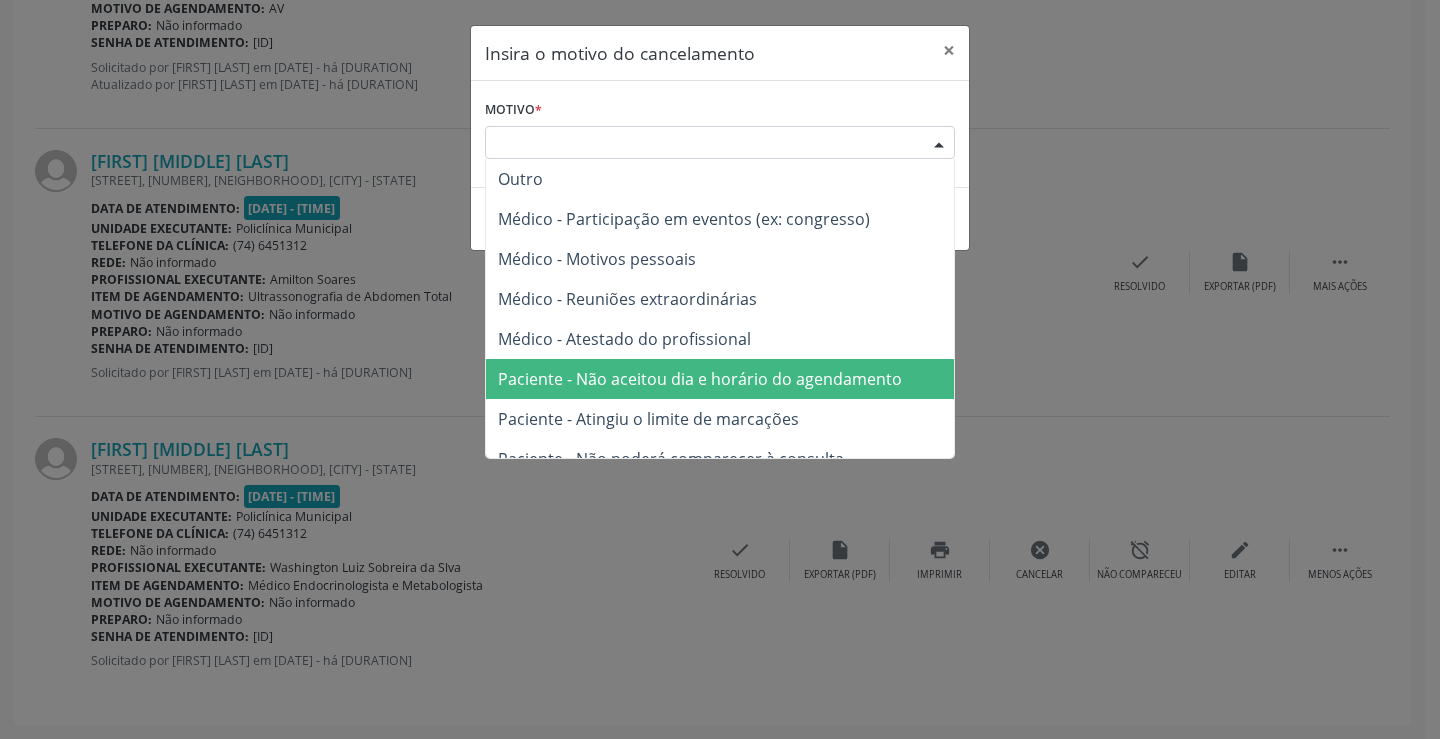 click on "Paciente - Não aceitou dia e horário do agendamento" at bounding box center [720, 379] 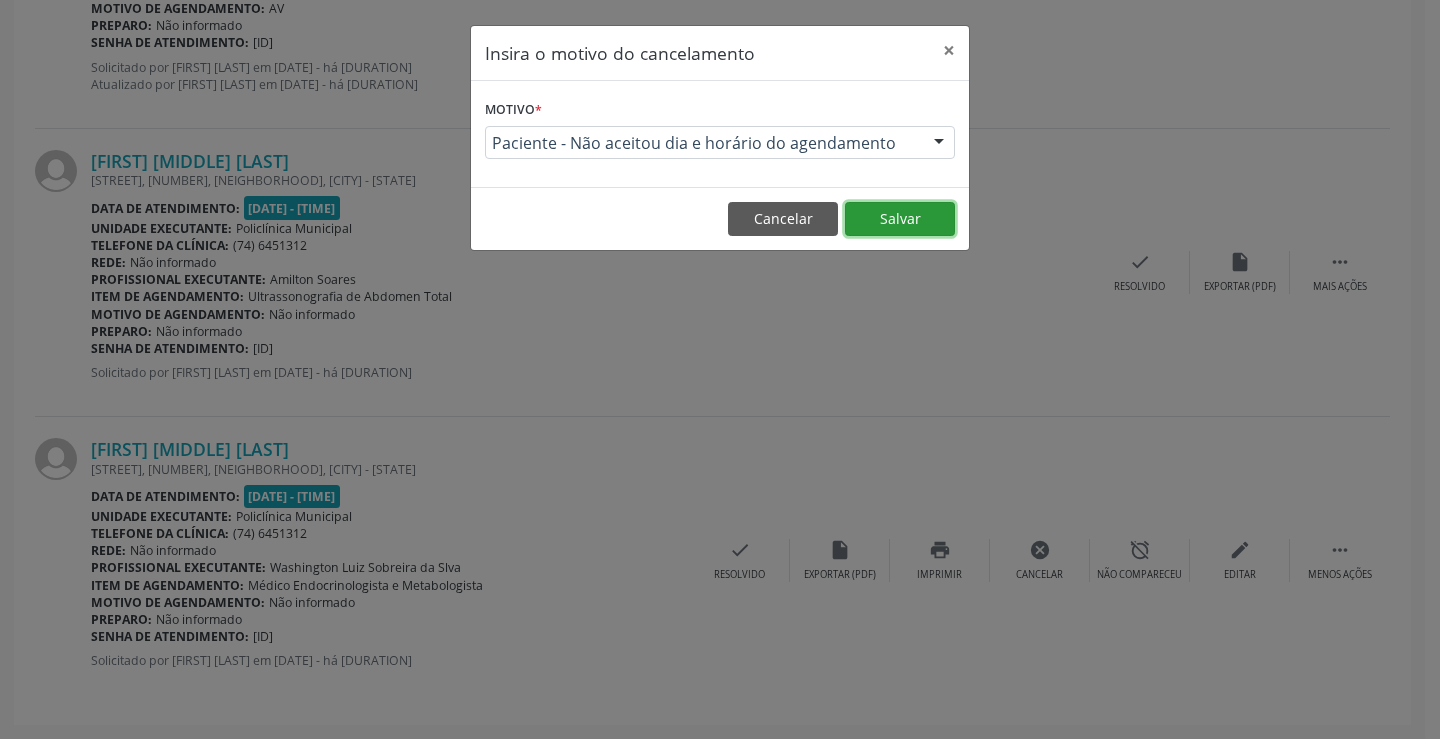 click on "Salvar" at bounding box center [900, 219] 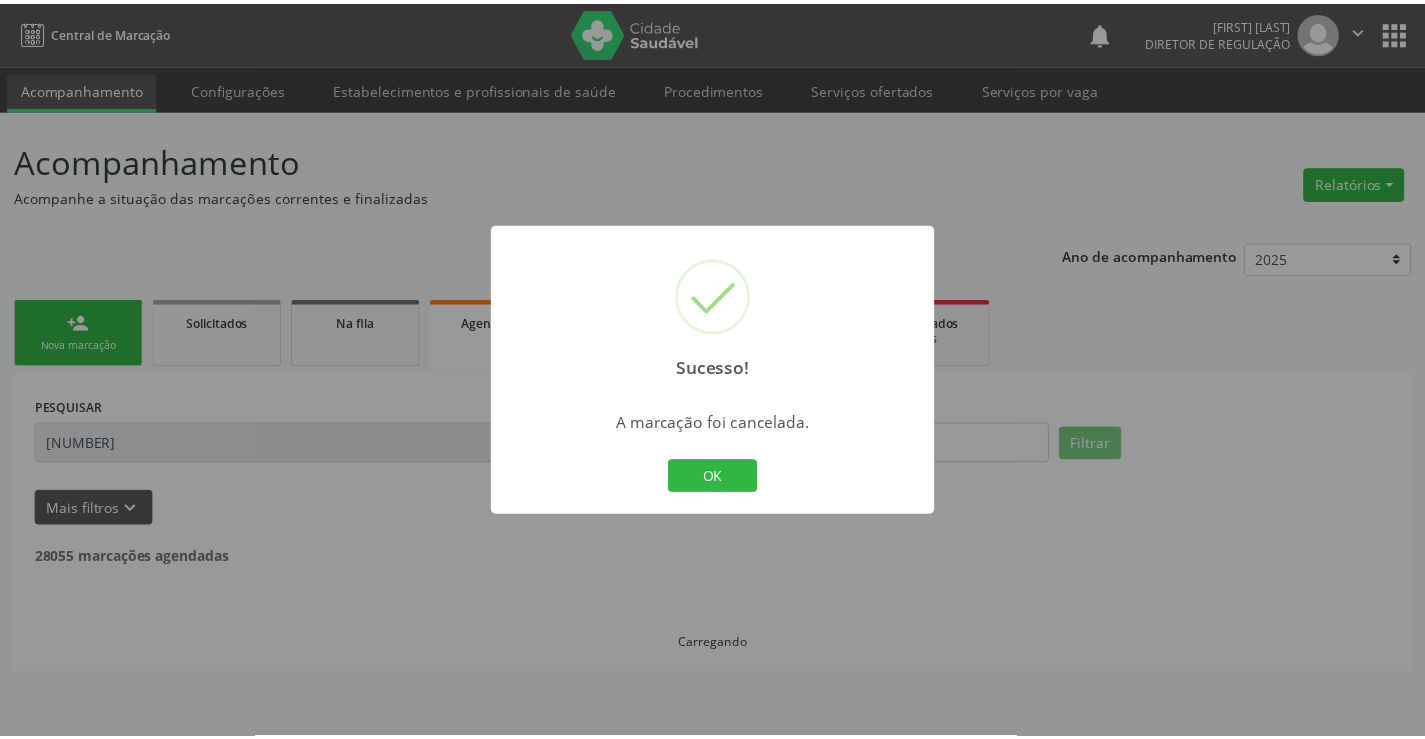 scroll, scrollTop: 0, scrollLeft: 0, axis: both 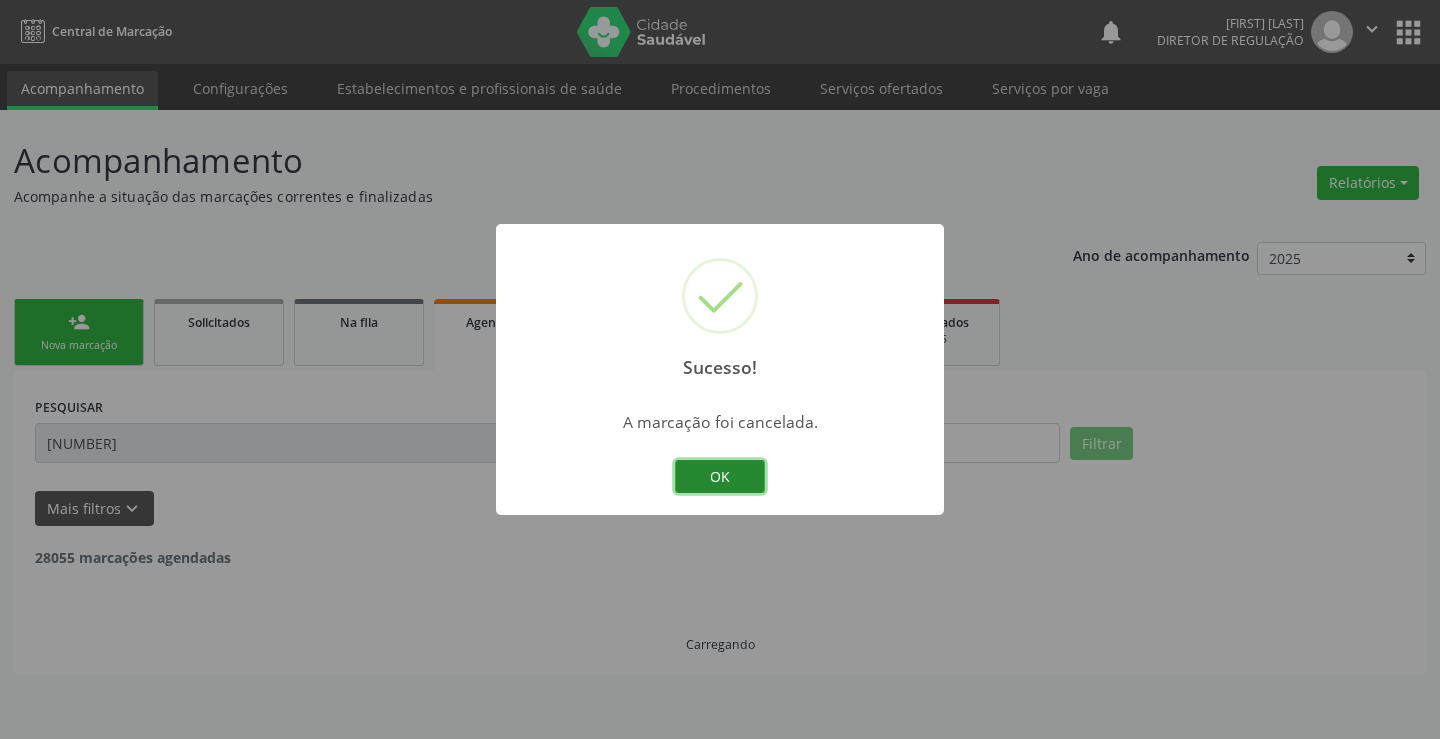 click on "OK" at bounding box center [720, 477] 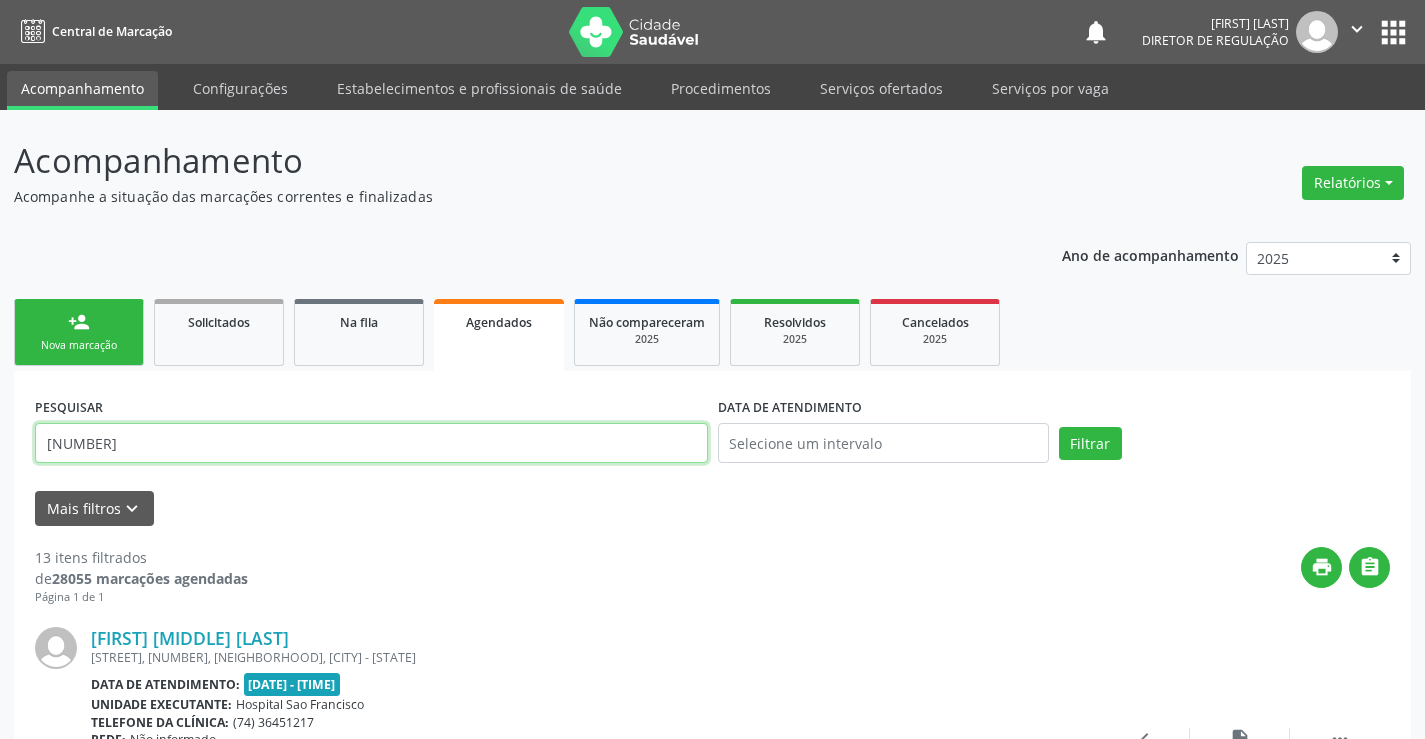 drag, startPoint x: 46, startPoint y: 447, endPoint x: 316, endPoint y: 428, distance: 270.6677 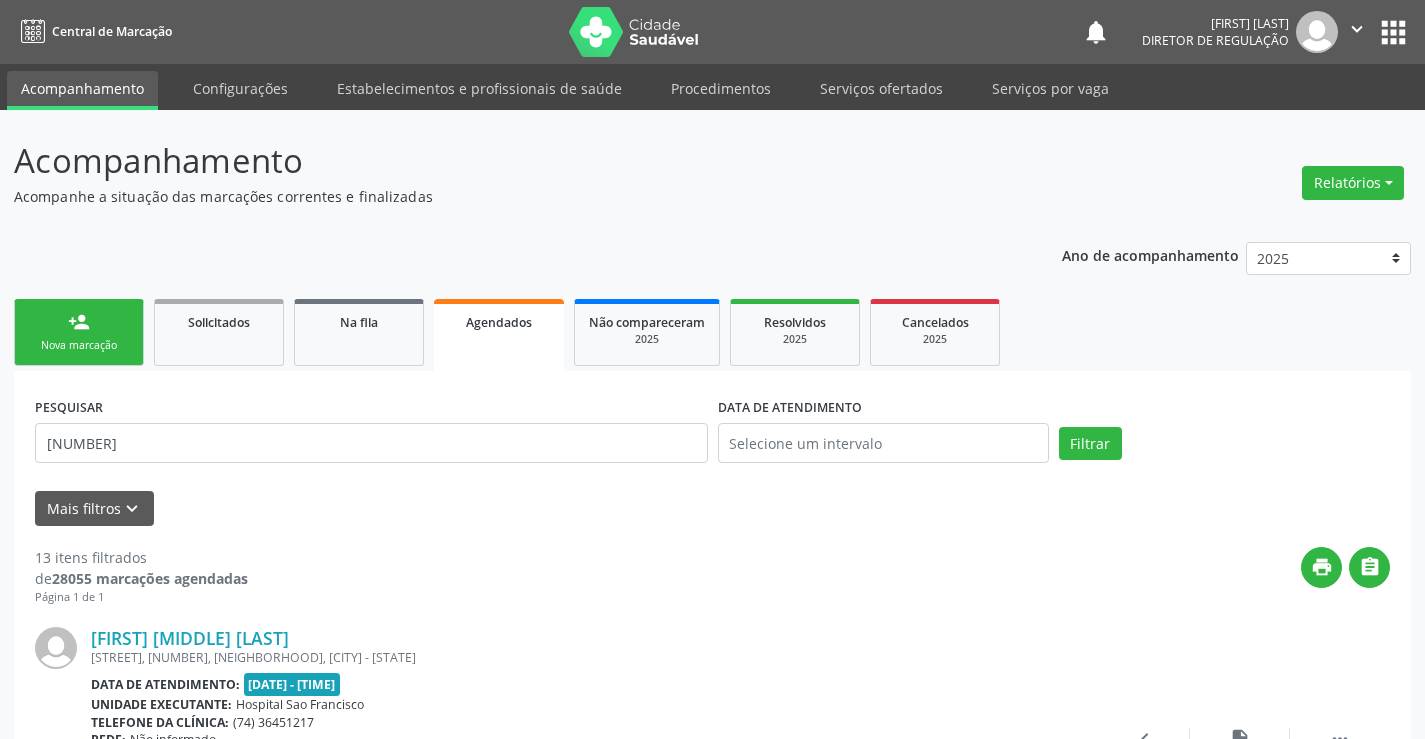 click on "person_add
Nova marcação" at bounding box center [79, 332] 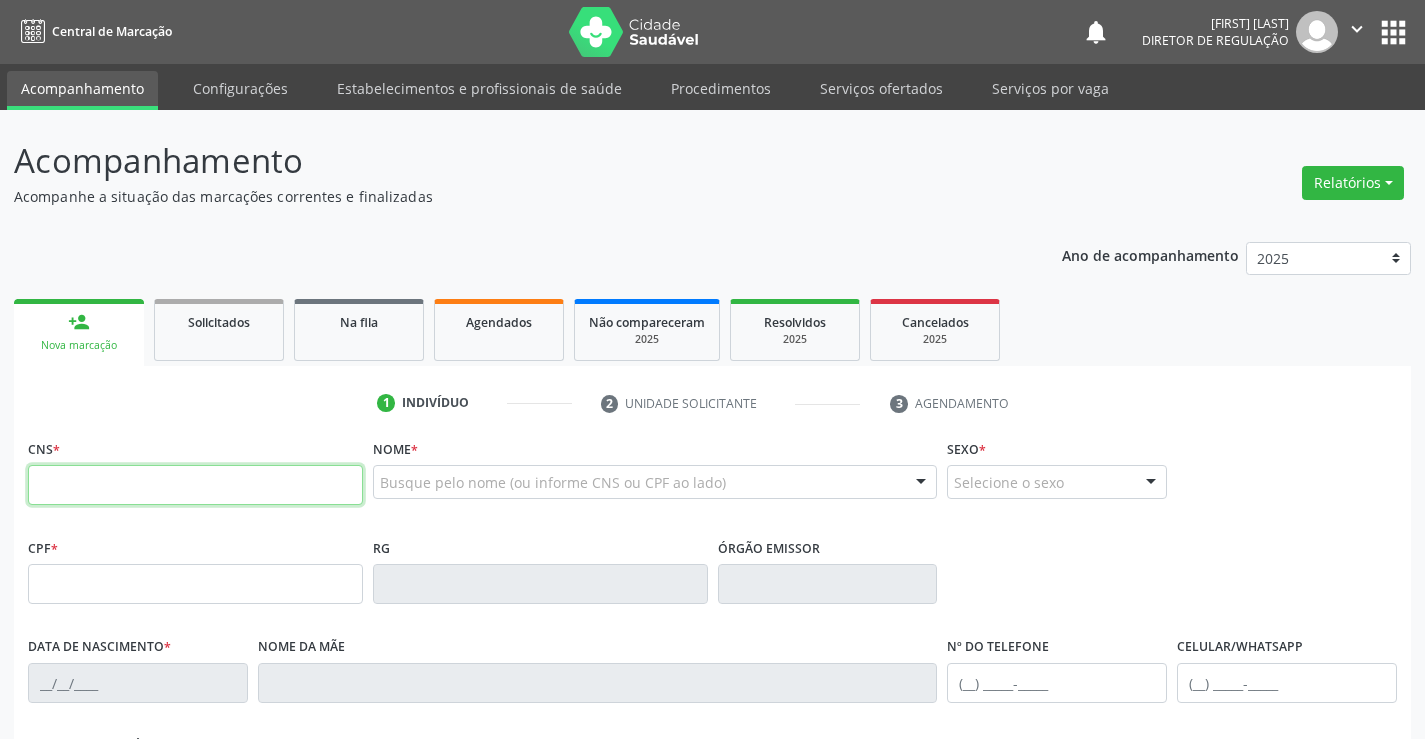 click at bounding box center (195, 485) 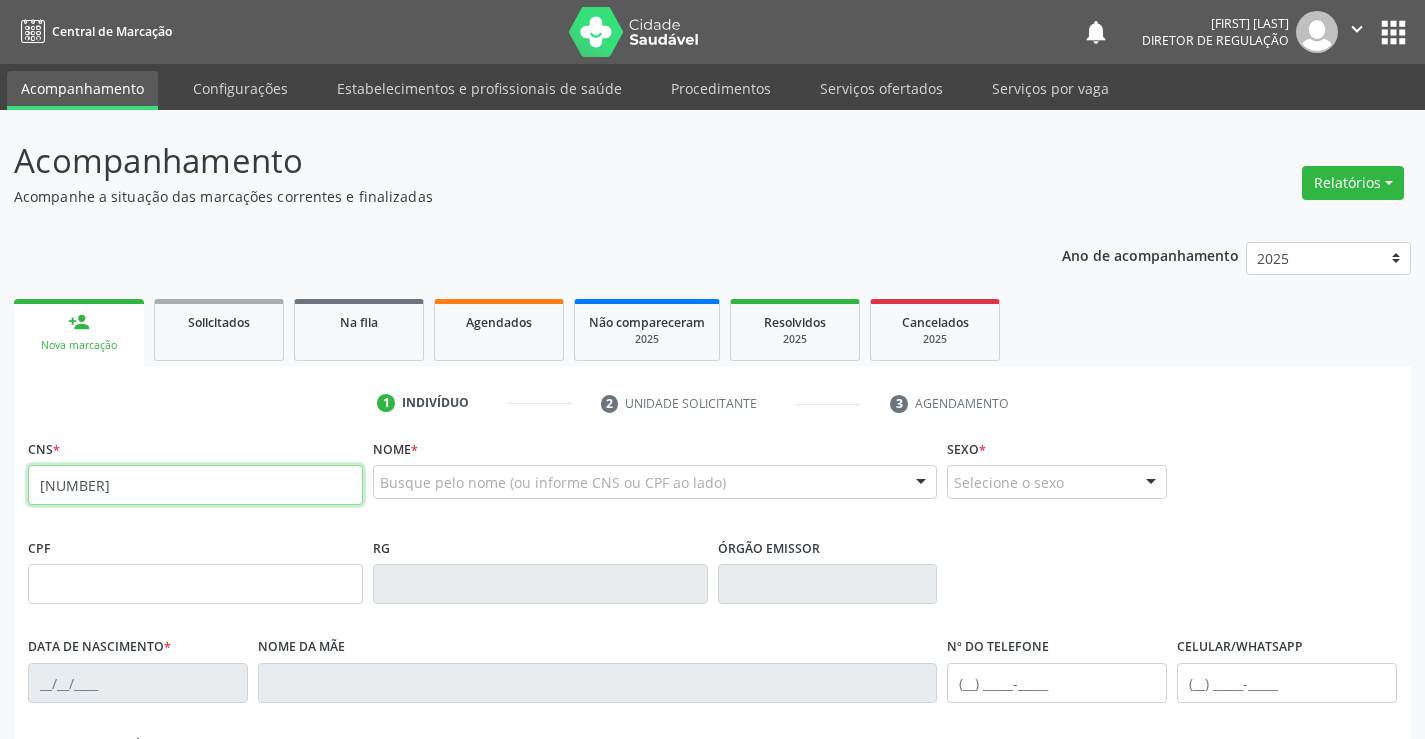 type on "708 2031 9985 0543" 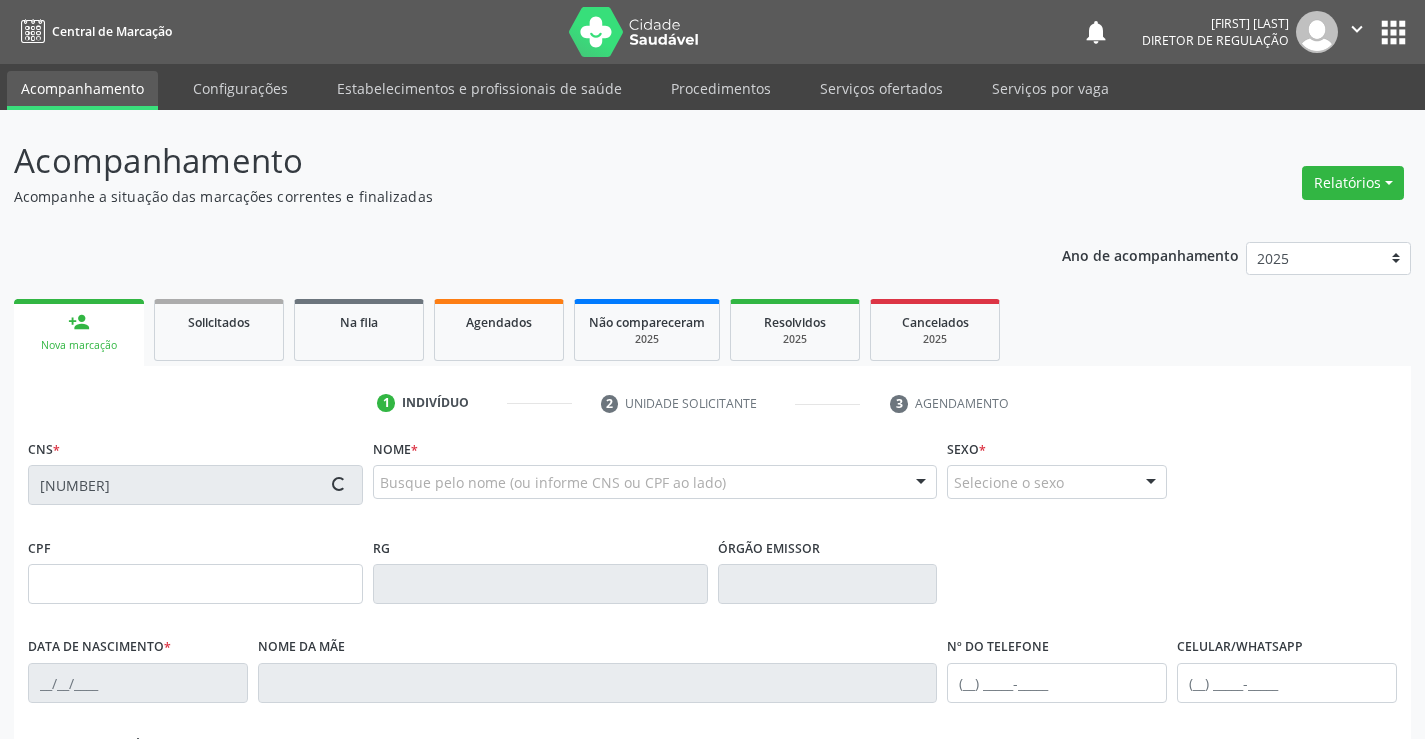 type on "0584617011" 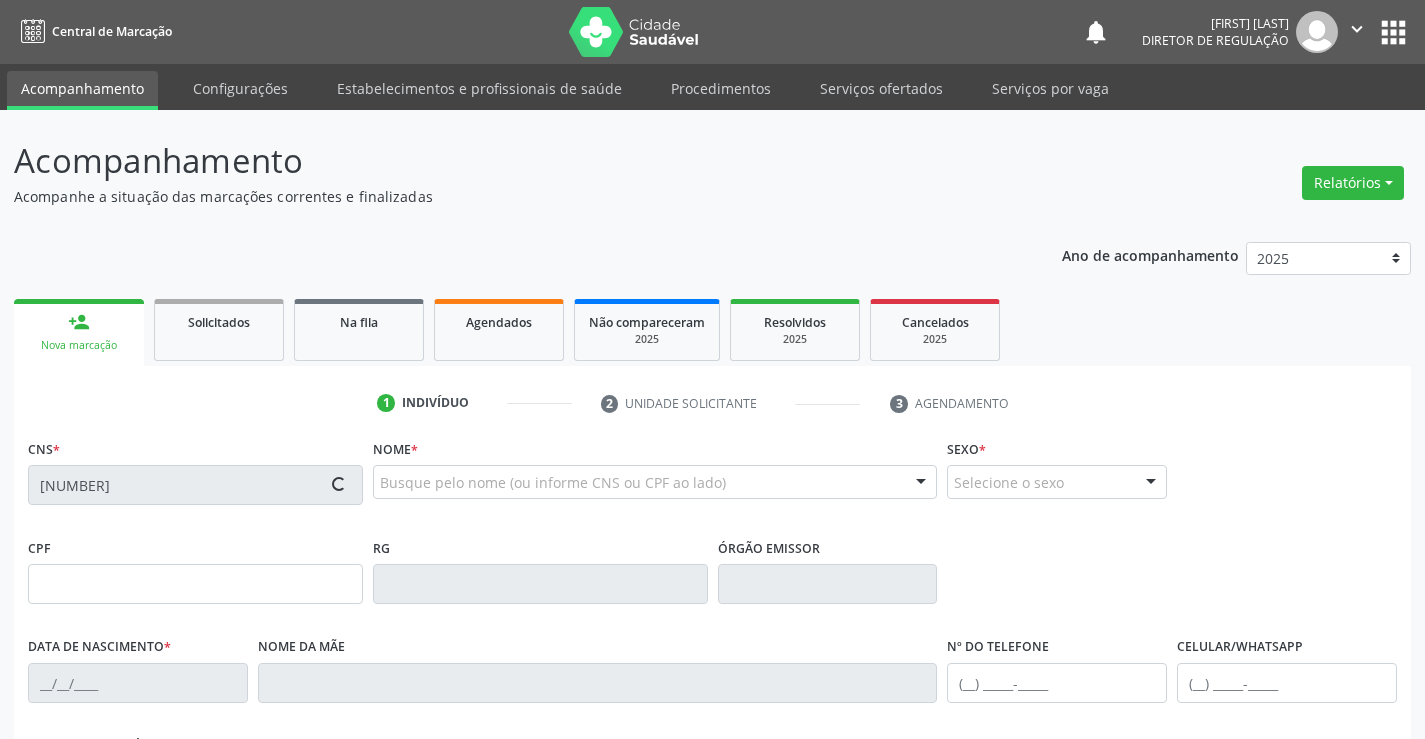 type on "02/12/1966" 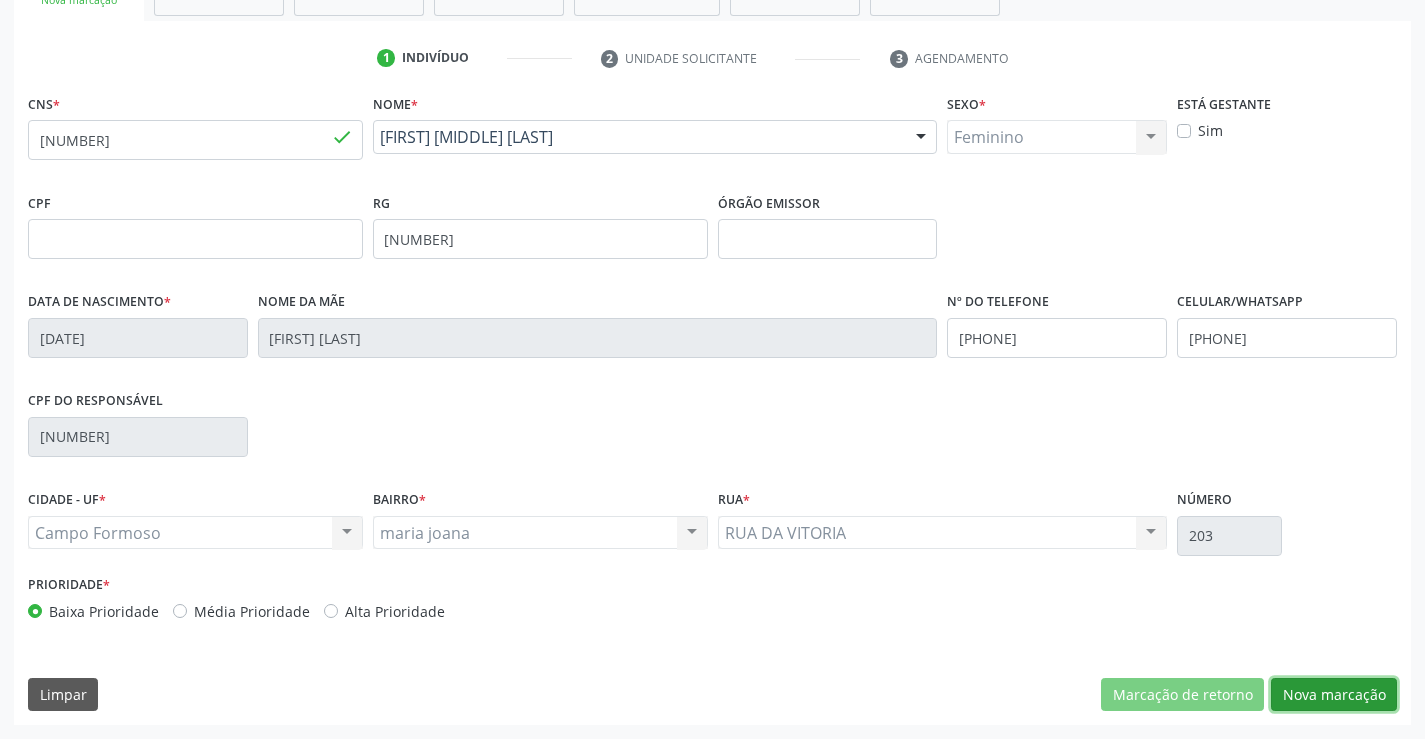 drag, startPoint x: 1341, startPoint y: 689, endPoint x: 1283, endPoint y: 670, distance: 61.03278 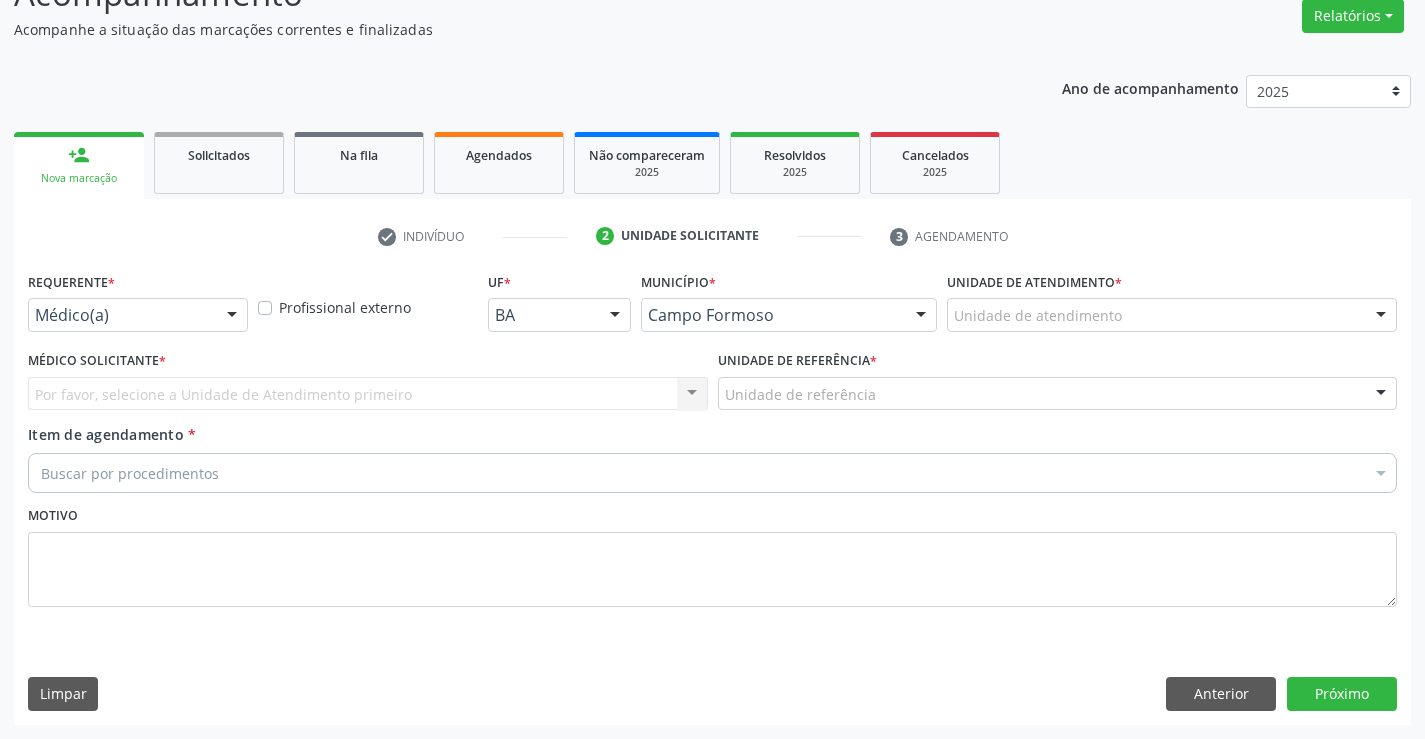 scroll, scrollTop: 167, scrollLeft: 0, axis: vertical 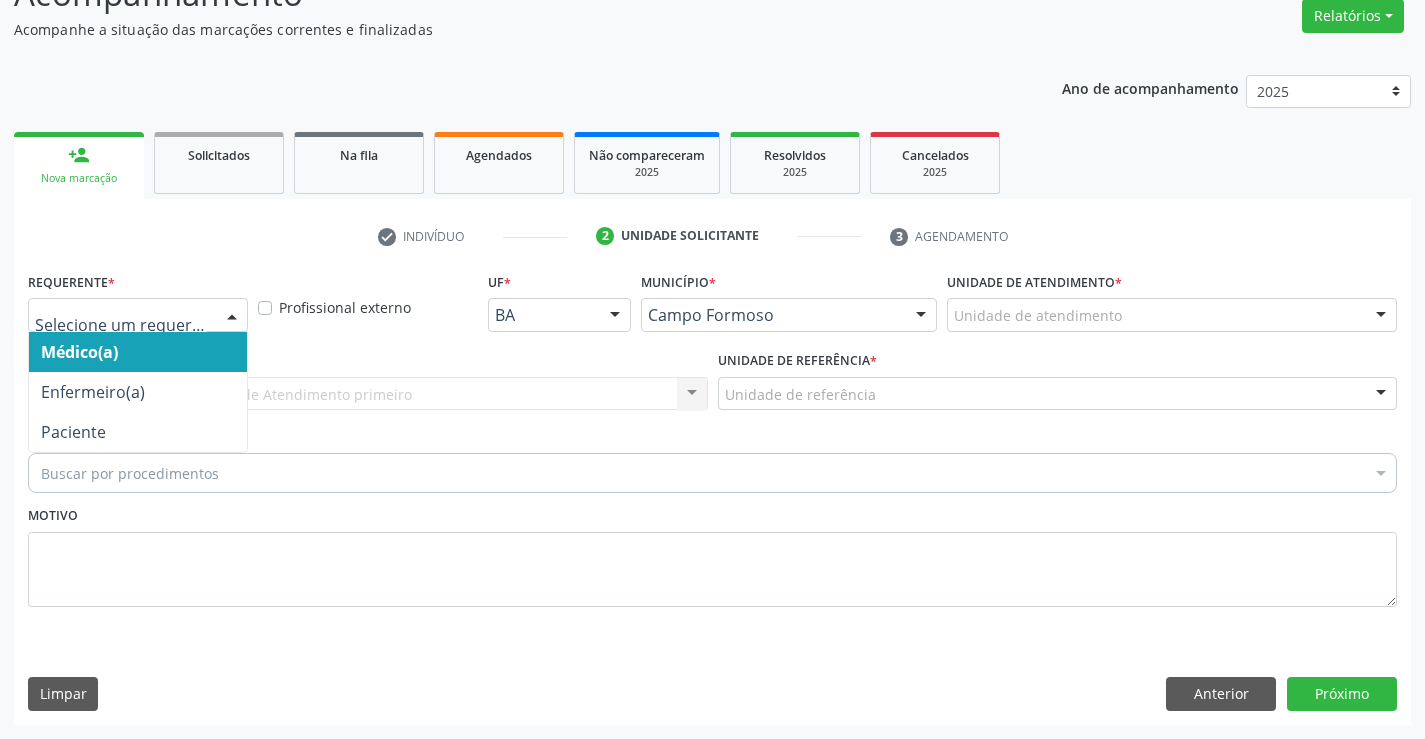 click at bounding box center (232, 316) 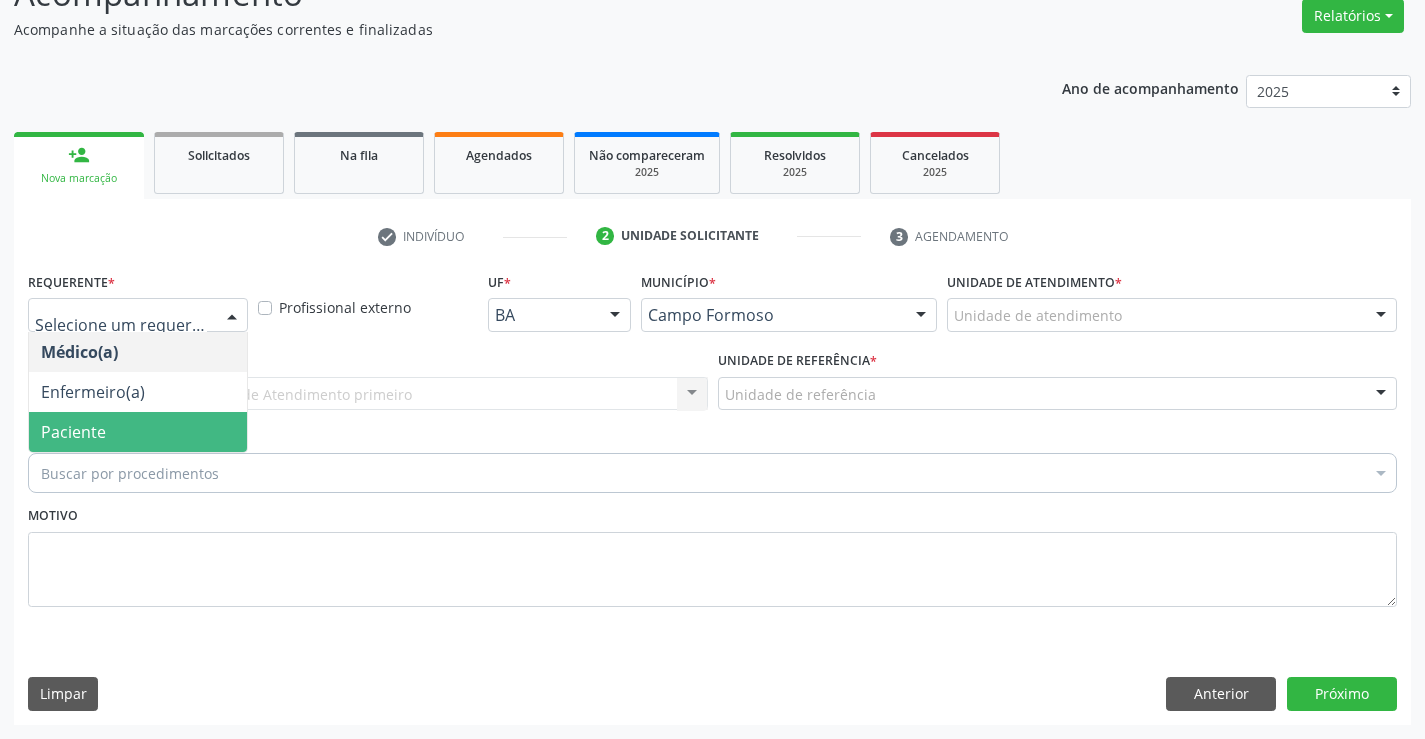 click on "Paciente" at bounding box center (138, 432) 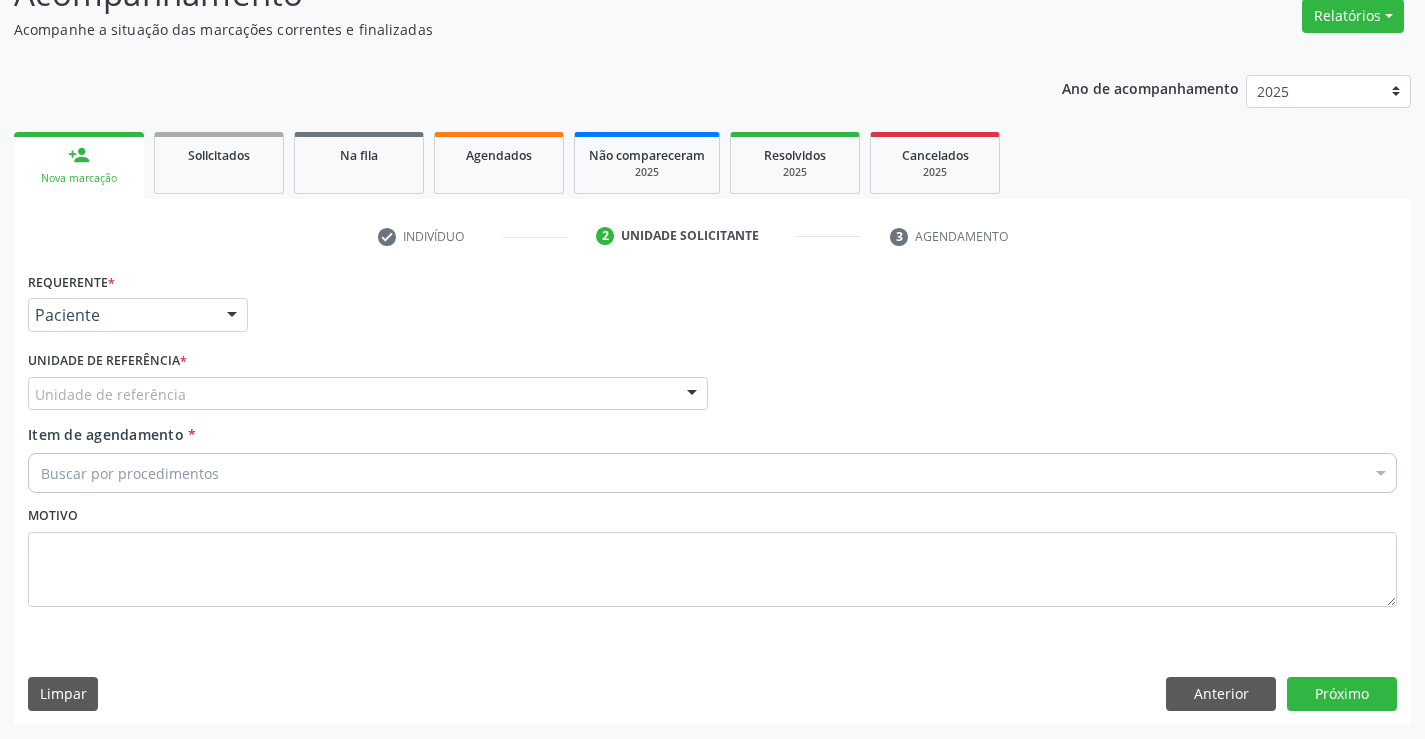 click on "Unidade de referência" at bounding box center (368, 394) 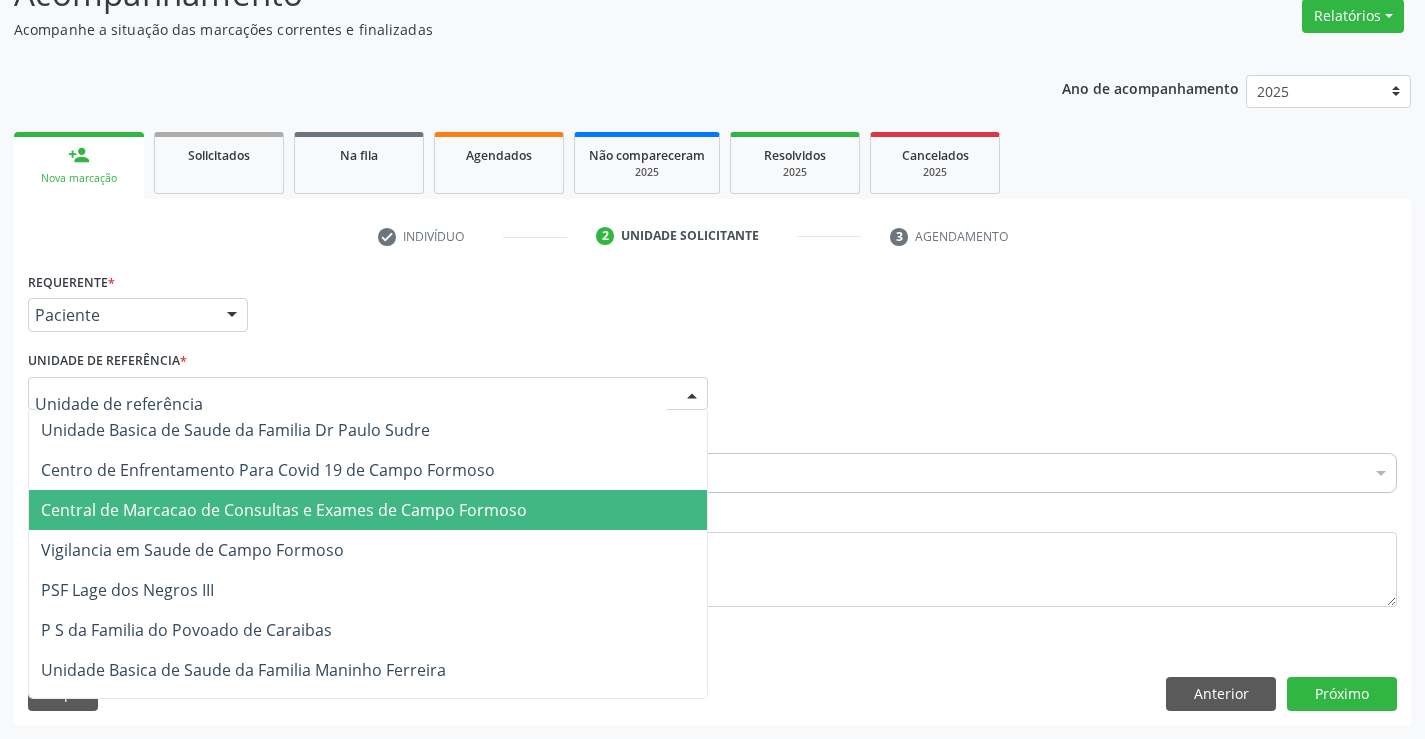 click on "Central de Marcacao de Consultas e Exames de Campo Formoso" at bounding box center (368, 510) 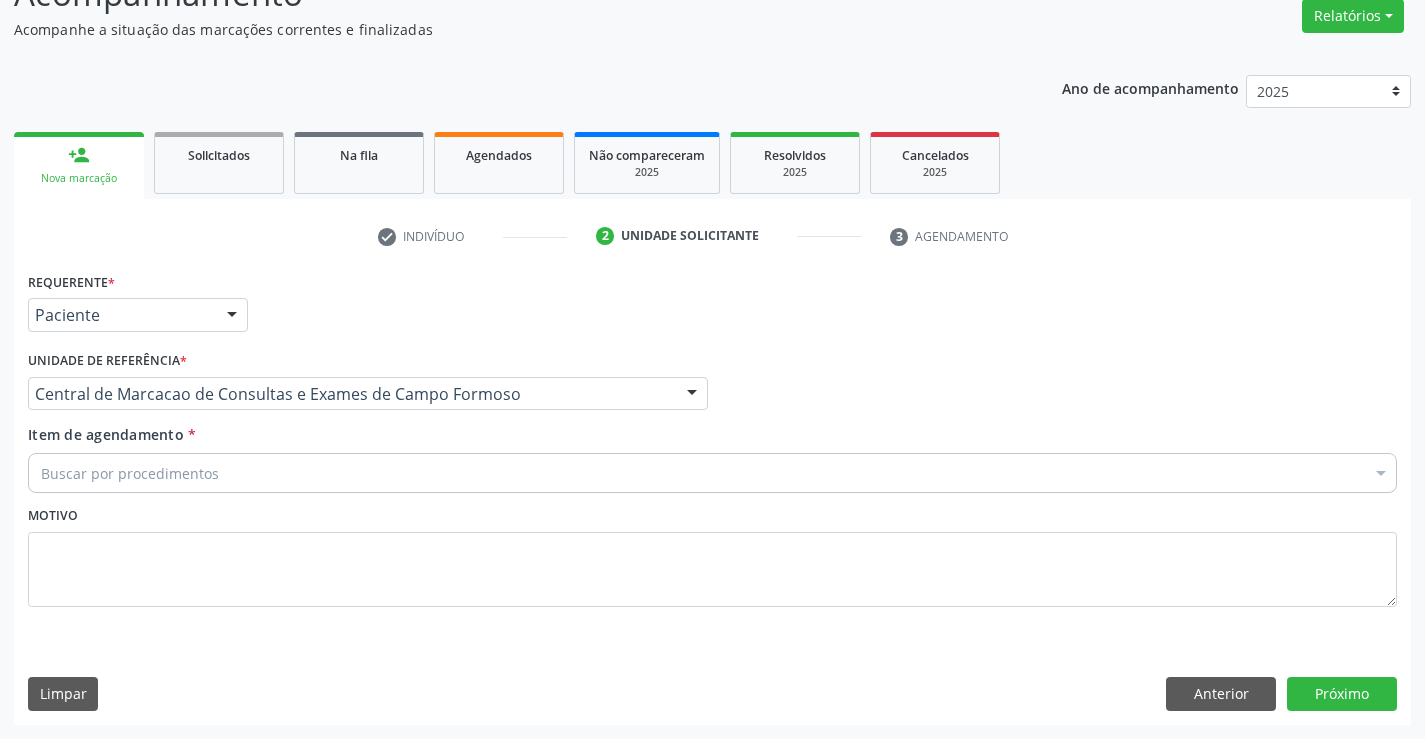 click on "Buscar por procedimentos" at bounding box center (712, 473) 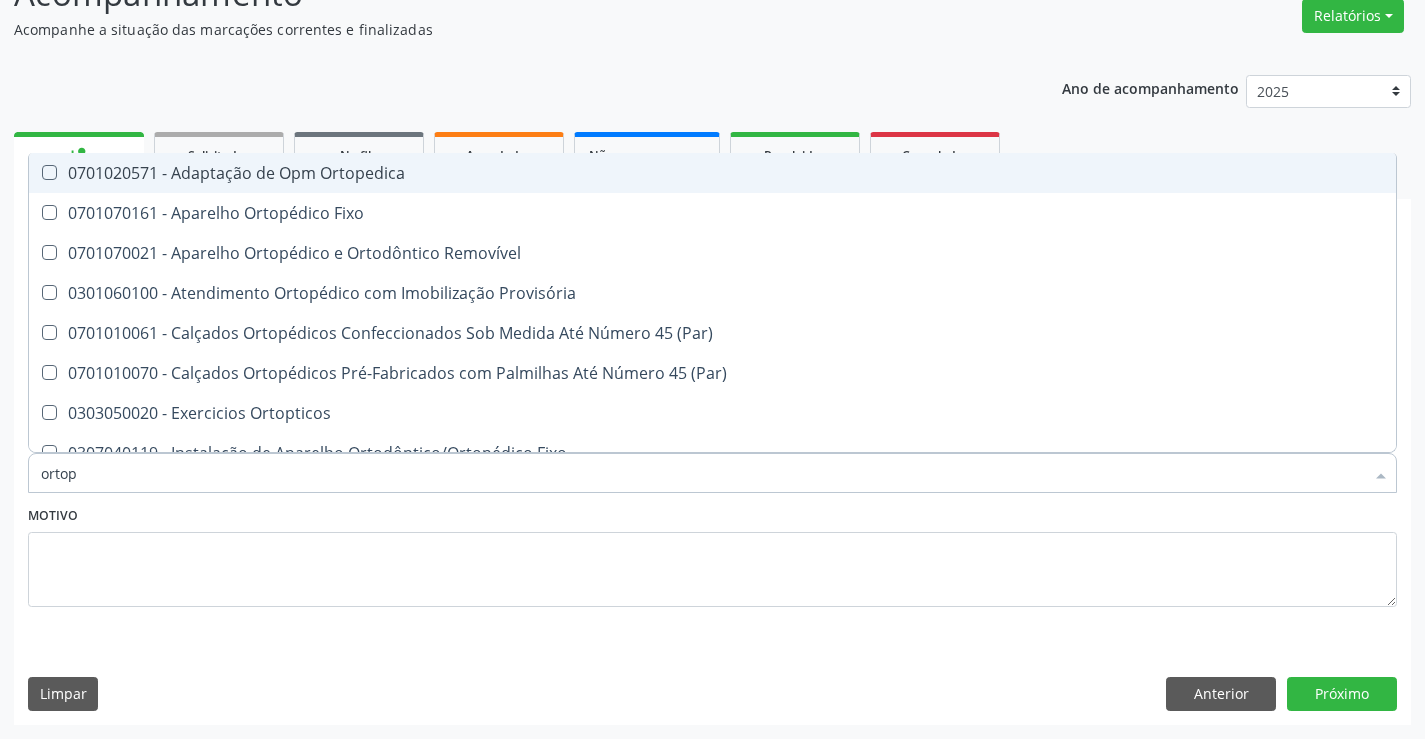 type on "ortope" 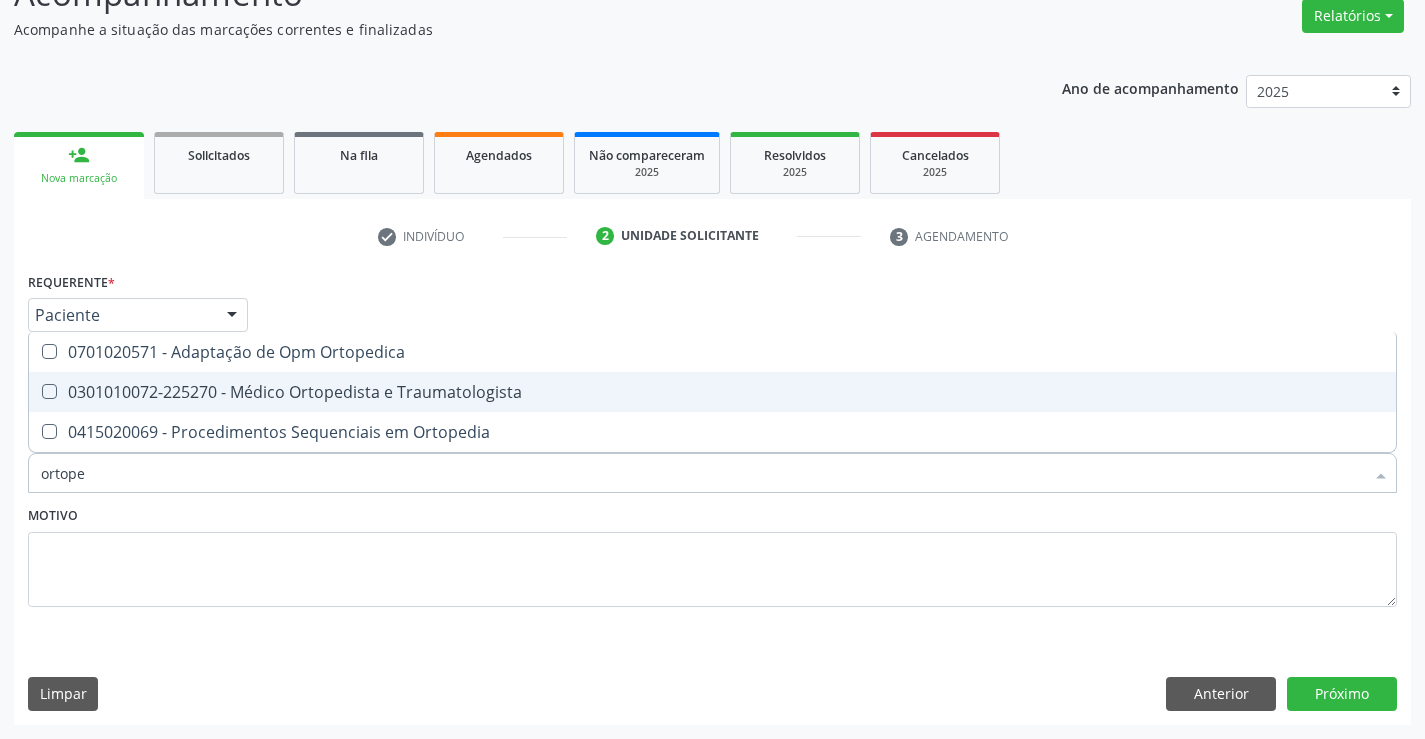 click on "0301010072-225270 - Médico Ortopedista e Traumatologista" at bounding box center [712, 392] 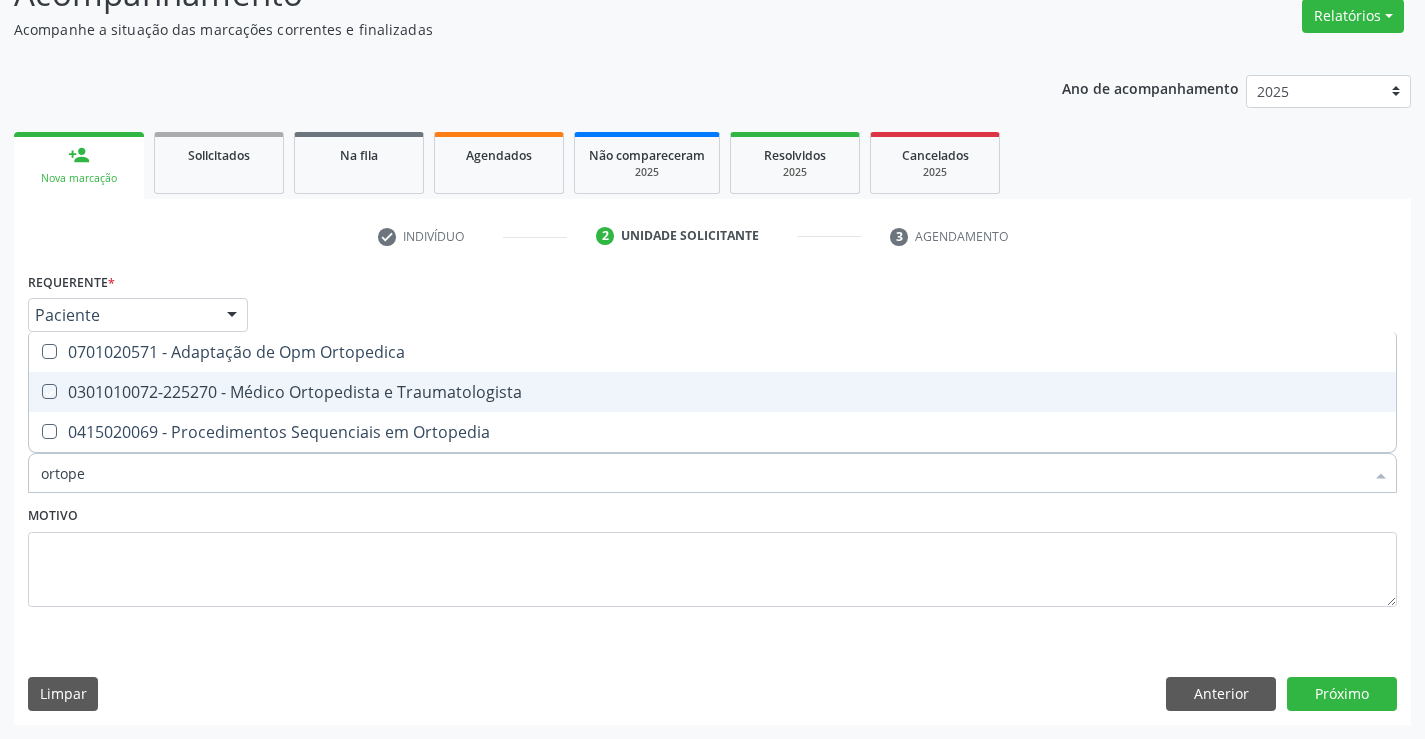 checkbox on "true" 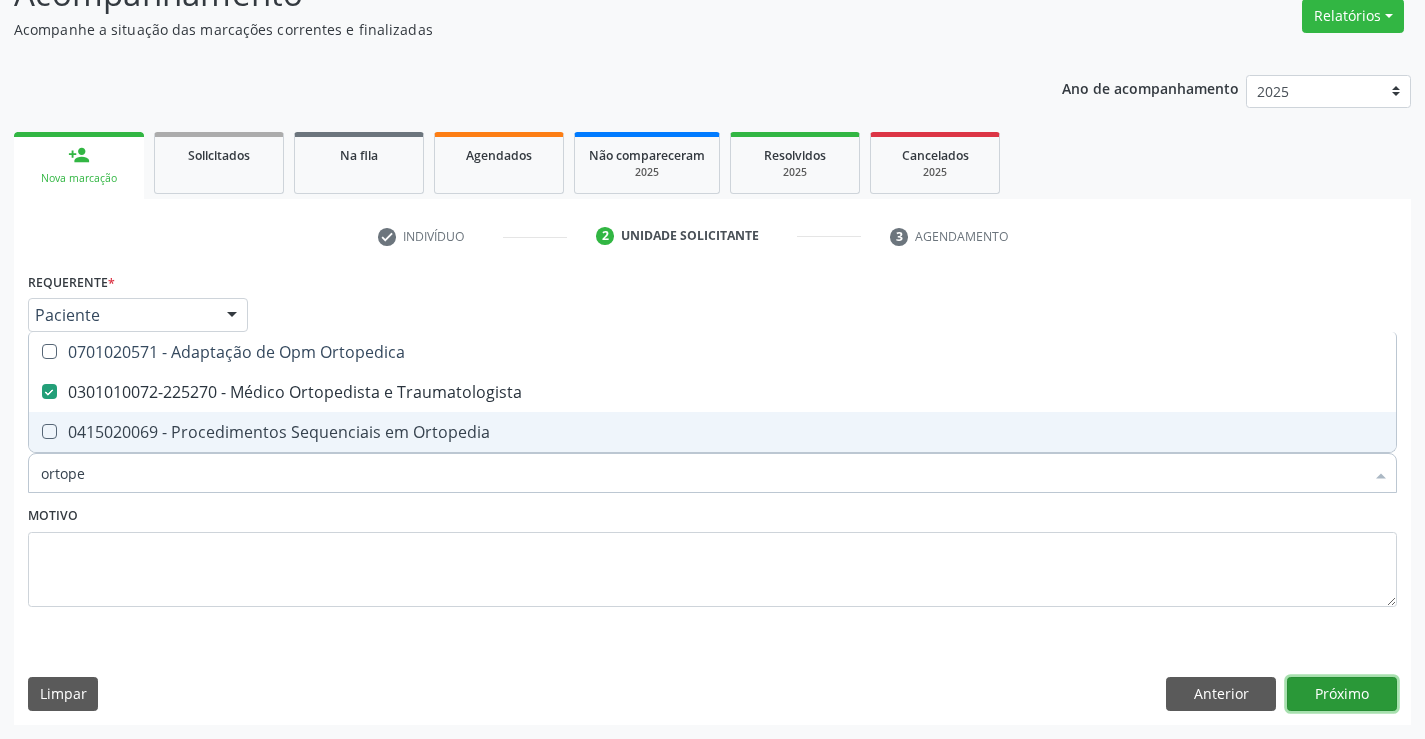 click on "Próximo" at bounding box center (1342, 694) 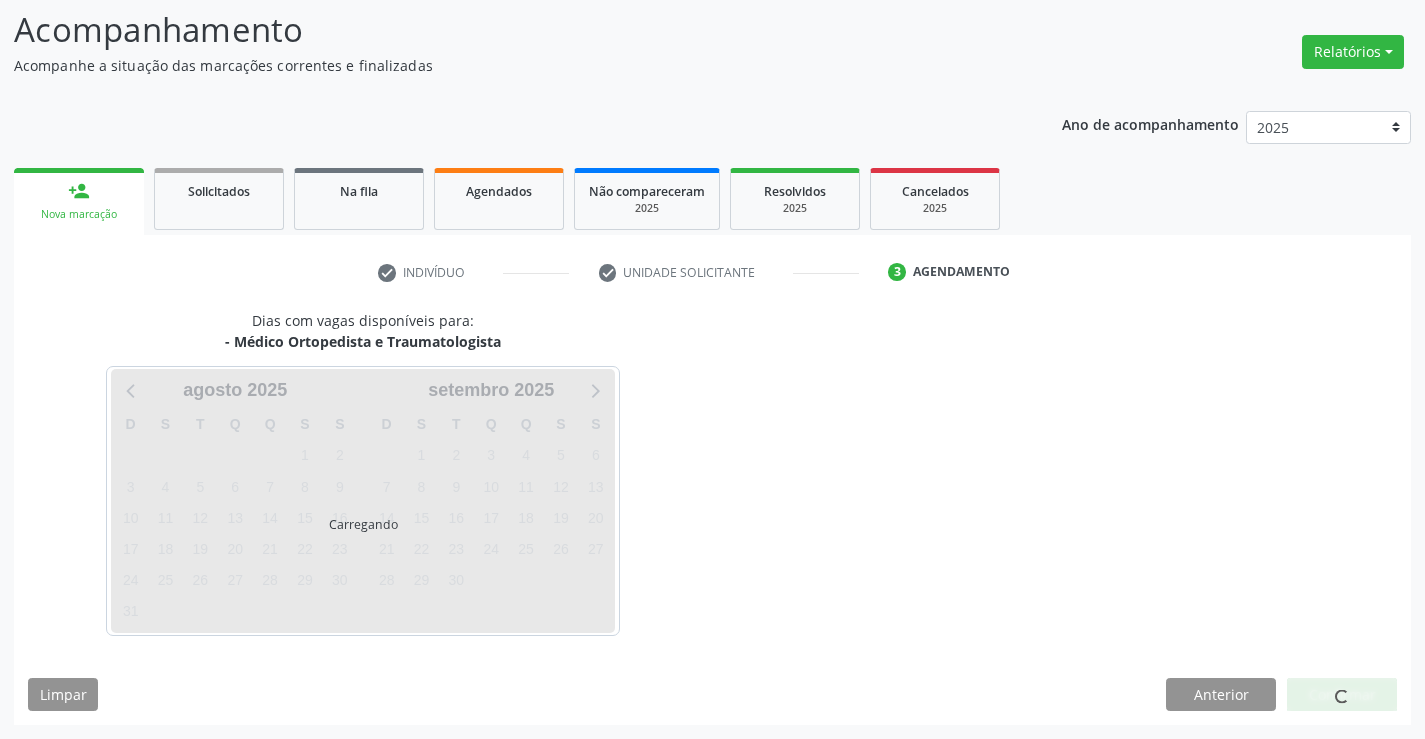 scroll, scrollTop: 131, scrollLeft: 0, axis: vertical 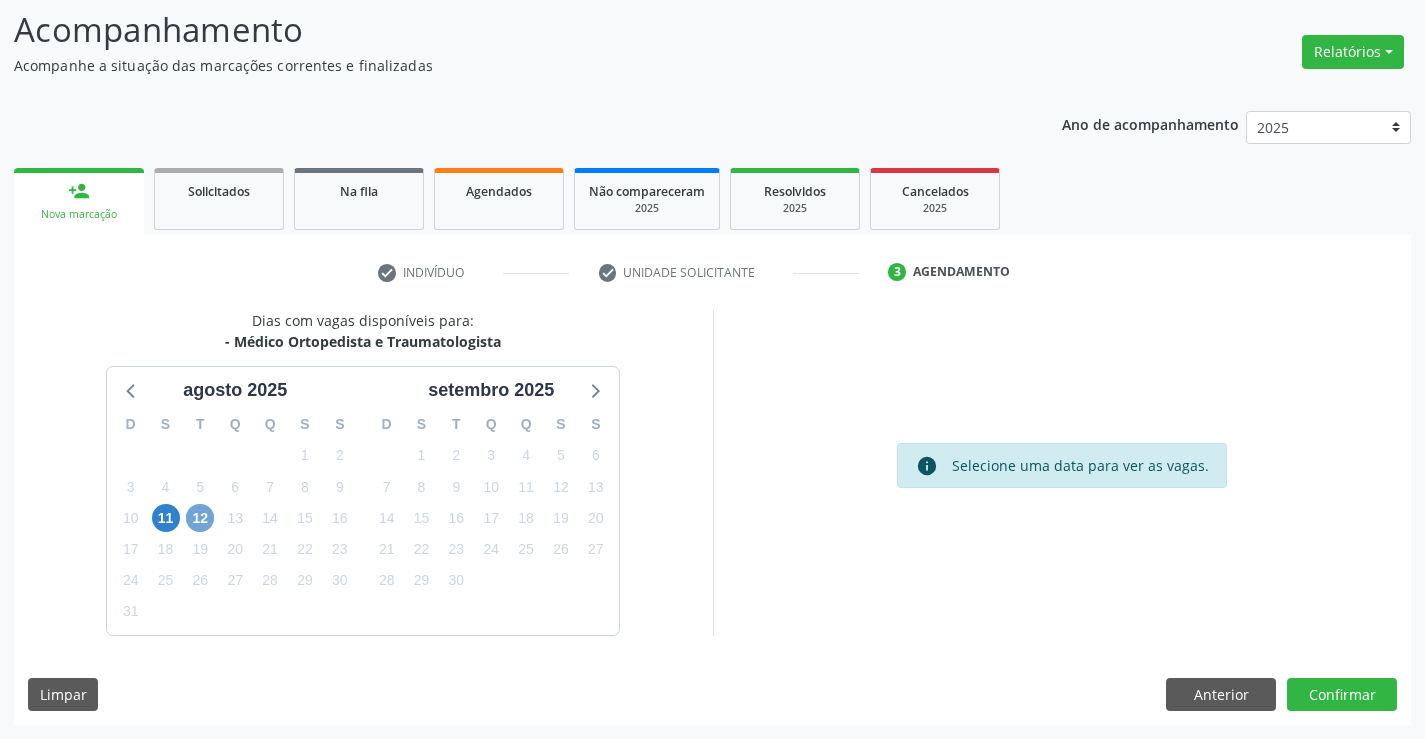 click on "12" at bounding box center (200, 518) 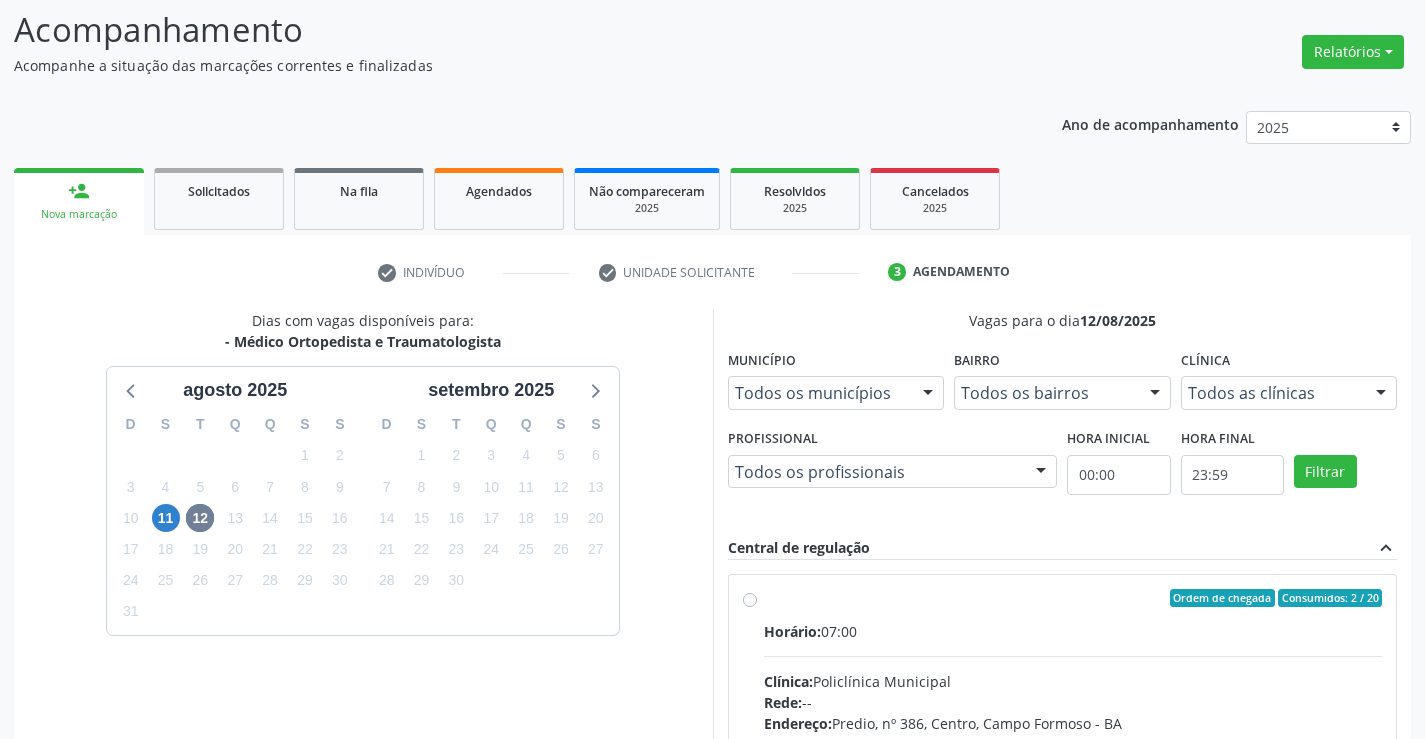 click on "Ordem de chegada
Consumidos: 2 / 20
Horário:   07:00
Clínica:  Policlínica Municipal
Rede:
--
Endereço:   Predio, nº 386, Centro, Campo Formoso - BA
Telefone:   (74) 6451312
Profissional:
Ramon Oliveira Soares
Informações adicionais sobre o atendimento
Idade de atendimento:
de 0 a 120 anos
Gênero(s) atendido(s):
Masculino e Feminino
Informações adicionais:
--" at bounding box center (1073, 742) 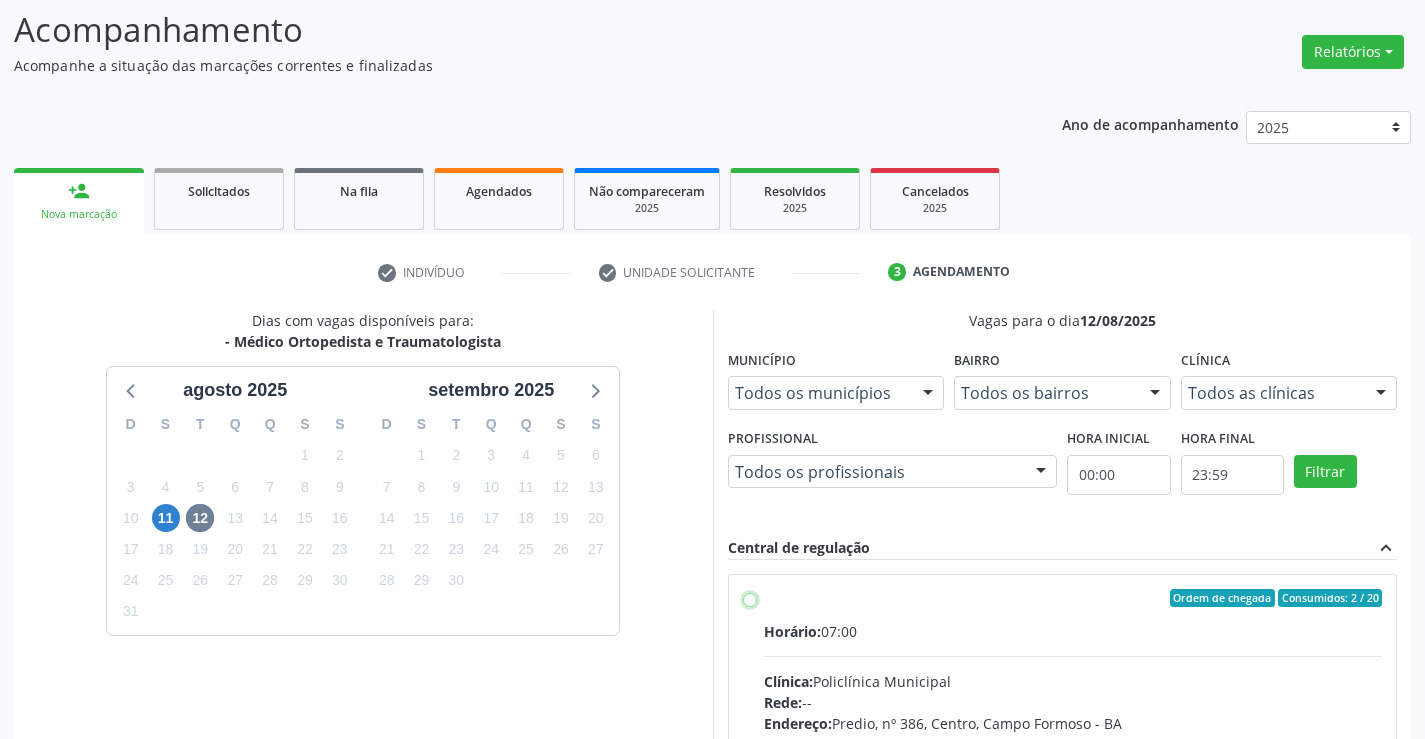 click on "Ordem de chegada
Consumidos: 2 / 20
Horário:   07:00
Clínica:  Policlínica Municipal
Rede:
--
Endereço:   Predio, nº 386, Centro, Campo Formoso - BA
Telefone:   (74) 6451312
Profissional:
Ramon Oliveira Soares
Informações adicionais sobre o atendimento
Idade de atendimento:
de 0 a 120 anos
Gênero(s) atendido(s):
Masculino e Feminino
Informações adicionais:
--" at bounding box center (750, 598) 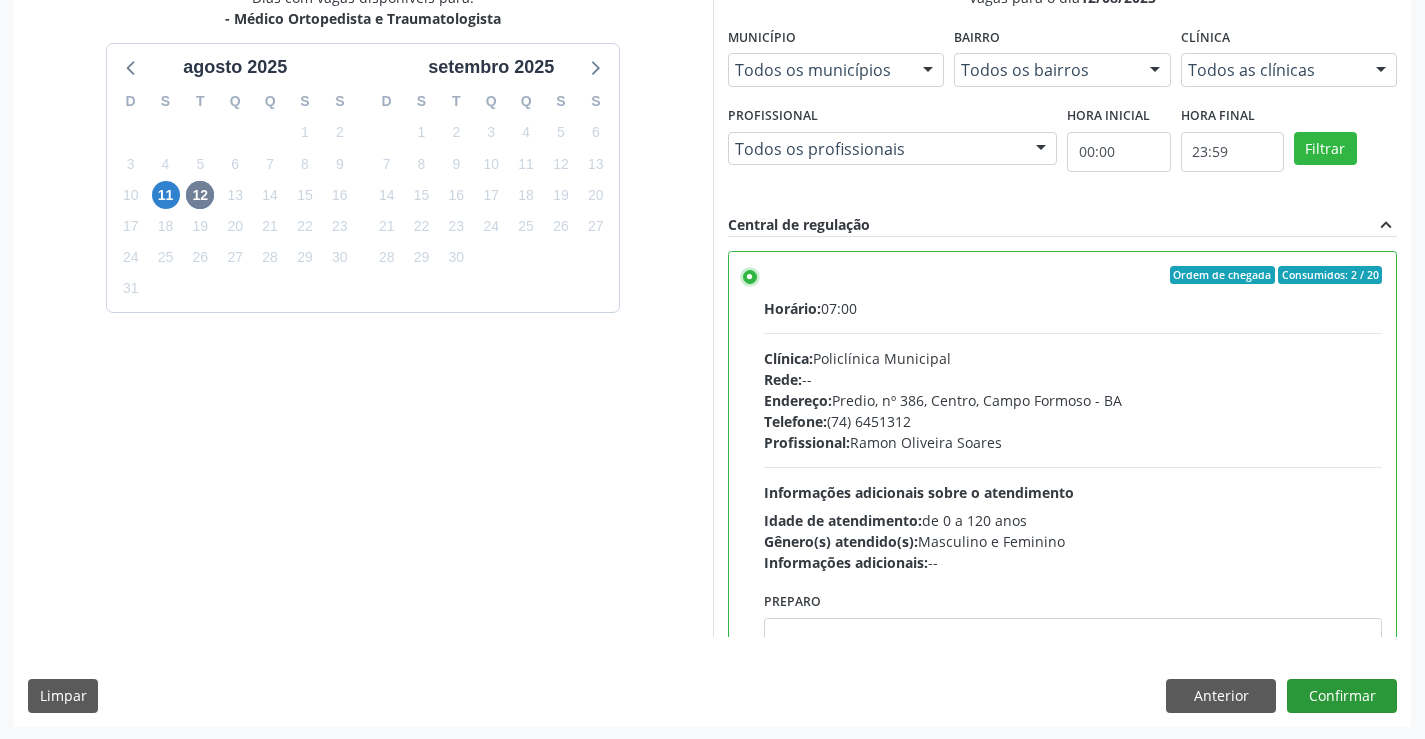 scroll, scrollTop: 456, scrollLeft: 0, axis: vertical 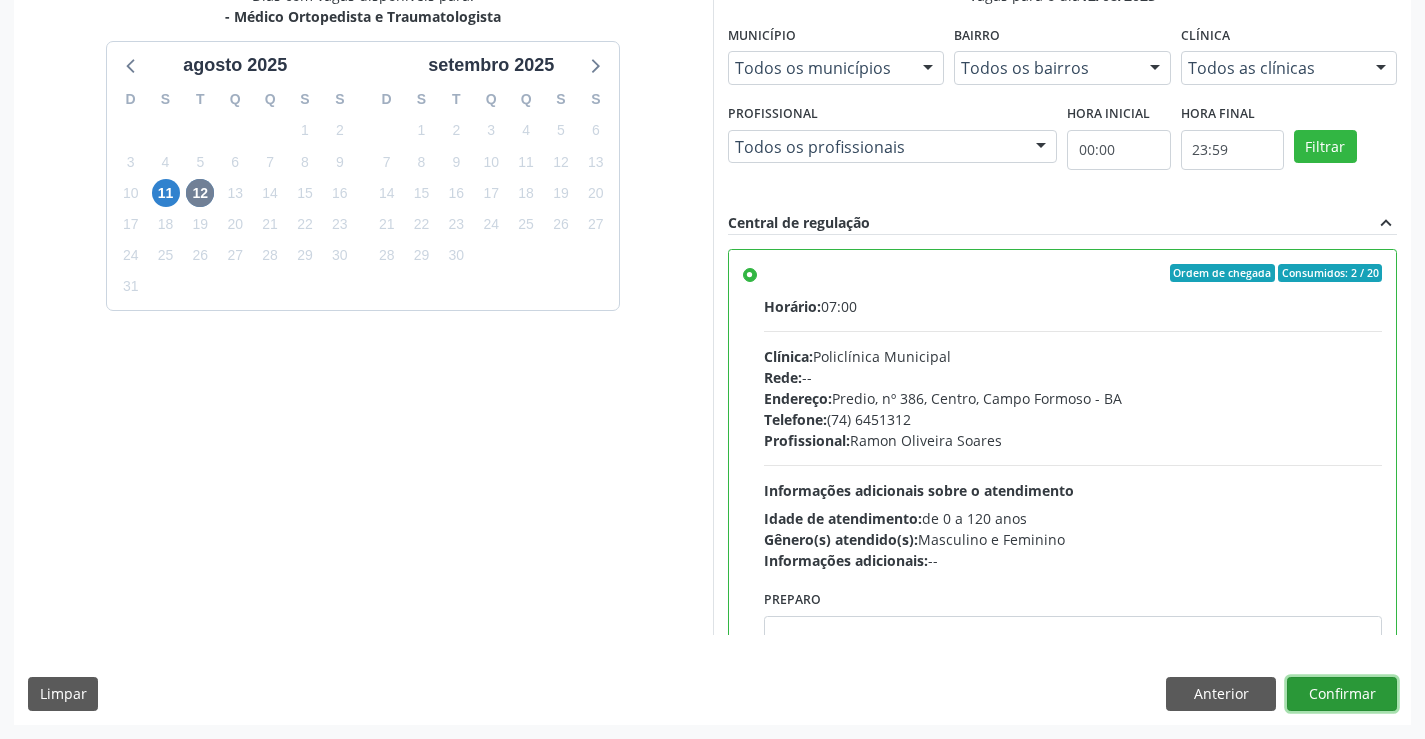 click on "Confirmar" at bounding box center (1342, 694) 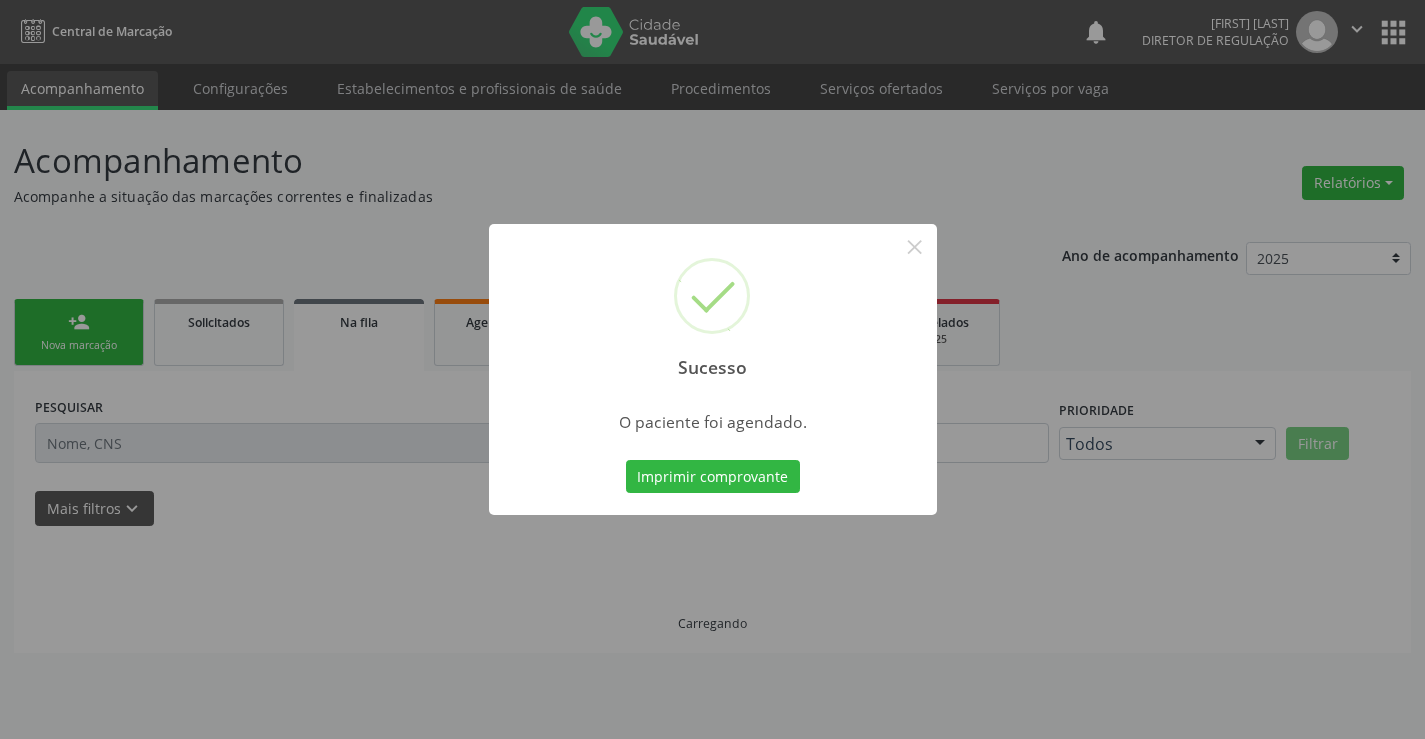 scroll, scrollTop: 0, scrollLeft: 0, axis: both 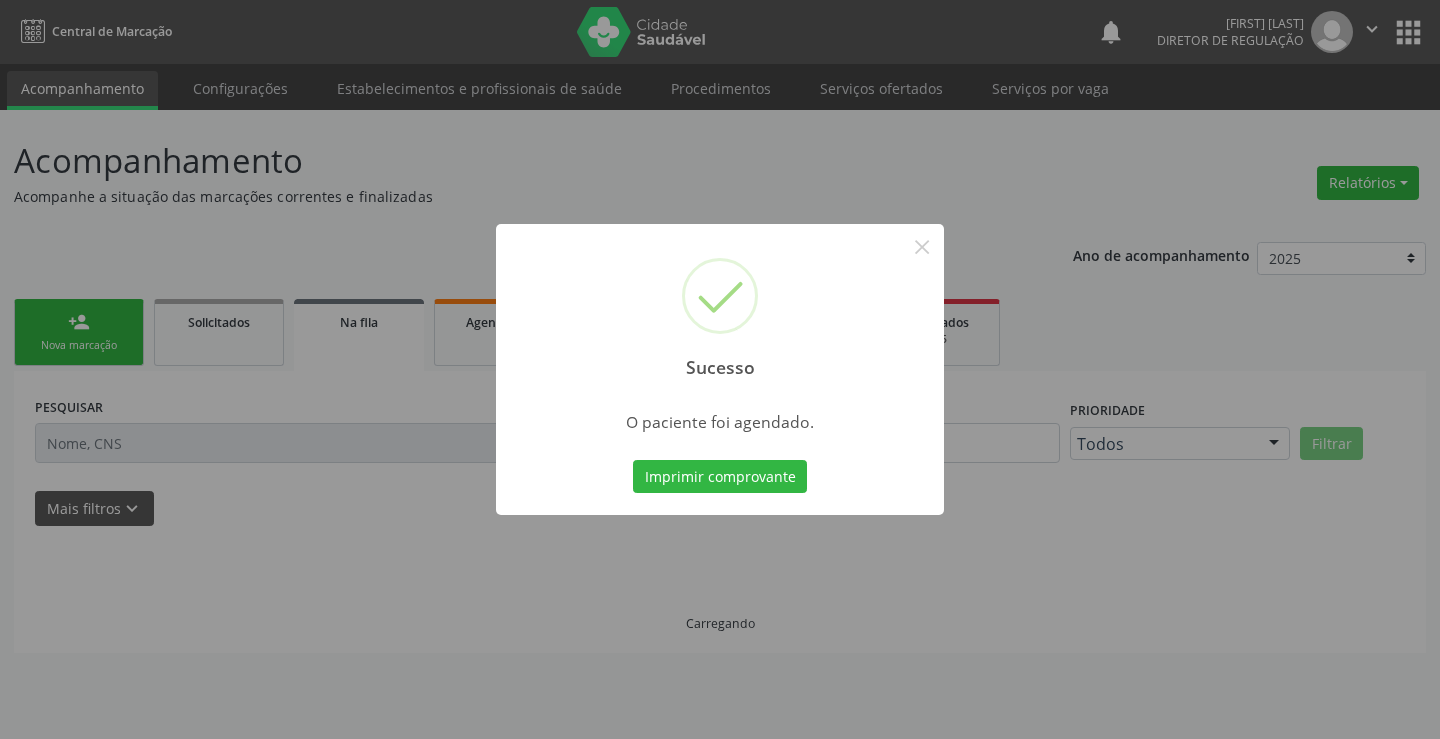 type 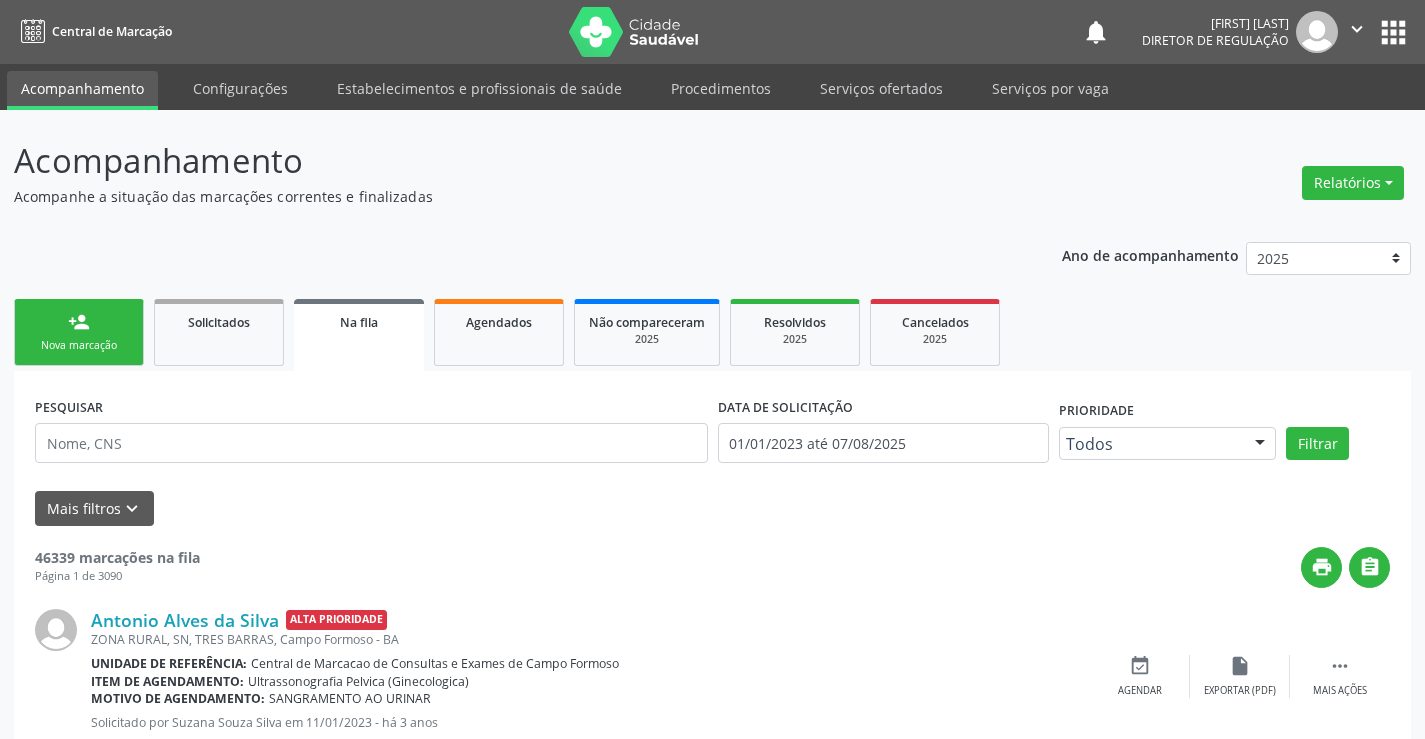 click on "person_add
Nova marcação" at bounding box center (79, 332) 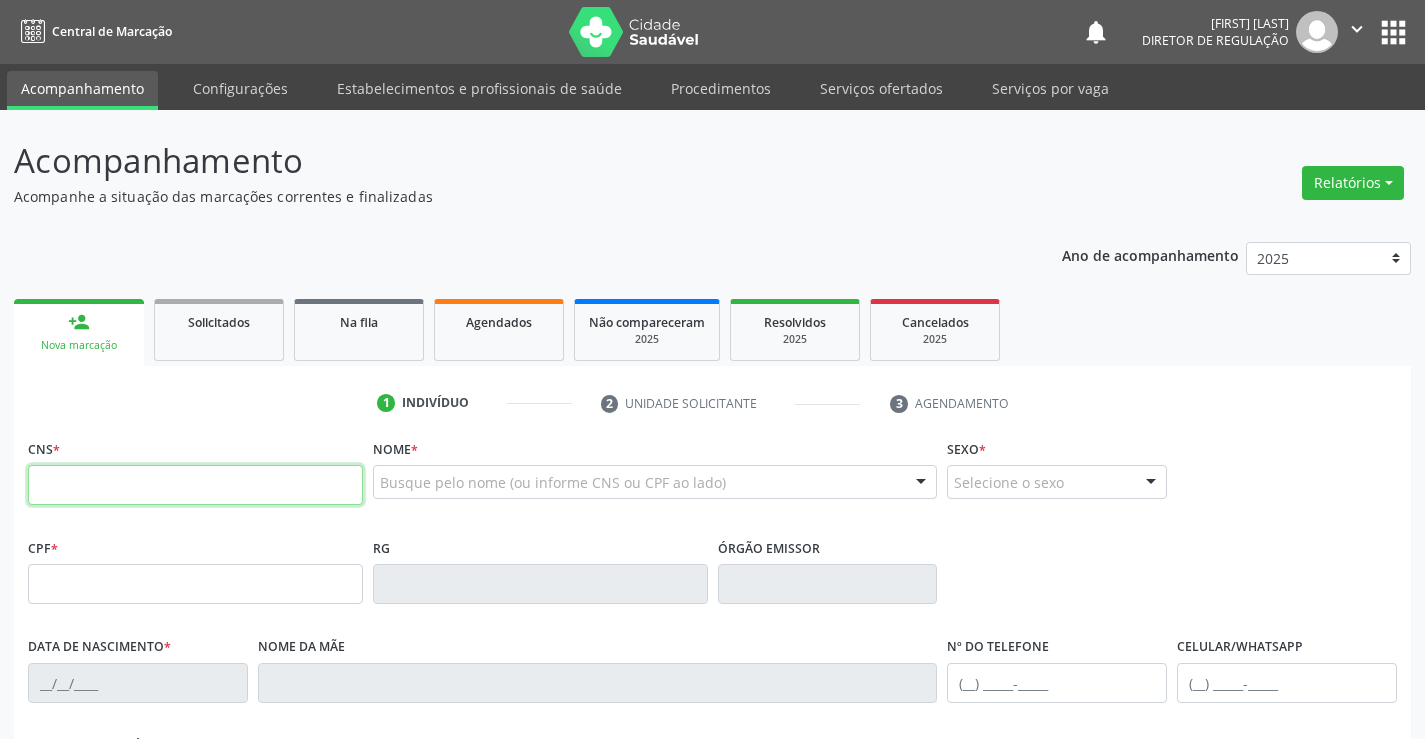 click at bounding box center [195, 485] 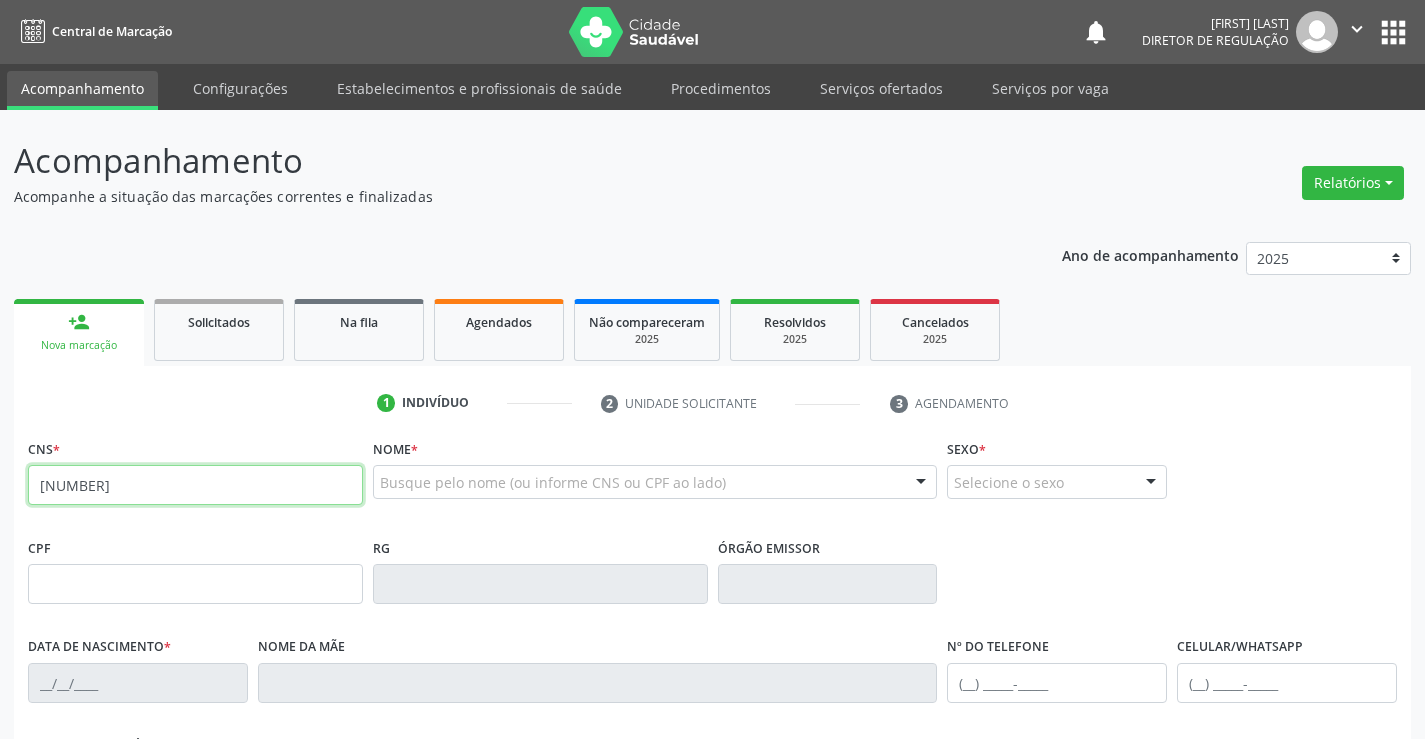 type on "702 4035 2808 6227" 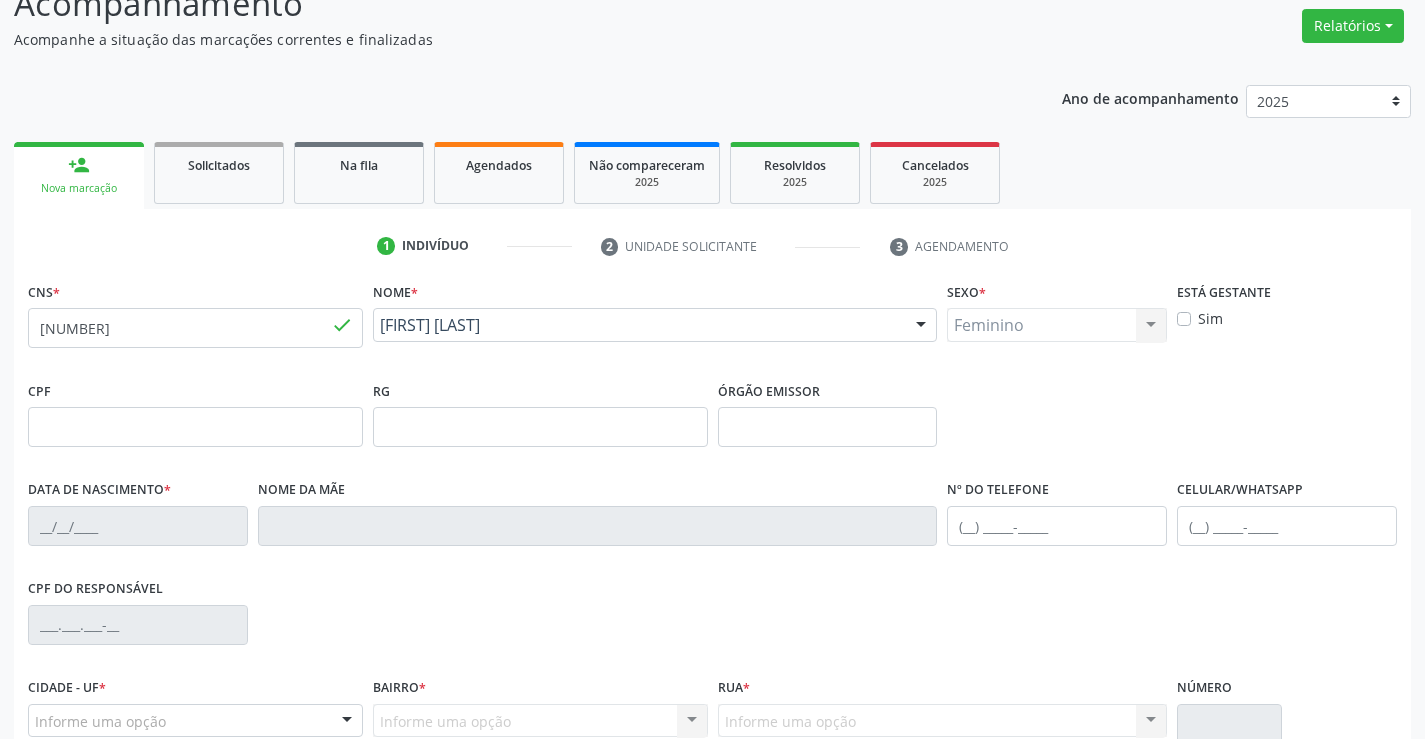 type on "0365285285" 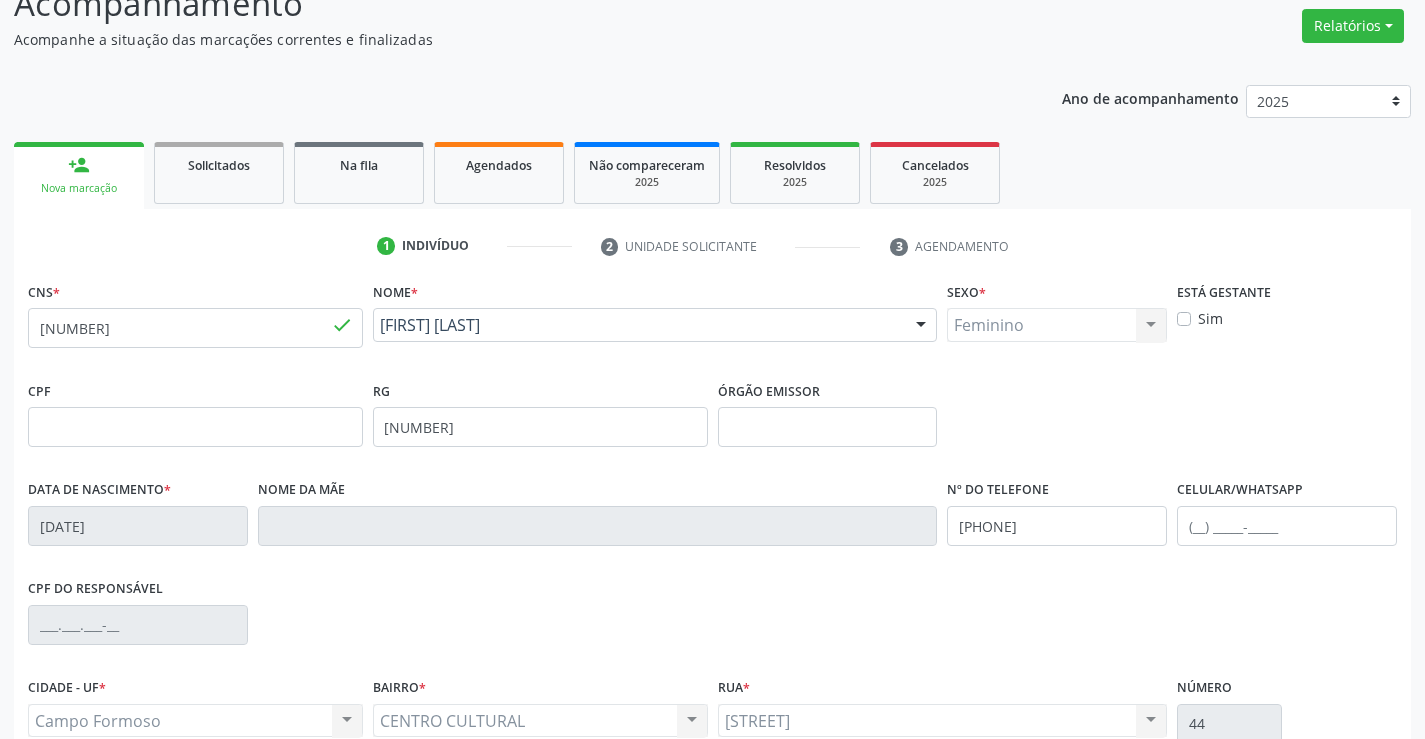 scroll, scrollTop: 345, scrollLeft: 0, axis: vertical 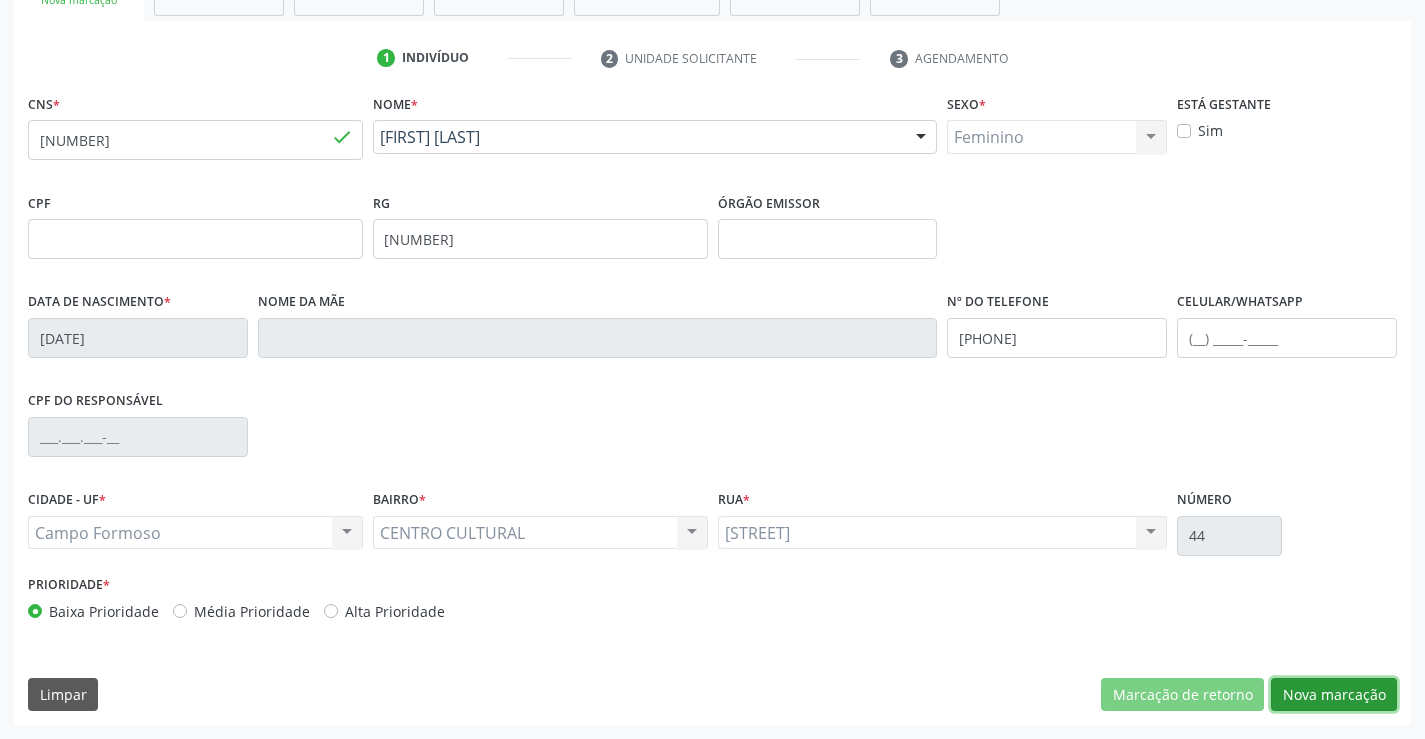 click on "Nova marcação" at bounding box center [1334, 695] 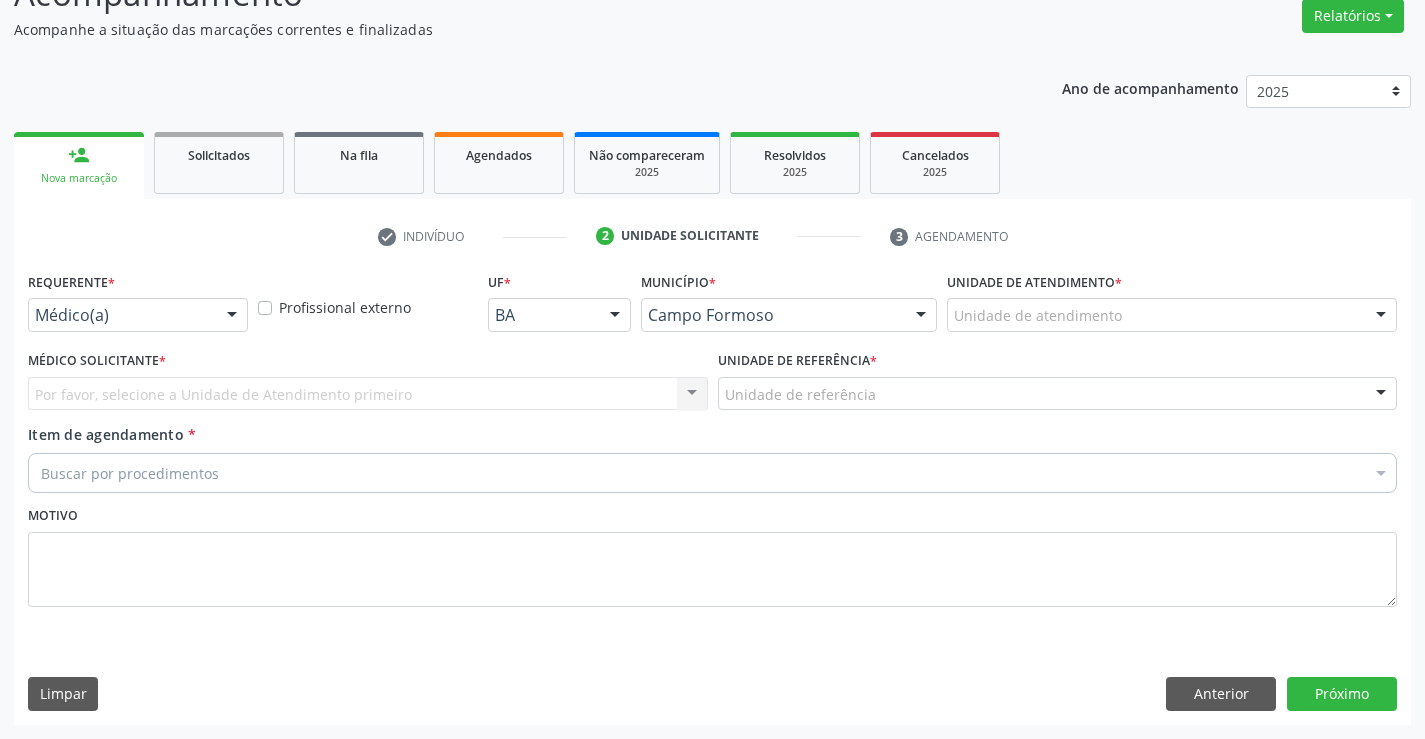 scroll, scrollTop: 167, scrollLeft: 0, axis: vertical 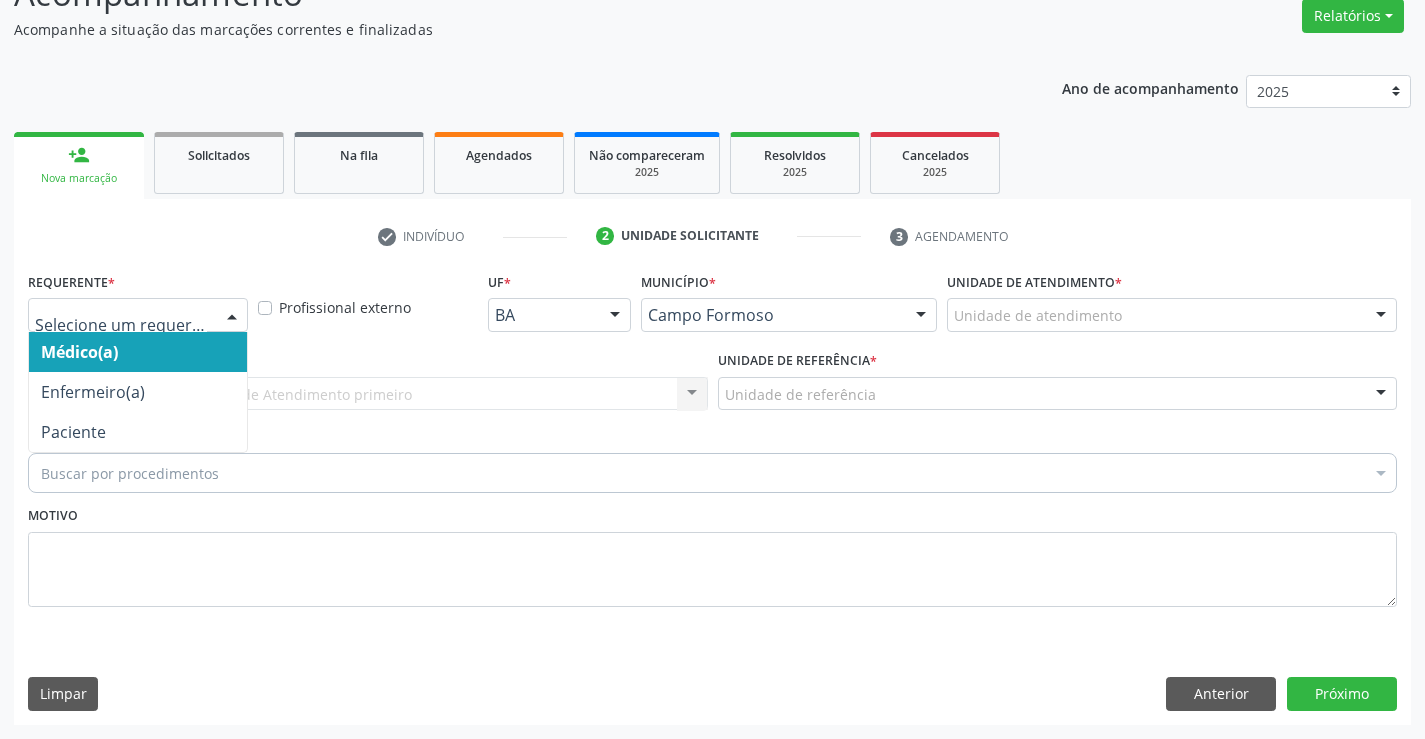 click at bounding box center (232, 316) 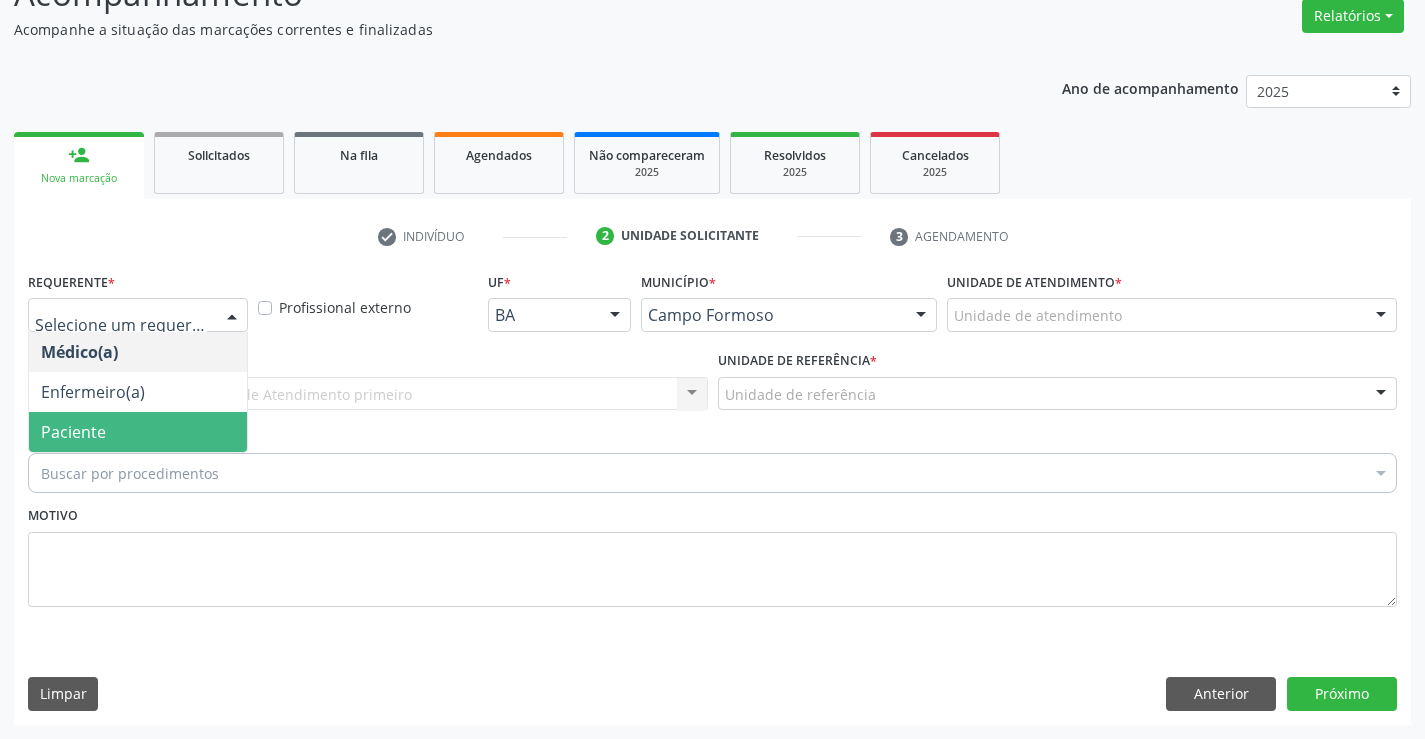click on "Paciente" at bounding box center [138, 432] 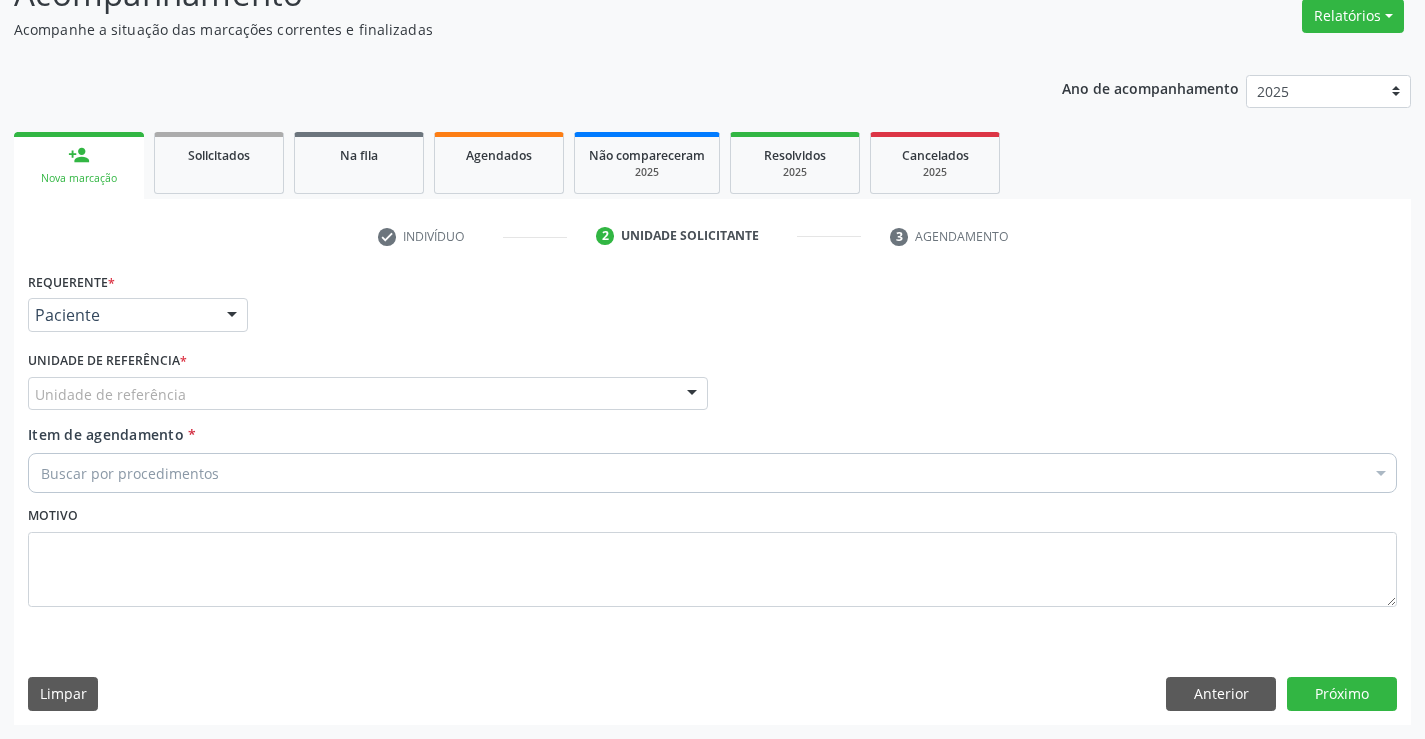 click on "Unidade de referência" at bounding box center (368, 394) 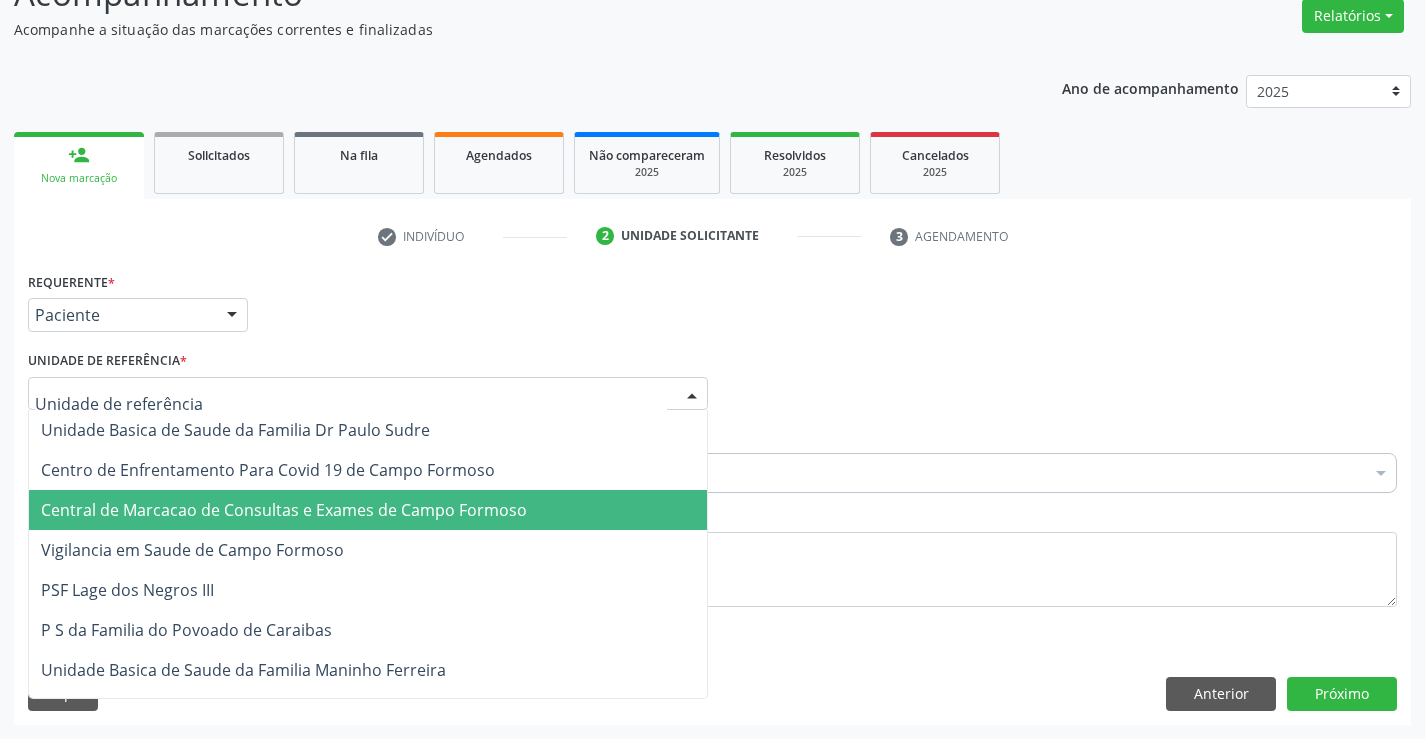 click on "Central de Marcacao de Consultas e Exames de Campo Formoso" at bounding box center (368, 510) 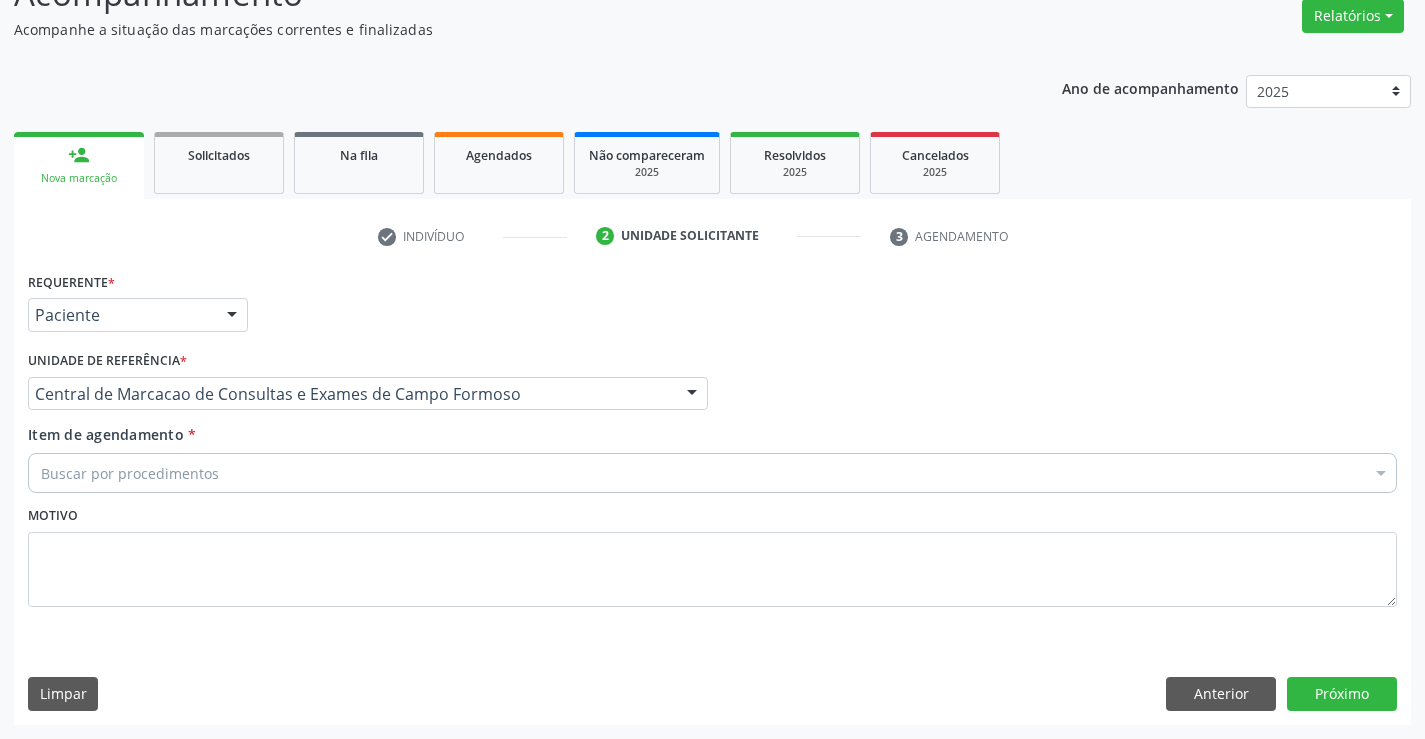 click on "Buscar por procedimentos" at bounding box center [712, 473] 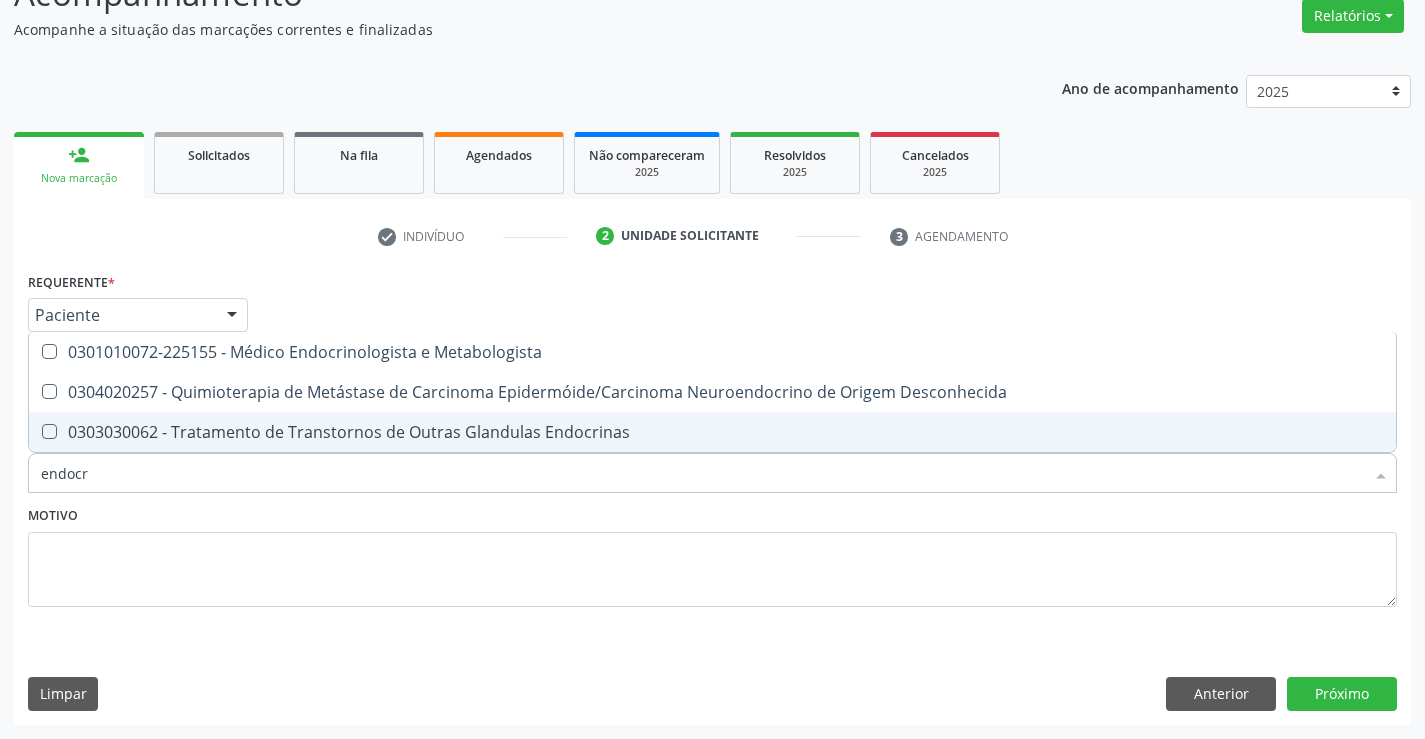 type on "endocri" 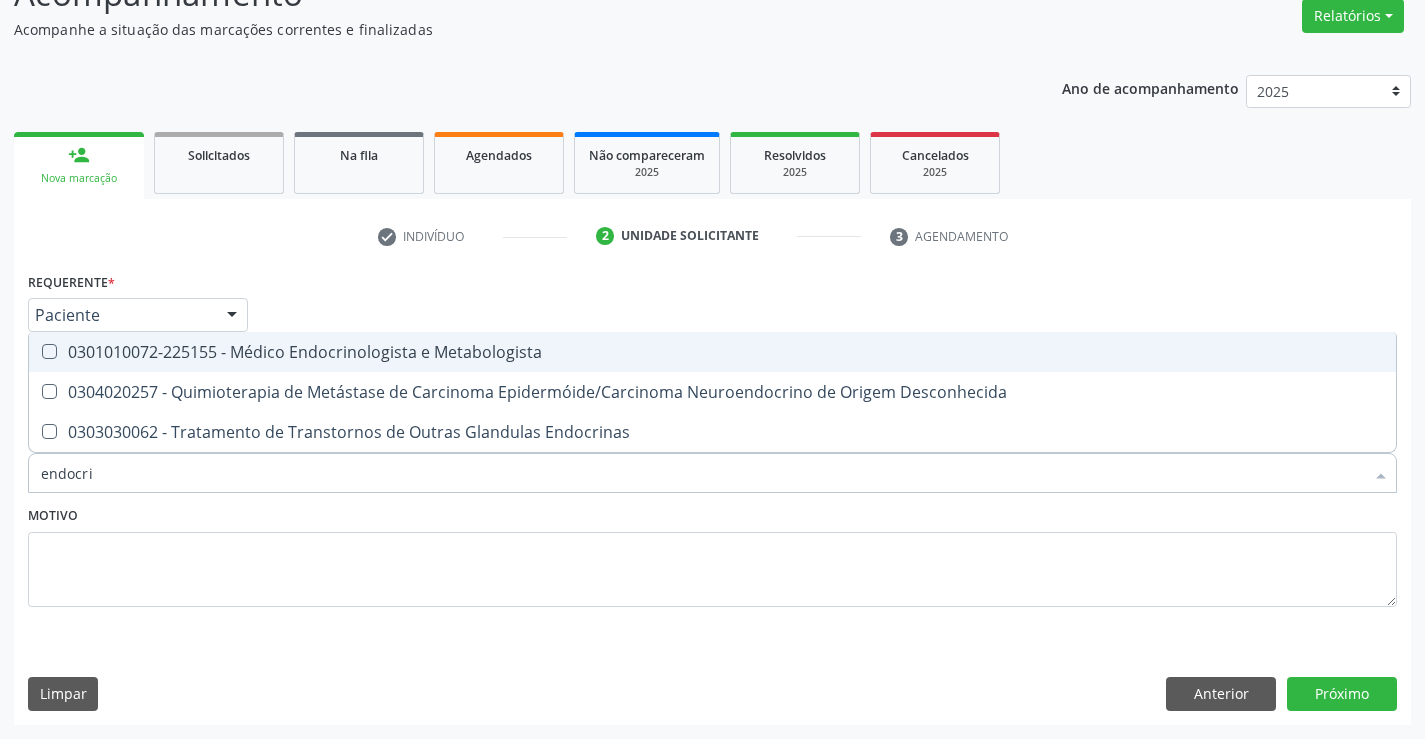 click on "0301010072-225155 - Médico Endocrinologista e Metabologista" at bounding box center (712, 352) 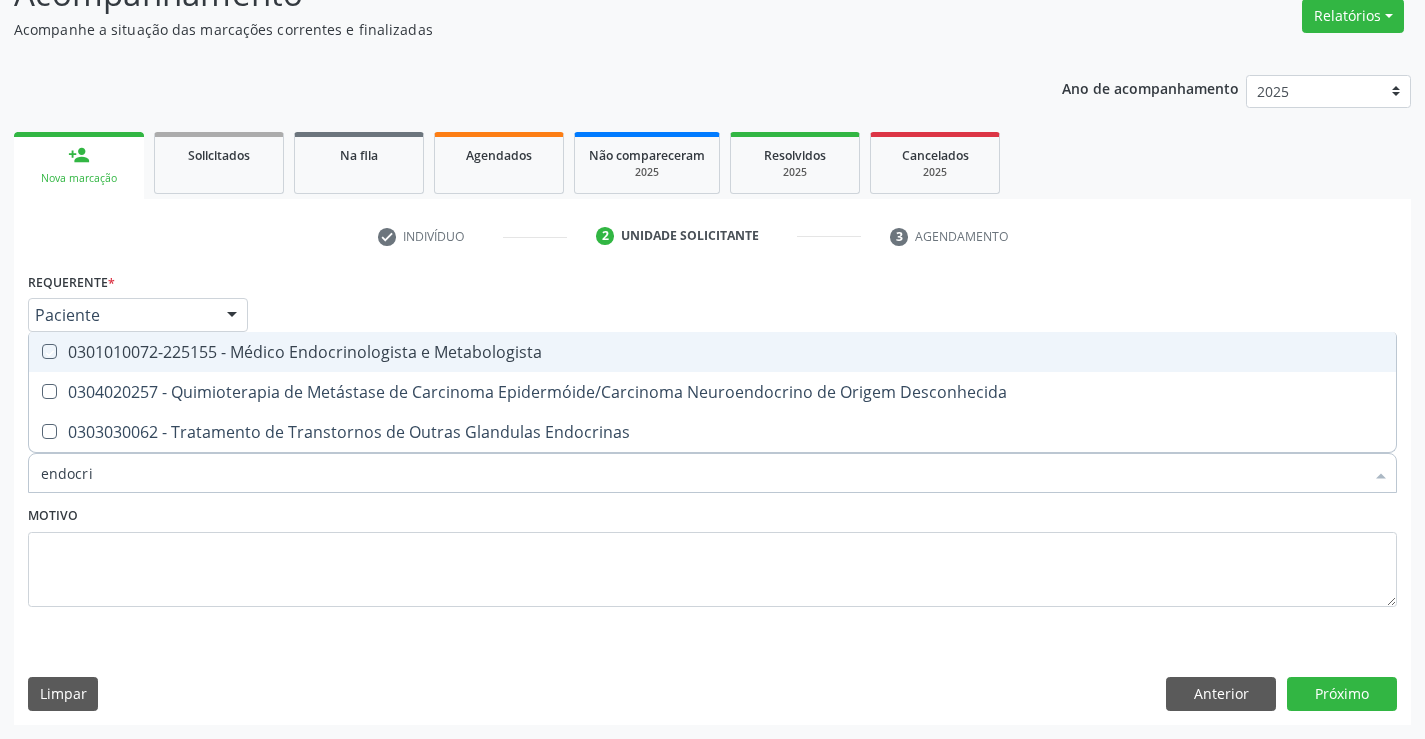 checkbox on "true" 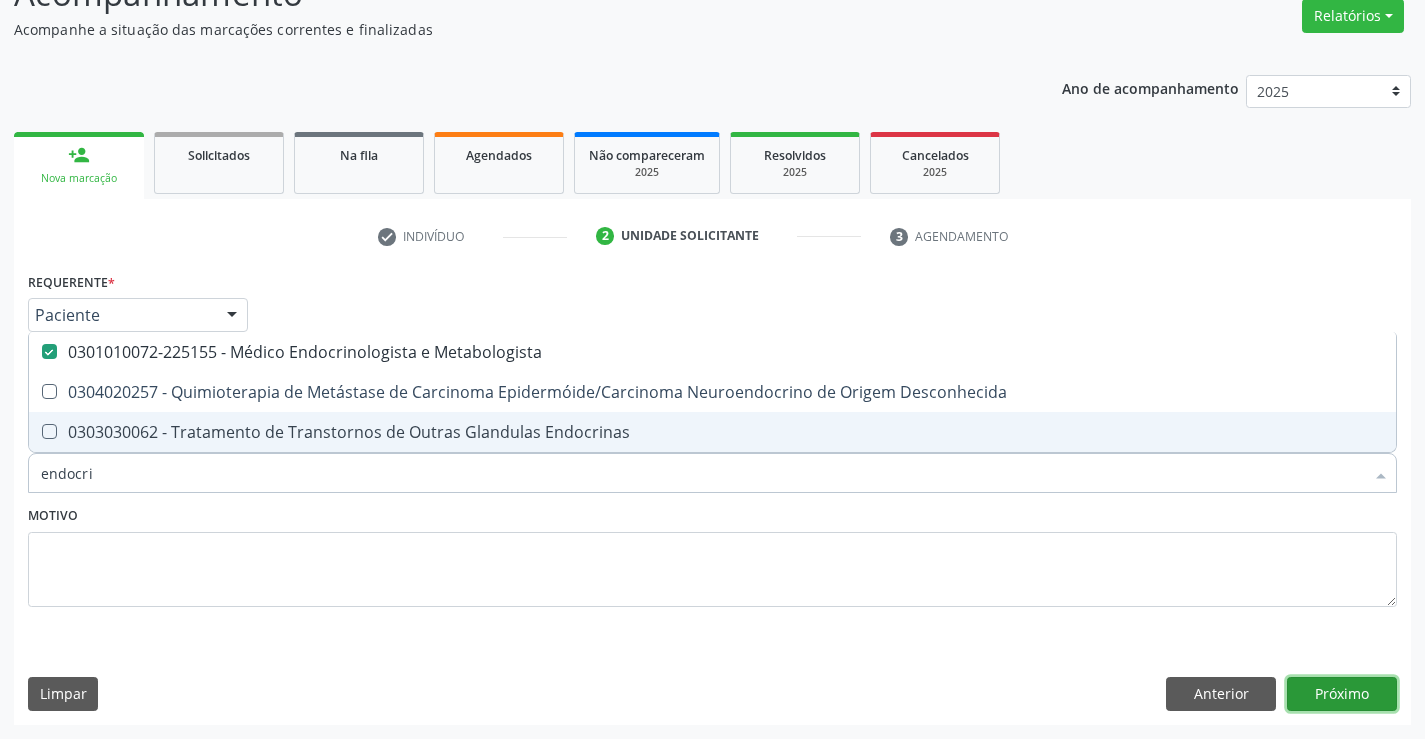 click on "Próximo" at bounding box center (1342, 694) 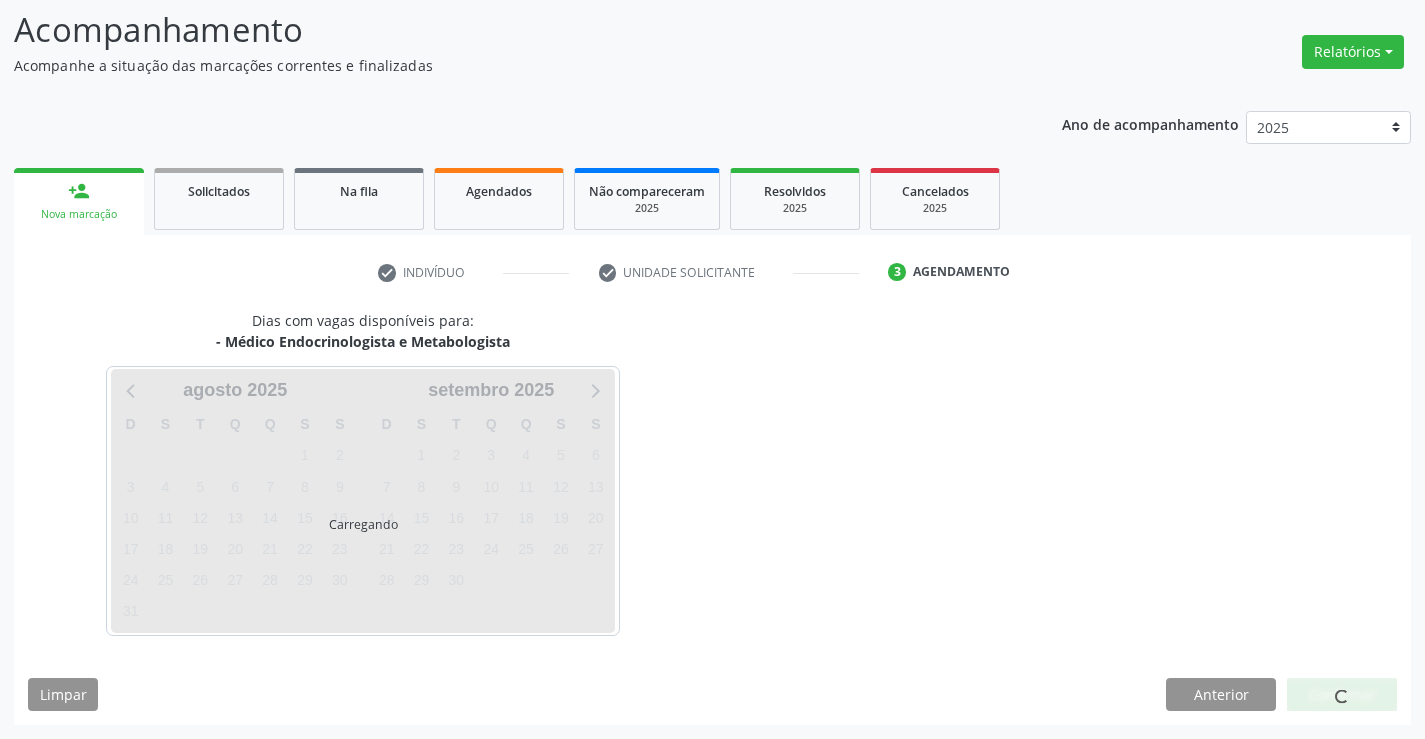 scroll, scrollTop: 131, scrollLeft: 0, axis: vertical 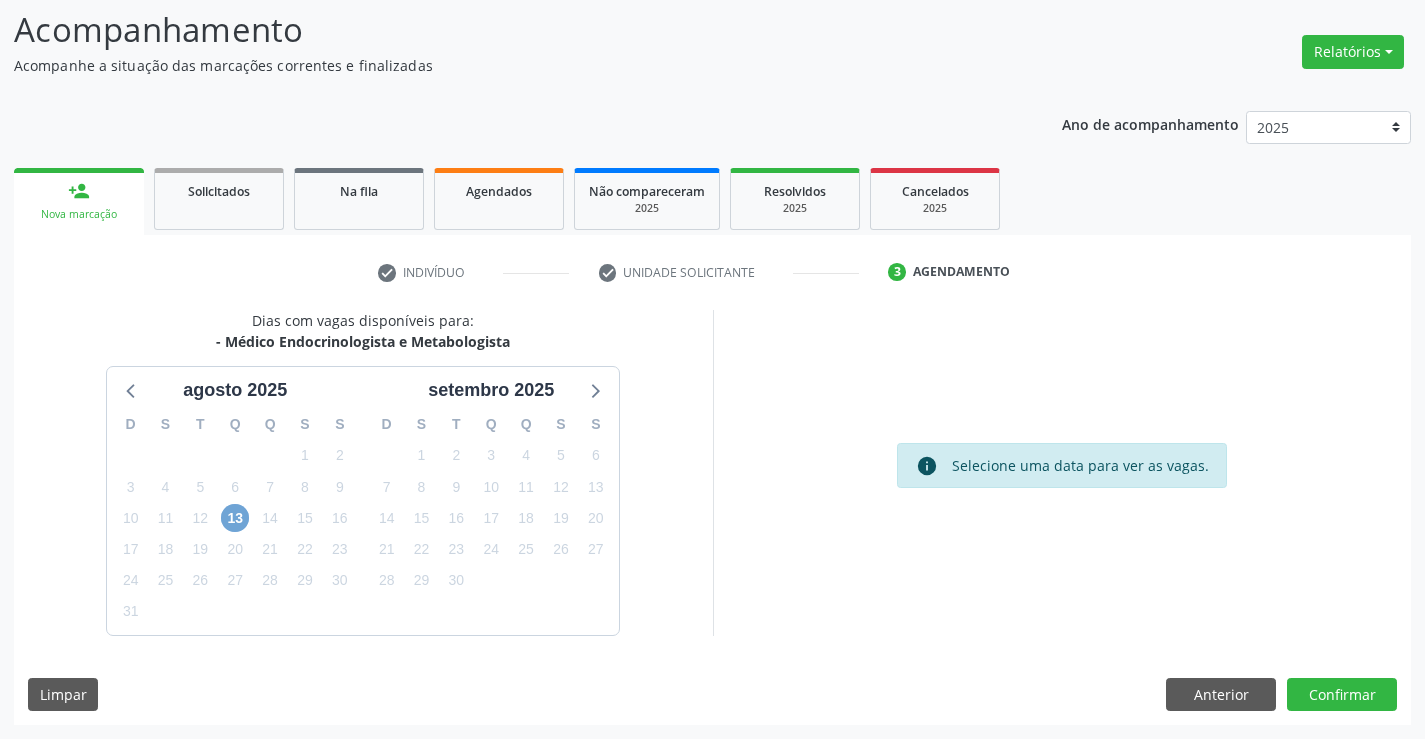 click on "13" at bounding box center (235, 518) 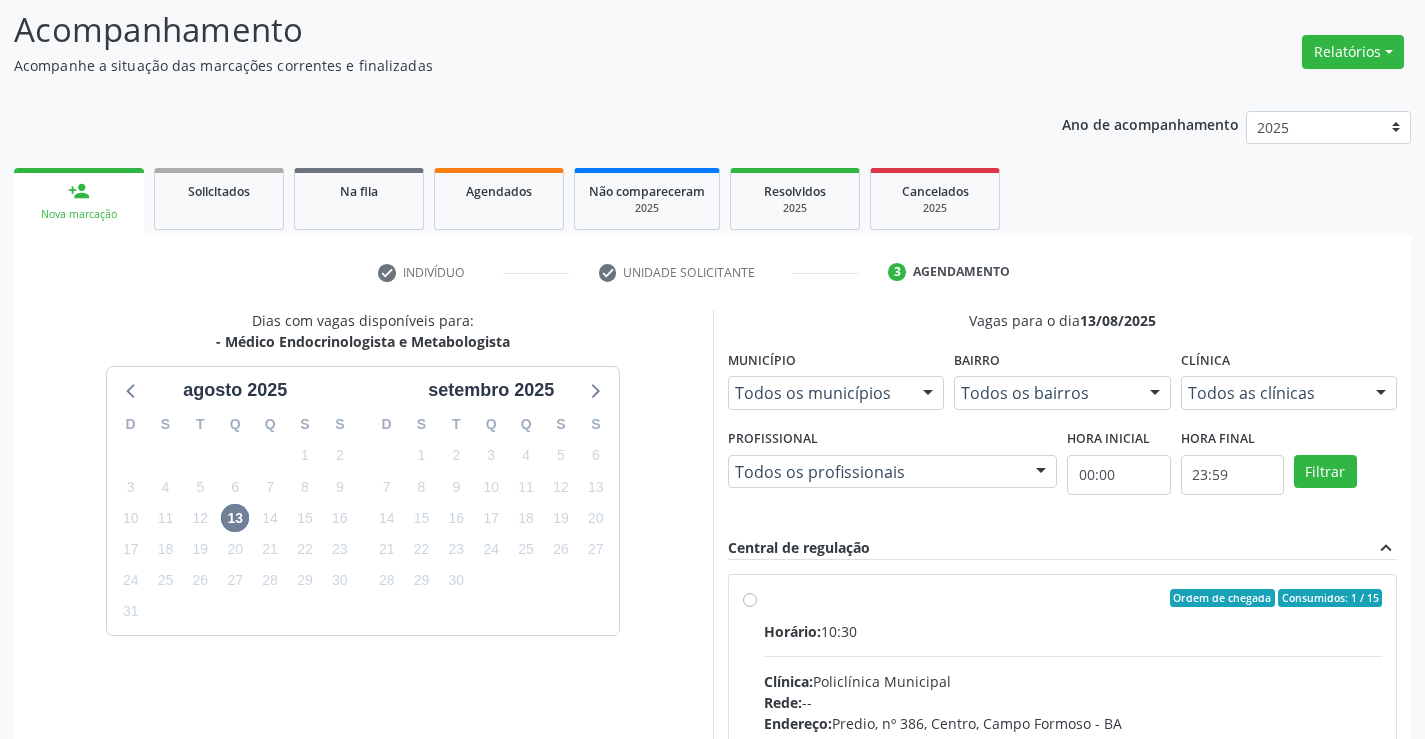 click at bounding box center [1073, 656] 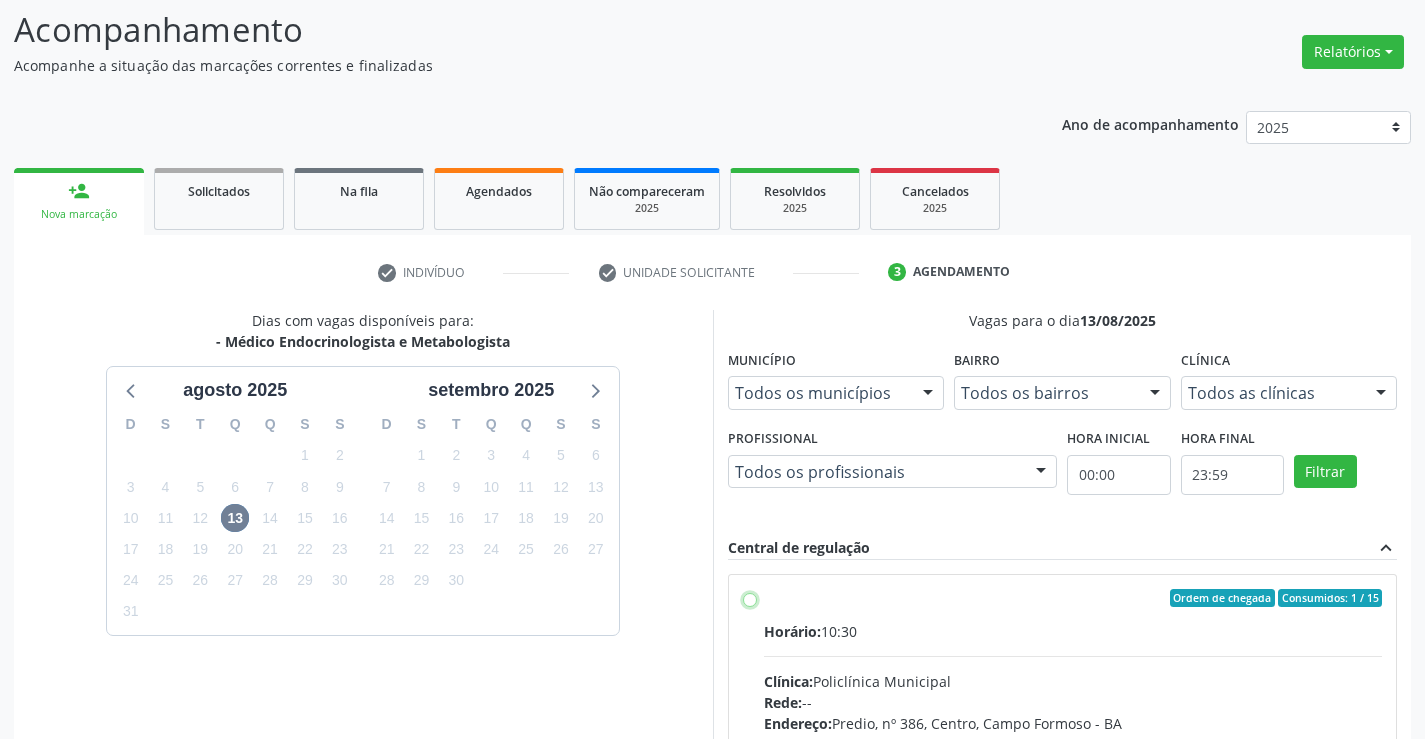 click on "Ordem de chegada
Consumidos: 1 / 15
Horário:   10:30
Clínica:  Policlínica Municipal
Rede:
--
Endereço:   Predio, nº 386, Centro, Campo Formoso - BA
Telefone:   (74) 6451312
Profissional:
Washington Luiz Sobreira da Slva
Informações adicionais sobre o atendimento
Idade de atendimento:
de 16 a 100 anos
Gênero(s) atendido(s):
Masculino e Feminino
Informações adicionais:
--" at bounding box center (750, 598) 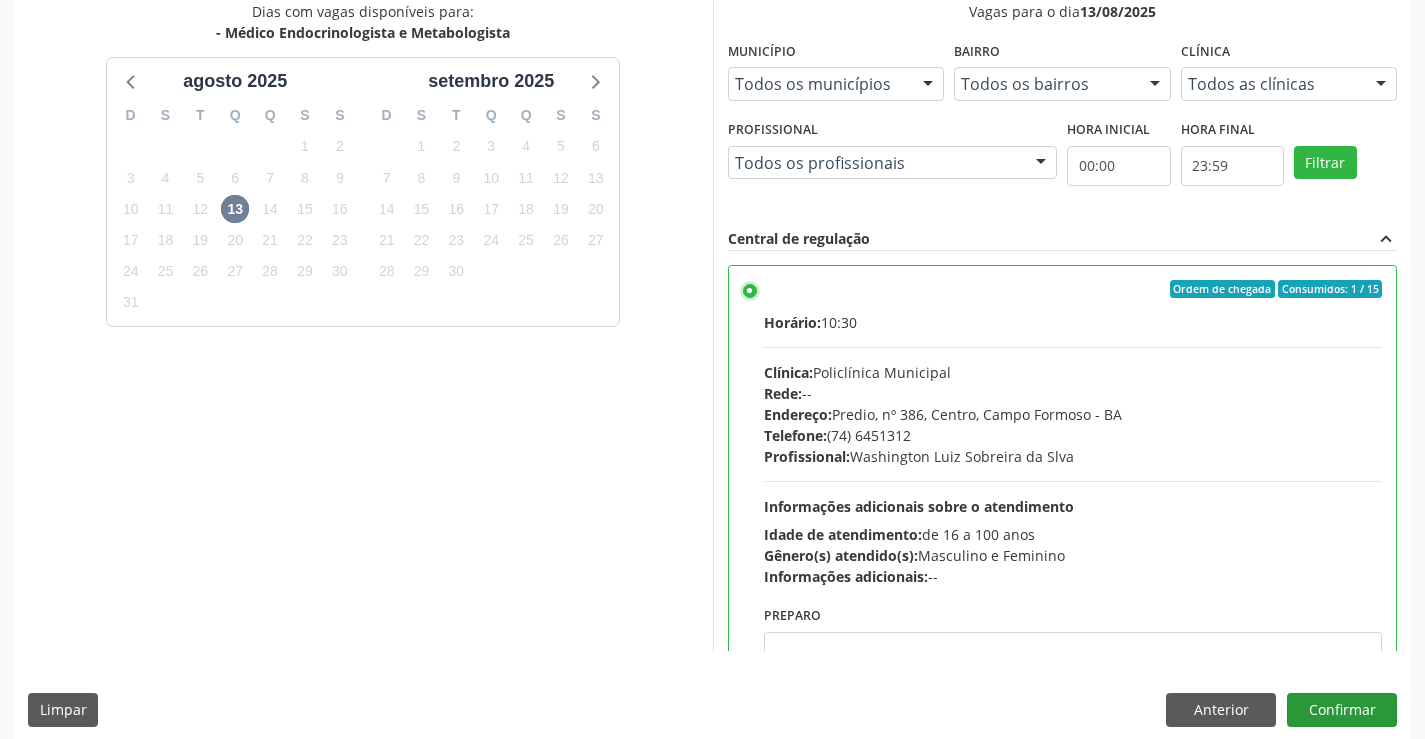 scroll, scrollTop: 456, scrollLeft: 0, axis: vertical 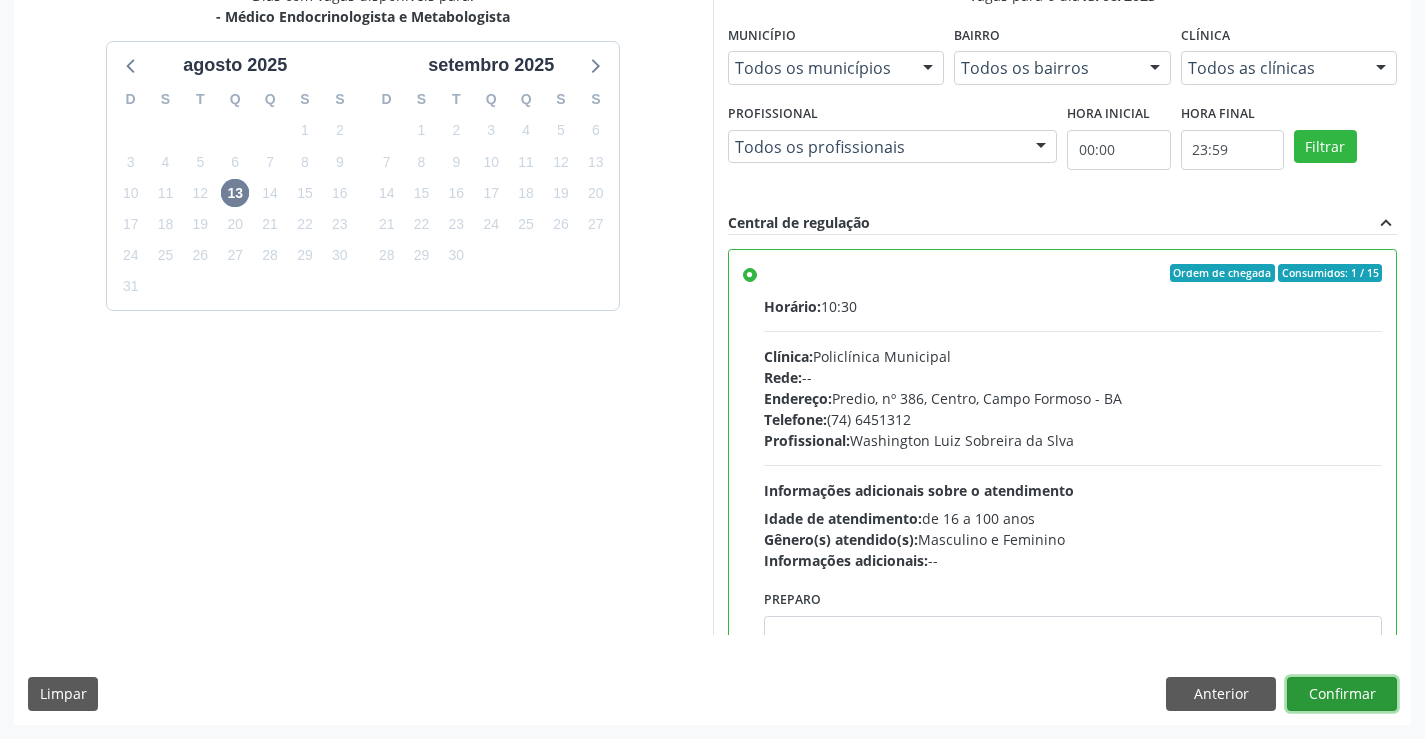 click on "Confirmar" at bounding box center (1342, 694) 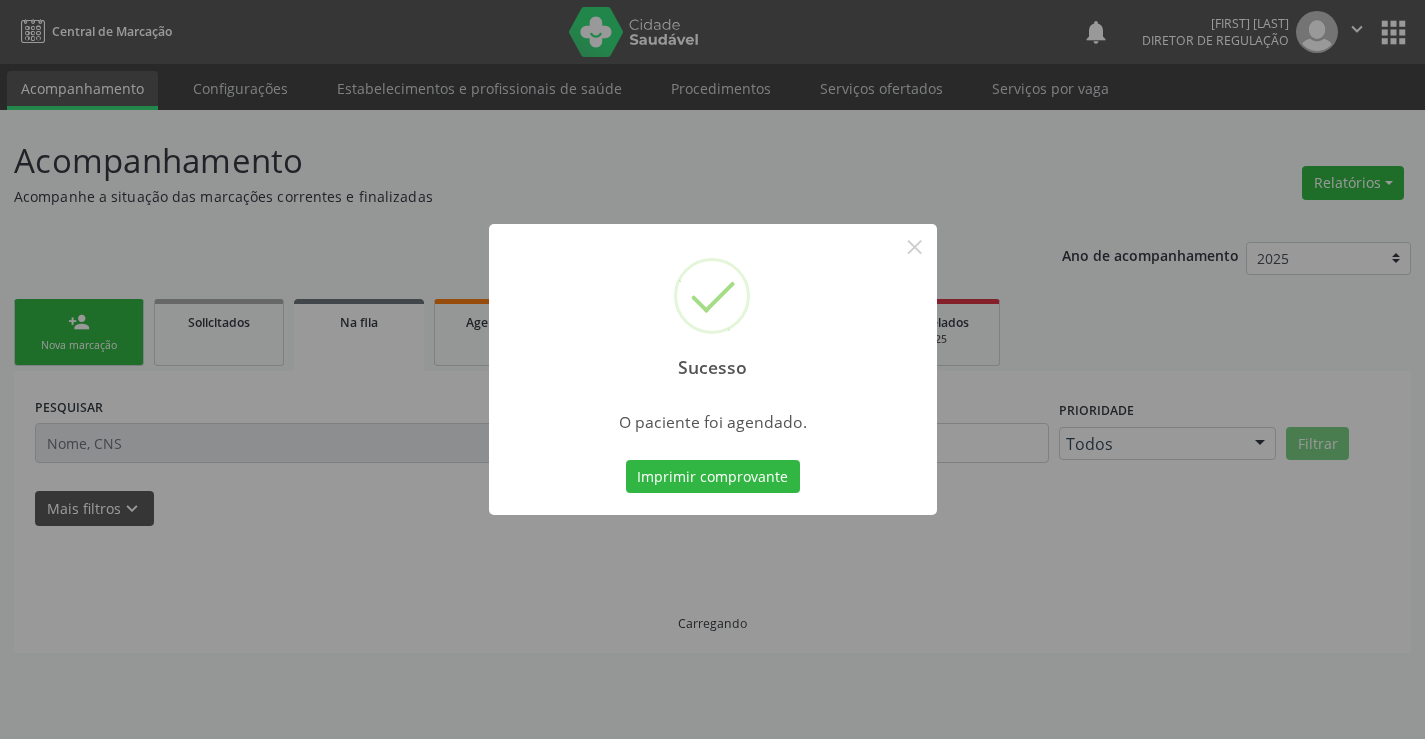 scroll, scrollTop: 0, scrollLeft: 0, axis: both 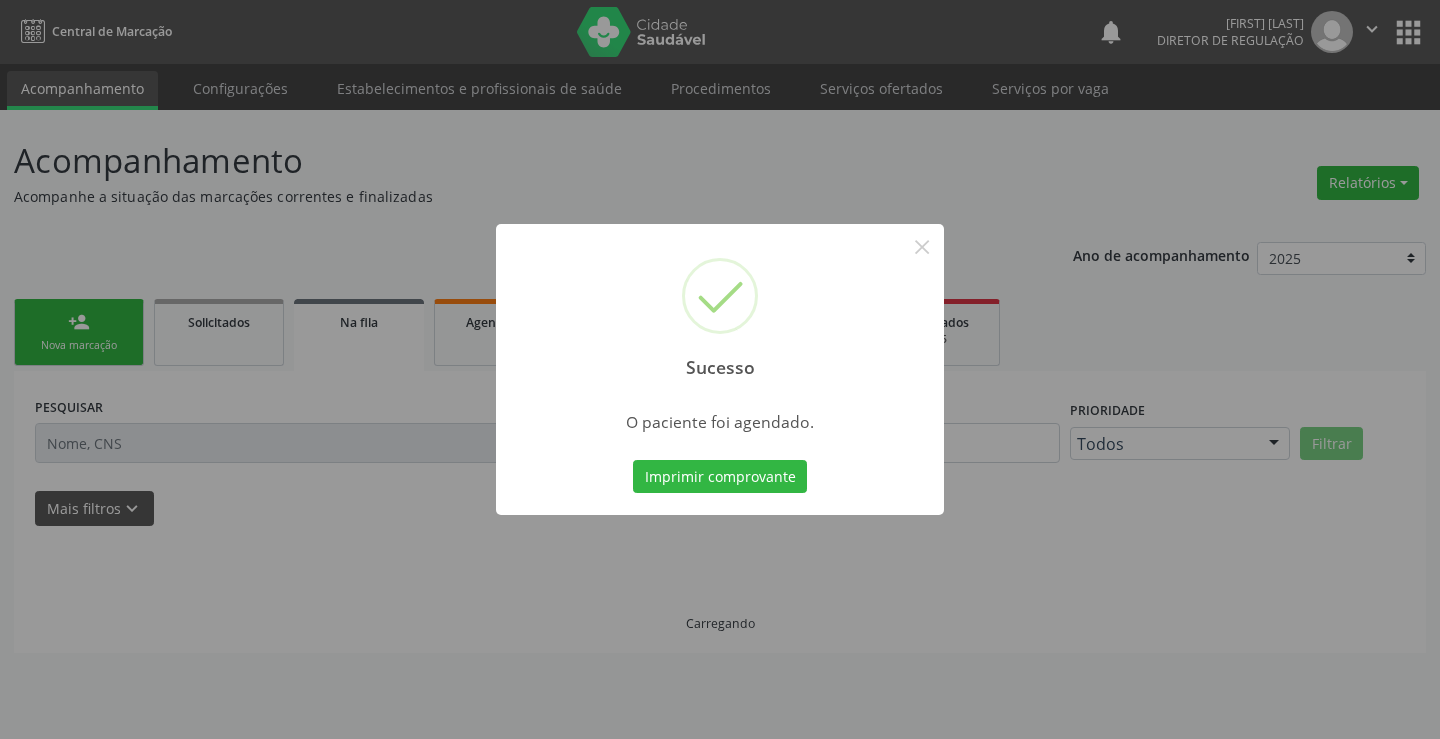 type 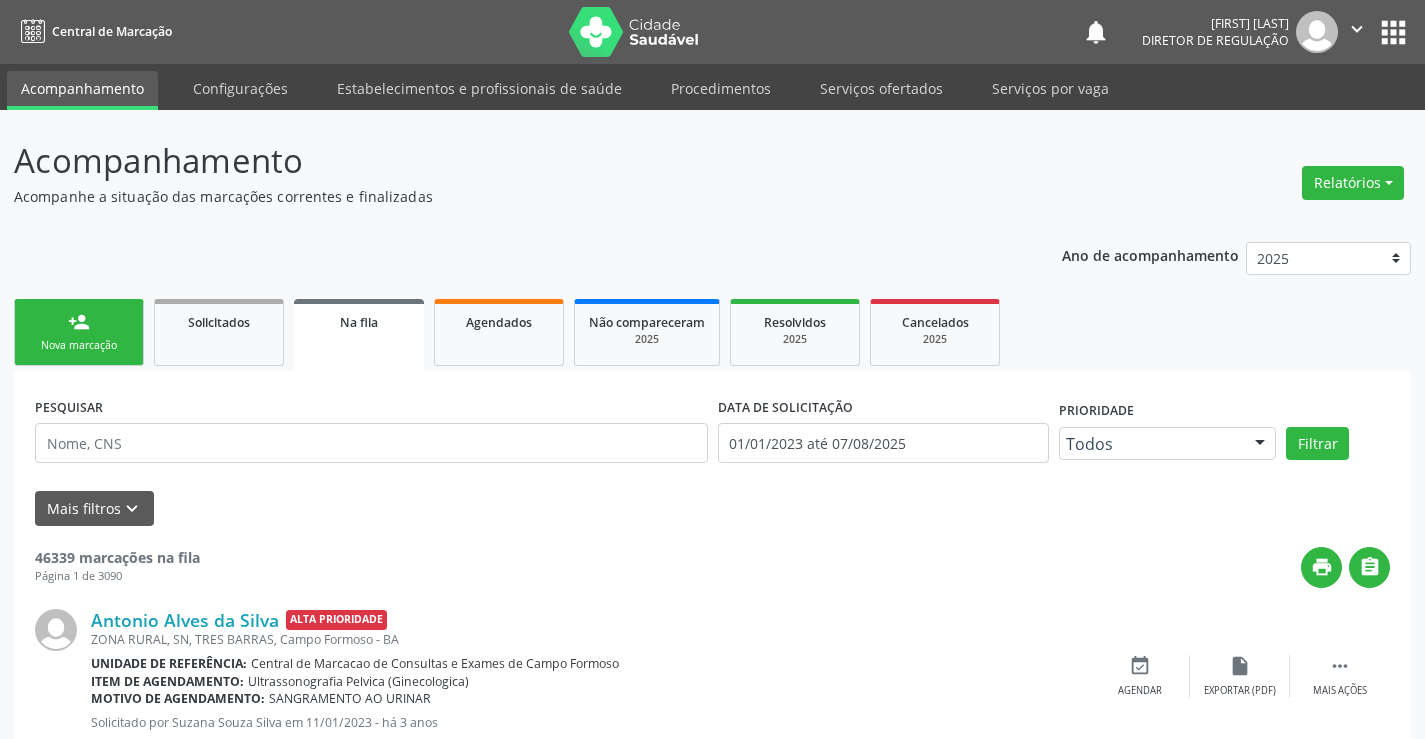click on "person_add
Nova marcação" at bounding box center (79, 332) 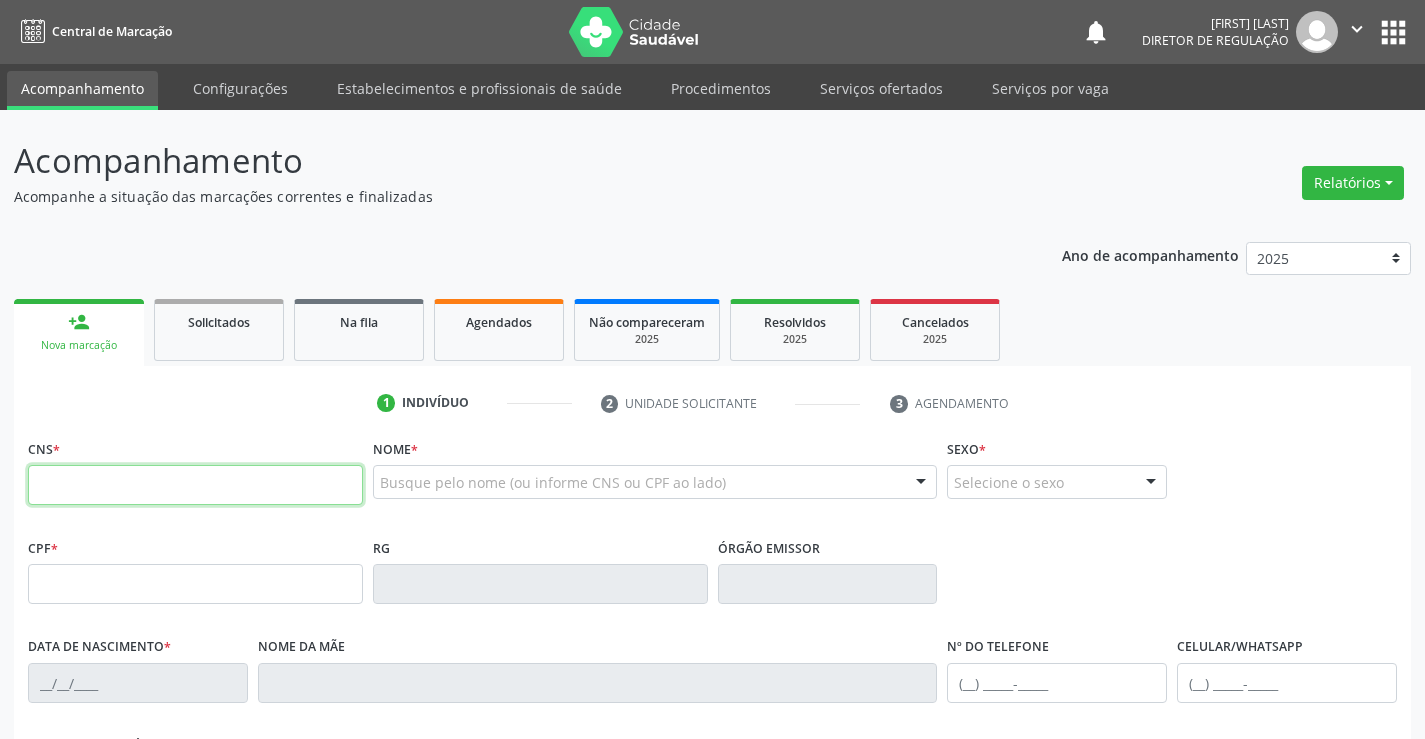 click at bounding box center (195, 485) 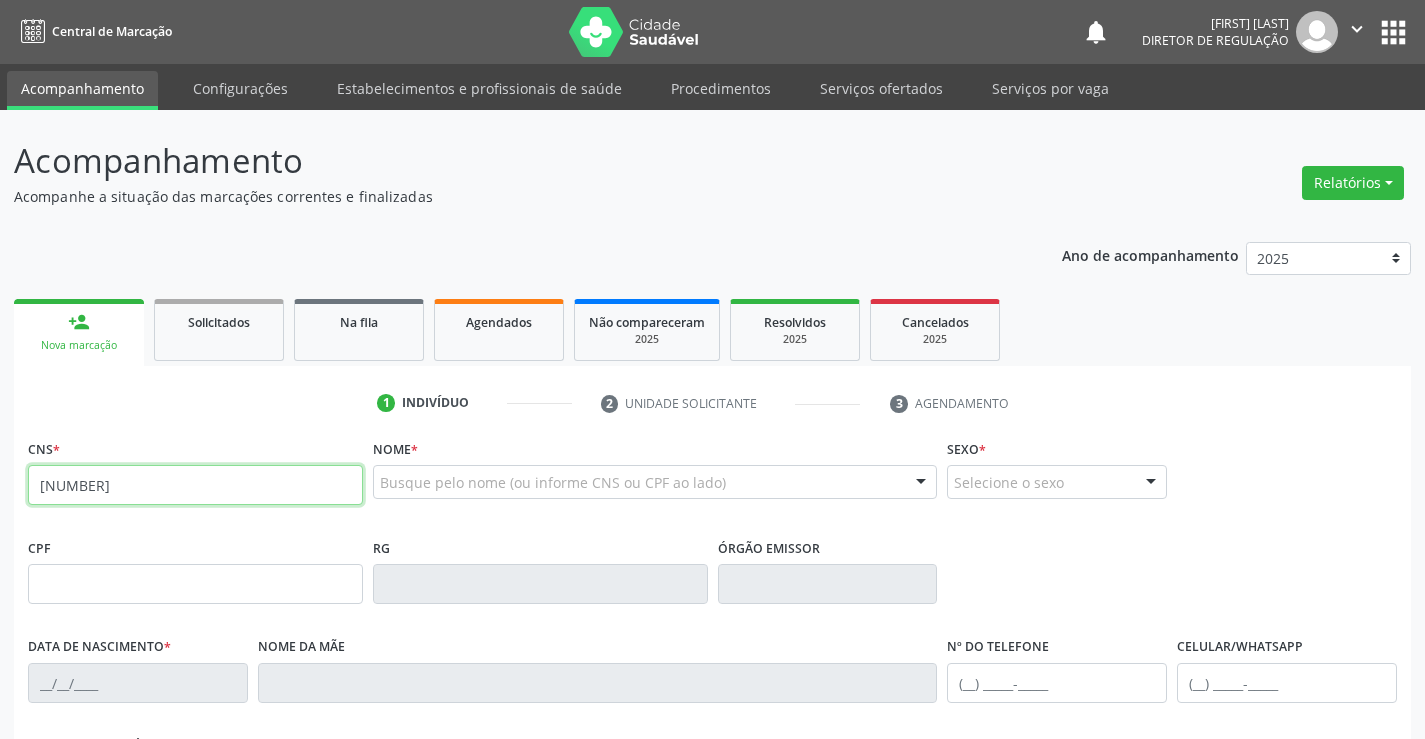 type on "700 3029 1393 4031" 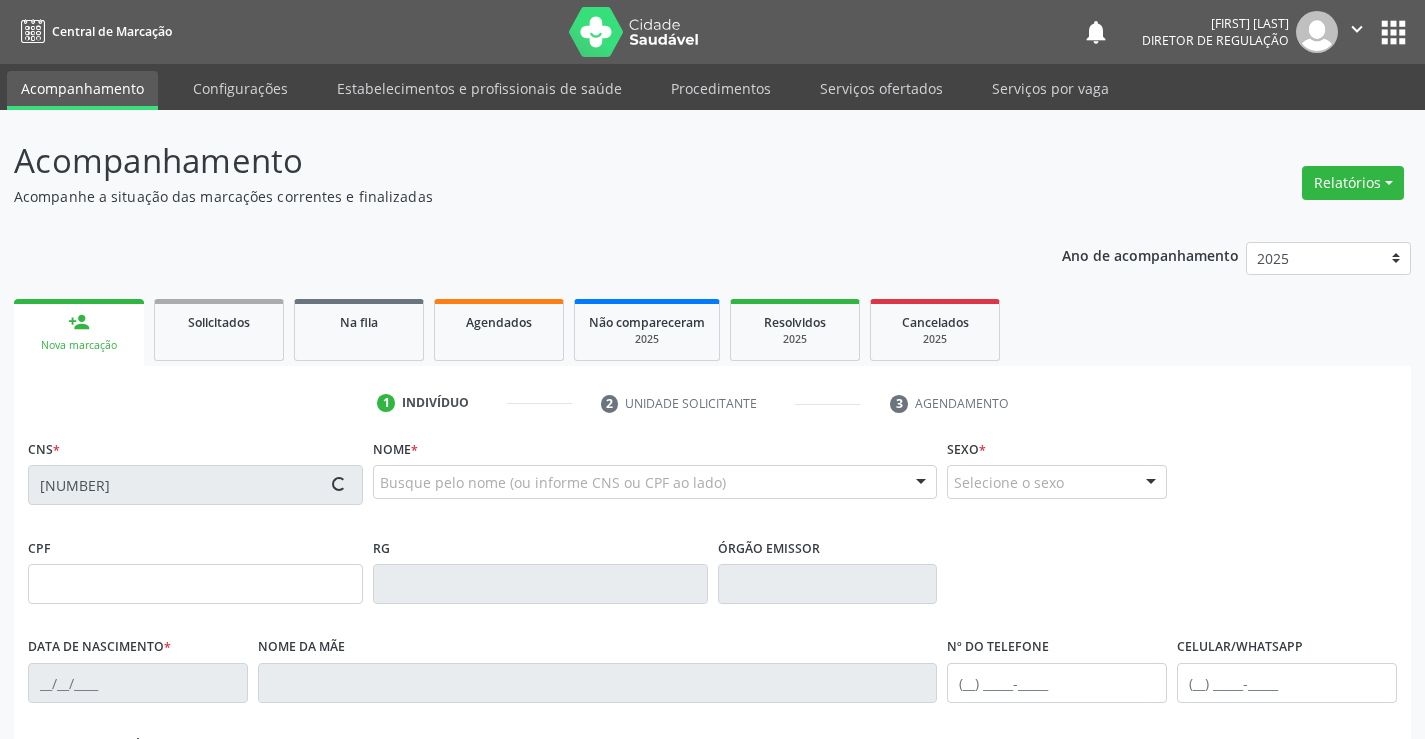 type on "008.084.085-00" 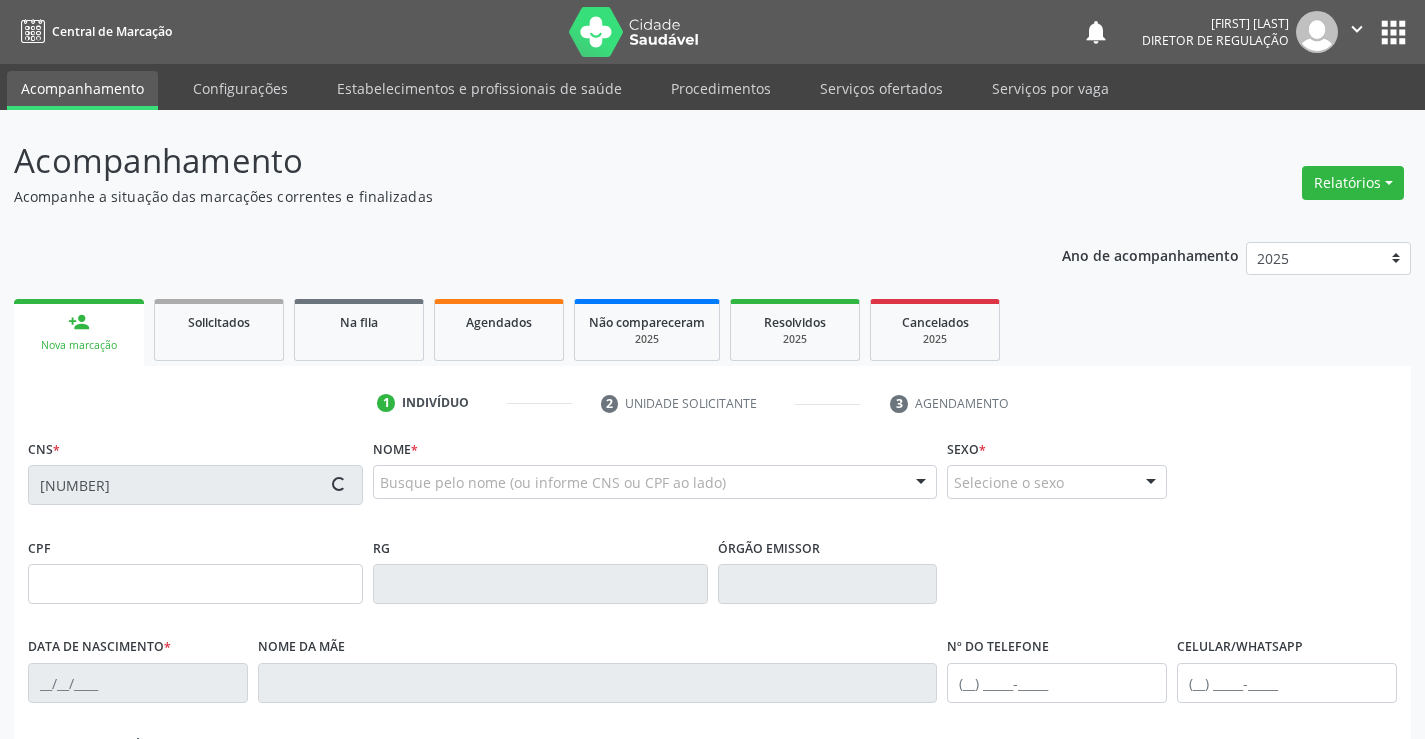 type on "0850062543" 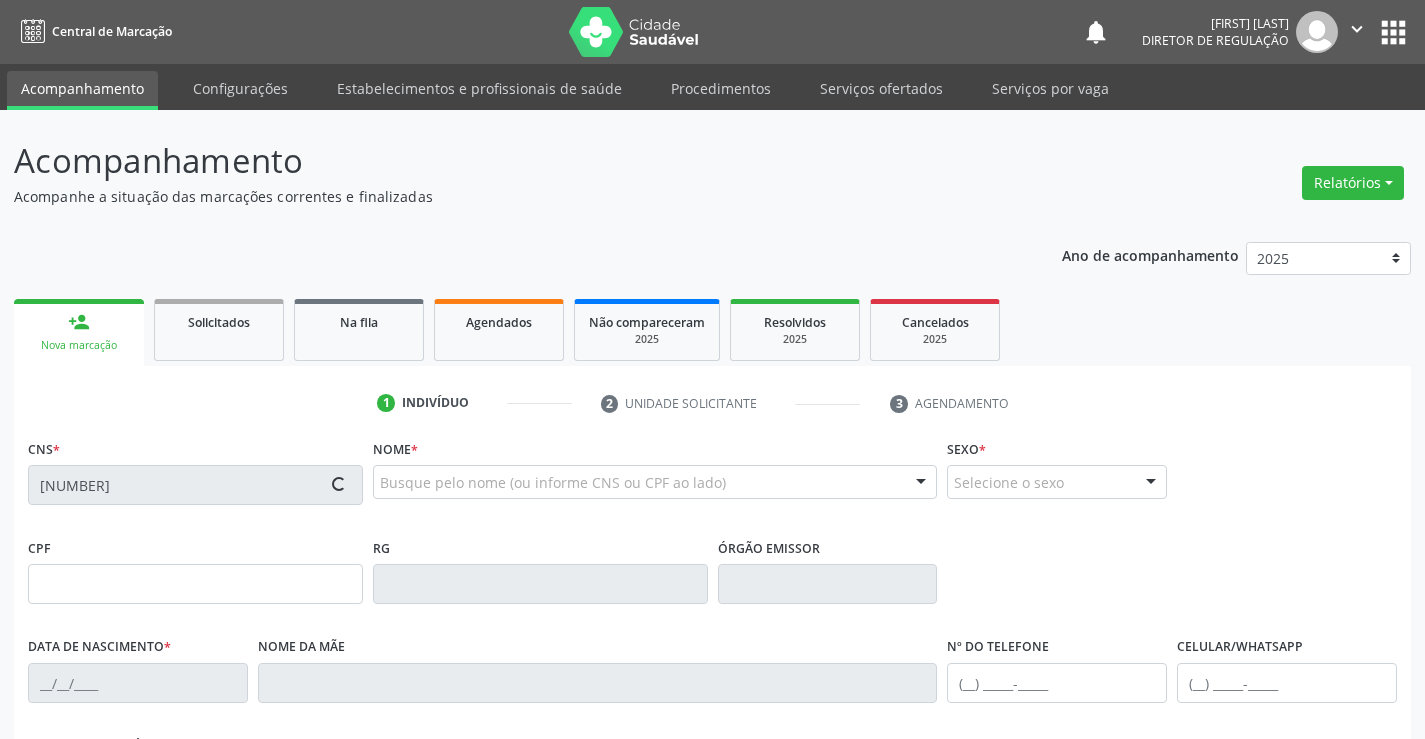 type on "Maria de Fatima Cardoso dos Santos" 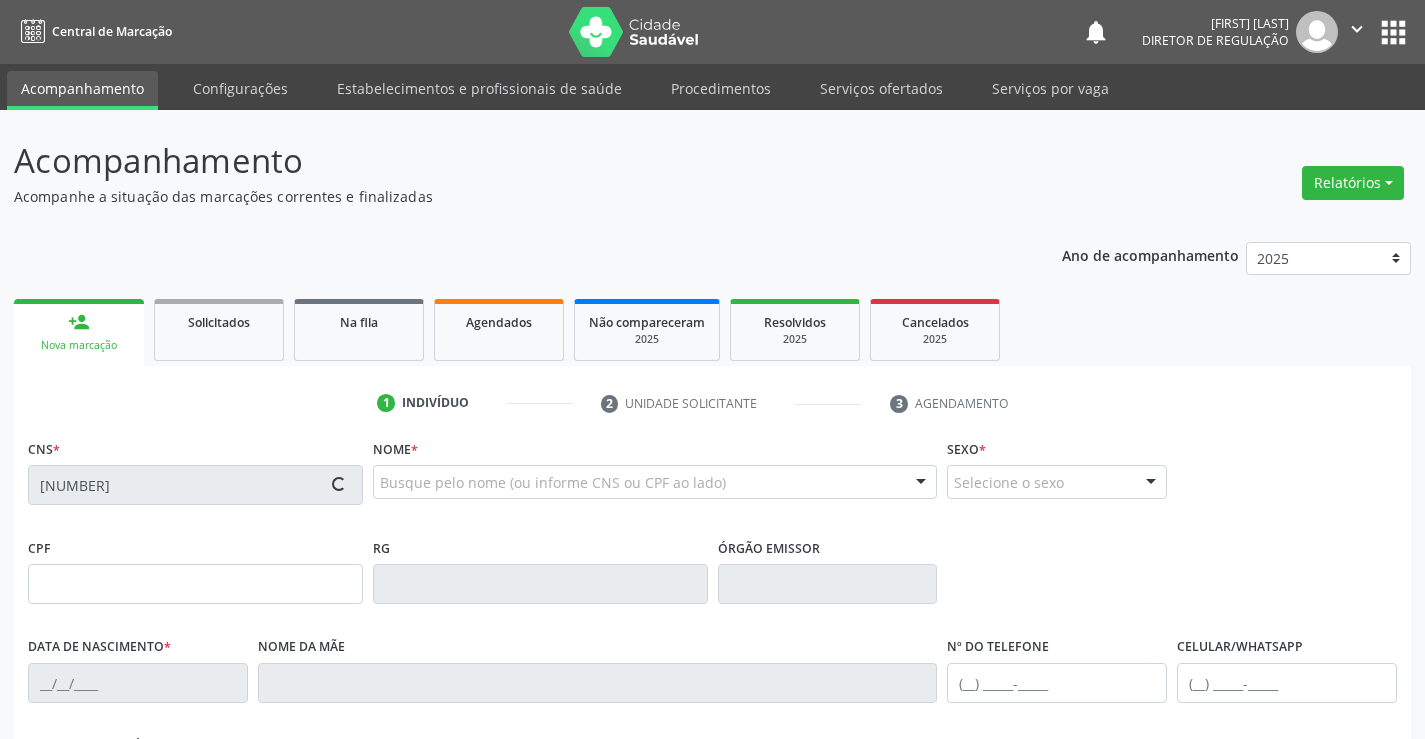 type on "(74) 9196-9208" 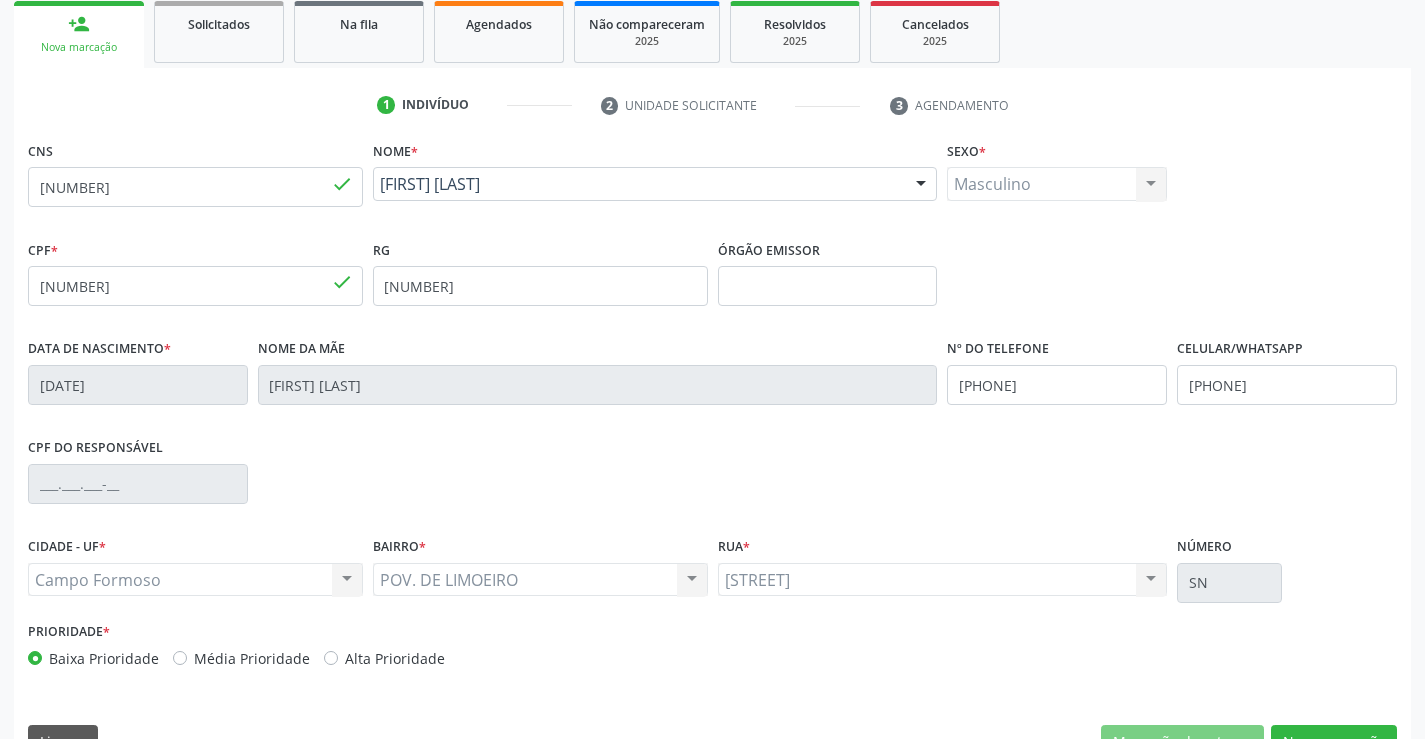 scroll, scrollTop: 345, scrollLeft: 0, axis: vertical 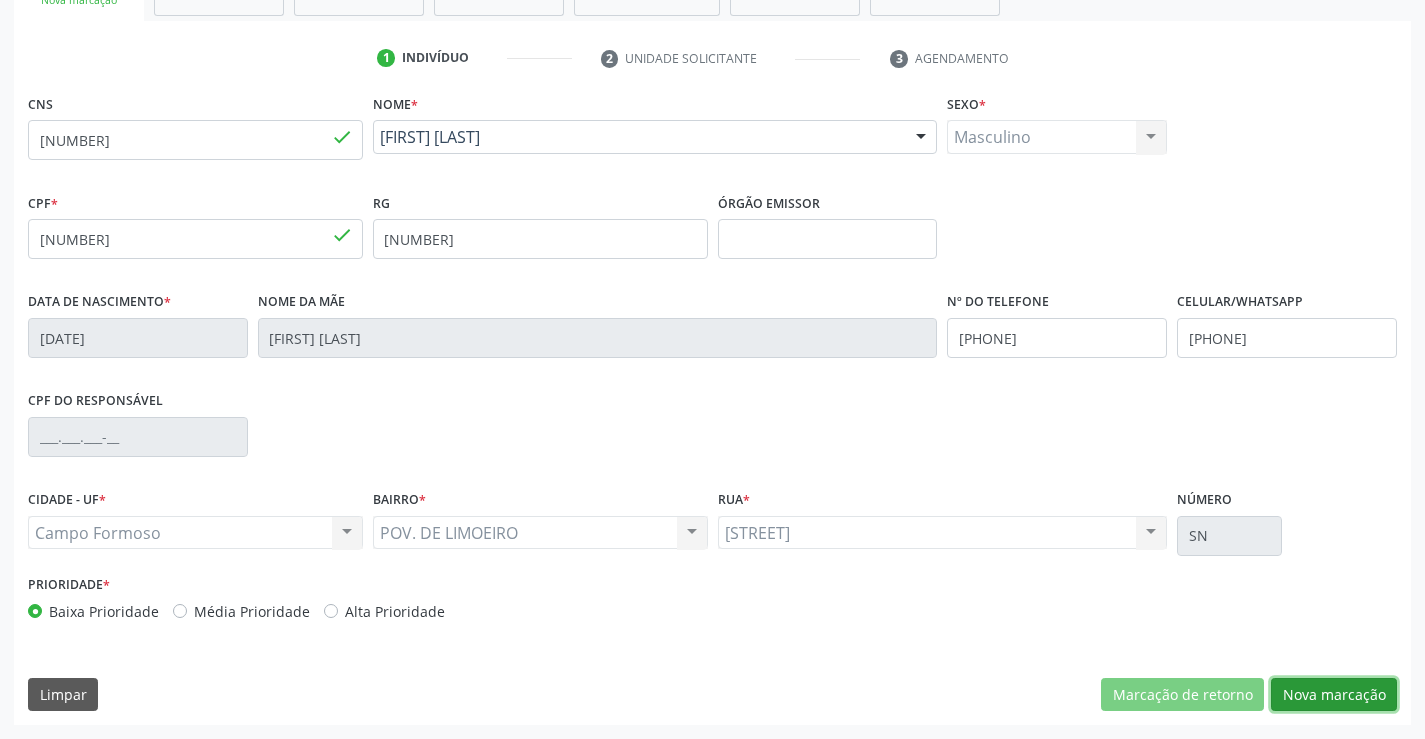 click on "Nova marcação" at bounding box center [1334, 695] 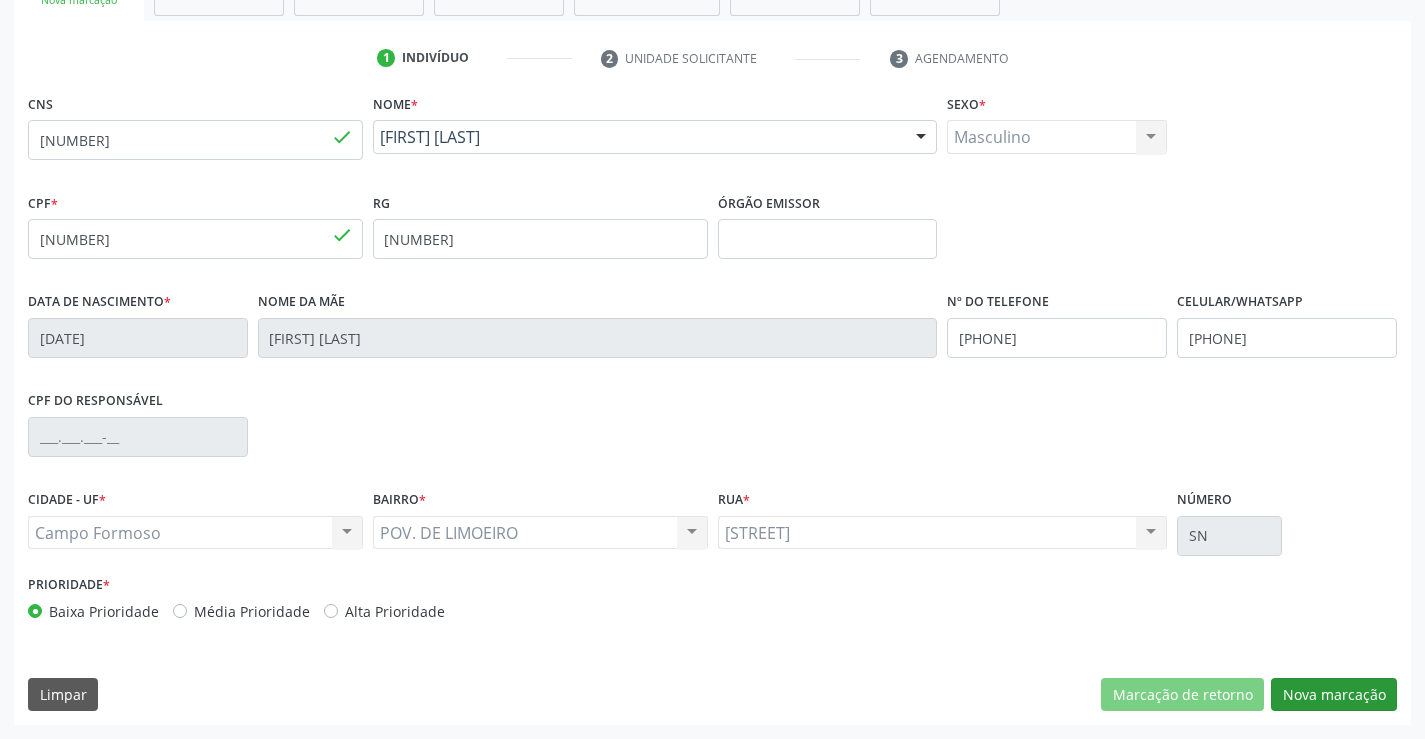 scroll, scrollTop: 167, scrollLeft: 0, axis: vertical 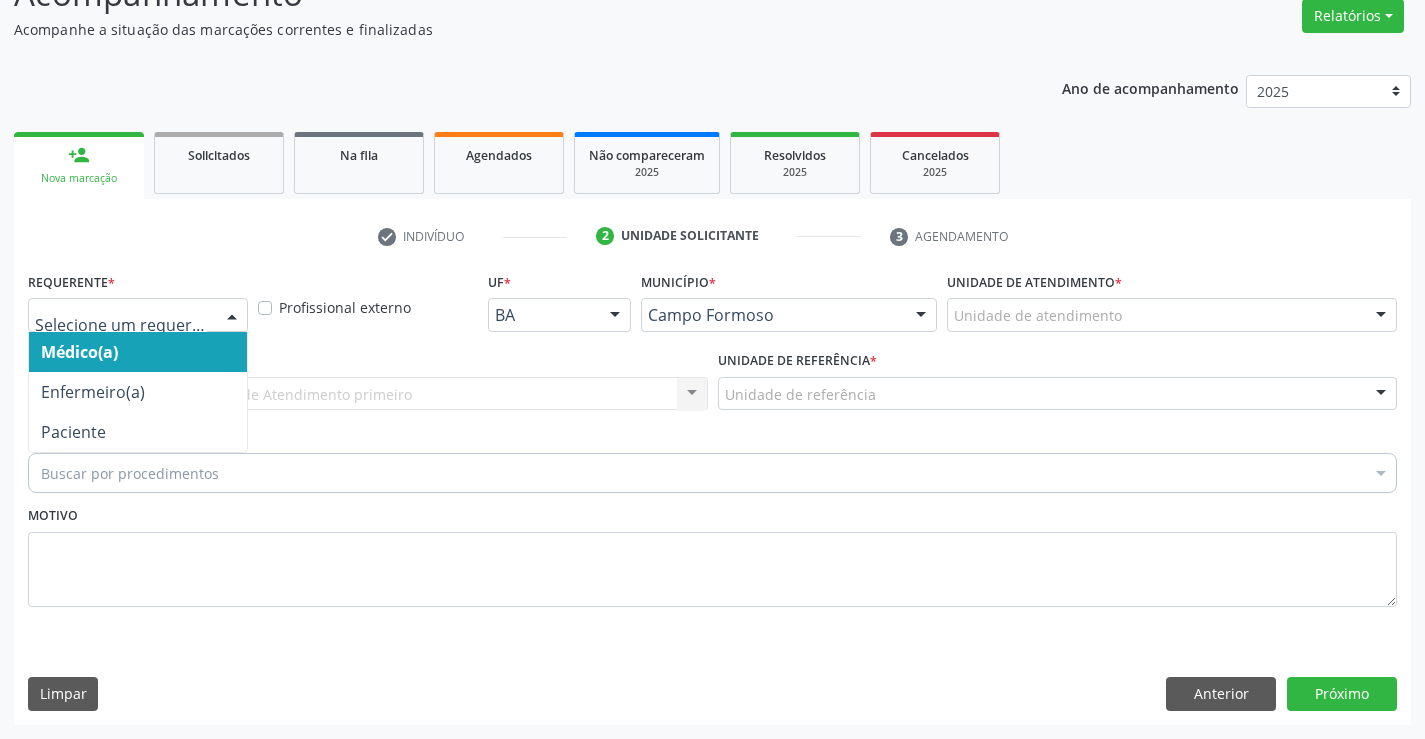 click at bounding box center (232, 316) 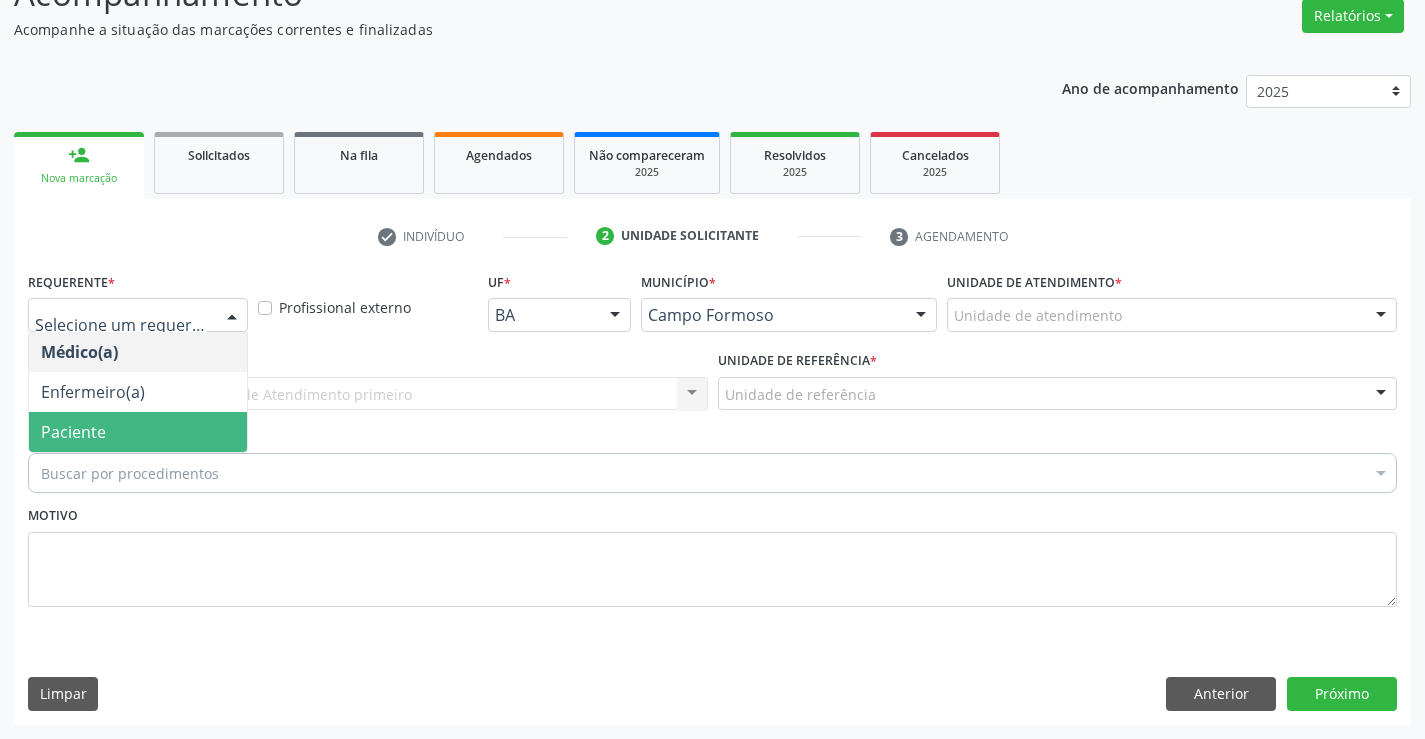 click on "Paciente" at bounding box center (138, 432) 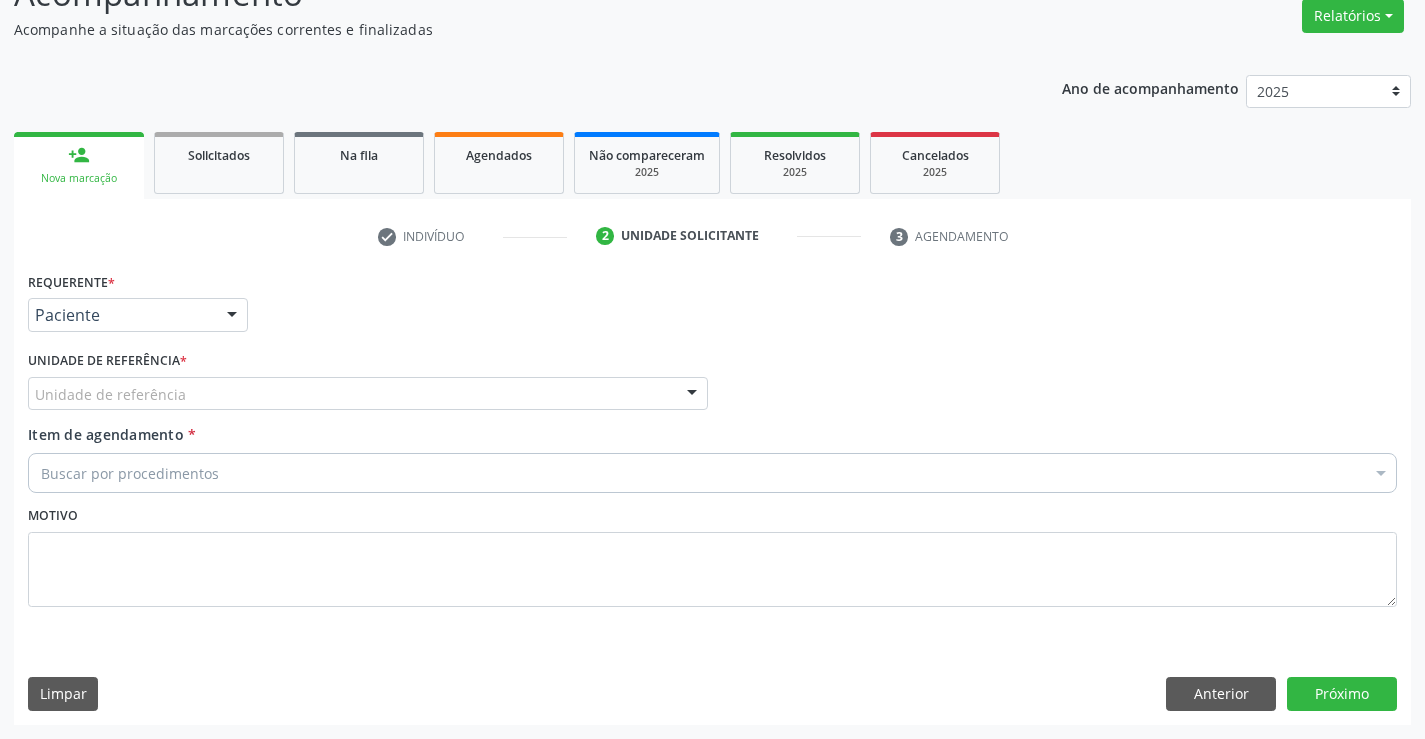 click on "Unidade de referência" at bounding box center (368, 394) 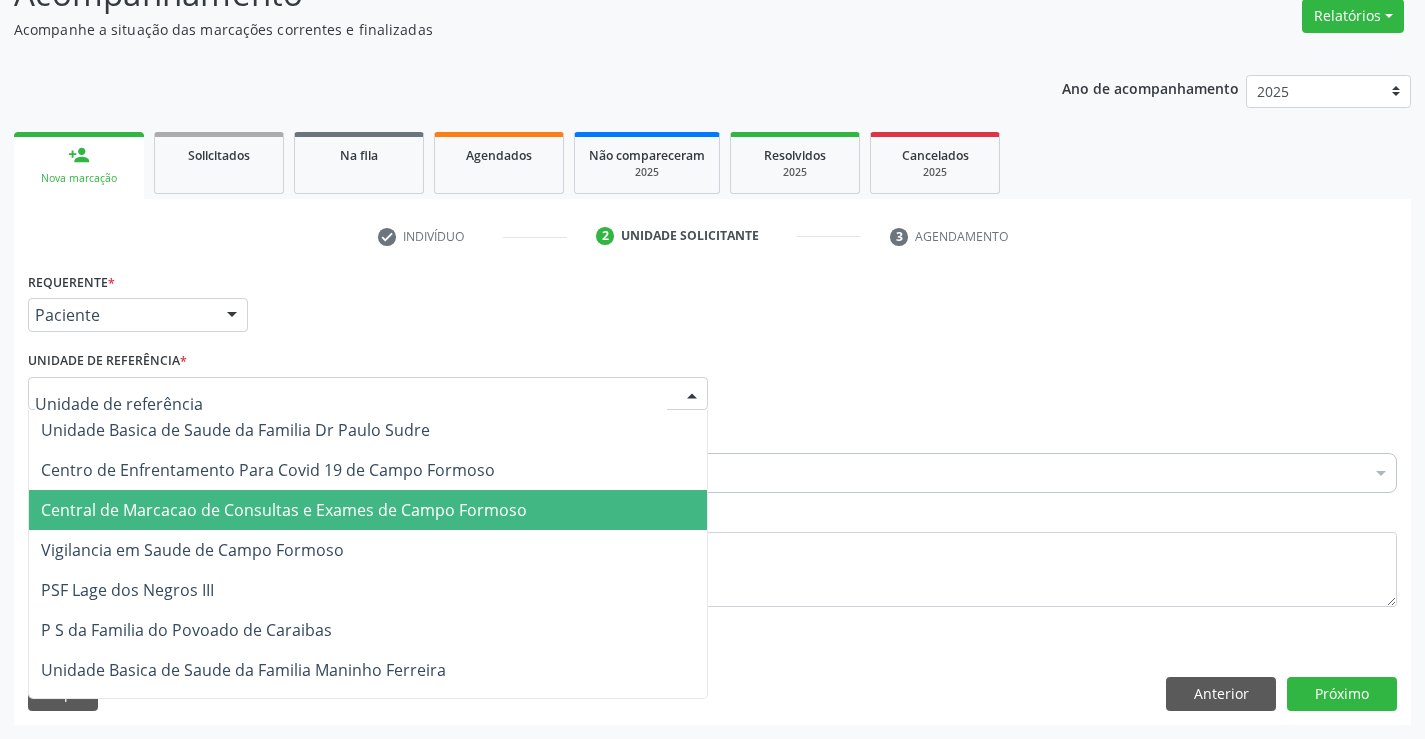 drag, startPoint x: 427, startPoint y: 534, endPoint x: 452, endPoint y: 517, distance: 30.232433 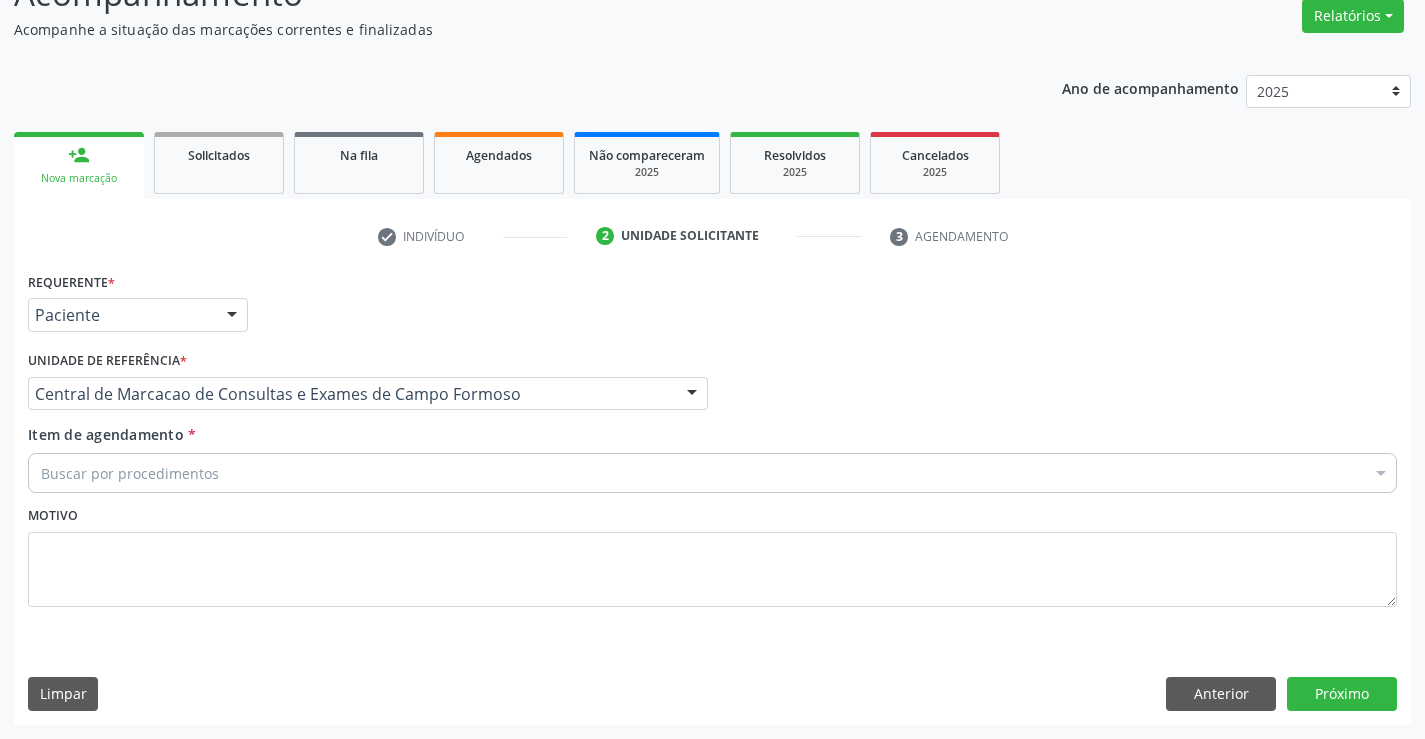 click on "Buscar por procedimentos" at bounding box center (712, 473) 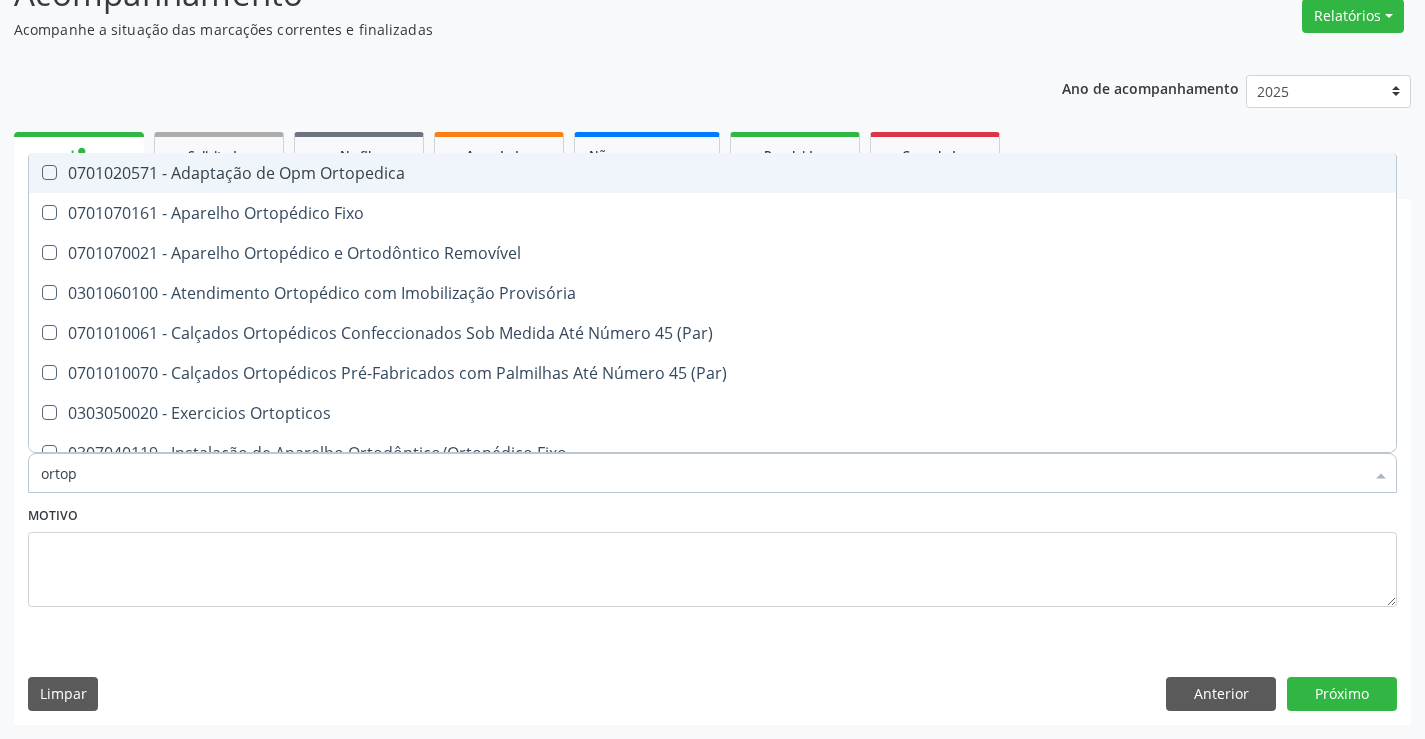 type on "ortope" 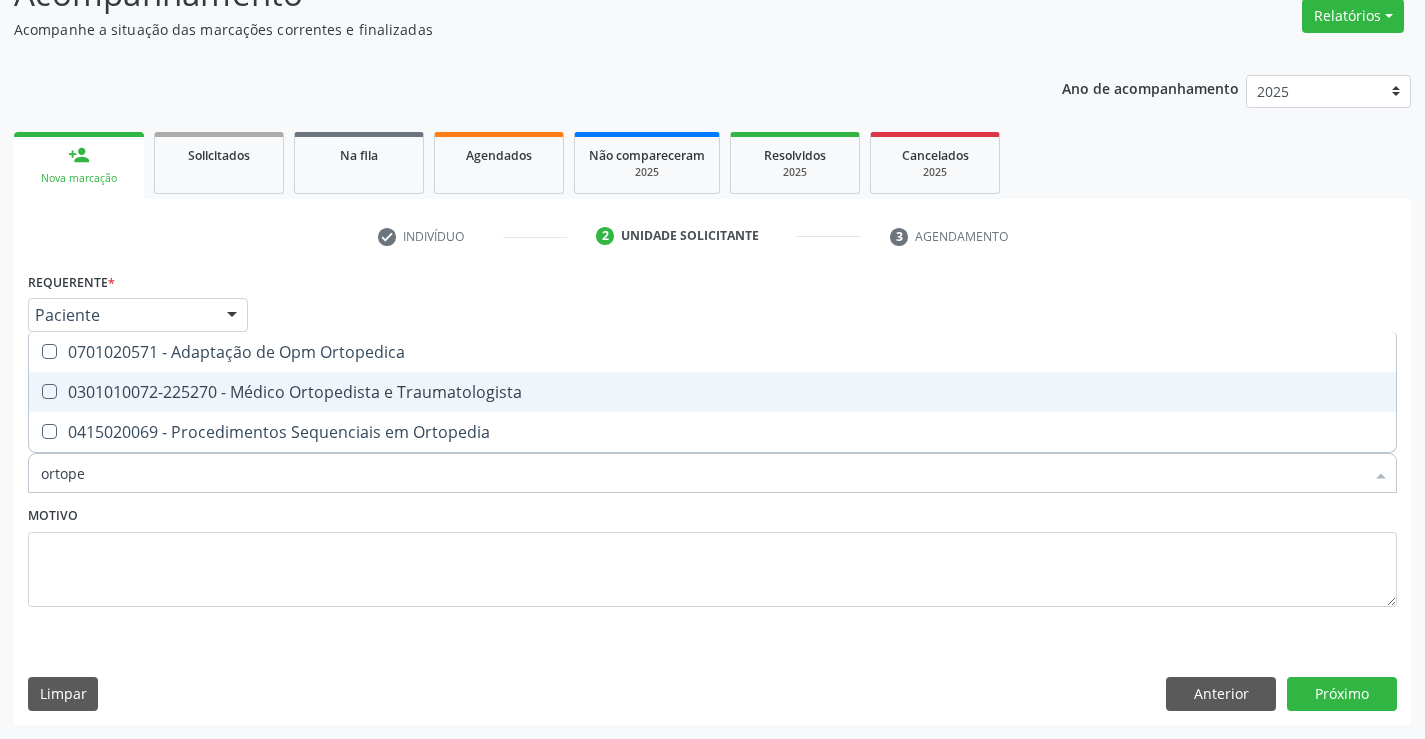 click on "0301010072-225270 - Médico Ortopedista e Traumatologista" at bounding box center [712, 392] 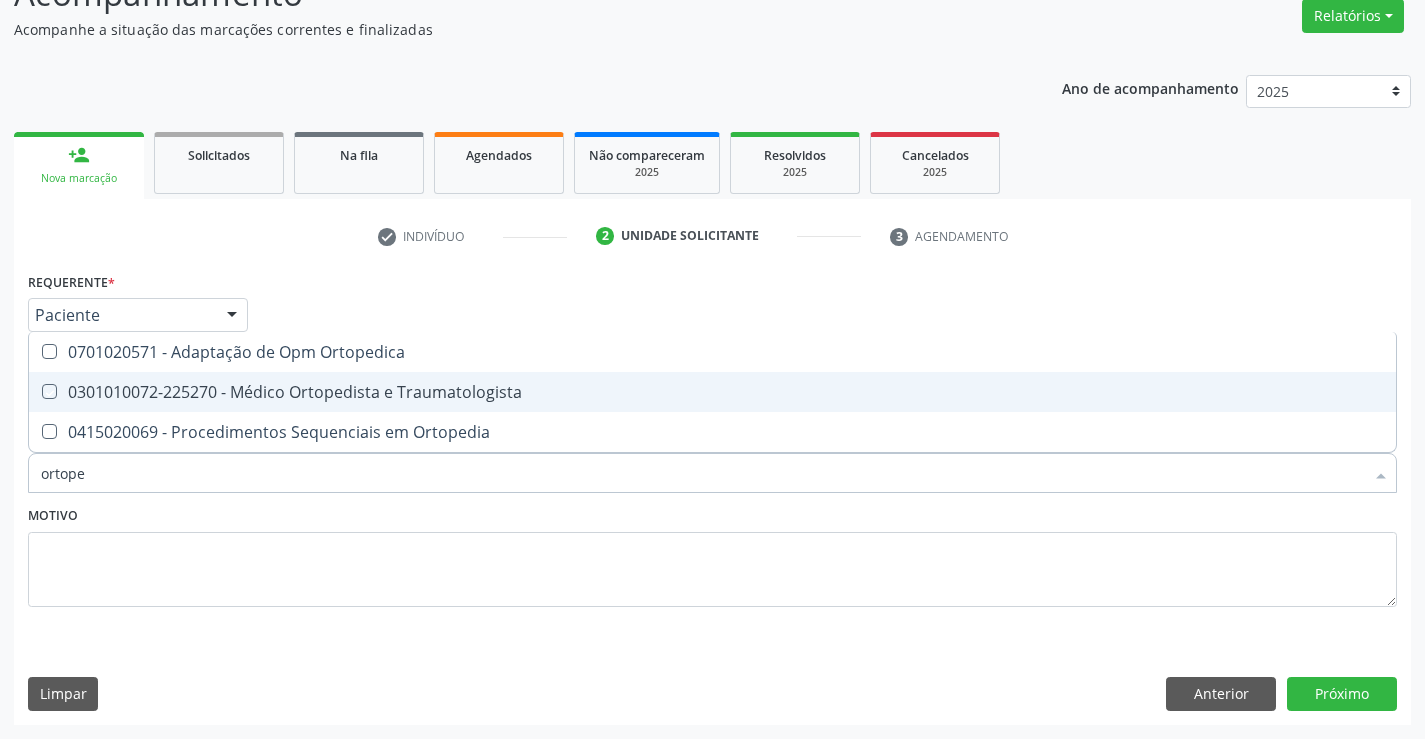 checkbox on "true" 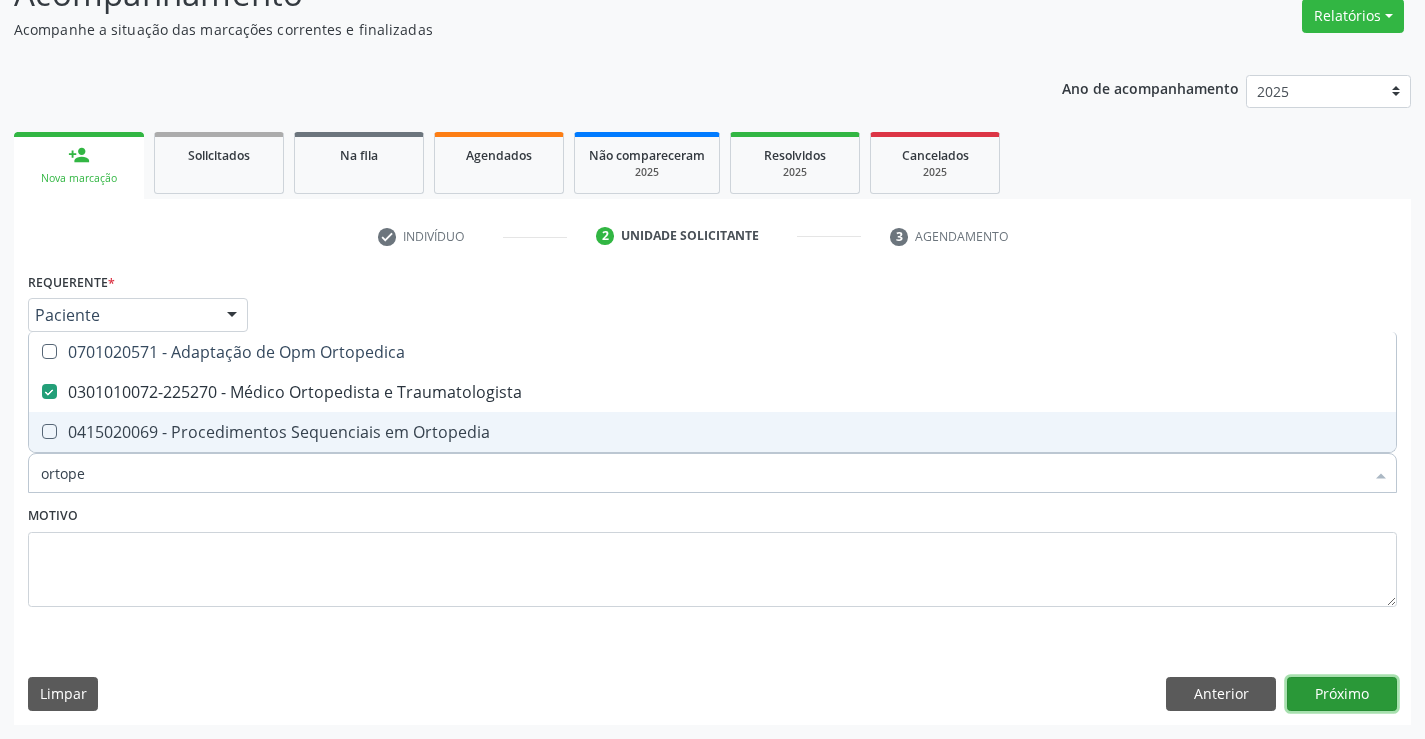 click on "Próximo" at bounding box center [1342, 694] 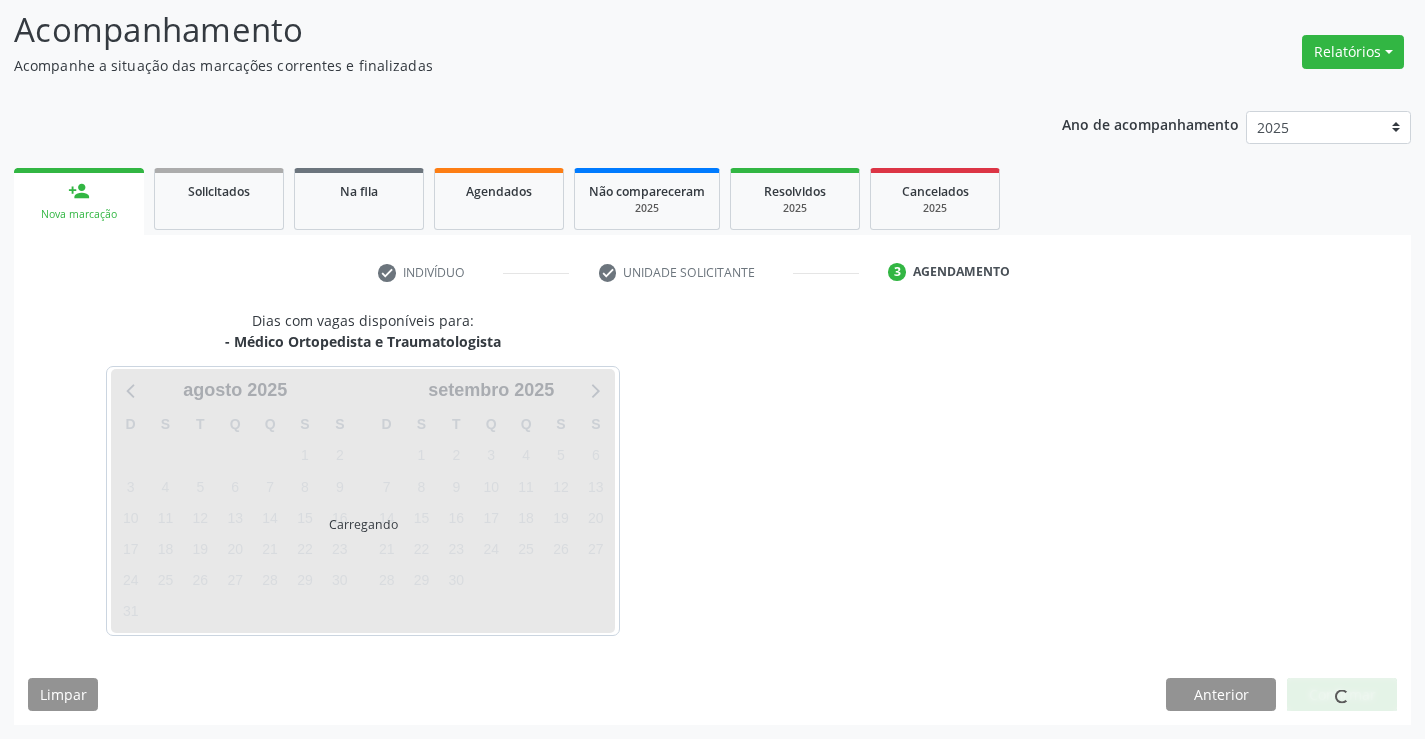 scroll, scrollTop: 131, scrollLeft: 0, axis: vertical 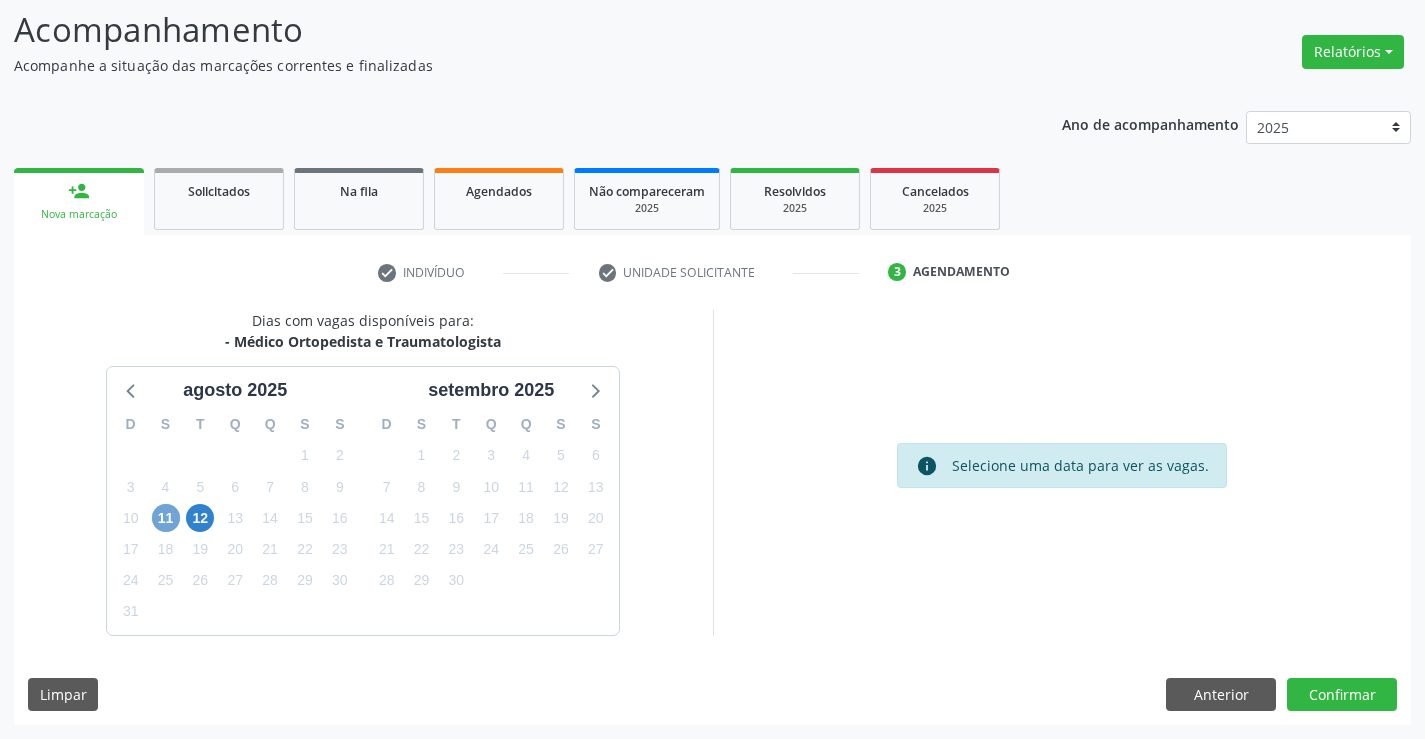 click on "11" at bounding box center (166, 518) 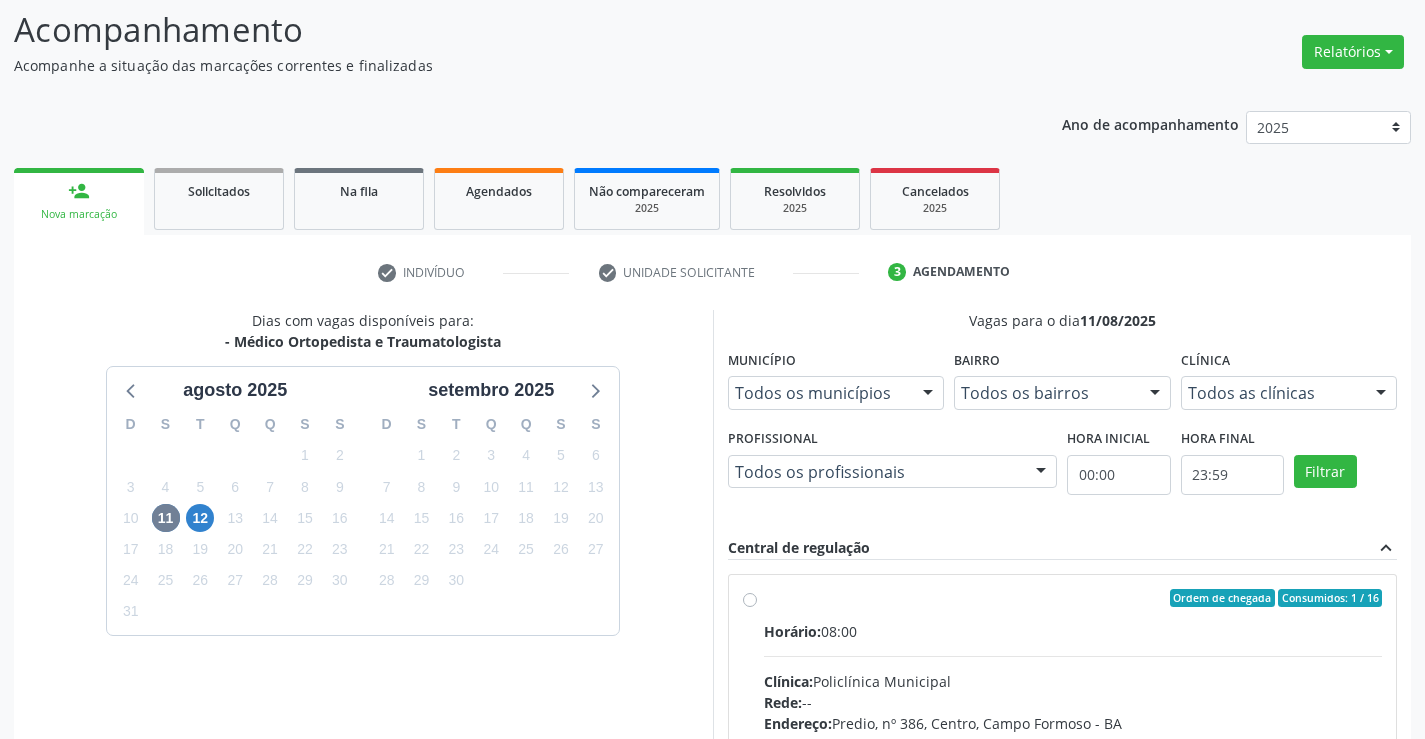 click on "Horário:   08:00" at bounding box center [1073, 631] 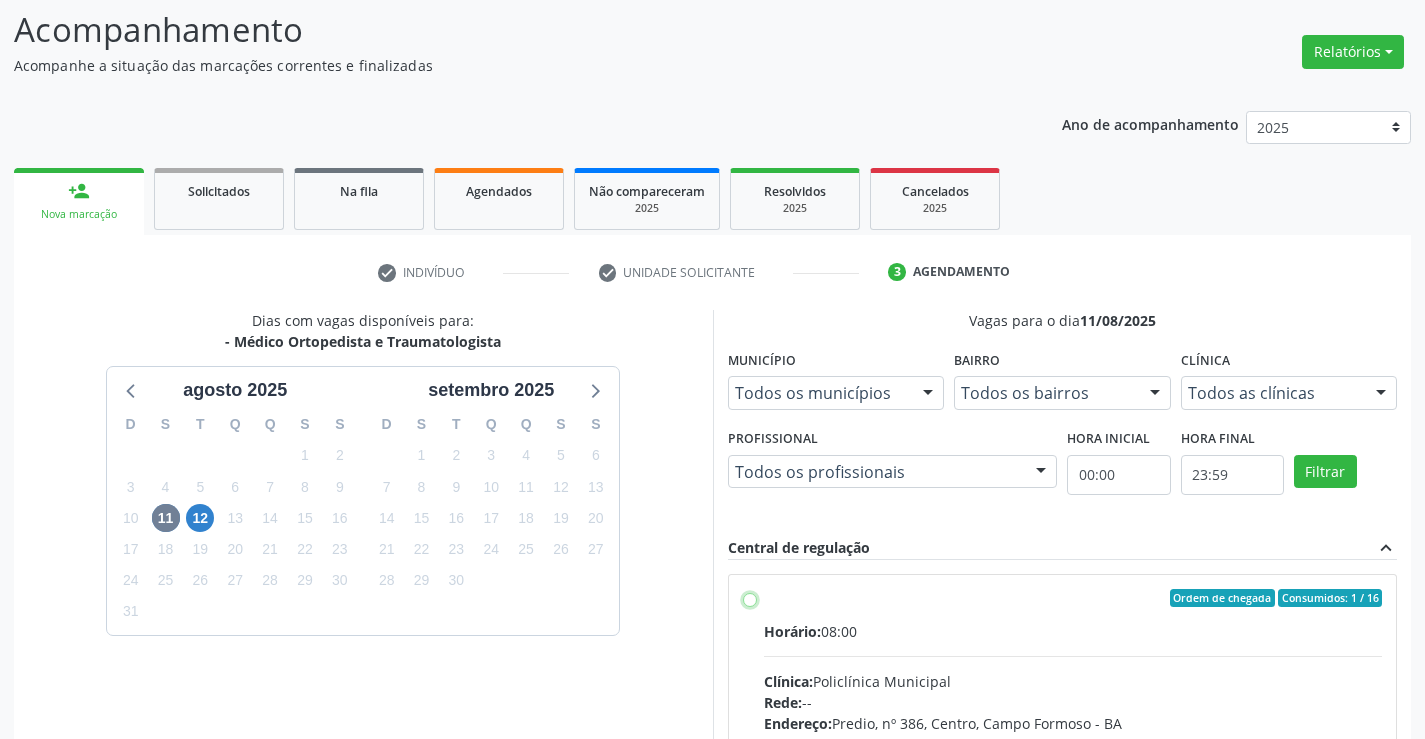 click on "Ordem de chegada
Consumidos: 1 / 16
Horário:   08:00
Clínica:  Policlínica Municipal
Rede:
--
Endereço:   Predio, nº 386, Centro, Campo Formoso - BA
Telefone:   (74) 6451312
Profissional:
Mauricio Cardoso Ribeiro Junior
Informações adicionais sobre o atendimento
Idade de atendimento:
de 0 a 120 anos
Gênero(s) atendido(s):
Masculino e Feminino
Informações adicionais:
--" at bounding box center (750, 598) 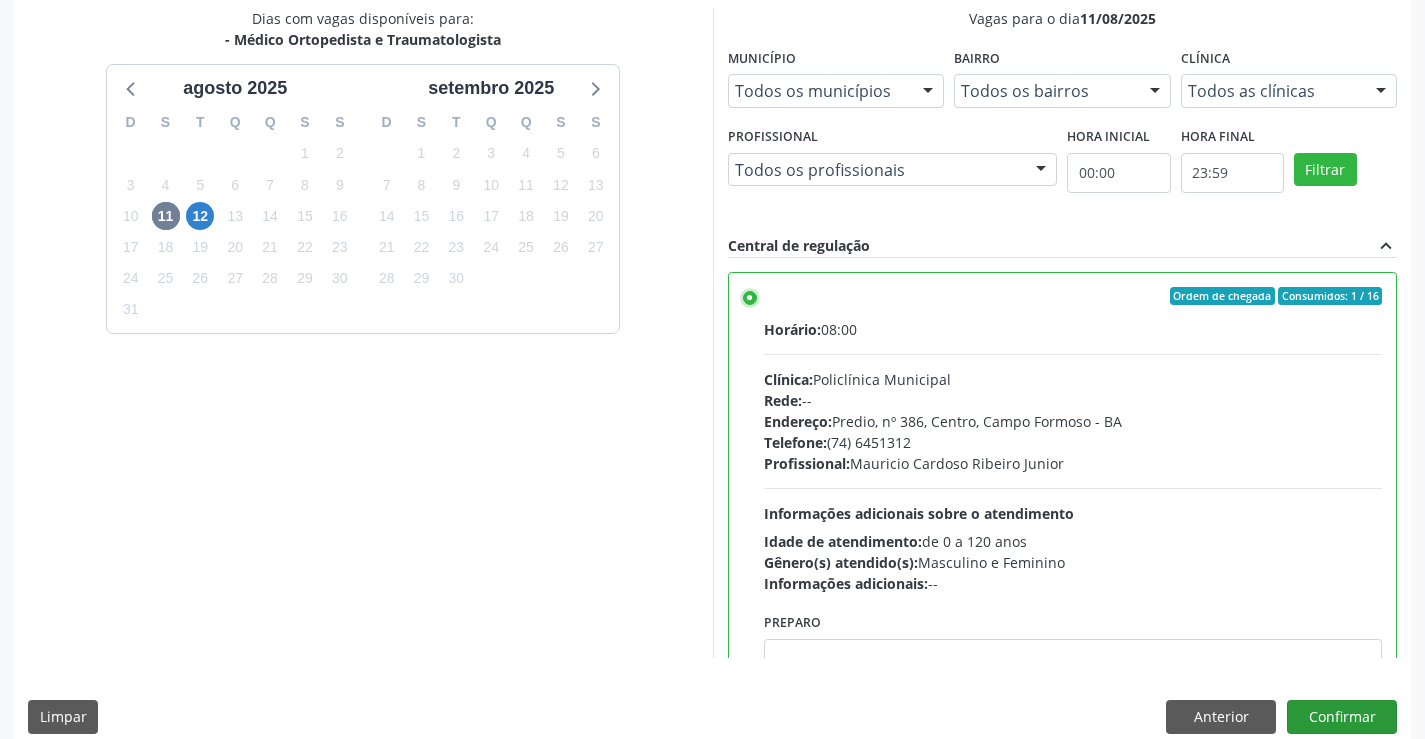 scroll, scrollTop: 456, scrollLeft: 0, axis: vertical 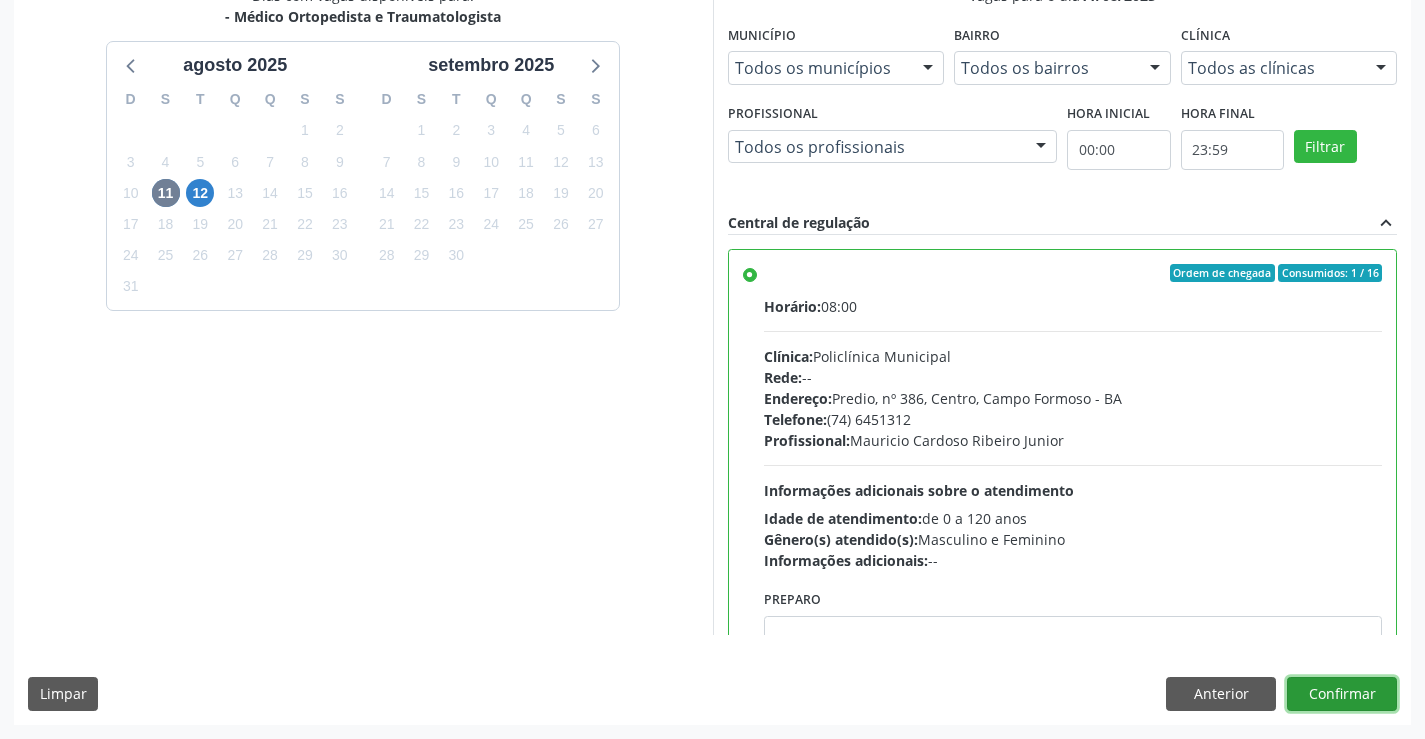 click on "Confirmar" at bounding box center (1342, 694) 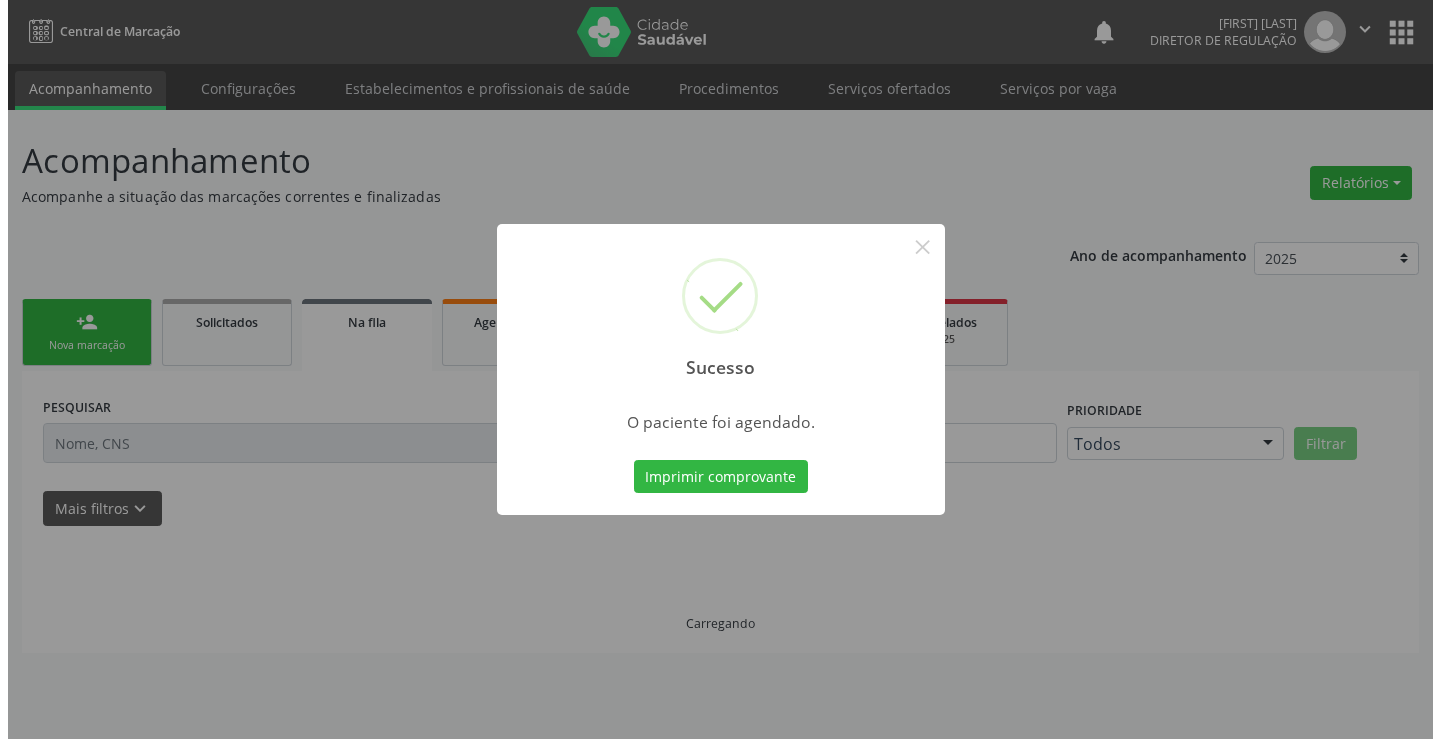 scroll, scrollTop: 0, scrollLeft: 0, axis: both 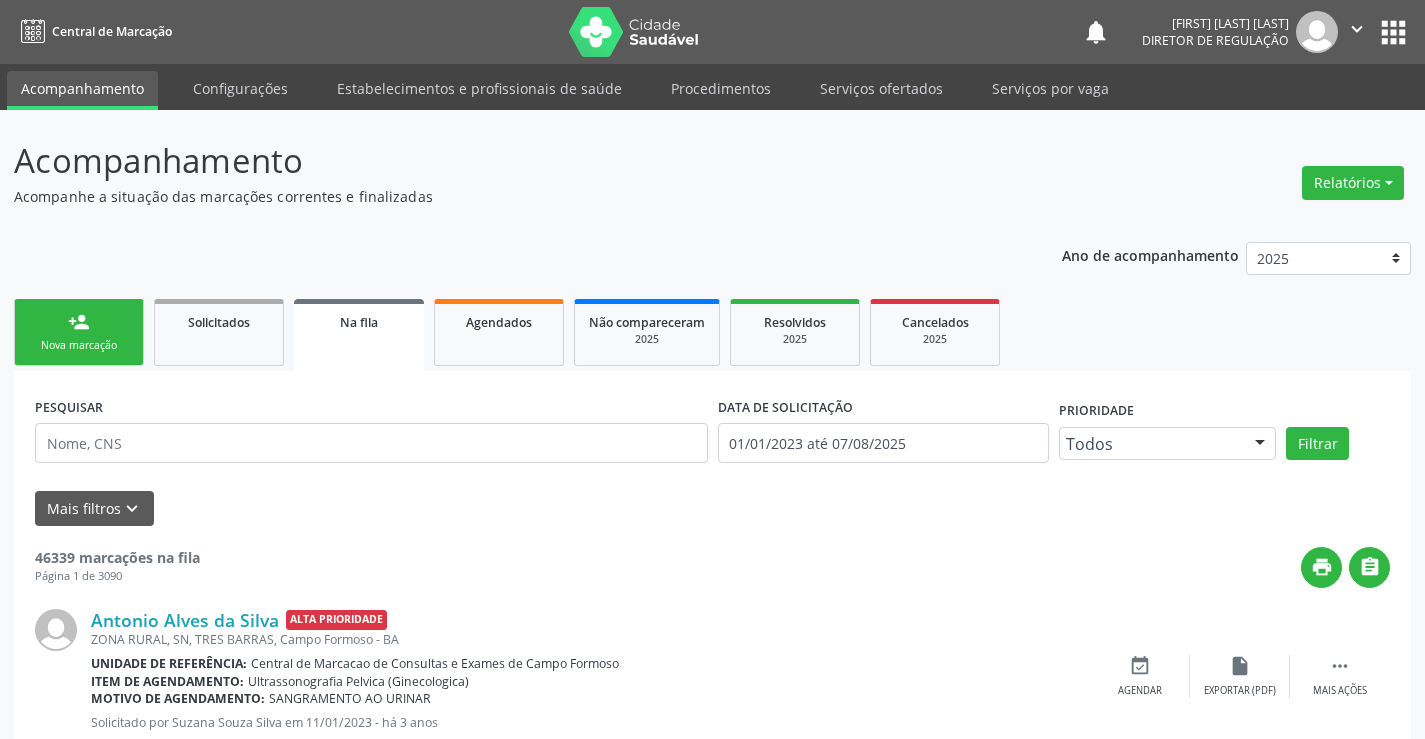 click on "person_add
Nova marcação" at bounding box center (79, 332) 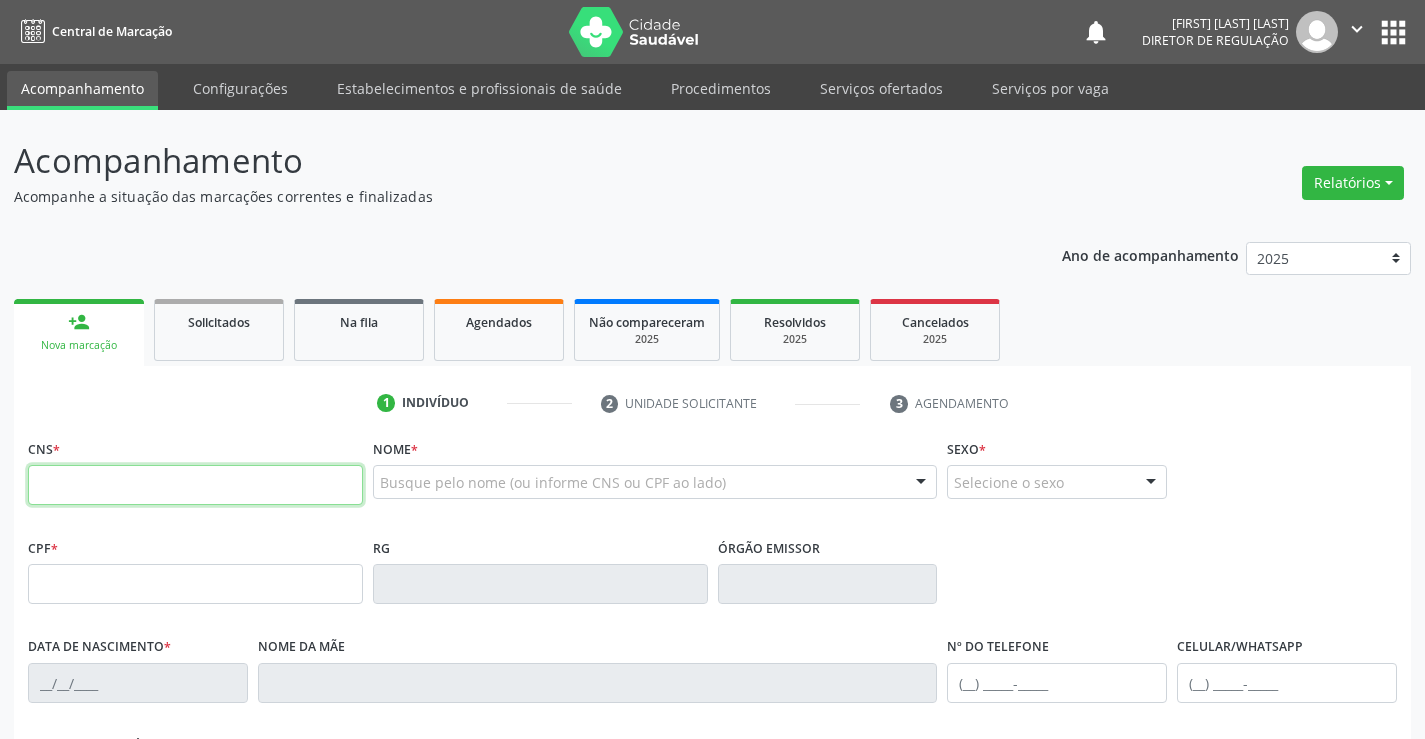 click at bounding box center [195, 485] 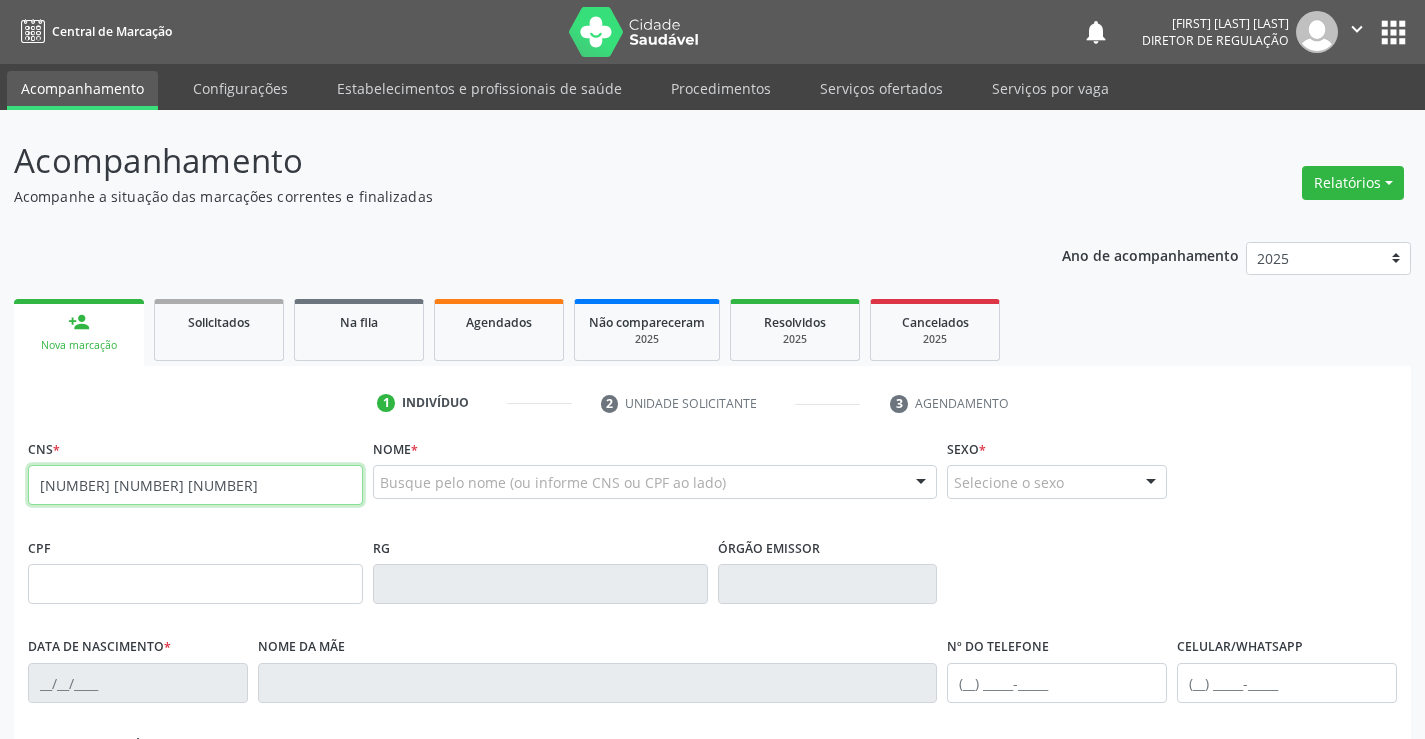 type on "703 4072 7026 7710" 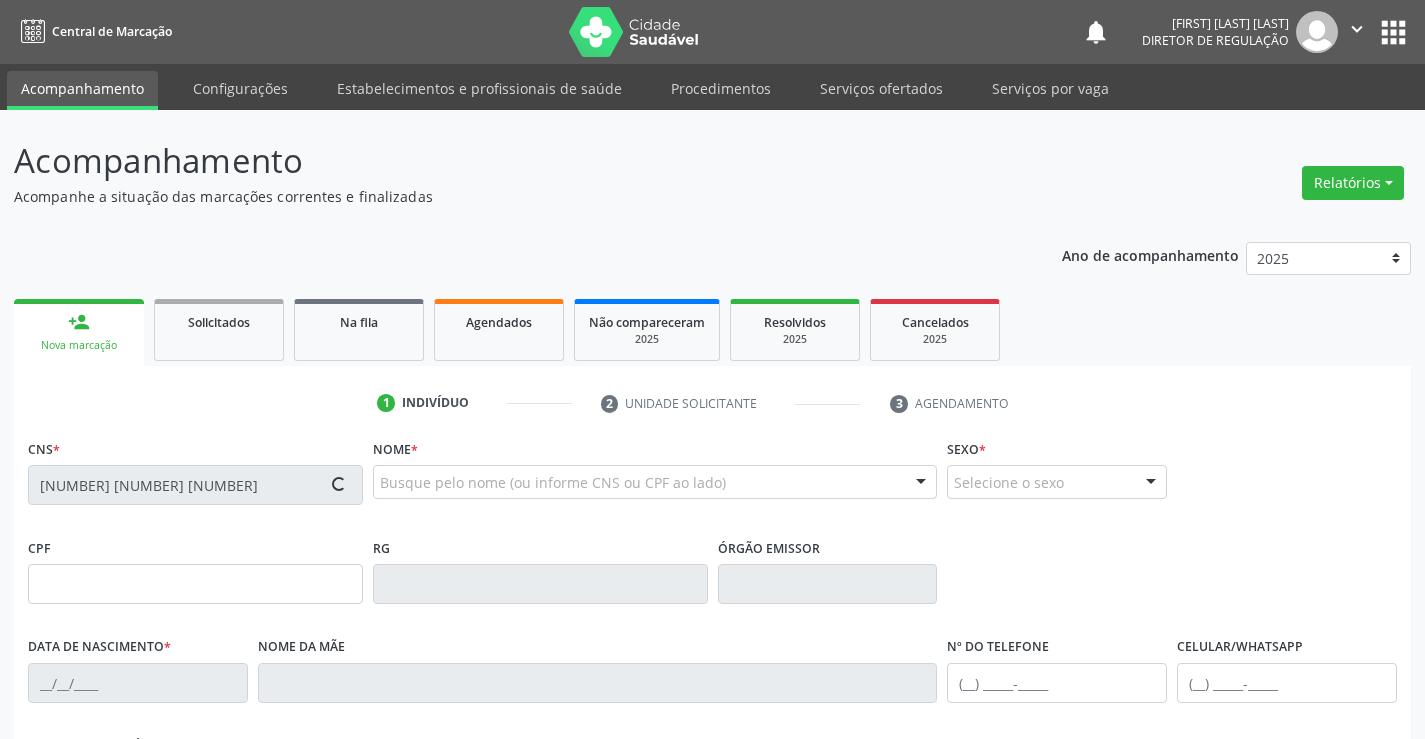 type on "08/12/2009" 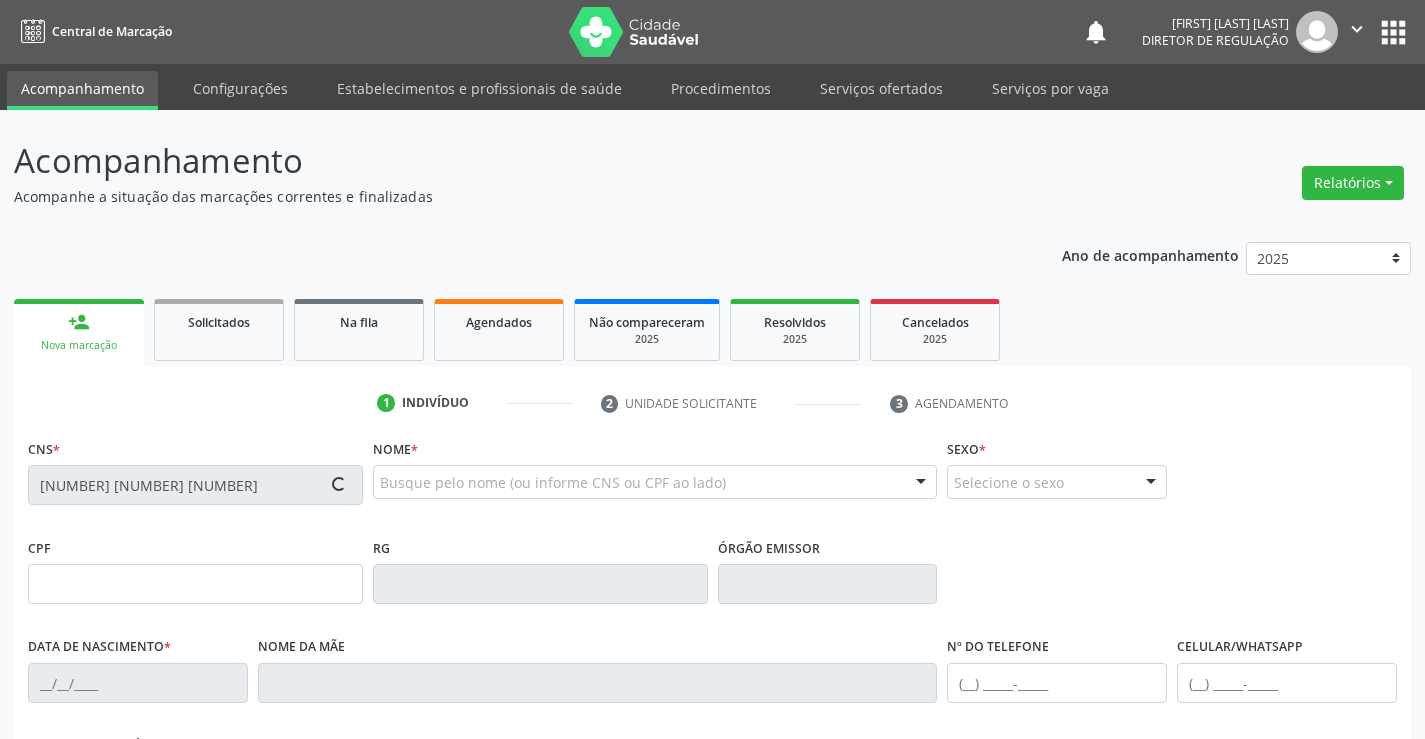 type on "Francilene Maria dos Santos" 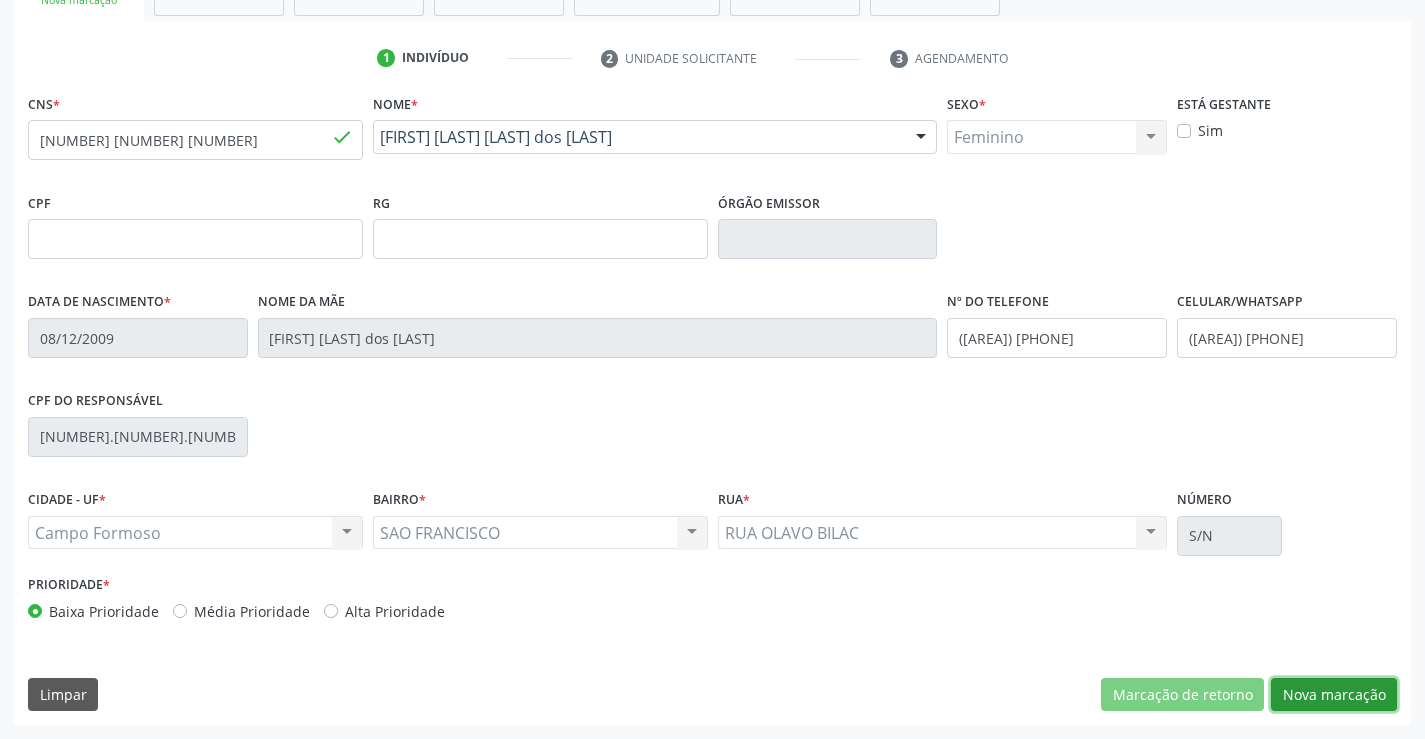 click on "Nova marcação" at bounding box center (1334, 695) 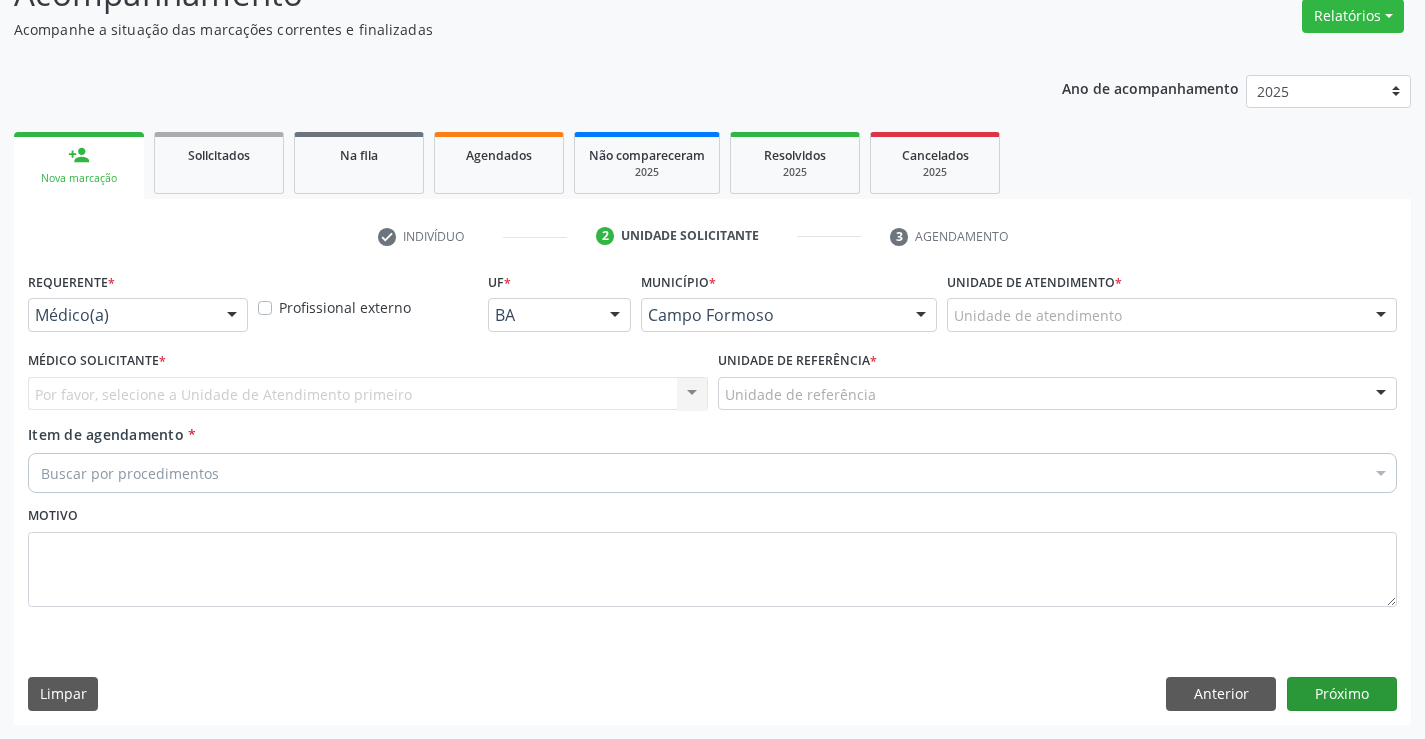 scroll, scrollTop: 167, scrollLeft: 0, axis: vertical 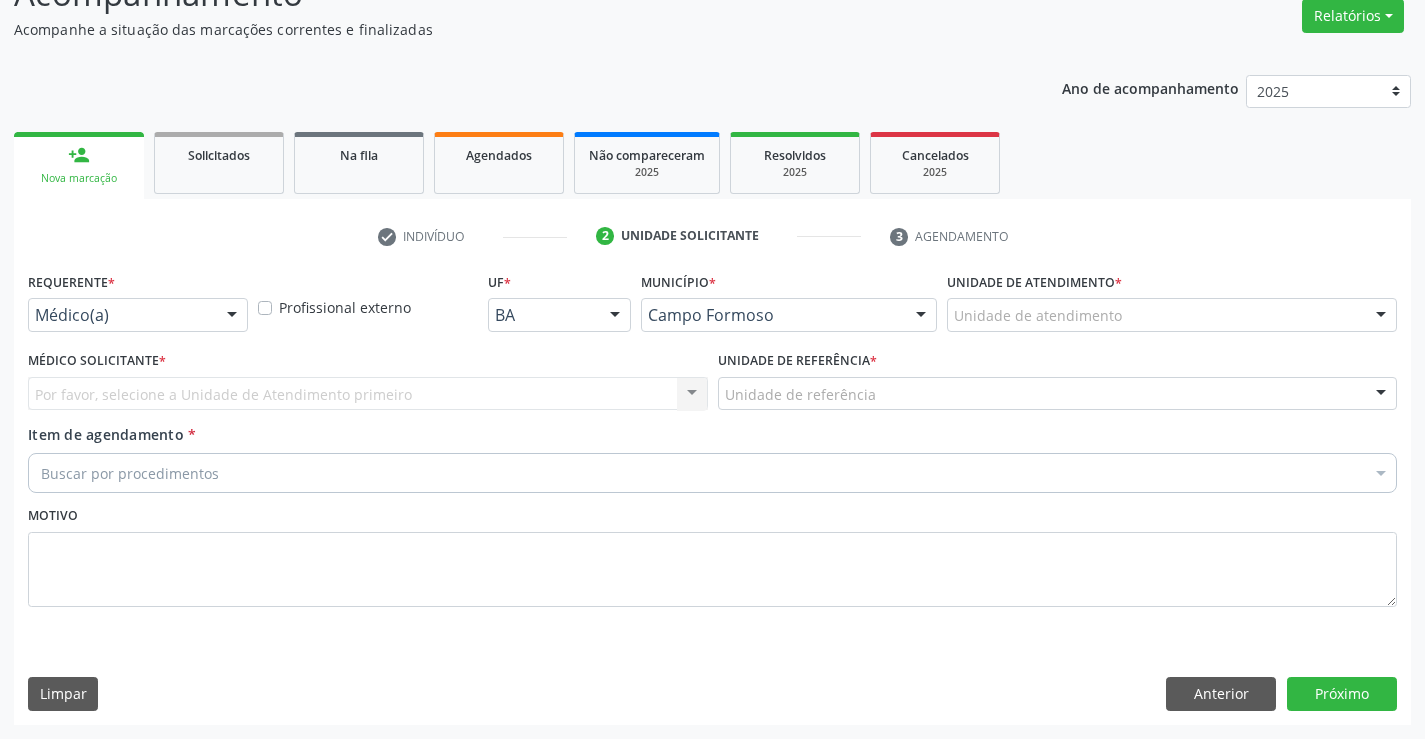 click on "Médico(a)         Médico(a)   Enfermeiro(a)   Paciente
Nenhum resultado encontrado para: "   "
Não há nenhuma opção para ser exibida." at bounding box center (138, 315) 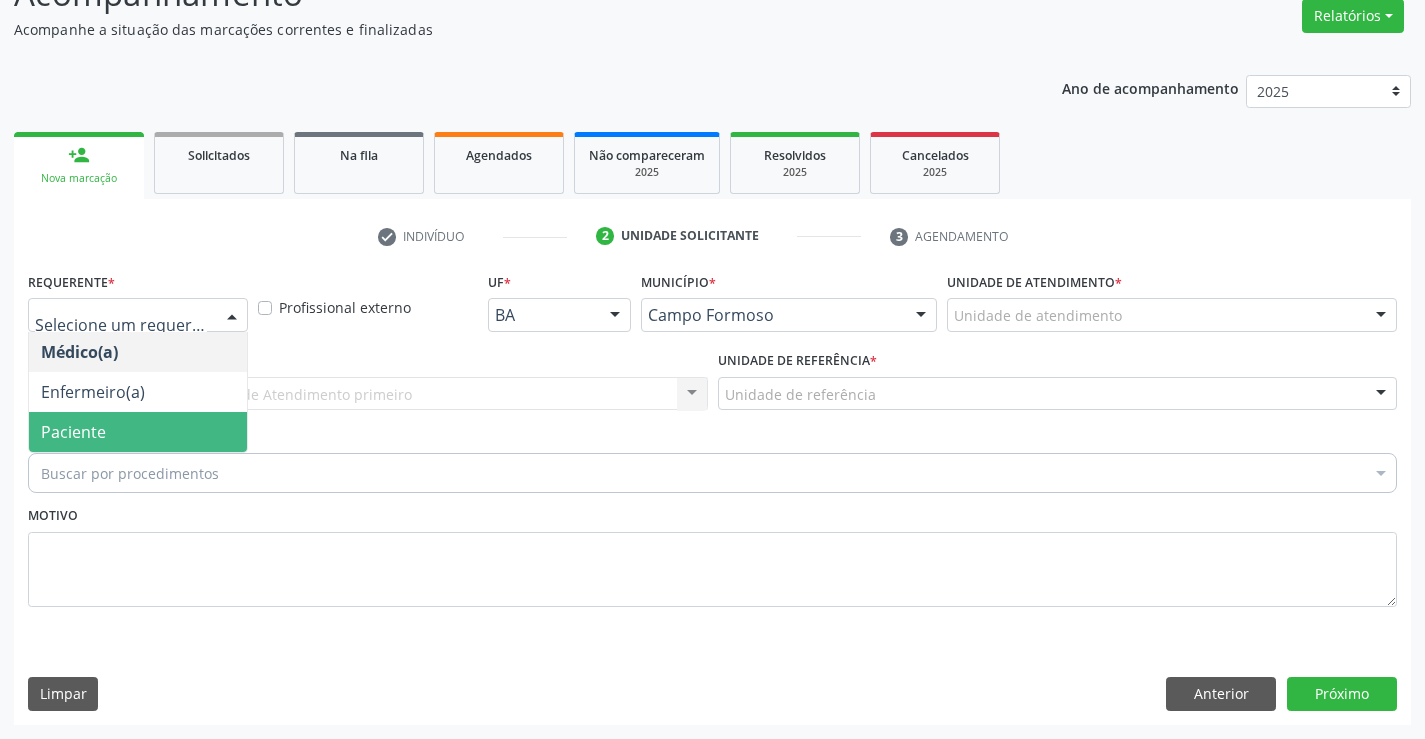 click on "Paciente" at bounding box center (138, 432) 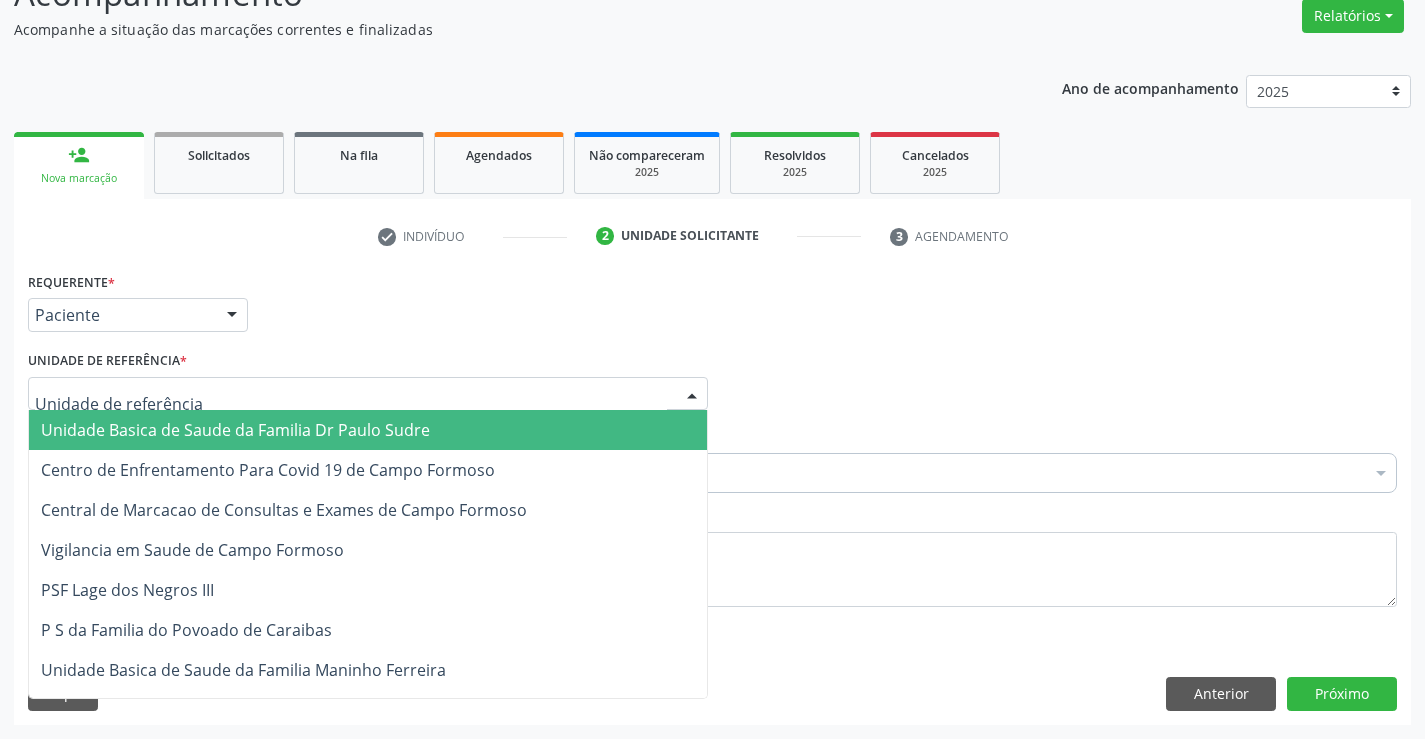 click at bounding box center (368, 394) 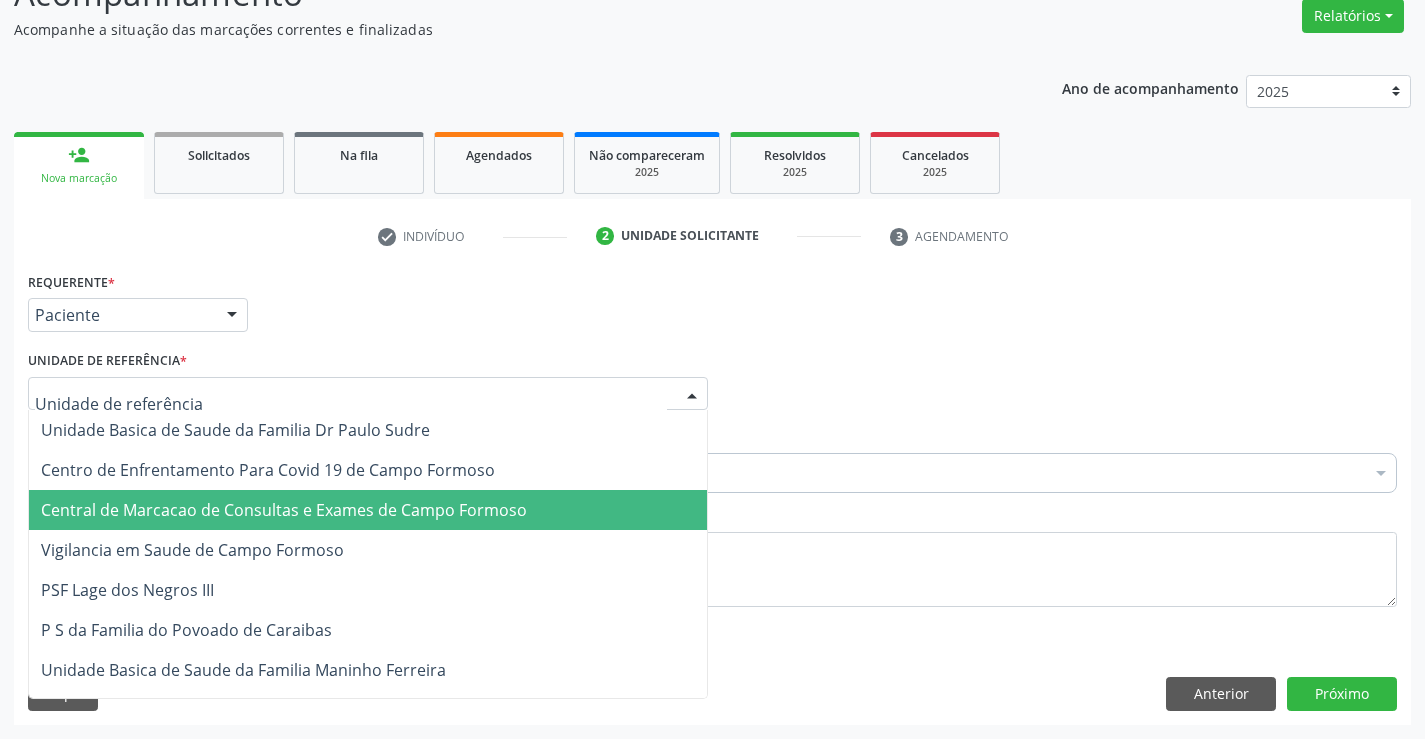 click on "Central de Marcacao de Consultas e Exames de Campo Formoso" at bounding box center [284, 510] 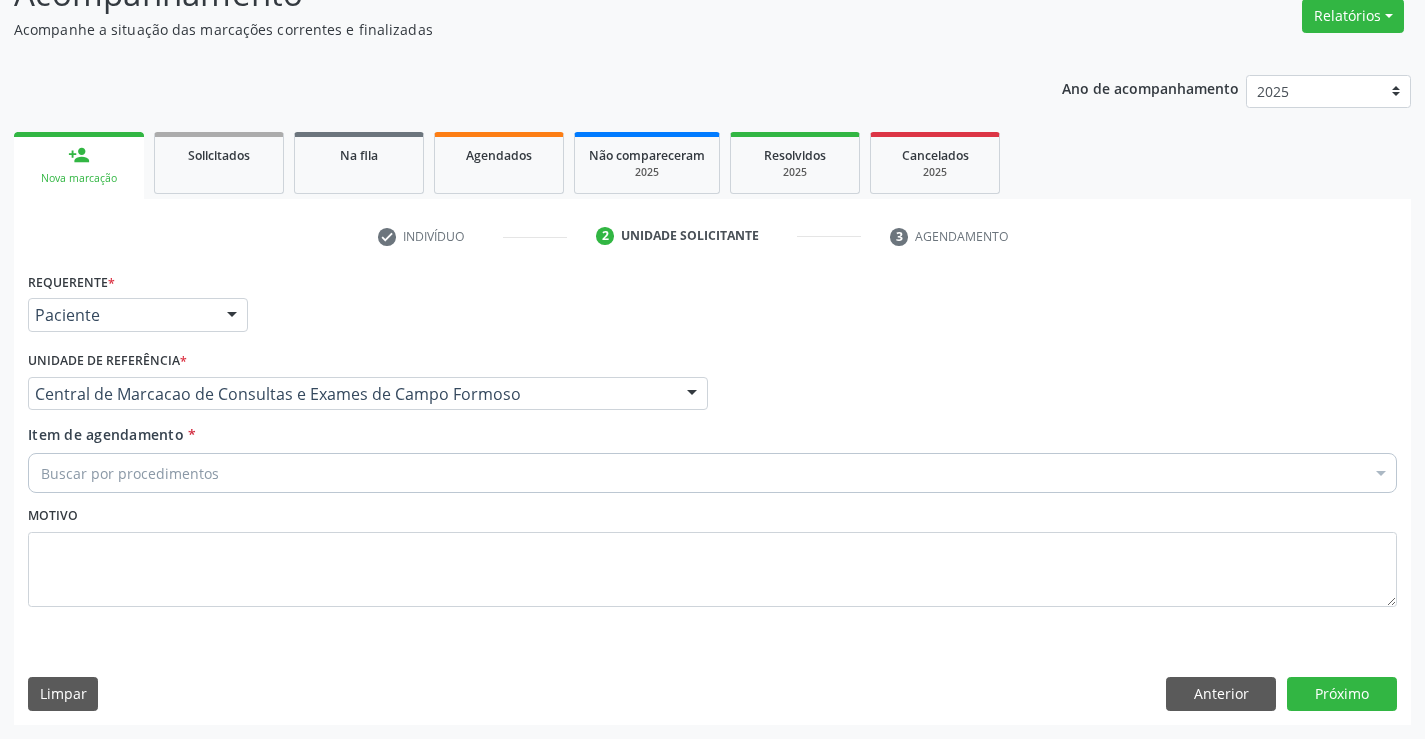 click on "Buscar por procedimentos" at bounding box center (712, 473) 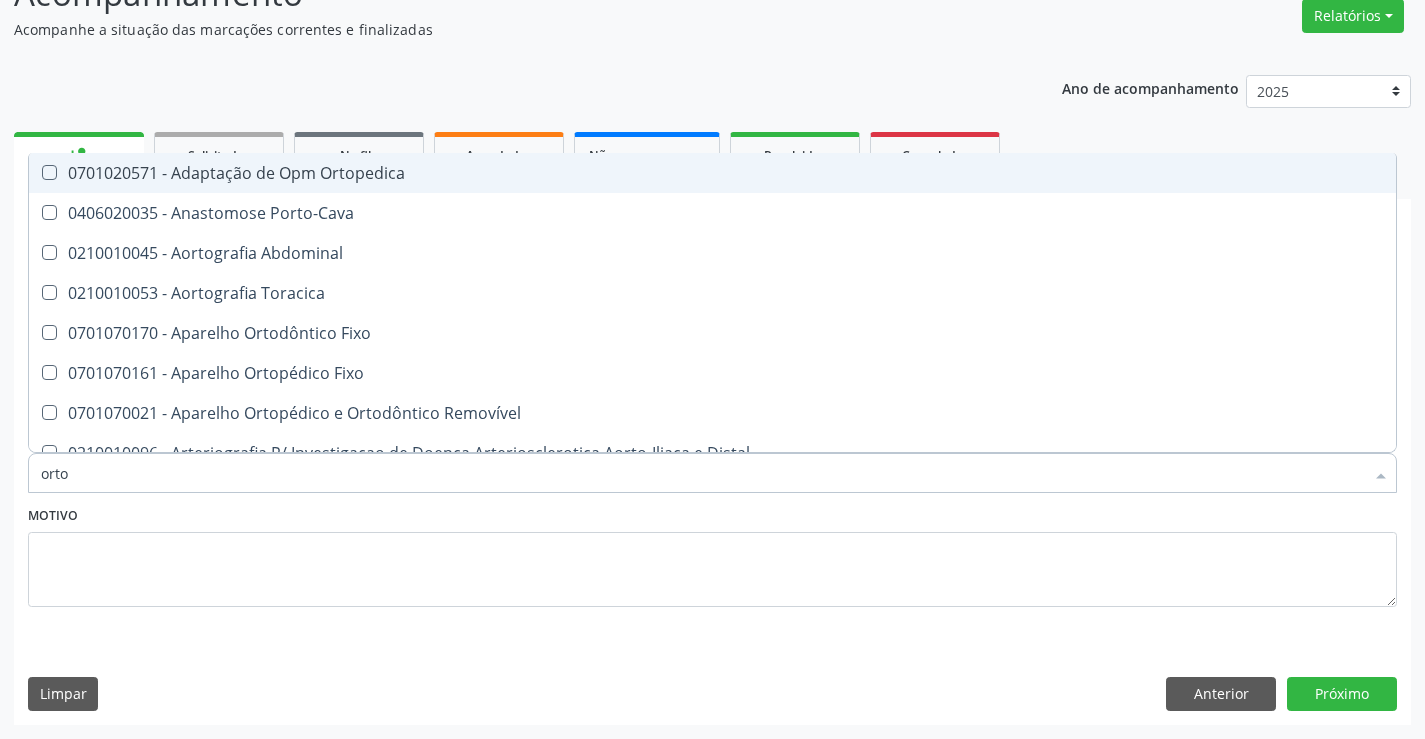 type on "ortop" 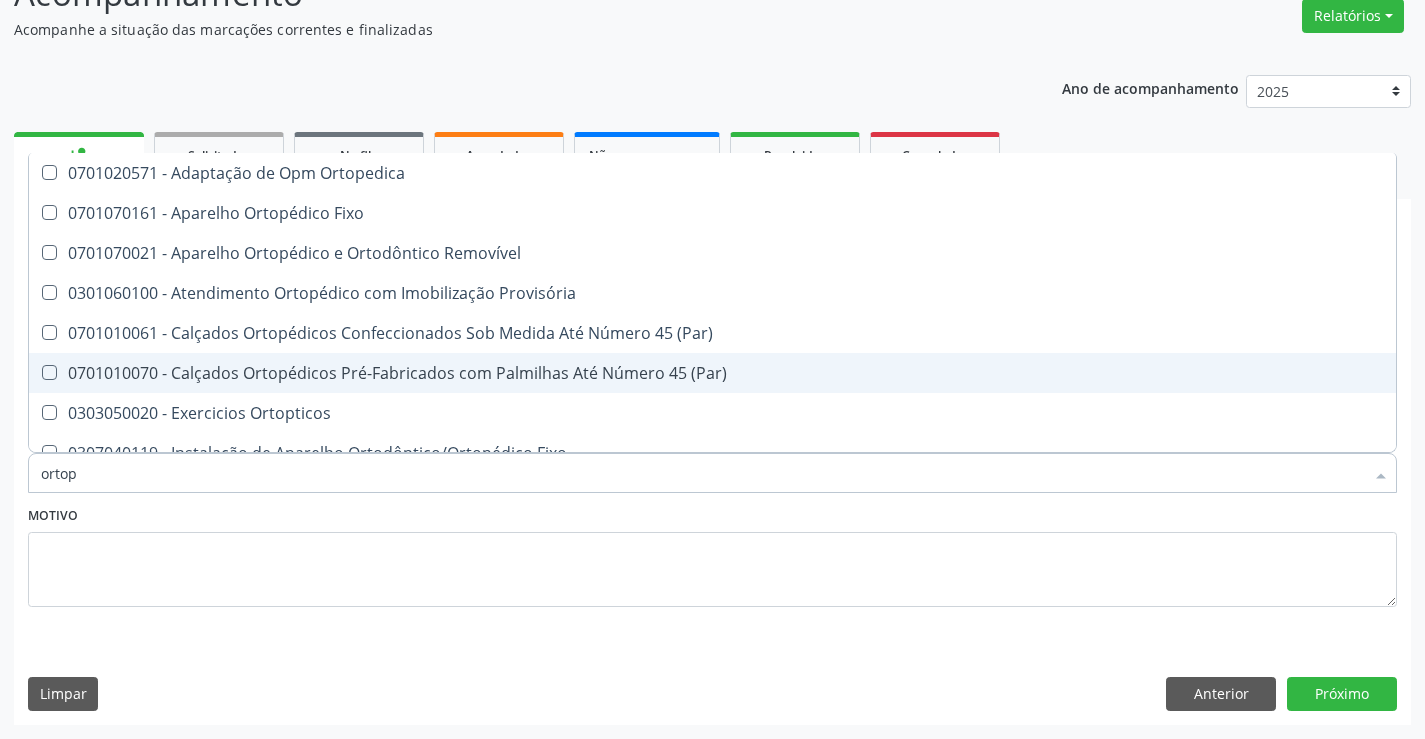 scroll, scrollTop: 181, scrollLeft: 0, axis: vertical 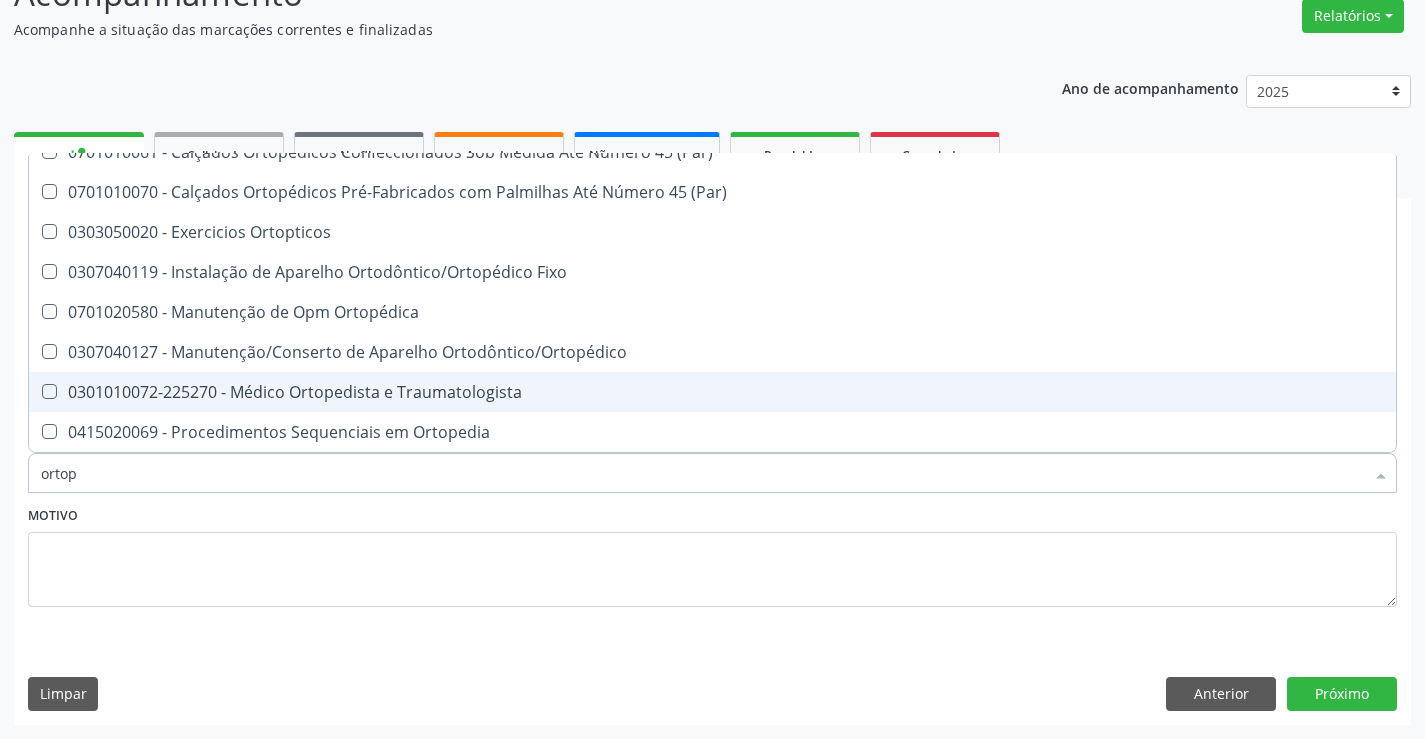 click on "0301010072-225270 - Médico Ortopedista e Traumatologista" at bounding box center (712, 392) 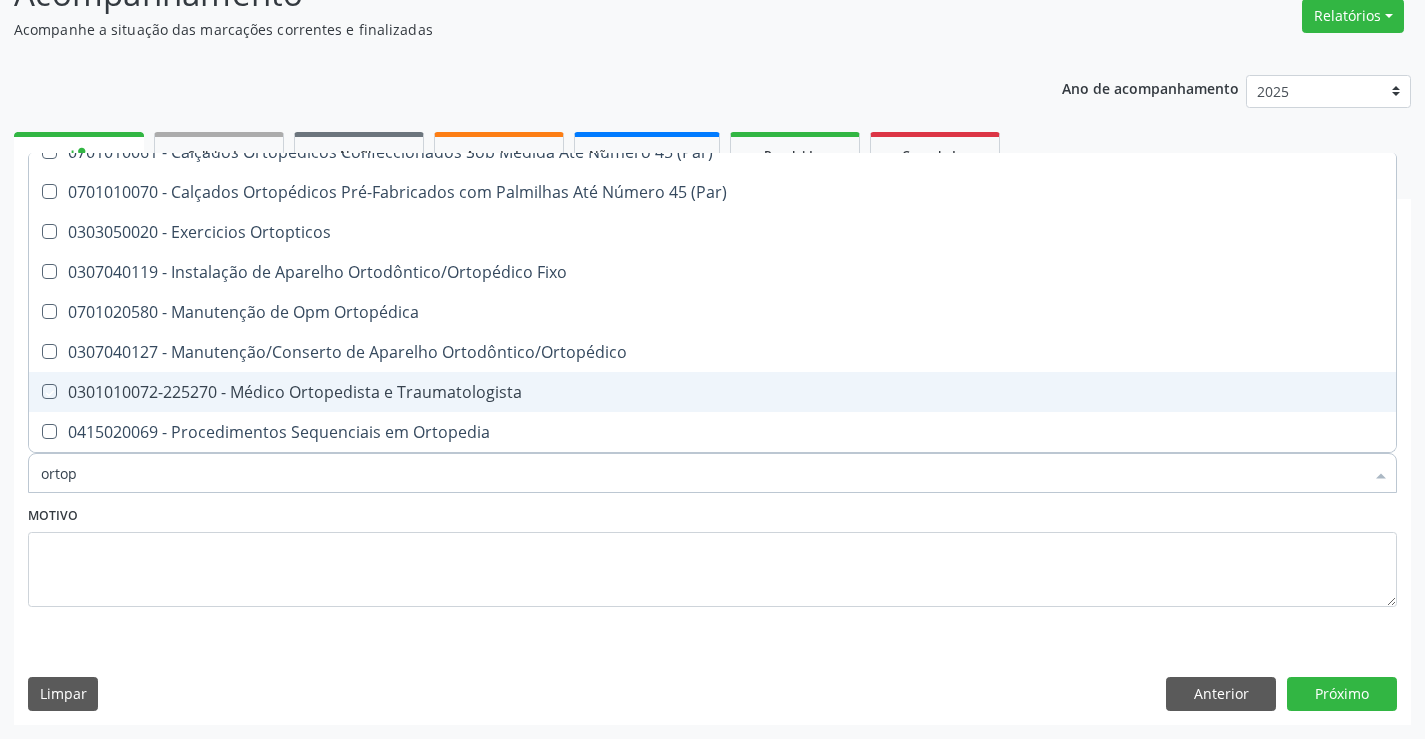 checkbox on "true" 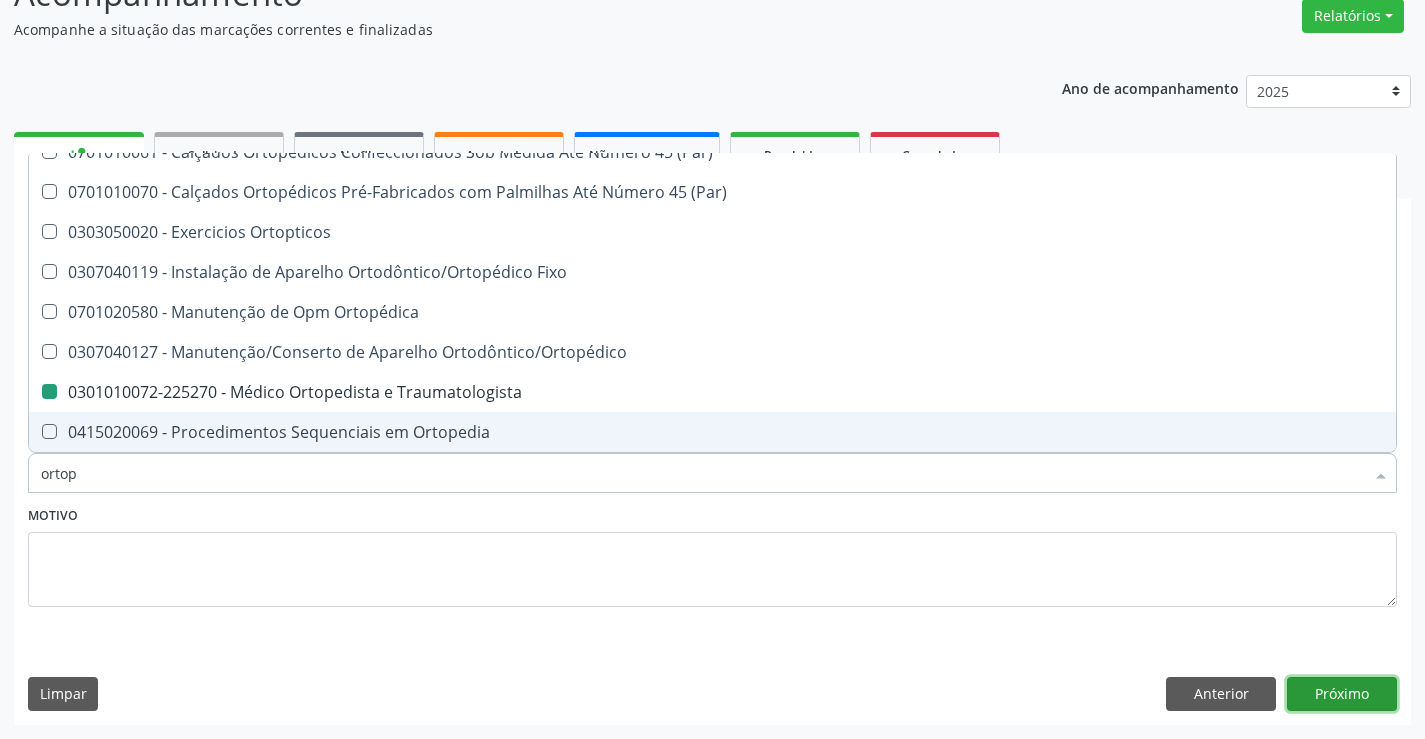 click on "Próximo" at bounding box center [1342, 694] 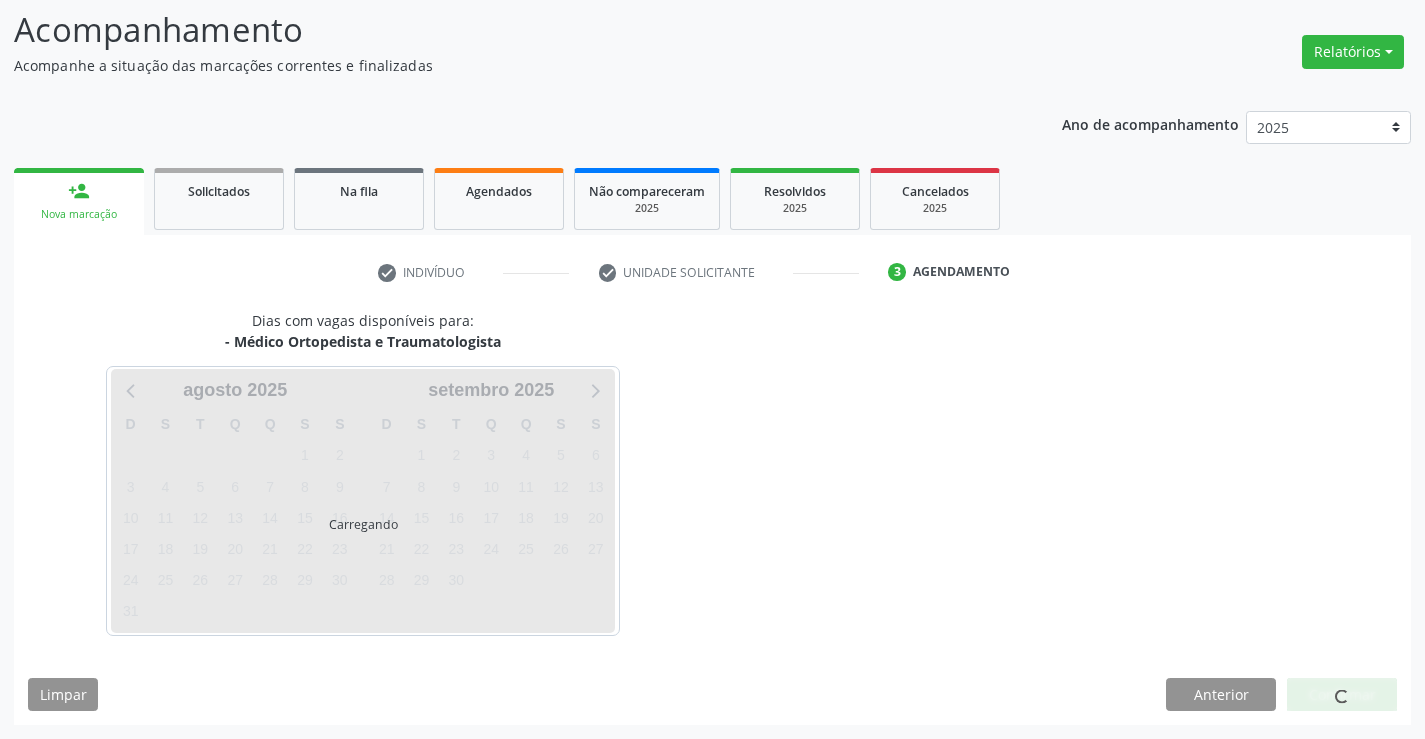 scroll, scrollTop: 131, scrollLeft: 0, axis: vertical 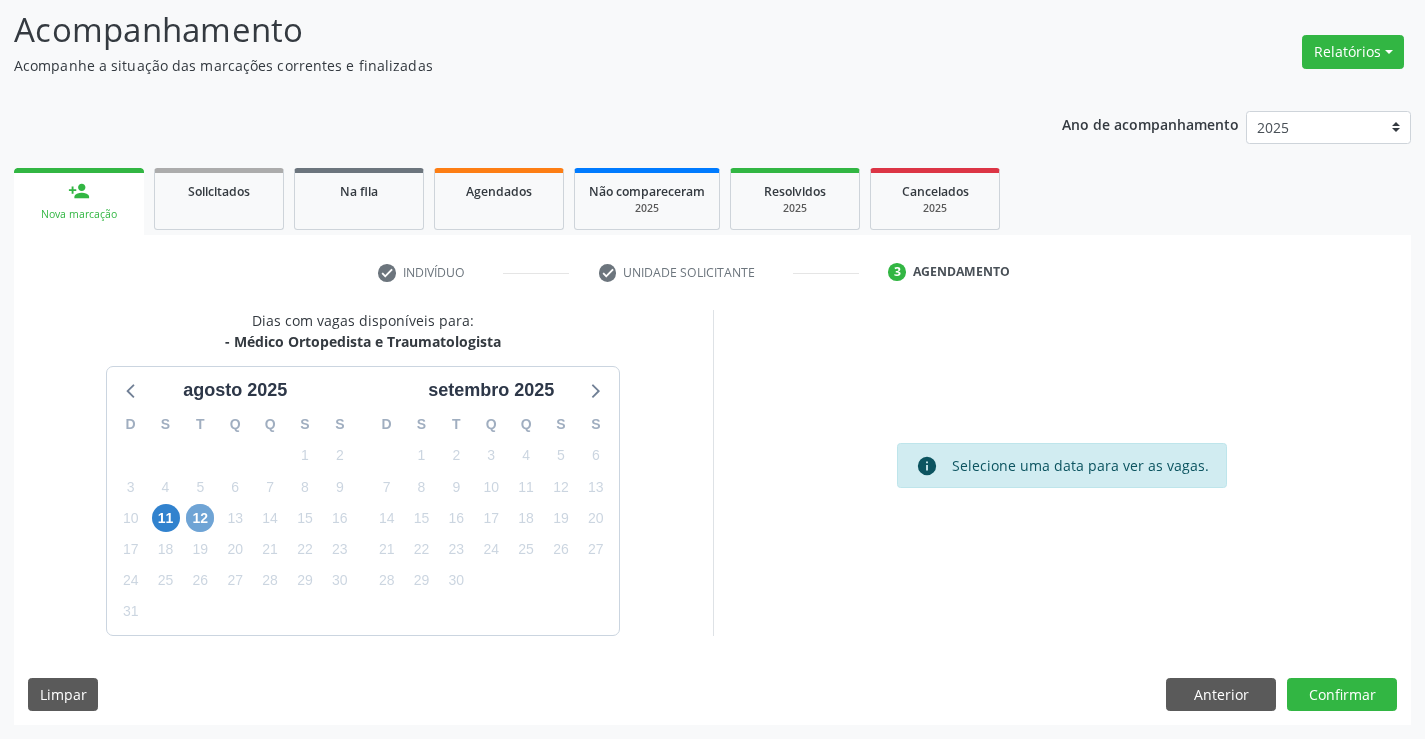 click on "12" at bounding box center [200, 518] 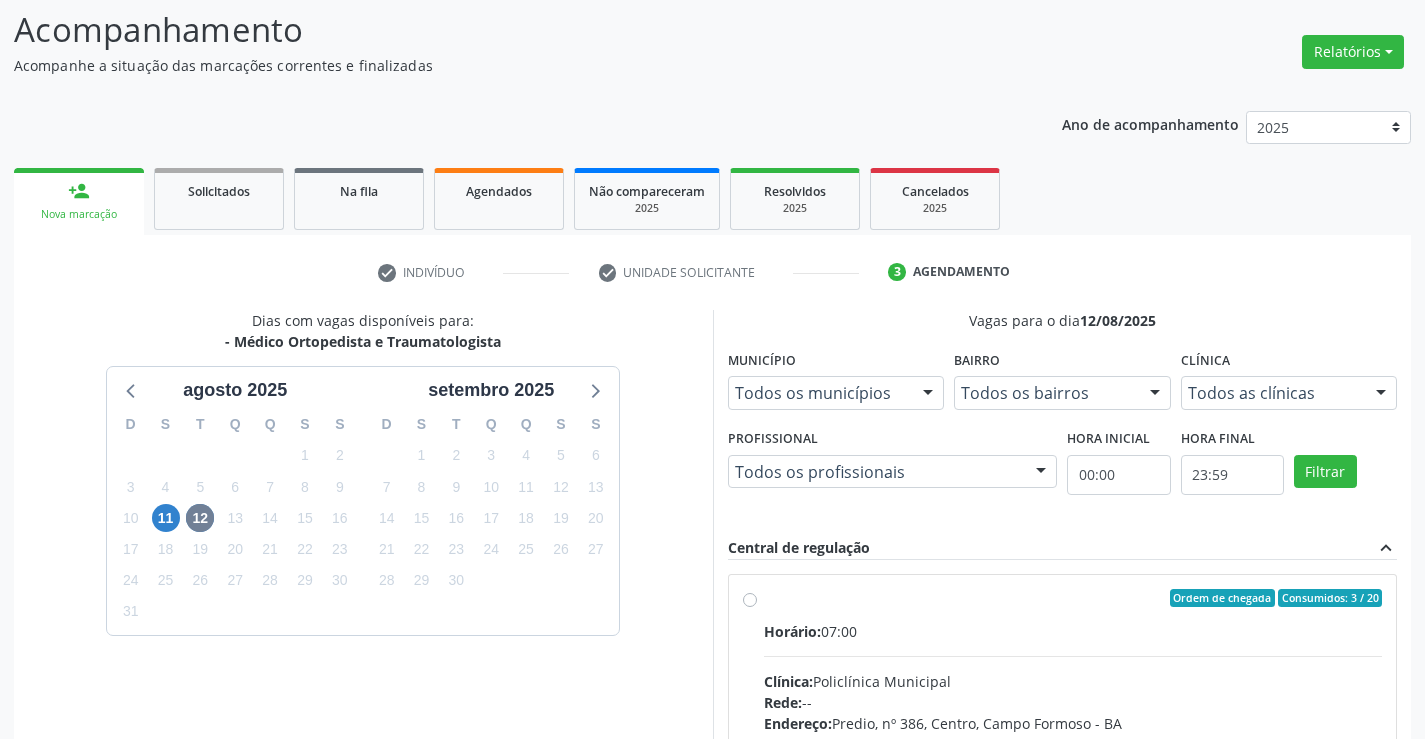 click on "Horário:   07:00" at bounding box center (1073, 631) 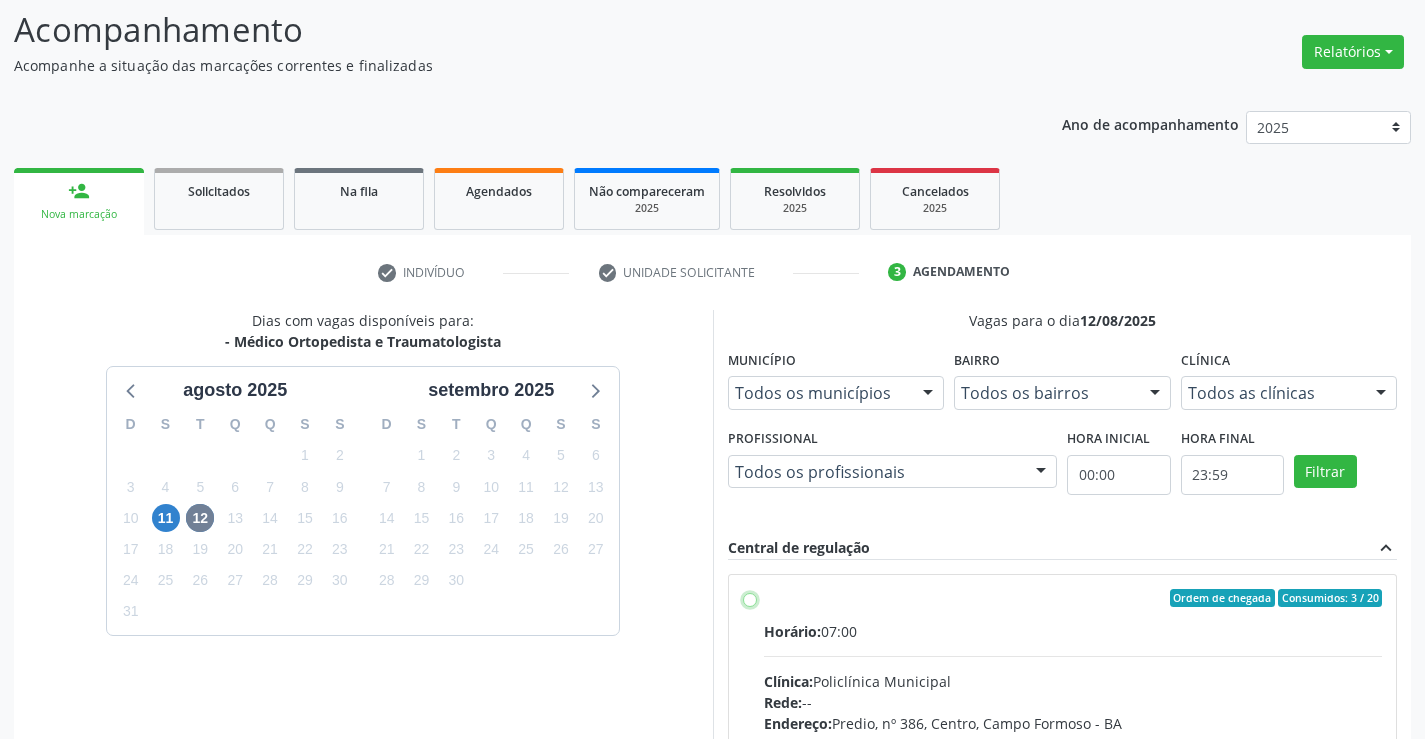 radio on "true" 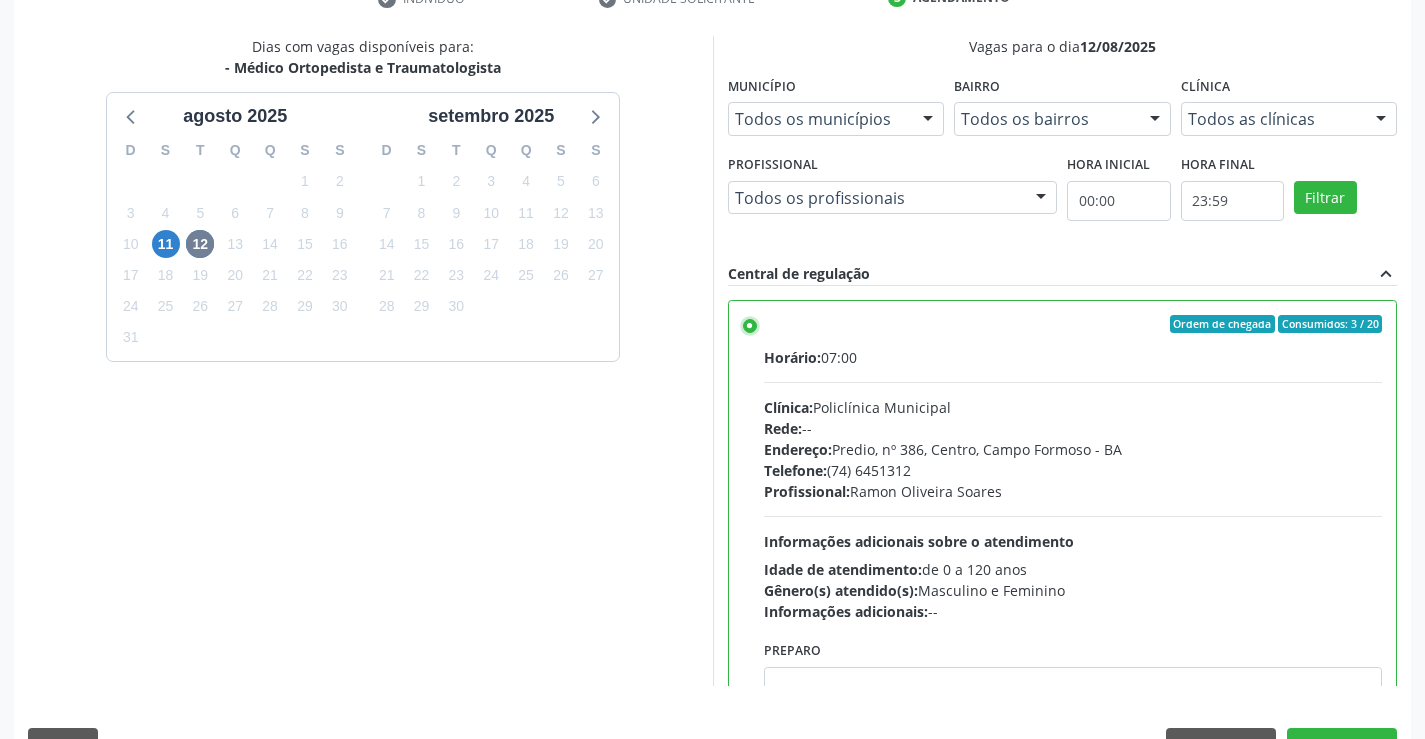 scroll, scrollTop: 456, scrollLeft: 0, axis: vertical 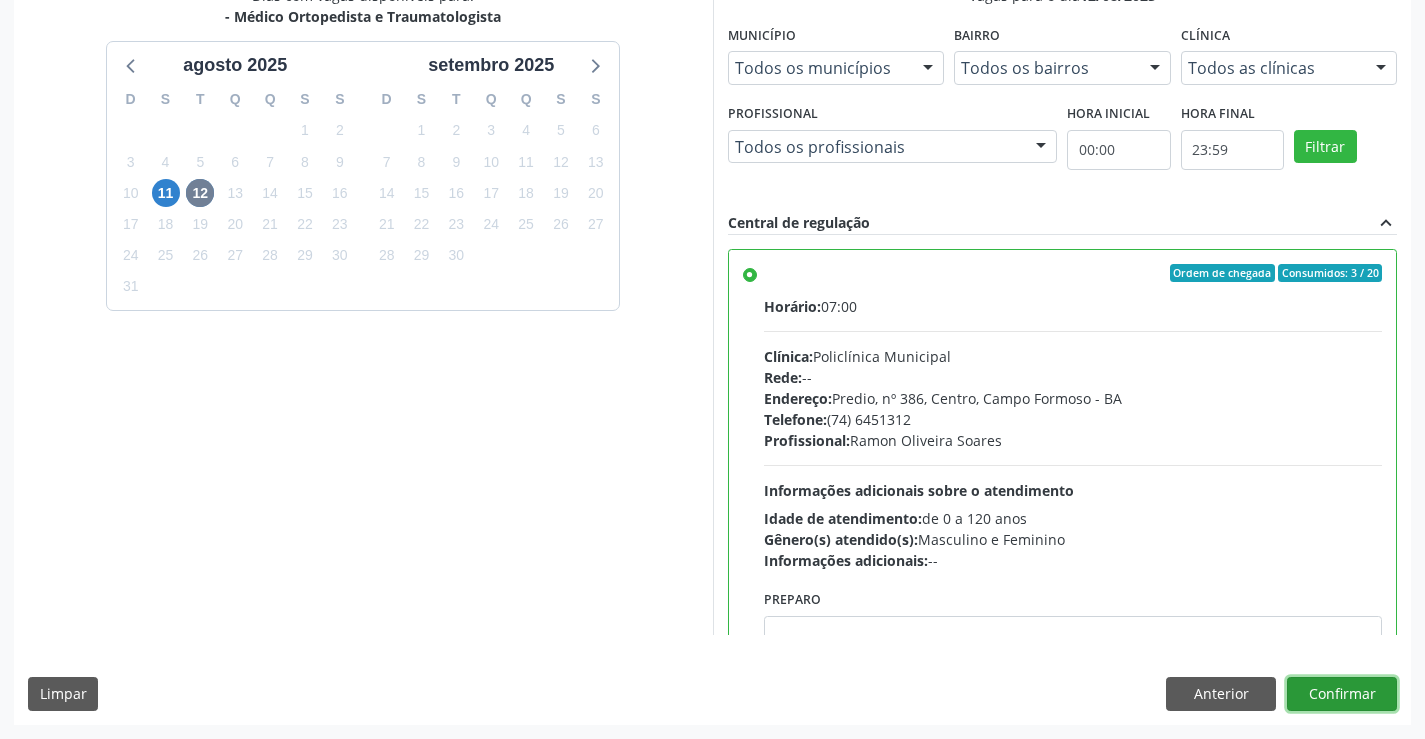 click on "Confirmar" at bounding box center (1342, 694) 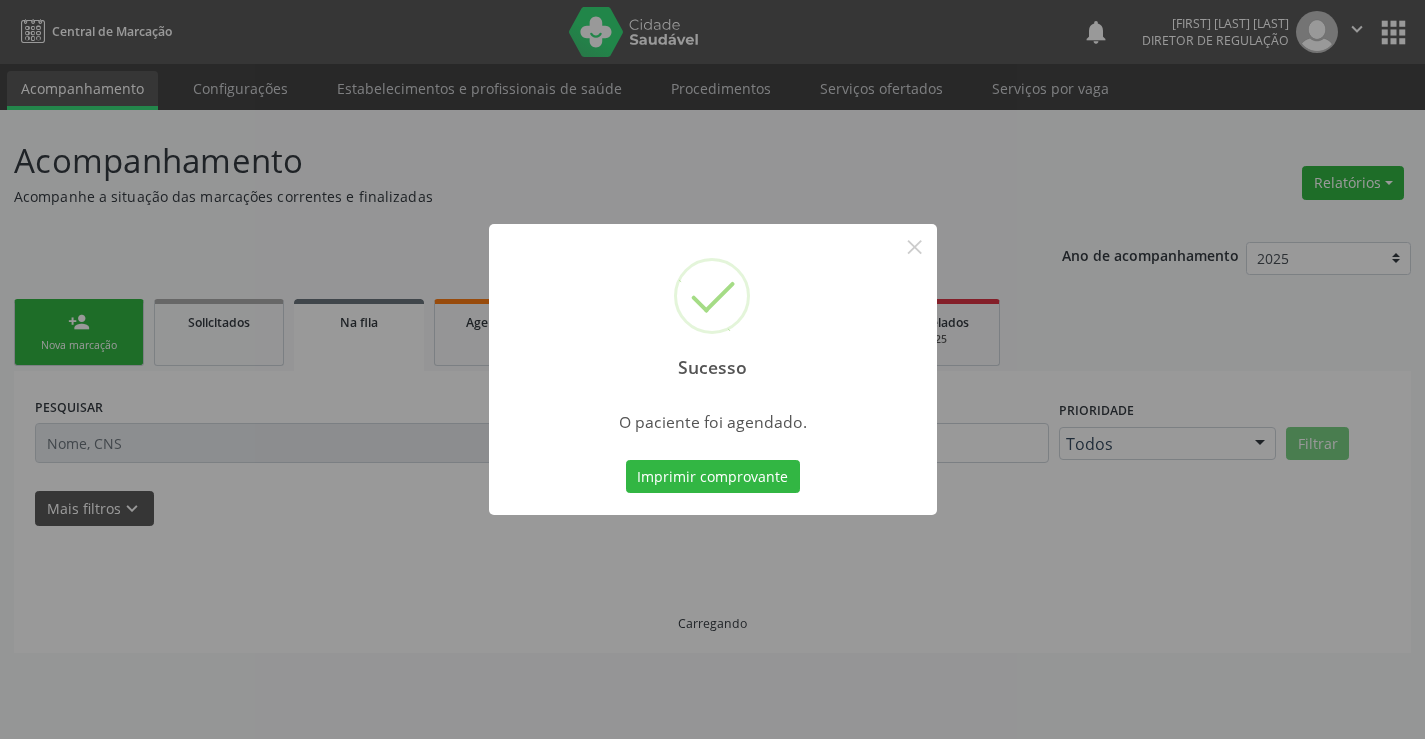 scroll, scrollTop: 0, scrollLeft: 0, axis: both 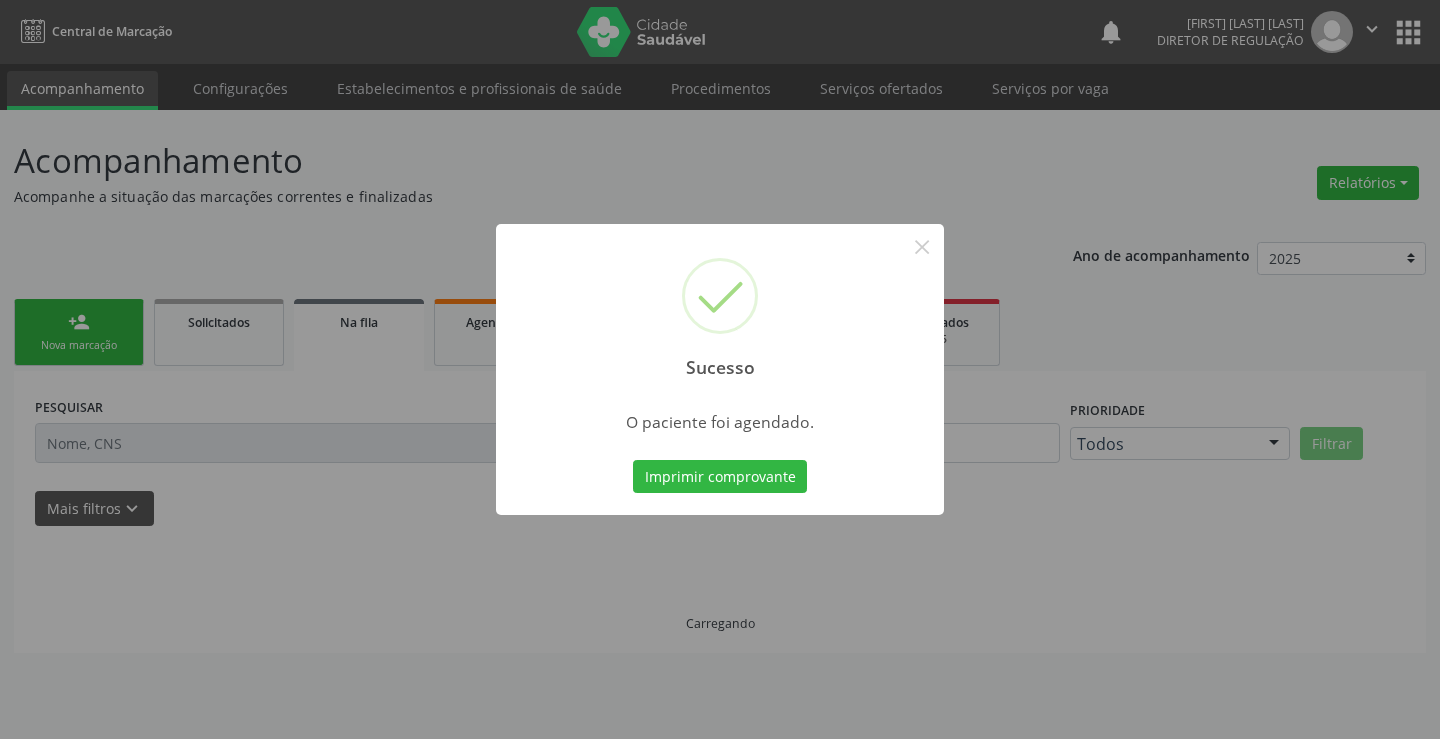 type 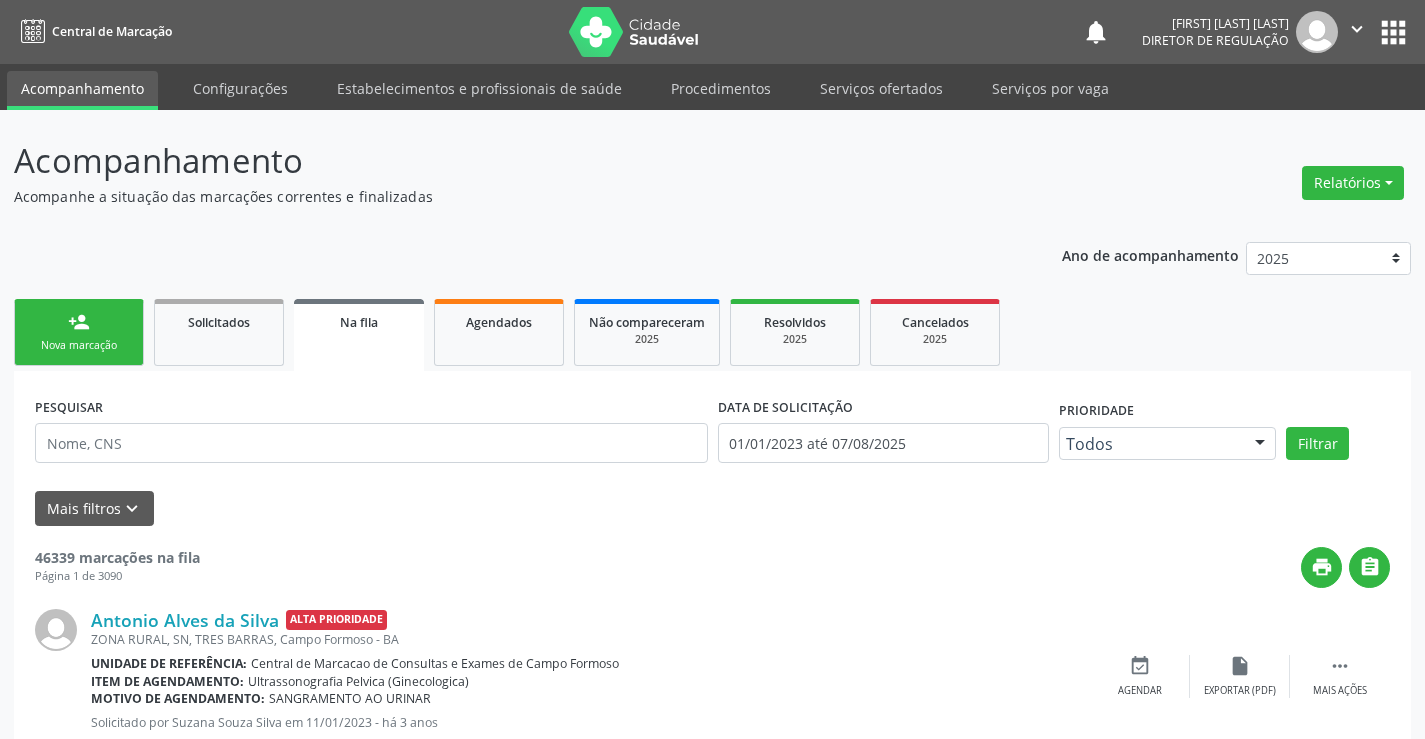 click on "Nova marcação" at bounding box center (79, 345) 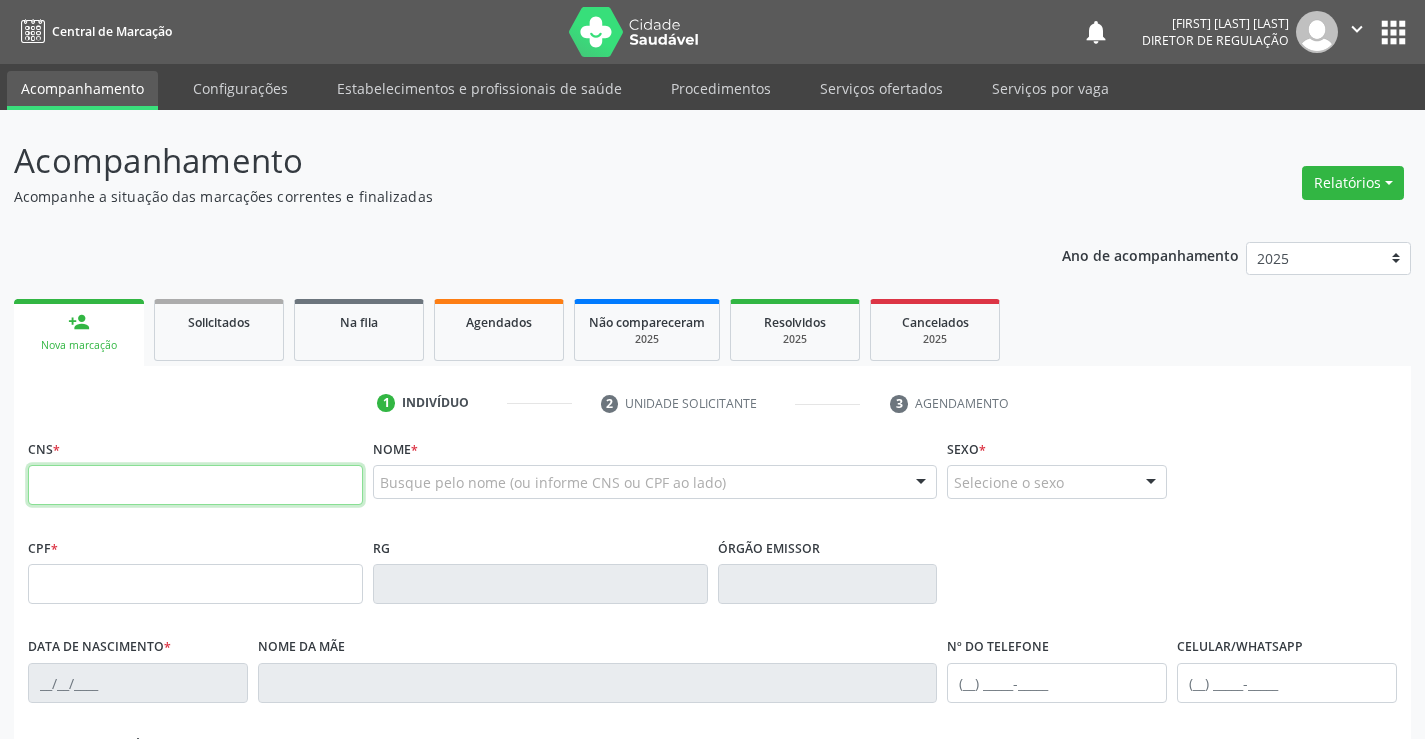 drag, startPoint x: 55, startPoint y: 343, endPoint x: 125, endPoint y: 474, distance: 148.52946 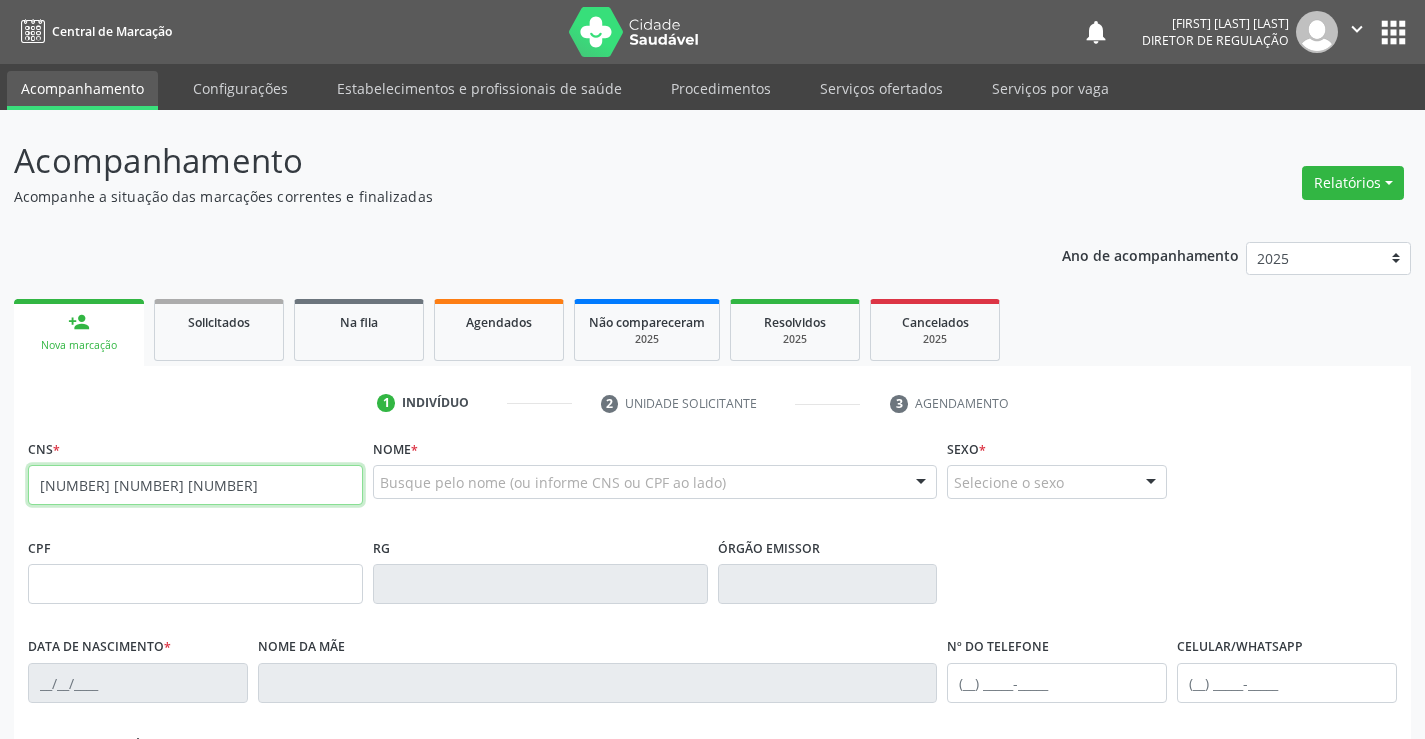 type on "704 0008 2556 1768" 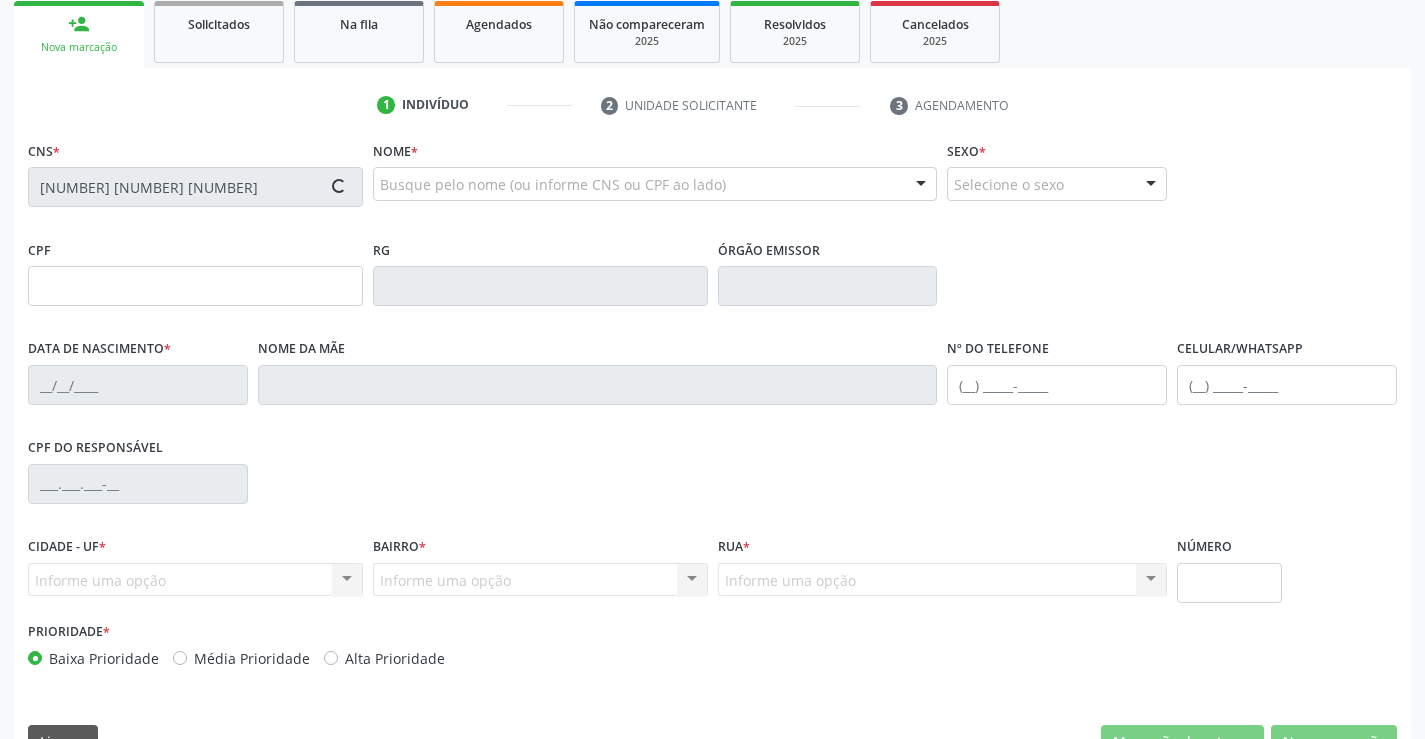 type on "5063097" 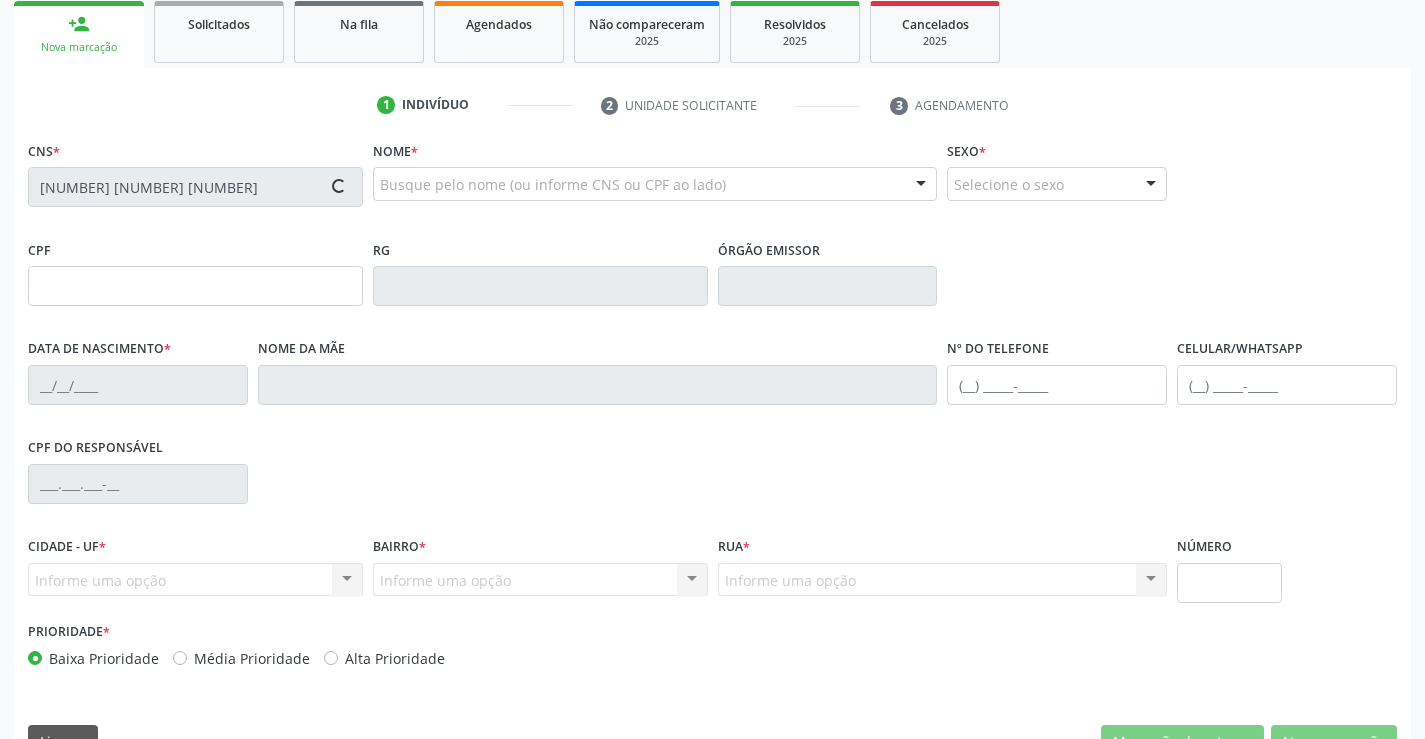 type on "10/12/1956" 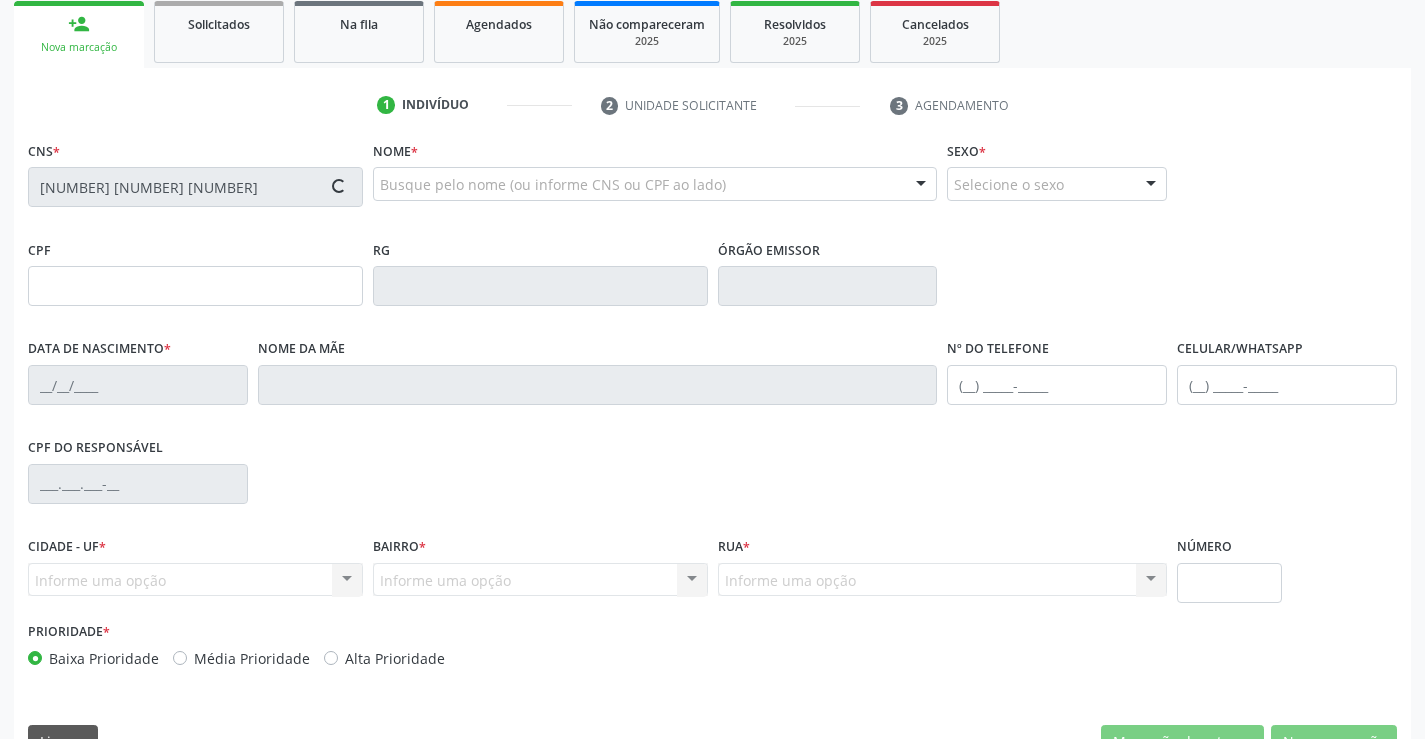 type on "(74) 99196-1268" 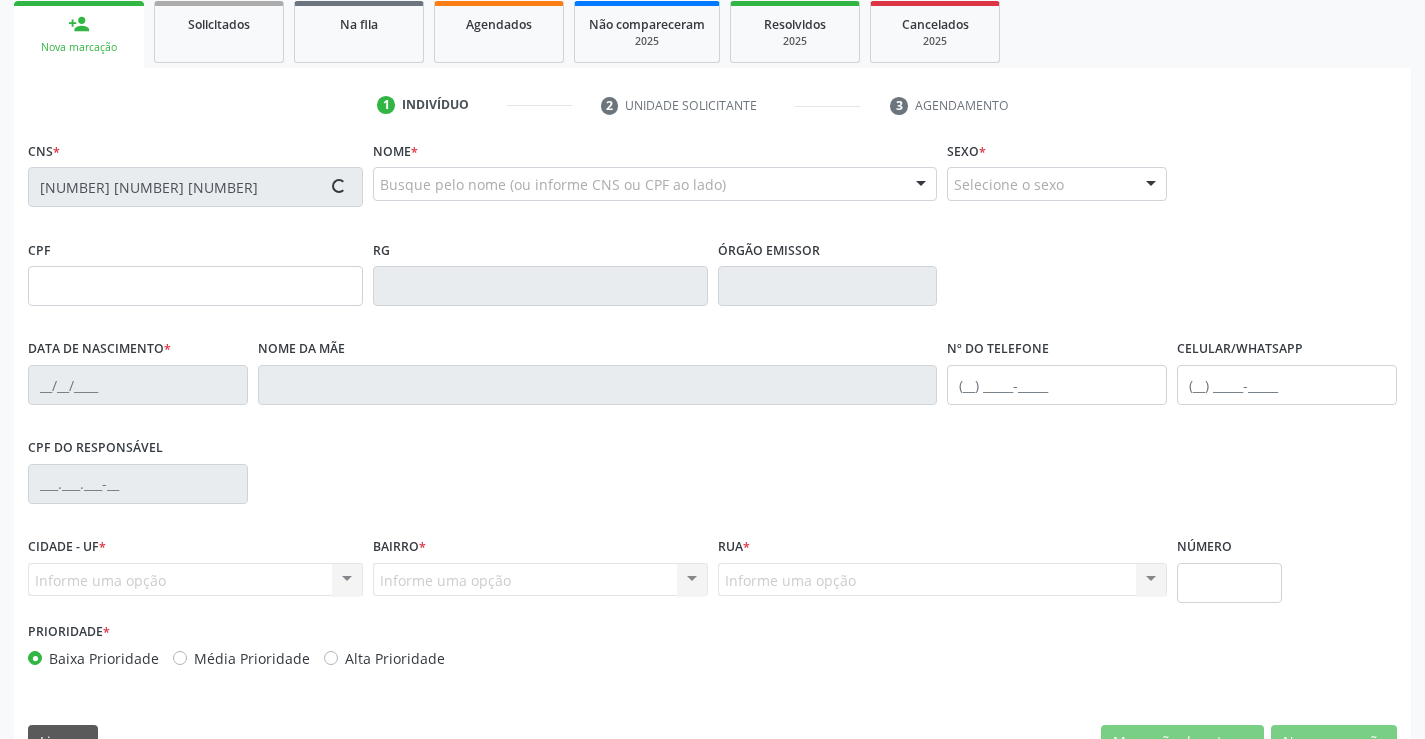 type on "SN" 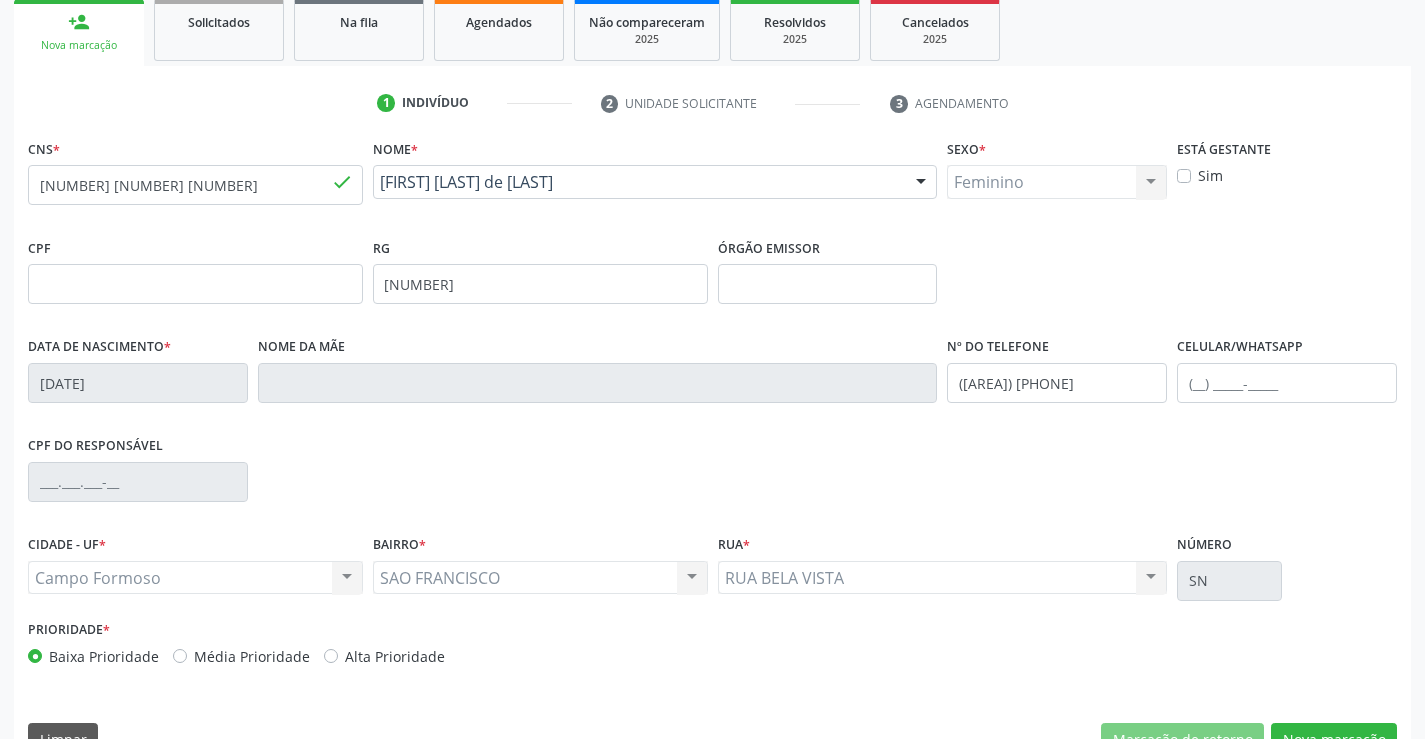 scroll, scrollTop: 345, scrollLeft: 0, axis: vertical 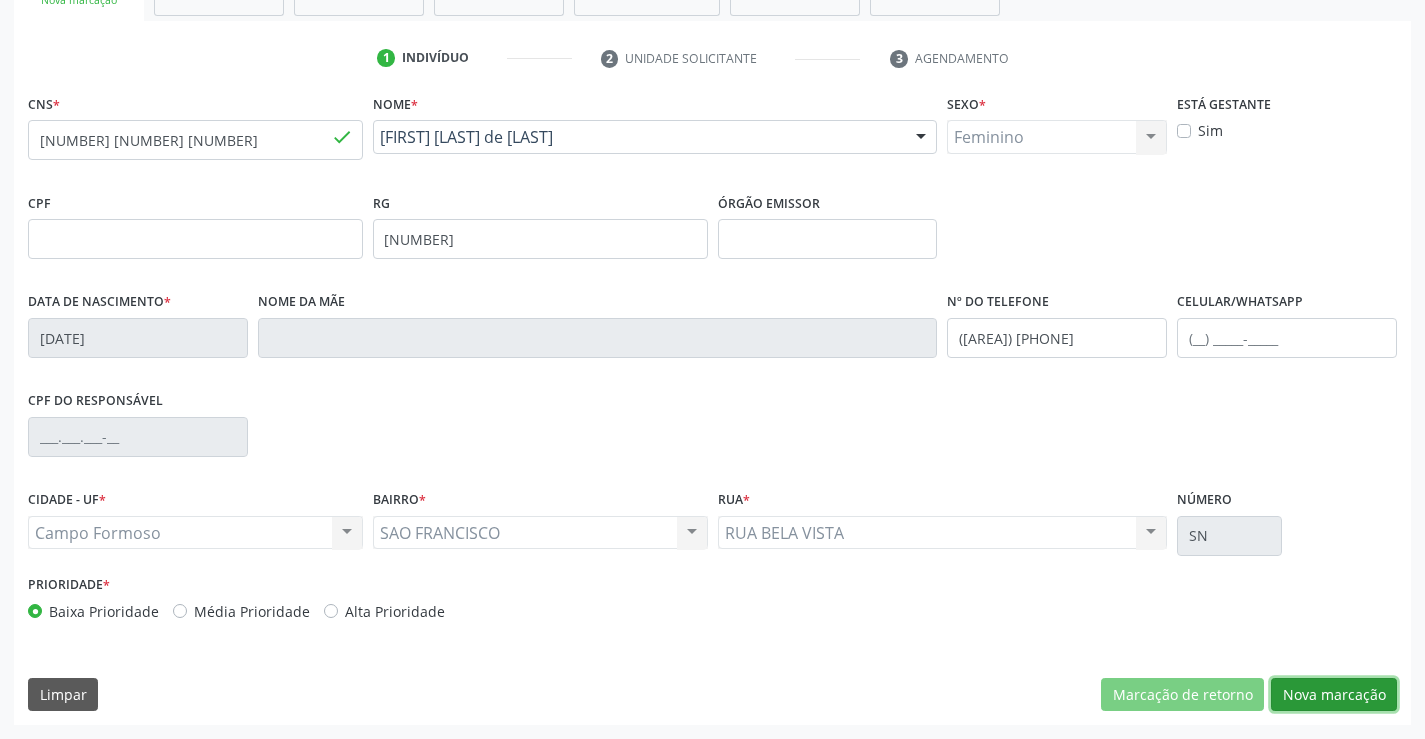 click on "Nova marcação" at bounding box center (1334, 695) 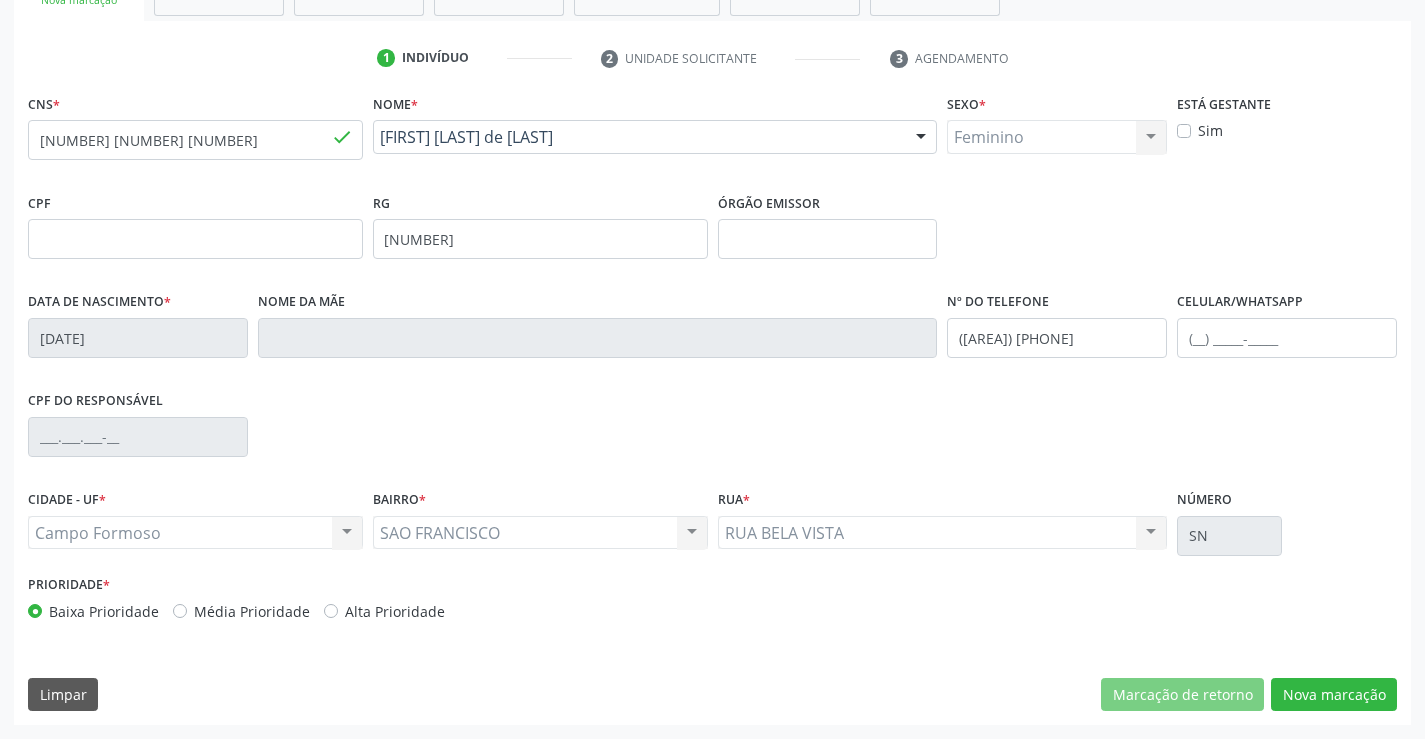 scroll, scrollTop: 167, scrollLeft: 0, axis: vertical 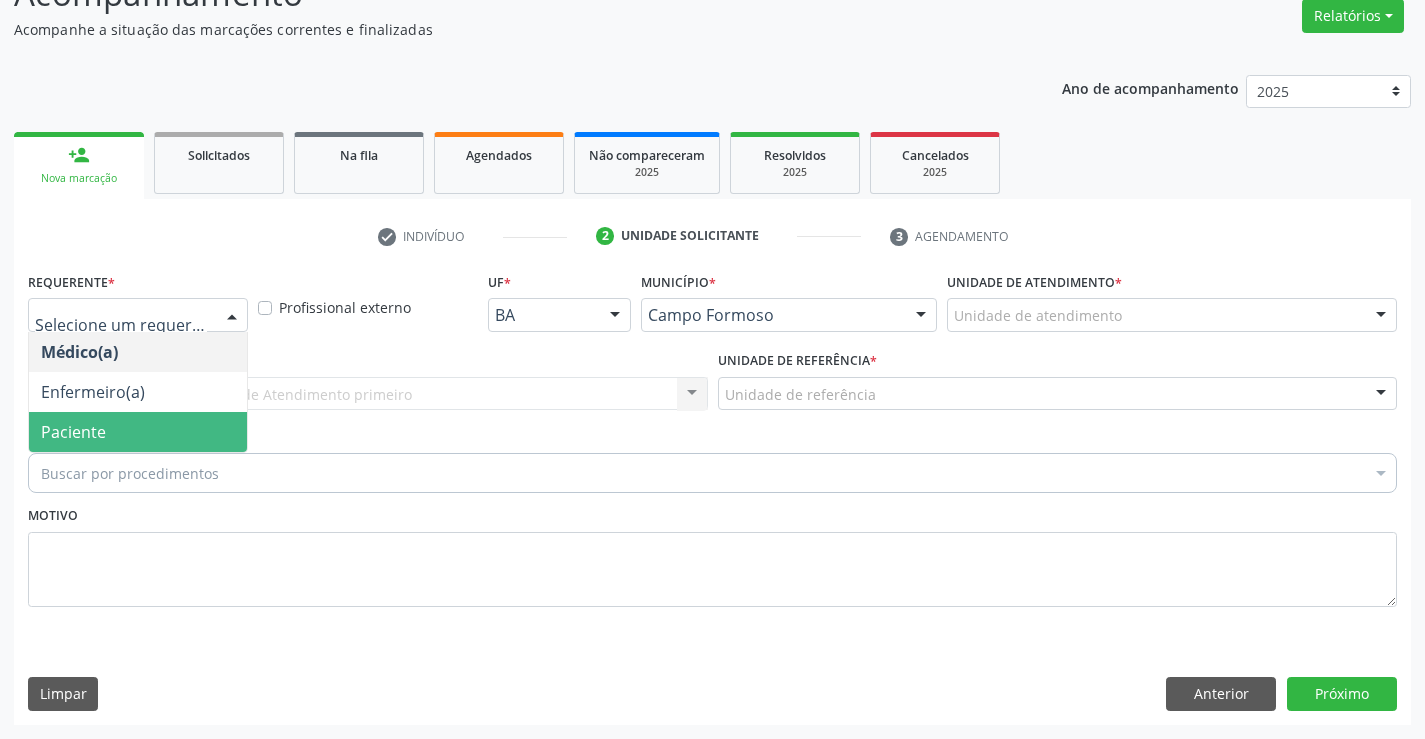 click on "Paciente" at bounding box center [138, 432] 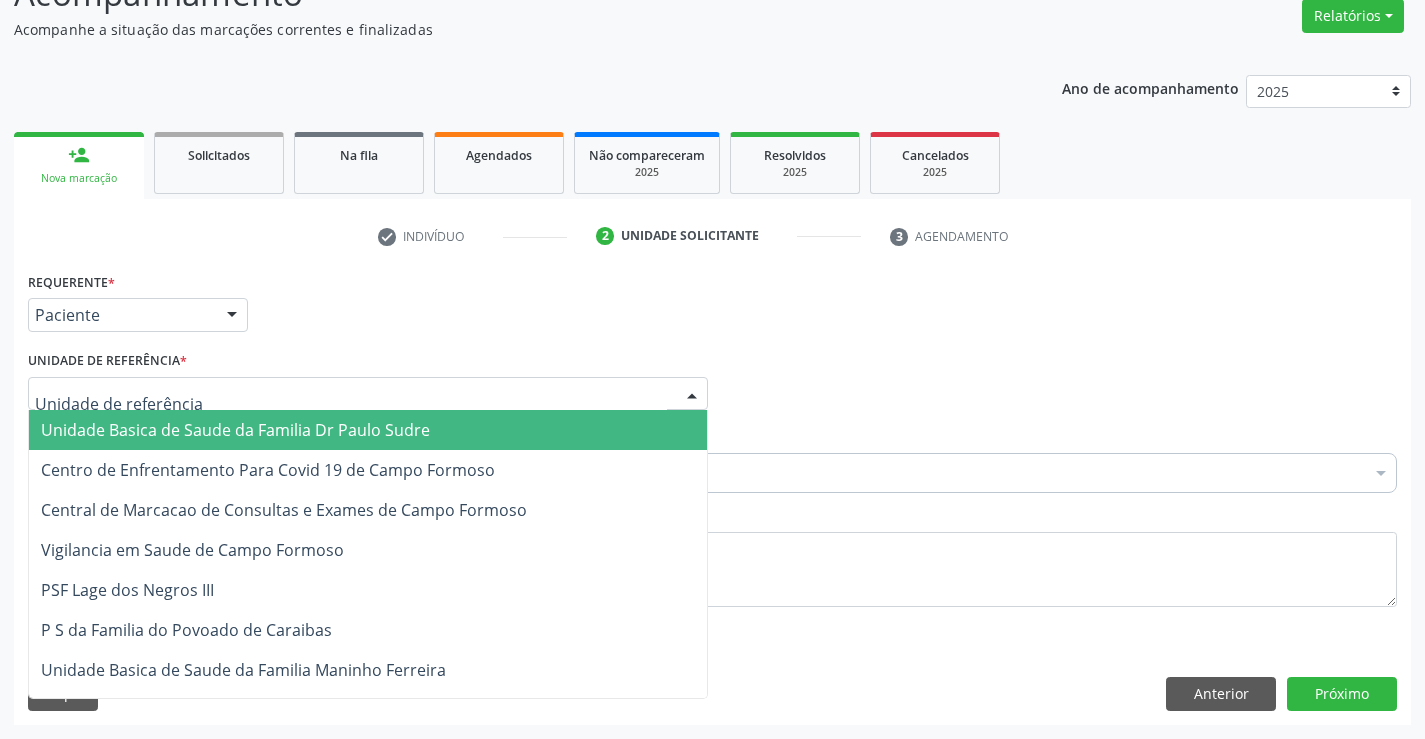 drag, startPoint x: 365, startPoint y: 388, endPoint x: 365, endPoint y: 510, distance: 122 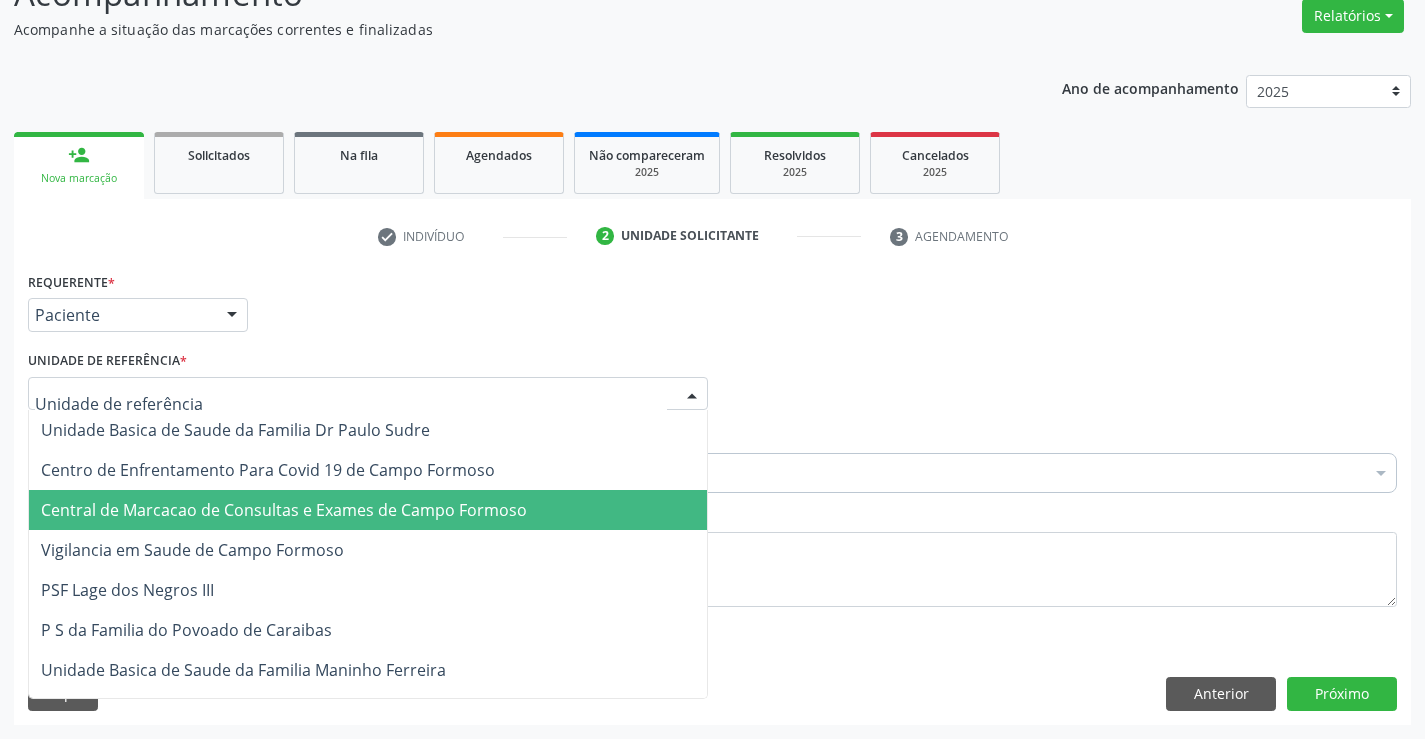 drag, startPoint x: 365, startPoint y: 515, endPoint x: 470, endPoint y: 490, distance: 107.935165 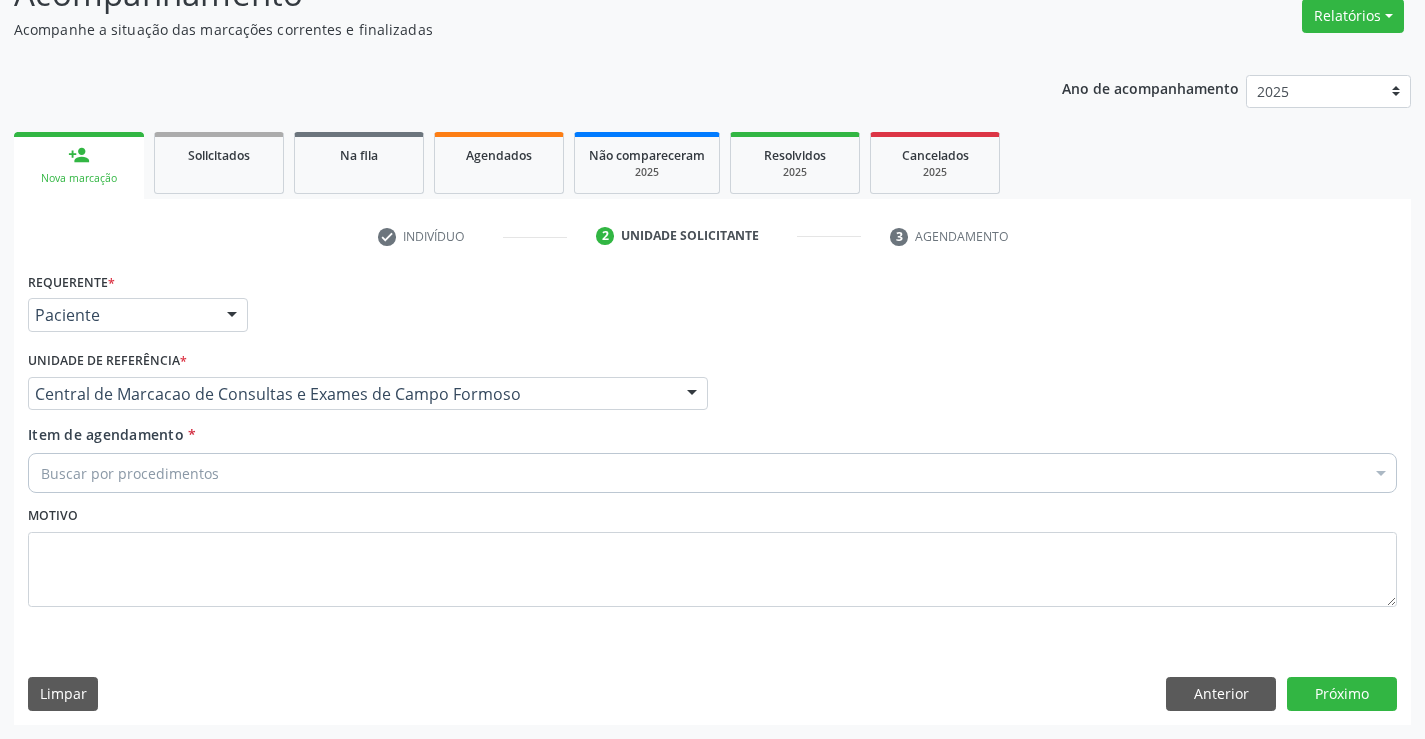 click on "Buscar por procedimentos" at bounding box center (712, 473) 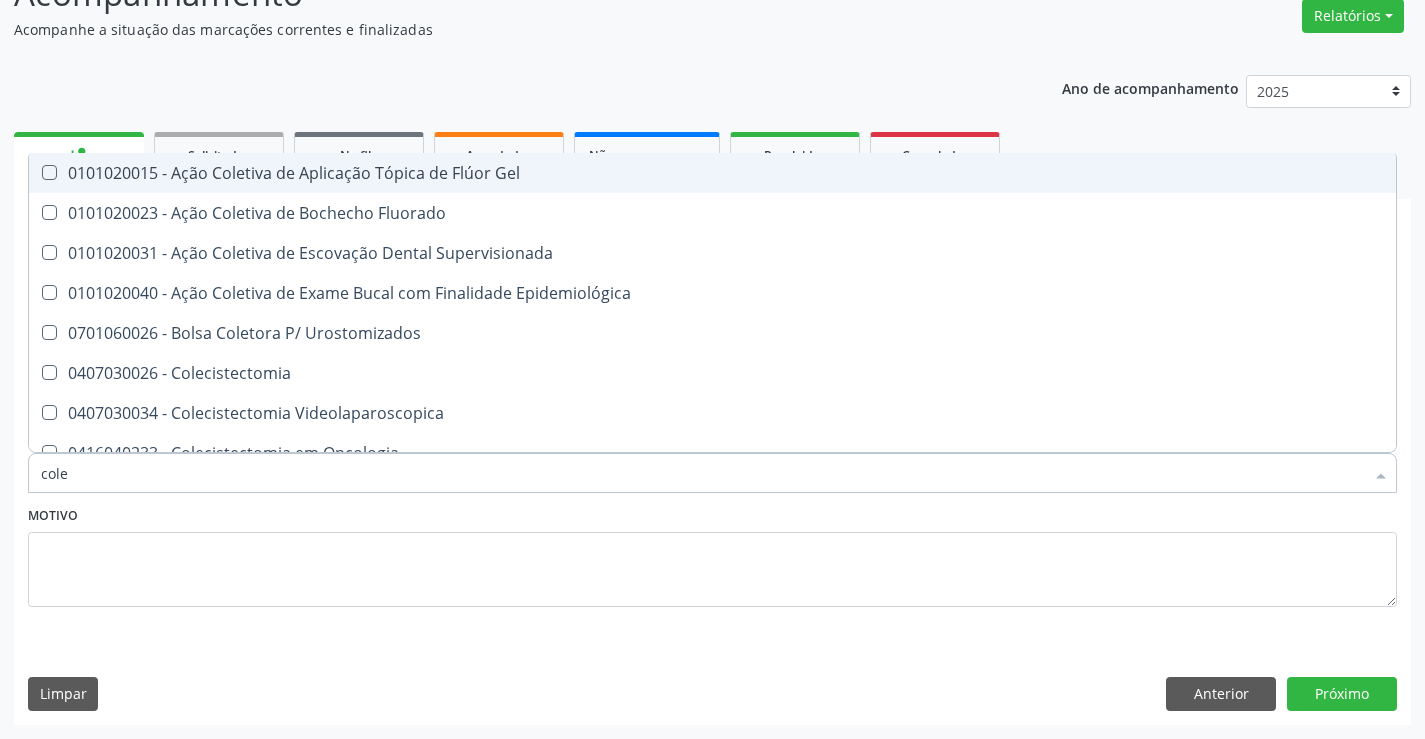 type on "coles" 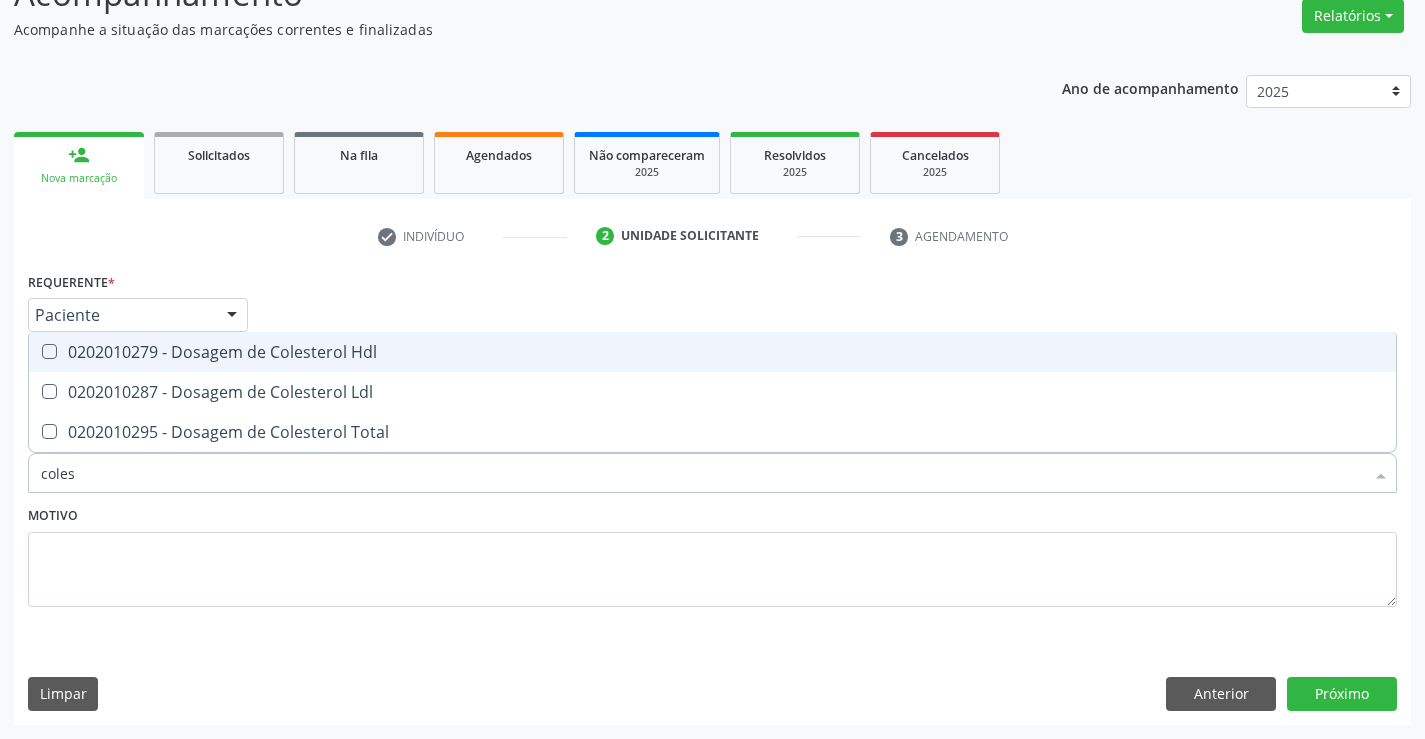 click on "0202010279 - Dosagem de Colesterol Hdl" at bounding box center [712, 352] 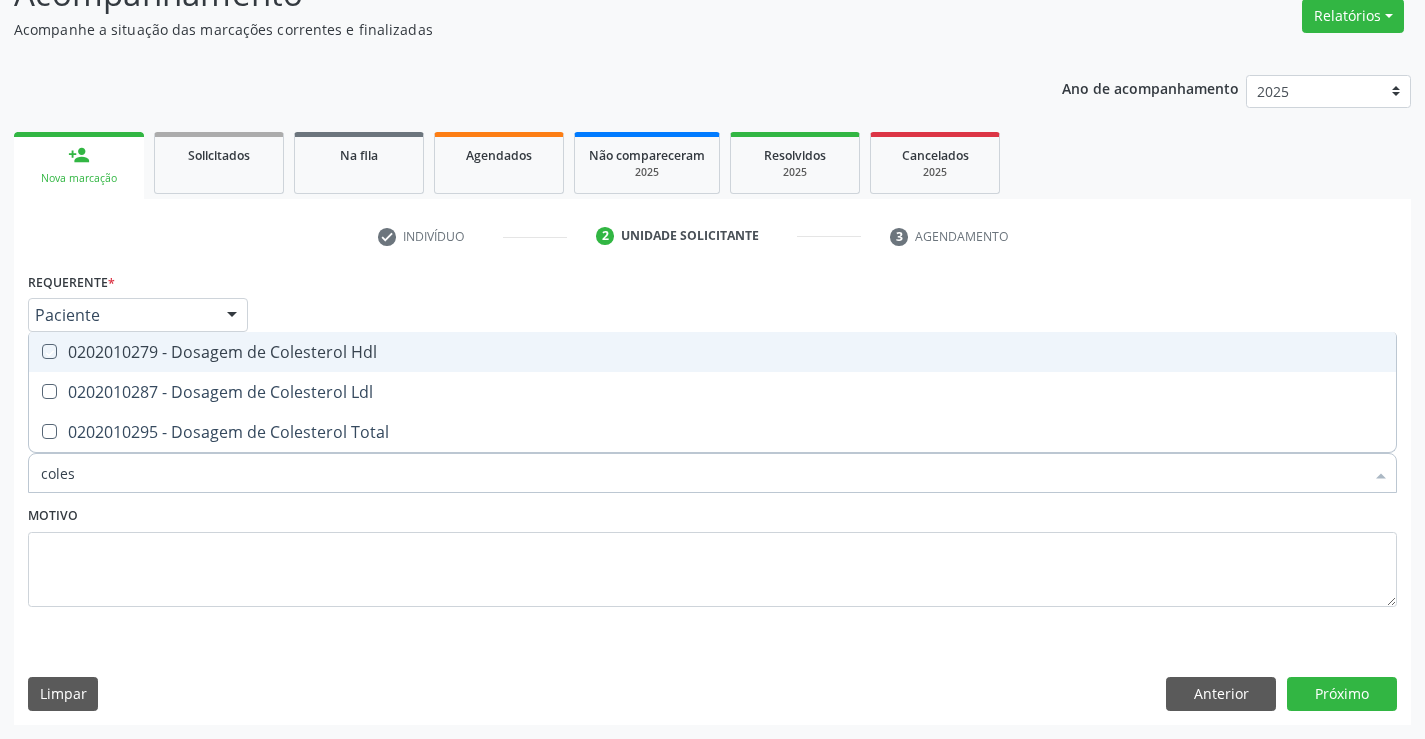 checkbox on "true" 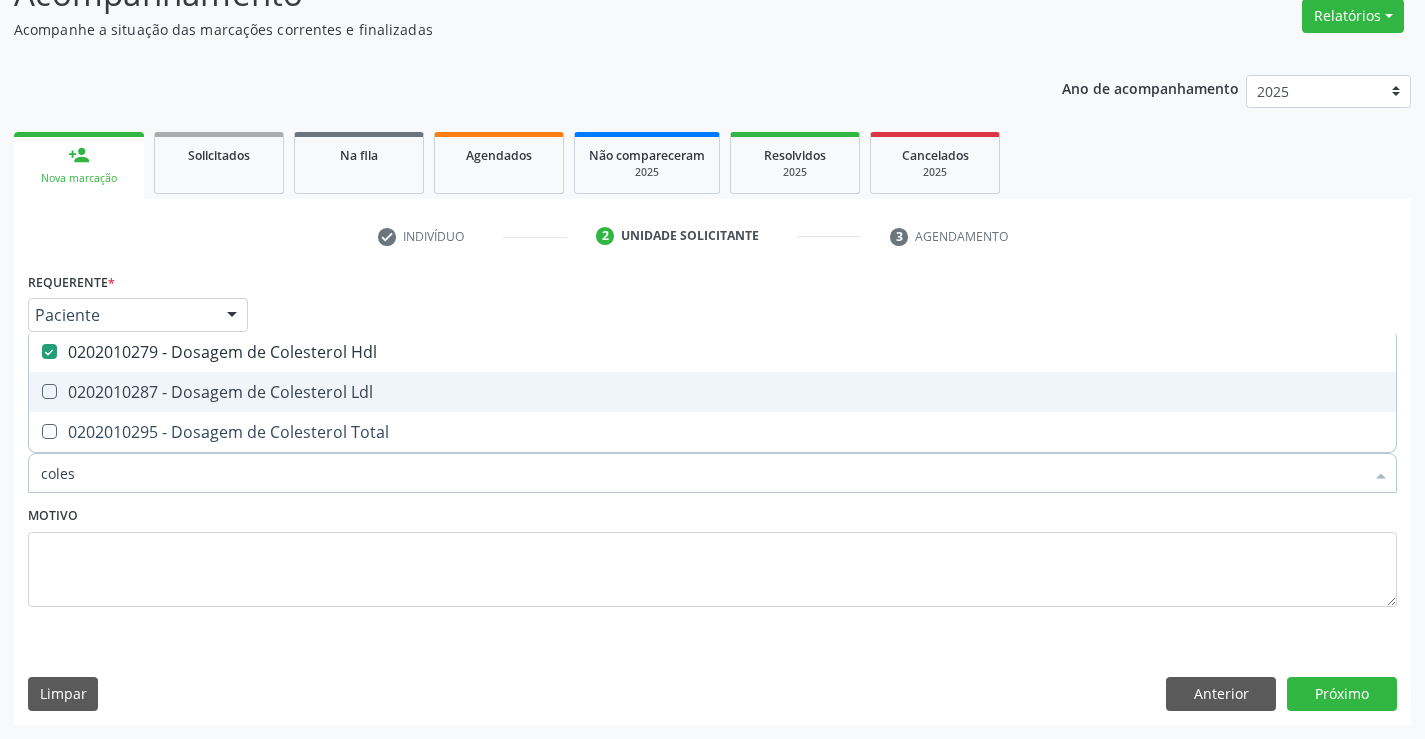click on "0202010287 - Dosagem de Colesterol Ldl" at bounding box center (712, 392) 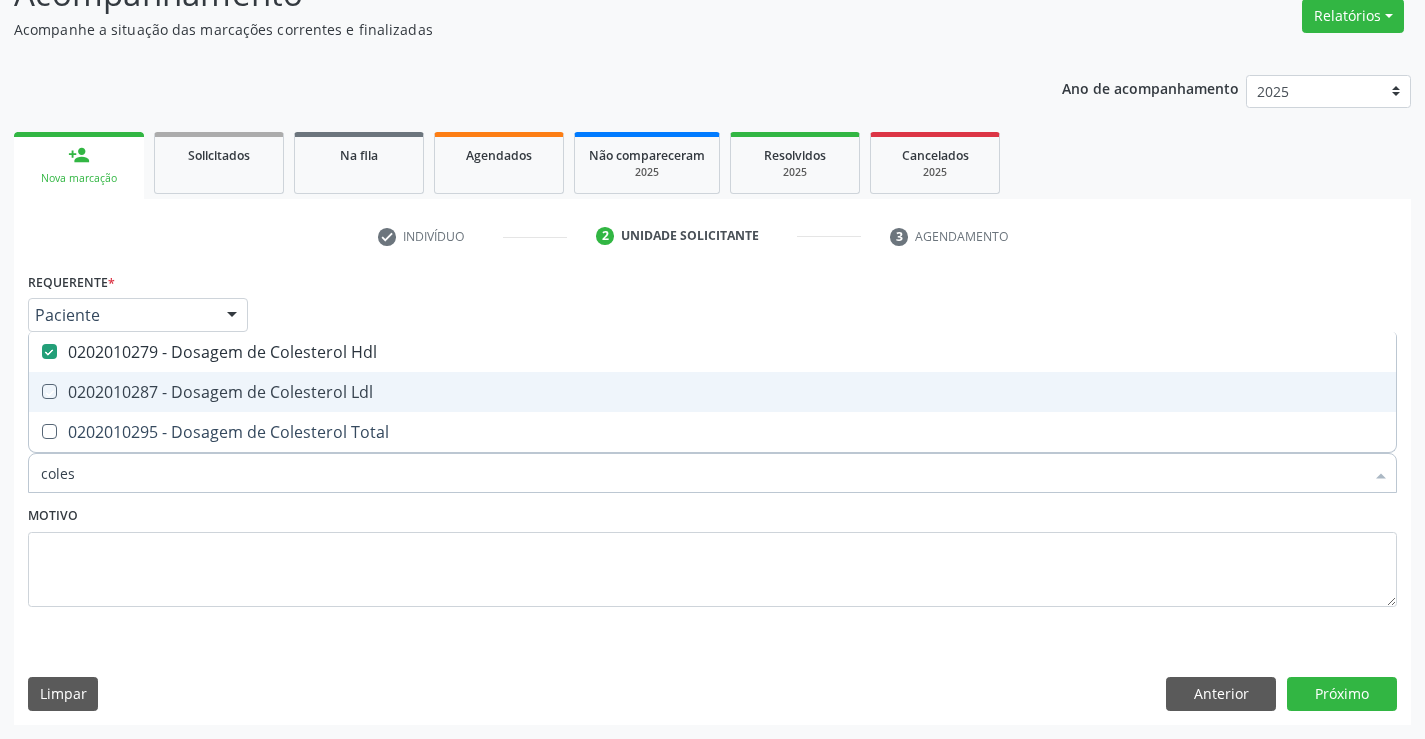 checkbox on "true" 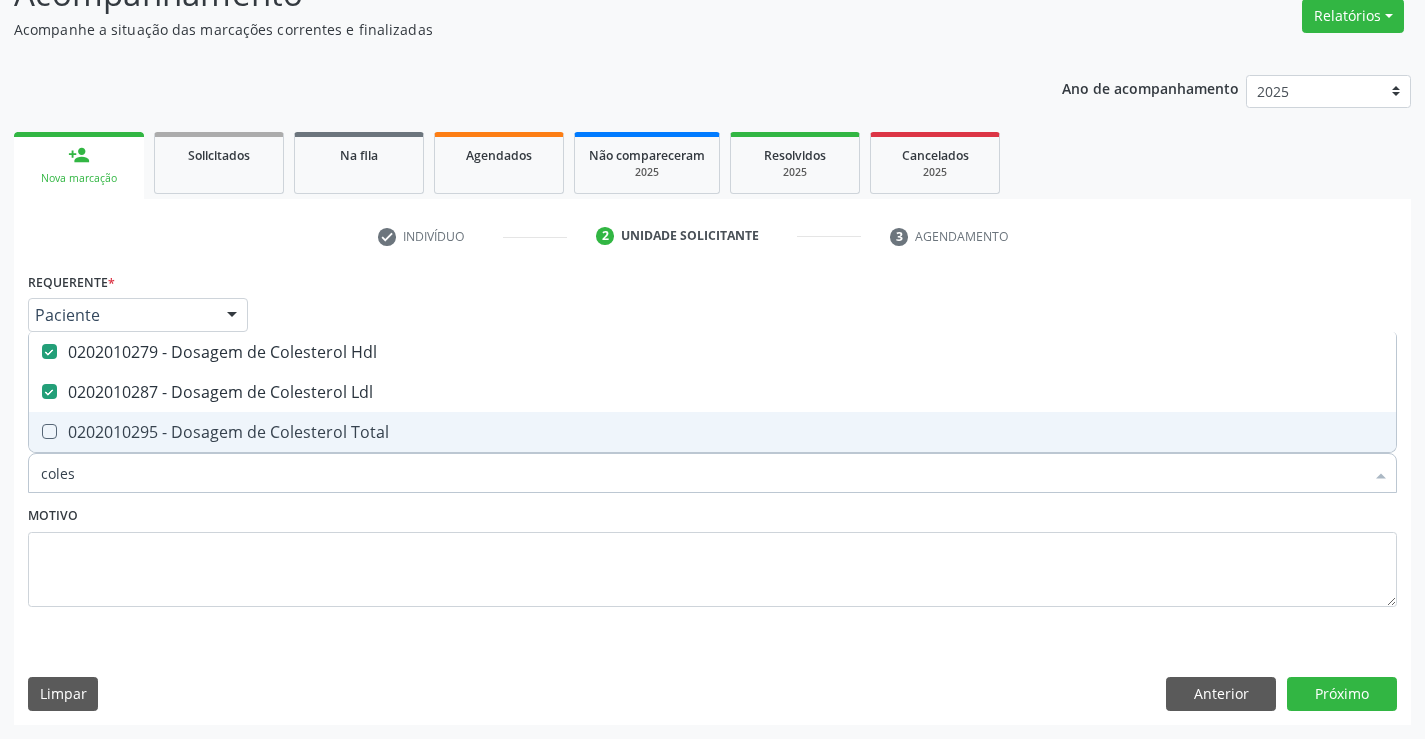click on "0202010295 - Dosagem de Colesterol Total" at bounding box center (712, 432) 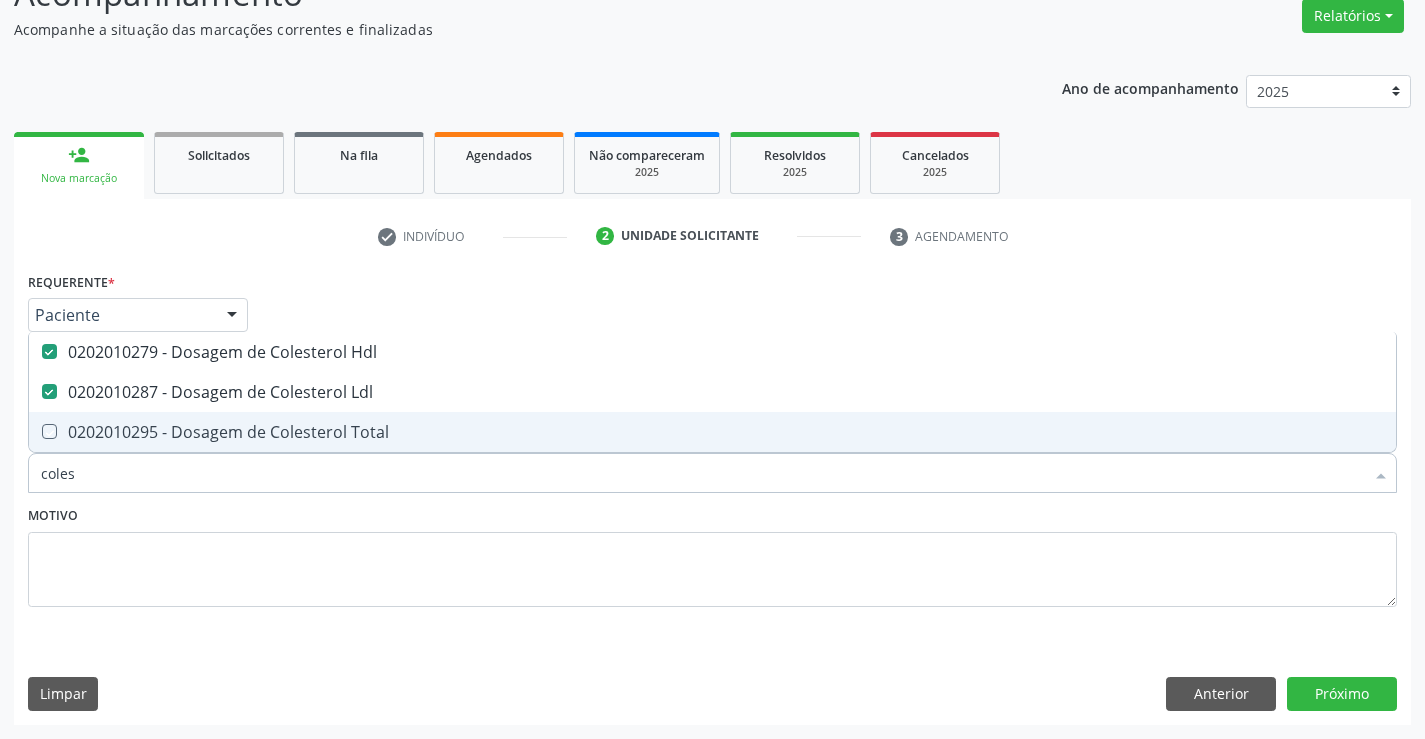 checkbox on "true" 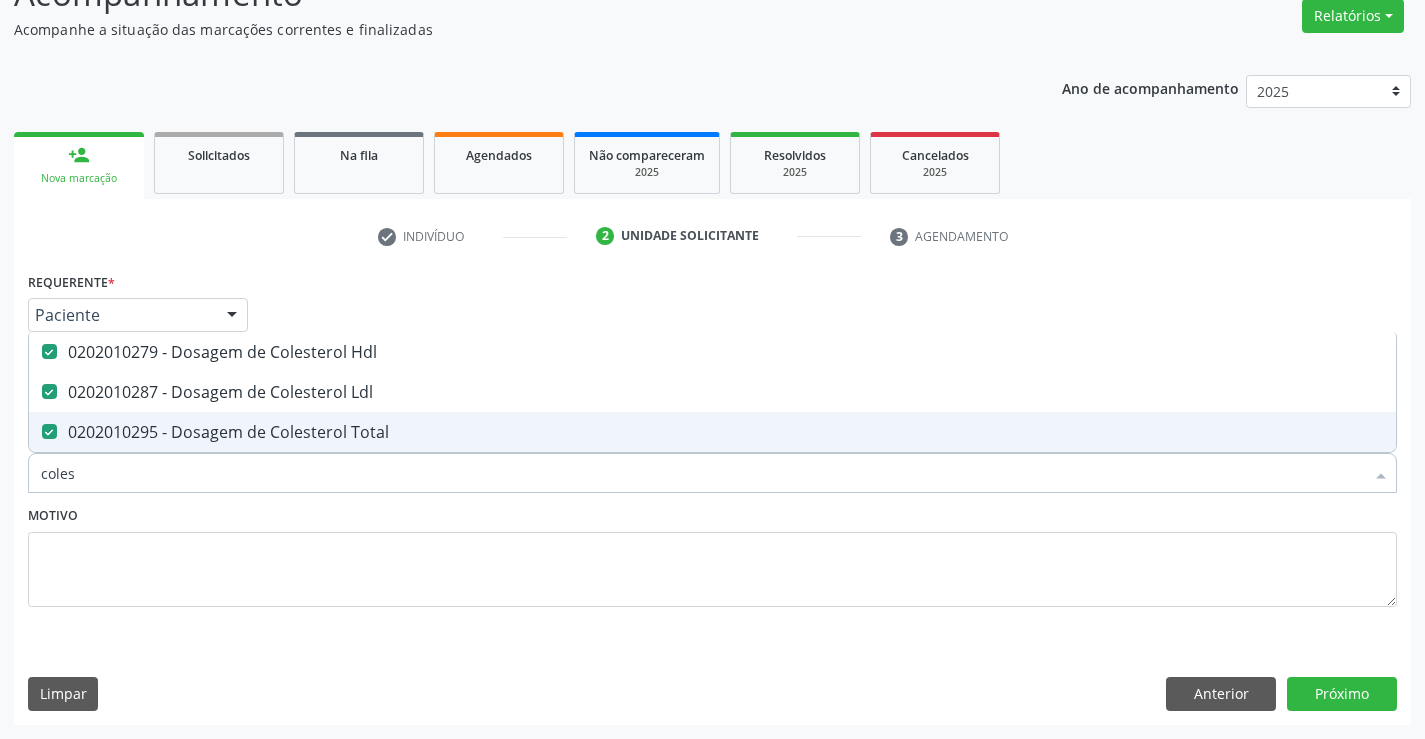 type on "coles" 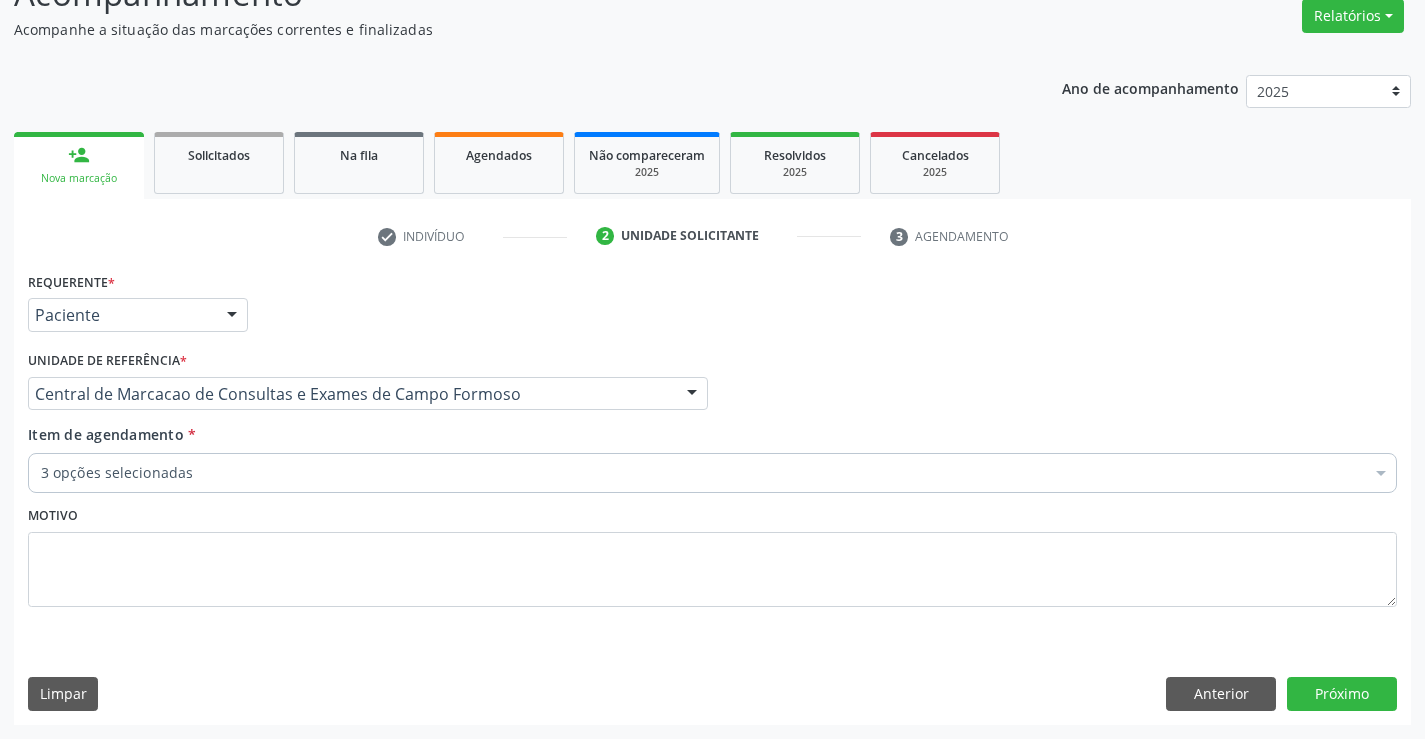 click on "3 opções selecionadas" at bounding box center (712, 473) 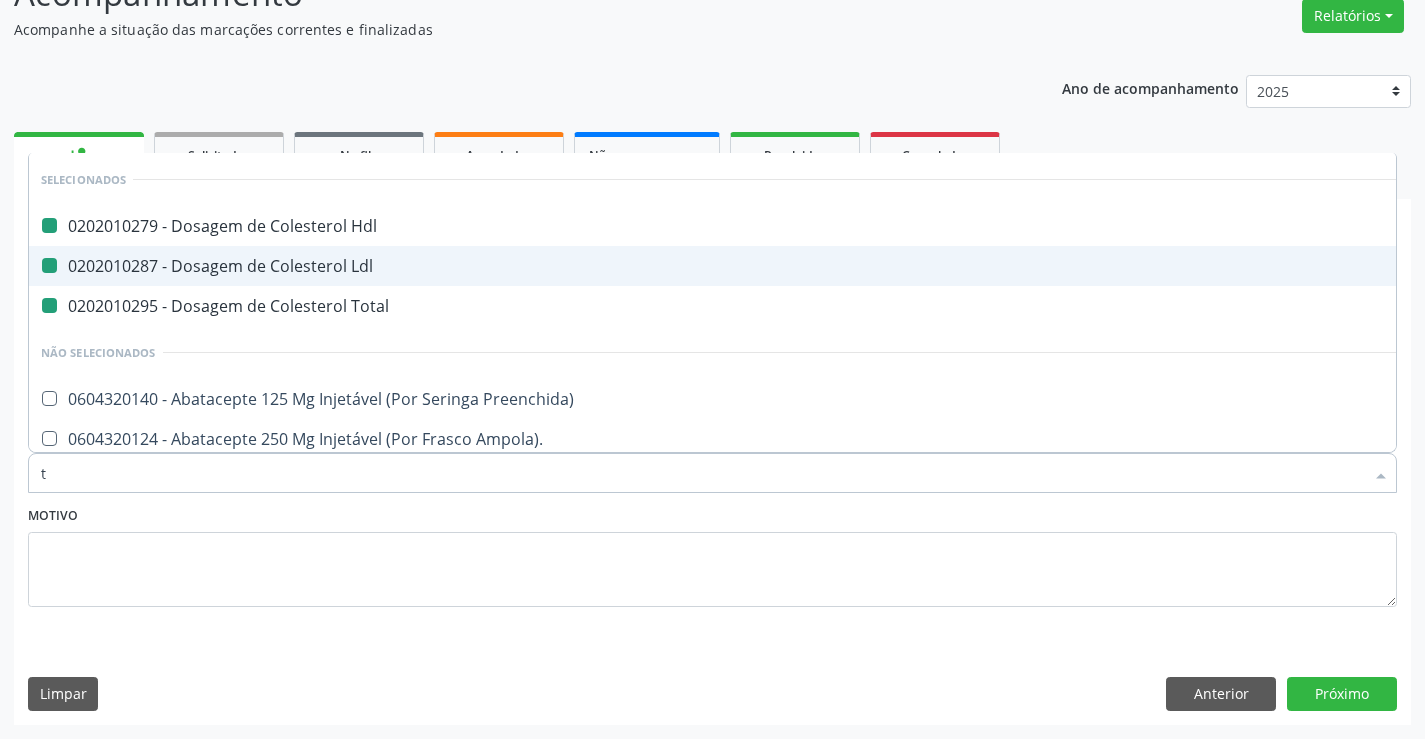 type on "tr" 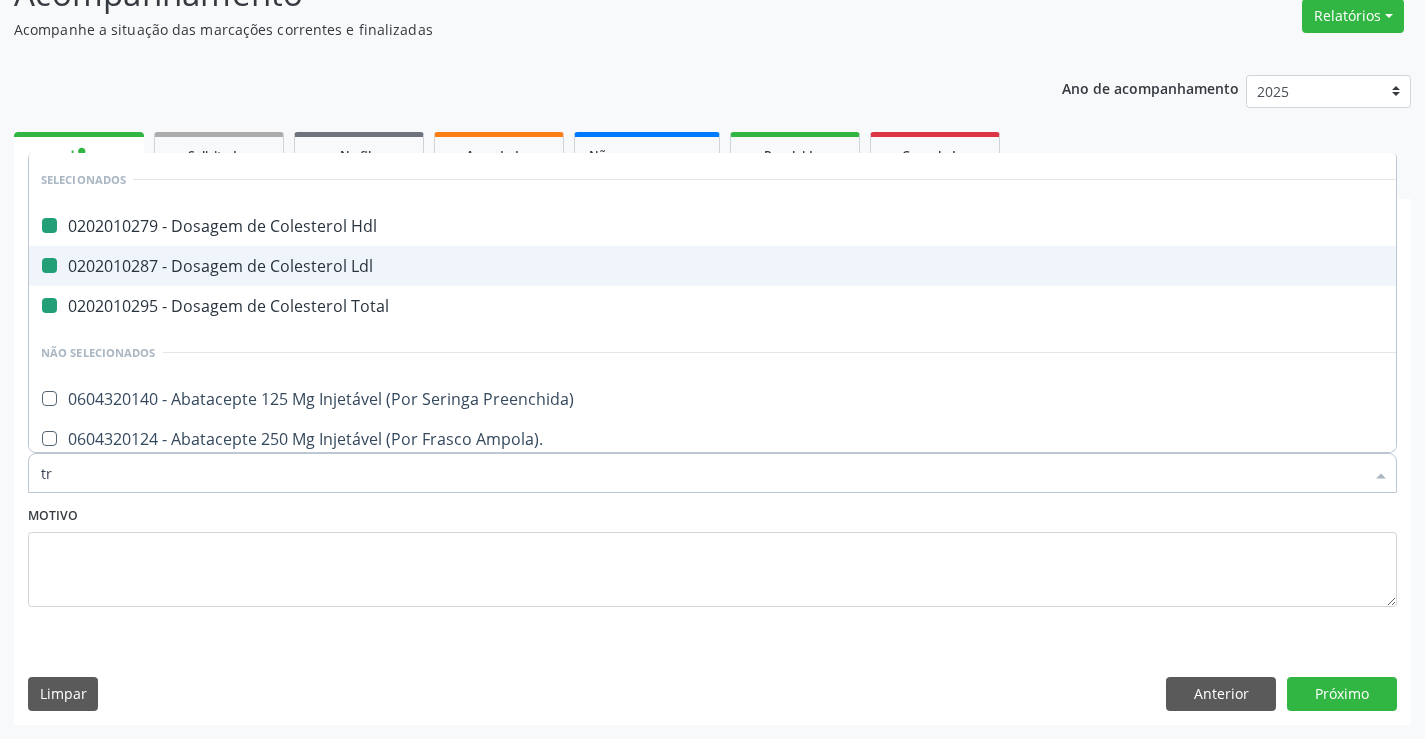 checkbox on "false" 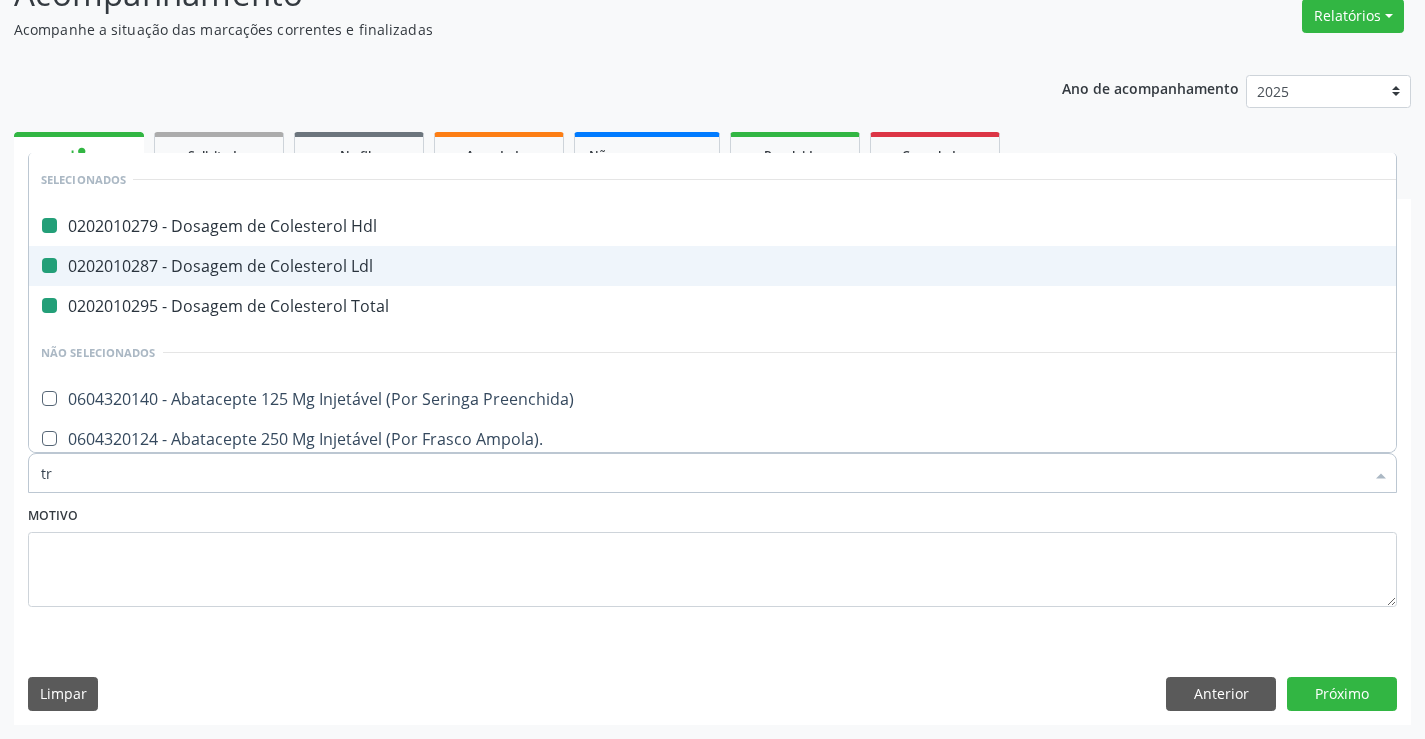 checkbox on "false" 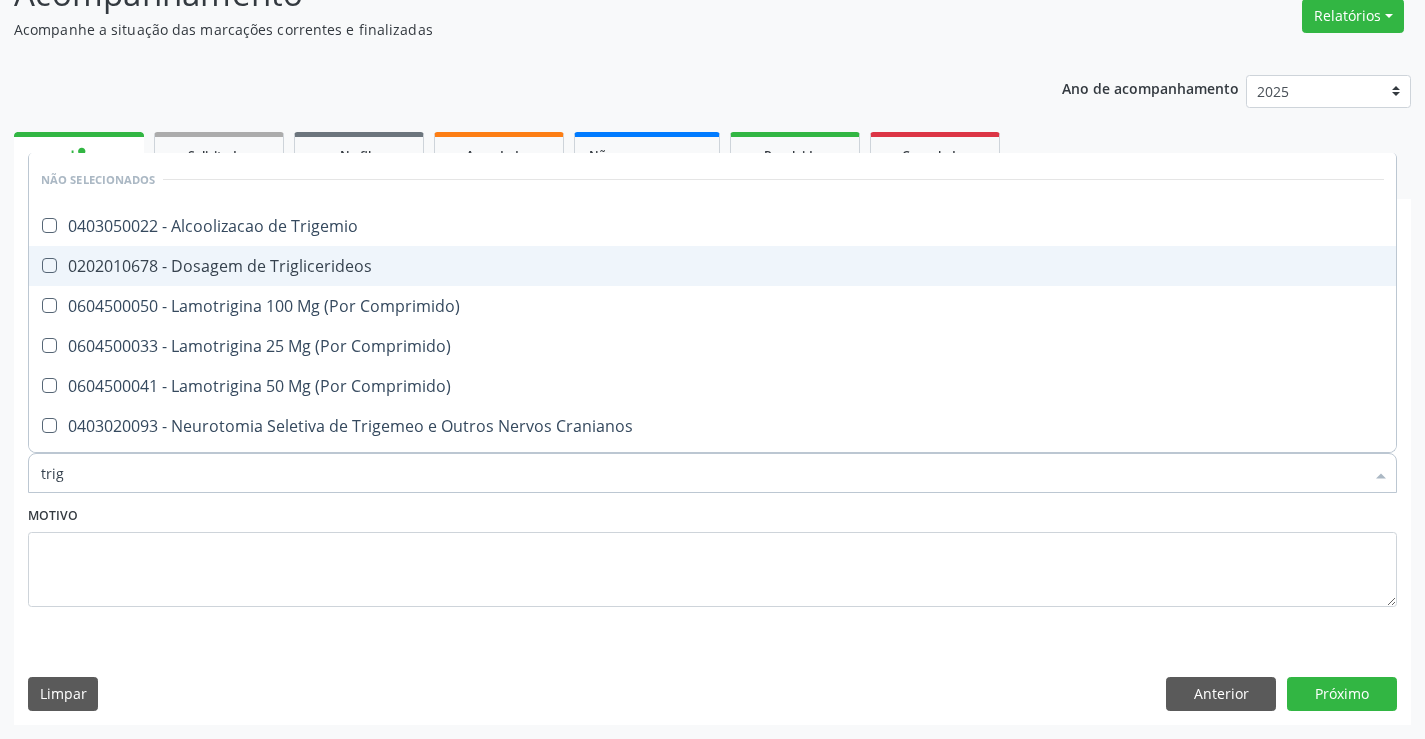 type on "trigl" 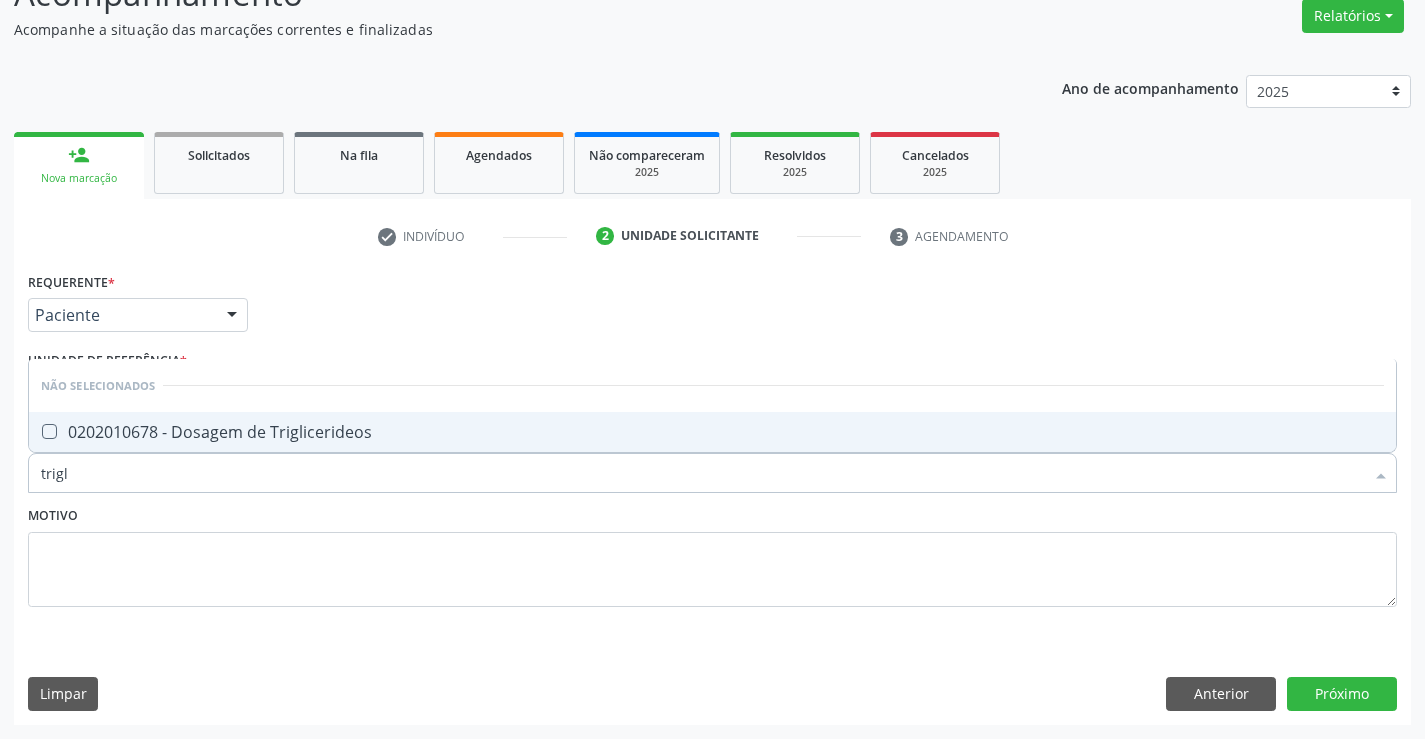 click on "0202010678 - Dosagem de Triglicerideos" at bounding box center [712, 432] 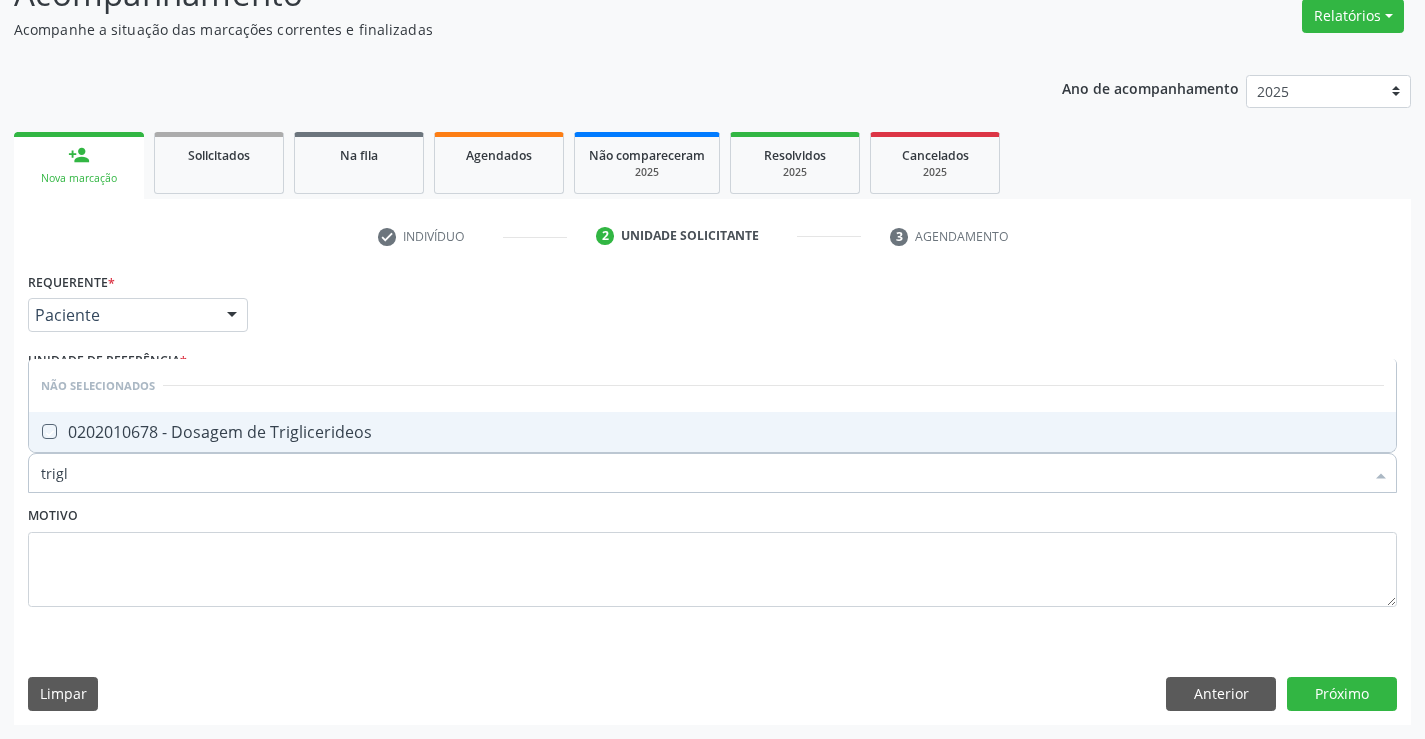 checkbox on "true" 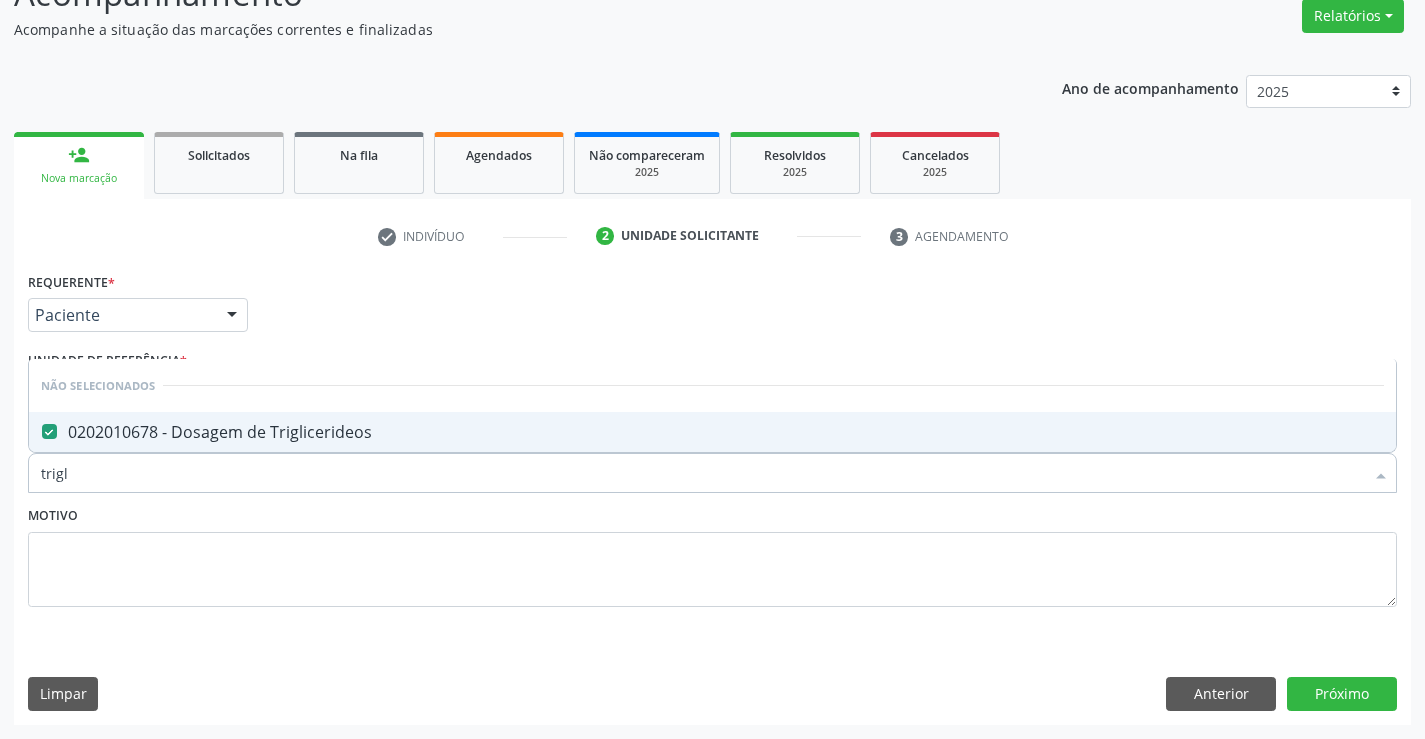click on "Motivo" at bounding box center (712, 554) 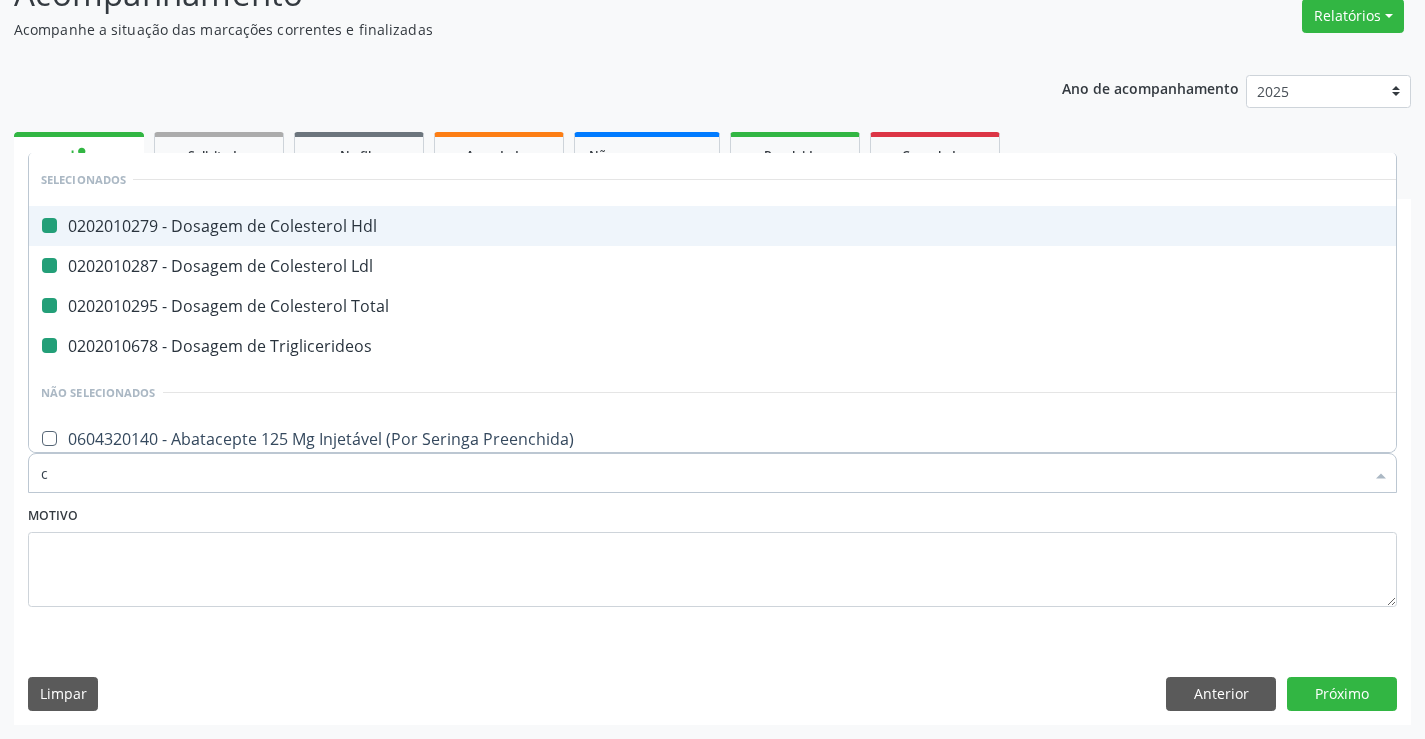 type on "cr" 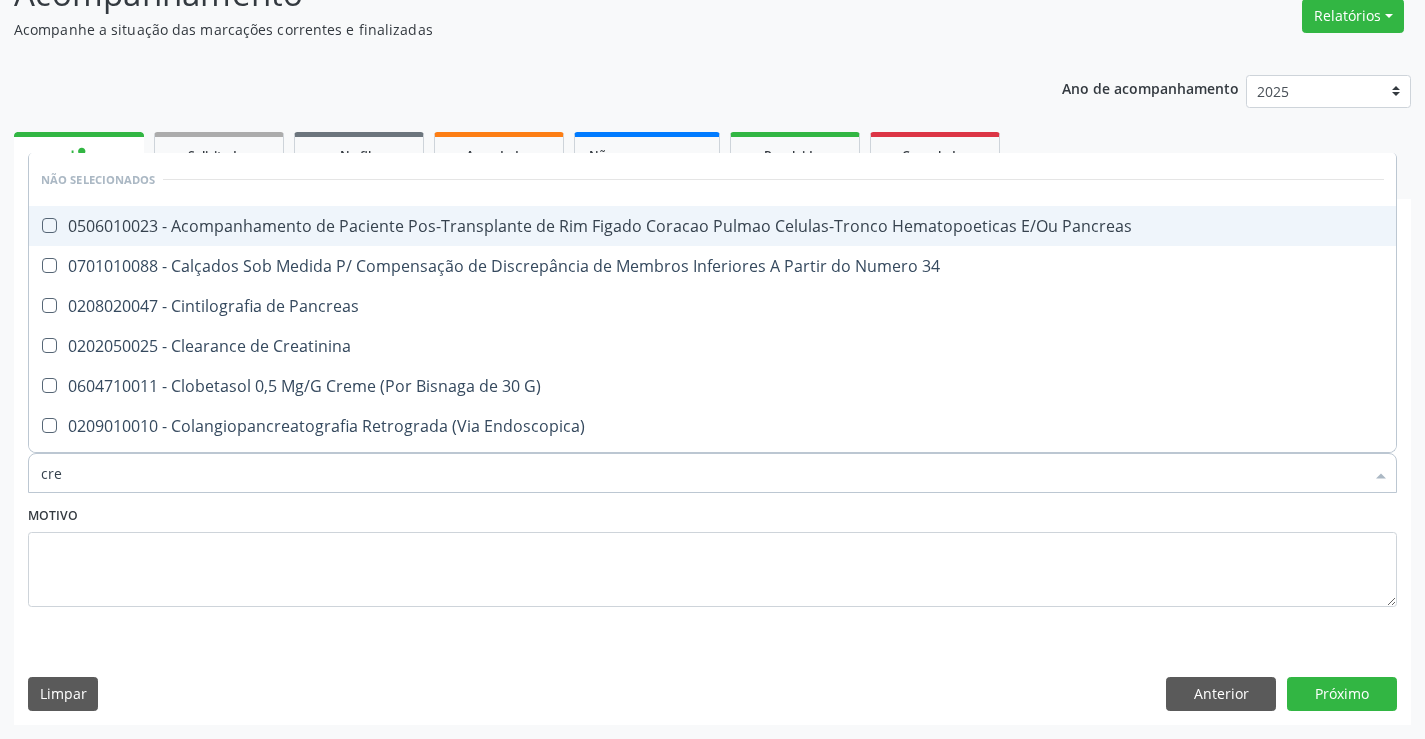 type on "crea" 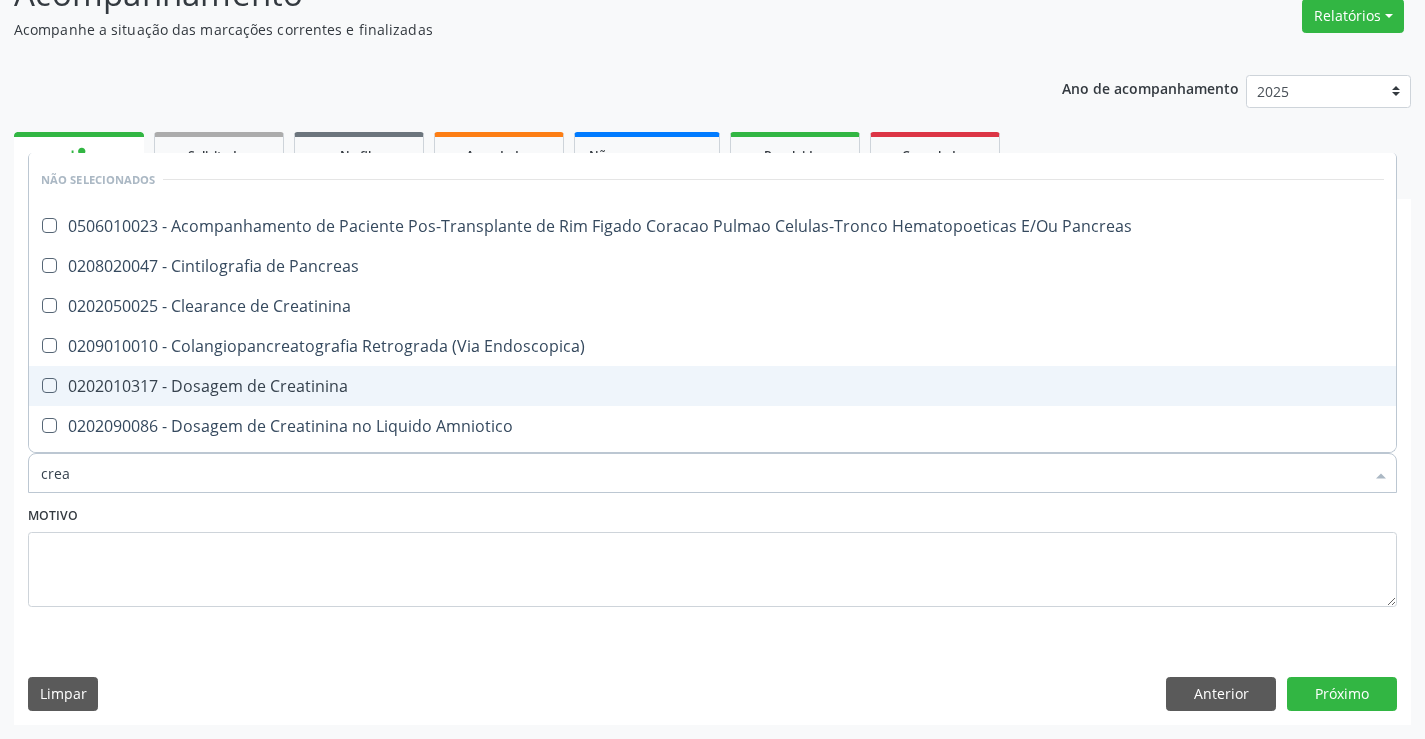click on "0202010317 - Dosagem de Creatinina" at bounding box center (712, 386) 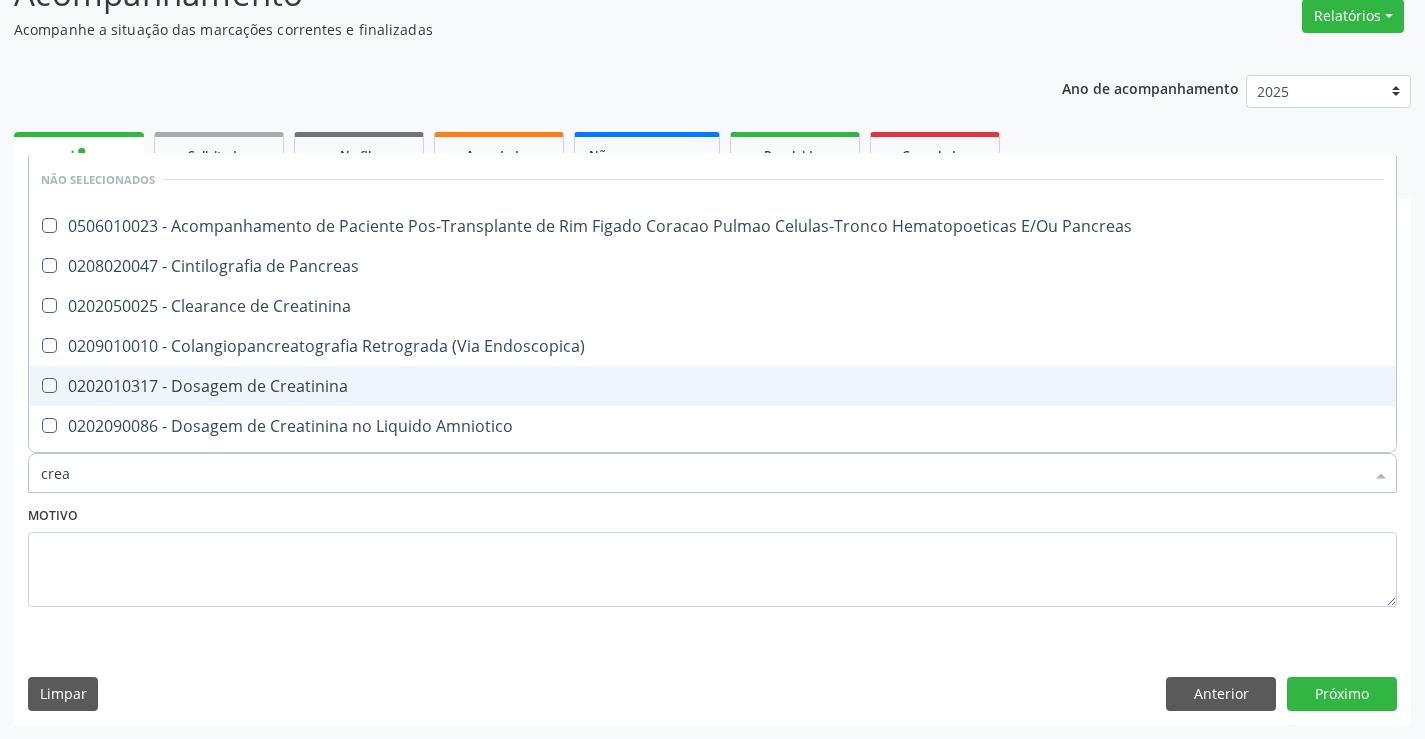 checkbox on "true" 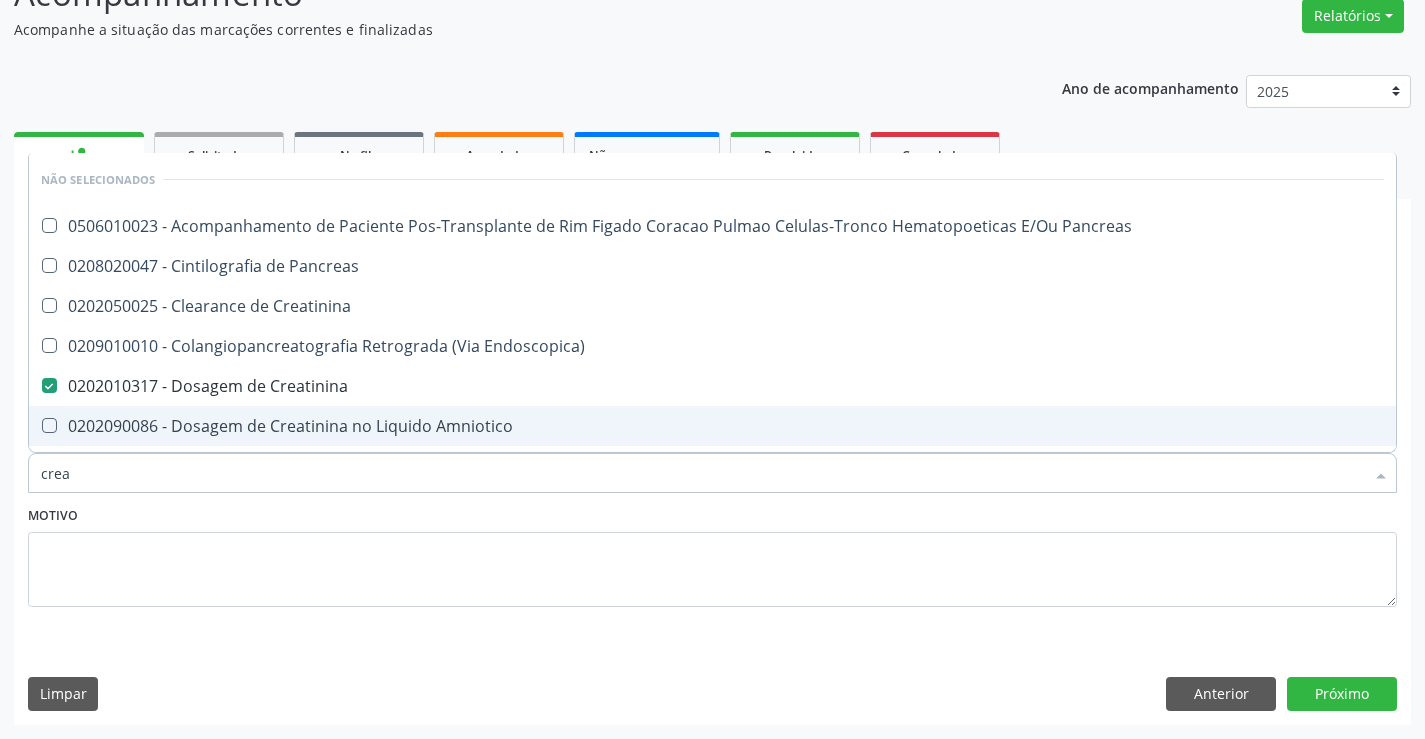 click on "Motivo" at bounding box center (712, 554) 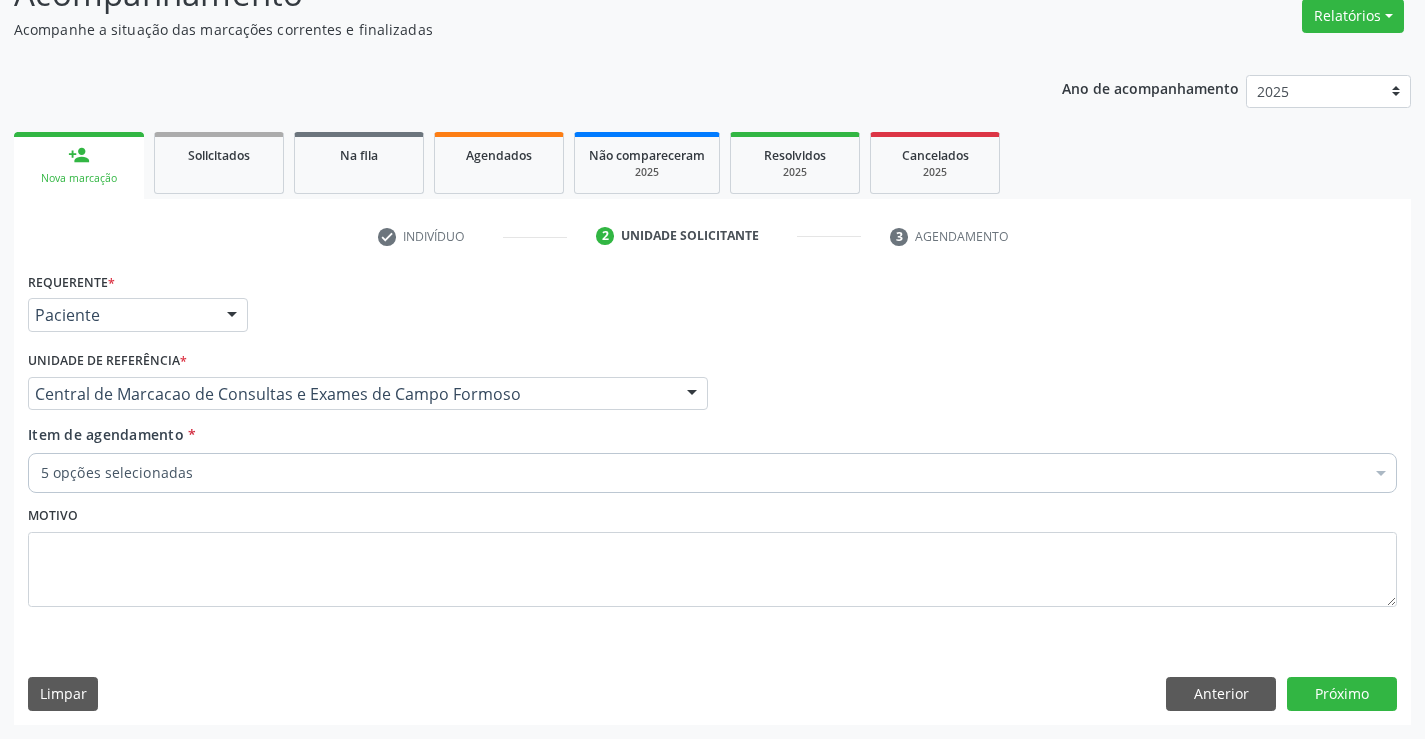 scroll, scrollTop: 74, scrollLeft: 0, axis: vertical 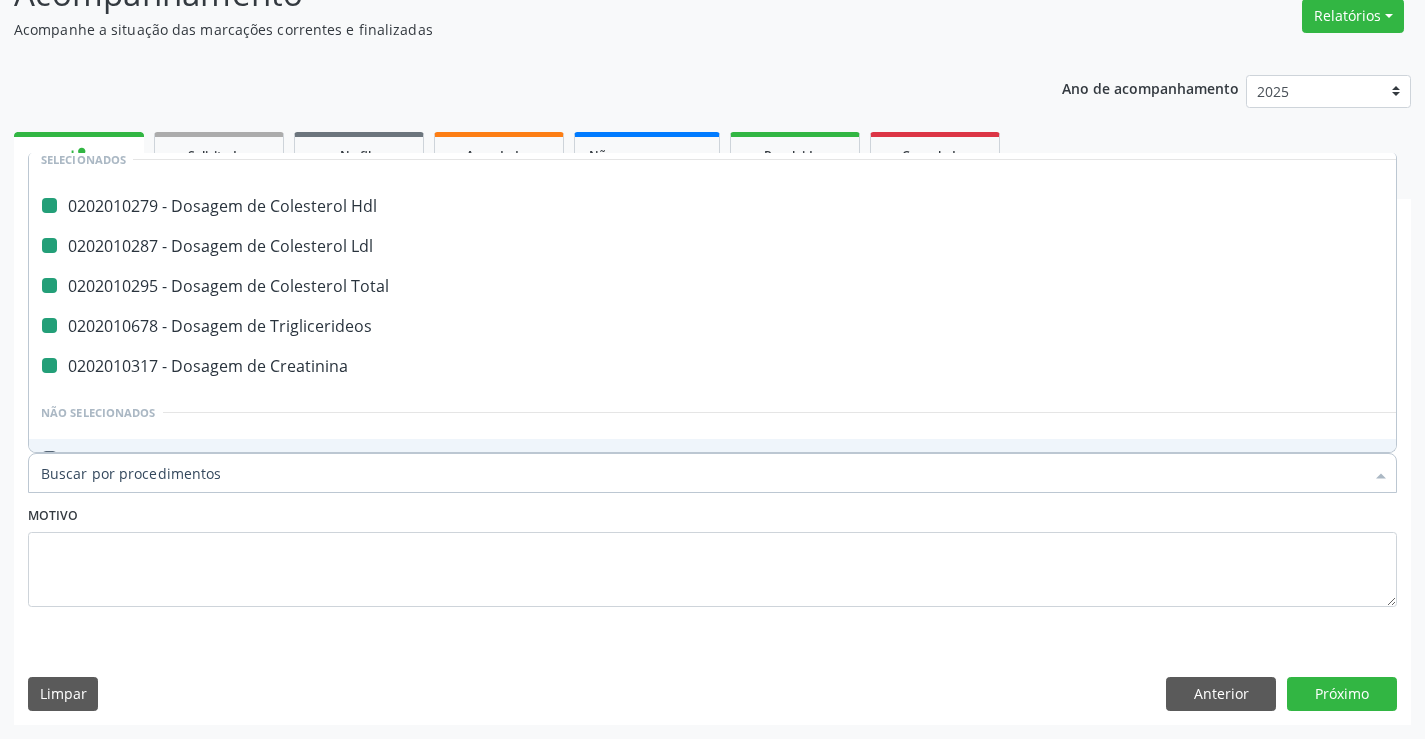 type on "u" 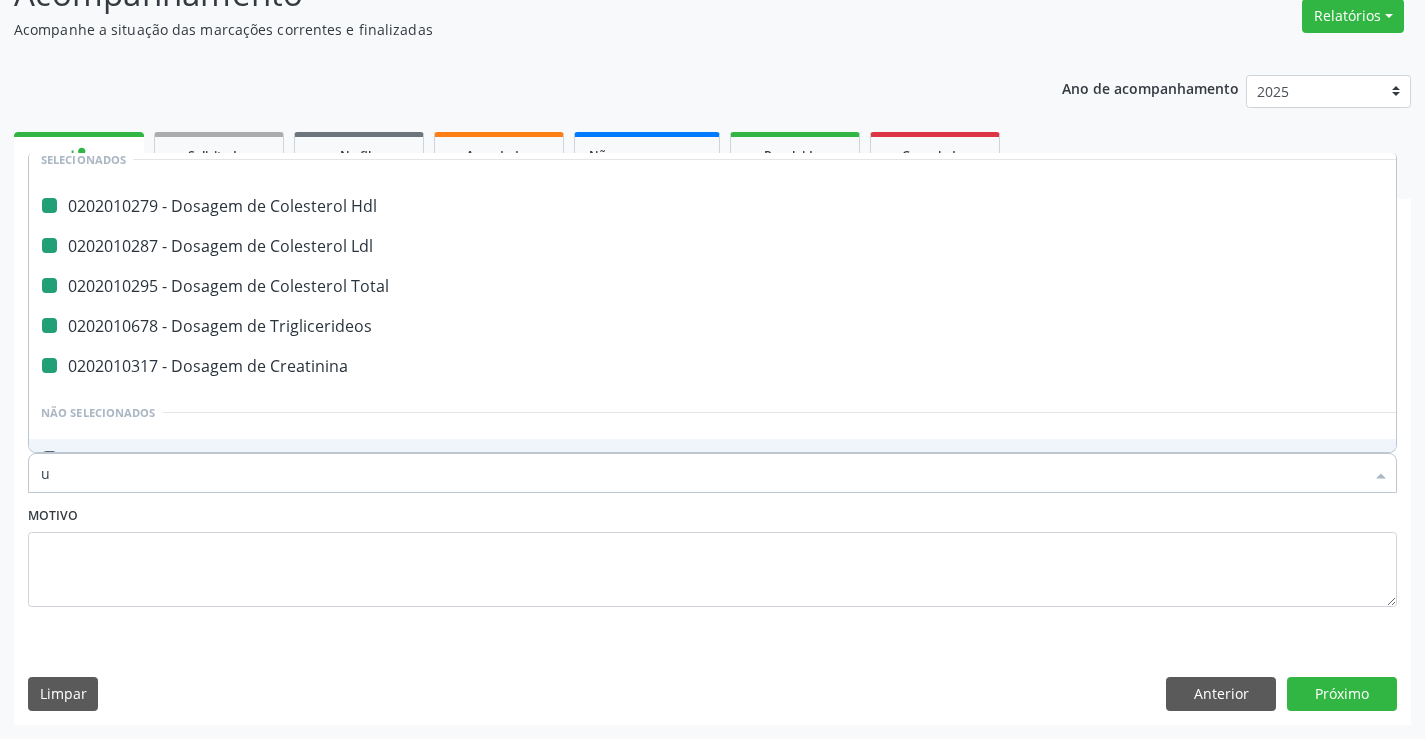 checkbox on "false" 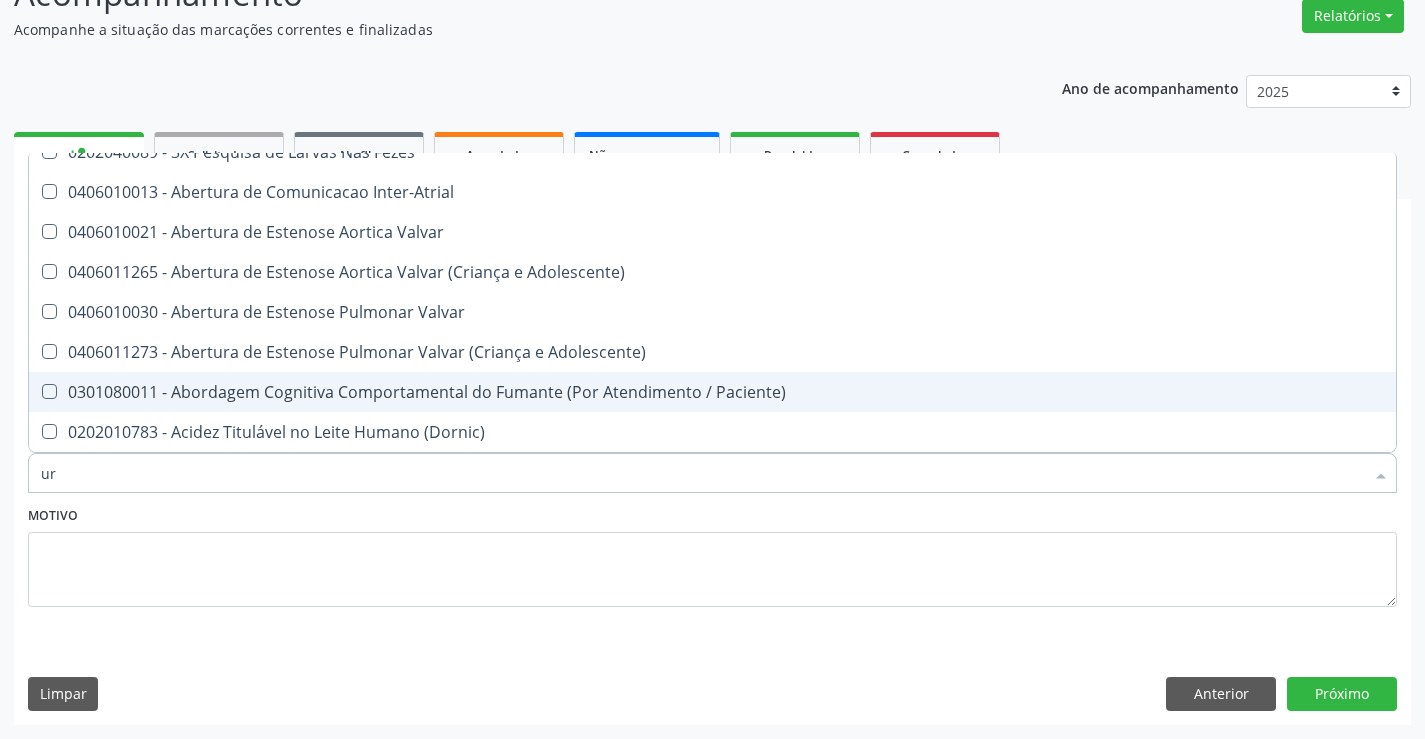 scroll, scrollTop: 20, scrollLeft: 0, axis: vertical 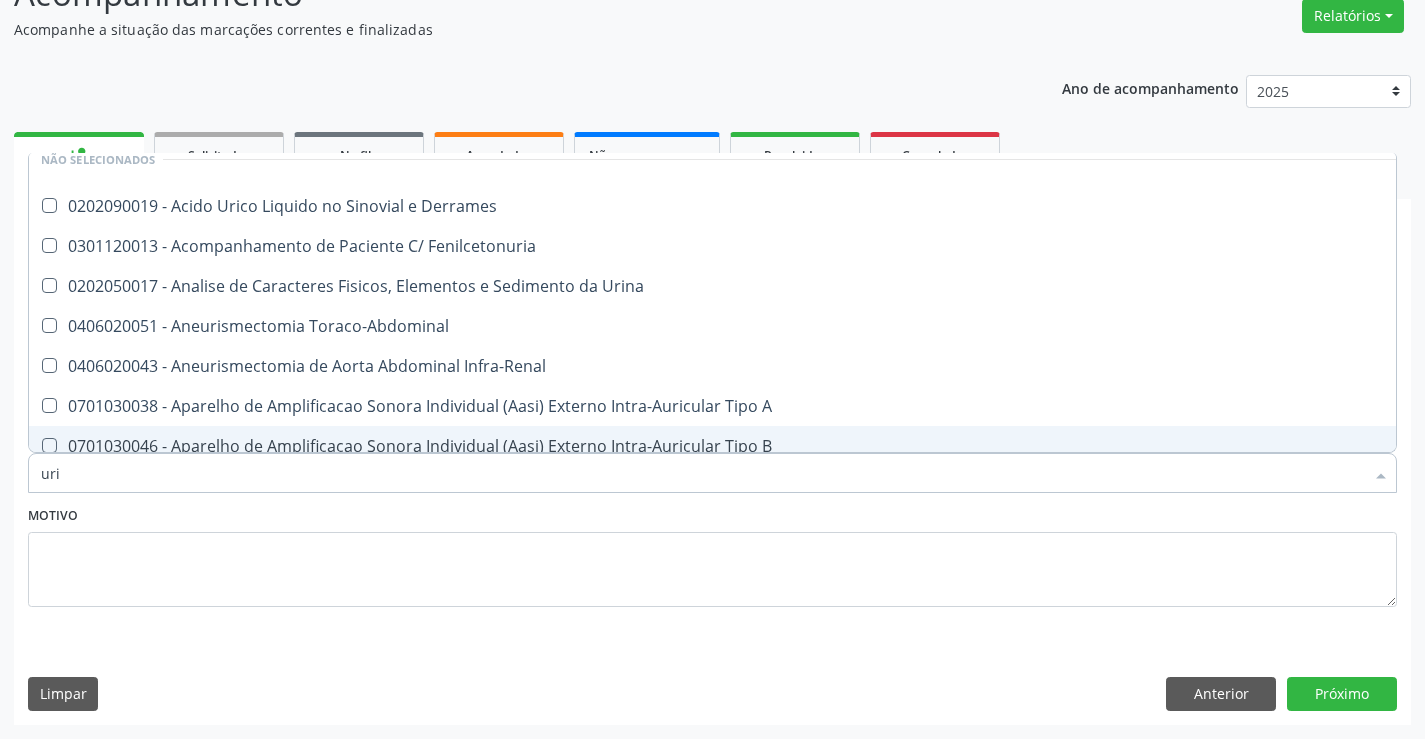 type on "urin" 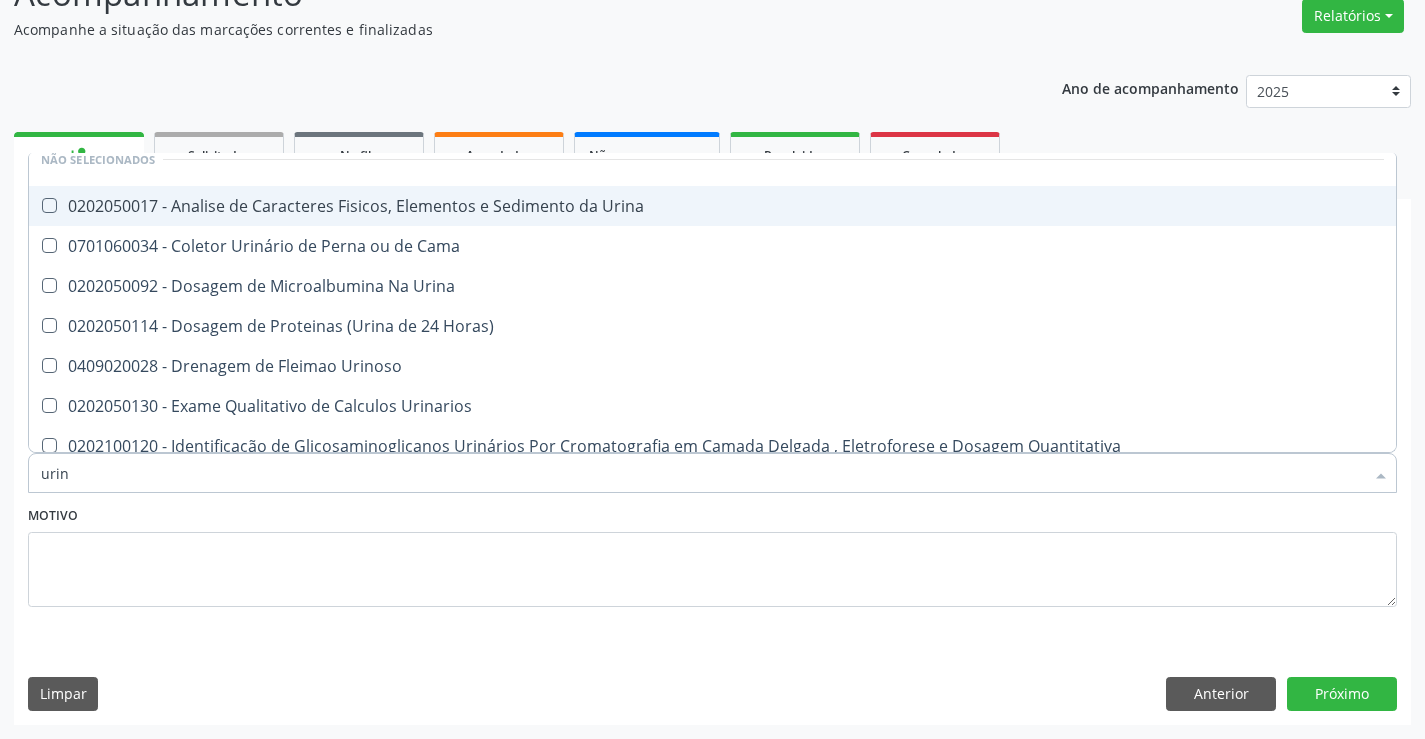 click on "0202050017 - Analise de Caracteres Fisicos, Elementos e Sedimento da Urina" at bounding box center (712, 206) 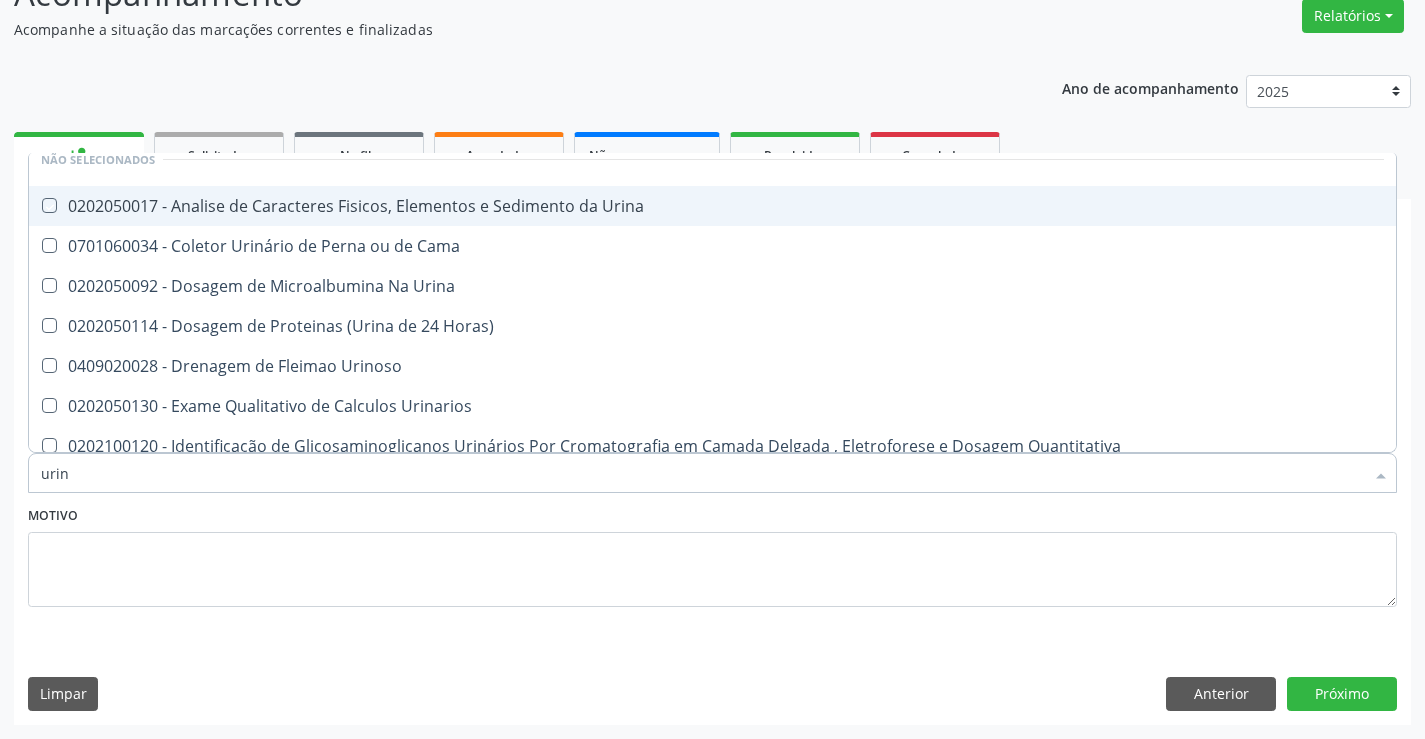 checkbox on "true" 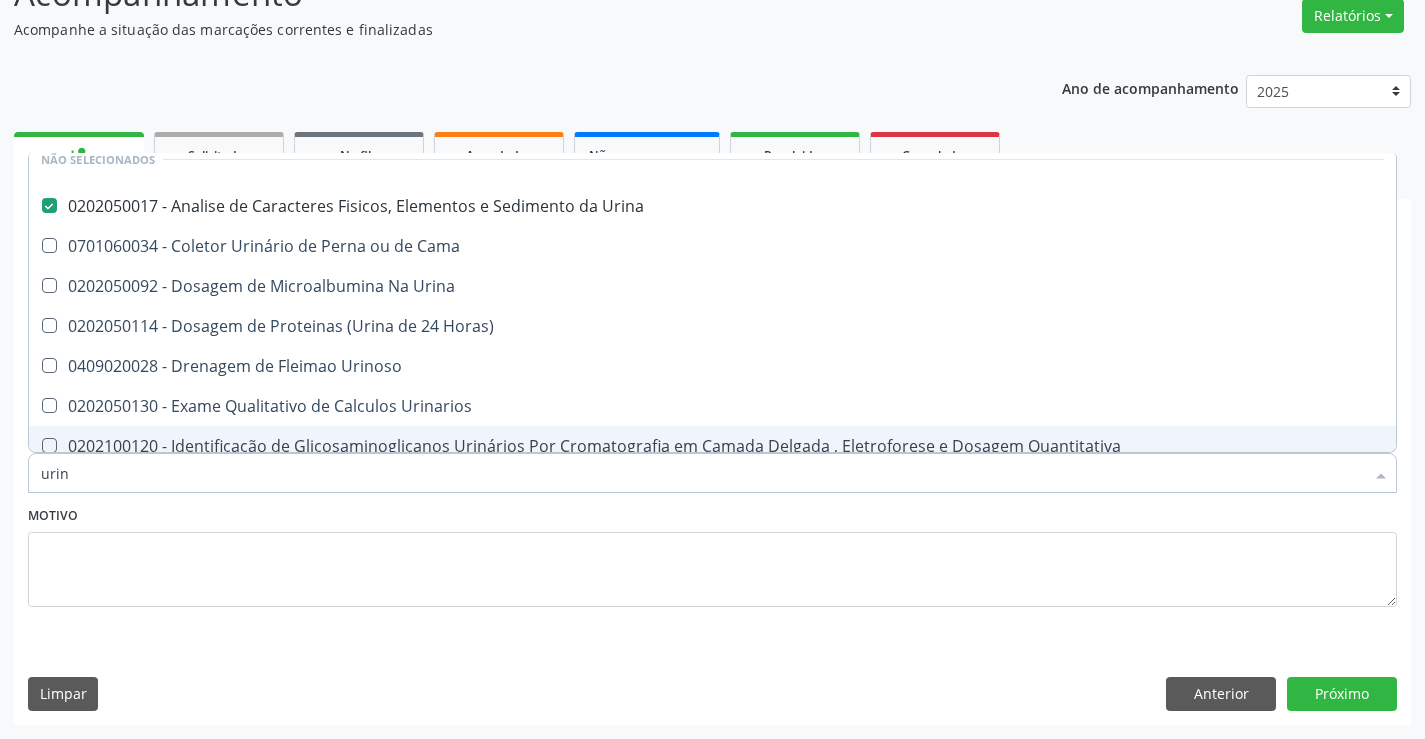 click on "Motivo" at bounding box center (712, 554) 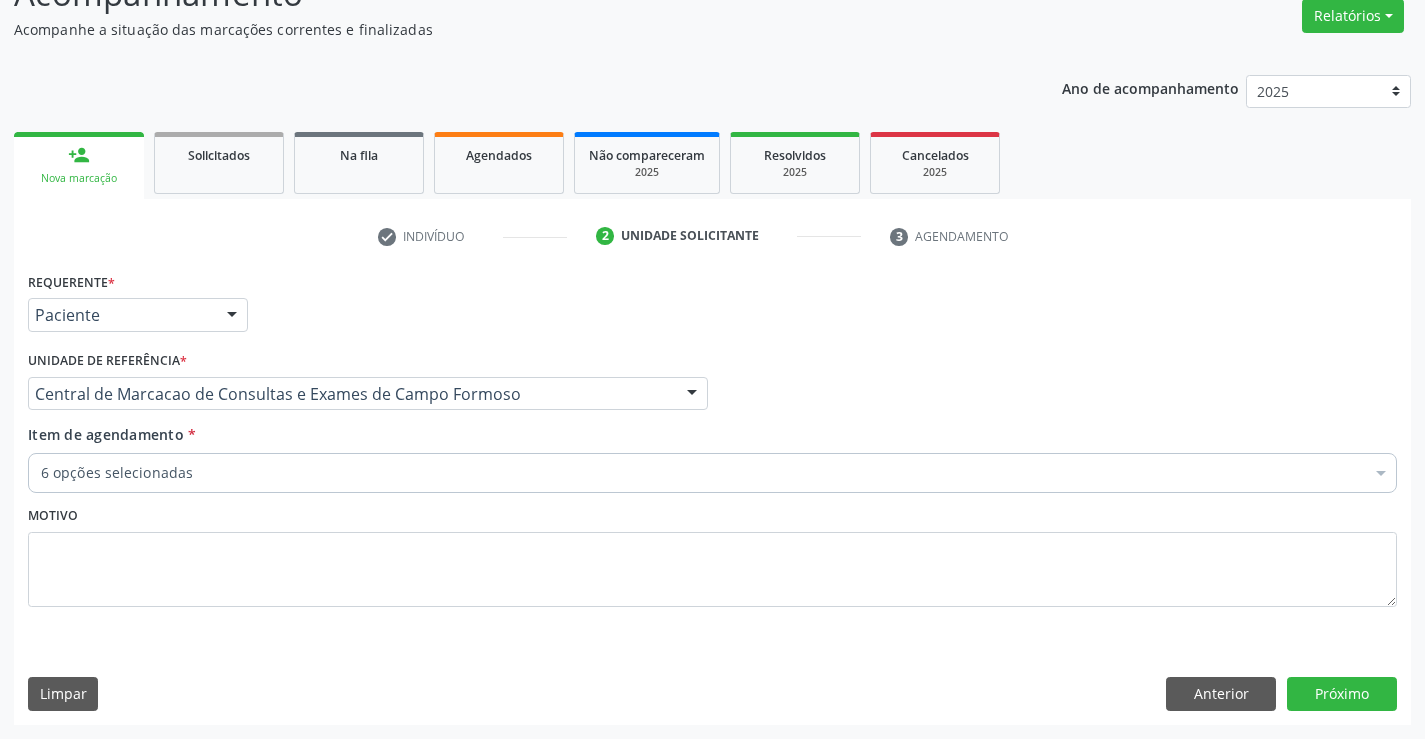 scroll, scrollTop: 114, scrollLeft: 0, axis: vertical 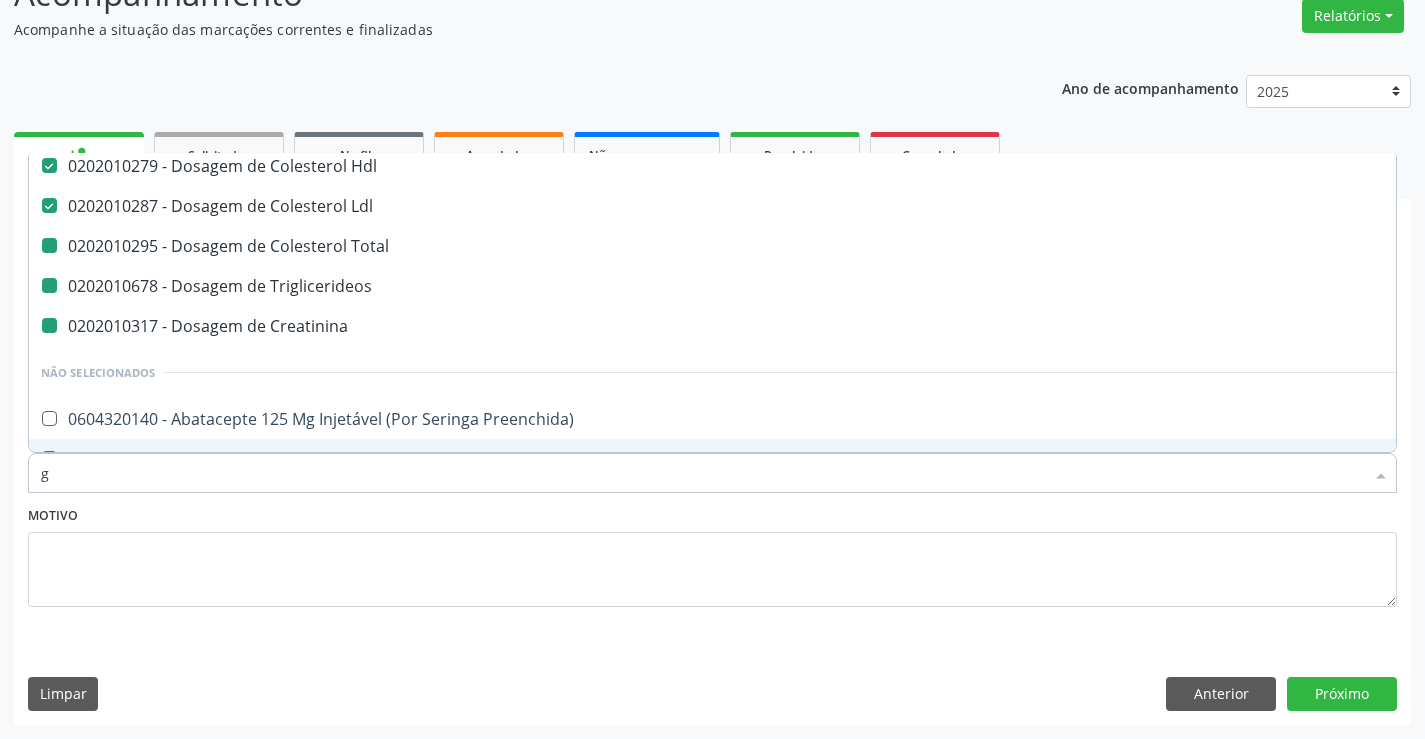 type on "gl" 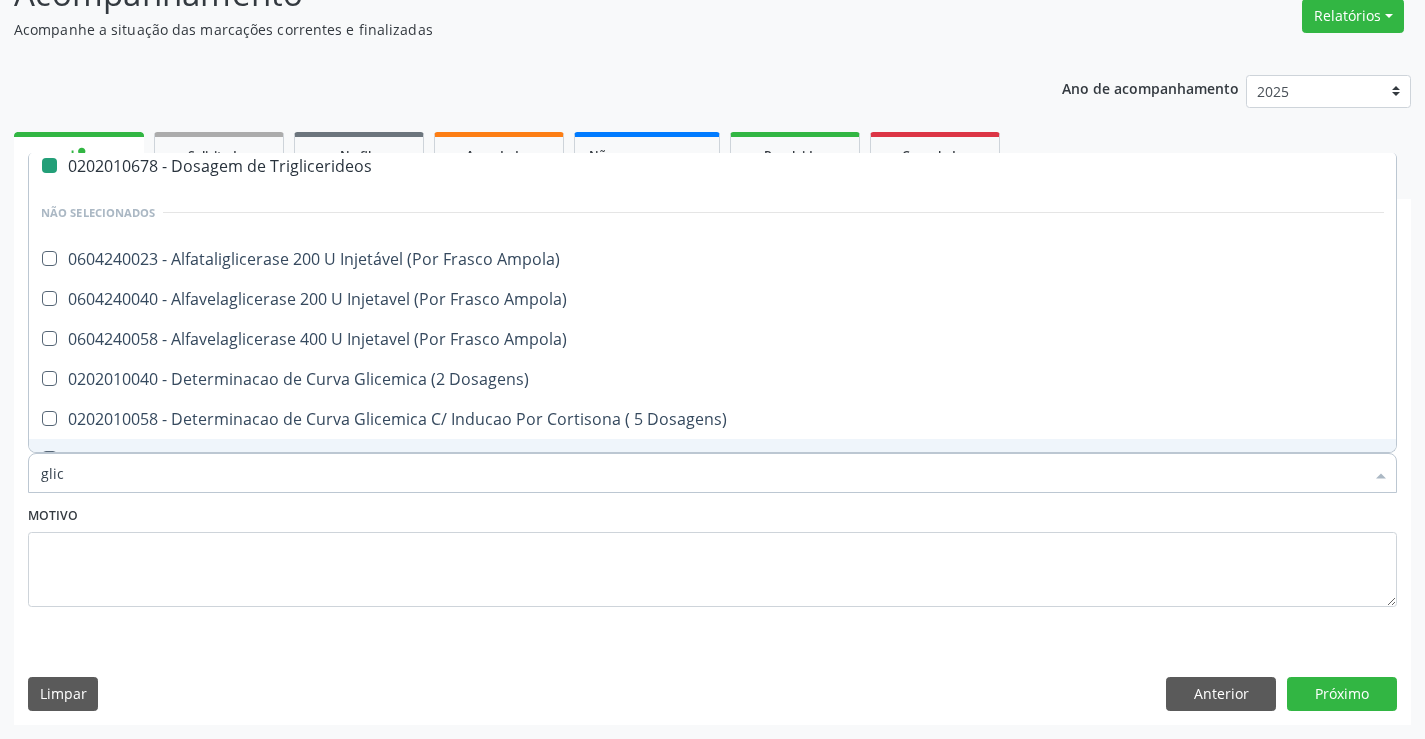type on "glico" 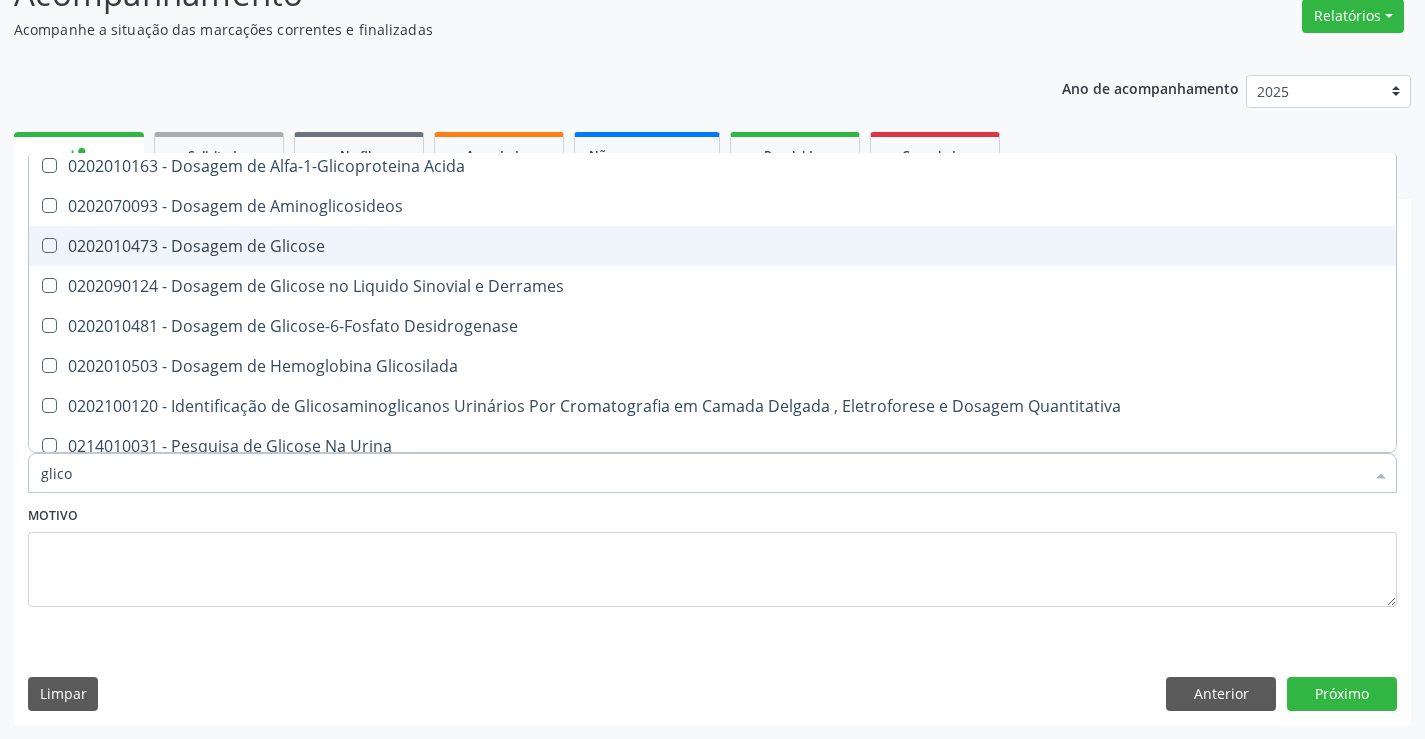 click on "0202010473 - Dosagem de Glicose" at bounding box center (712, 246) 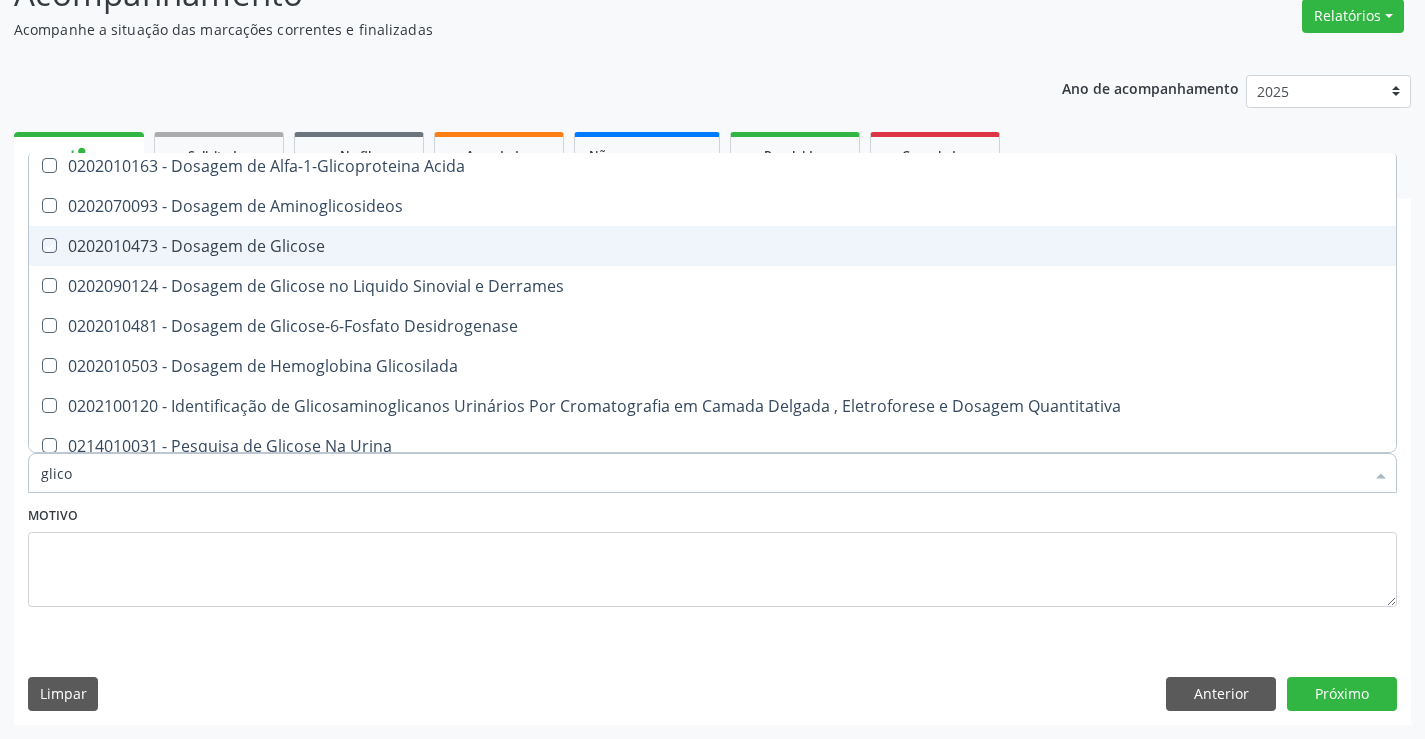 checkbox on "true" 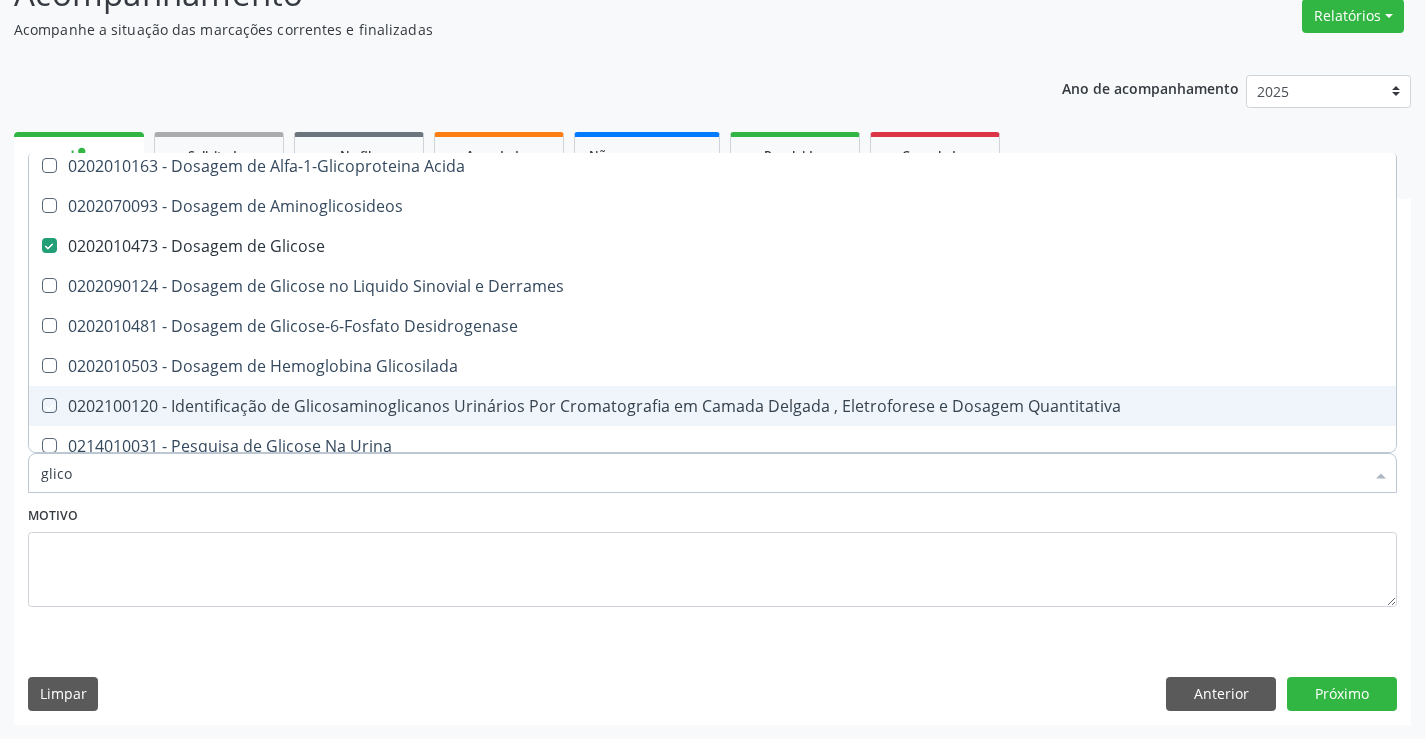 click on "Motivo" at bounding box center (712, 554) 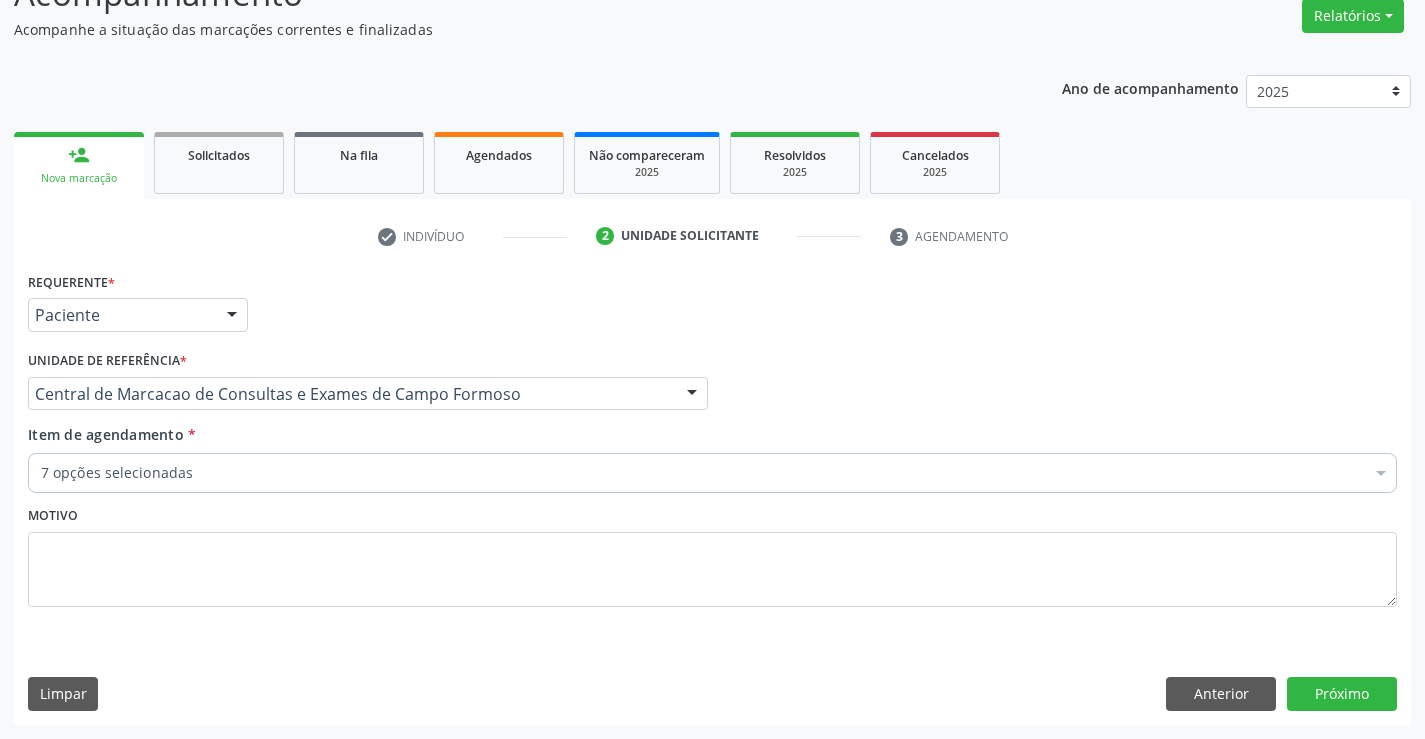 scroll, scrollTop: 0, scrollLeft: 0, axis: both 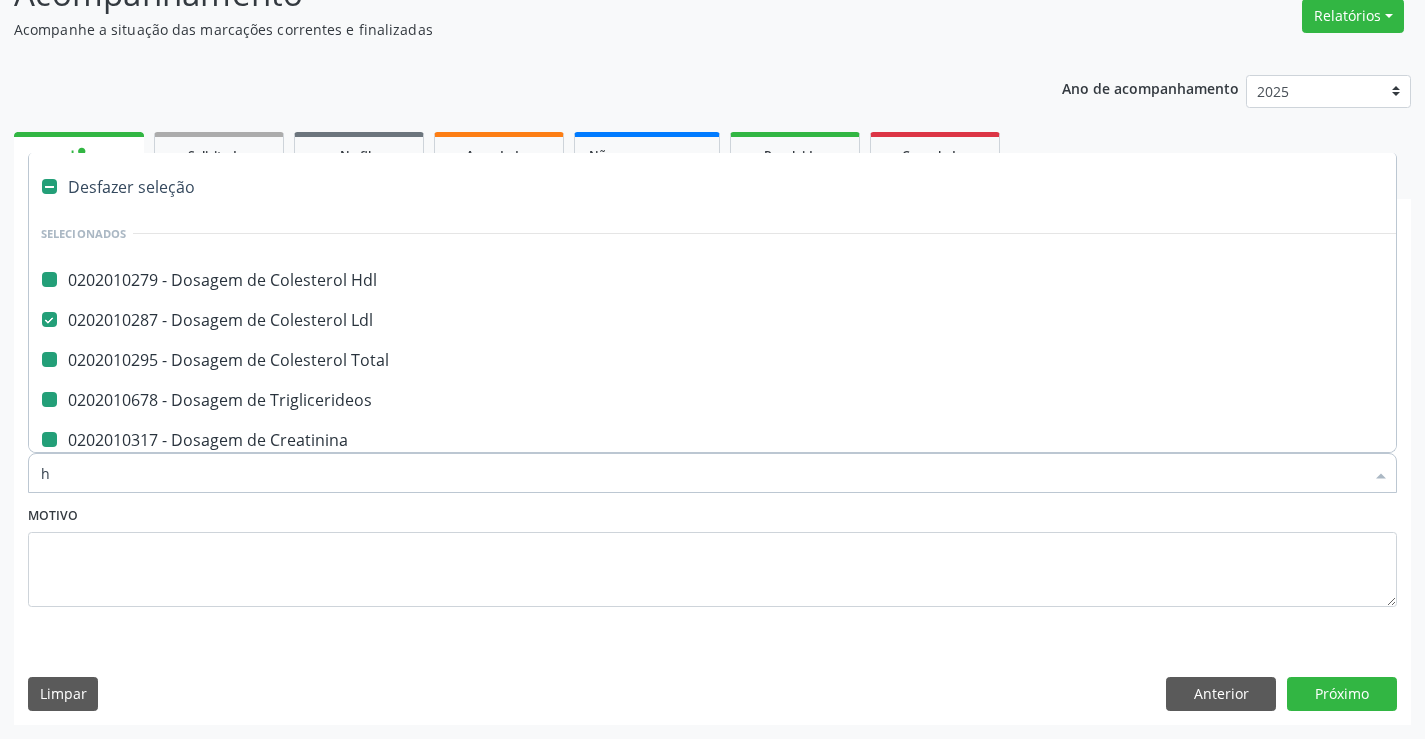 type on "he" 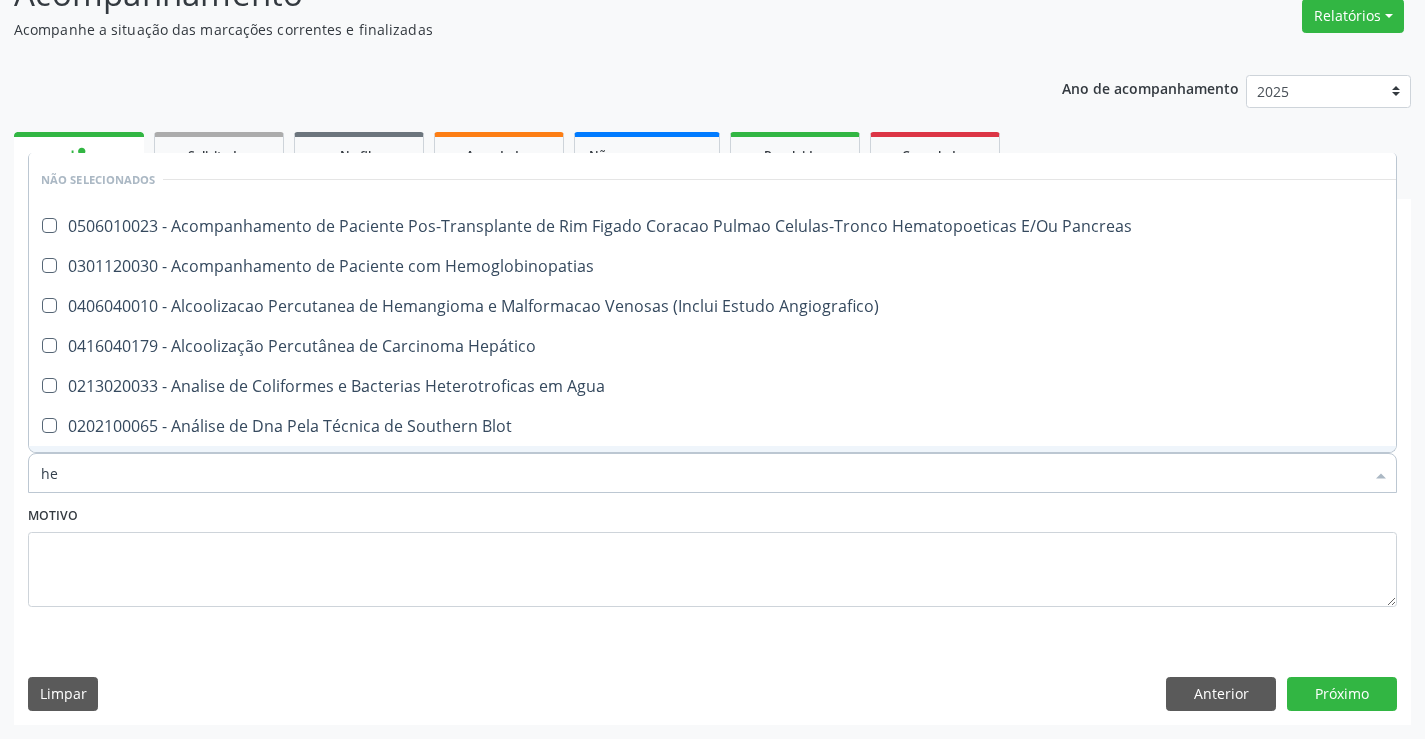 checkbox on "false" 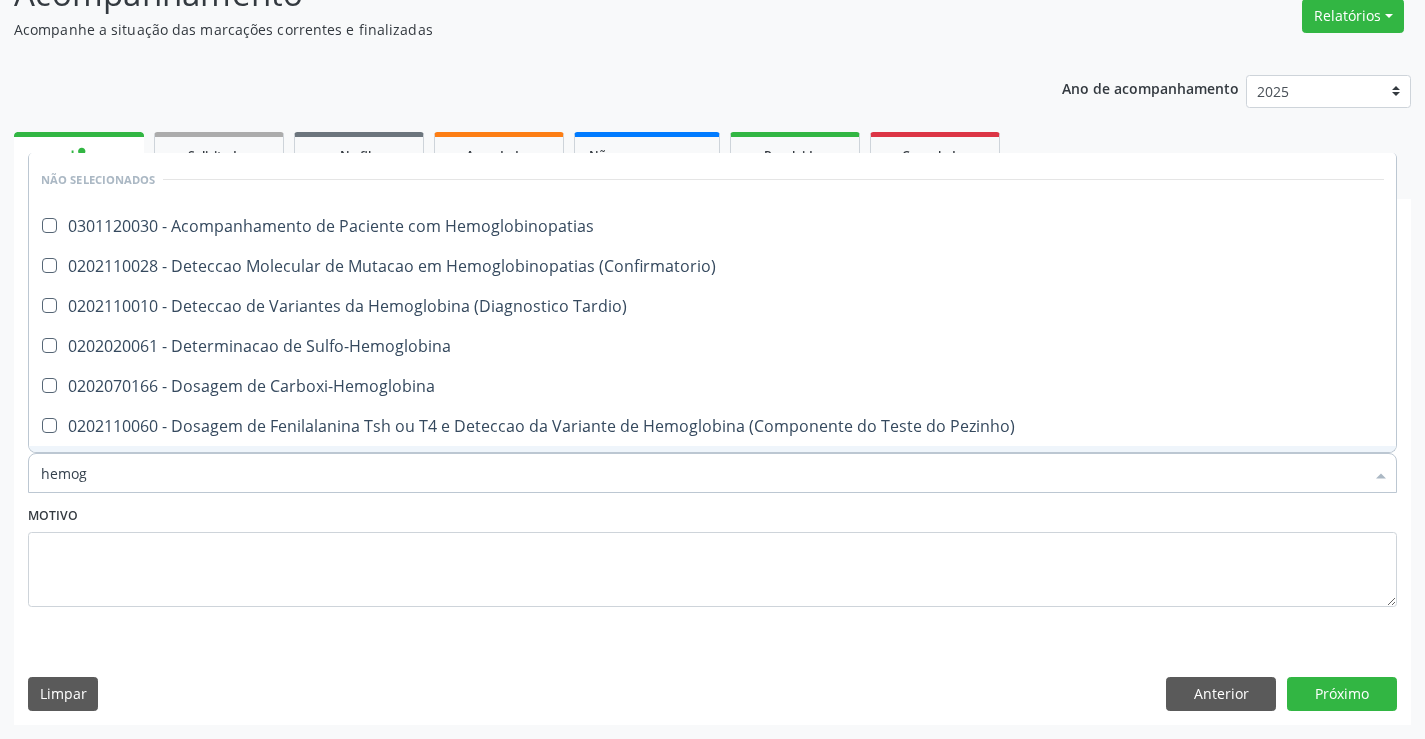 type on "hemogr" 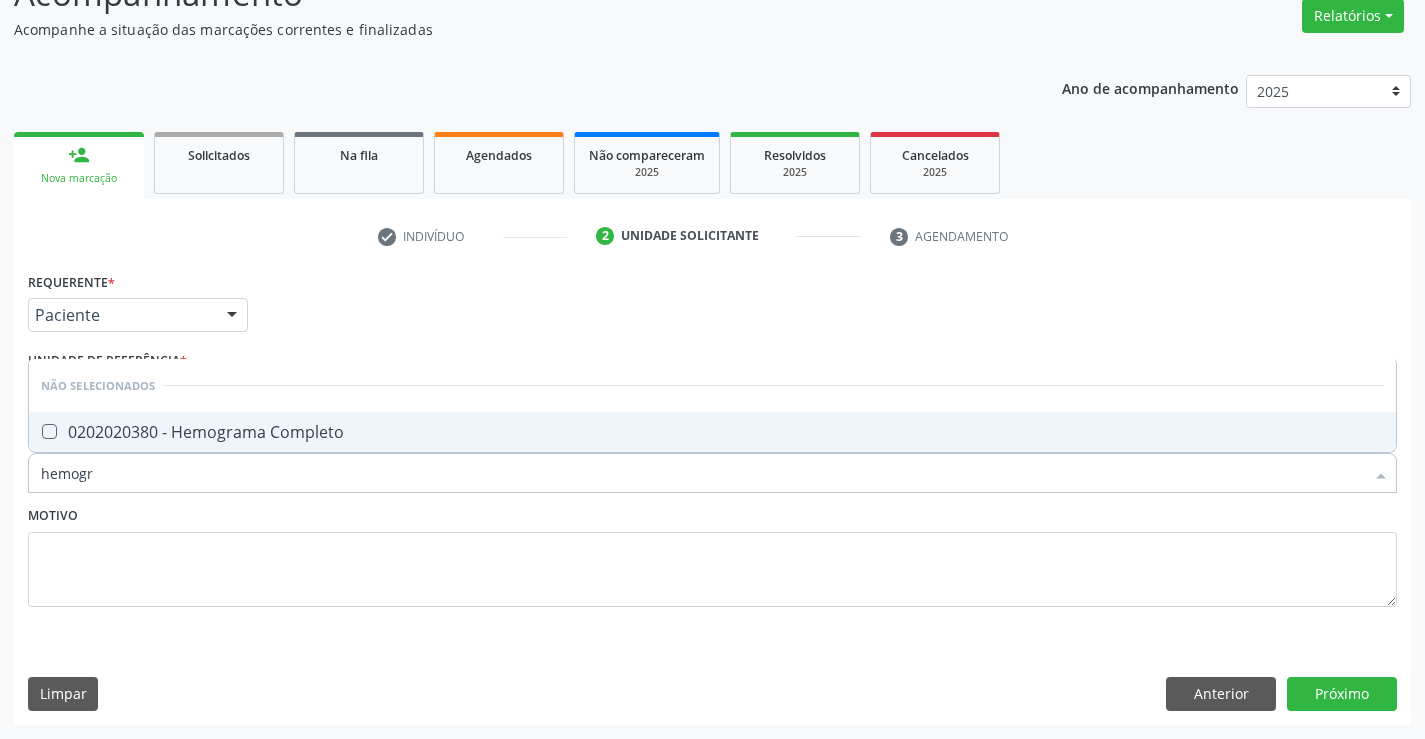 click on "0202020380 - Hemograma Completo" at bounding box center [712, 432] 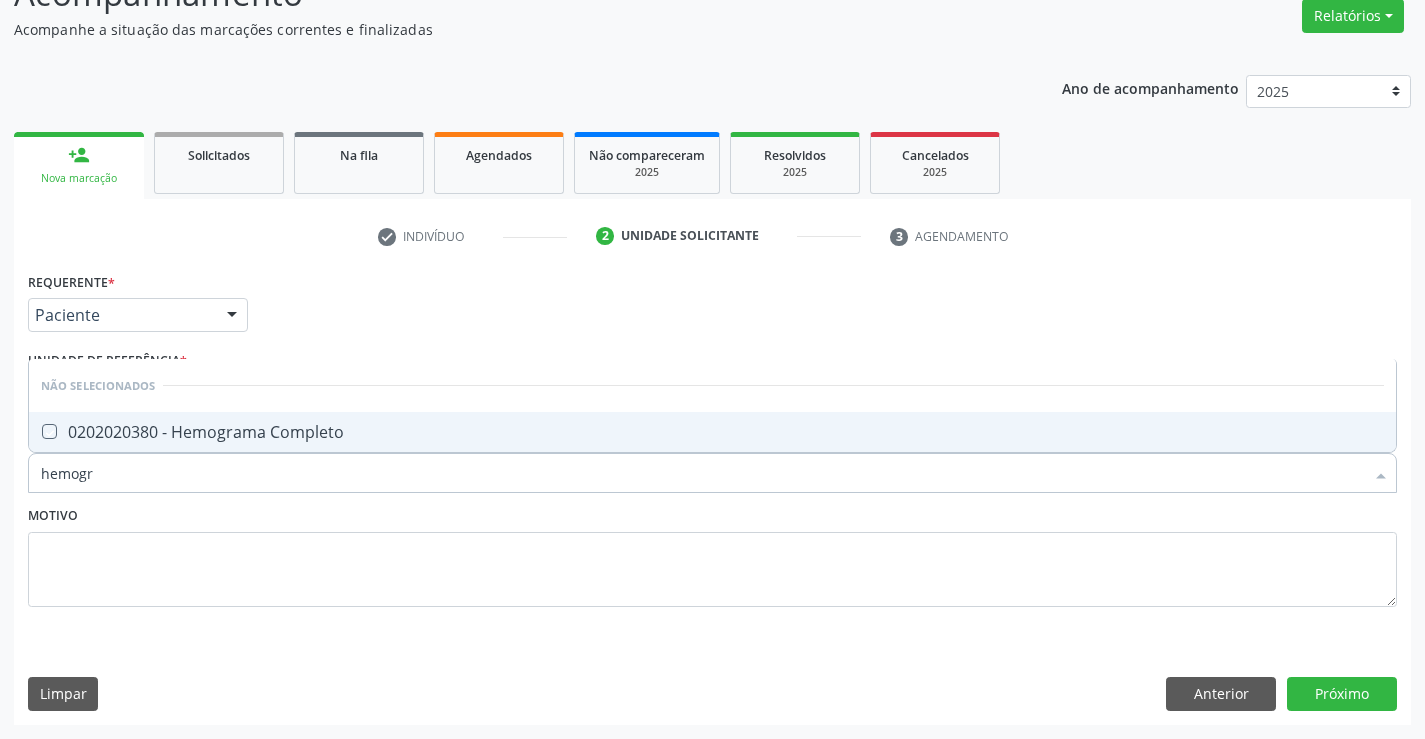 checkbox on "true" 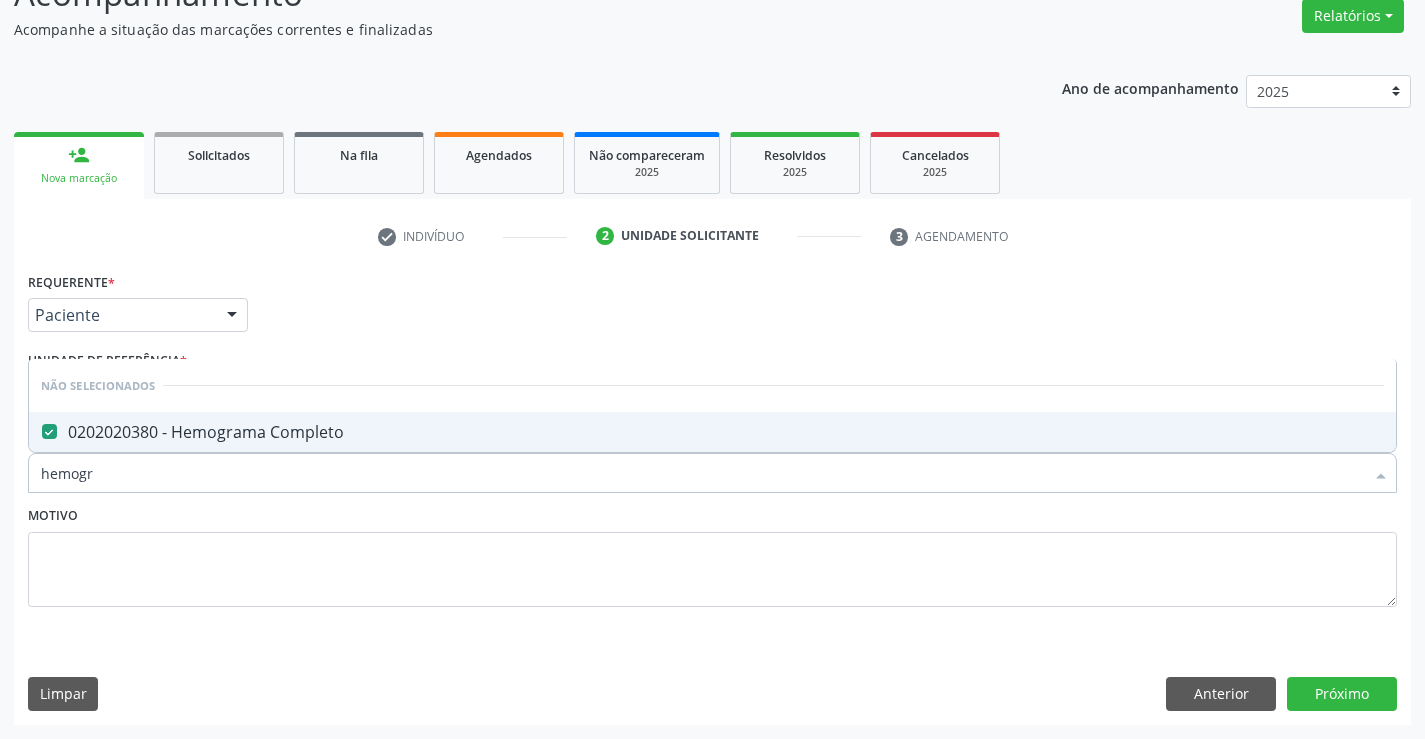 click on "Motivo" at bounding box center (712, 554) 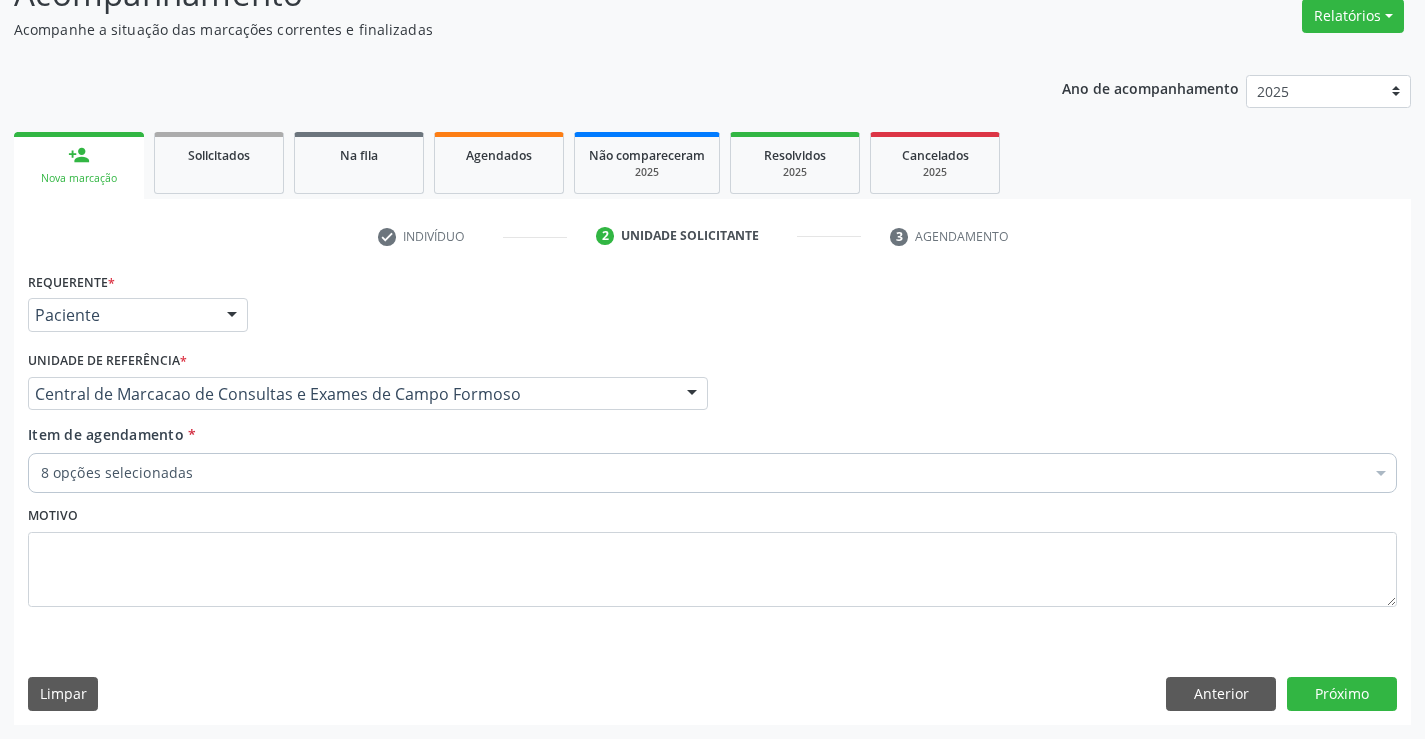 click on "8 opções selecionadas" at bounding box center (712, 473) 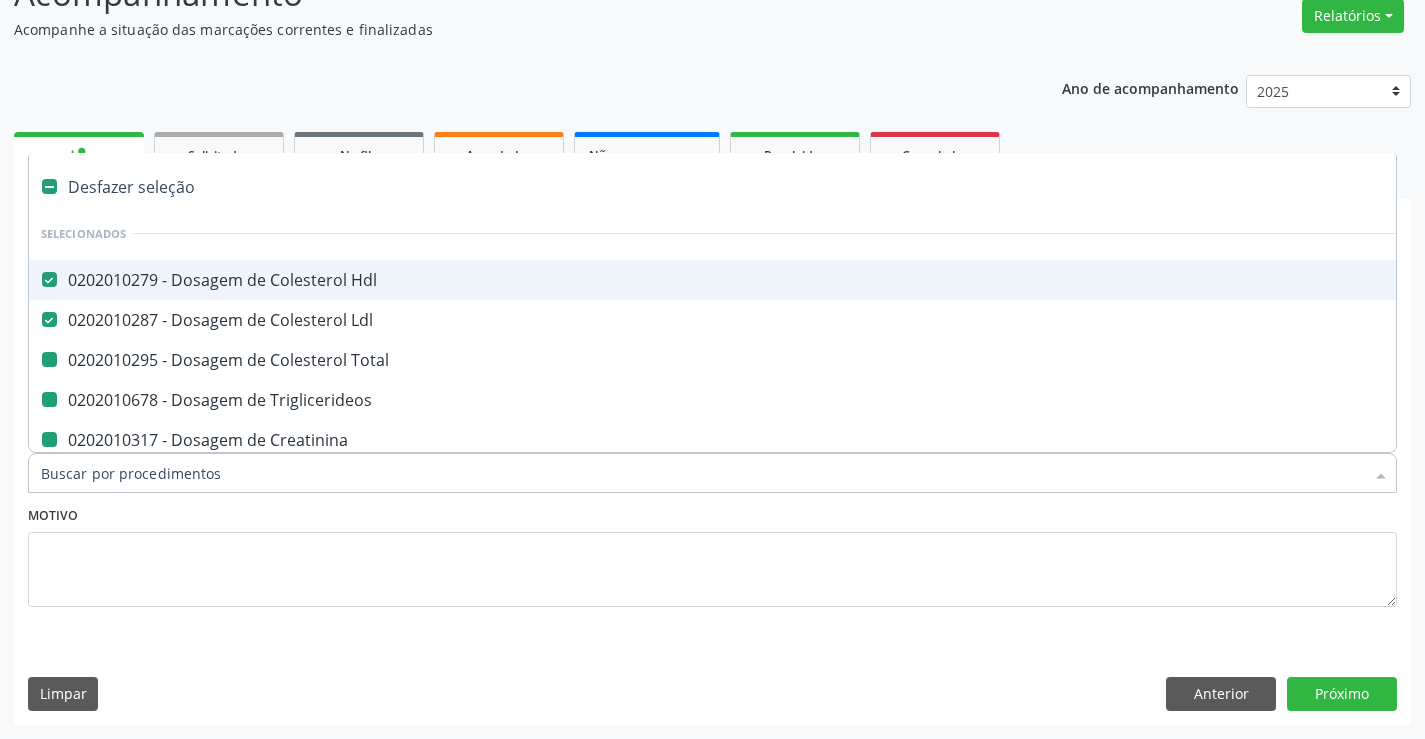 type on "p" 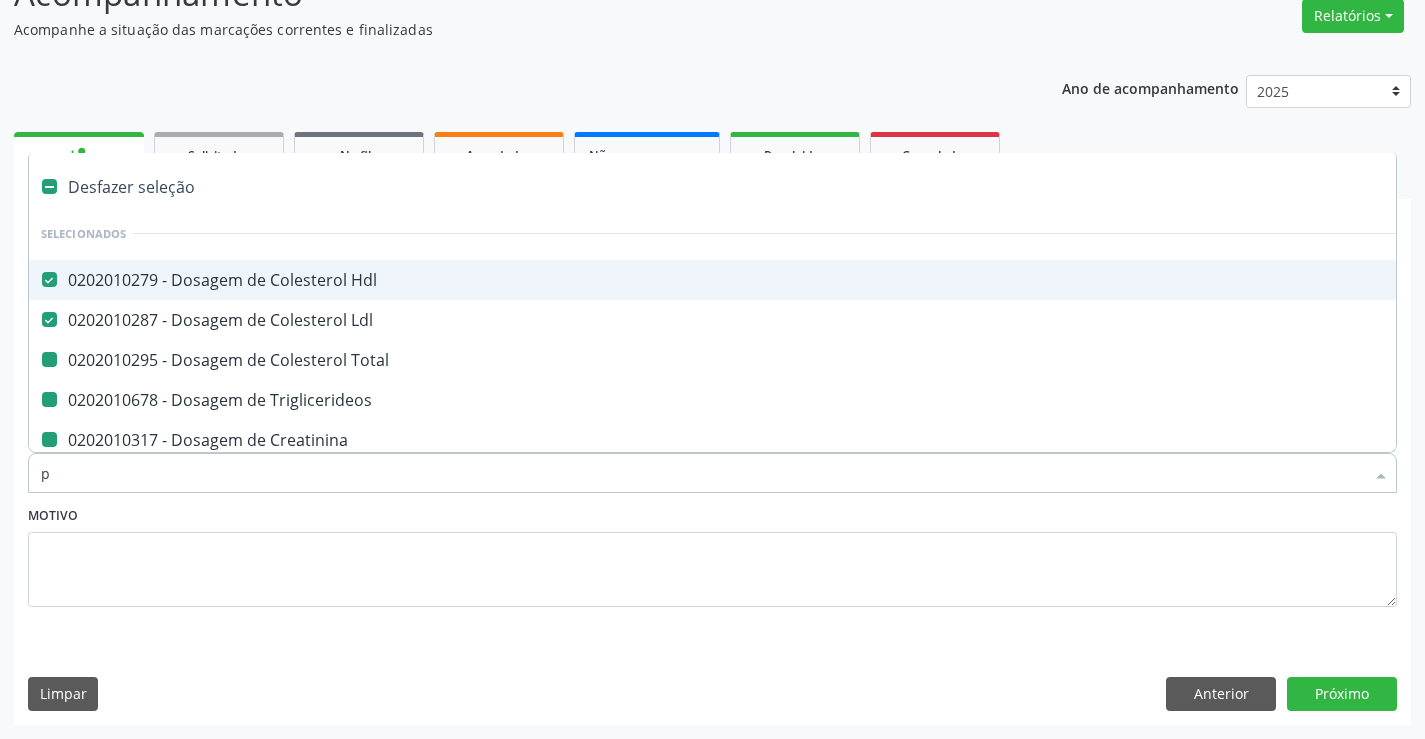 checkbox on "false" 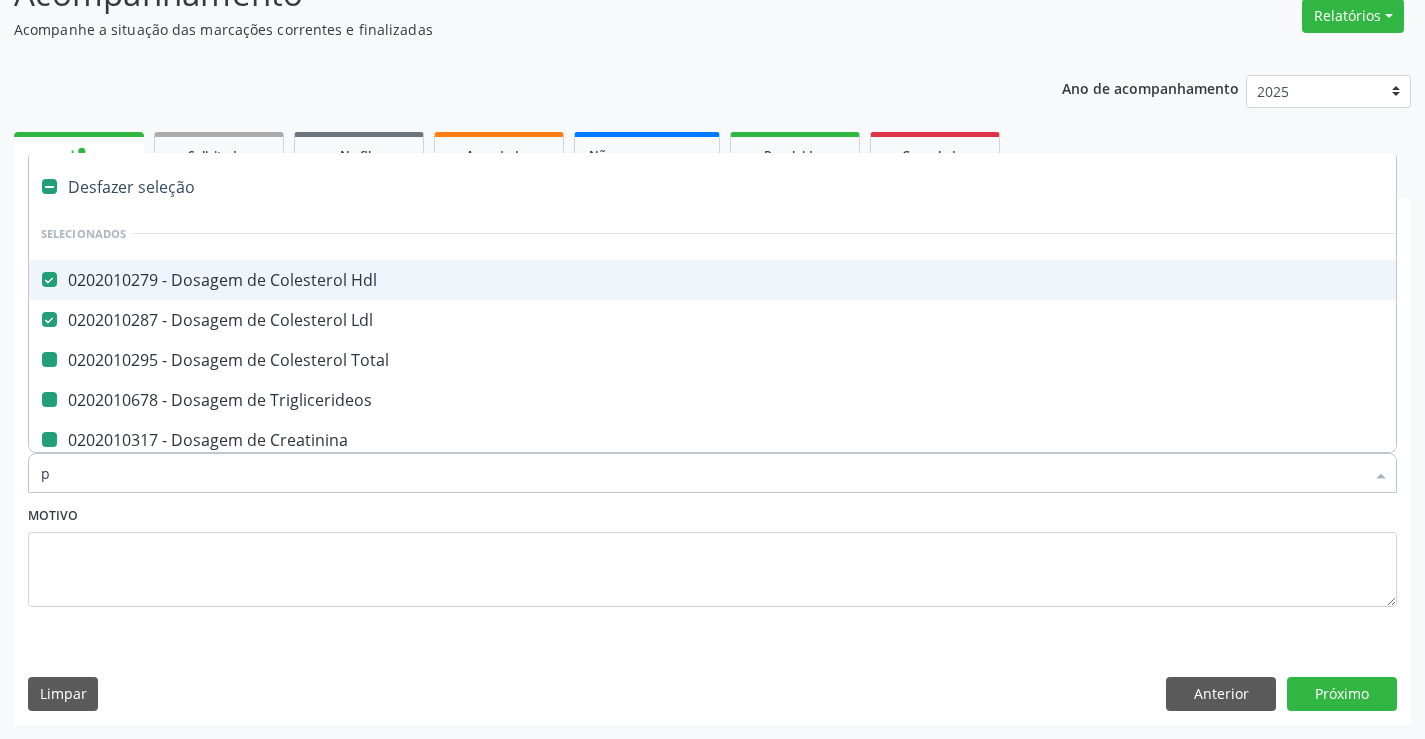 checkbox on "false" 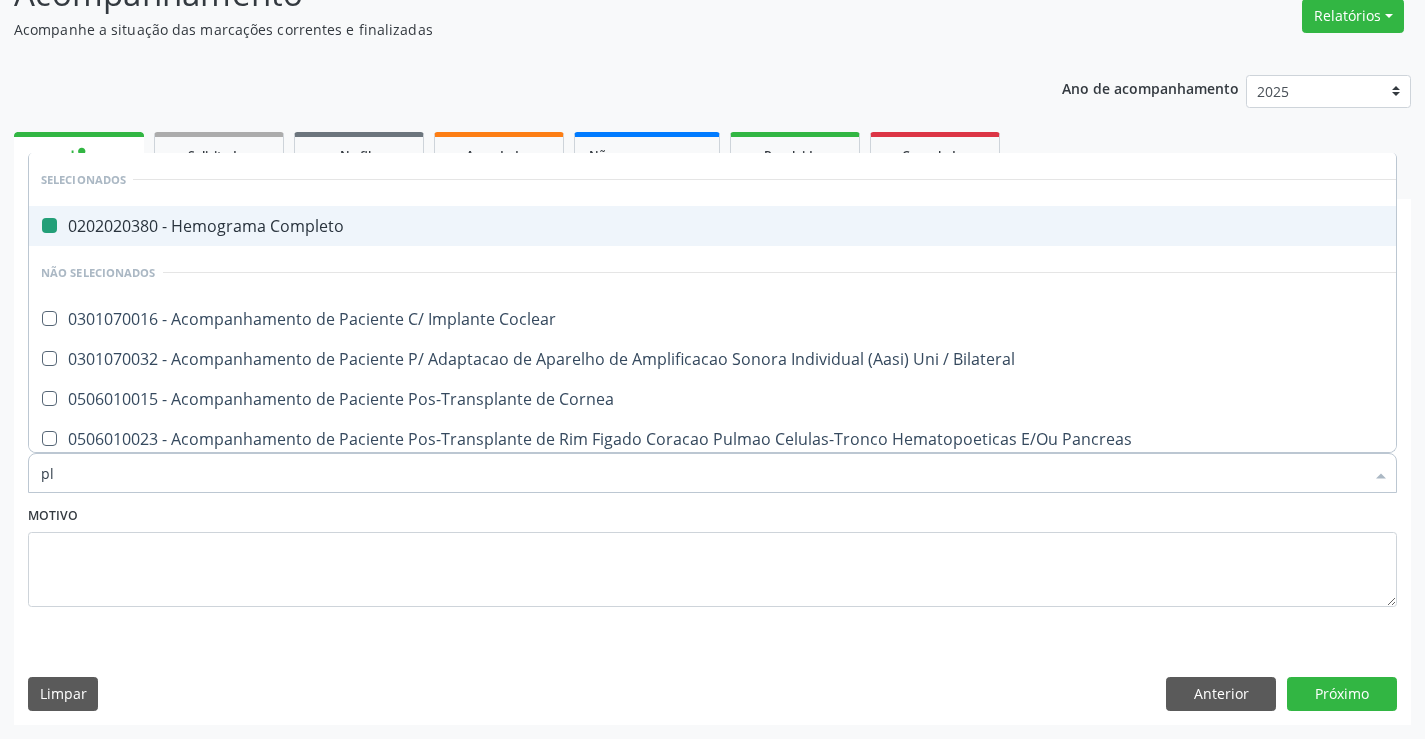 type on "pla" 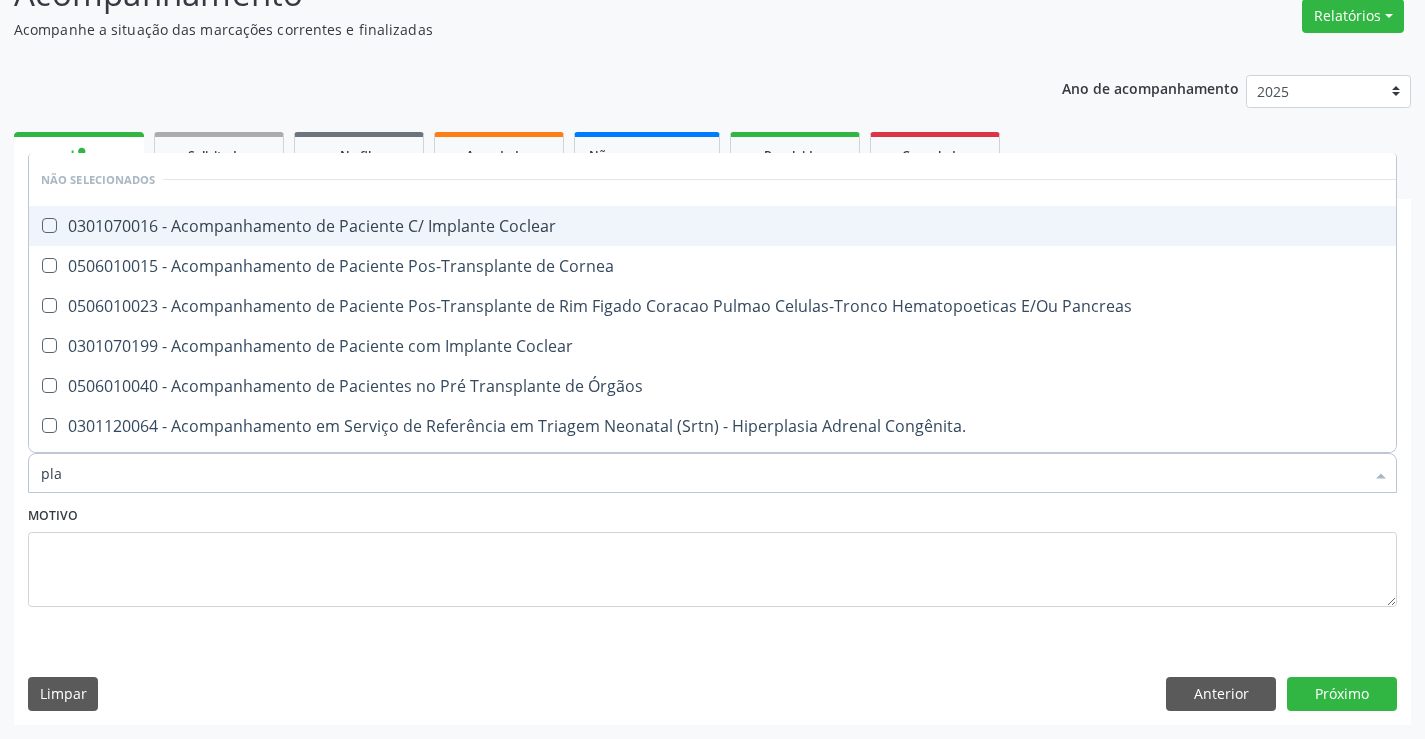 type on "plaq" 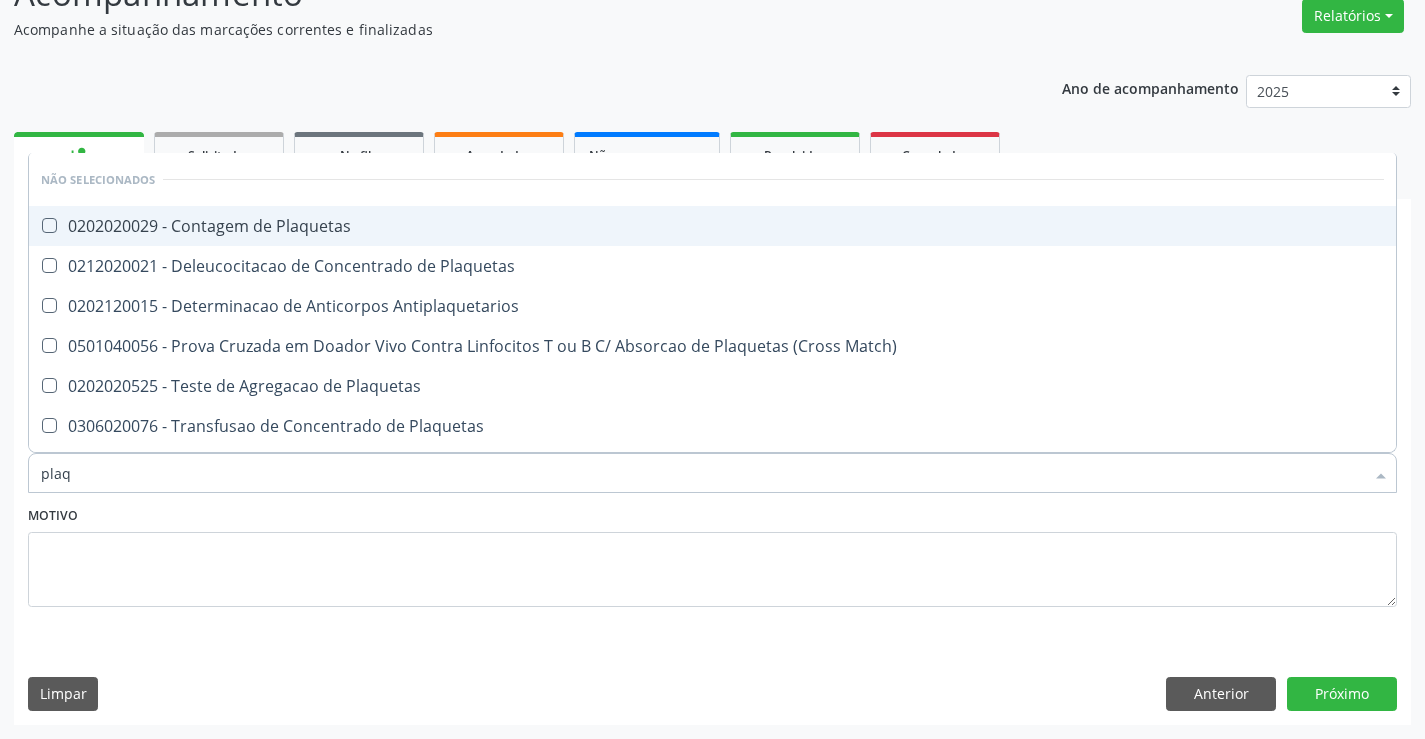 click on "0202020029 - Contagem de Plaquetas" at bounding box center [712, 226] 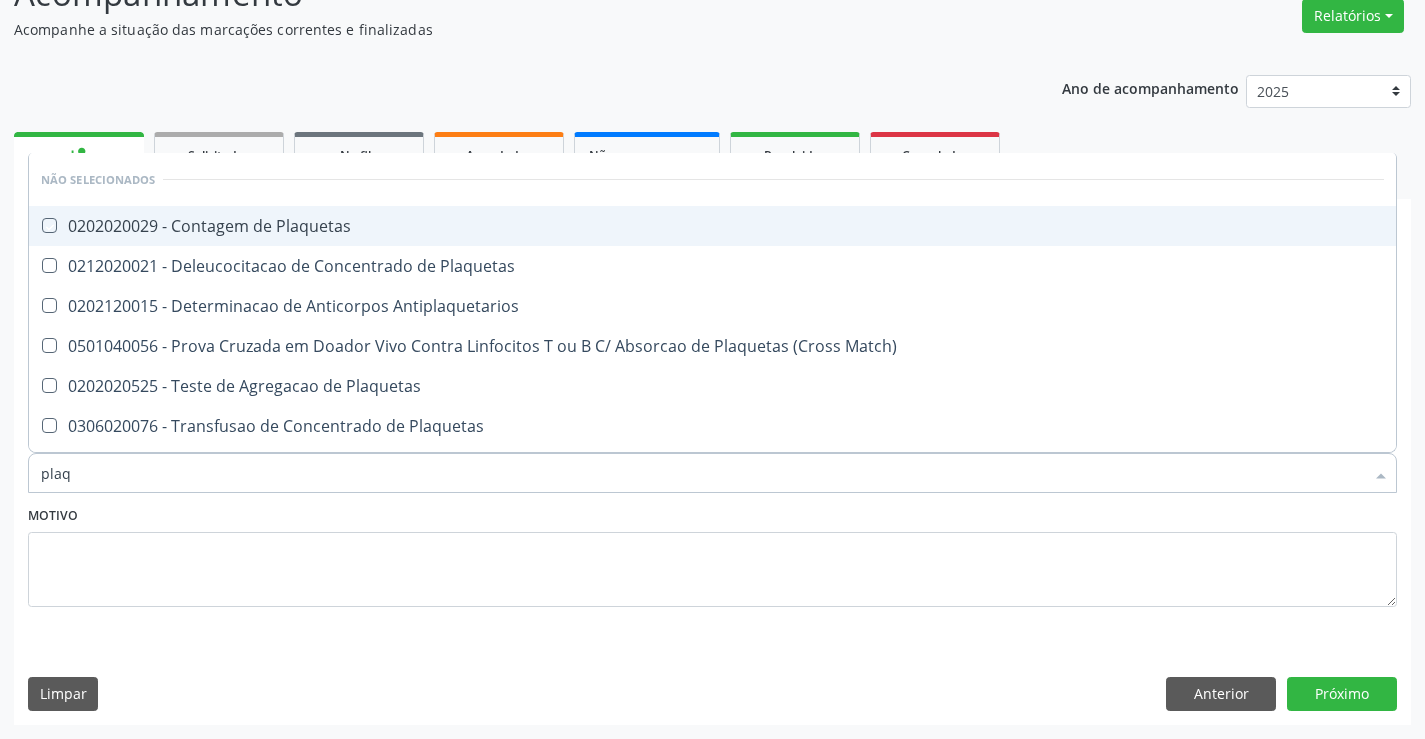 checkbox on "true" 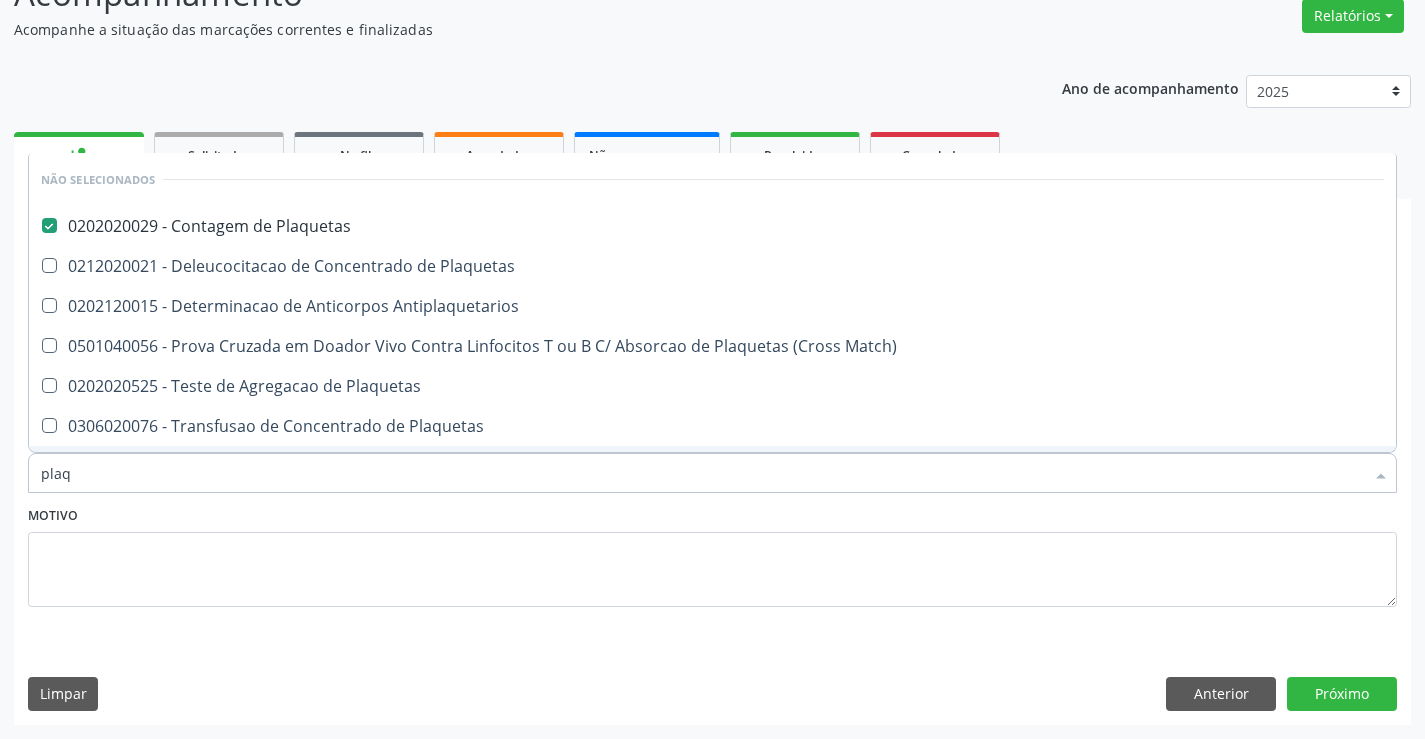 click on "Motivo" at bounding box center [712, 554] 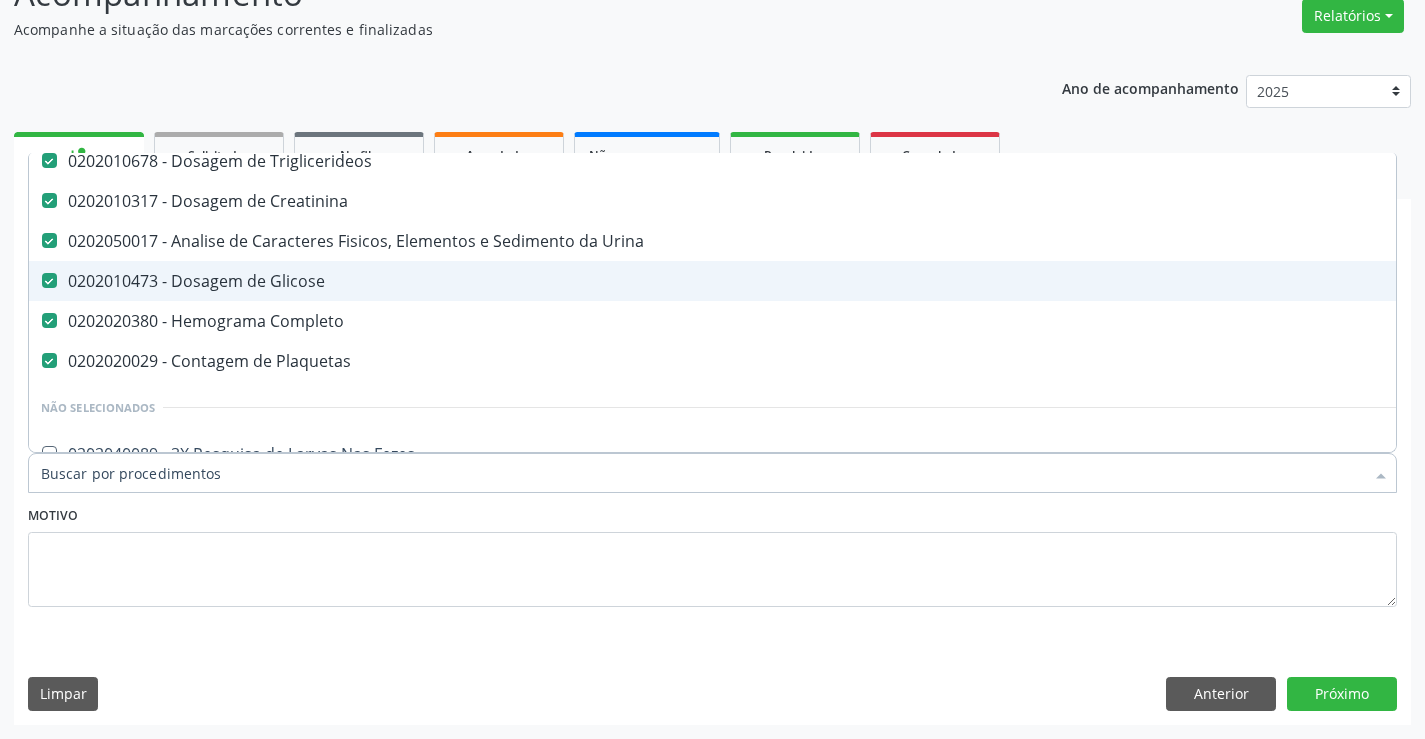 scroll, scrollTop: 300, scrollLeft: 0, axis: vertical 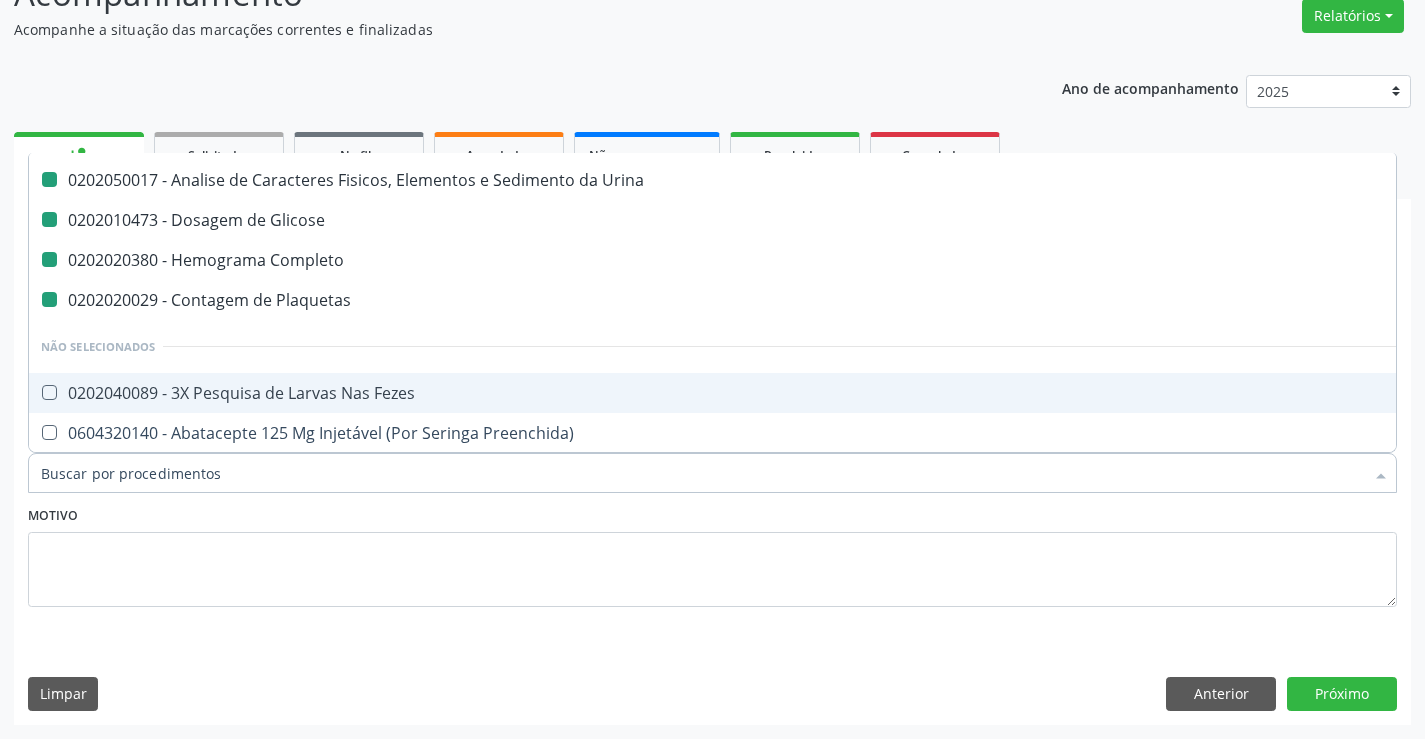 type on "p" 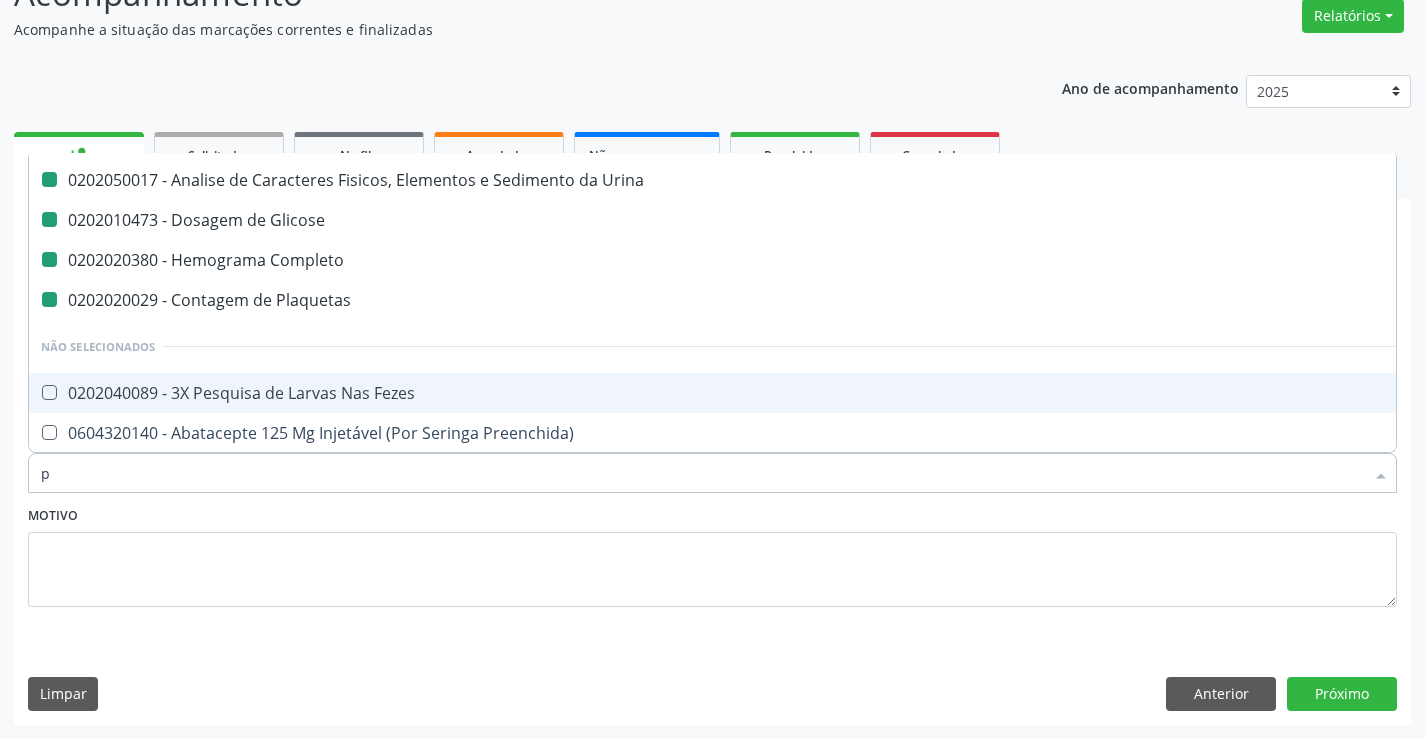 checkbox on "false" 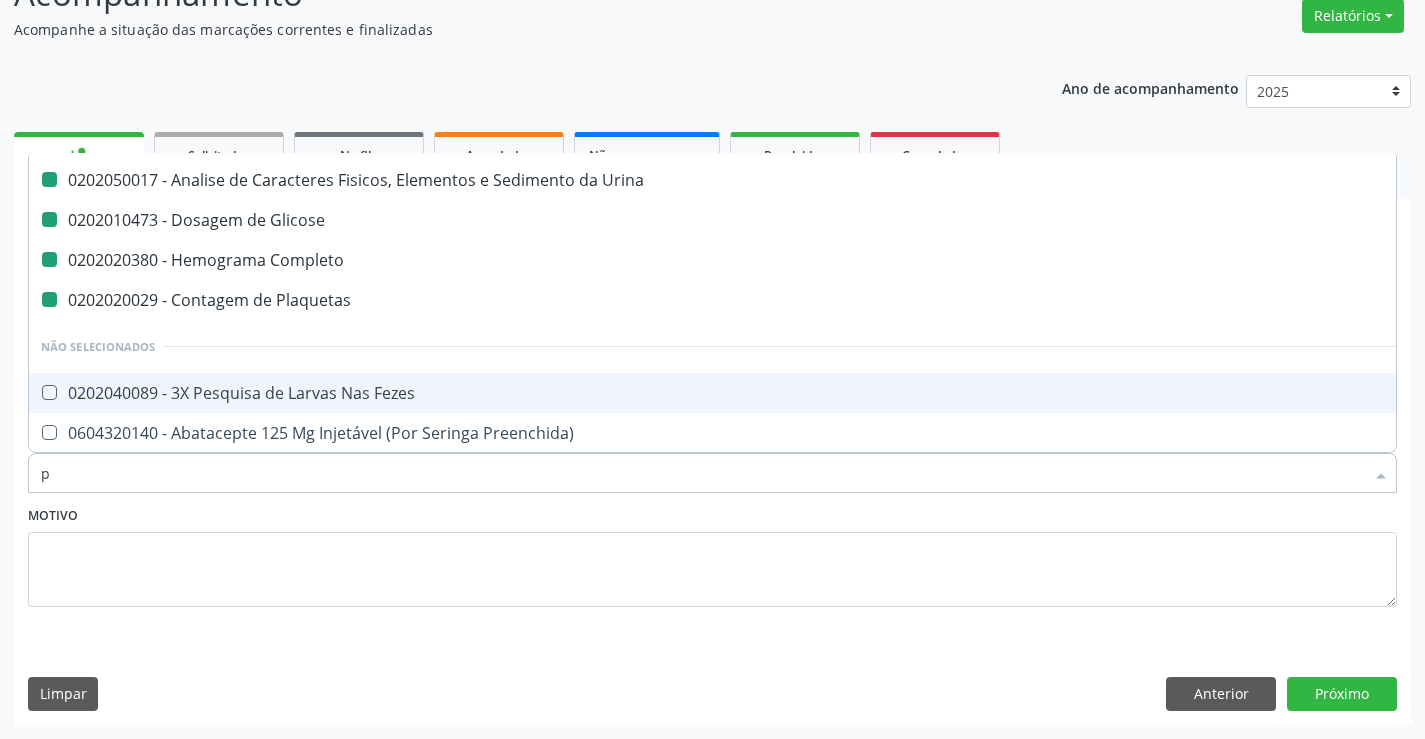 checkbox on "false" 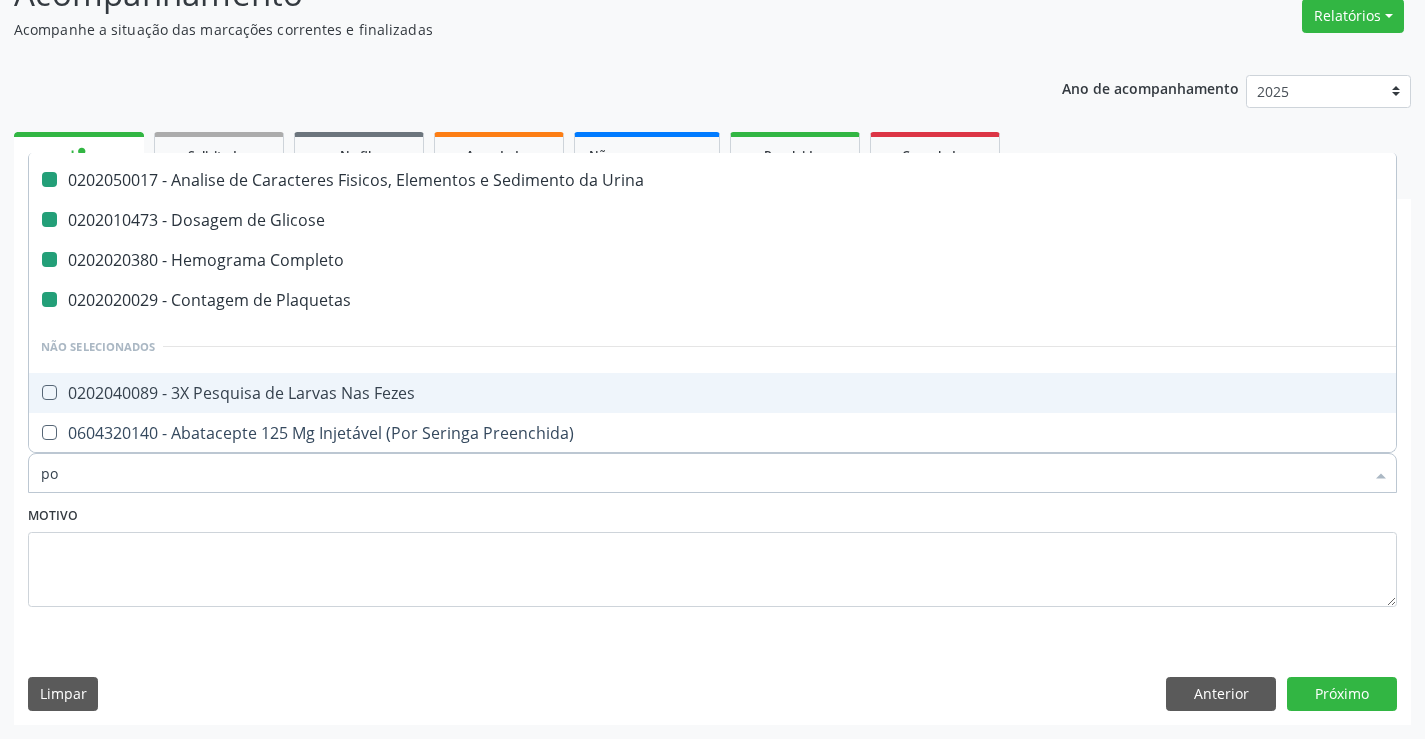 checkbox on "false" 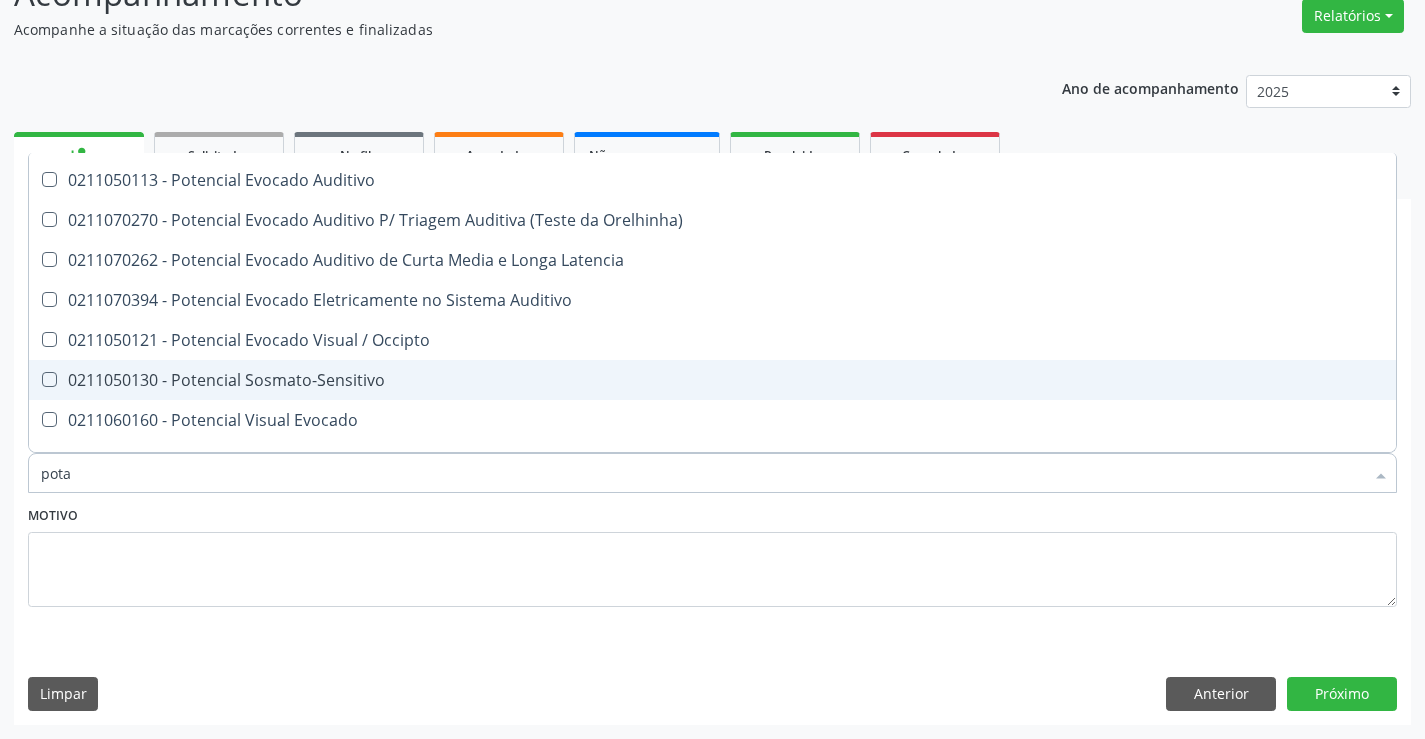scroll, scrollTop: 0, scrollLeft: 0, axis: both 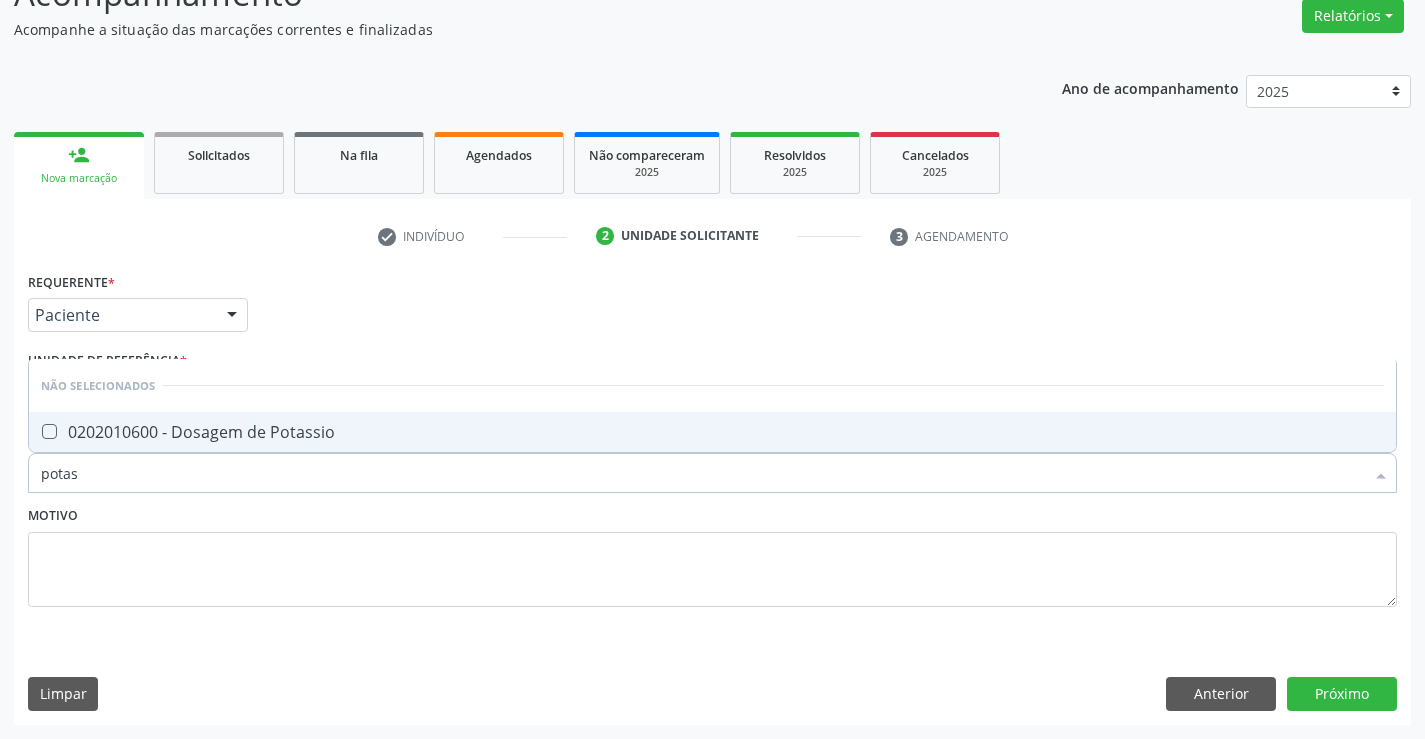 type on "potass" 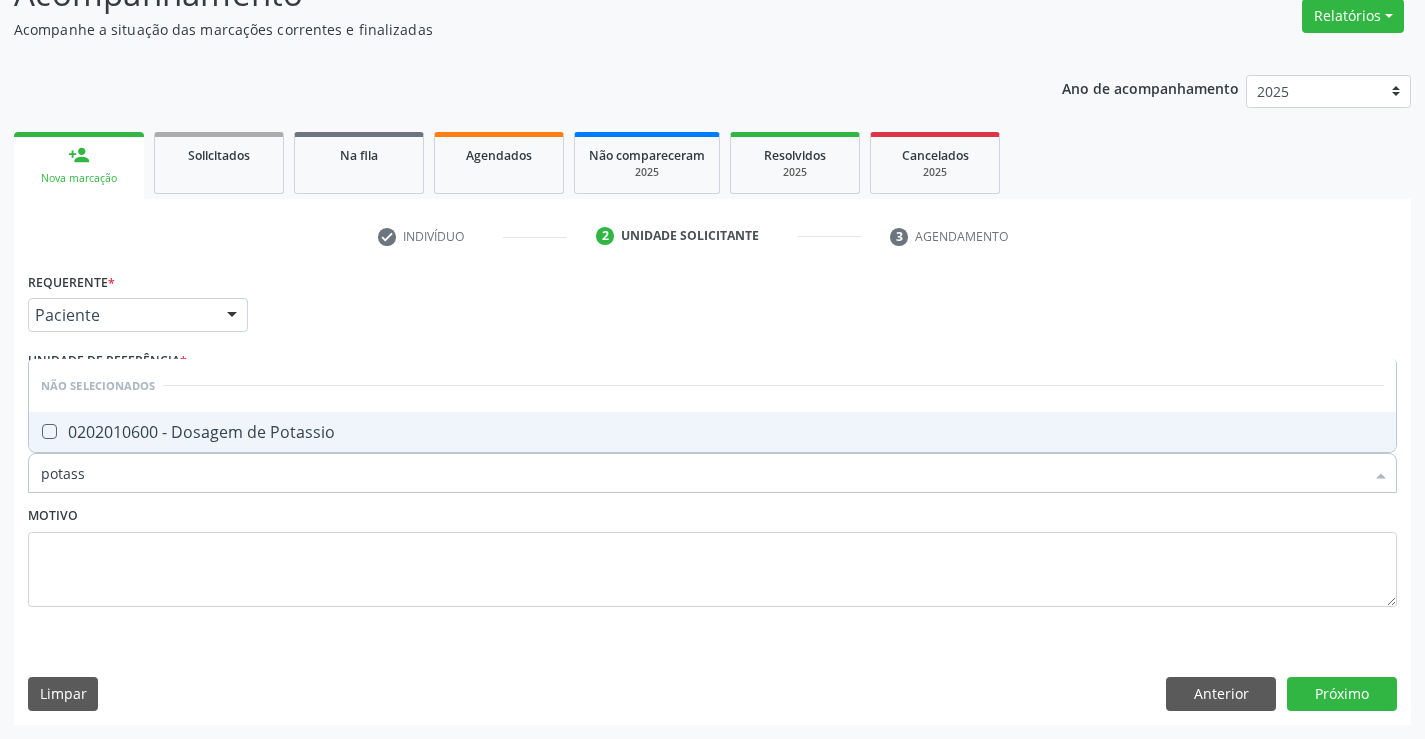 click on "0202010600 - Dosagem de Potassio" at bounding box center (712, 432) 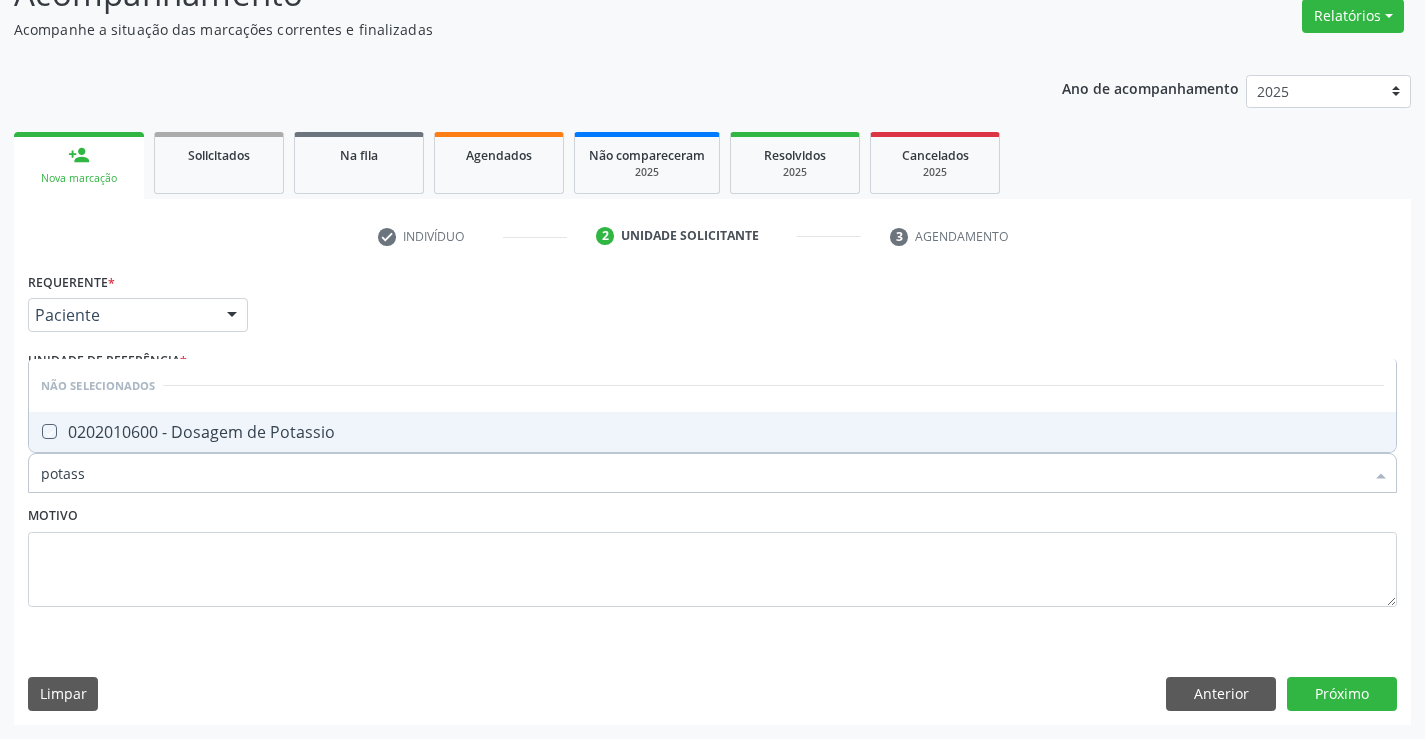 checkbox on "true" 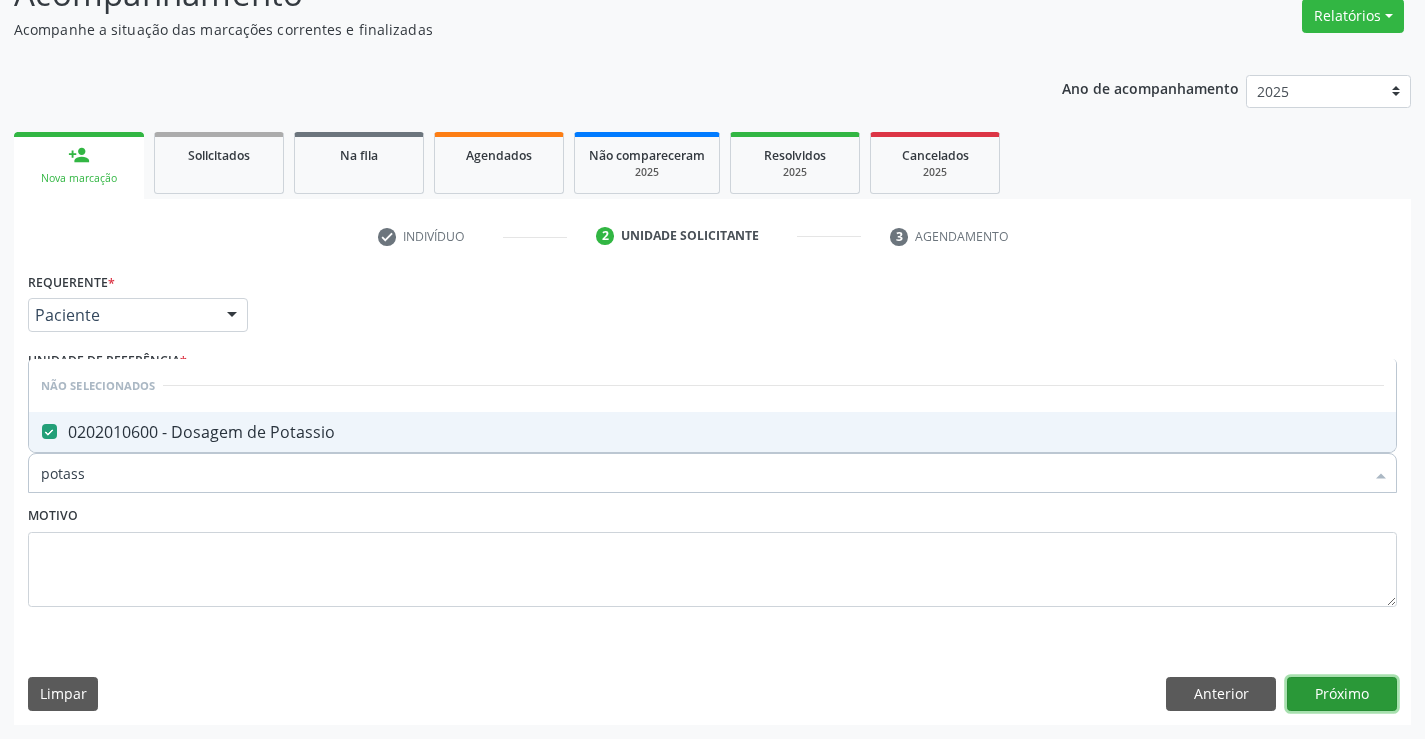 click on "Próximo" at bounding box center (1342, 694) 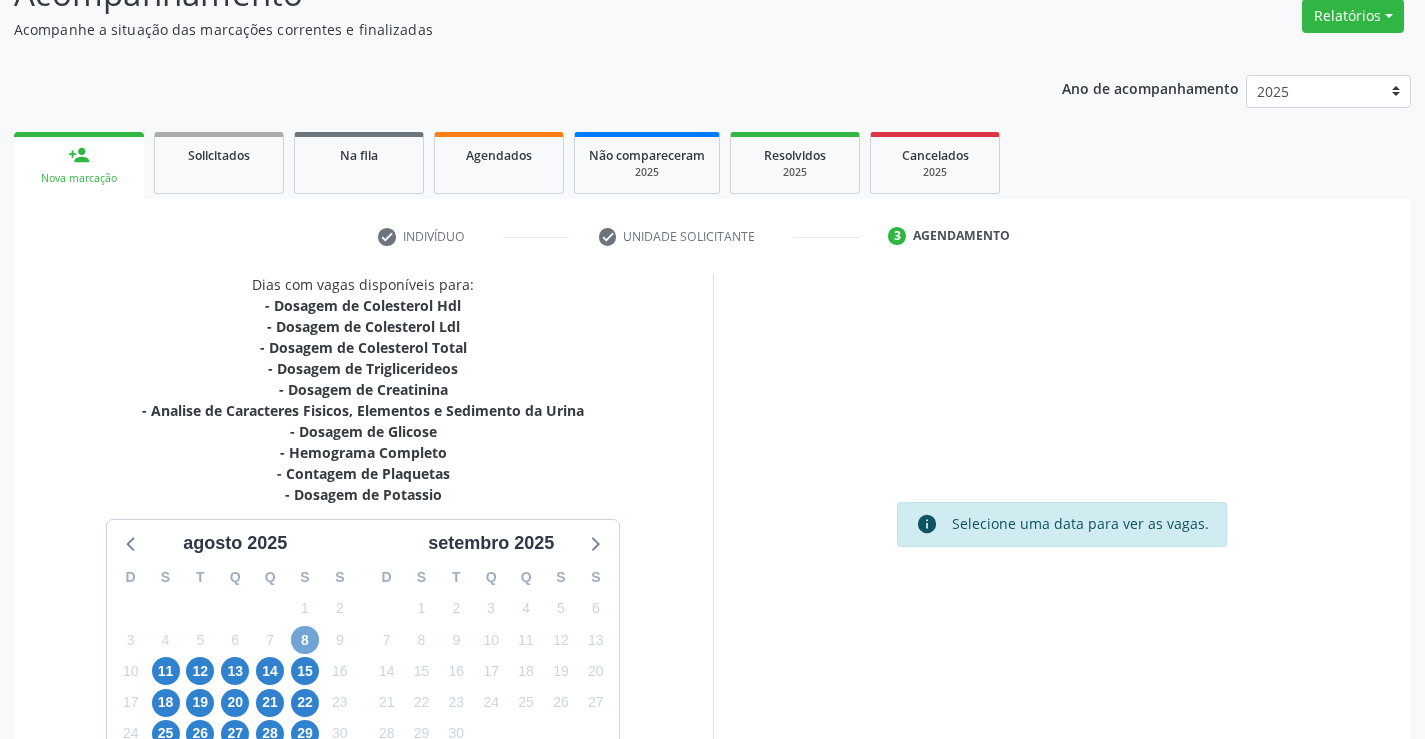 click on "8" at bounding box center [305, 640] 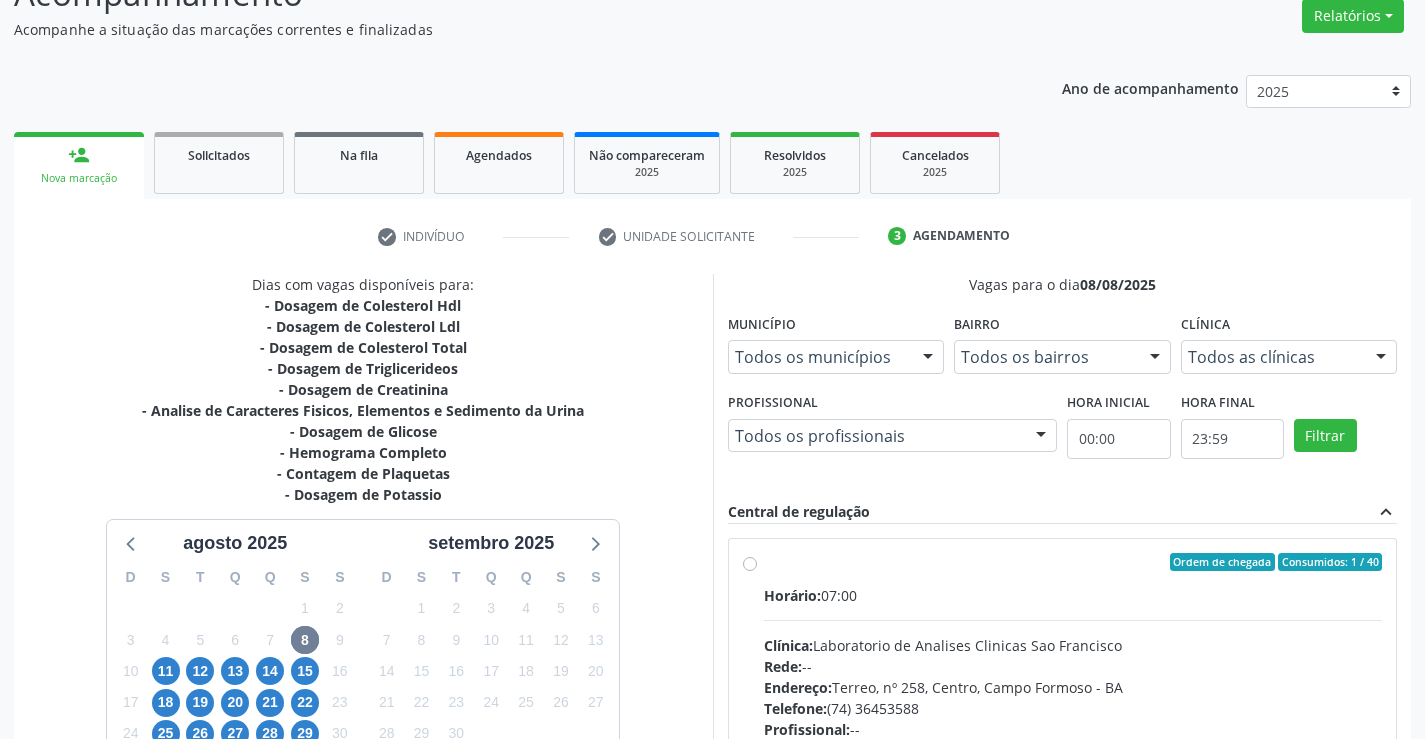 click on "Horário:   07:00" at bounding box center [1073, 595] 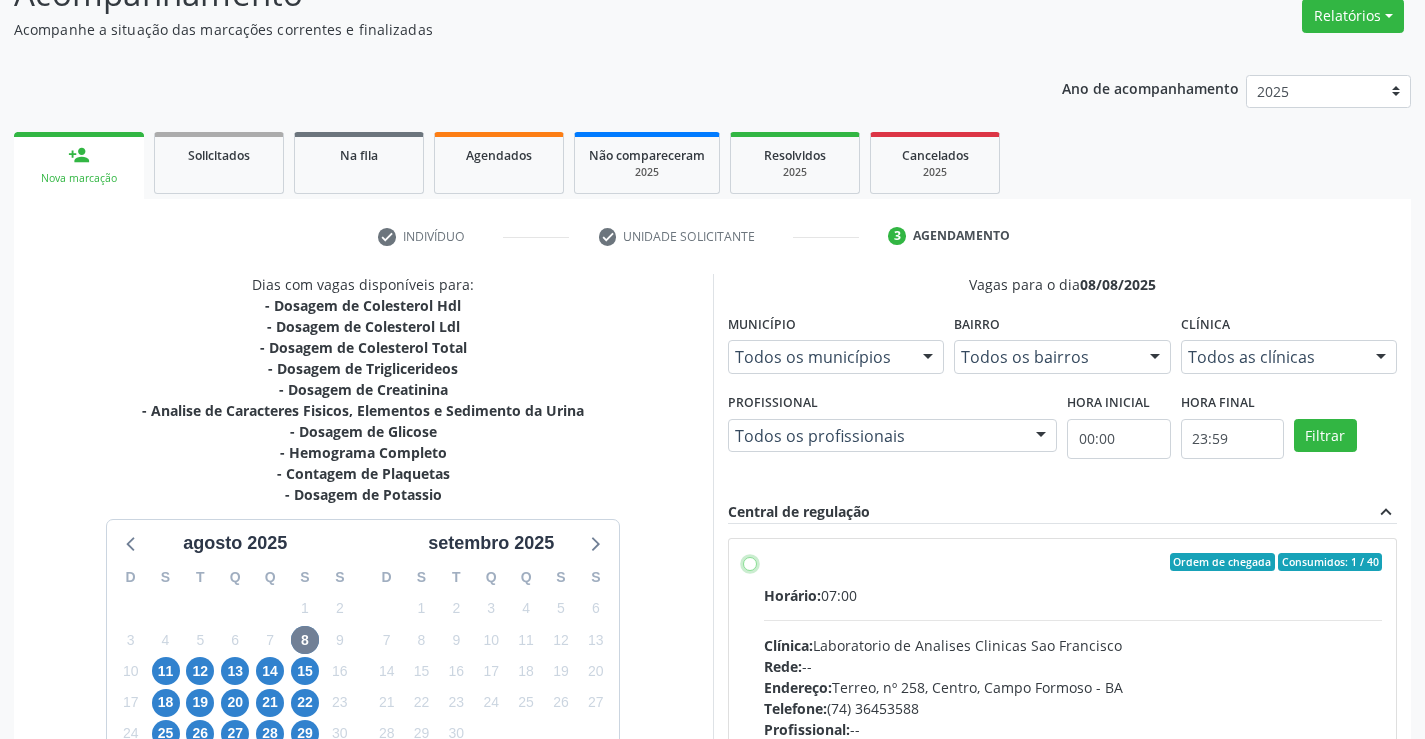 click on "Ordem de chegada
Consumidos: 1 / 40
Horário:   07:00
Clínica:  Laboratorio de Analises Clinicas Sao Francisco
Rede:
--
Endereço:   Terreo, nº 258, Centro, Campo Formoso - BA
Telefone:   (74) 36453588
Profissional:
--
Informações adicionais sobre o atendimento
Idade de atendimento:
Sem restrição
Gênero(s) atendido(s):
Sem restrição
Informações adicionais:
--" at bounding box center (750, 562) 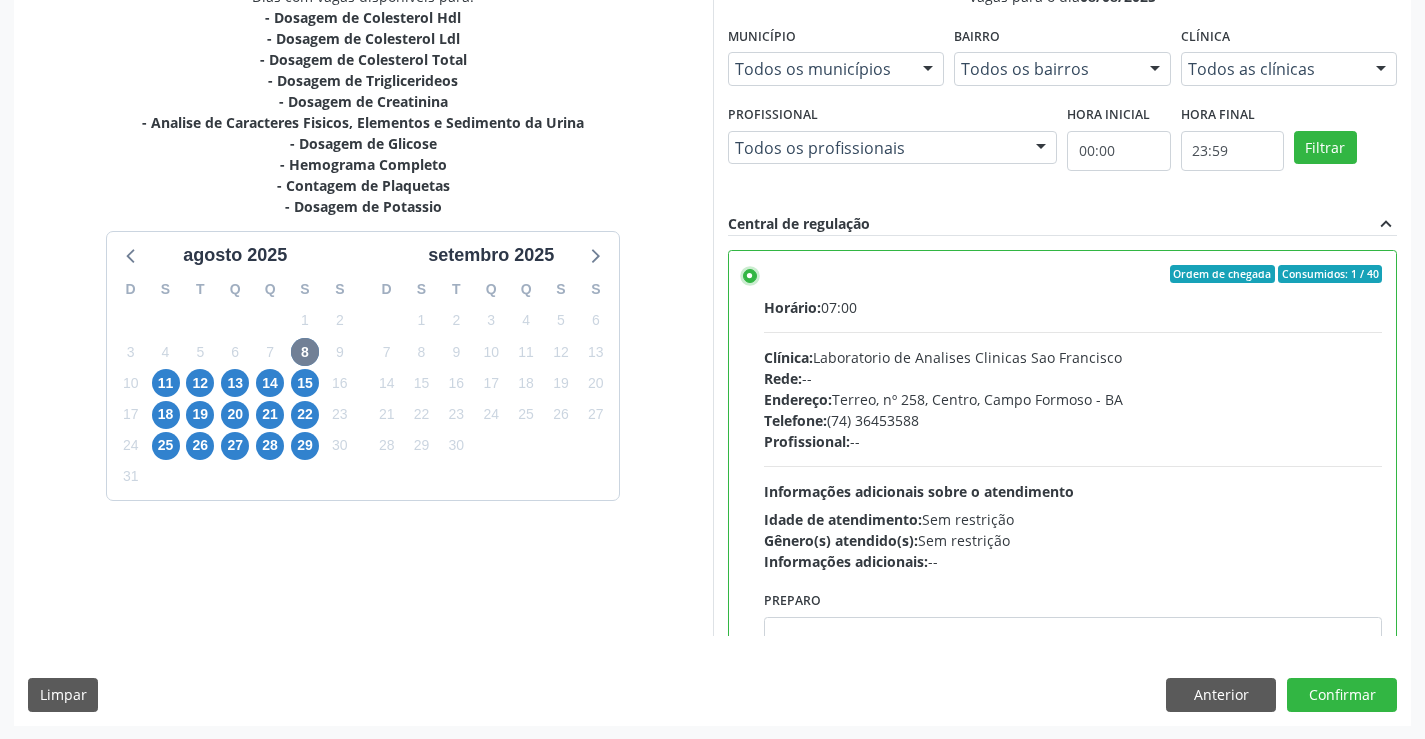 scroll, scrollTop: 456, scrollLeft: 0, axis: vertical 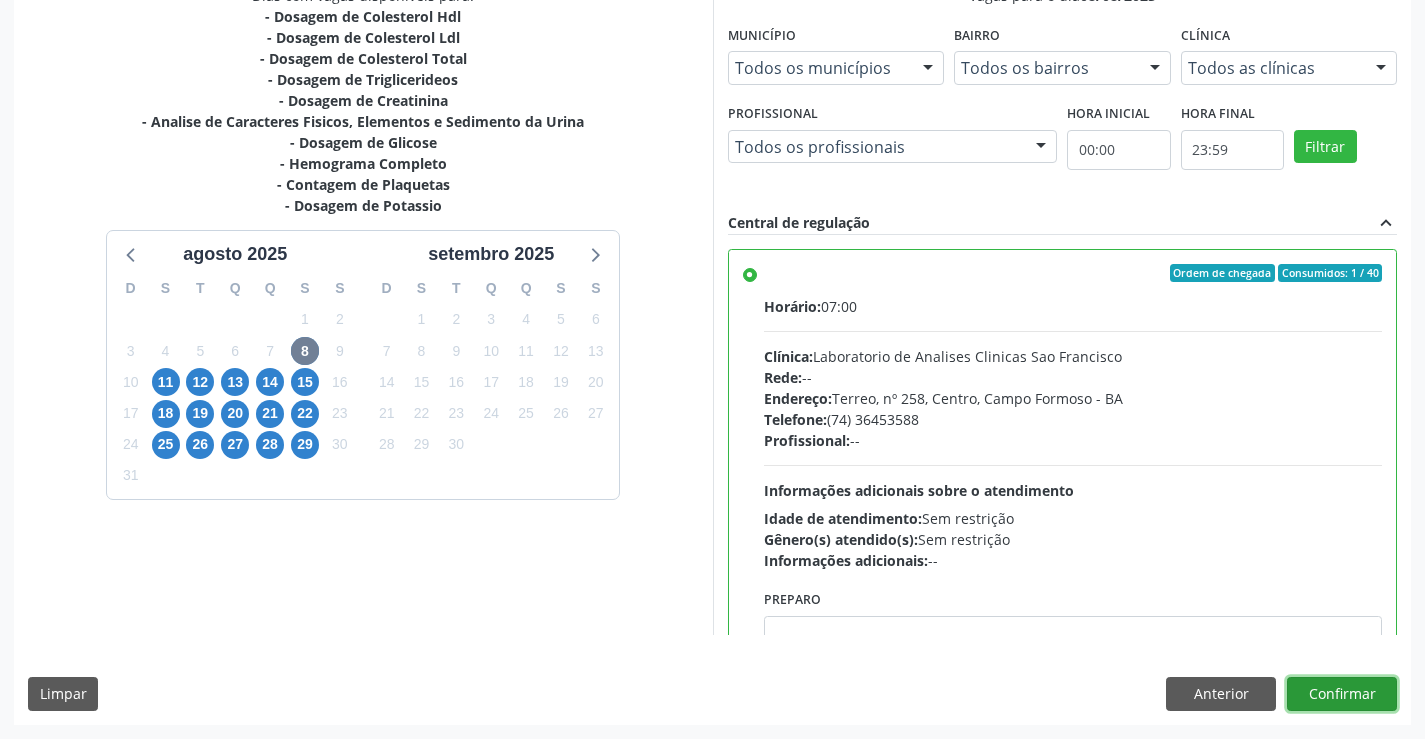 click on "Confirmar" at bounding box center [1342, 694] 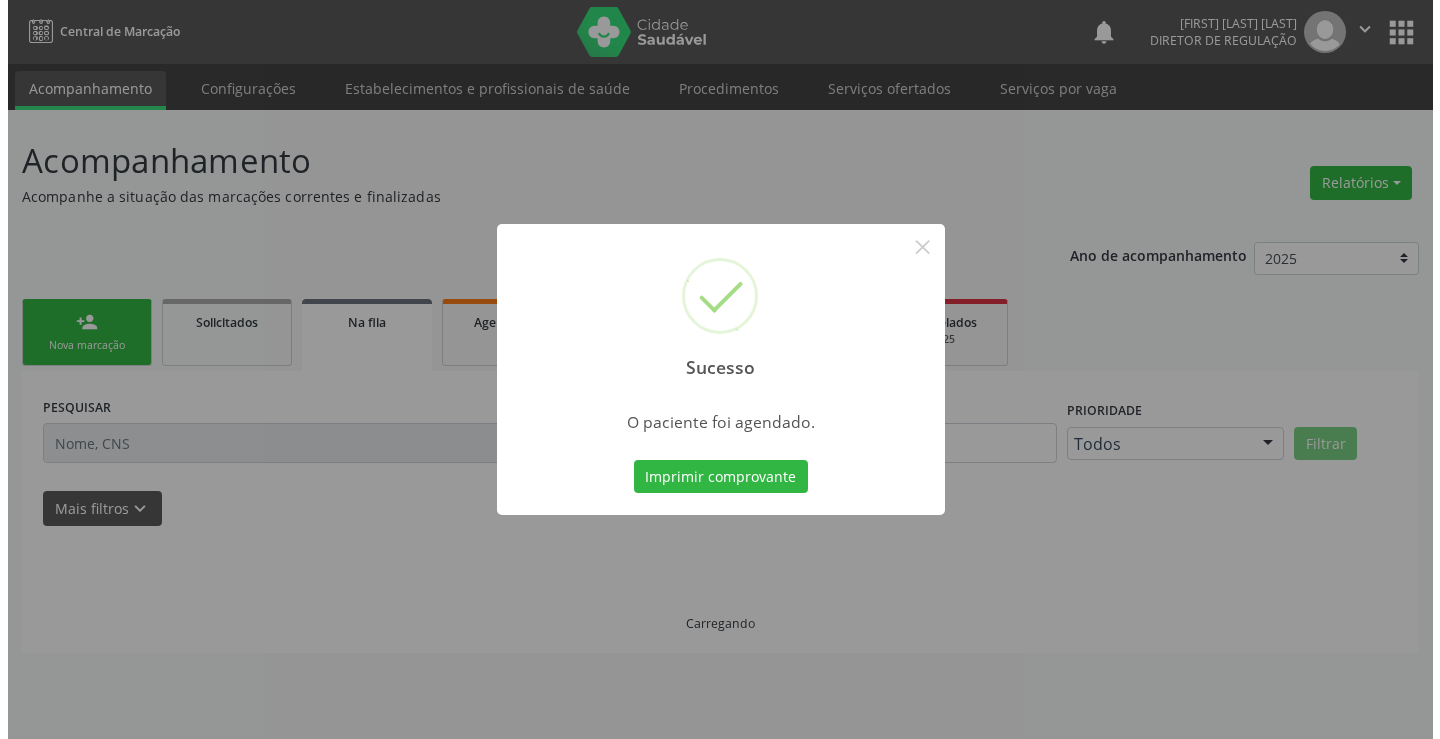 scroll, scrollTop: 0, scrollLeft: 0, axis: both 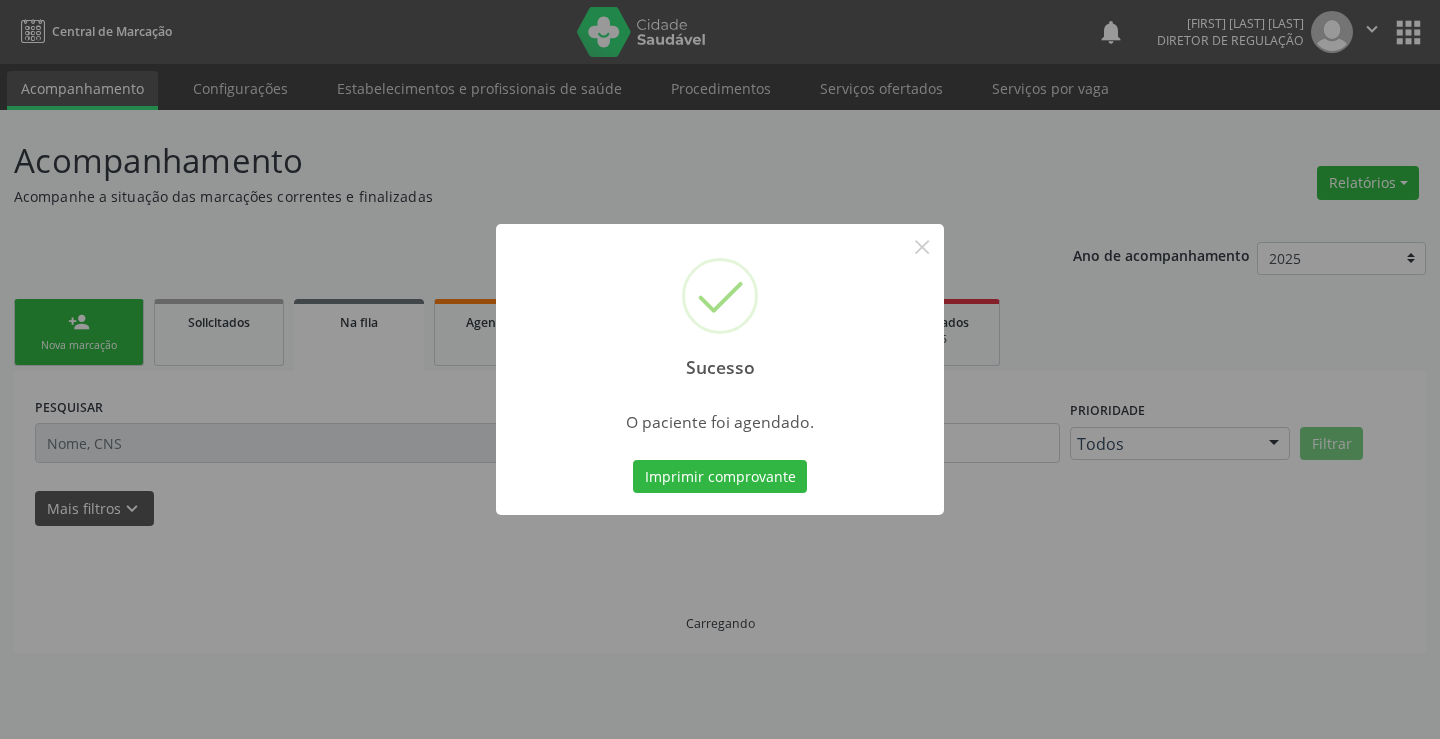 type 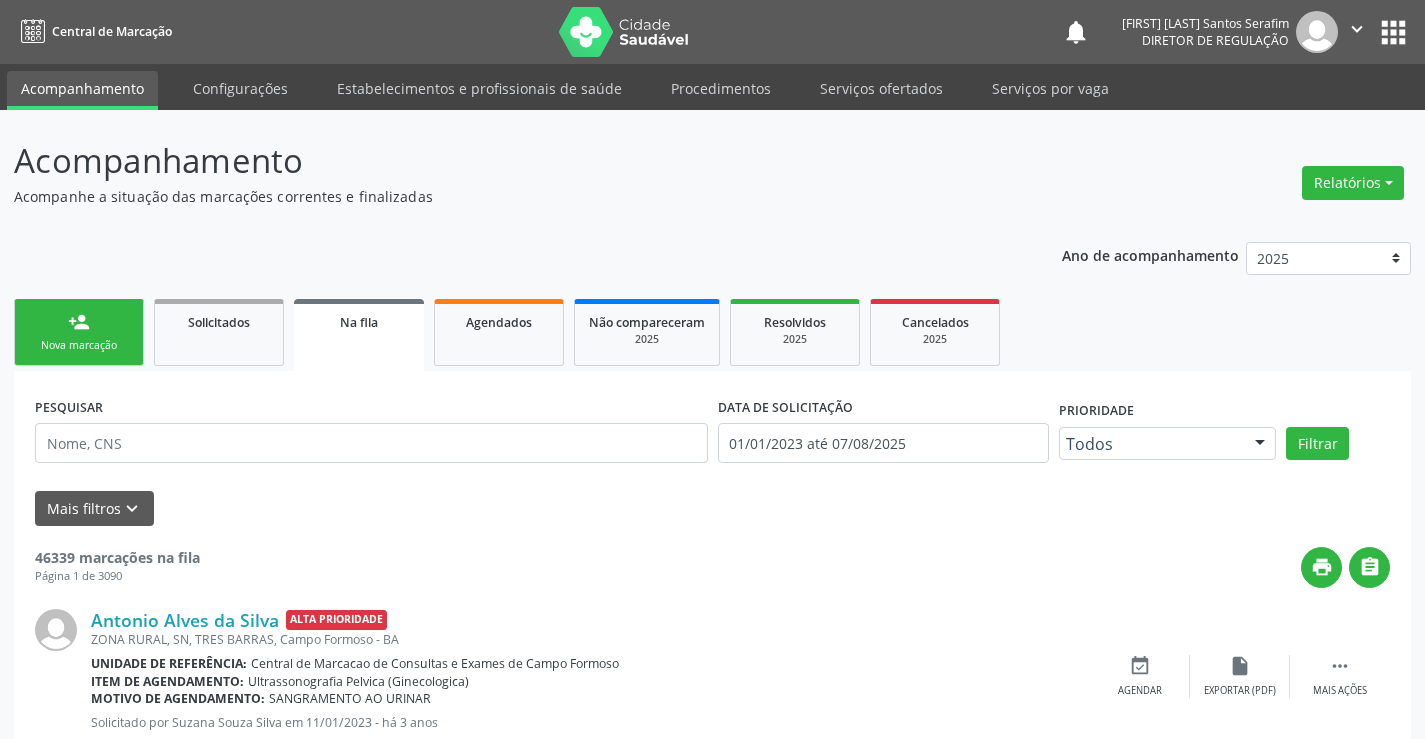 scroll, scrollTop: 0, scrollLeft: 0, axis: both 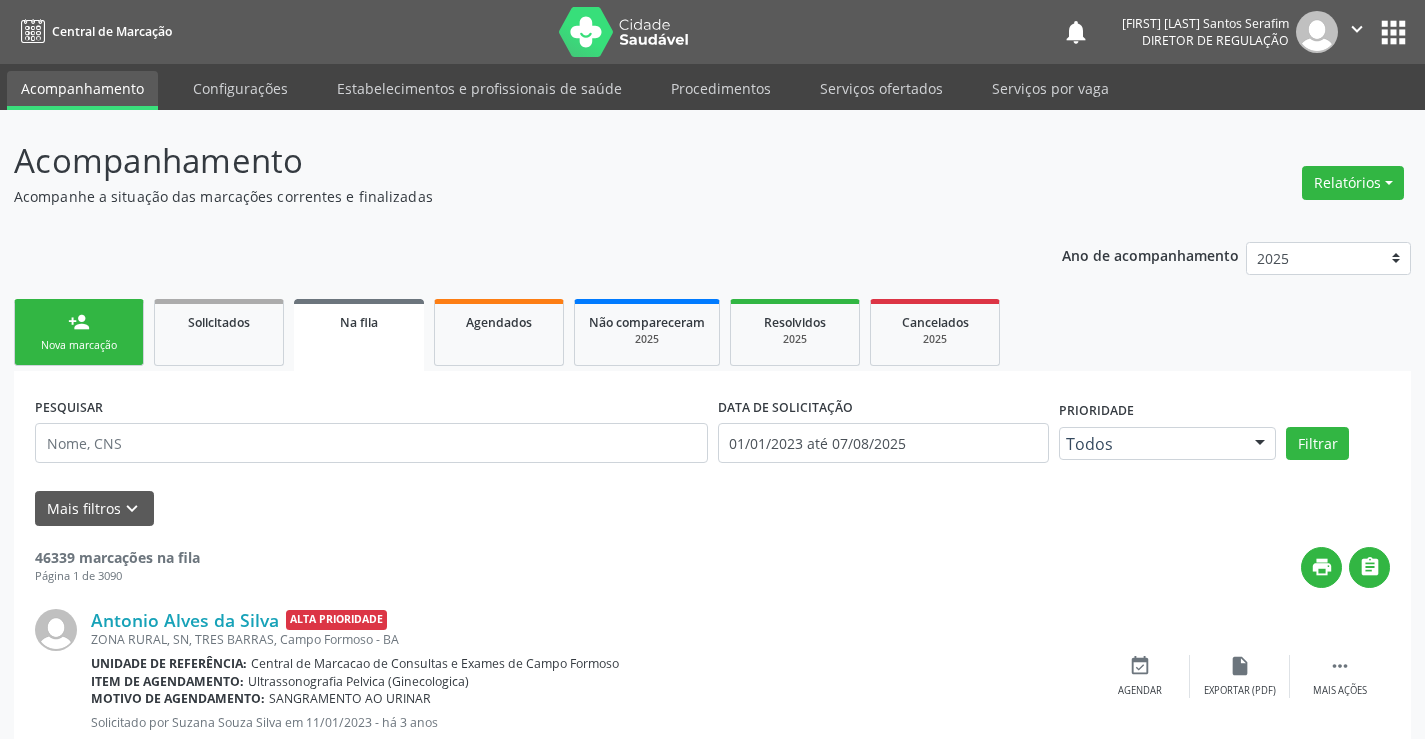 click on "Nova marcação" at bounding box center (79, 345) 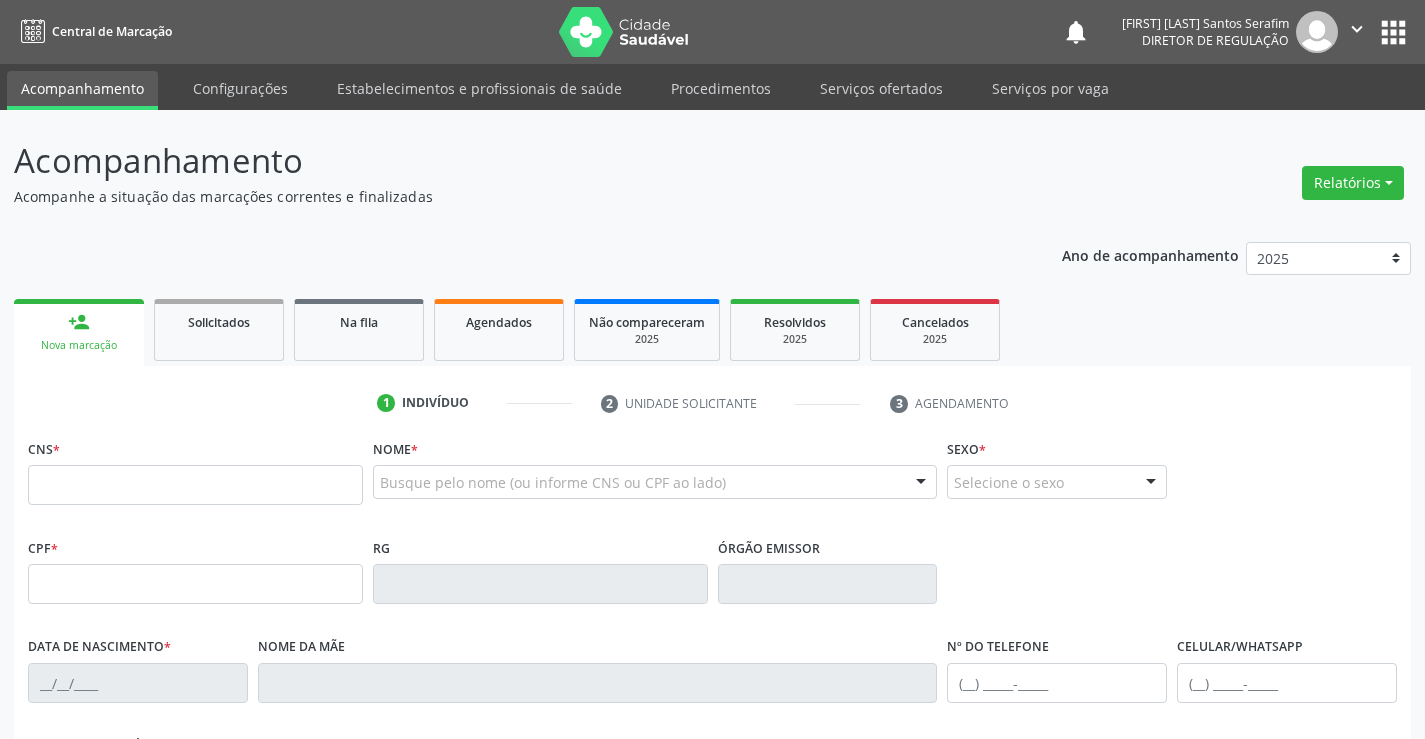 click on "CNS
*" at bounding box center (195, 469) 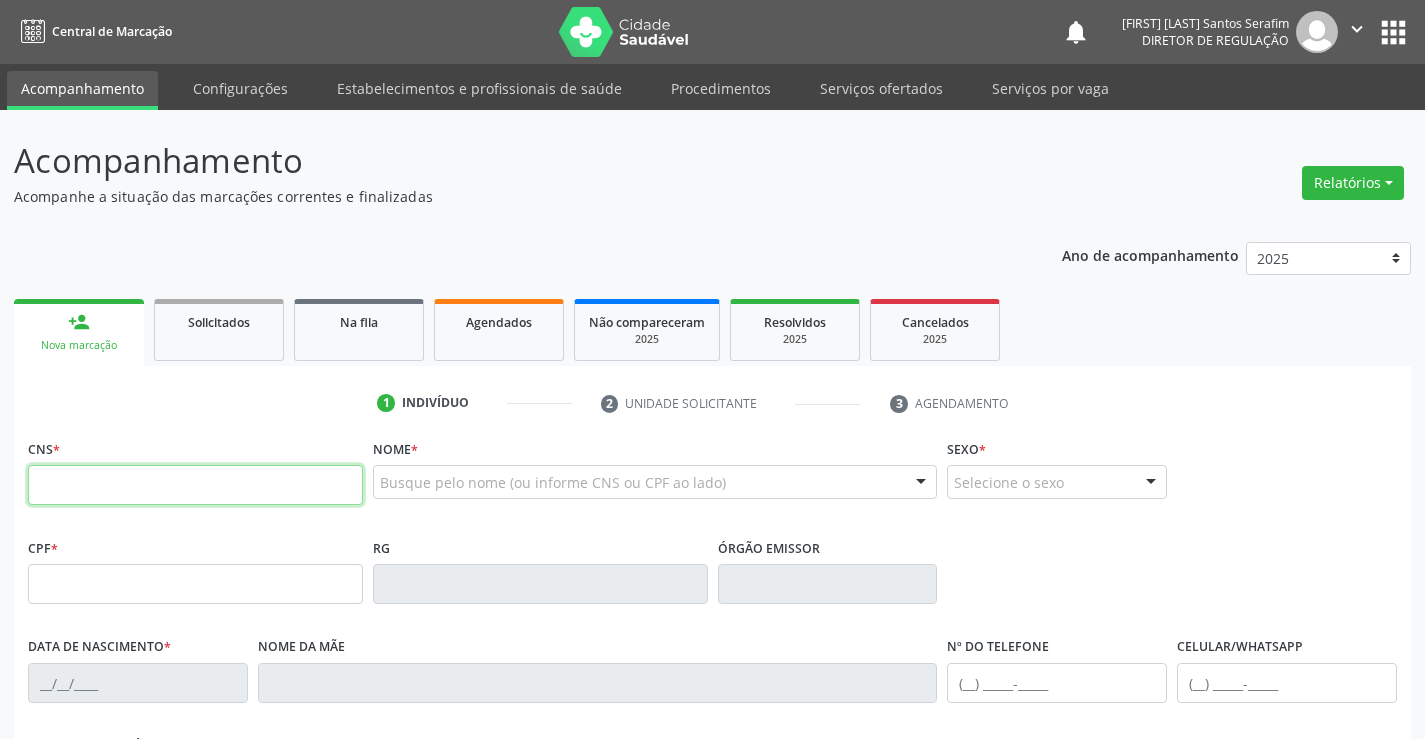 click at bounding box center [195, 485] 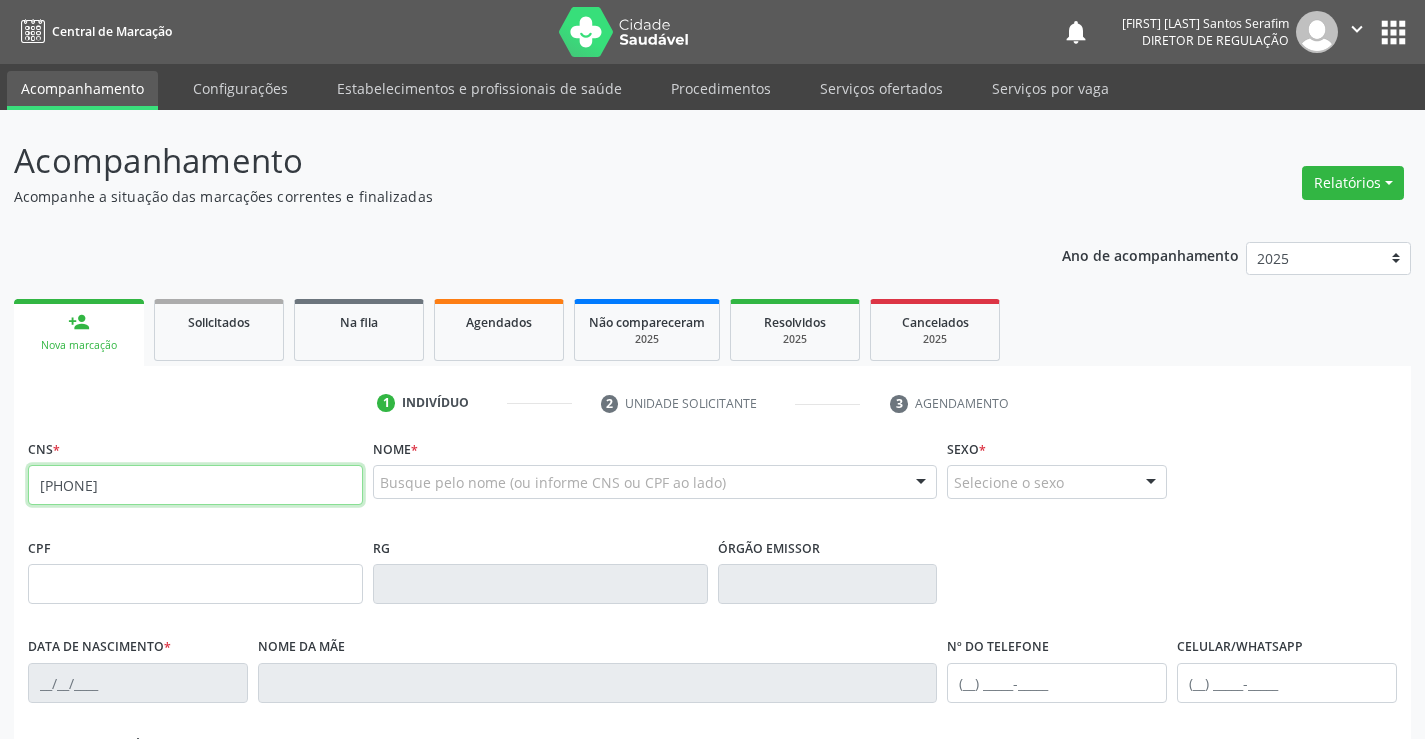 type on "[PHONE]" 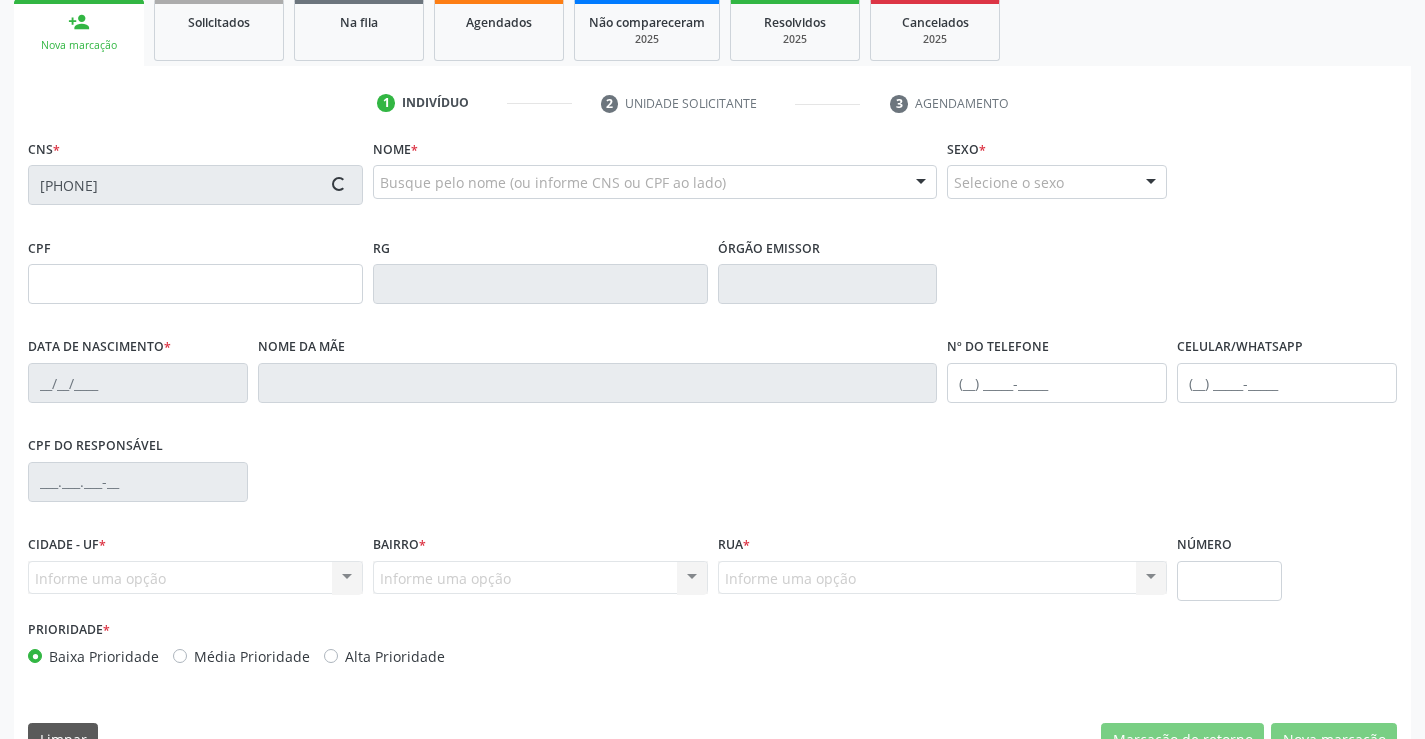 type on "[SSN]" 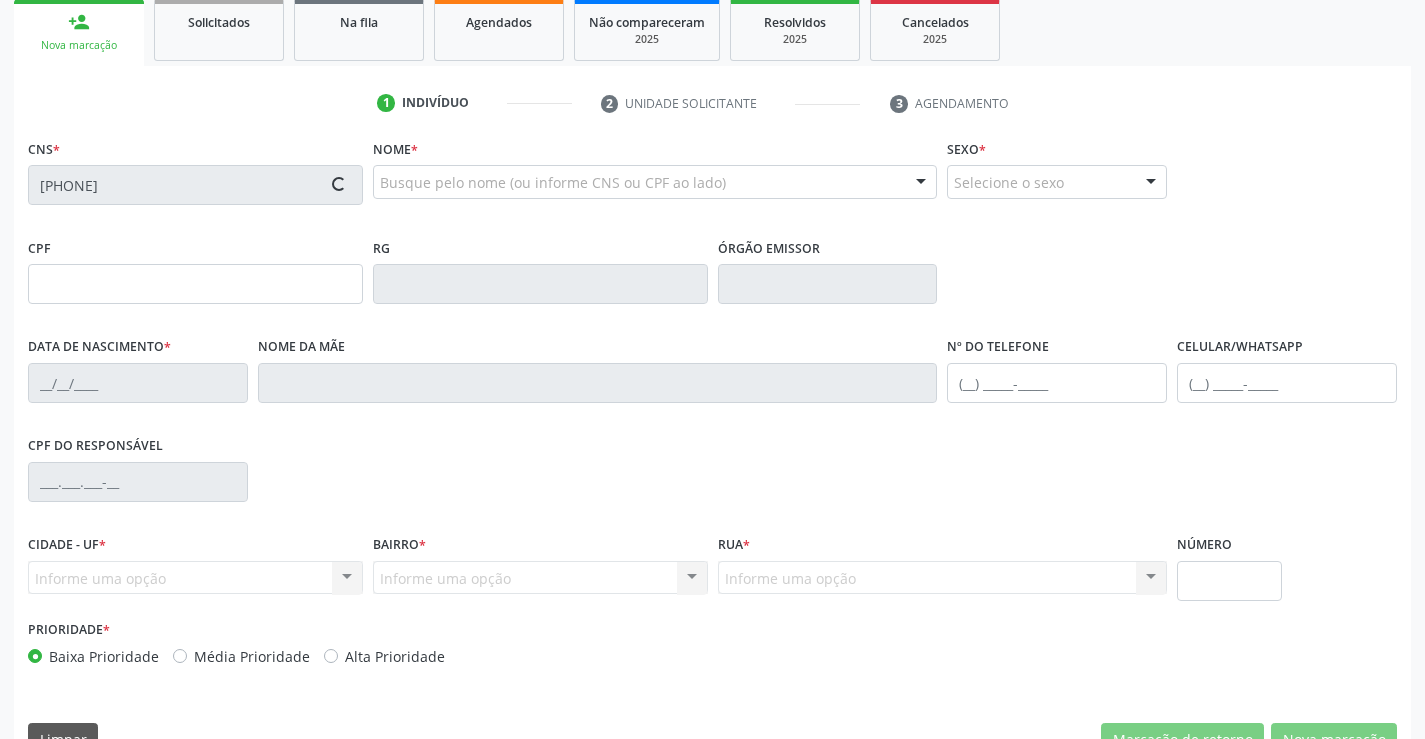 type on "[PHONE]" 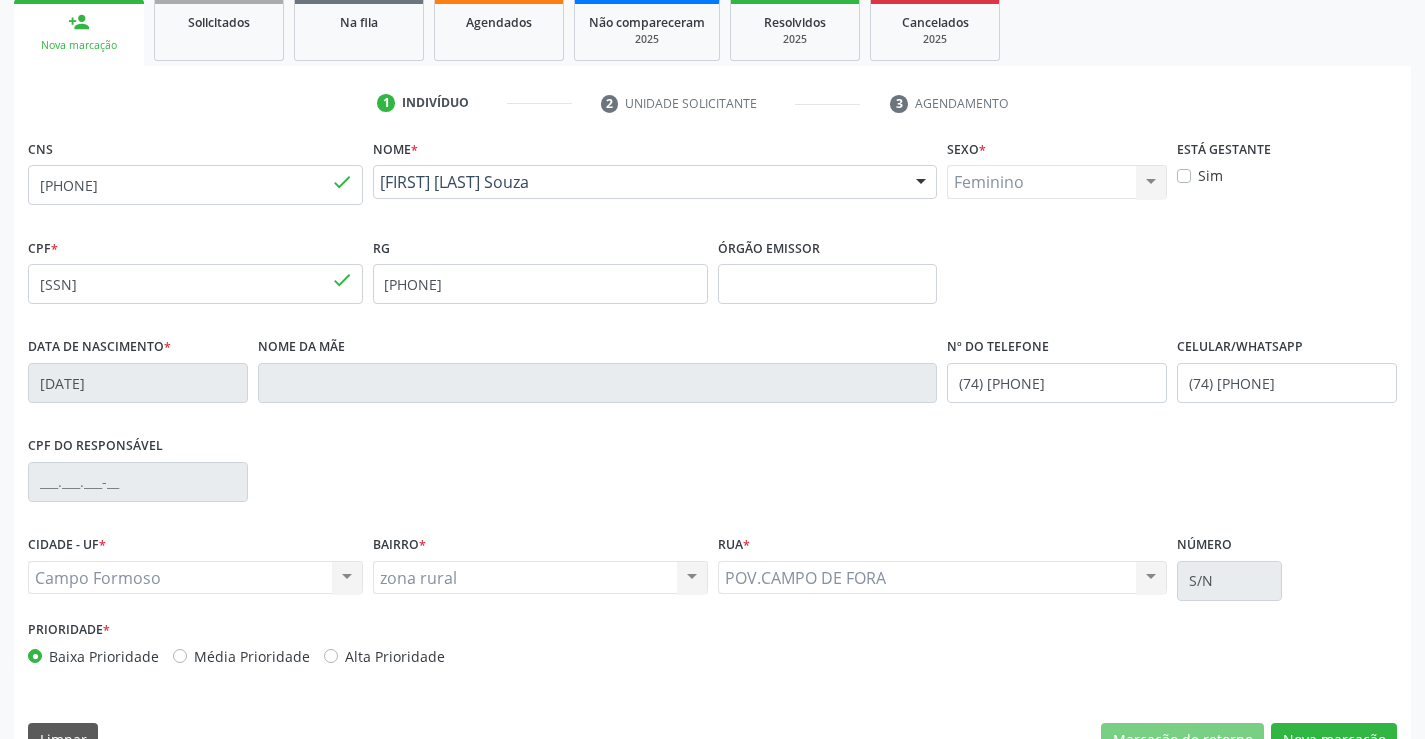 scroll, scrollTop: 345, scrollLeft: 0, axis: vertical 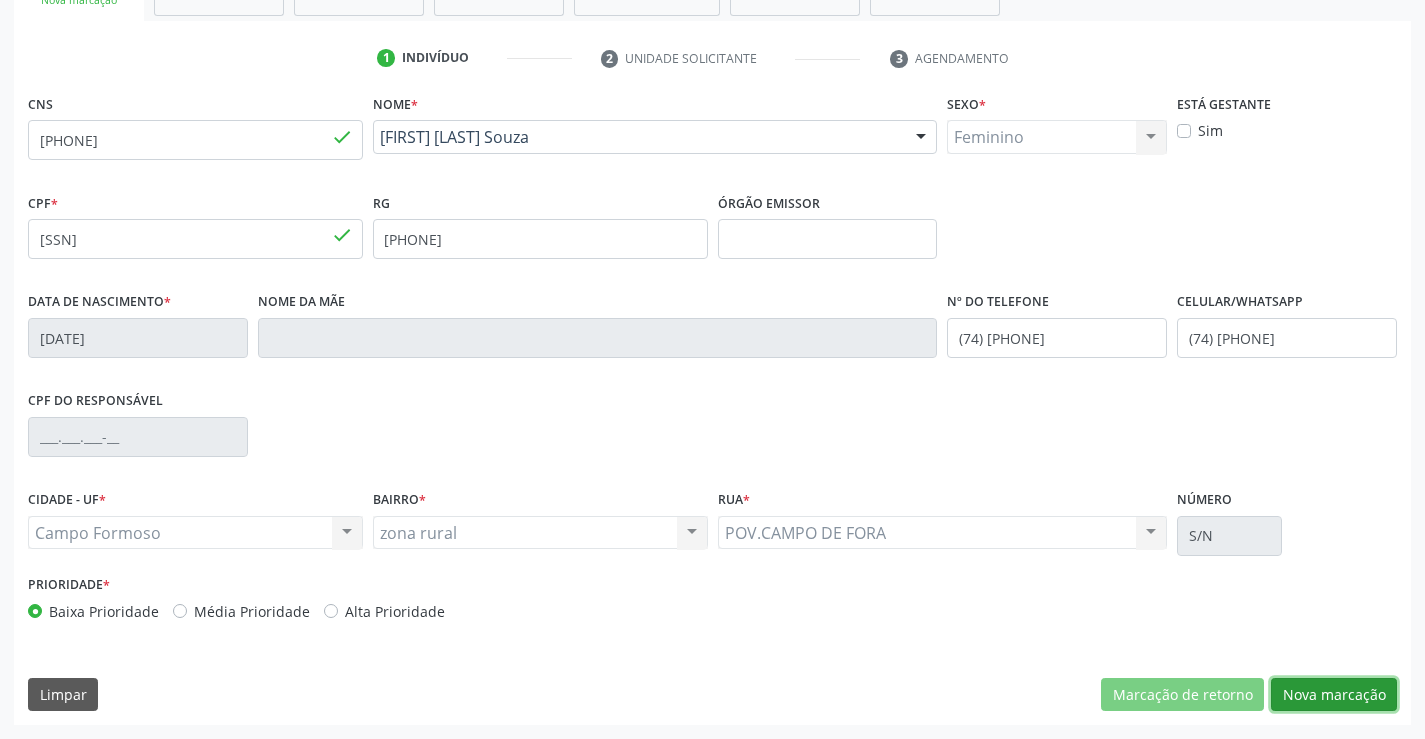 click on "Nova marcação" at bounding box center [1334, 695] 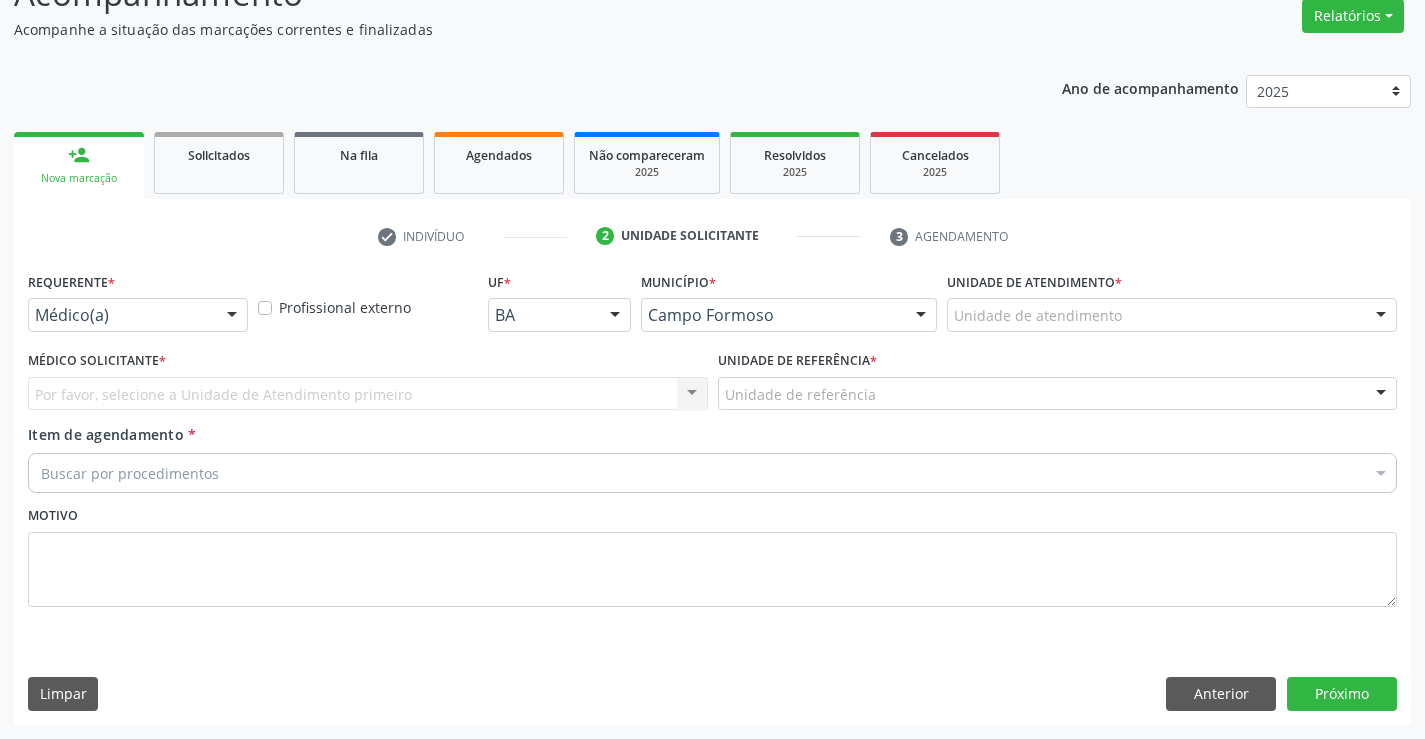 scroll, scrollTop: 167, scrollLeft: 0, axis: vertical 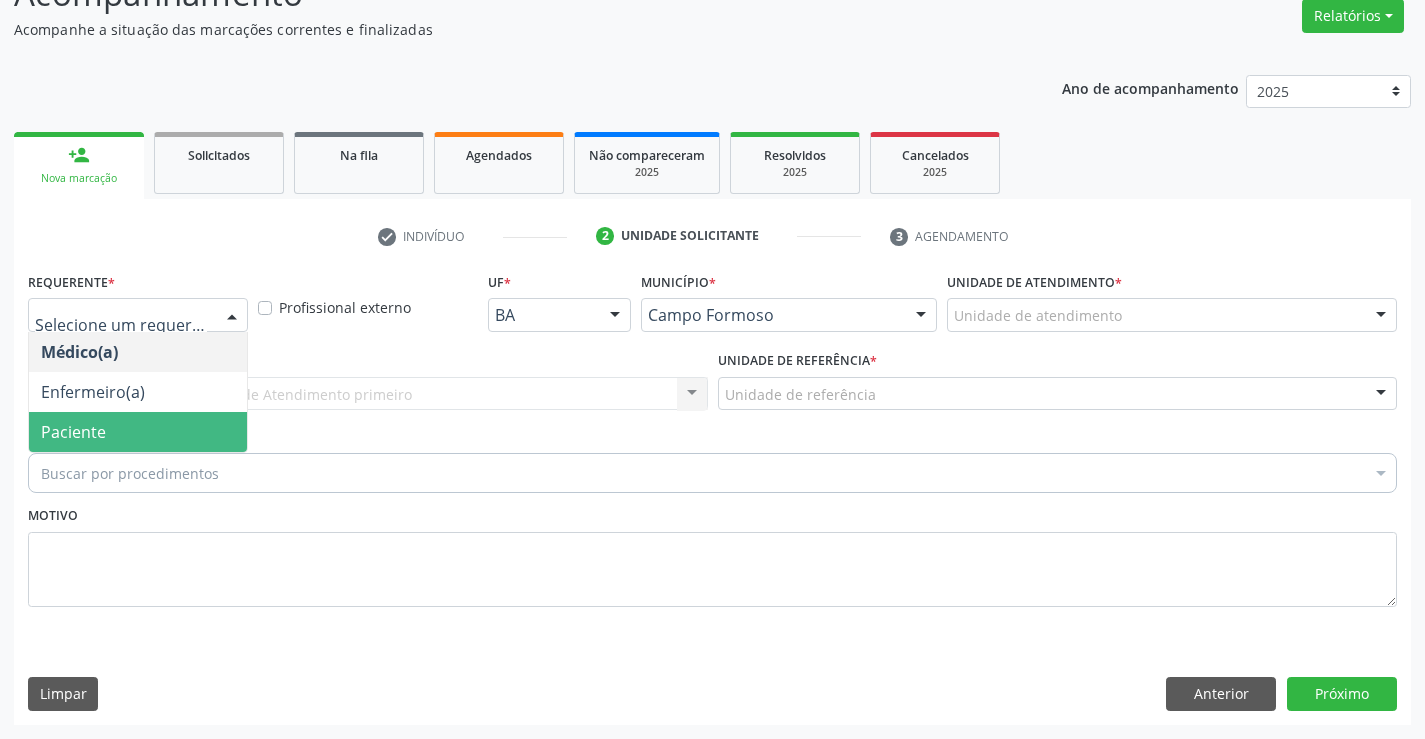 click on "Paciente" at bounding box center (138, 432) 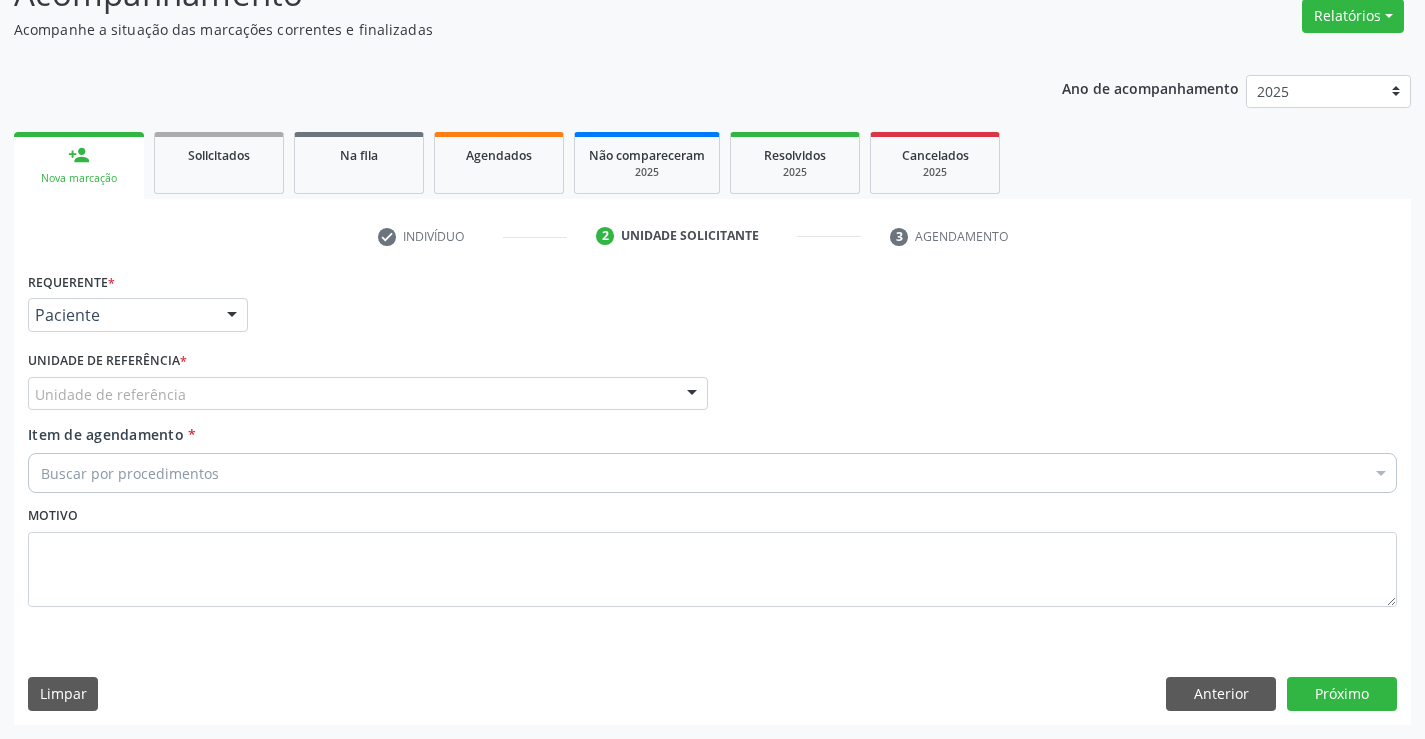 click on "Unidade de referência" at bounding box center [368, 394] 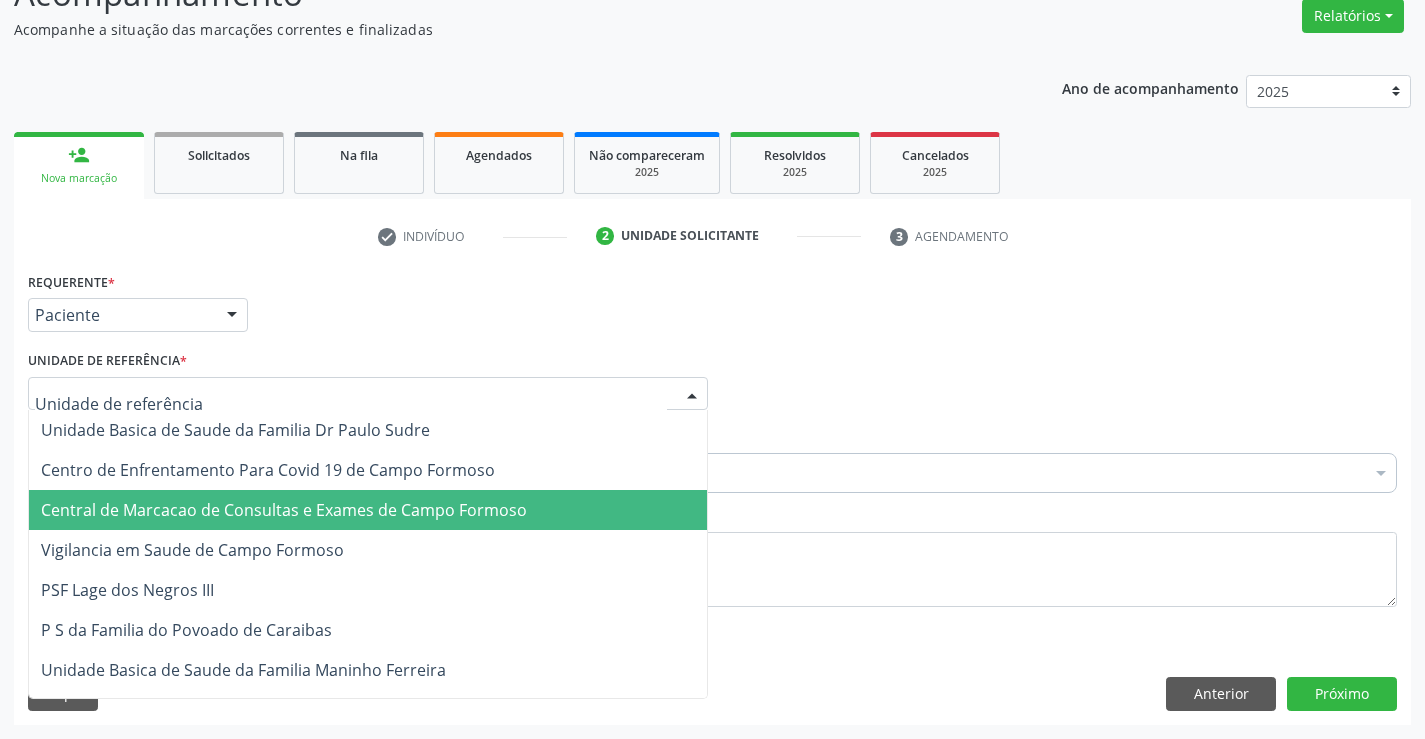 click on "Central de Marcacao de Consultas e Exames de Campo Formoso" at bounding box center [368, 510] 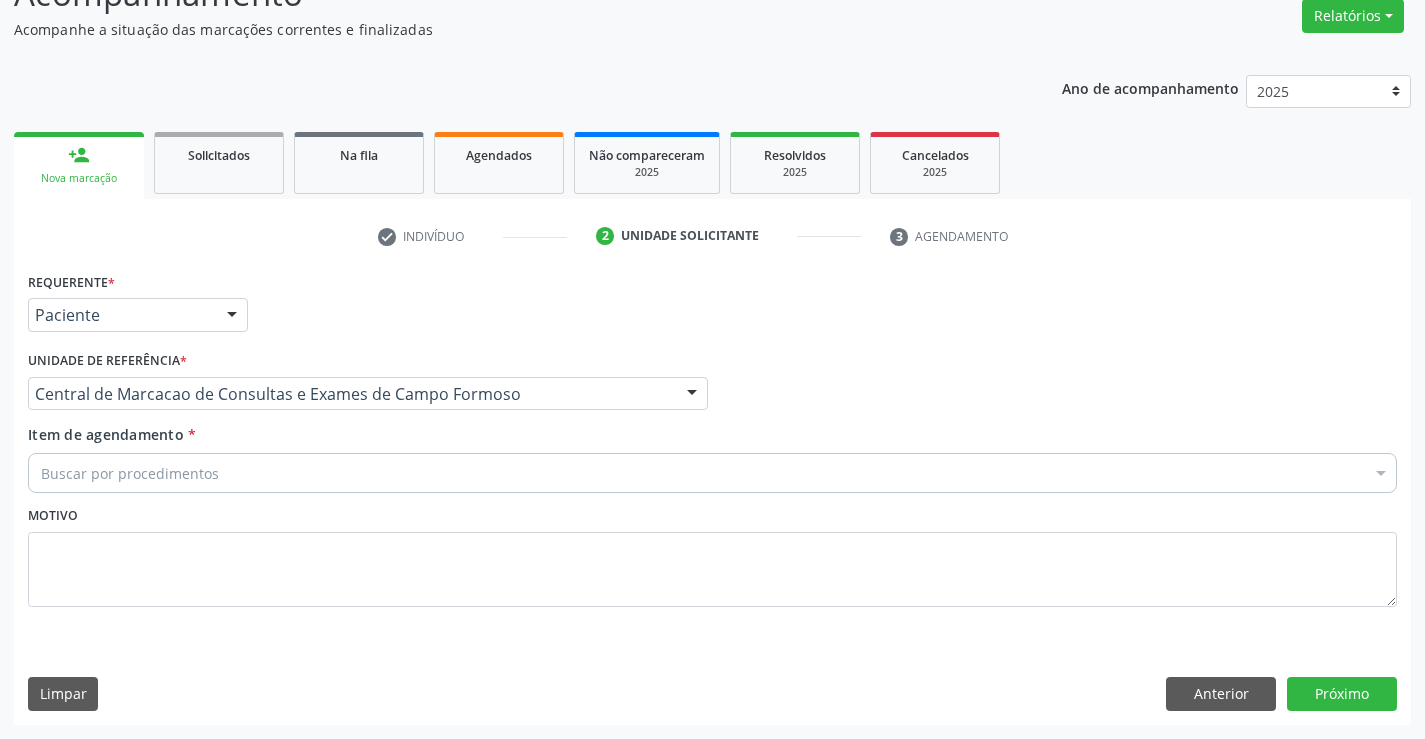 click on "Buscar por procedimentos" at bounding box center [712, 473] 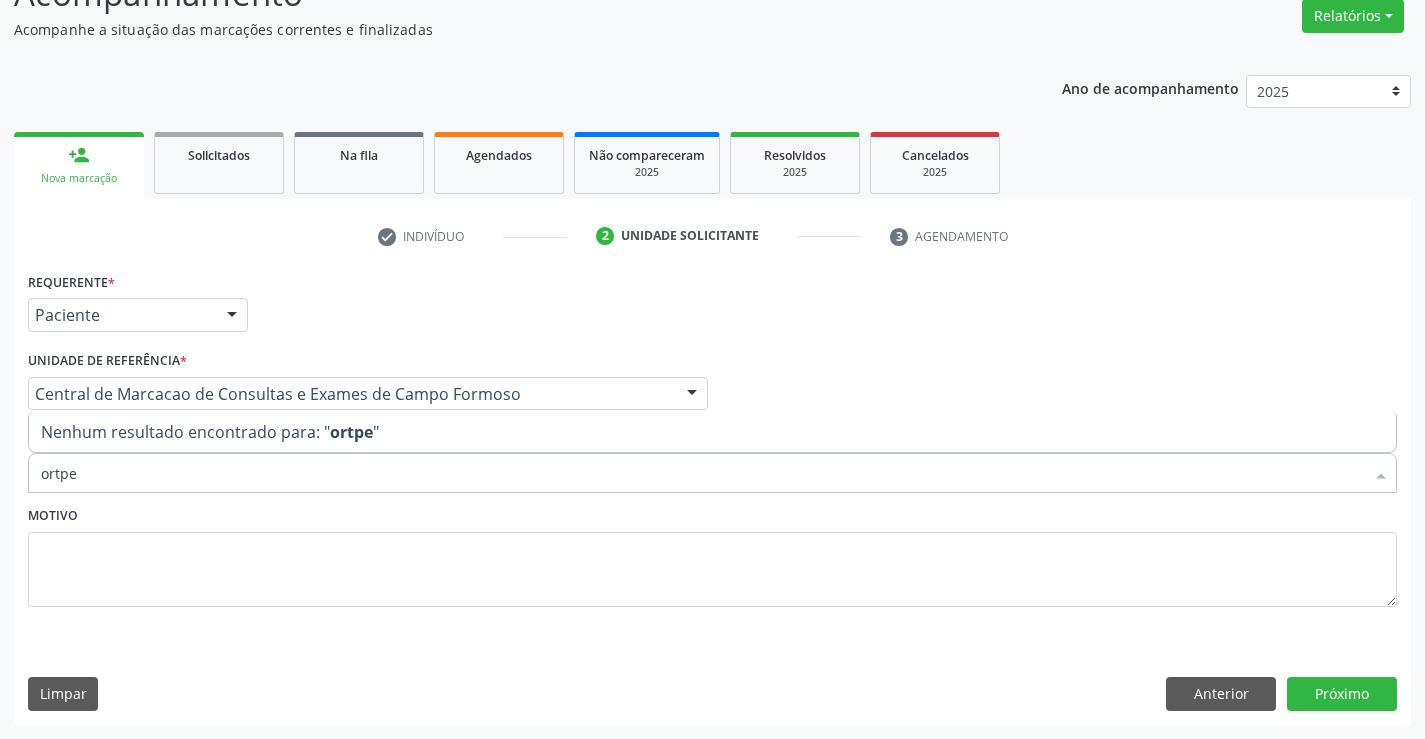 click on "ortpe" at bounding box center (702, 473) 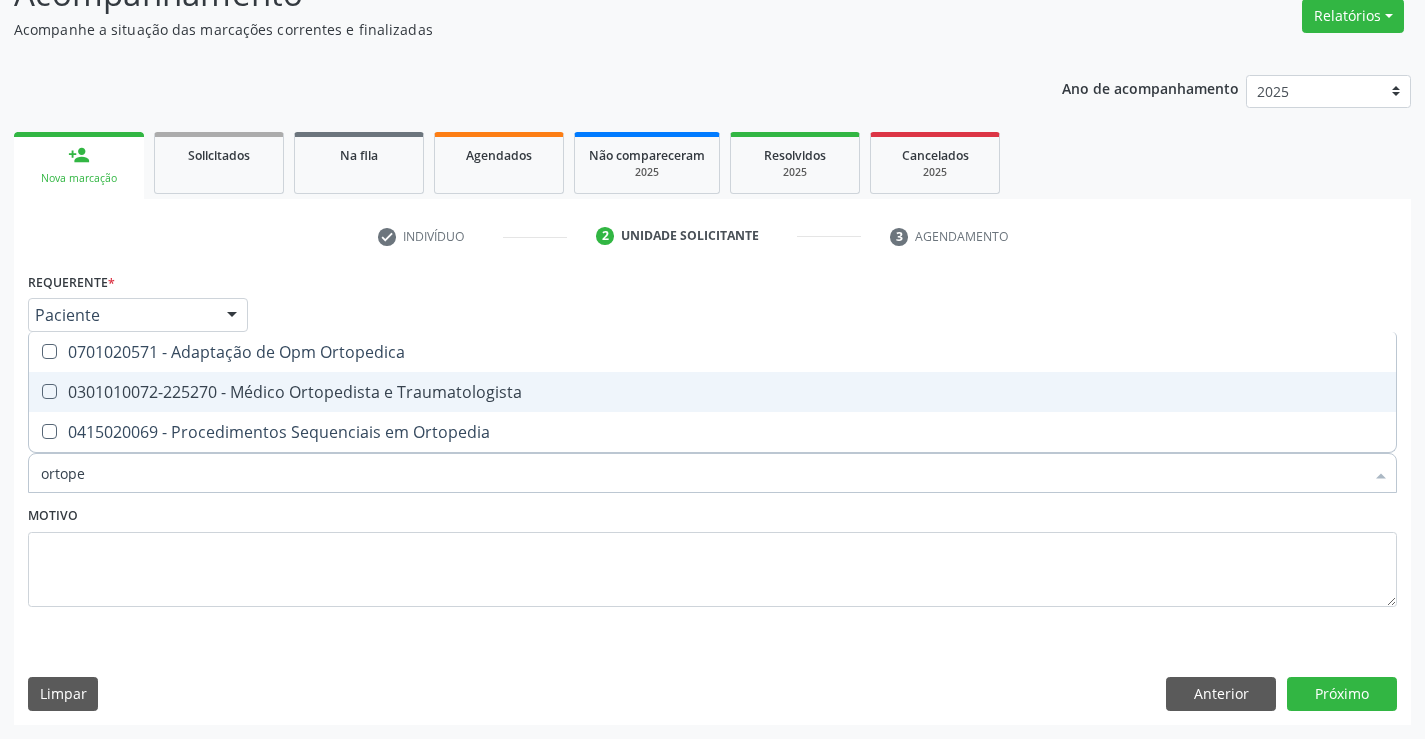 drag, startPoint x: 367, startPoint y: 370, endPoint x: 370, endPoint y: 382, distance: 12.369317 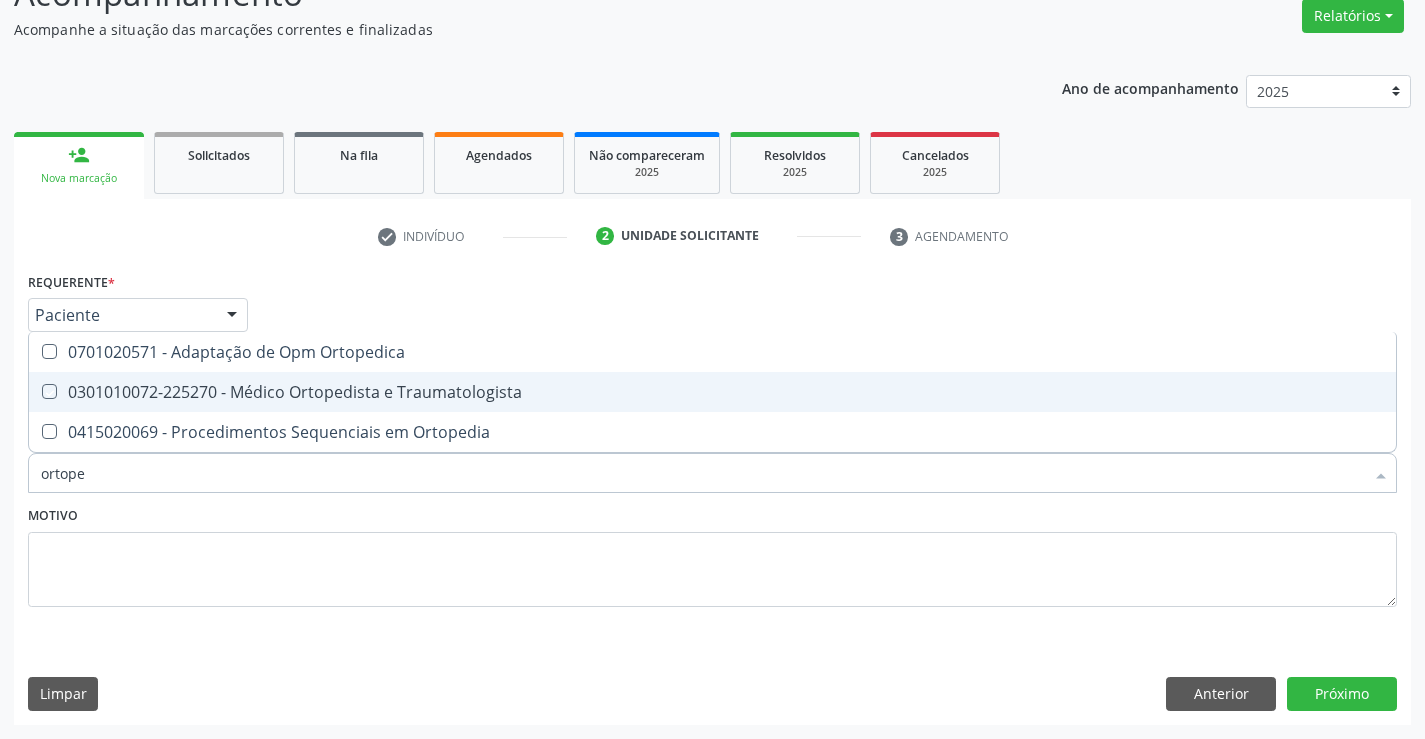checkbox on "true" 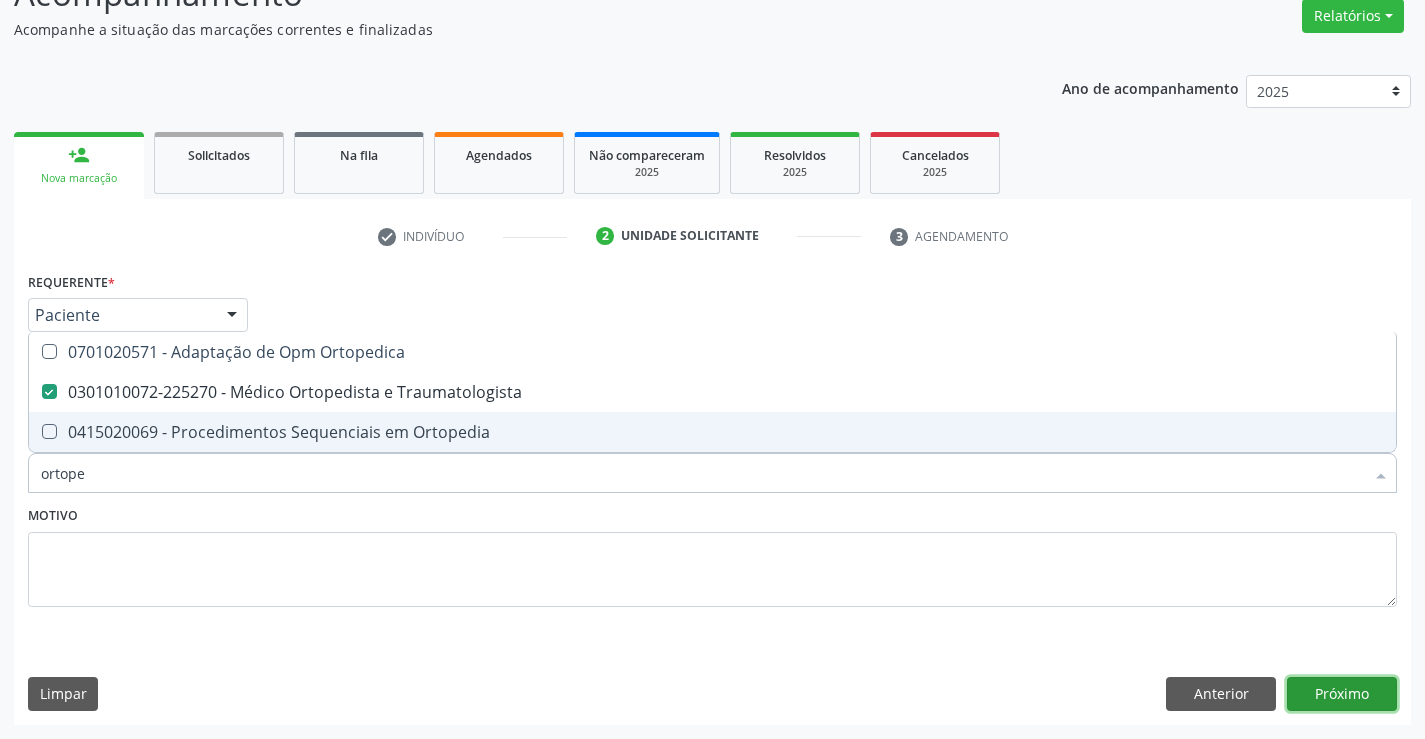 click on "Próximo" at bounding box center [1342, 694] 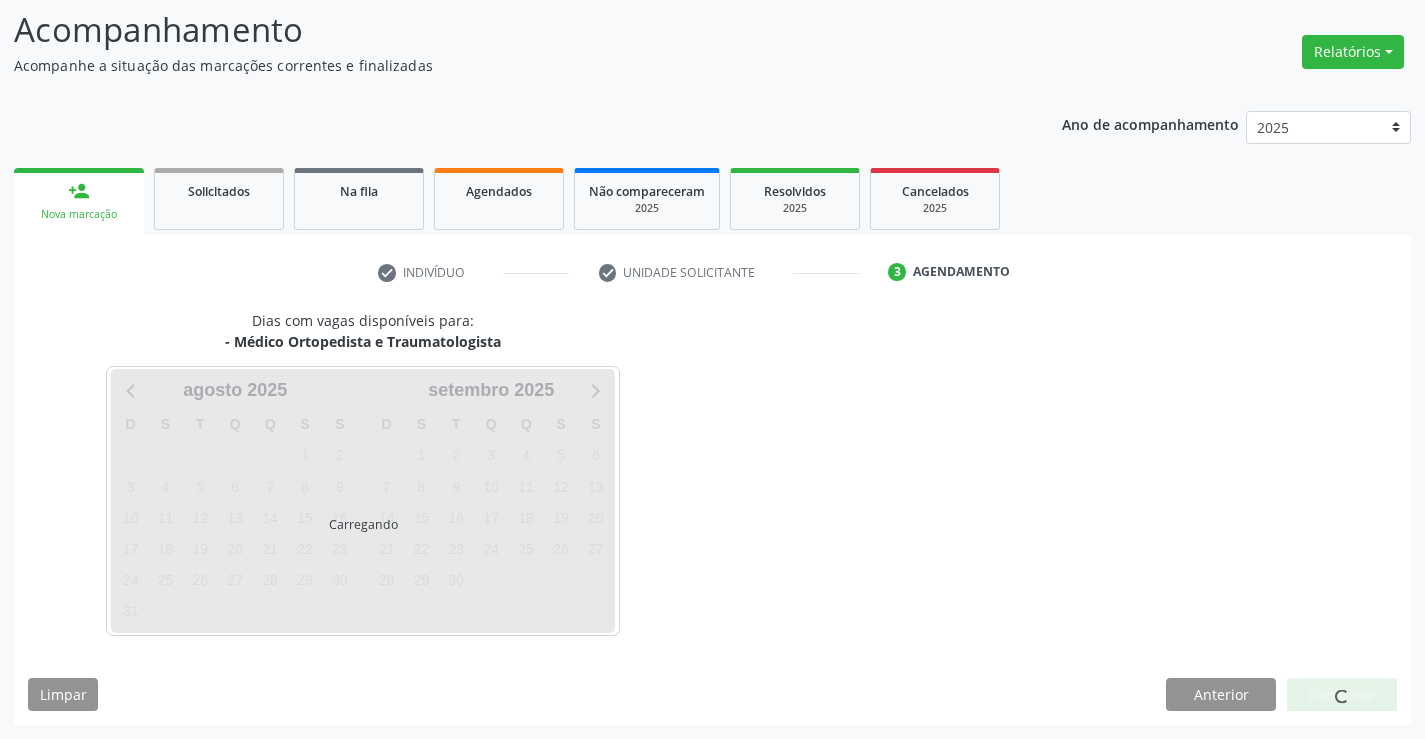scroll, scrollTop: 131, scrollLeft: 0, axis: vertical 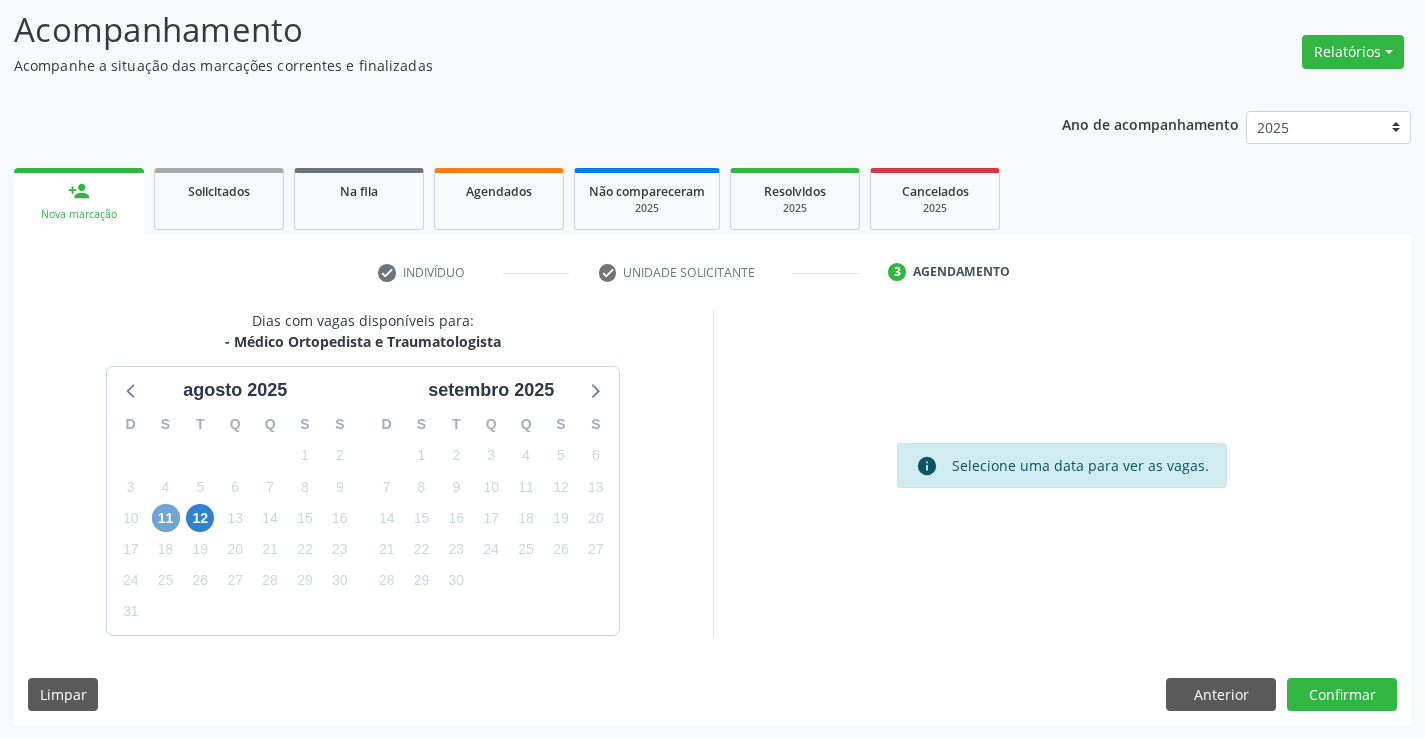 click on "11" at bounding box center (166, 518) 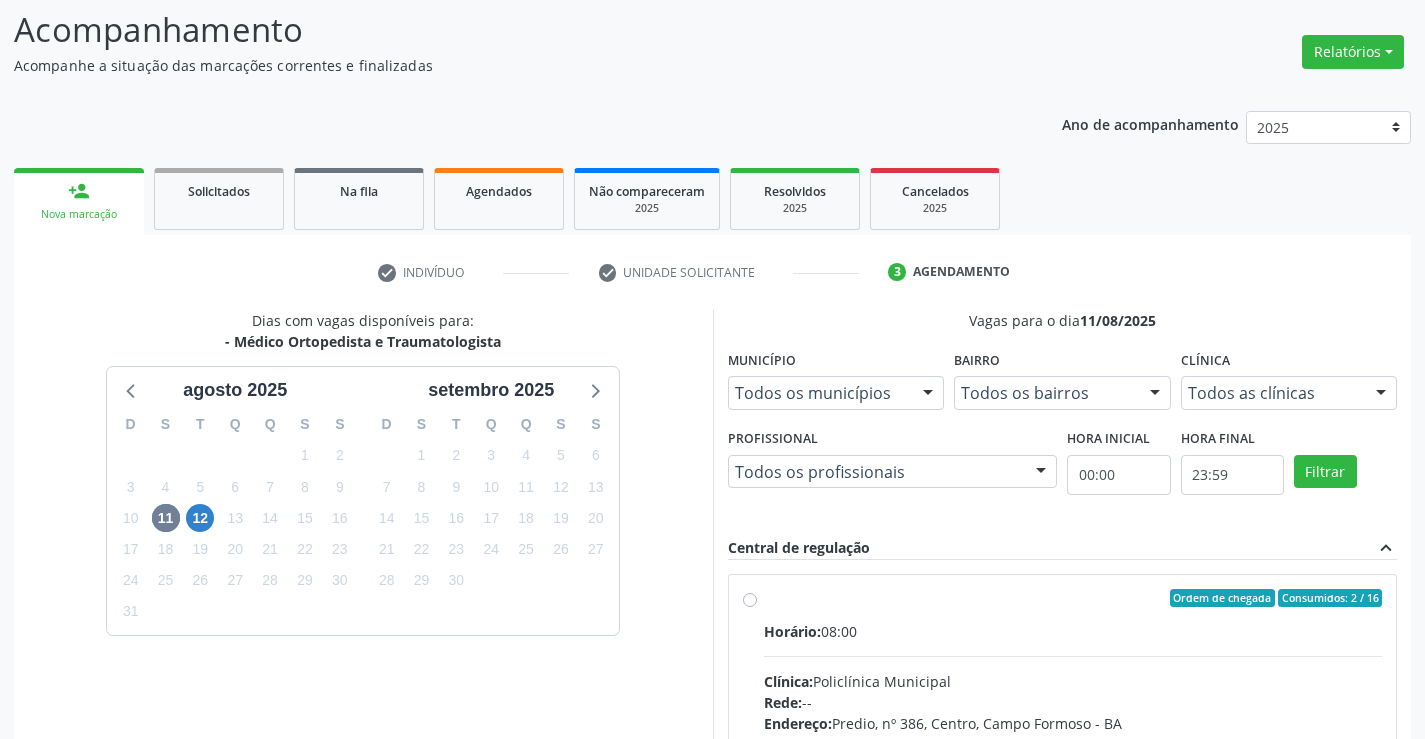 click on "Horário:   08:00
Clínica:  Policlínica Municipal
Rede:
--
Endereço:   Predio, nº 386, Centro, Campo Formoso - BA
Telefone:   (74) [PHONE]
Profissional:
[FIRST] [LAST] Junior
Informações adicionais sobre o atendimento
Idade de atendimento:
de 0 a 120 anos
Gênero(s) atendido(s):
Masculino e Feminino
Informações adicionais:
--" at bounding box center (1073, 758) 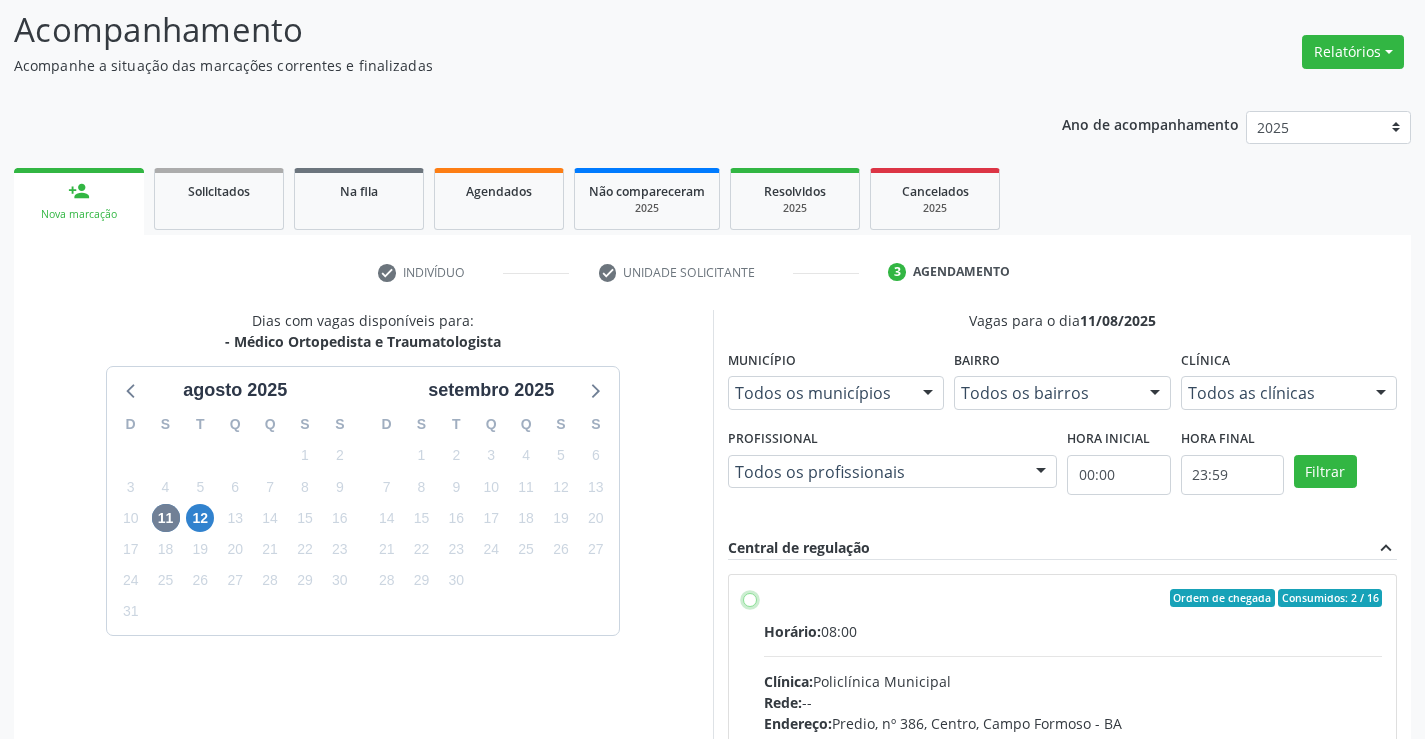 radio on "true" 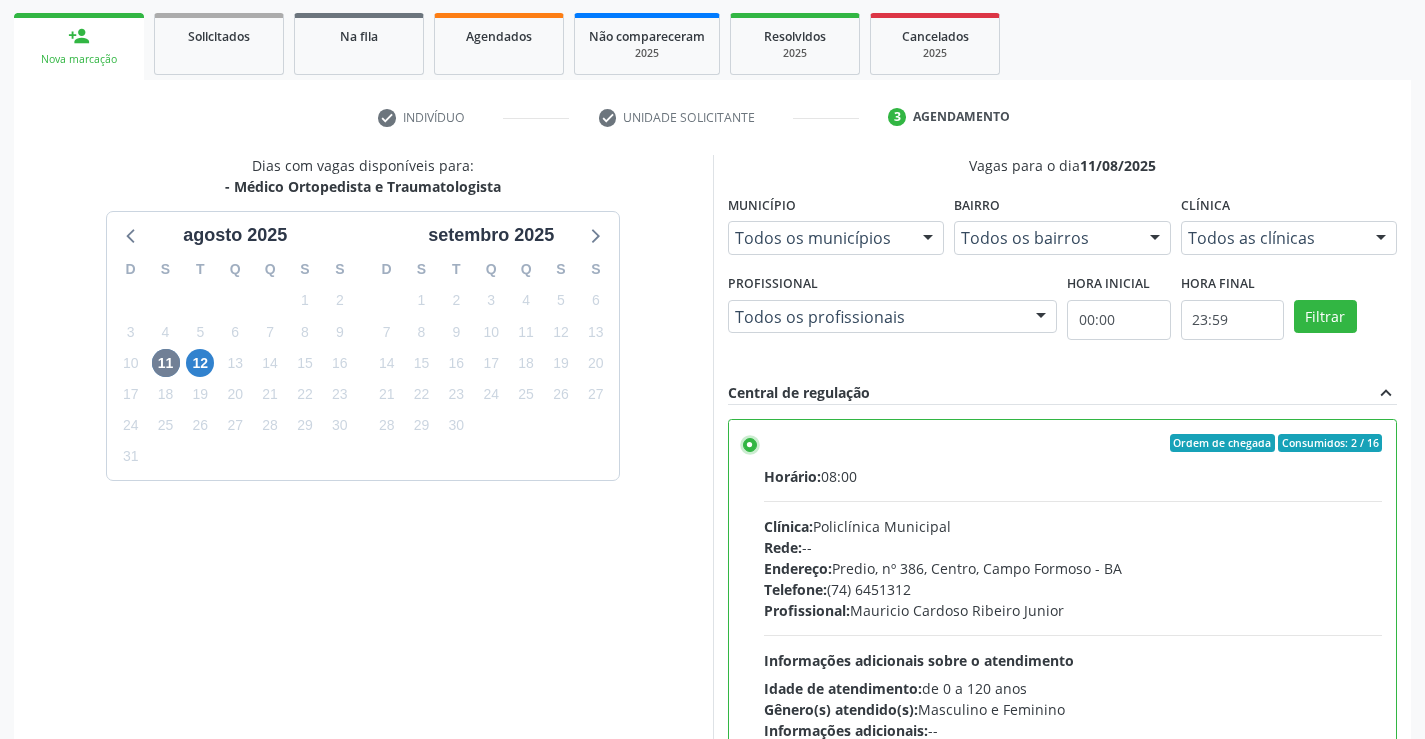 scroll, scrollTop: 456, scrollLeft: 0, axis: vertical 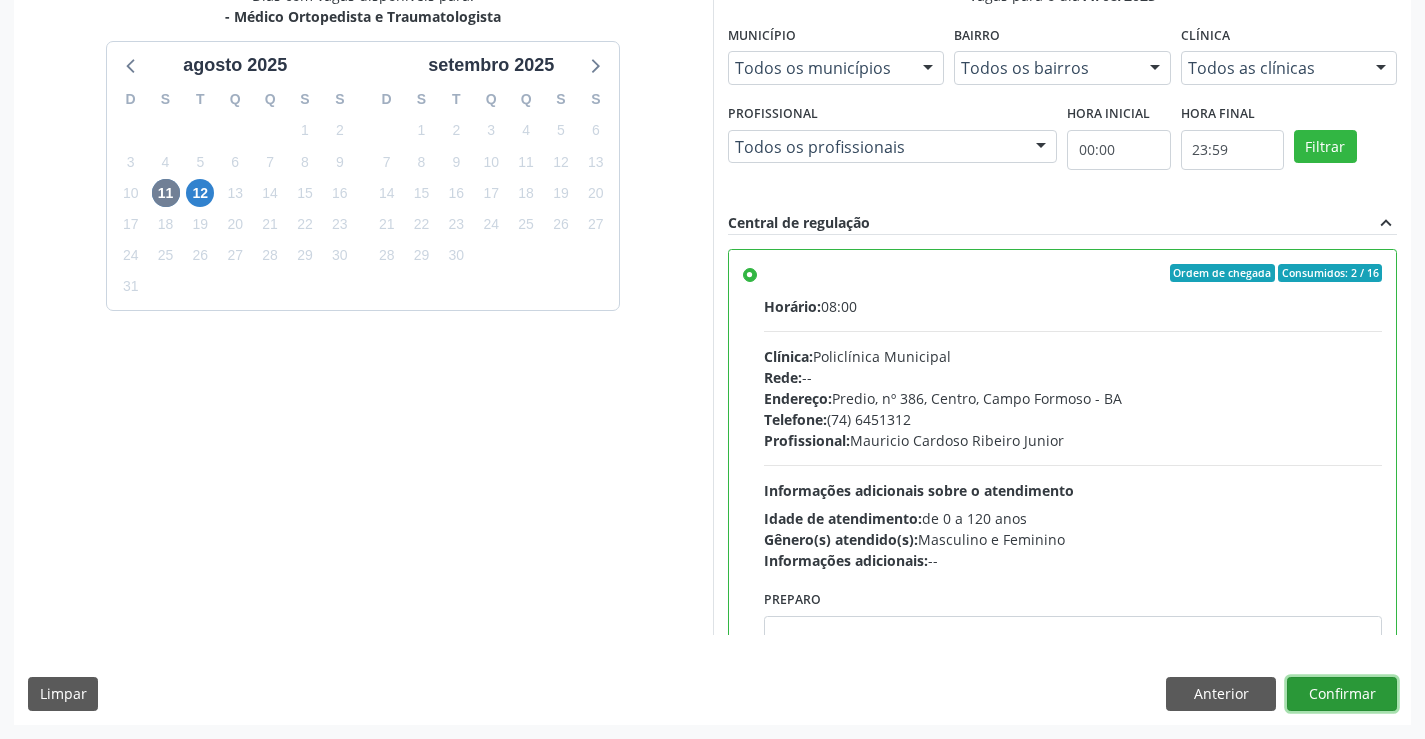 click on "Confirmar" at bounding box center [1342, 694] 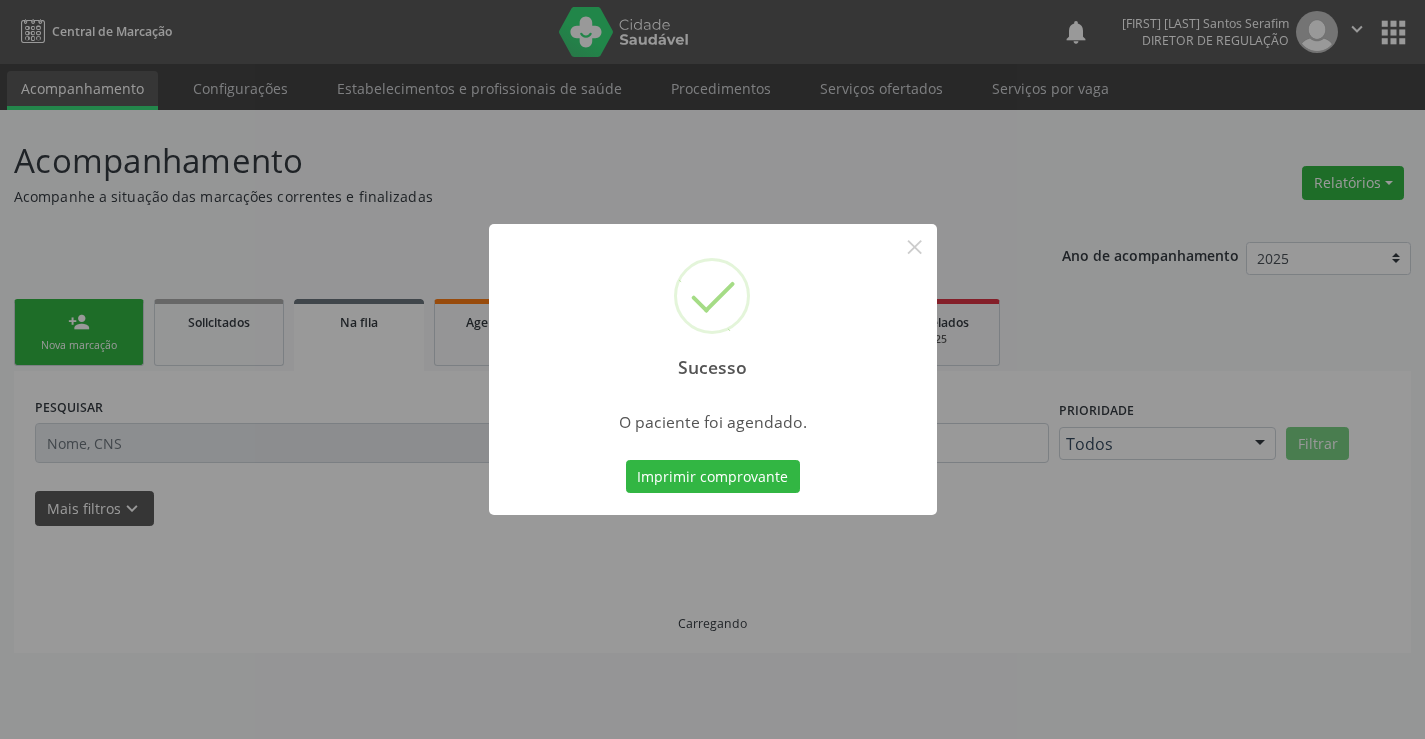 scroll, scrollTop: 0, scrollLeft: 0, axis: both 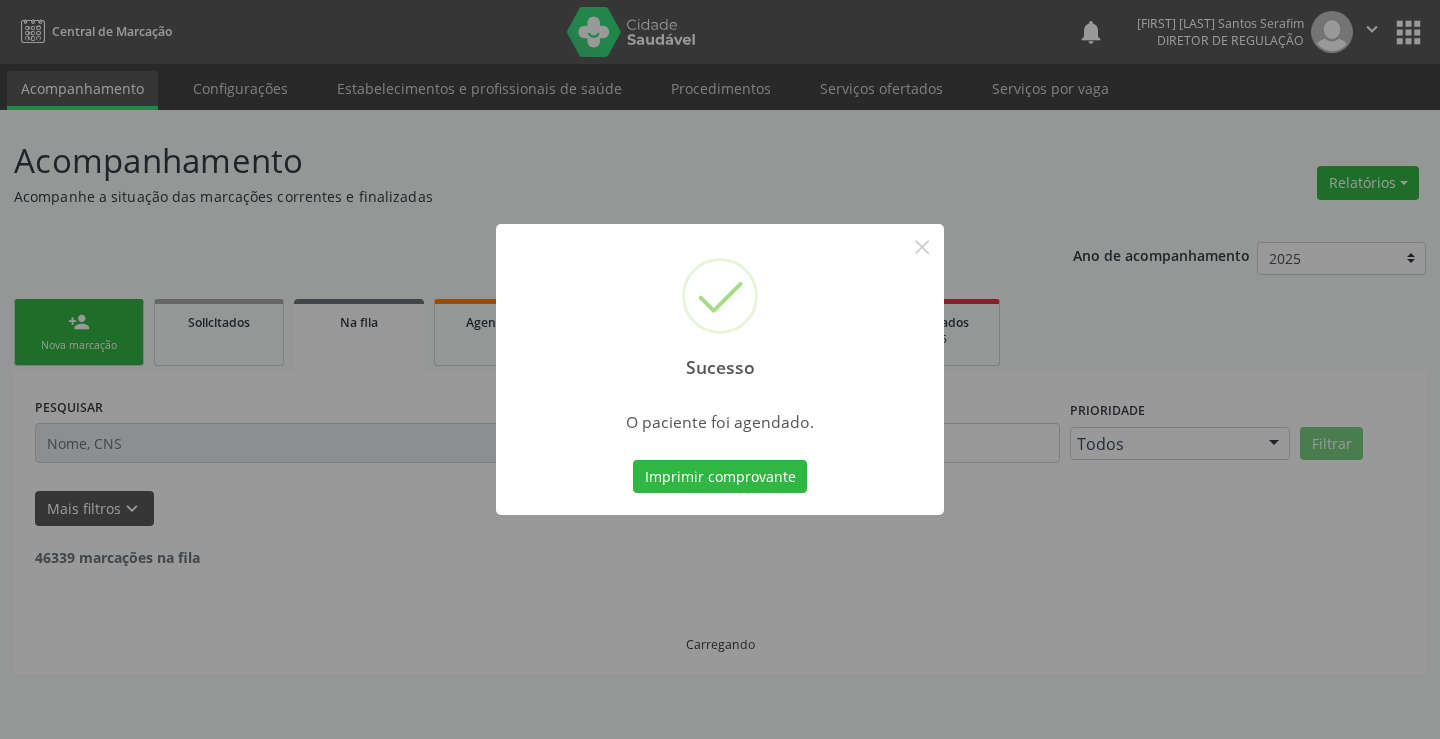 type 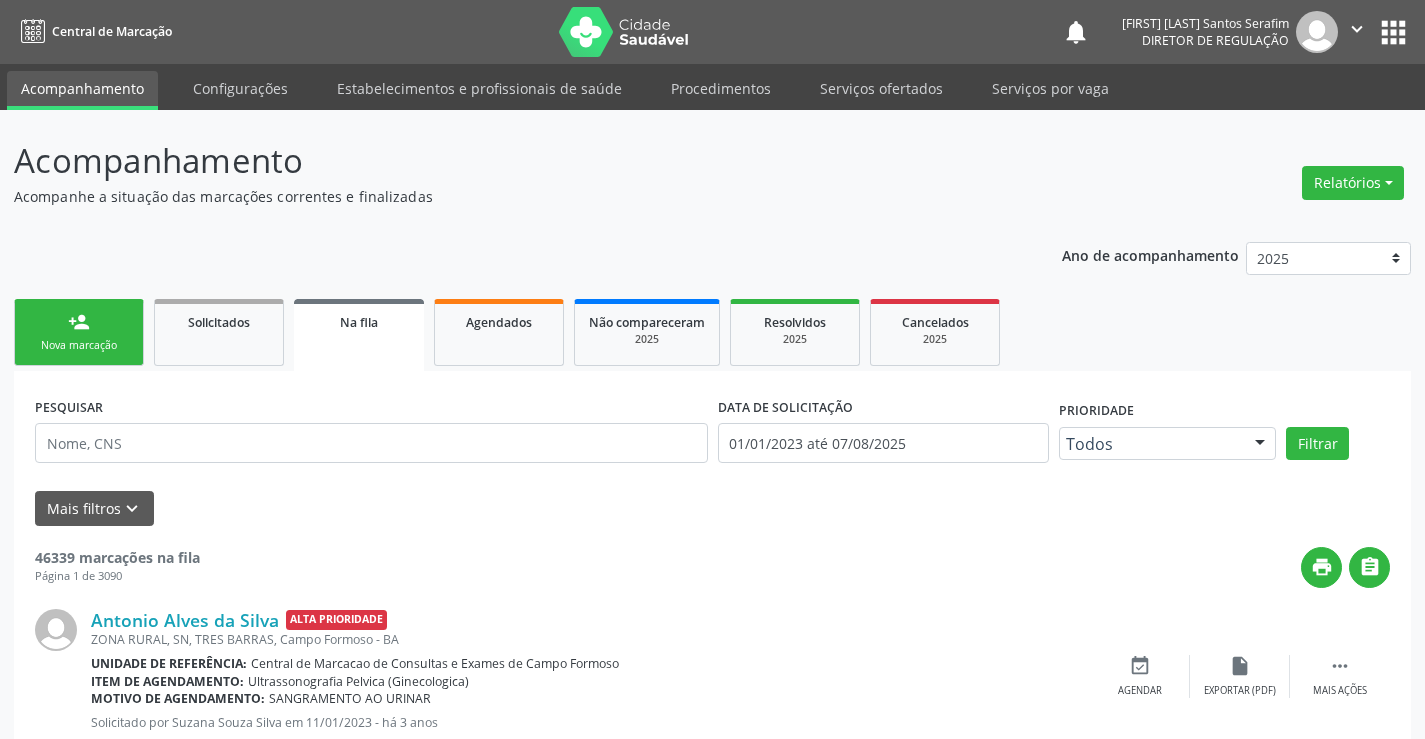 click on "person_add
Nova marcação" at bounding box center [79, 332] 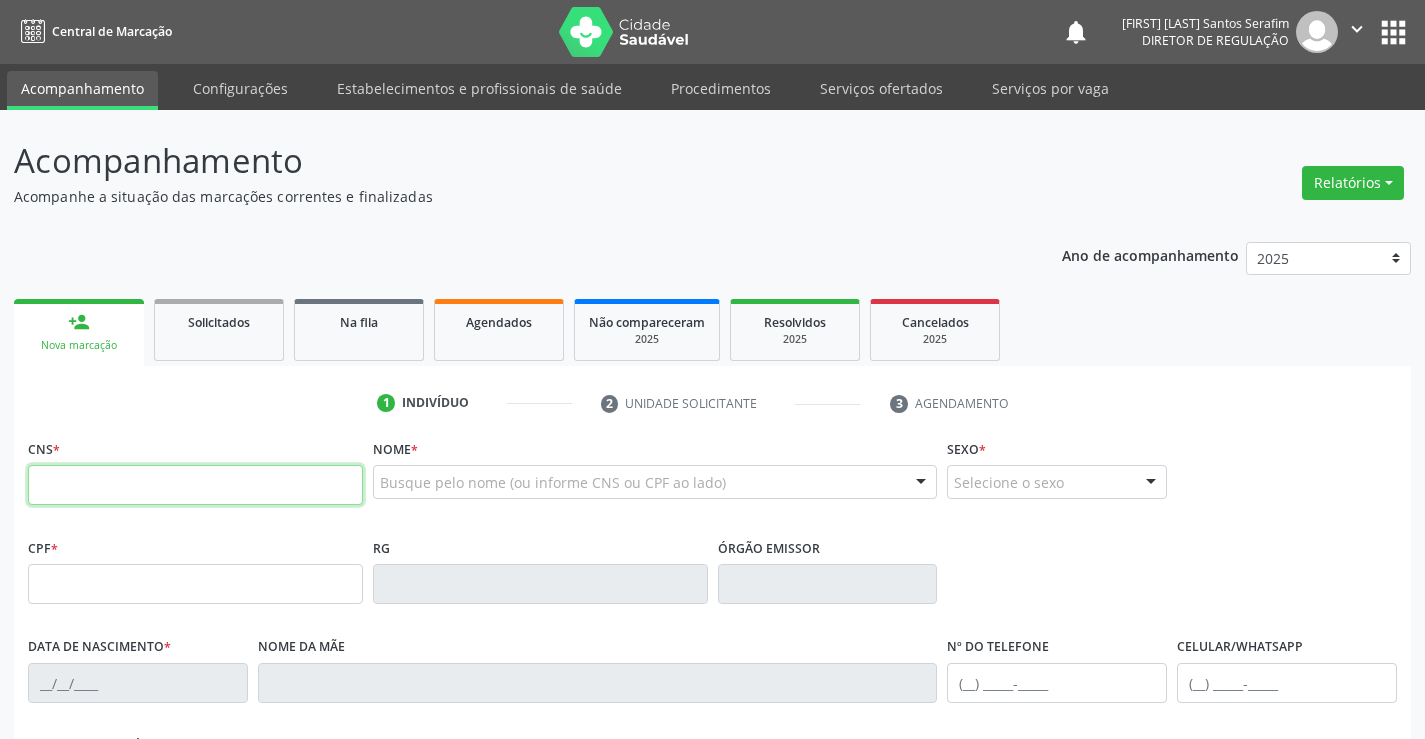 click at bounding box center [195, 485] 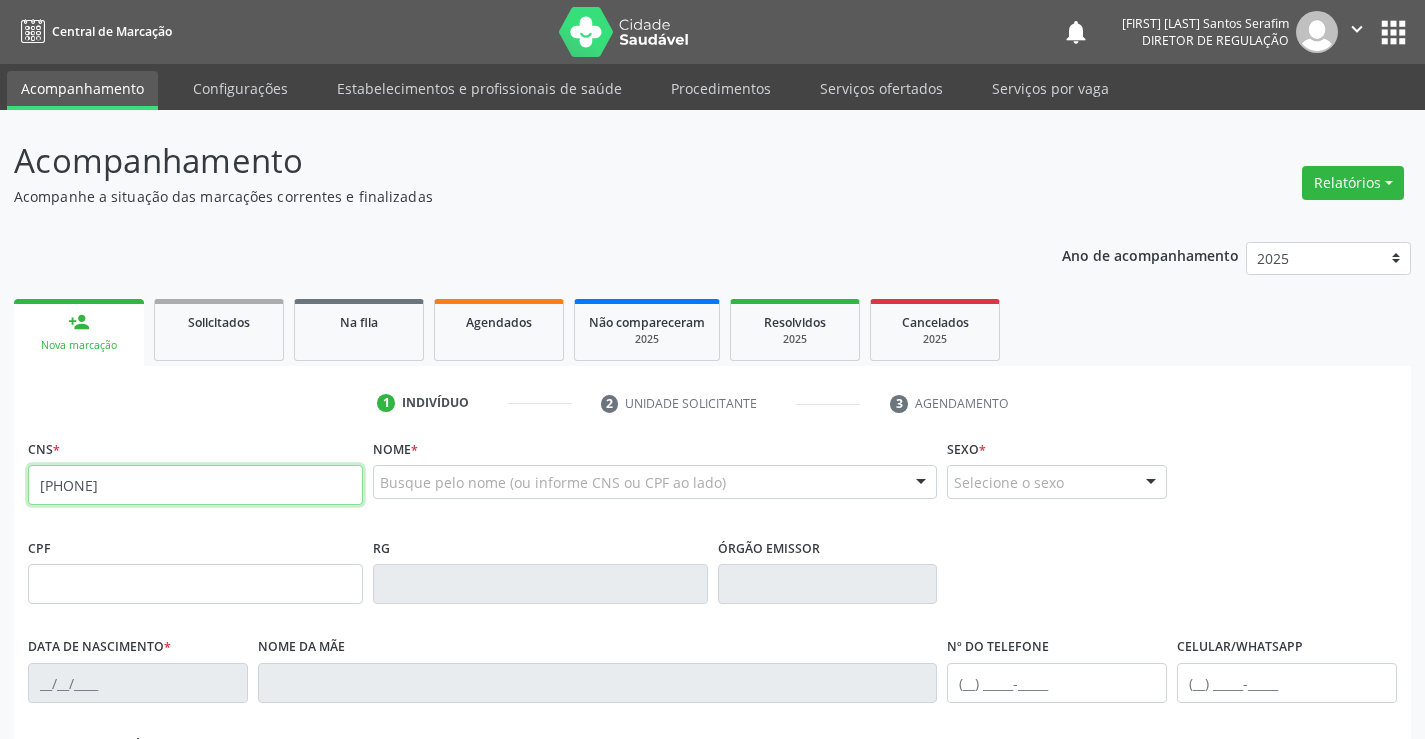 type on "[PHONE]" 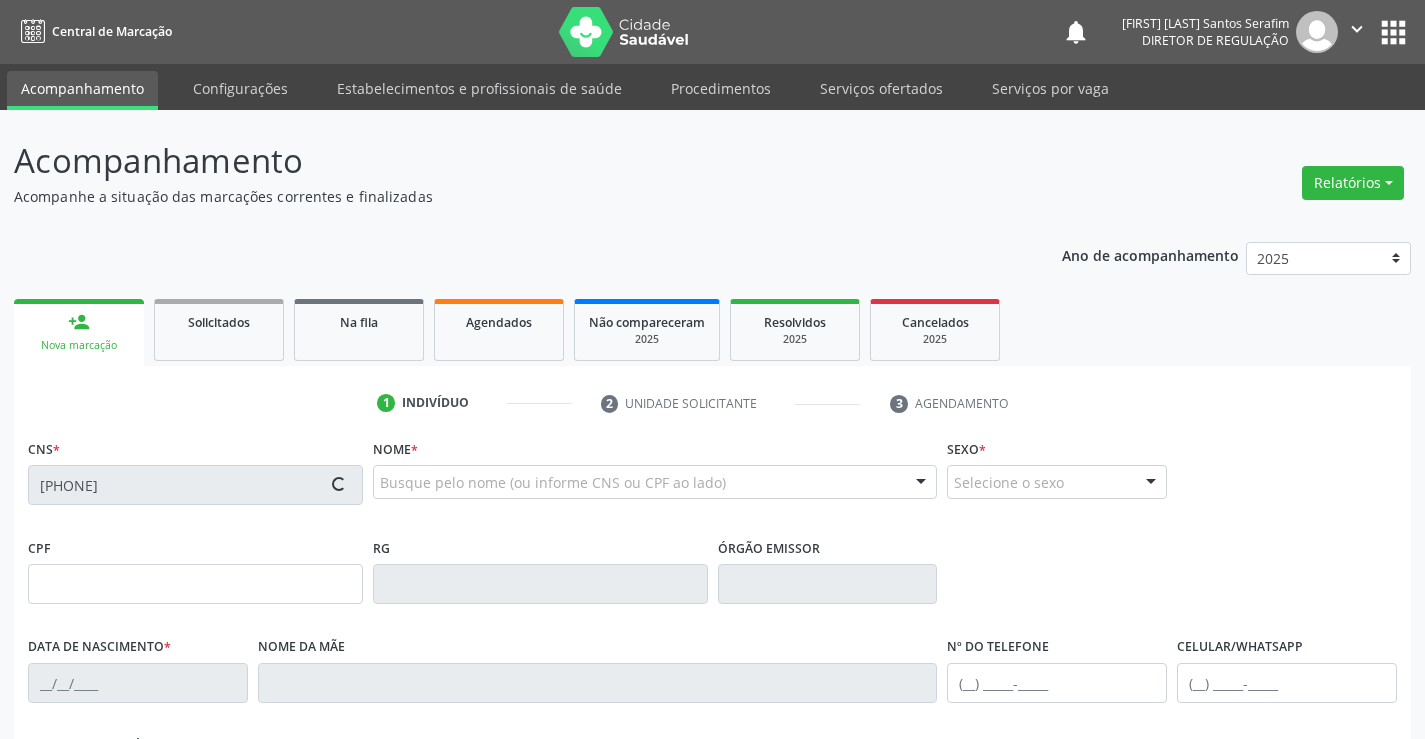 type on "[PHONE]" 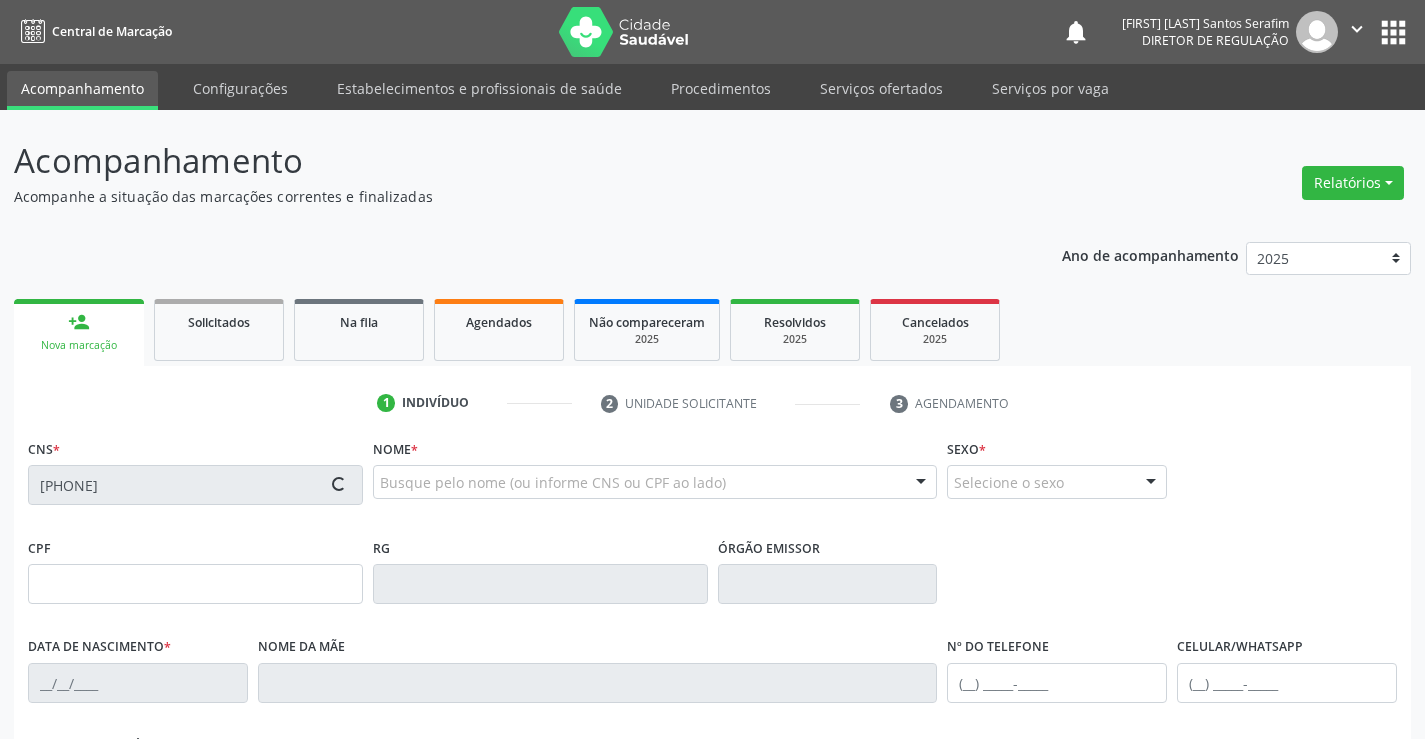type on "[DATE]" 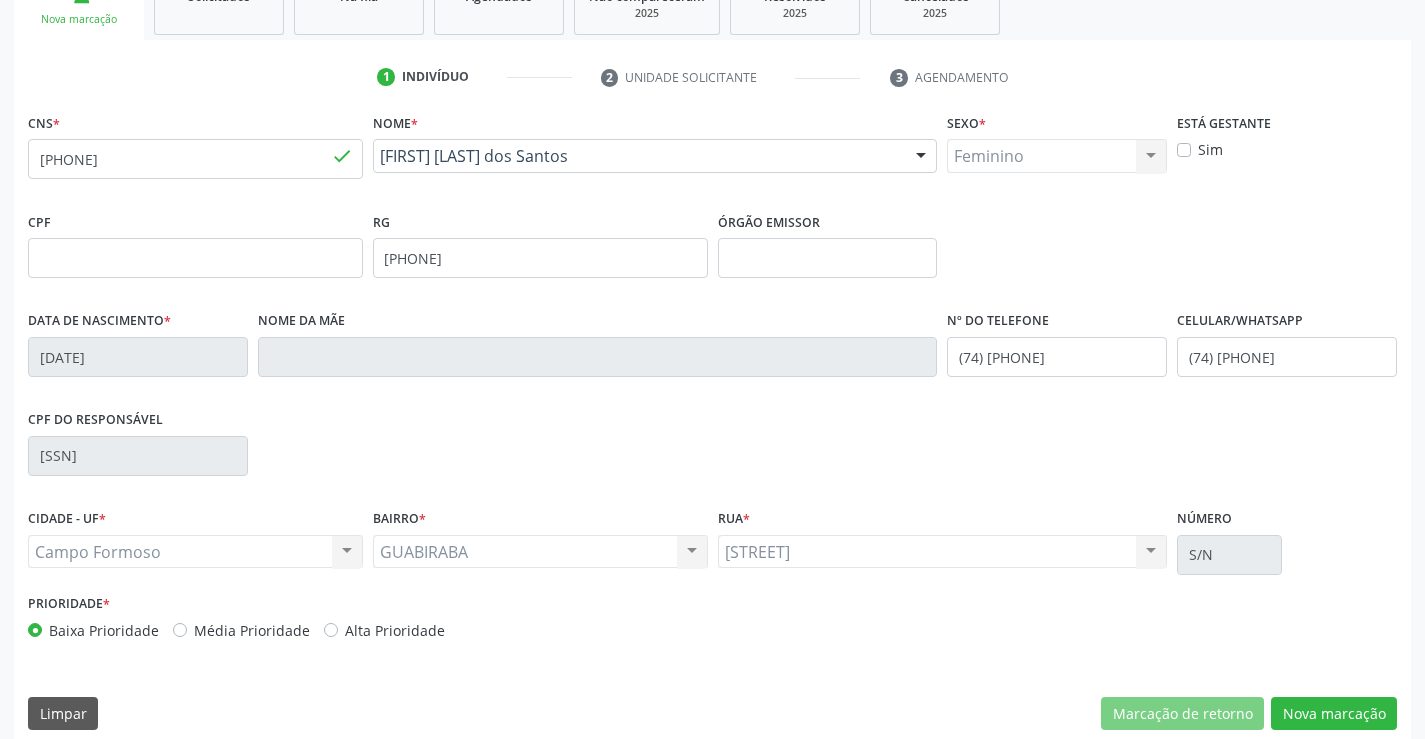 scroll, scrollTop: 345, scrollLeft: 0, axis: vertical 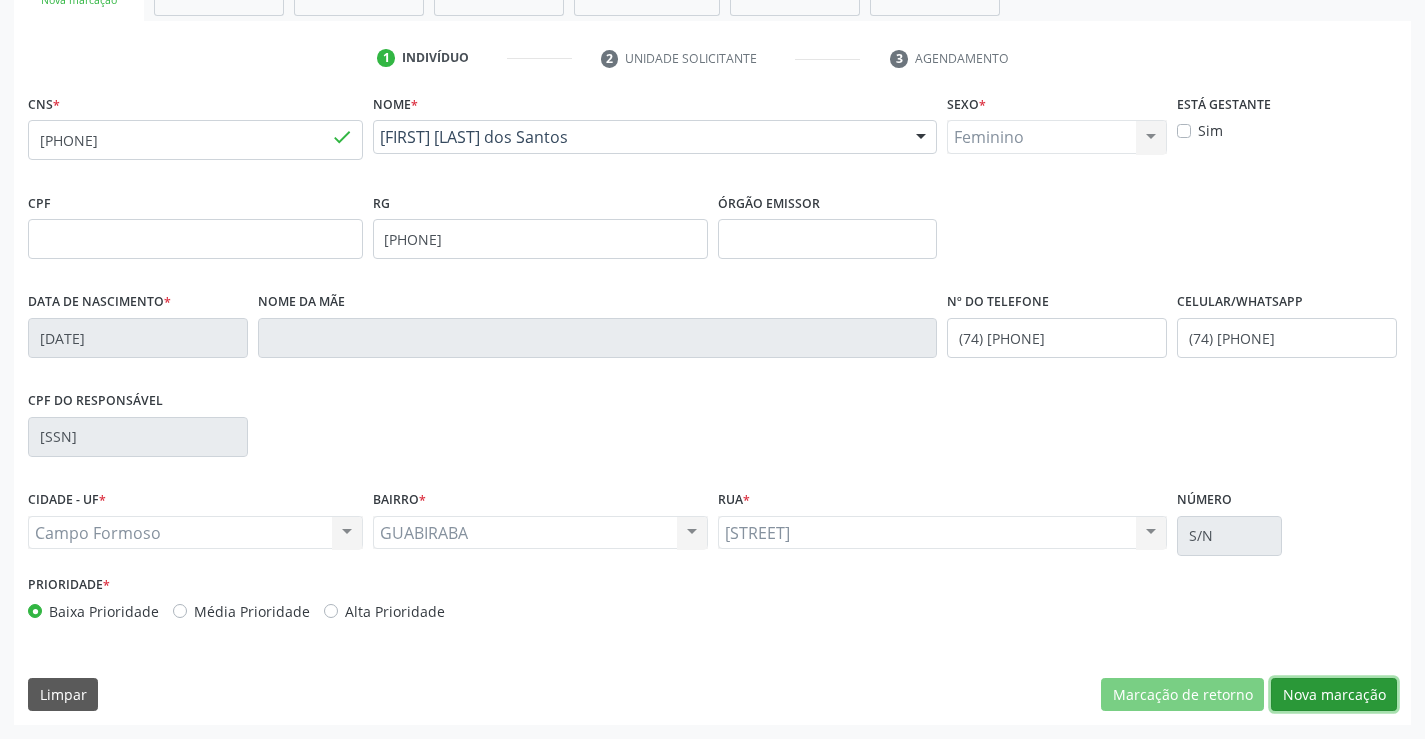 click on "Nova marcação" at bounding box center (1334, 695) 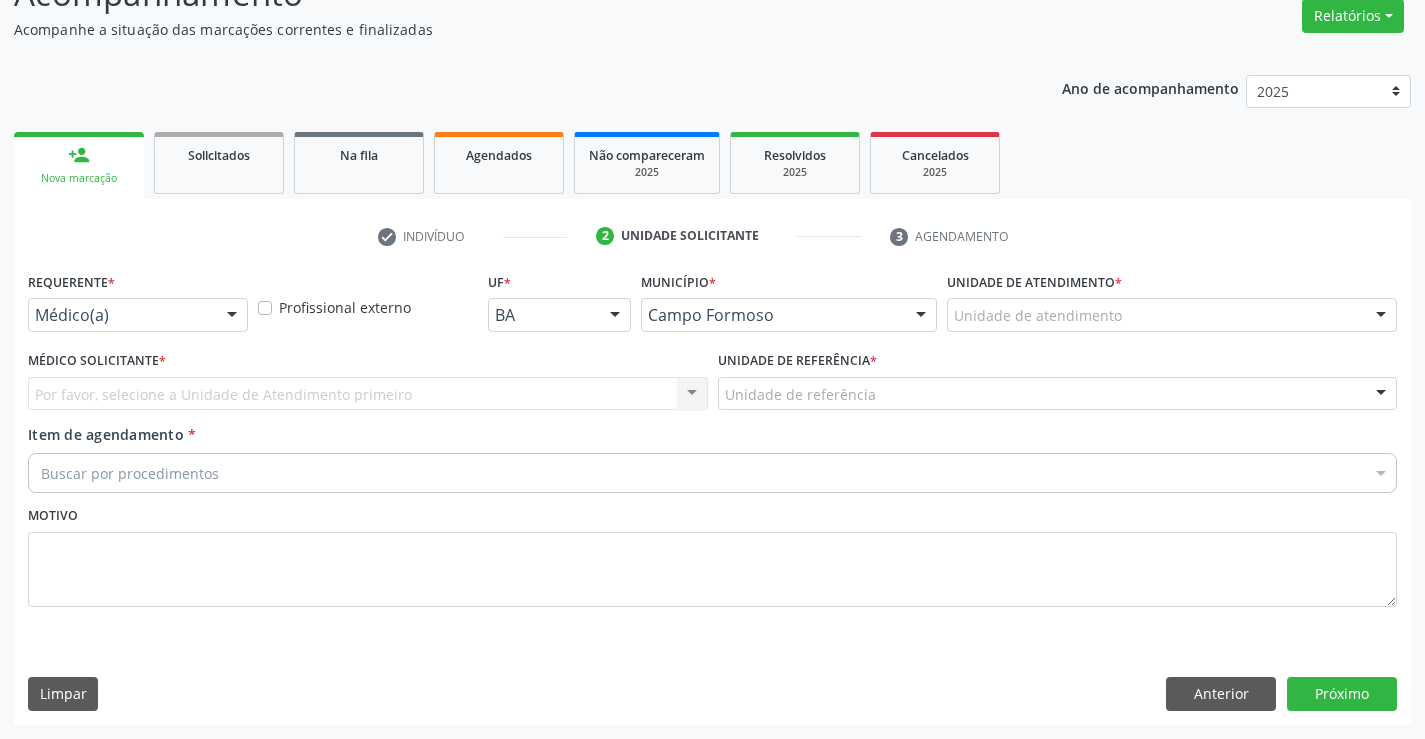 scroll, scrollTop: 167, scrollLeft: 0, axis: vertical 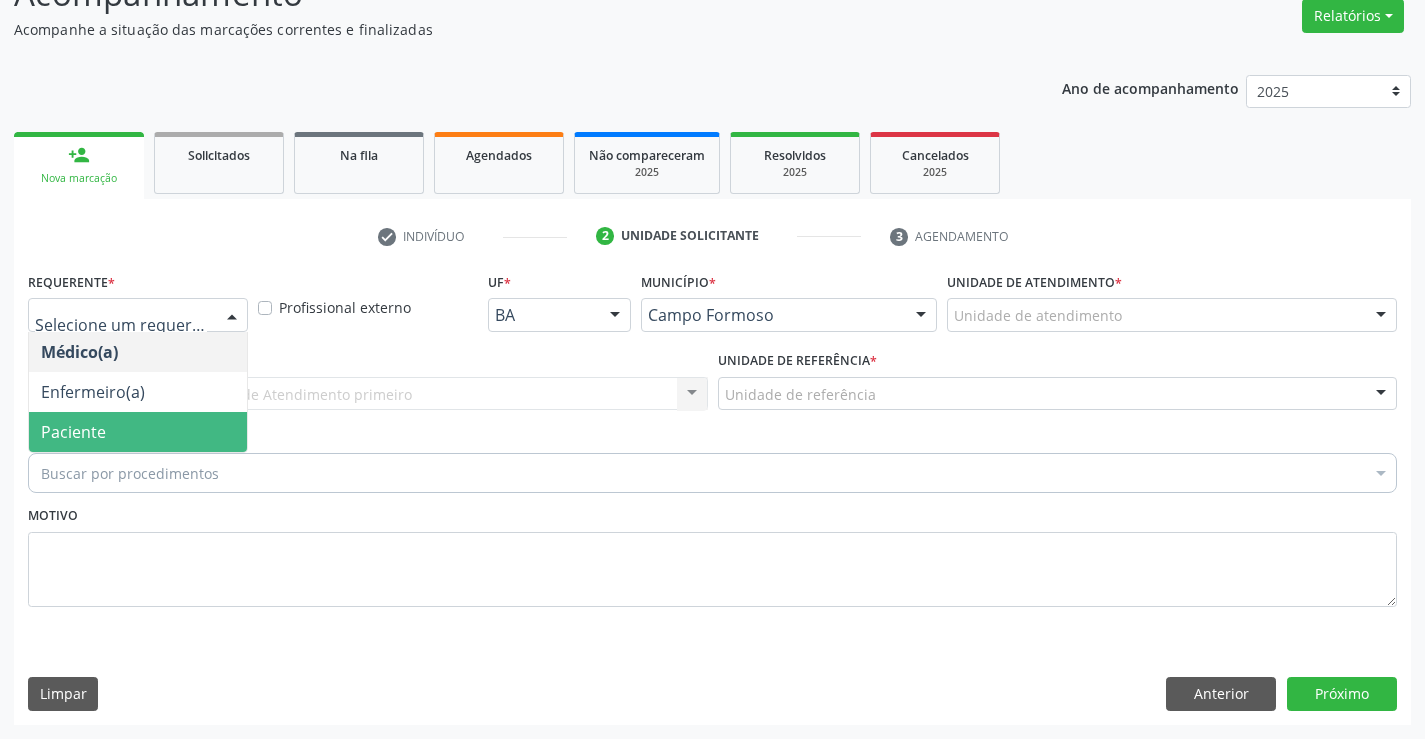 click on "Paciente" at bounding box center [138, 432] 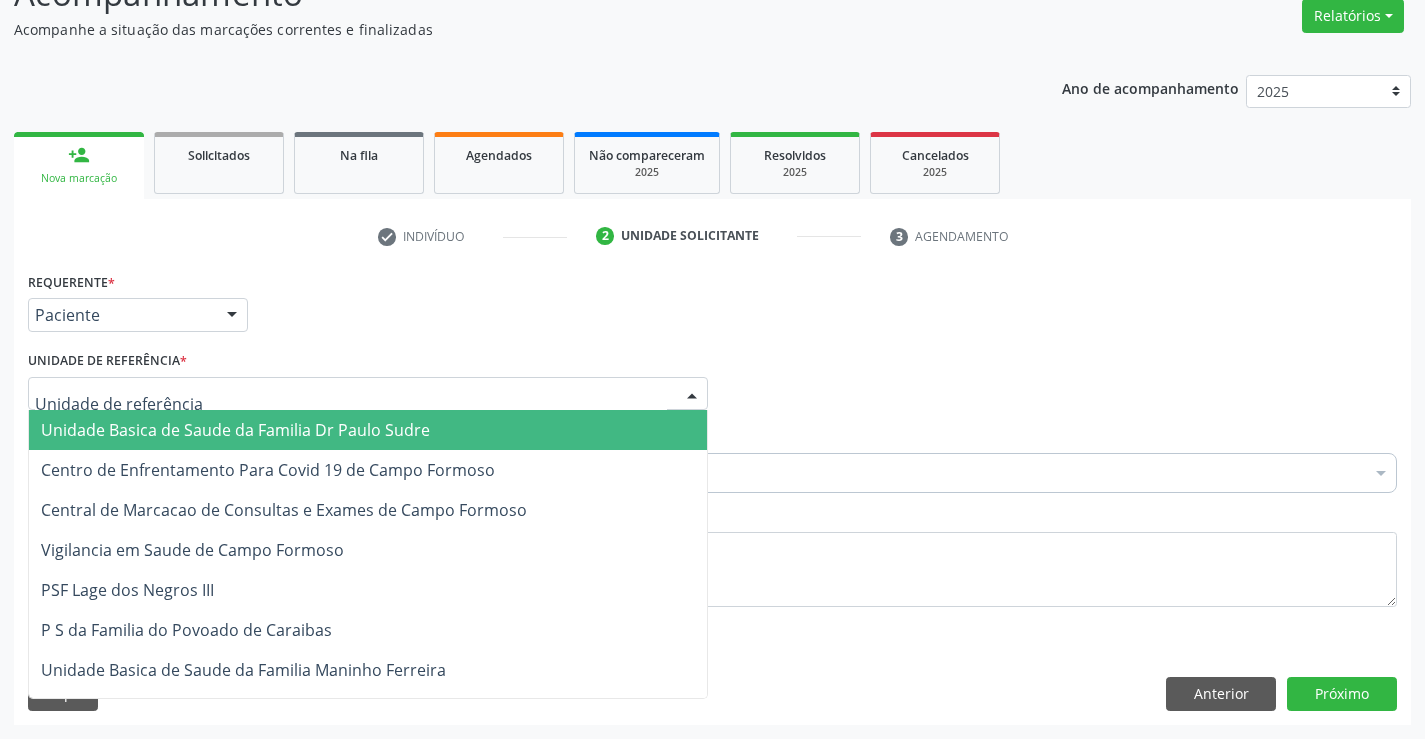 click at bounding box center [368, 394] 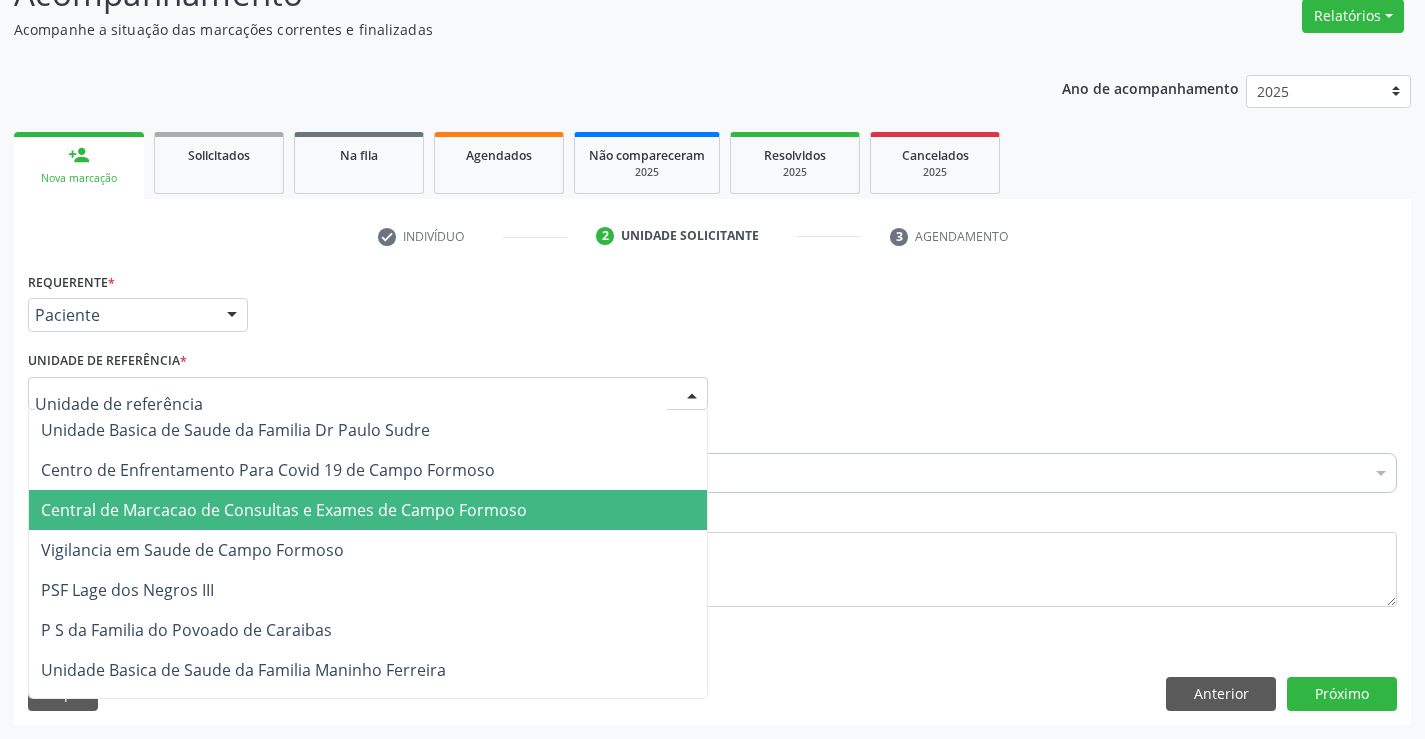 click on "Central de Marcacao de Consultas e Exames de Campo Formoso" at bounding box center [368, 510] 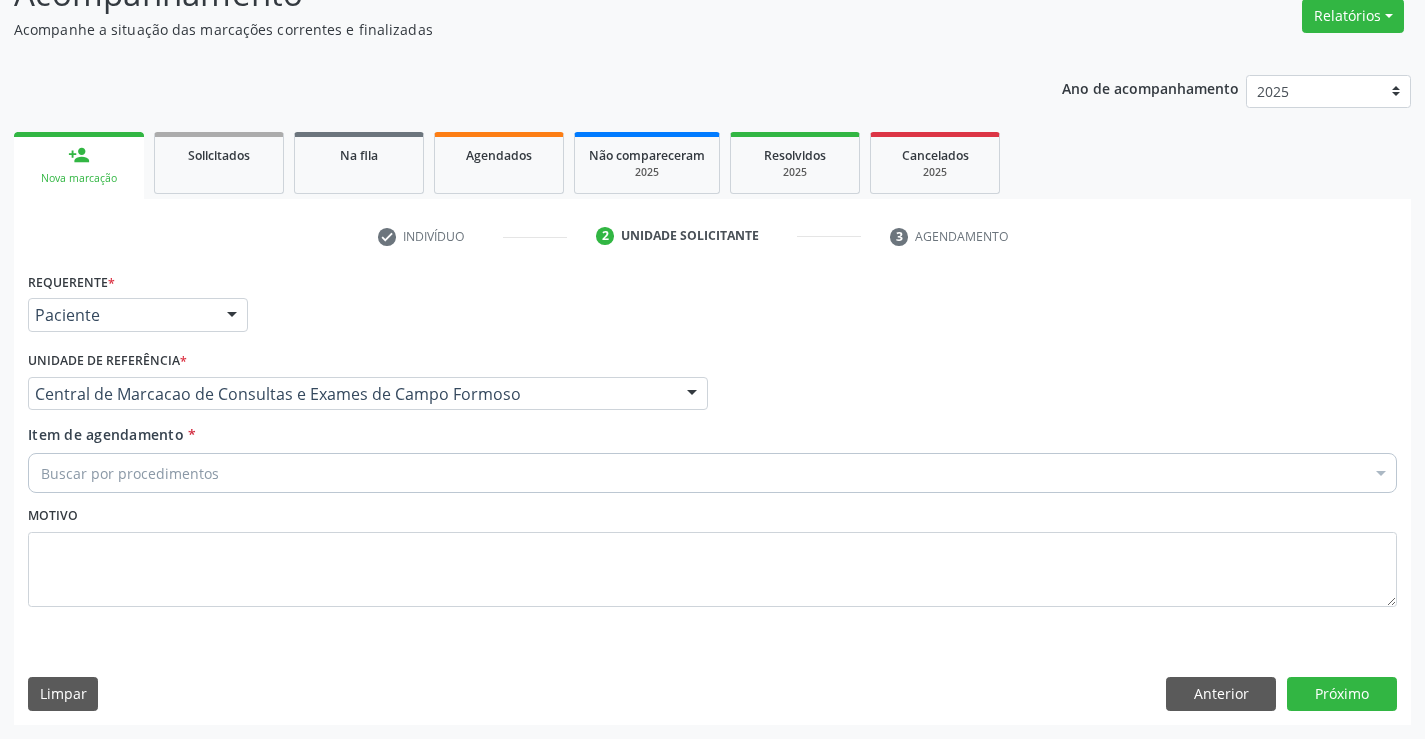 click on "Buscar por procedimentos" at bounding box center (712, 473) 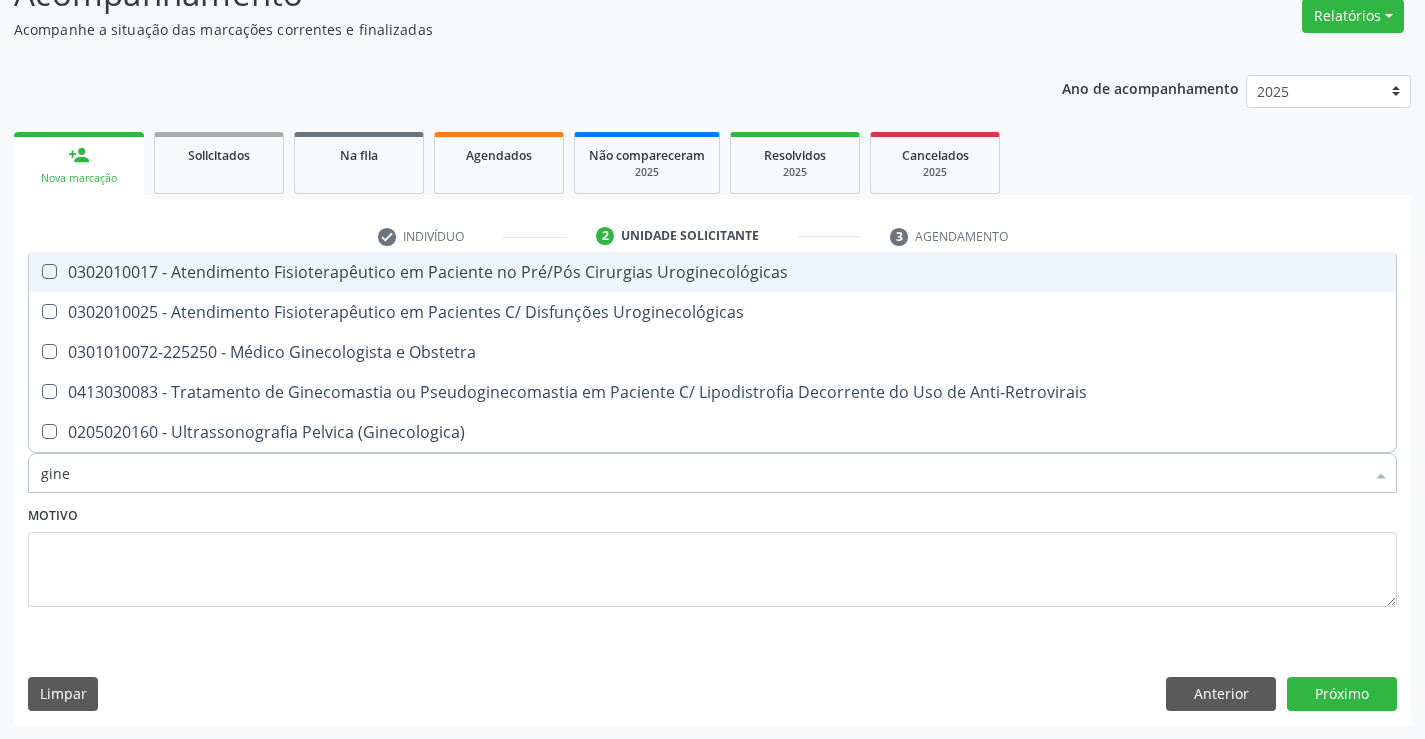 type on "ginec" 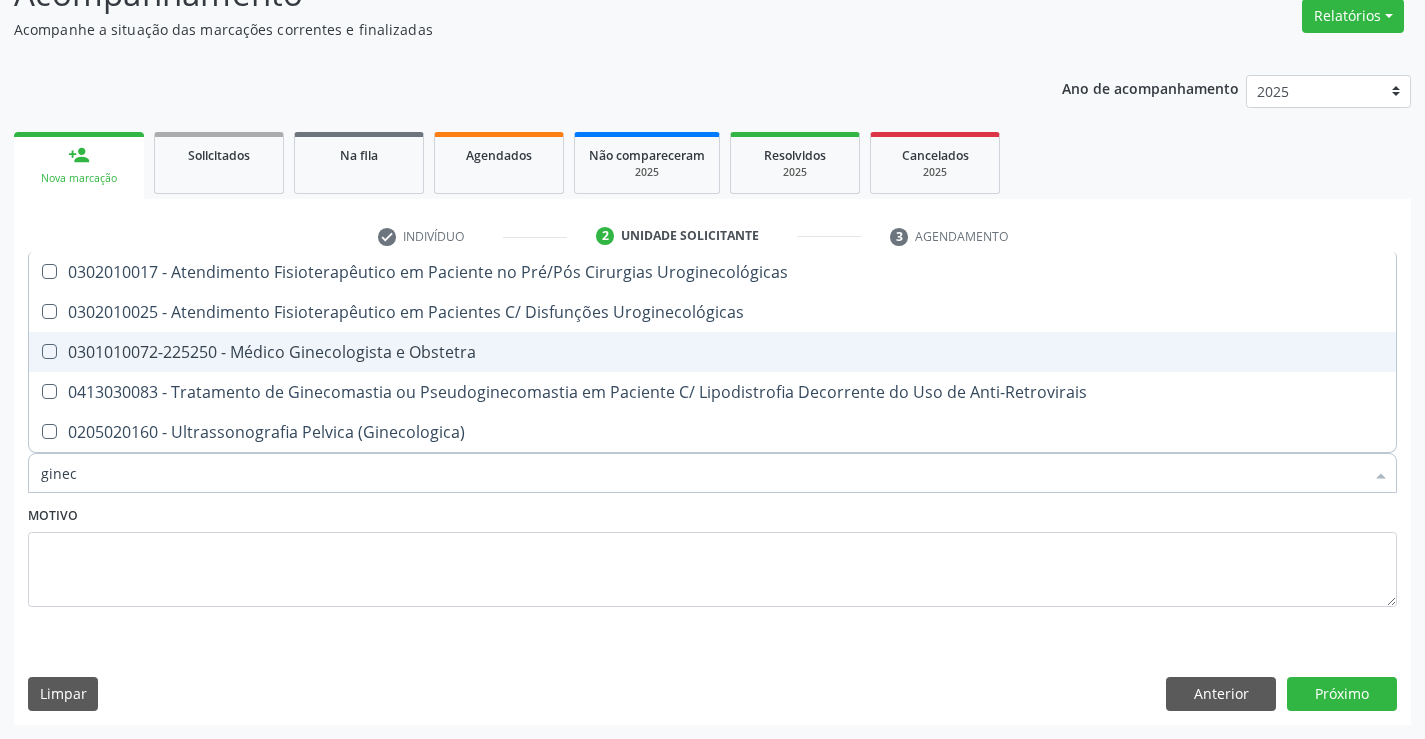 click on "0301010072-225250 - Médico Ginecologista e Obstetra" at bounding box center (712, 352) 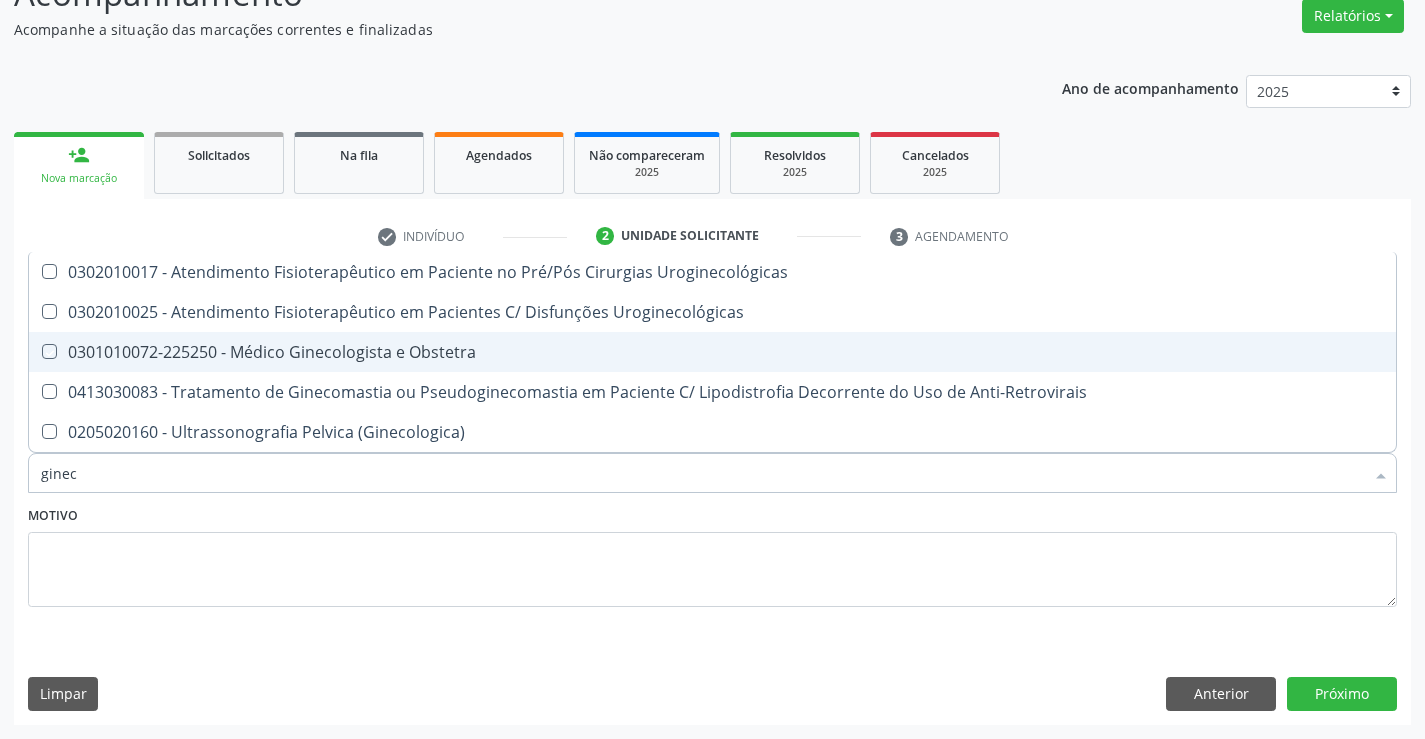 checkbox on "true" 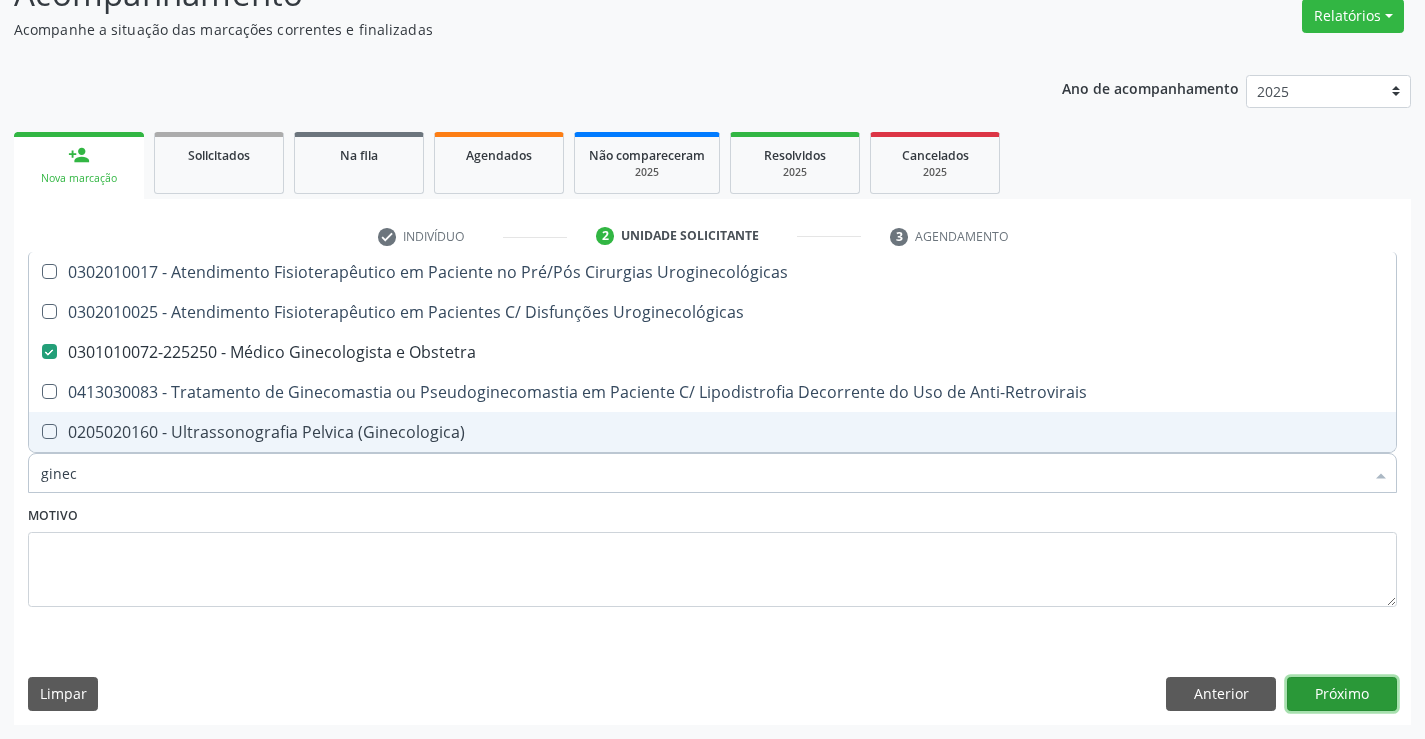 click on "Próximo" at bounding box center (1342, 694) 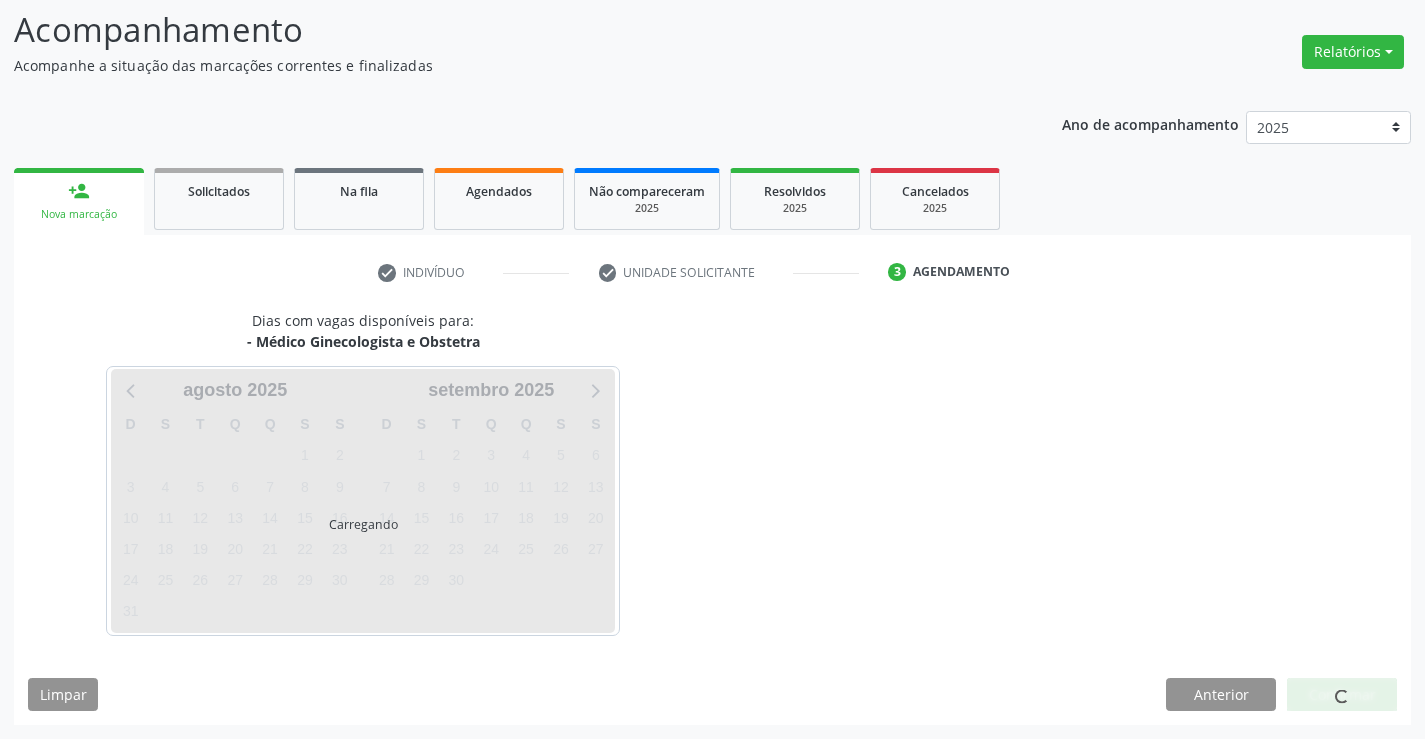 scroll, scrollTop: 131, scrollLeft: 0, axis: vertical 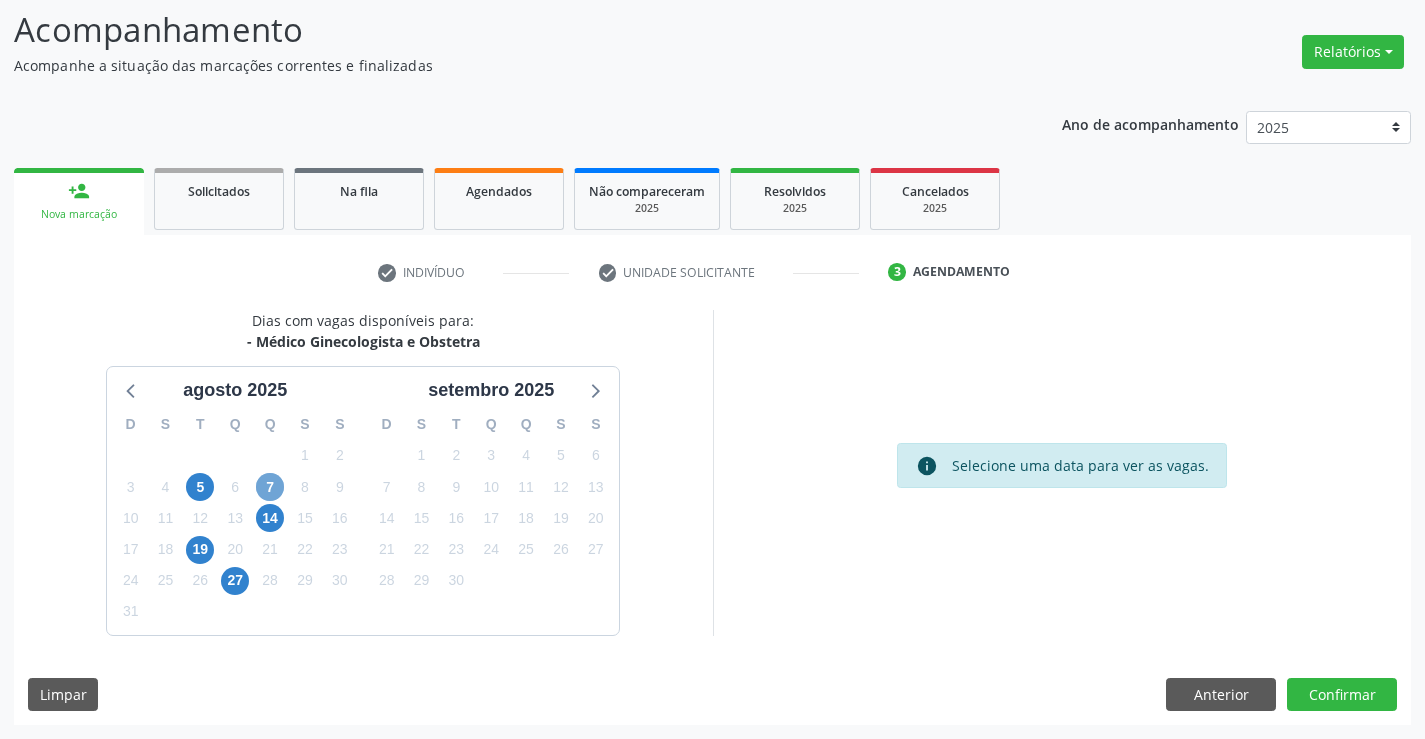 click on "7" at bounding box center [270, 487] 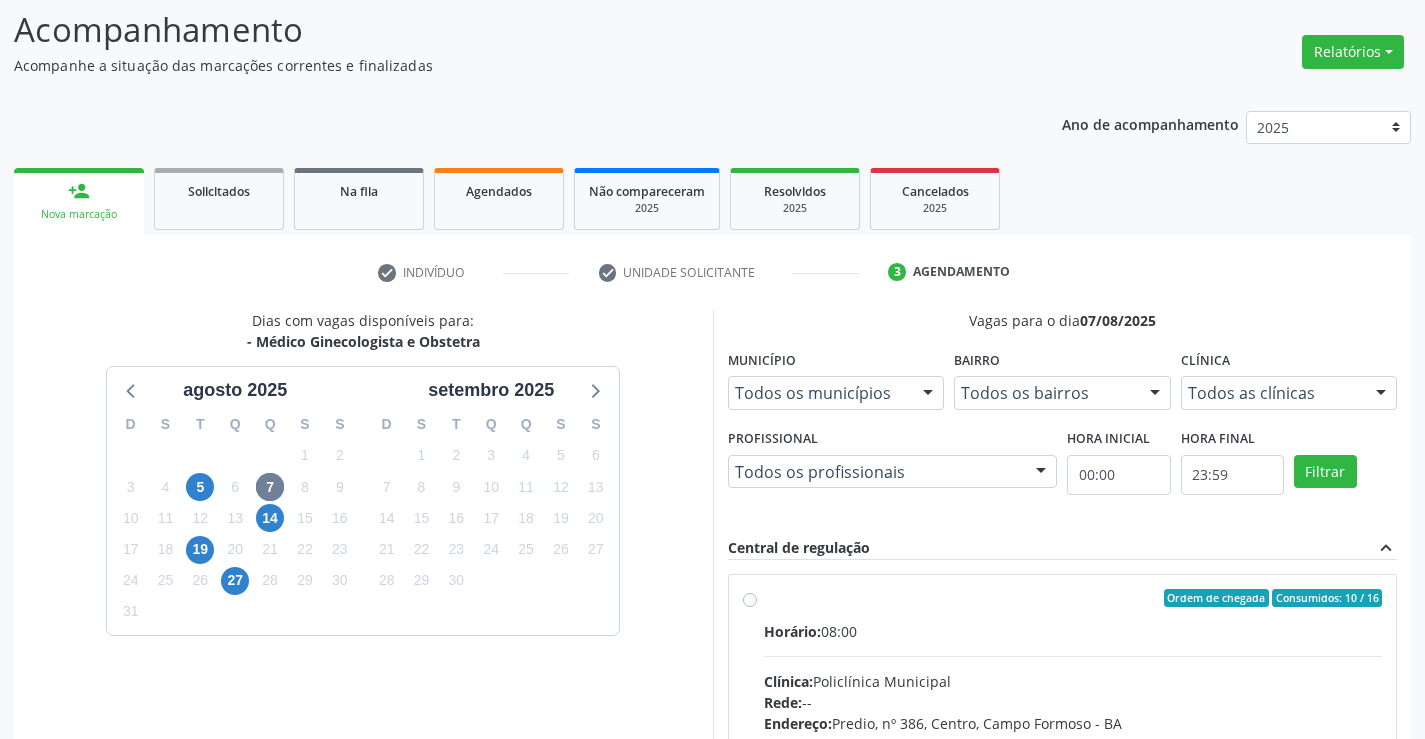 drag, startPoint x: 950, startPoint y: 649, endPoint x: 1439, endPoint y: 641, distance: 489.06543 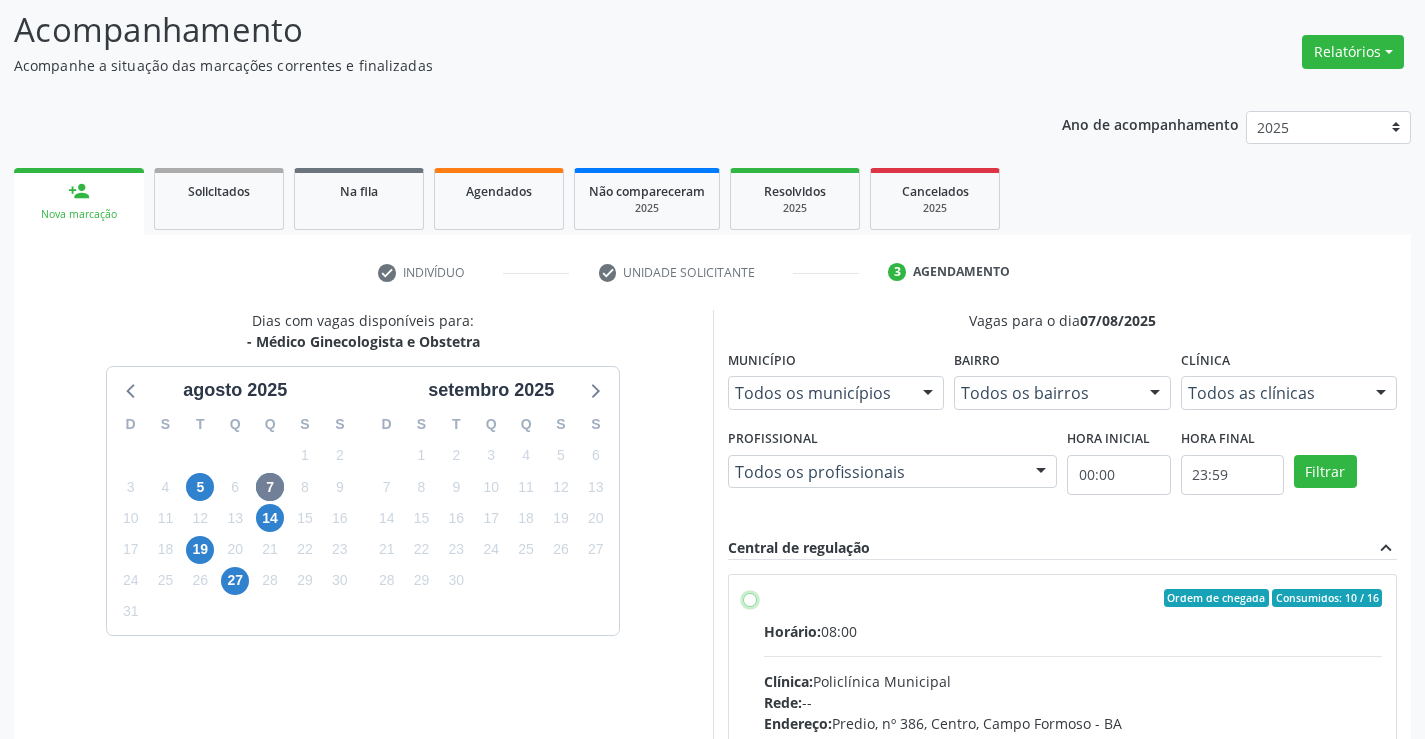 click on "Ordem de chegada
Consumidos: 10 / 16
Horário:   08:00
Clínica:  Policlínica Municipal
Rede:
--
Endereço:   Predio, nº 386, Centro, Campo Formoso - BA
Telefone:   (74) [PHONE]
Profissional:
[FIRST] [LAST] dos Santos
Informações adicionais sobre o atendimento
Idade de atendimento:
de 0 a 120 anos
Gênero(s) atendido(s):
Masculino e Feminino
Informações adicionais:
--" at bounding box center (750, 598) 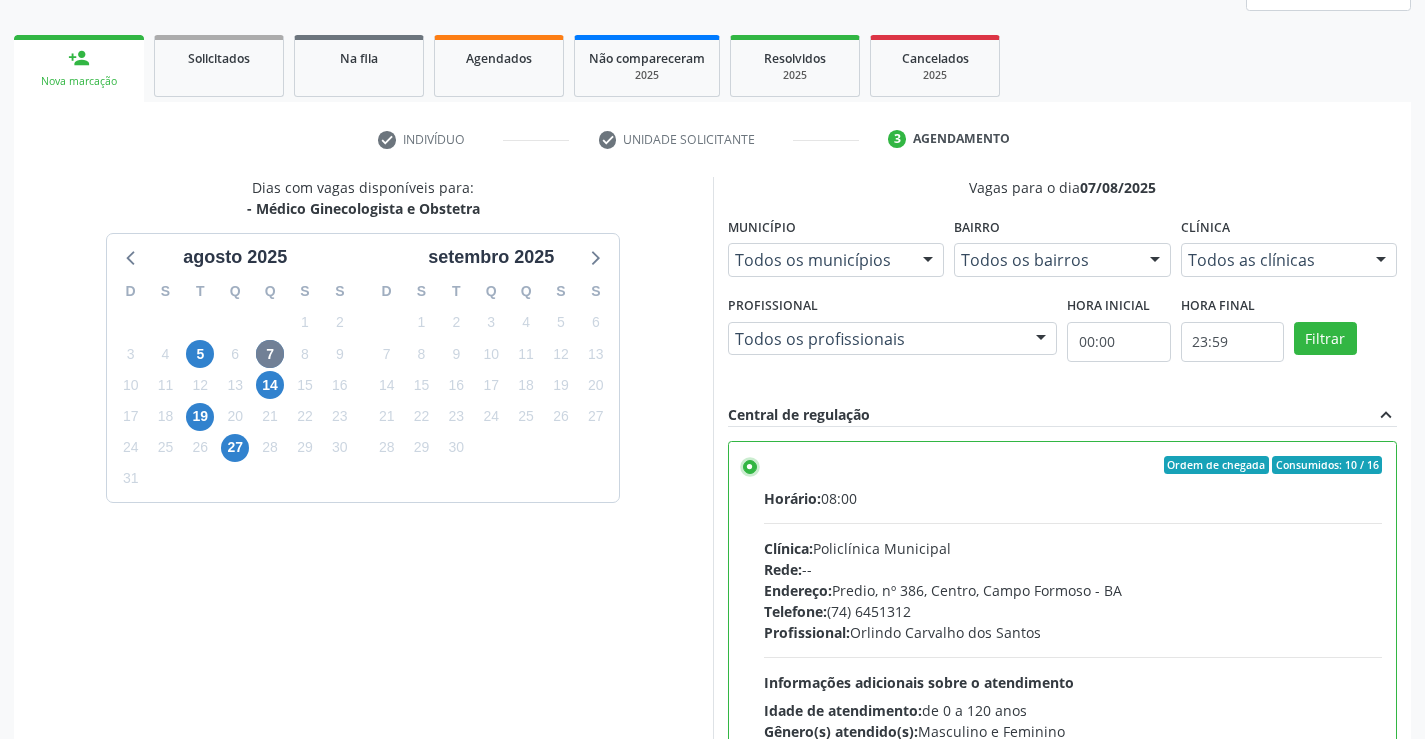 scroll, scrollTop: 456, scrollLeft: 0, axis: vertical 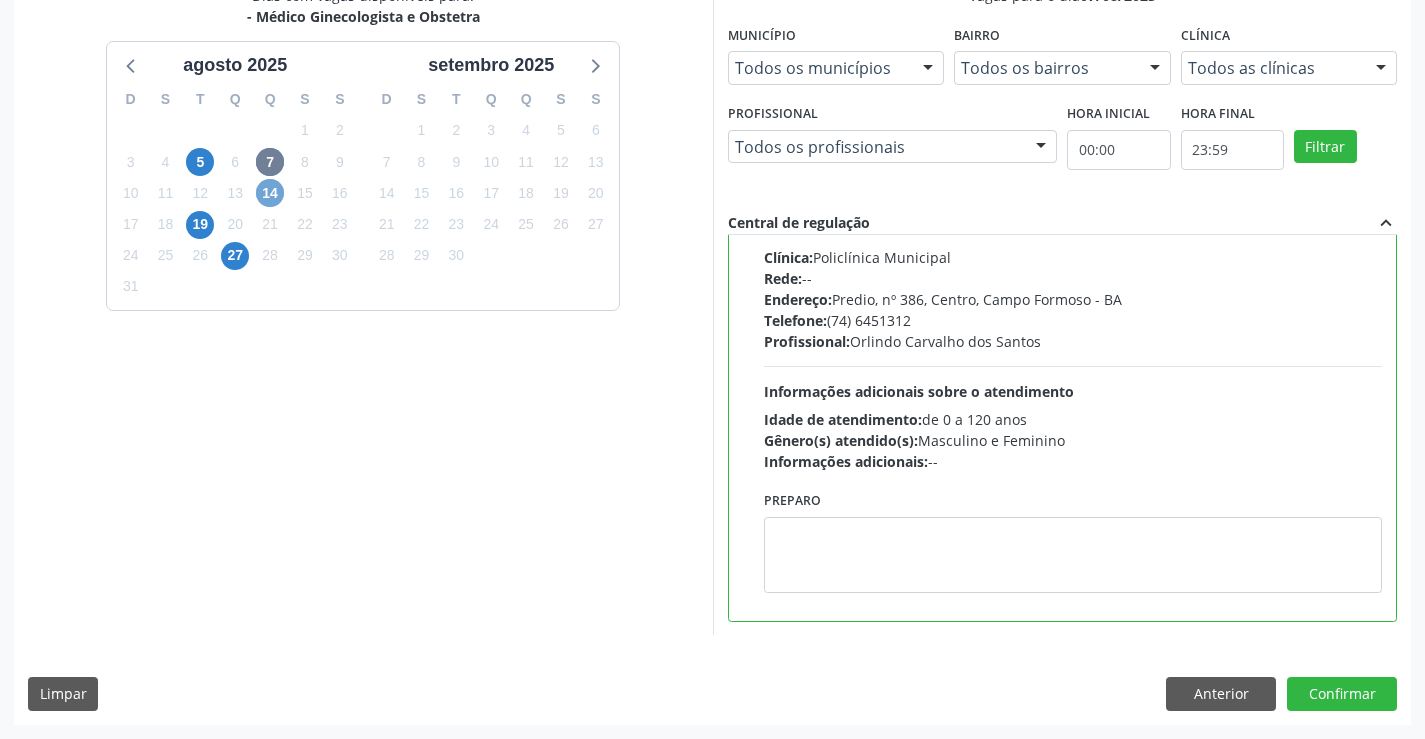 click on "14" at bounding box center (270, 193) 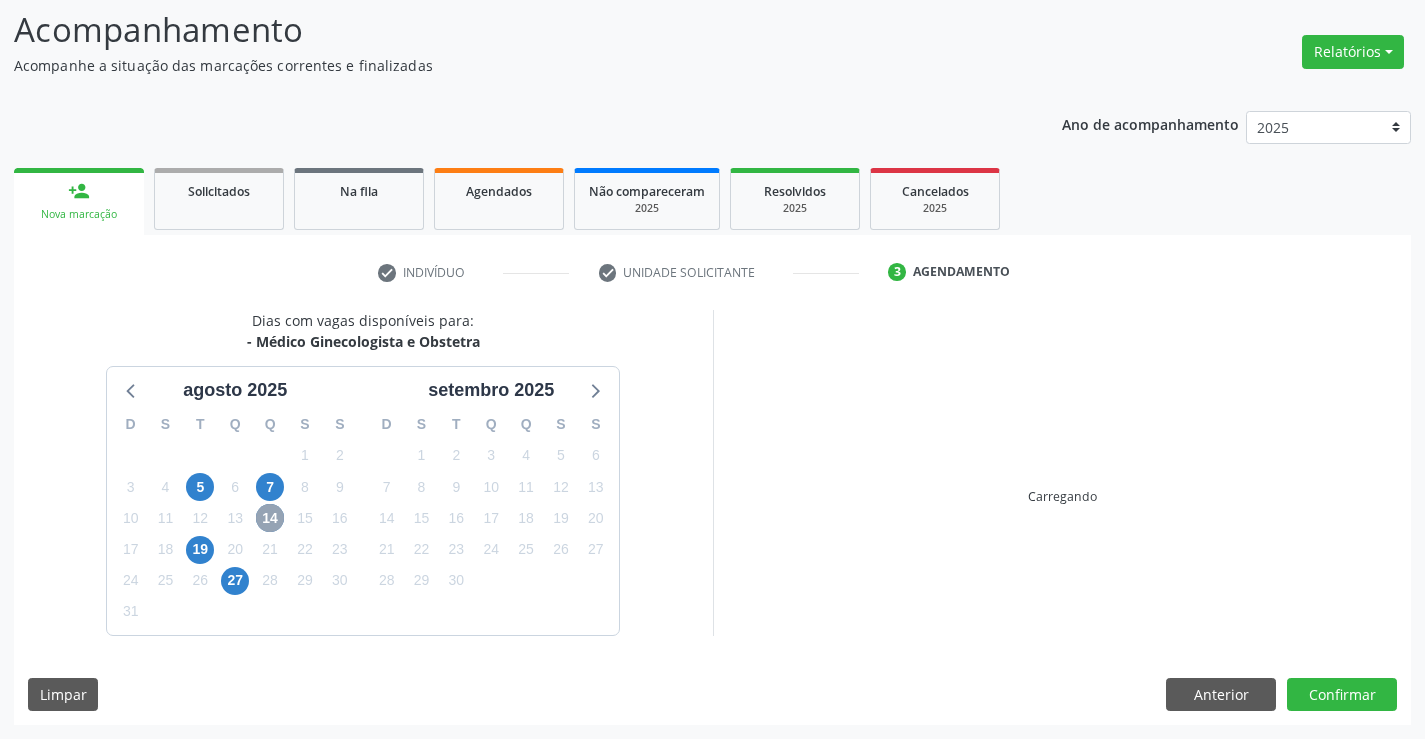 scroll, scrollTop: 456, scrollLeft: 0, axis: vertical 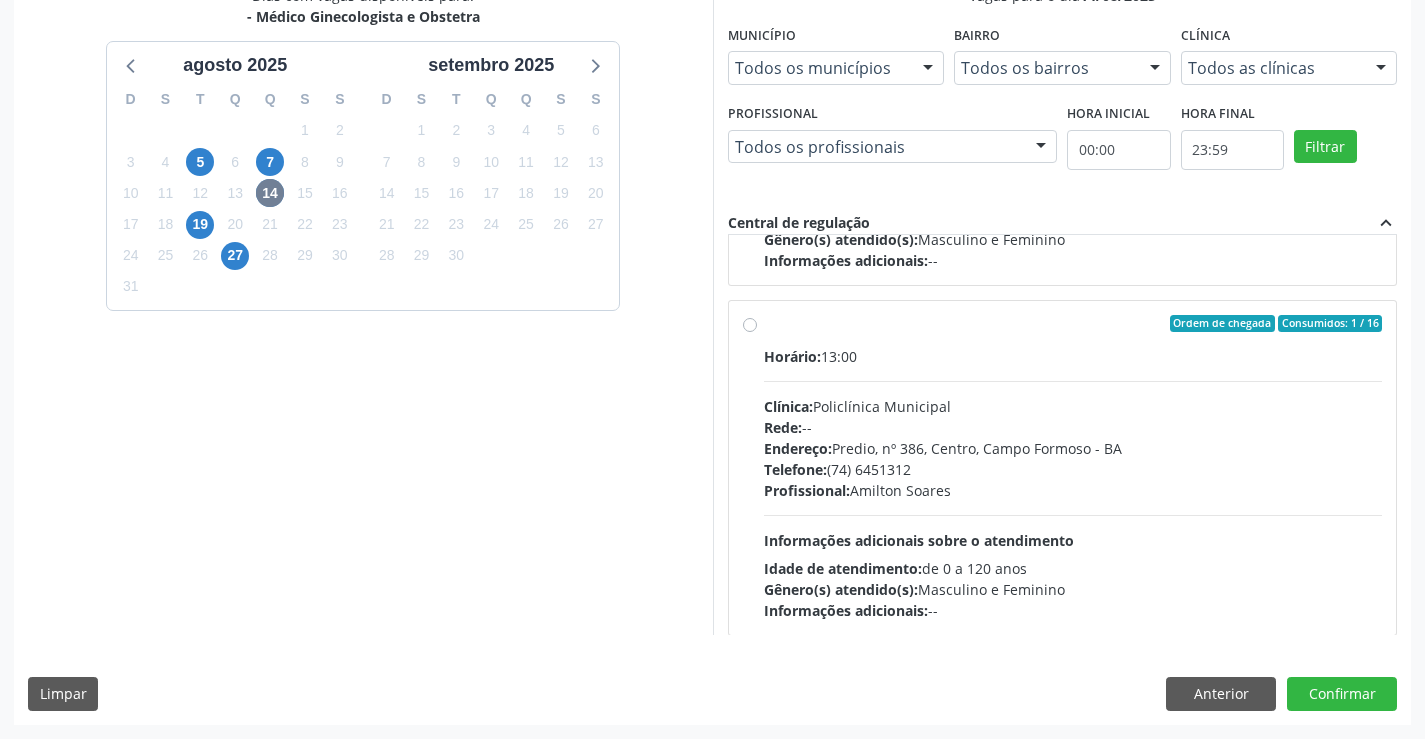 click on "Horário:   13:00
Clínica:  Policlínica Municipal
Rede:
--
Endereço:   Predio, nº 386, Centro, Campo Formoso - BA
Telefone:   (74) [PHONE]
Profissional:
[FIRST] Soares
Informações adicionais sobre o atendimento
Idade de atendimento:
de 0 a 120 anos
Gênero(s) atendido(s):
Masculino e Feminino
Informações adicionais:
--" at bounding box center (1073, 483) 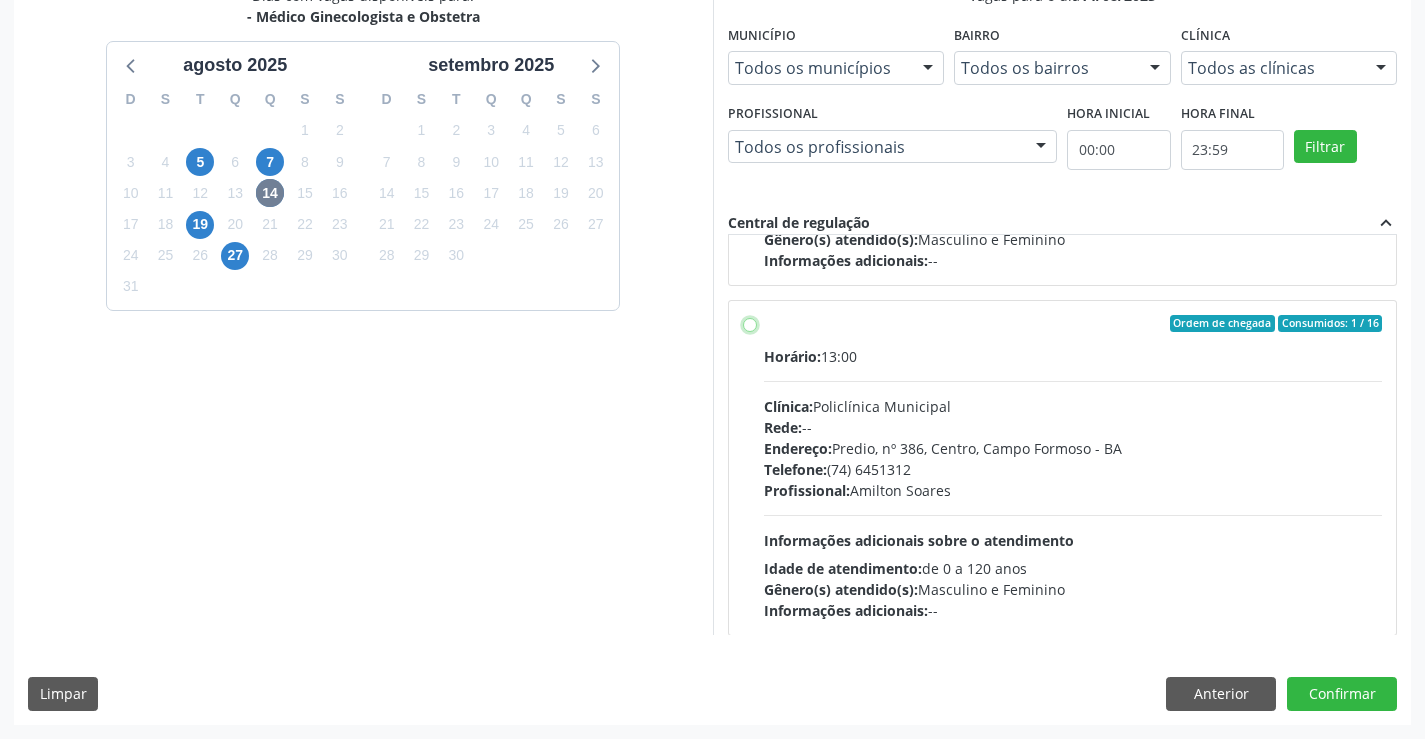 radio on "true" 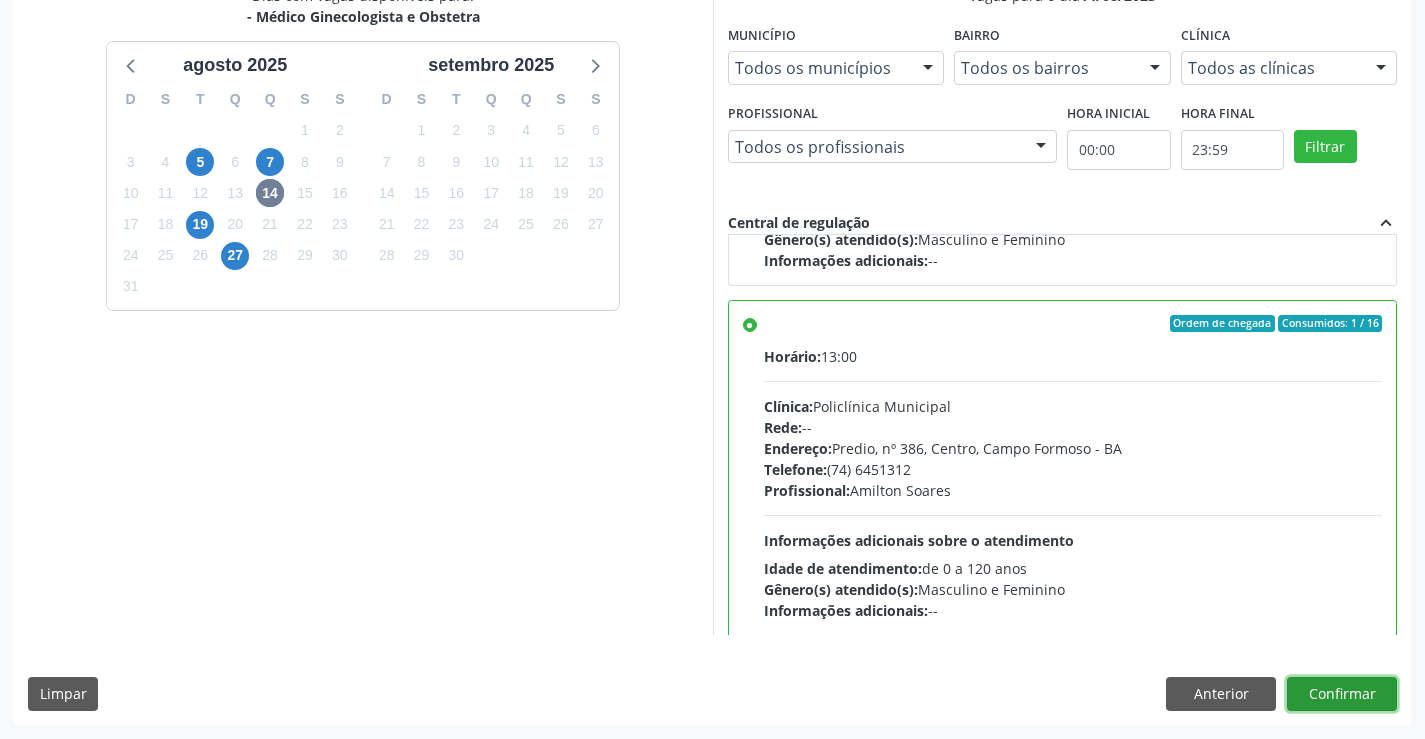 click on "Confirmar" at bounding box center (1342, 694) 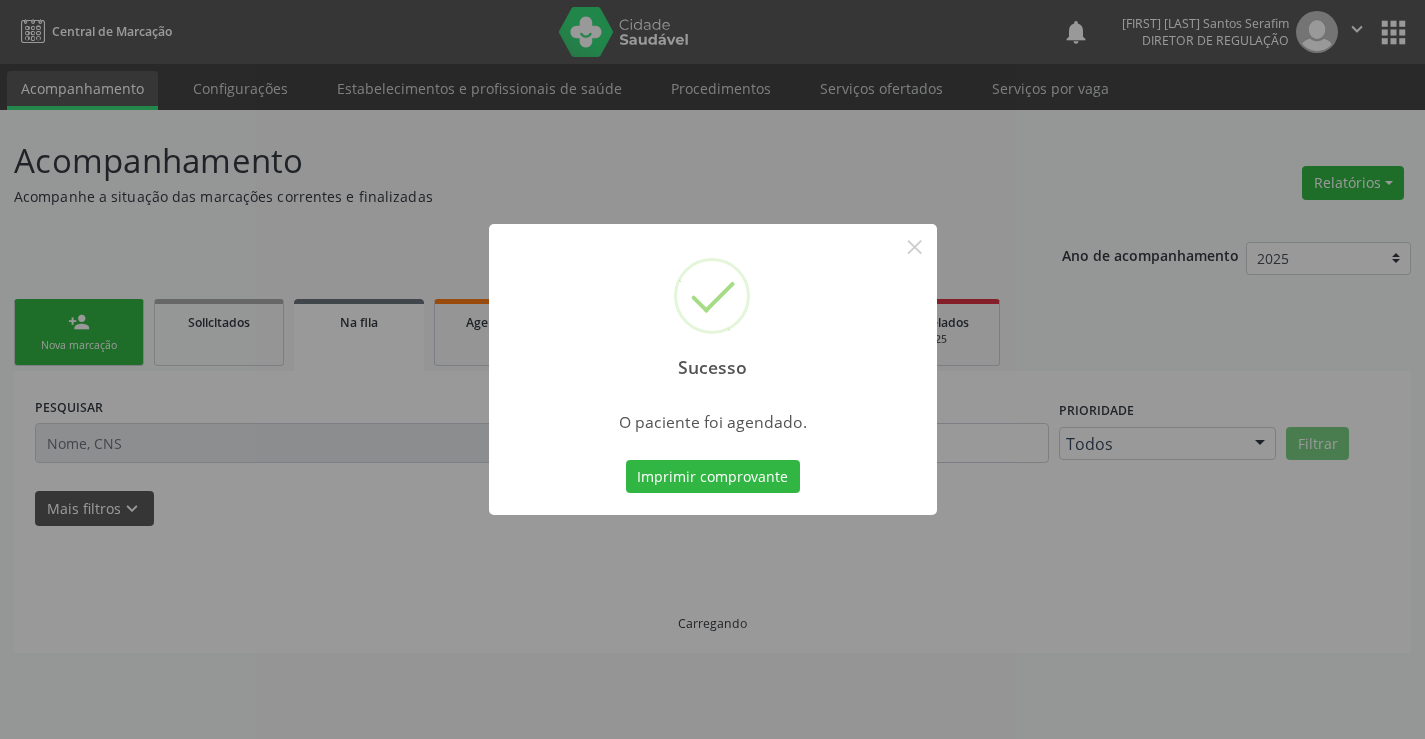 scroll, scrollTop: 0, scrollLeft: 0, axis: both 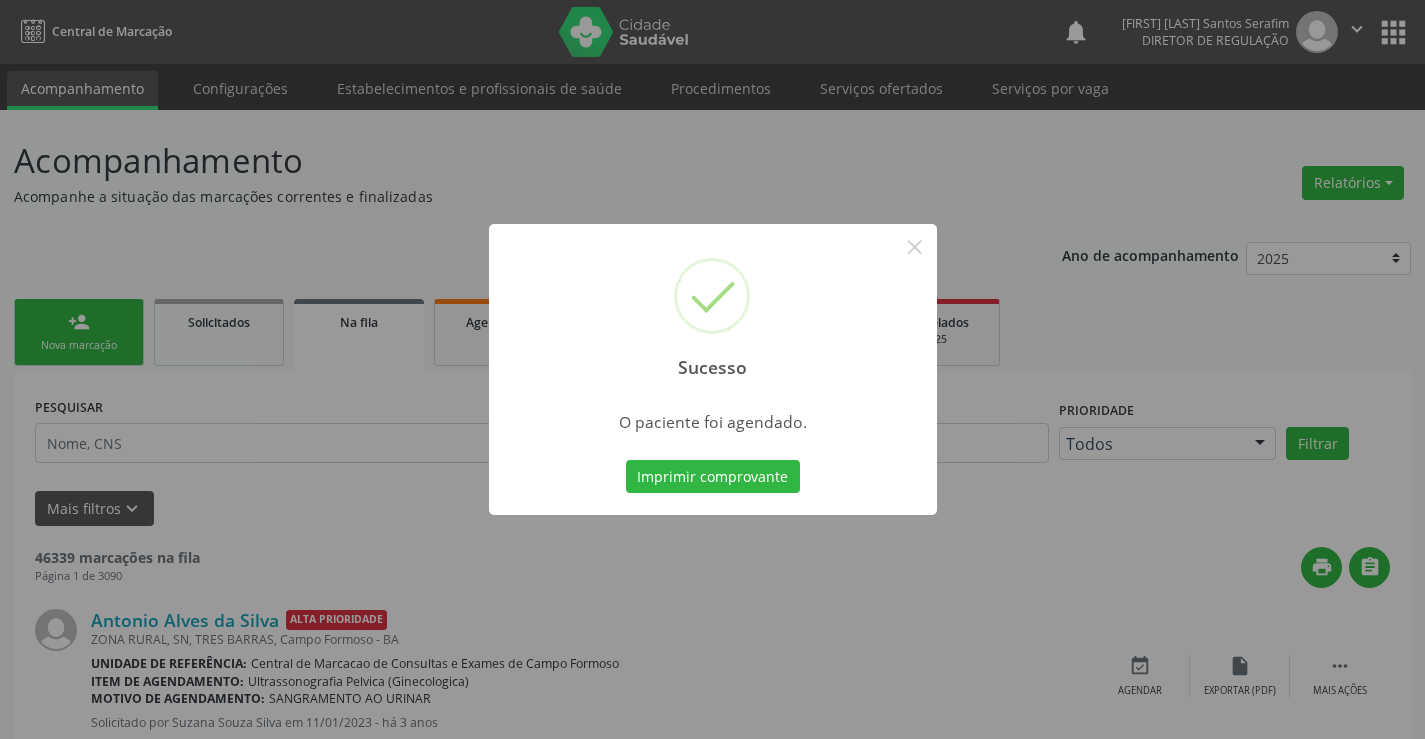 type 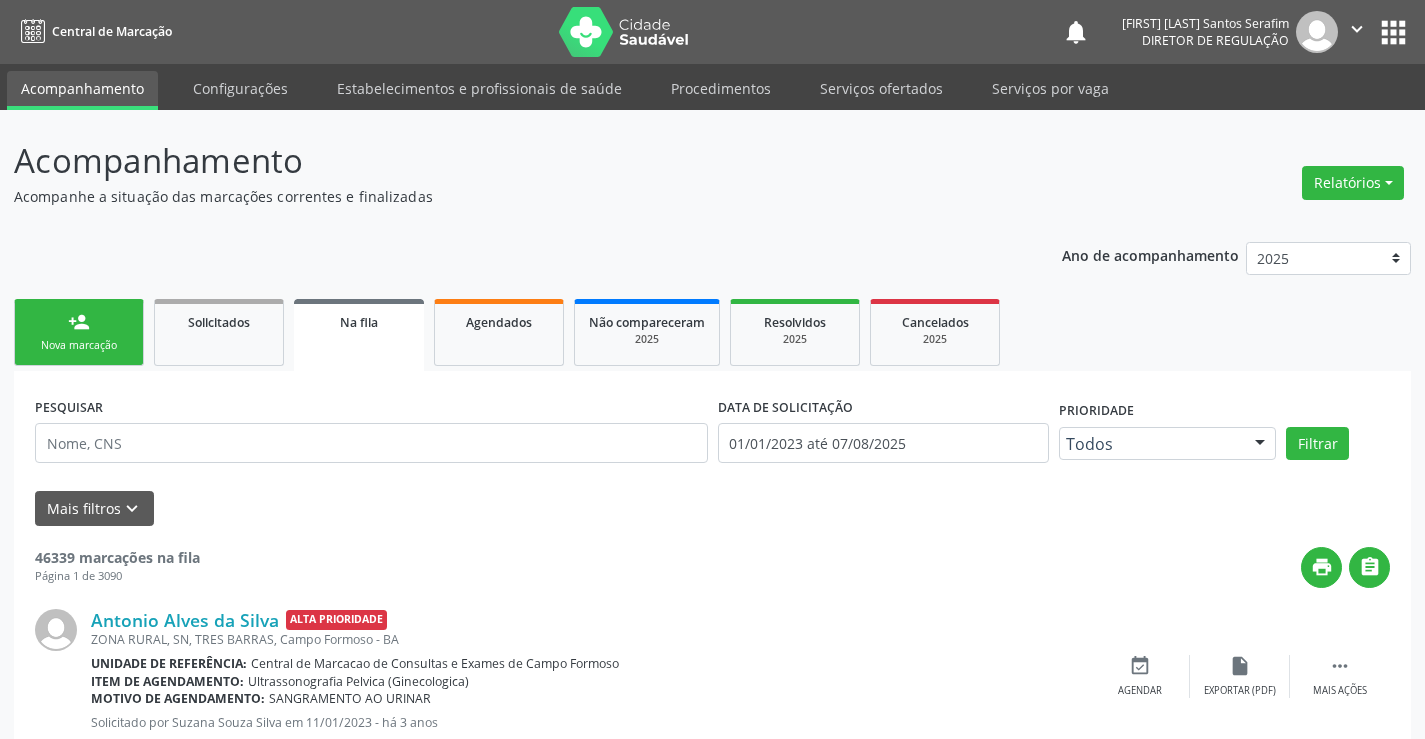 click on "Ano de acompanhamento
2025 2024 2023
person_add
Nova marcação
Solicitados   Na fila   Agendados   Não compareceram
2025
Resolvidos
2025
Cancelados
2025
PESQUISAR
DATA DE SOLICITAÇÃO
01/01/2023 até 07/08/2025
Prioridade
Todos         Todos   Baixa Prioridade   Média Prioridade   Alta Prioridade
Nenhum resultado encontrado para: "   "
Não há nenhuma opção para ser exibida.
Filtrar
UNIDADE DE REFERÊNCIA
Selecione uma UBS
Todas as UBS   Unidade Basica de Saude da Familia Dr Paulo Sudre   Centro de Enfrentamento Para Covid 19 de Campo Formoso   Central de Marcacao de Consultas e Exames de Campo Formoso   Vigilancia em Saude de Campo Formoso   PSF Lage dos Negros III   P S da Familia do Povoado de Caraibas   Unidade Basica de Saude da Familia Maninho Ferreira" at bounding box center [712, 1808] 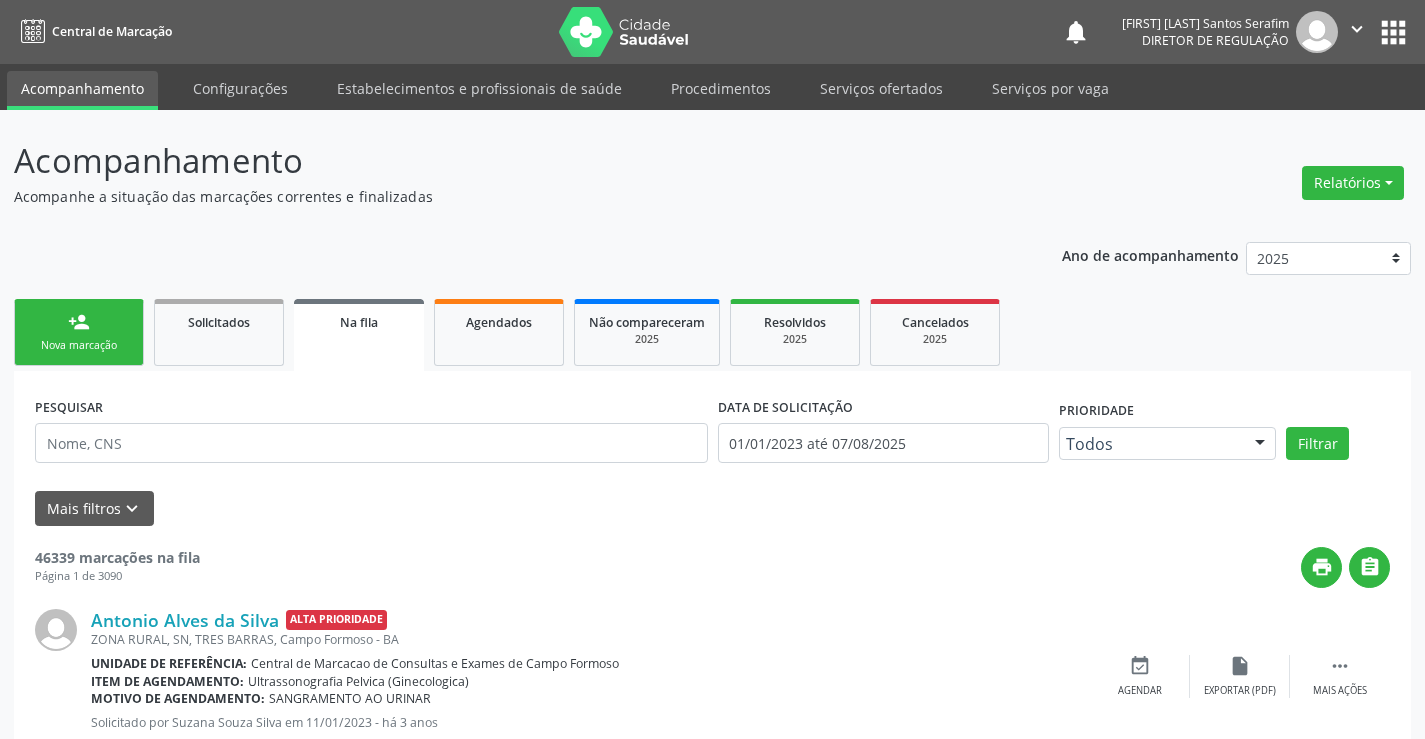 click on "person_add
Nova marcação" at bounding box center (79, 332) 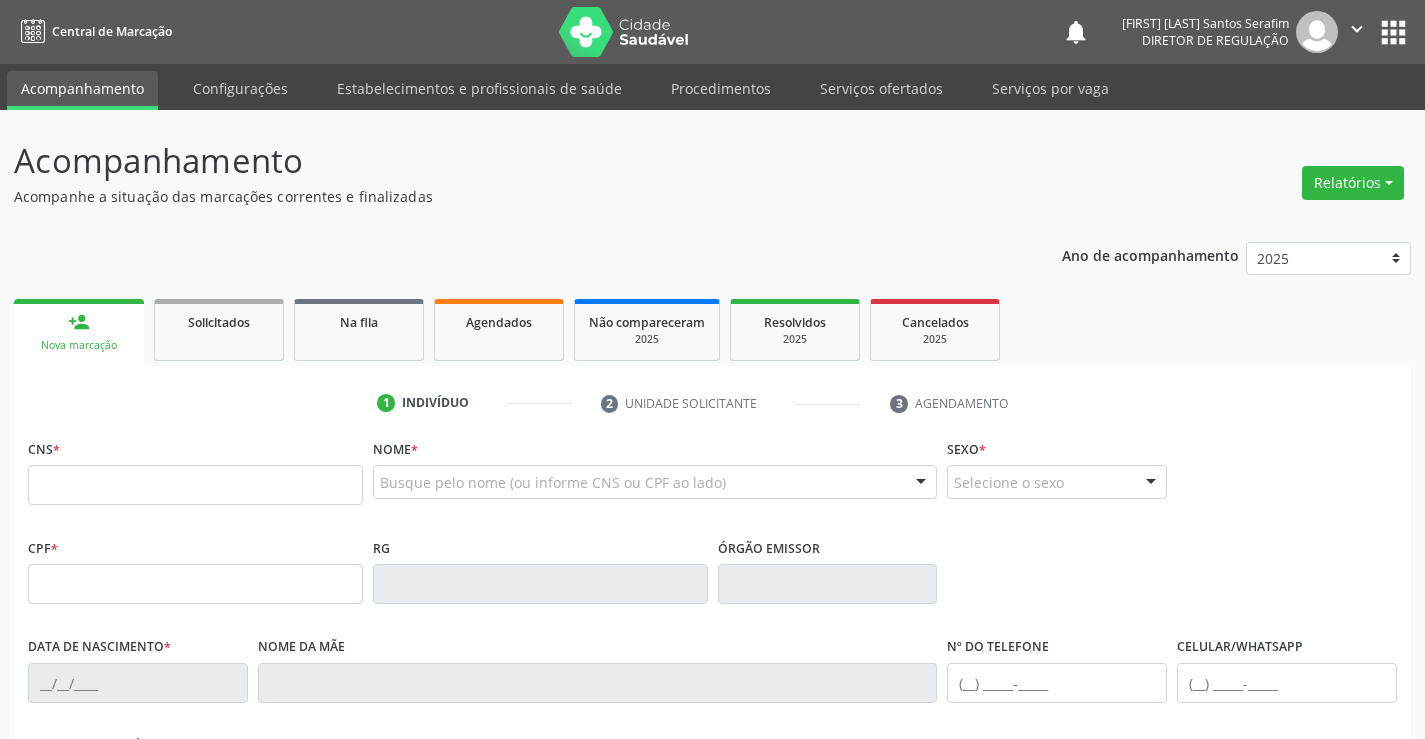 click on "CNS
*" at bounding box center (195, 476) 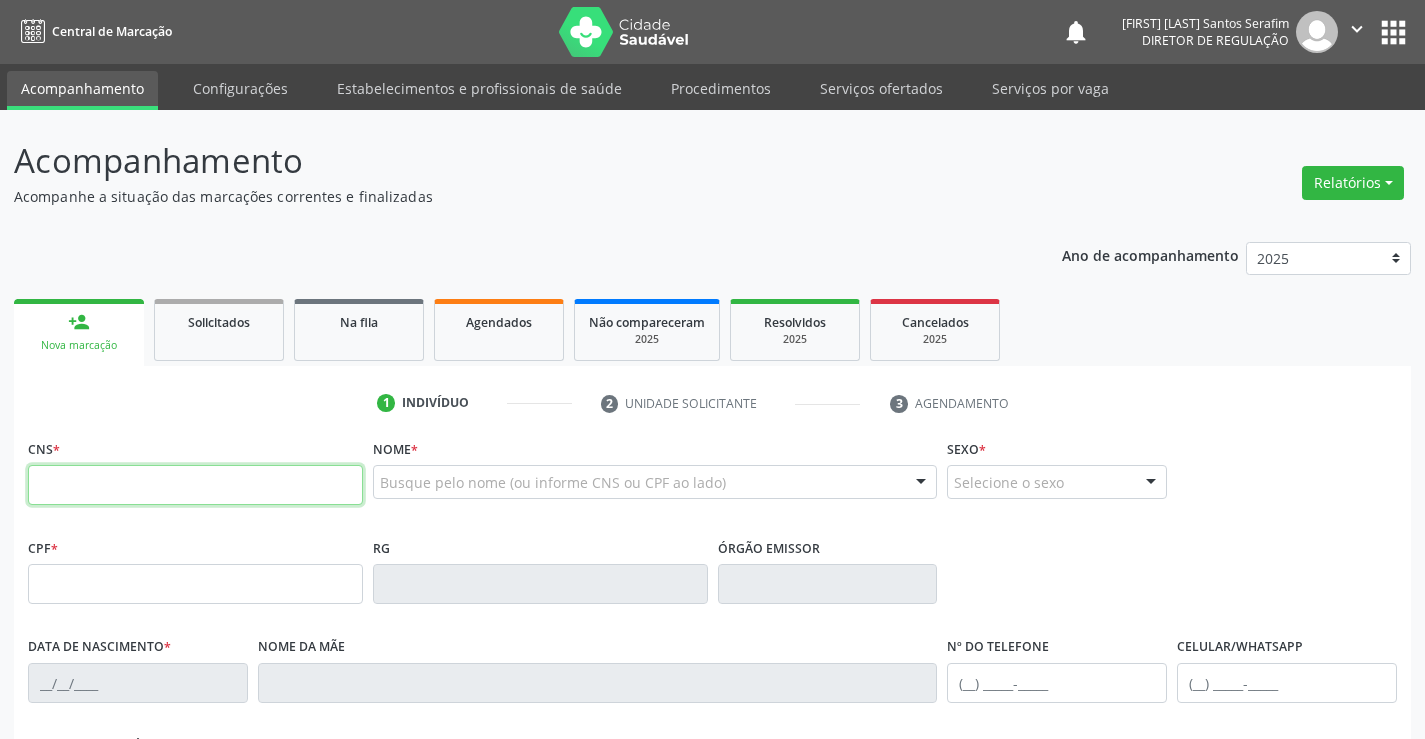 click at bounding box center [195, 485] 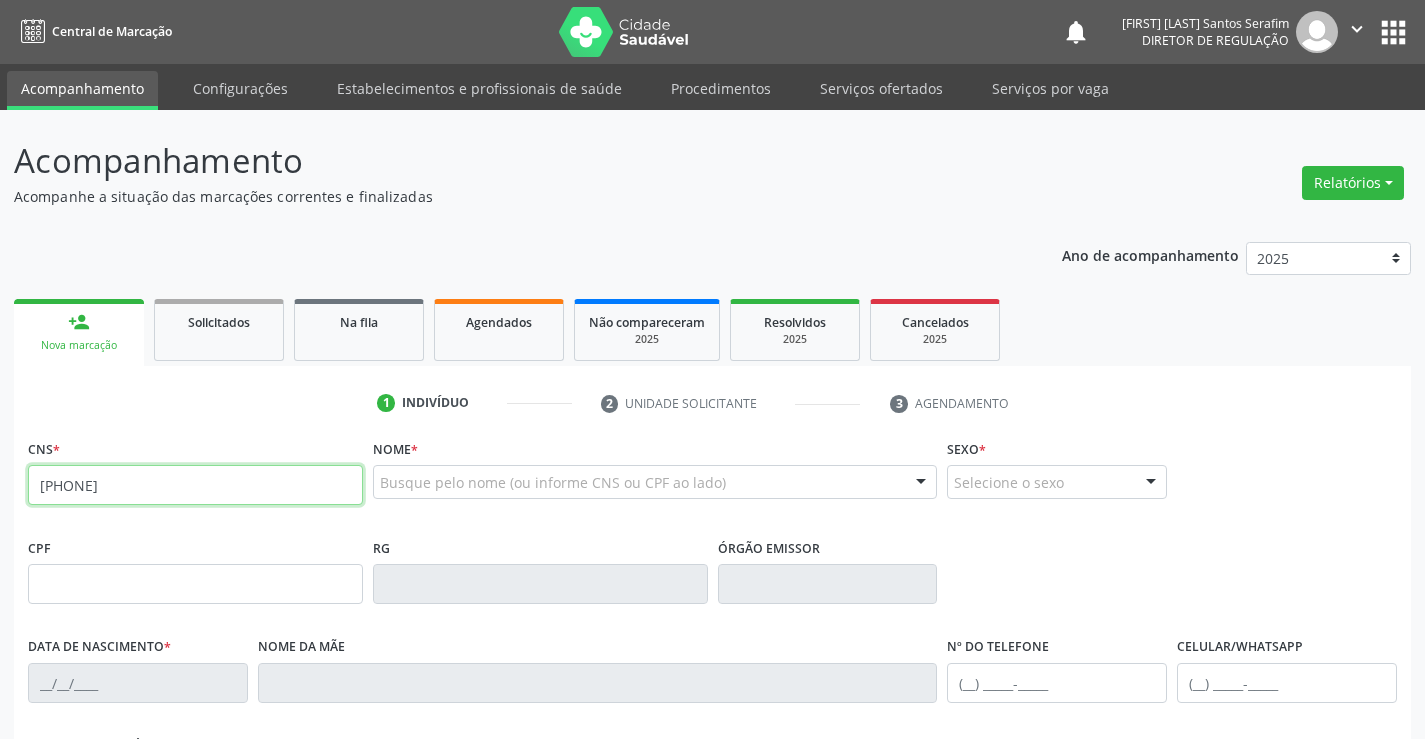 type on "[PHONE]" 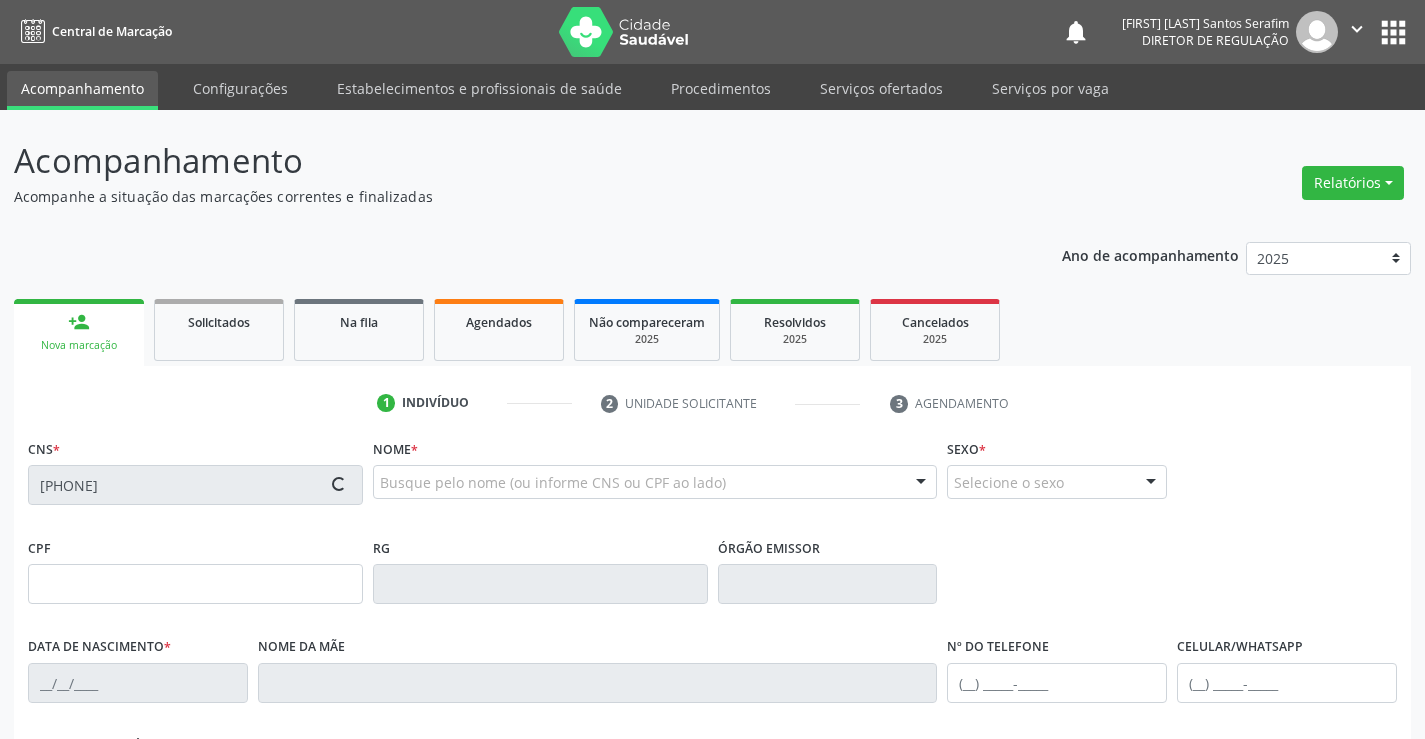 type on "[PHONE]" 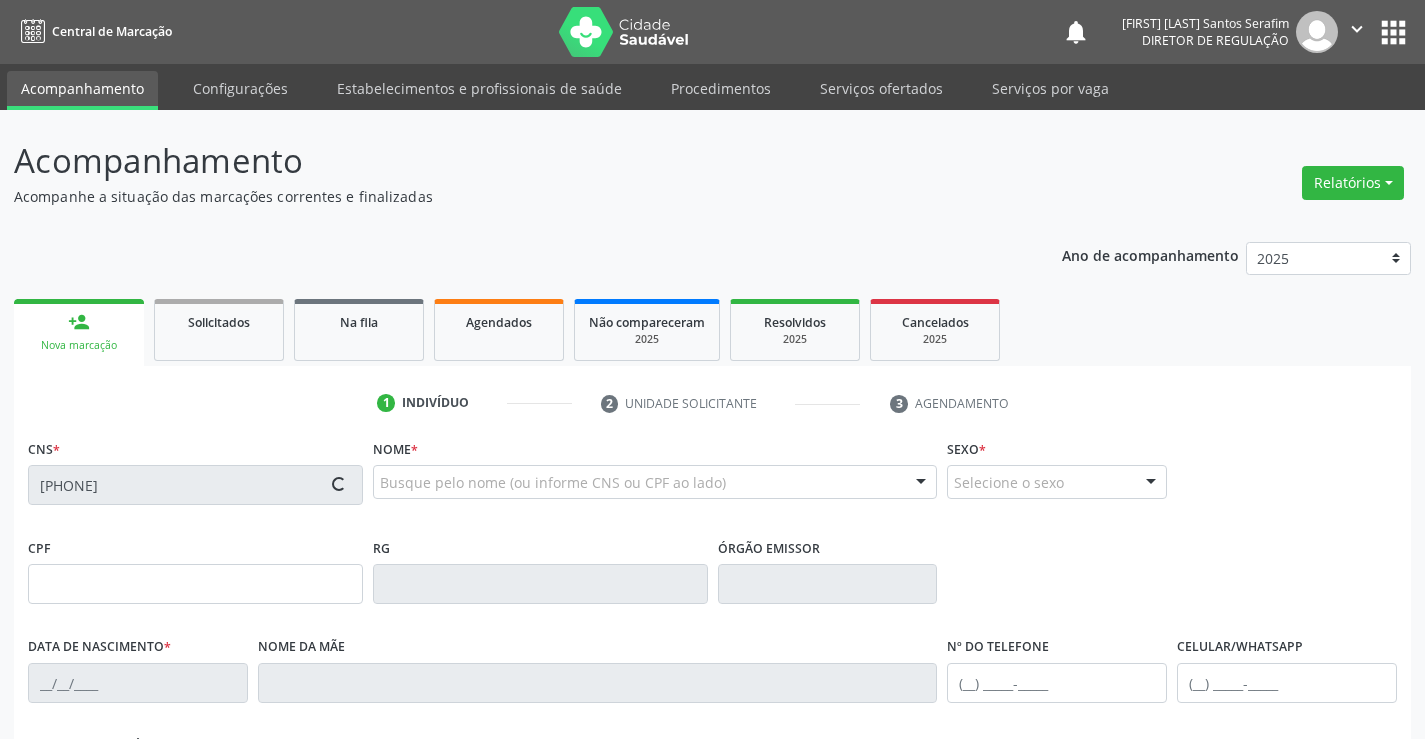 type on "[DATE]" 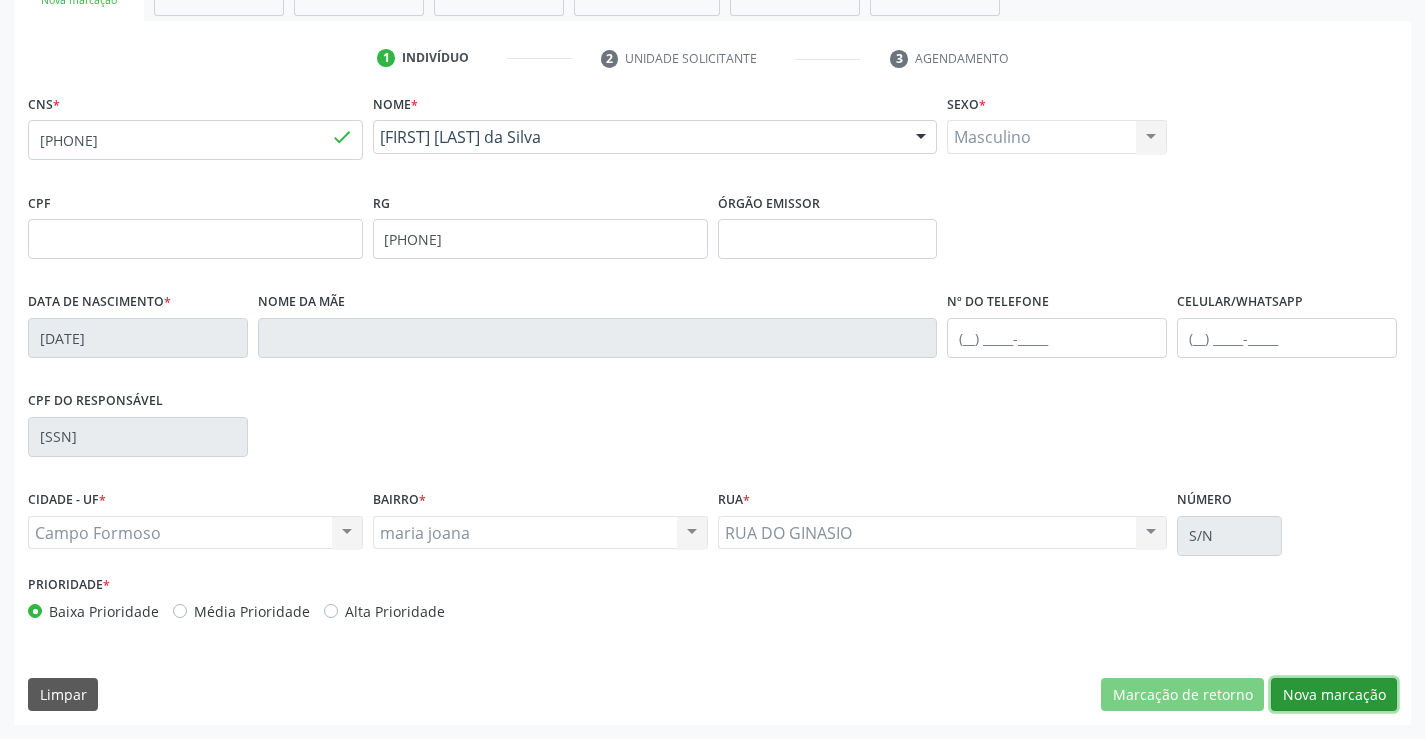 click on "Nova marcação" at bounding box center [1334, 695] 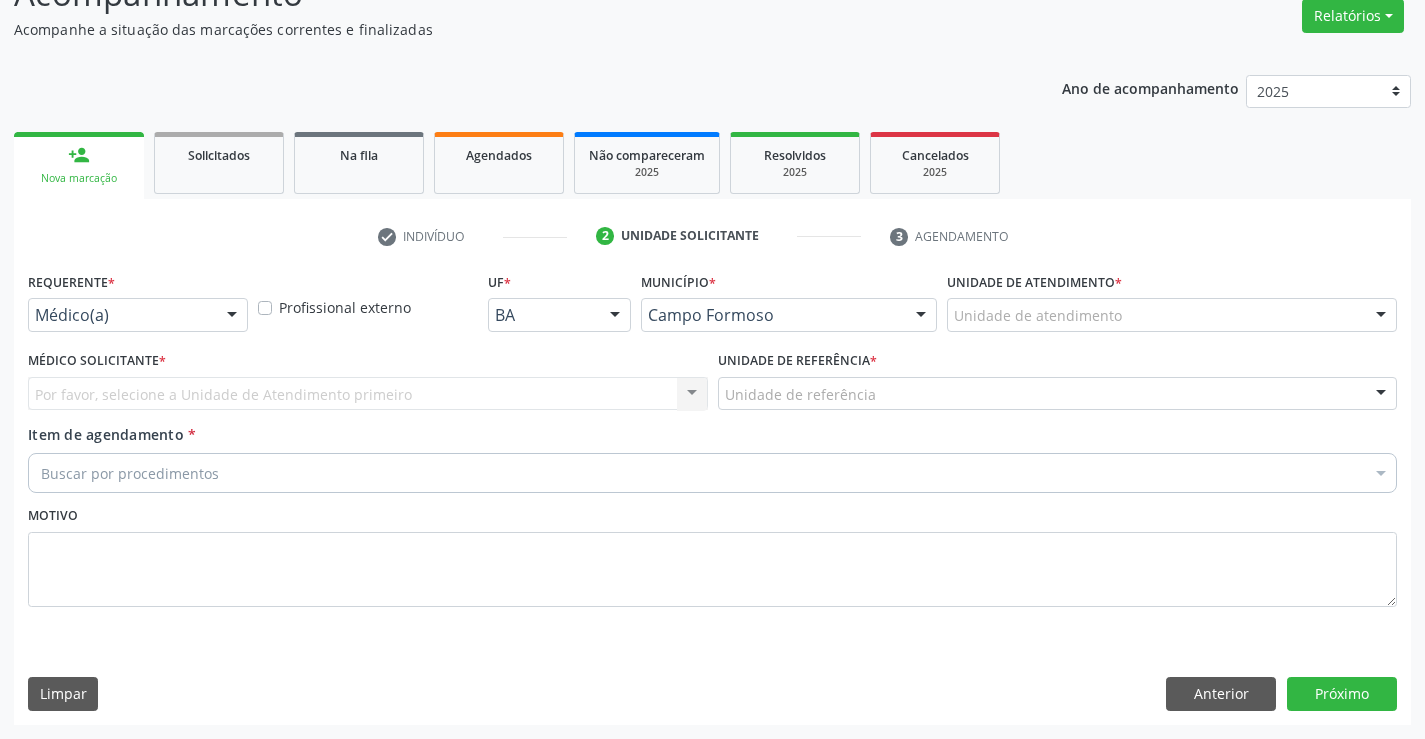 scroll, scrollTop: 167, scrollLeft: 0, axis: vertical 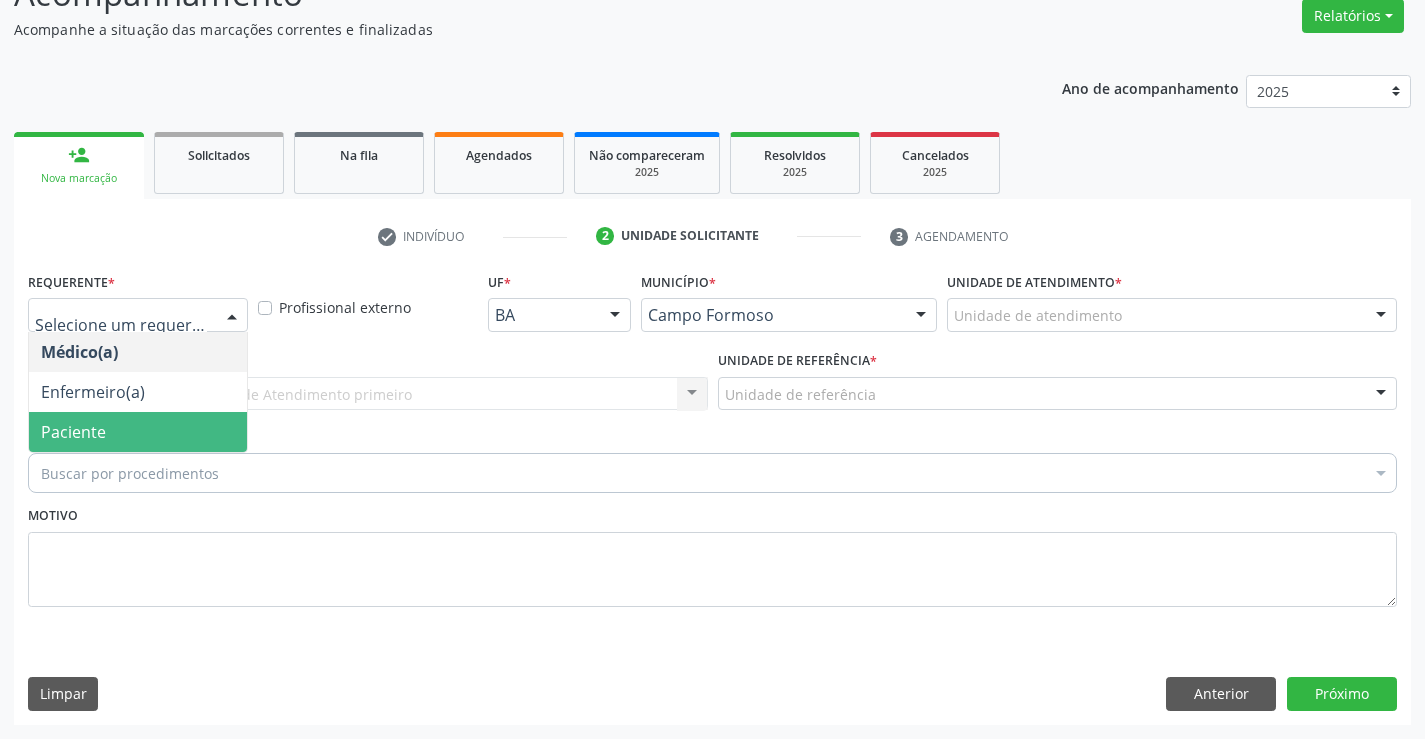 click on "Paciente" at bounding box center (138, 432) 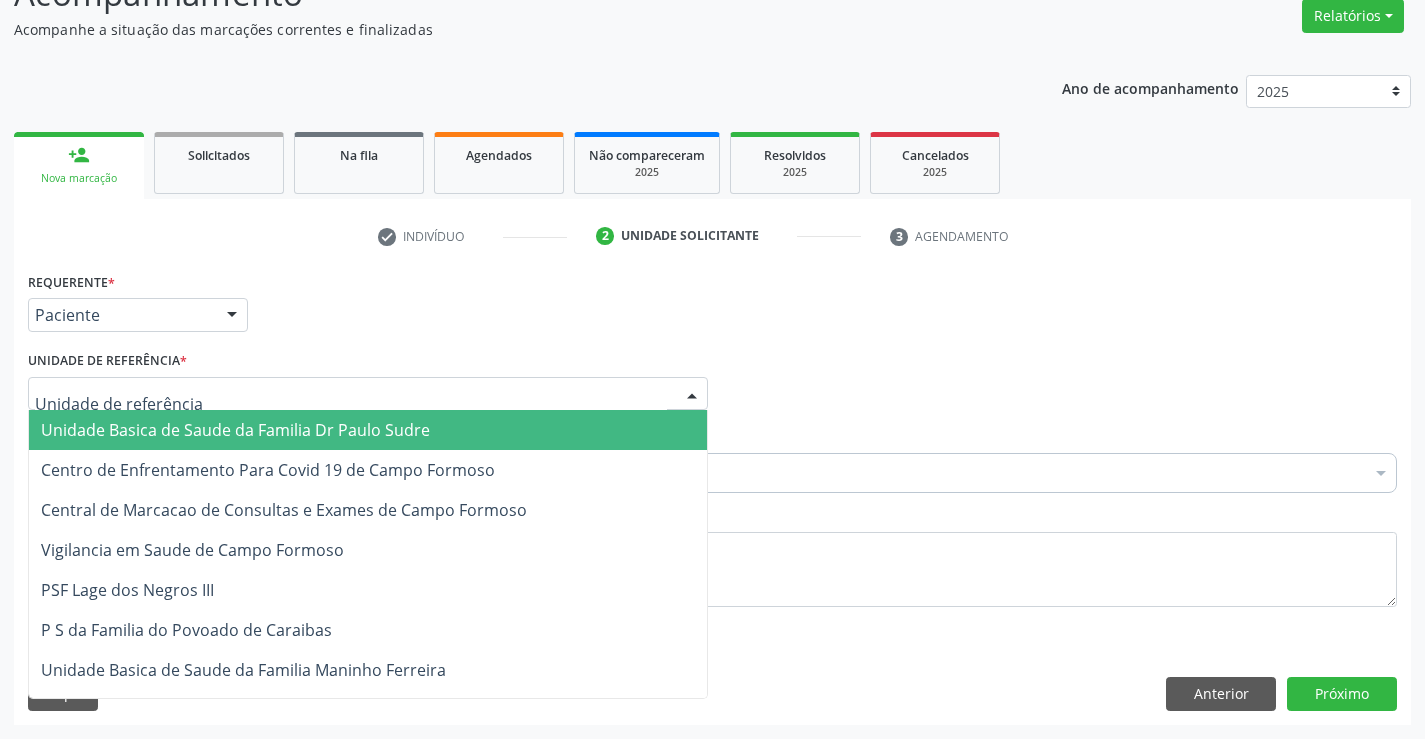 drag, startPoint x: 370, startPoint y: 390, endPoint x: 367, endPoint y: 493, distance: 103.04368 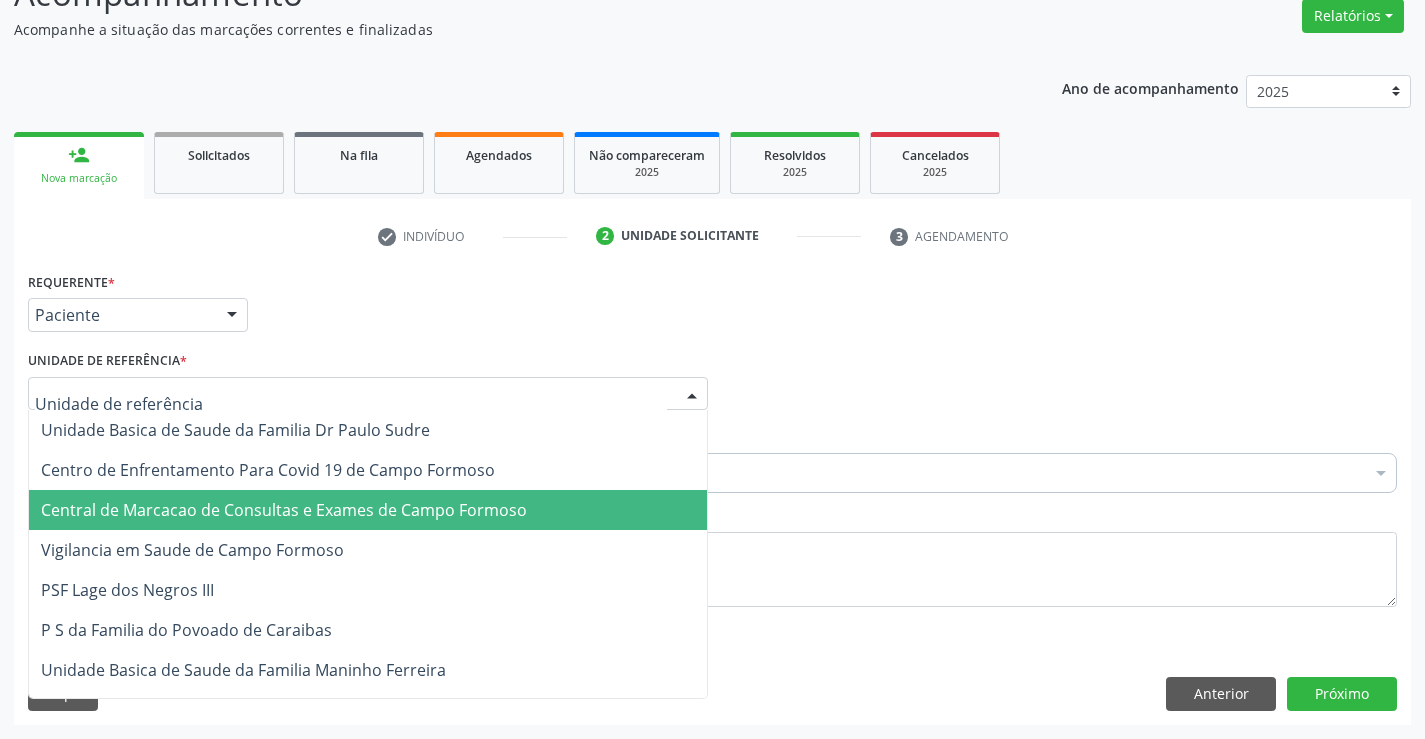 drag, startPoint x: 365, startPoint y: 500, endPoint x: 393, endPoint y: 490, distance: 29.732138 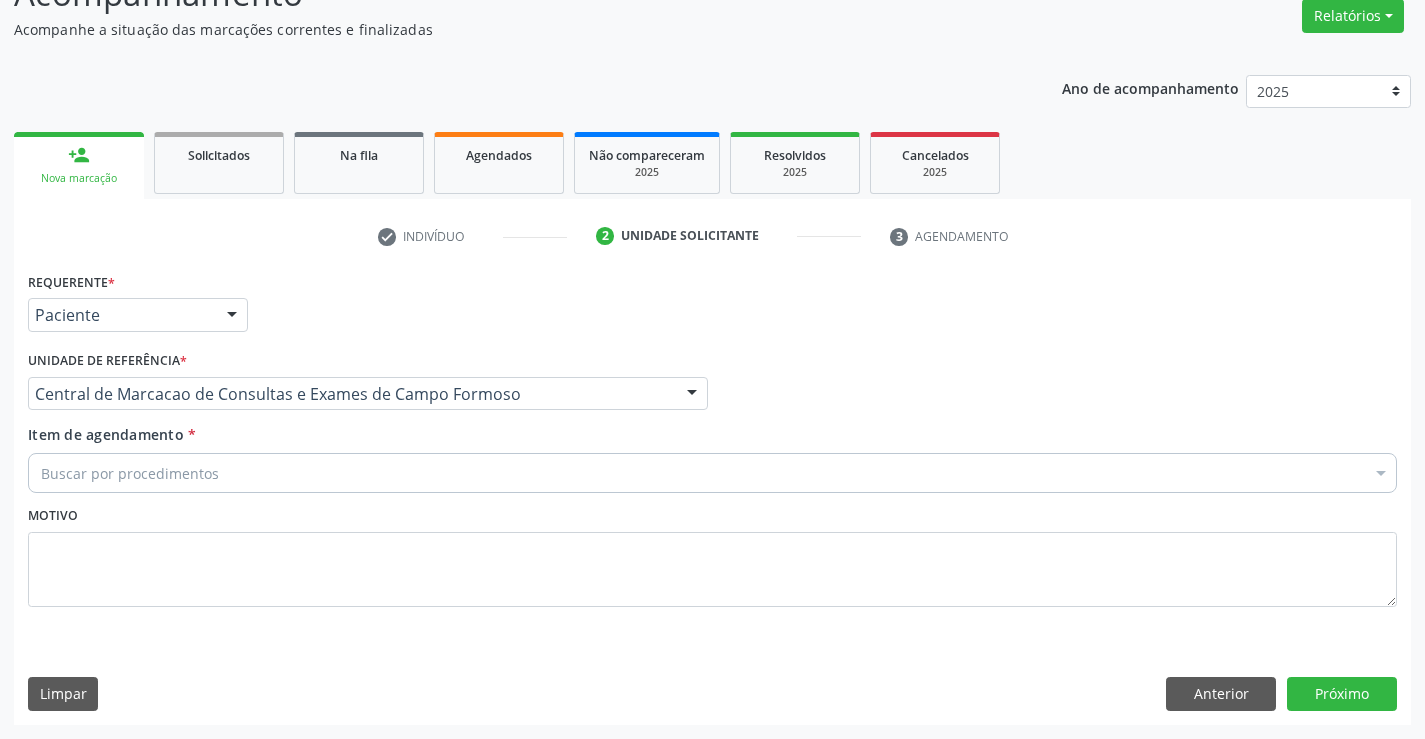 click on "Buscar por procedimentos" at bounding box center [712, 473] 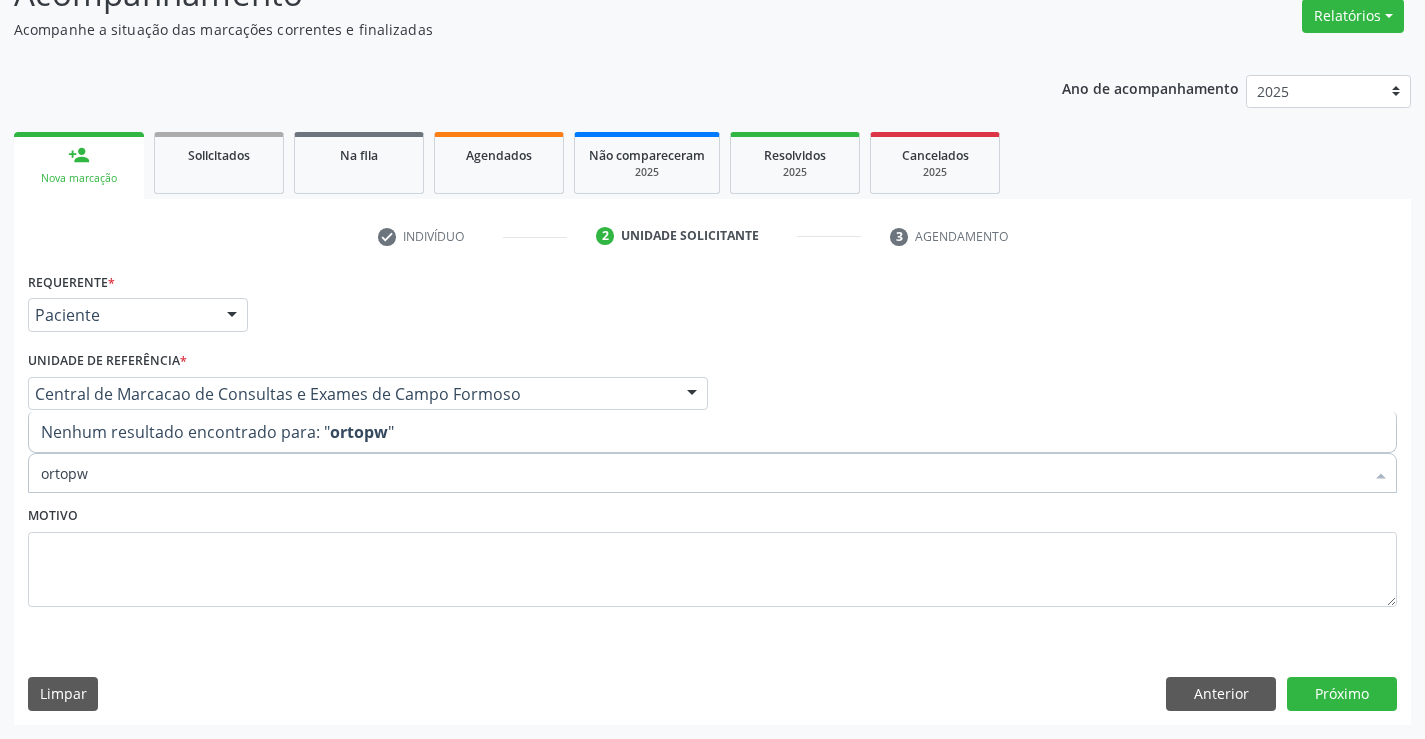 type on "ortop" 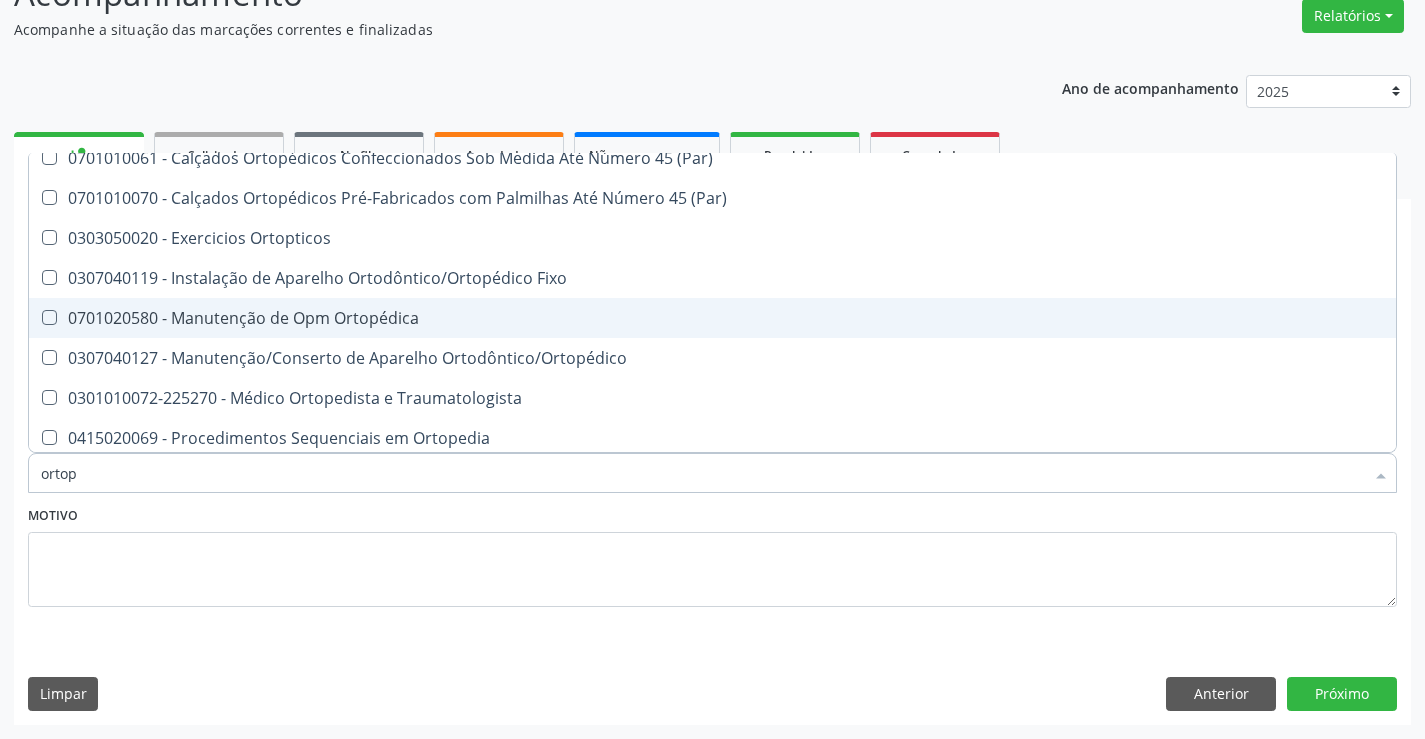 scroll, scrollTop: 181, scrollLeft: 0, axis: vertical 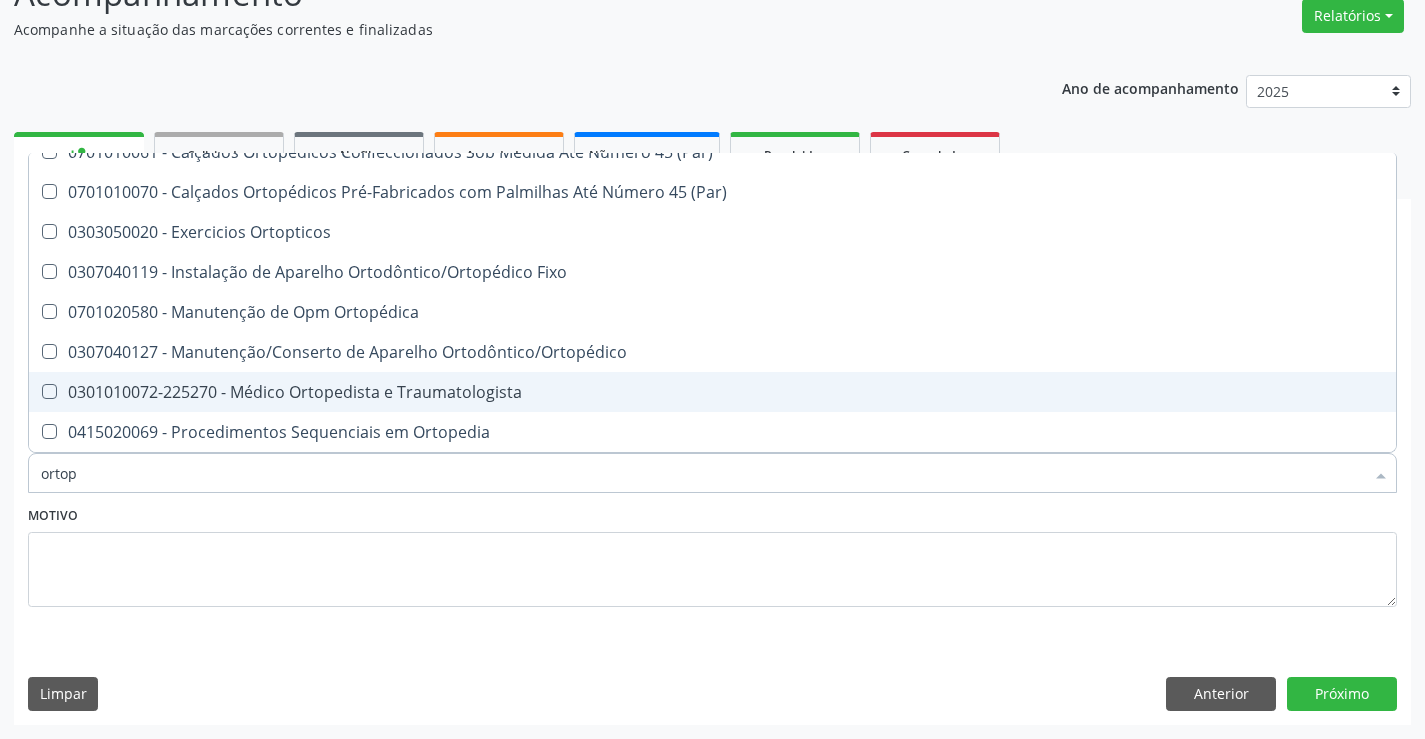 click on "0301010072-225270 - Médico Ortopedista e Traumatologista" at bounding box center [712, 392] 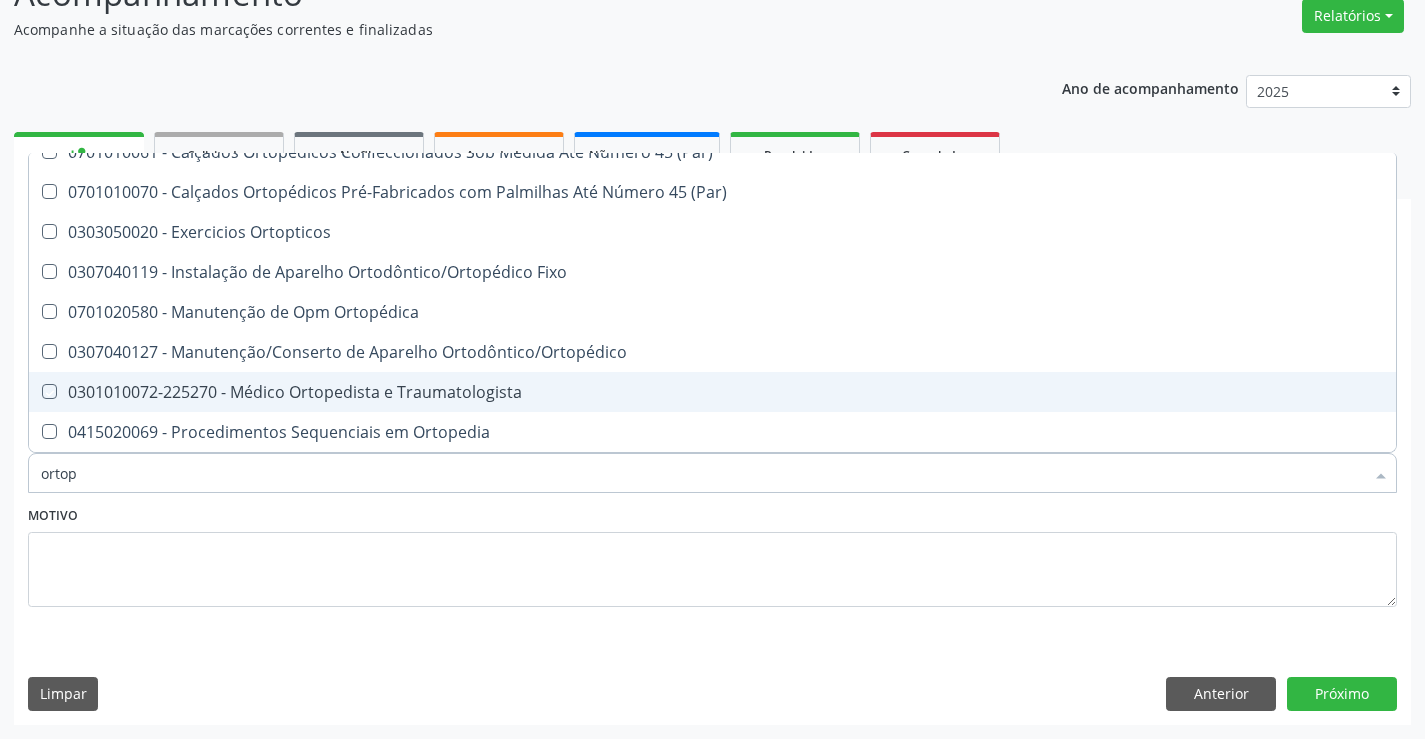checkbox on "true" 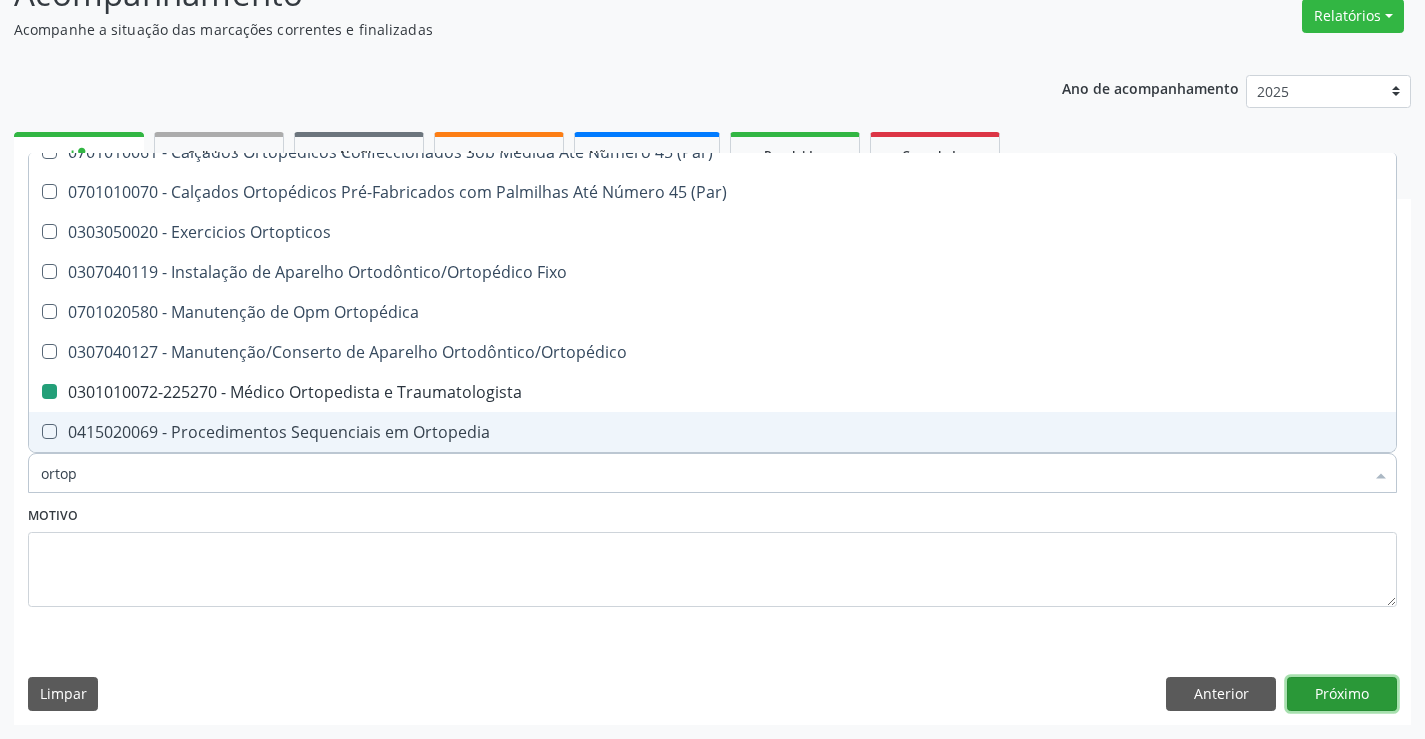 click on "Próximo" at bounding box center [1342, 694] 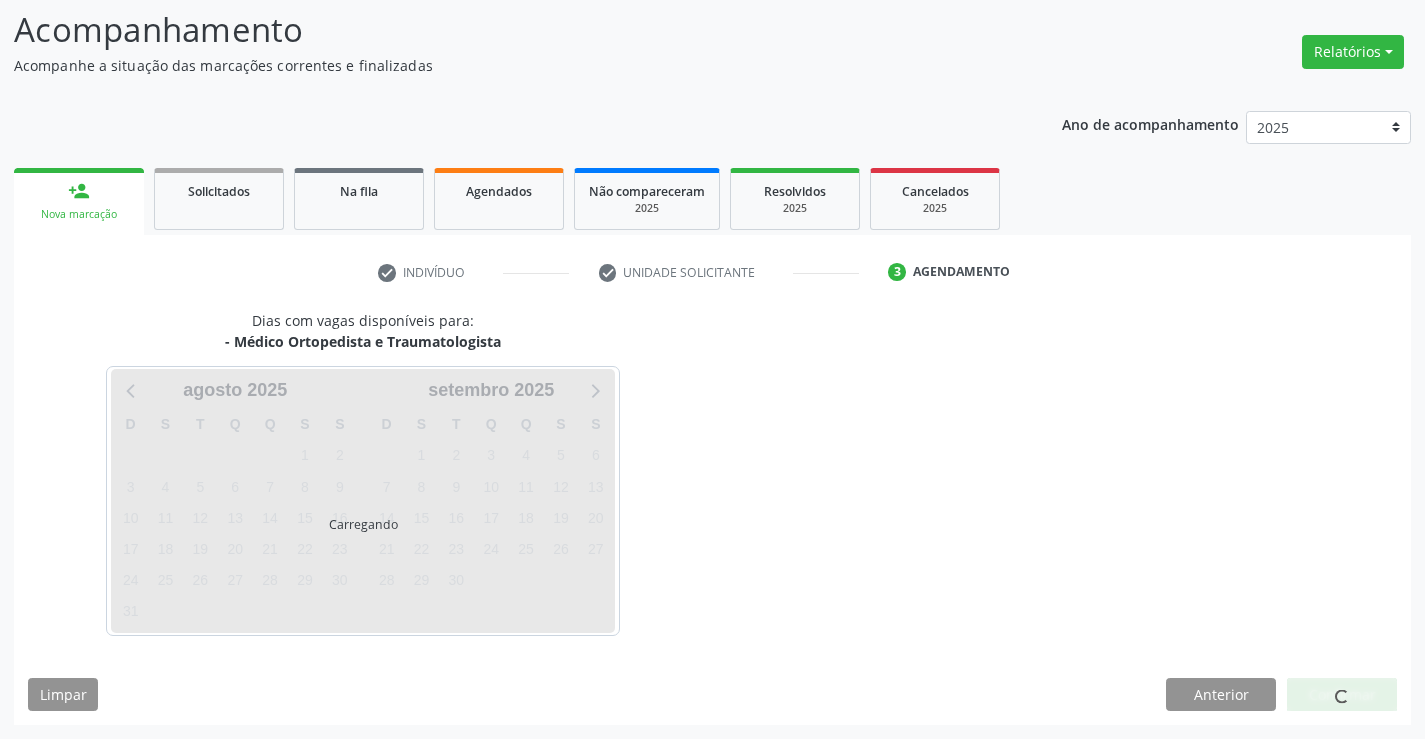 scroll, scrollTop: 131, scrollLeft: 0, axis: vertical 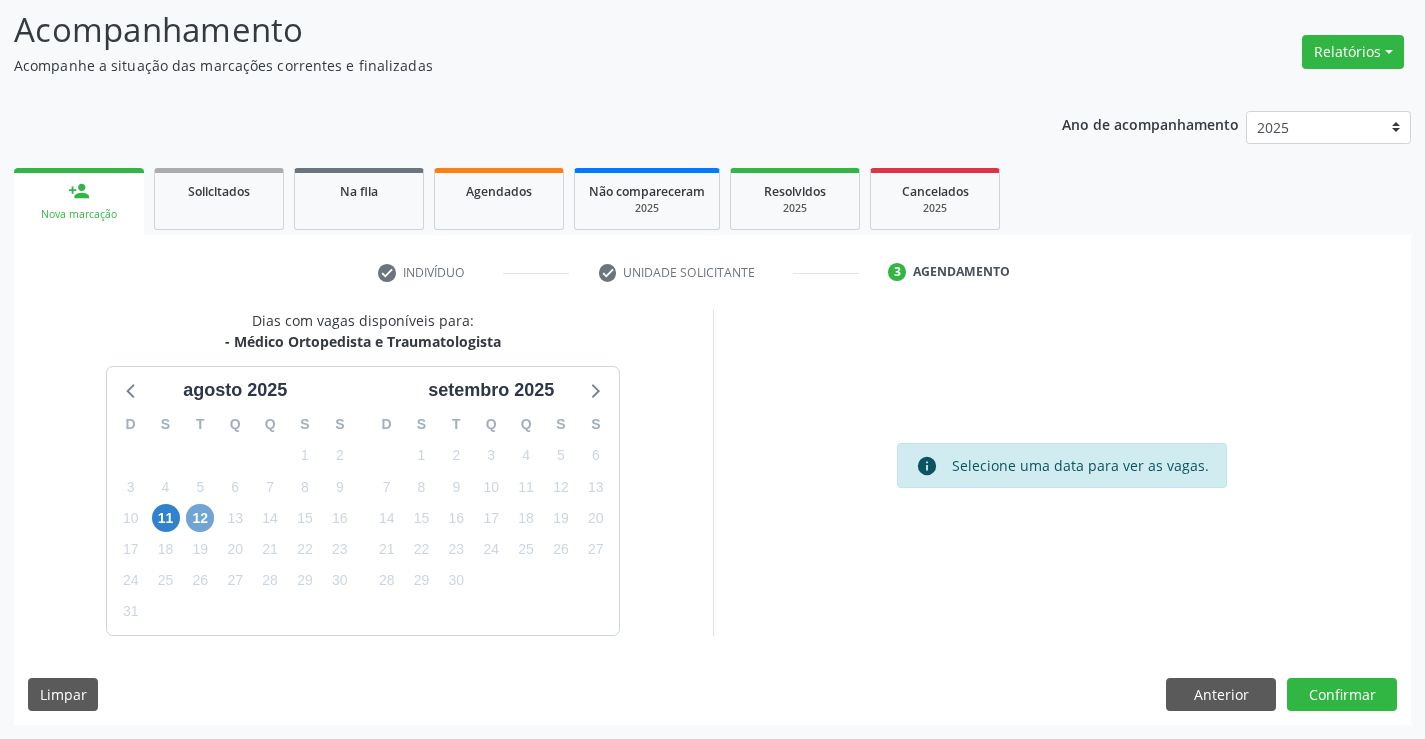 click on "12" at bounding box center (200, 518) 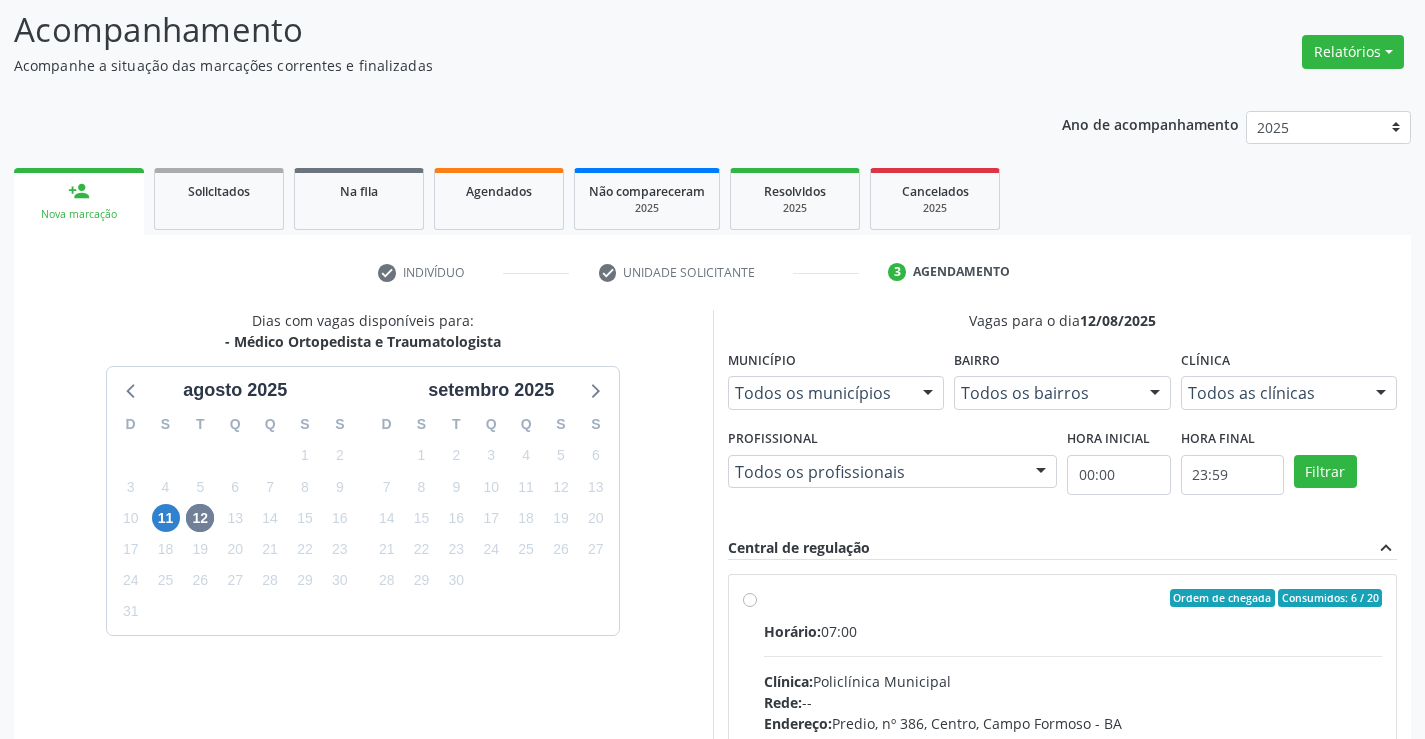 click on "Ordem de chegada
Consumidos: 6 / 20
Horário:   07:00
Clínica:  Policlínica Municipal
Rede:
--
Endereço:   Predio, nº 386, Centro, Campo Formoso - BA
Telefone:   (74) [PHONE]
Profissional:
[FIRST] [LAST] Soares
Informações adicionais sobre o atendimento
Idade de atendimento:
de 0 a 120 anos
Gênero(s) atendido(s):
Masculino e Feminino
Informações adicionais:
--" at bounding box center (1073, 742) 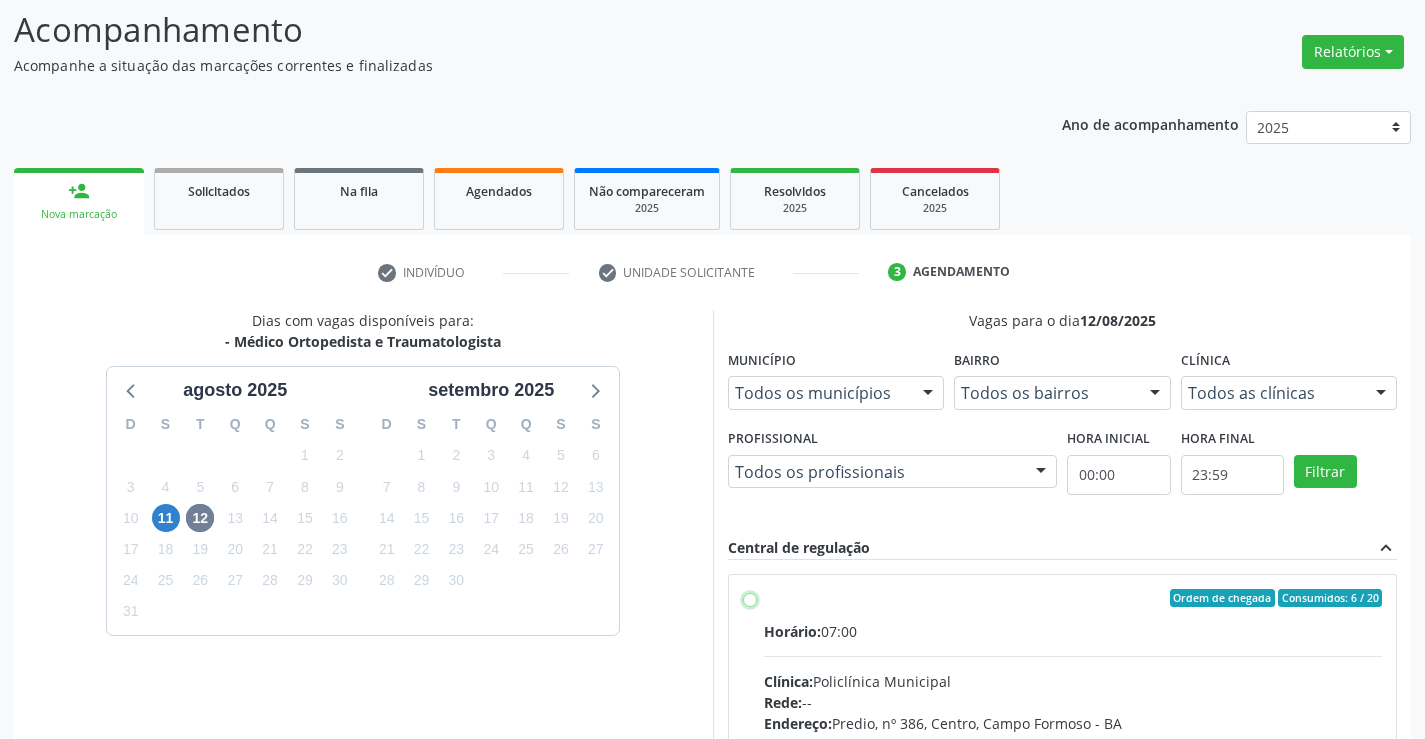 click on "Ordem de chegada
Consumidos: 6 / 20
Horário:   07:00
Clínica:  Policlínica Municipal
Rede:
--
Endereço:   Predio, nº 386, Centro, Campo Formoso - BA
Telefone:   (74) [PHONE]
Profissional:
[FIRST] [LAST] Soares
Informações adicionais sobre o atendimento
Idade de atendimento:
de 0 a 120 anos
Gênero(s) atendido(s):
Masculino e Feminino
Informações adicionais:
--" at bounding box center [750, 598] 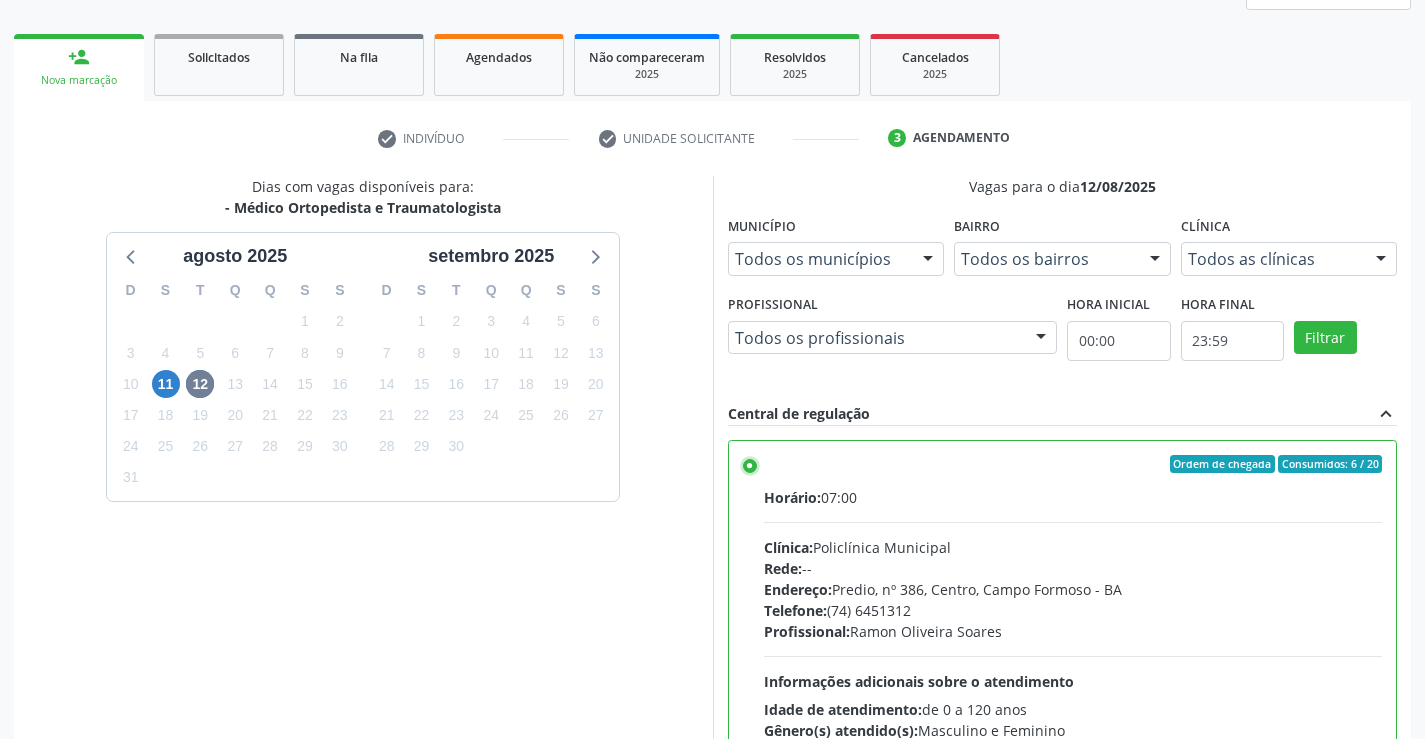 scroll, scrollTop: 456, scrollLeft: 0, axis: vertical 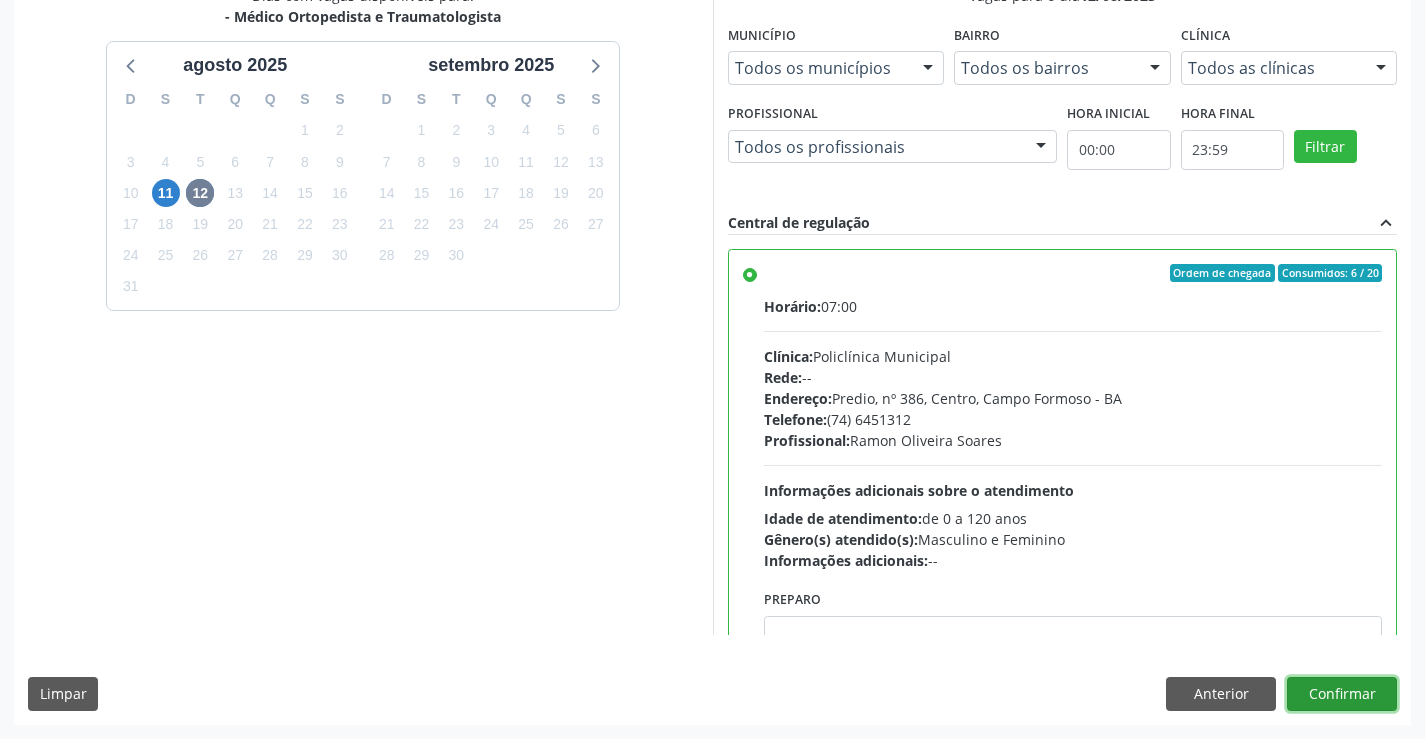 click on "Confirmar" at bounding box center (1342, 694) 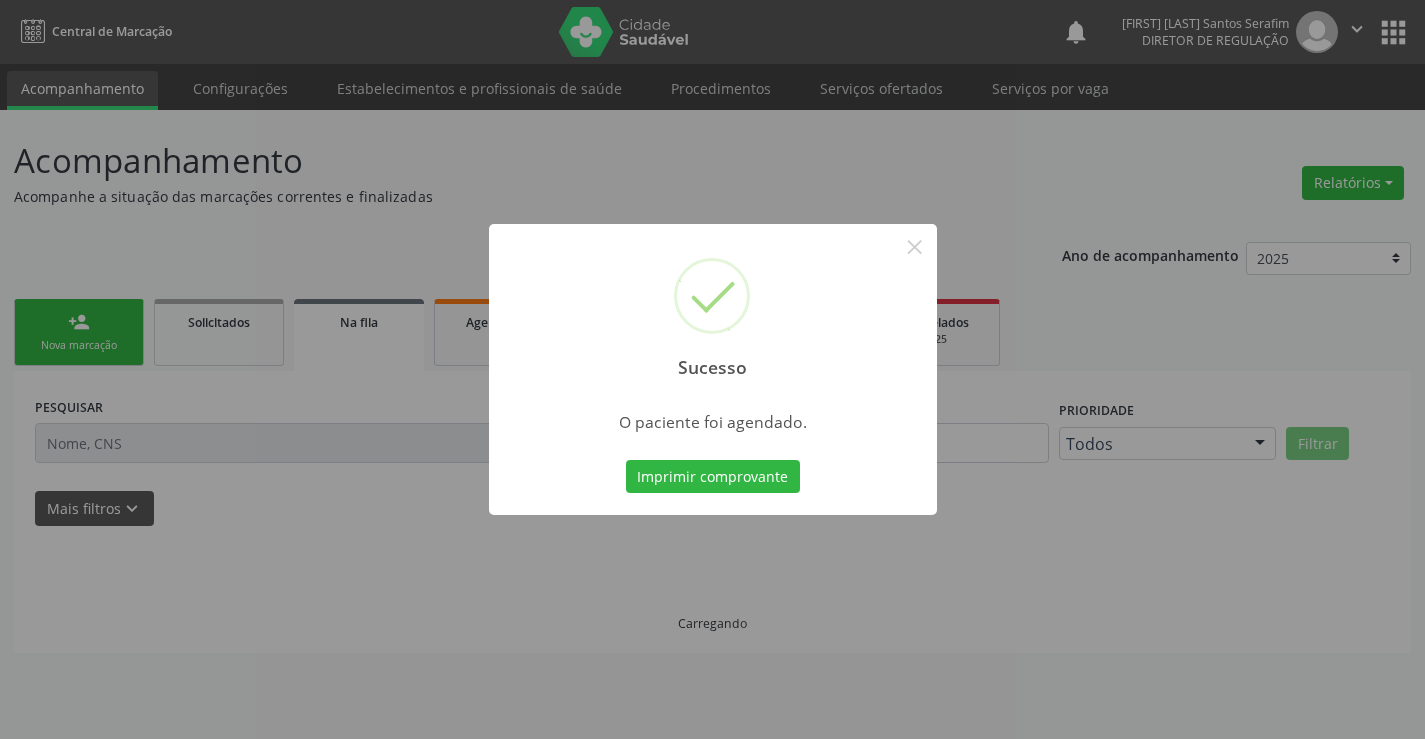 scroll, scrollTop: 0, scrollLeft: 0, axis: both 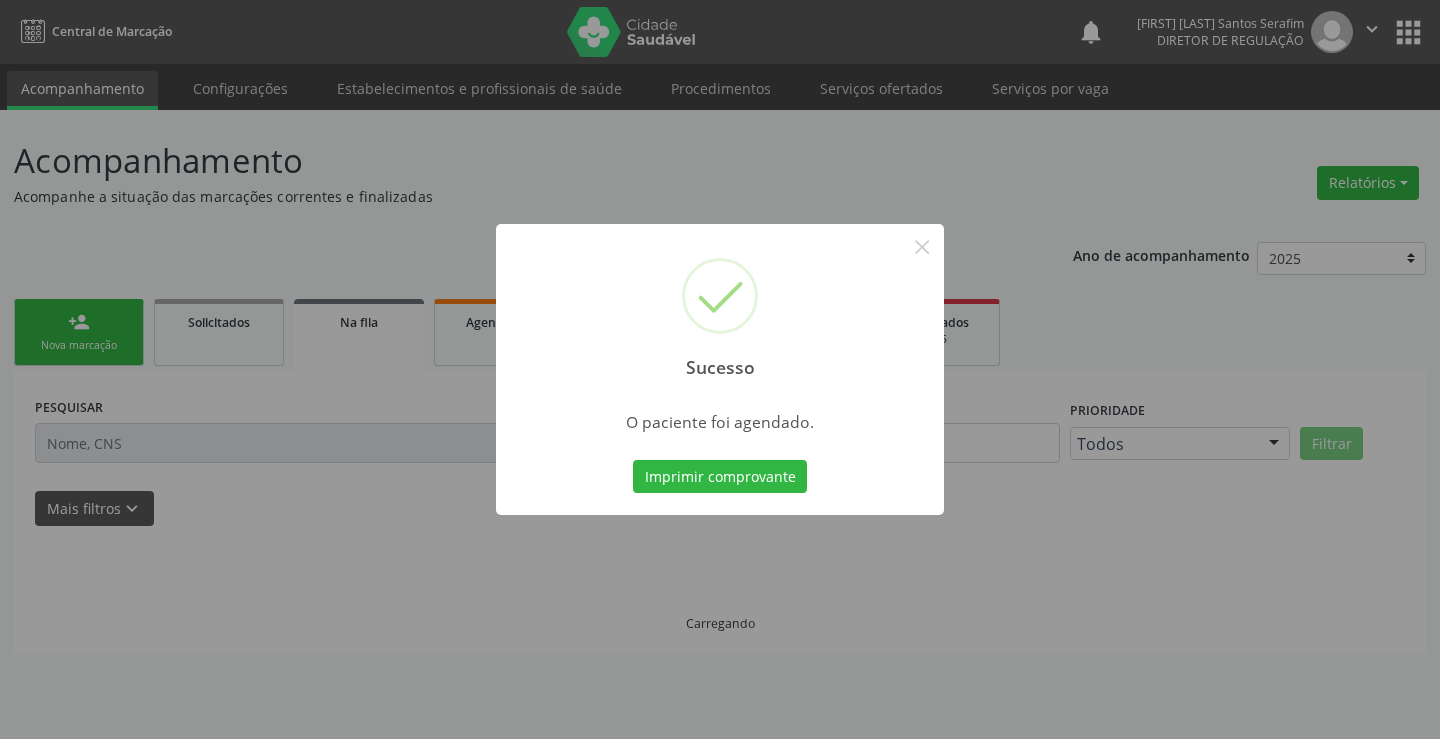type 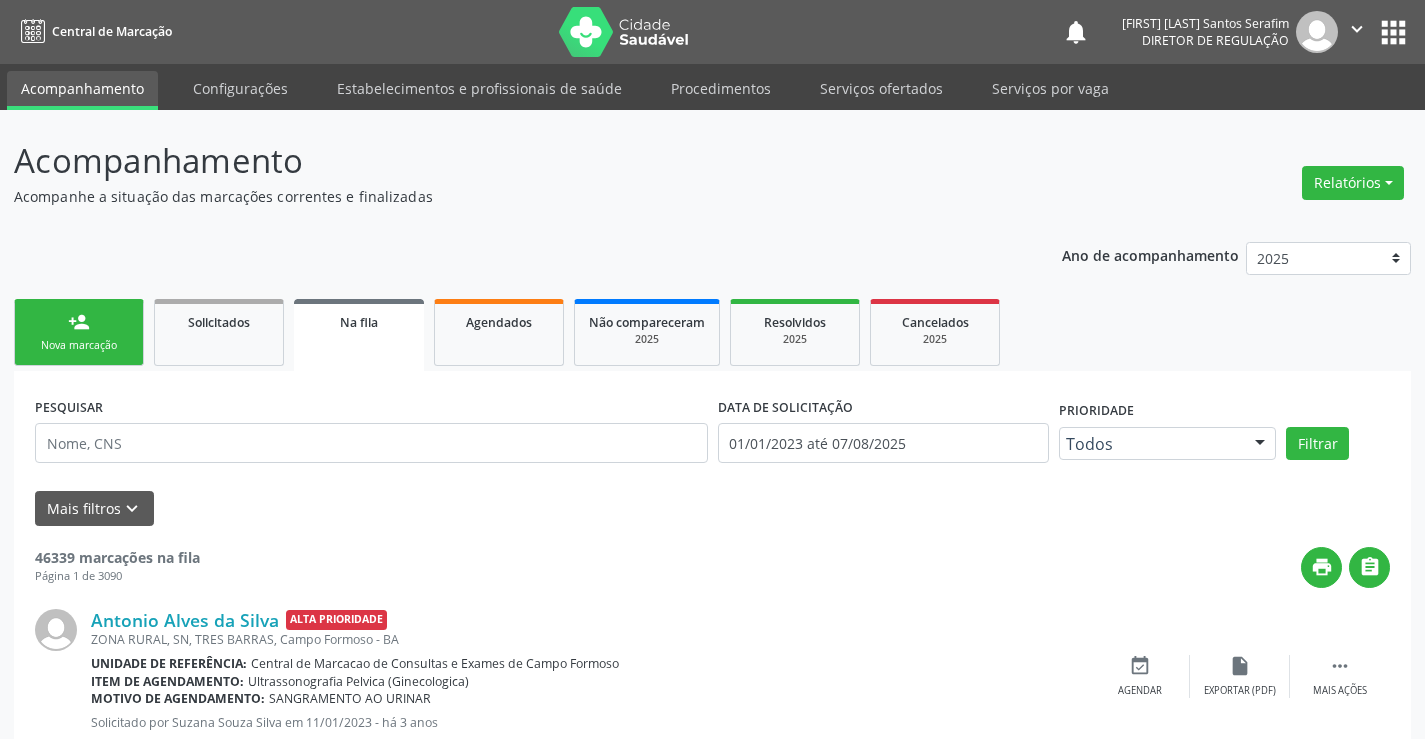 click on "person_add
Nova marcação" at bounding box center (79, 332) 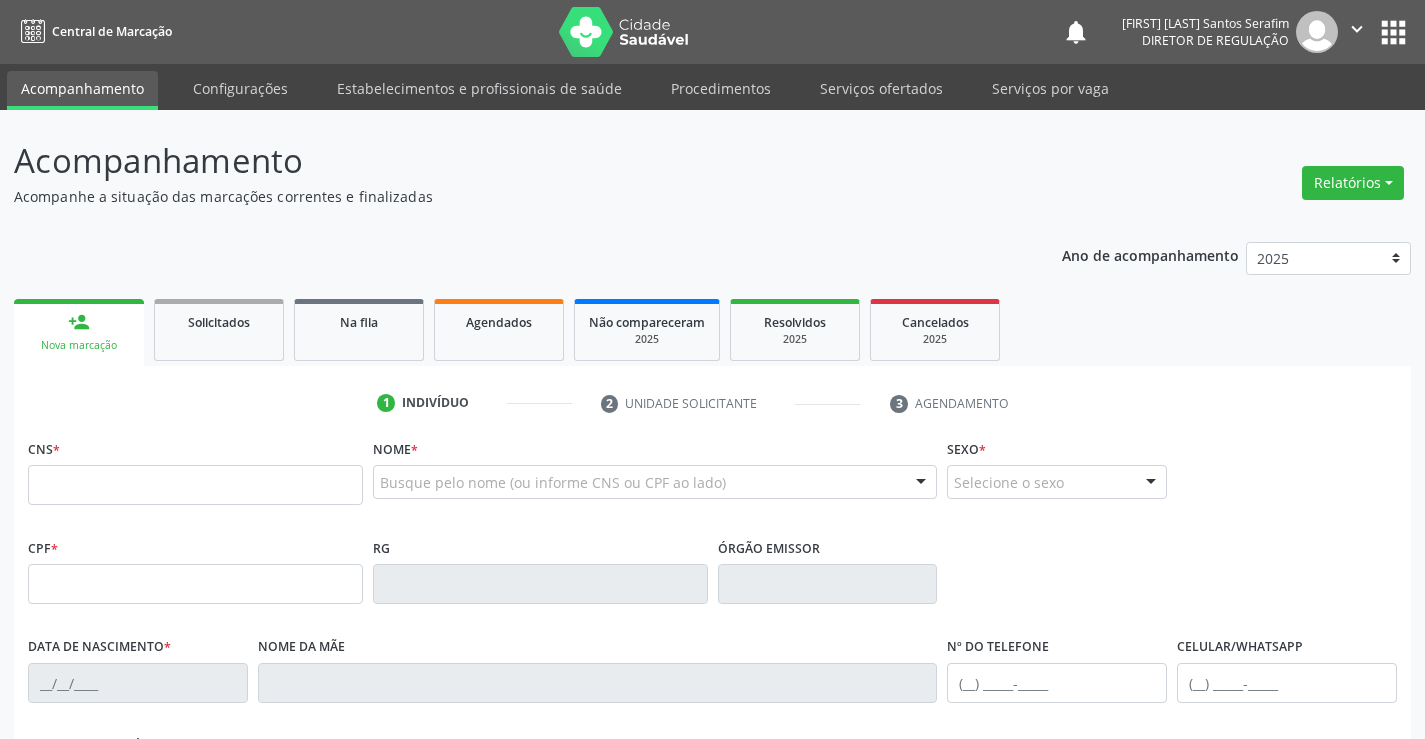 click on "CNS
*" at bounding box center [195, 476] 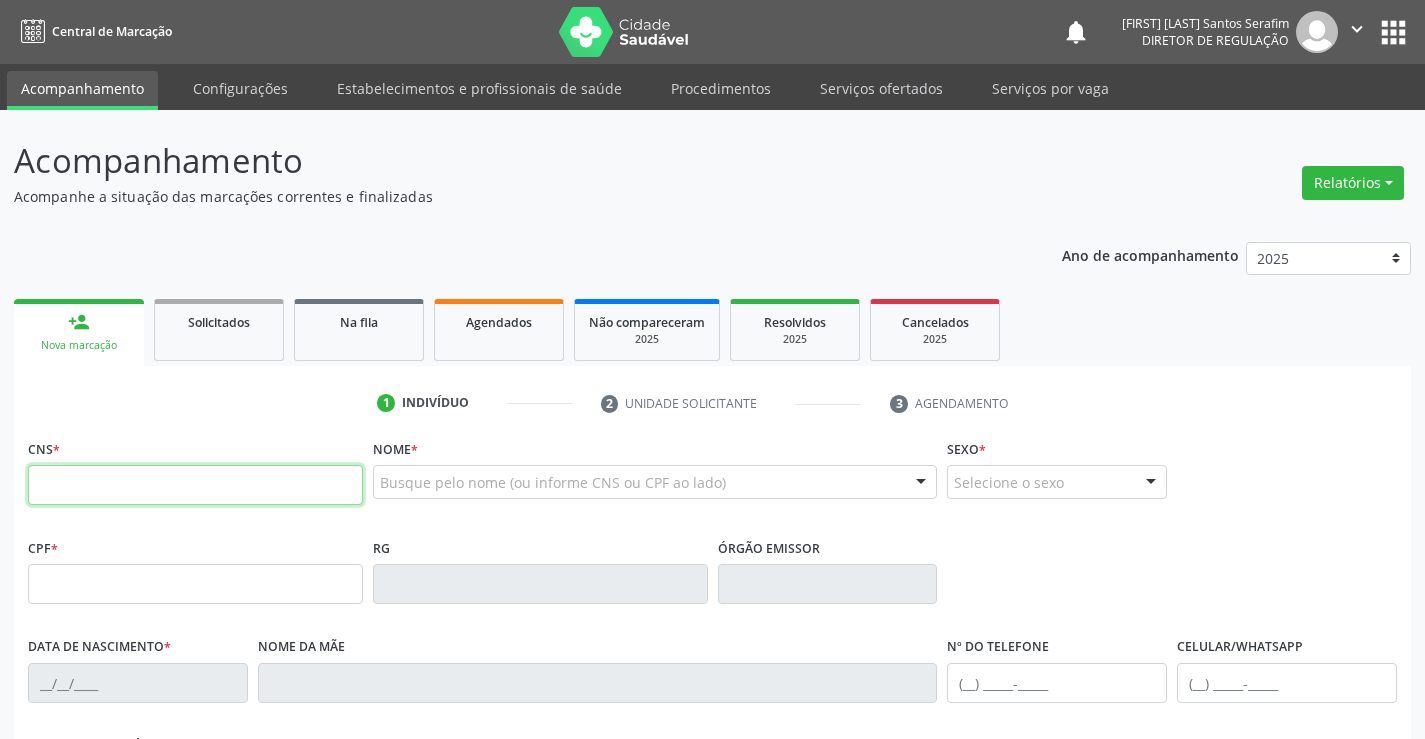 click at bounding box center [195, 485] 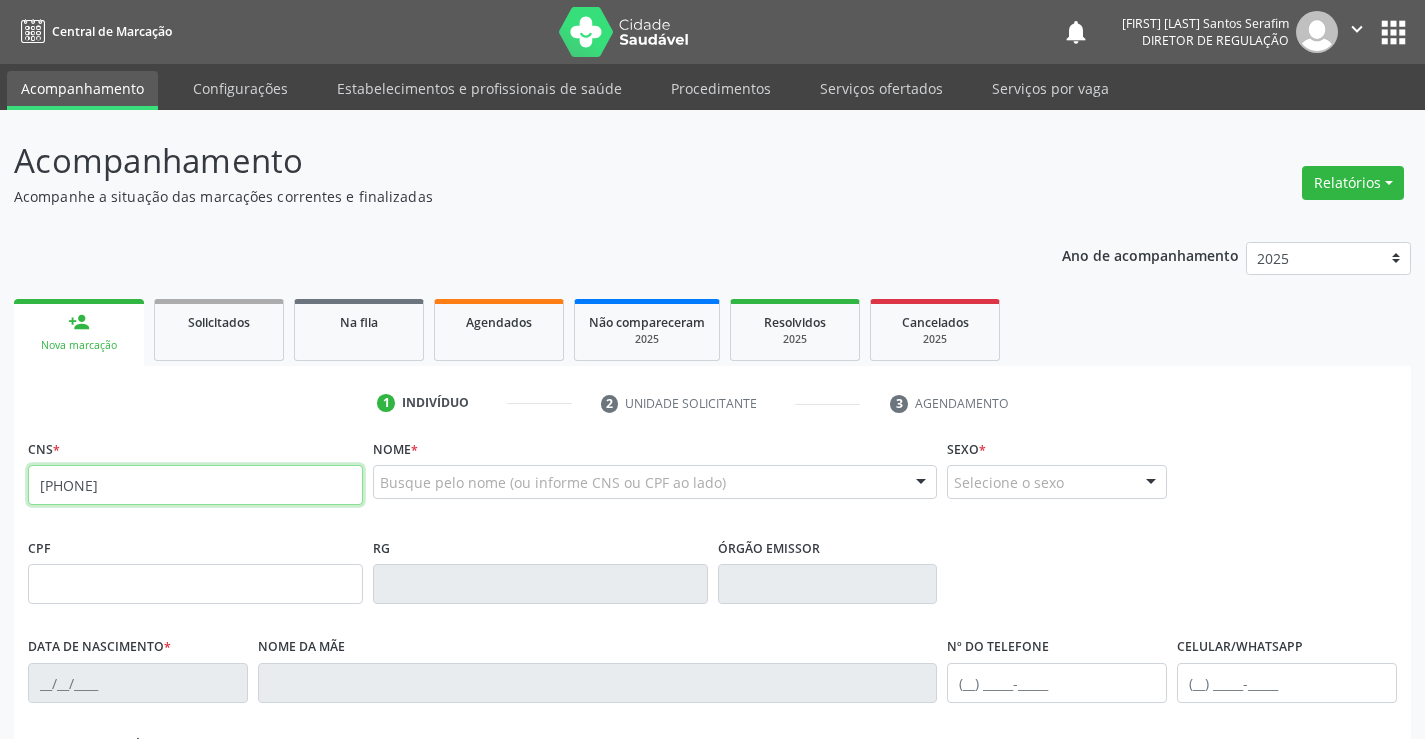 type on "[PHONE]" 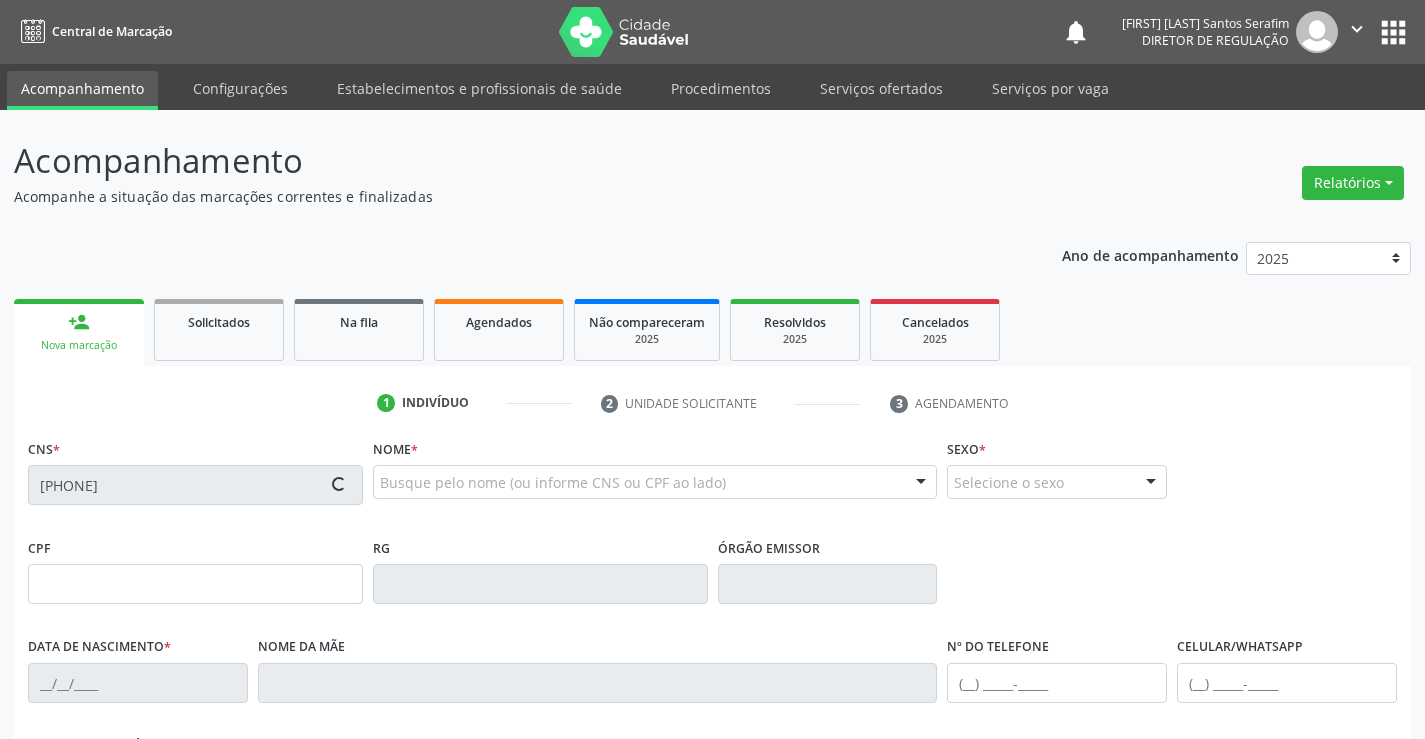 type on "[PHONE]" 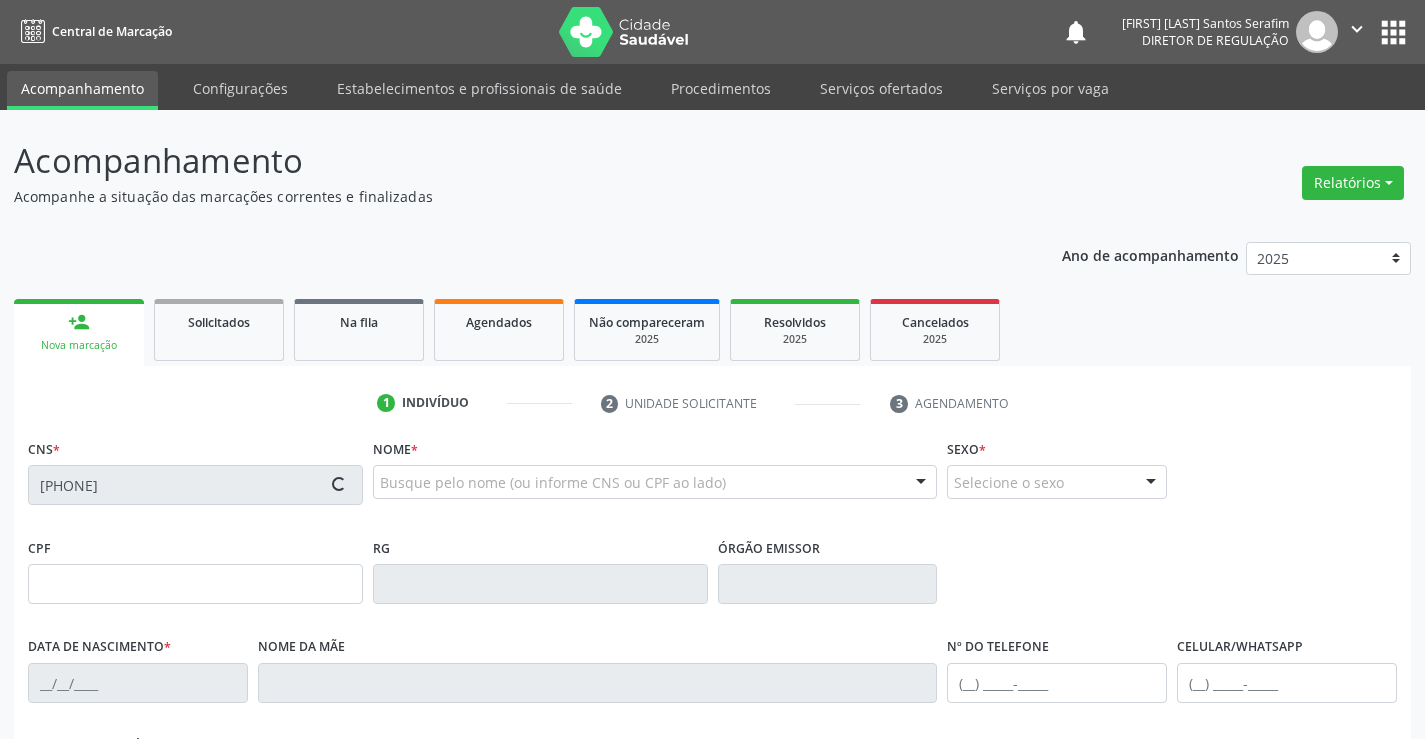 type on "[DATE]" 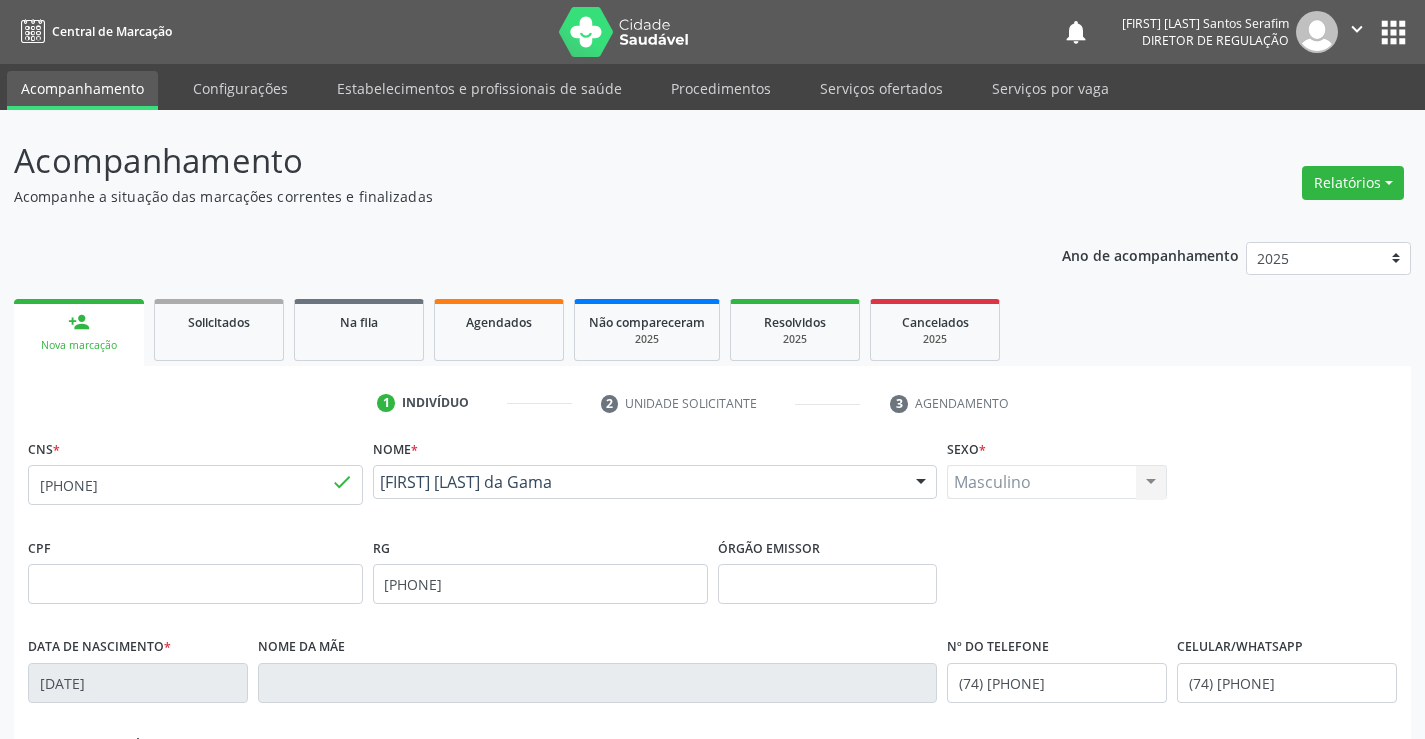 scroll, scrollTop: 345, scrollLeft: 0, axis: vertical 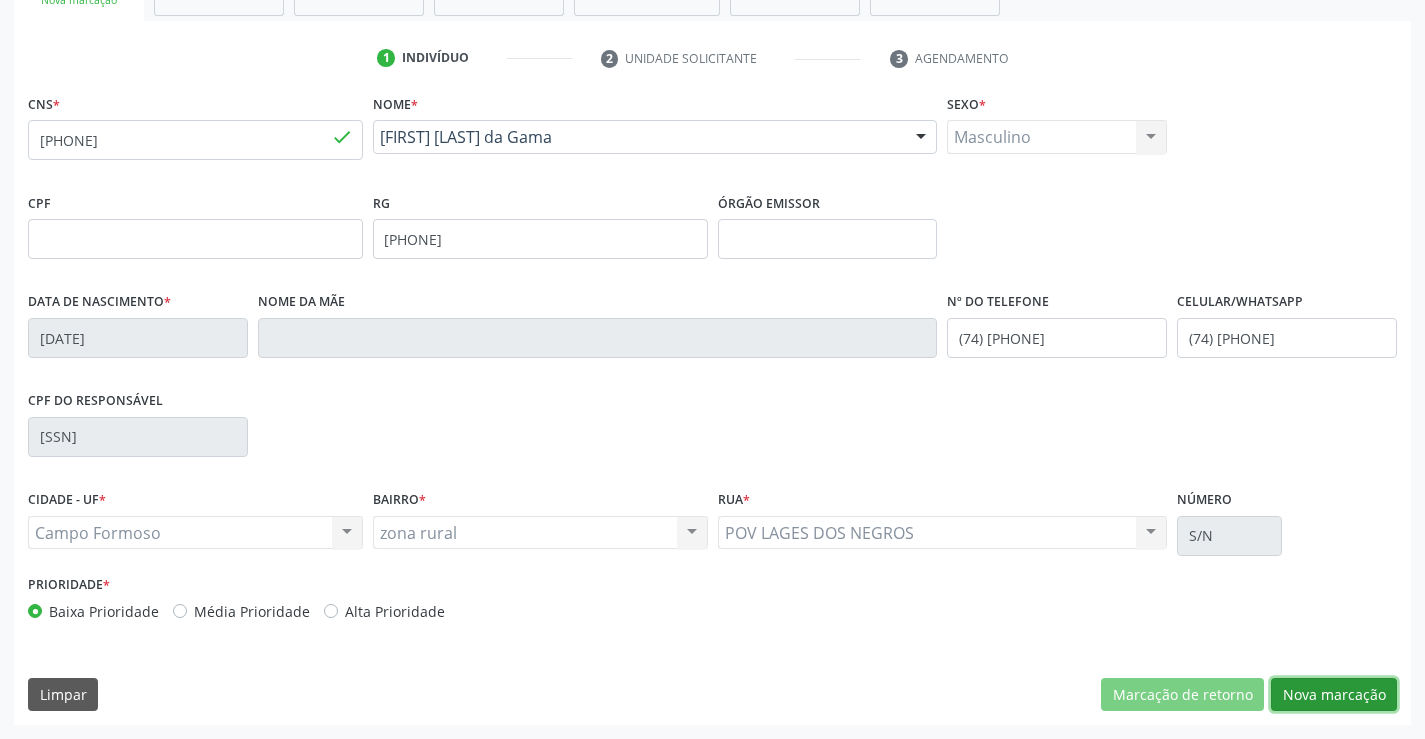 click on "Nova marcação" at bounding box center [1334, 695] 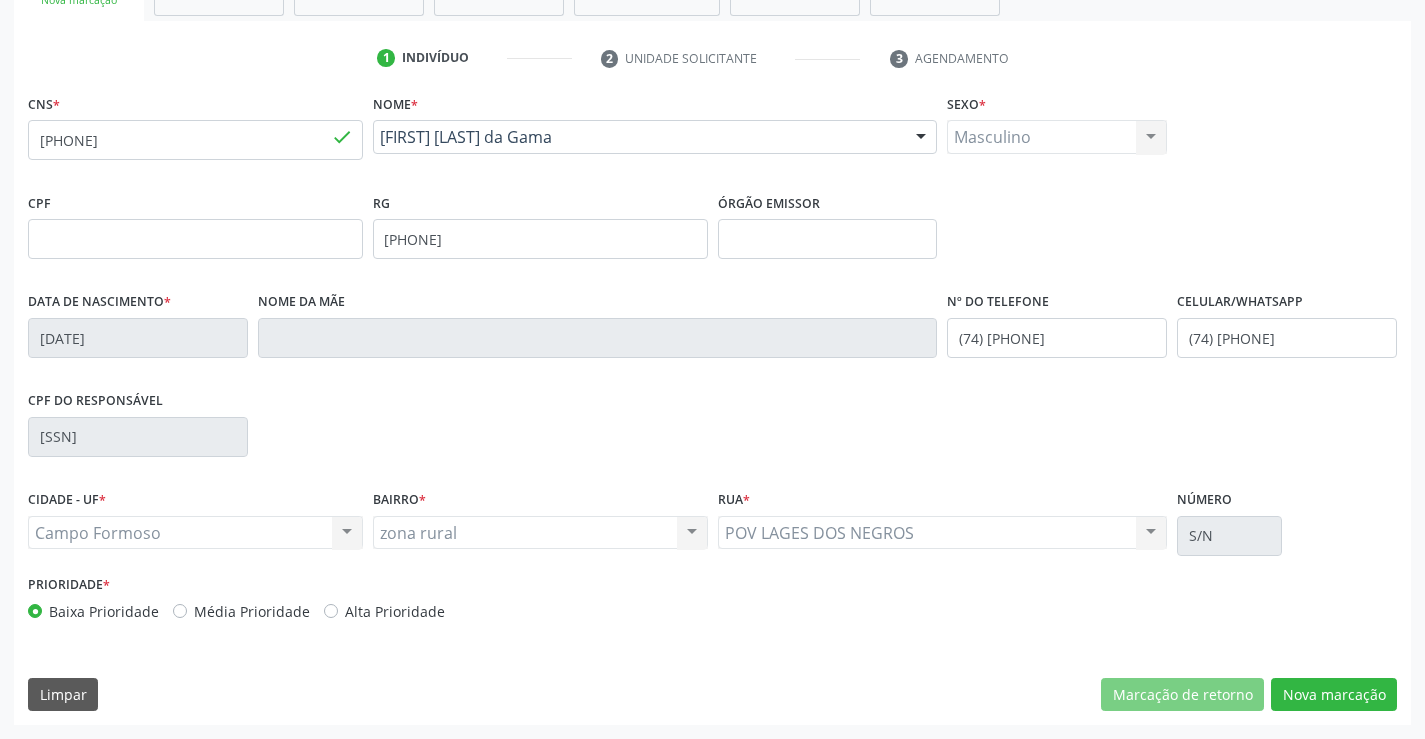 scroll, scrollTop: 167, scrollLeft: 0, axis: vertical 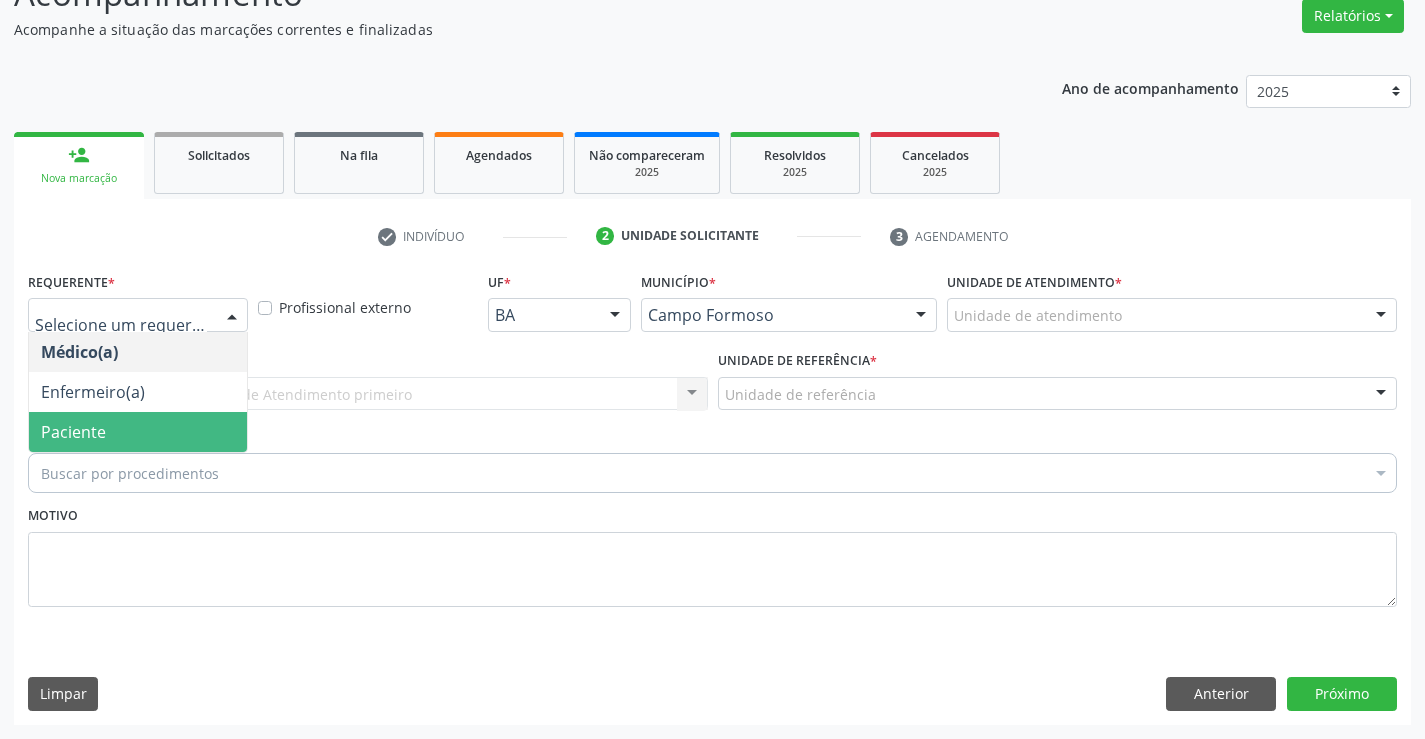 click on "Paciente" at bounding box center [138, 432] 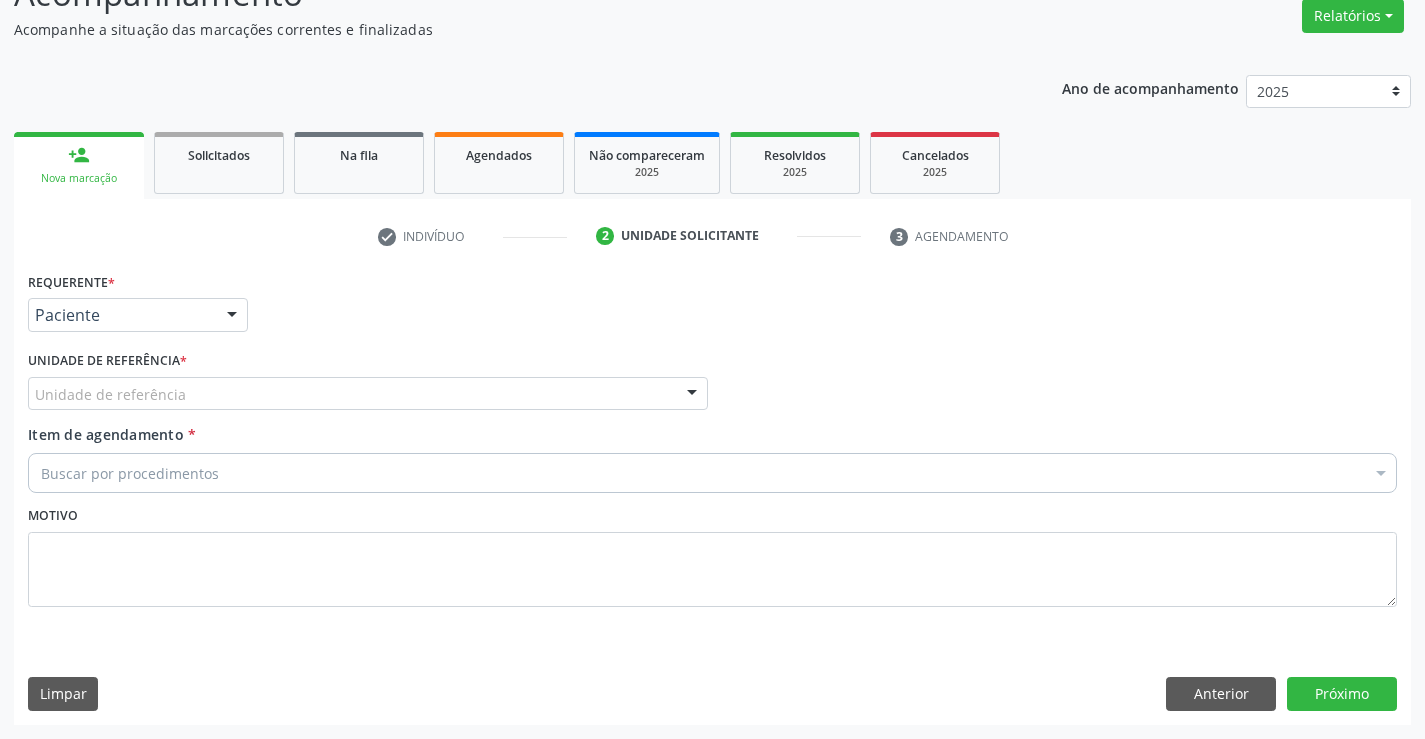 click on "Unidade de referência" at bounding box center (368, 394) 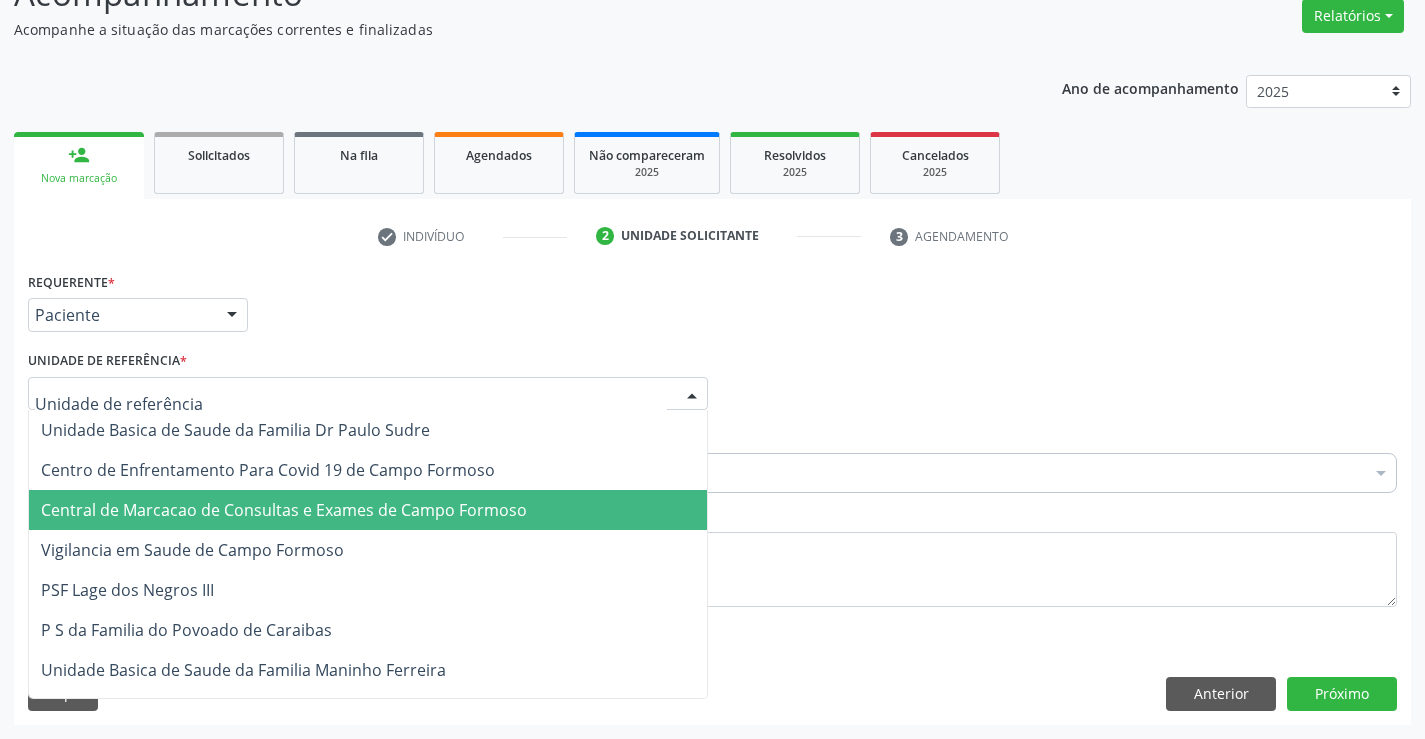 click on "Central de Marcacao de Consultas e Exames de Campo Formoso" at bounding box center [368, 510] 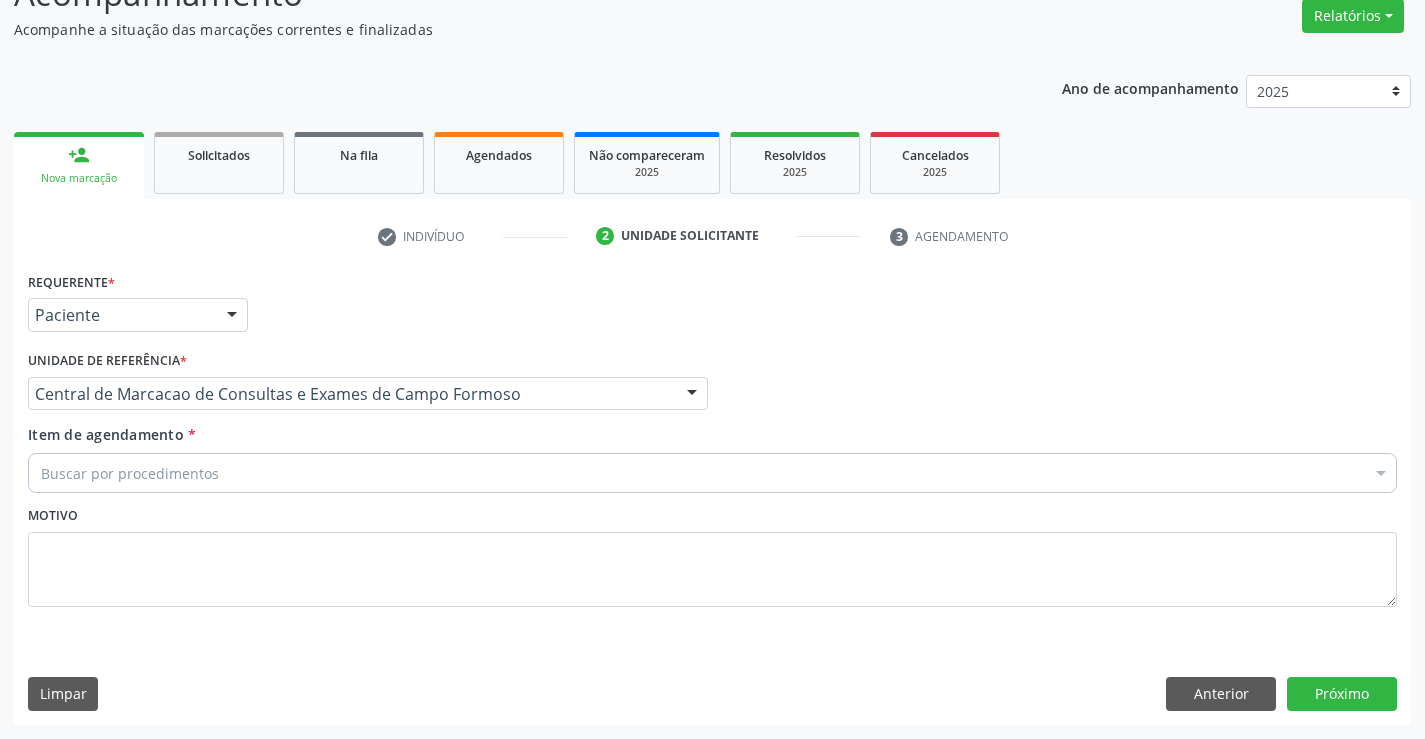 click on "Buscar por procedimentos" at bounding box center (712, 473) 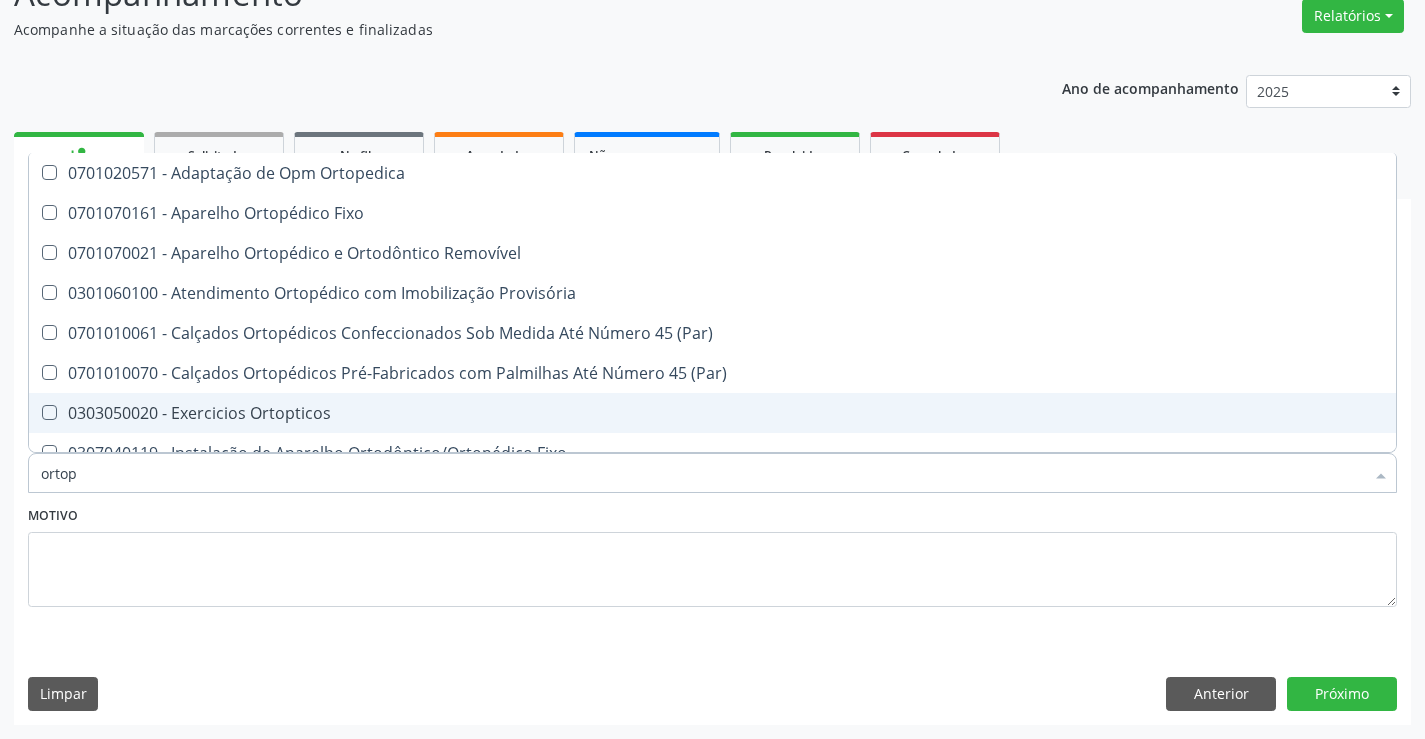 type on "ortope" 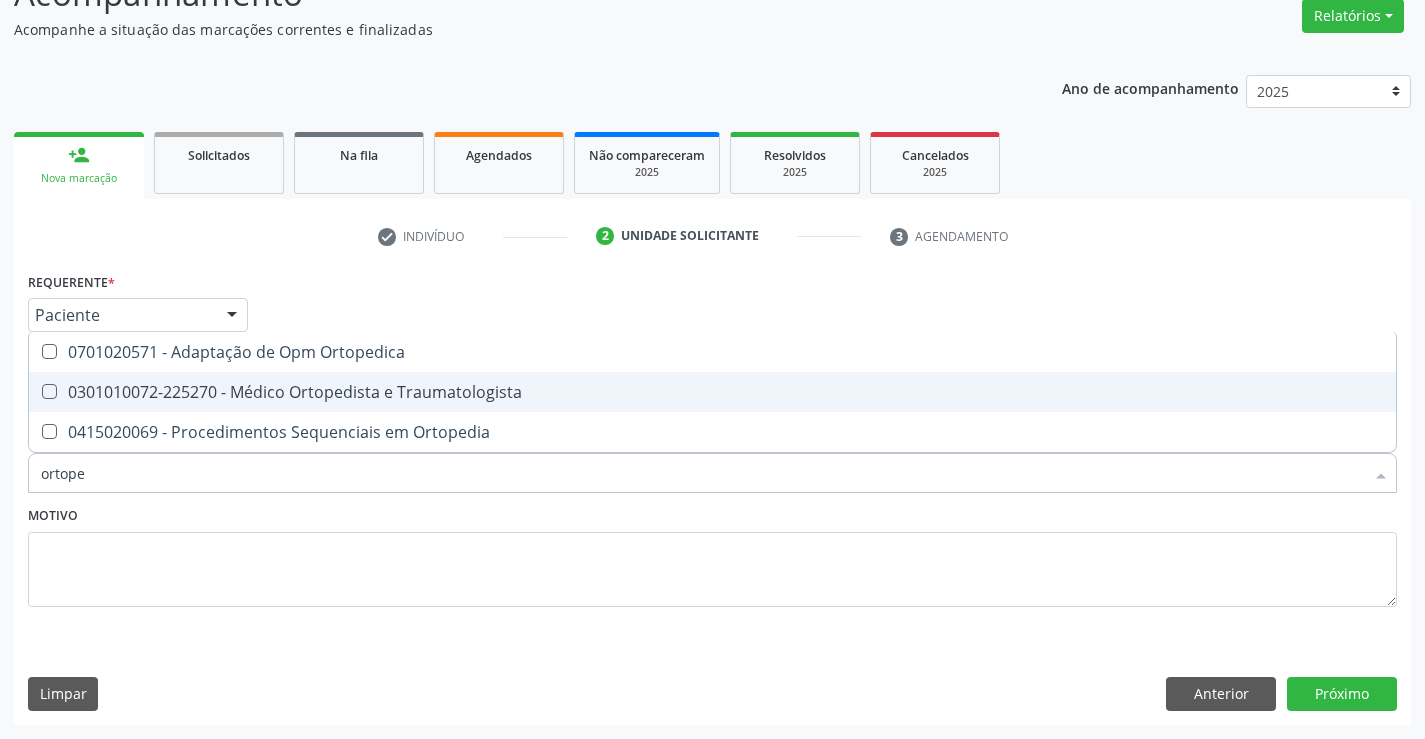 click on "0301010072-225270 - Médico Ortopedista e Traumatologista" at bounding box center [712, 392] 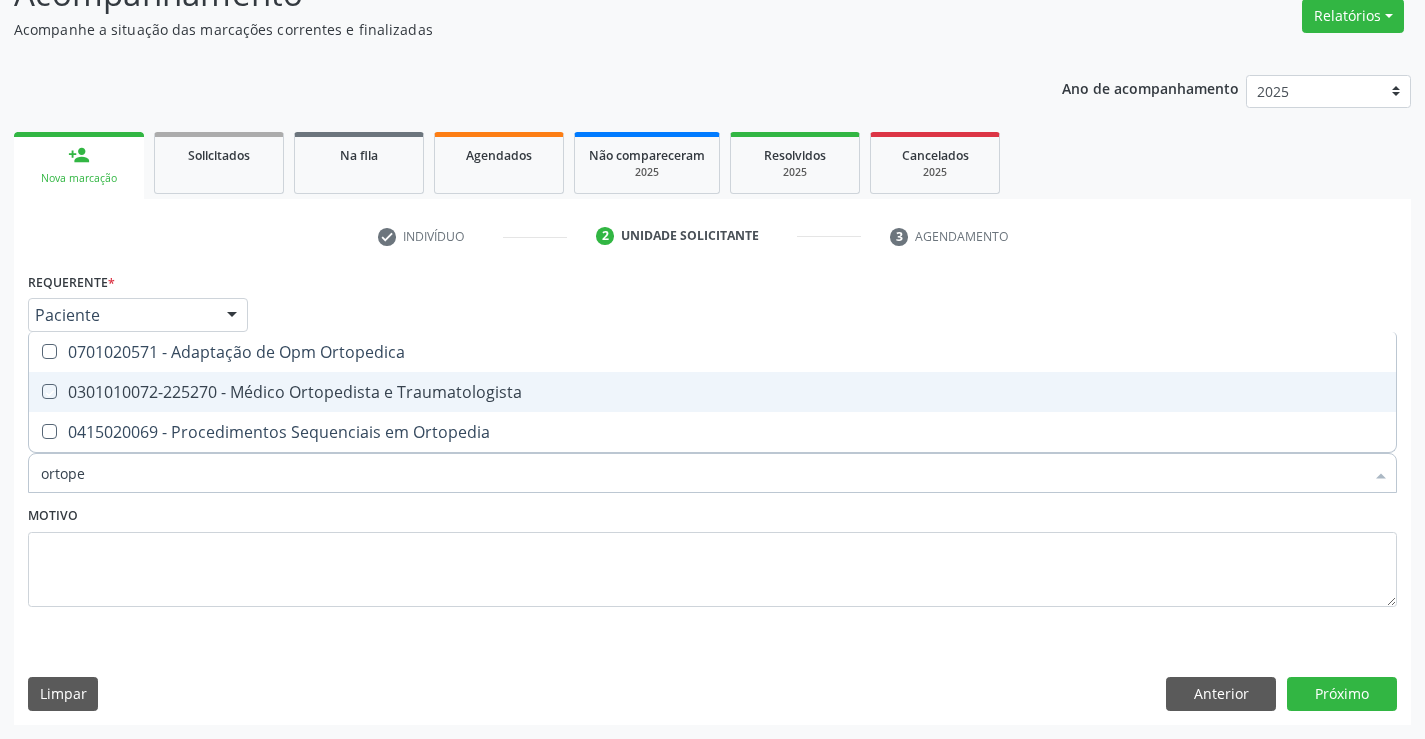 checkbox on "true" 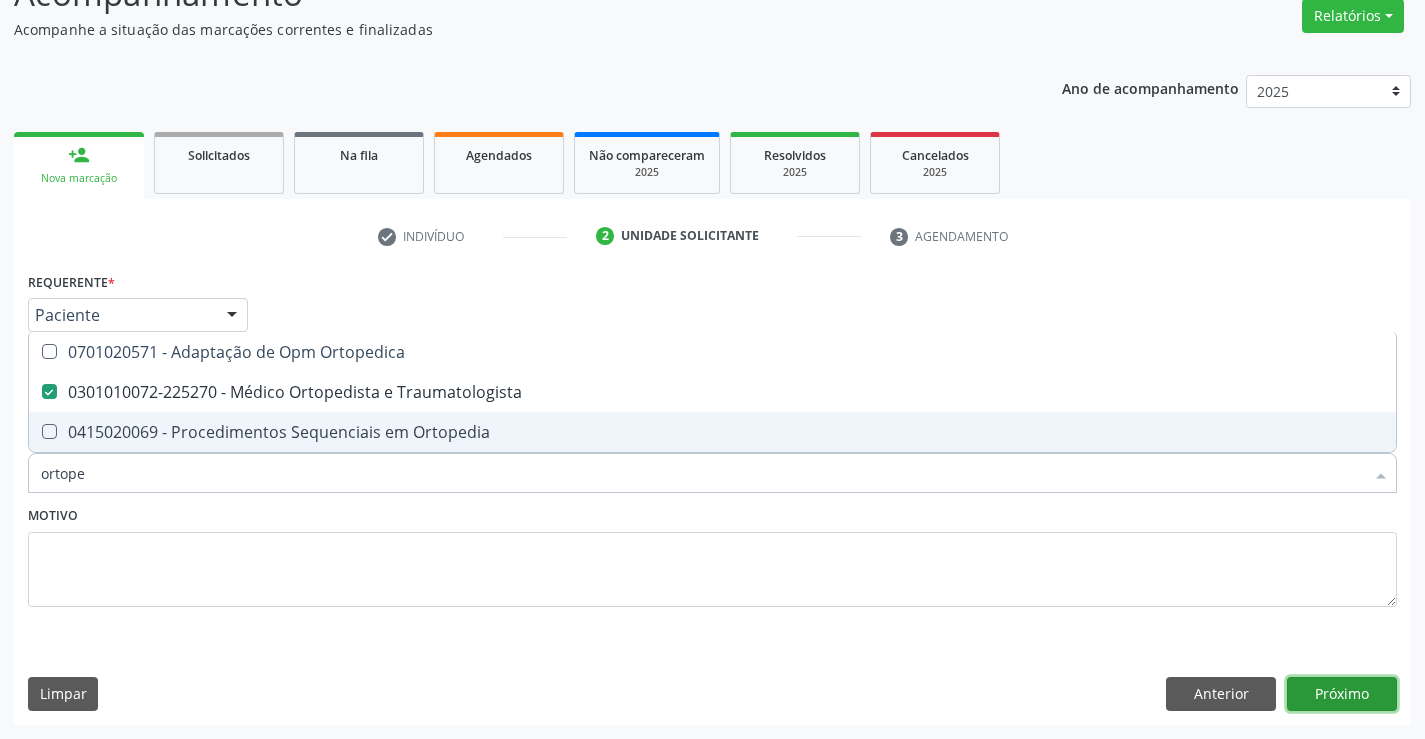 click on "Próximo" at bounding box center (1342, 694) 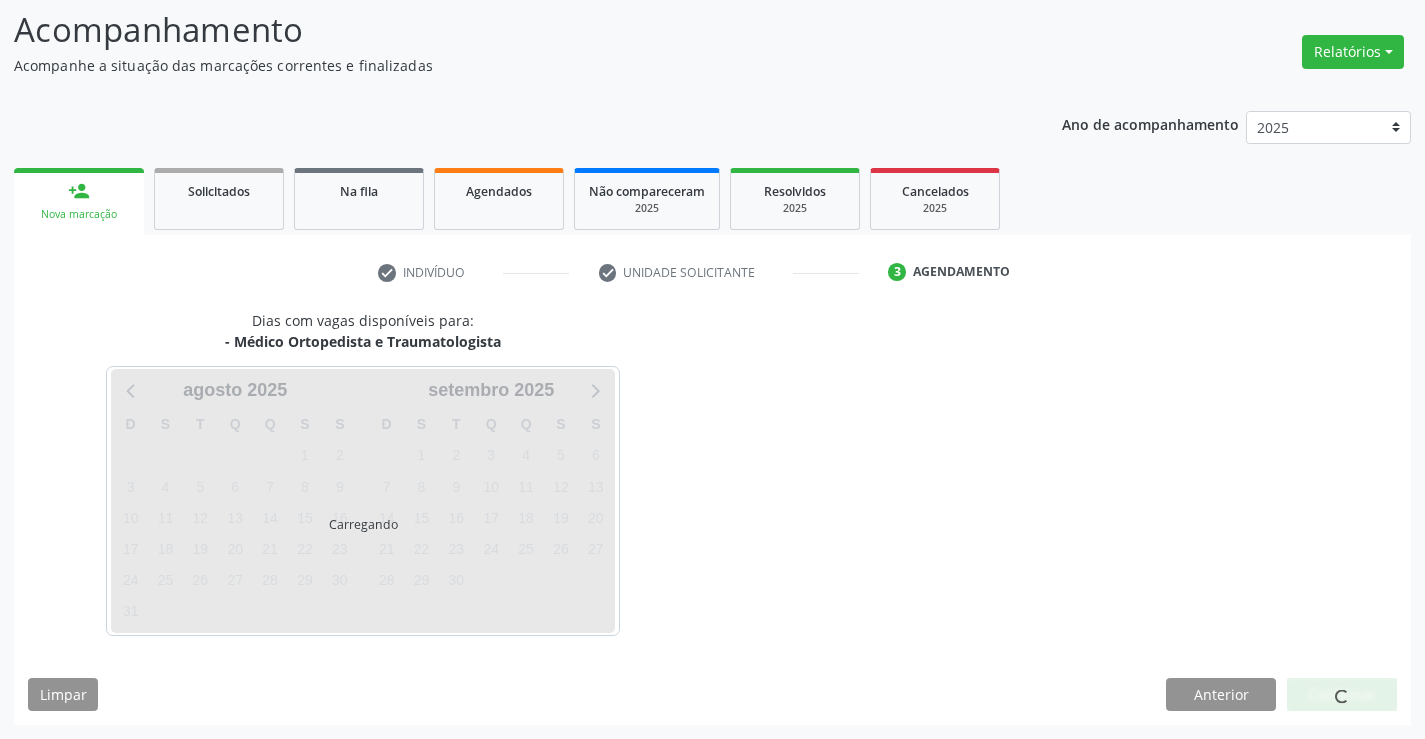scroll, scrollTop: 131, scrollLeft: 0, axis: vertical 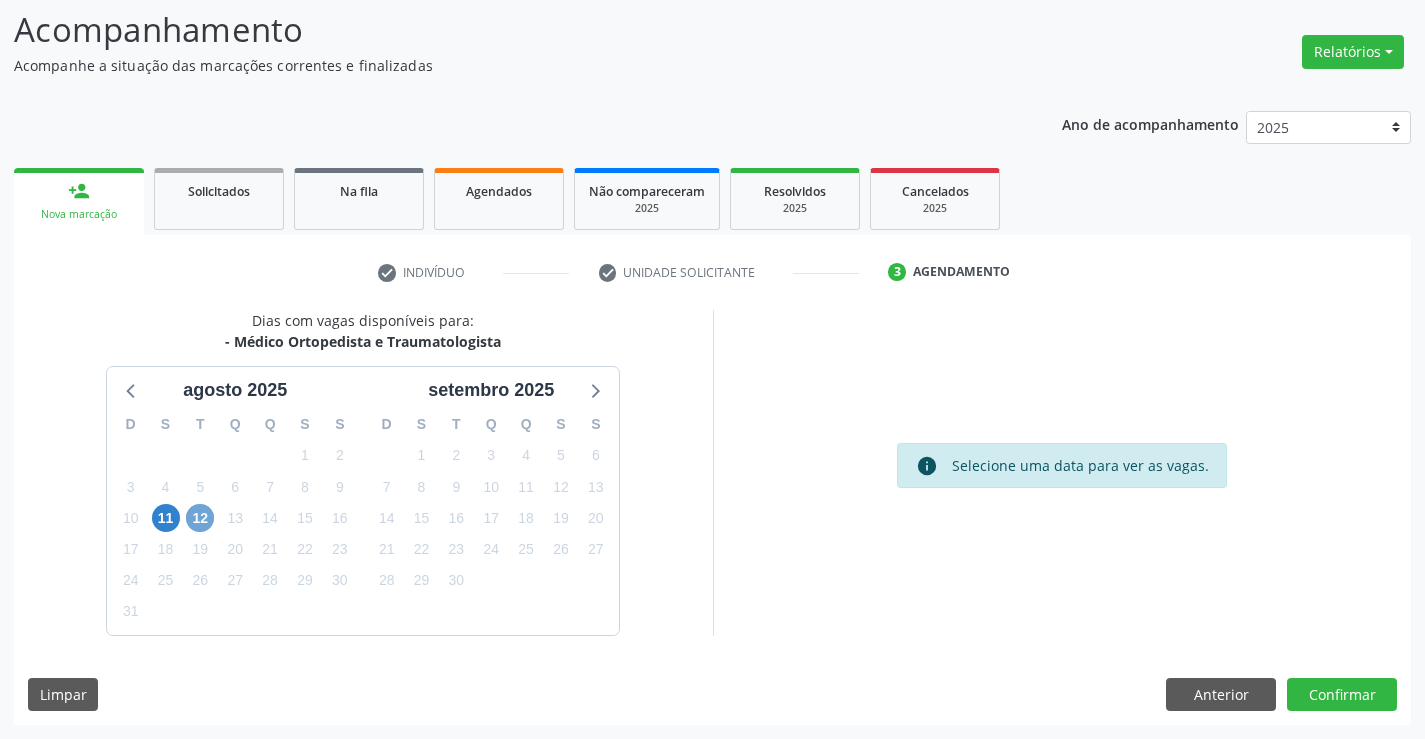 click on "12" at bounding box center [200, 518] 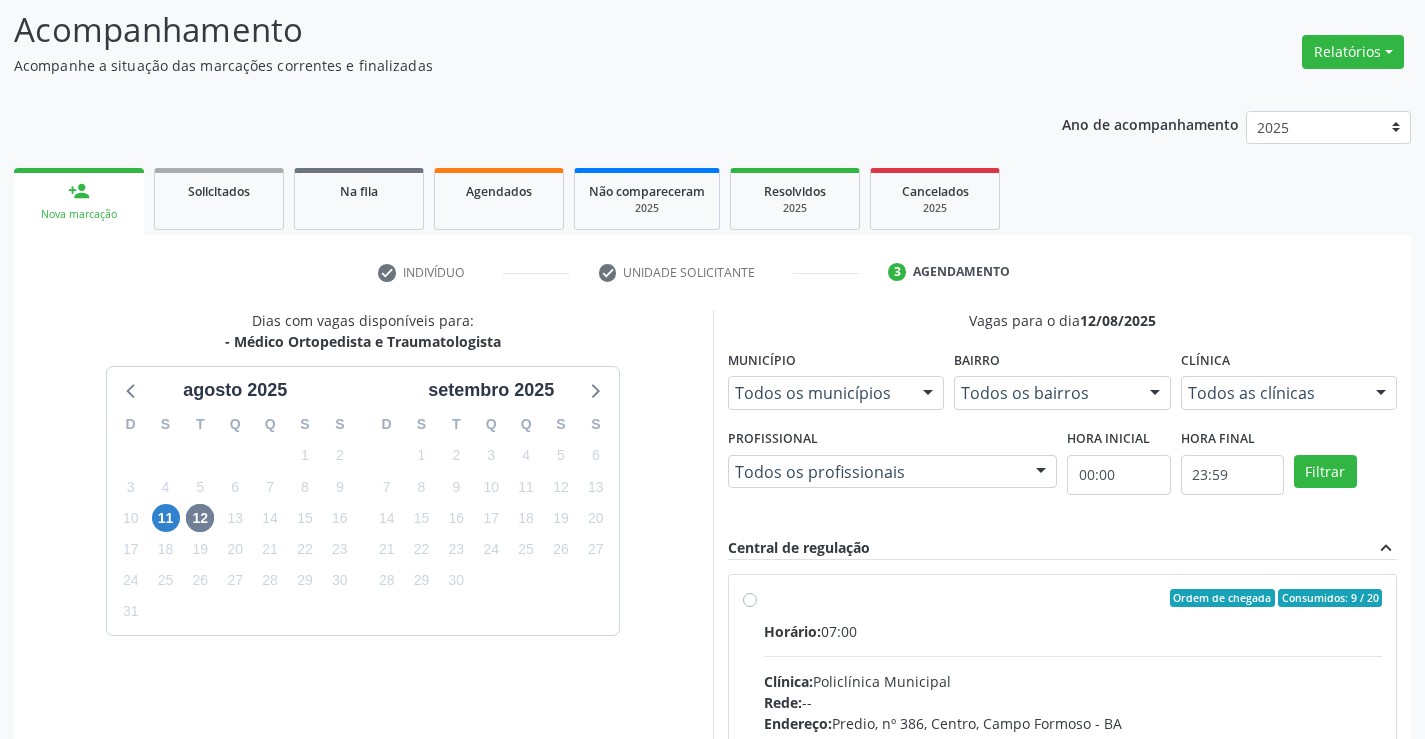 click on "Horário:   07:00" at bounding box center (1073, 631) 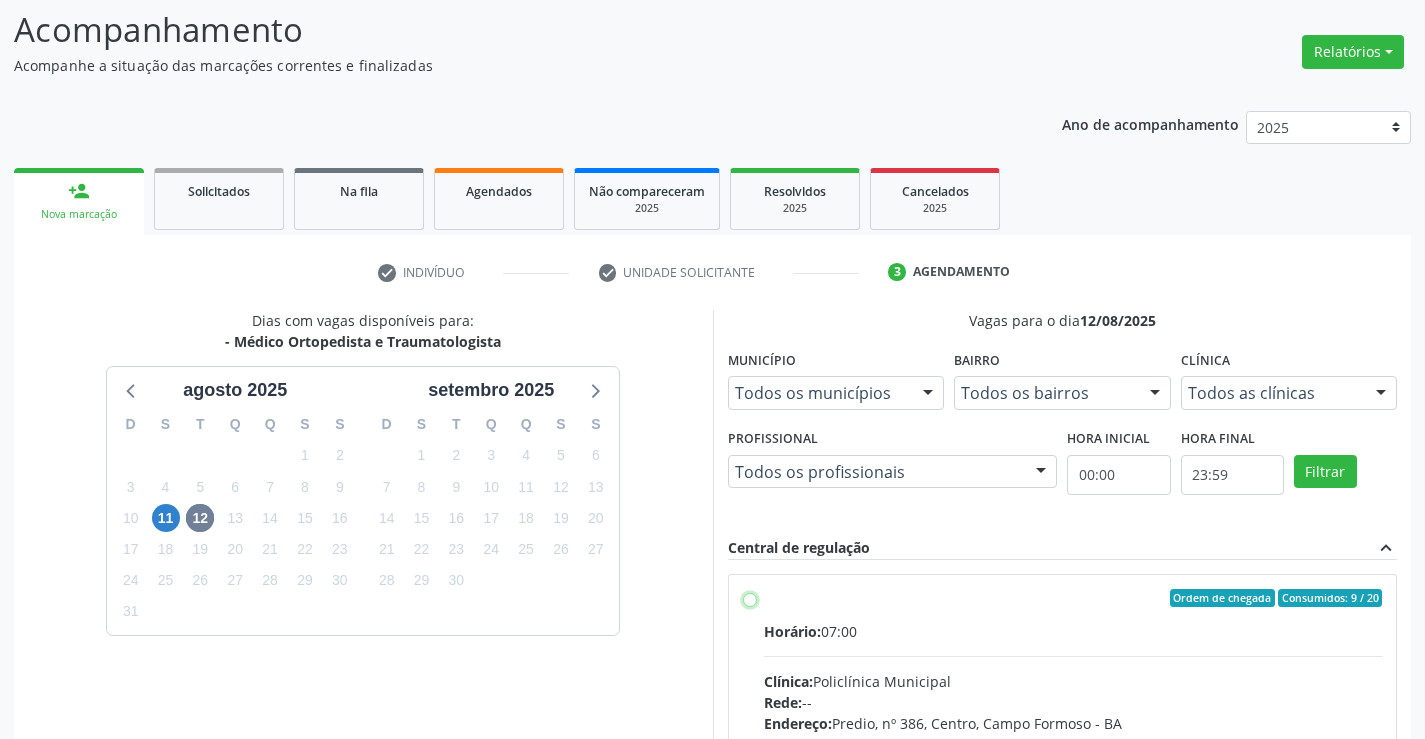 click on "Ordem de chegada
Consumidos: 9 / 20
Horário:   07:00
Clínica:  Policlínica Municipal
Rede:
--
Endereço:   Predio, nº 386, Centro, Campo Formoso - BA
Telefone:   (74) [PHONE]
Profissional:
[FIRST] [LAST] Soares
Informações adicionais sobre o atendimento
Idade de atendimento:
de 0 a 120 anos
Gênero(s) atendido(s):
Masculino e Feminino
Informações adicionais:
--" at bounding box center (750, 598) 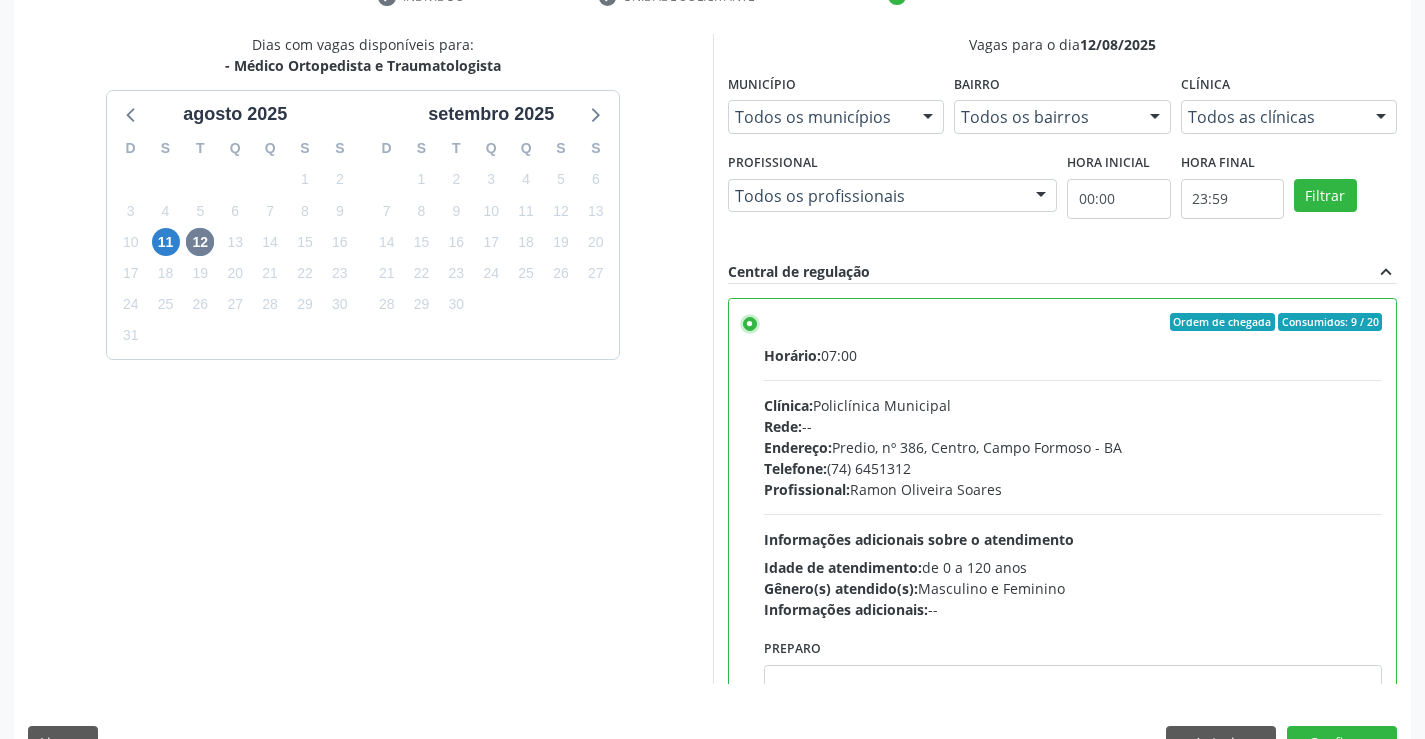 scroll, scrollTop: 456, scrollLeft: 0, axis: vertical 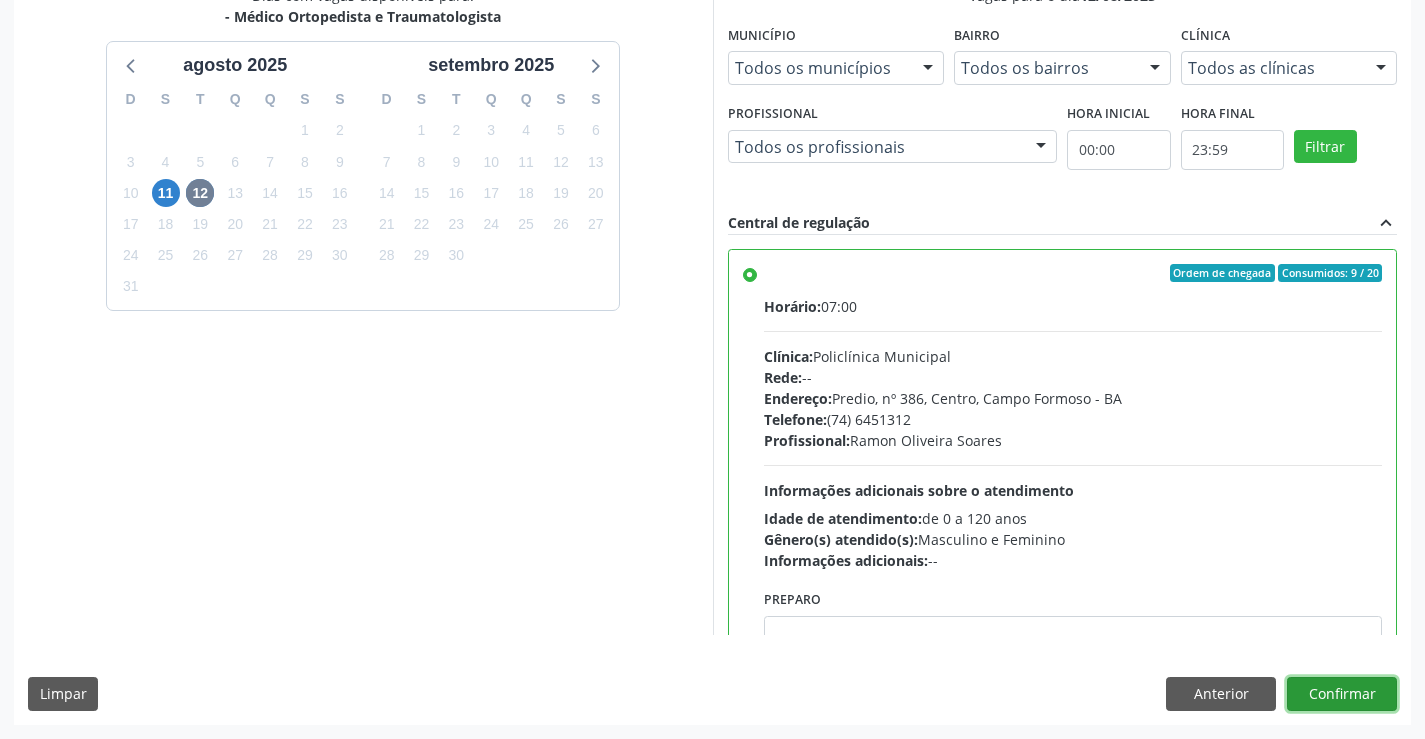 click on "Confirmar" at bounding box center [1342, 694] 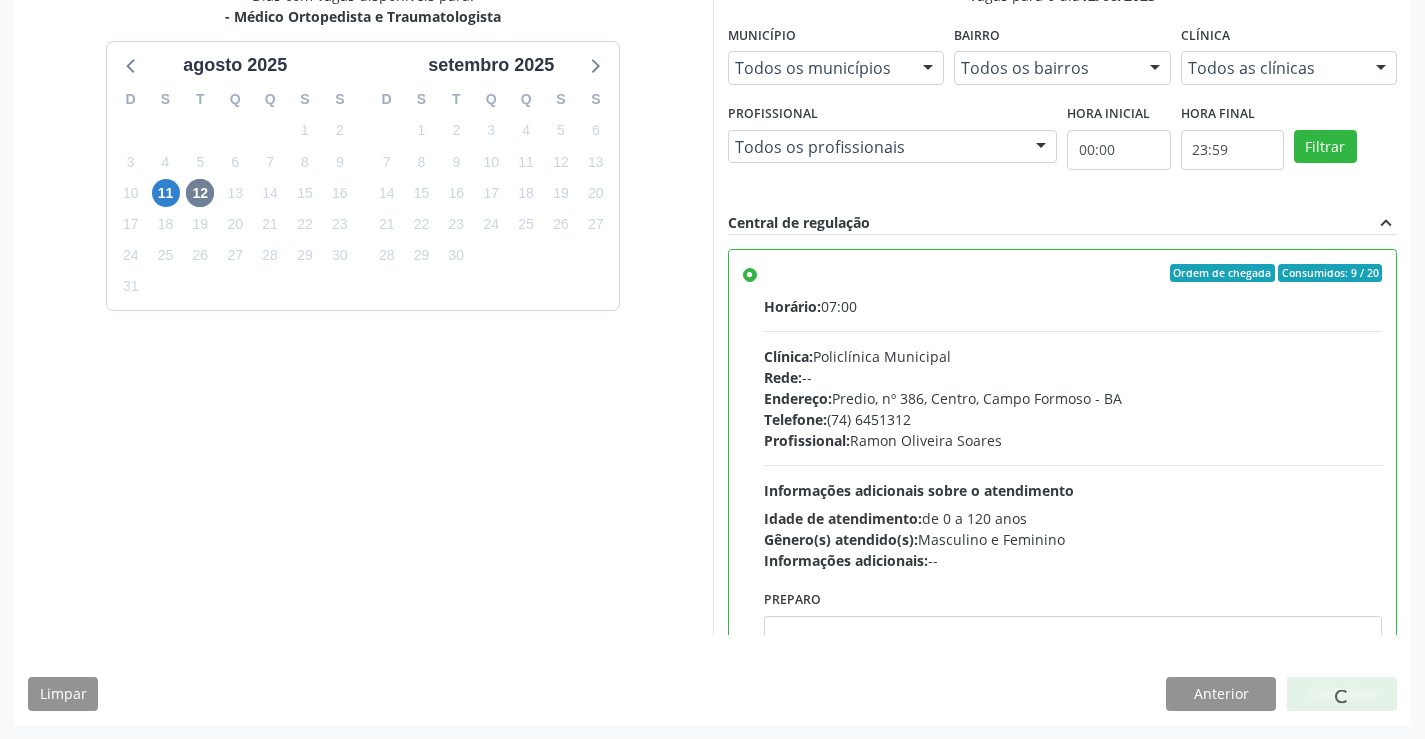 scroll, scrollTop: 0, scrollLeft: 0, axis: both 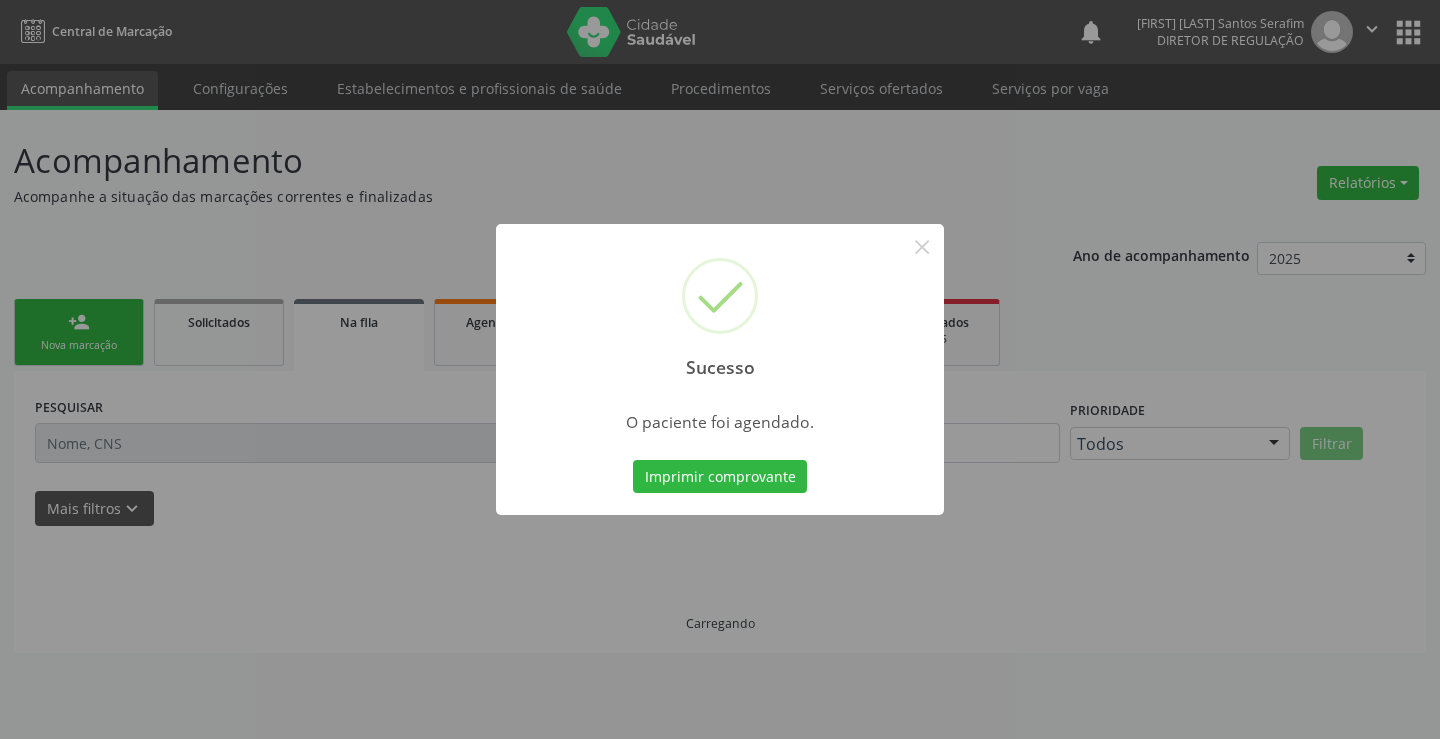 type 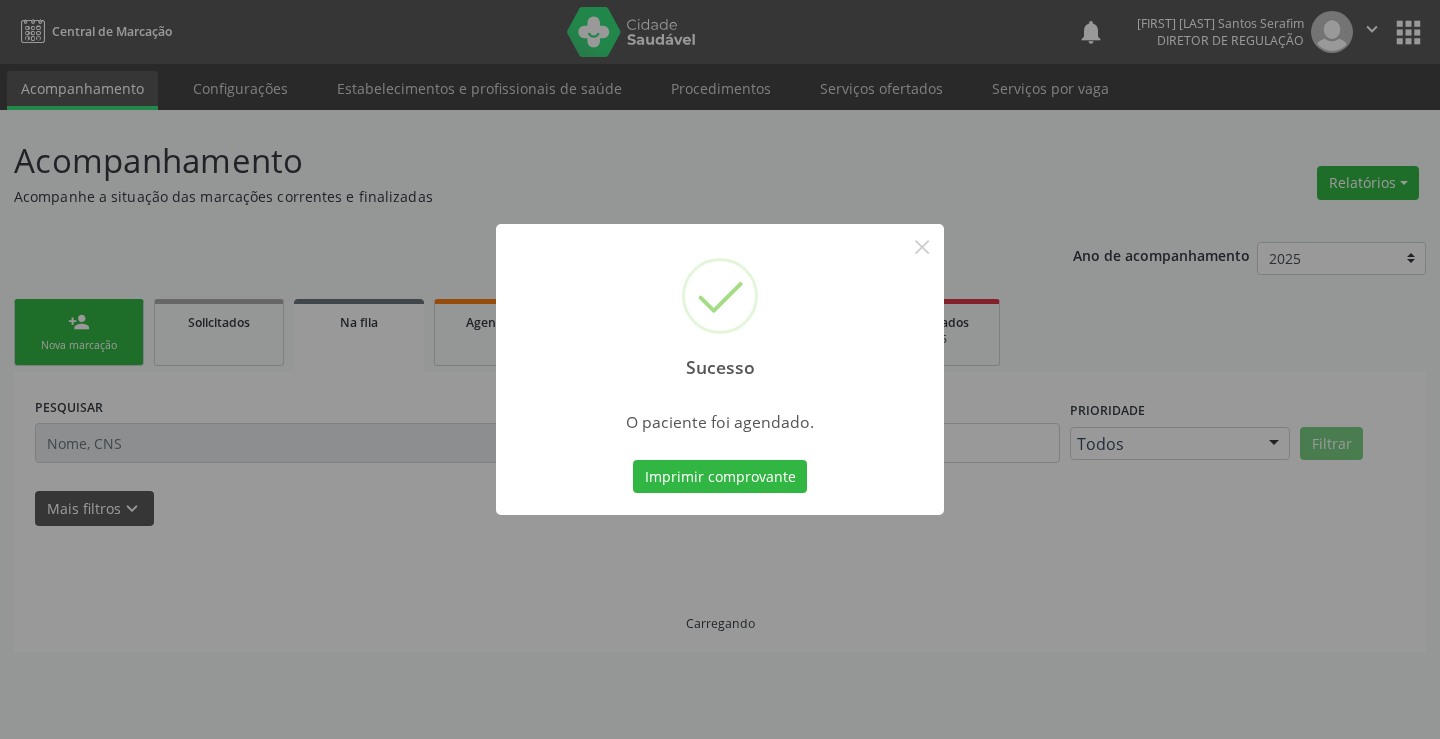 click on "Imprimir comprovante" at bounding box center [720, 477] 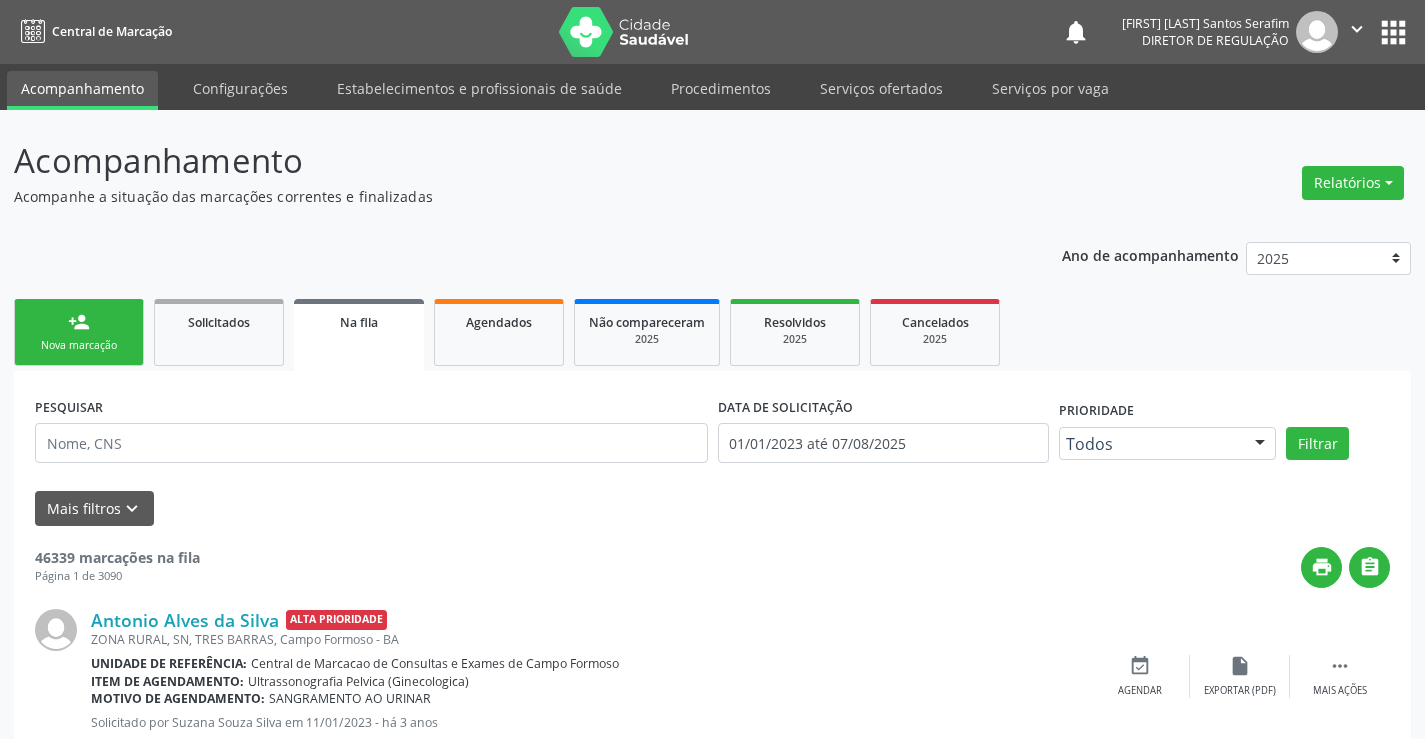 click on "person_add
Nova marcação" at bounding box center (79, 332) 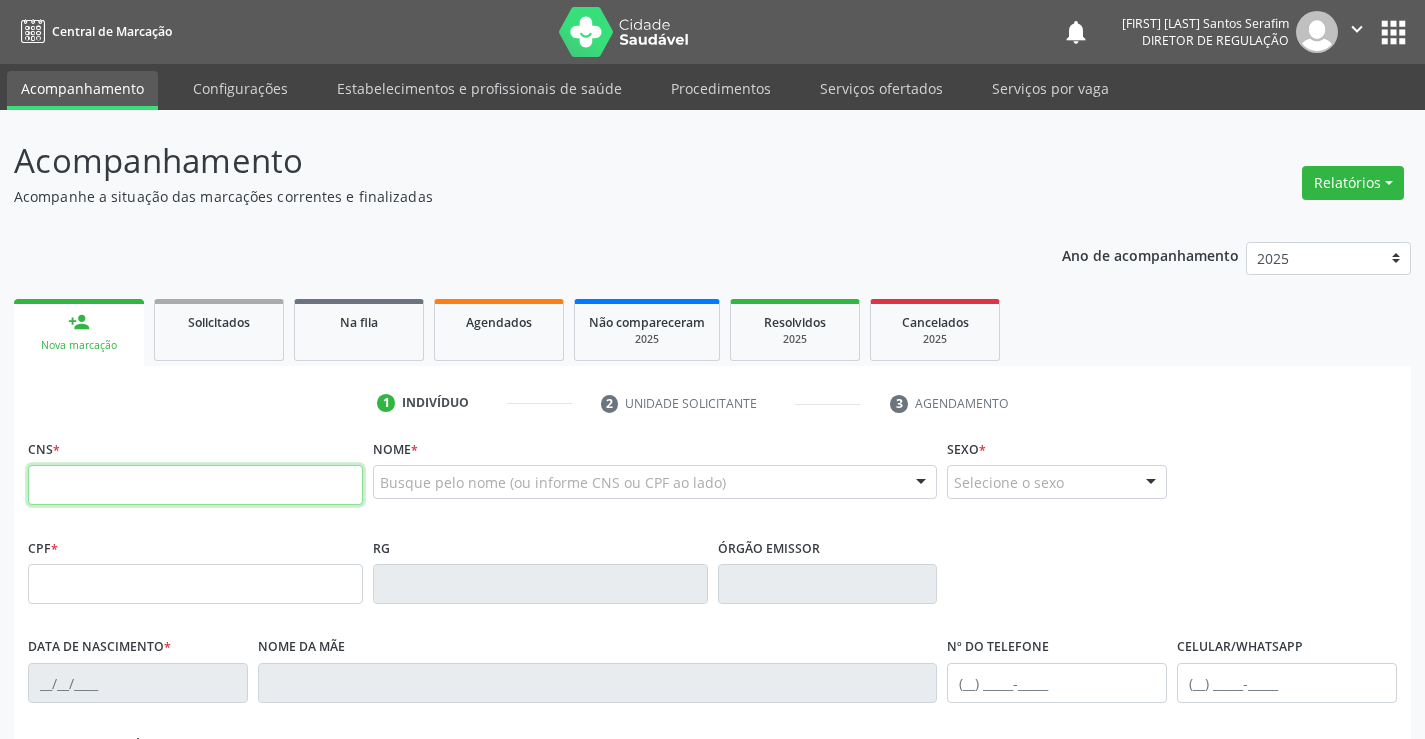 click at bounding box center [195, 485] 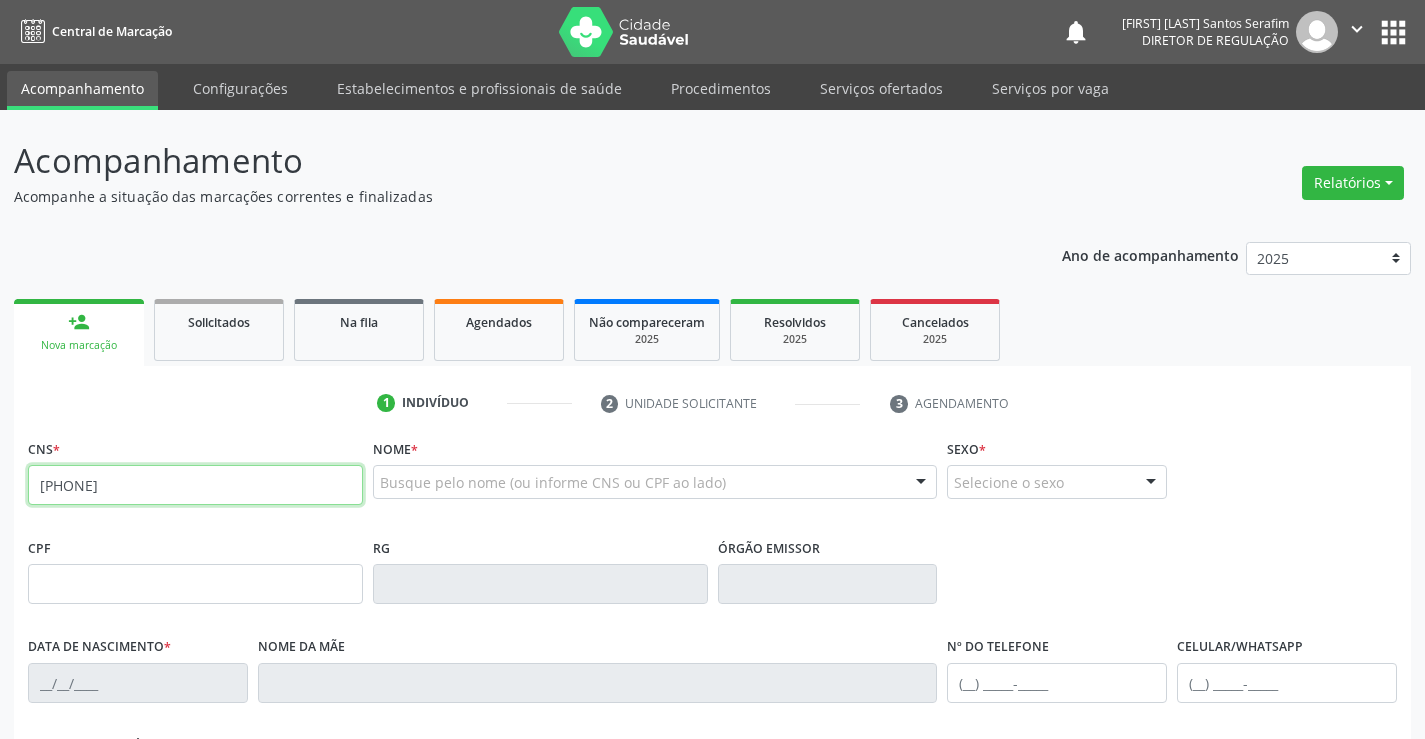type on "[PHONE]" 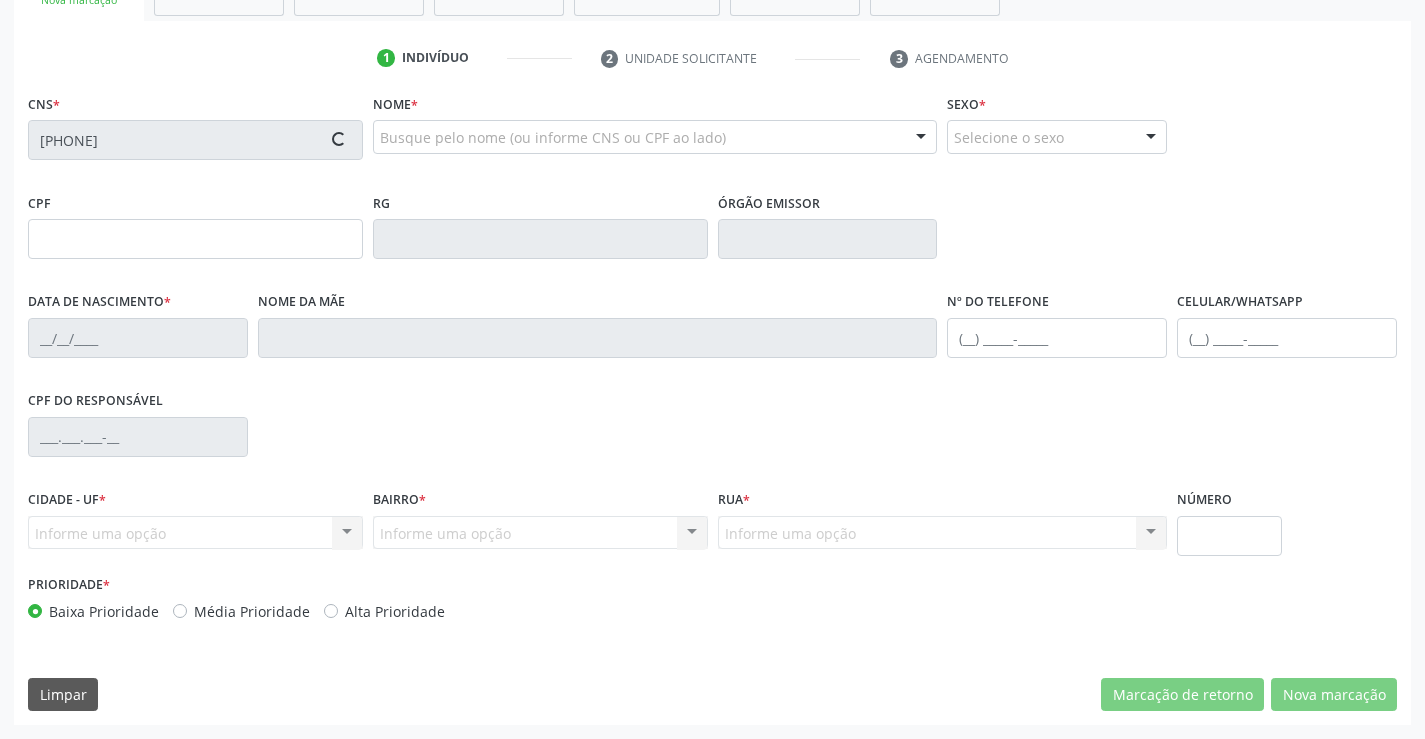 type on "[PHONE]" 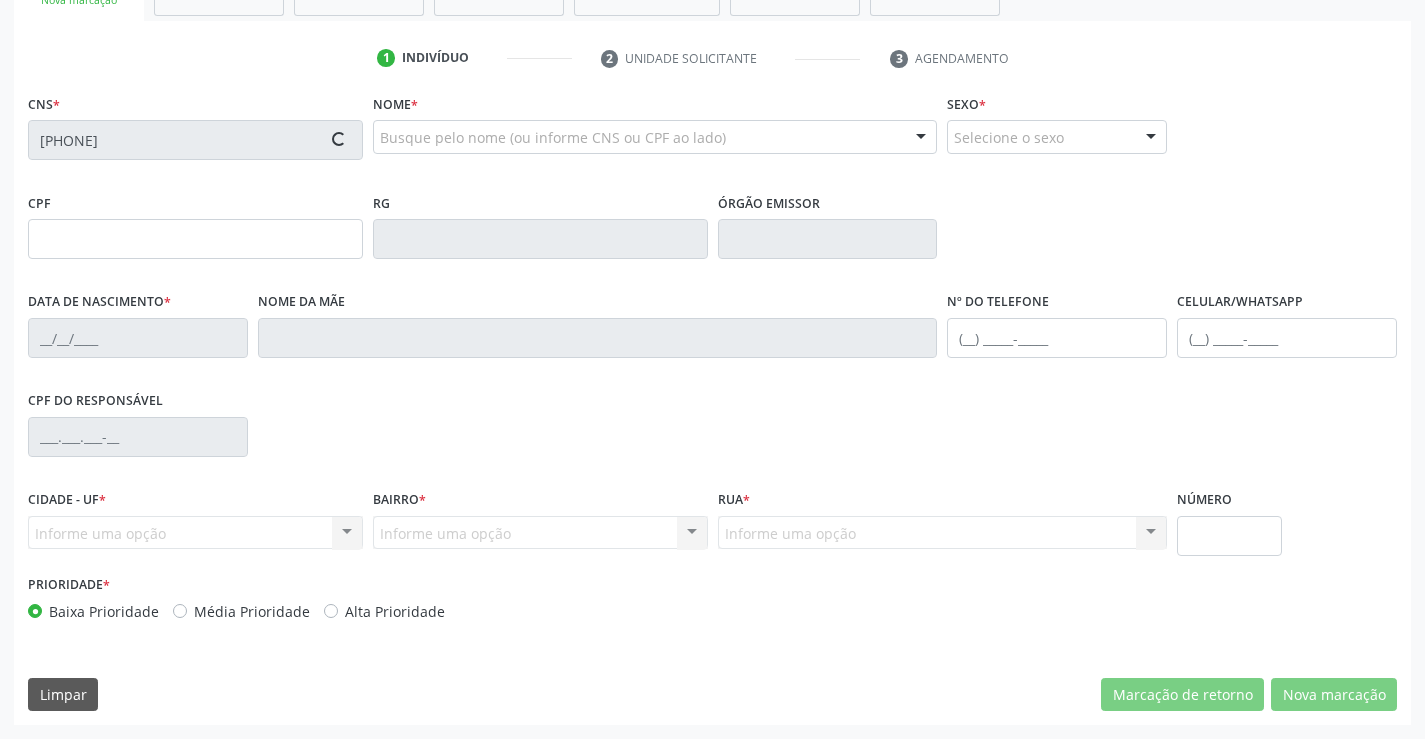 type on "[DATE]" 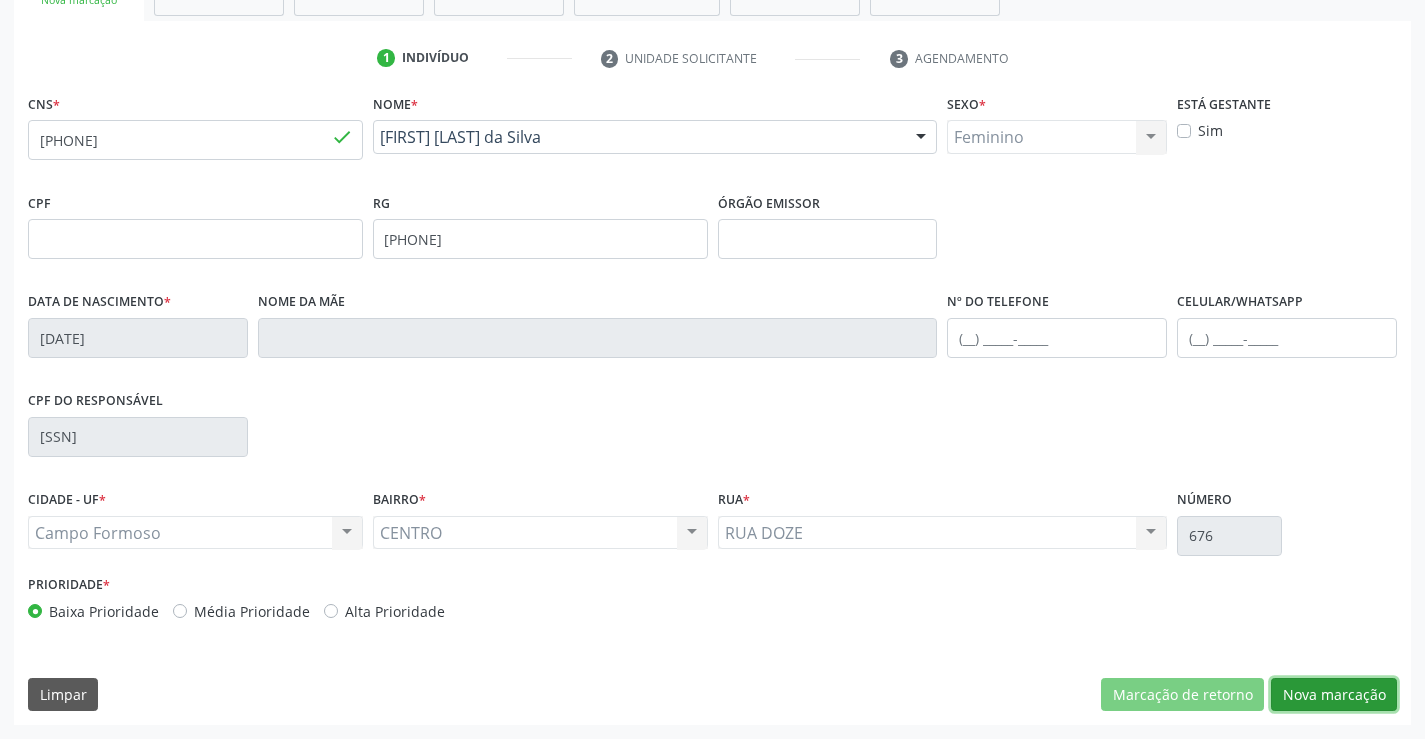 click on "Nova marcação" at bounding box center [1334, 695] 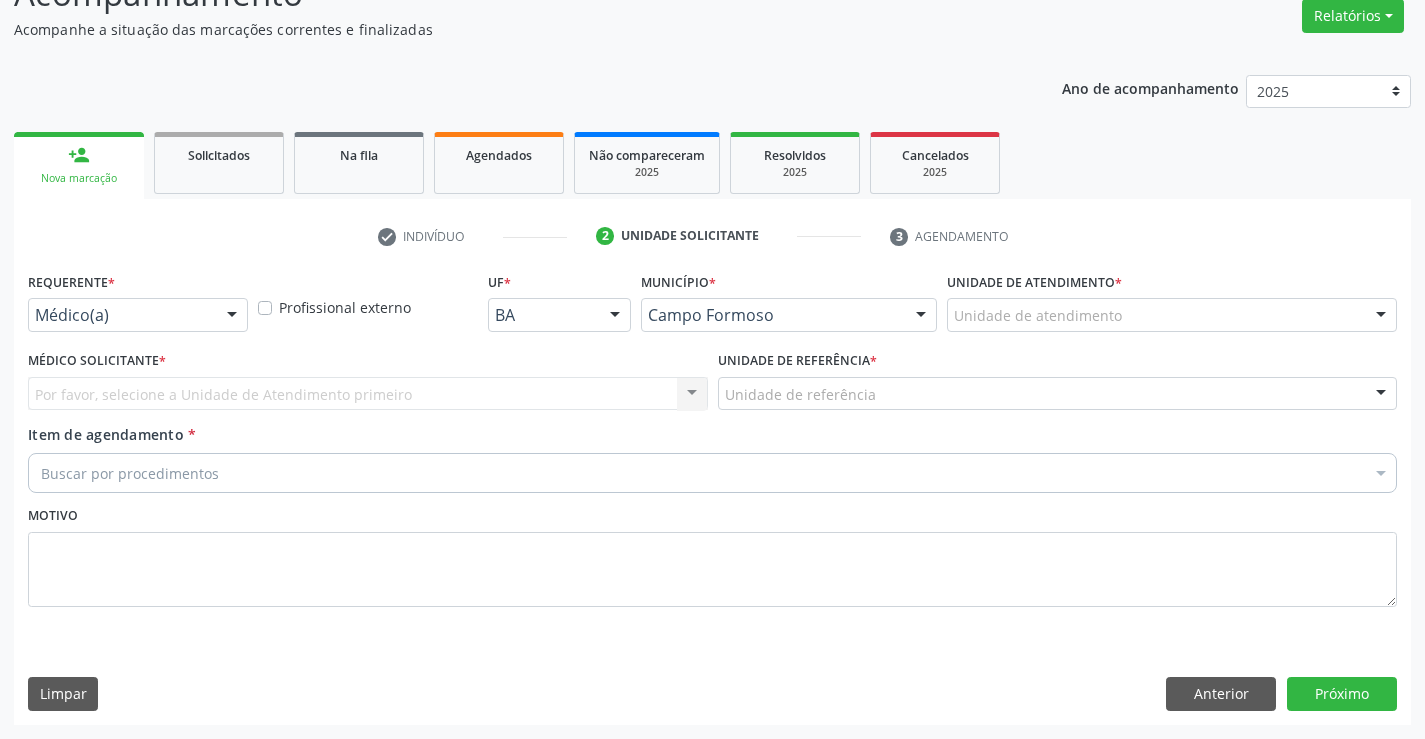 scroll, scrollTop: 167, scrollLeft: 0, axis: vertical 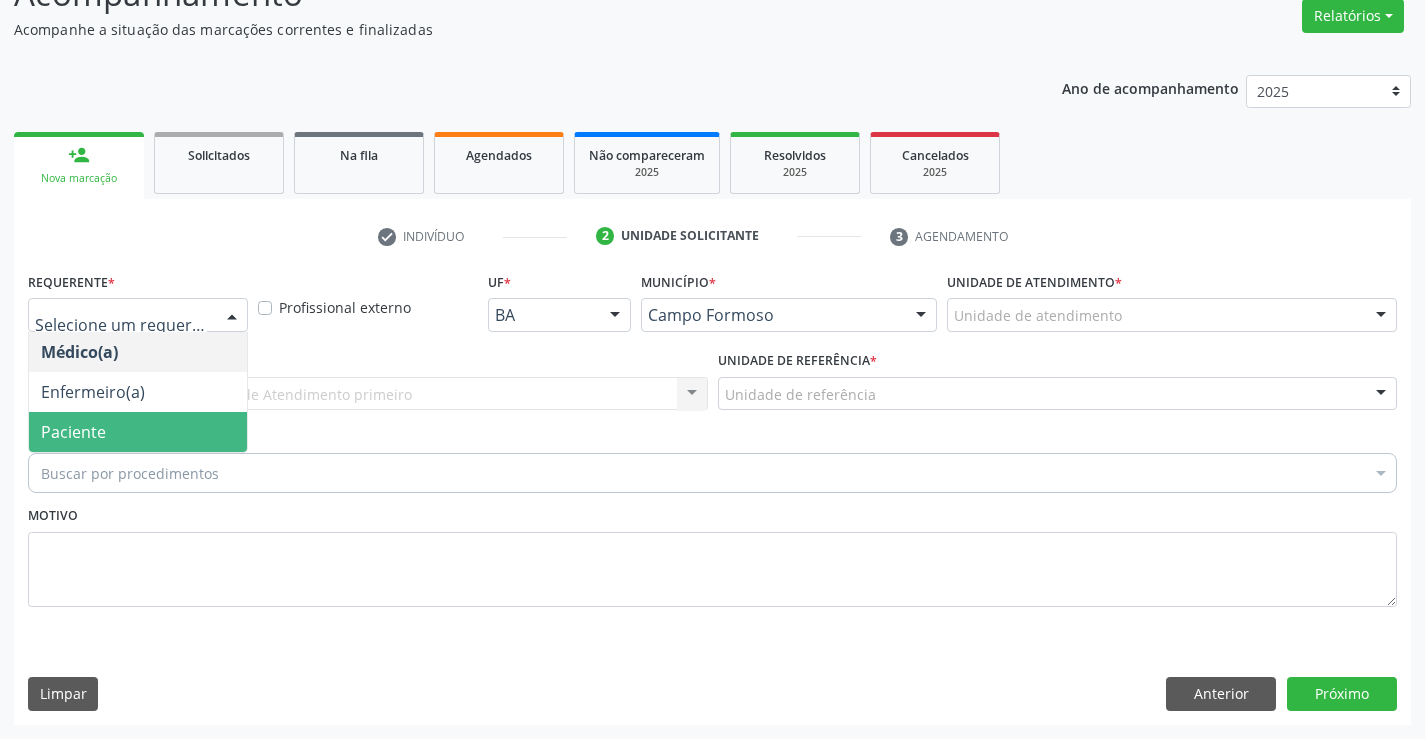 drag, startPoint x: 156, startPoint y: 406, endPoint x: 156, endPoint y: 420, distance: 14 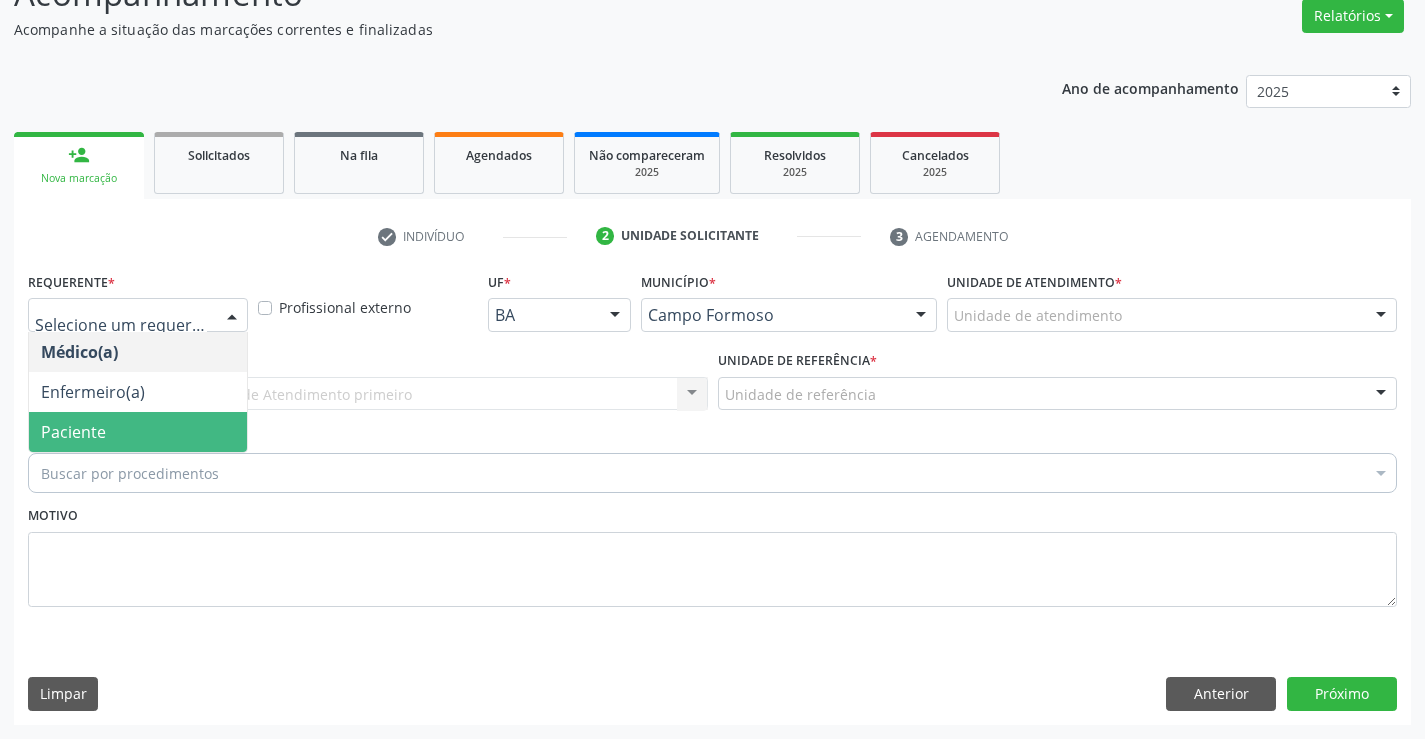 click on "Médico(a)   Enfermeiro(a)   Paciente
Nenhum resultado encontrado para: "   "
Não há nenhuma opção para ser exibida." at bounding box center (138, 392) 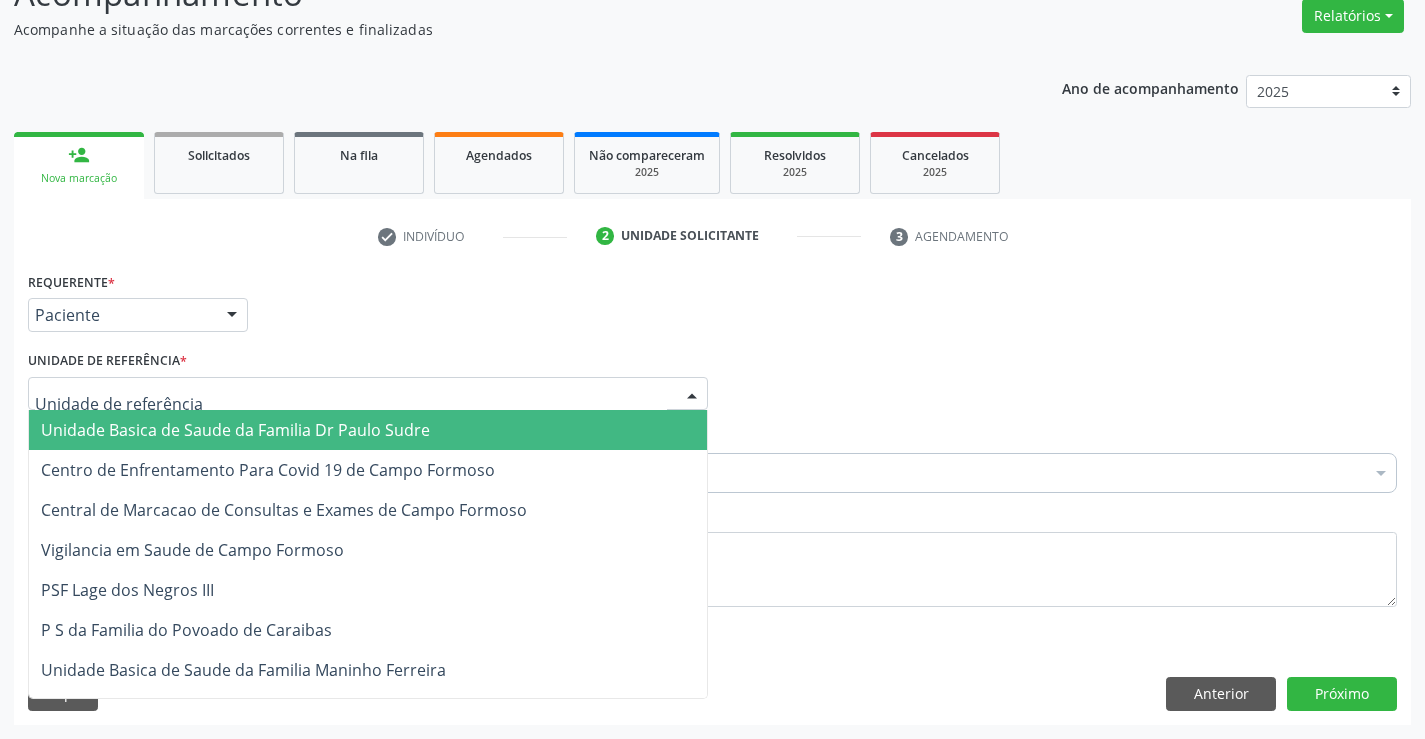 drag, startPoint x: 396, startPoint y: 396, endPoint x: 382, endPoint y: 495, distance: 99.985 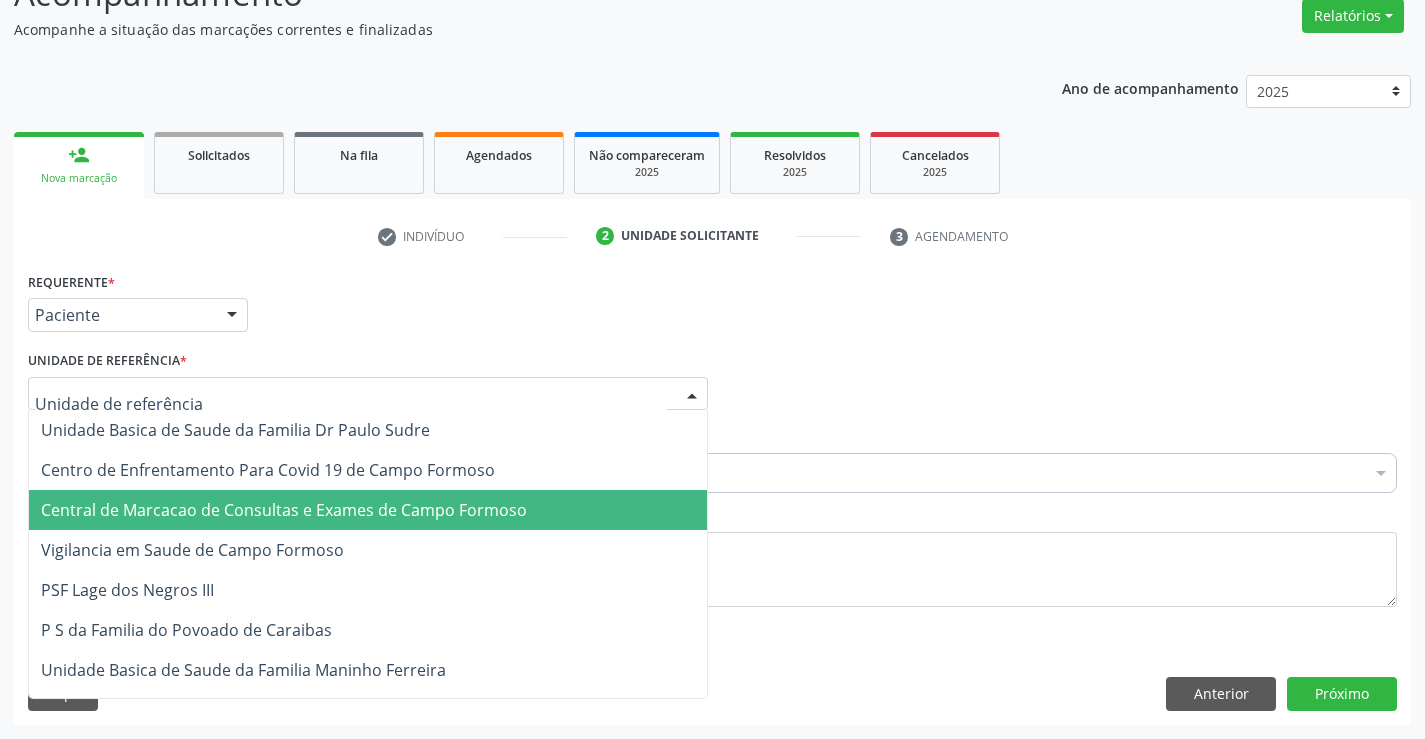 drag, startPoint x: 382, startPoint y: 495, endPoint x: 461, endPoint y: 477, distance: 81.02469 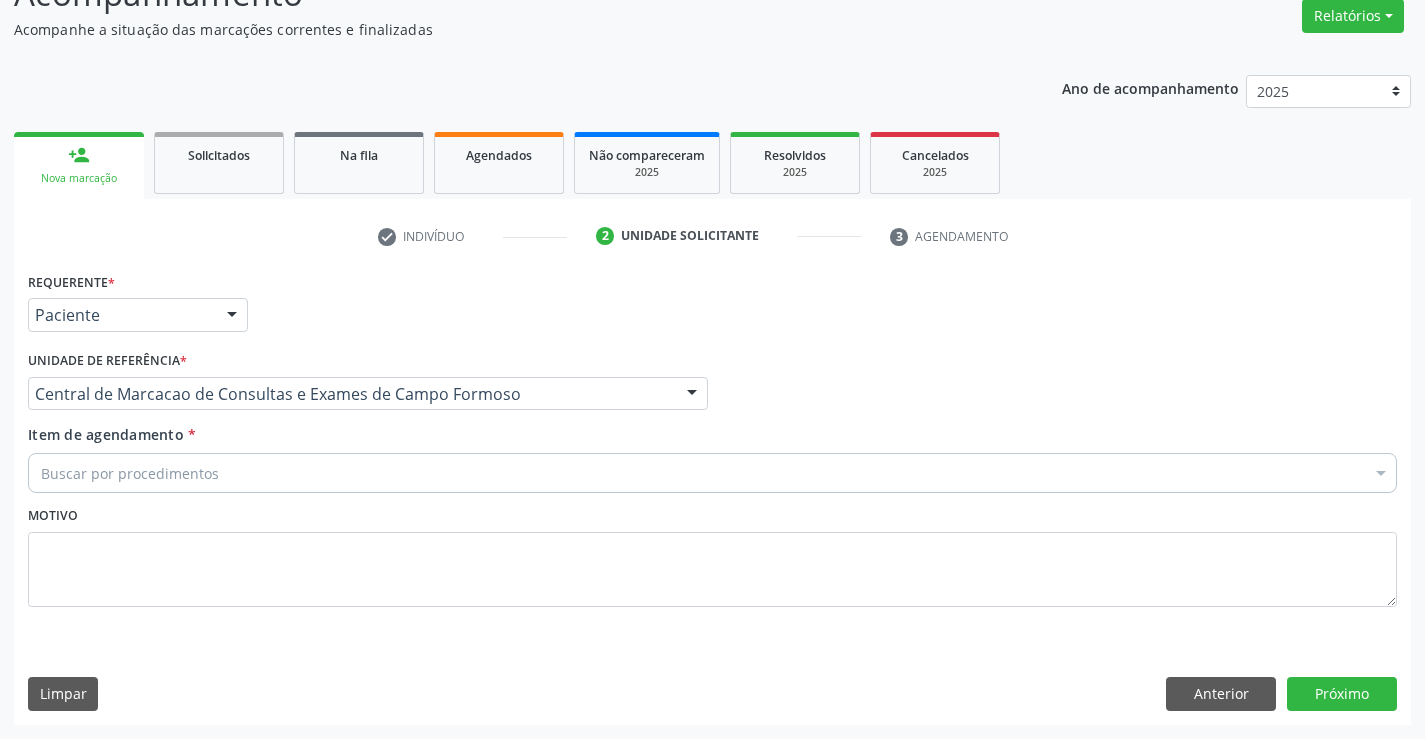 click on "Buscar por procedimentos" at bounding box center [712, 473] 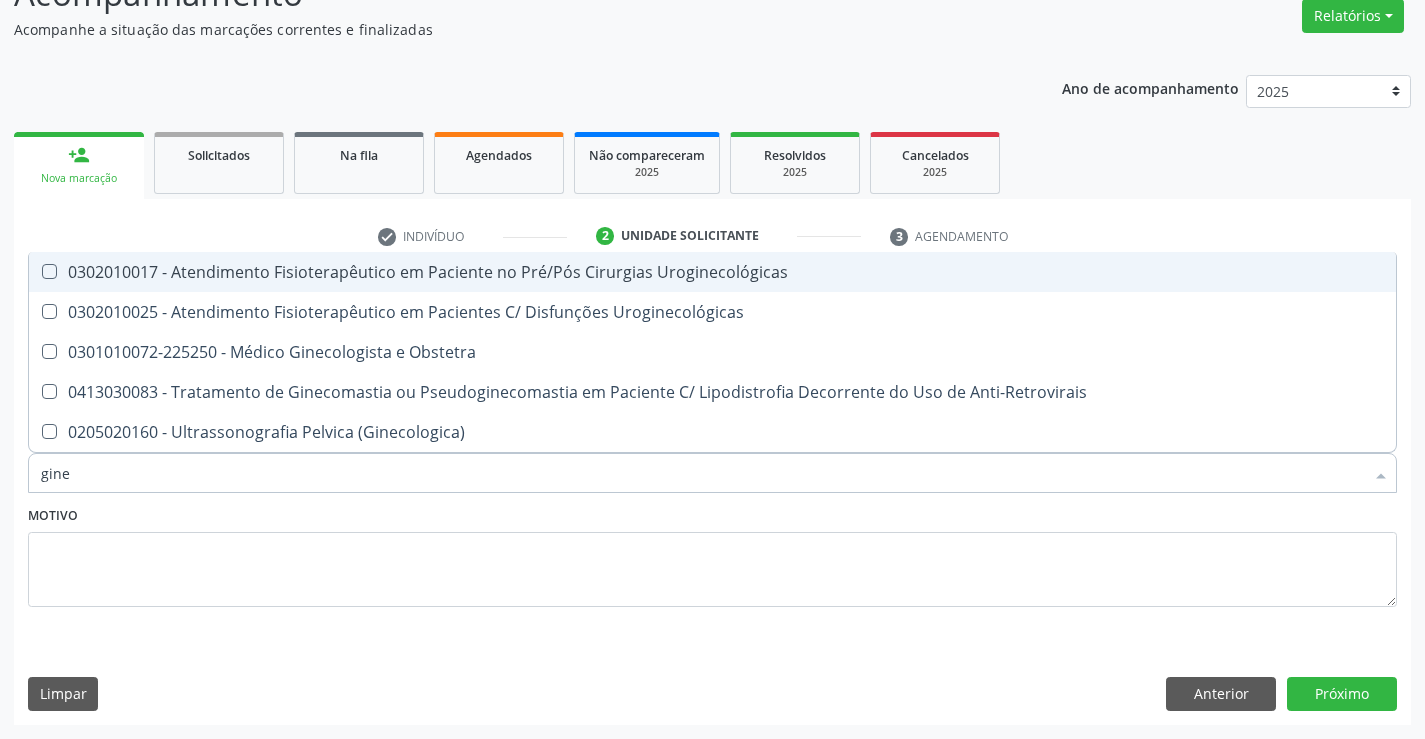 type on "ginec" 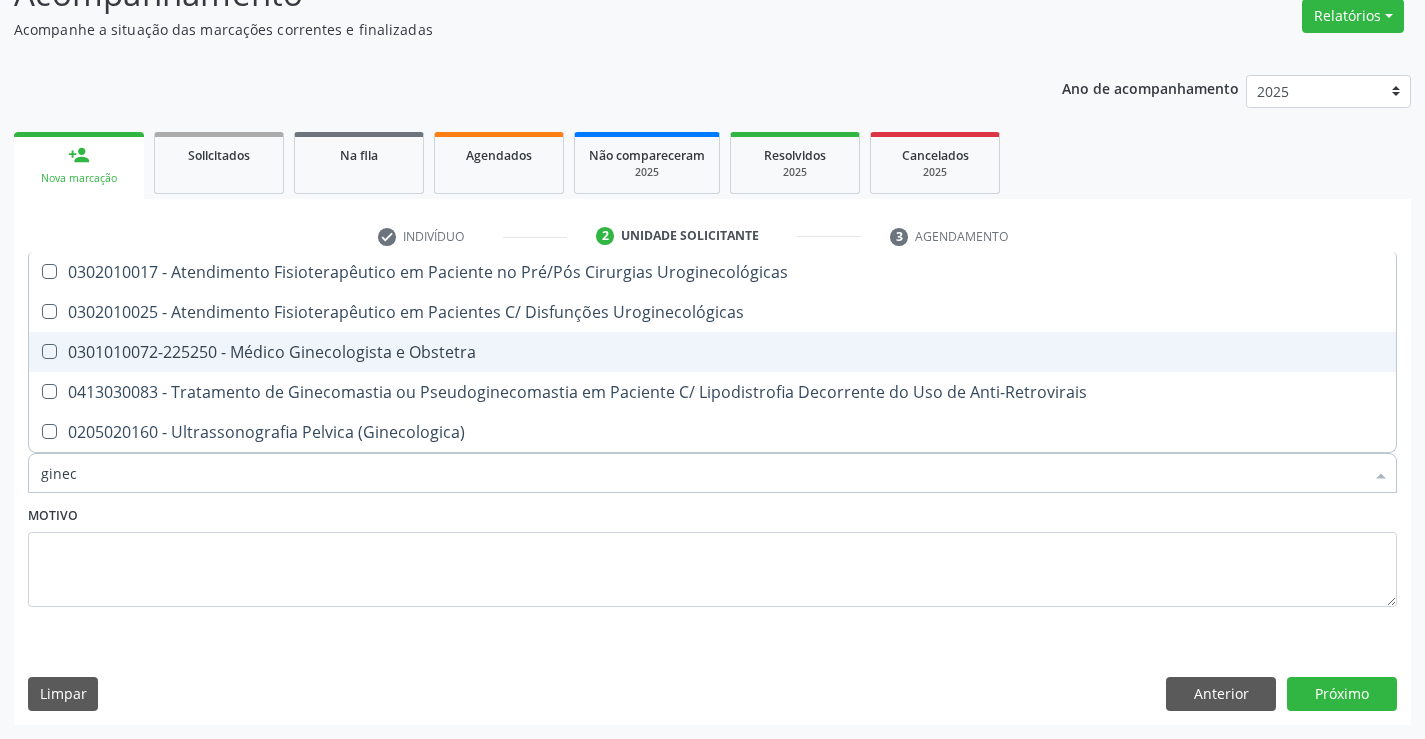click on "0301010072-225250 - Médico Ginecologista e Obstetra" at bounding box center [712, 352] 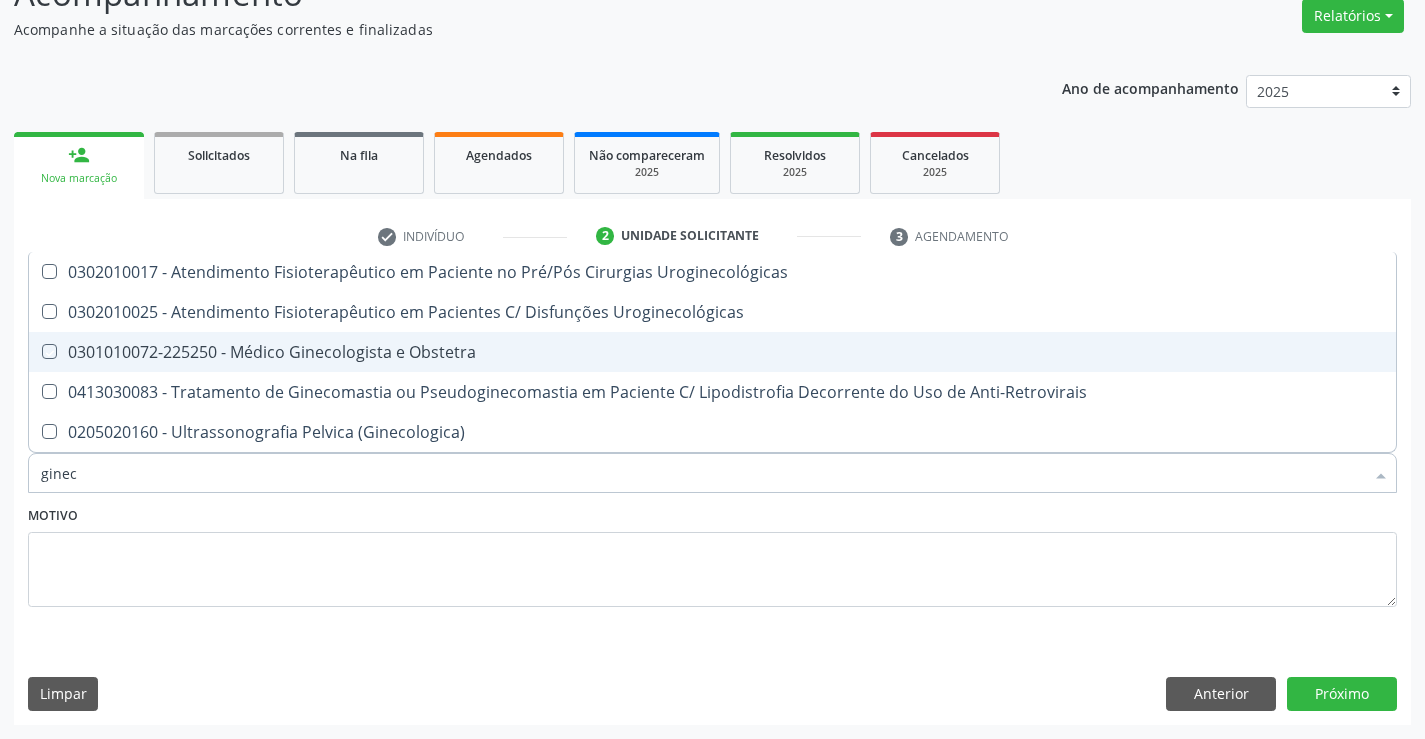 checkbox on "true" 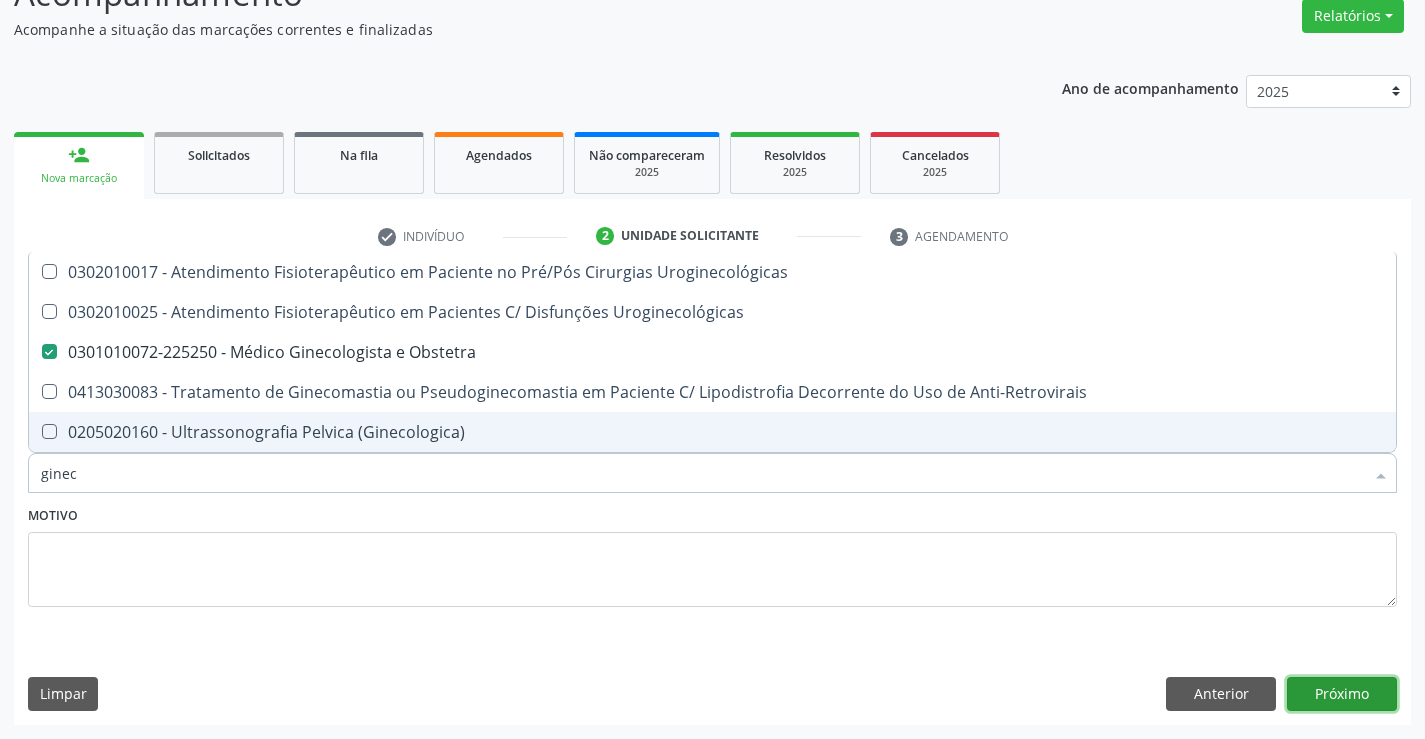 click on "Próximo" at bounding box center [1342, 694] 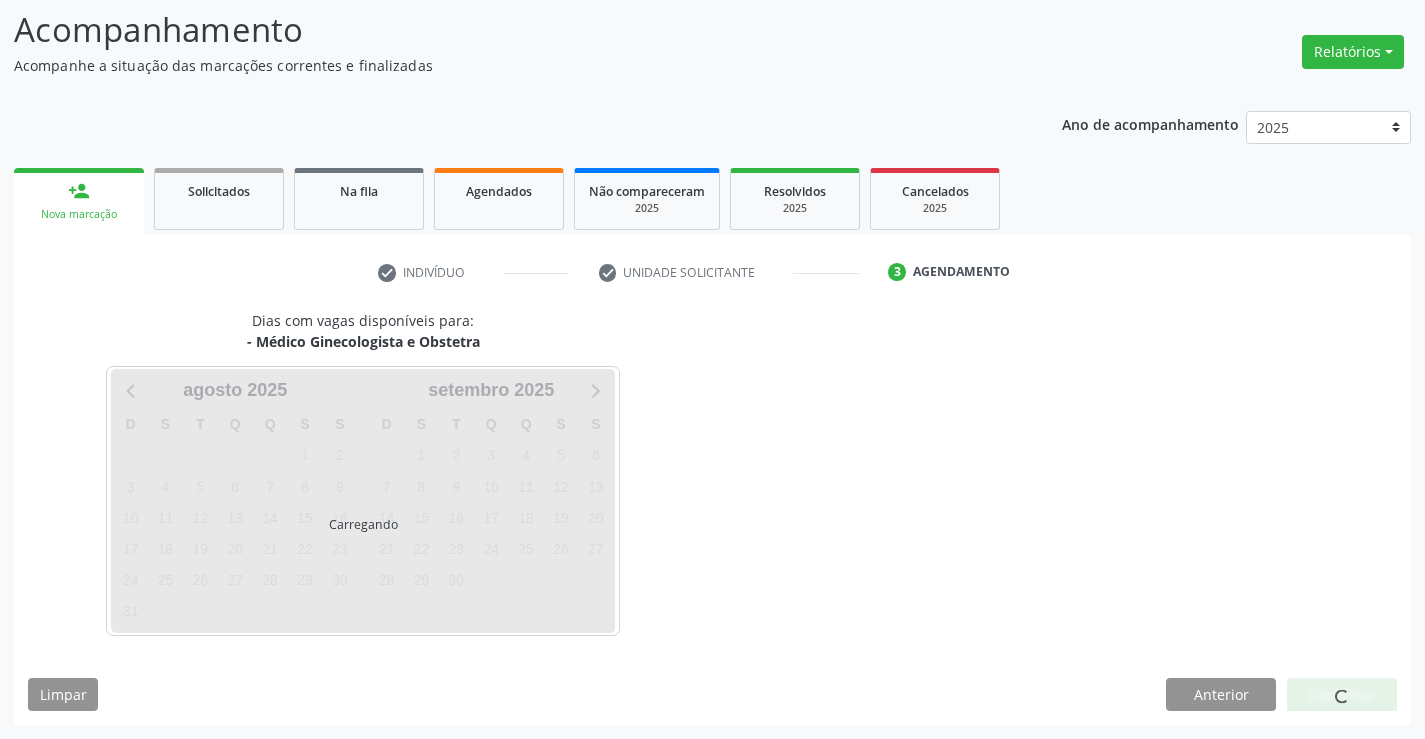 scroll, scrollTop: 131, scrollLeft: 0, axis: vertical 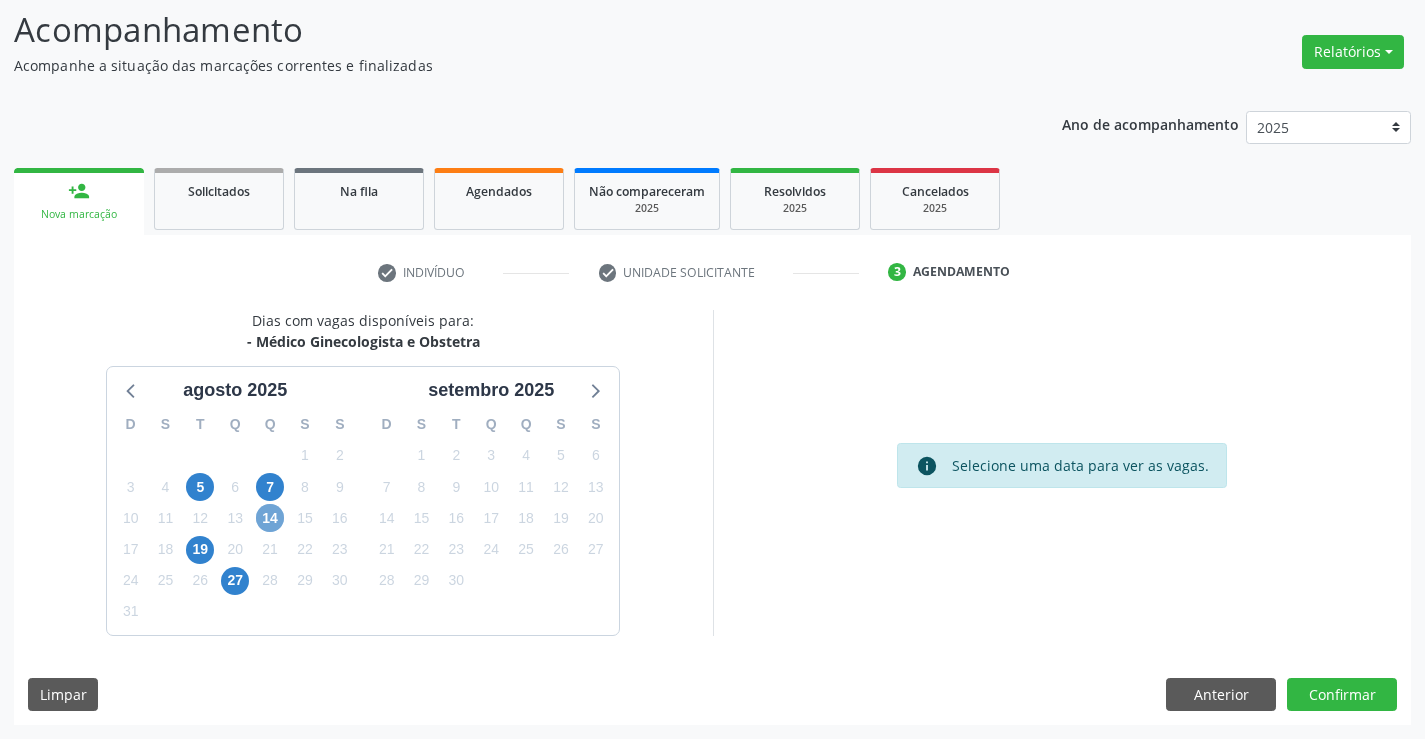 click on "14" at bounding box center [270, 518] 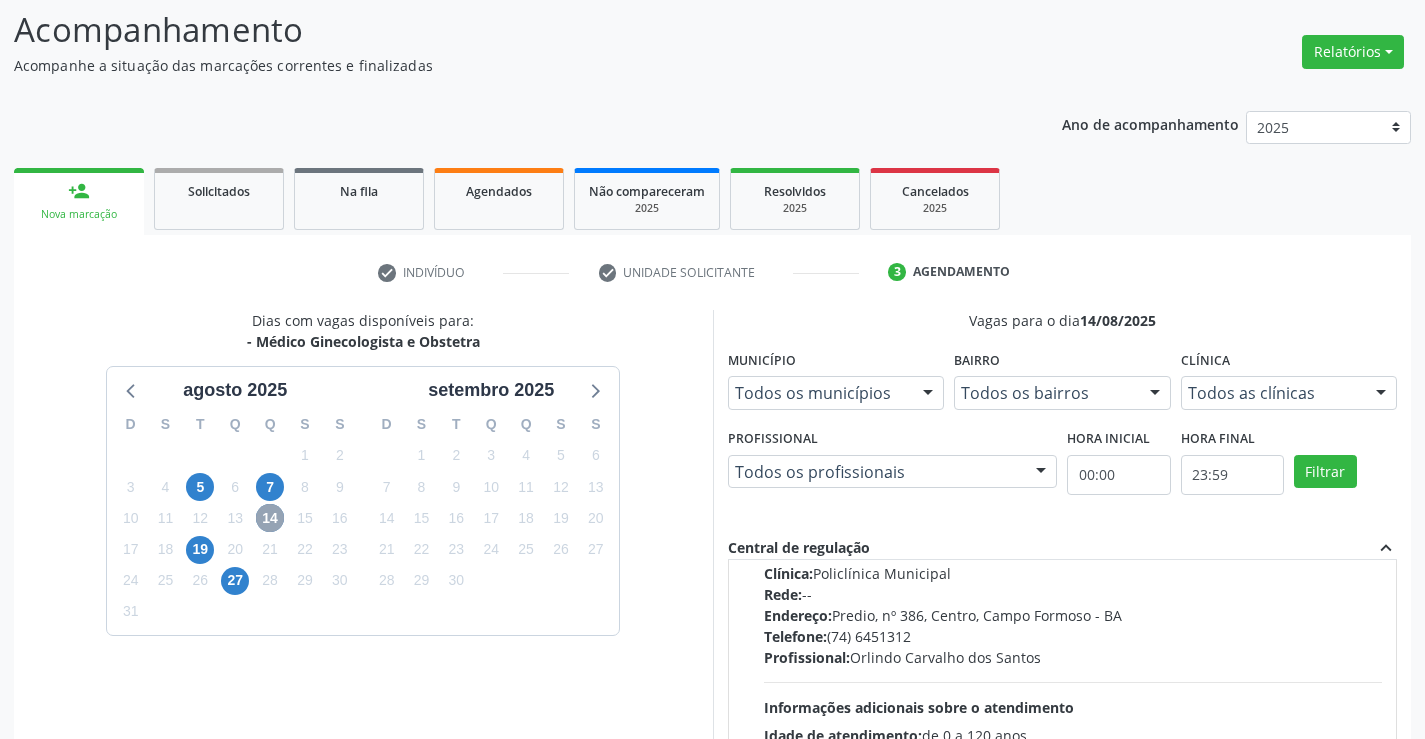 scroll, scrollTop: 315, scrollLeft: 0, axis: vertical 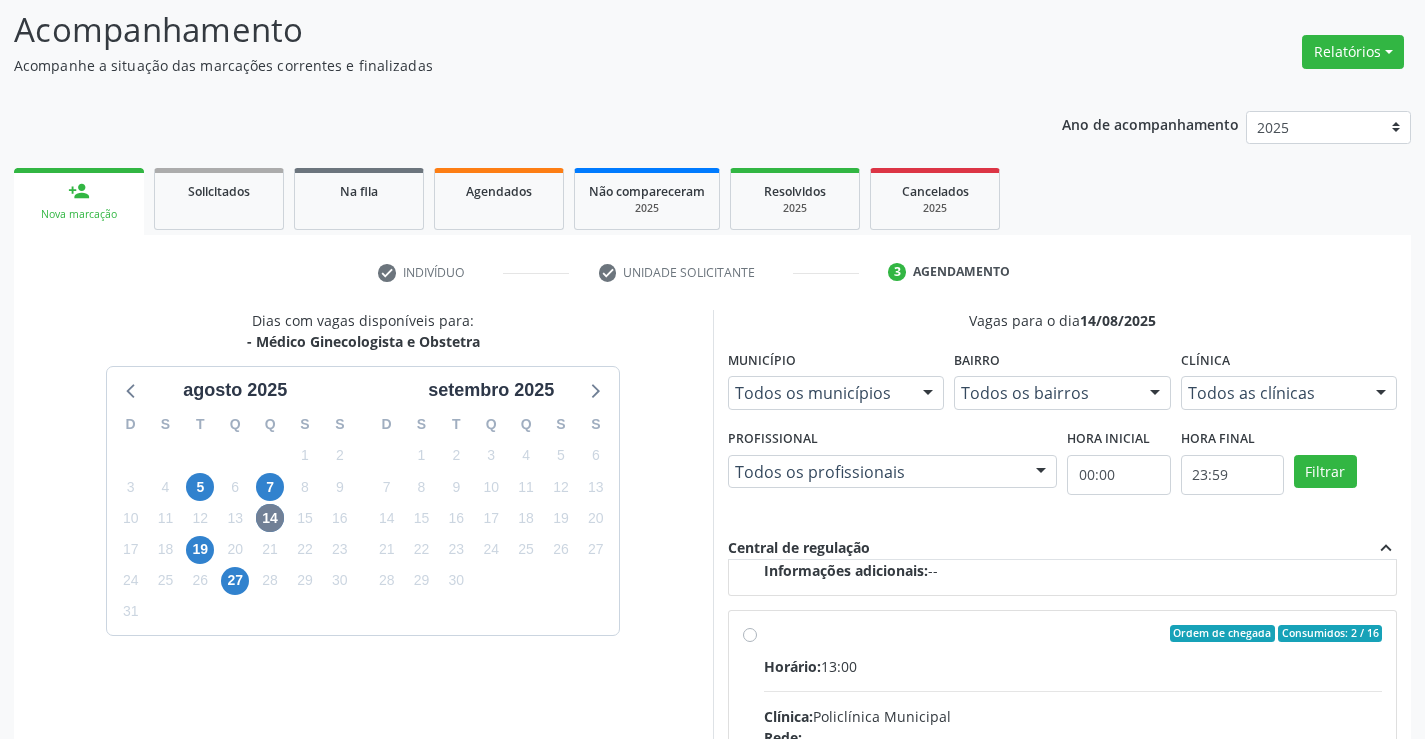 click on "Horário:   13:00" at bounding box center (1073, 666) 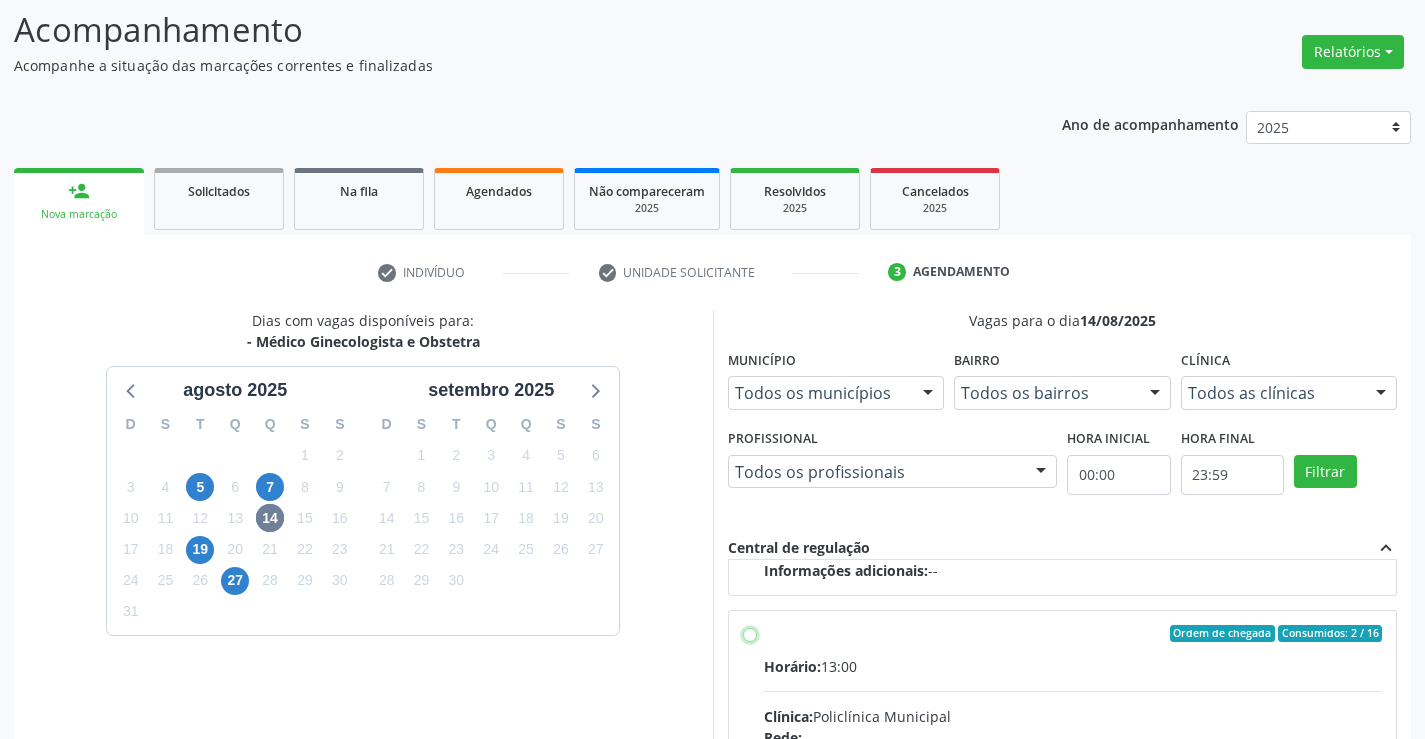 click on "Ordem de chegada
Consumidos: 2 / 16
Horário:   13:00
Clínica:  Policlínica Municipal
Rede:
--
Endereço:   Predio, nº 386, Centro, Campo Formoso - BA
Telefone:   (74) 6451312
Profissional:
Amilton Soares
Informações adicionais sobre o atendimento
Idade de atendimento:
de 0 a 120 anos
Gênero(s) atendido(s):
Masculino e Feminino
Informações adicionais:
--" at bounding box center (750, 634) 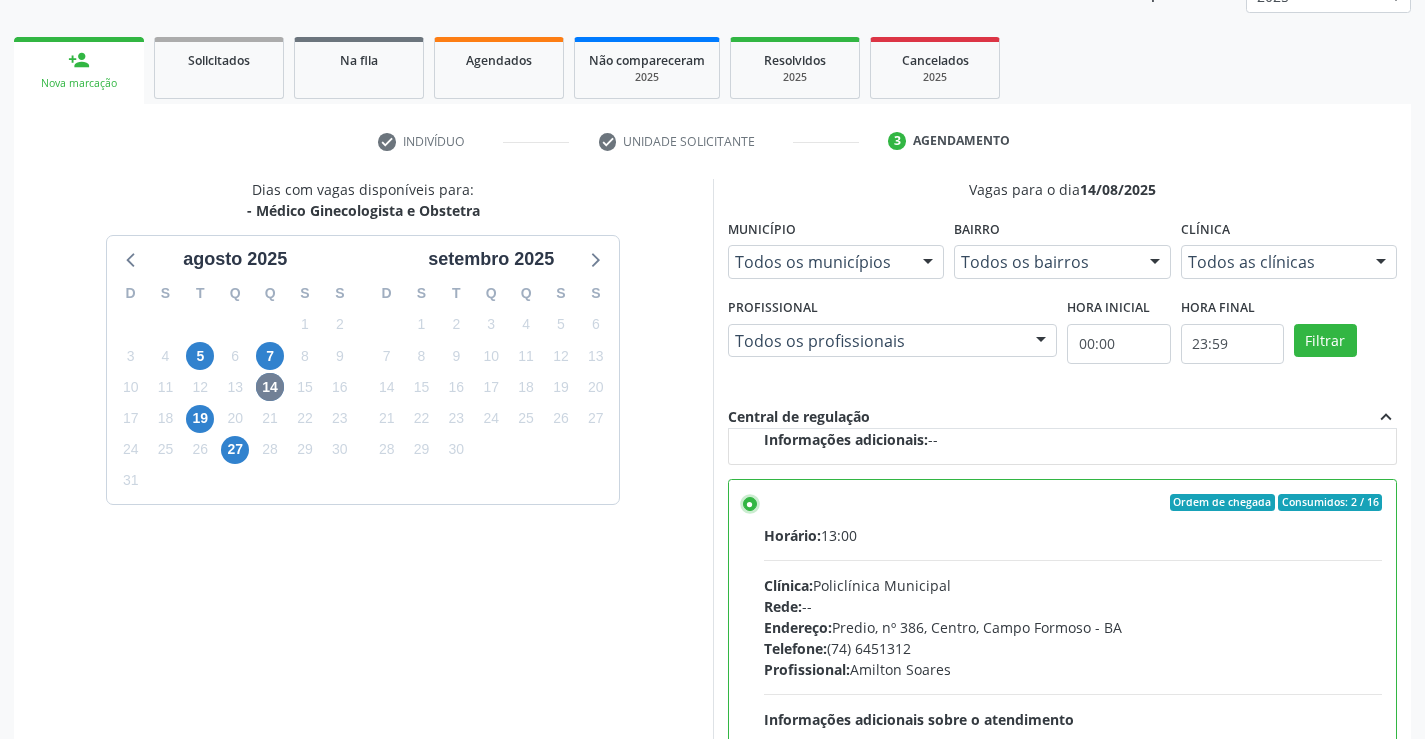 scroll, scrollTop: 456, scrollLeft: 0, axis: vertical 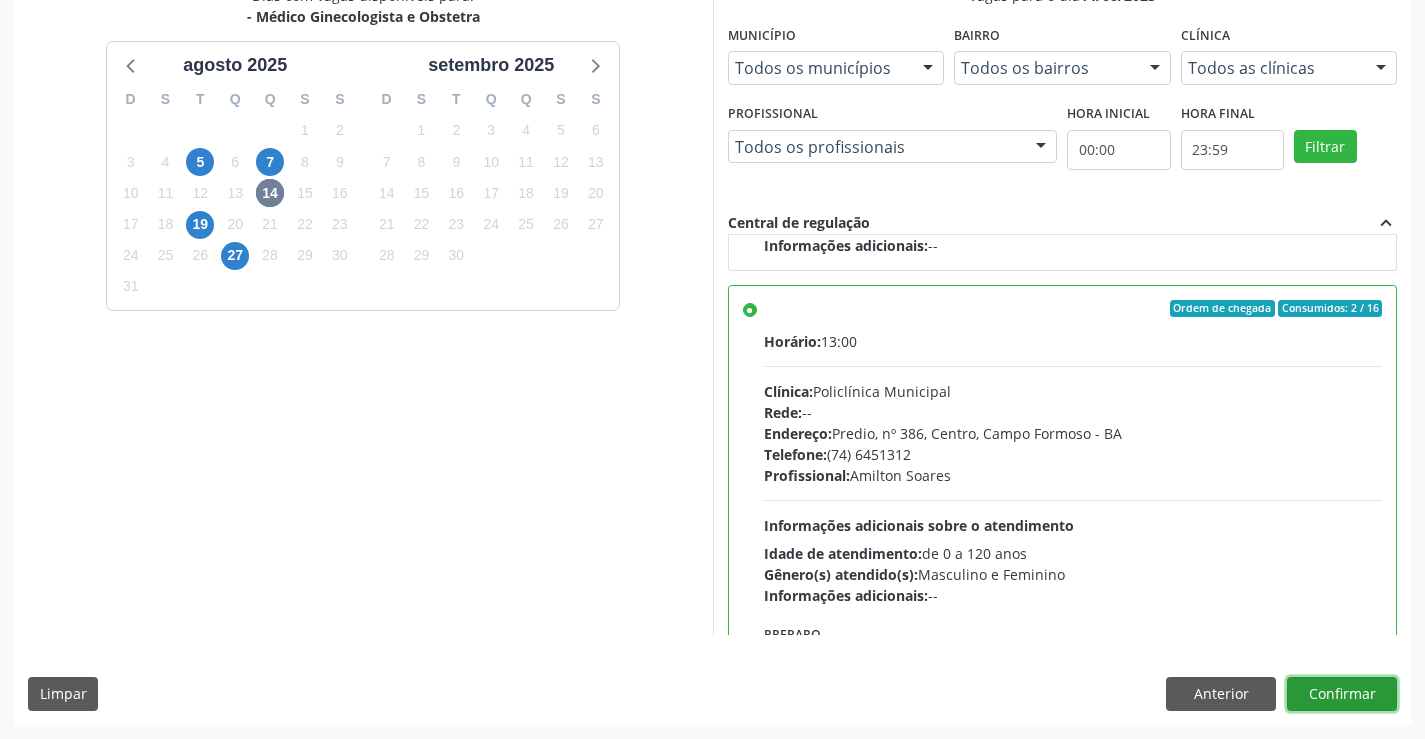 drag, startPoint x: 1357, startPoint y: 691, endPoint x: 1366, endPoint y: 685, distance: 10.816654 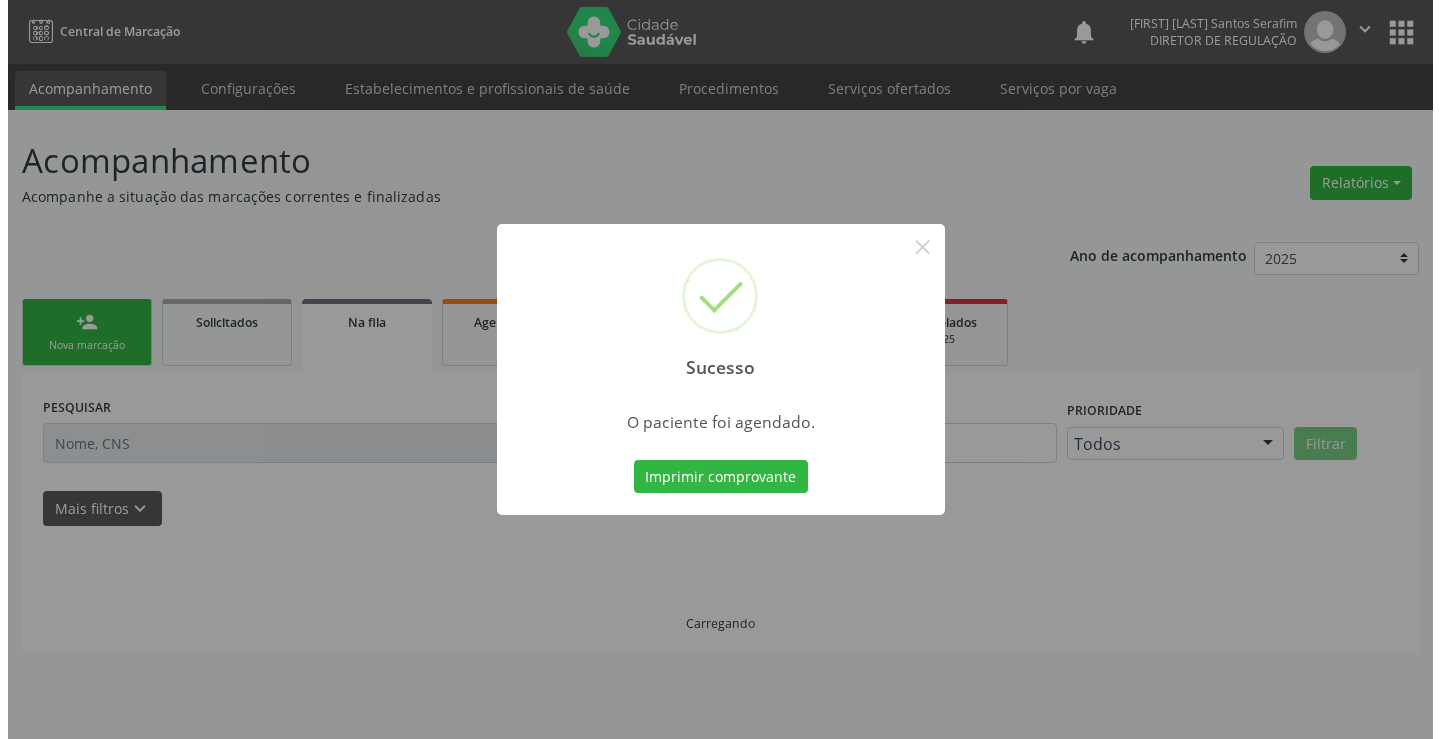 scroll, scrollTop: 0, scrollLeft: 0, axis: both 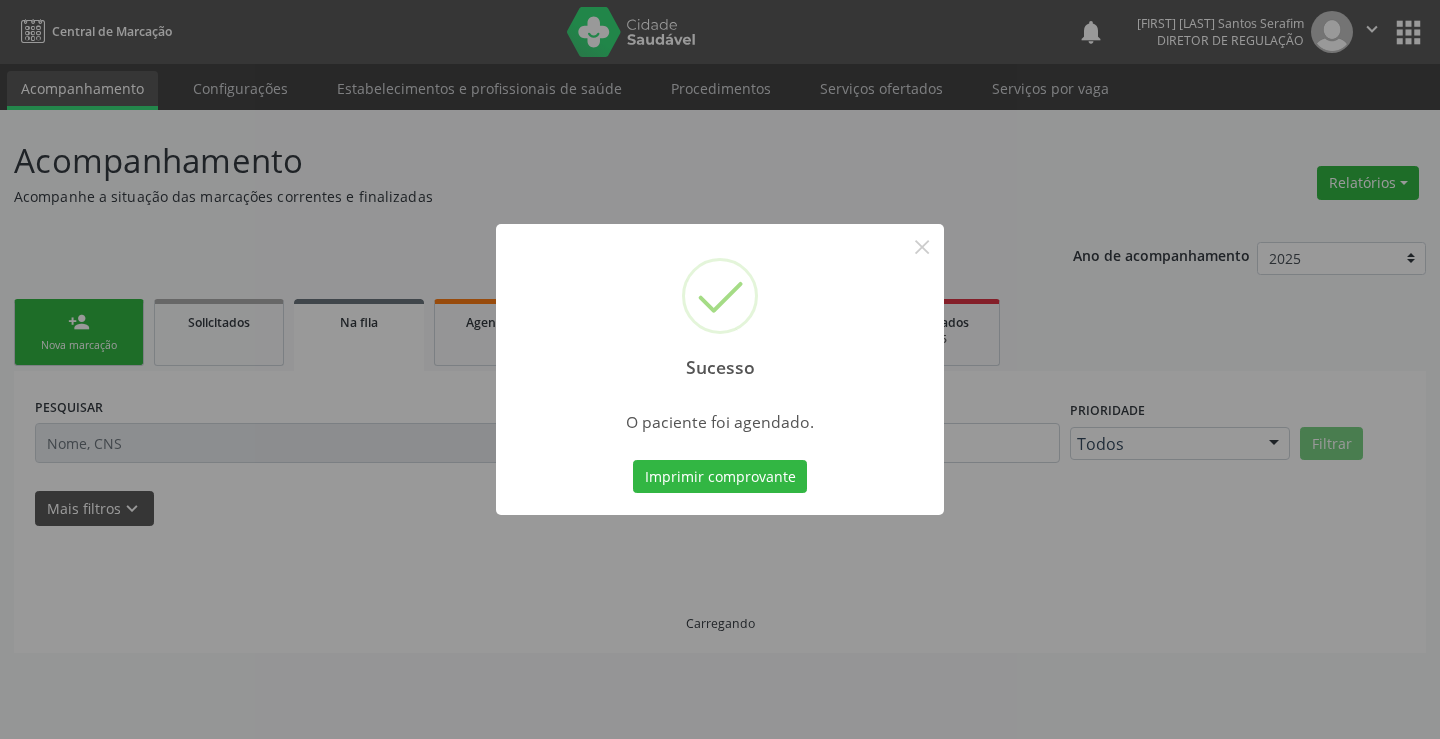 type 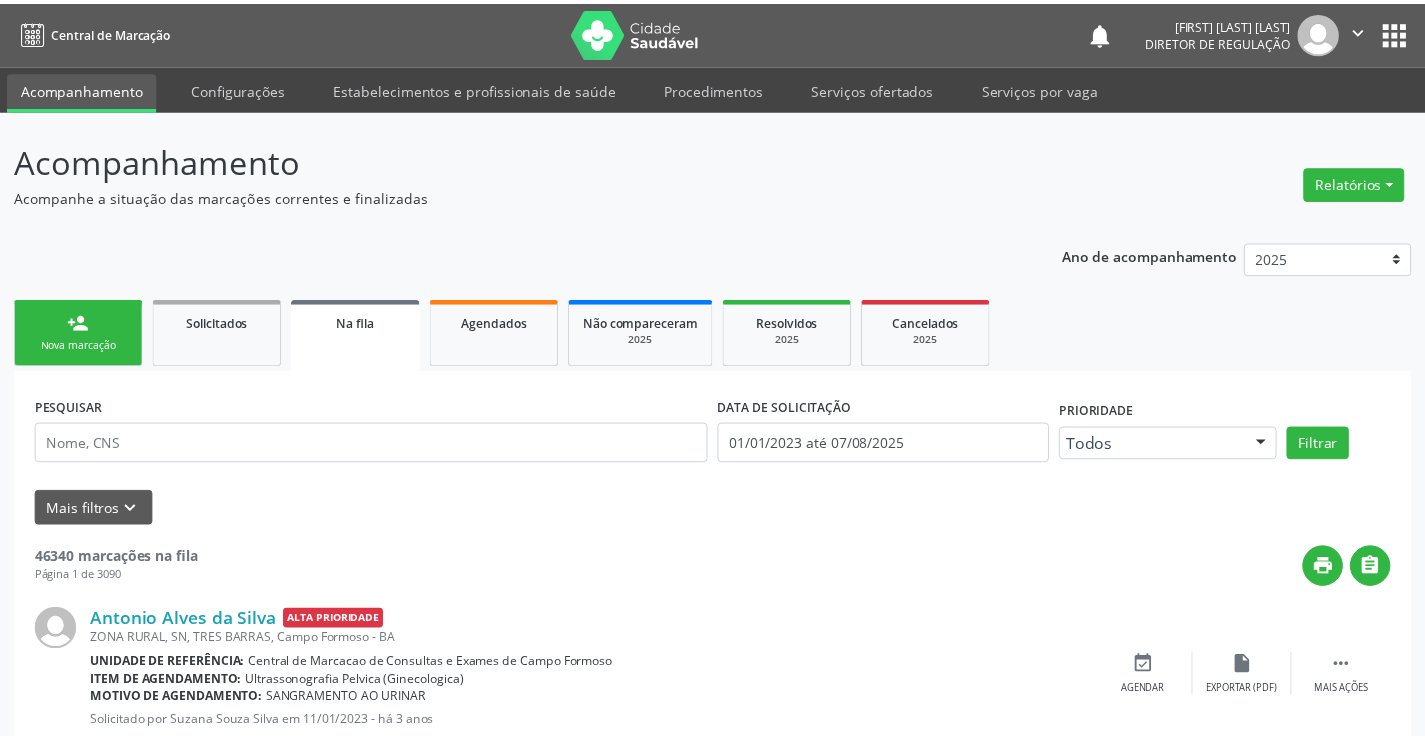 scroll, scrollTop: 0, scrollLeft: 0, axis: both 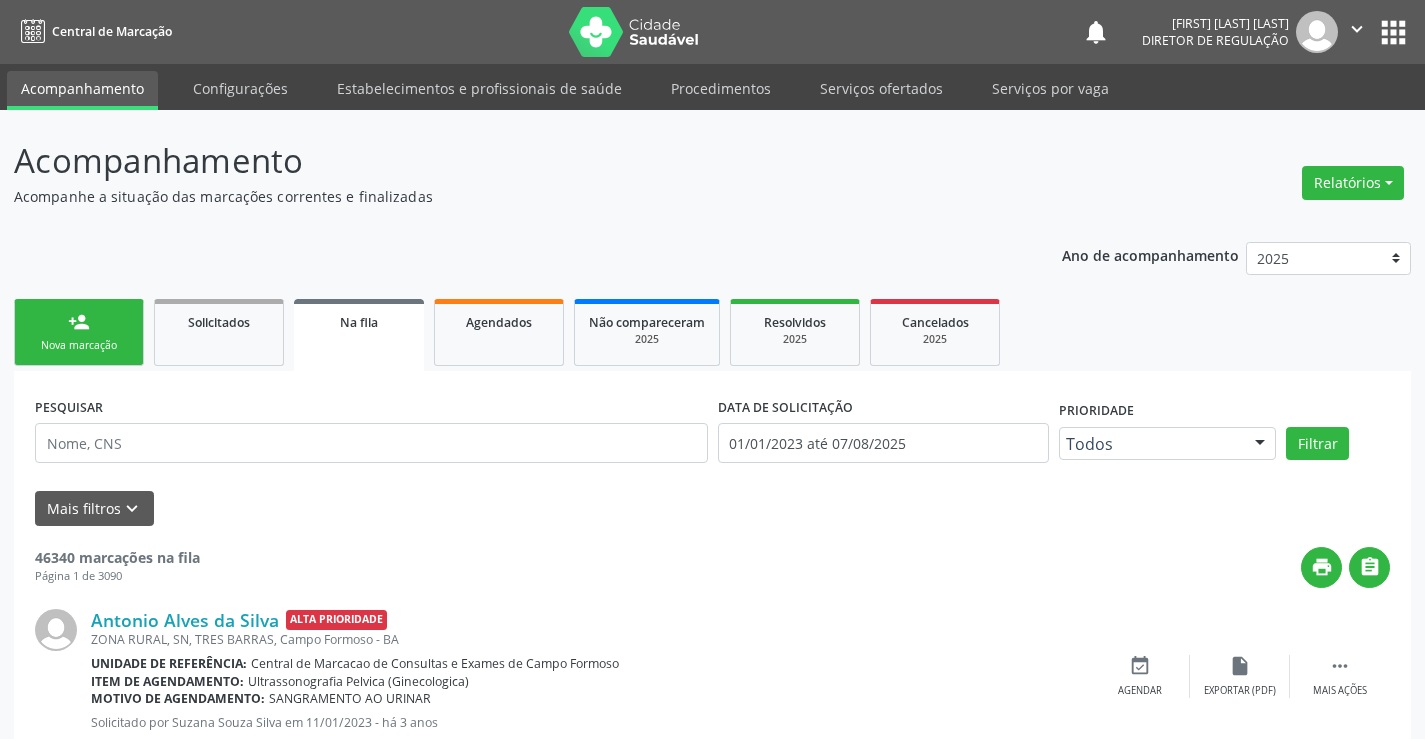 click on "person_add
Nova marcação" at bounding box center (79, 332) 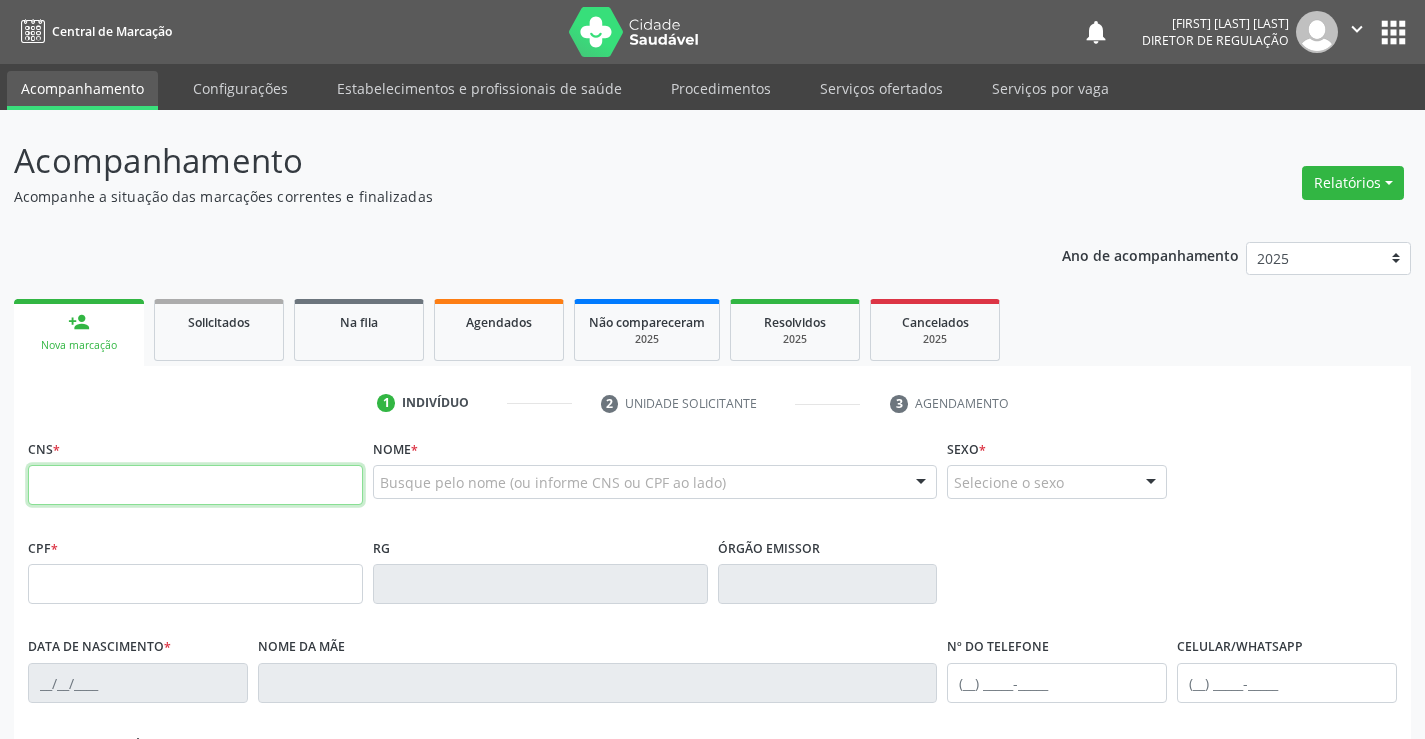 click at bounding box center (195, 485) 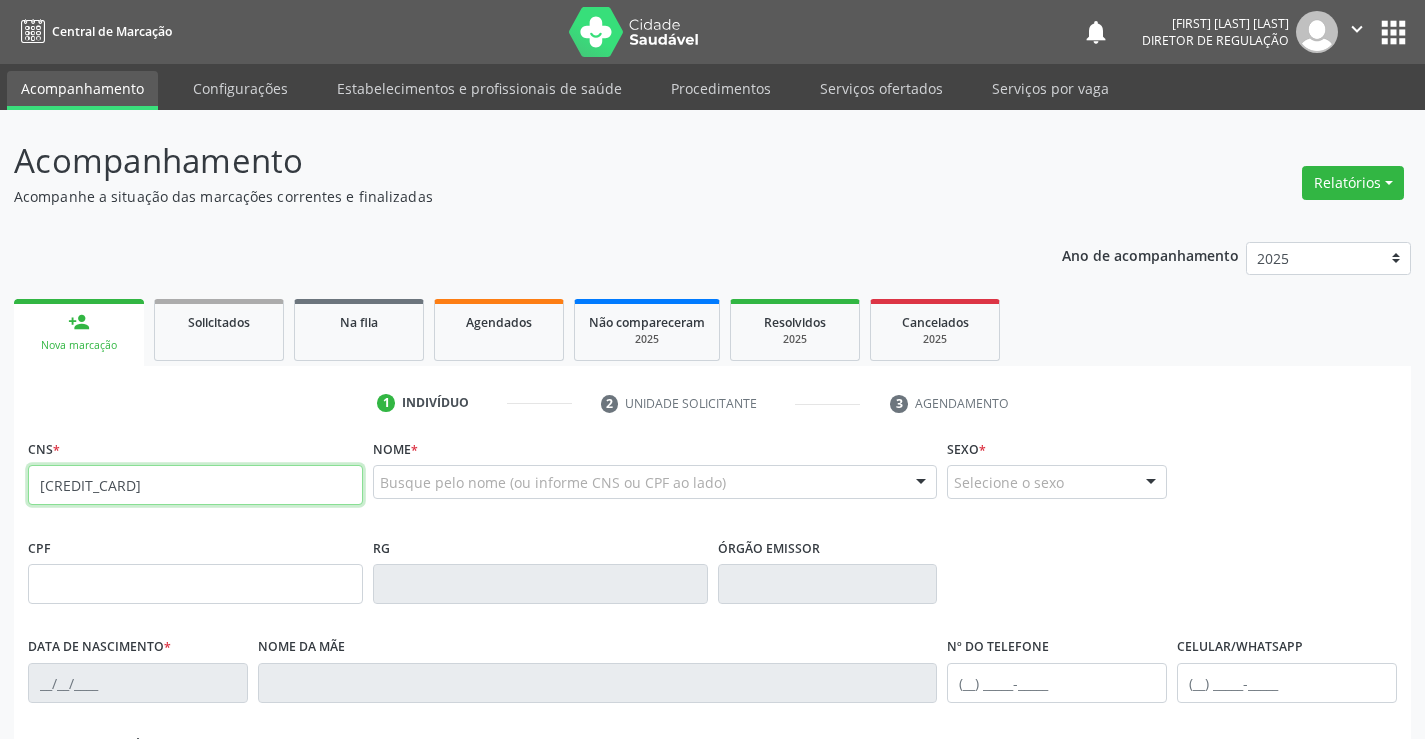 type on "709 2062 2032 4435" 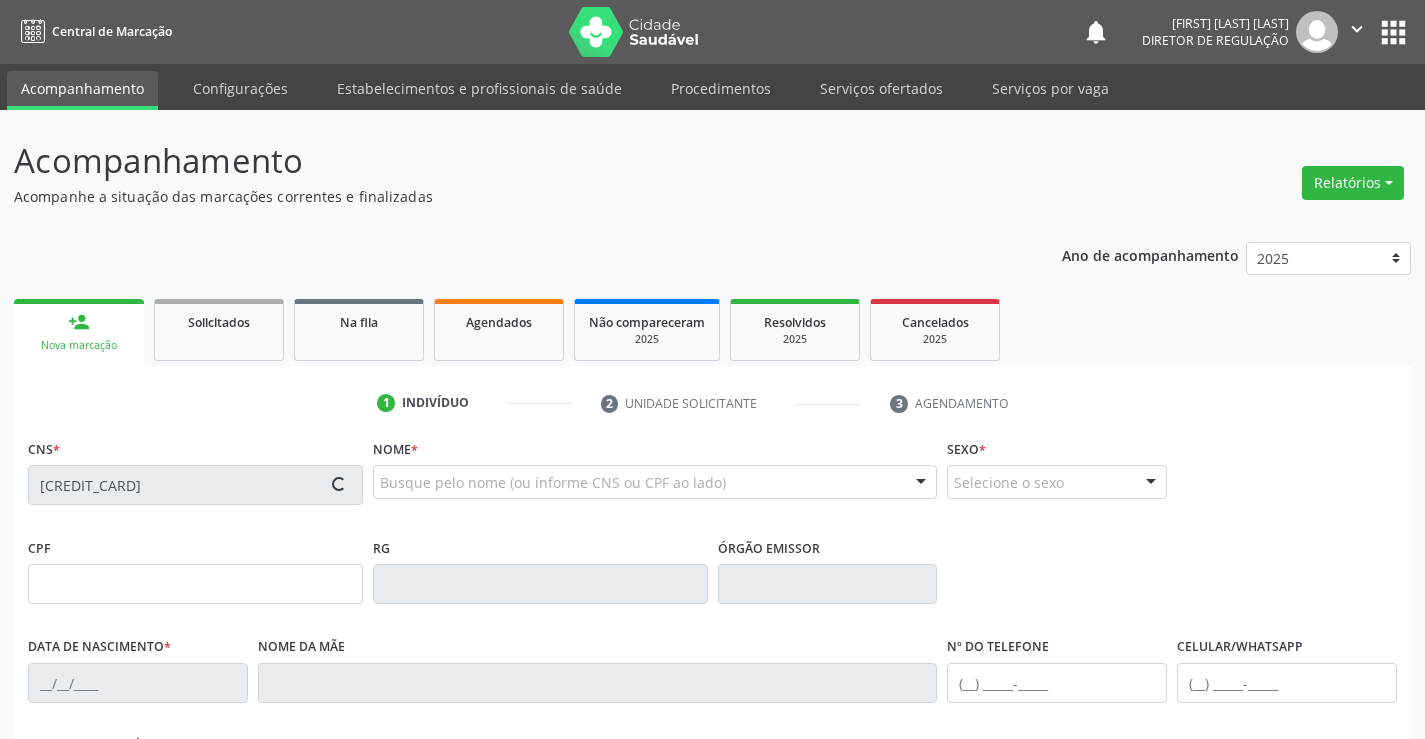 type on "2302852109" 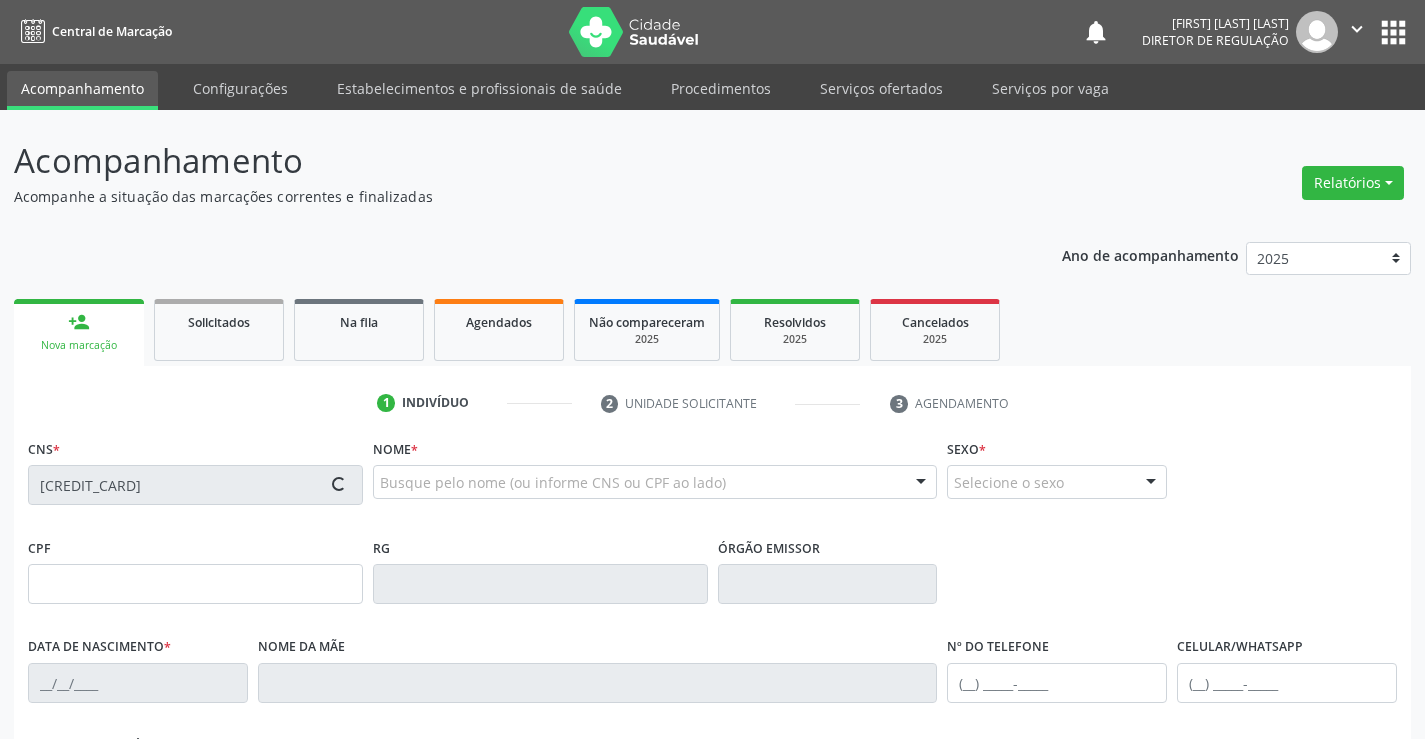 type on "27/04/2009" 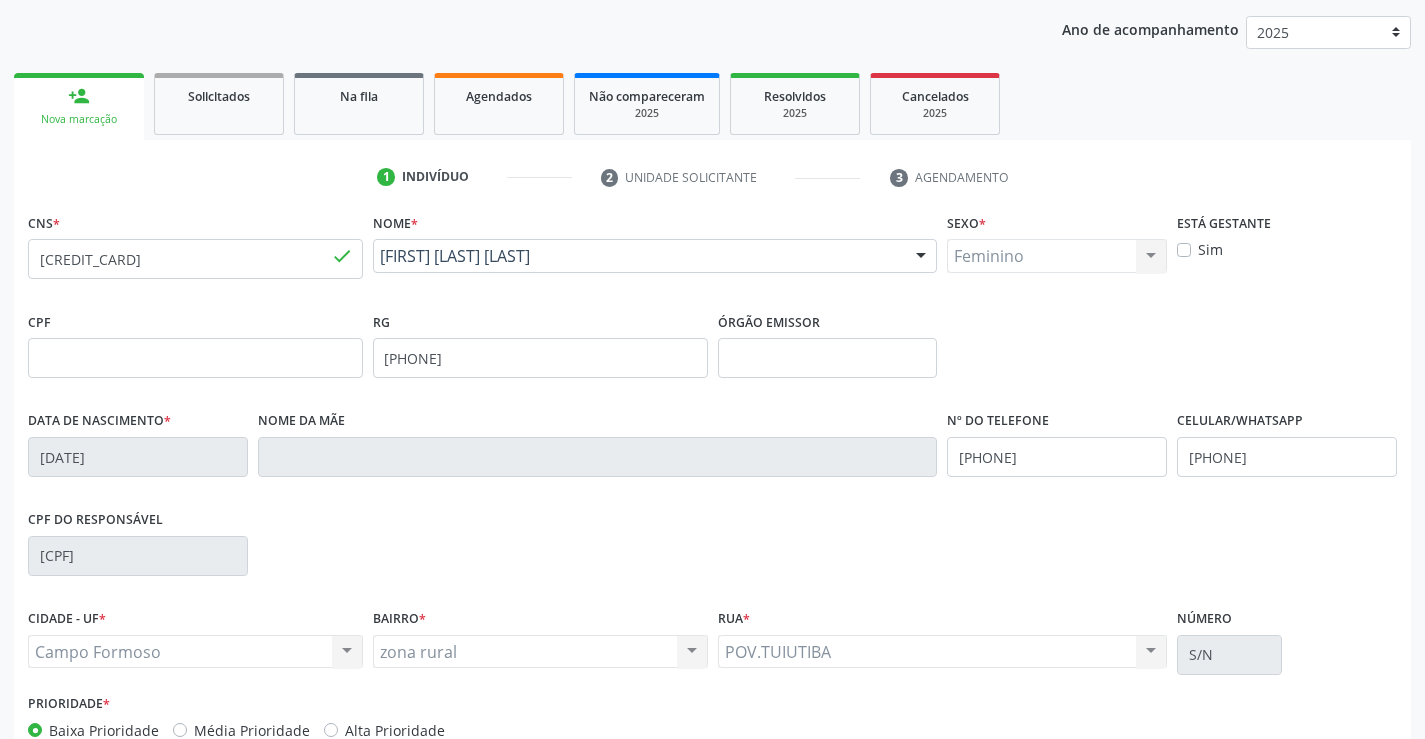 scroll, scrollTop: 345, scrollLeft: 0, axis: vertical 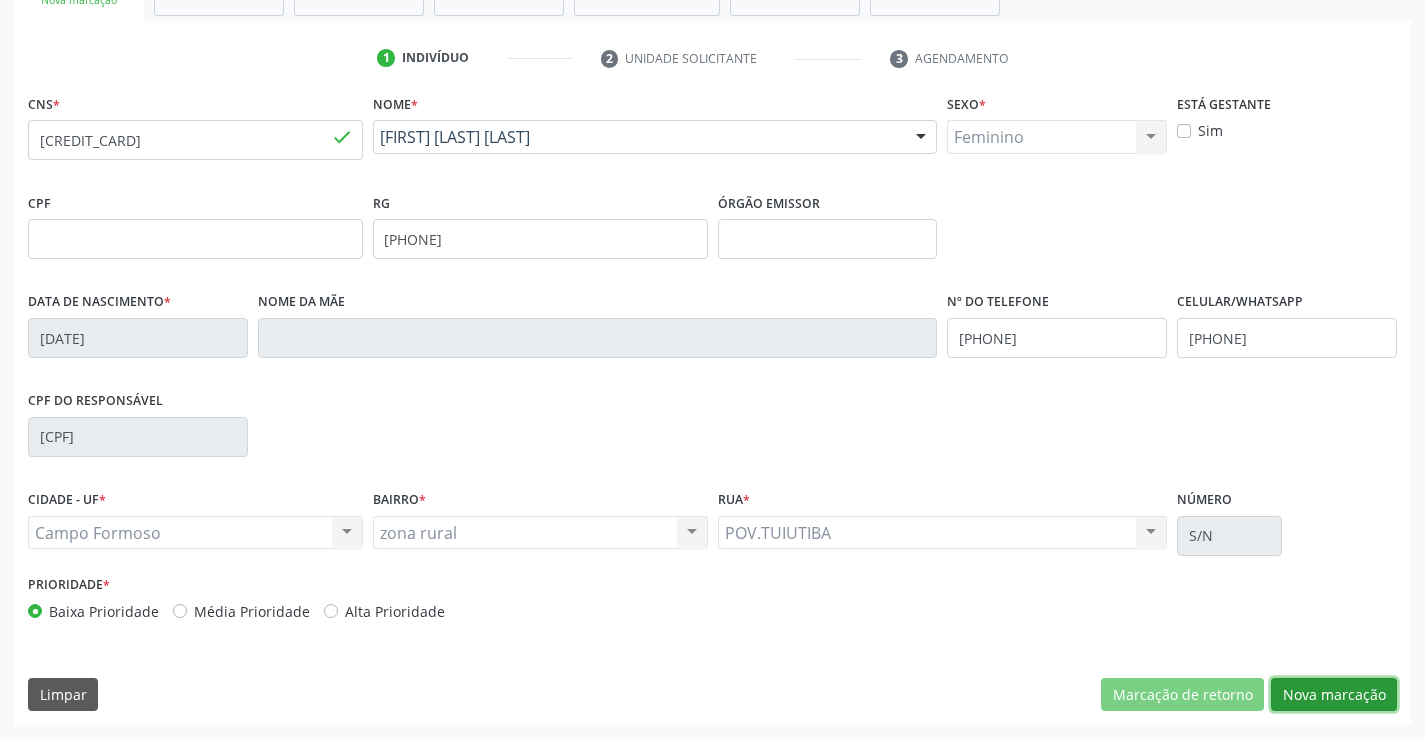 click on "Nova marcação" at bounding box center [1334, 695] 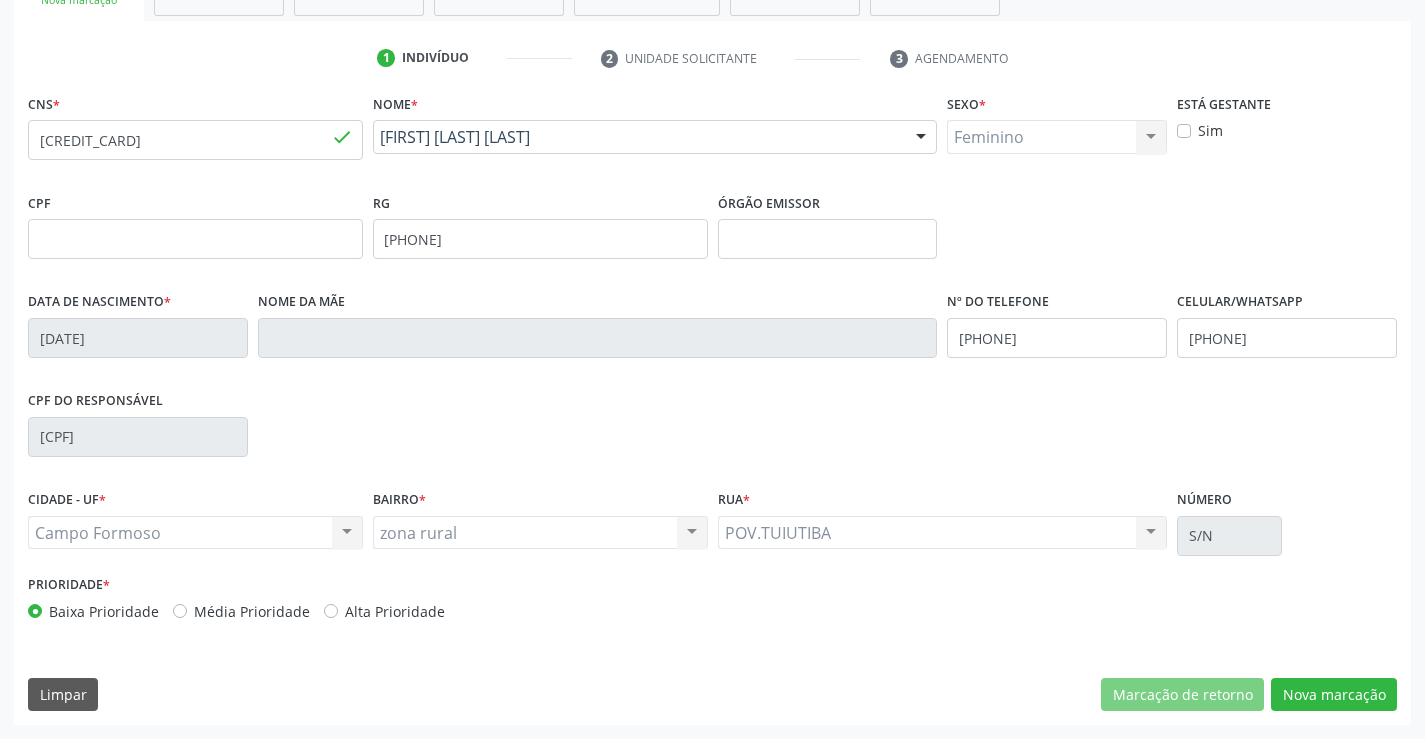 scroll, scrollTop: 167, scrollLeft: 0, axis: vertical 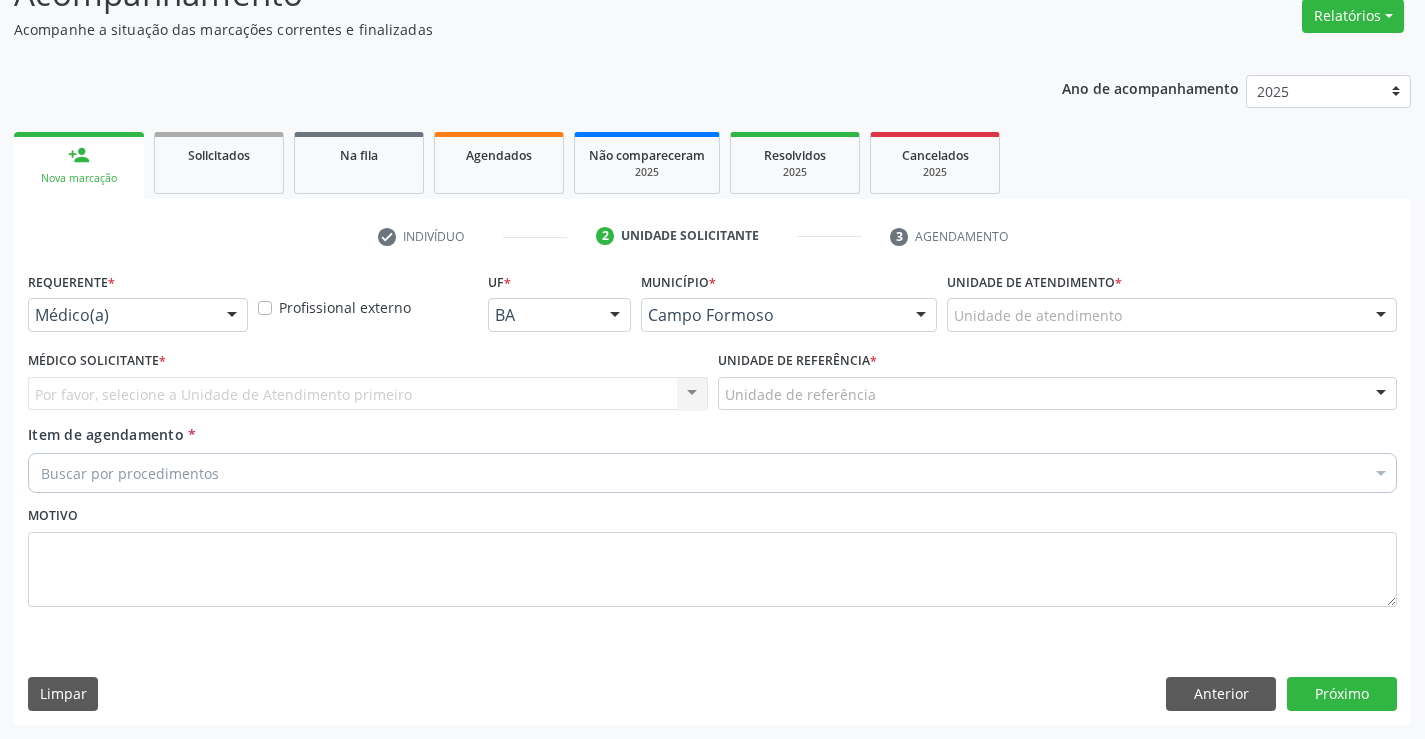 click at bounding box center [232, 316] 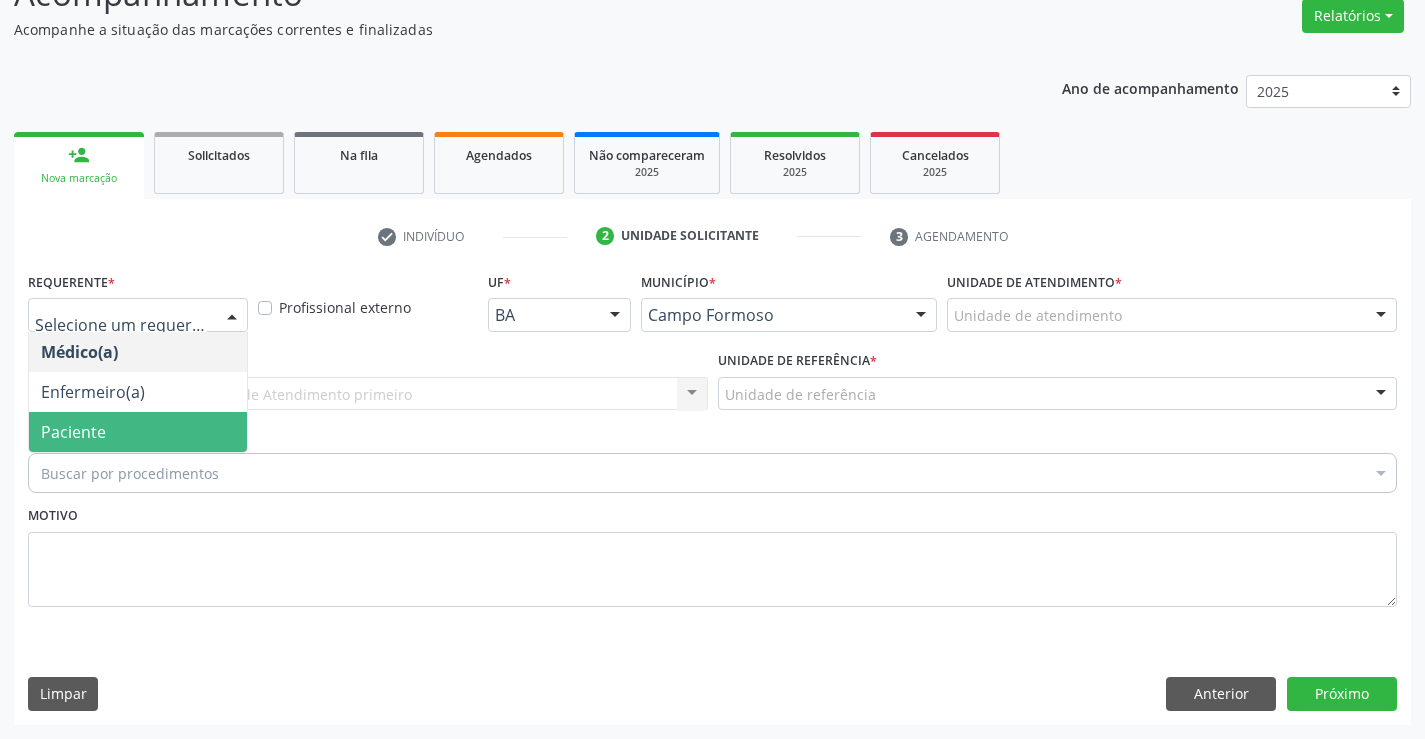 drag, startPoint x: 163, startPoint y: 432, endPoint x: 318, endPoint y: 400, distance: 158.26875 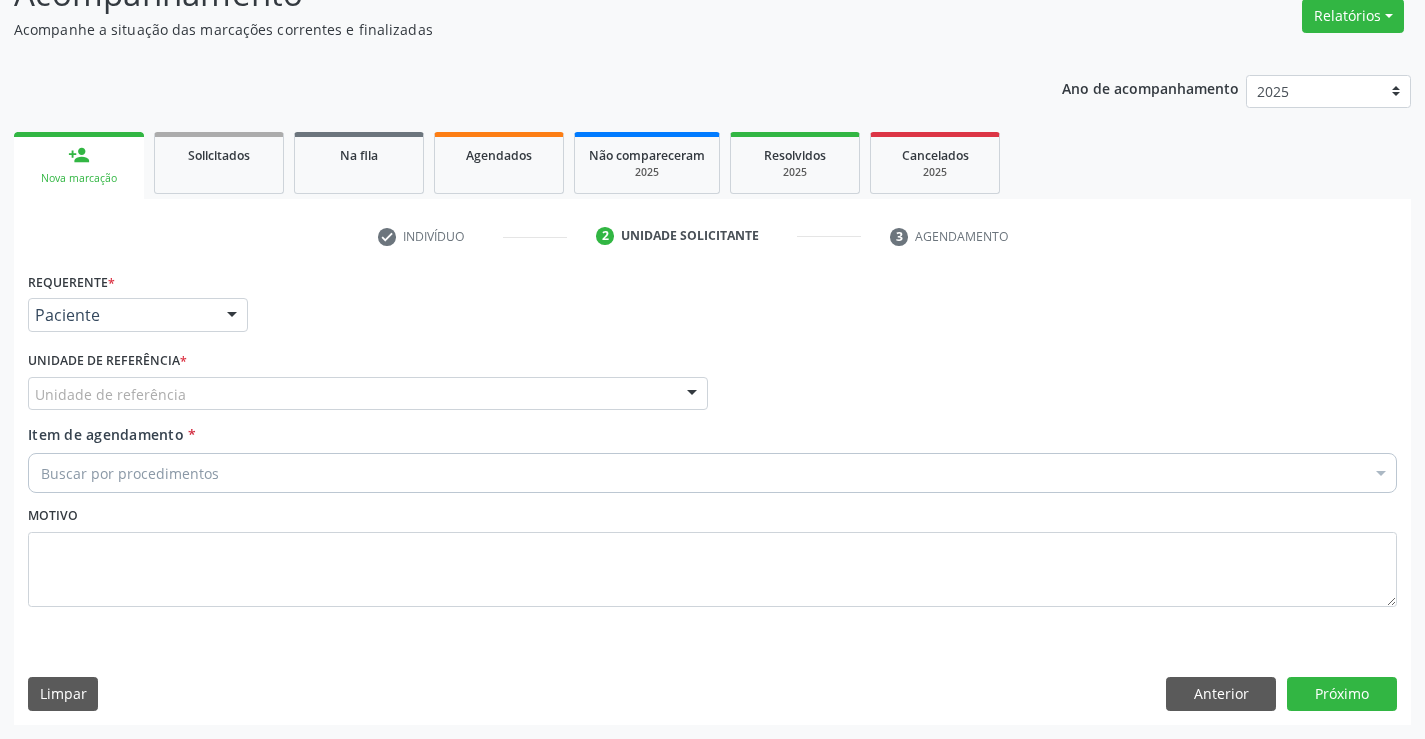 click on "Unidade de referência" at bounding box center [368, 394] 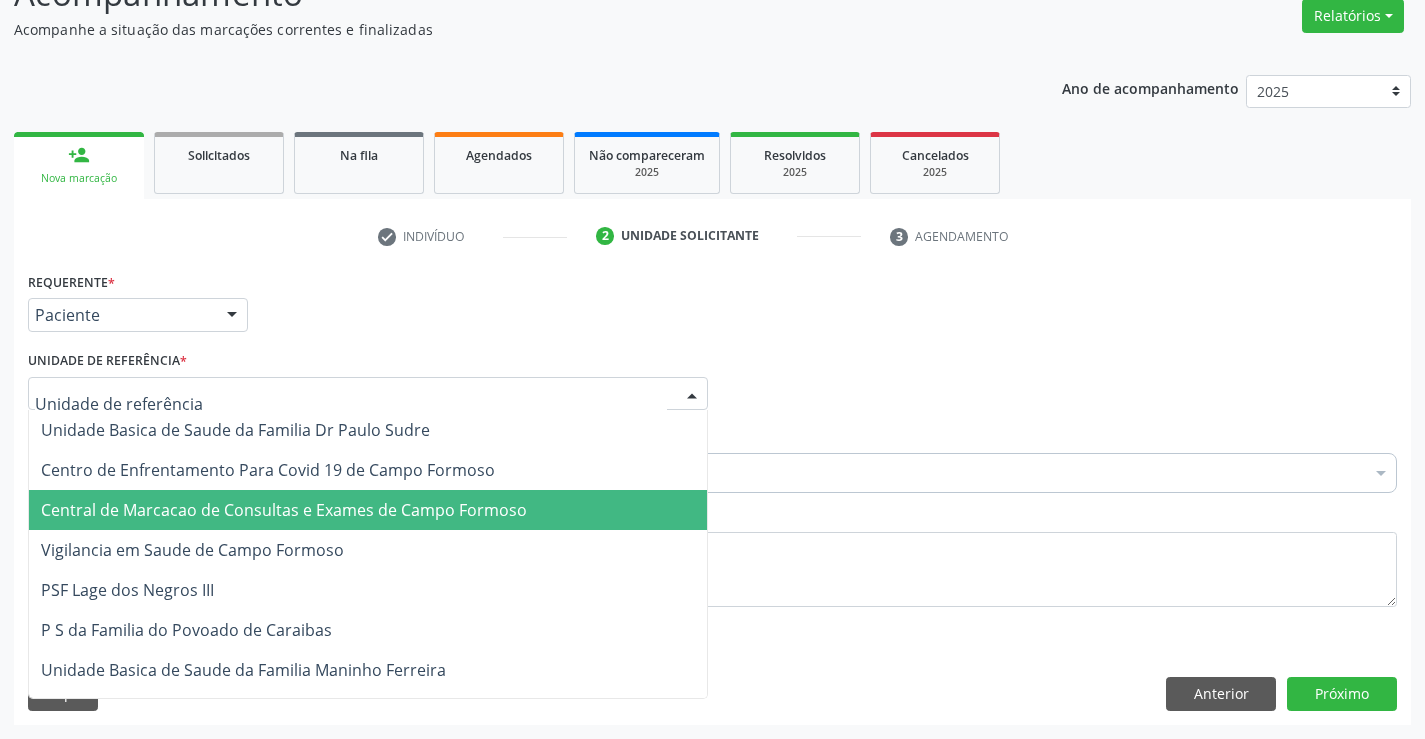 click on "Central de Marcacao de Consultas e Exames de Campo Formoso" at bounding box center [368, 510] 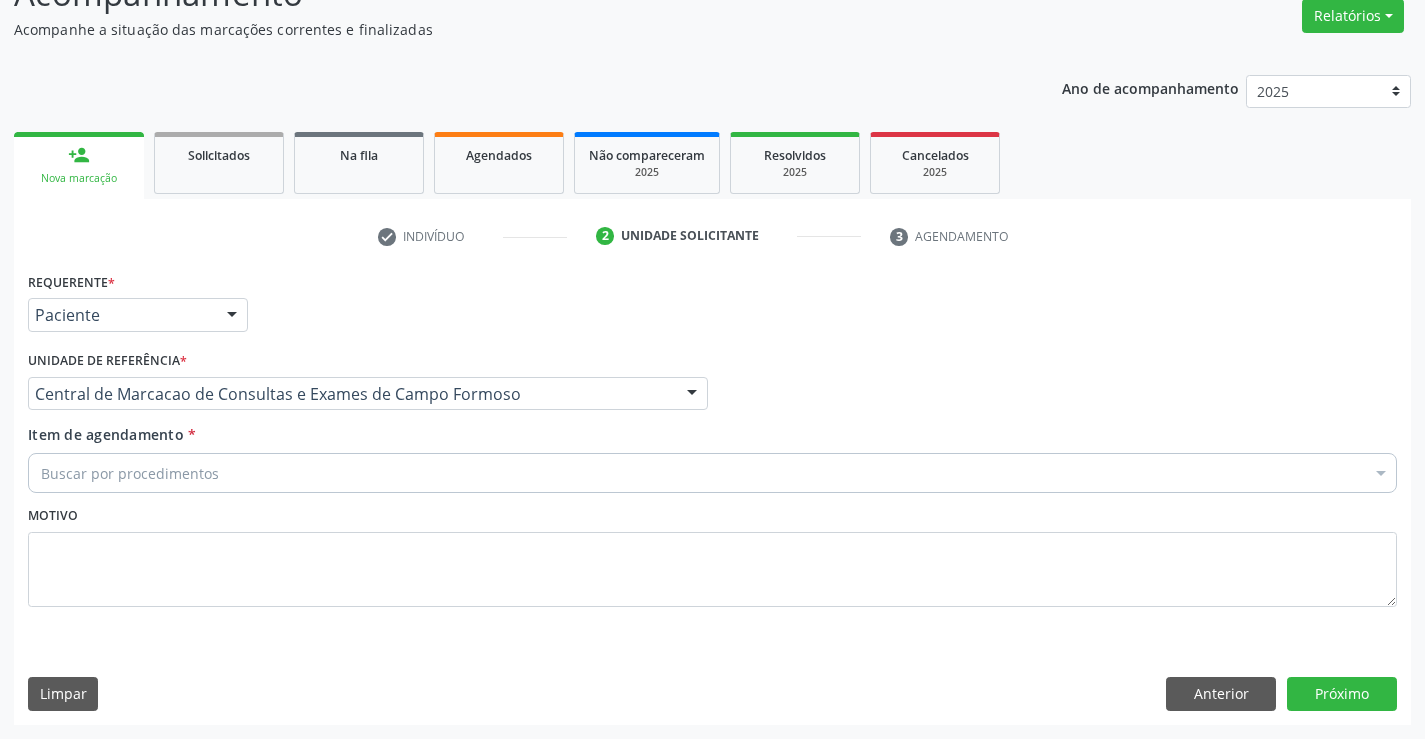 click on "Buscar por procedimentos" at bounding box center [712, 473] 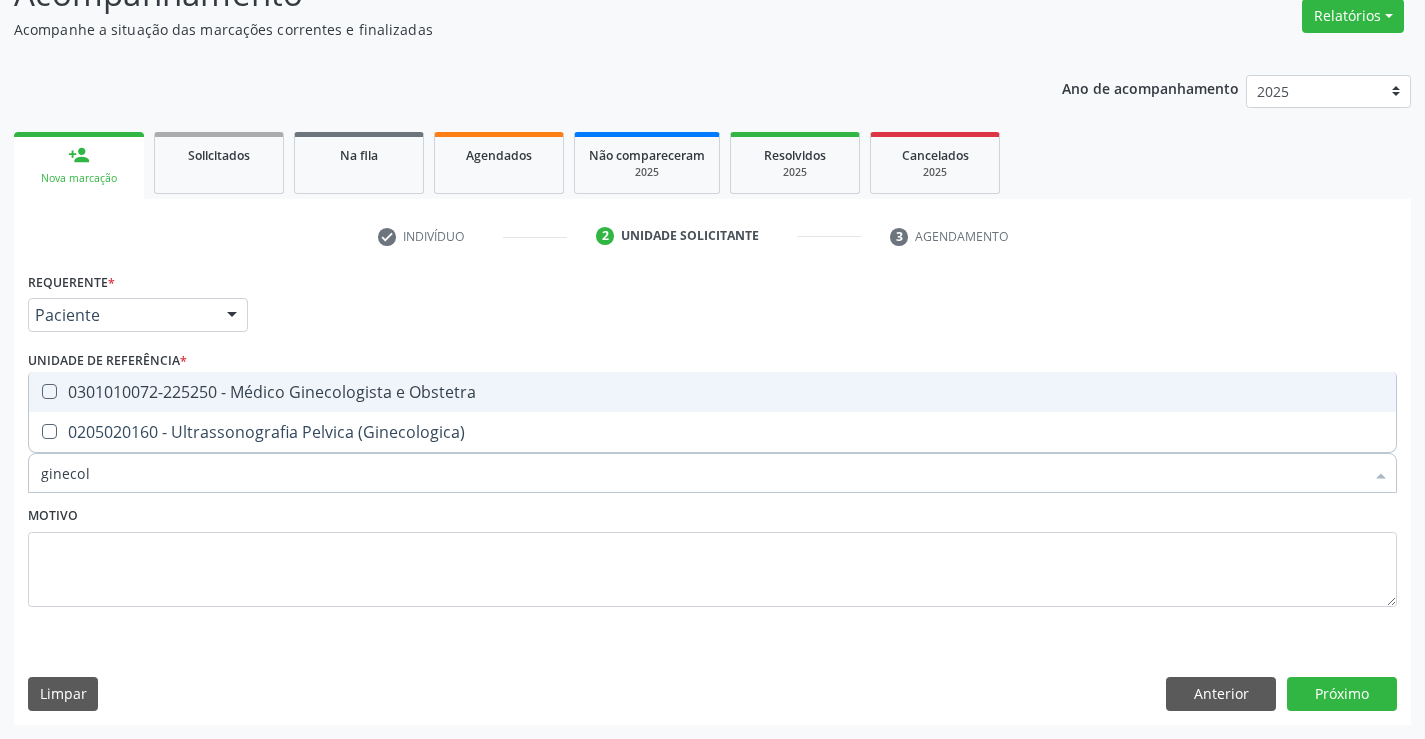 type on "ginecolo" 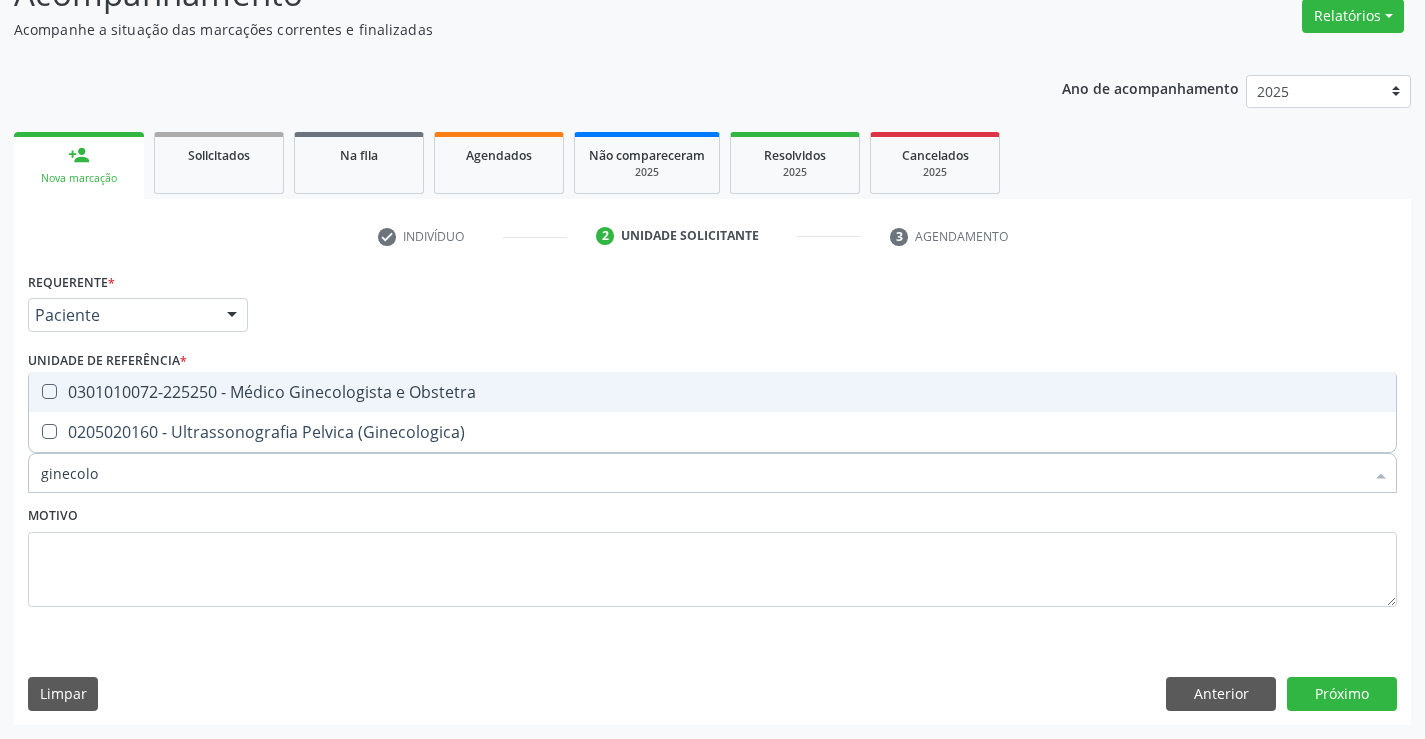 click on "0301010072-225250 - Médico Ginecologista e Obstetra" at bounding box center [712, 392] 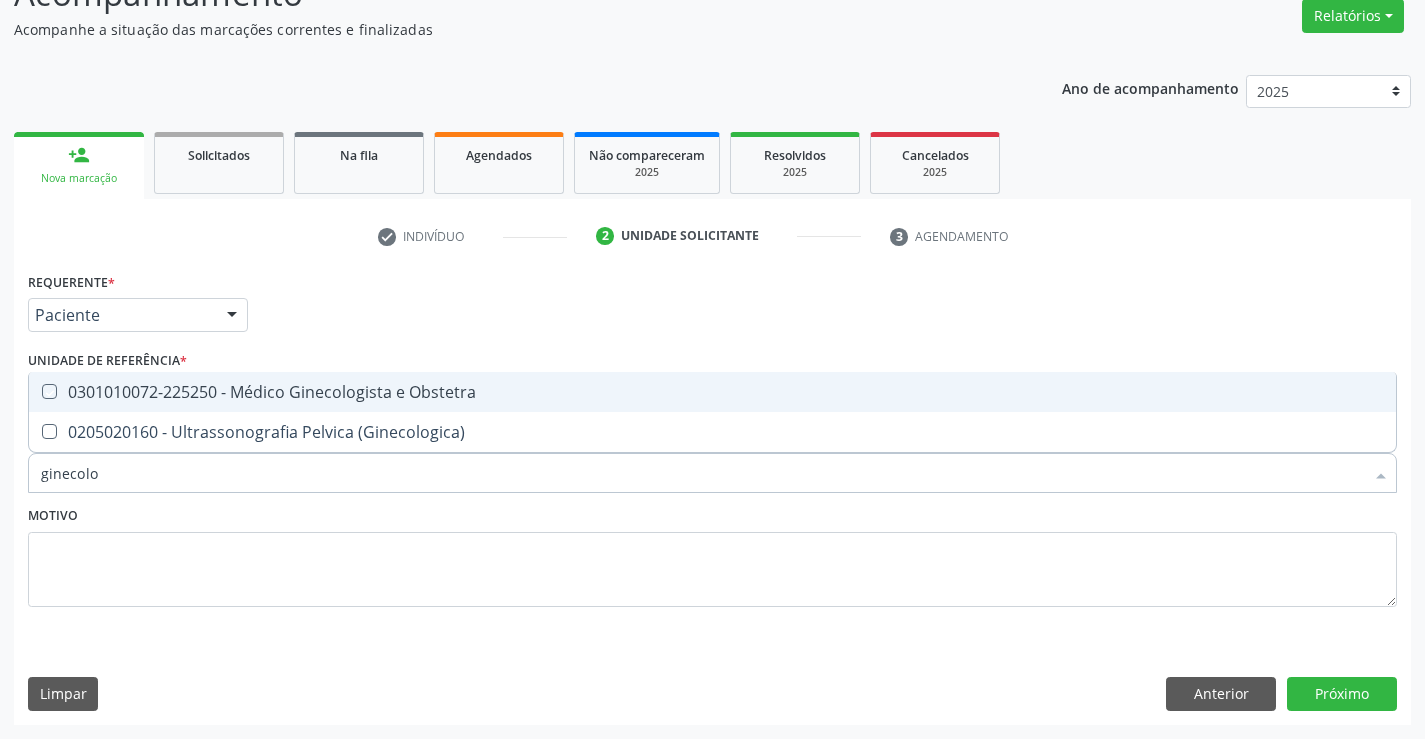 checkbox on "true" 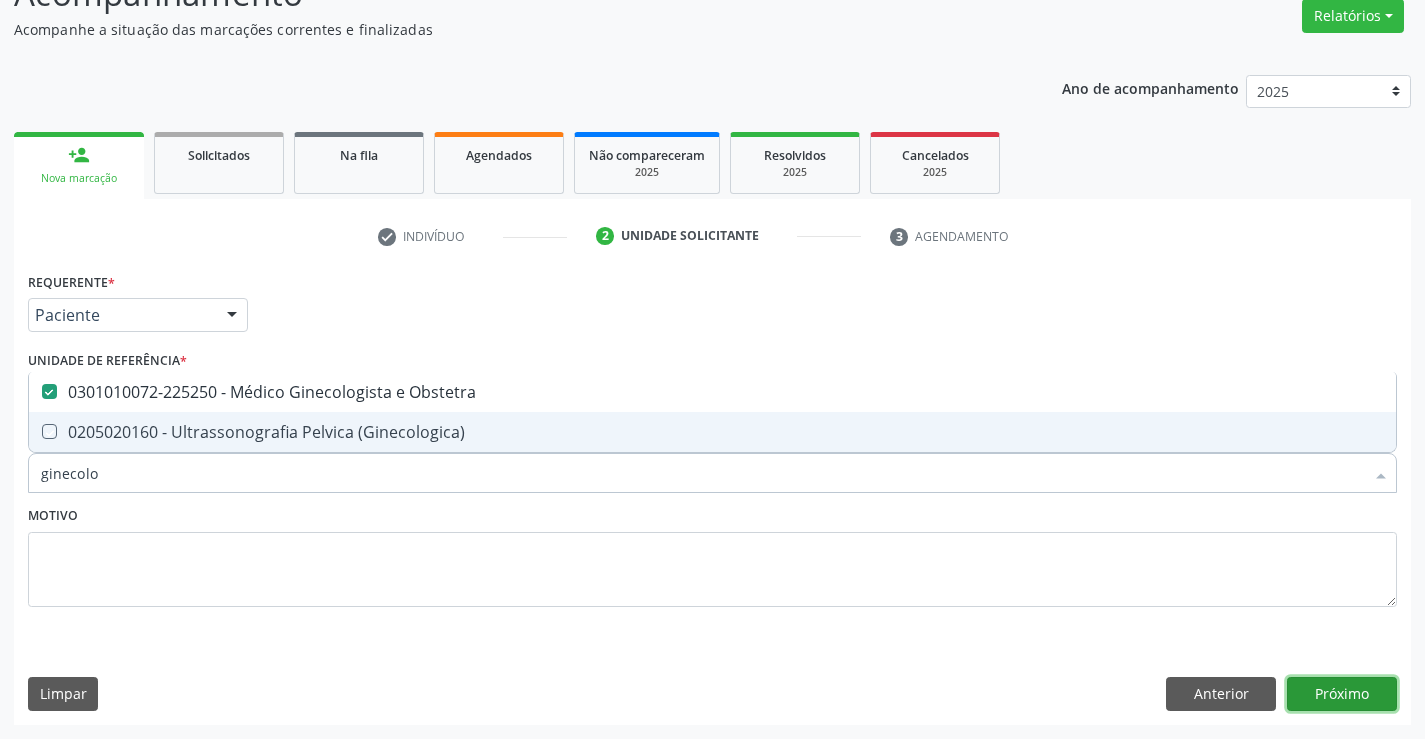 click on "Próximo" at bounding box center (1342, 694) 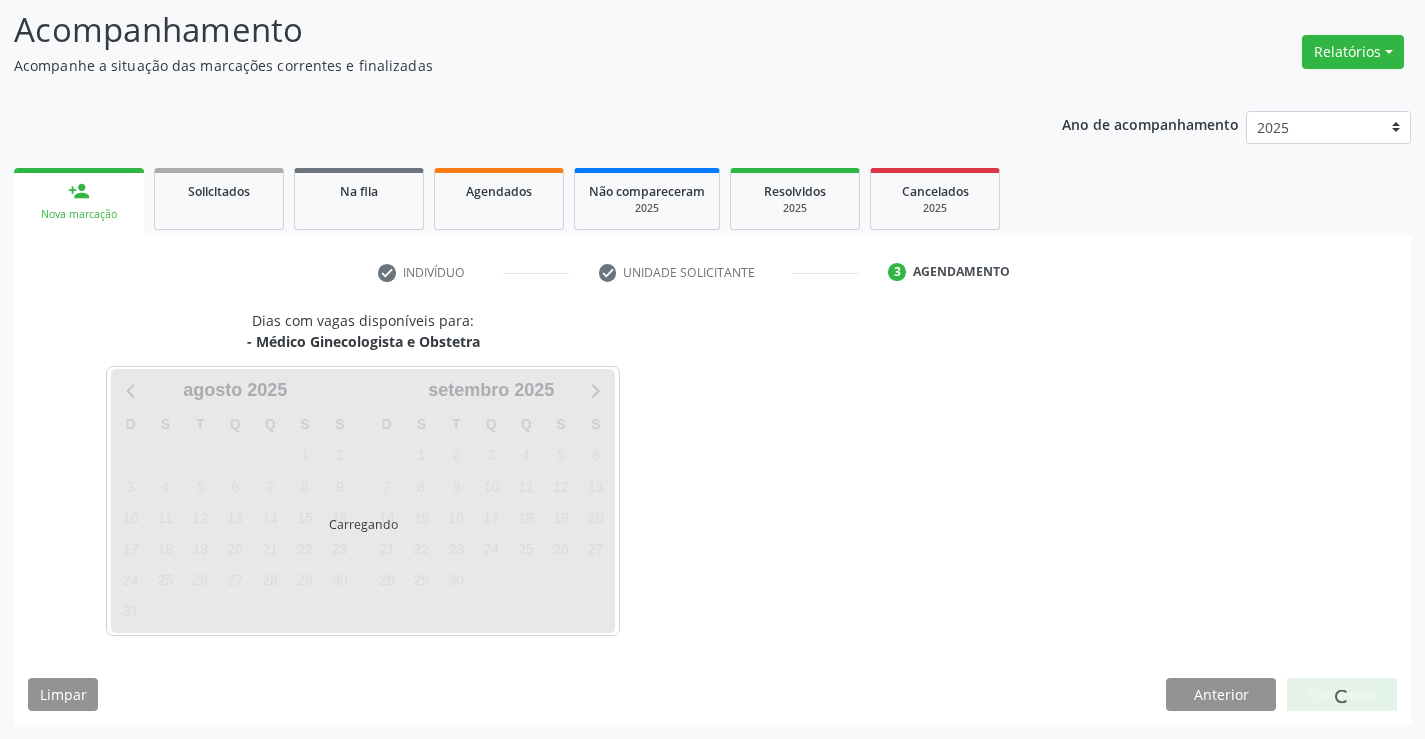scroll, scrollTop: 131, scrollLeft: 0, axis: vertical 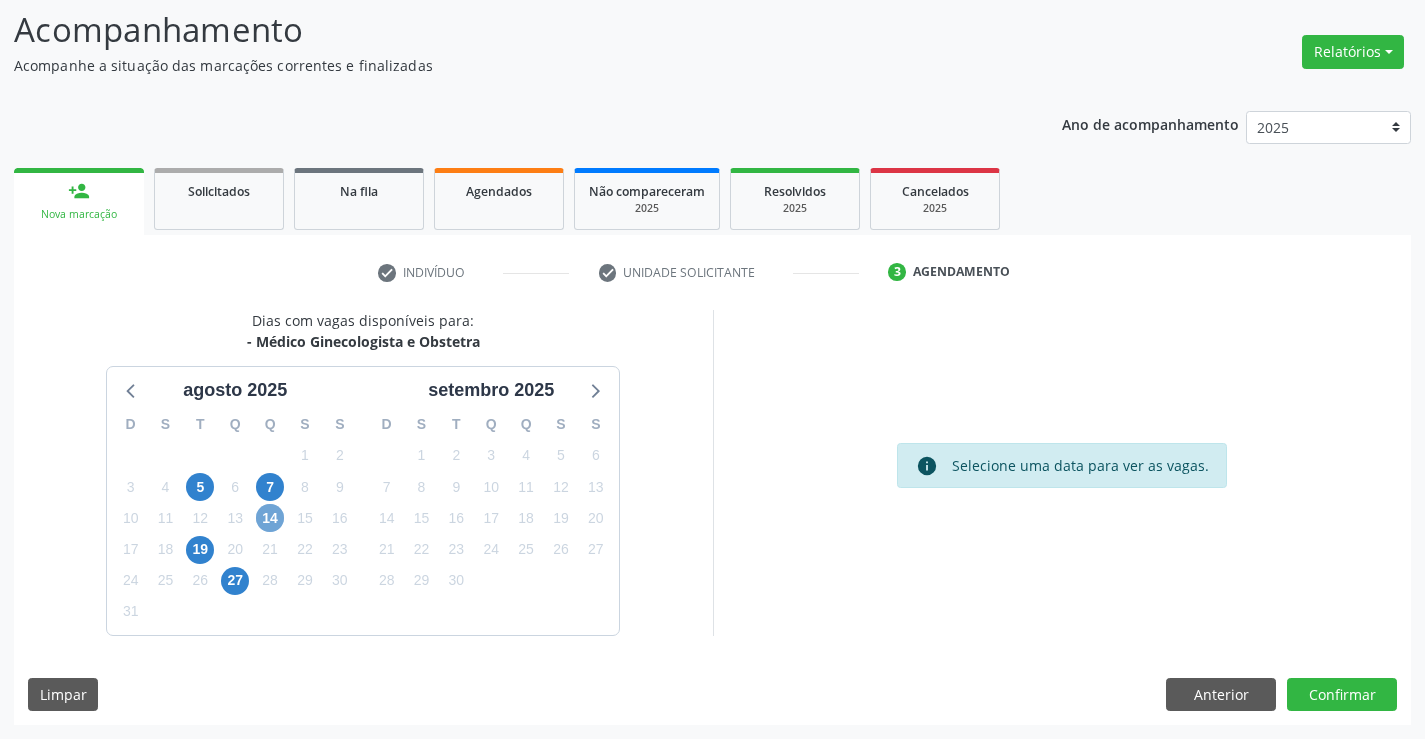 click on "14" at bounding box center [270, 518] 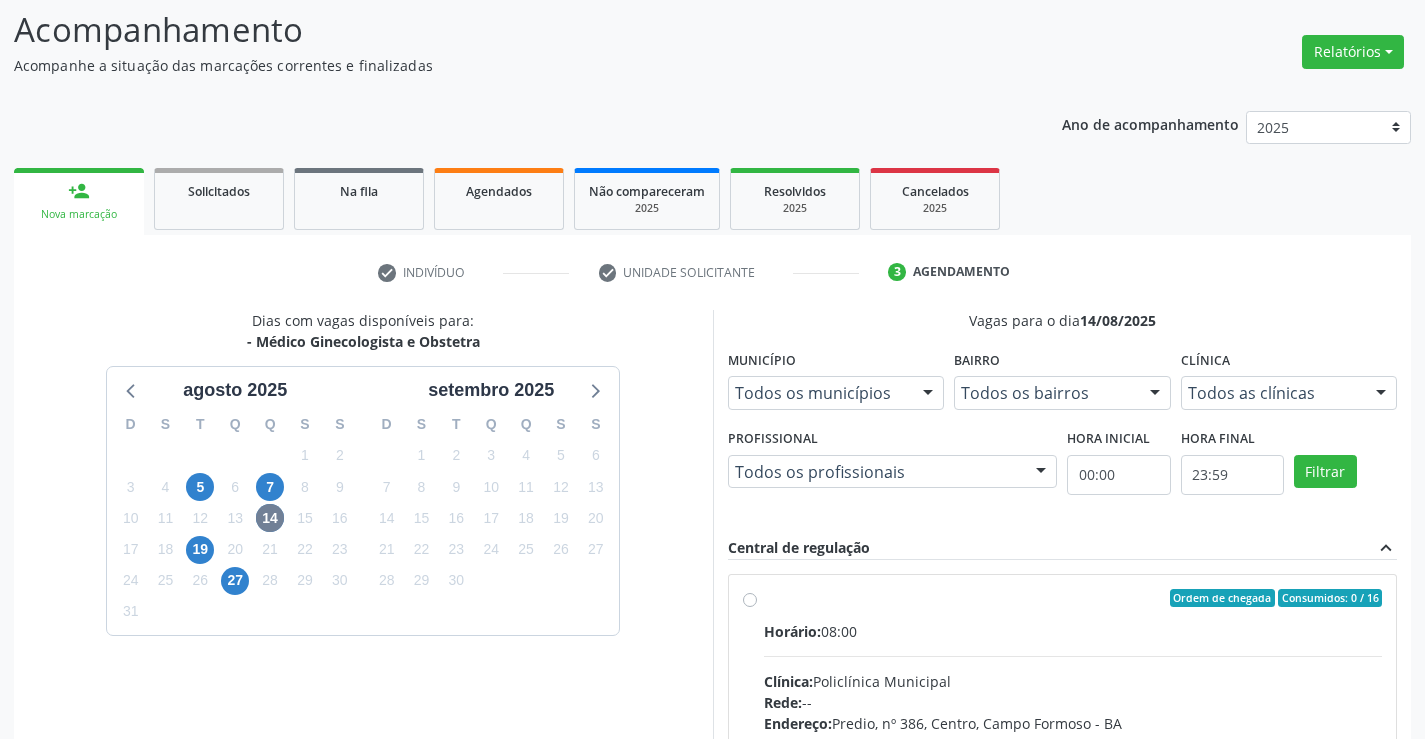 click on "Horário:   08:00
Clínica:  Policlínica Municipal
Rede:
--
Endereço:   Predio, nº 386, Centro, Campo Formoso - BA
Telefone:   (74) [PHONE]
Profissional:
[FIRST] [LAST] dos Santos
Informações adicionais sobre o atendimento
Idade de atendimento:
de 0 a 120 anos
Gênero(s) atendido(s):
Masculino e Feminino
Informações adicionais:
--" at bounding box center [1073, 758] 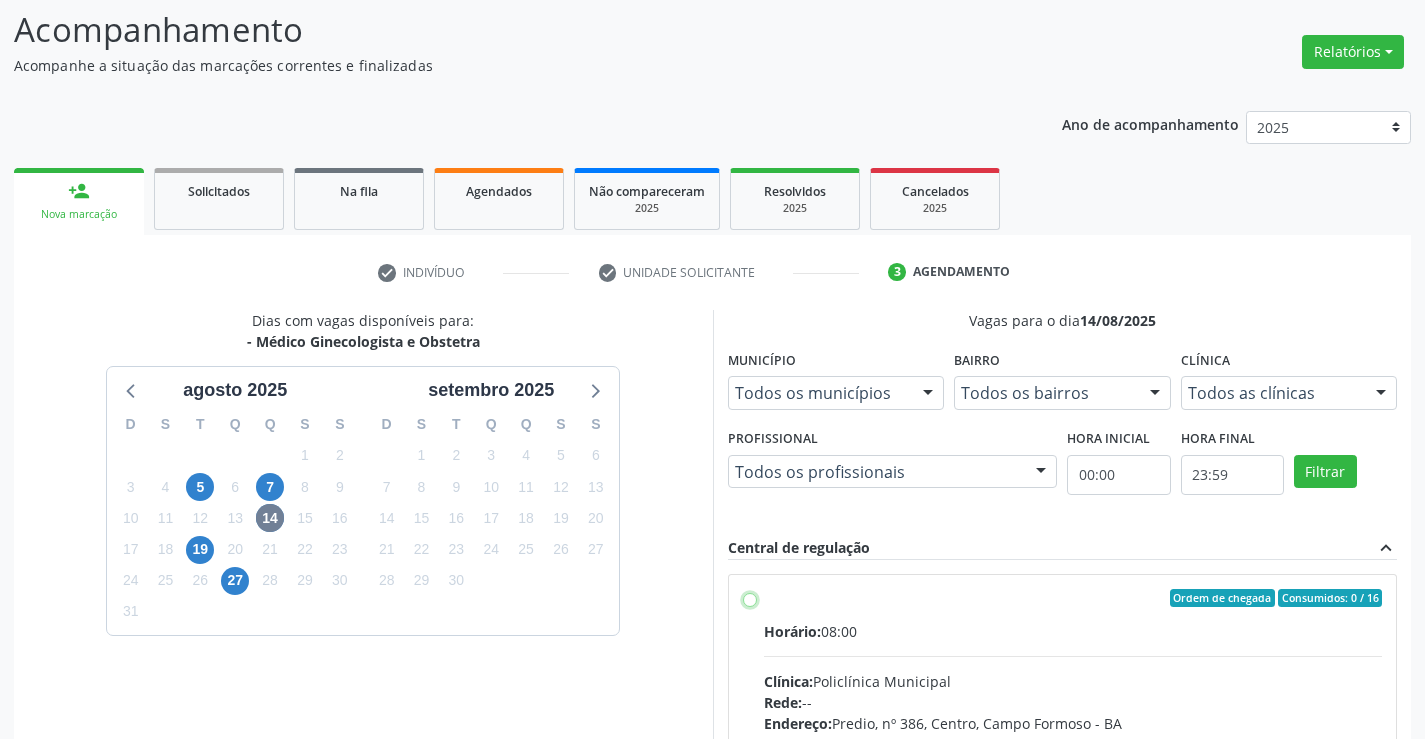 click on "Ordem de chegada
Consumidos: 0 / 16
Horário:   08:00
Clínica:  Policlínica Municipal
Rede:
--
Endereço:   Predio, nº 386, Centro, Campo Formoso - BA
Telefone:   (74) 6451312
Profissional:
Orlindo Carvalho dos Santos
Informações adicionais sobre o atendimento
Idade de atendimento:
de 0 a 120 anos
Gênero(s) atendido(s):
Masculino e Feminino
Informações adicionais:
--" at bounding box center [750, 598] 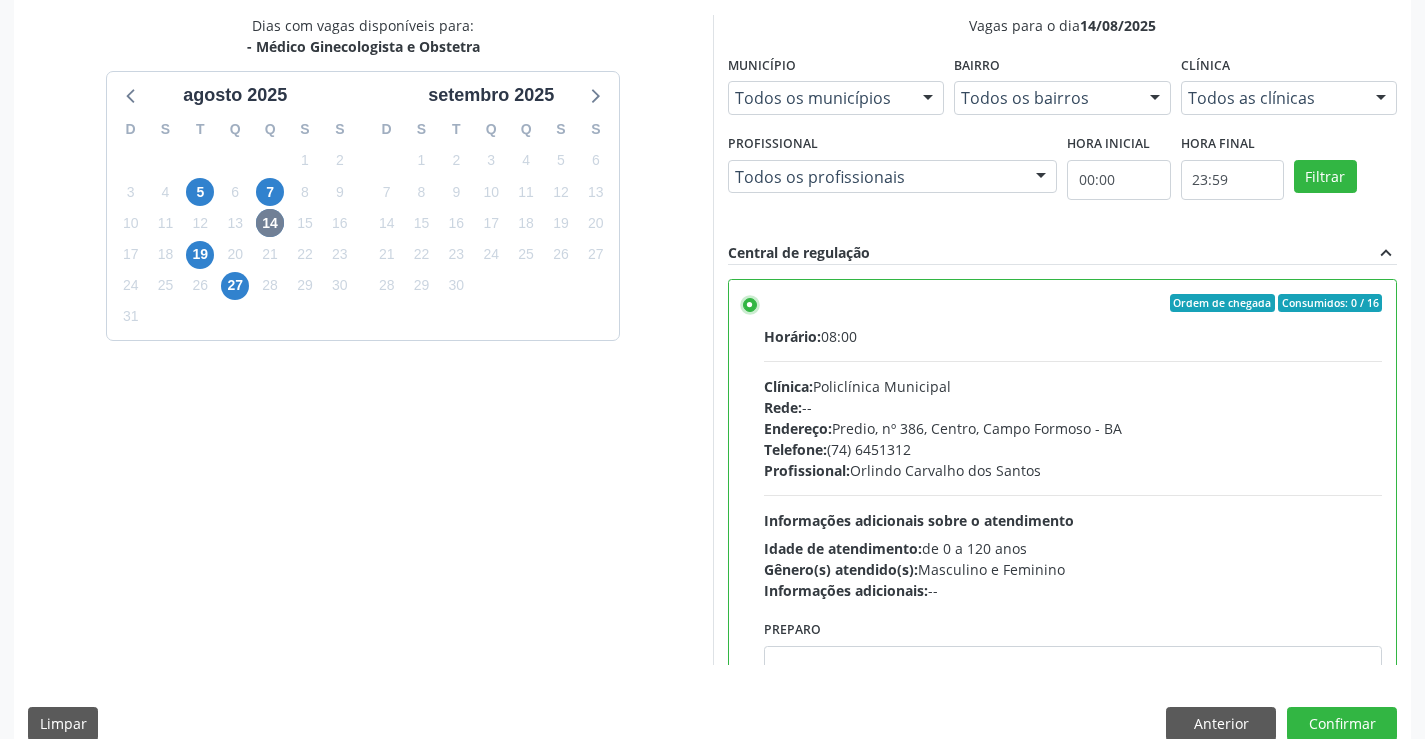 scroll, scrollTop: 456, scrollLeft: 0, axis: vertical 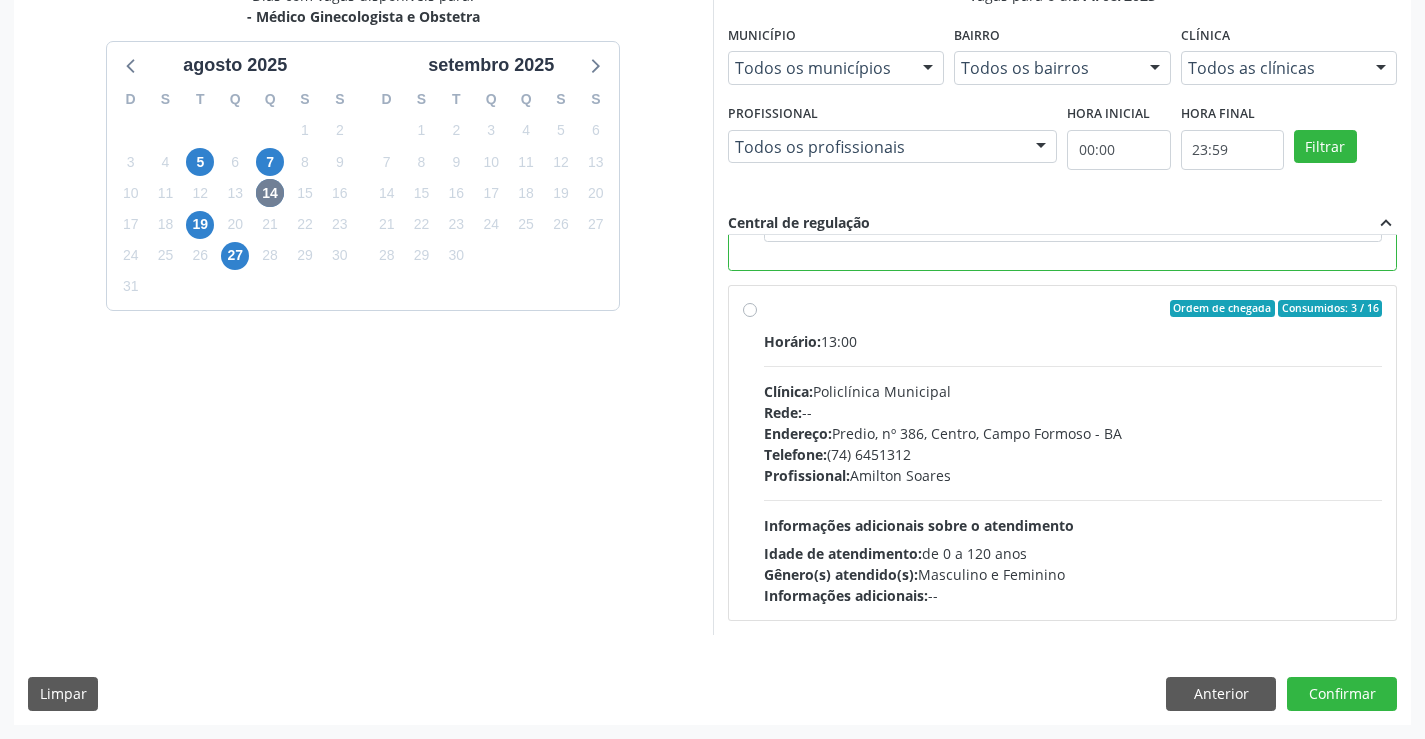 click on "Informações adicionais sobre o atendimento" at bounding box center (919, 525) 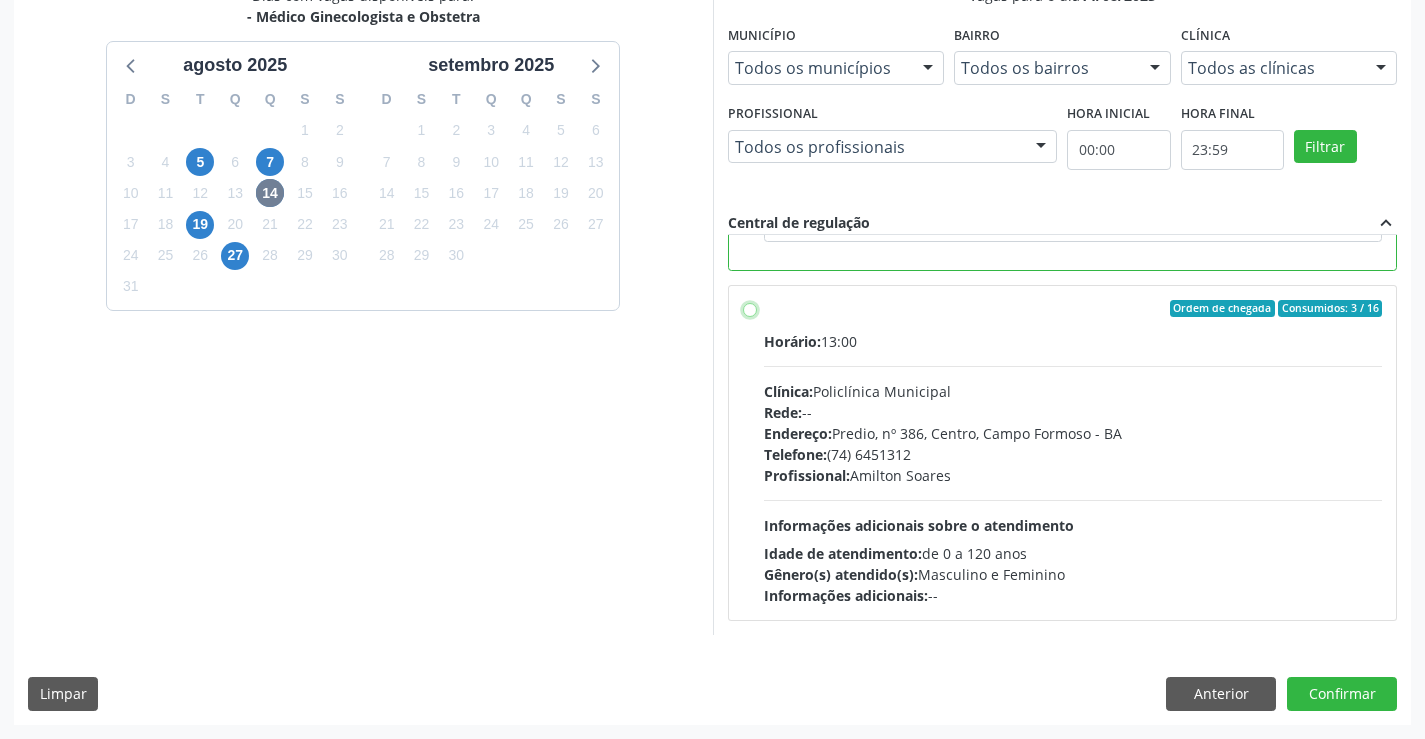 click on "Ordem de chegada
Consumidos: 3 / 16
Horário:   13:00
Clínica:  Policlínica Municipal
Rede:
--
Endereço:   Predio, nº 386, Centro, Campo Formoso - BA
Telefone:   (74) 6451312
Profissional:
Amilton Soares
Informações adicionais sobre o atendimento
Idade de atendimento:
de 0 a 120 anos
Gênero(s) atendido(s):
Masculino e Feminino
Informações adicionais:
--" at bounding box center (750, 309) 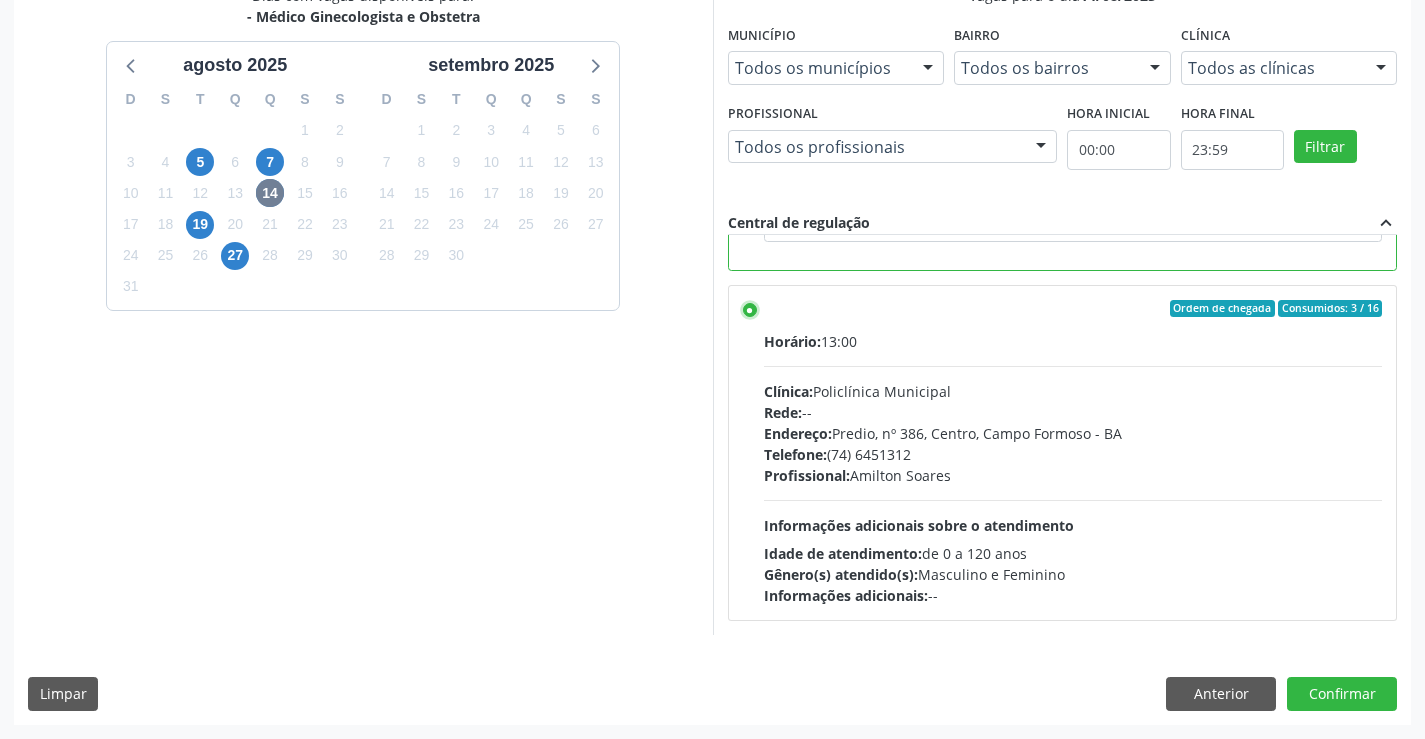 scroll, scrollTop: 188, scrollLeft: 0, axis: vertical 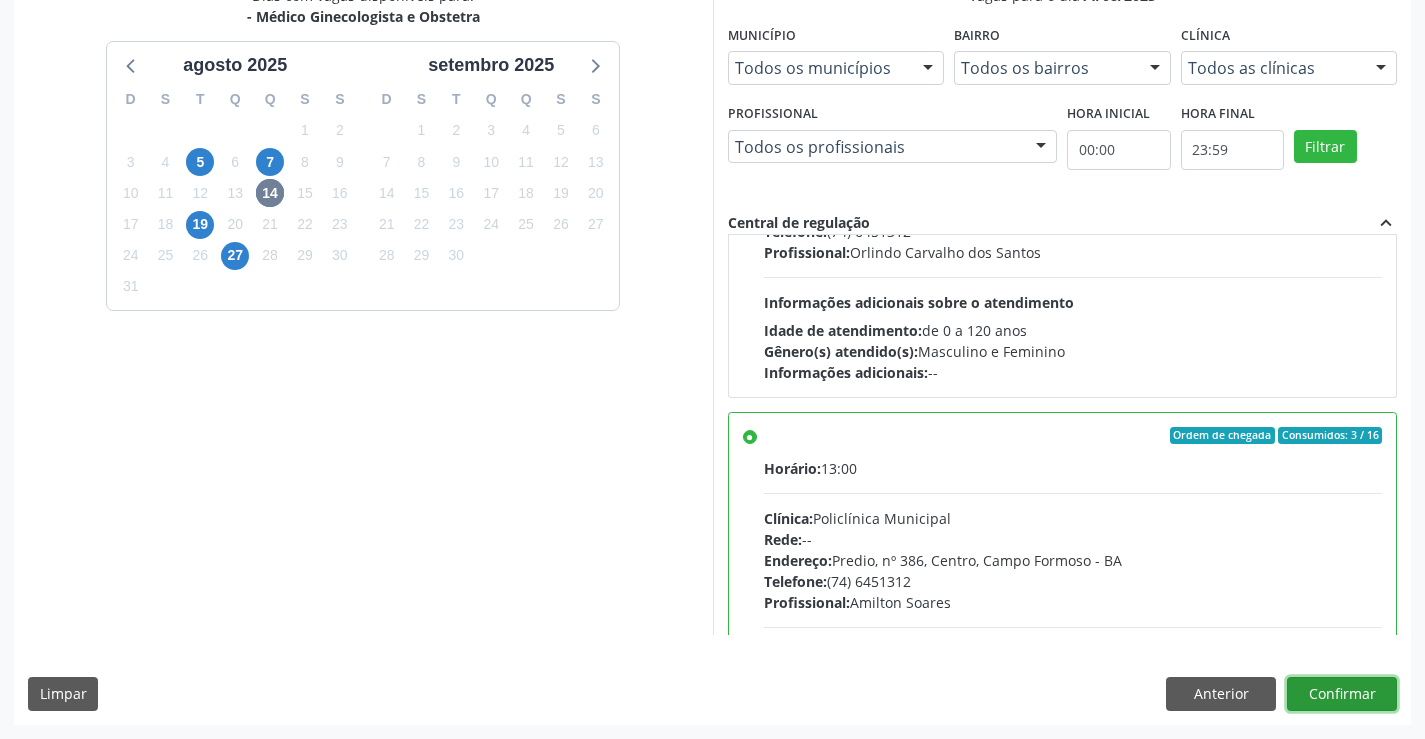 click on "Confirmar" at bounding box center [1342, 694] 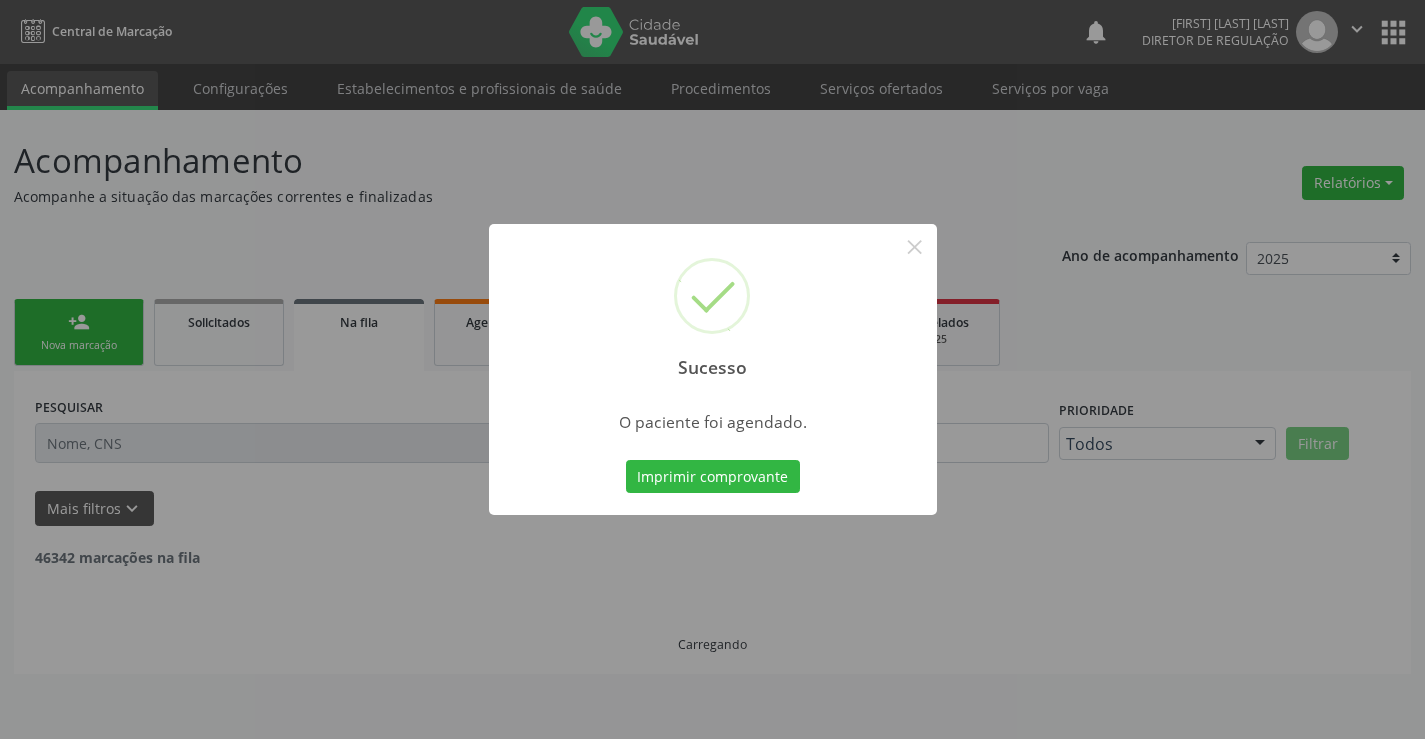 scroll, scrollTop: 0, scrollLeft: 0, axis: both 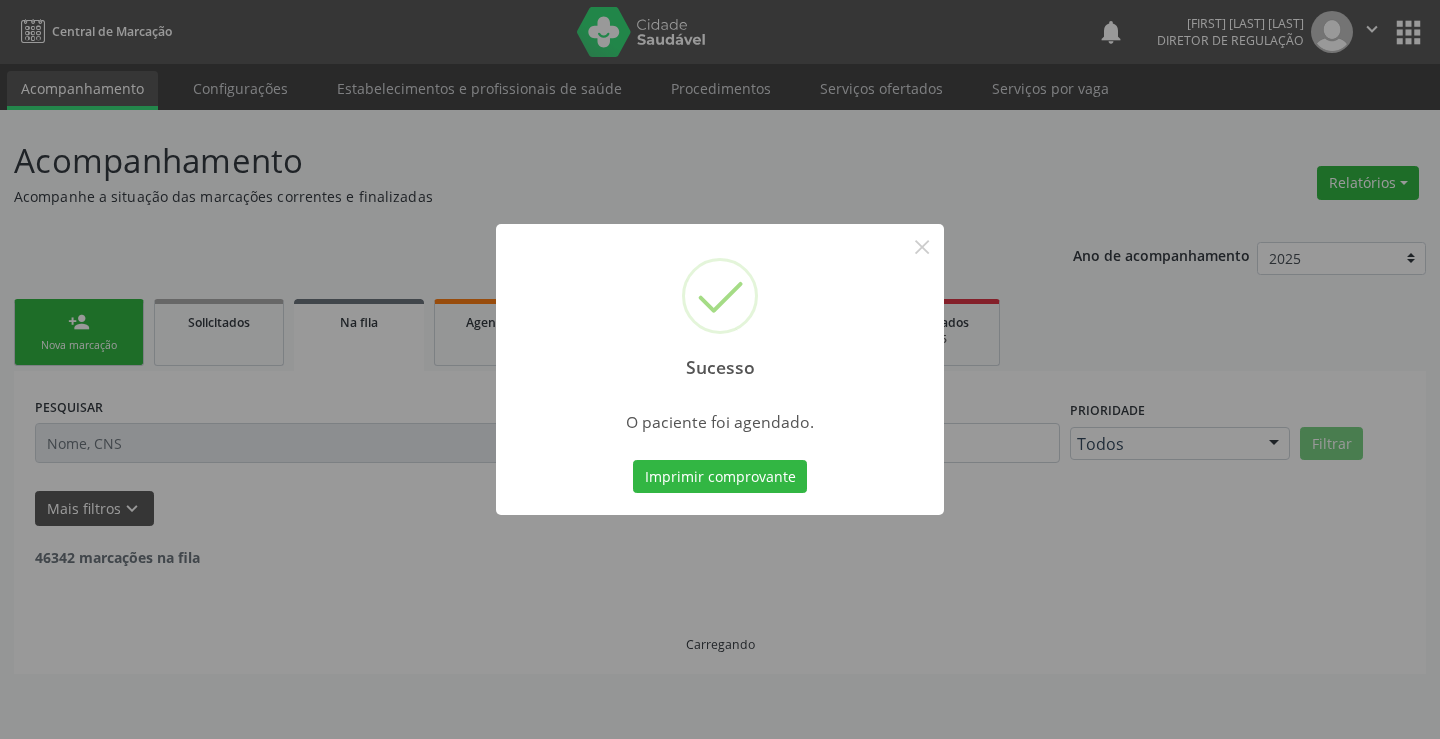 type 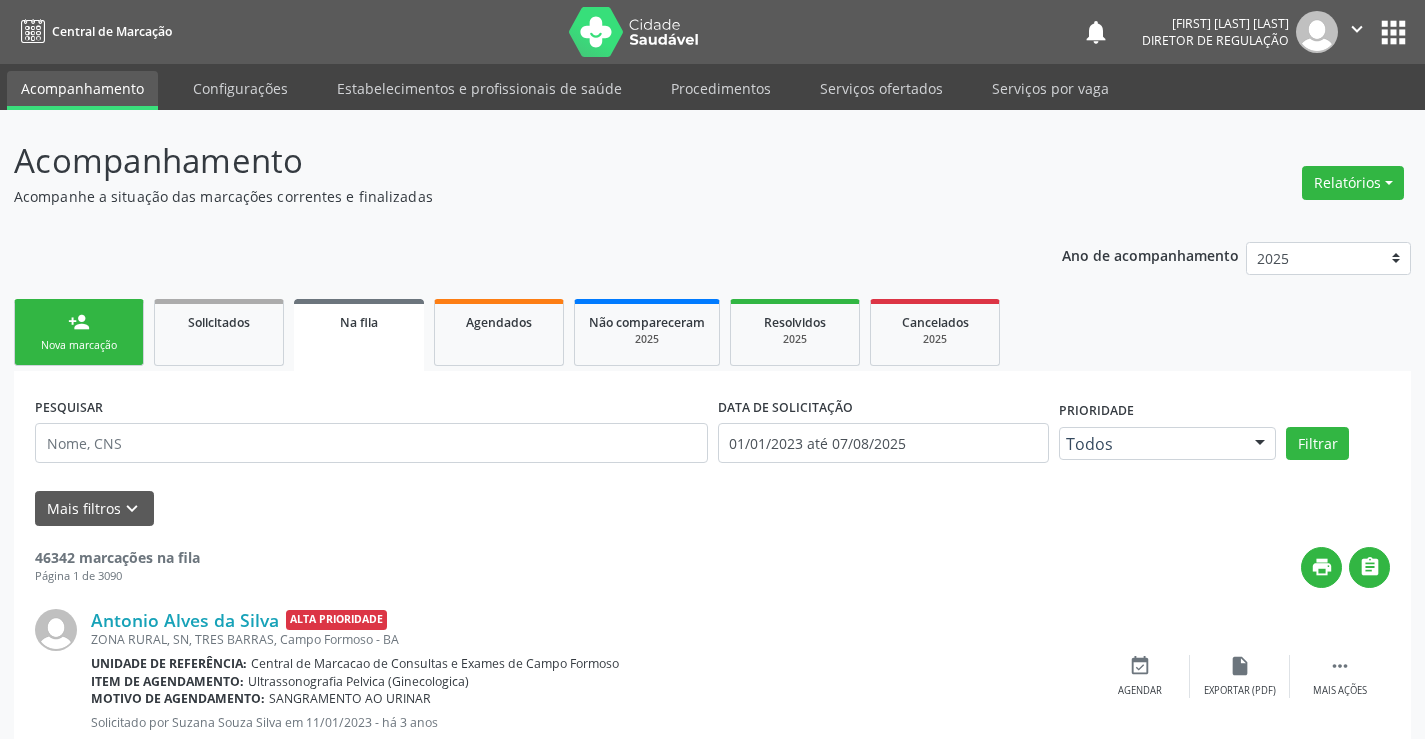 click on "Nova marcação" at bounding box center [79, 345] 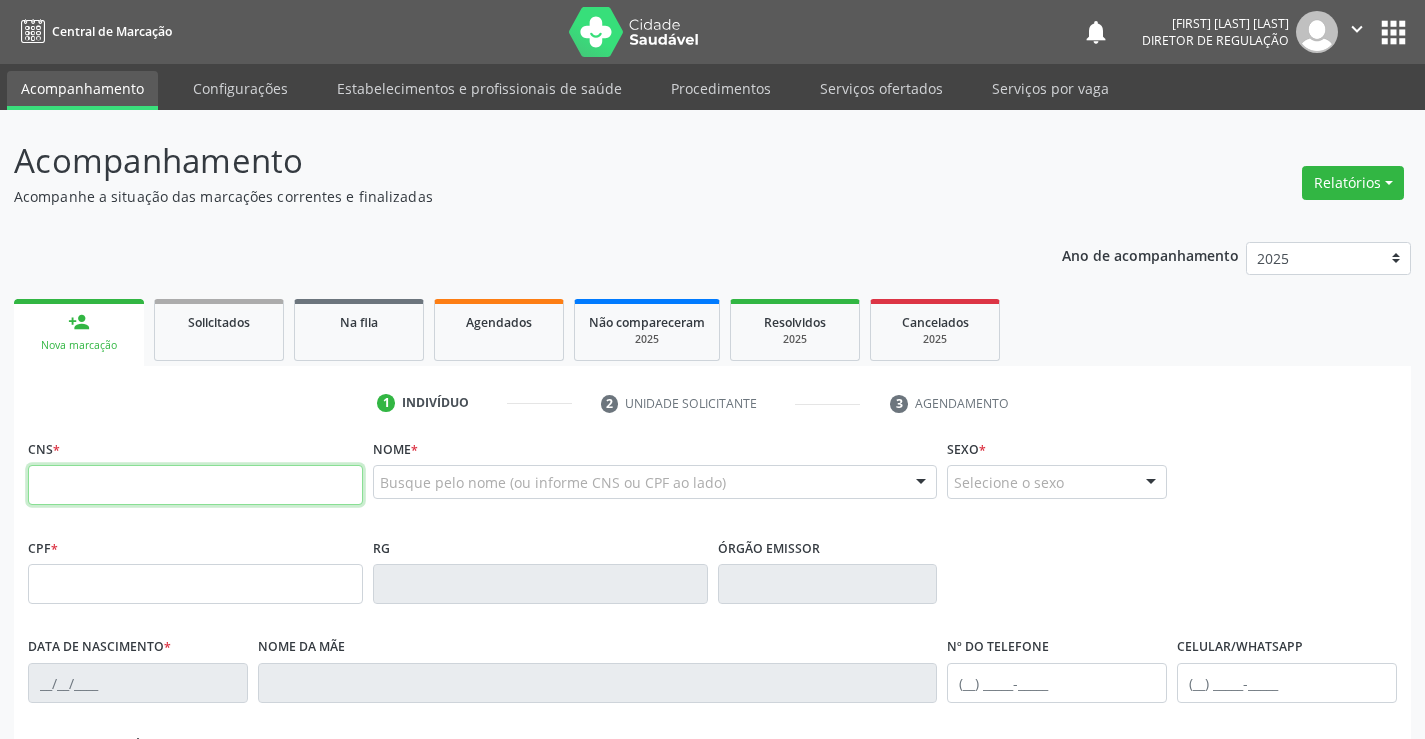 click at bounding box center [195, 485] 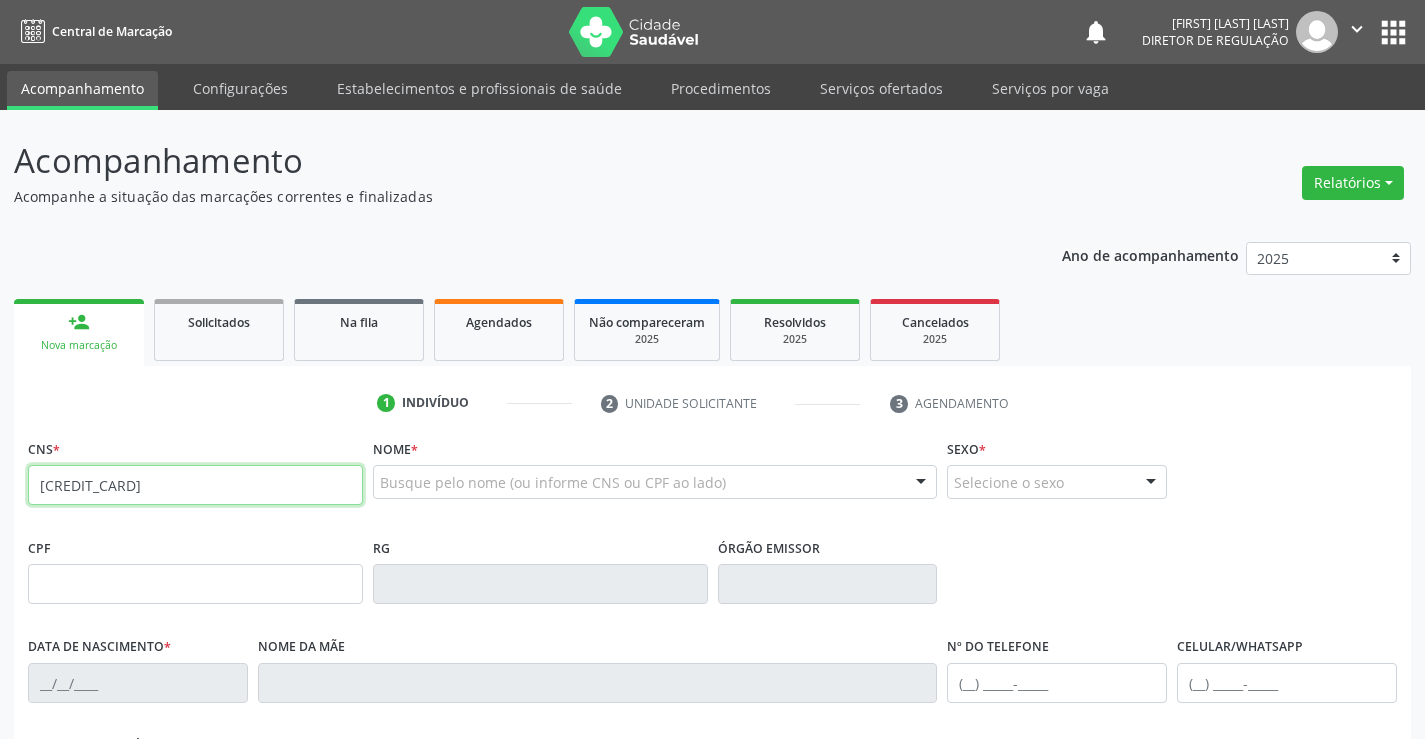 type on "705 0058 8487 9658" 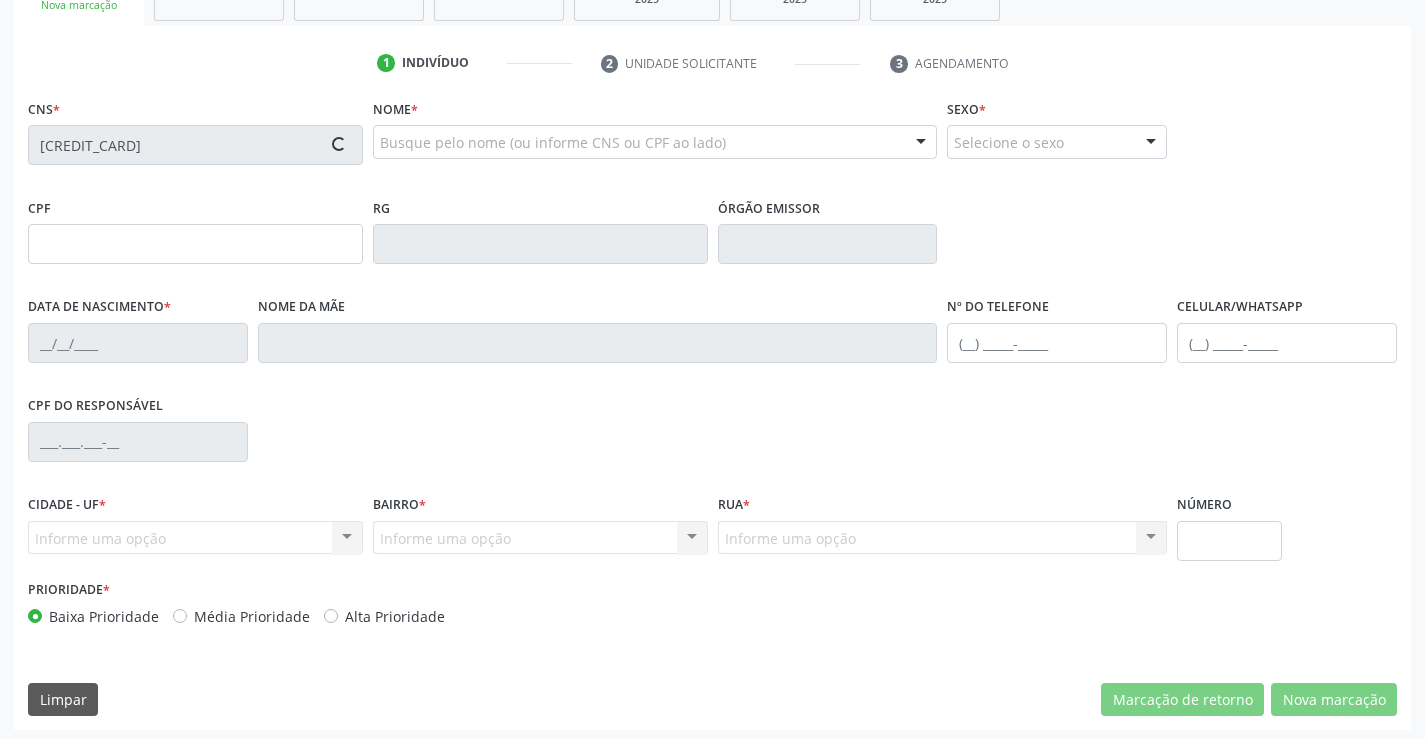 type on "50978281" 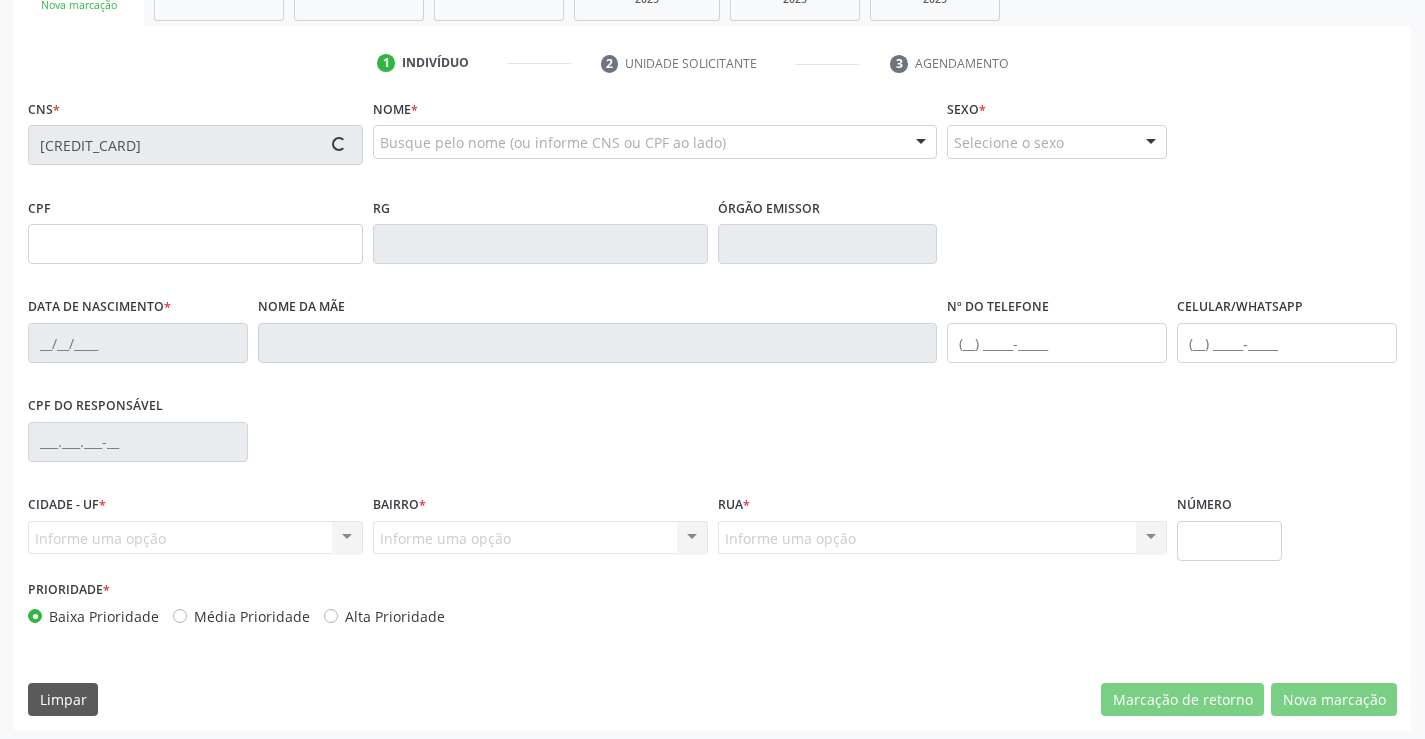 type on "04/07/1957" 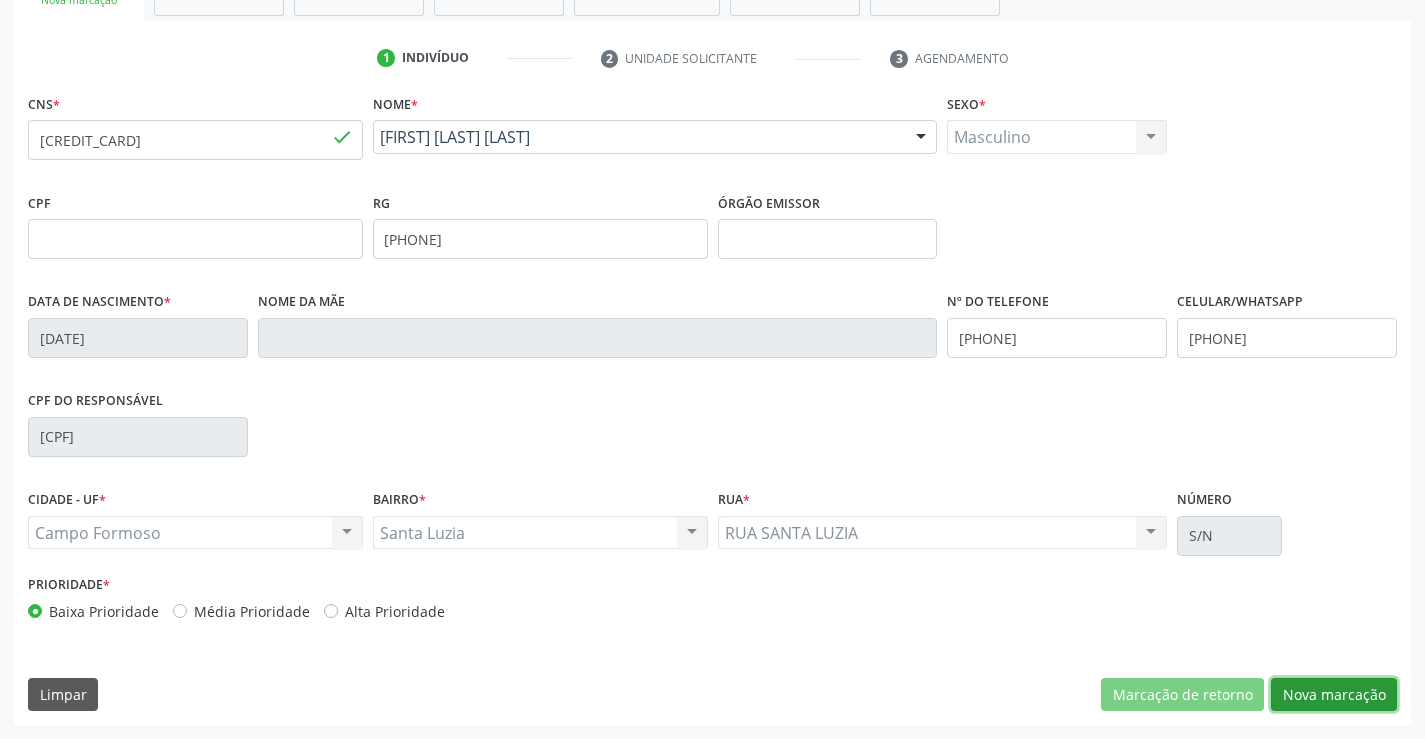 click on "Nova marcação" at bounding box center (1334, 695) 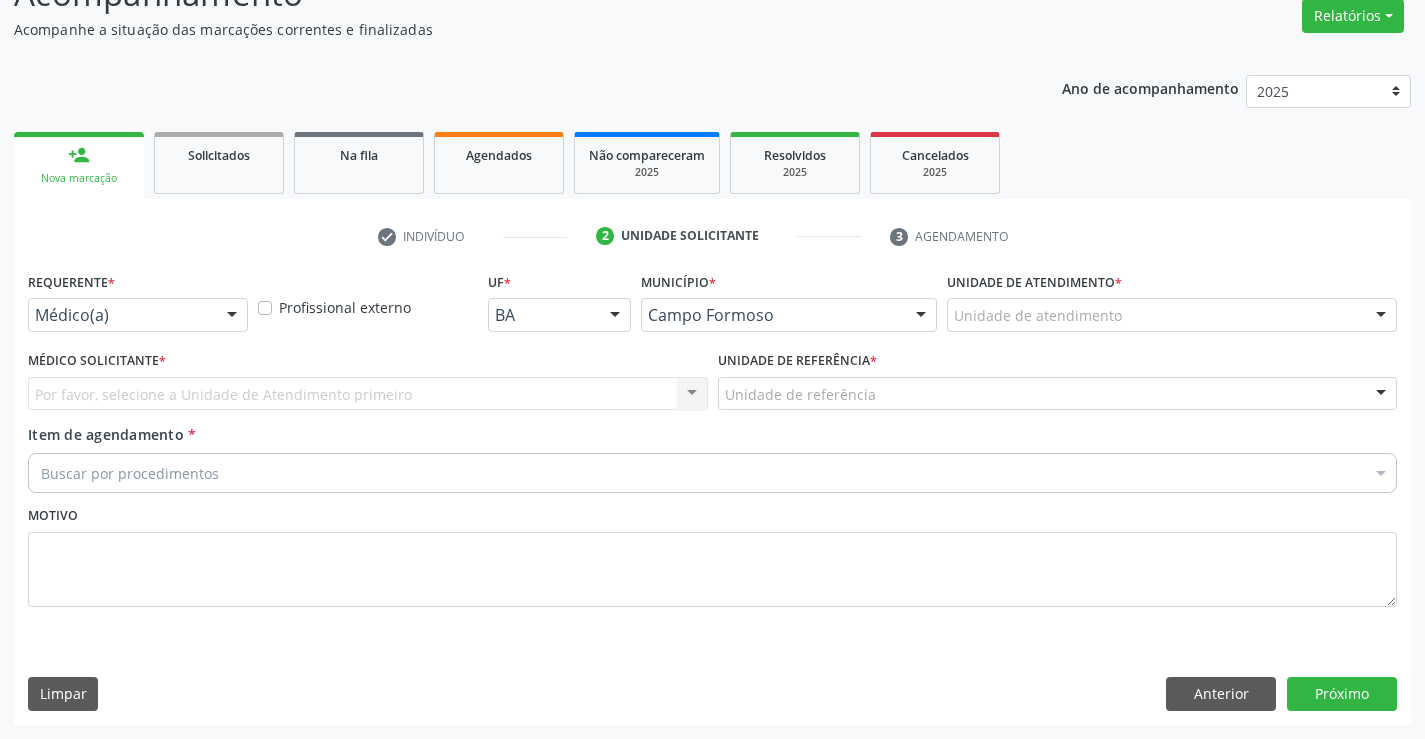 scroll, scrollTop: 167, scrollLeft: 0, axis: vertical 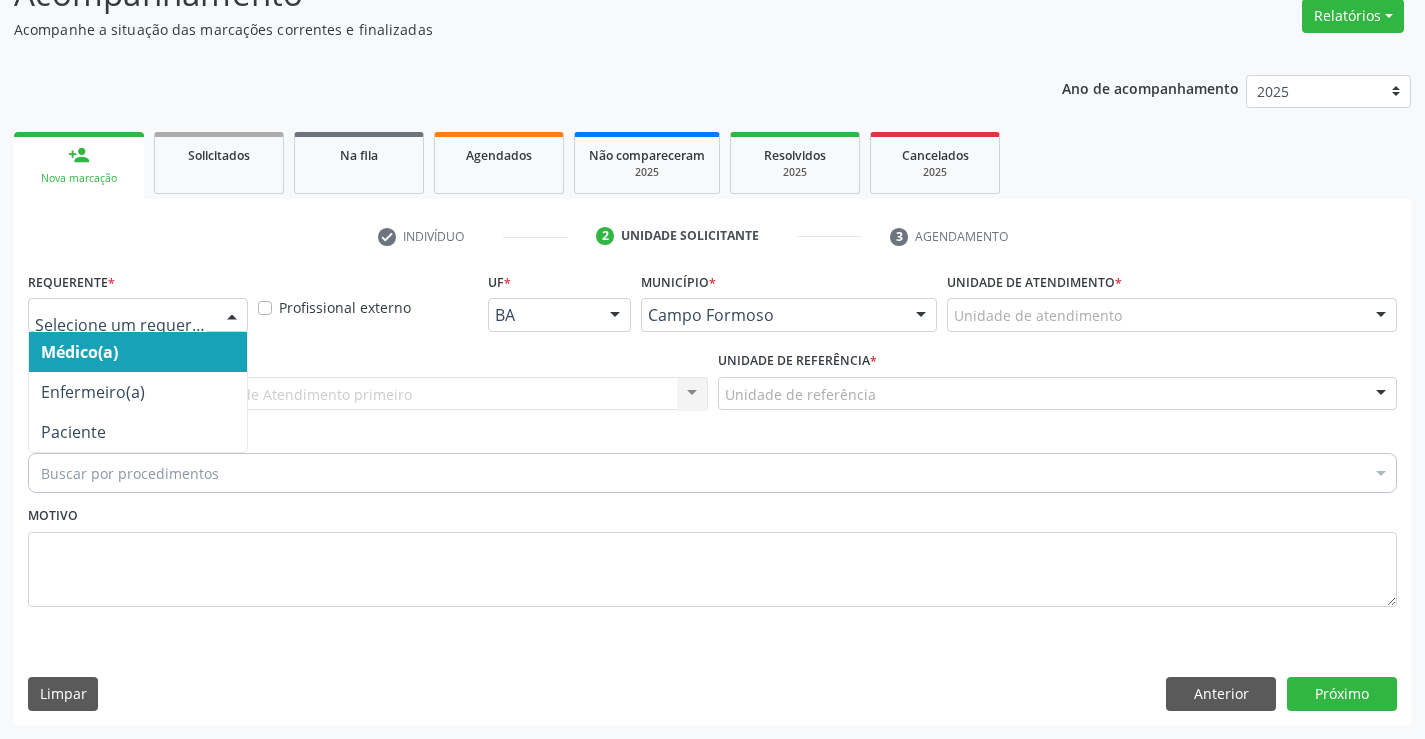 click at bounding box center [138, 315] 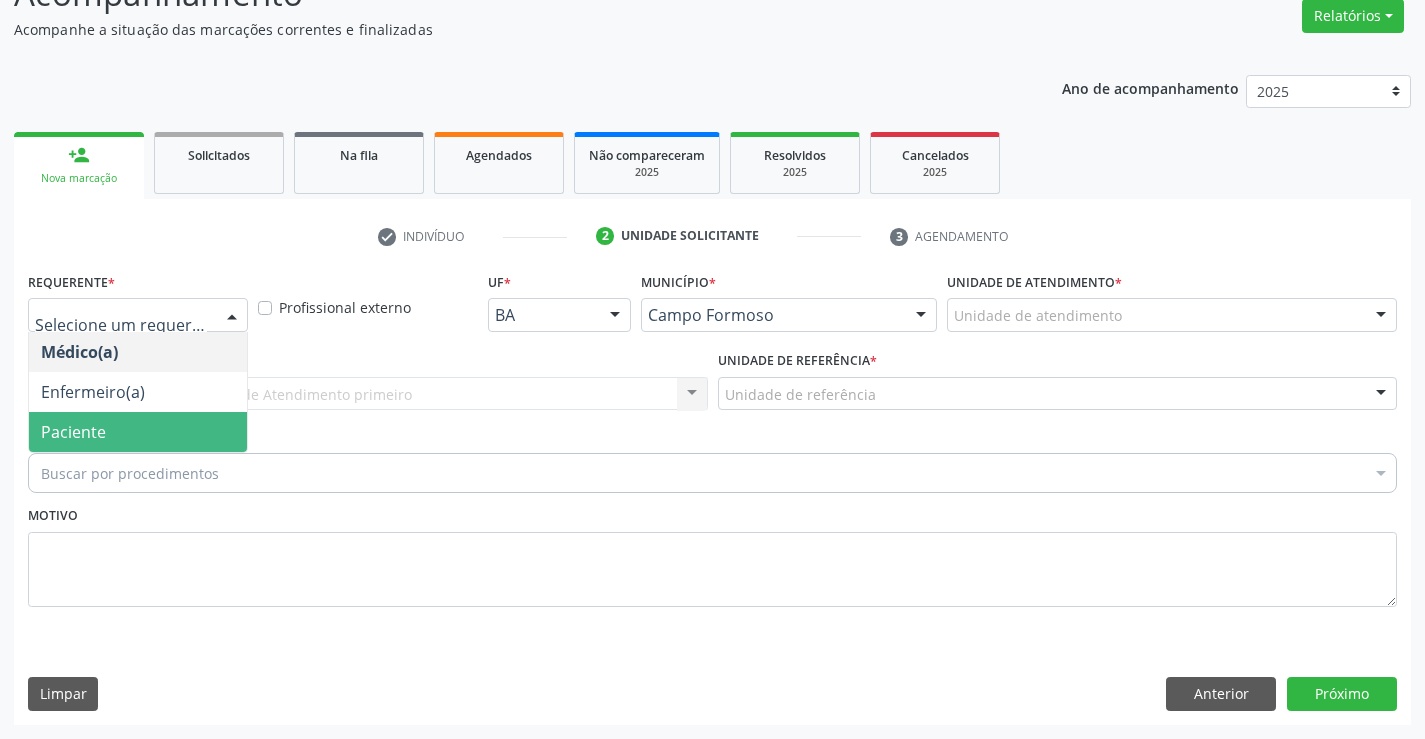 drag, startPoint x: 195, startPoint y: 427, endPoint x: 367, endPoint y: 385, distance: 177.05367 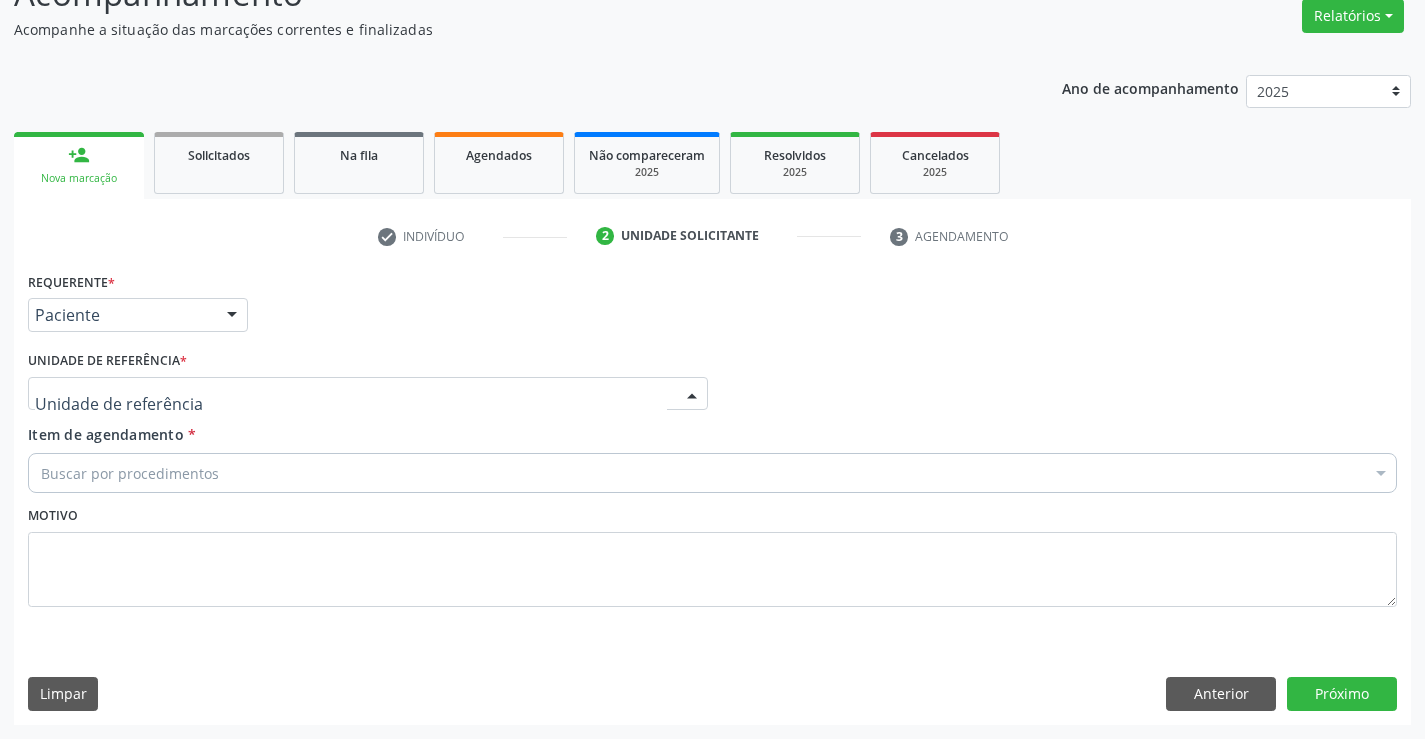 drag, startPoint x: 367, startPoint y: 385, endPoint x: 376, endPoint y: 490, distance: 105.38501 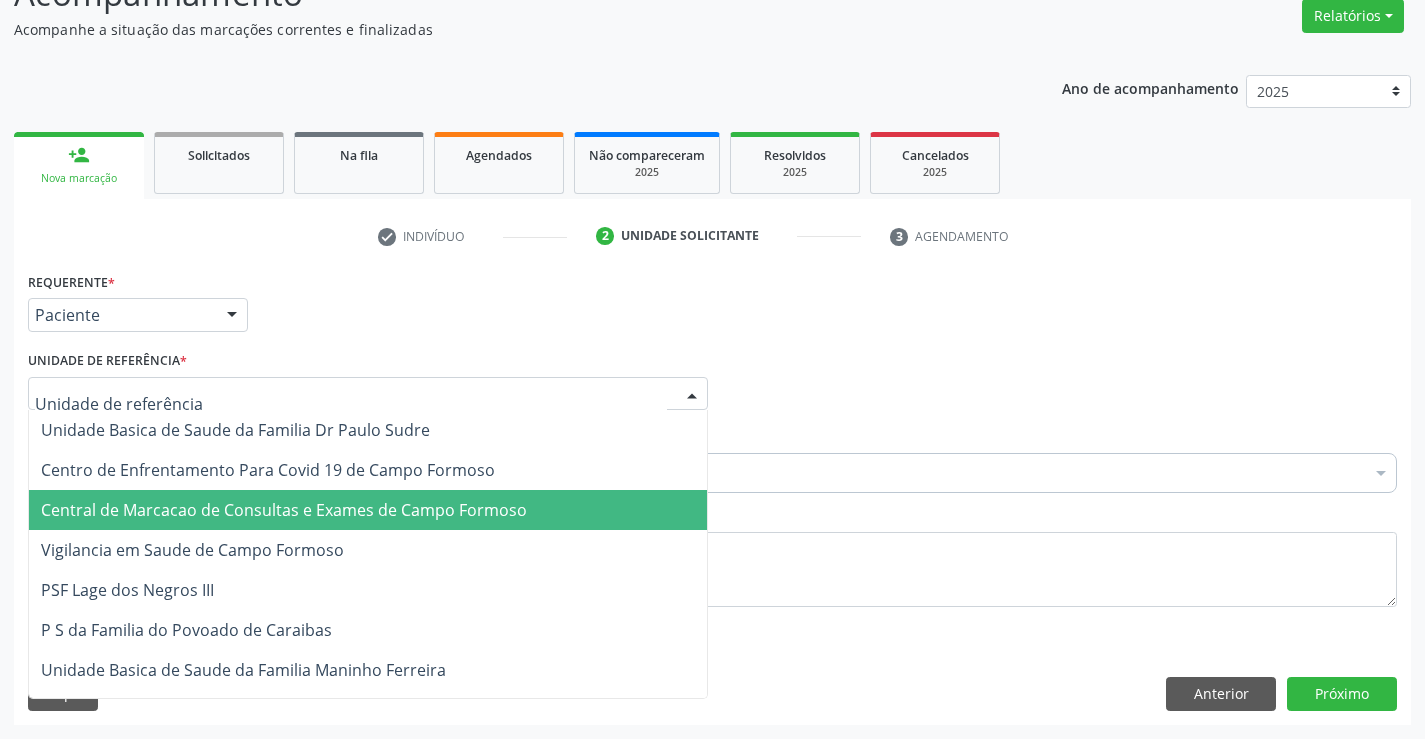 drag, startPoint x: 376, startPoint y: 490, endPoint x: 405, endPoint y: 483, distance: 29.832869 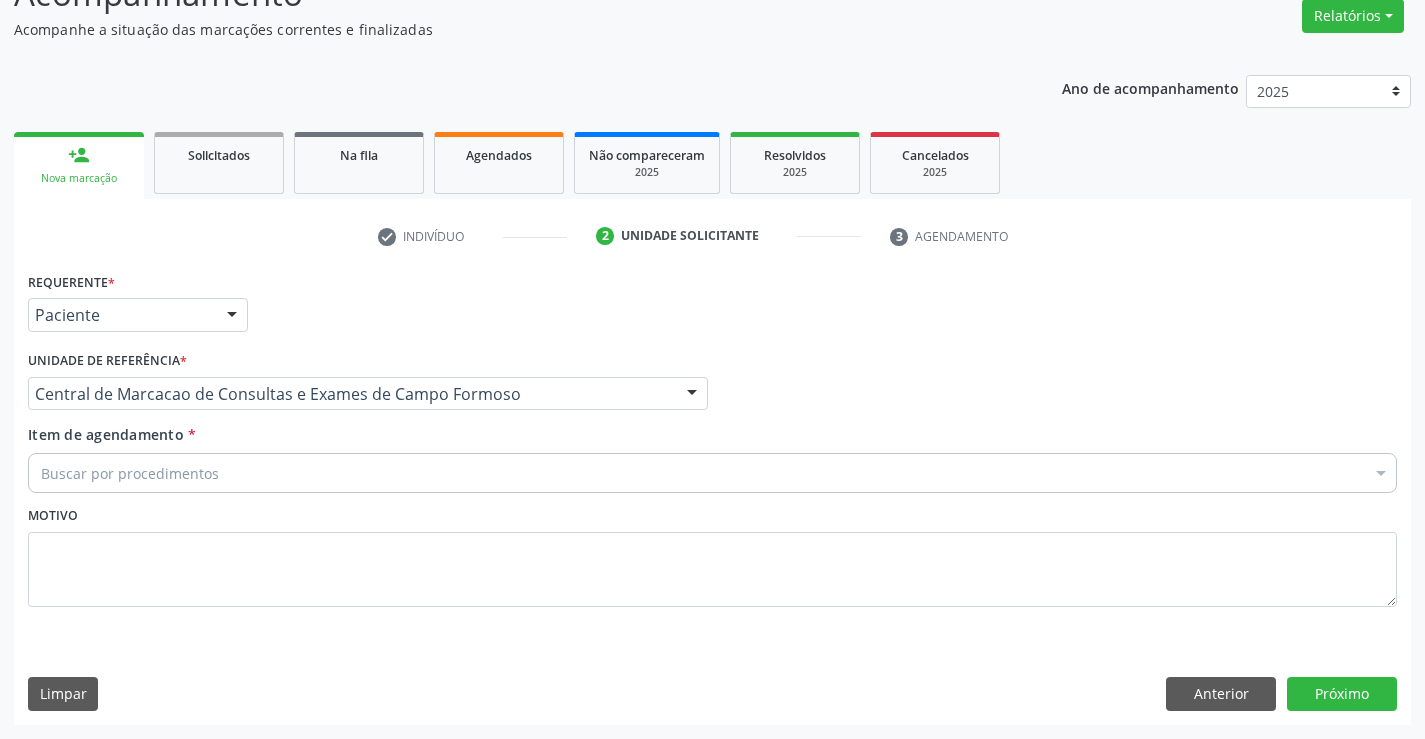 click on "Buscar por procedimentos" at bounding box center (712, 473) 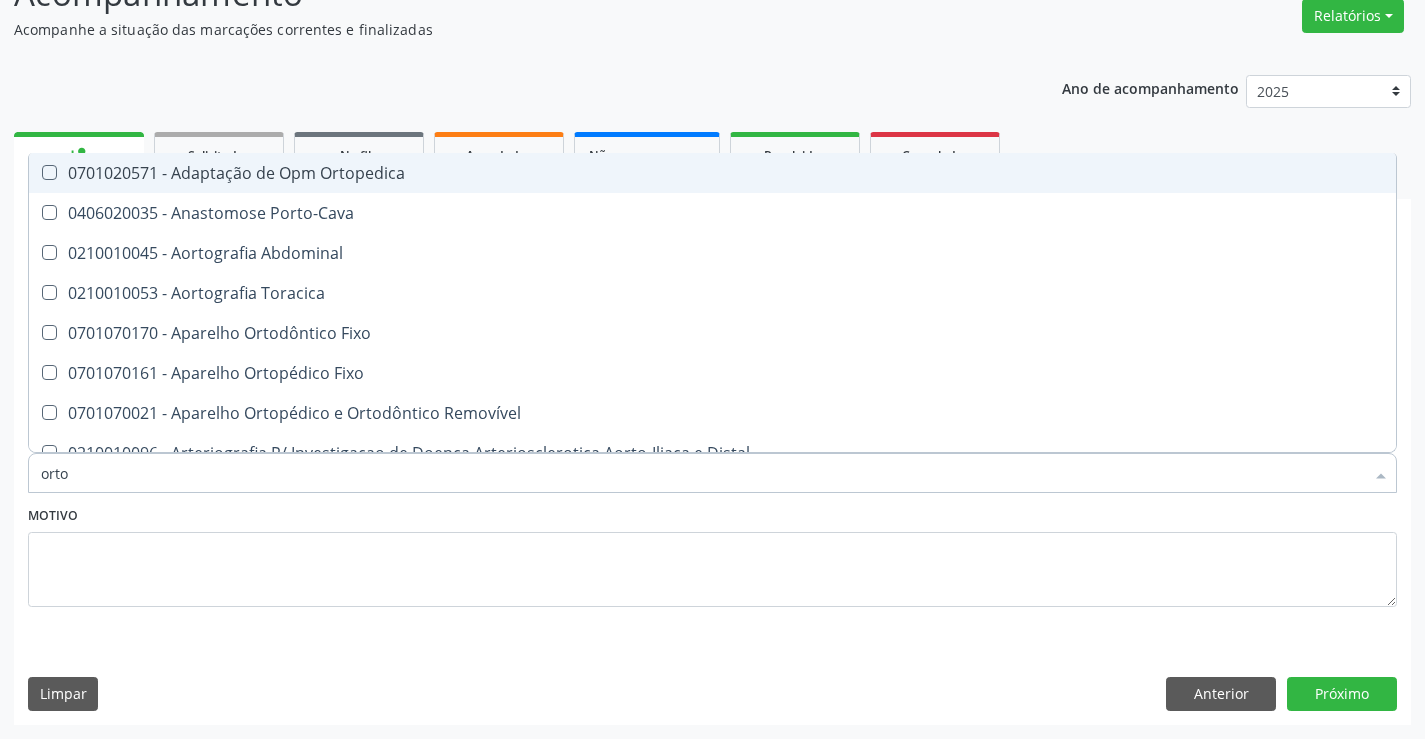 type on "ortop" 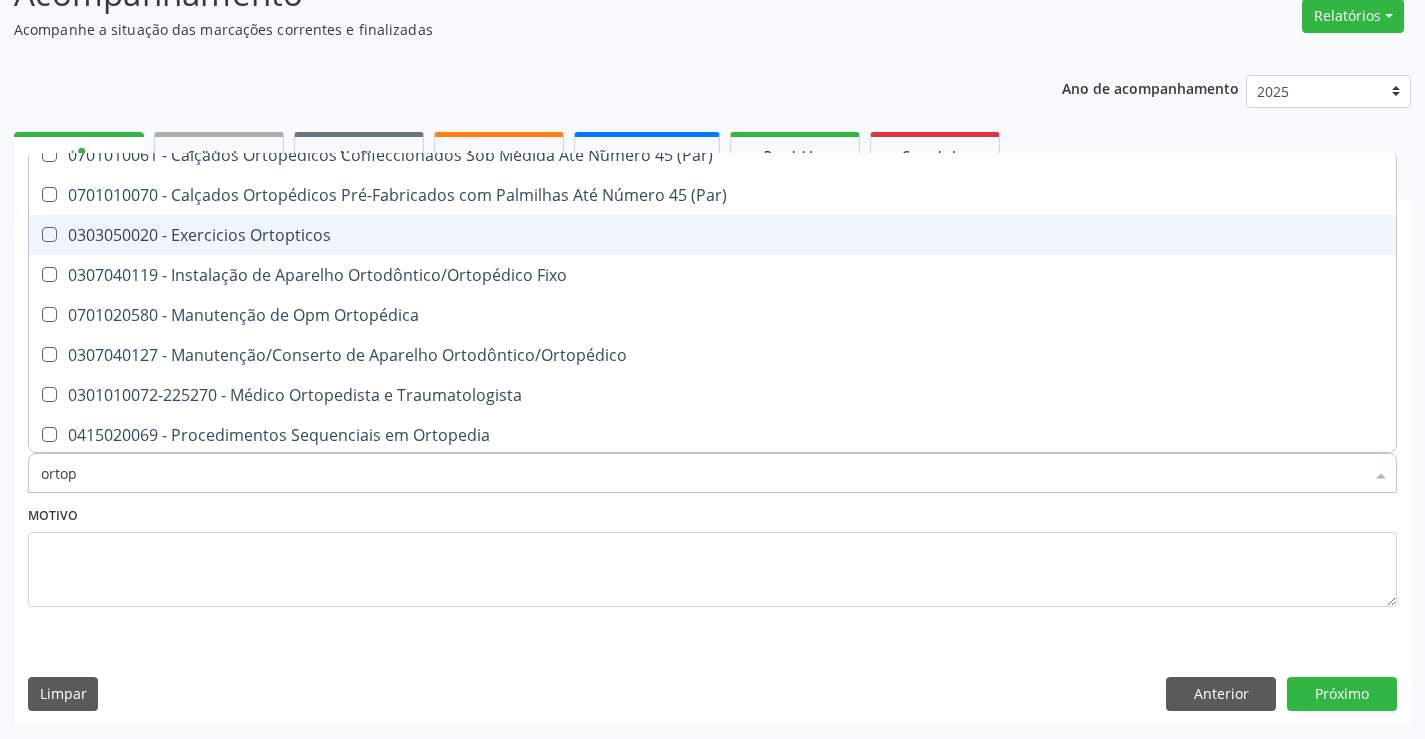 scroll, scrollTop: 181, scrollLeft: 0, axis: vertical 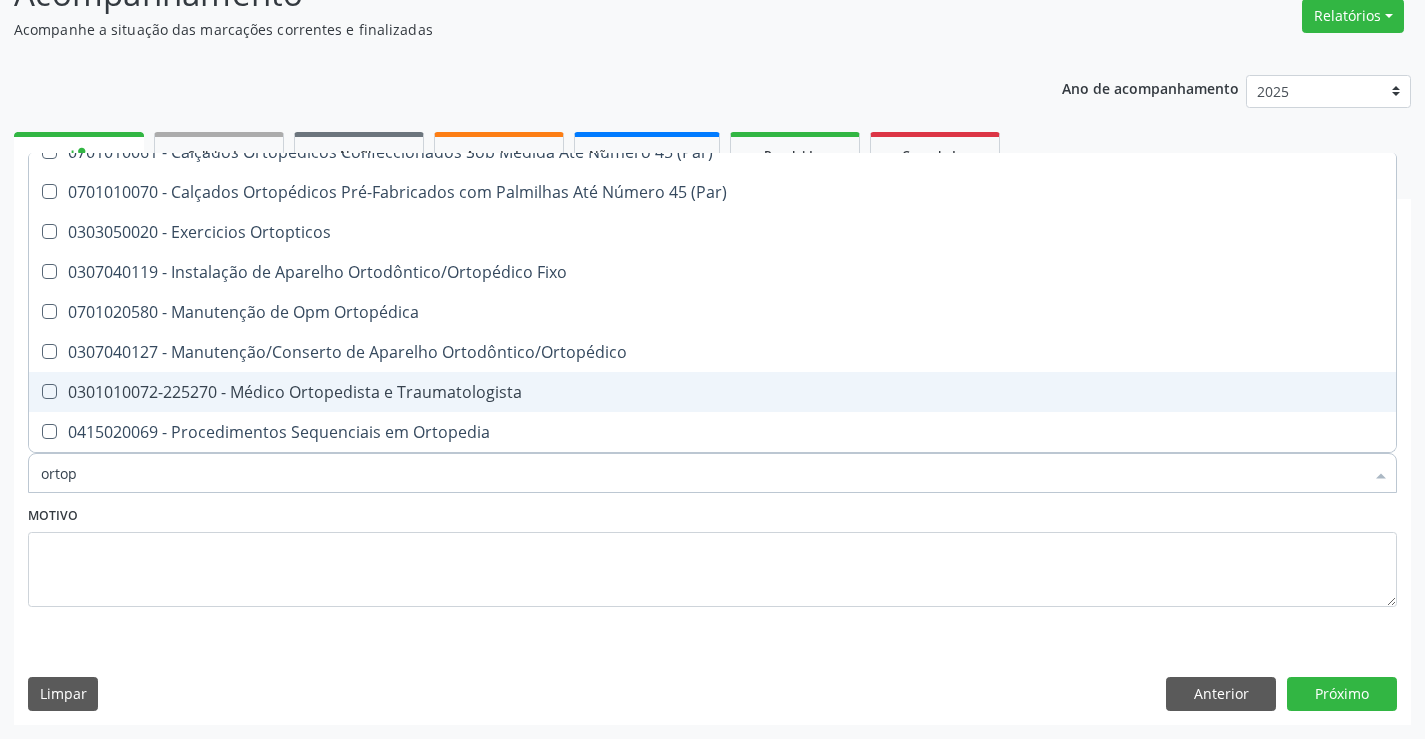 click on "0301010072-225270 - Médico Ortopedista e Traumatologista" at bounding box center (712, 392) 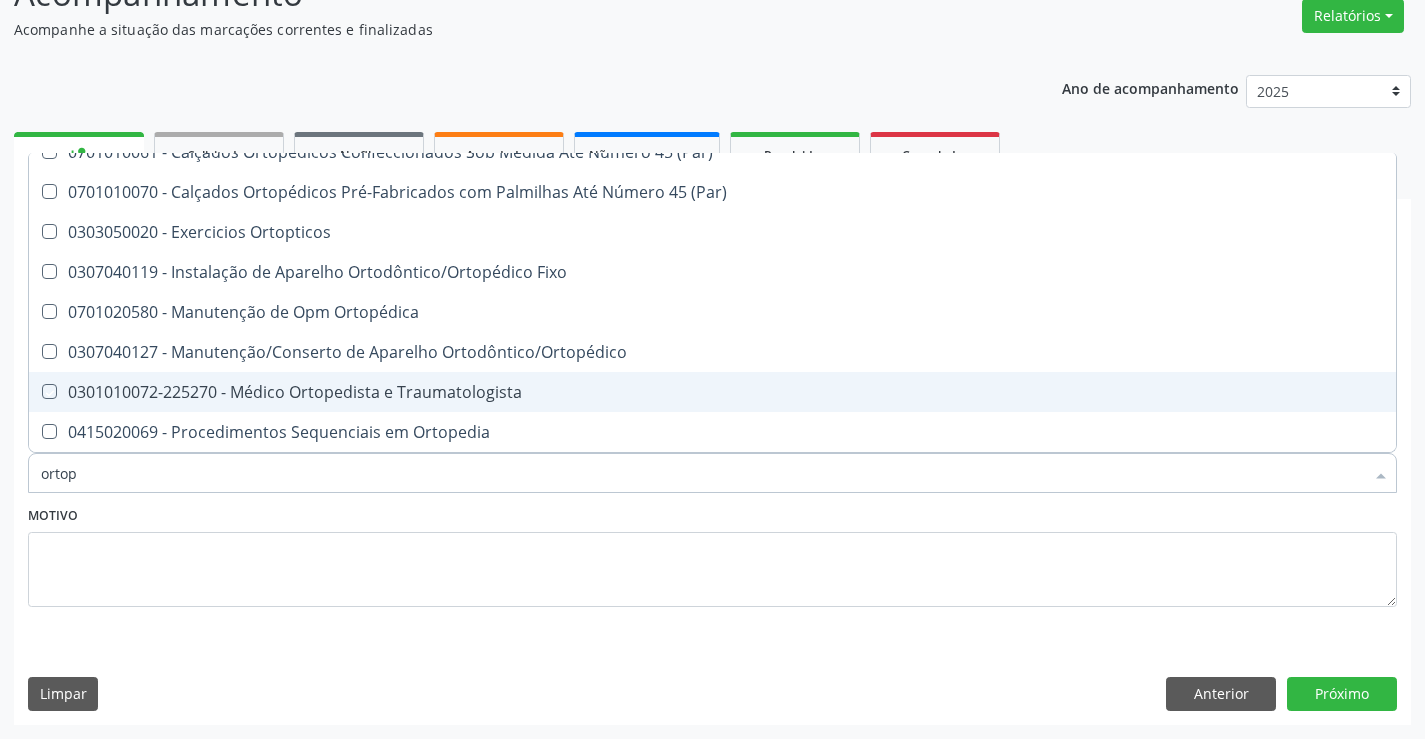 checkbox on "true" 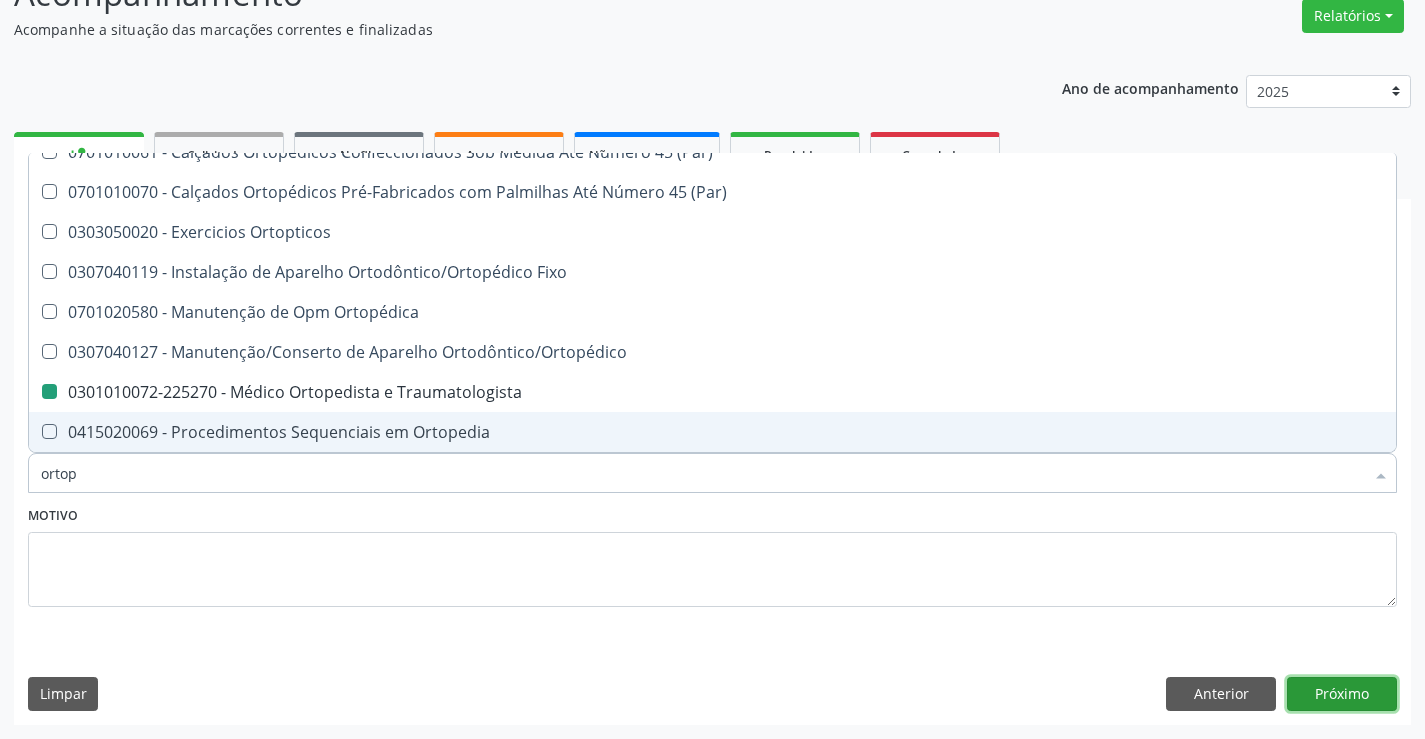click on "Próximo" at bounding box center [1342, 694] 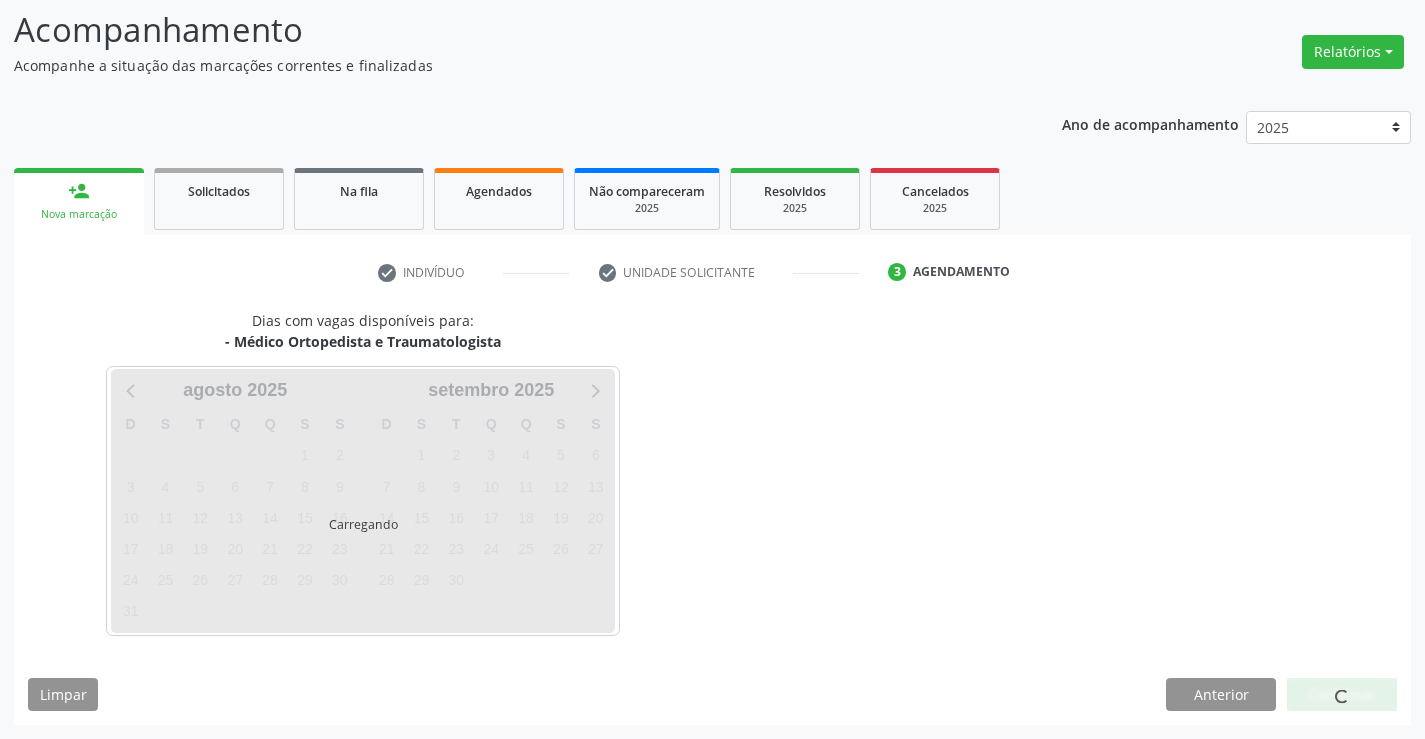 scroll, scrollTop: 131, scrollLeft: 0, axis: vertical 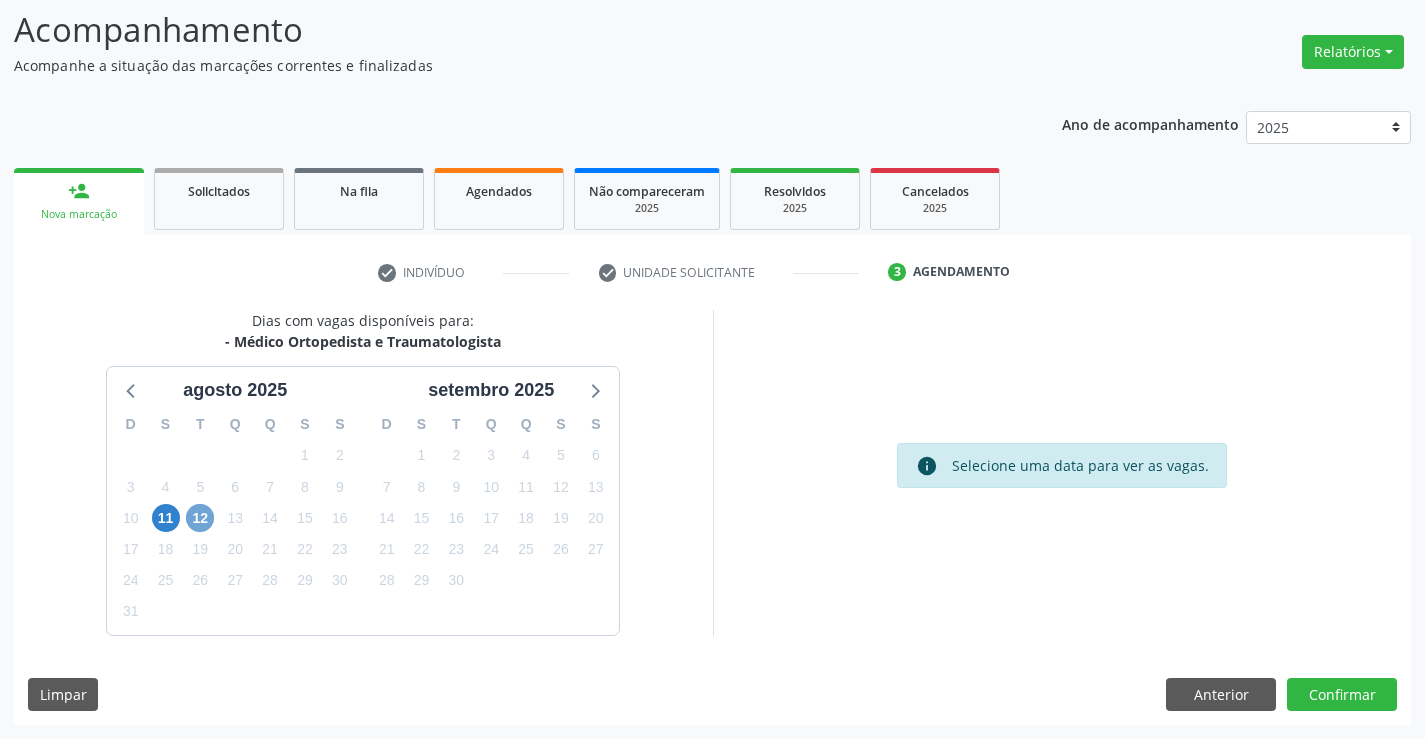 click on "12" at bounding box center (200, 518) 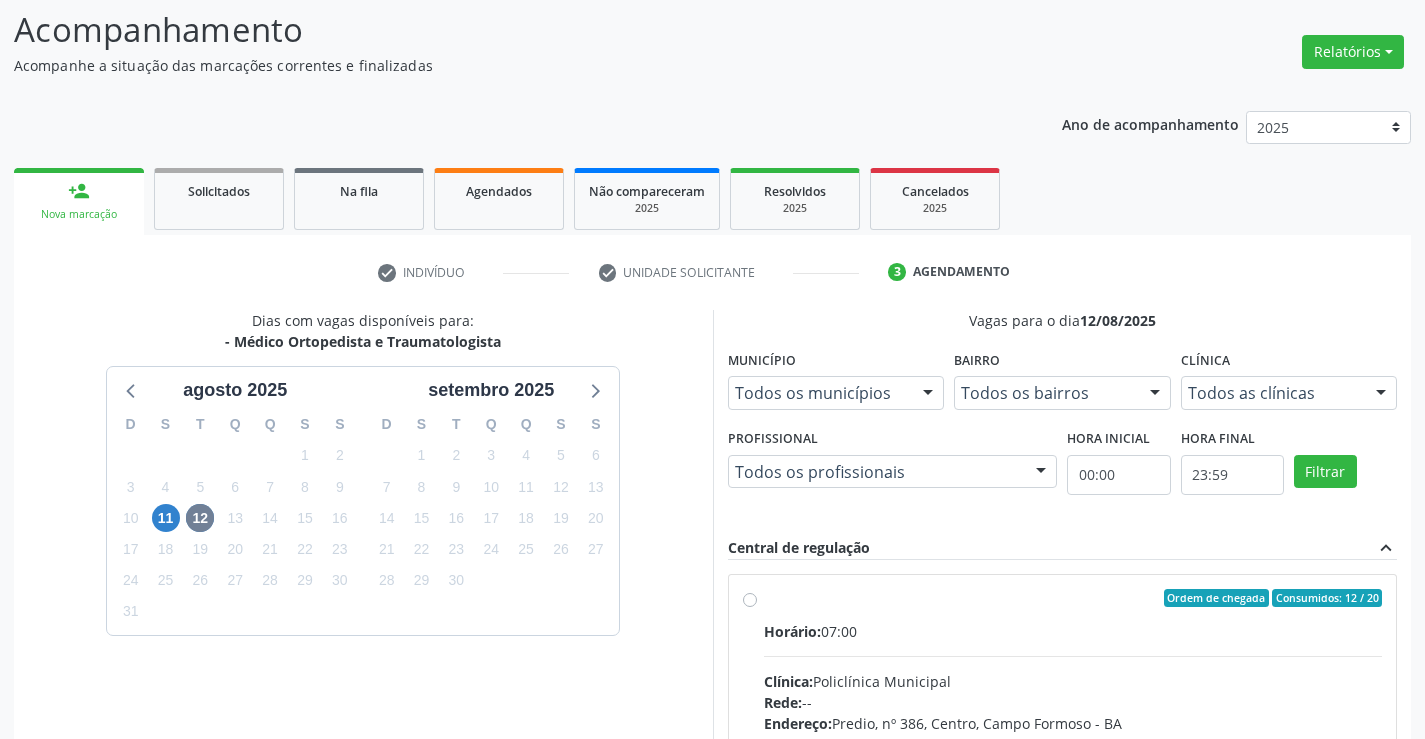 click on "Horário:   07:00" at bounding box center [1073, 631] 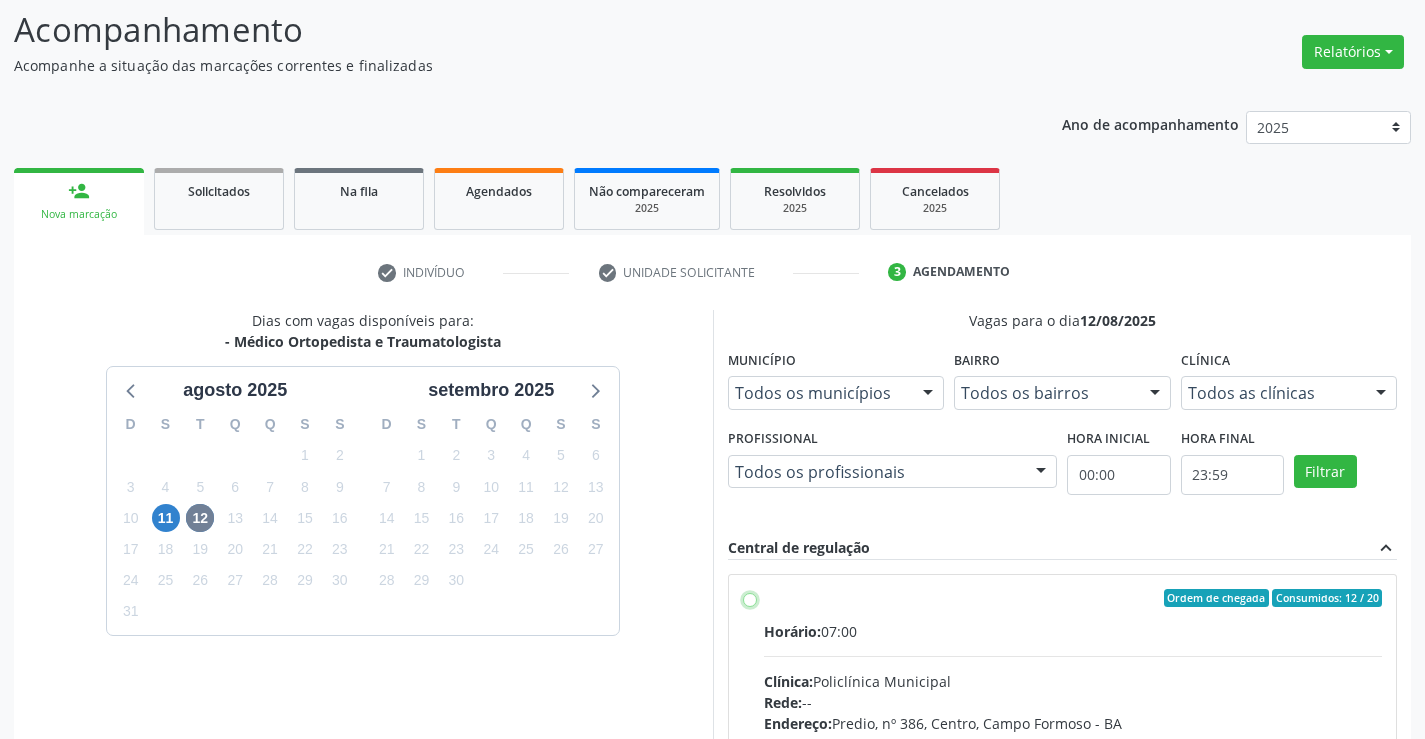 radio on "true" 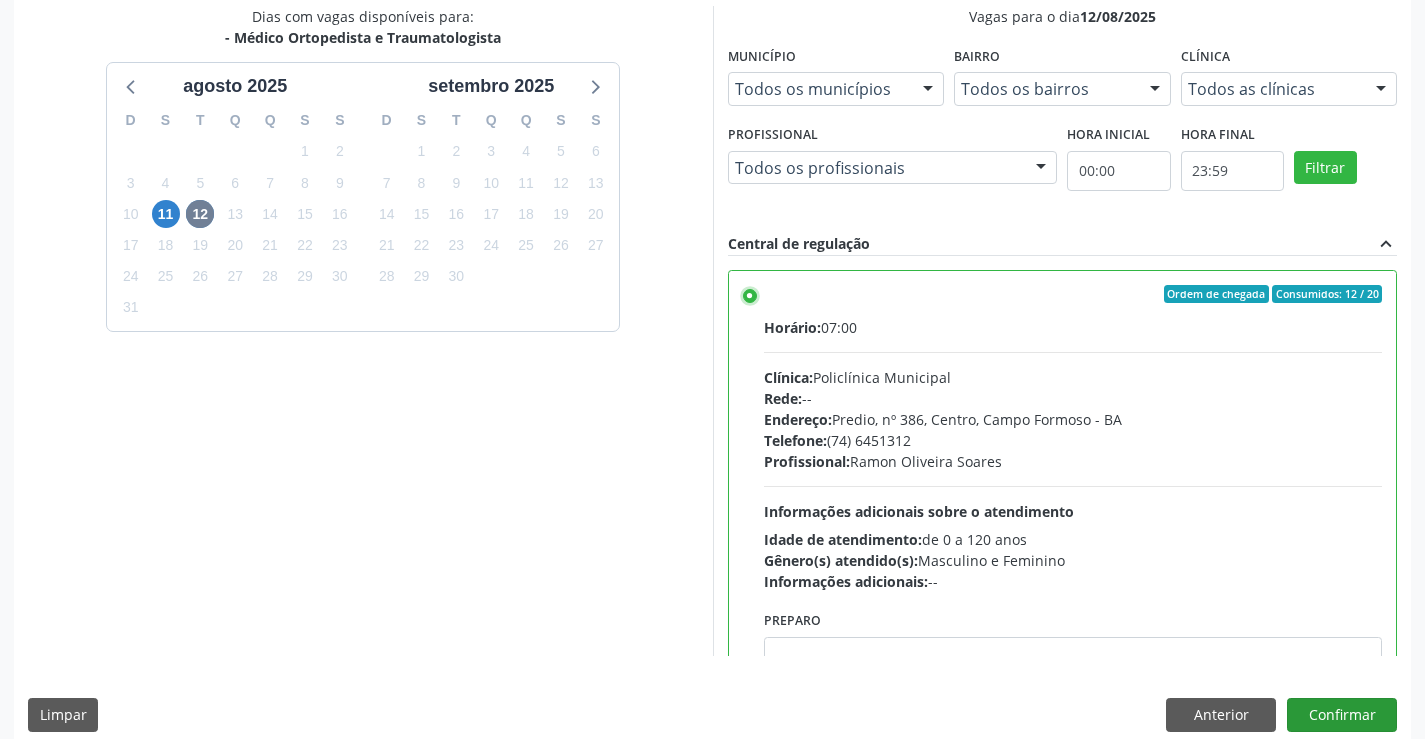 scroll, scrollTop: 456, scrollLeft: 0, axis: vertical 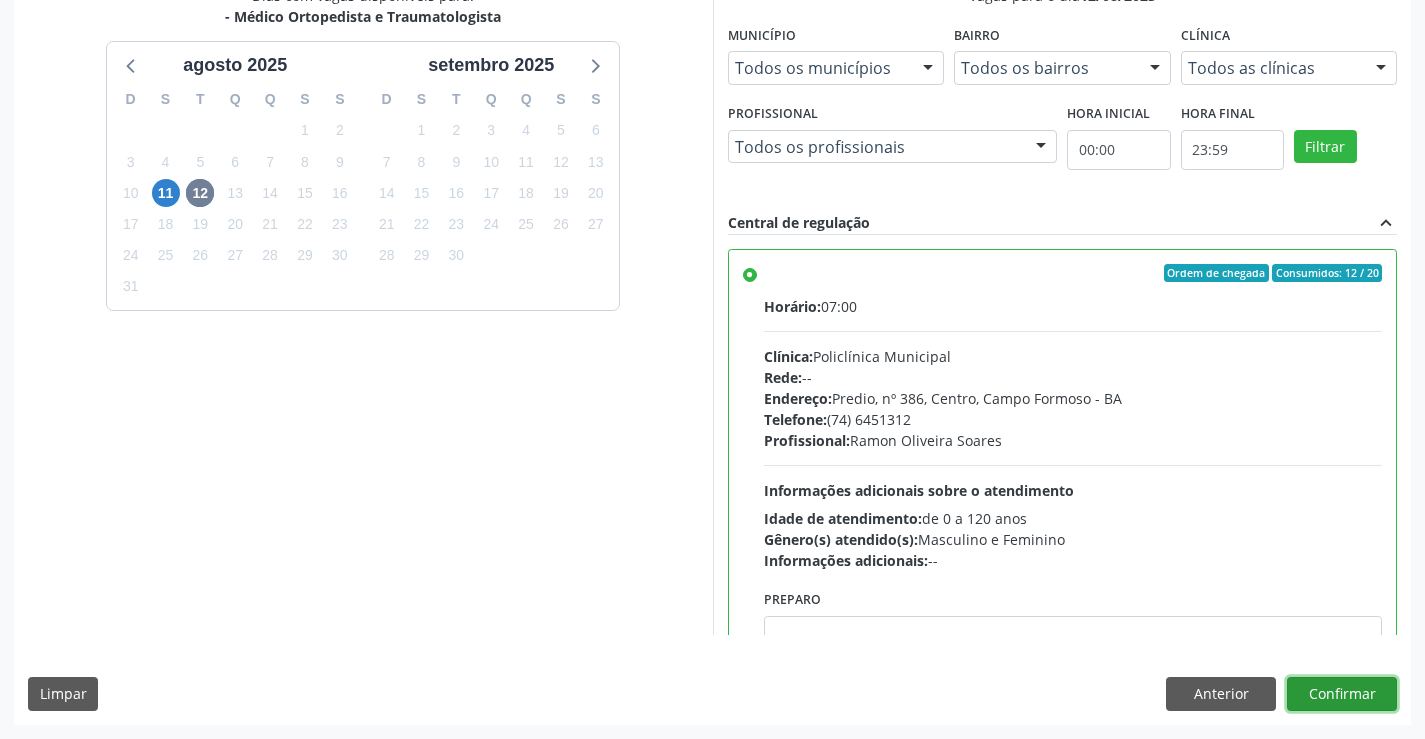 click on "Confirmar" at bounding box center (1342, 694) 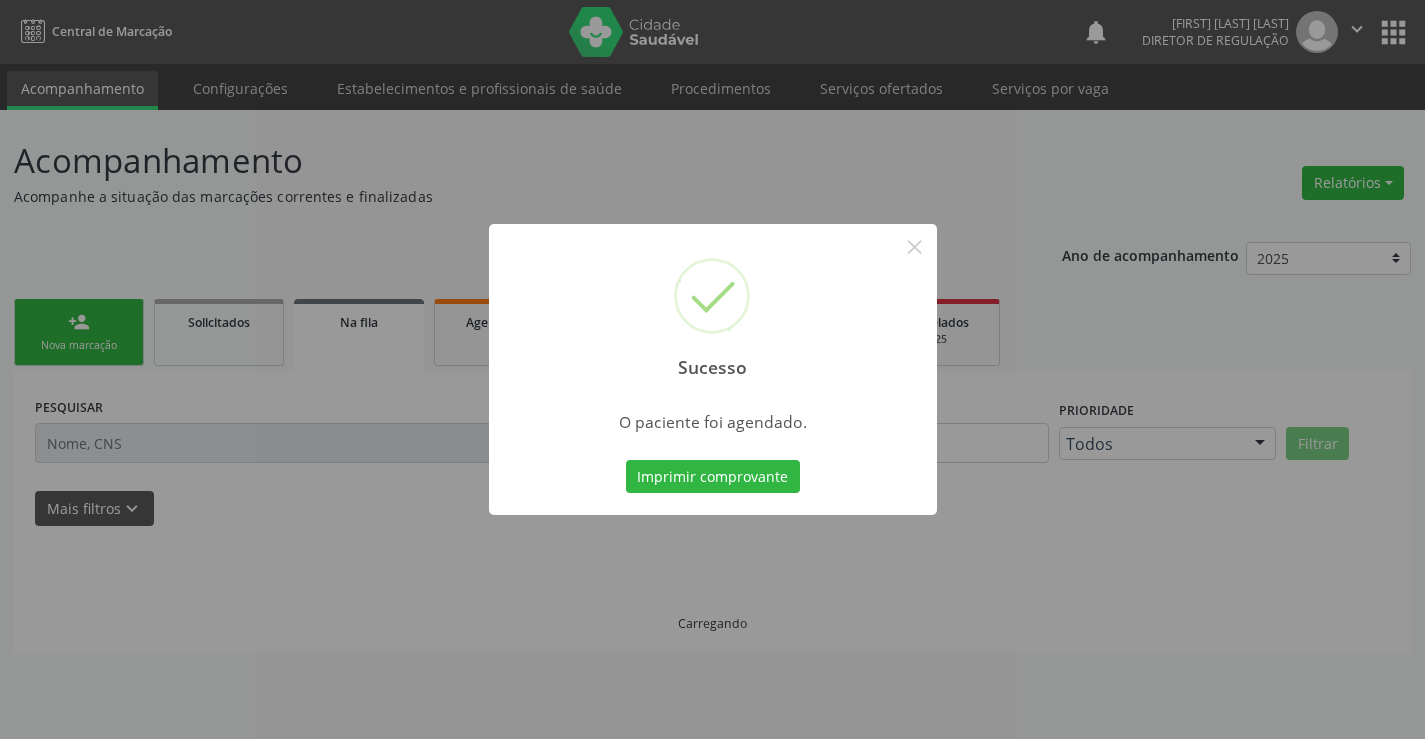 scroll, scrollTop: 0, scrollLeft: 0, axis: both 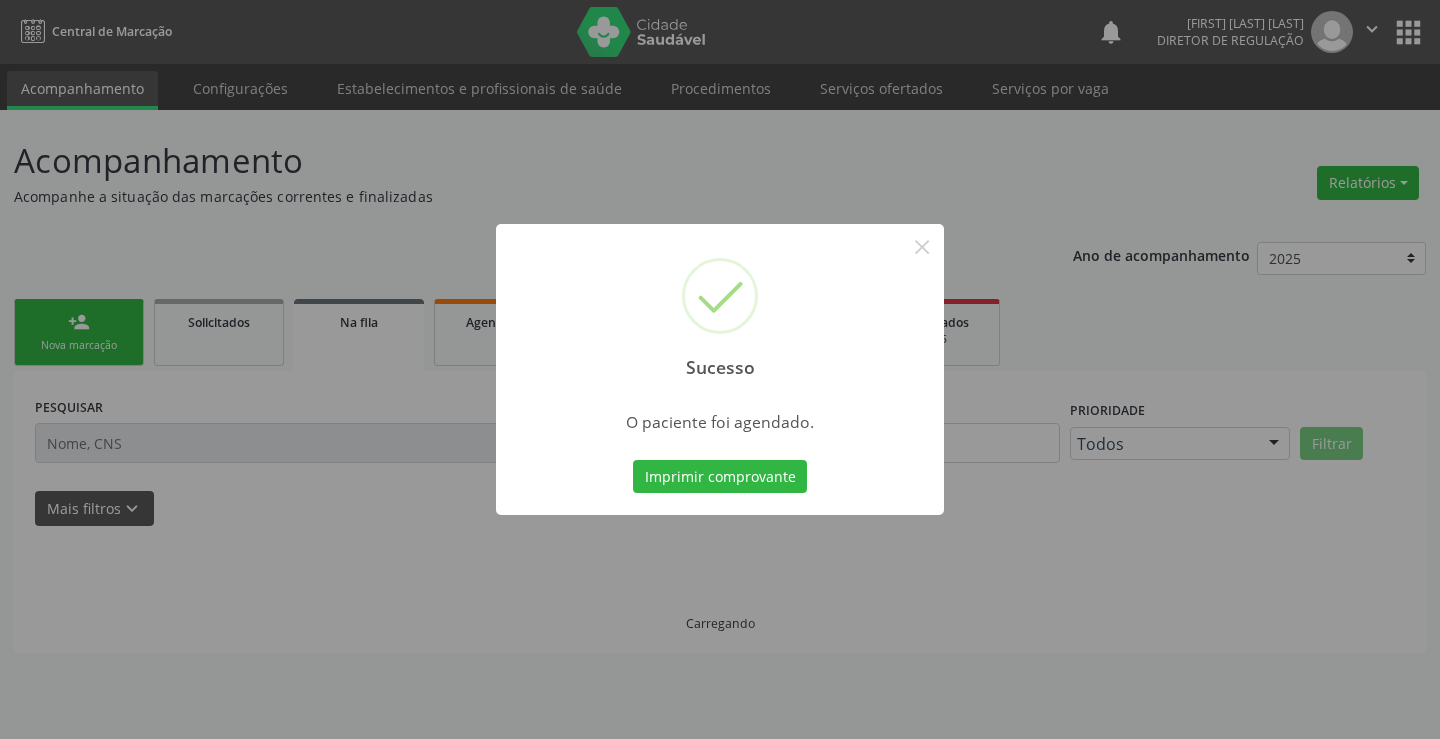 type 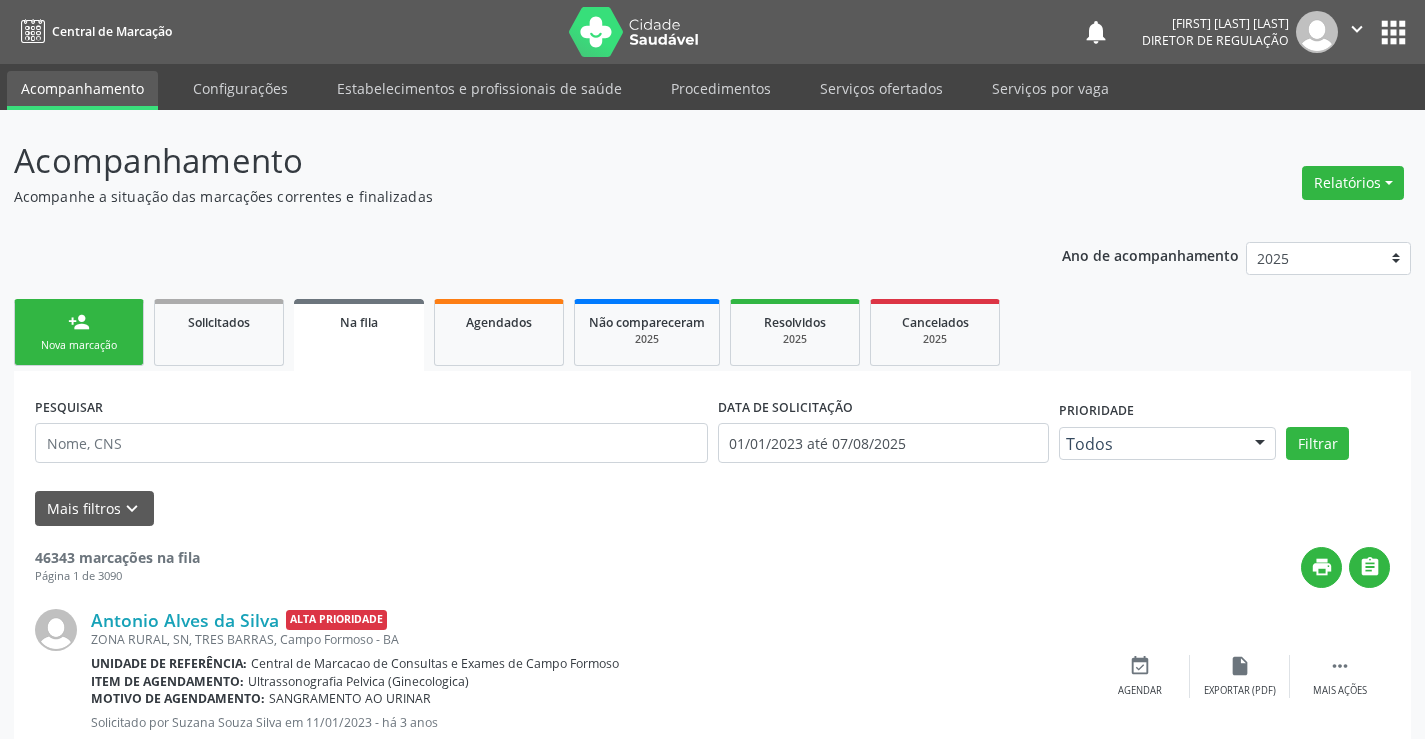 click on "Sucesso × O paciente foi agendado. Imprimir comprovante Cancel" at bounding box center [712, 369] 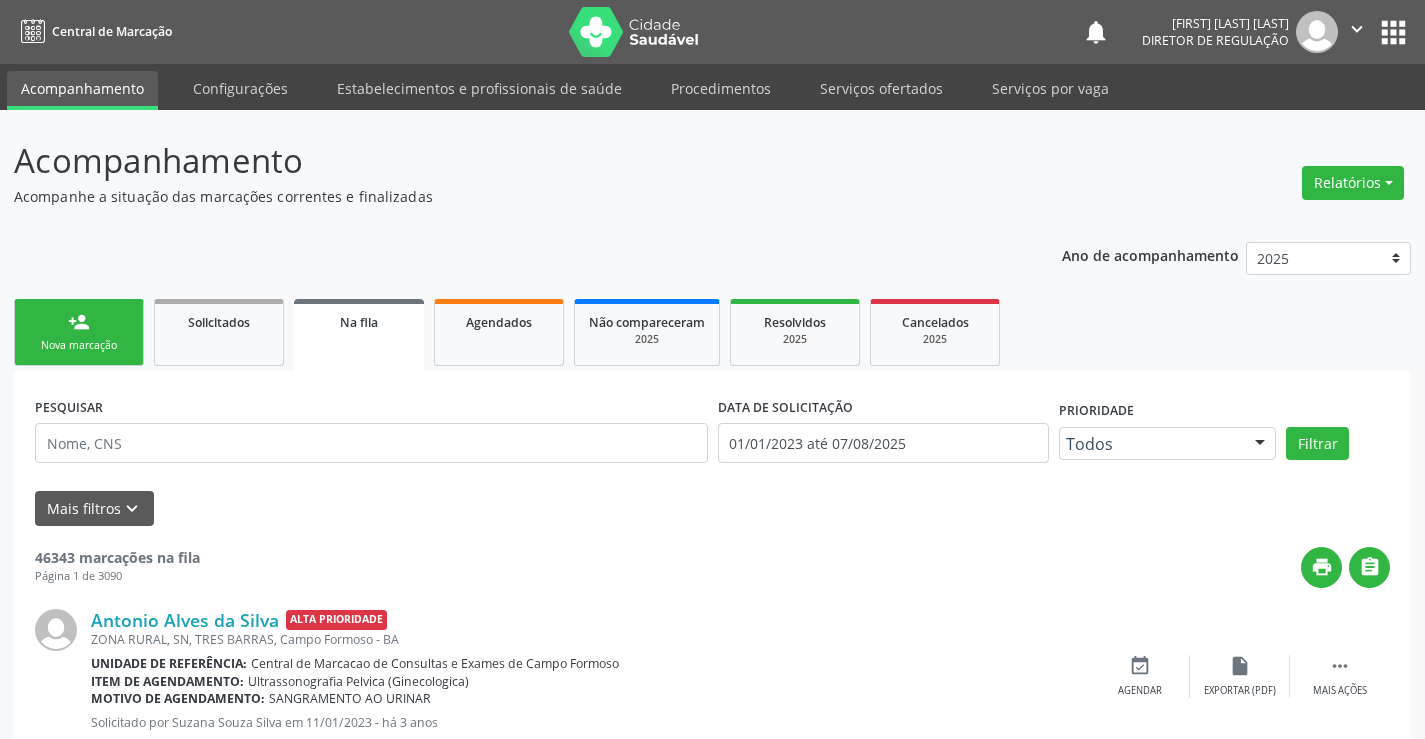 click on "Nova marcação" at bounding box center [79, 345] 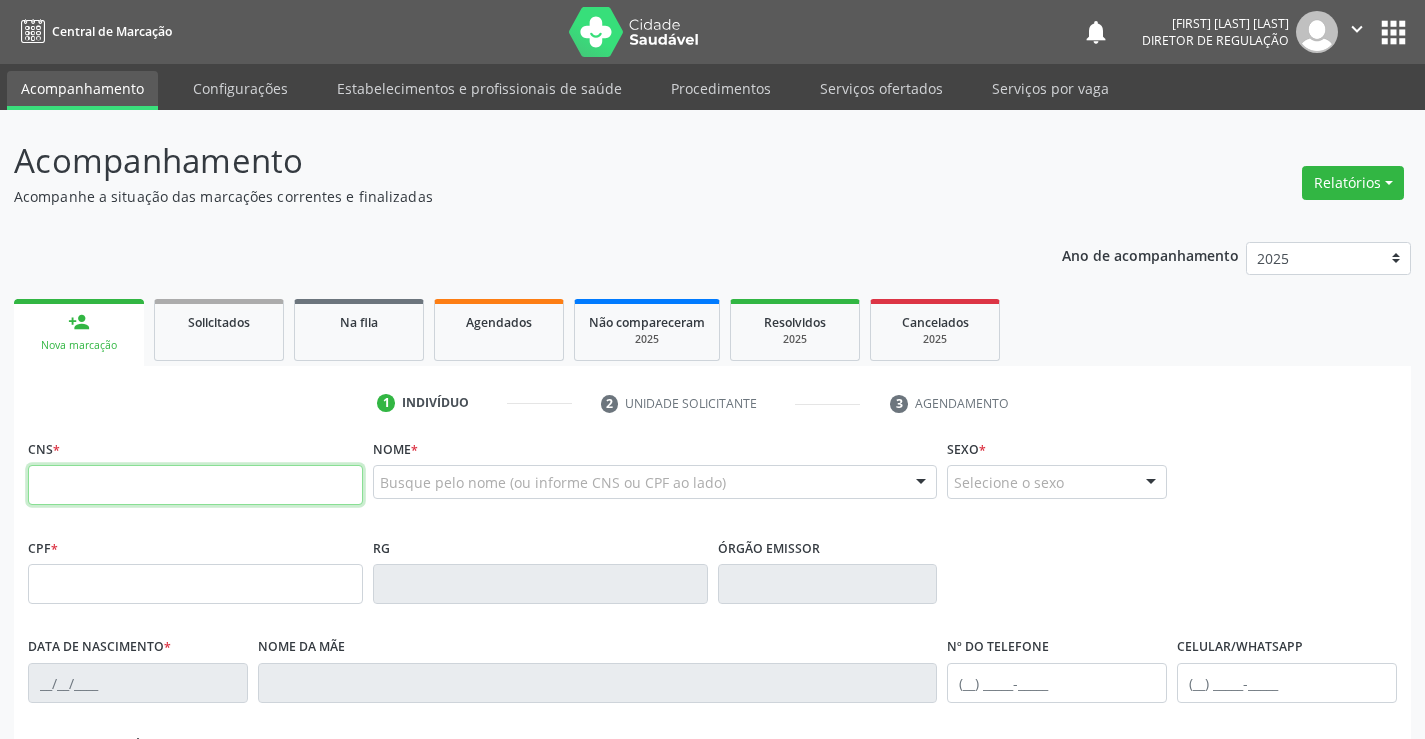 click at bounding box center (195, 485) 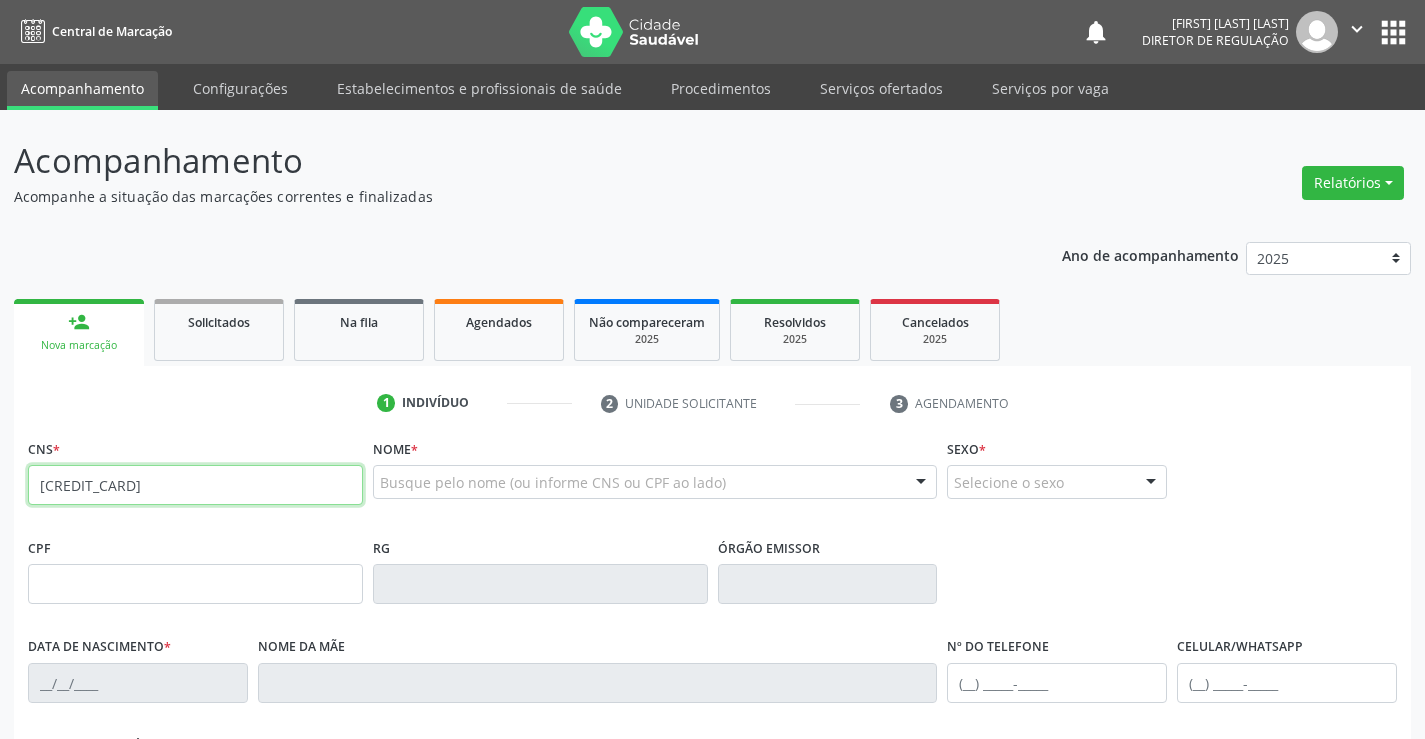 type on "705 0082 4674 8152" 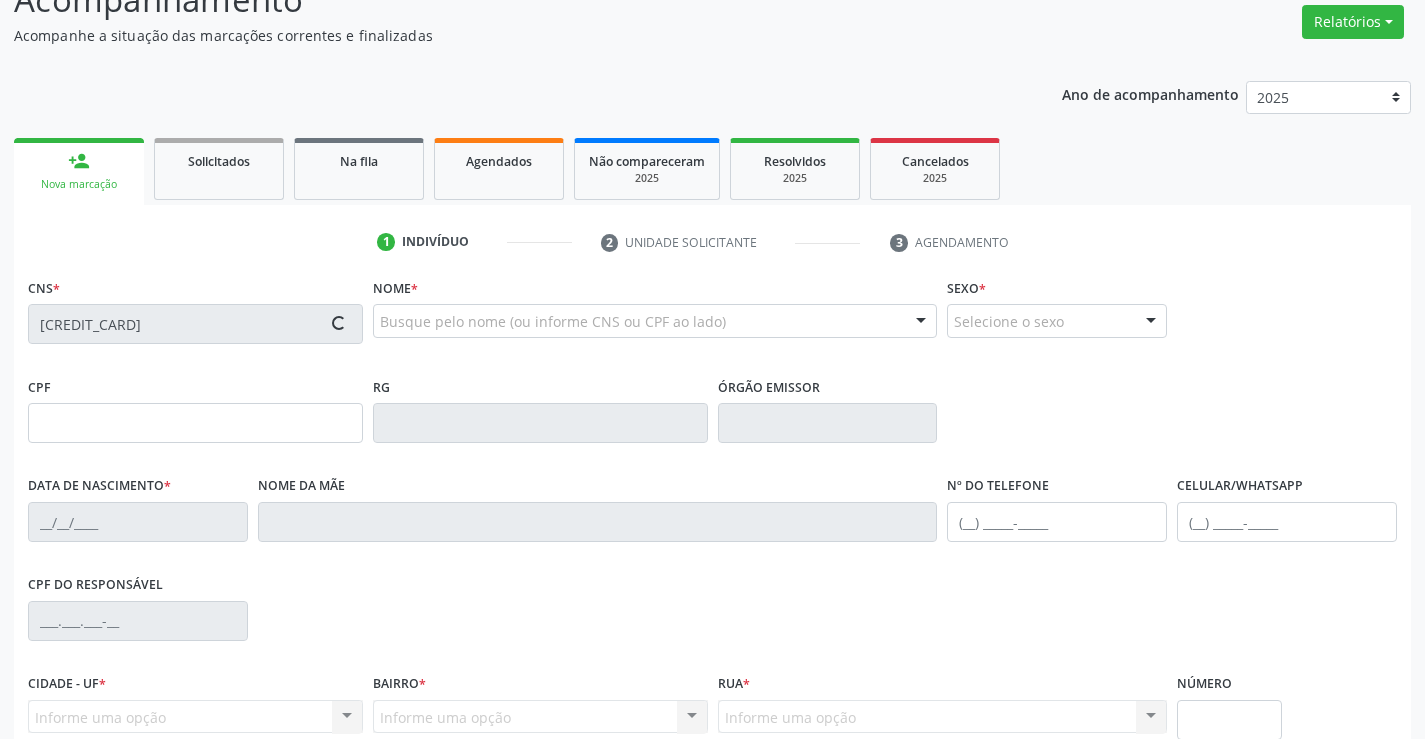 scroll, scrollTop: 345, scrollLeft: 0, axis: vertical 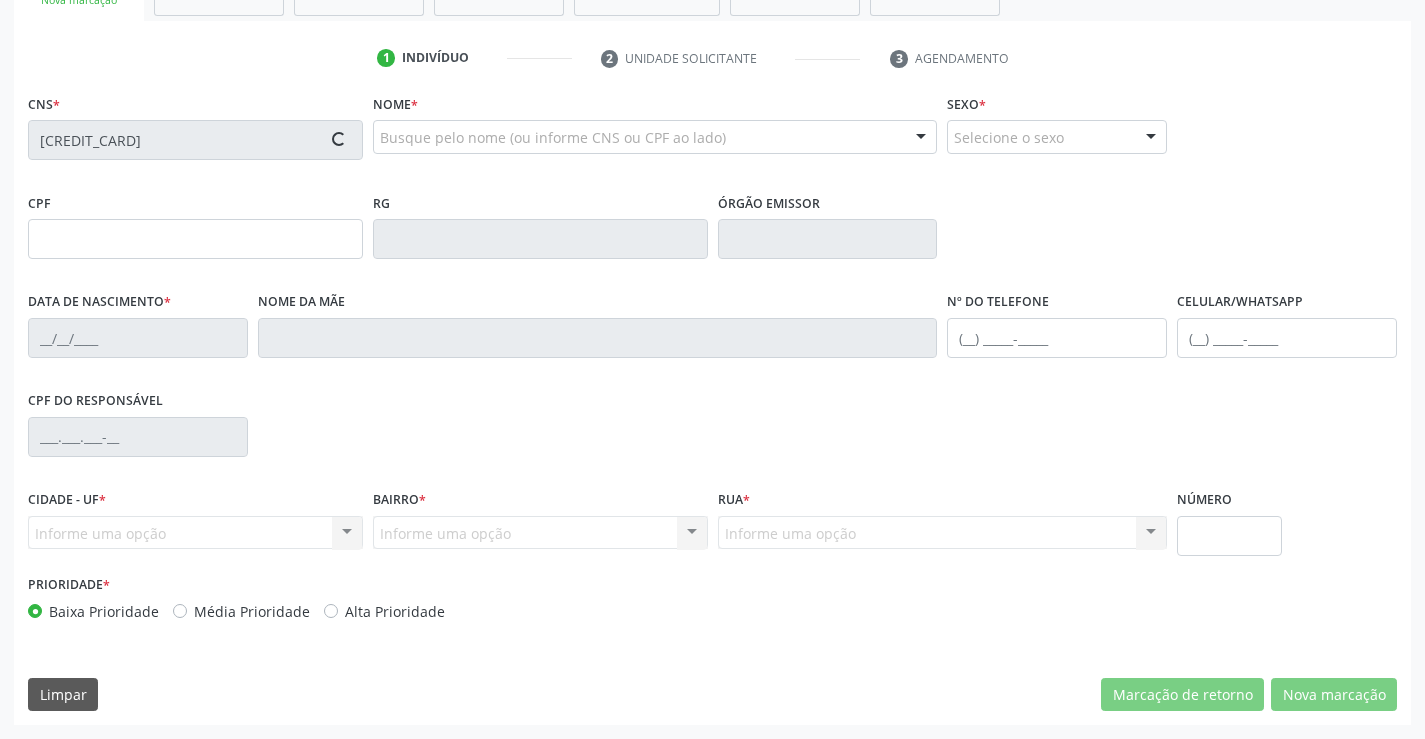 type on "998.161.805-53" 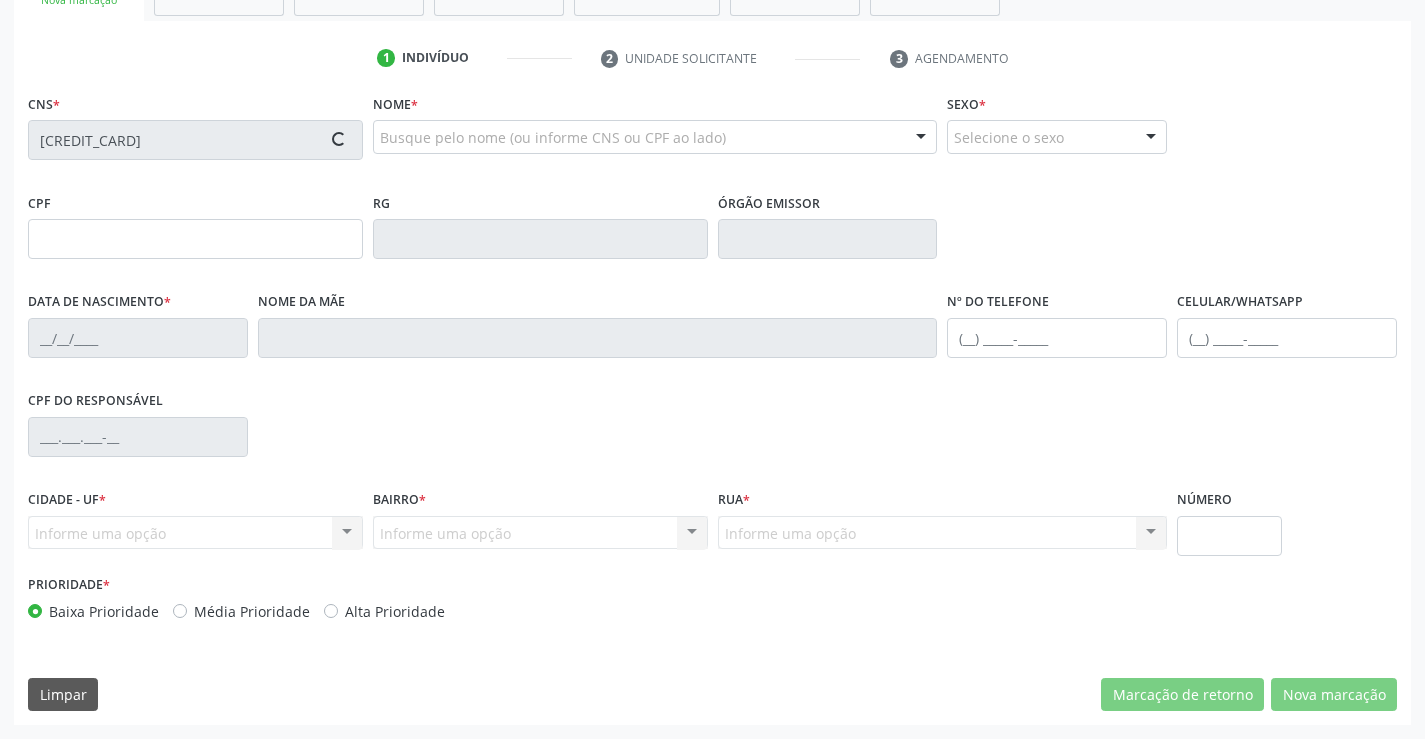 type on "0698303555" 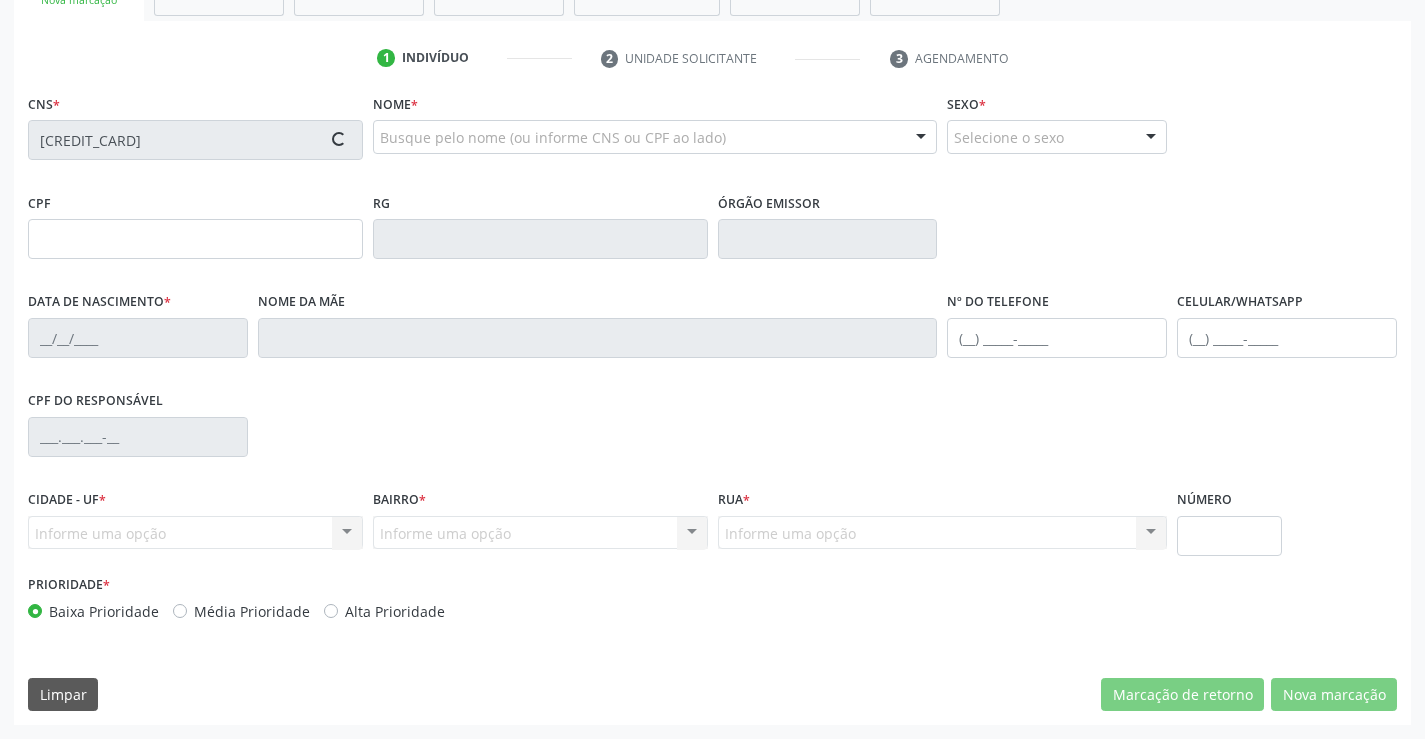 type on "07/08/1974" 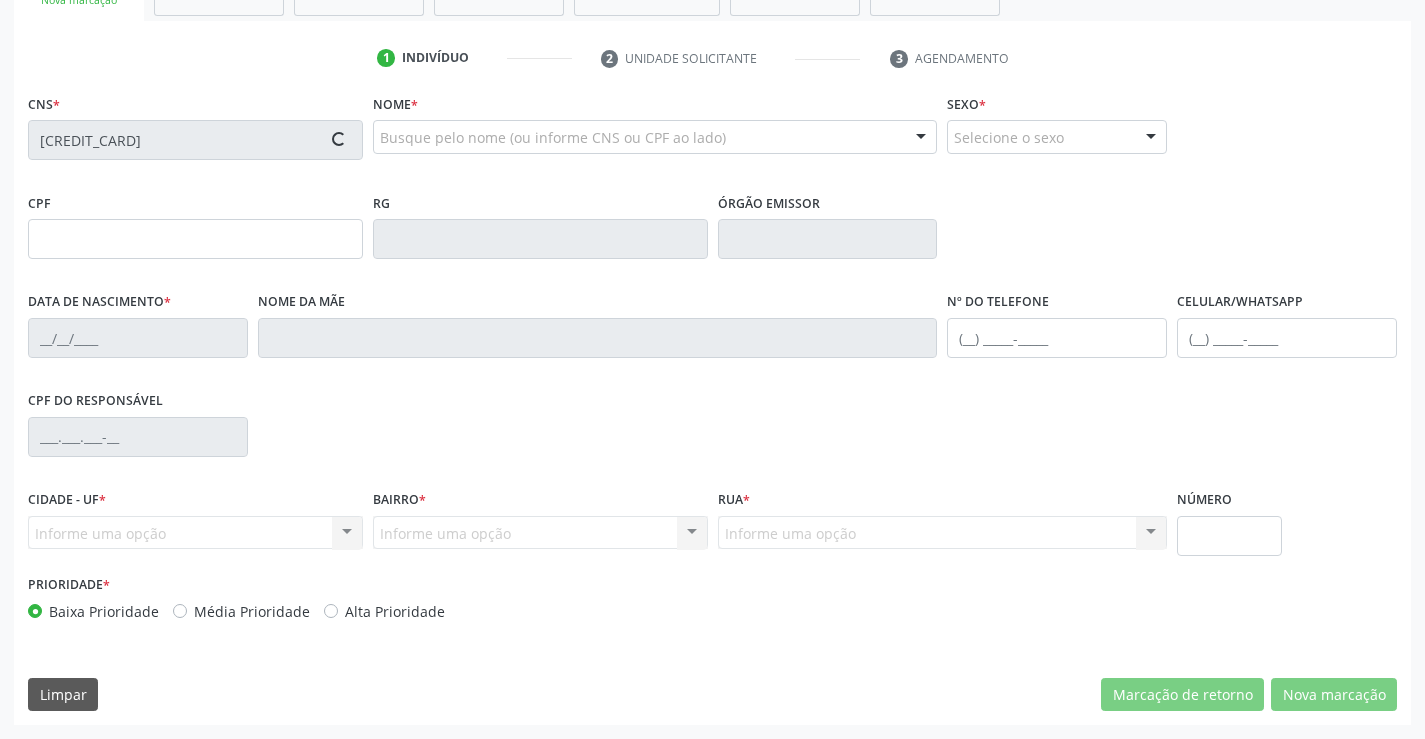 type on "(74) 99143-6503" 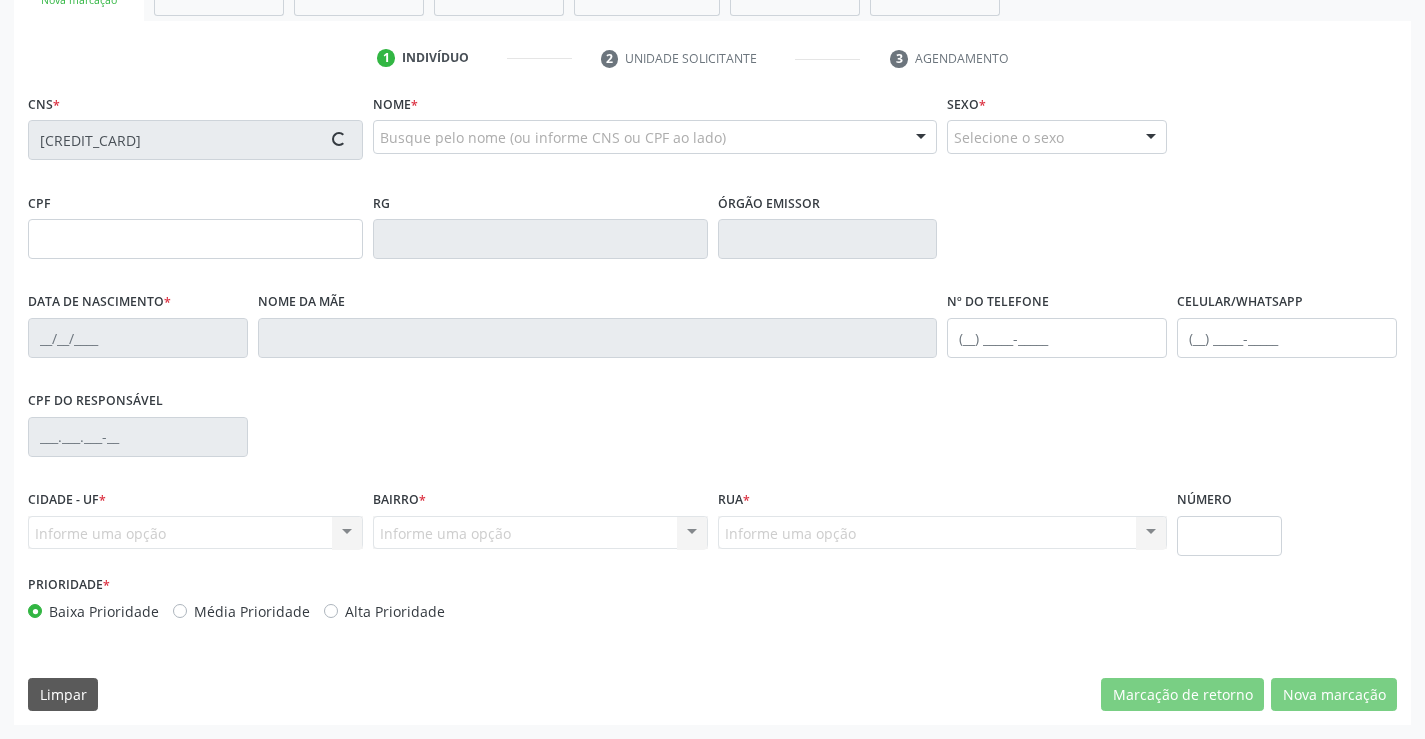 type on "998.161.805-53" 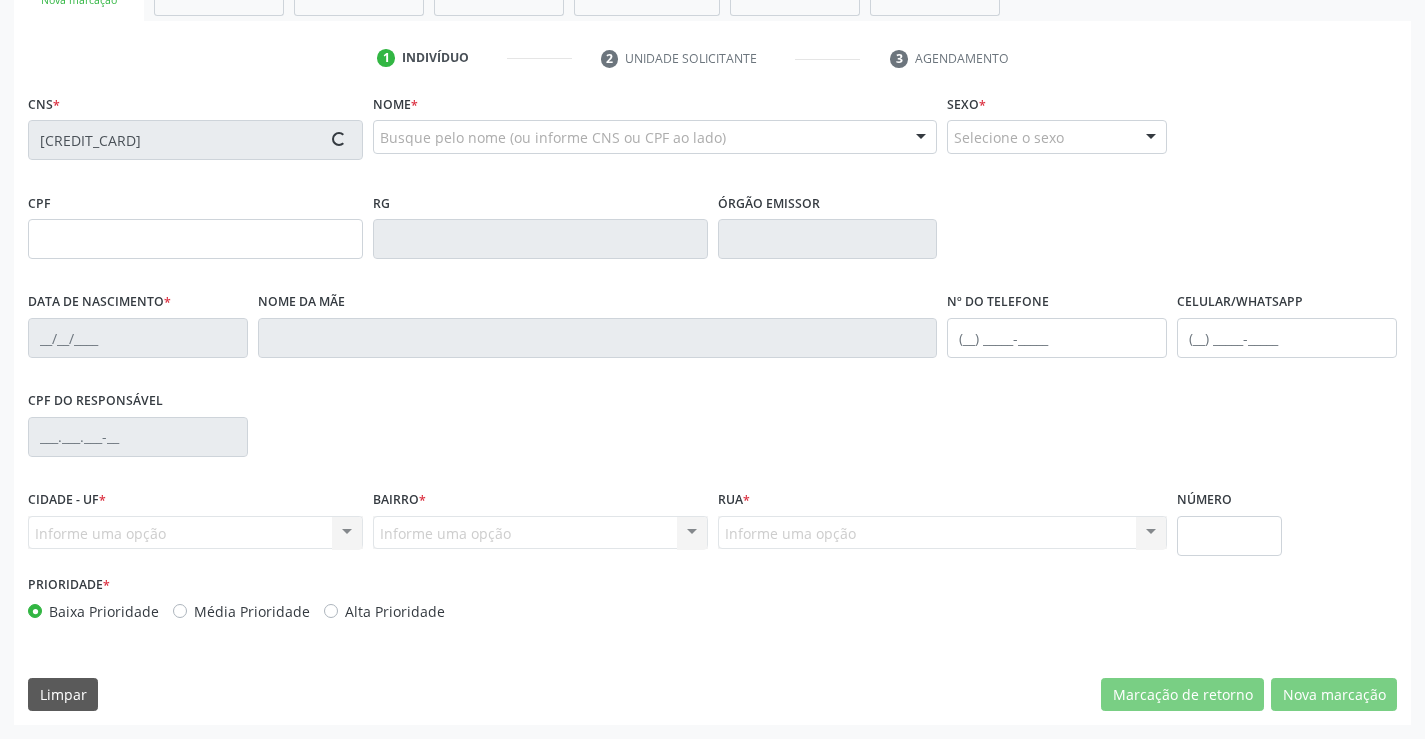 type on "S/N" 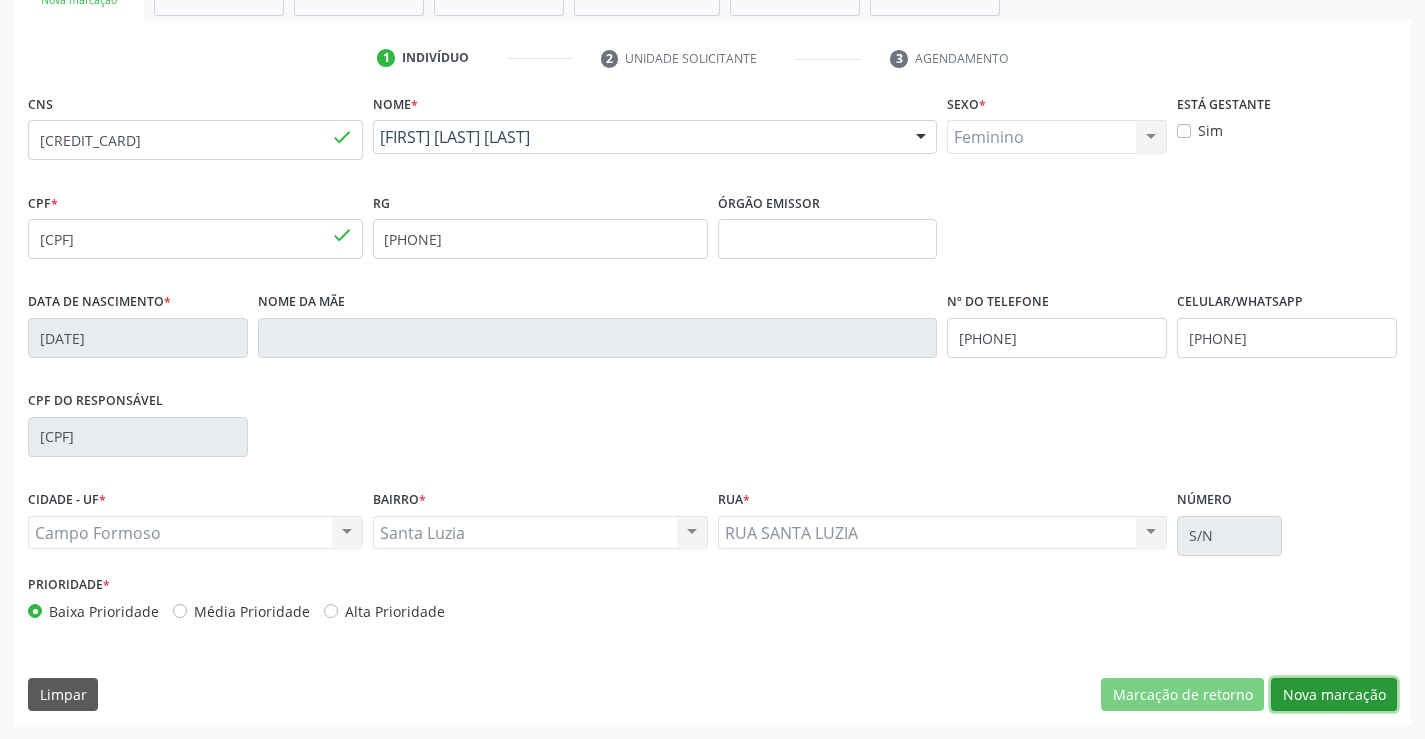 click on "Nova marcação" at bounding box center [1334, 695] 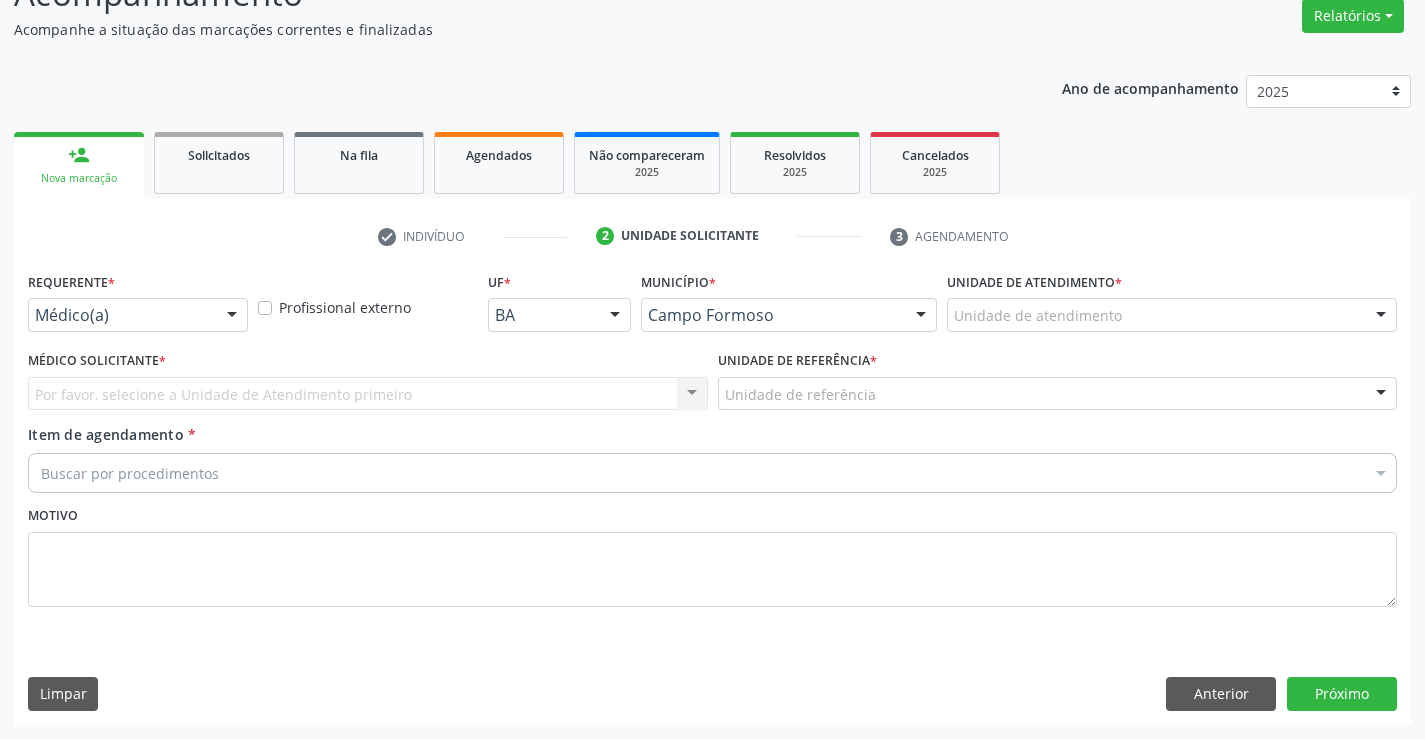 scroll, scrollTop: 167, scrollLeft: 0, axis: vertical 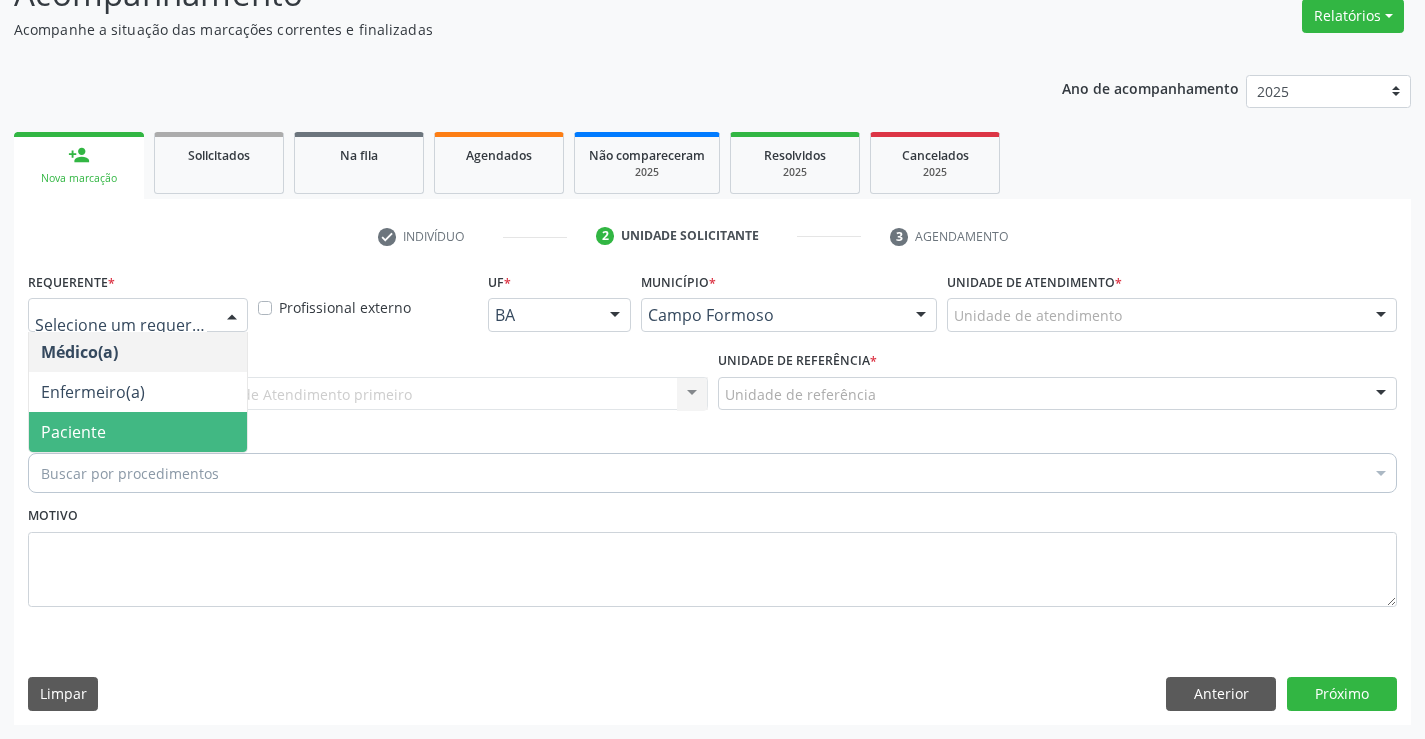 drag, startPoint x: 180, startPoint y: 432, endPoint x: 324, endPoint y: 401, distance: 147.29901 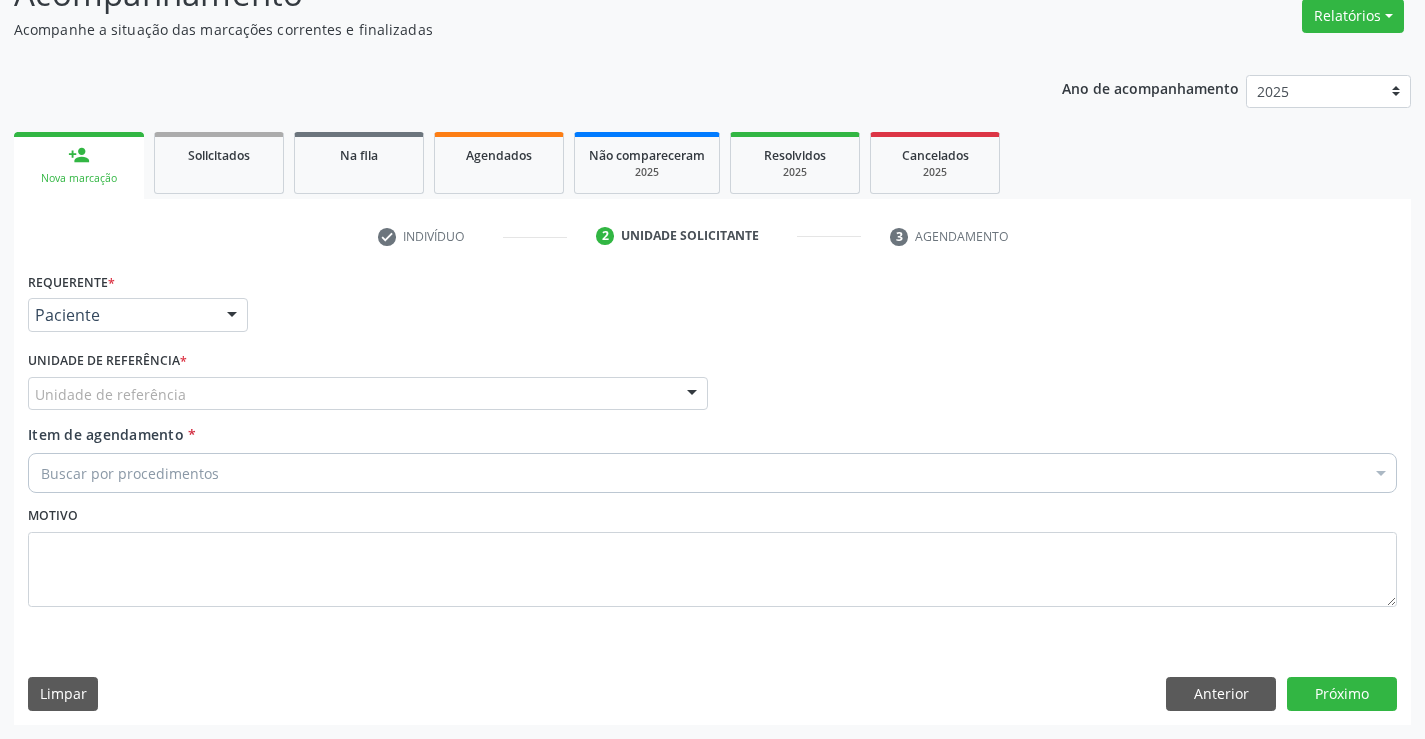 drag, startPoint x: 324, startPoint y: 401, endPoint x: 325, endPoint y: 416, distance: 15.033297 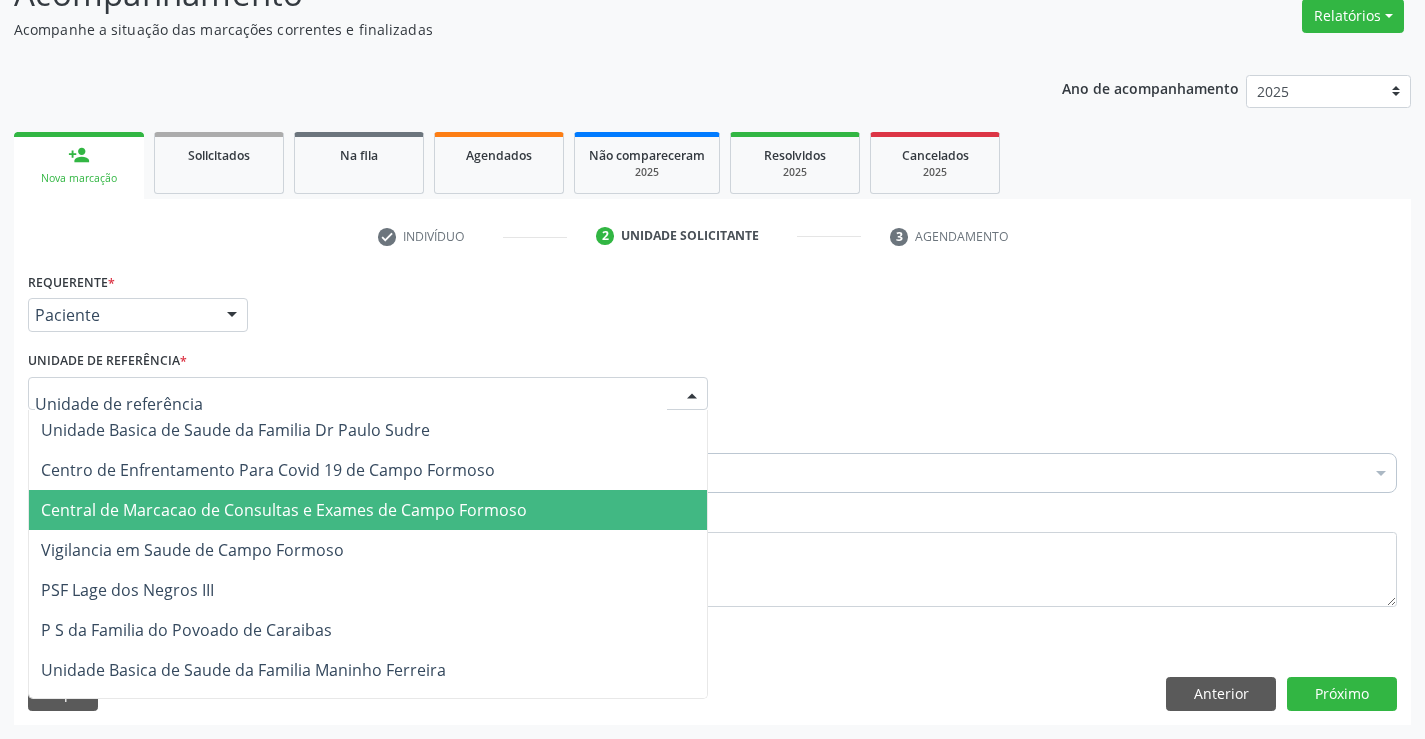 drag, startPoint x: 329, startPoint y: 504, endPoint x: 433, endPoint y: 475, distance: 107.96759 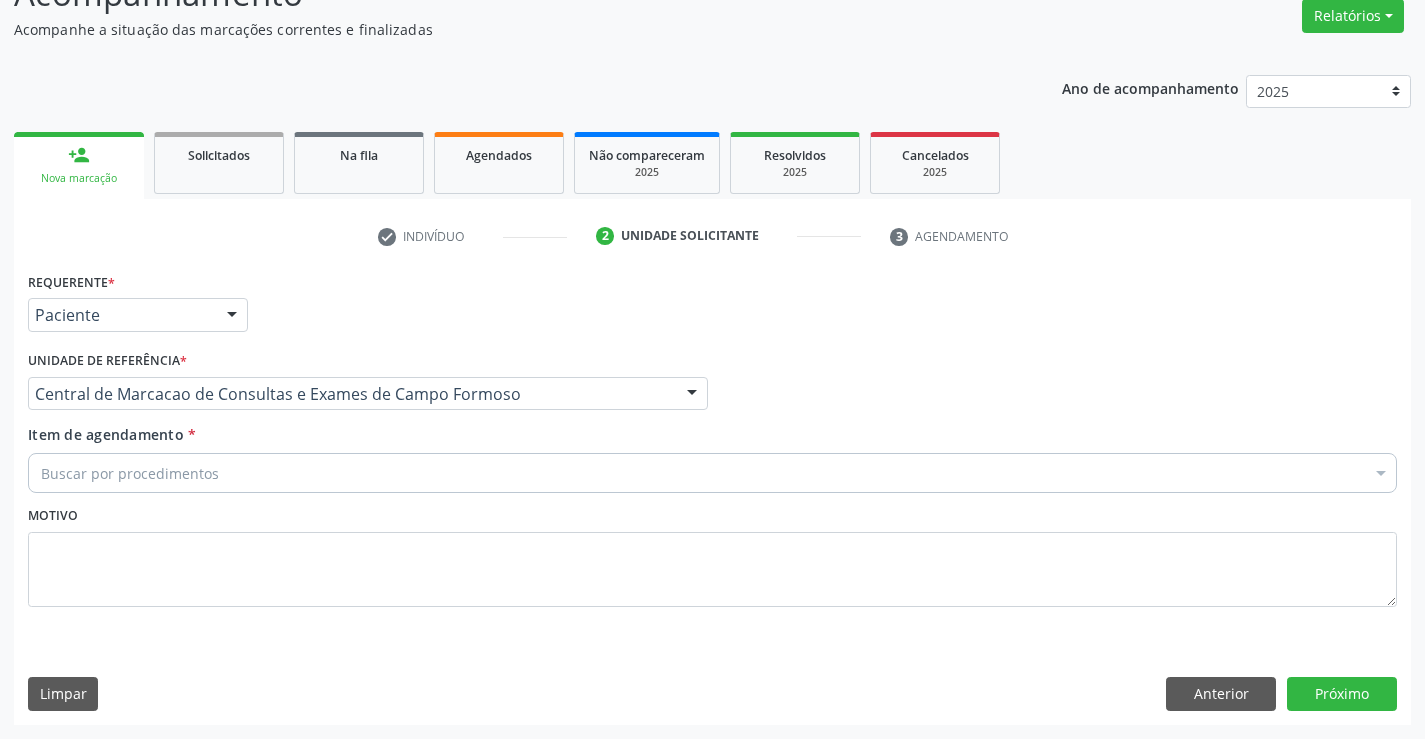 click on "Centro de Enfrentamento Para Covid 19 de Campo Formoso" at bounding box center (268, 470) 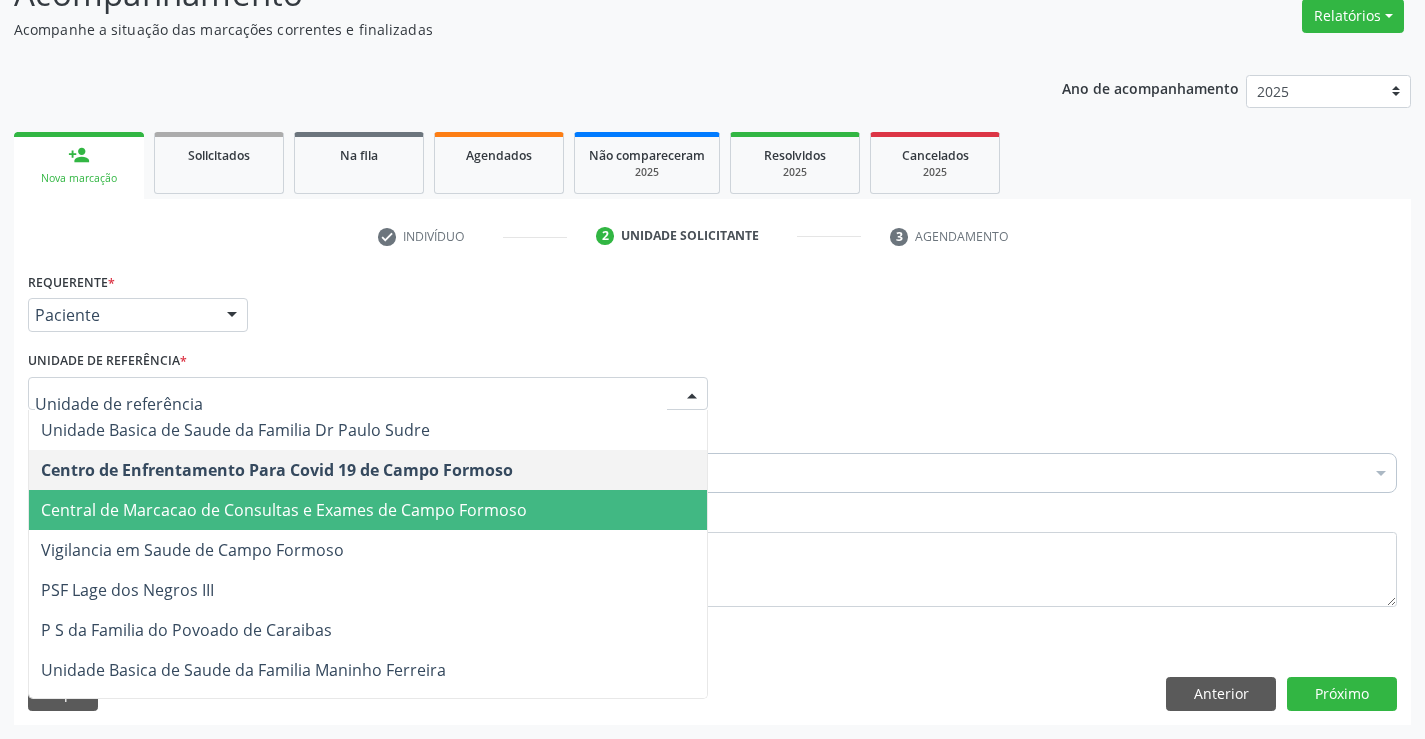 click on "Central de Marcacao de Consultas e Exames de Campo Formoso" at bounding box center [284, 510] 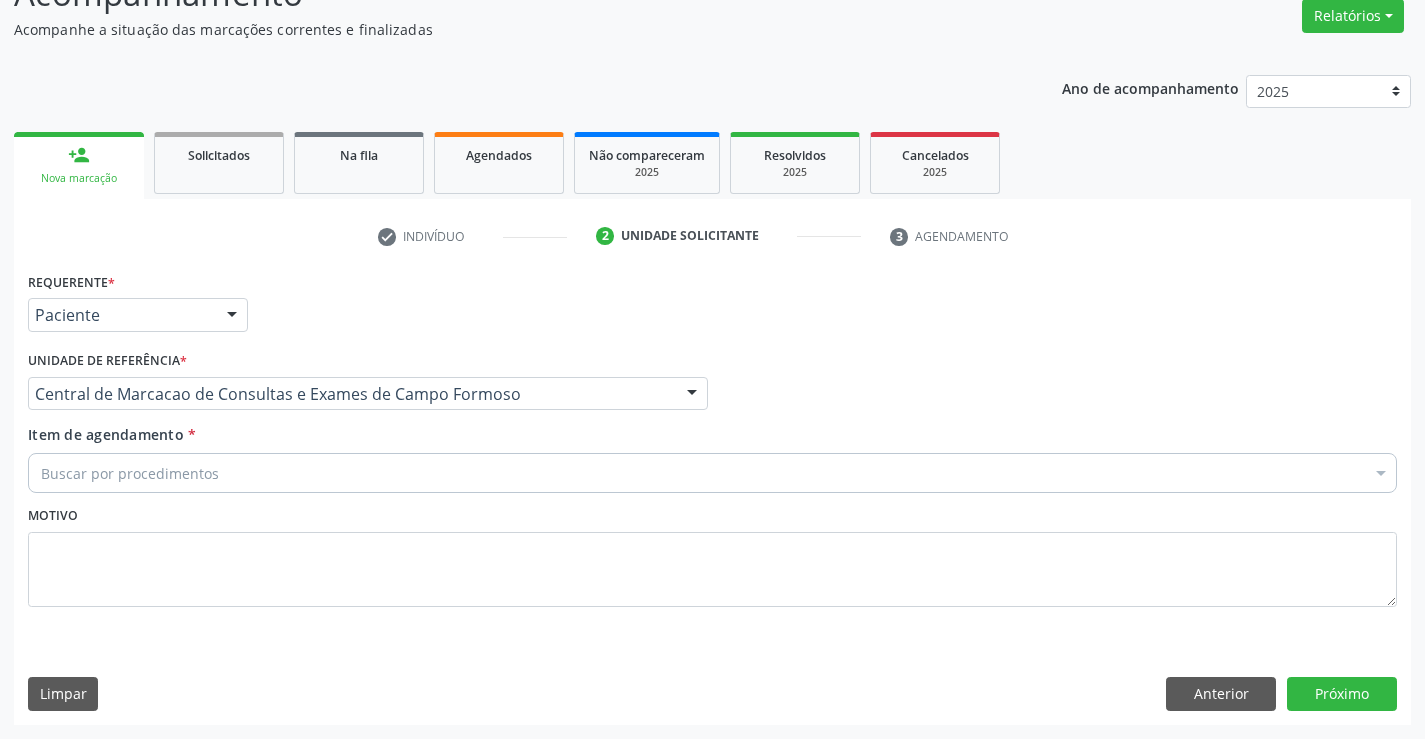 click on "Buscar por procedimentos" at bounding box center [712, 473] 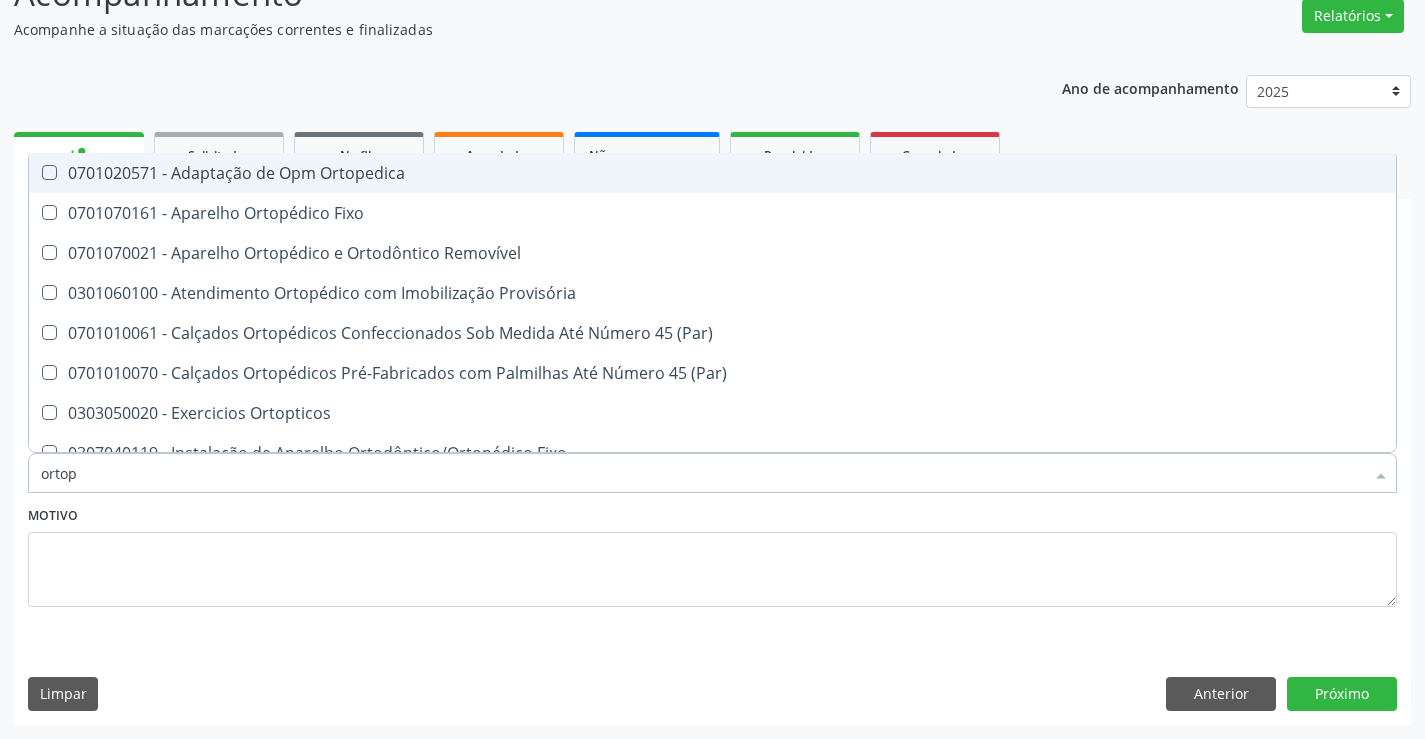type on "ortope" 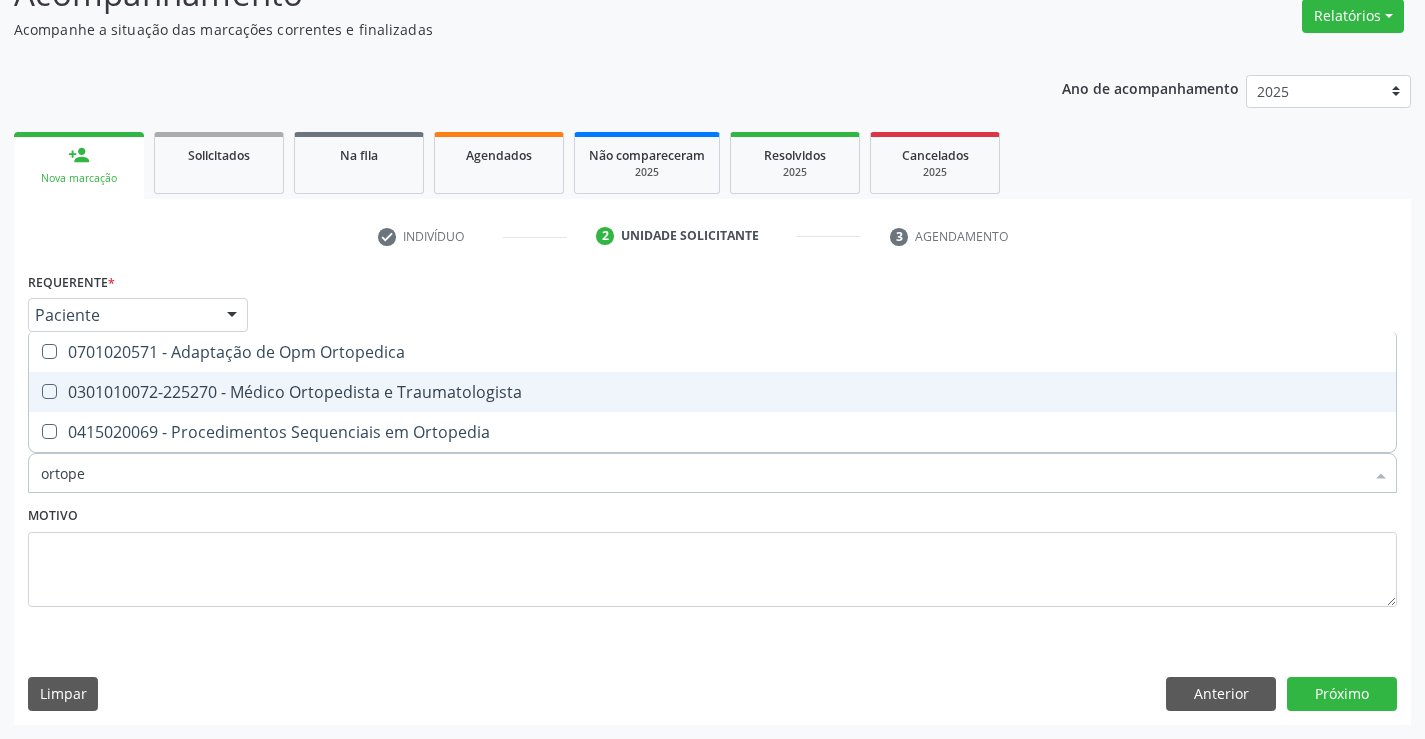 click on "0301010072-225270 - Médico Ortopedista e Traumatologista" at bounding box center [712, 392] 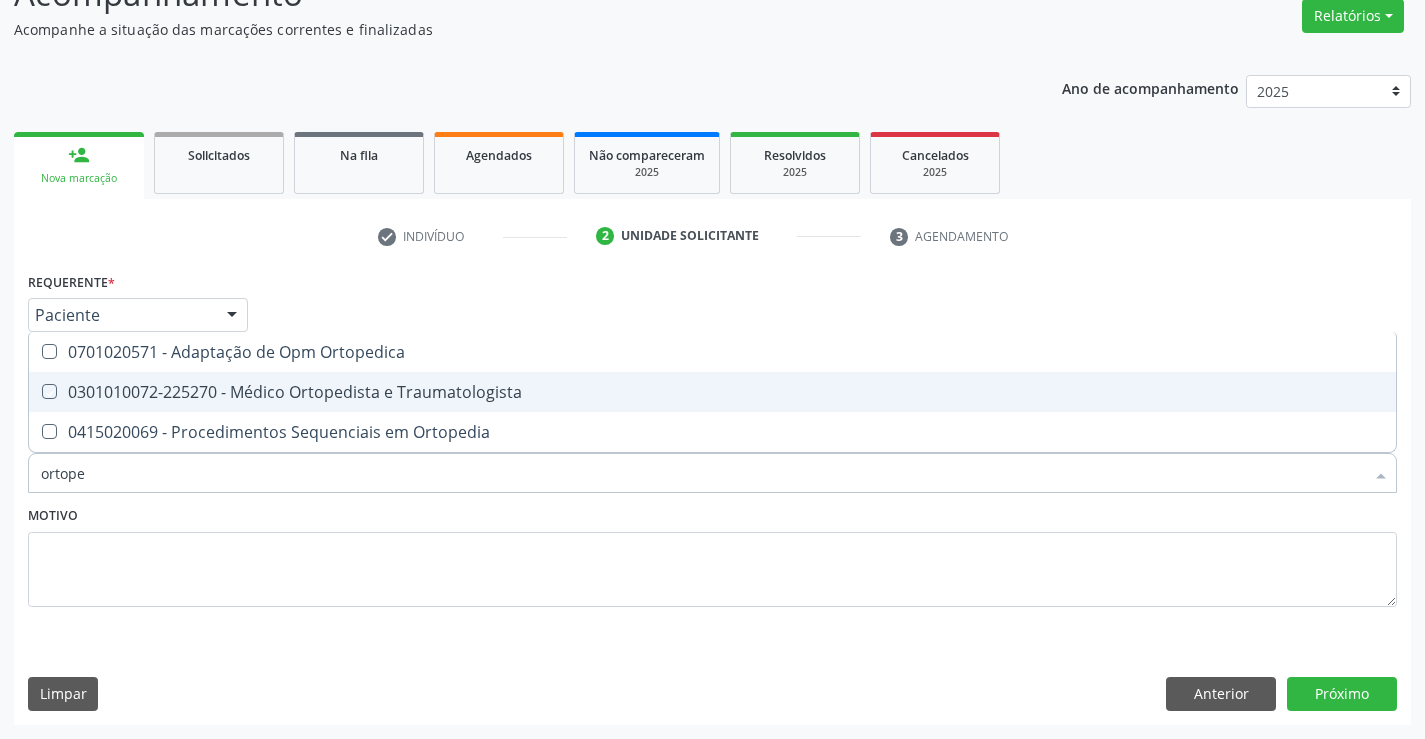 checkbox on "true" 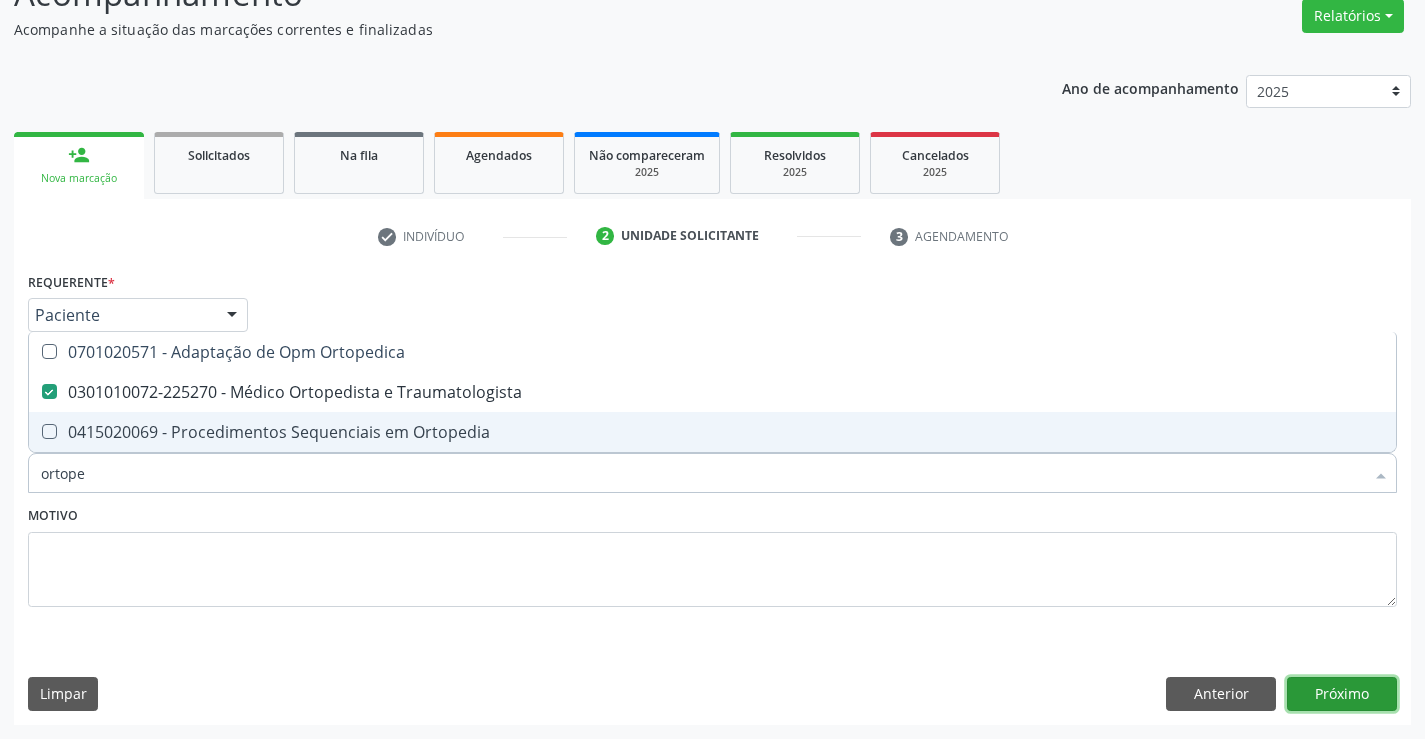 click on "Próximo" at bounding box center [1342, 694] 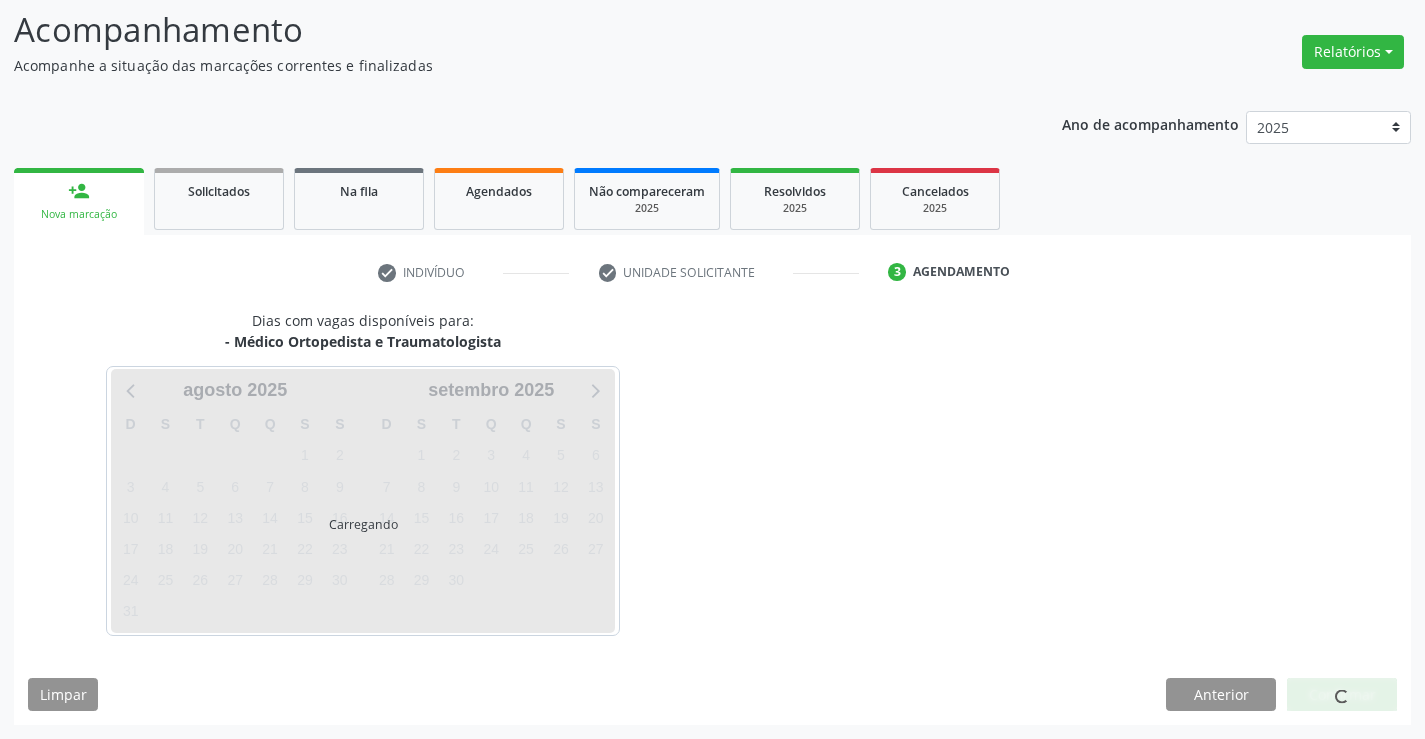 scroll, scrollTop: 131, scrollLeft: 0, axis: vertical 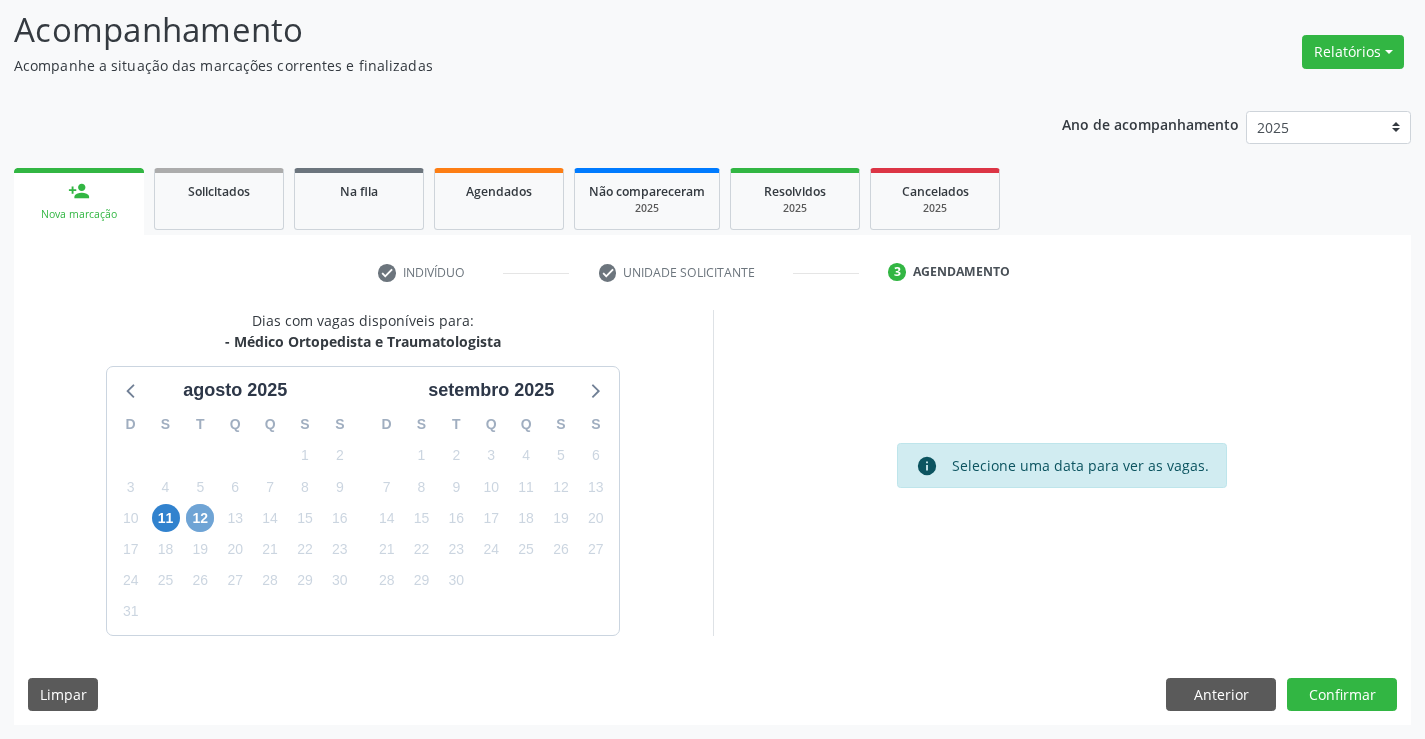 click on "12" at bounding box center [200, 518] 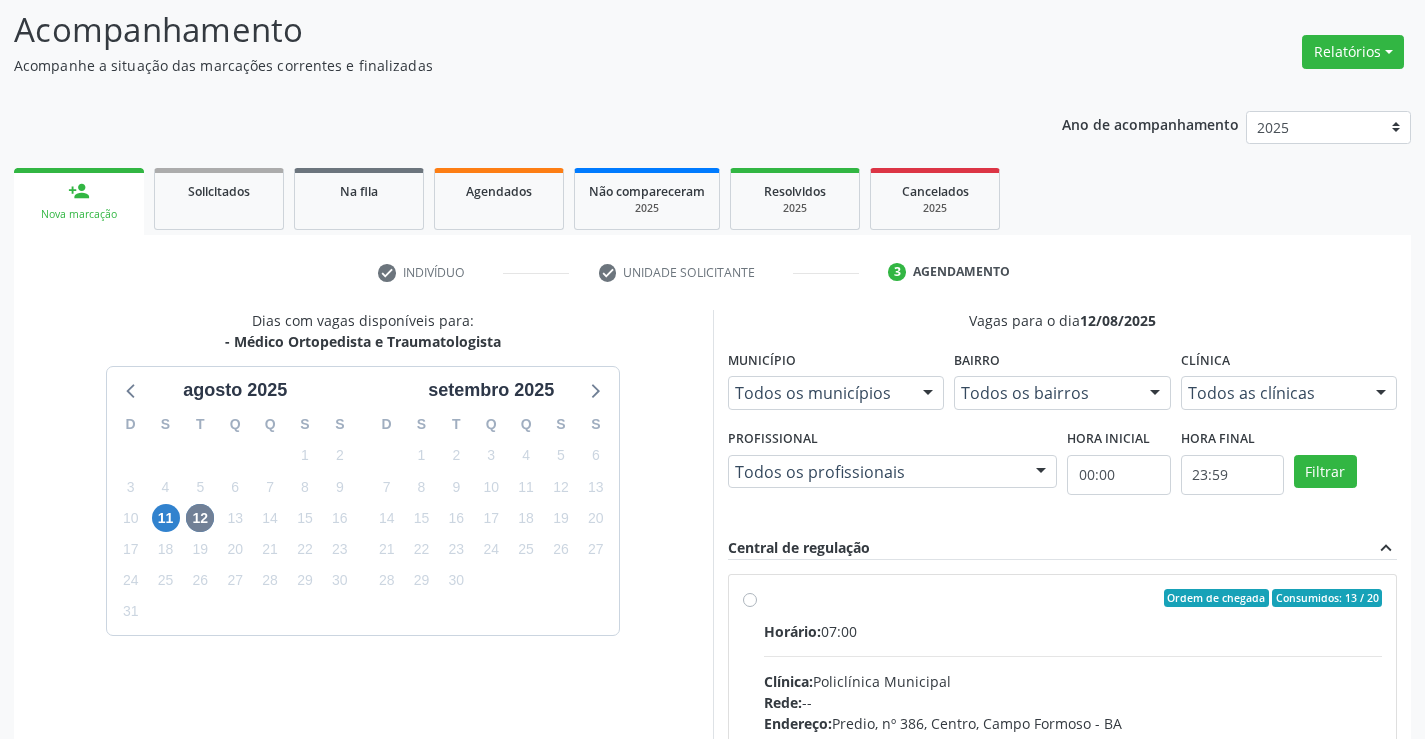 drag, startPoint x: 1046, startPoint y: 679, endPoint x: 1133, endPoint y: 661, distance: 88.84256 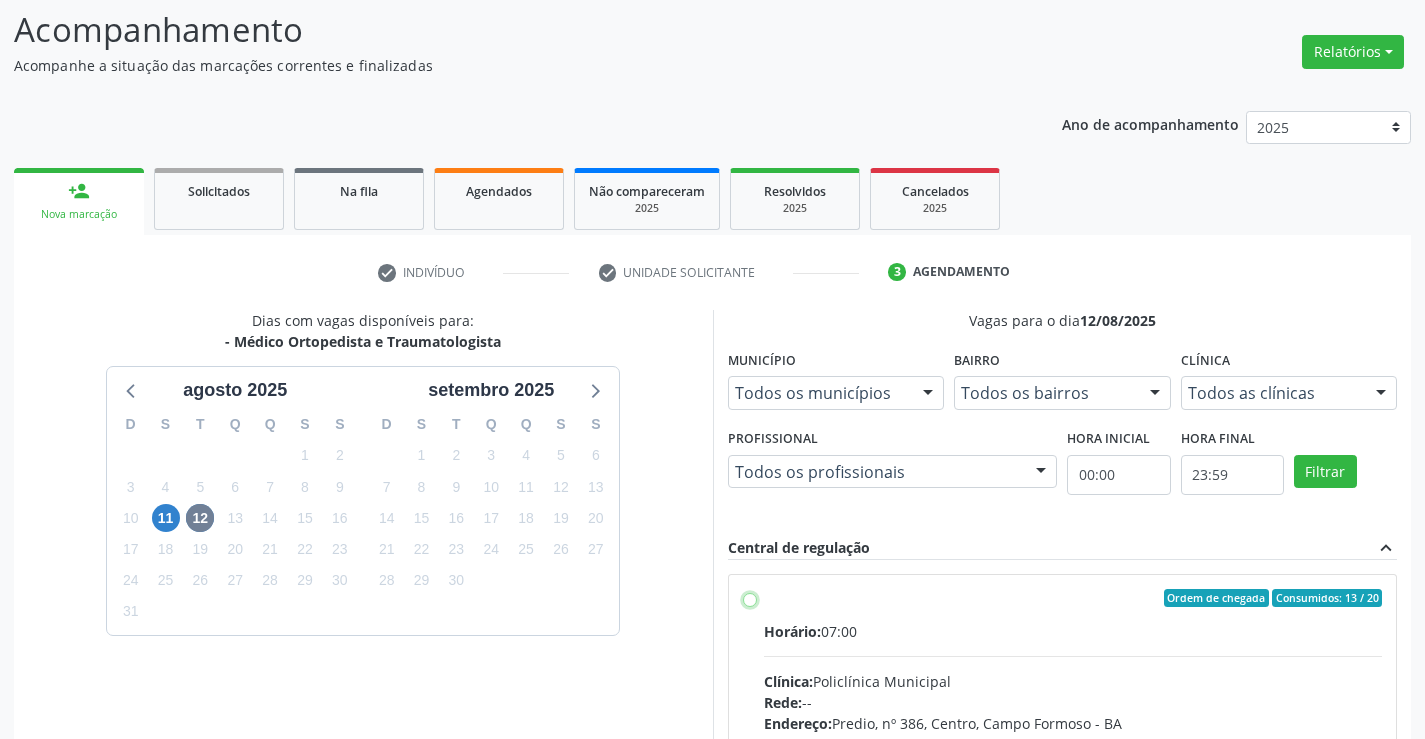 click on "Ordem de chegada
Consumidos: 13 / 20
Horário:   07:00
Clínica:  Policlínica Municipal
Rede:
--
Endereço:   Predio, nº 386, Centro, Campo Formoso - BA
Telefone:   (74) 6451312
Profissional:
Ramon Oliveira Soares
Informações adicionais sobre o atendimento
Idade de atendimento:
de 0 a 120 anos
Gênero(s) atendido(s):
Masculino e Feminino
Informações adicionais:
--" at bounding box center (750, 598) 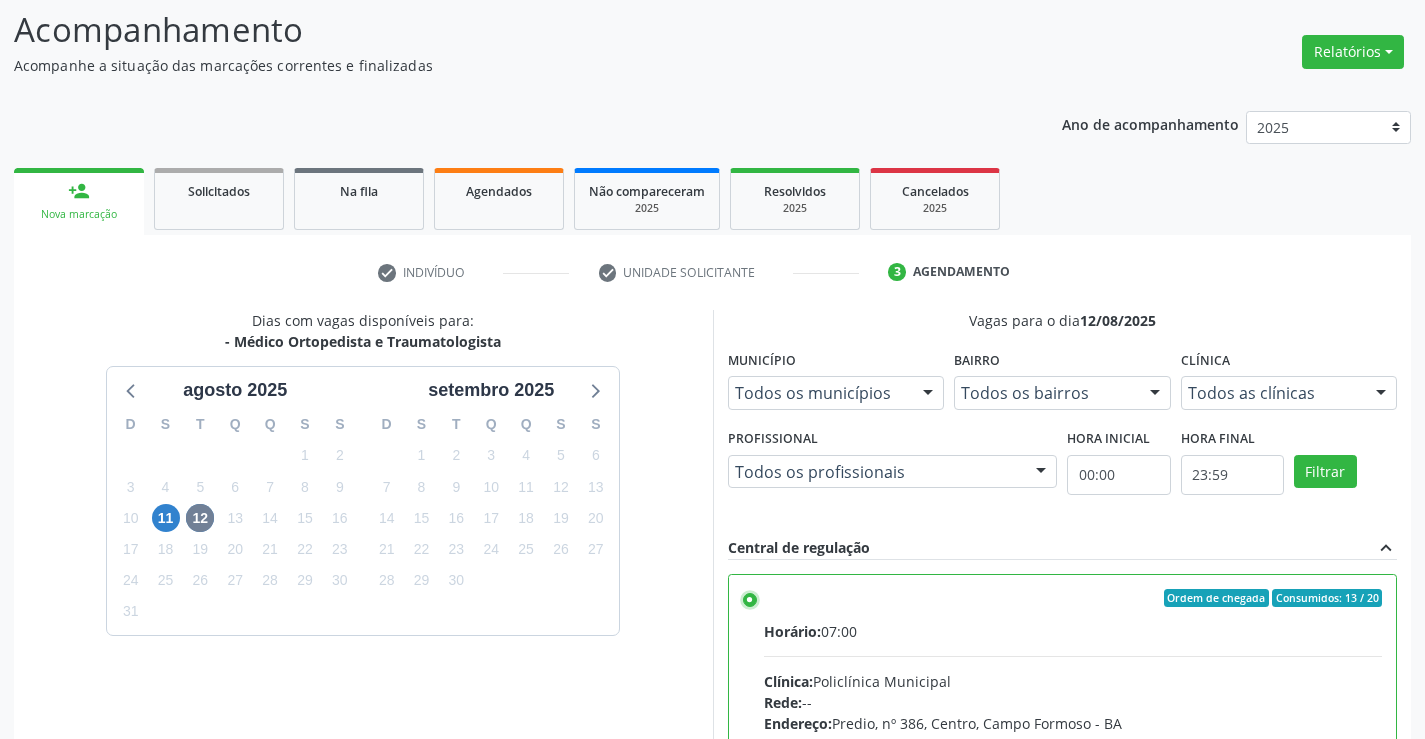 scroll, scrollTop: 456, scrollLeft: 0, axis: vertical 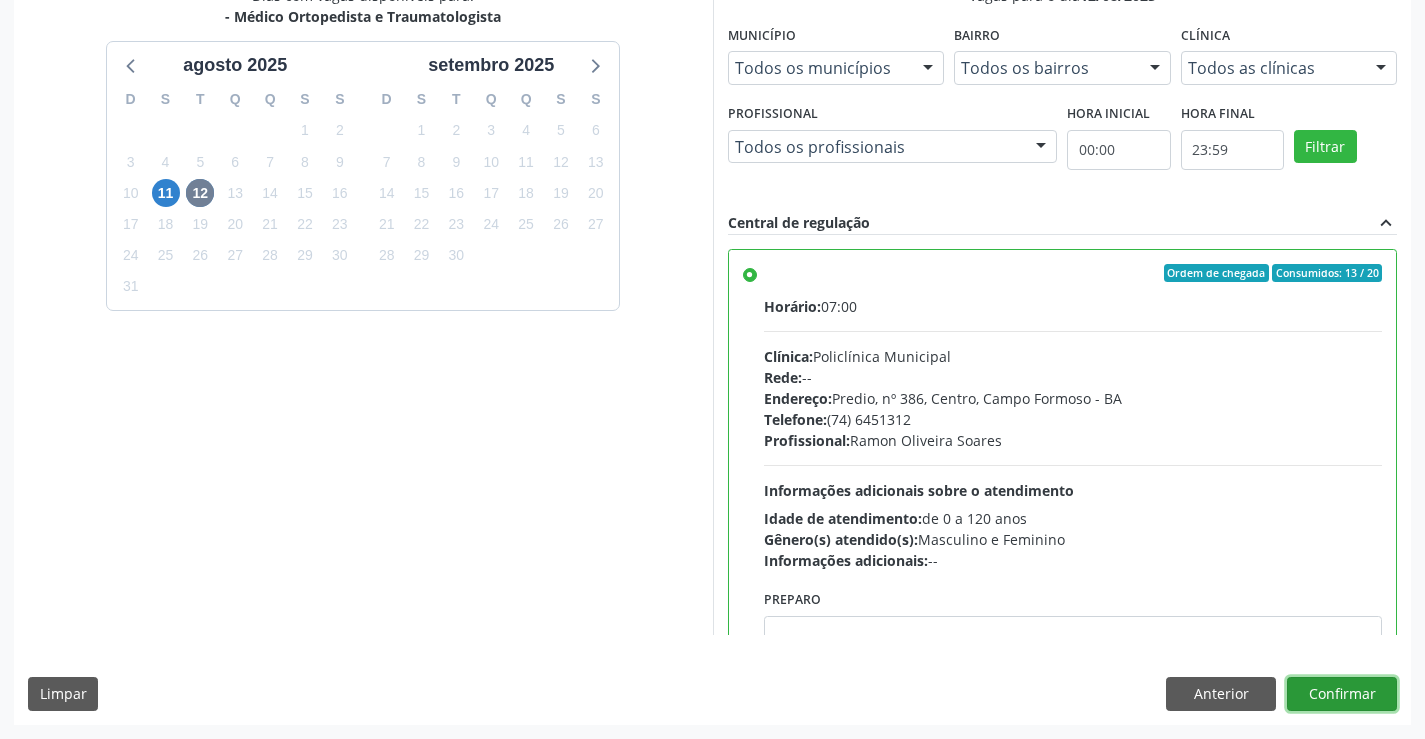 click on "Confirmar" at bounding box center (1342, 694) 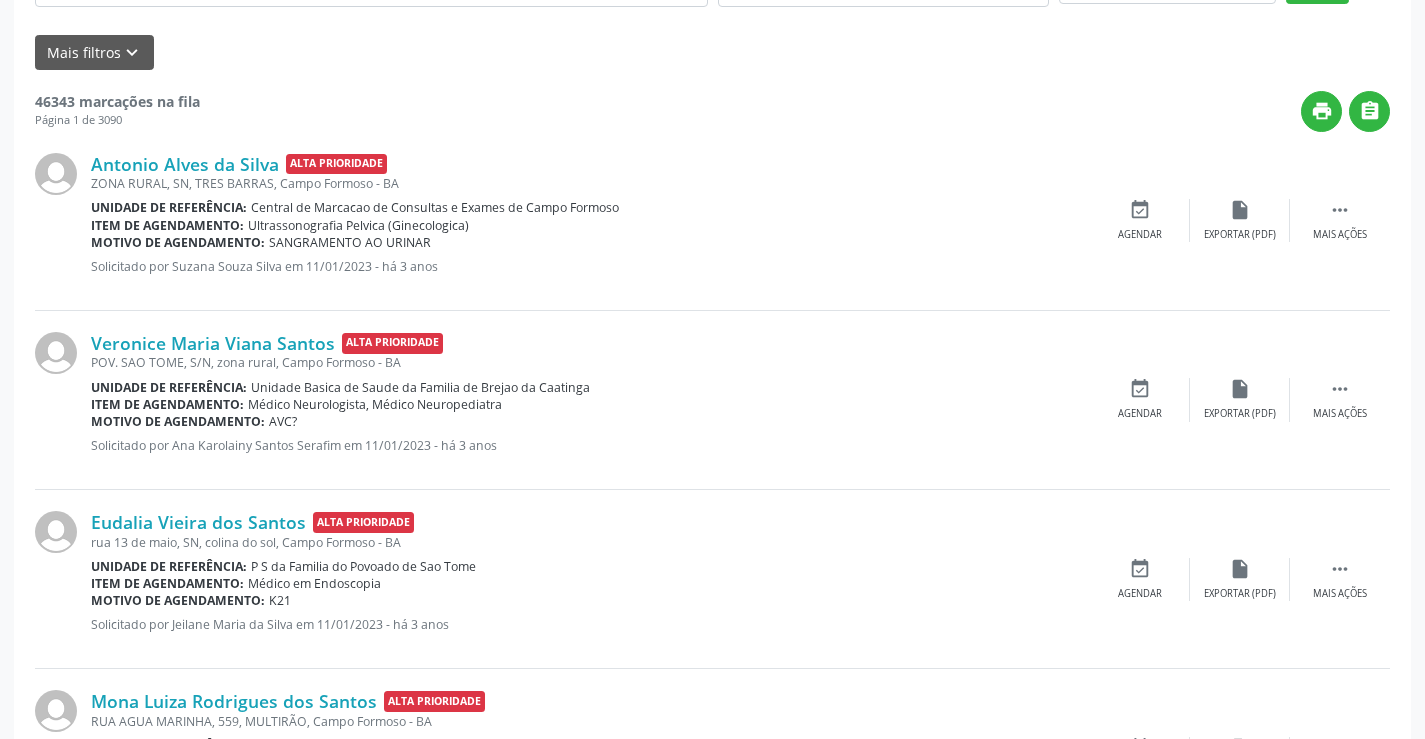 scroll, scrollTop: 0, scrollLeft: 0, axis: both 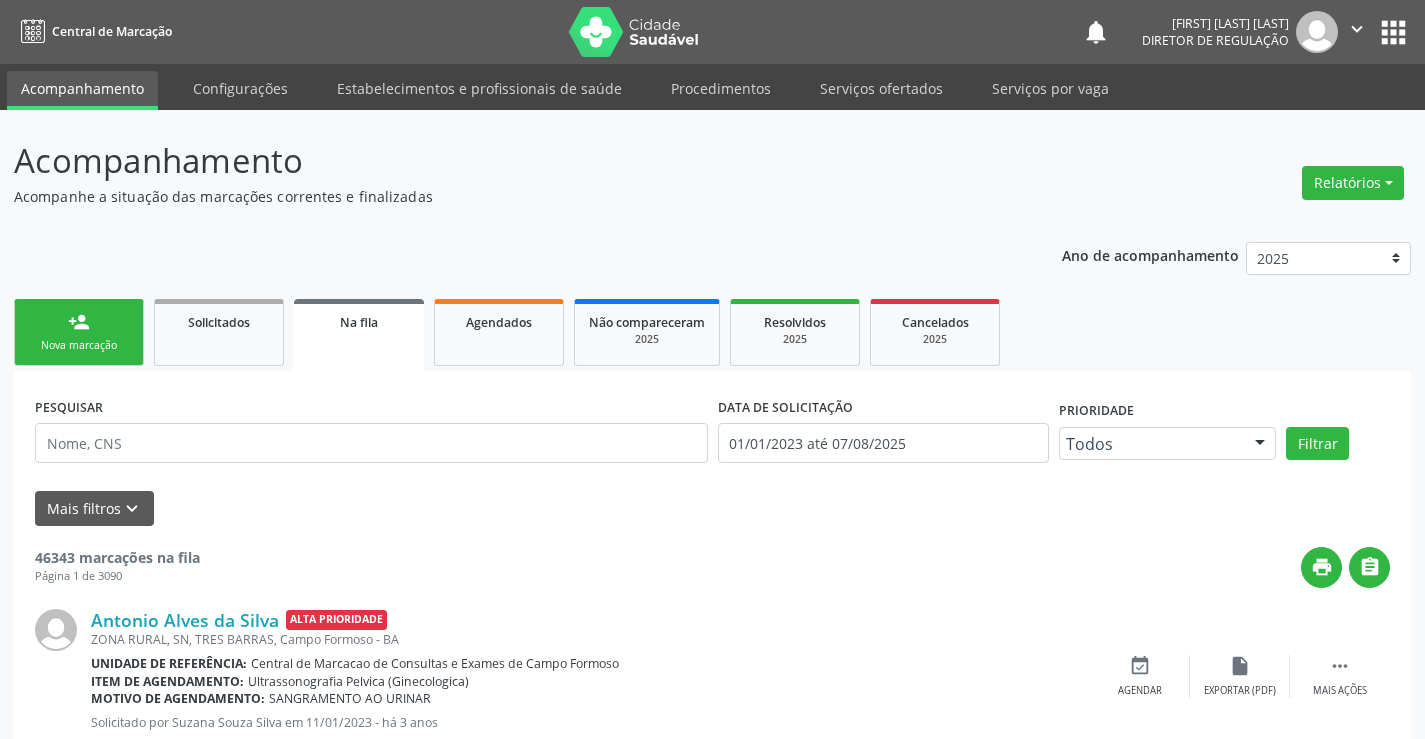 click on "person_add
Nova marcação" at bounding box center [79, 332] 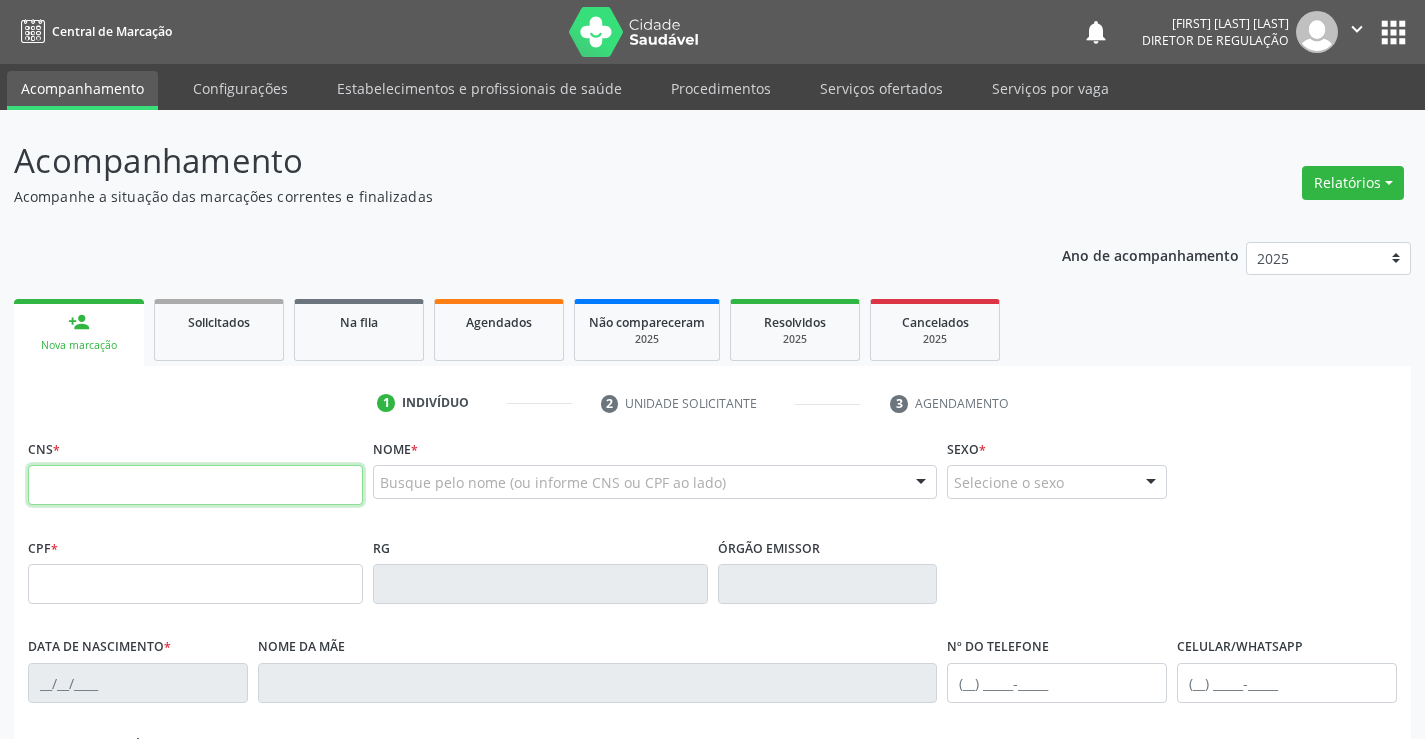 click at bounding box center (195, 485) 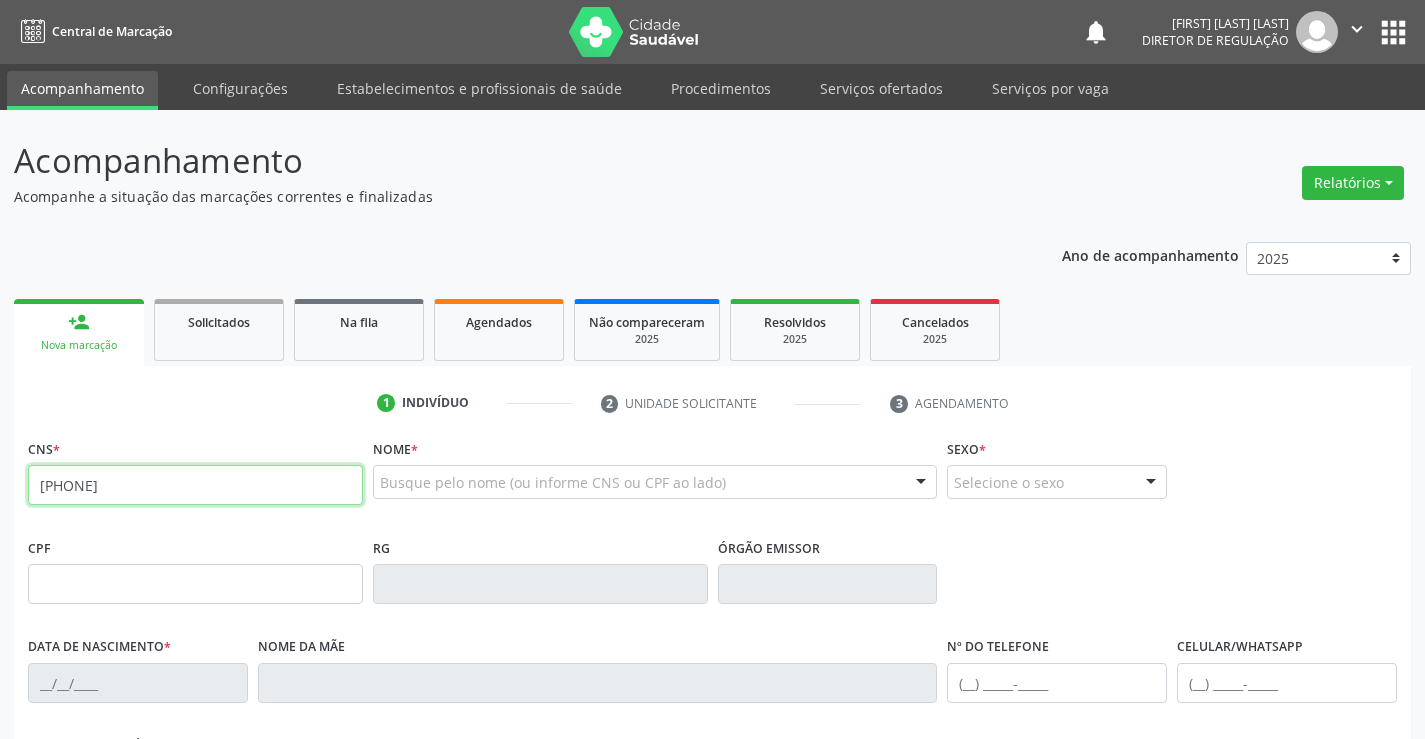 type on "702 6032 9823 7545" 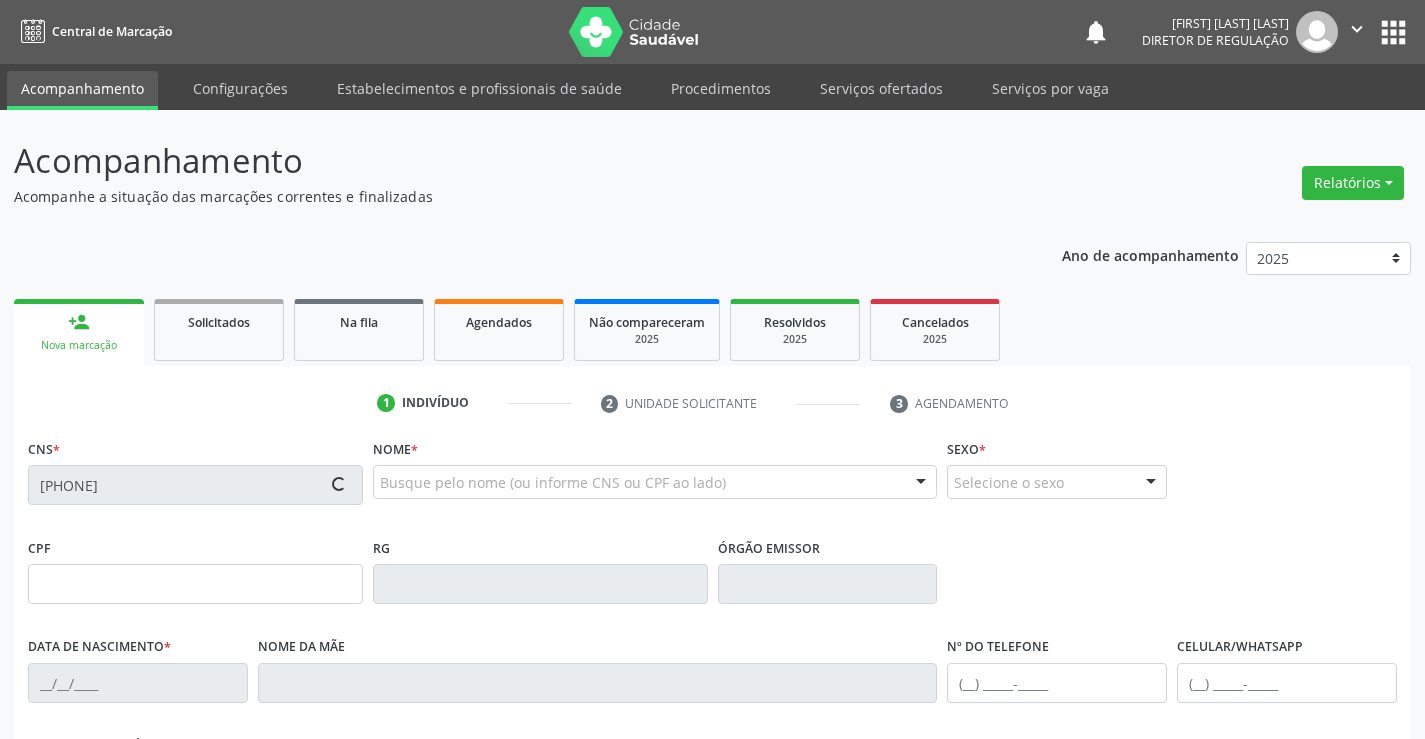 type on "03/05/1952" 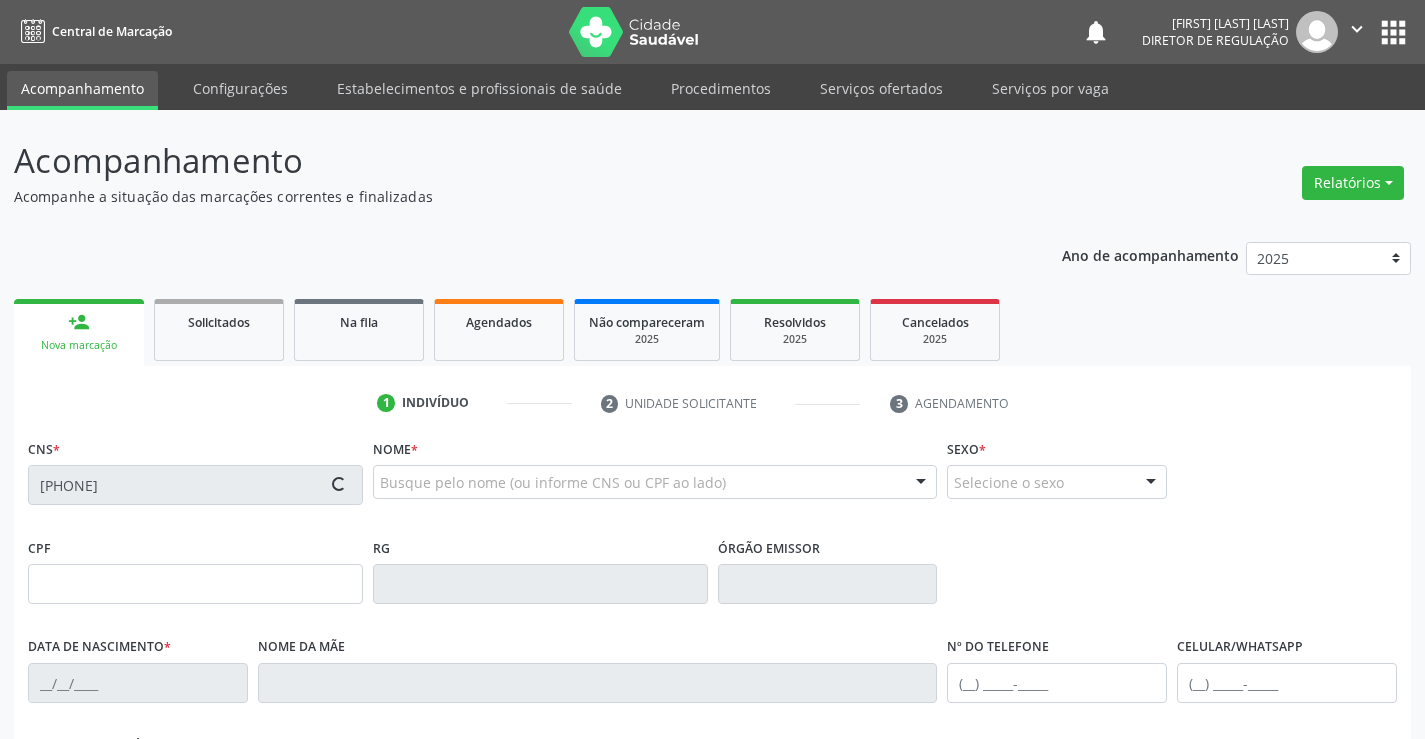 type on "(74) 9924-0763" 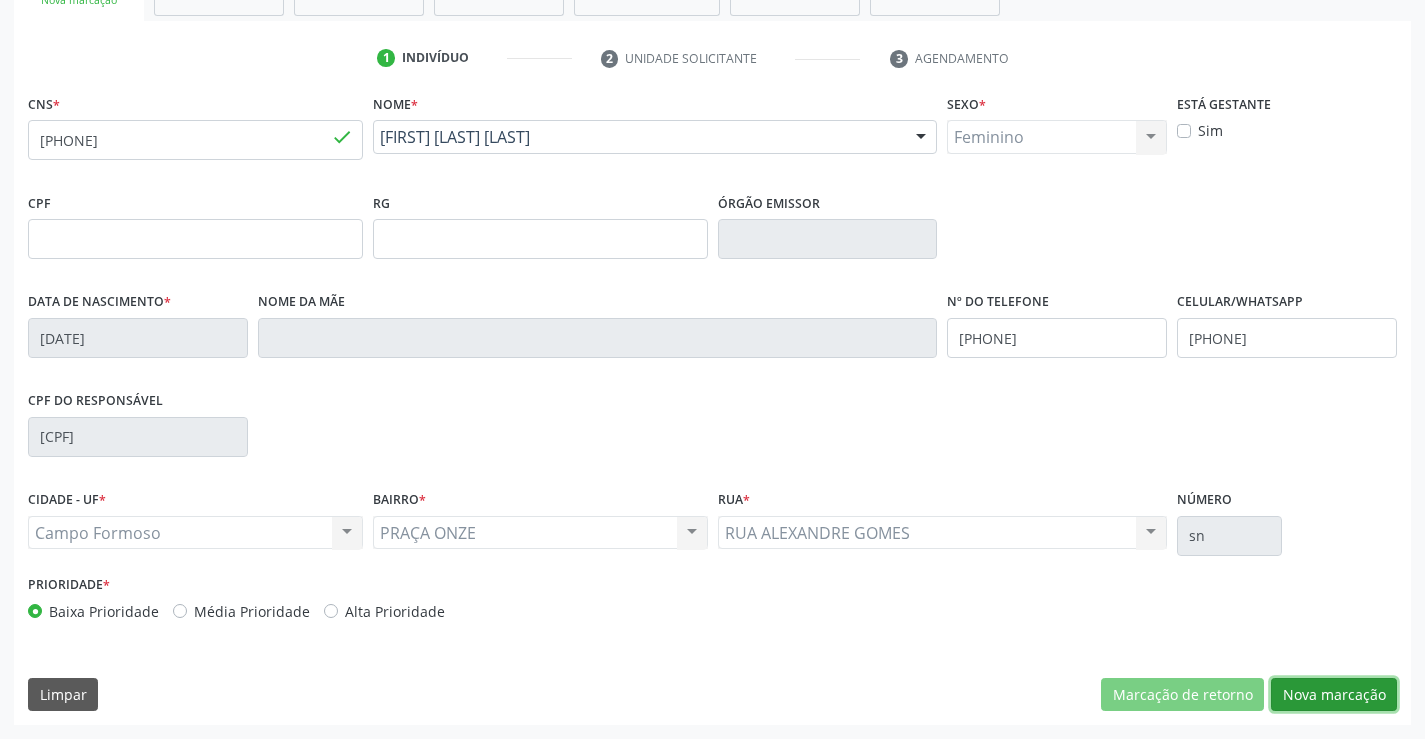 click on "Nova marcação" at bounding box center (1334, 695) 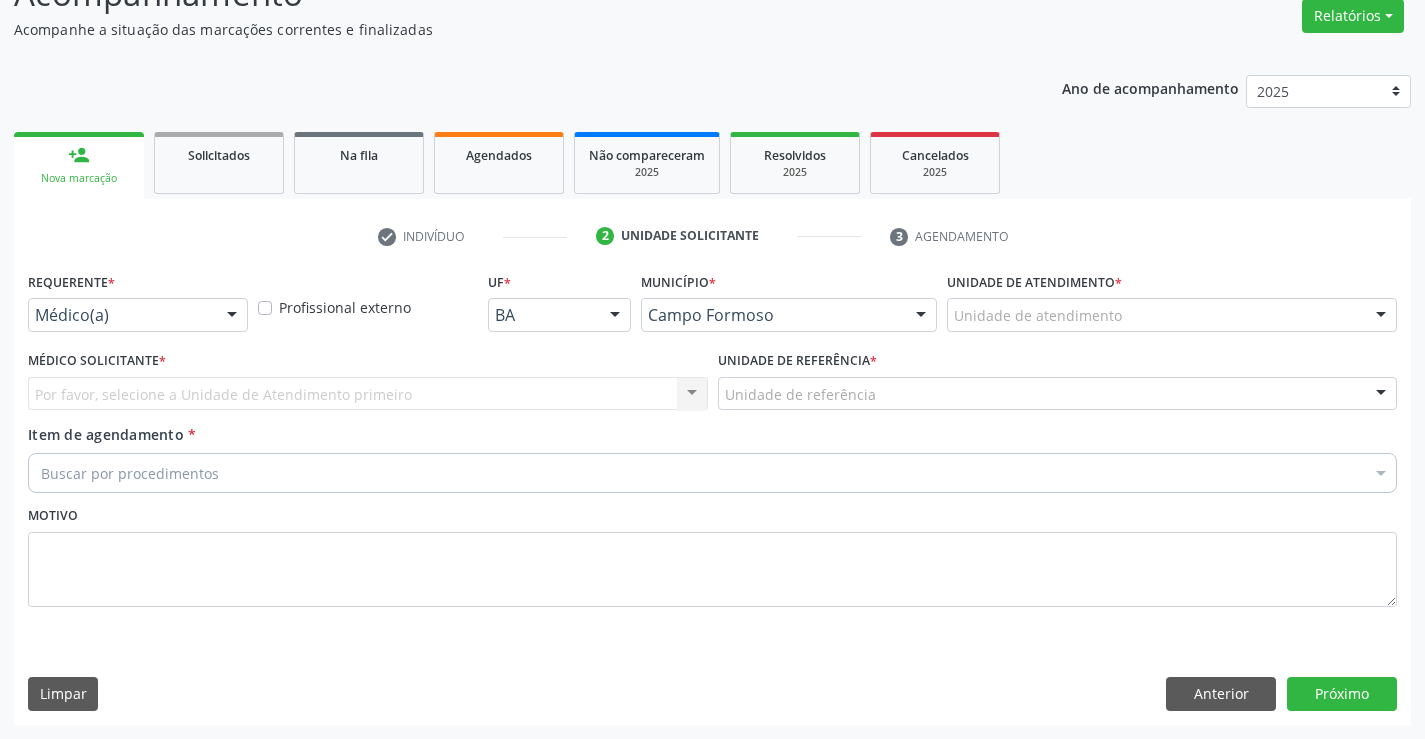 scroll, scrollTop: 167, scrollLeft: 0, axis: vertical 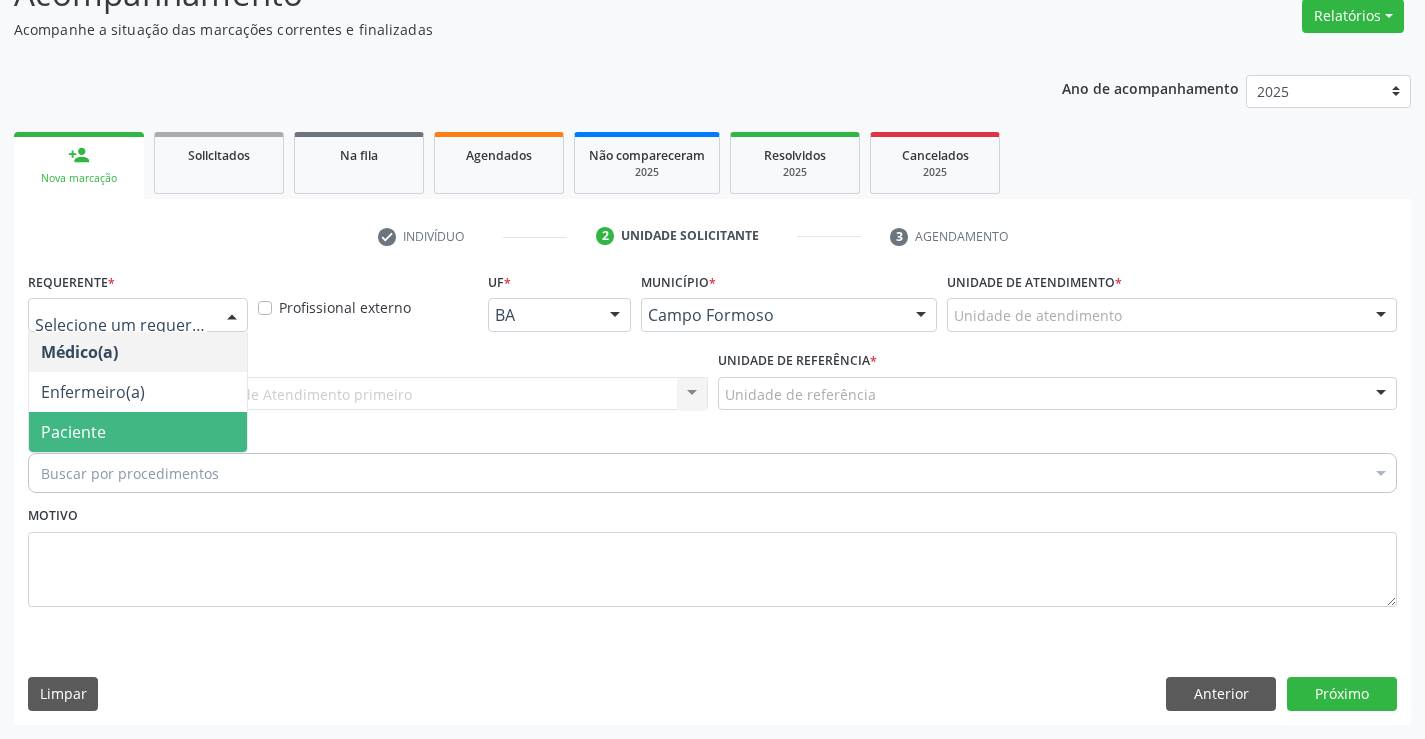 click on "Paciente" at bounding box center [138, 432] 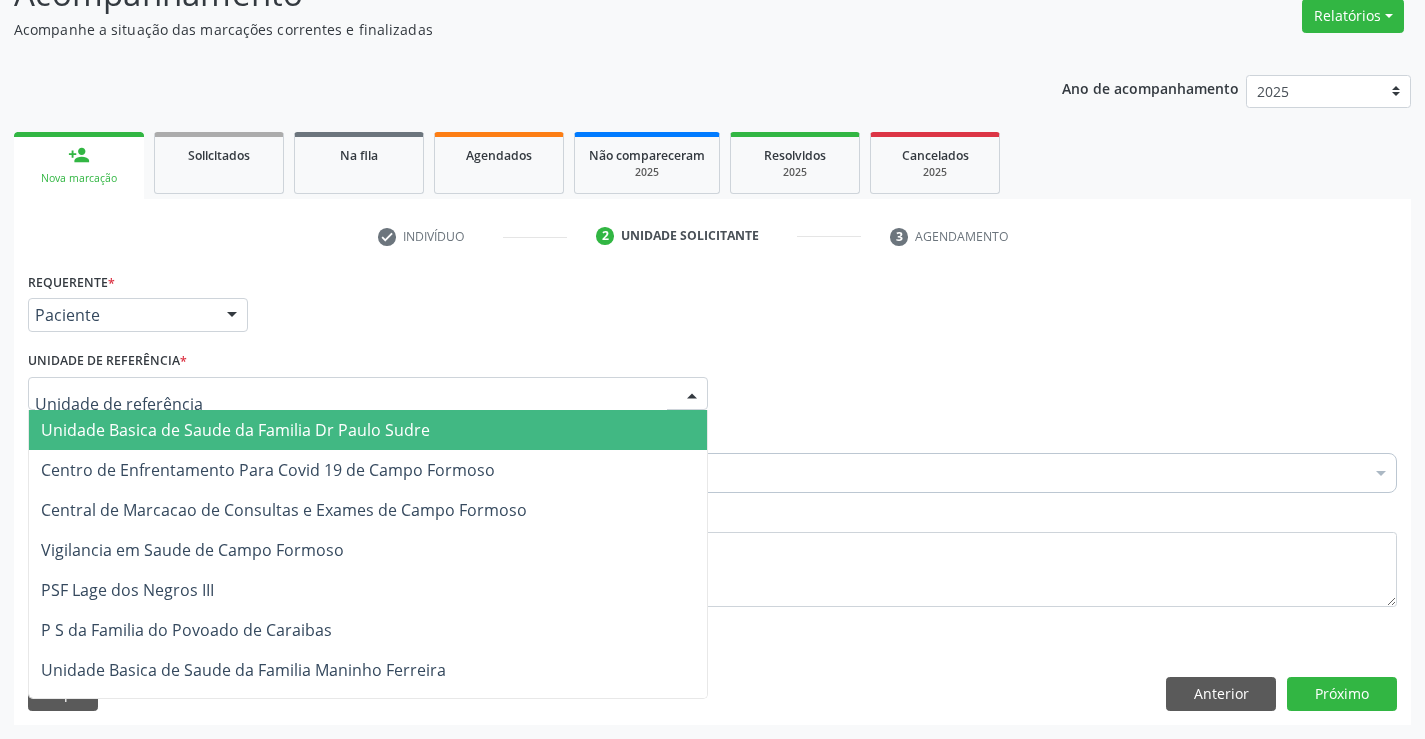 click at bounding box center (368, 394) 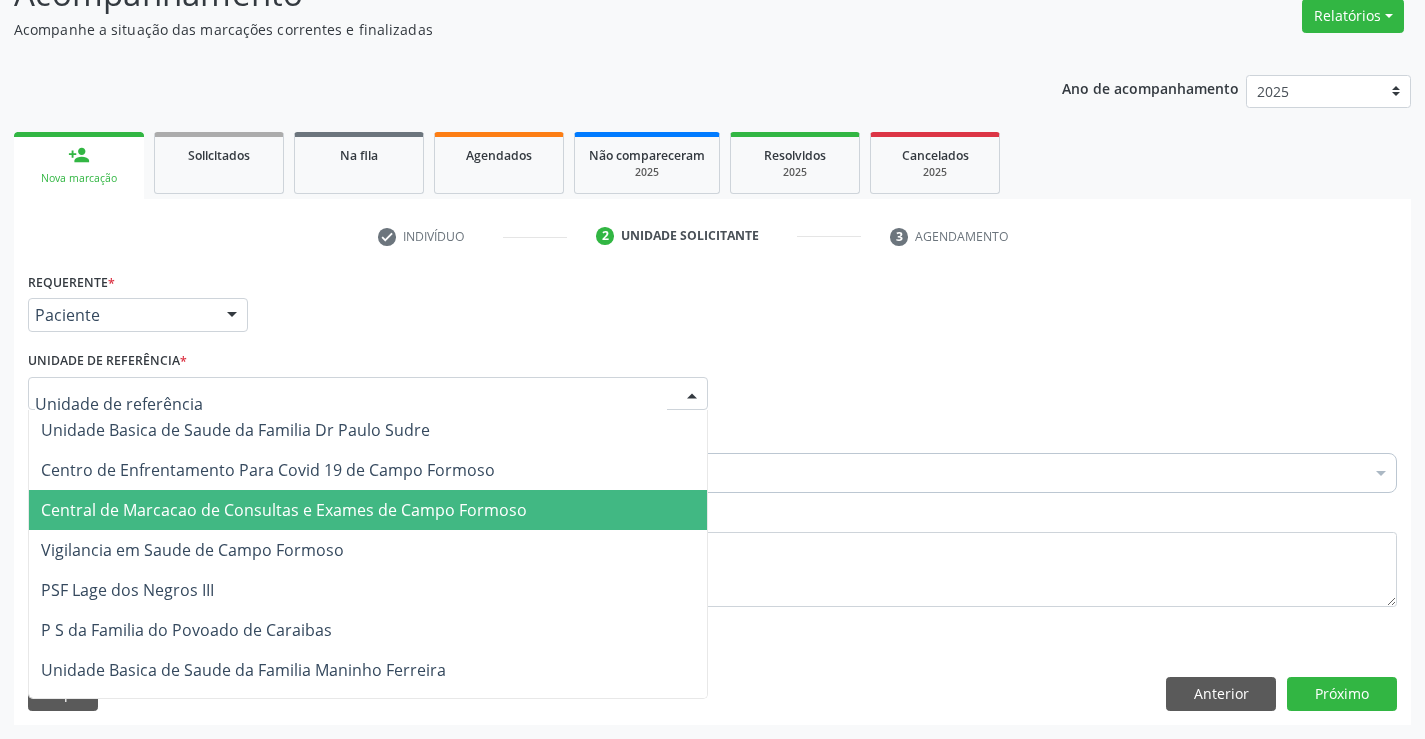 drag, startPoint x: 351, startPoint y: 511, endPoint x: 496, endPoint y: 475, distance: 149.40215 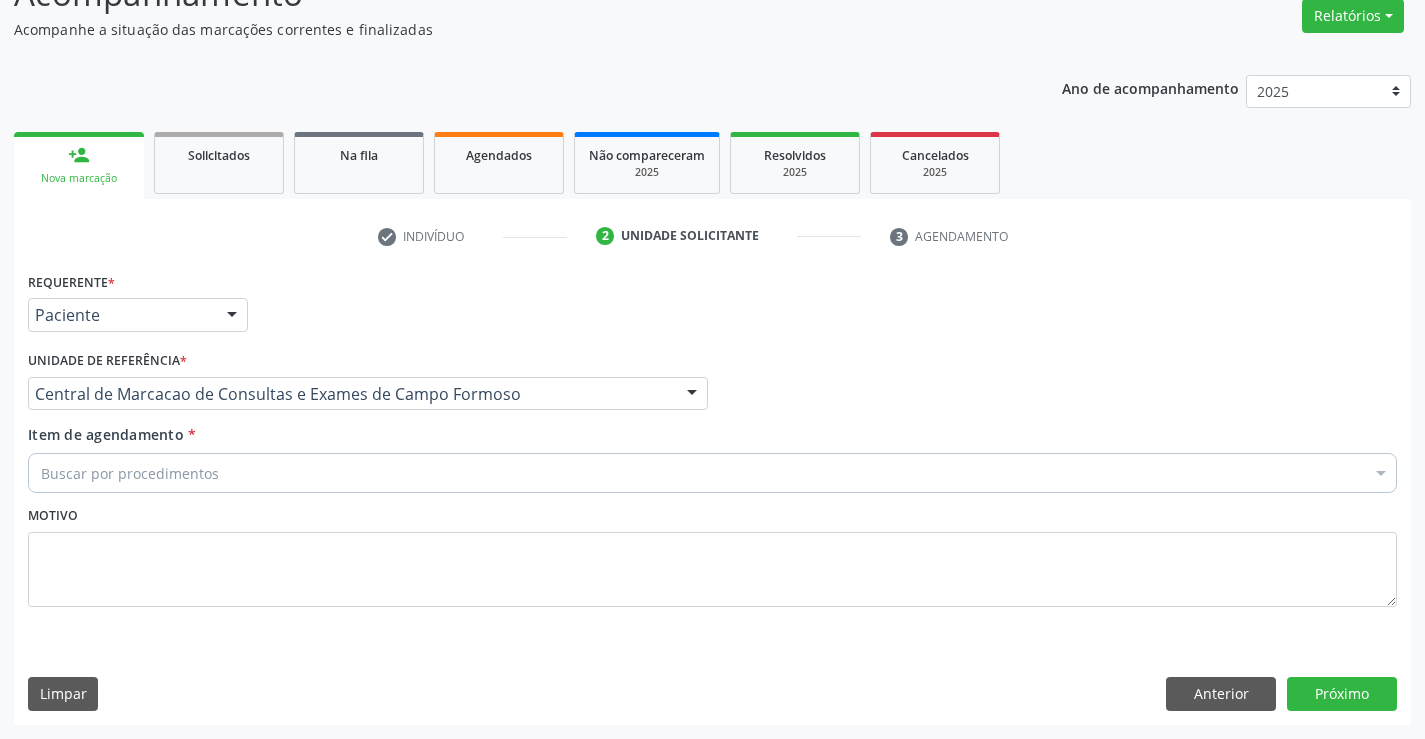 click on "Buscar por procedimentos" at bounding box center [712, 473] 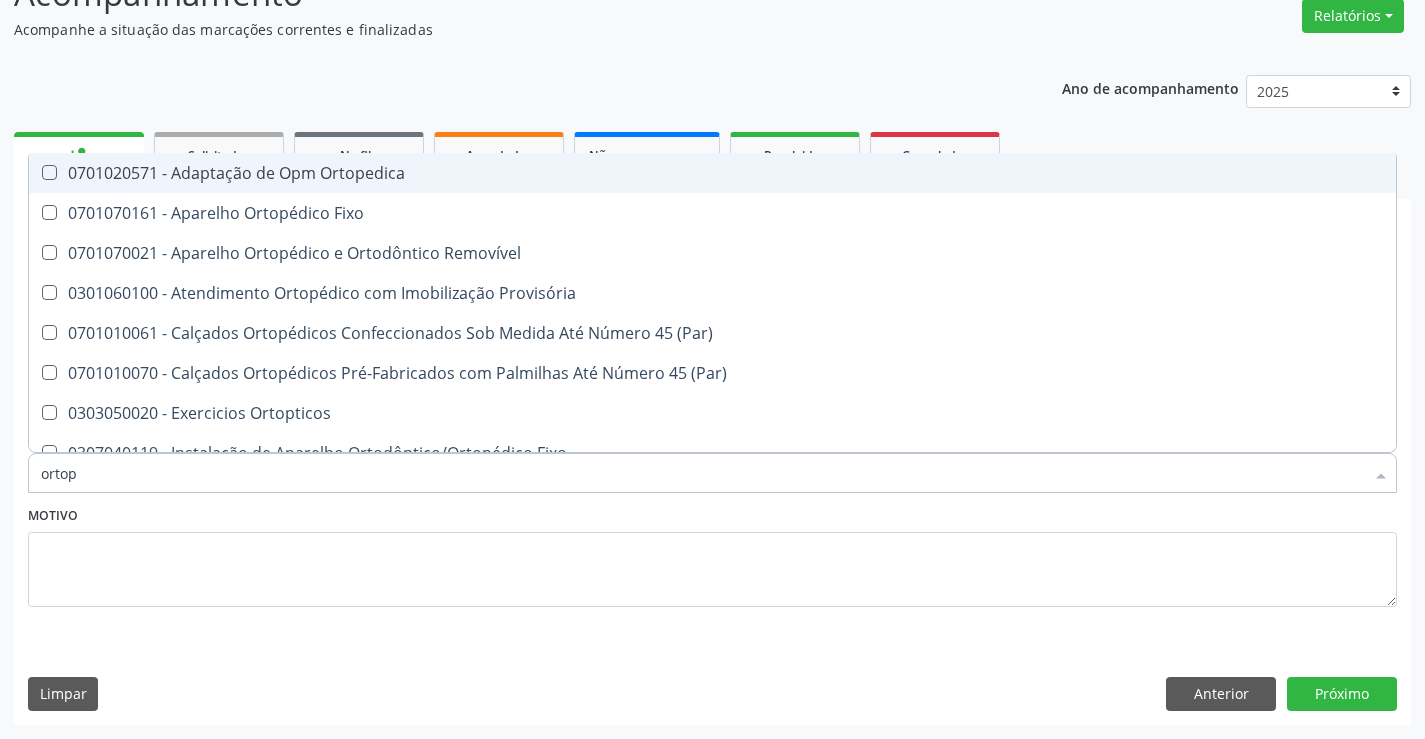 type on "ortope" 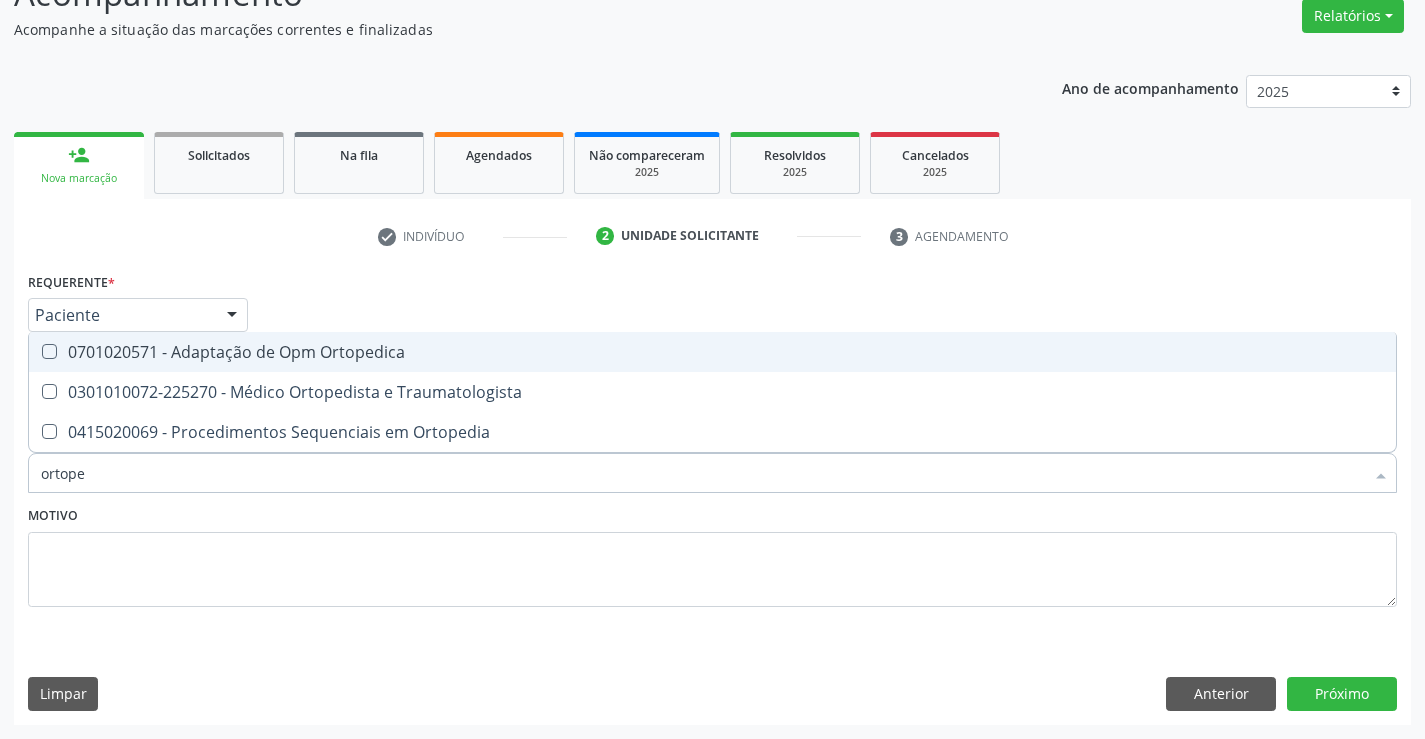 click on "0301010072-225270 - Médico Ortopedista e Traumatologista" at bounding box center (712, 392) 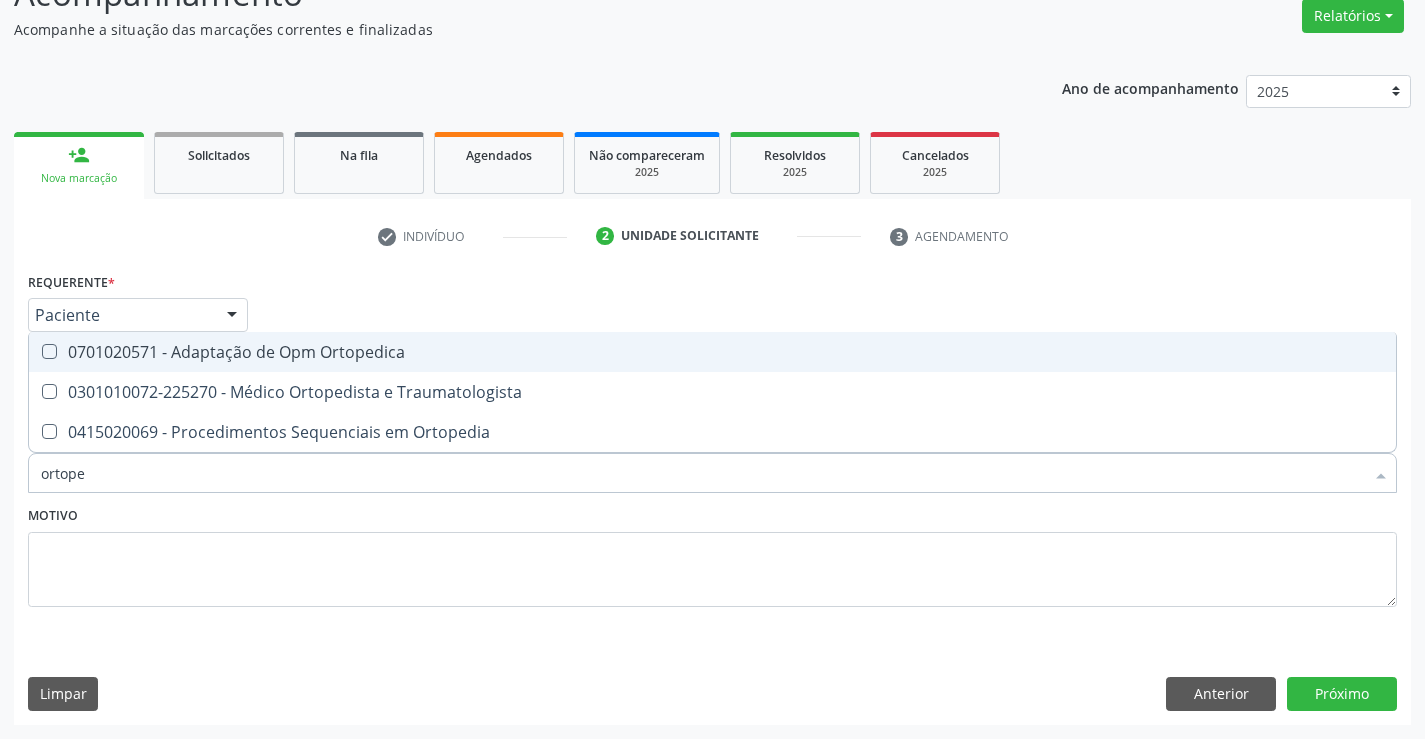 checkbox on "true" 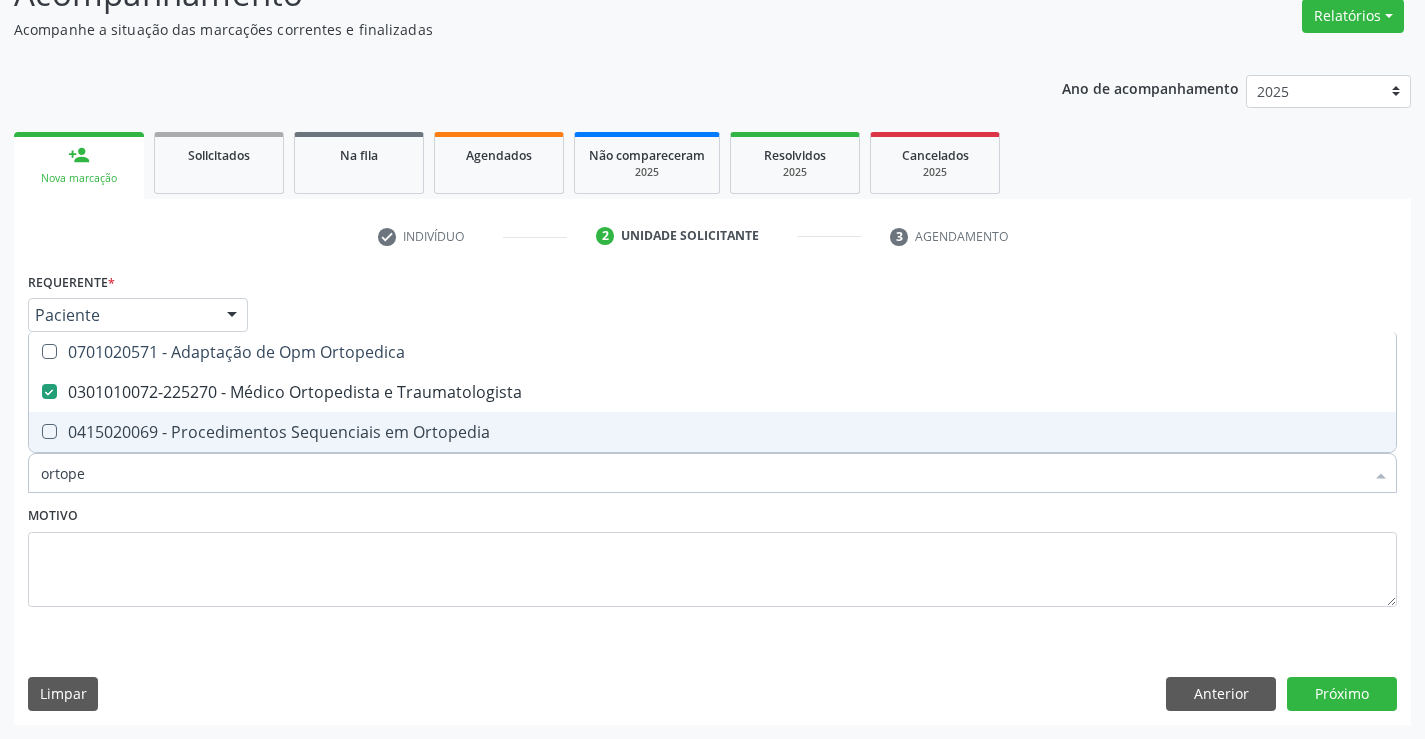 click on "Requerente
*
Paciente         Médico(a)   Enfermeiro(a)   Paciente
Nenhum resultado encontrado para: "   "
Não há nenhuma opção para ser exibida.
UF
BA         BA
Nenhum resultado encontrado para: "   "
Não há nenhuma opção para ser exibida.
Município
Campo Formoso         Campo Formoso
Nenhum resultado encontrado para: "   "
Não há nenhuma opção para ser exibida.
Médico Solicitante
Por favor, selecione a Unidade de Atendimento primeiro
Nenhum resultado encontrado para: "   "
Não há nenhuma opção para ser exibida.
Unidade de referência
*
Central de Marcacao de Consultas e Exames de Campo Formoso         Unidade Basica de Saude da Familia Dr Paulo Sudre   Centro de Enfrentamento Para Covid 19 de Campo Formoso" at bounding box center [712, 495] 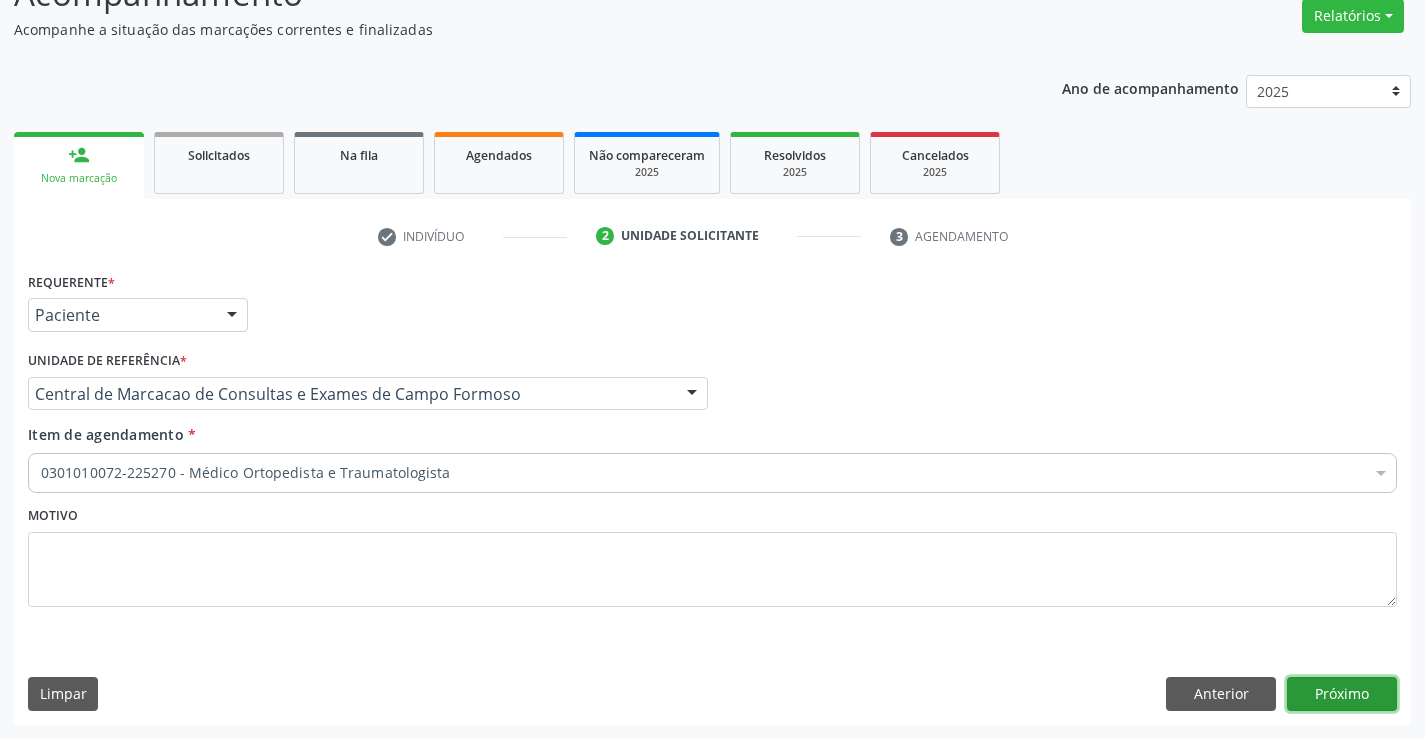 click on "Próximo" at bounding box center (1342, 694) 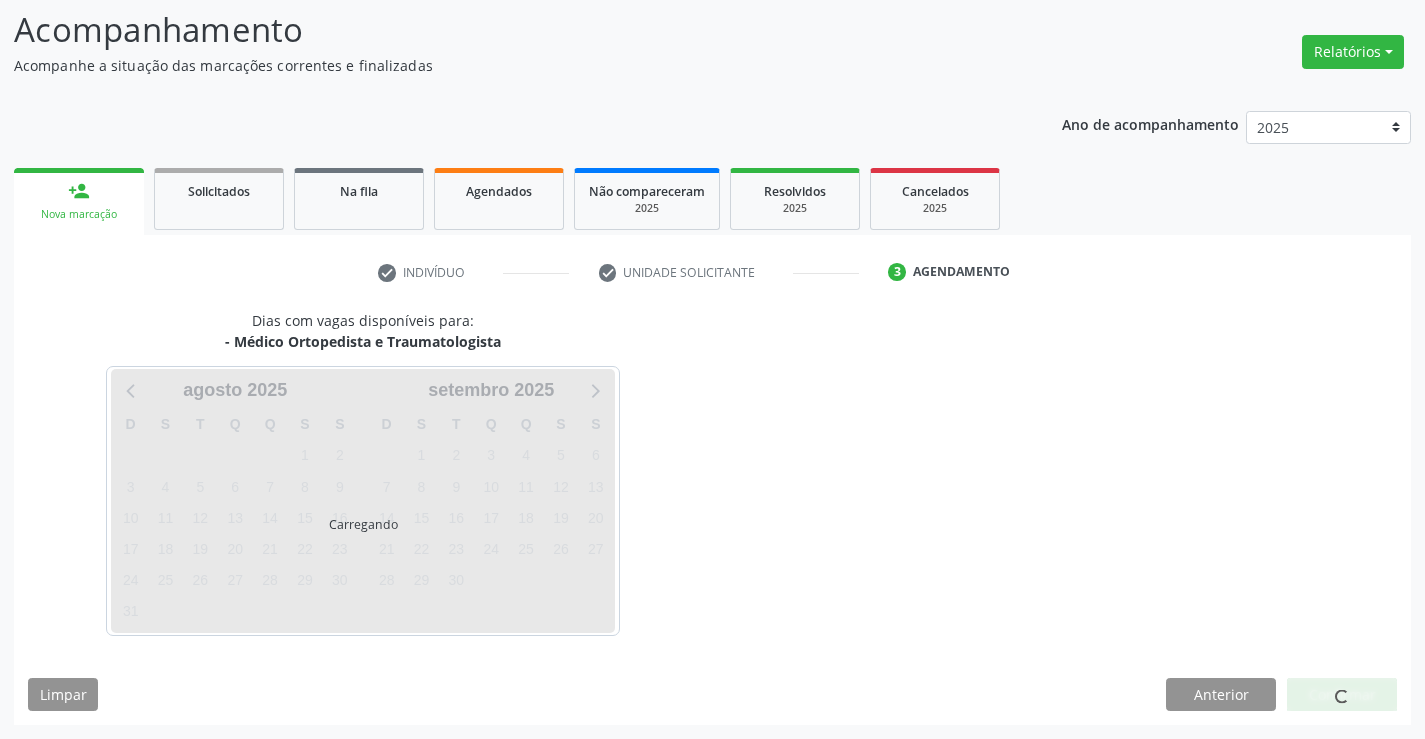scroll, scrollTop: 131, scrollLeft: 0, axis: vertical 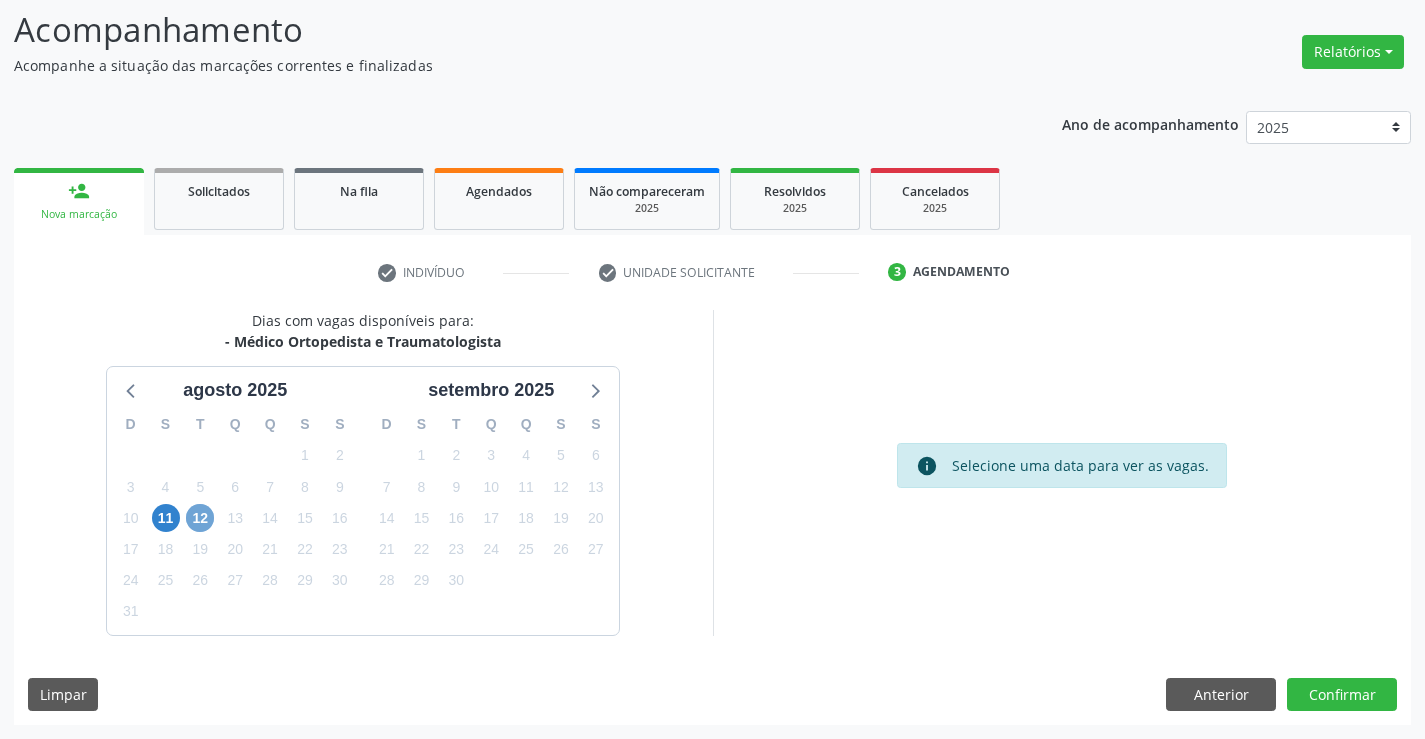 click on "12" at bounding box center [200, 518] 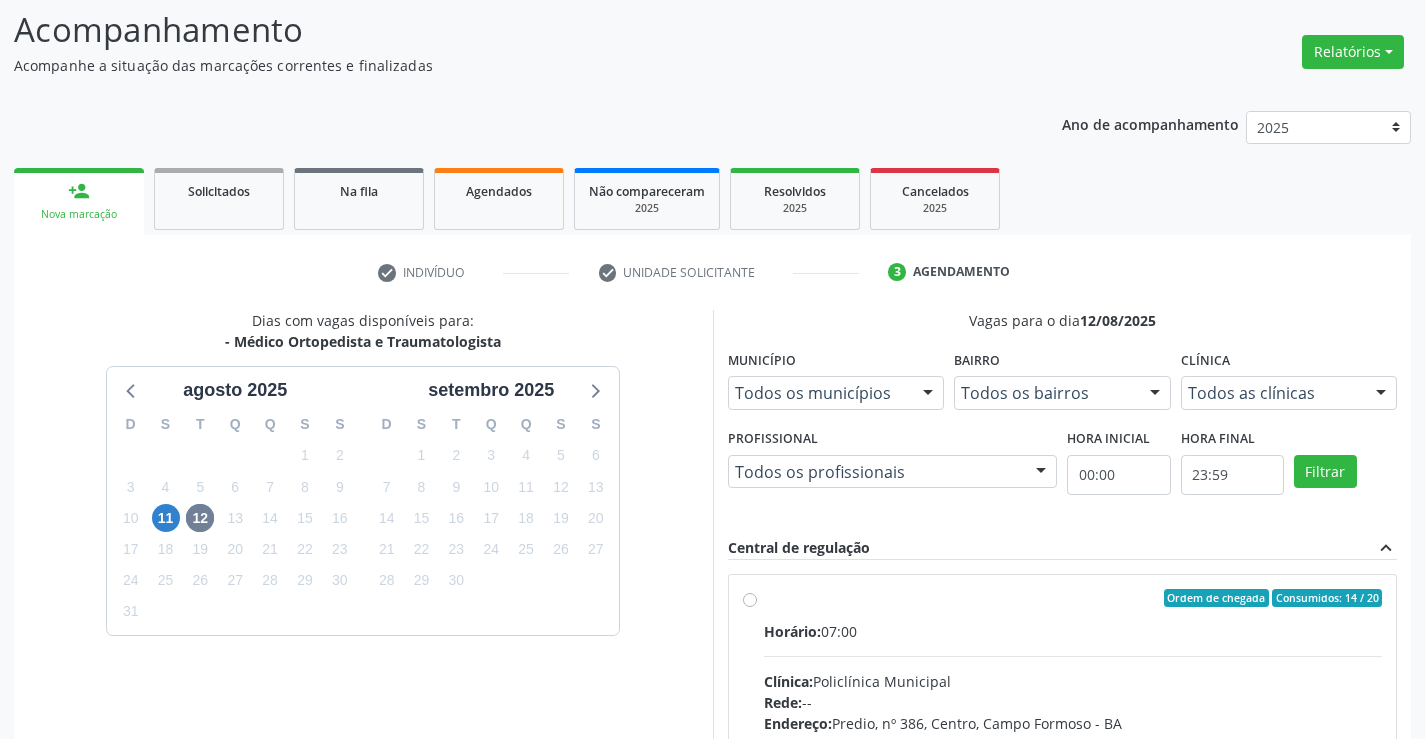 click on "Ordem de chegada
Consumidos: 14 / 20
Horário:   07:00
Clínica:  Policlínica Municipal
Rede:
--
Endereço:   Predio, nº 386, Centro, Campo Formoso - BA
Telefone:   (74) 6451312
Profissional:
Ramon Oliveira Soares
Informações adicionais sobre o atendimento
Idade de atendimento:
de 0 a 120 anos
Gênero(s) atendido(s):
Masculino e Feminino
Informações adicionais:
--" at bounding box center (1073, 742) 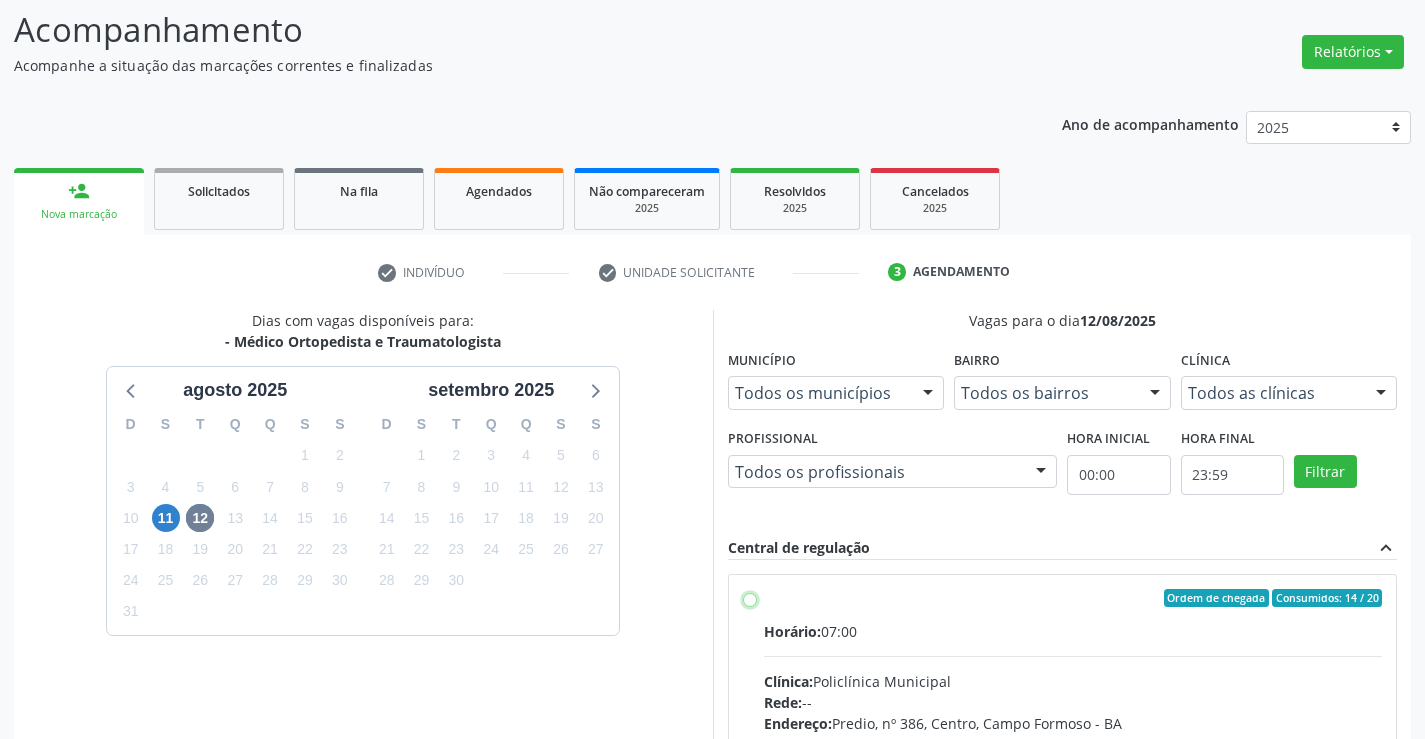 click on "Ordem de chegada
Consumidos: 14 / 20
Horário:   07:00
Clínica:  Policlínica Municipal
Rede:
--
Endereço:   Predio, nº 386, Centro, Campo Formoso - BA
Telefone:   (74) 6451312
Profissional:
Ramon Oliveira Soares
Informações adicionais sobre o atendimento
Idade de atendimento:
de 0 a 120 anos
Gênero(s) atendido(s):
Masculino e Feminino
Informações adicionais:
--" at bounding box center (750, 598) 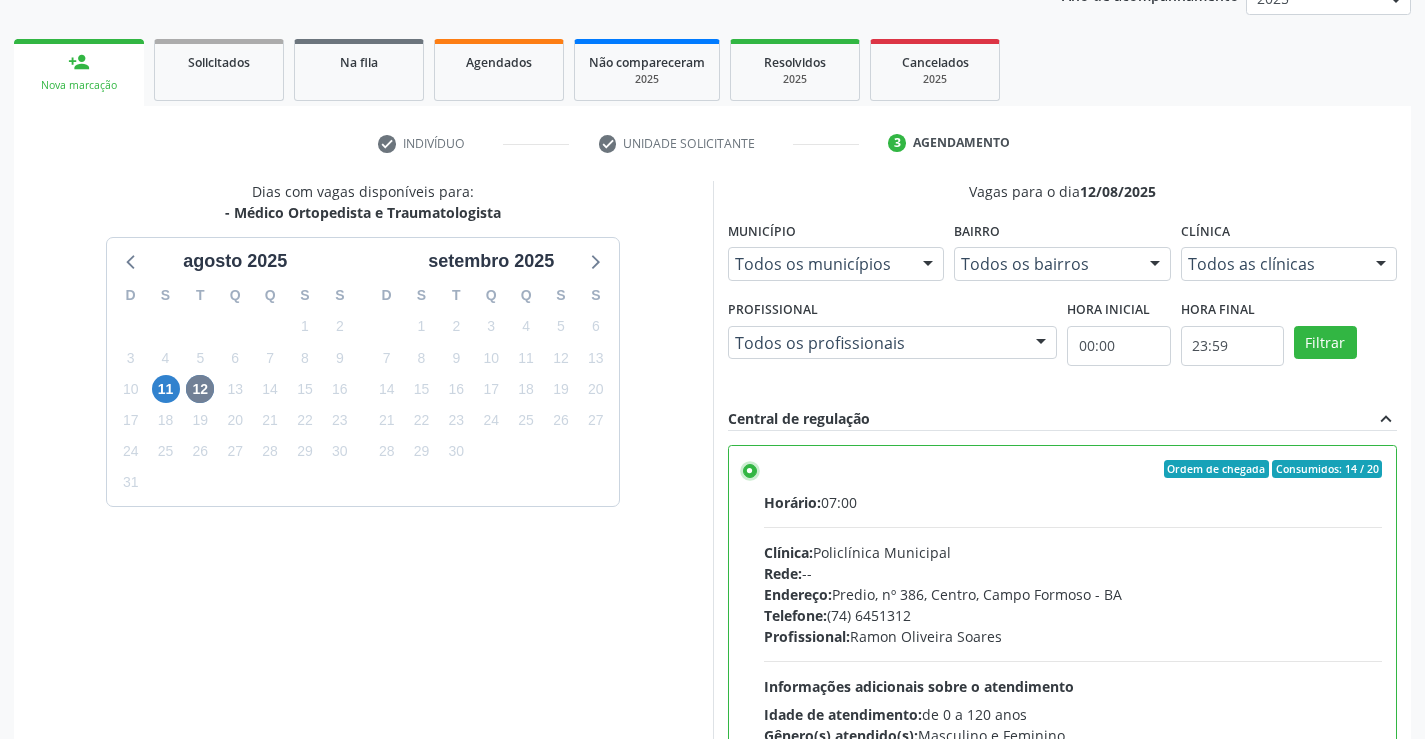 scroll, scrollTop: 456, scrollLeft: 0, axis: vertical 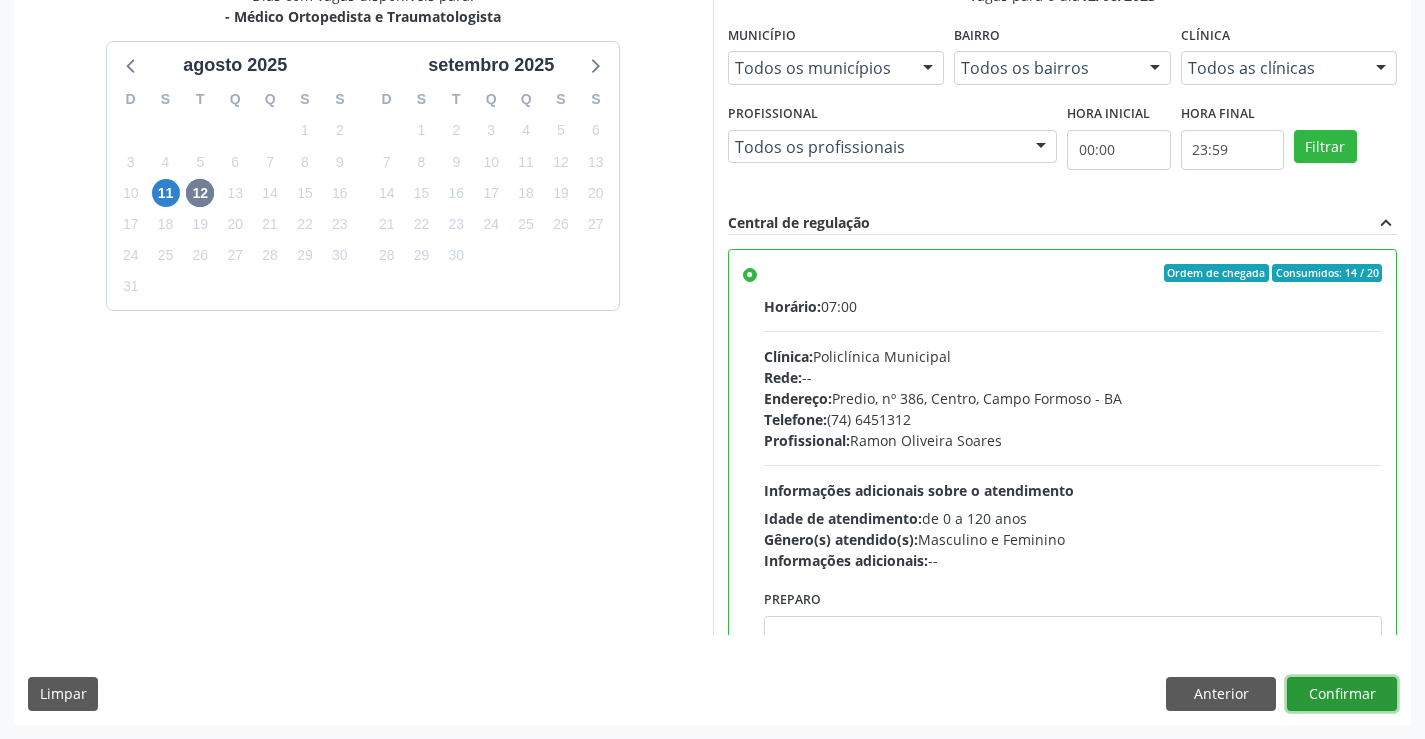 click on "Confirmar" at bounding box center (1342, 694) 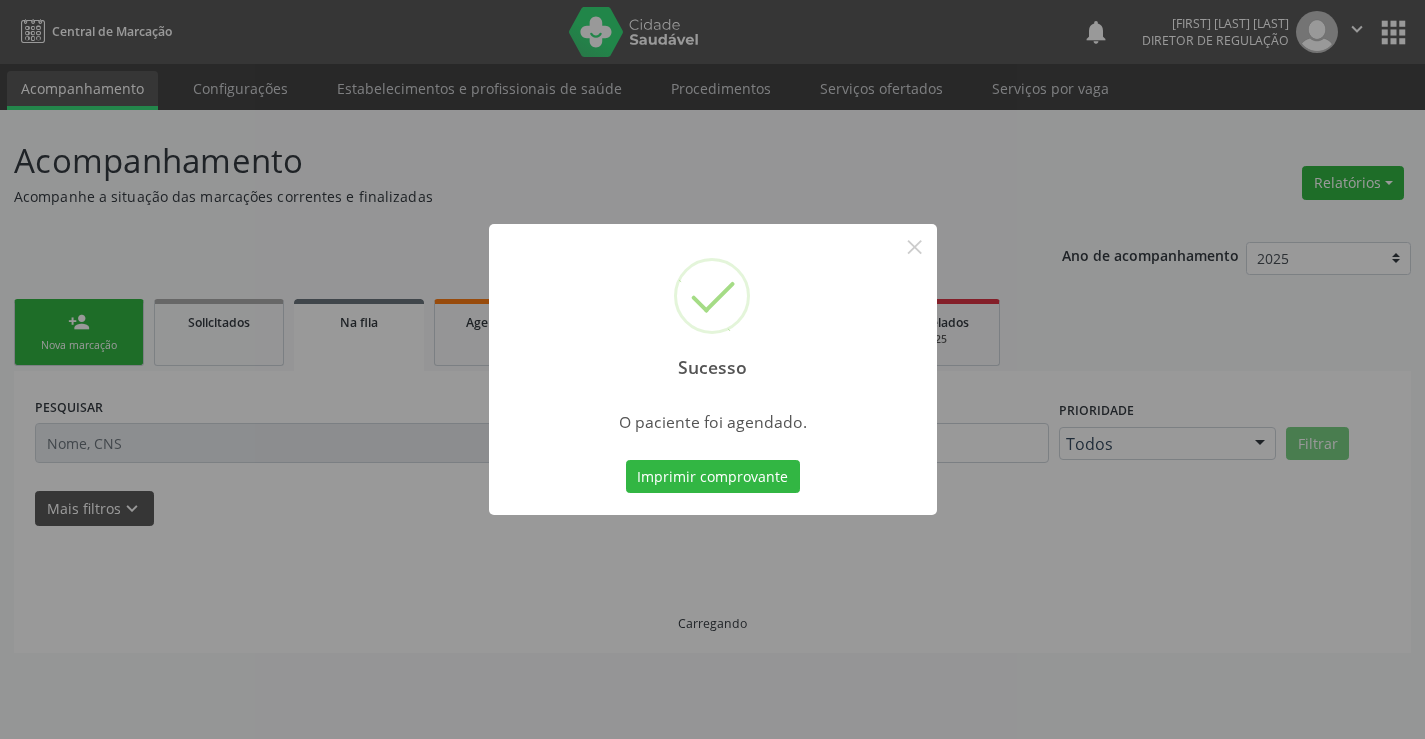 scroll, scrollTop: 0, scrollLeft: 0, axis: both 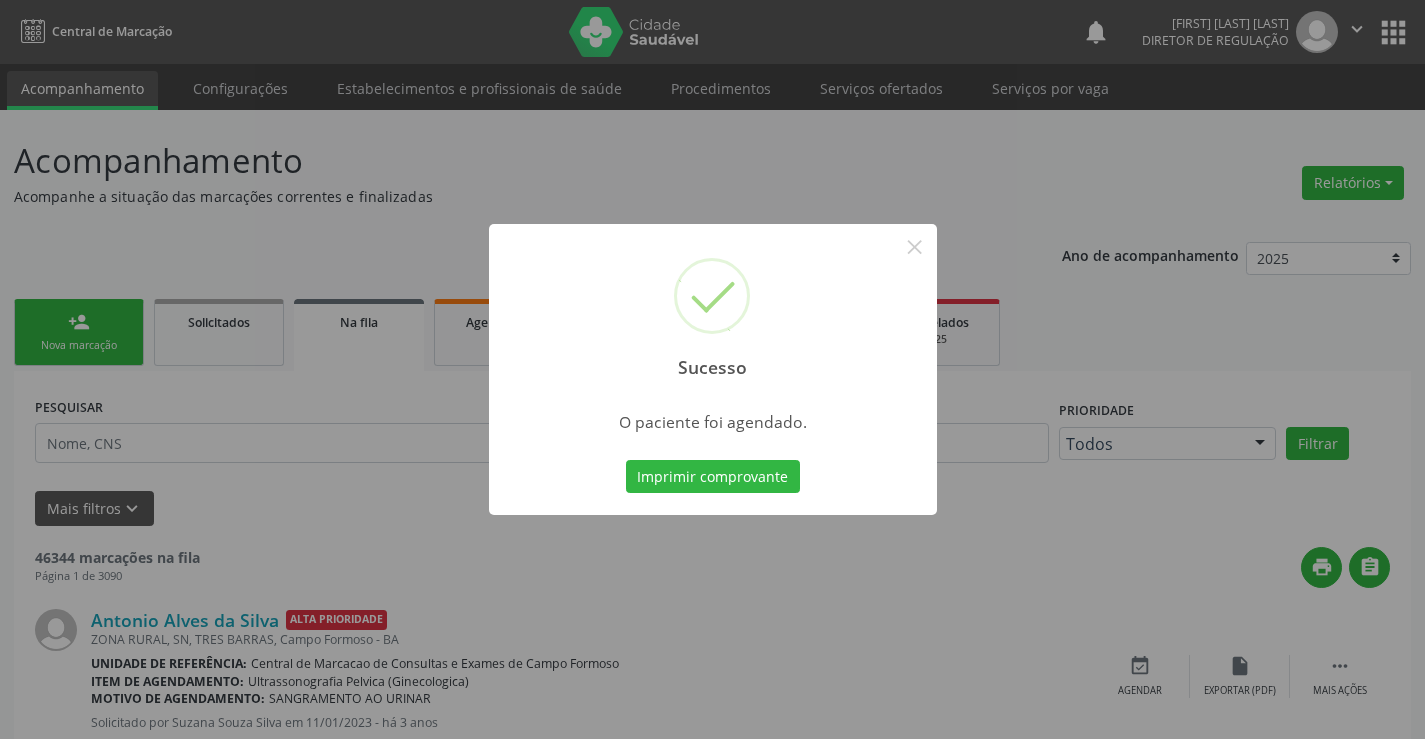 type 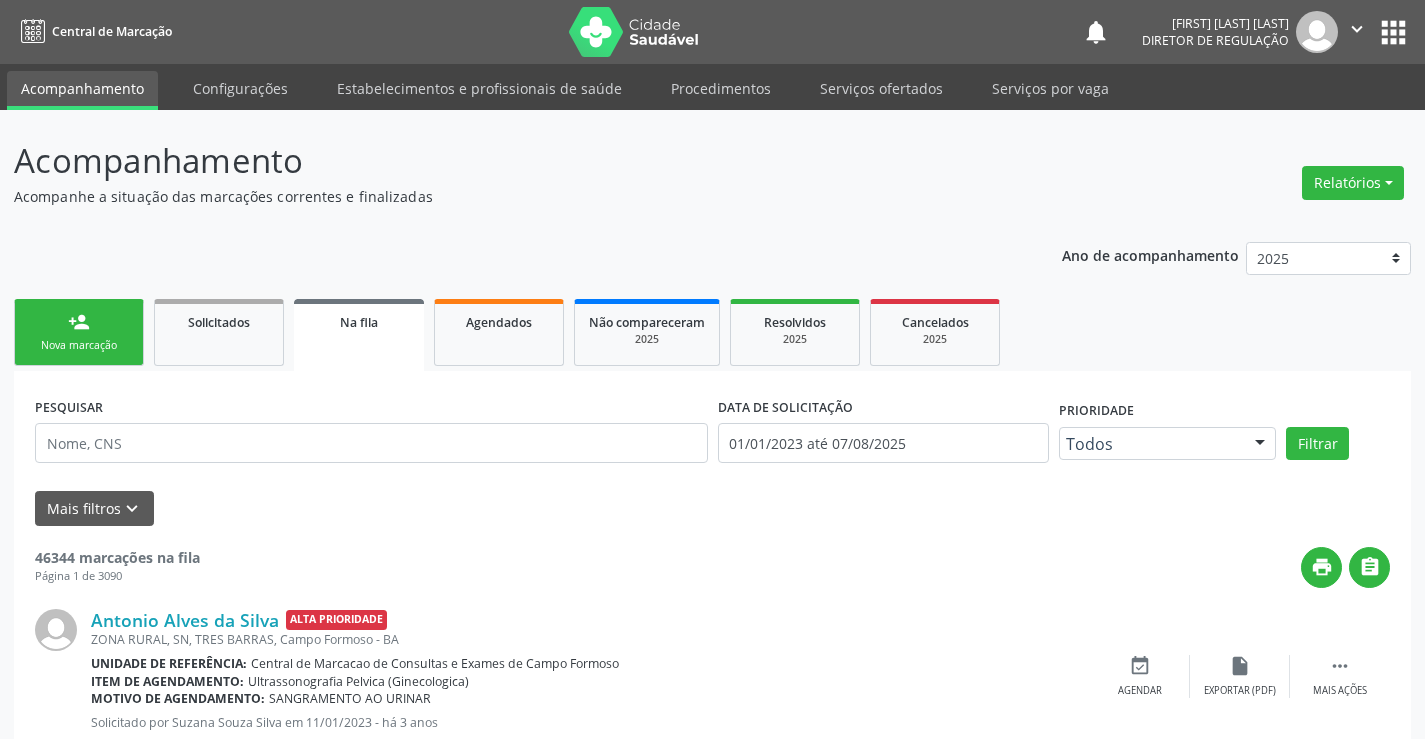 scroll, scrollTop: 0, scrollLeft: 0, axis: both 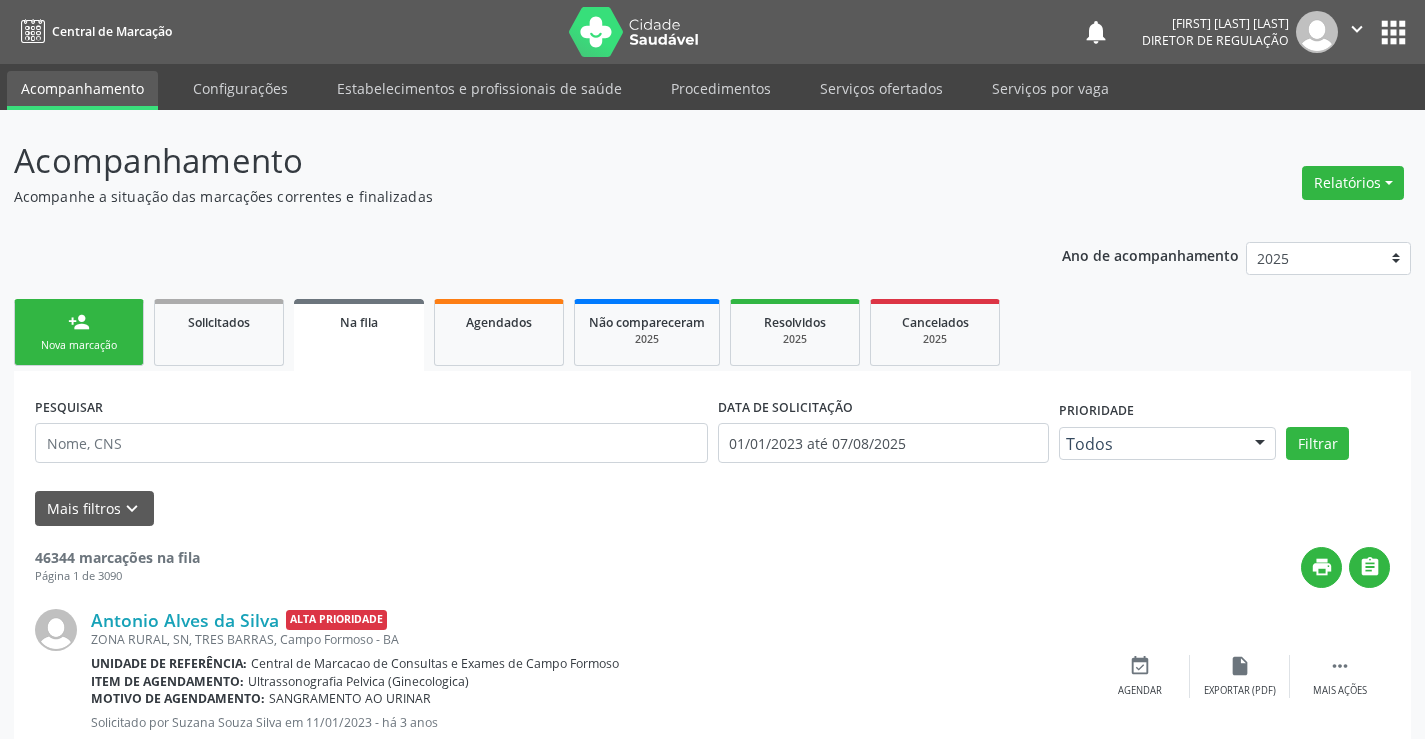 click on "person_add" at bounding box center (79, 322) 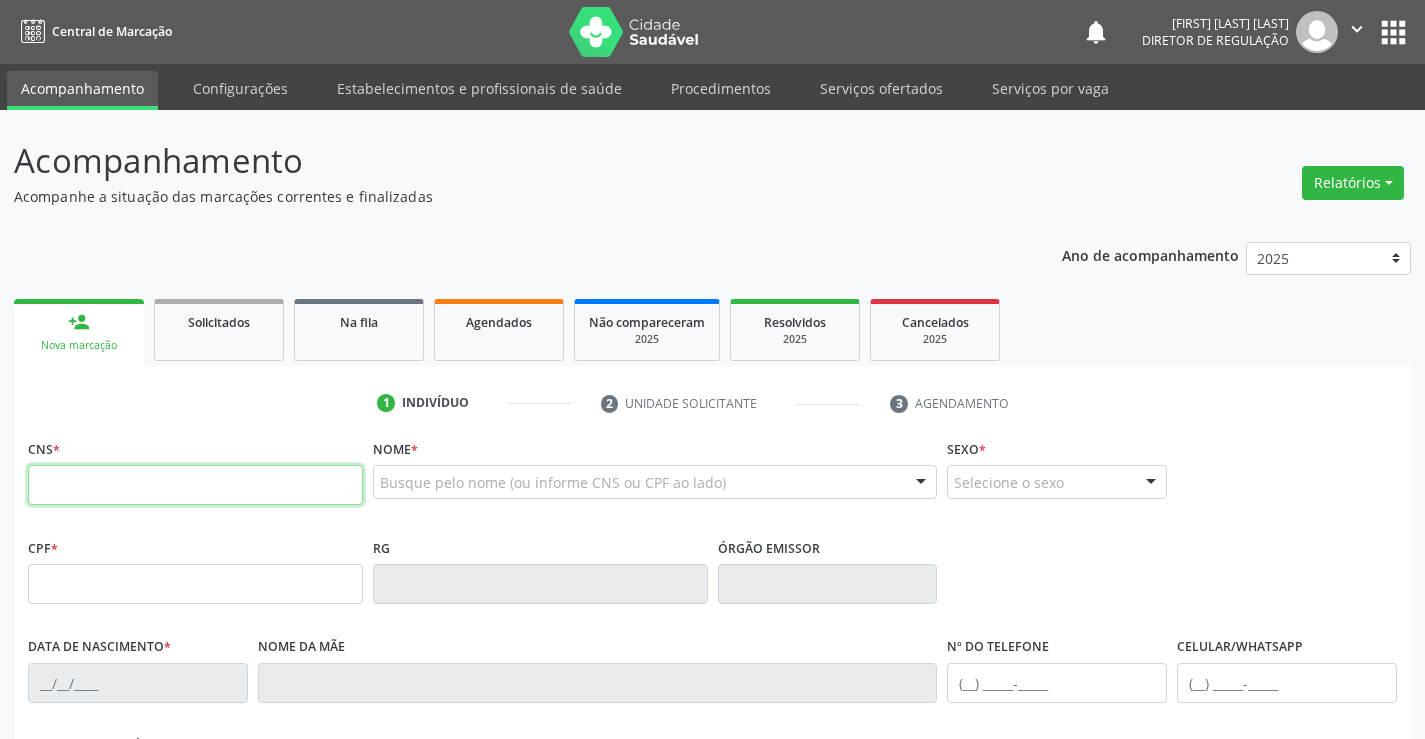 click at bounding box center [195, 485] 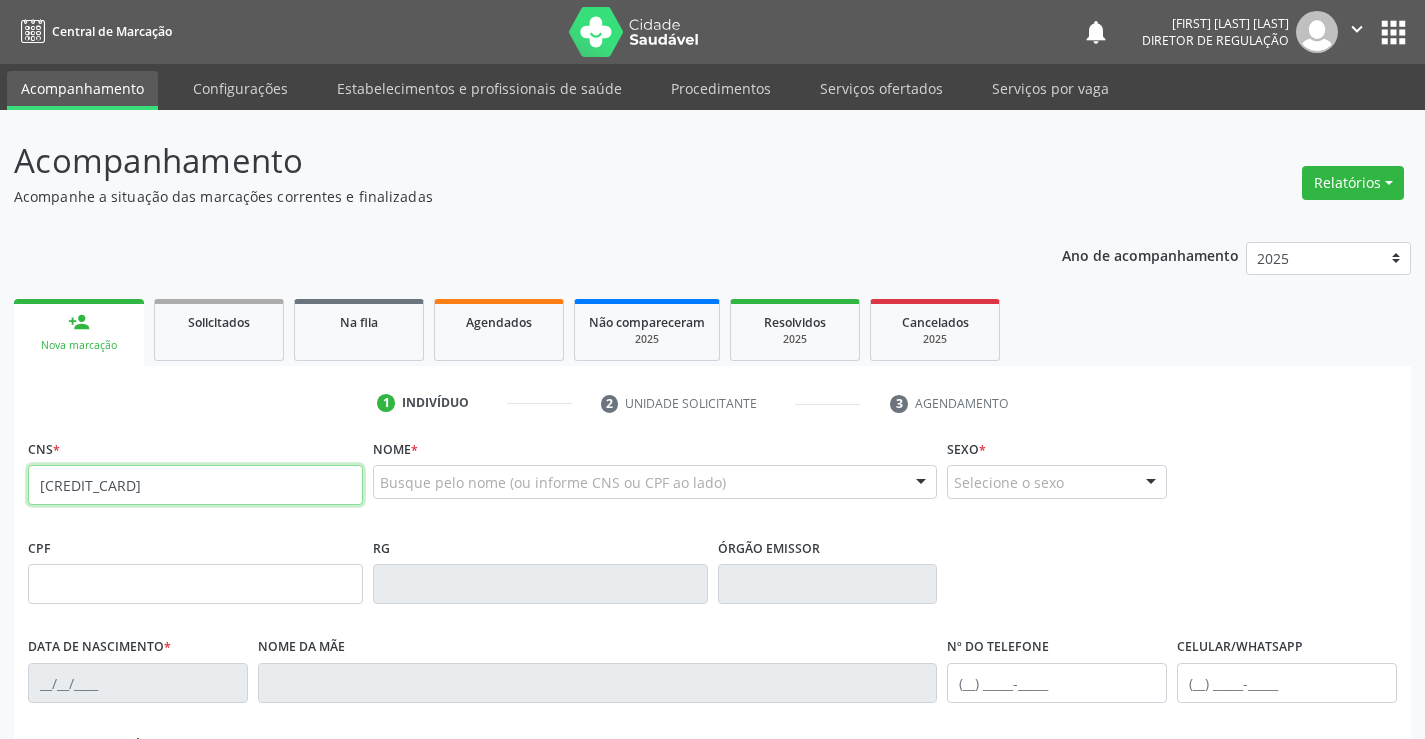 type on "[CREDIT_CARD]" 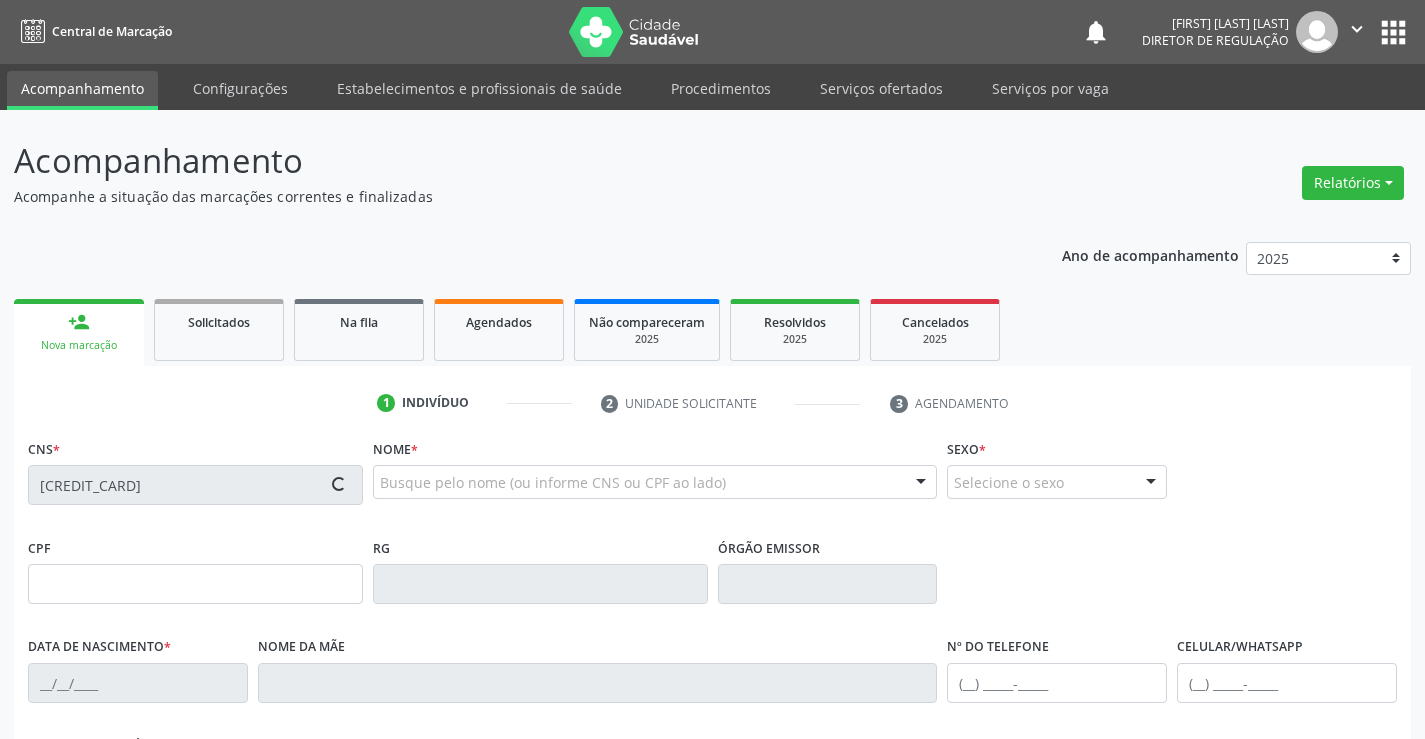 type on "[DATE]" 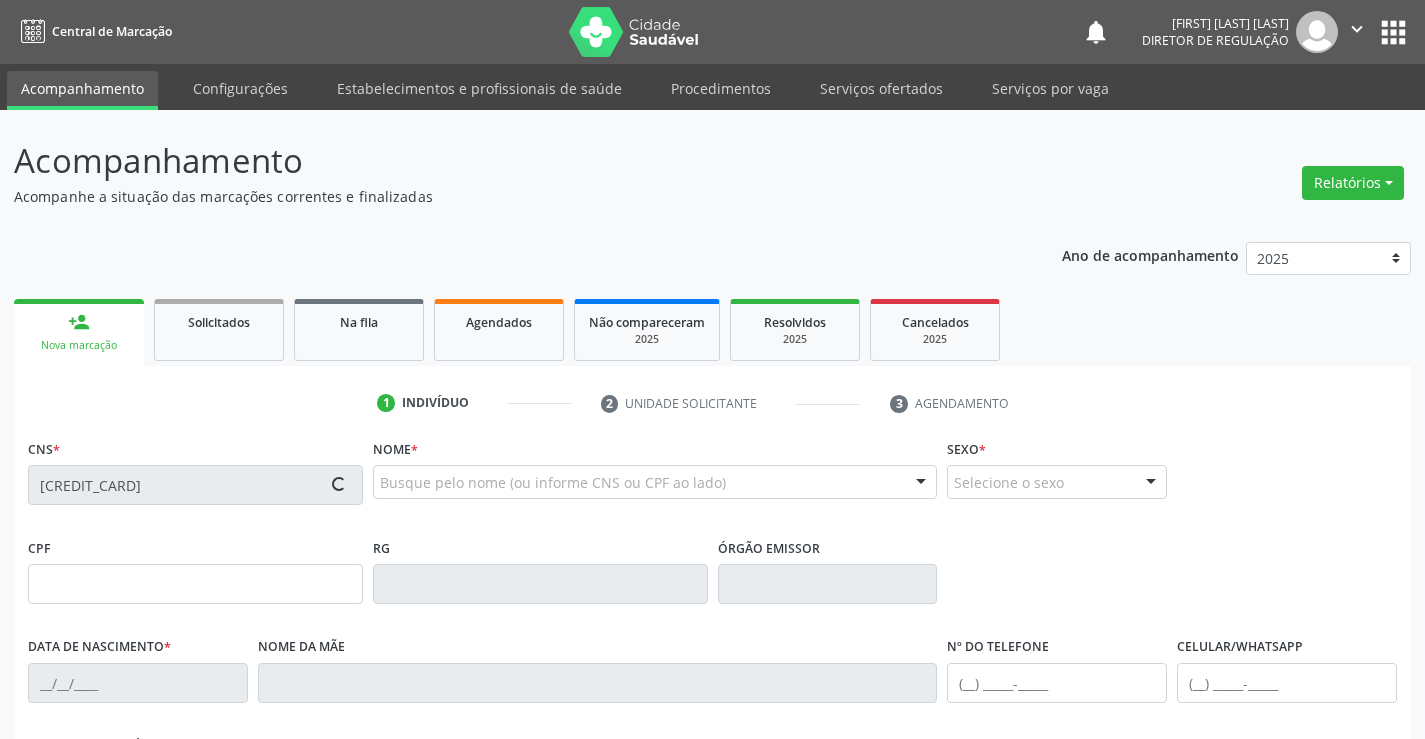 type on "S/N" 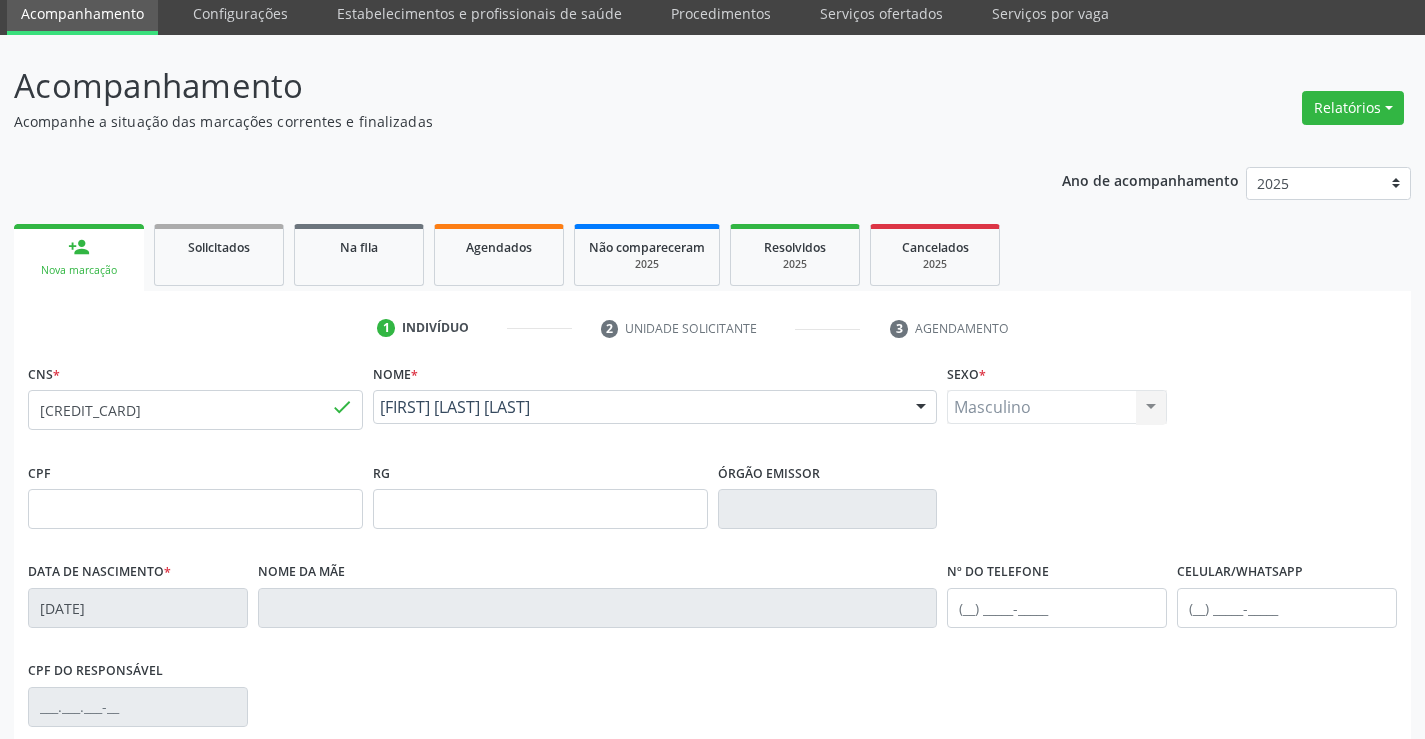 scroll, scrollTop: 300, scrollLeft: 0, axis: vertical 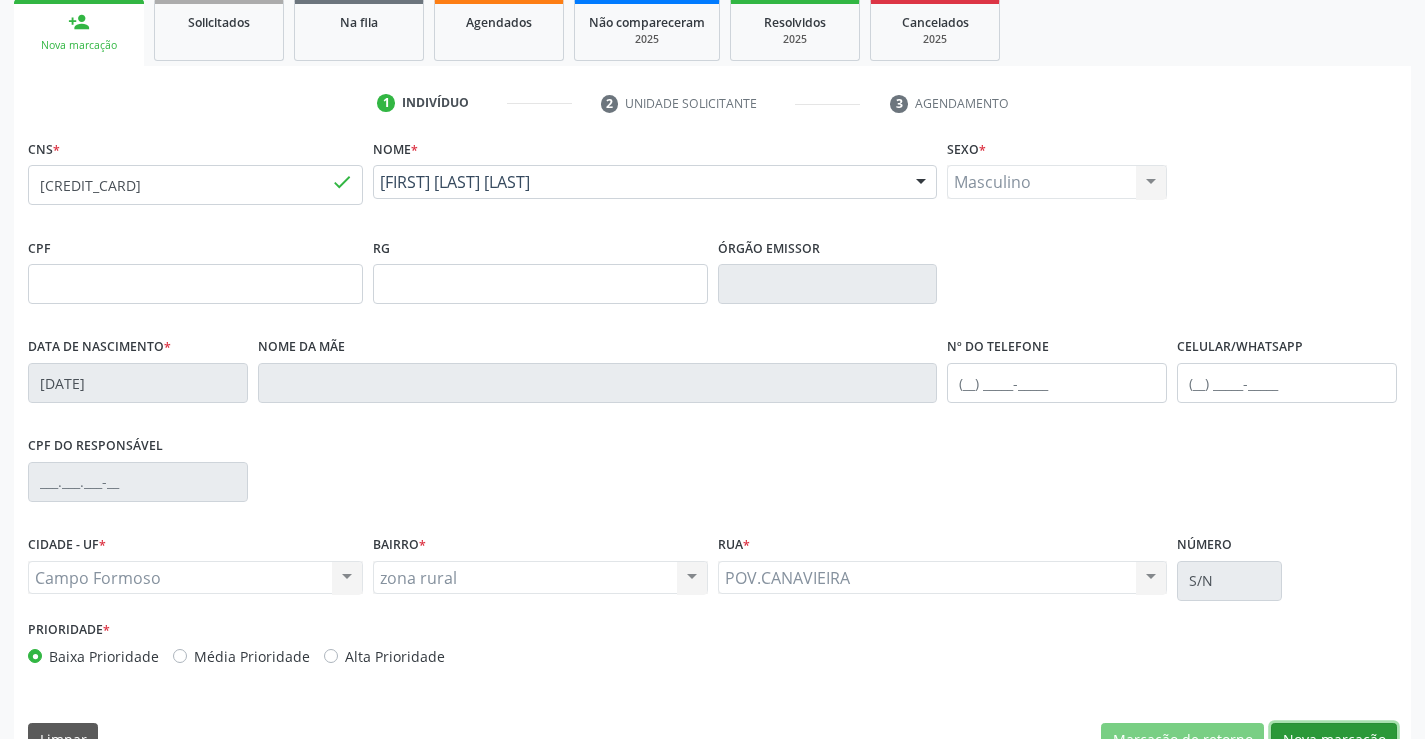 click on "Nova marcação" at bounding box center (1334, 740) 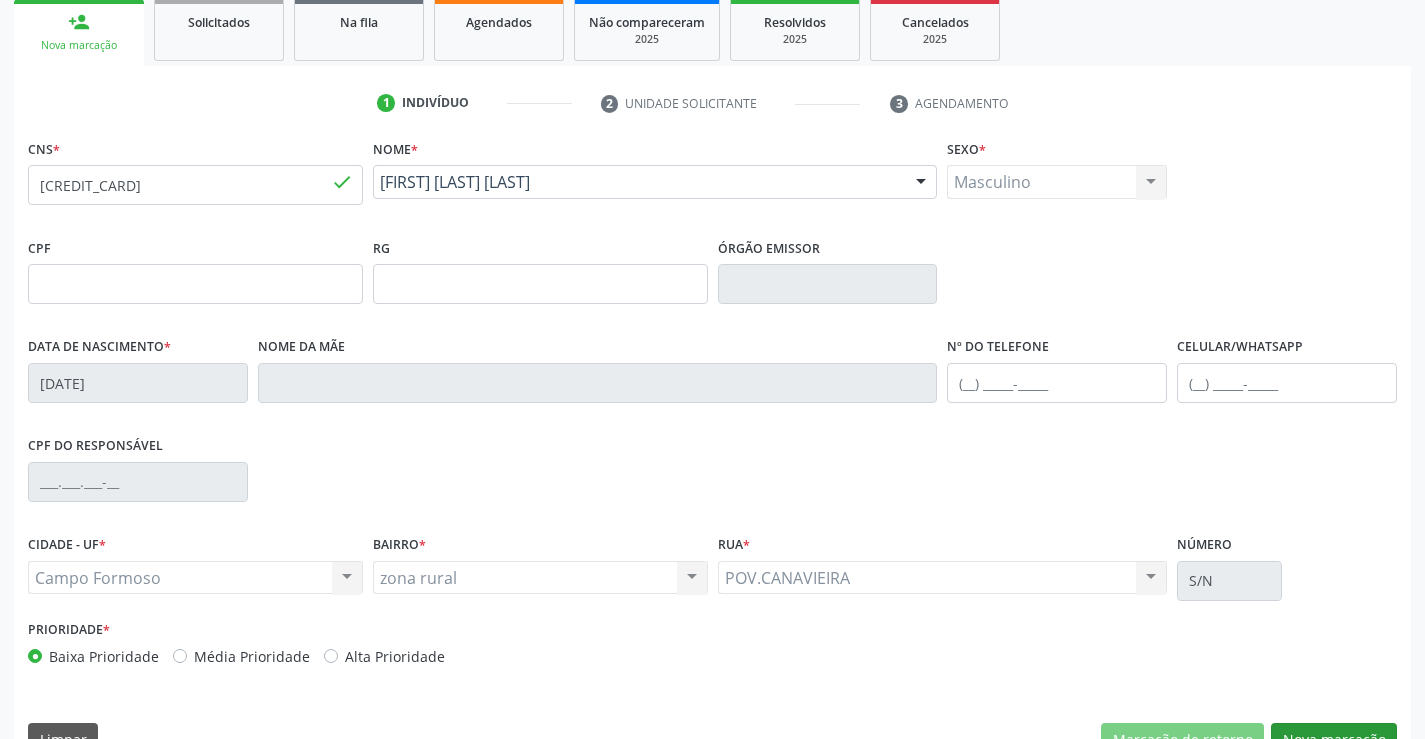 scroll, scrollTop: 167, scrollLeft: 0, axis: vertical 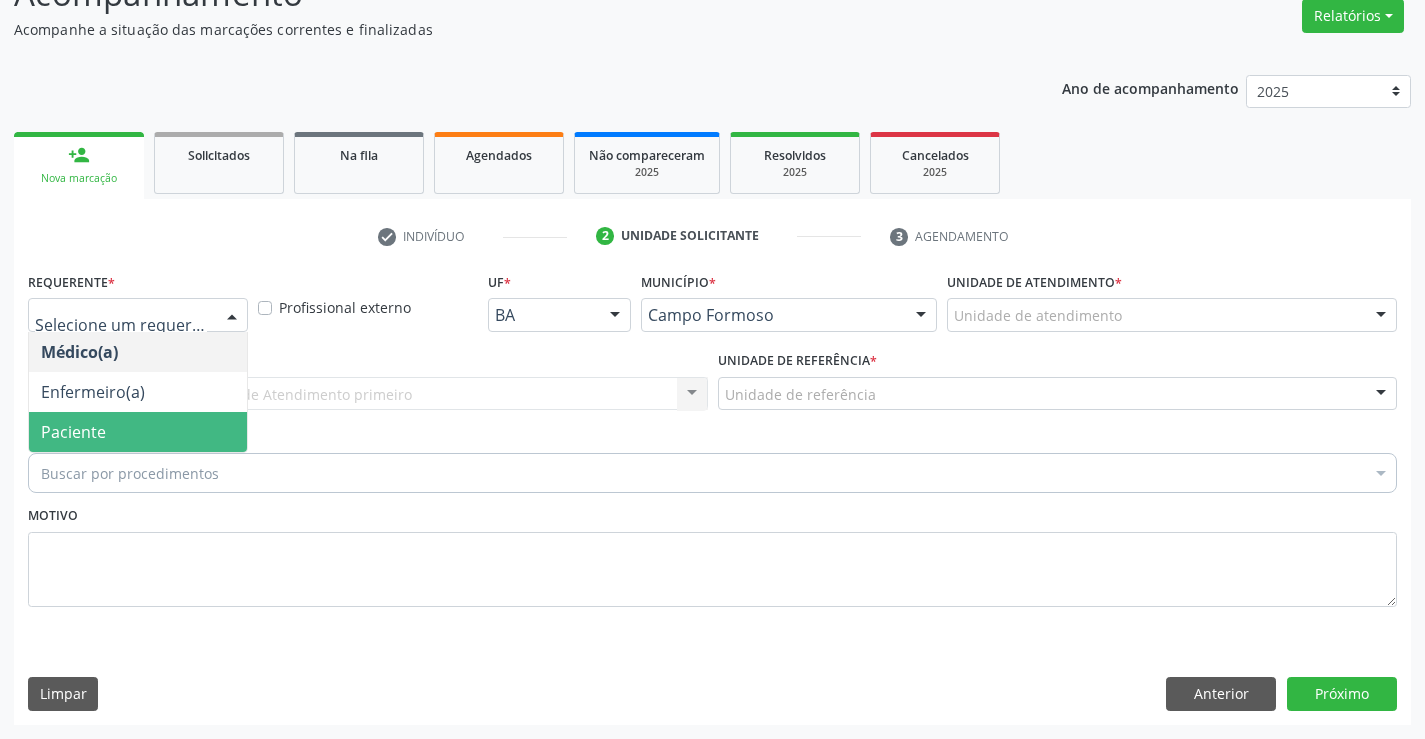 click on "Paciente" at bounding box center (138, 432) 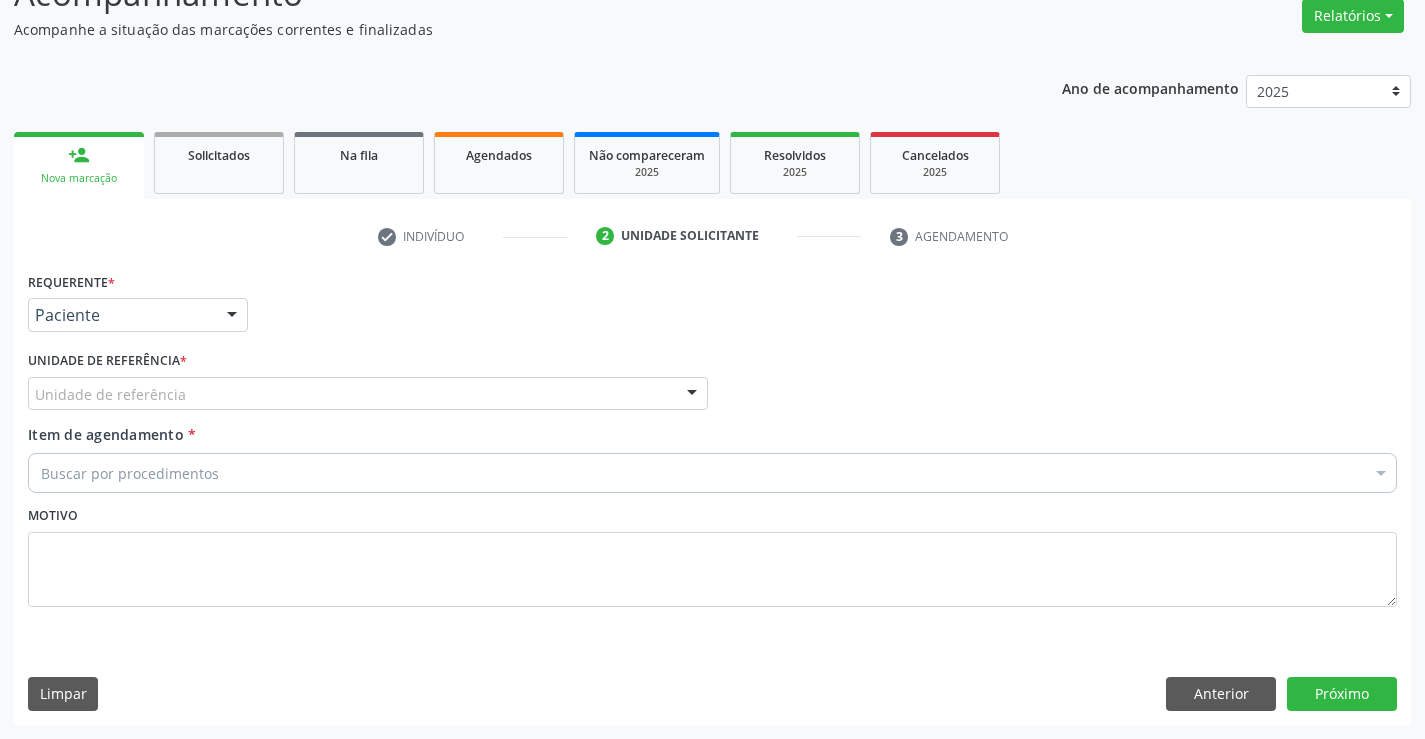 click on "Unidade de referência
*
Unidade de referência
Unidade Basica de Saude da Familia Dr Paulo Sudre   Centro de Enfrentamento Para Covid 19 de Campo Formoso   Central de Marcacao de Consultas e Exames de Campo Formoso   Vigilancia em Saude de Campo Formoso   PSF Lage dos Negros III   P S da Familia do Povoado de Caraibas   Unidade Basica de Saude da Familia Maninho Ferreira   P S de Curral da Ponta Psf Oseas Manoel da Silva   Farmacia Basica   Unidade Basica de Saude da Familia de Brejao da Caatinga   P S da Familia do Povoado de Pocos   P S da Familia do Povoado de Tiquara   P S da Familia do Povoado de Sao Tome   P S de Lages dos Negros   P S da Familia do Povoado de Tuiutiba   P S de Curral Velho   Centro de Saude Mutirao   Caps Centro de Atencao Psicossocial   Unidade Odontologica Movel   Unidade Basica de Saude da Familia Limoeiro   Unidade Basica de Saude da Familia Izabel Godinho de Freitas   Unidade Basica de Saude da Familia de Olho Dagua das Pombas" at bounding box center (368, 385) 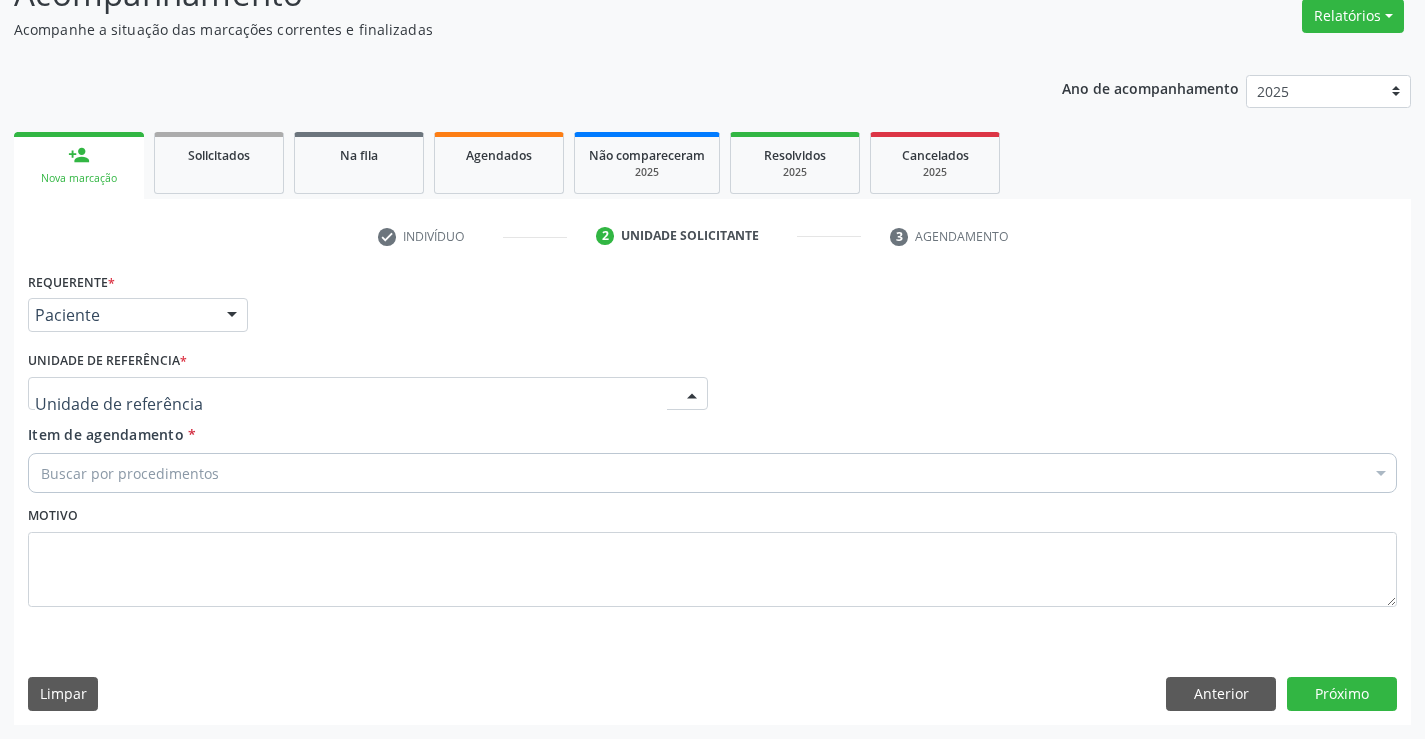 click at bounding box center (368, 394) 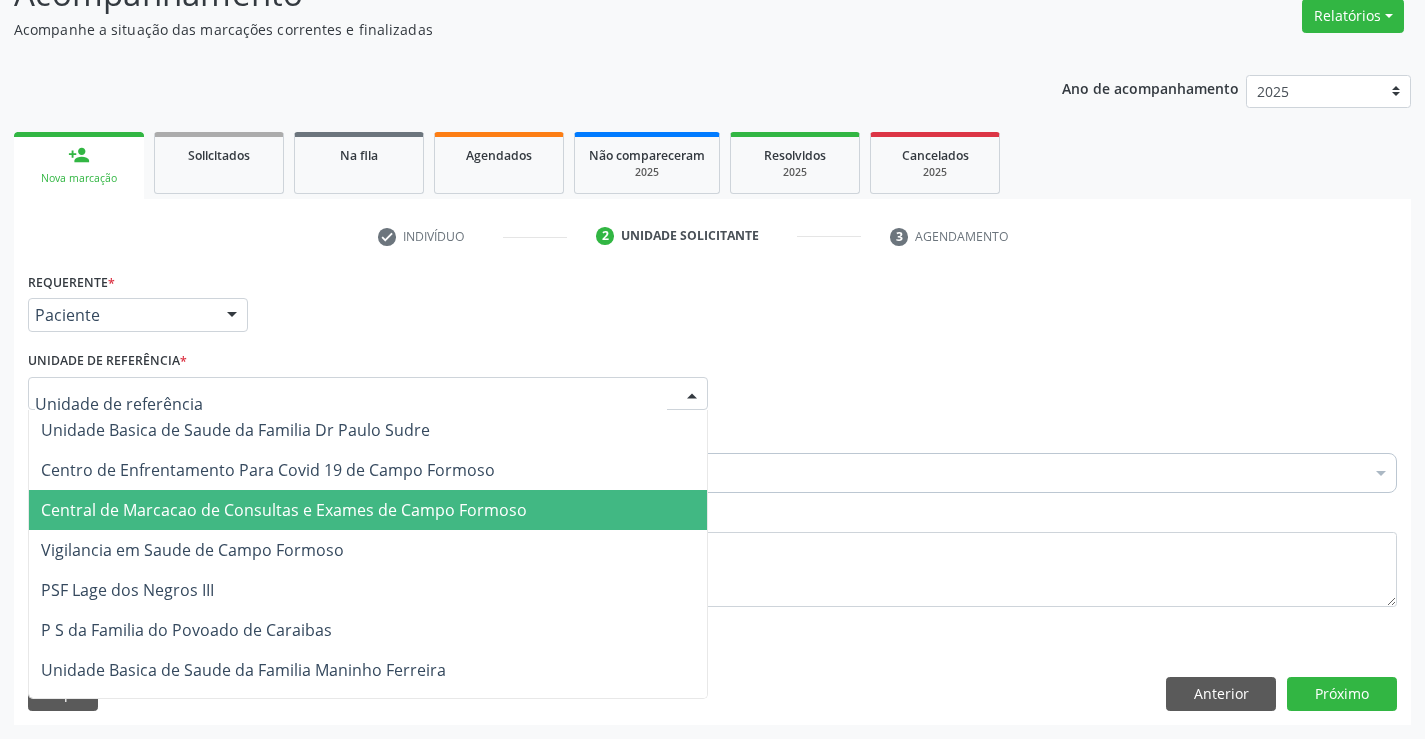 click on "Central de Marcacao de Consultas e Exames de Campo Formoso" at bounding box center (284, 510) 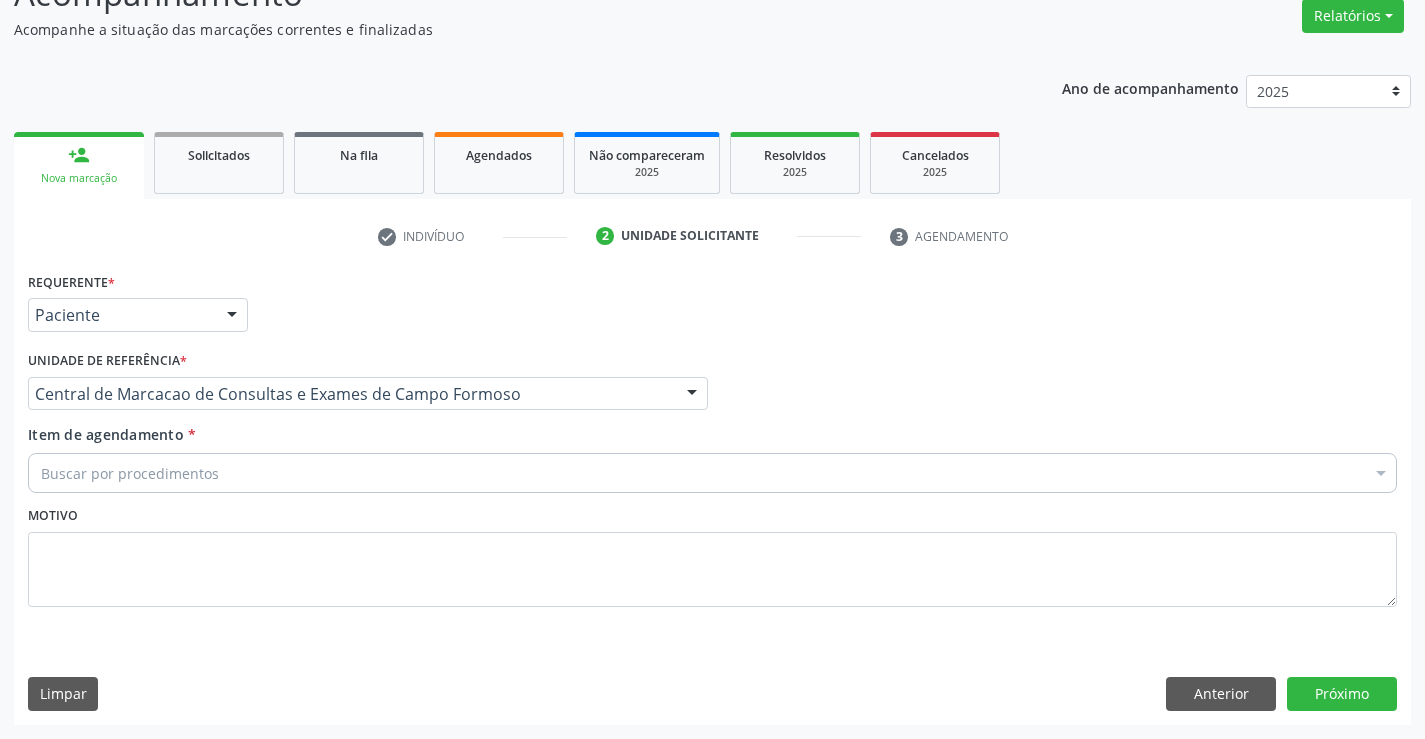 click on "Buscar por procedimentos" at bounding box center (712, 473) 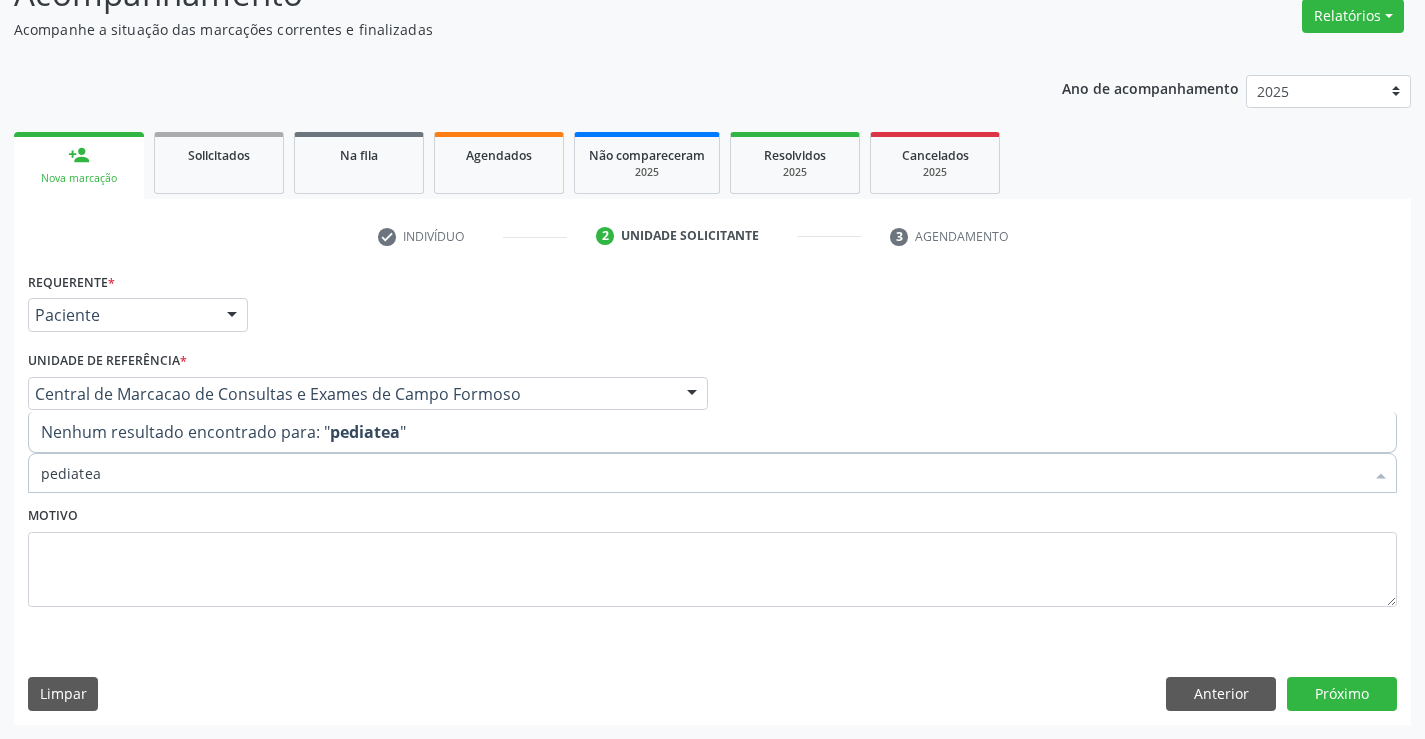 click on "pediatea" at bounding box center (702, 473) 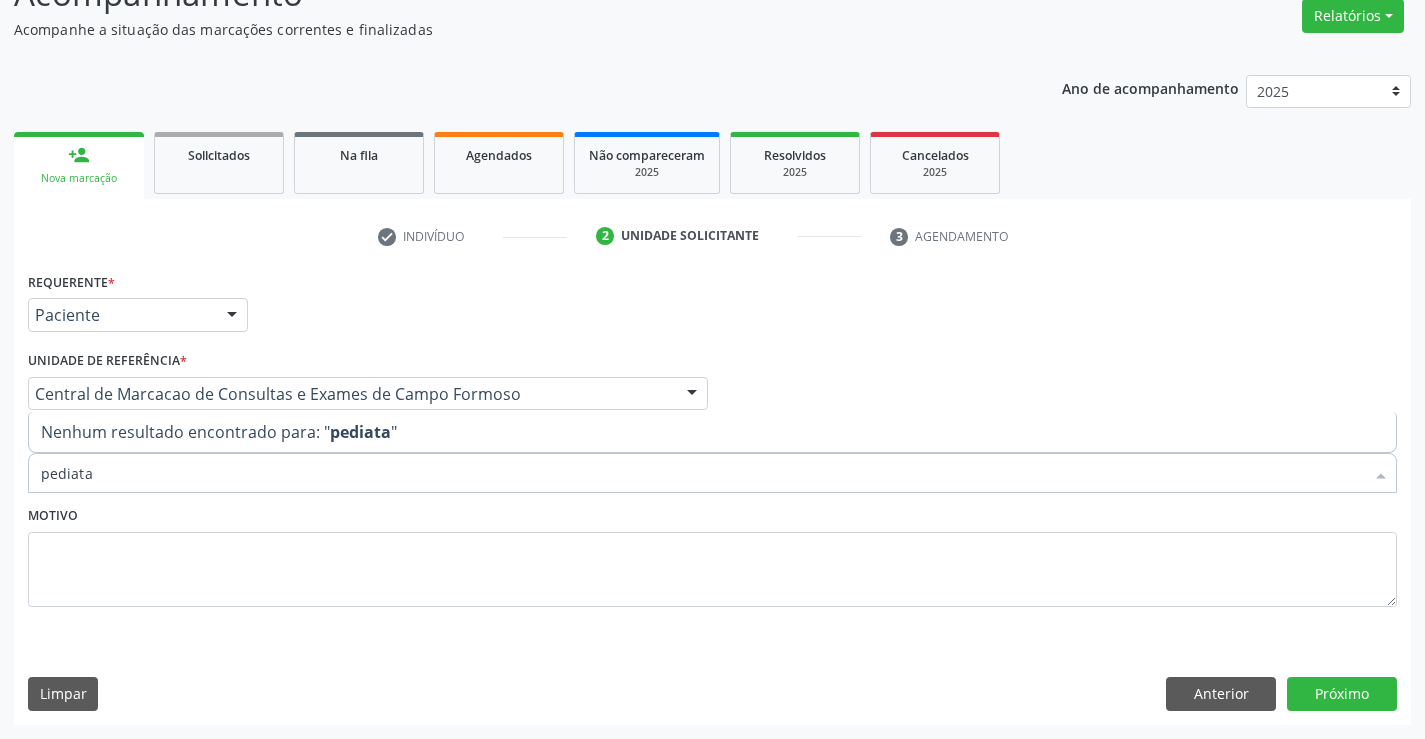 type on "pediatra" 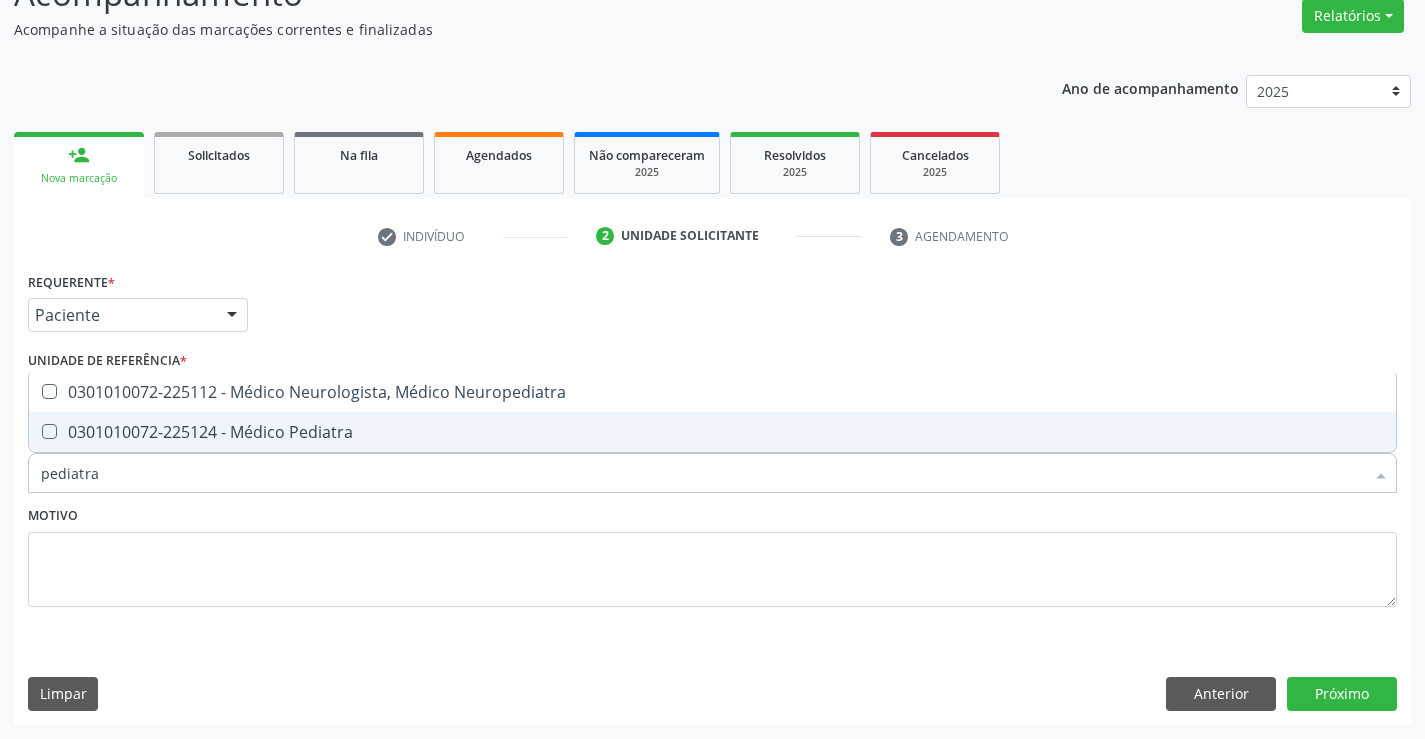 click on "0301010072-225124 - Médico Pediatra" at bounding box center (712, 432) 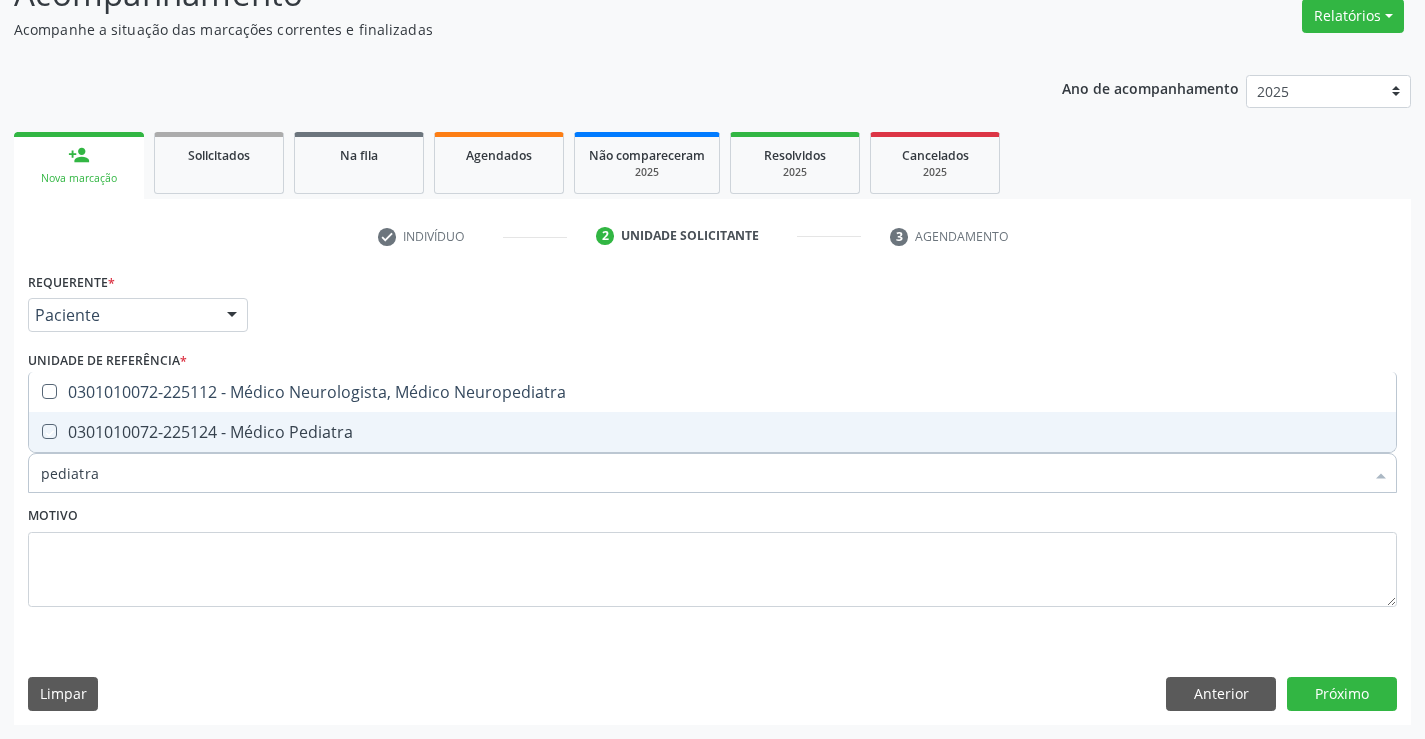 checkbox on "true" 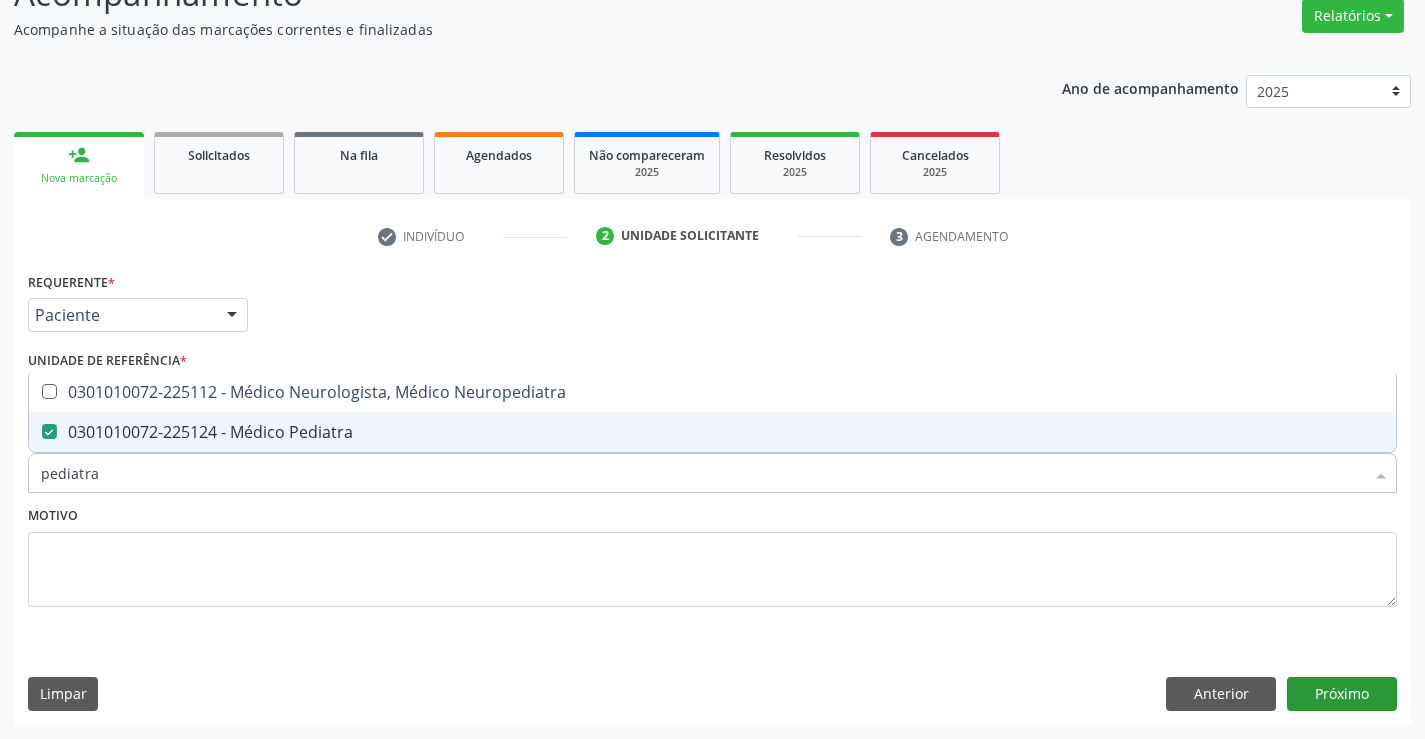 click on "Requerente
*
Paciente         Médico(a)   Enfermeiro(a)   Paciente
Nenhum resultado encontrado para: "   "
Não há nenhuma opção para ser exibida.
UF
BA         BA
Nenhum resultado encontrado para: "   "
Não há nenhuma opção para ser exibida.
Município
Campo Formoso         Campo Formoso
Nenhum resultado encontrado para: "   "
Não há nenhuma opção para ser exibida.
Médico Solicitante
Por favor, selecione a Unidade de Atendimento primeiro
Nenhum resultado encontrado para: "   "
Não há nenhuma opção para ser exibida.
Unidade de referência
*
Central de Marcacao de Consultas e Exames de Campo Formoso         Unidade Basica de Saude da Familia Dr Paulo Sudre   Centro de Enfrentamento Para Covid 19 de Campo Formoso" at bounding box center [712, 495] 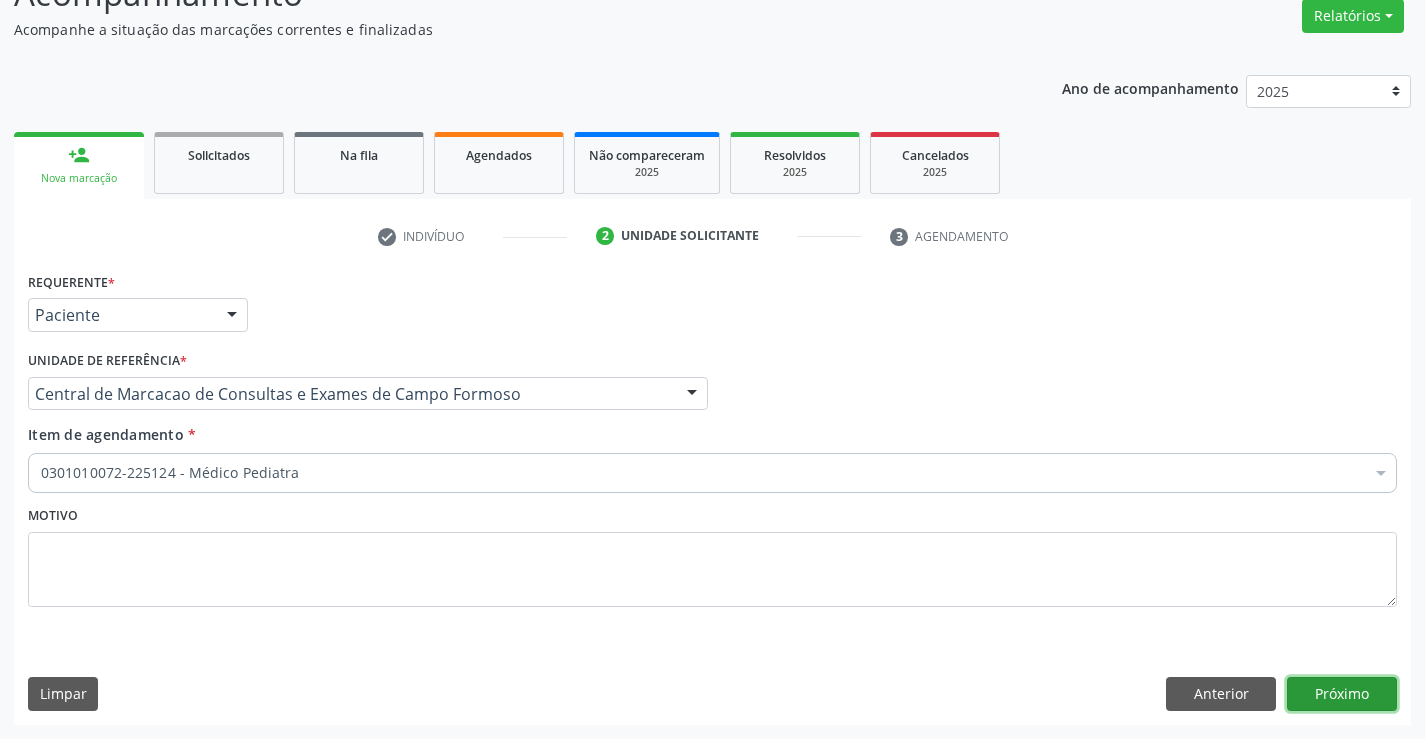 click on "Próximo" at bounding box center [1342, 694] 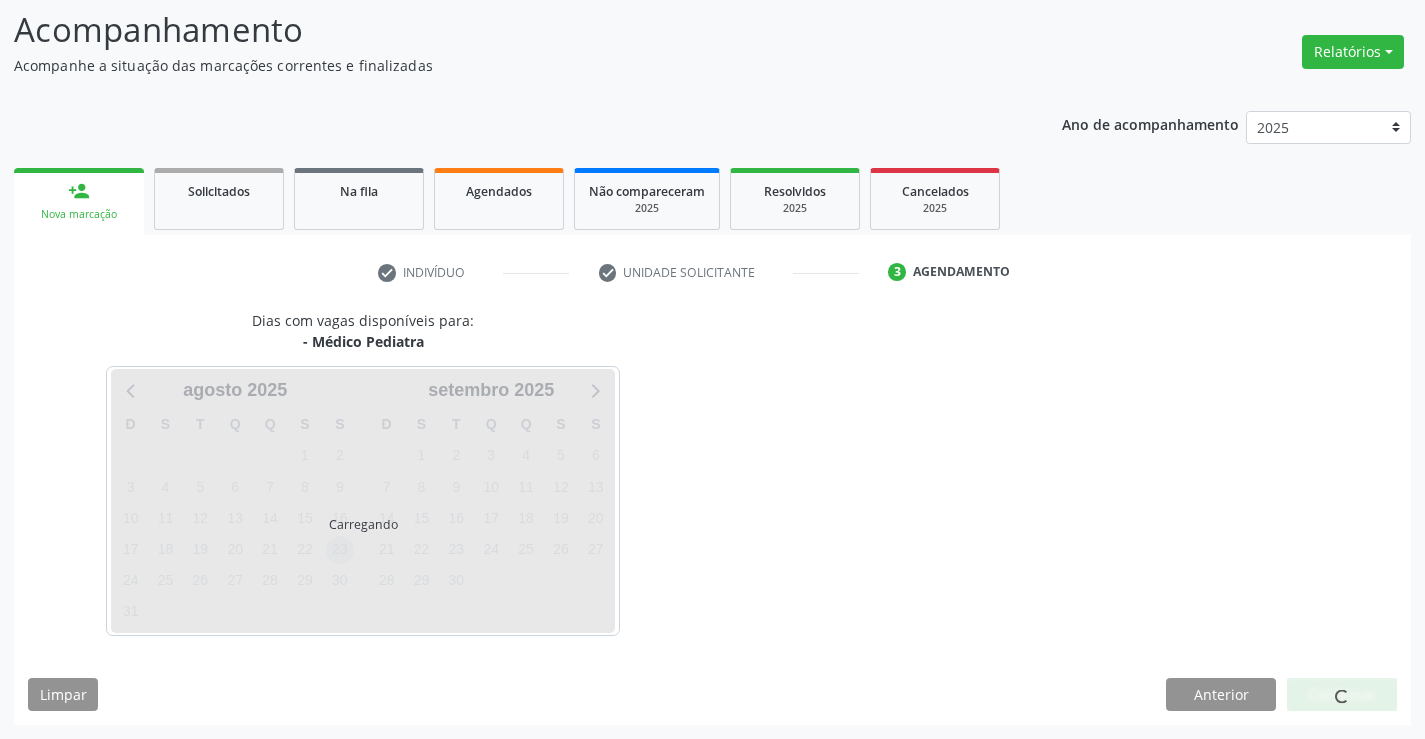 scroll, scrollTop: 131, scrollLeft: 0, axis: vertical 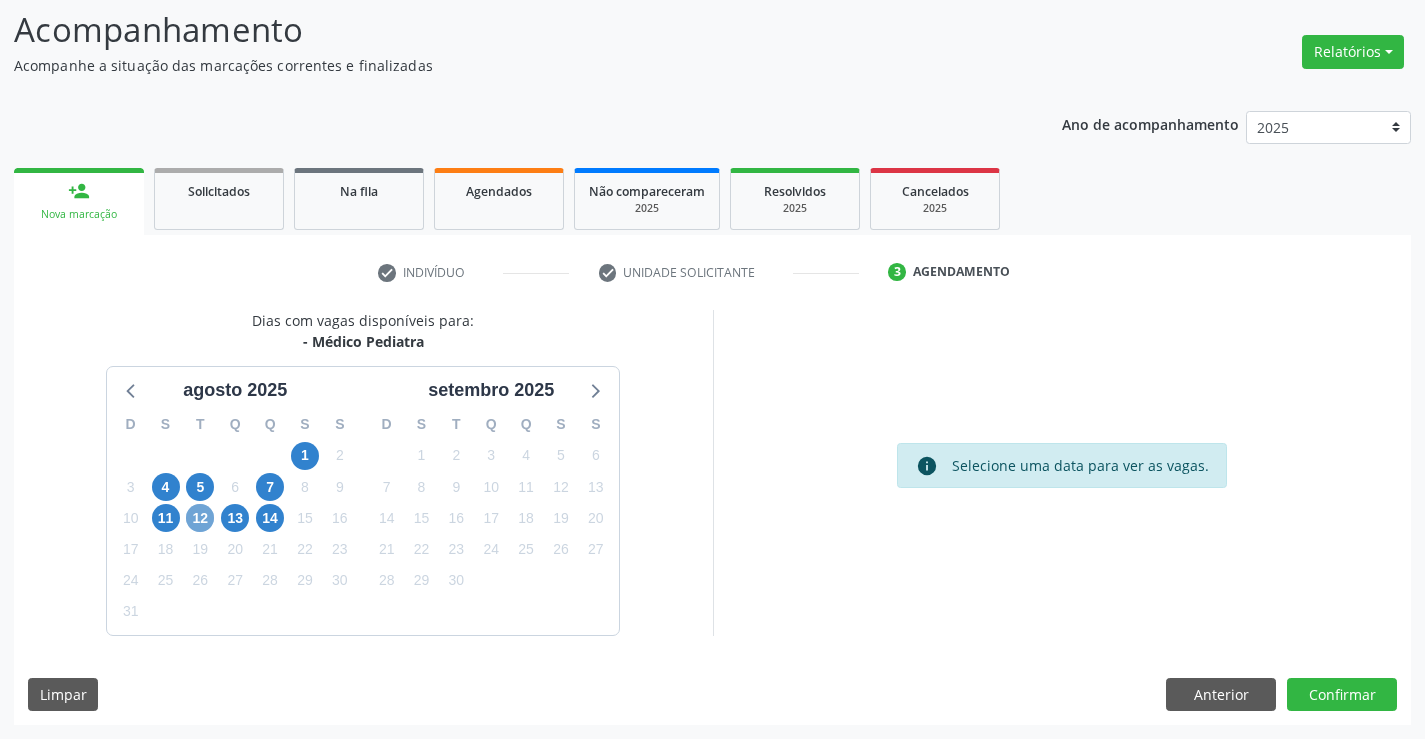 click on "12" at bounding box center [200, 518] 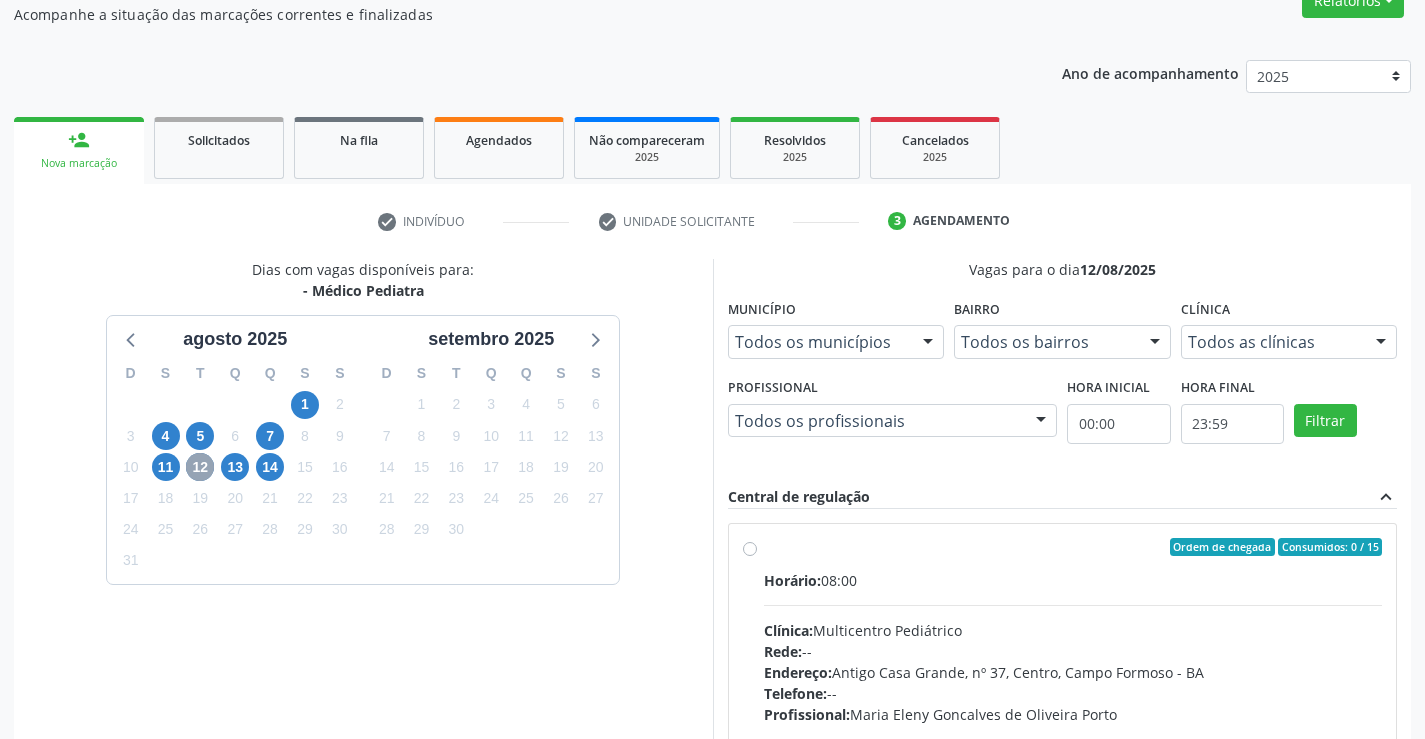 scroll, scrollTop: 231, scrollLeft: 0, axis: vertical 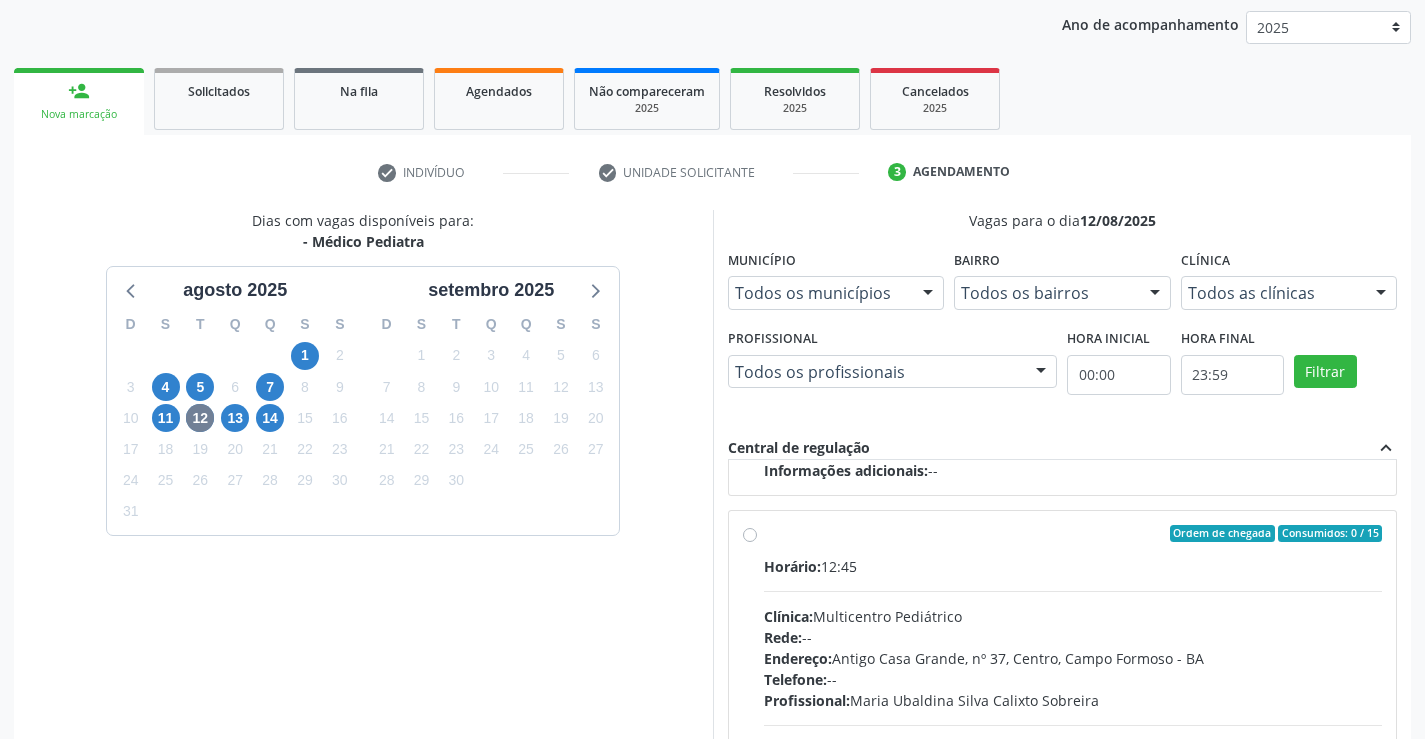 click on "Horário:   12:45
Clínica:  Multicentro Pediátrico
Rede:
--
Endereço:   Antigo Casa Grande, nº 37, Centro, Campo Formoso - BA
Telefone:   --
Profissional:
Maria Ubaldina Silva Calixto Sobreira
Informações adicionais sobre o atendimento
Idade de atendimento:
de 0 a 11 anos
Gênero(s) atendido(s):
Masculino e Feminino
Informações adicionais:
--" at bounding box center (1073, 693) 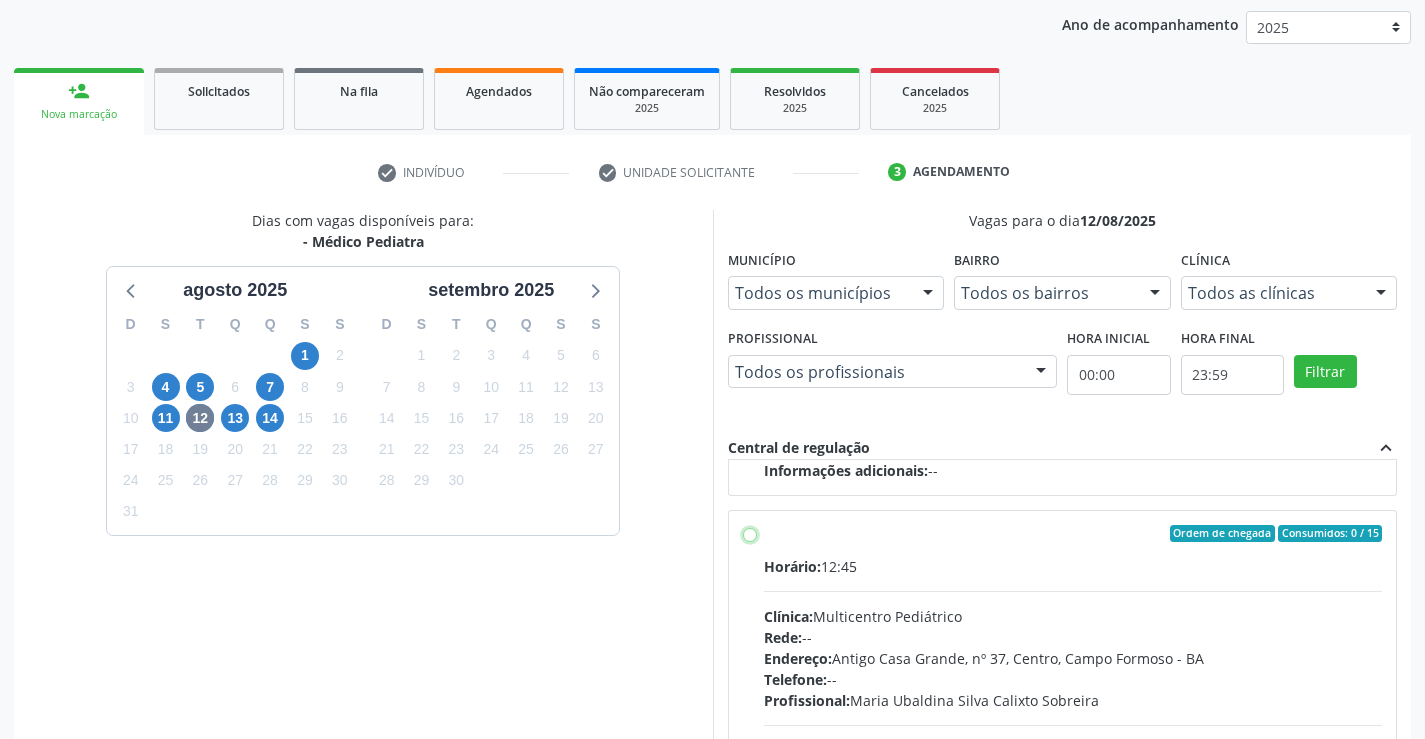 click on "Ordem de chegada
Consumidos: 0 / 15
Horário:   12:45
Clínica:  Multicentro Pediátrico
Rede:
--
Endereço:   Antigo Casa Grande, nº 37, Centro, Campo Formoso - BA
Telefone:   --
Profissional:
Maria Ubaldina Silva Calixto Sobreira
Informações adicionais sobre o atendimento
Idade de atendimento:
de 0 a 11 anos
Gênero(s) atendido(s):
Masculino e Feminino
Informações adicionais:
--" at bounding box center [750, 534] 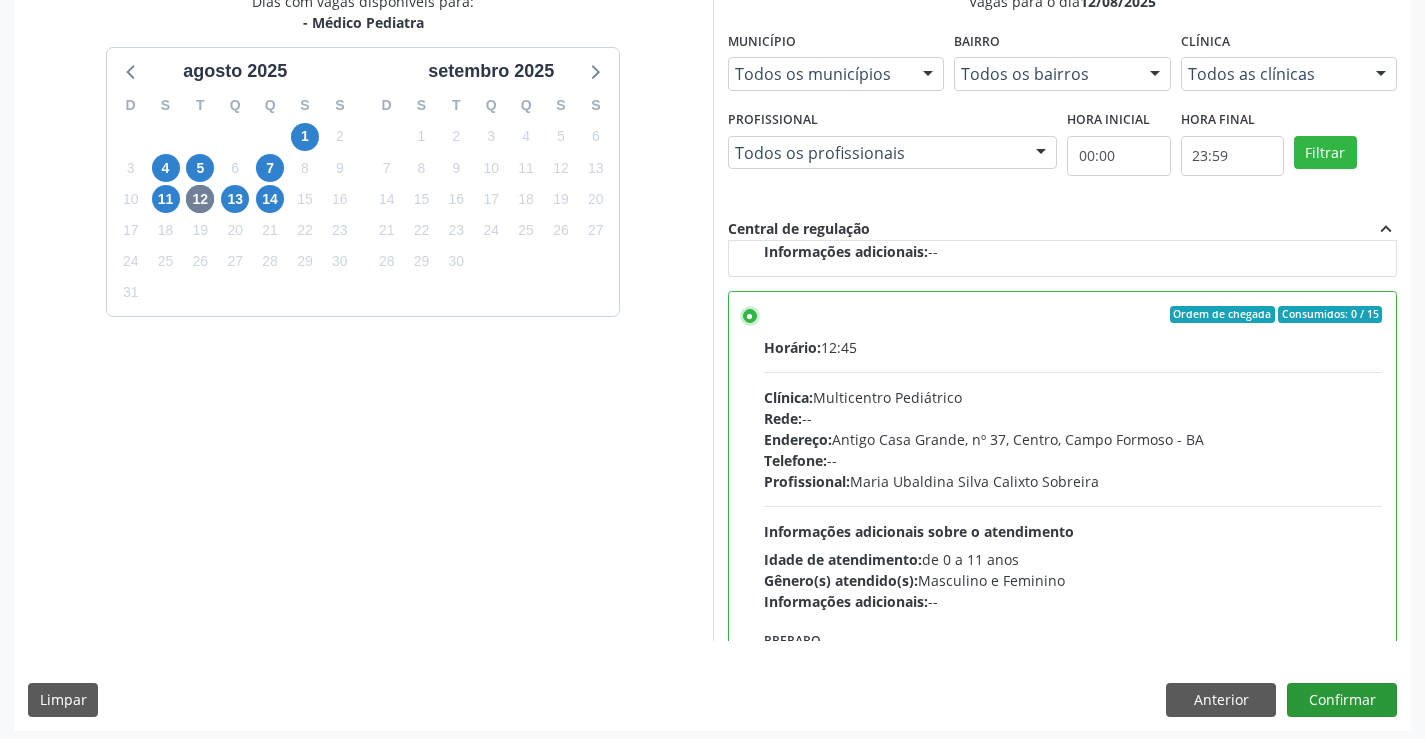 scroll, scrollTop: 456, scrollLeft: 0, axis: vertical 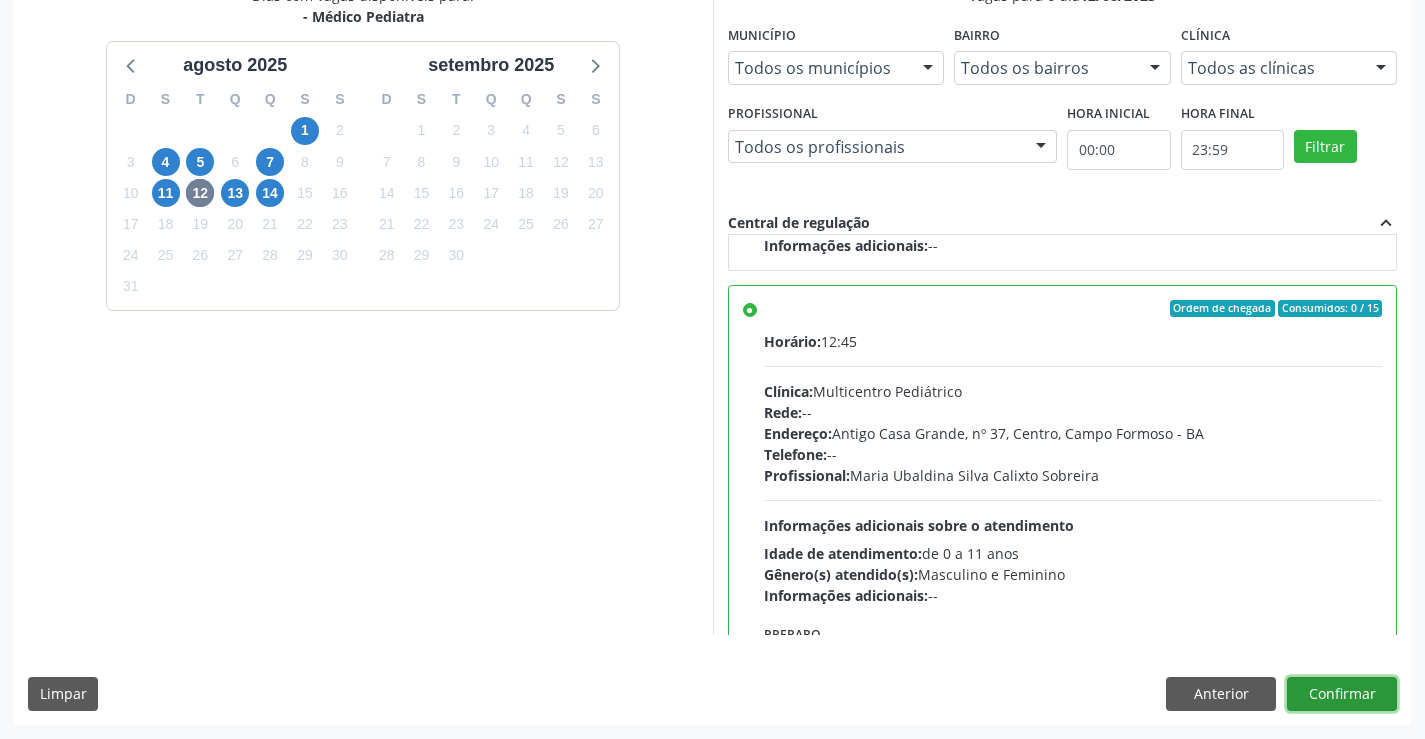click on "Confirmar" at bounding box center [1342, 694] 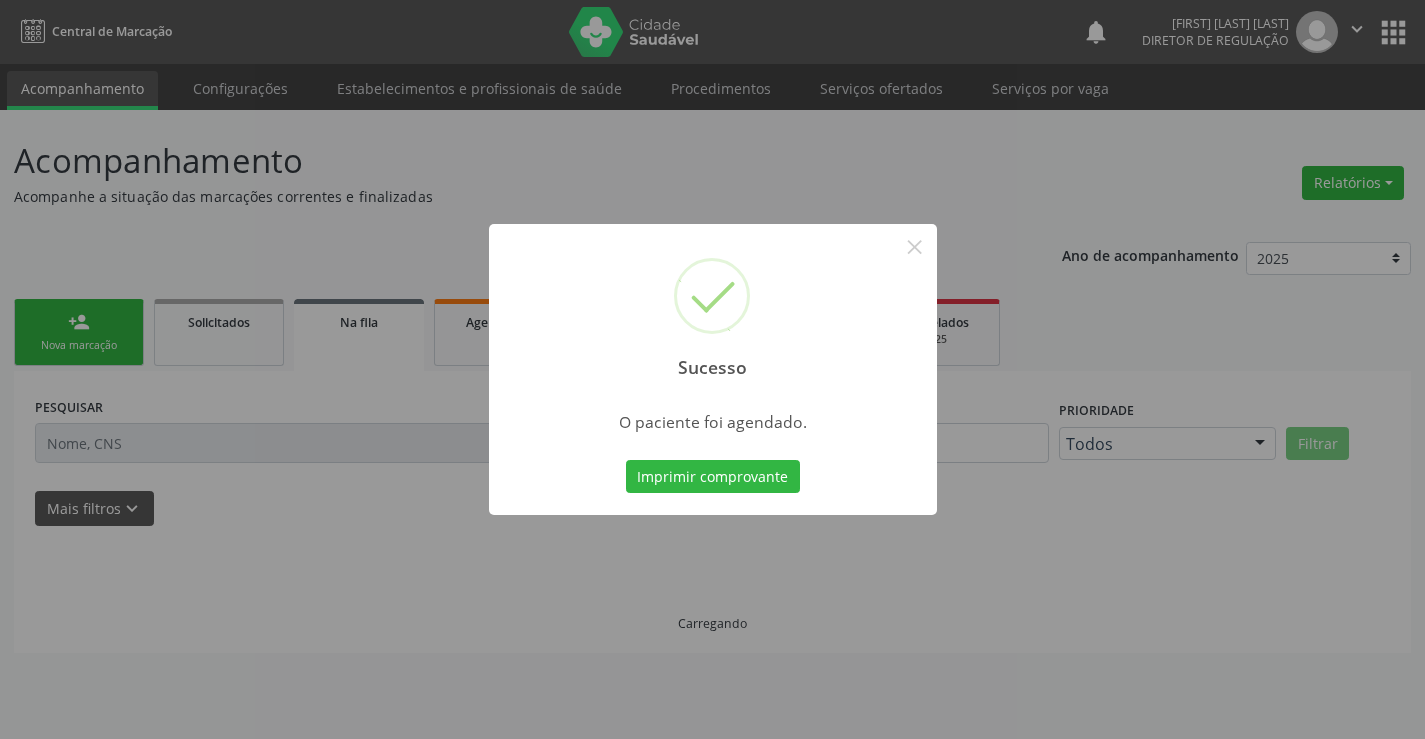 scroll, scrollTop: 0, scrollLeft: 0, axis: both 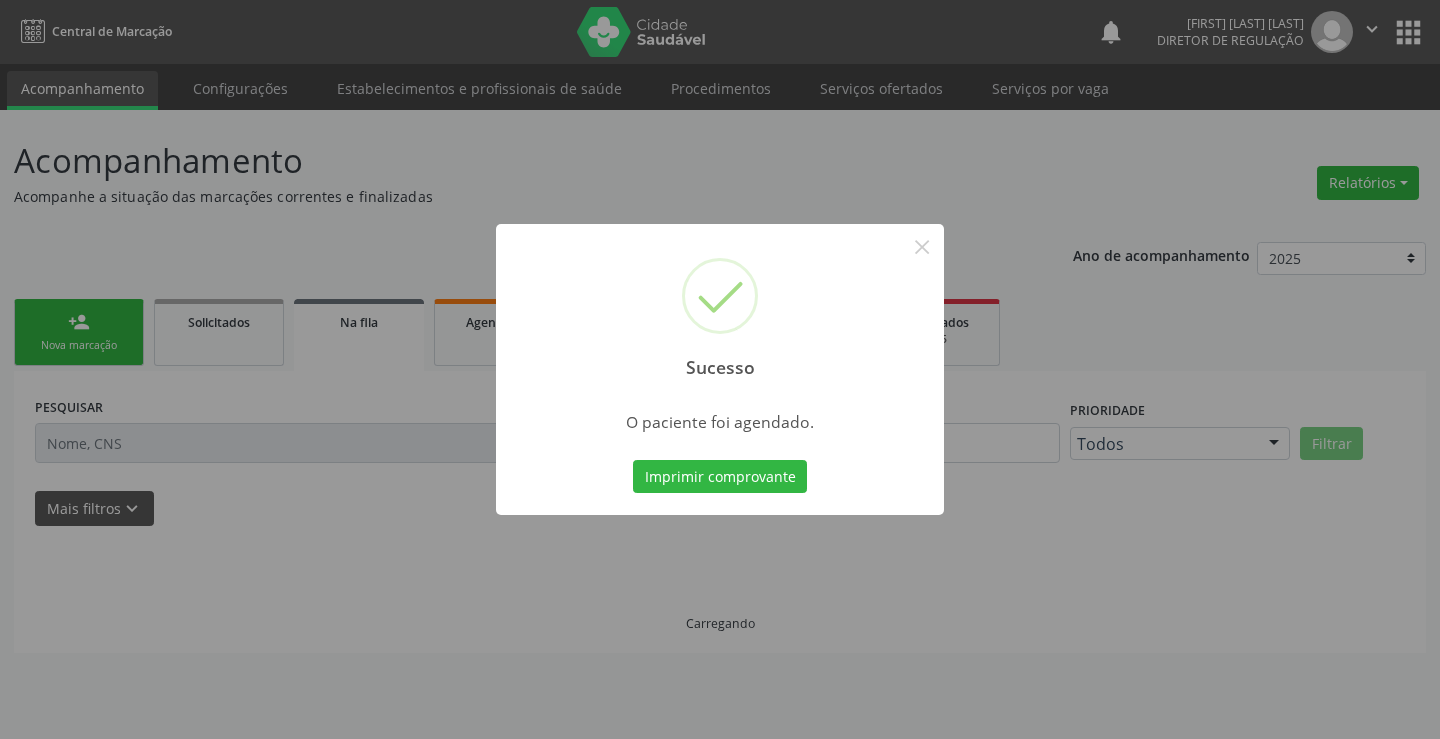 type 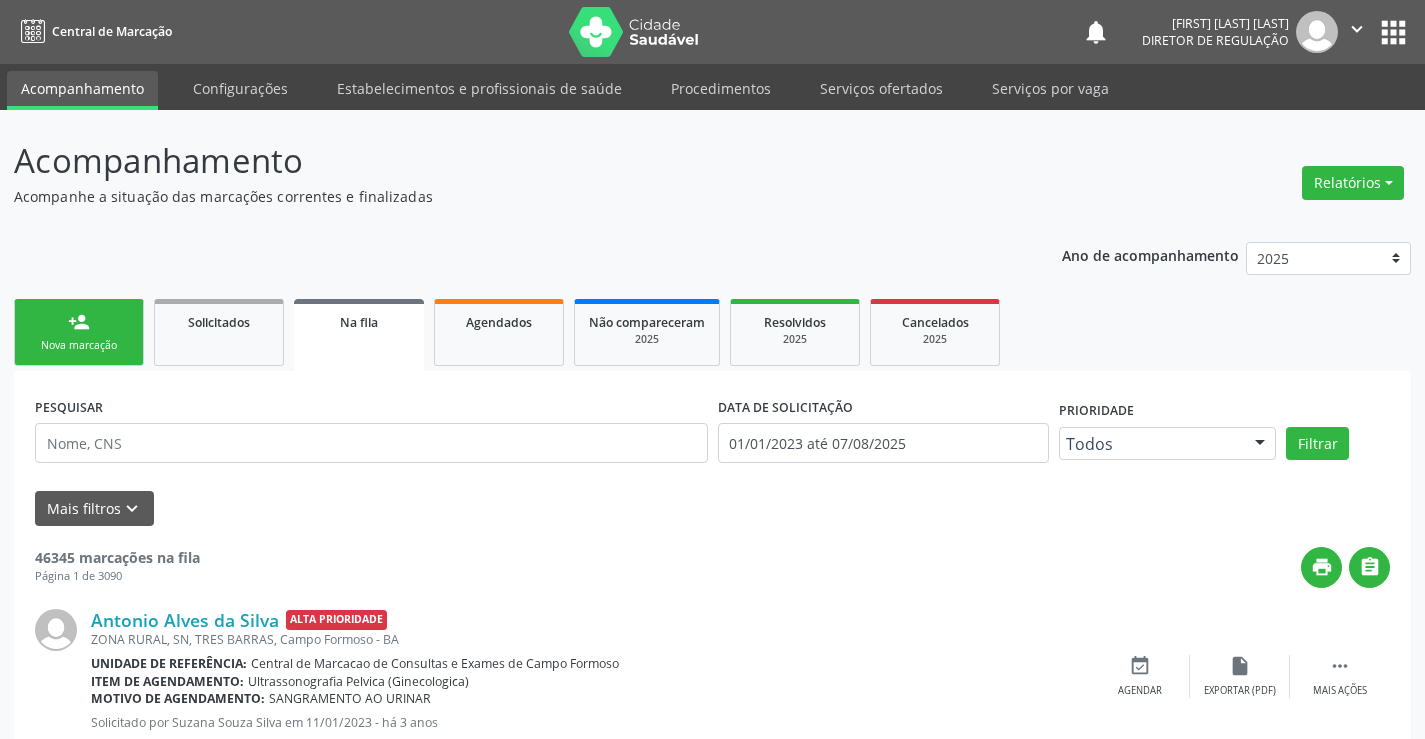 click on "person_add
Nova marcação" at bounding box center [79, 332] 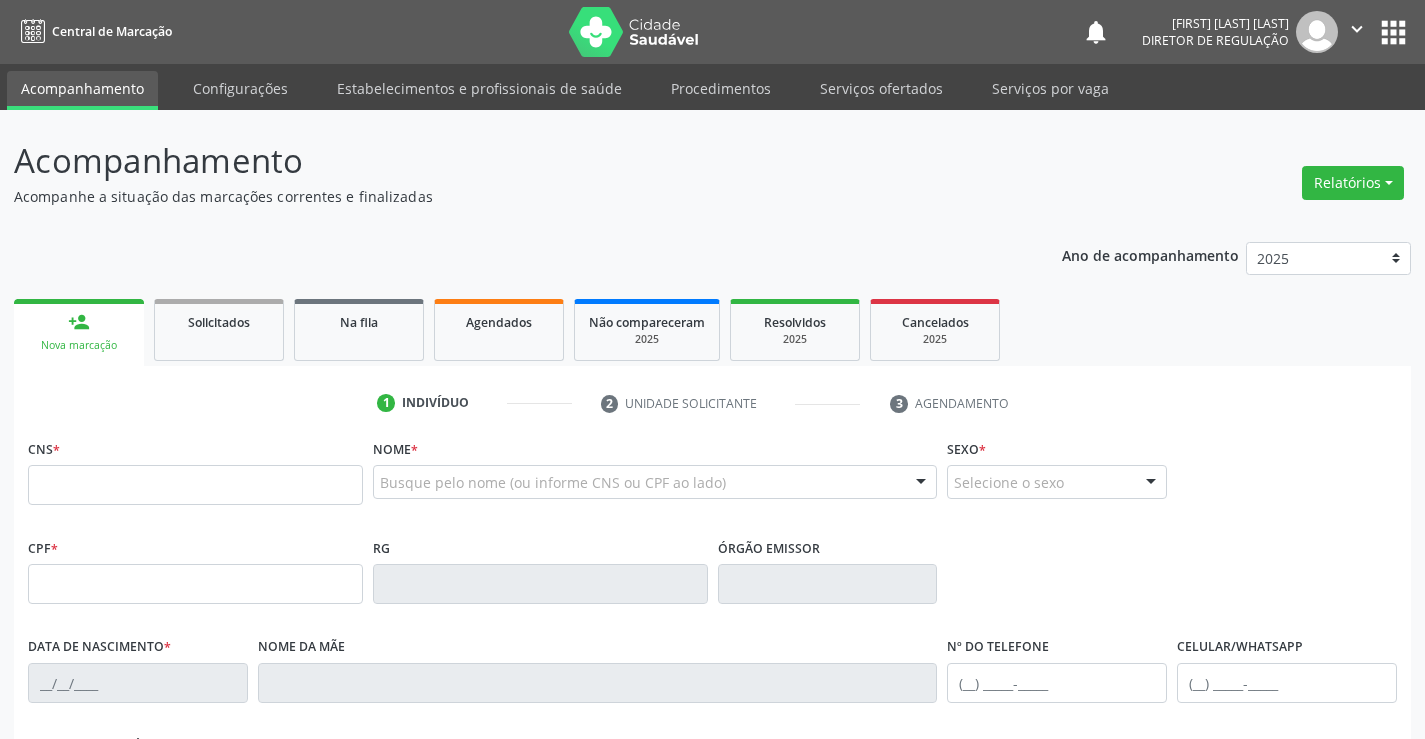 click on "CNS
*" at bounding box center [195, 469] 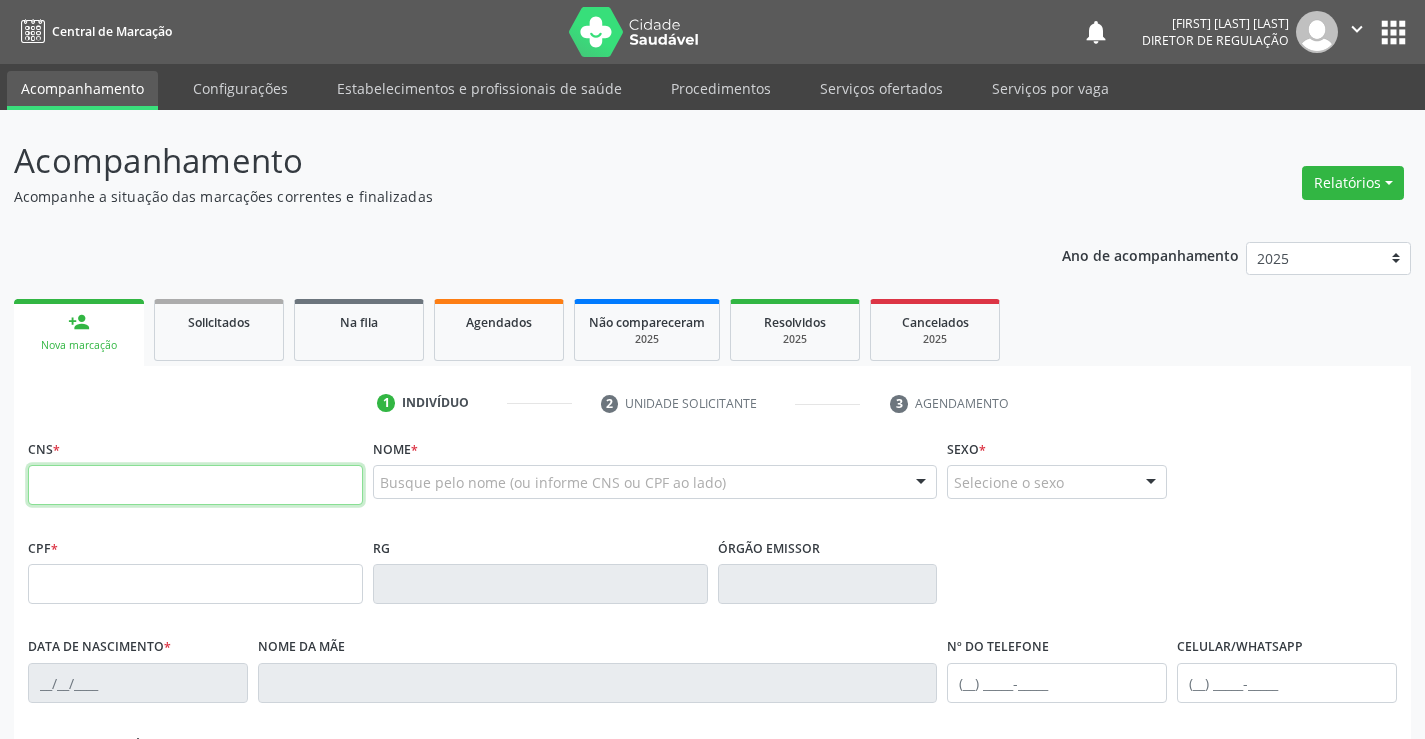 click at bounding box center (195, 485) 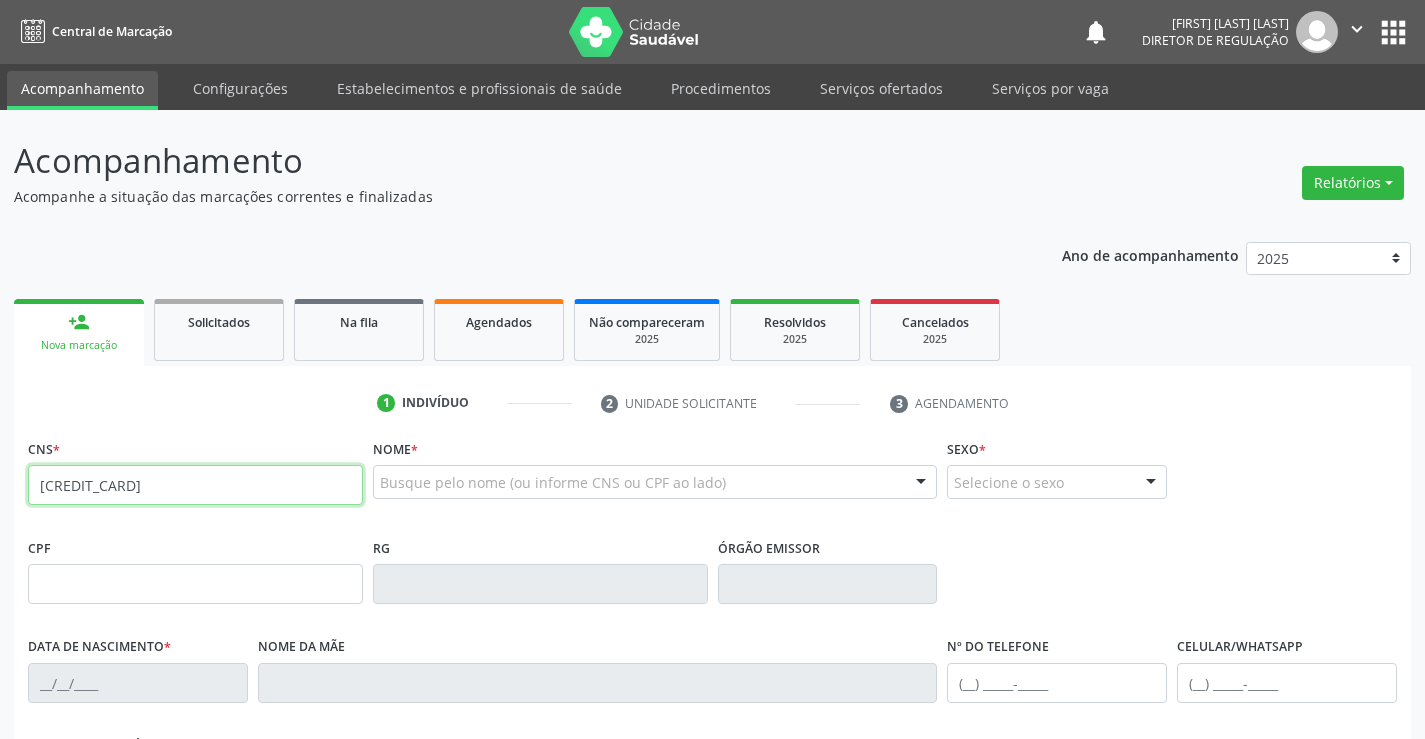 type on "705 0058 9957 0453" 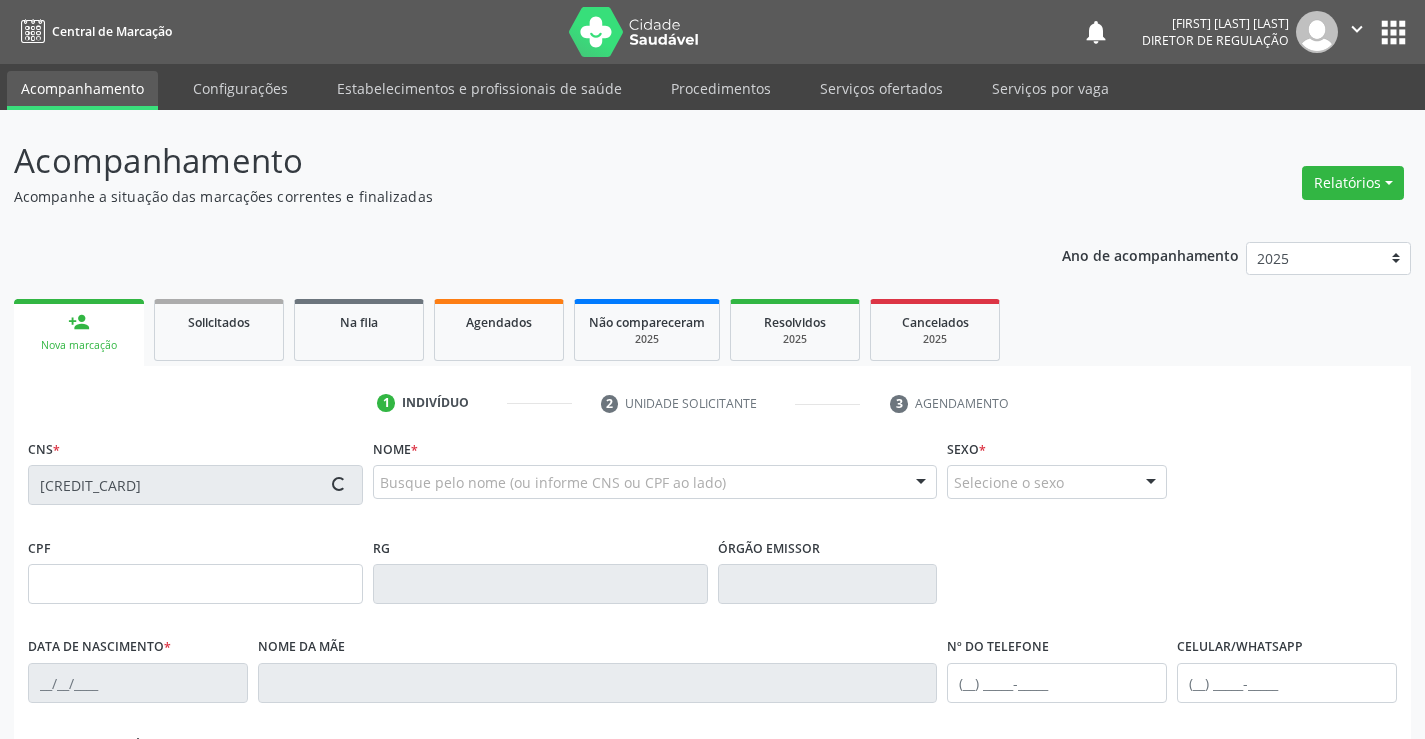 type on "04591613" 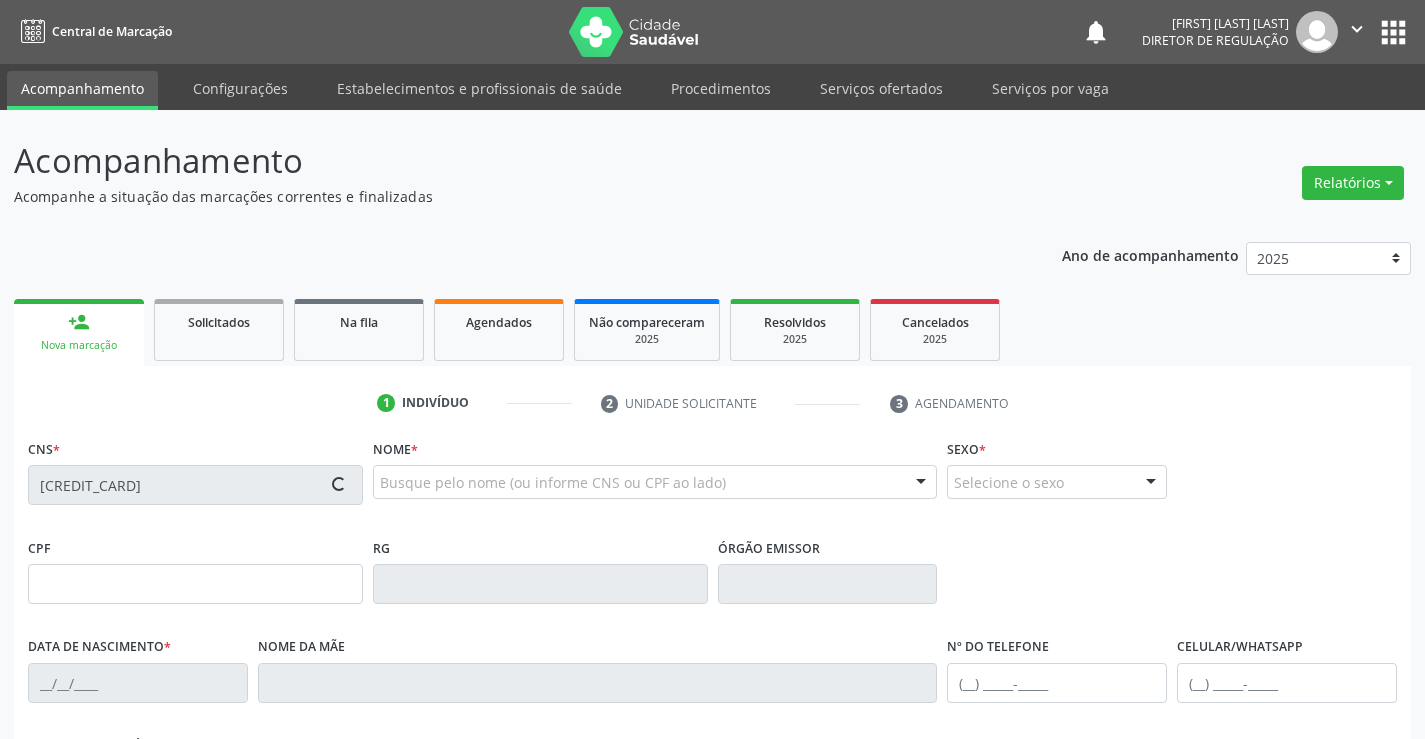 type on "20/06/1949" 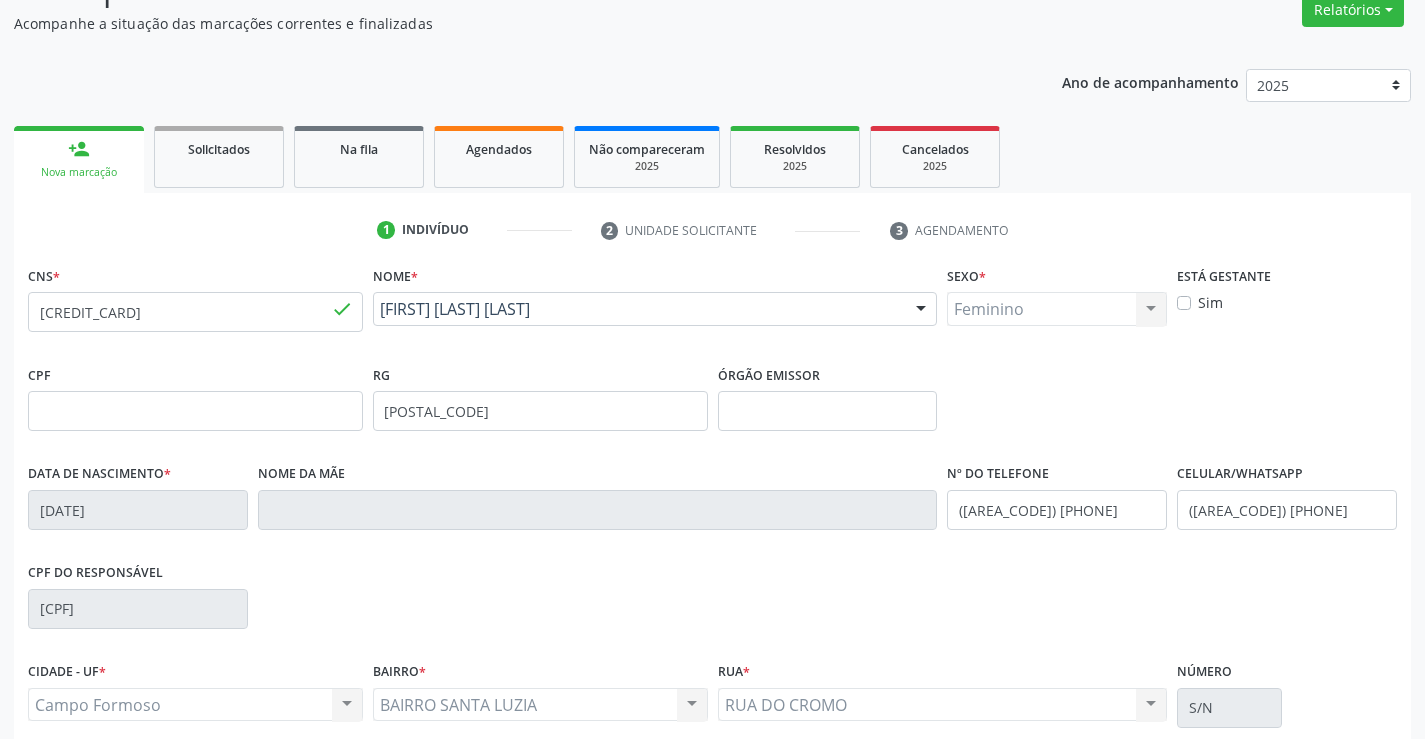 scroll, scrollTop: 345, scrollLeft: 0, axis: vertical 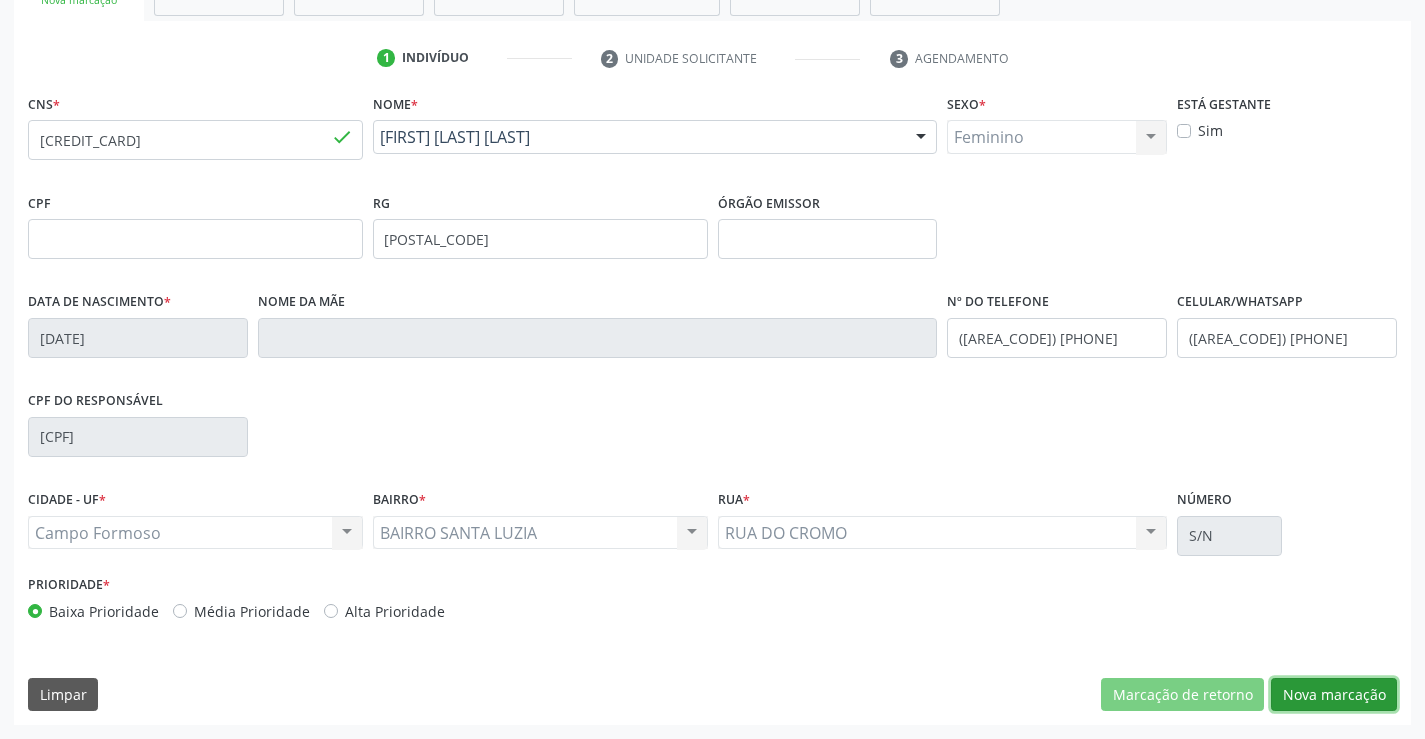 click on "Nova marcação" at bounding box center [1334, 695] 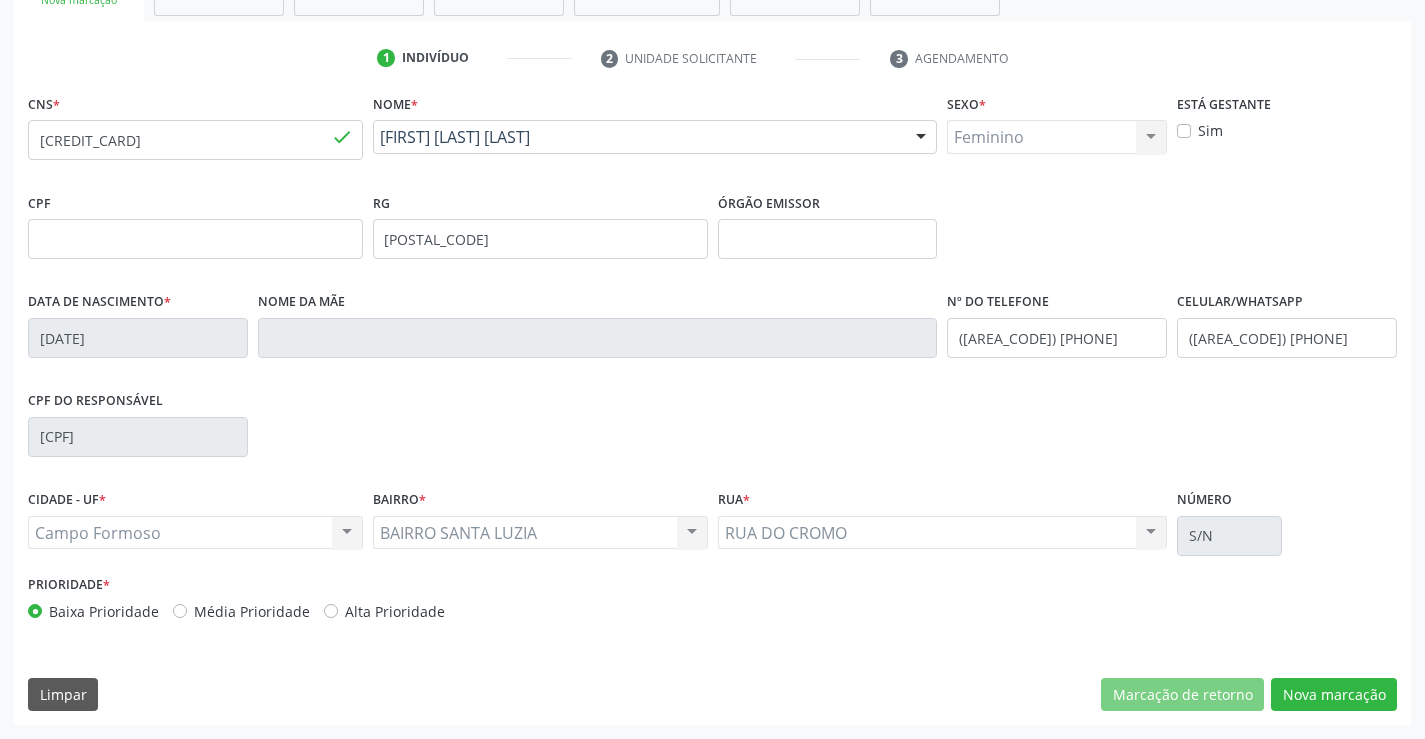 scroll, scrollTop: 167, scrollLeft: 0, axis: vertical 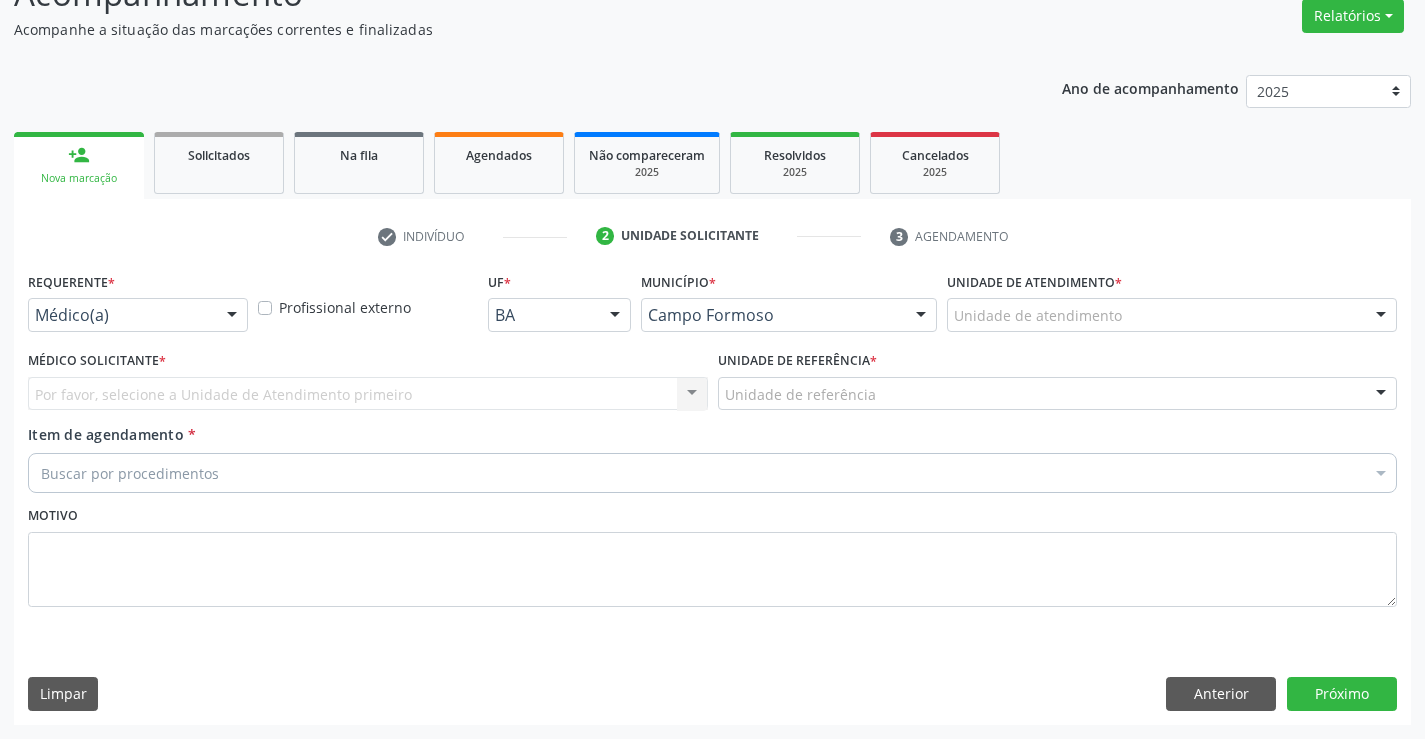 click on "Médico(a)         Médico(a)   Enfermeiro(a)   Paciente
Nenhum resultado encontrado para: "   "
Não há nenhuma opção para ser exibida." at bounding box center (138, 315) 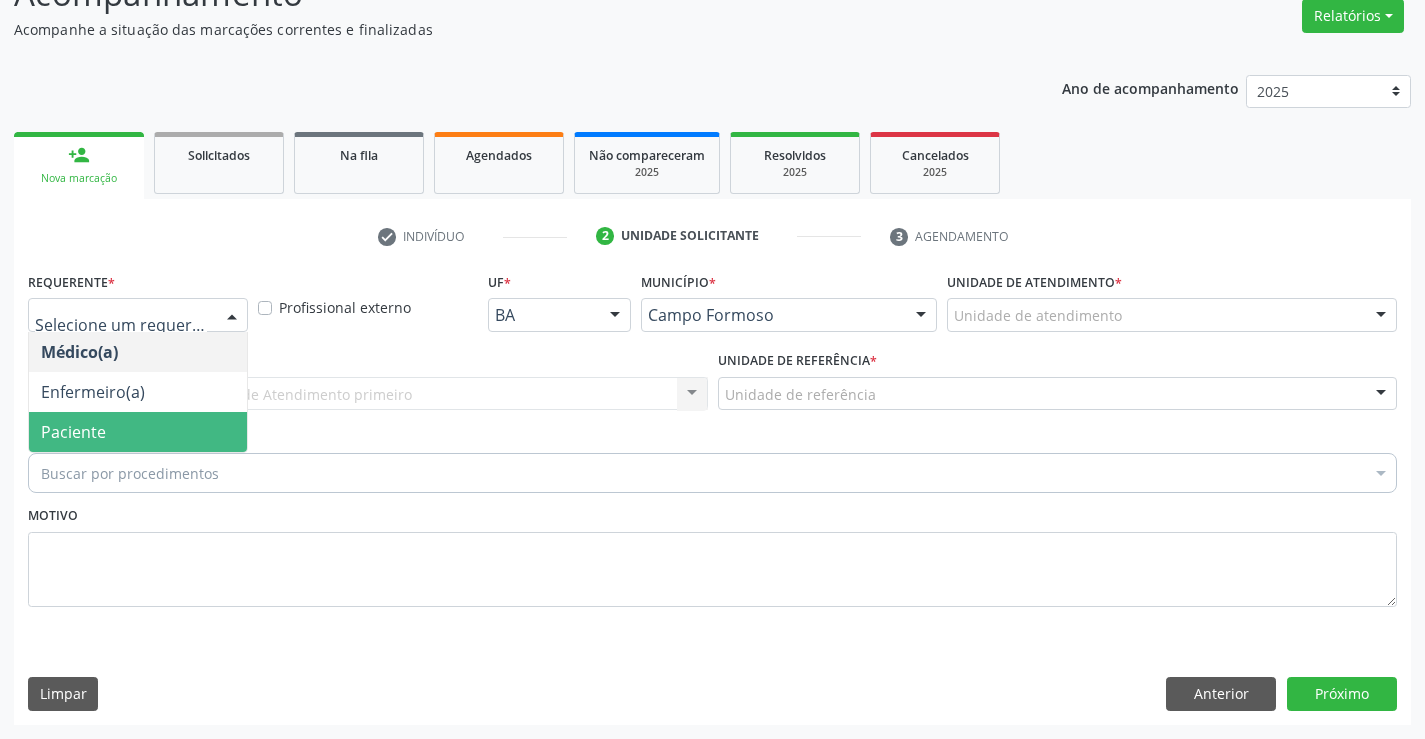 click on "Paciente" at bounding box center [138, 432] 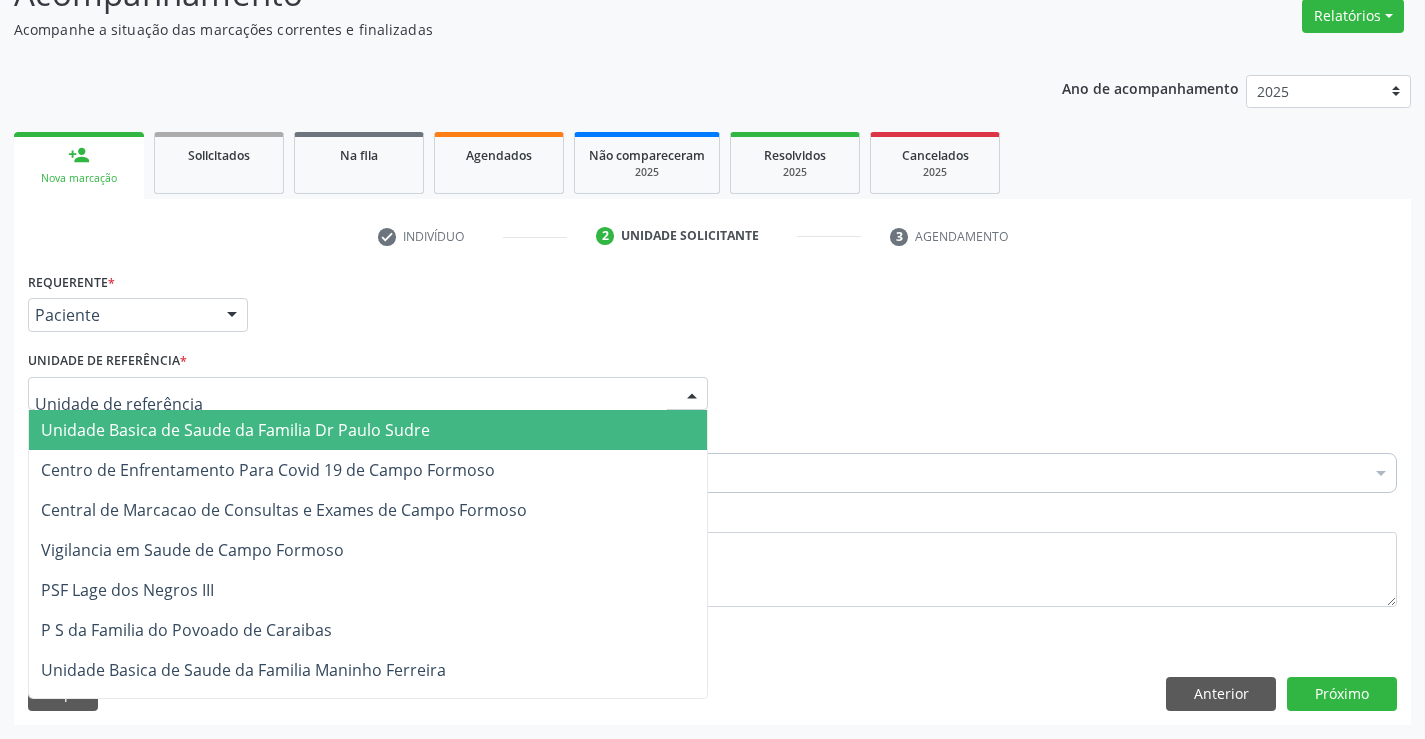 drag, startPoint x: 310, startPoint y: 388, endPoint x: 319, endPoint y: 489, distance: 101.4002 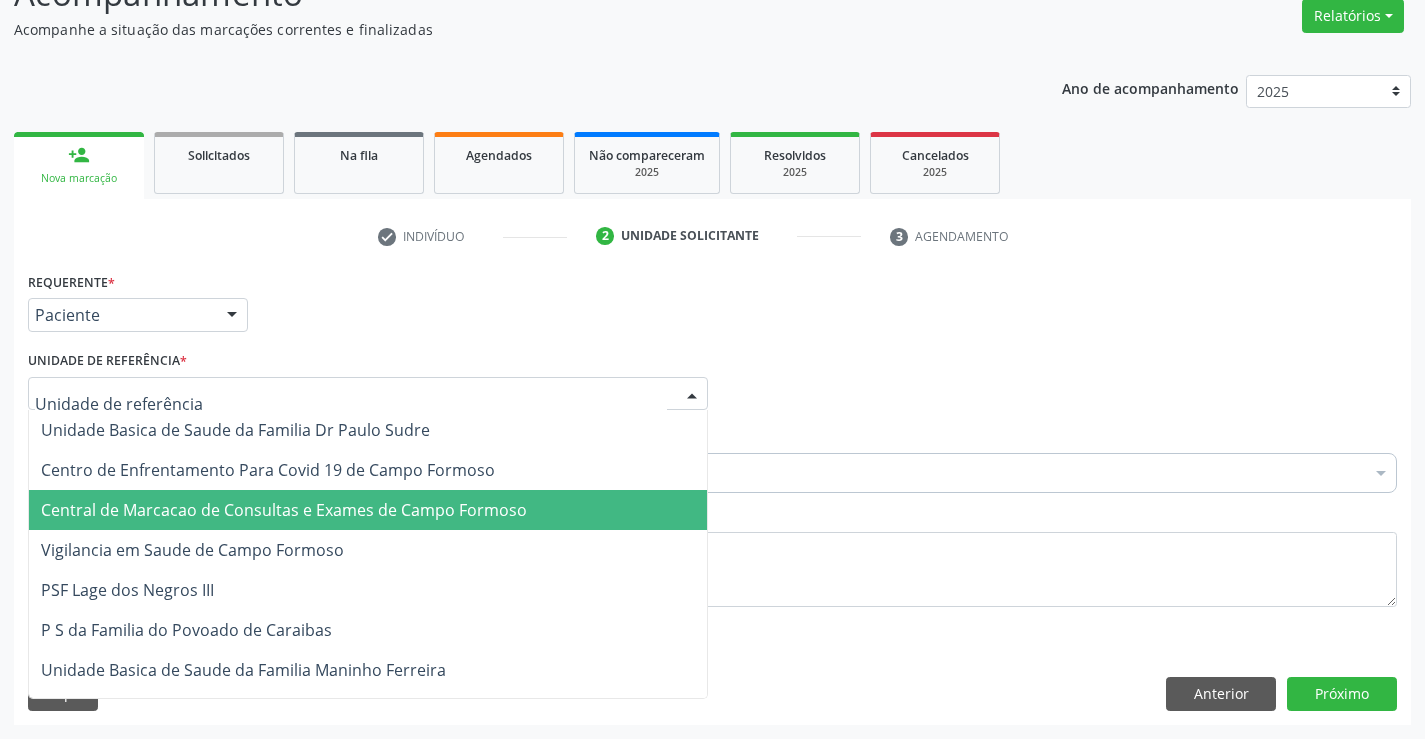 click on "Central de Marcacao de Consultas e Exames de Campo Formoso" at bounding box center [284, 510] 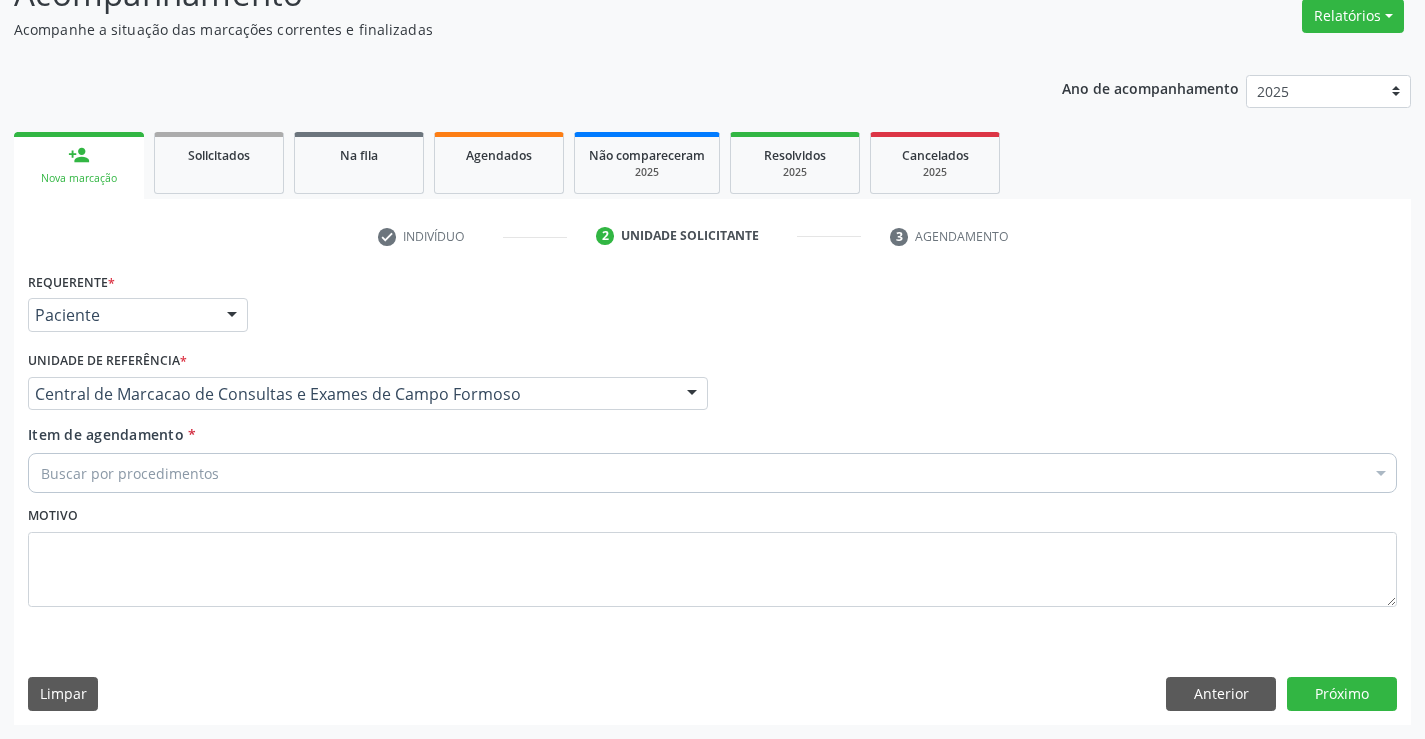 click on "Buscar por procedimentos" at bounding box center [712, 473] 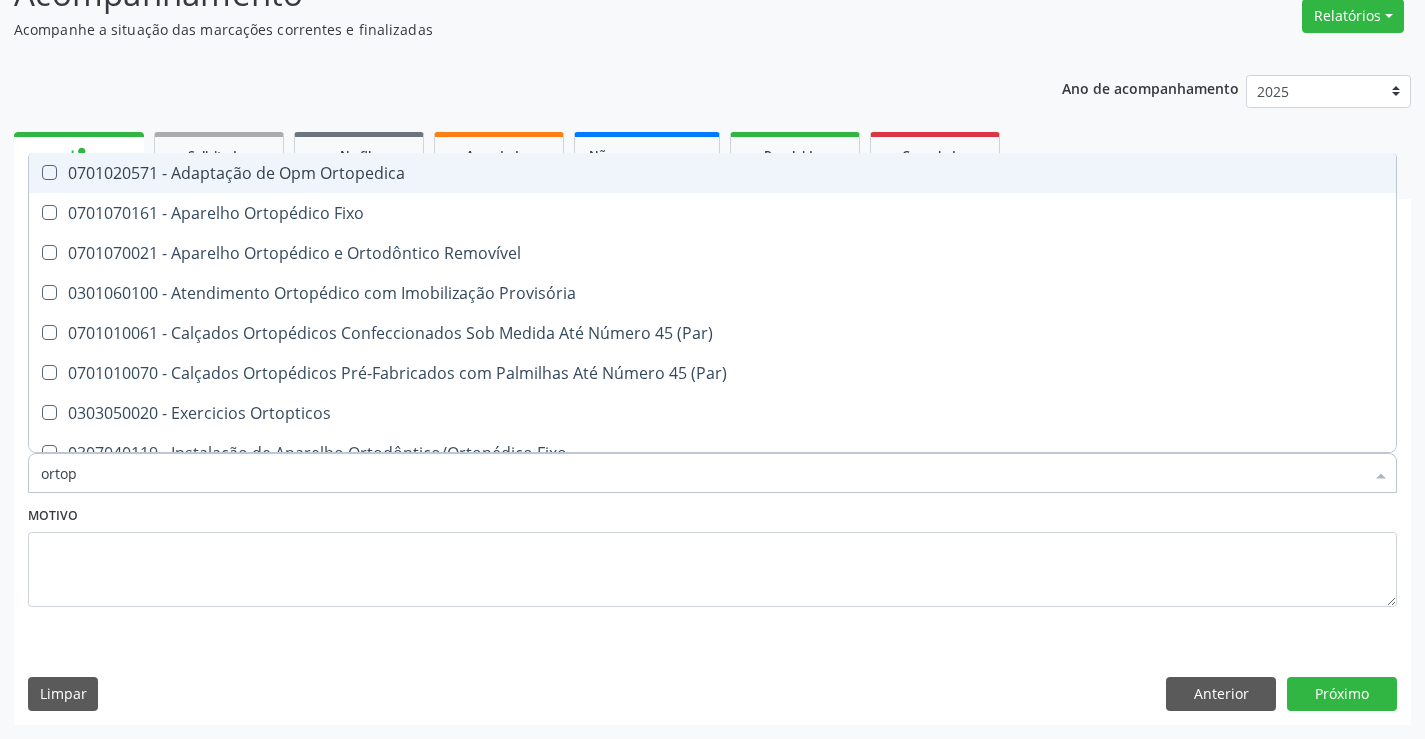 type on "ortope" 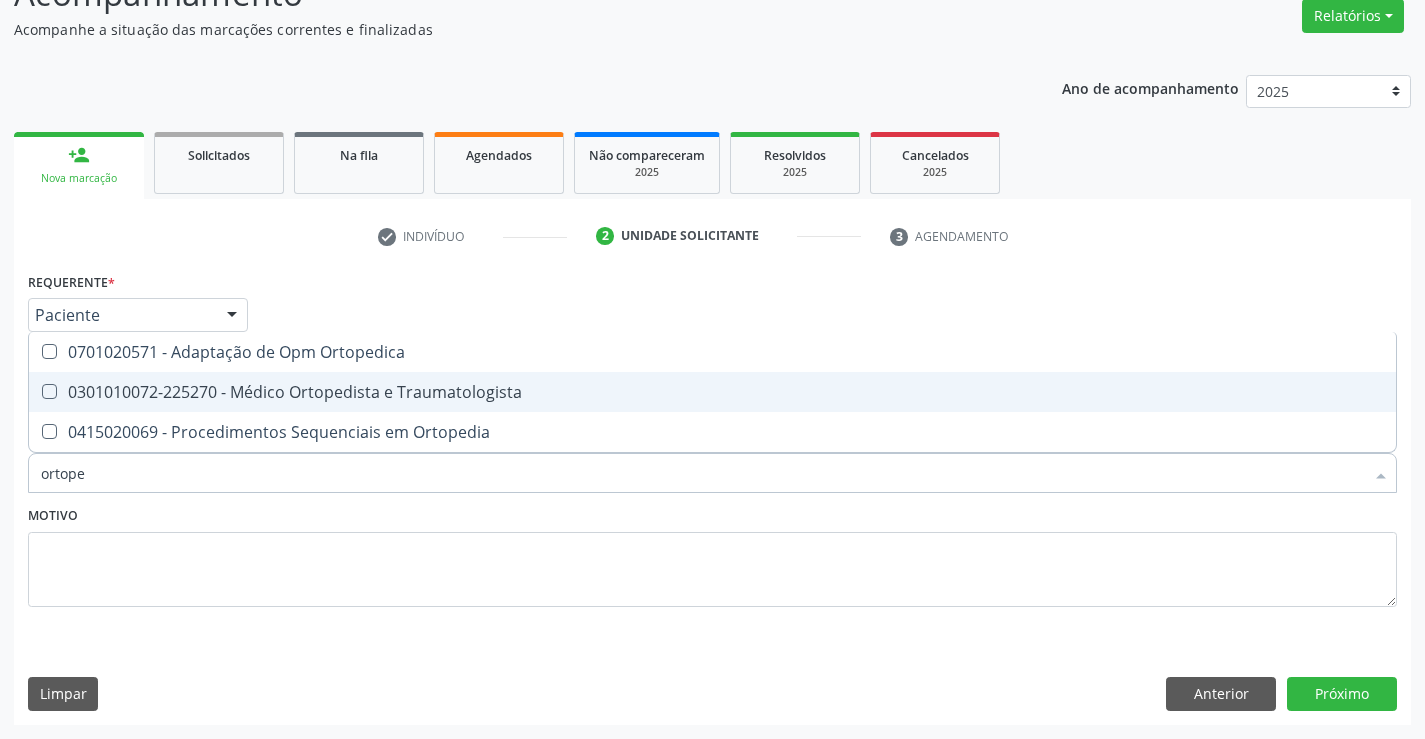 click on "0301010072-225270 - Médico Ortopedista e Traumatologista" at bounding box center (712, 392) 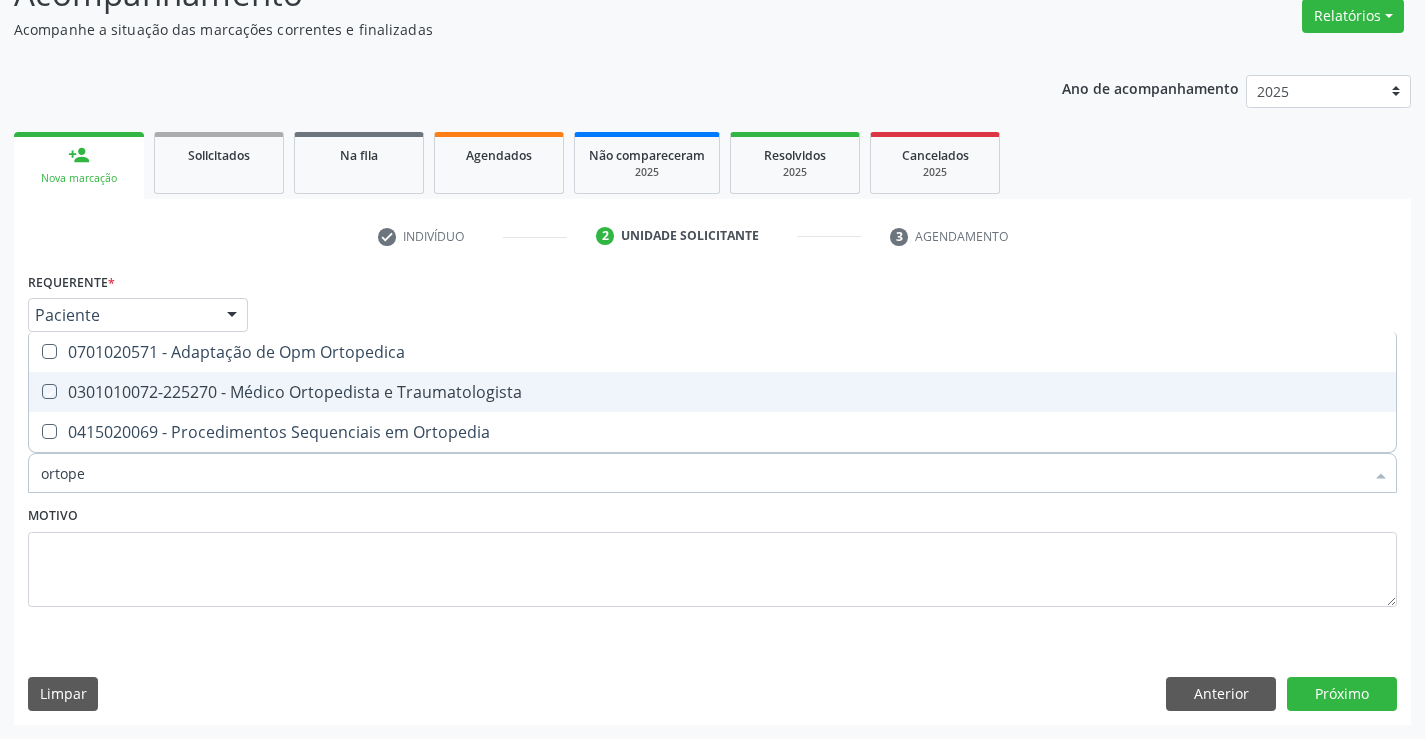checkbox on "true" 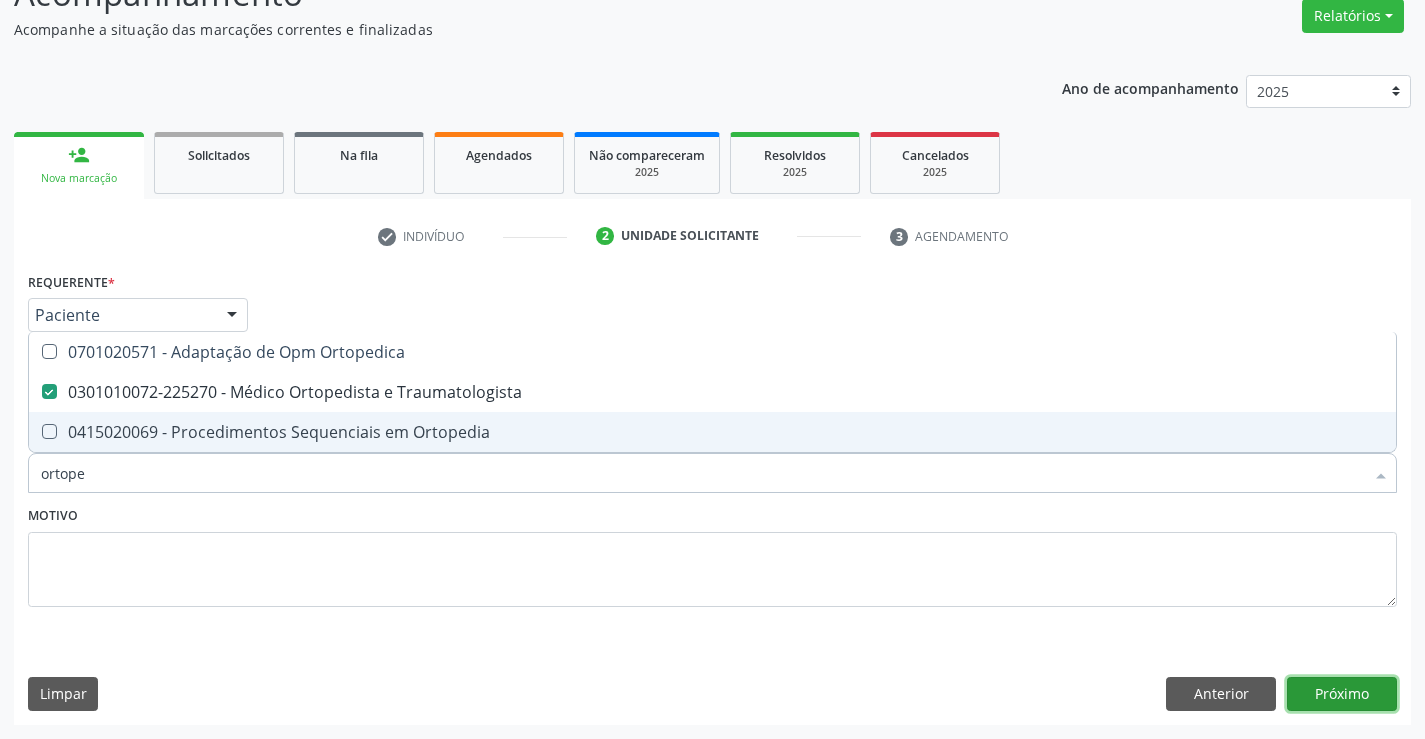 click on "Próximo" at bounding box center (1342, 694) 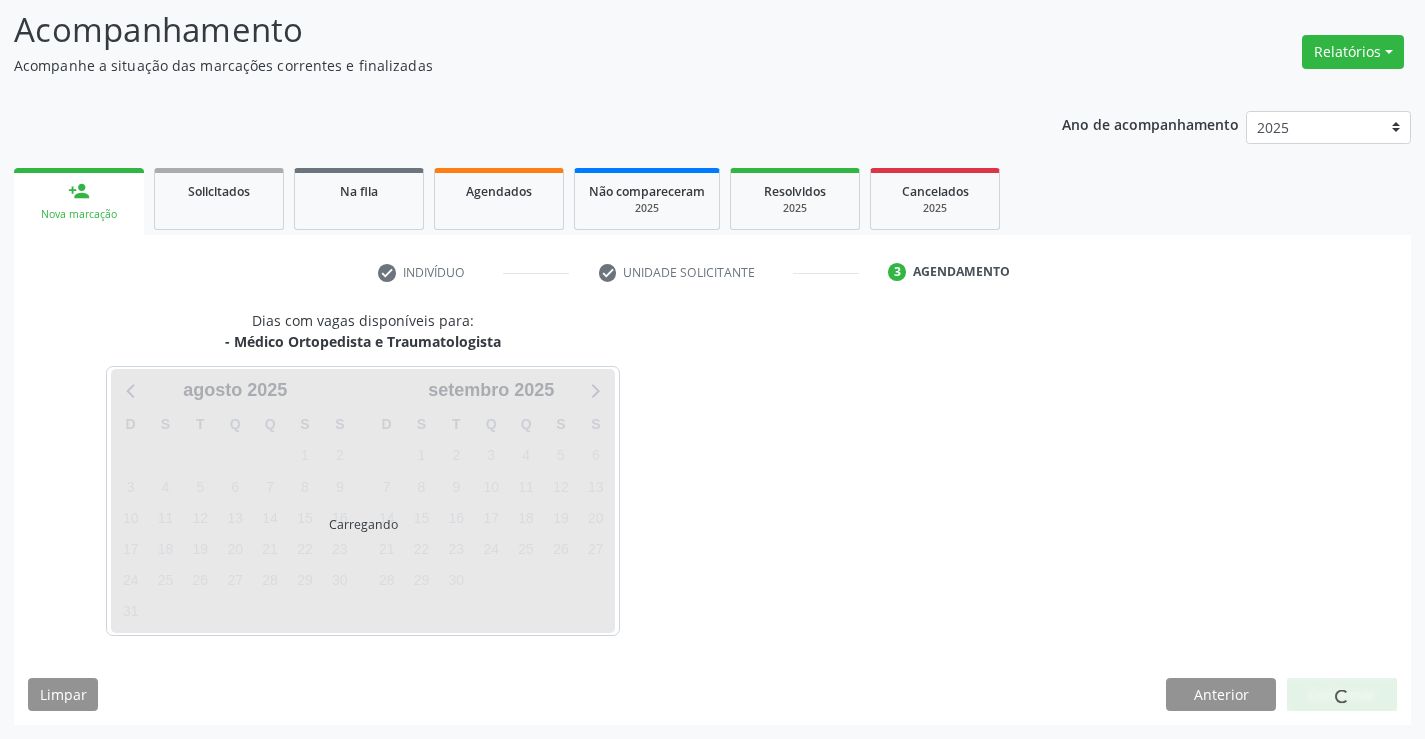 scroll, scrollTop: 131, scrollLeft: 0, axis: vertical 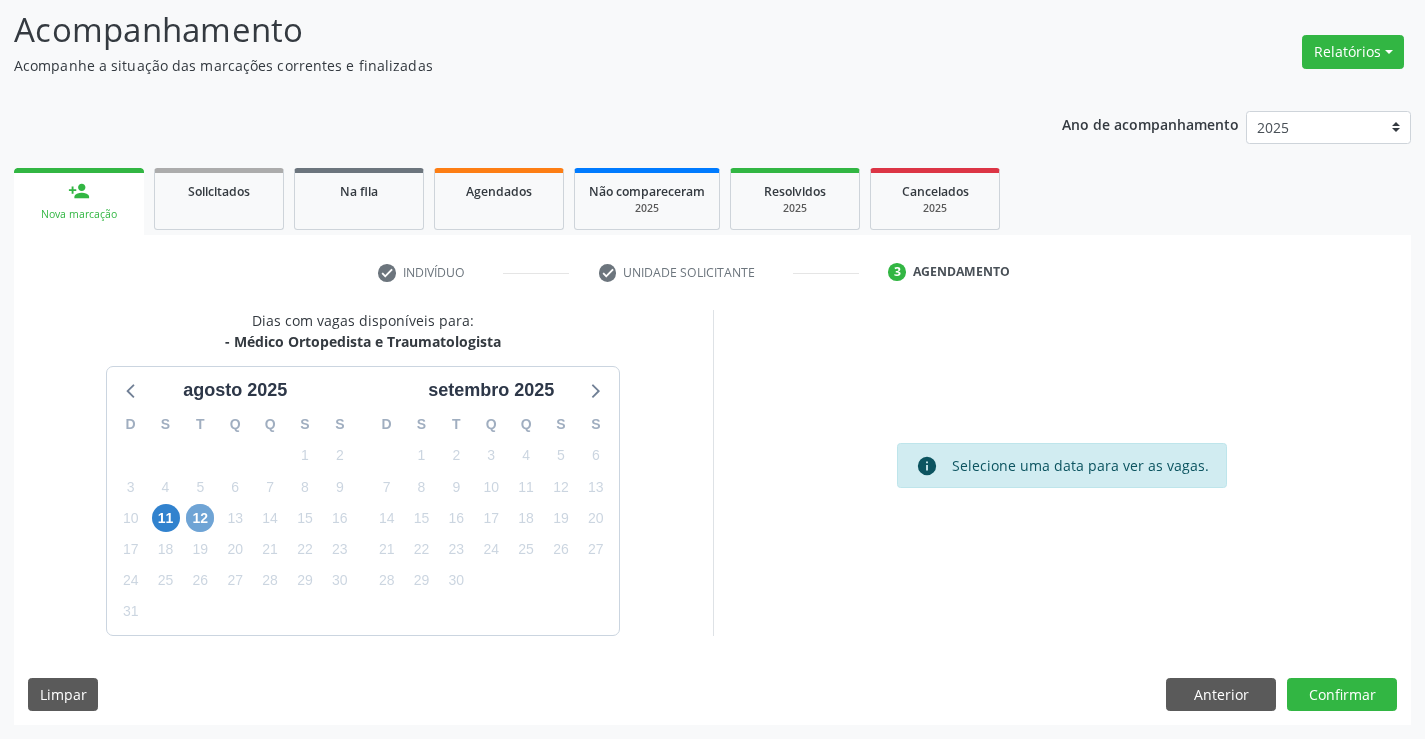 click on "12" at bounding box center (200, 518) 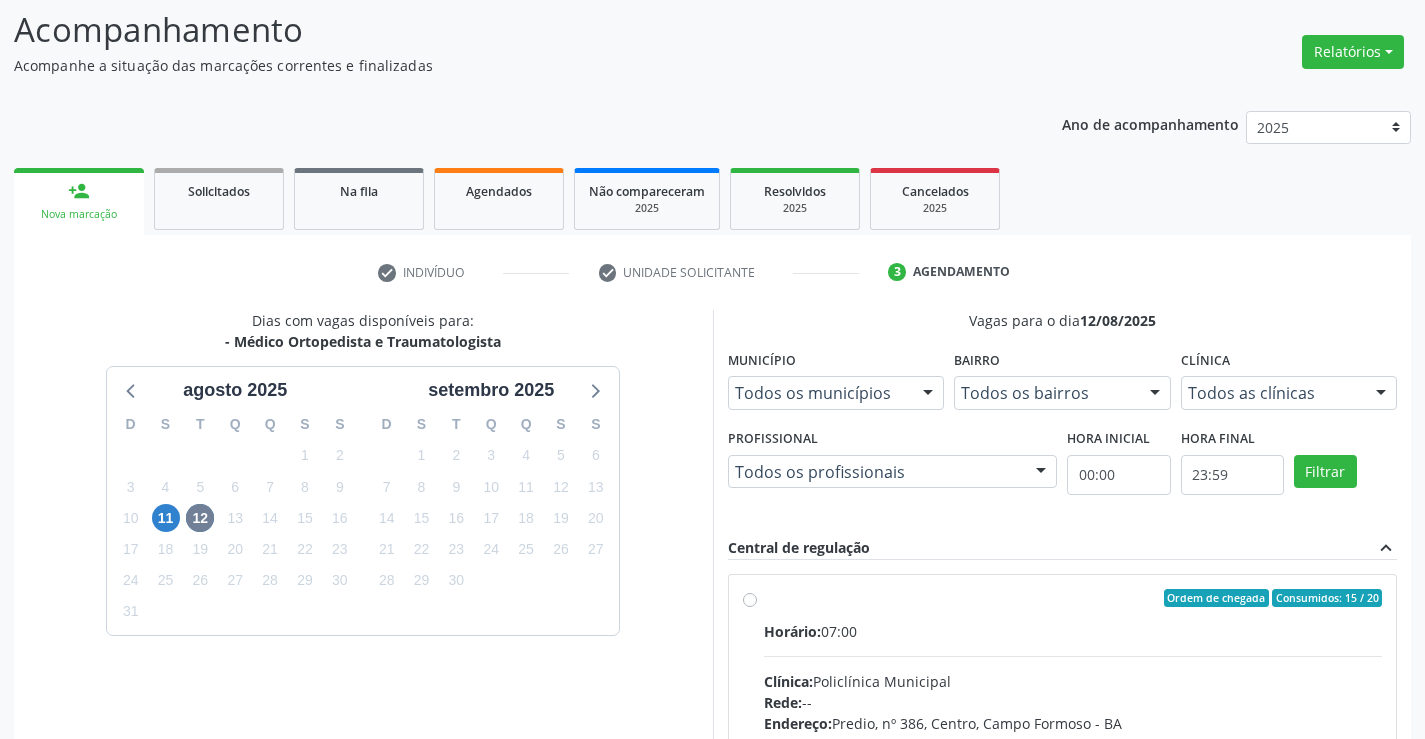click on "Horário:   07:00" at bounding box center [1073, 631] 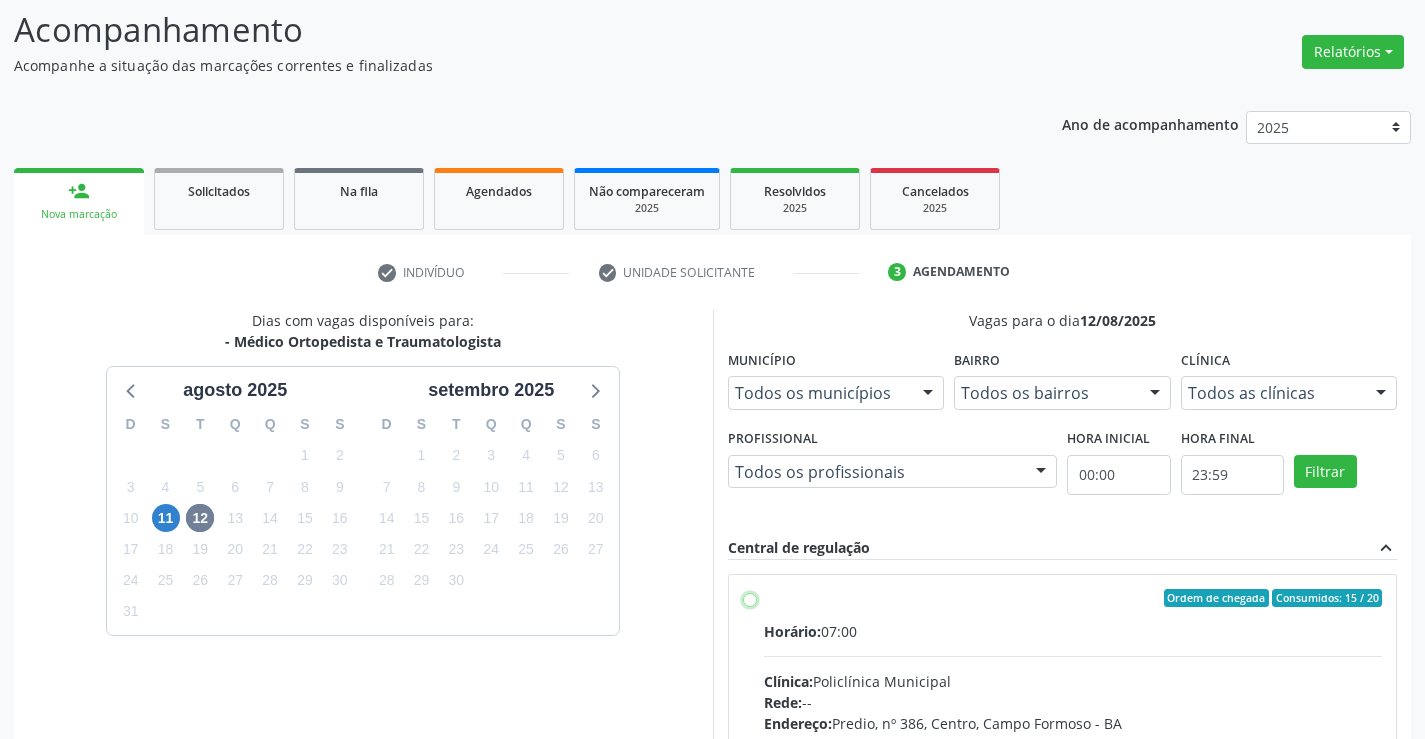 click on "Ordem de chegada
Consumidos: 15 / 20
Horário:   07:00
Clínica:  Policlínica Municipal
Rede:
--
Endereço:   Predio, nº 386, Centro, Campo Formoso - BA
Telefone:   (74) 6451312
Profissional:
Ramon Oliveira Soares
Informações adicionais sobre o atendimento
Idade de atendimento:
de 0 a 120 anos
Gênero(s) atendido(s):
Masculino e Feminino
Informações adicionais:
--" at bounding box center (750, 598) 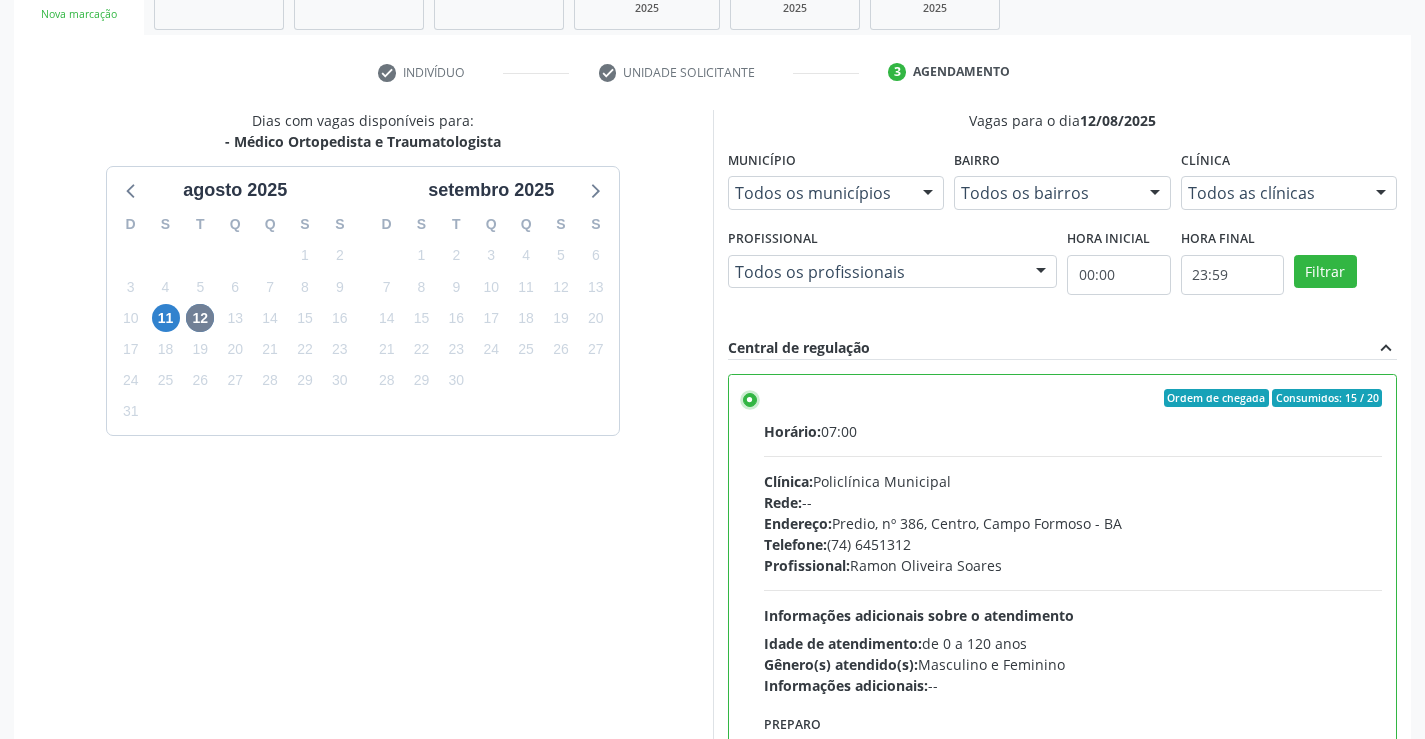 scroll, scrollTop: 456, scrollLeft: 0, axis: vertical 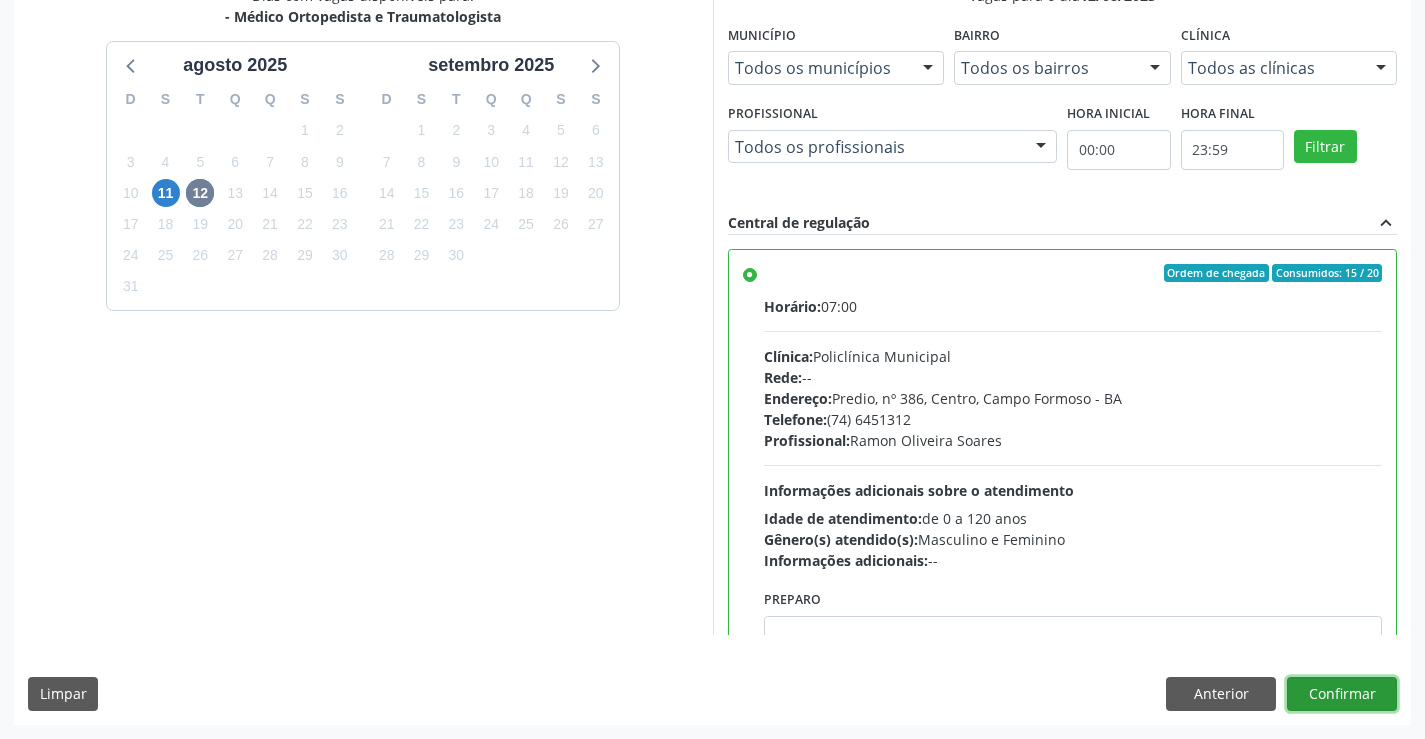 click on "Confirmar" at bounding box center [1342, 694] 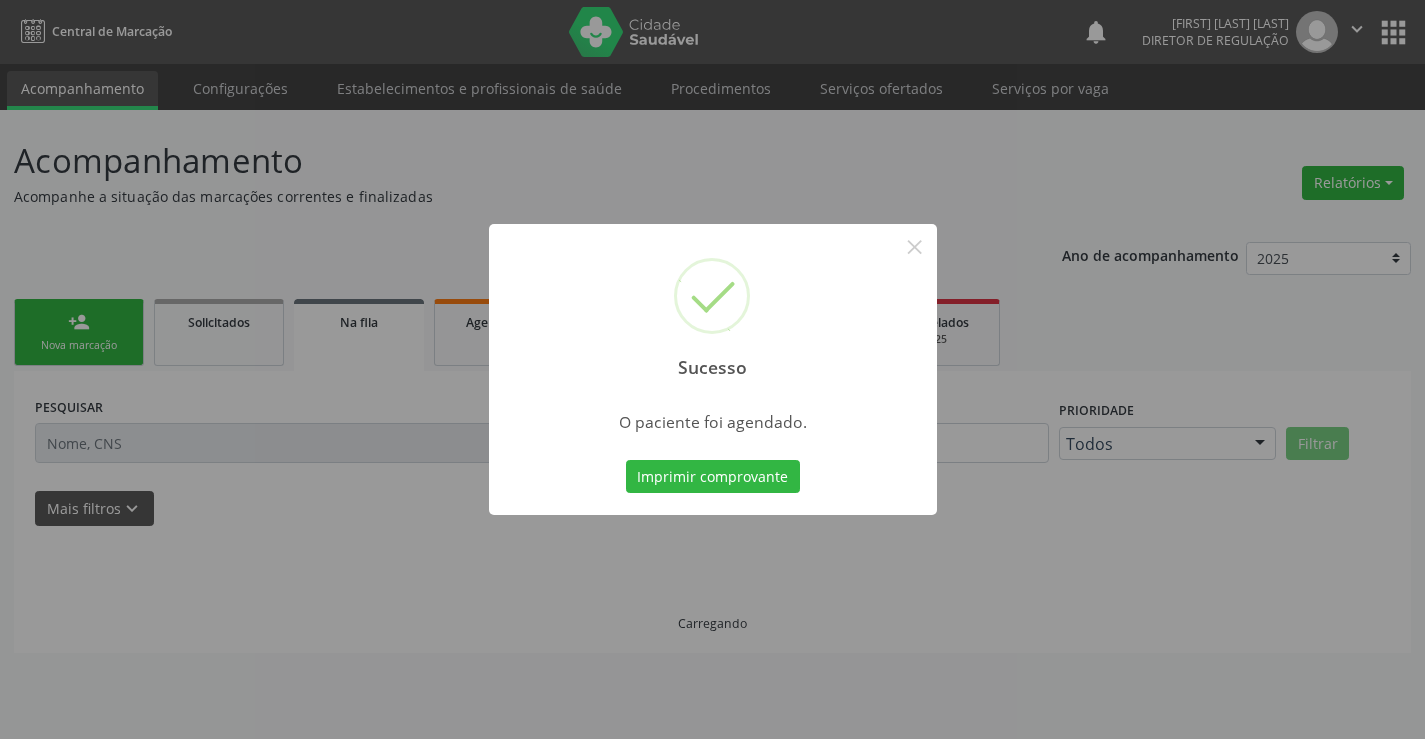 scroll, scrollTop: 0, scrollLeft: 0, axis: both 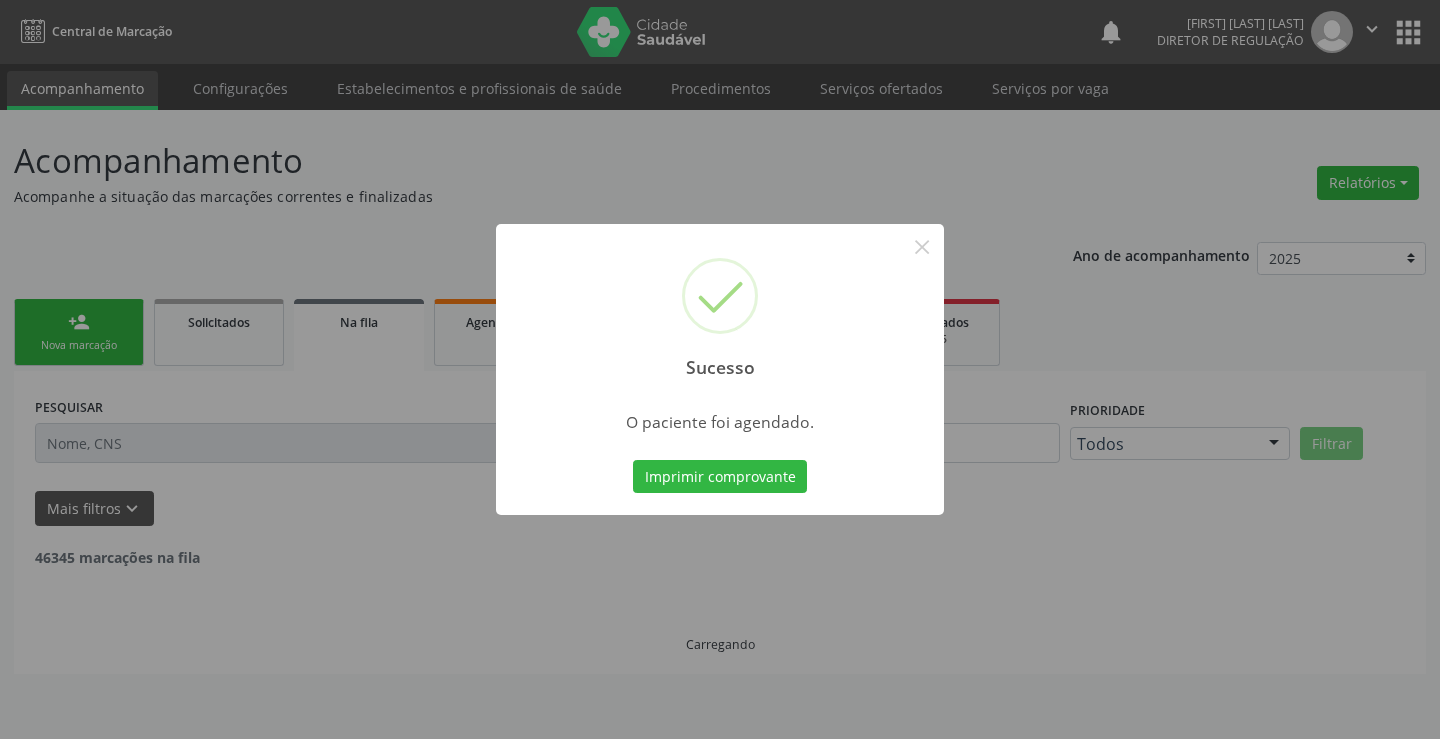 type 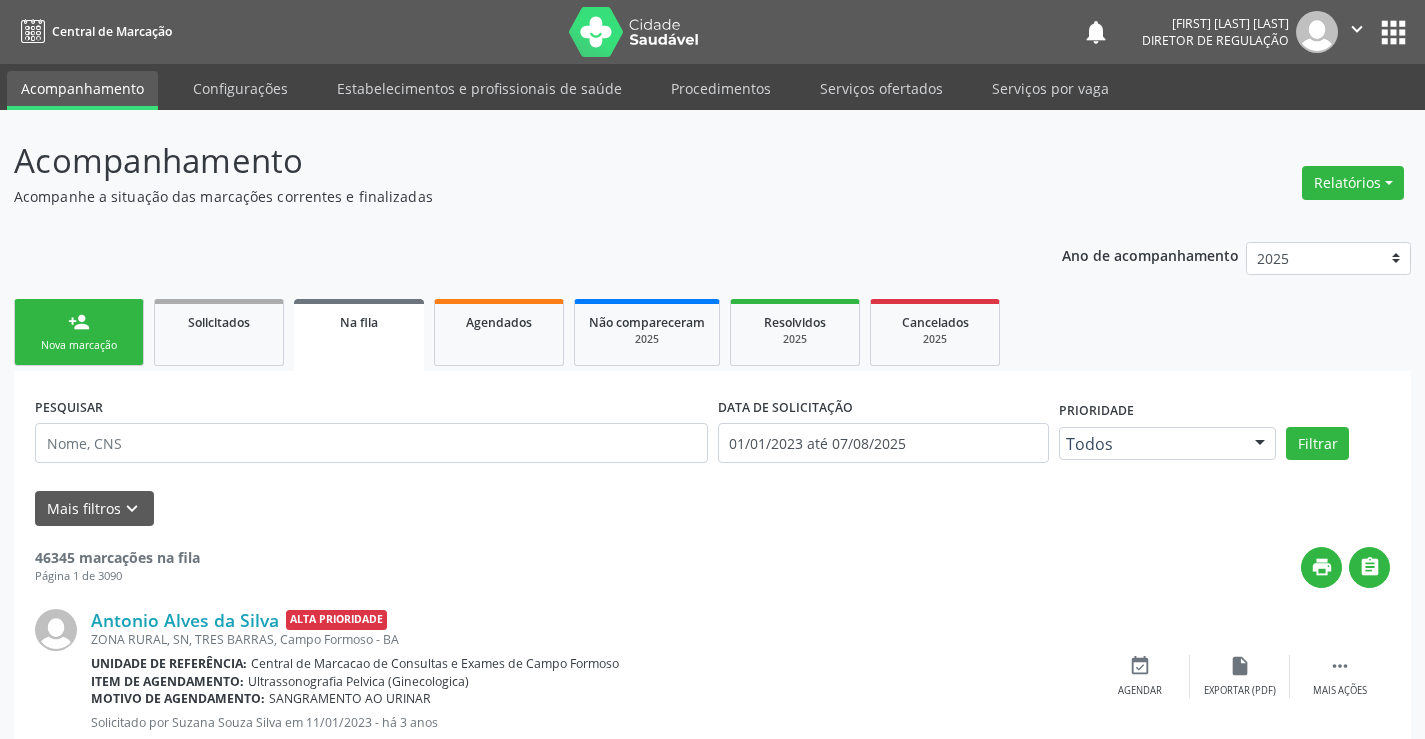 click on "person_add" at bounding box center (79, 322) 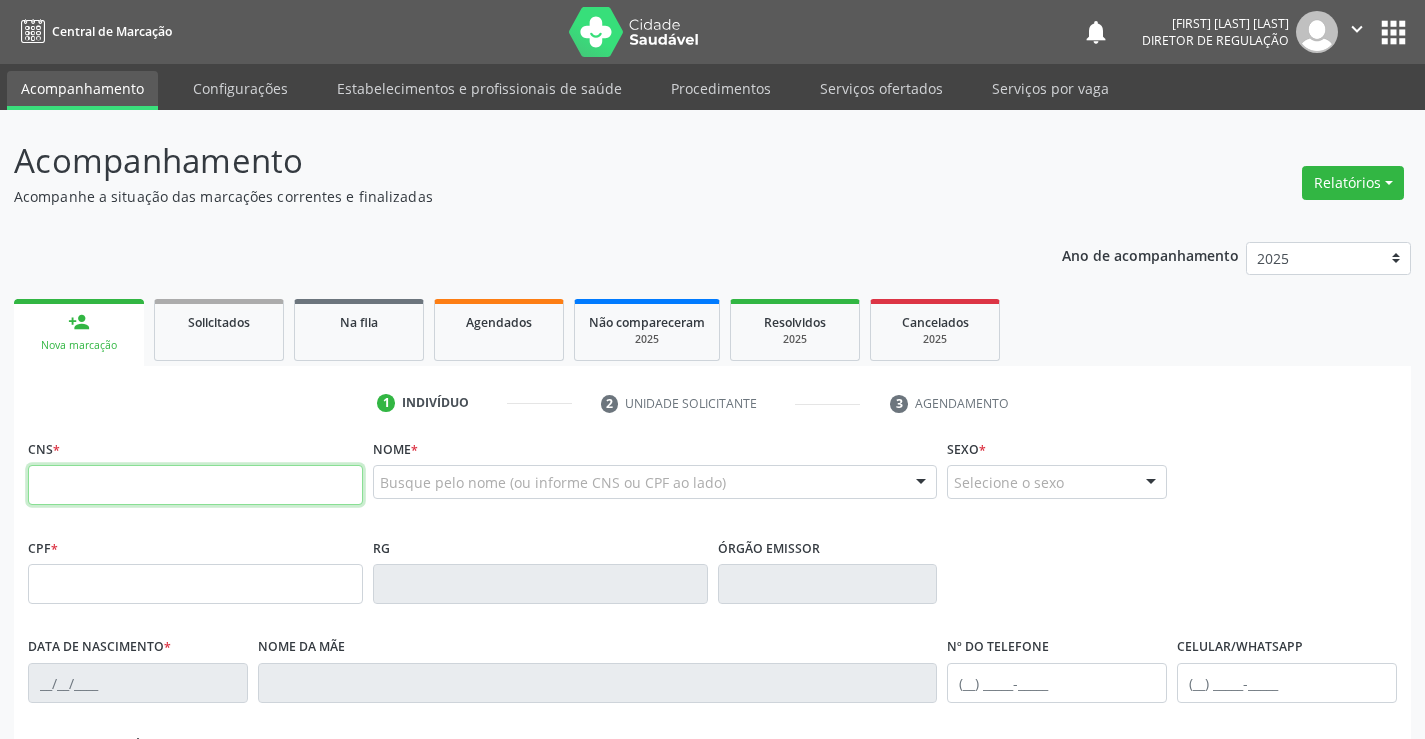 click at bounding box center [195, 485] 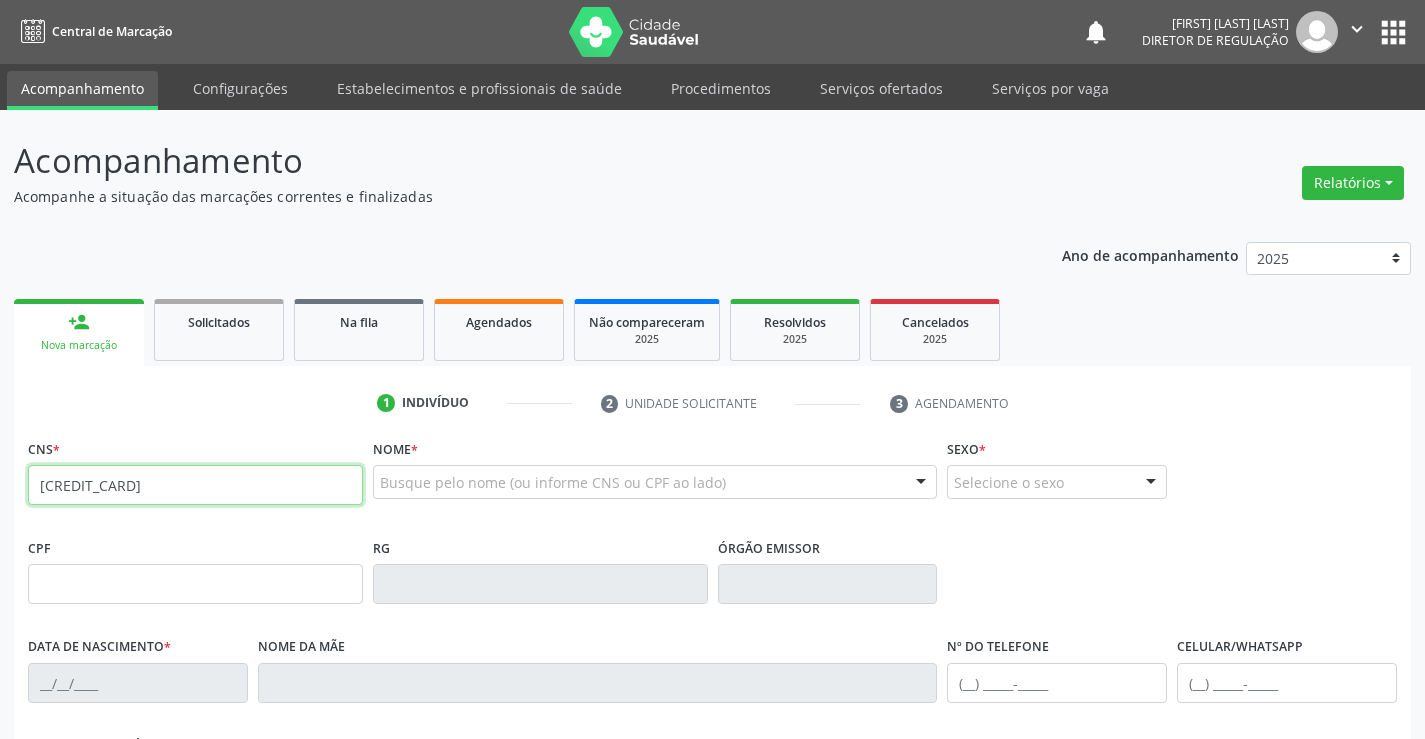 type on "702 0013 2331 6982" 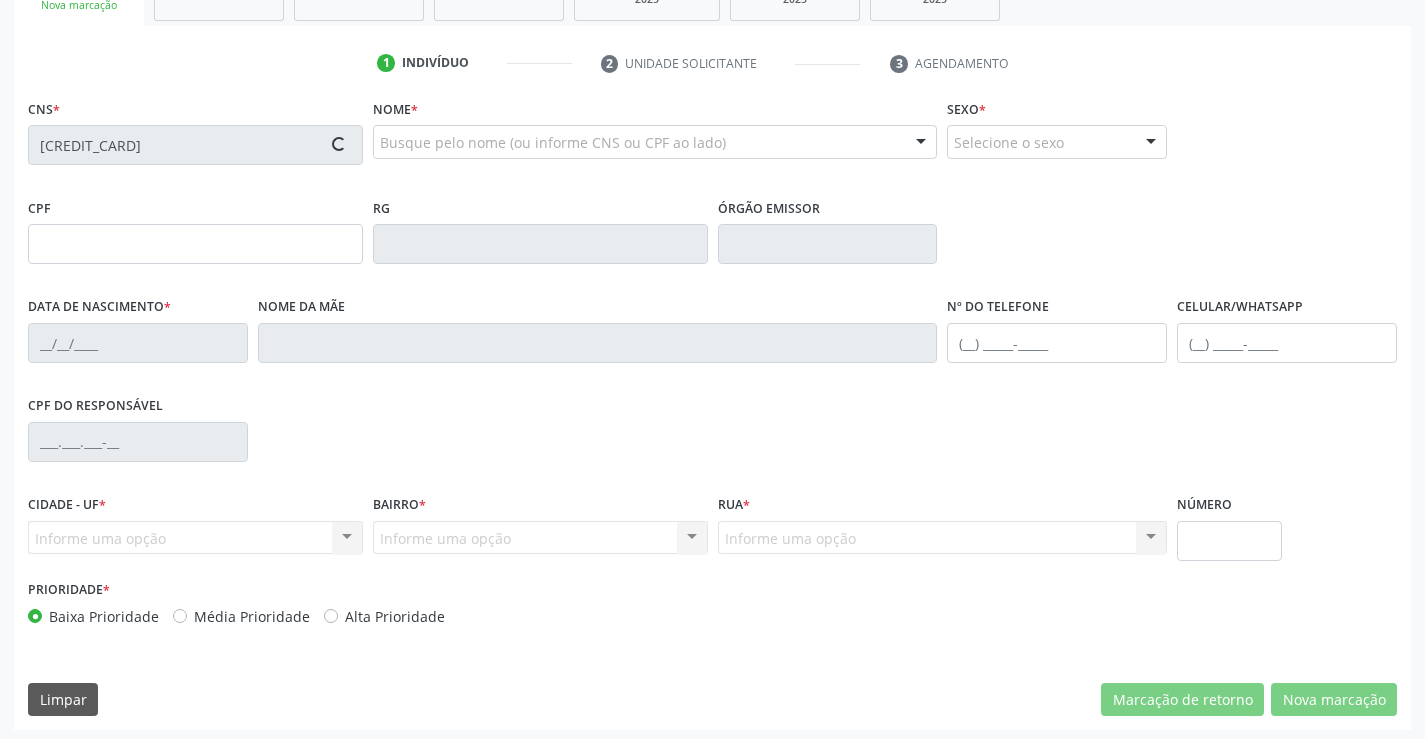 scroll, scrollTop: 345, scrollLeft: 0, axis: vertical 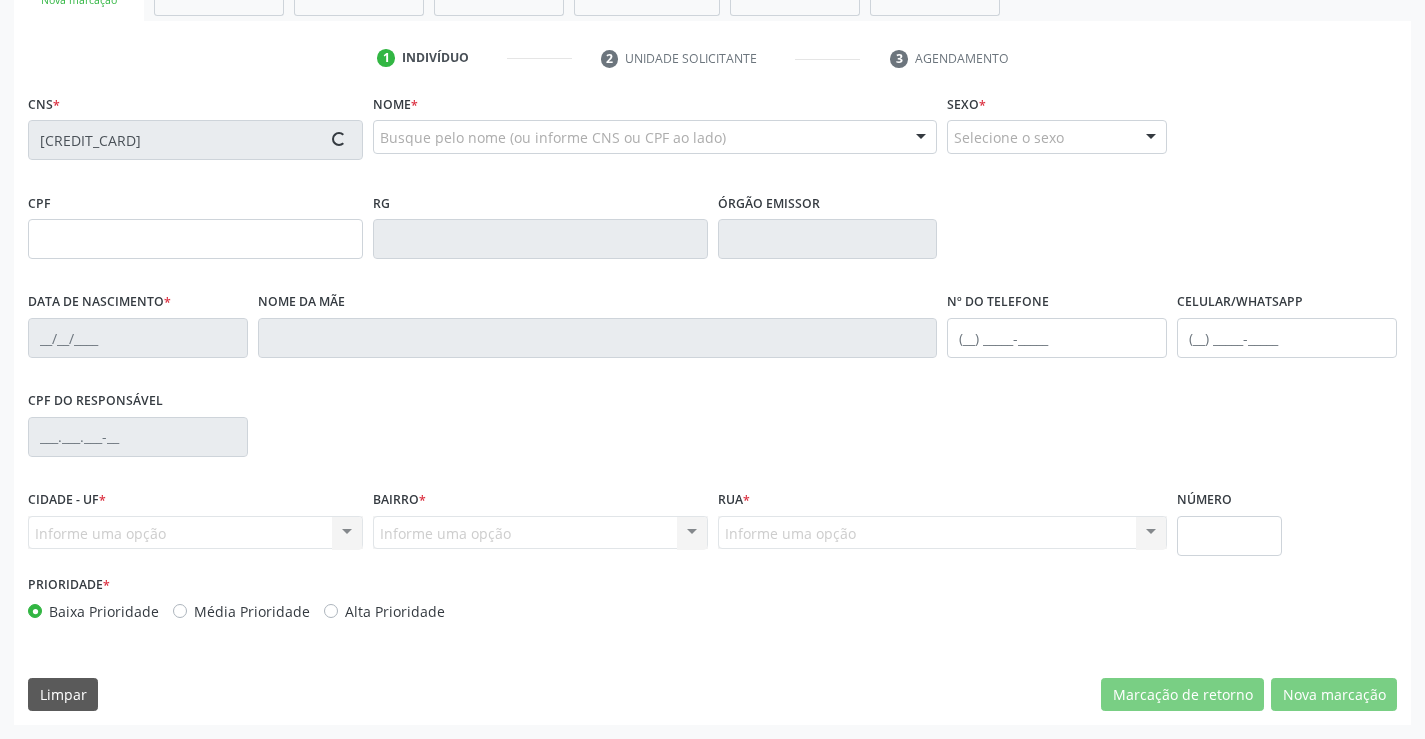 type on "0503366145" 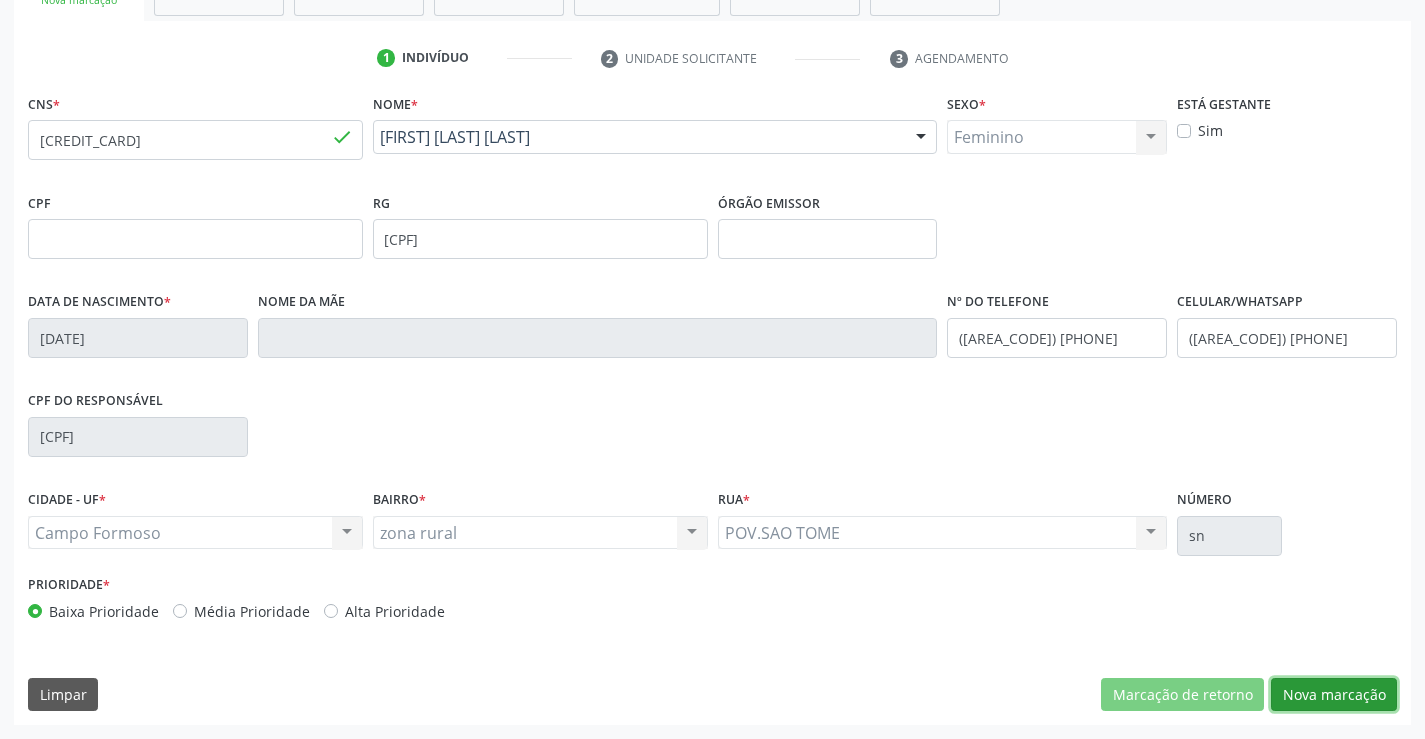 drag, startPoint x: 1326, startPoint y: 694, endPoint x: 994, endPoint y: 551, distance: 361.4872 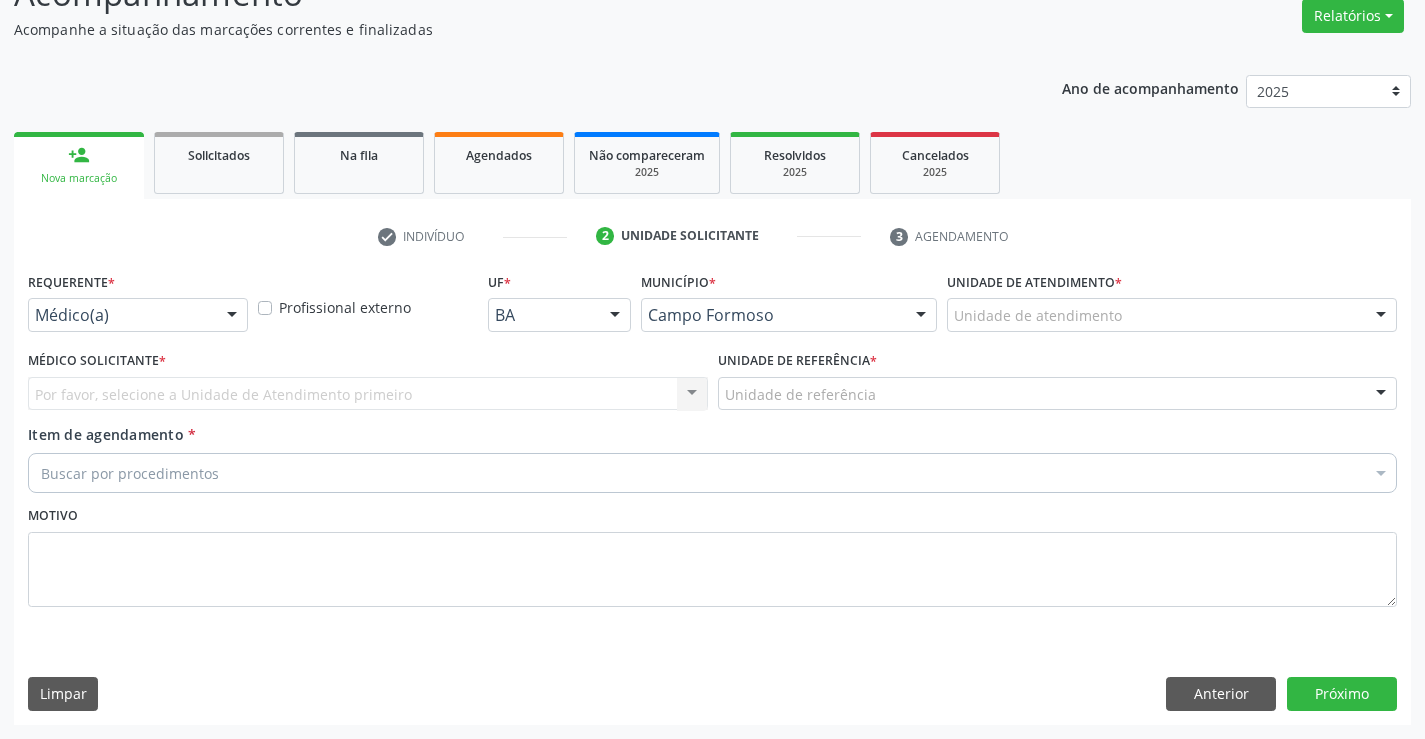 scroll, scrollTop: 167, scrollLeft: 0, axis: vertical 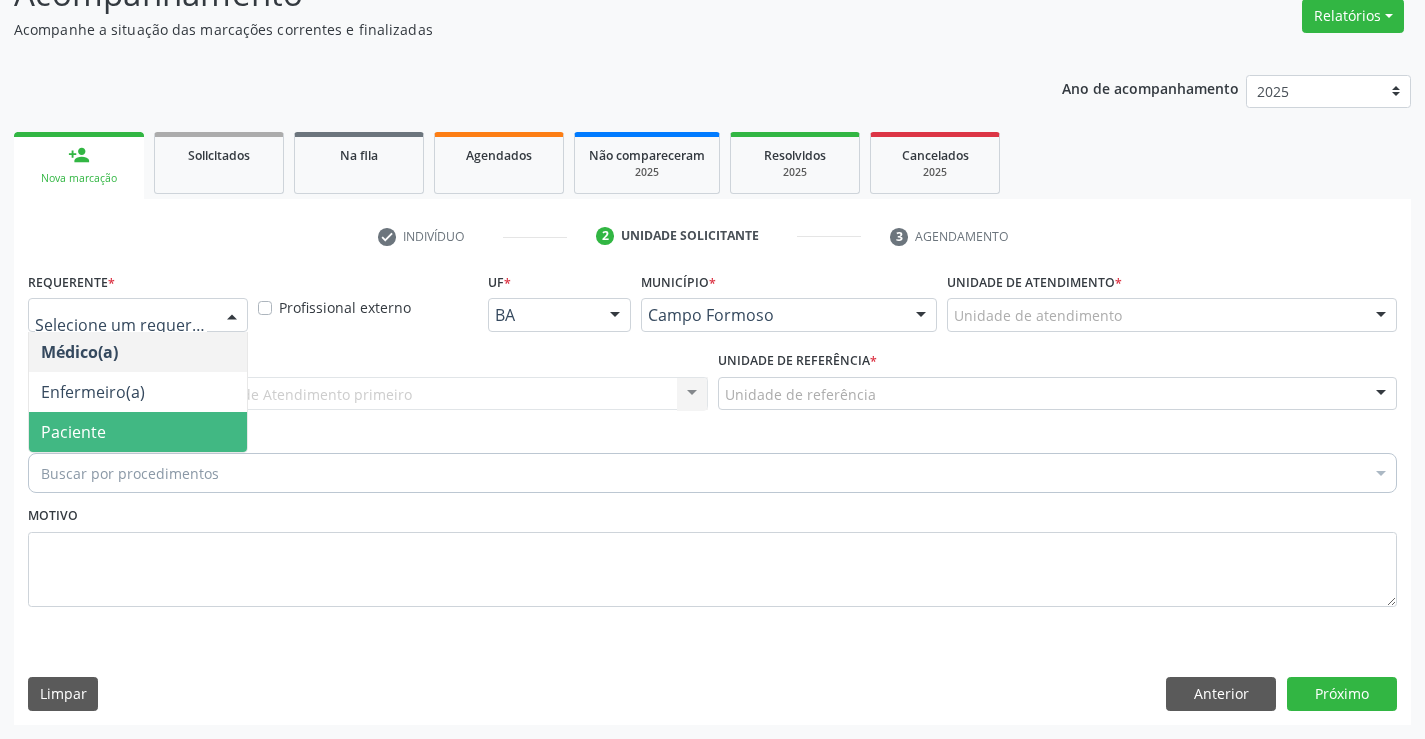 drag, startPoint x: 179, startPoint y: 437, endPoint x: 381, endPoint y: 393, distance: 206.73654 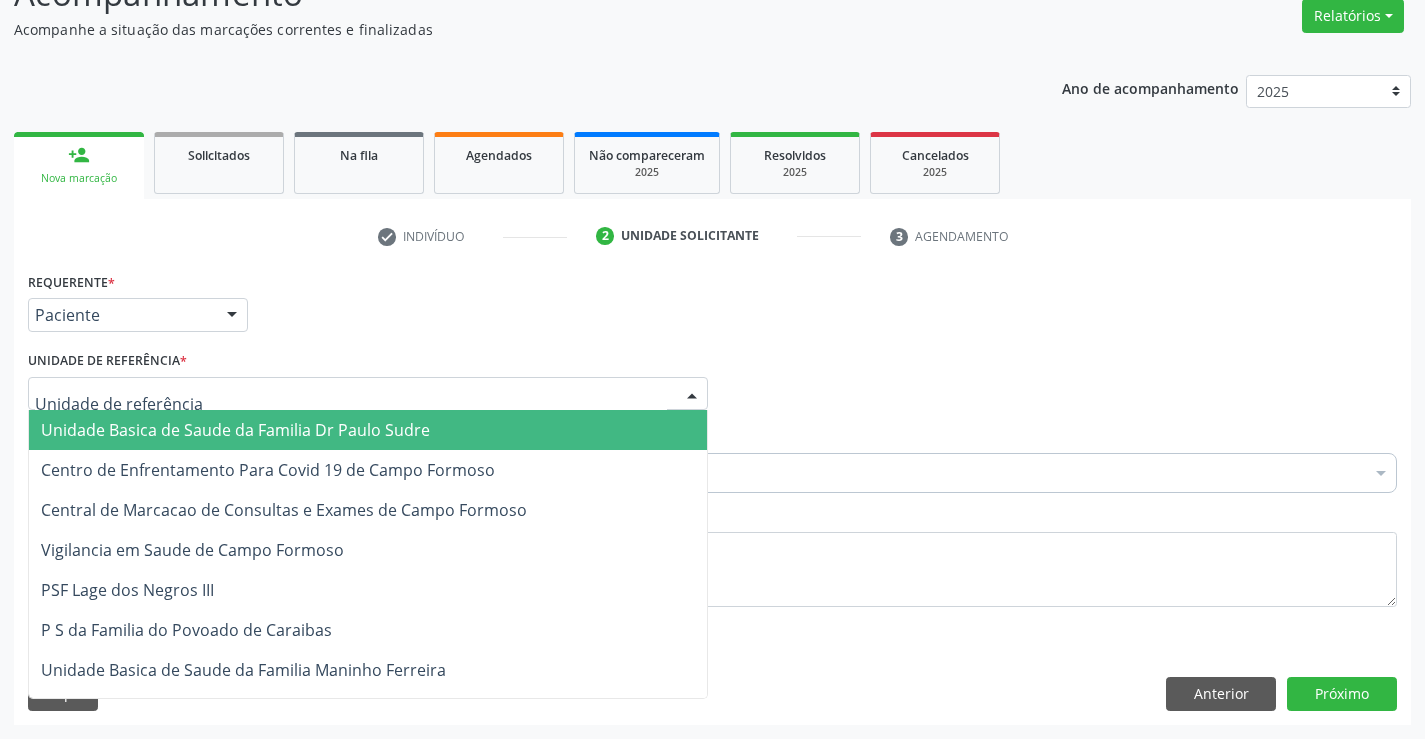 click at bounding box center (368, 394) 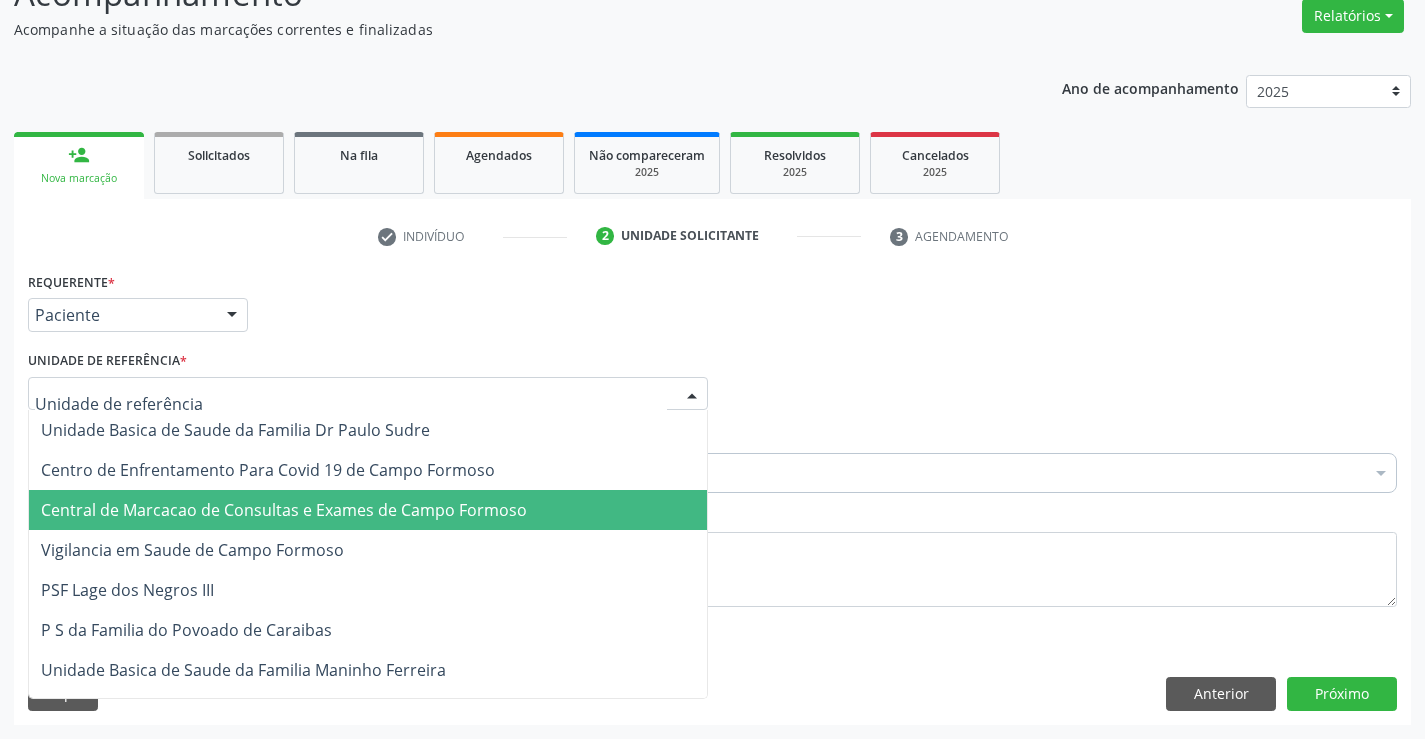 click on "Central de Marcacao de Consultas e Exames de Campo Formoso" at bounding box center (368, 510) 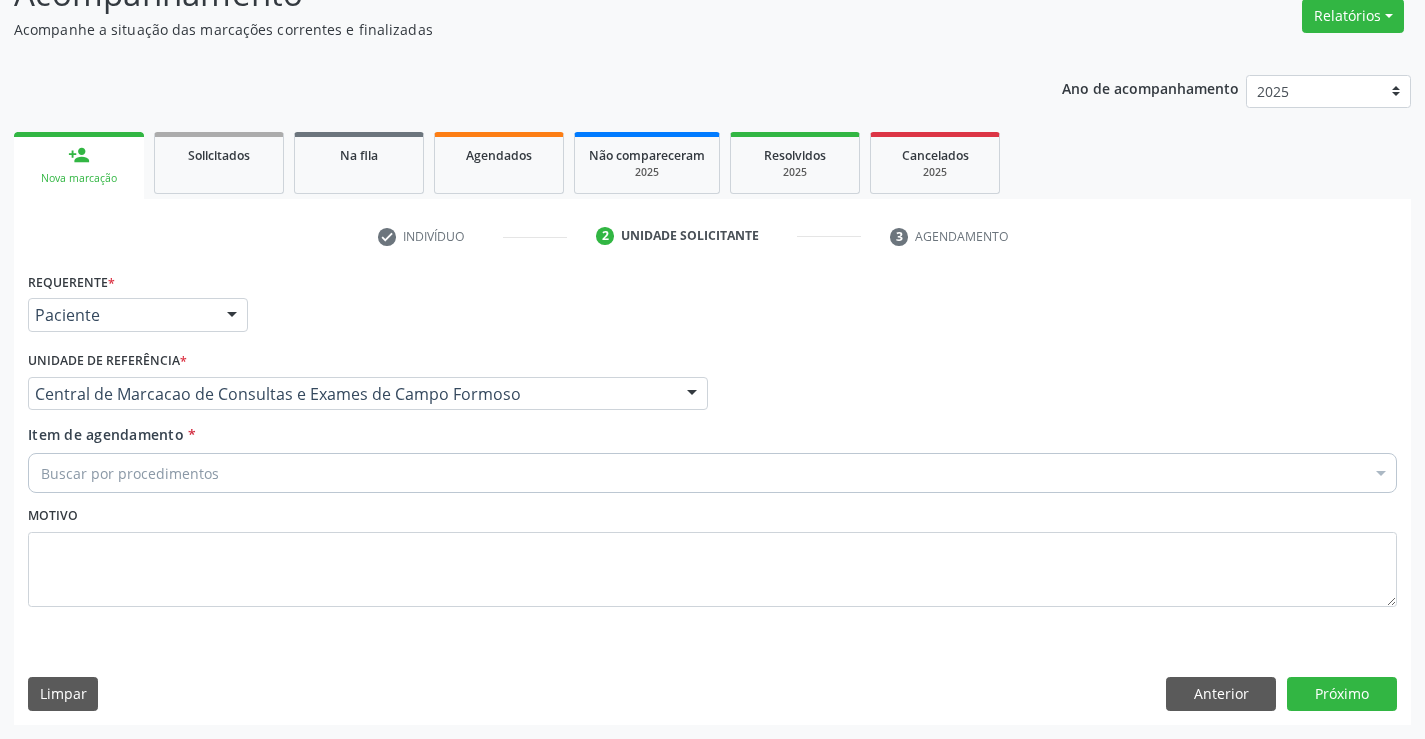 click on "Buscar por procedimentos" at bounding box center [712, 473] 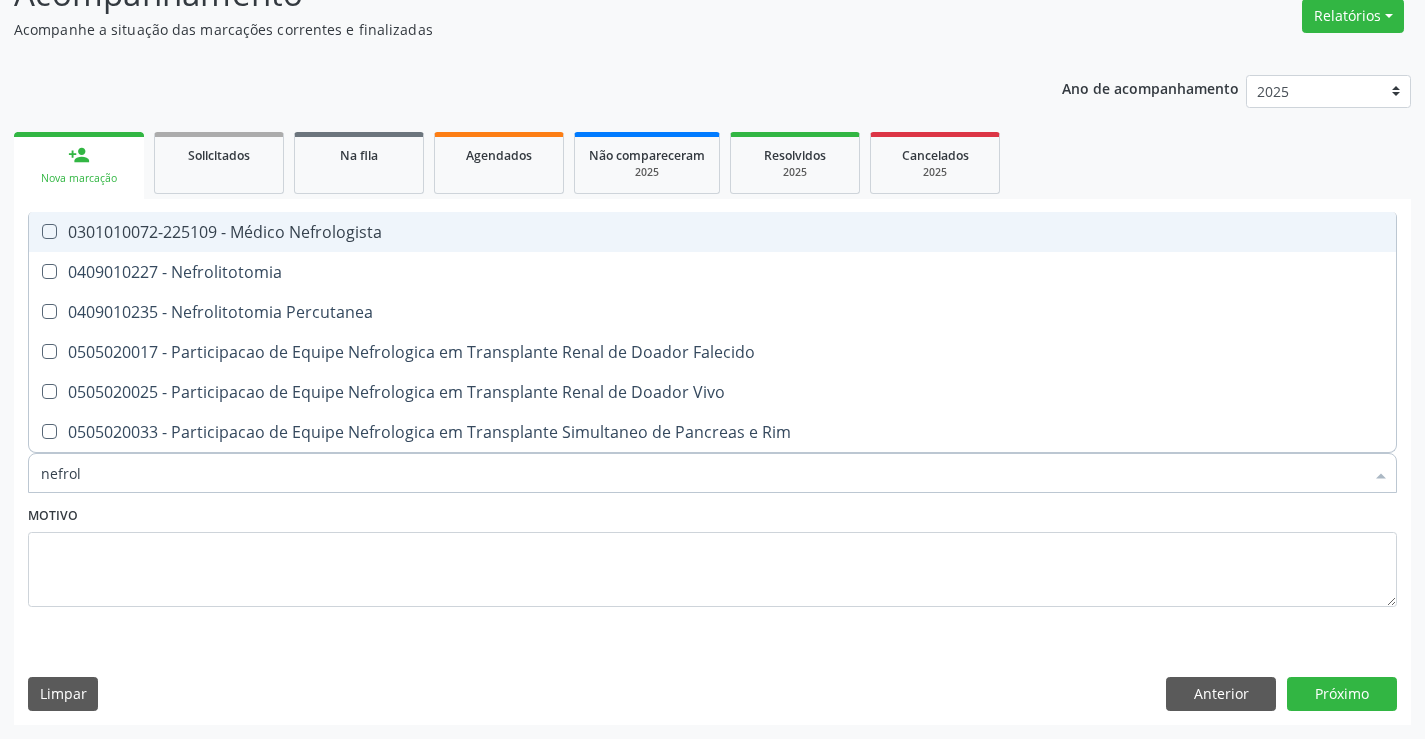 type on "nefrolo" 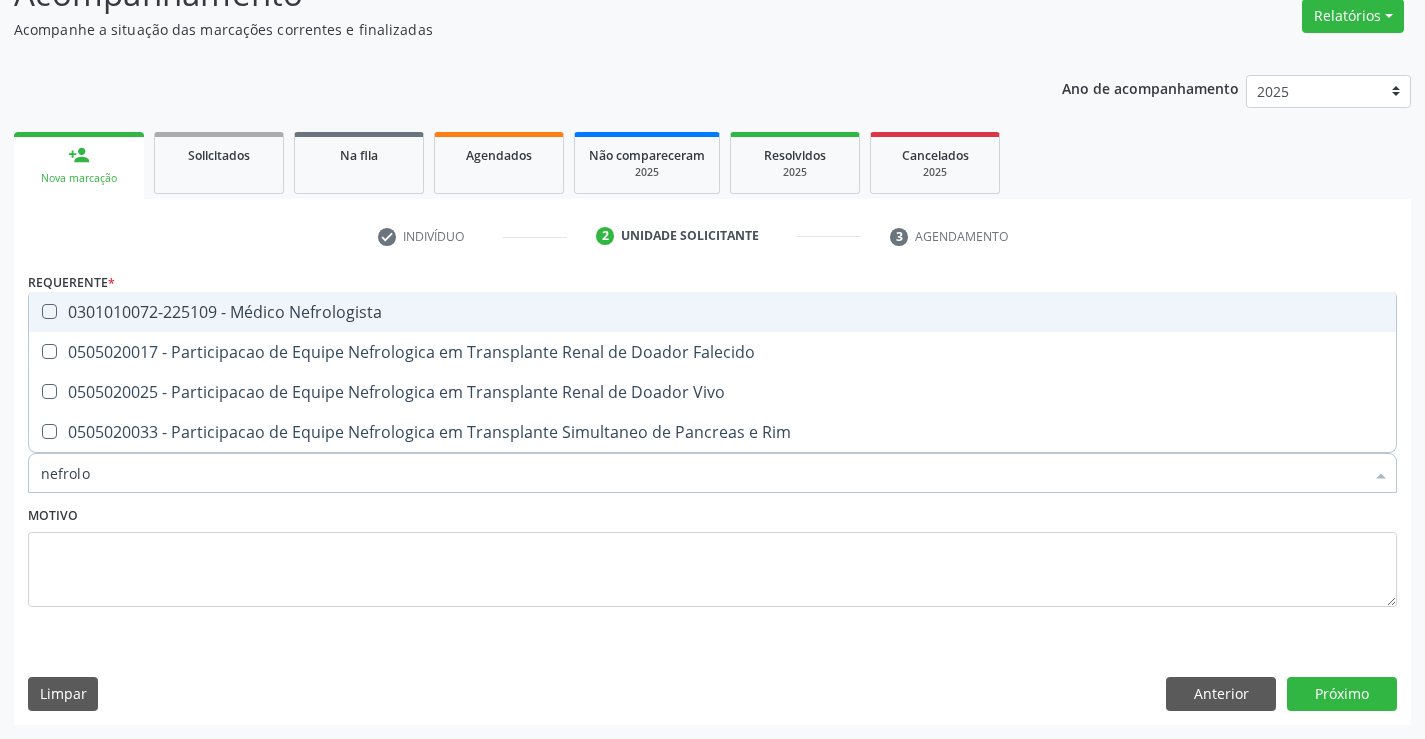 click on "0301010072-225109 - Médico Nefrologista" at bounding box center [712, 312] 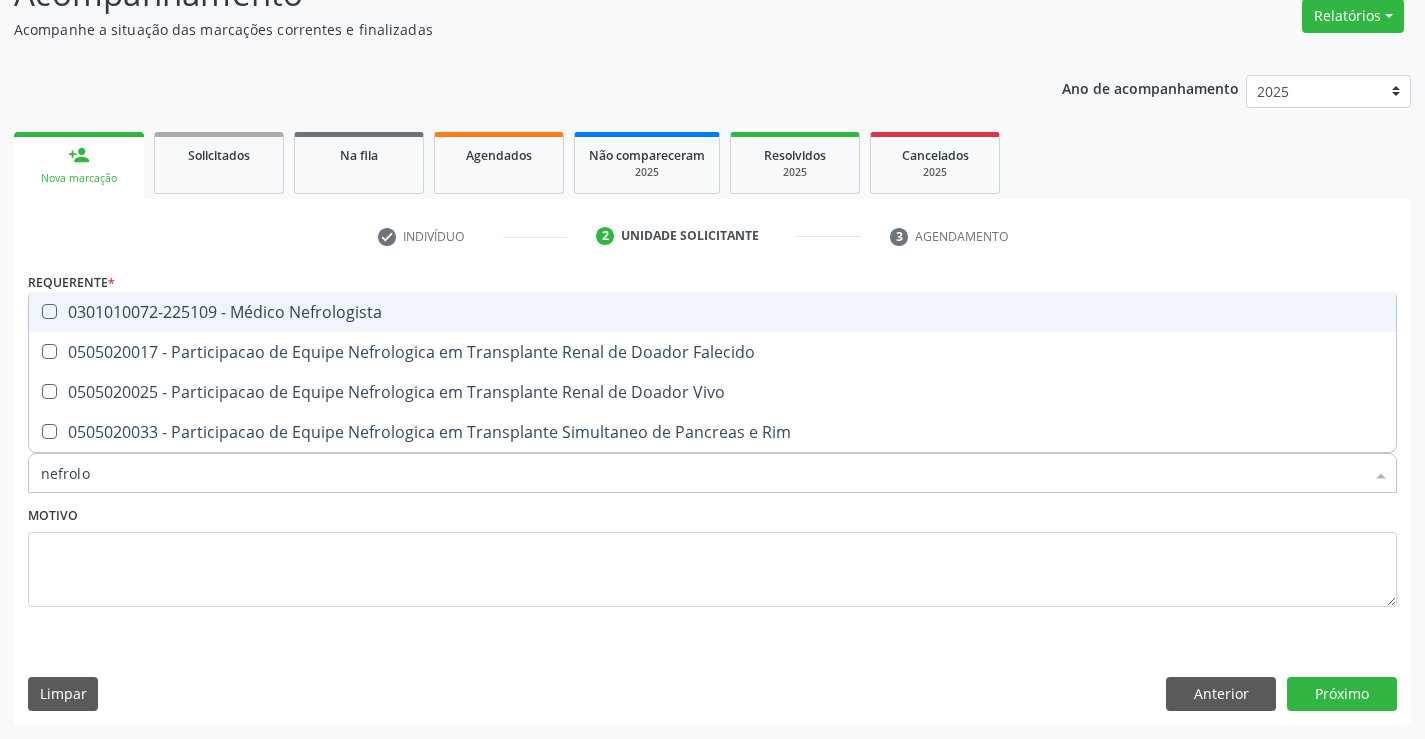checkbox on "true" 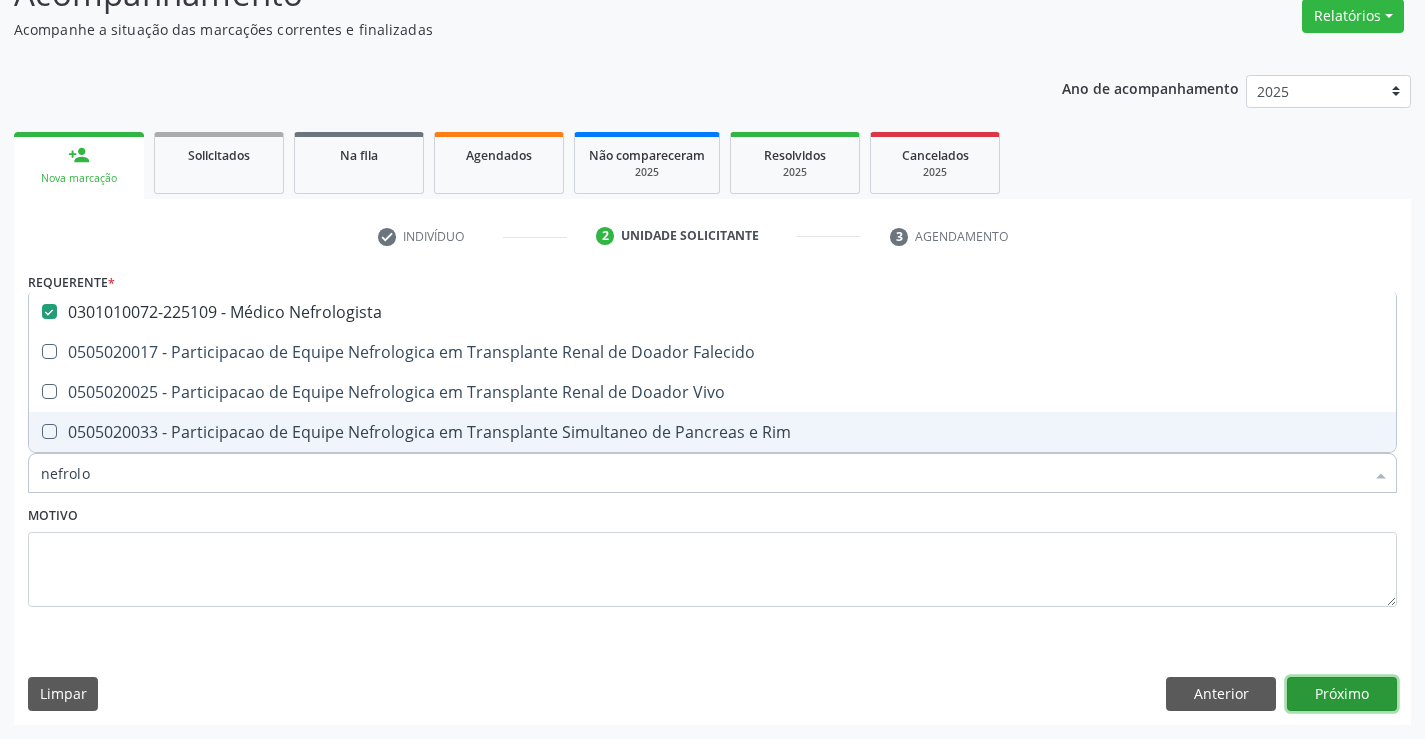 click on "Próximo" at bounding box center [1342, 694] 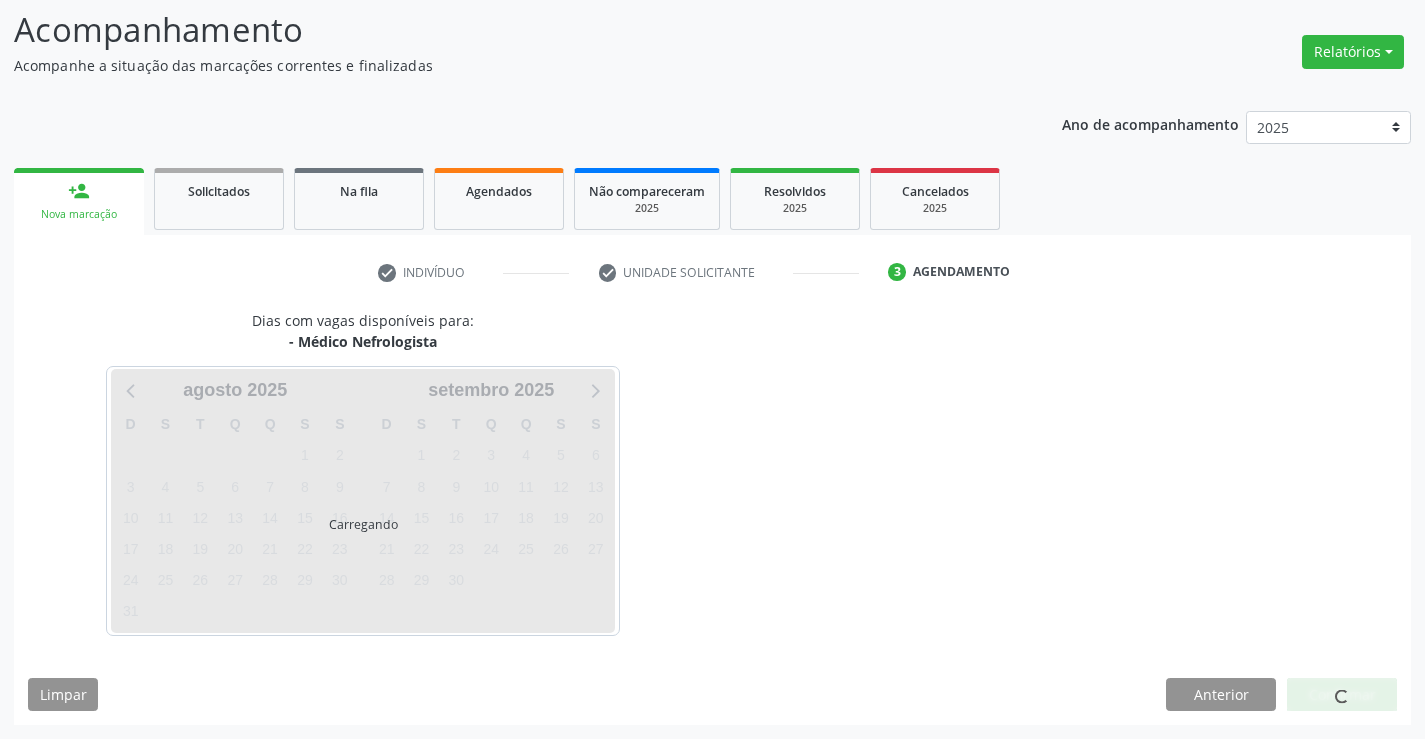 scroll, scrollTop: 131, scrollLeft: 0, axis: vertical 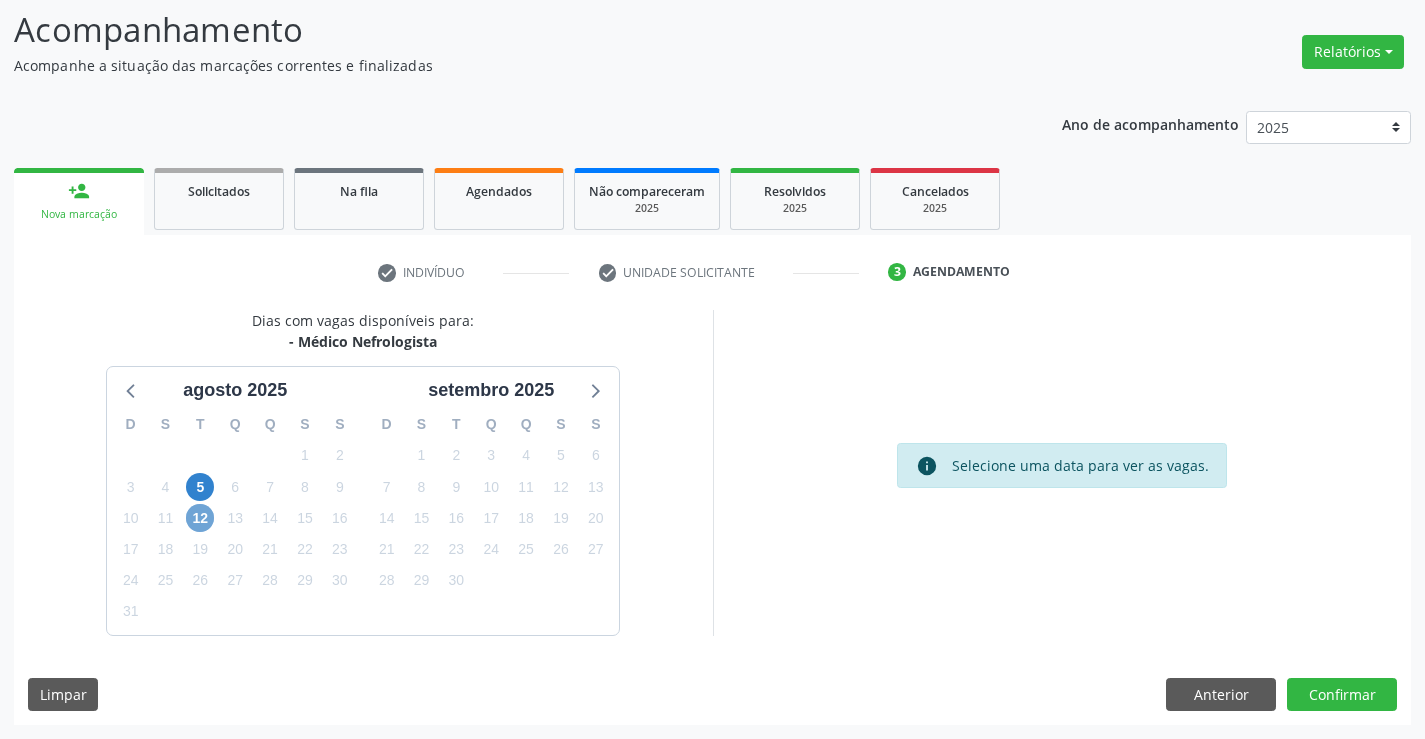 click on "12" at bounding box center (200, 518) 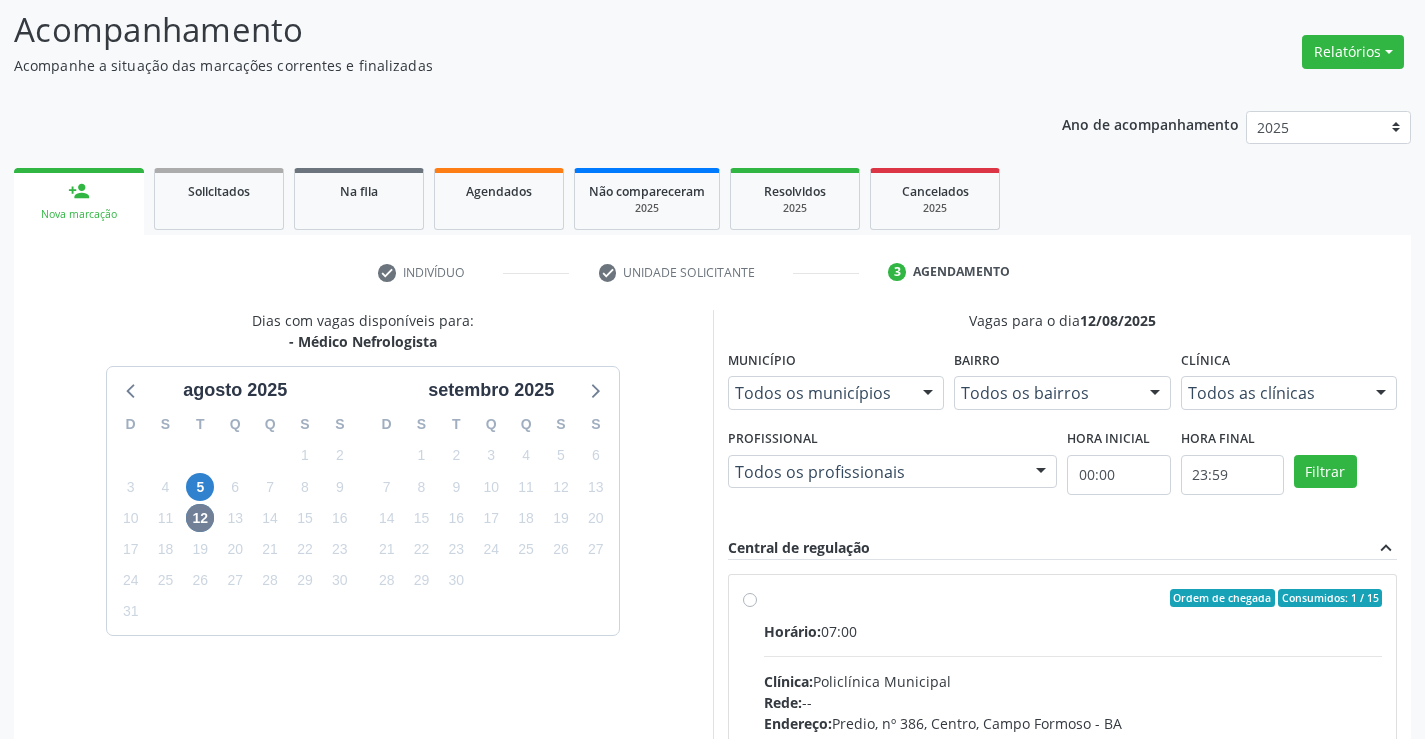 drag, startPoint x: 918, startPoint y: 625, endPoint x: 1439, endPoint y: 622, distance: 521.00867 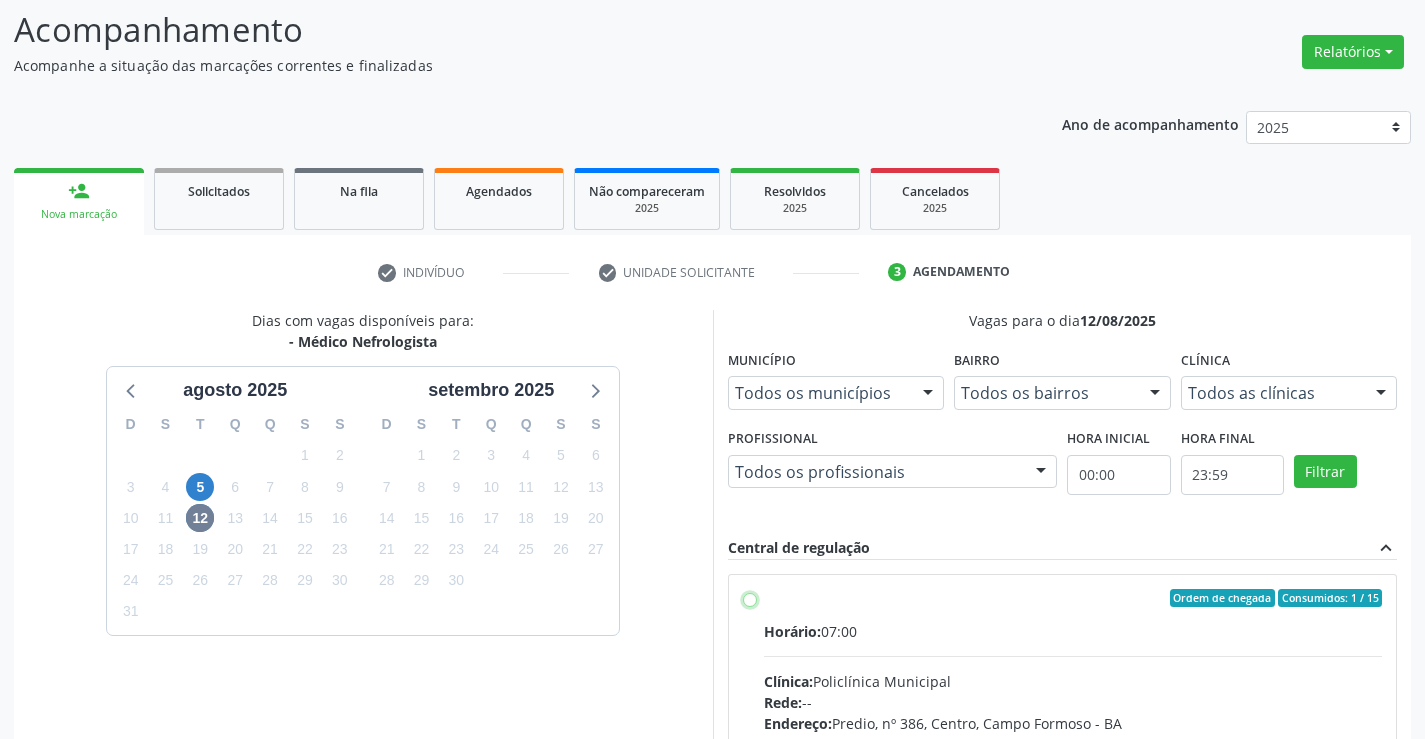 click on "Ordem de chegada
Consumidos: 1 / 15
Horário:   07:00
Clínica:  Policlínica Municipal
Rede:
--
Endereço:   Predio, nº 386, Centro, Campo Formoso - BA
Telefone:   (74) 6451312
Profissional:
Edvaldo Alves Costa Neto
Informações adicionais sobre o atendimento
Idade de atendimento:
de 0 a 120 anos
Gênero(s) atendido(s):
Masculino e Feminino
Informações adicionais:
--" at bounding box center (750, 598) 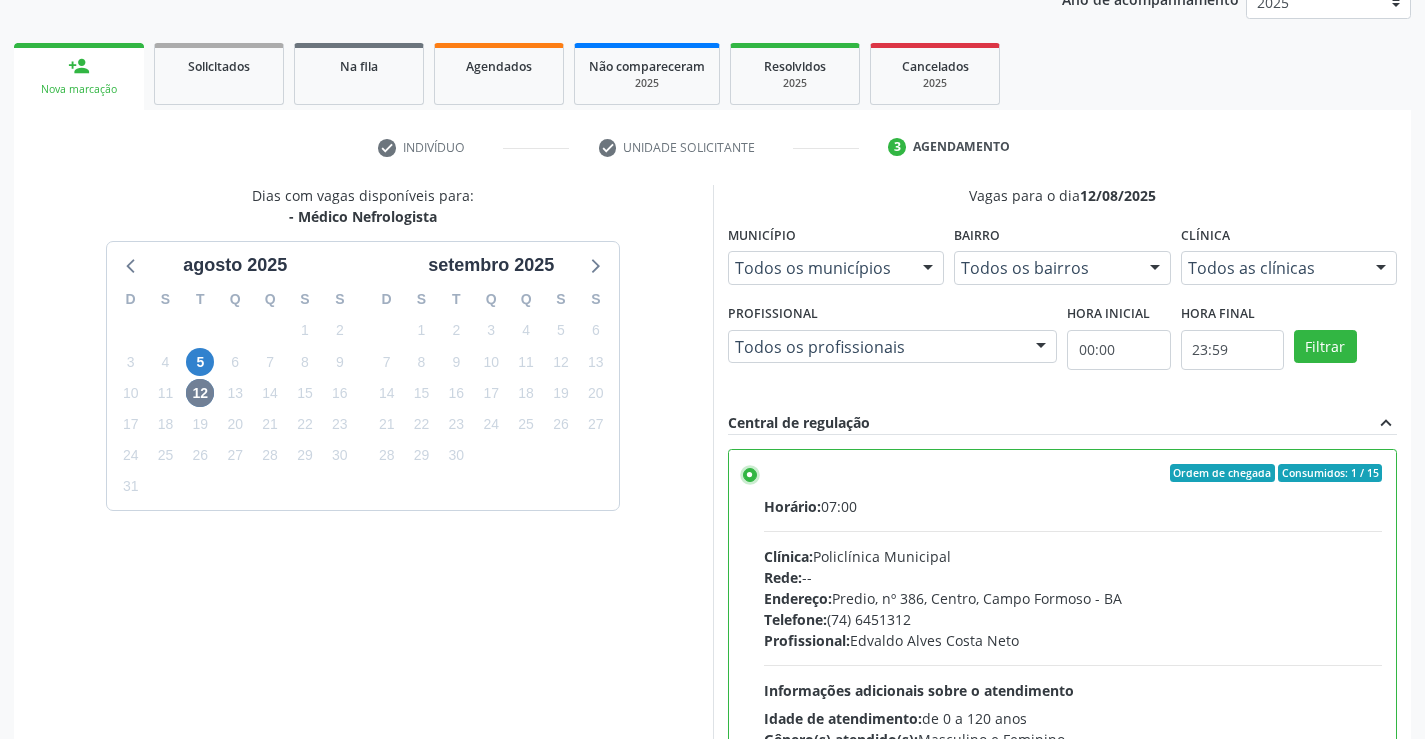 scroll, scrollTop: 456, scrollLeft: 0, axis: vertical 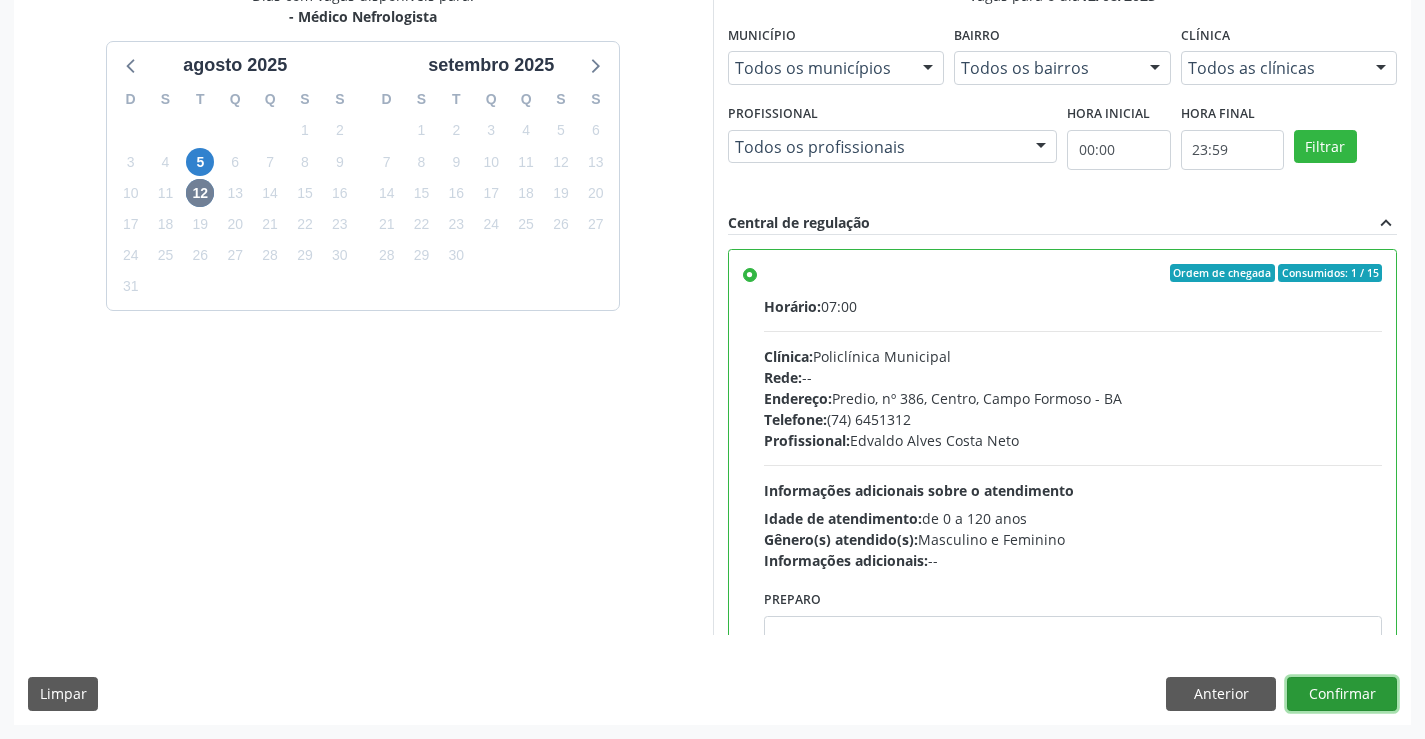 click on "Confirmar" at bounding box center (1342, 694) 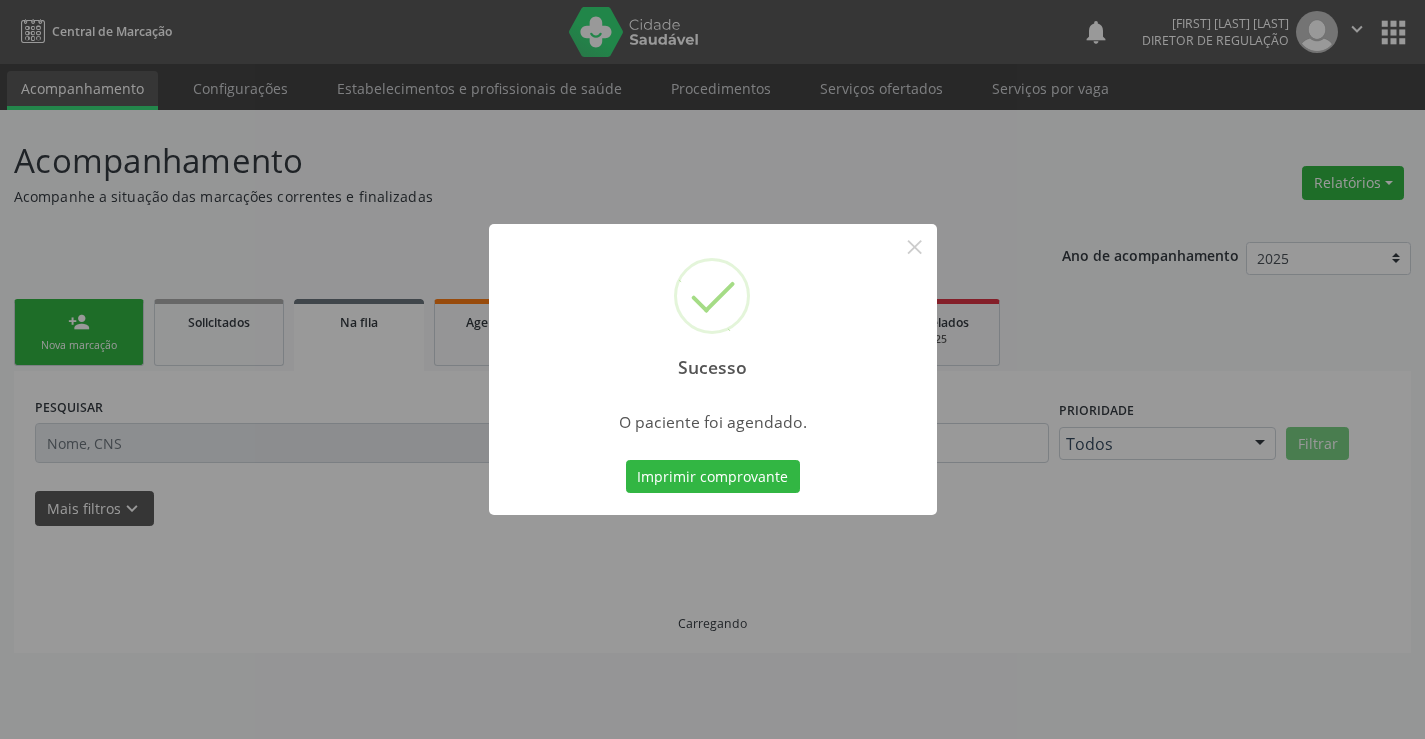 scroll, scrollTop: 0, scrollLeft: 0, axis: both 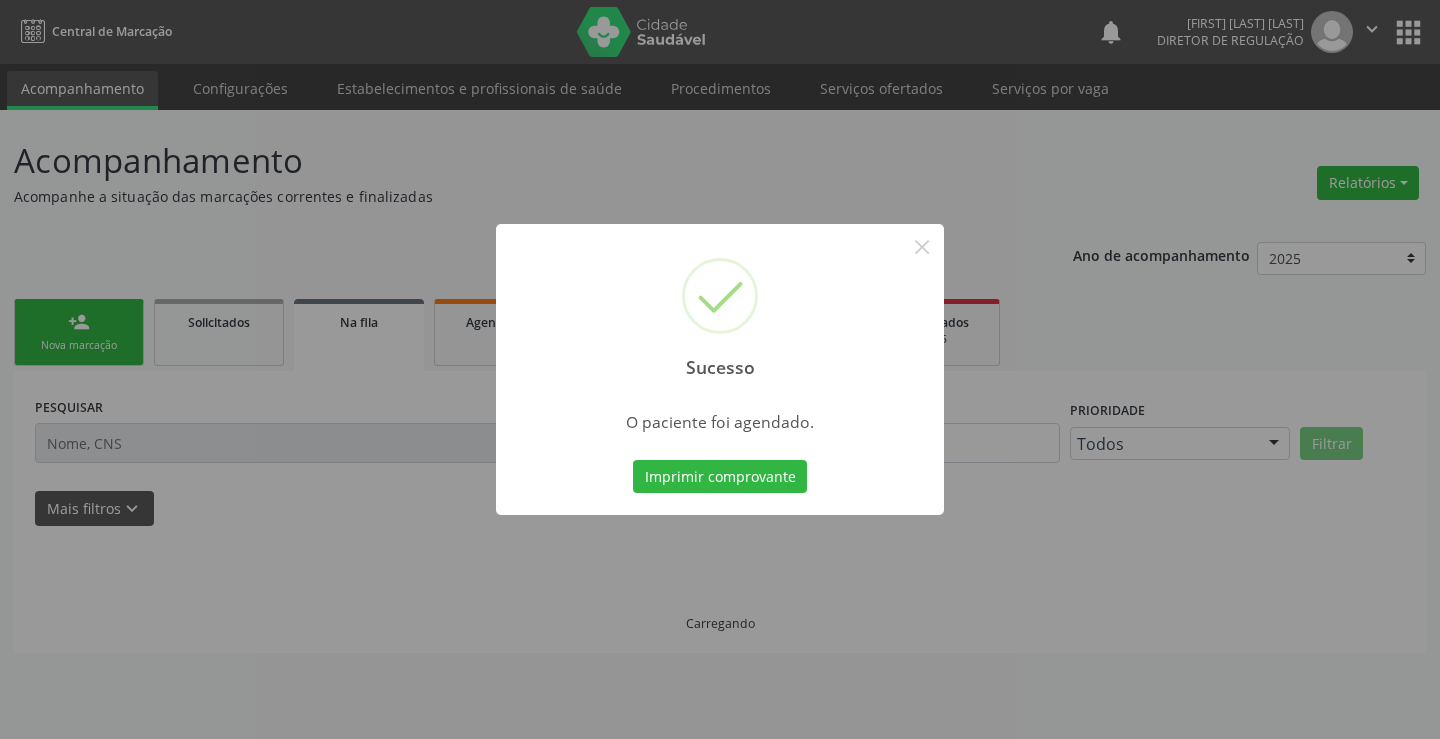 type 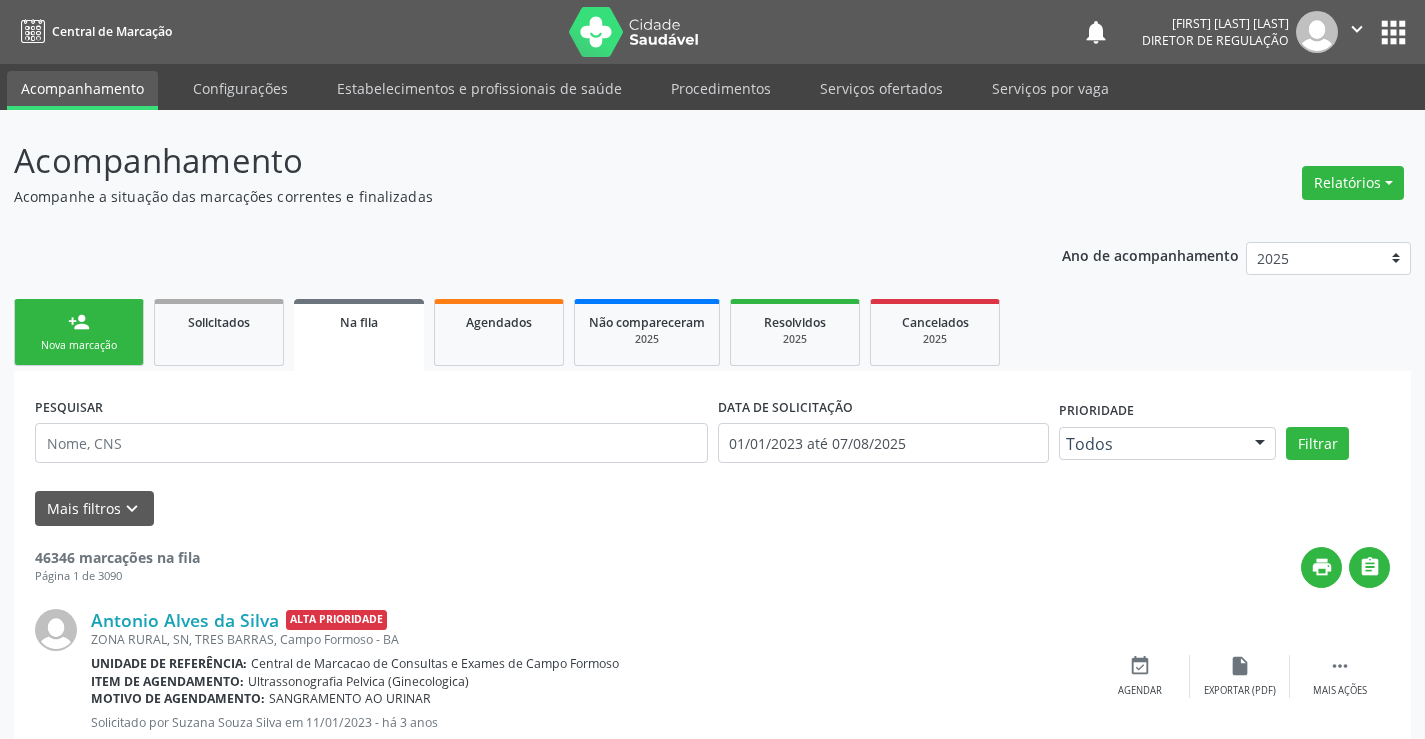 click on "Sucesso × O paciente foi agendado. Imprimir comprovante Cancel" at bounding box center (712, 369) 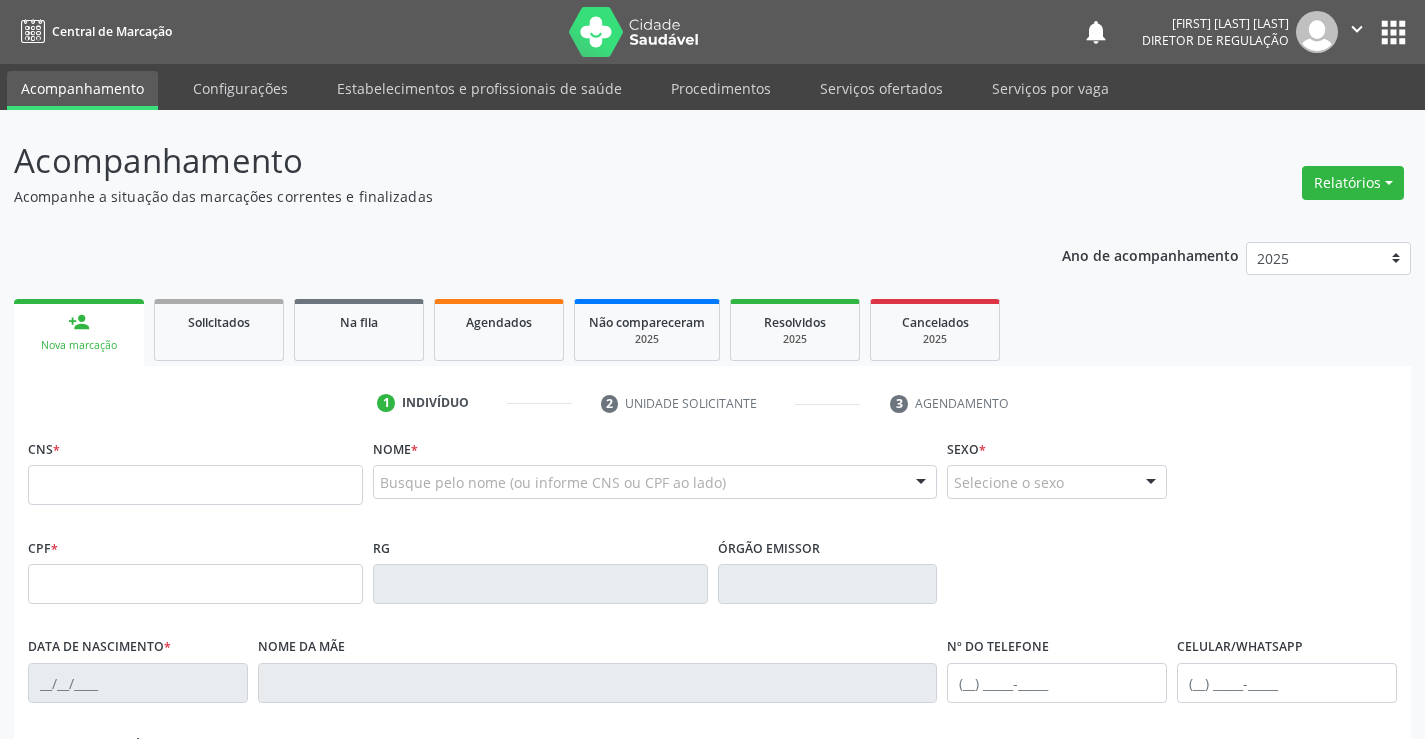 scroll, scrollTop: 0, scrollLeft: 0, axis: both 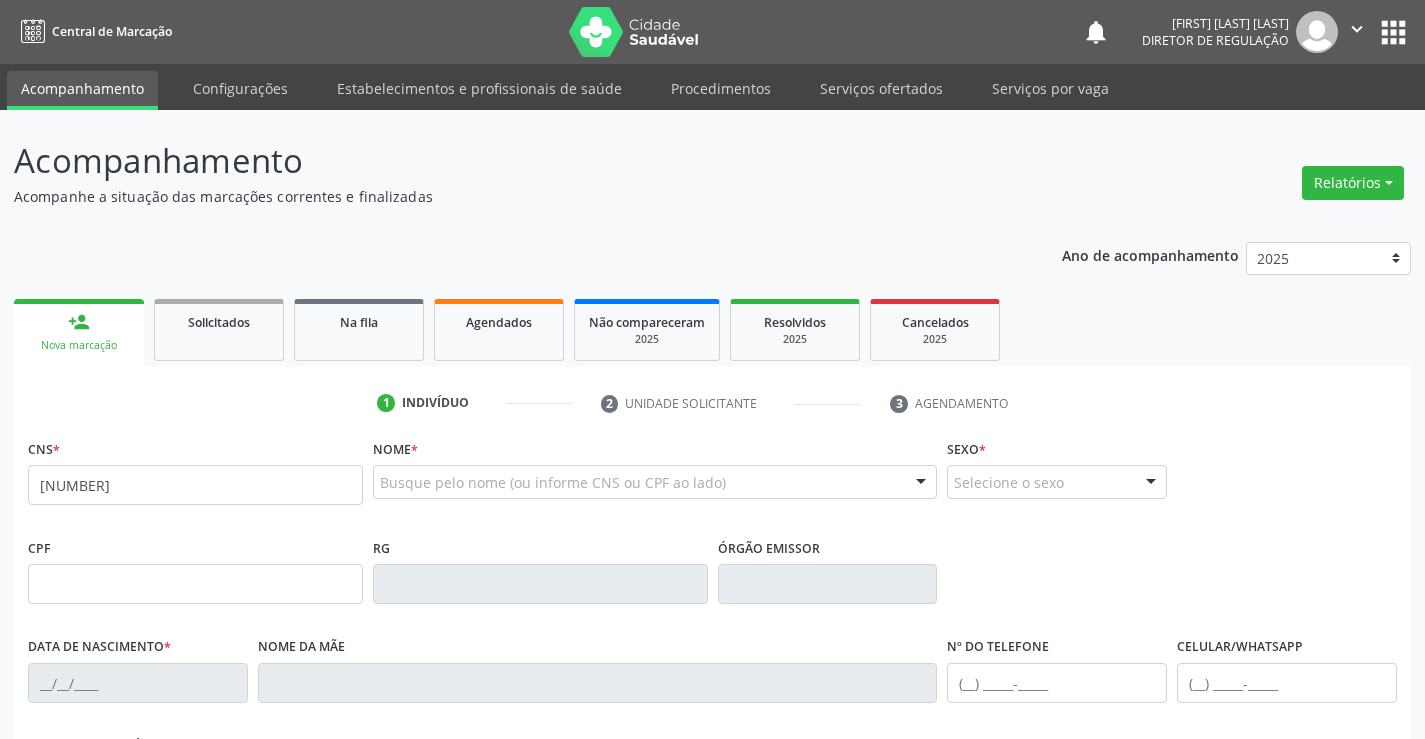 type on "[NUMBER]" 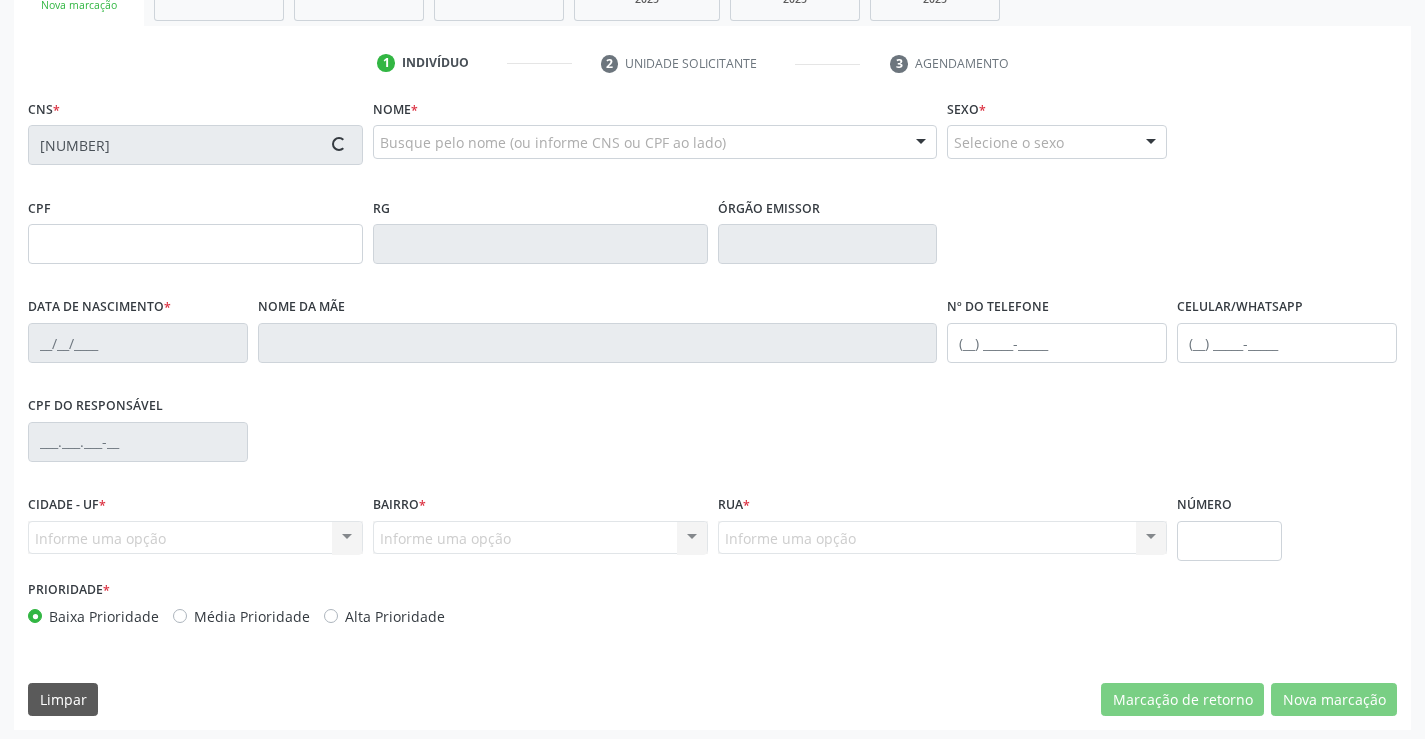 scroll, scrollTop: 345, scrollLeft: 0, axis: vertical 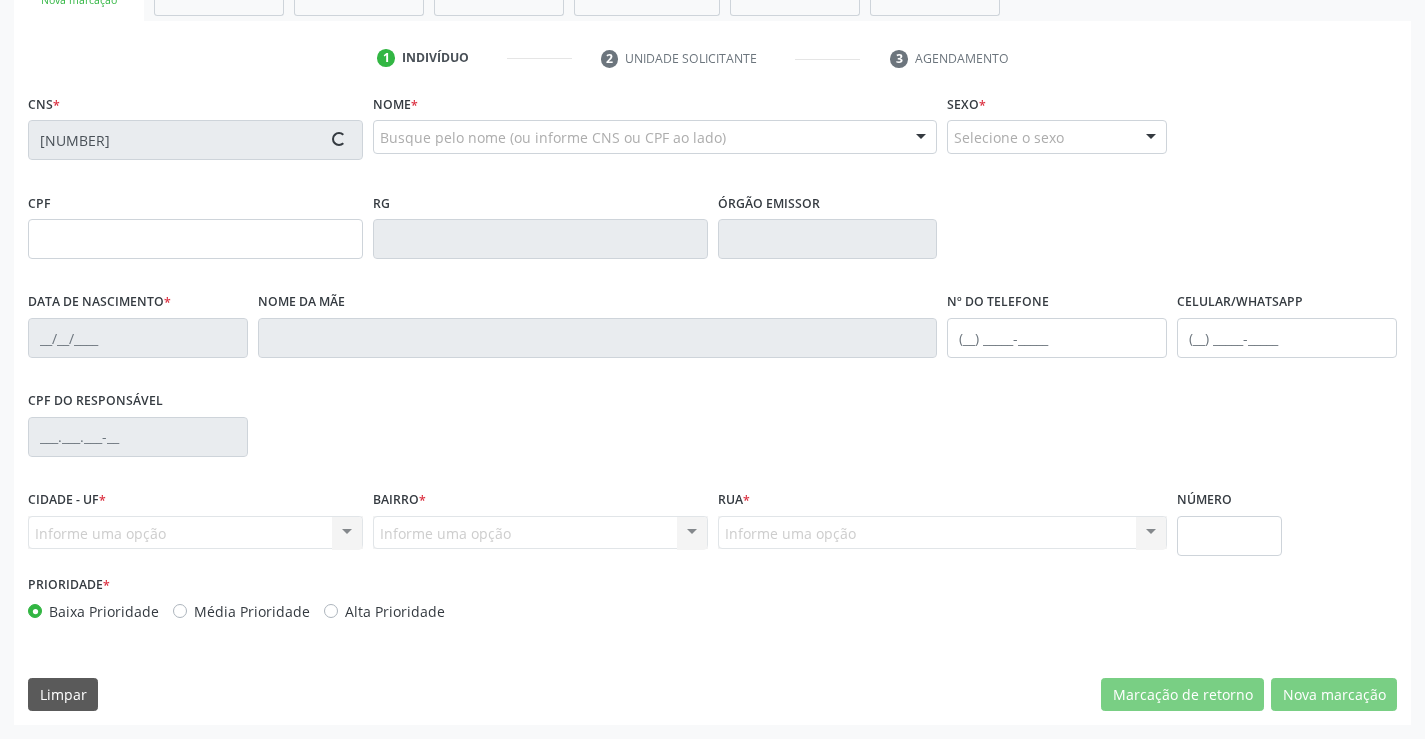 type on "[SSN]" 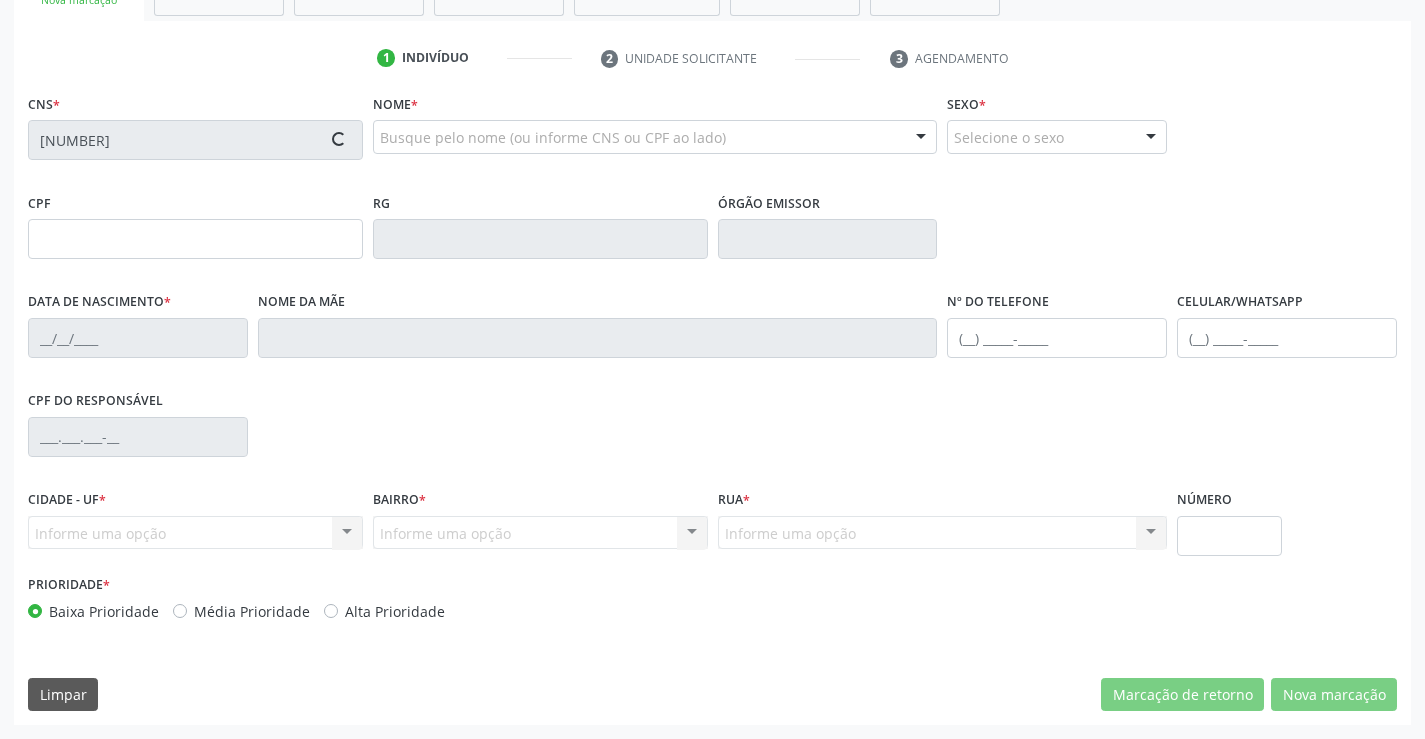 type on "[FIRST] [LAST] [LAST]" 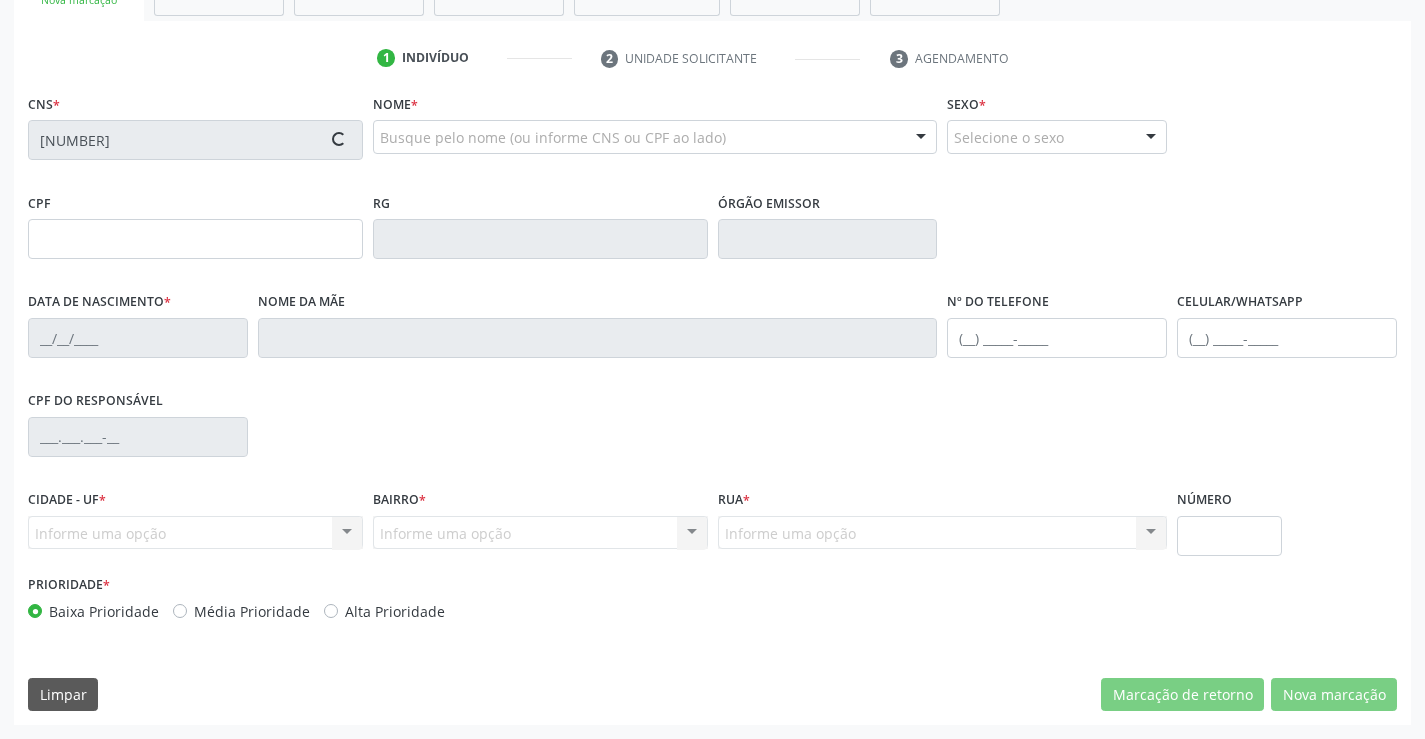 type on "S/N" 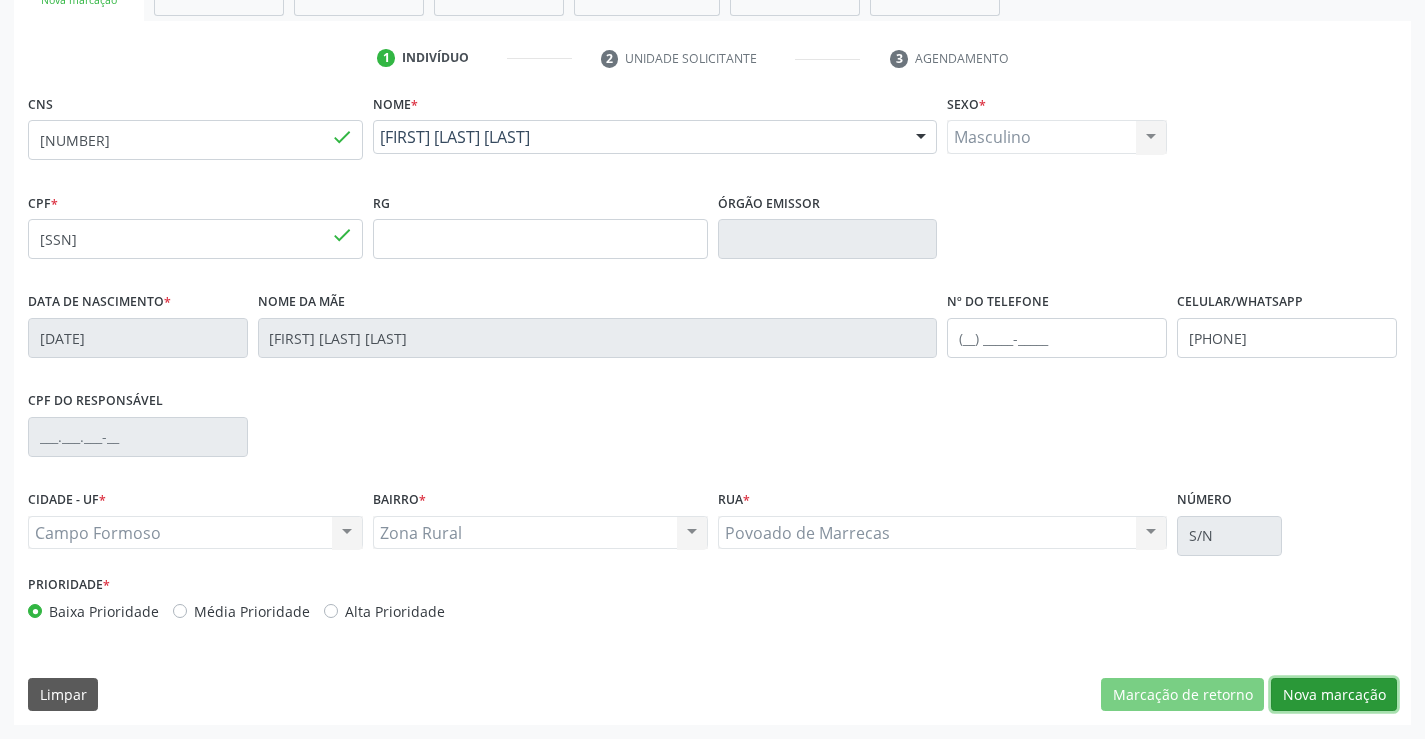 click on "Nova marcação" at bounding box center (1334, 695) 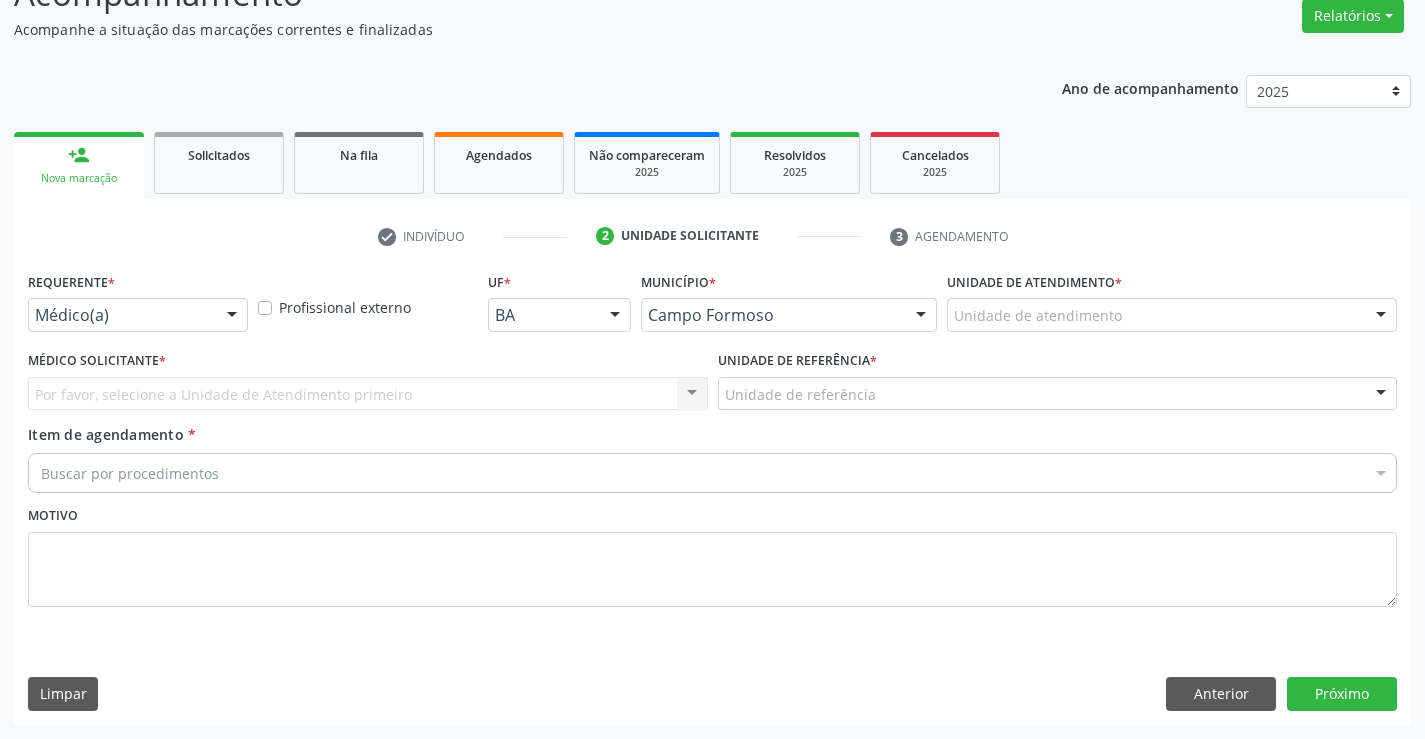 scroll, scrollTop: 167, scrollLeft: 0, axis: vertical 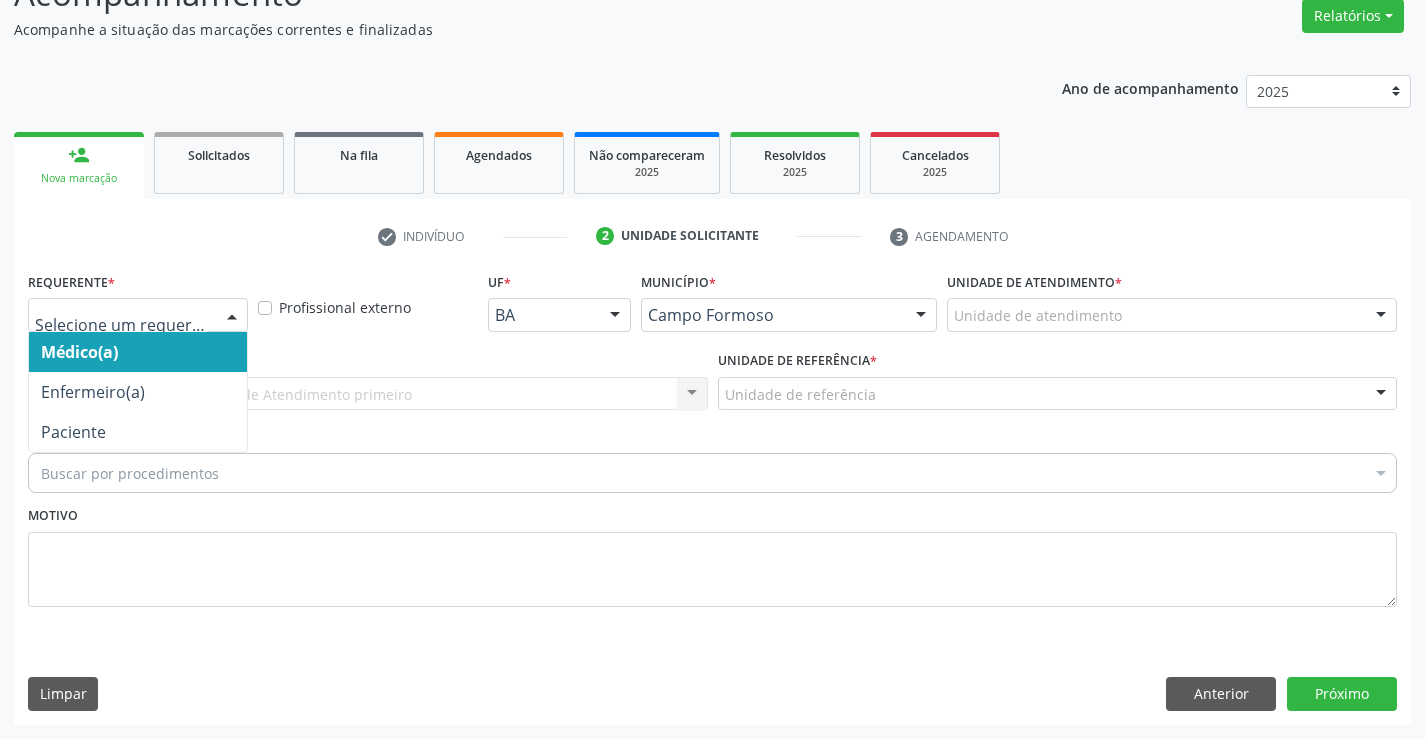 click at bounding box center (232, 316) 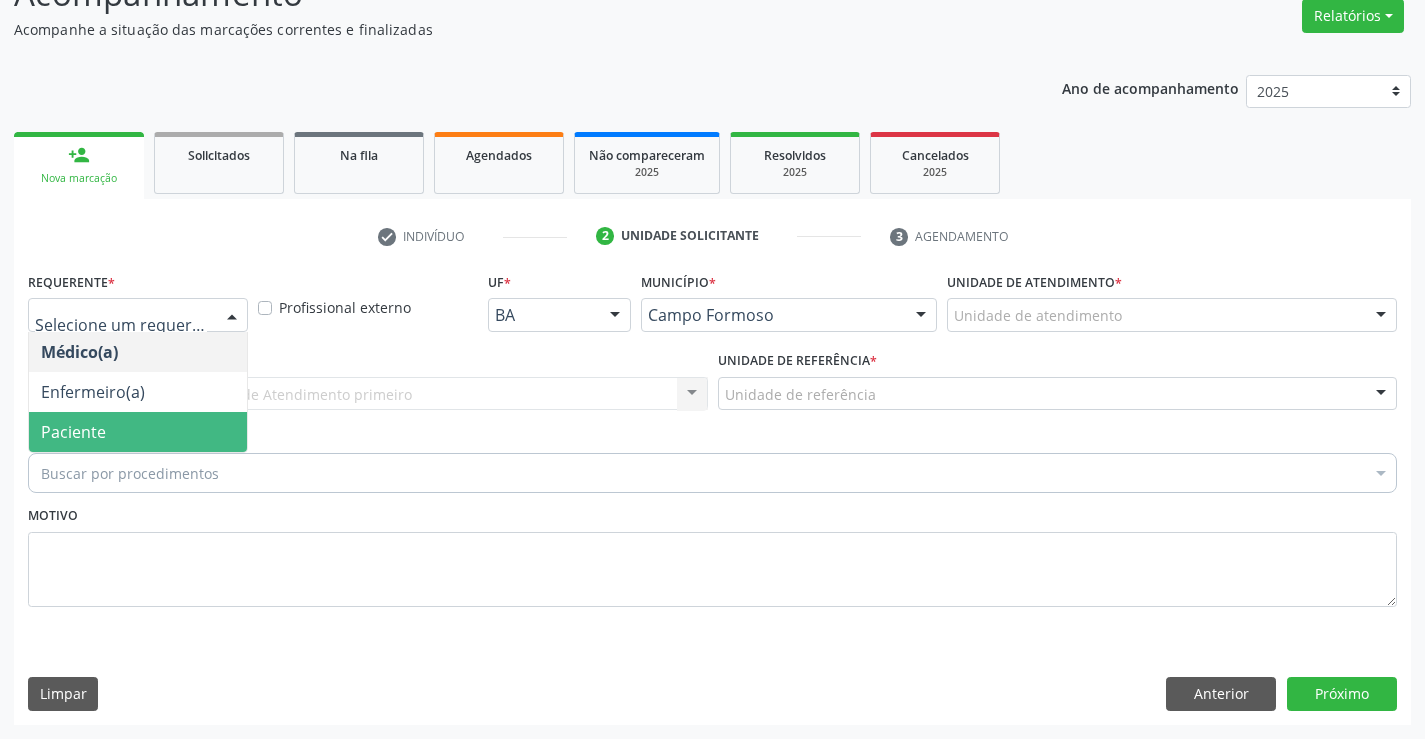 click on "Paciente" at bounding box center [138, 432] 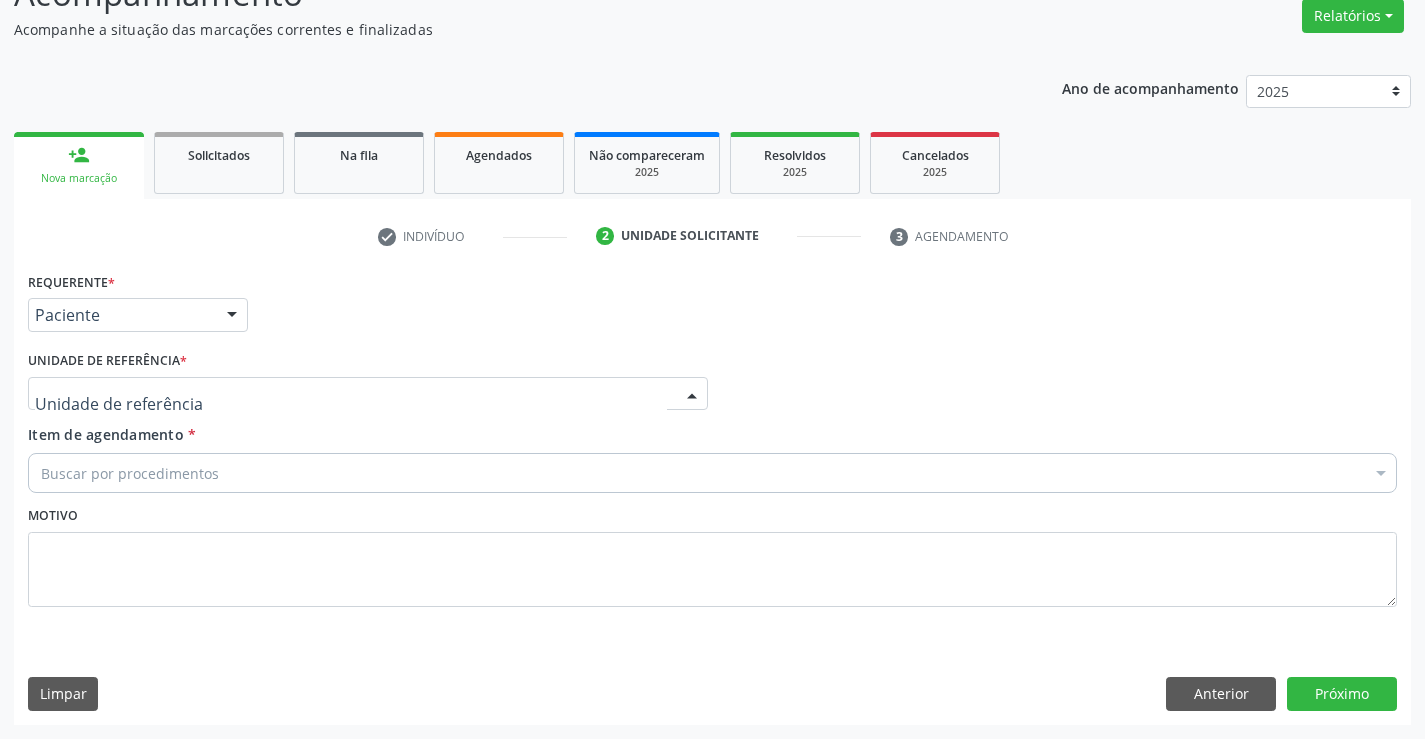 click at bounding box center [368, 394] 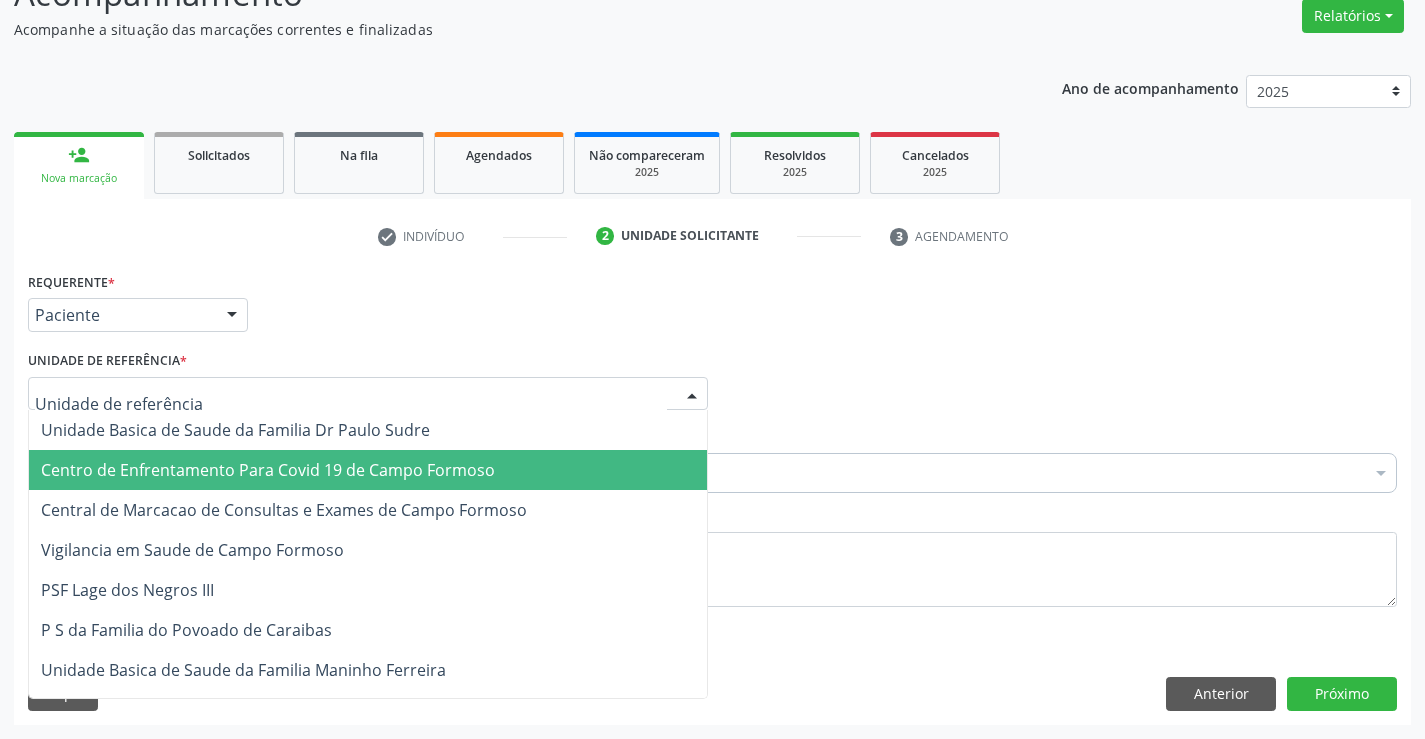 click on "Centro de Enfrentamento Para Covid 19 de Campo Formoso" at bounding box center [368, 470] 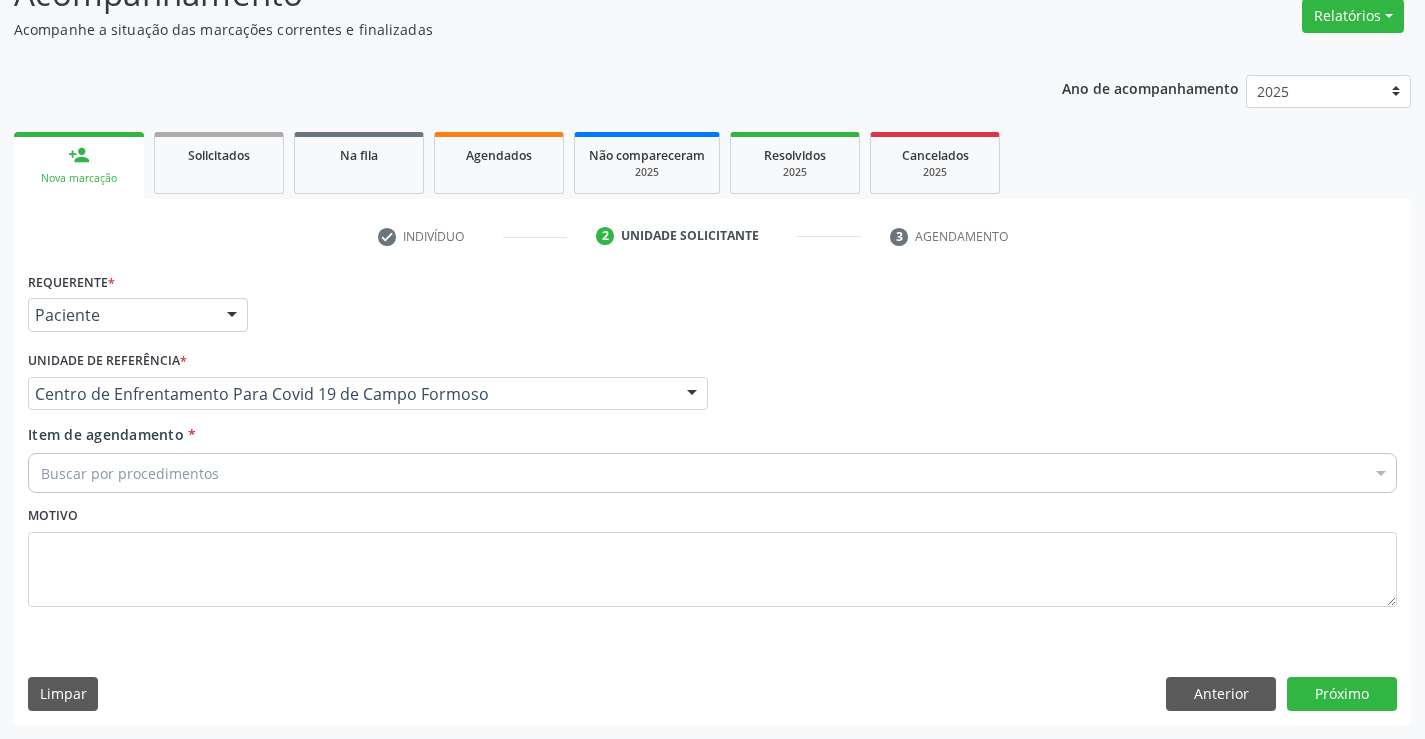 click on "Centro de Enfrentamento Para Covid 19 de Campo Formoso" at bounding box center (368, 394) 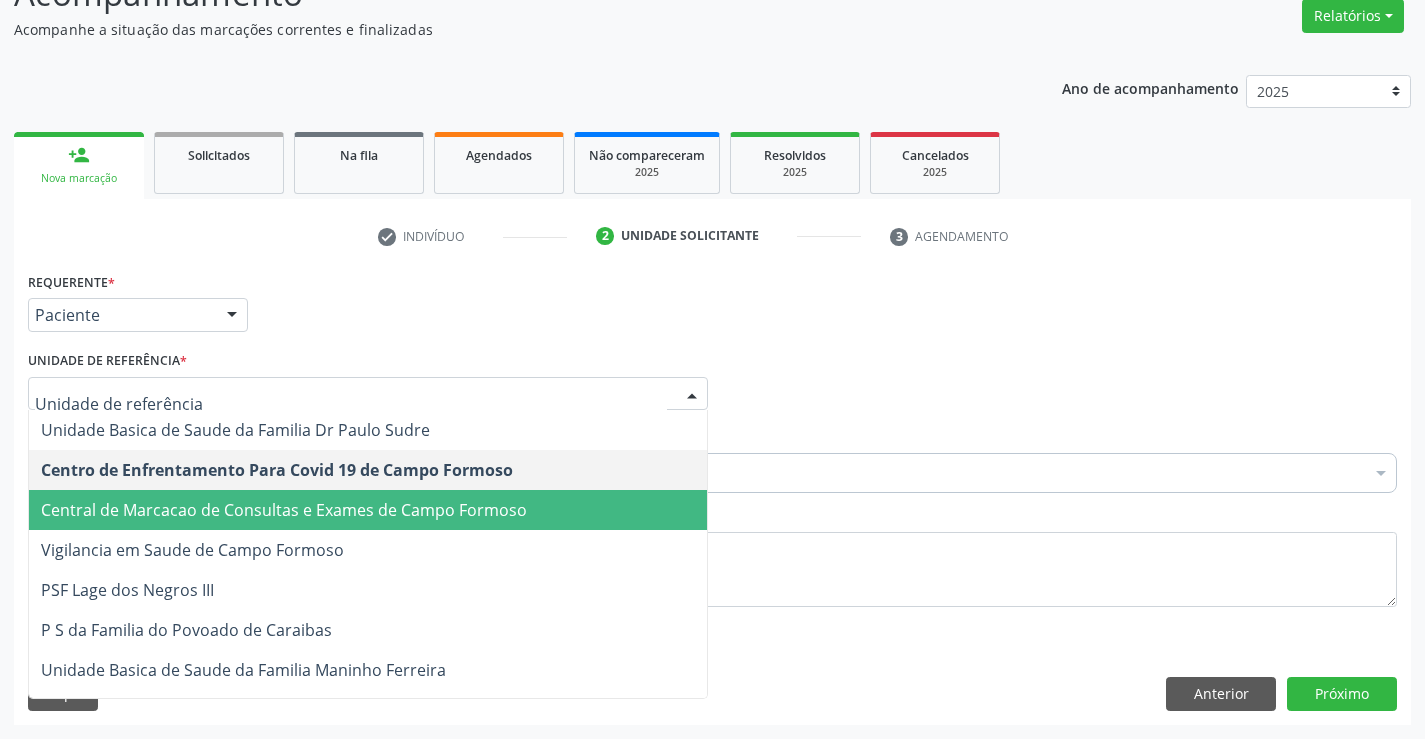 click on "Central de Marcacao de Consultas e Exames de Campo Formoso" at bounding box center (284, 510) 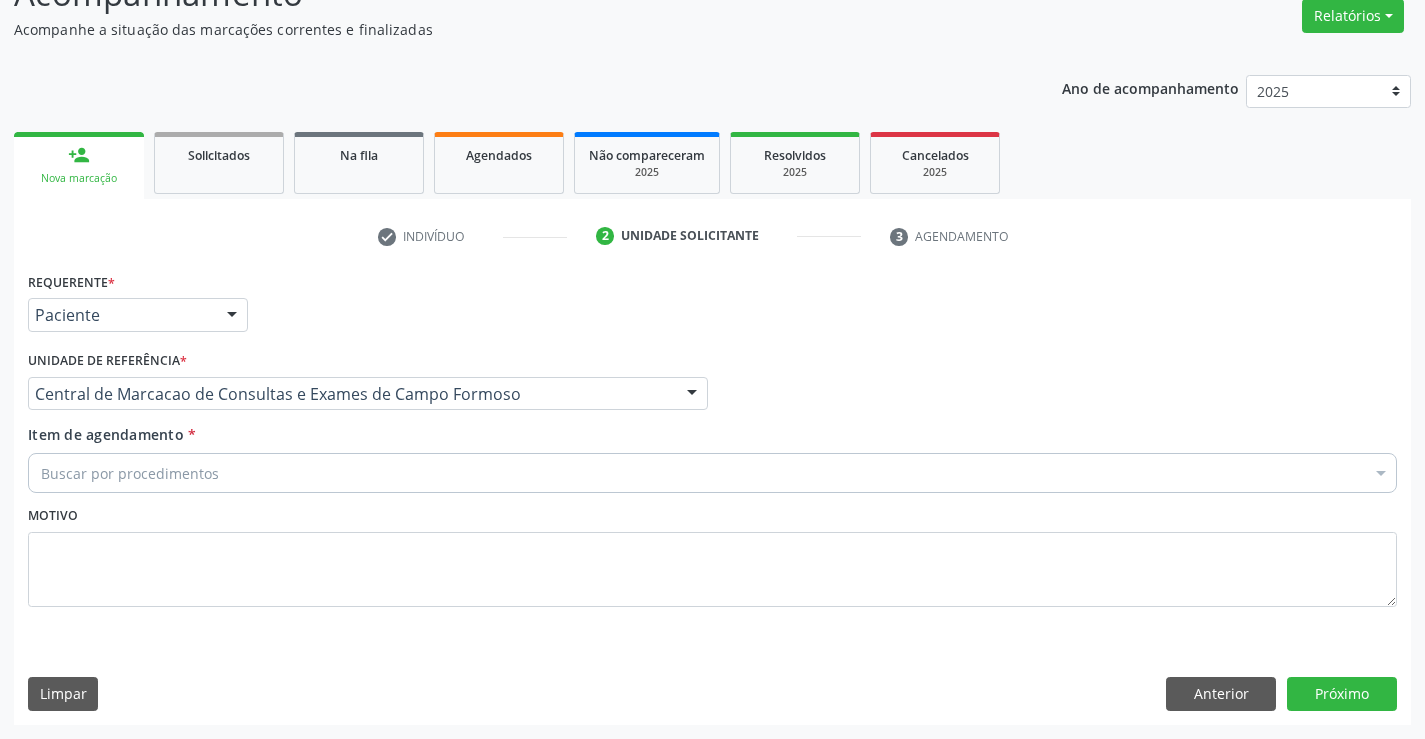 click on "Buscar por procedimentos" at bounding box center [712, 473] 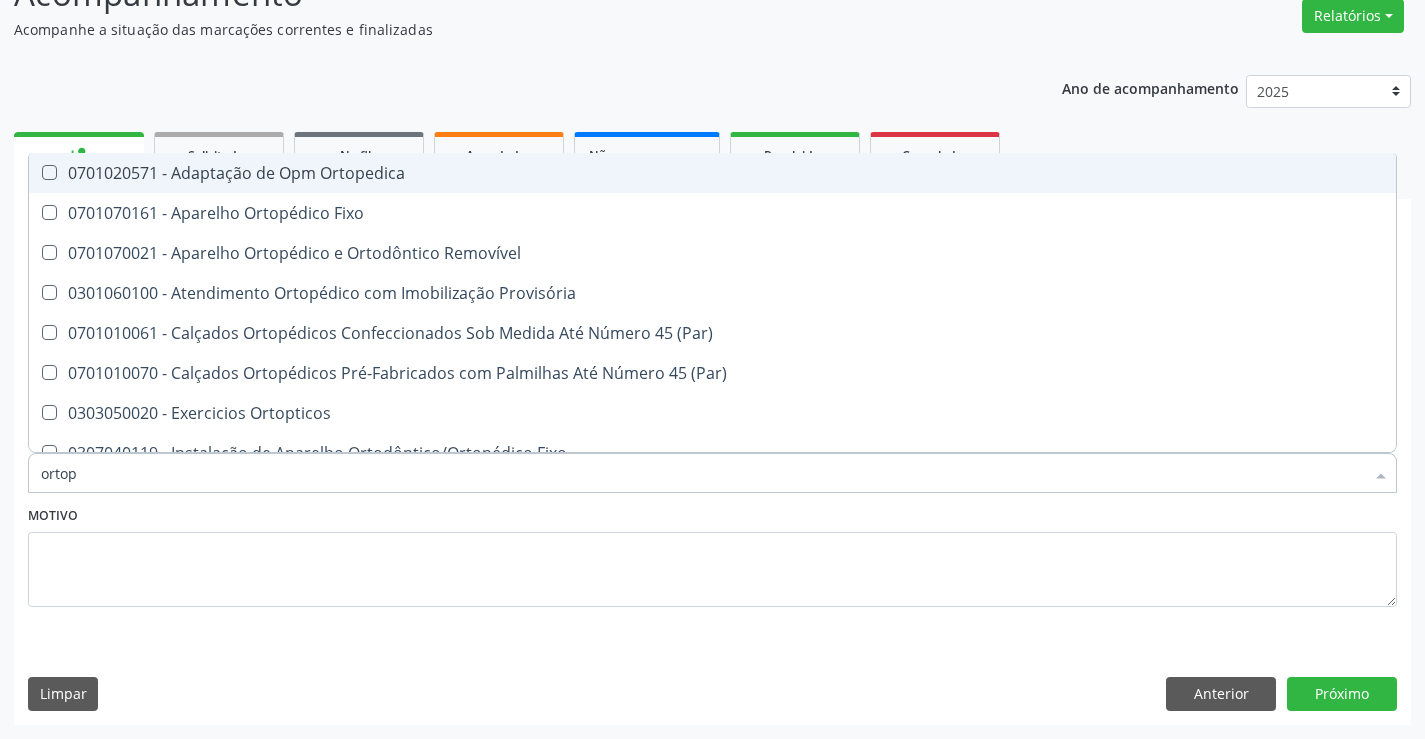 type on "ortope" 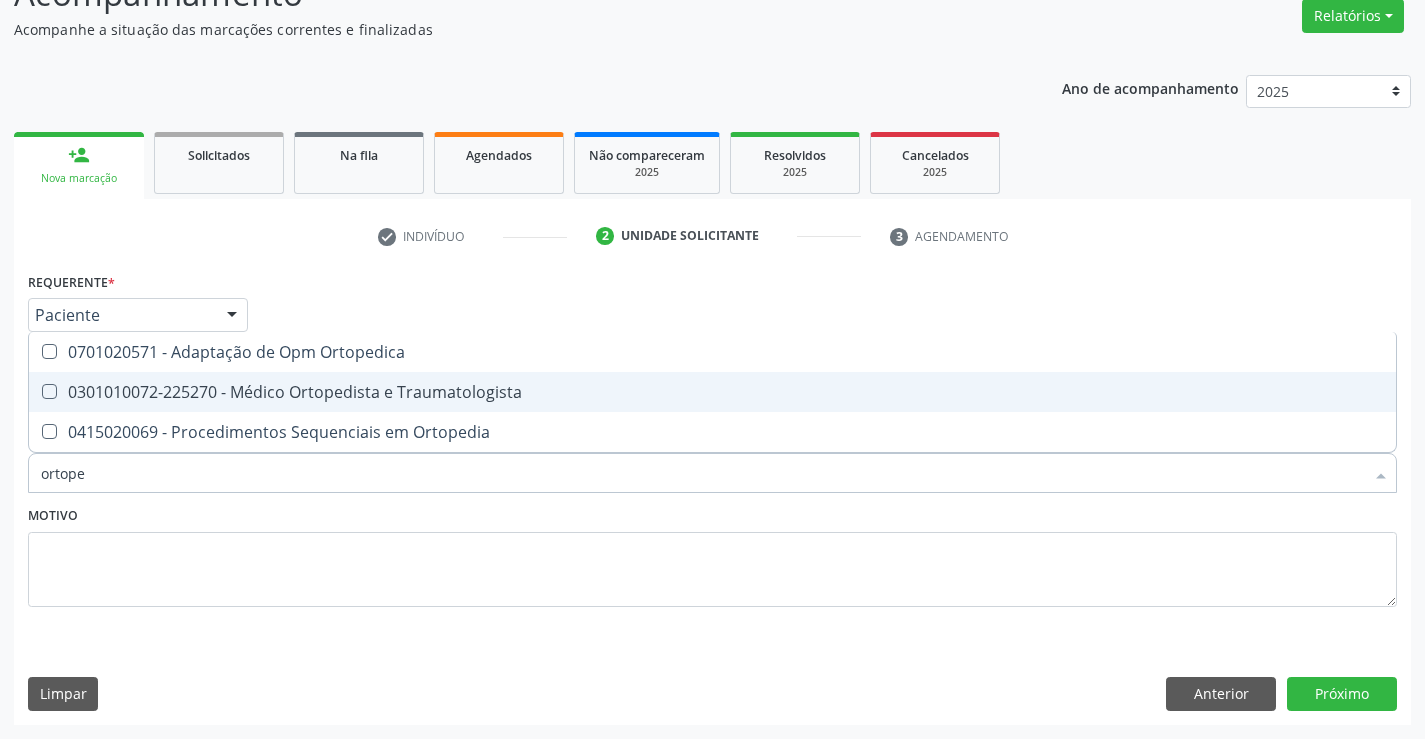 click on "0301010072-225270 - Médico Ortopedista e Traumatologista" at bounding box center [712, 392] 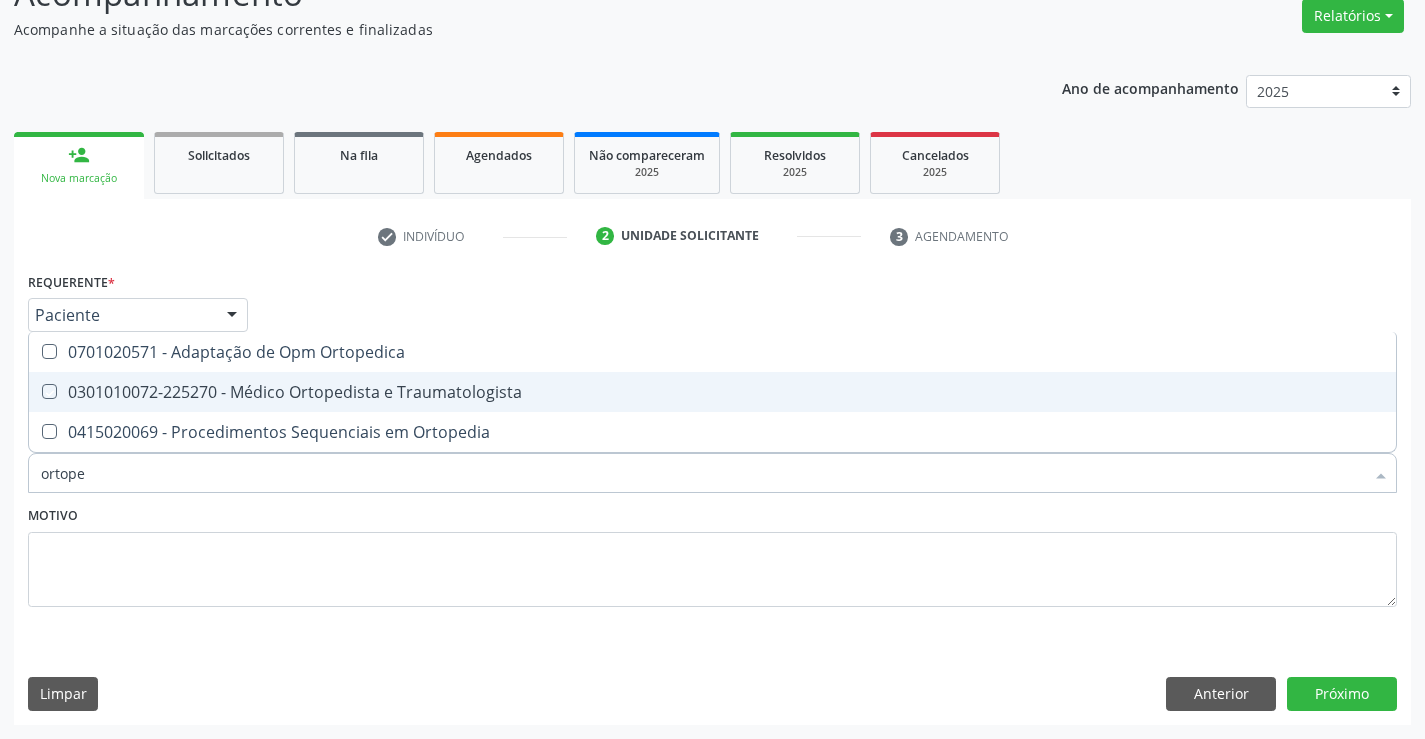 checkbox on "true" 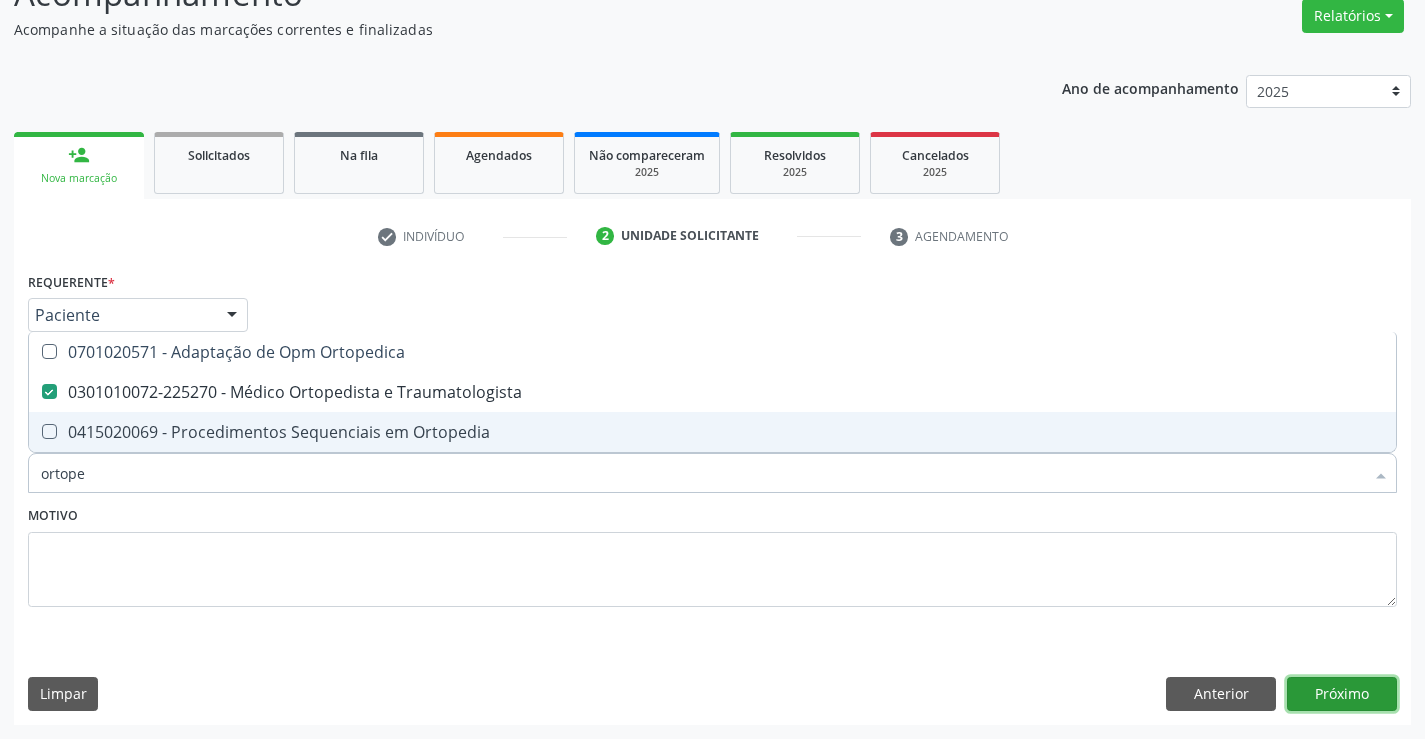click on "Próximo" at bounding box center (1342, 694) 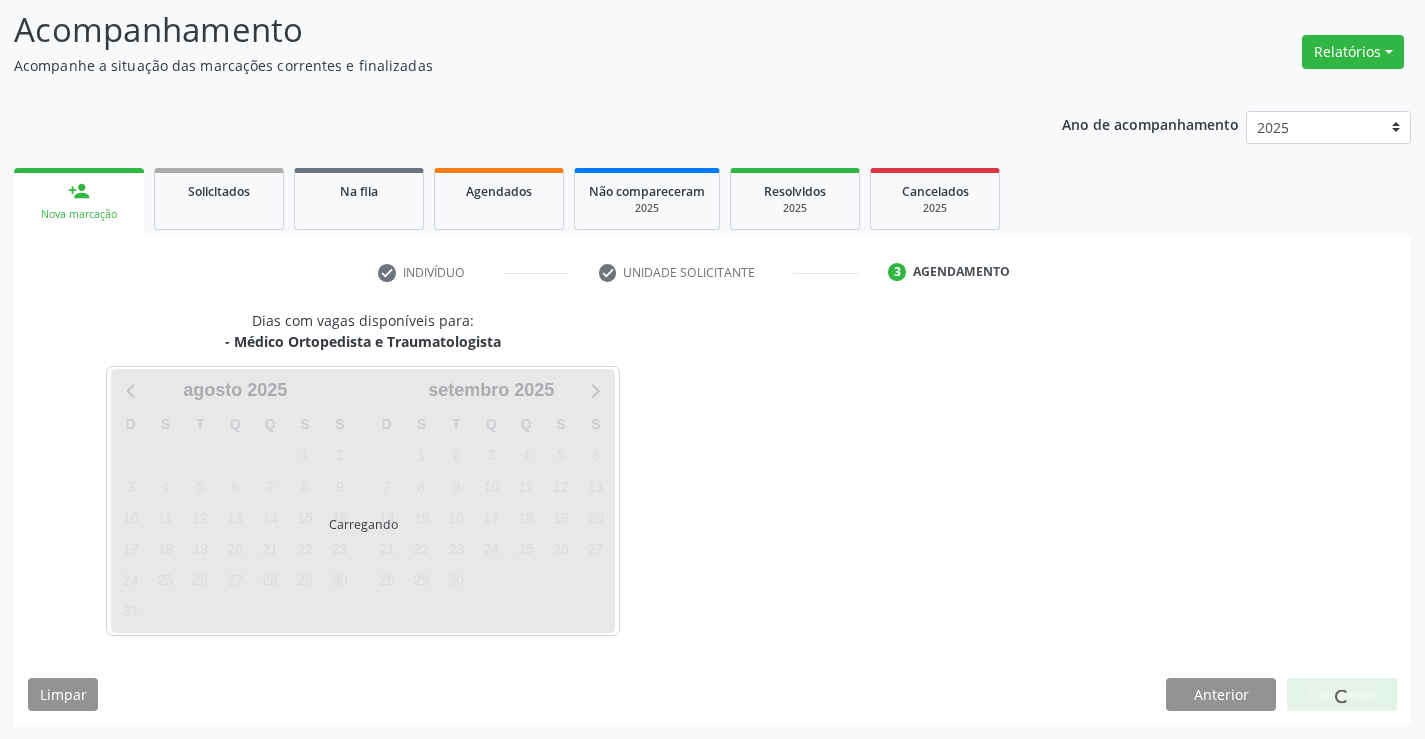 scroll, scrollTop: 131, scrollLeft: 0, axis: vertical 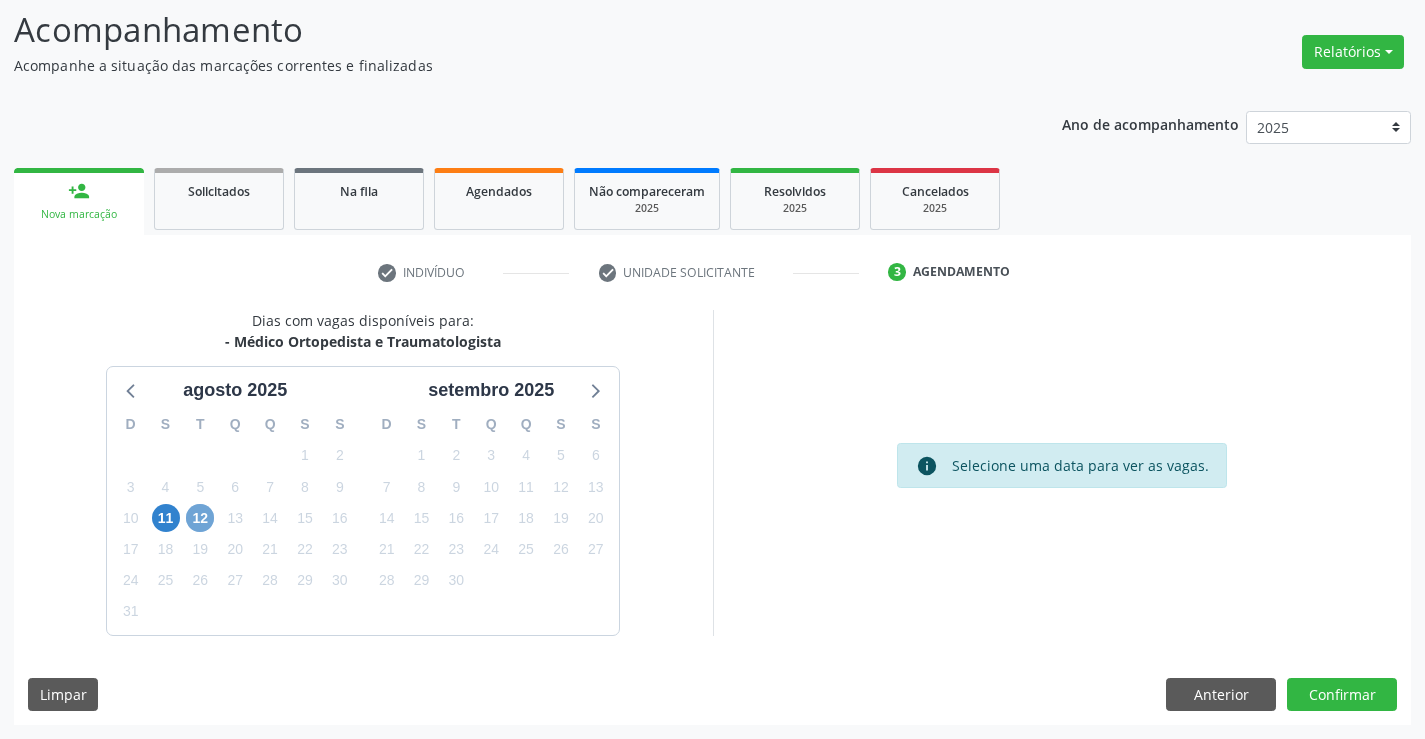 click on "12" at bounding box center [200, 518] 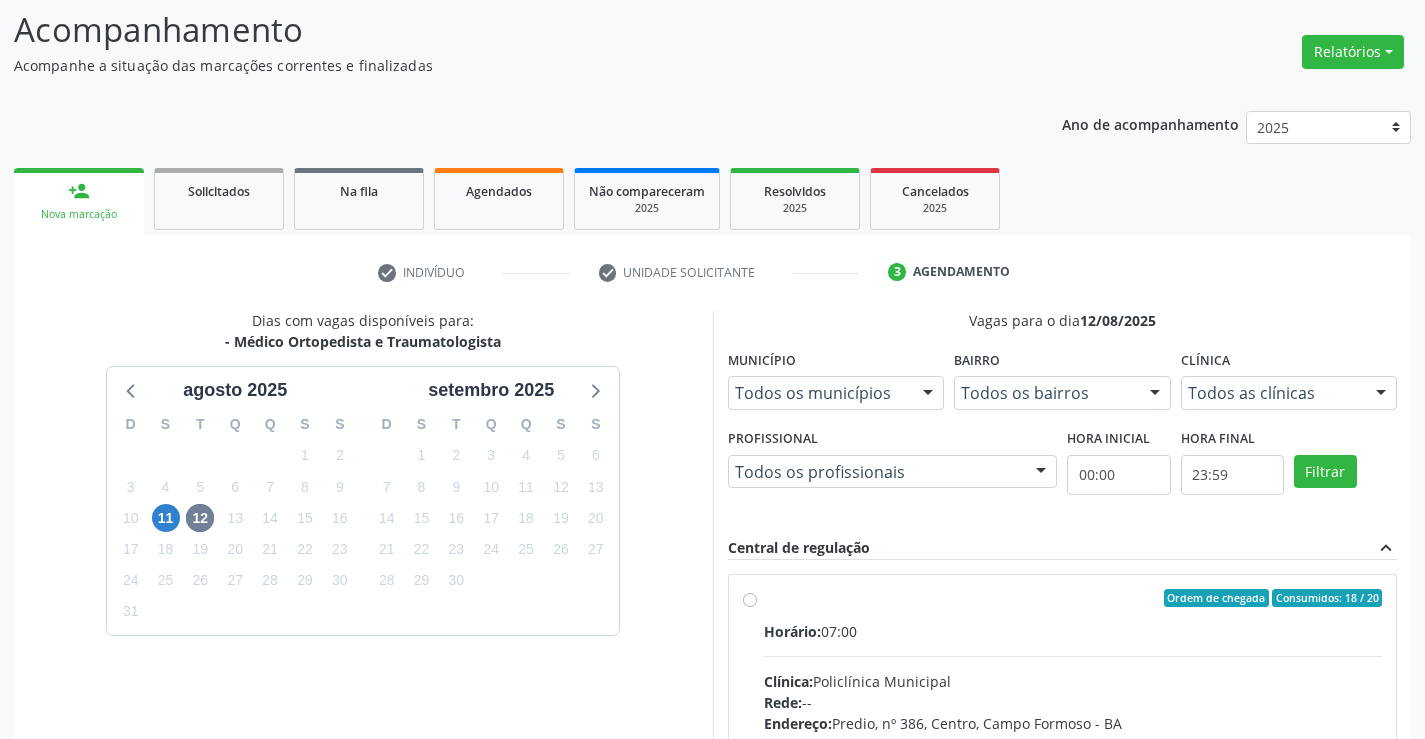 click on "Horário:   07:00" at bounding box center (1073, 631) 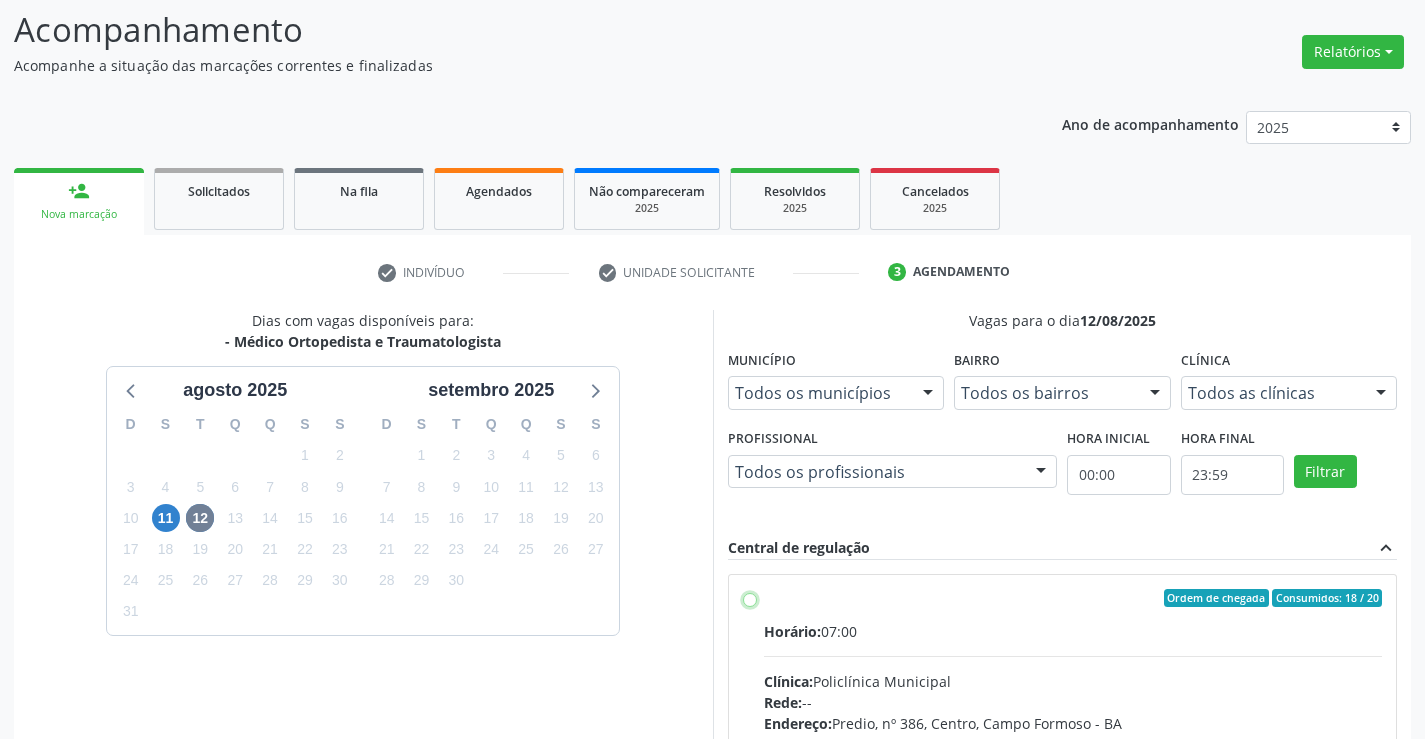 radio on "true" 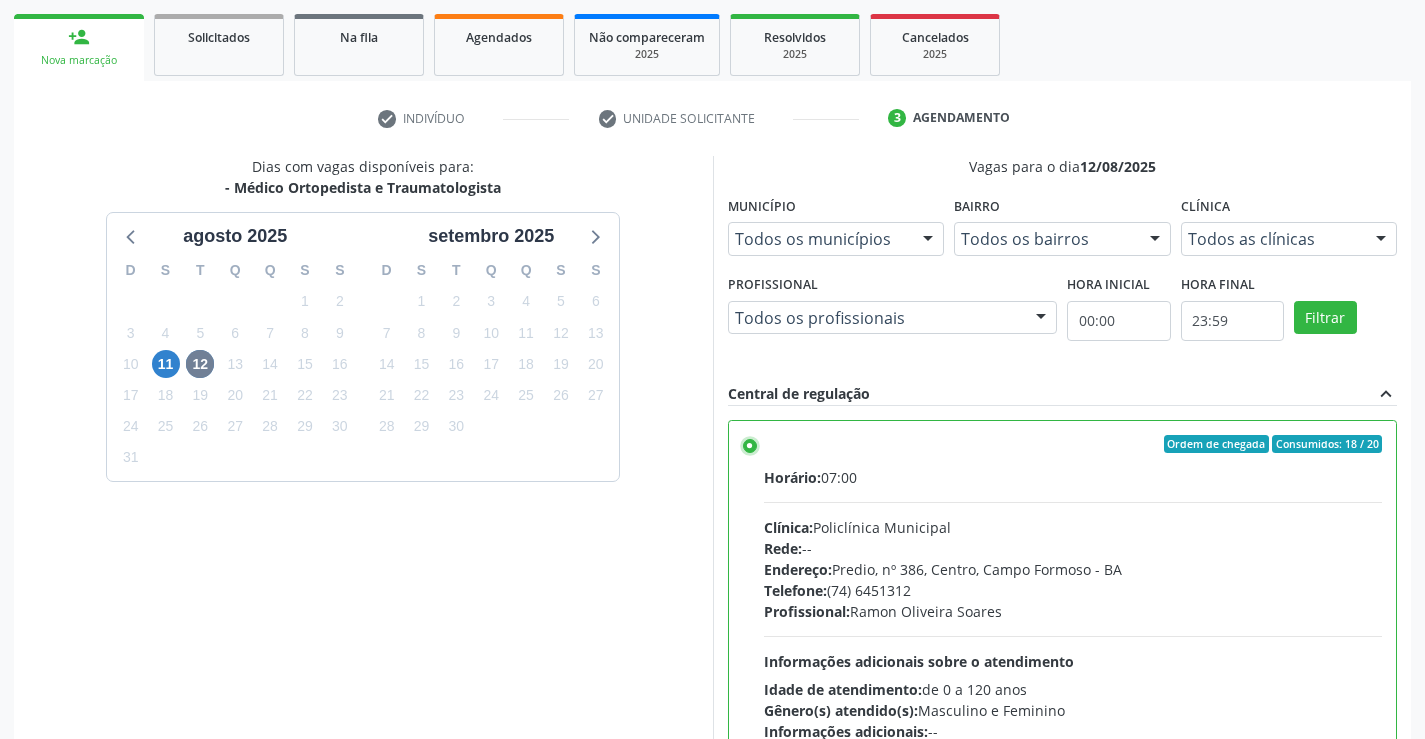 scroll, scrollTop: 456, scrollLeft: 0, axis: vertical 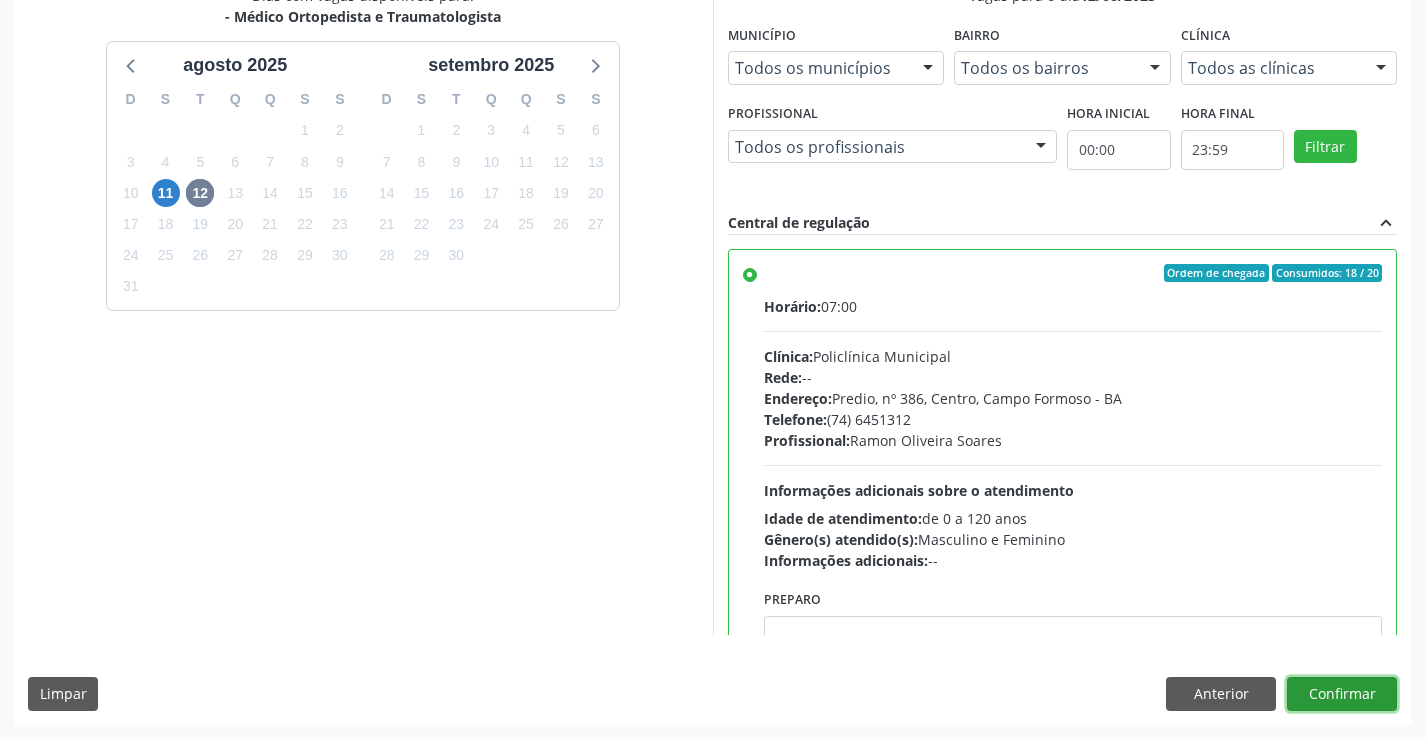 click on "Confirmar" at bounding box center (1342, 694) 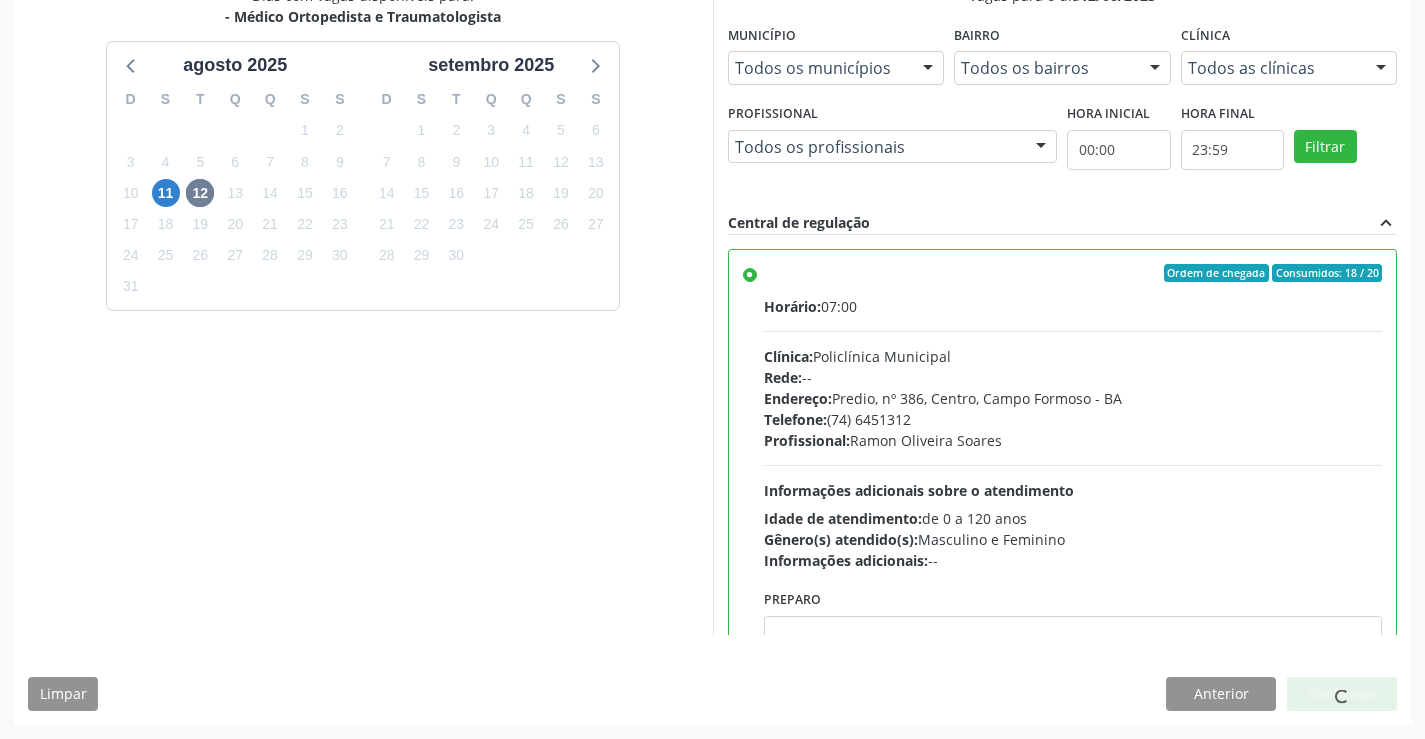 scroll, scrollTop: 0, scrollLeft: 0, axis: both 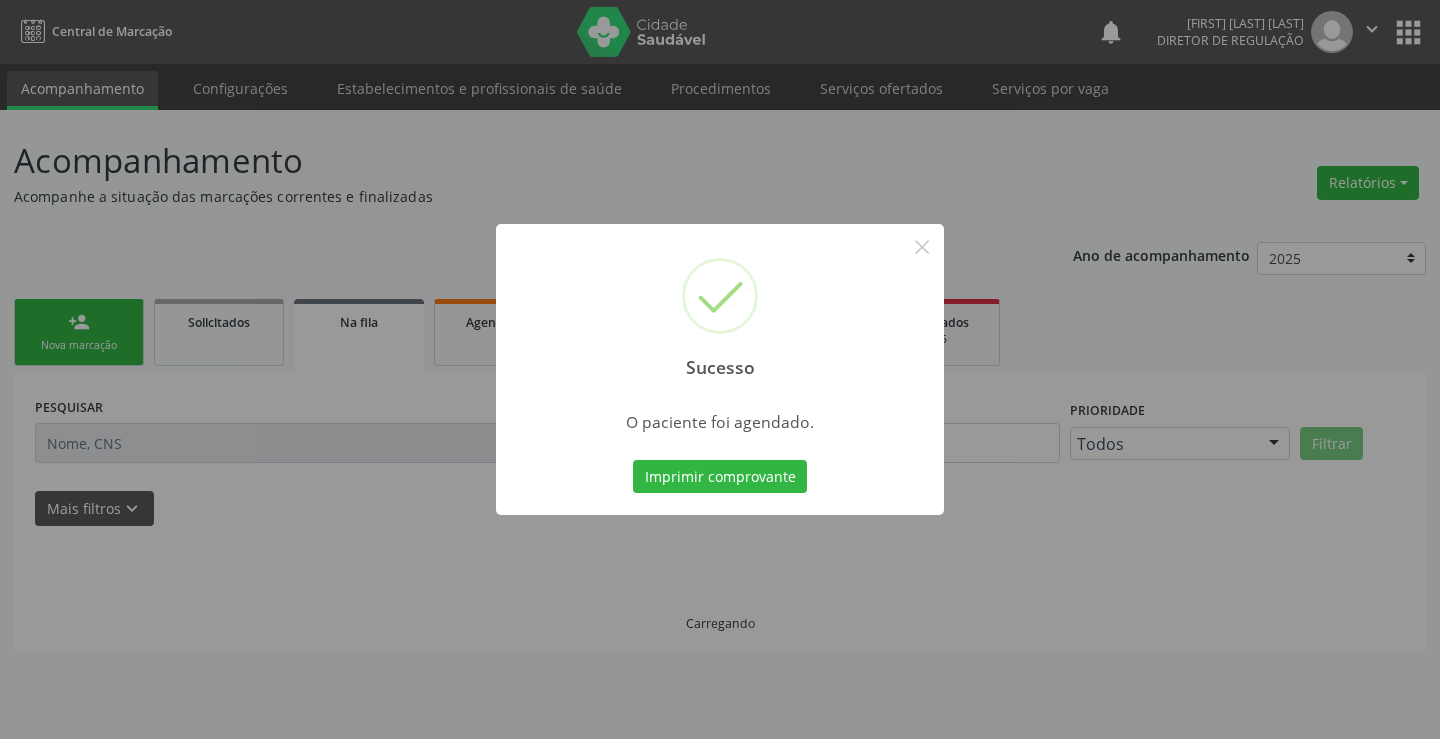 type 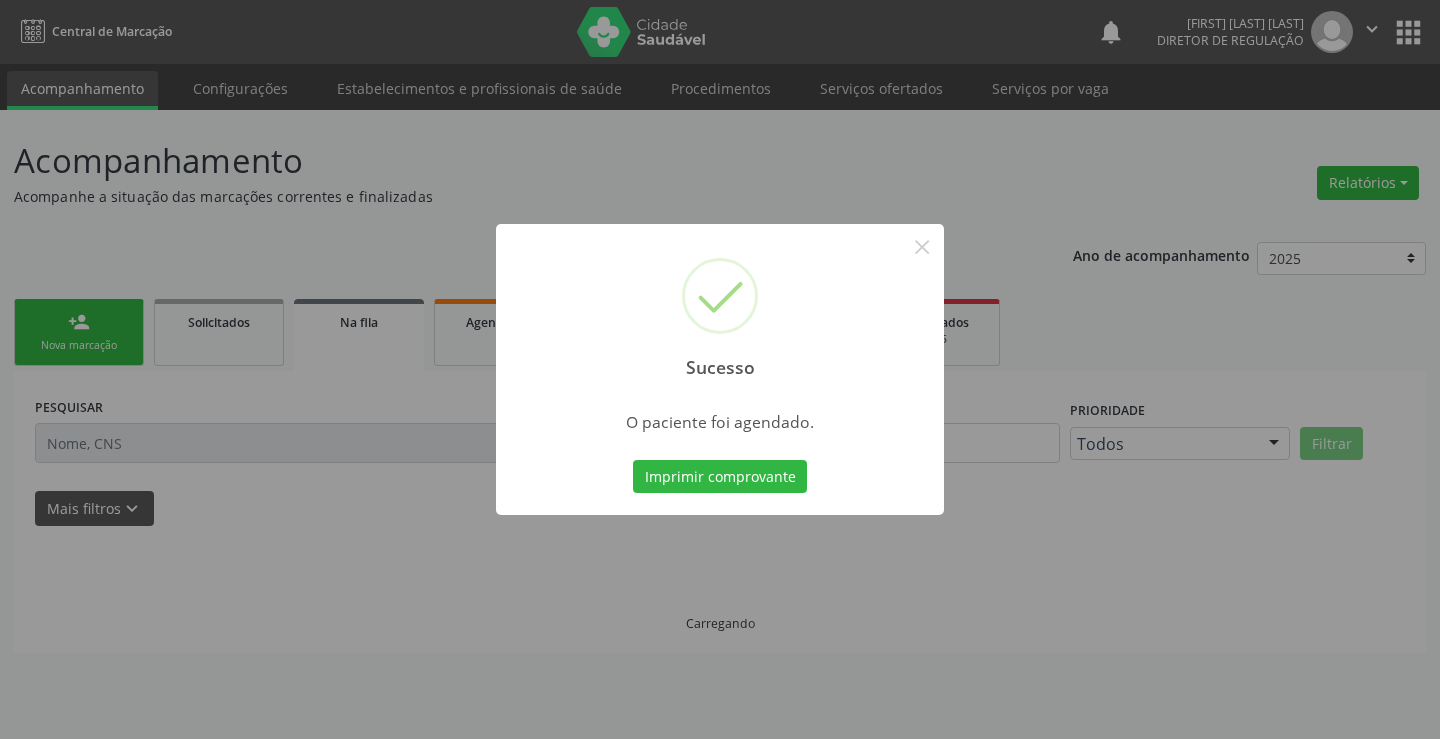 click on "Imprimir comprovante" at bounding box center [720, 477] 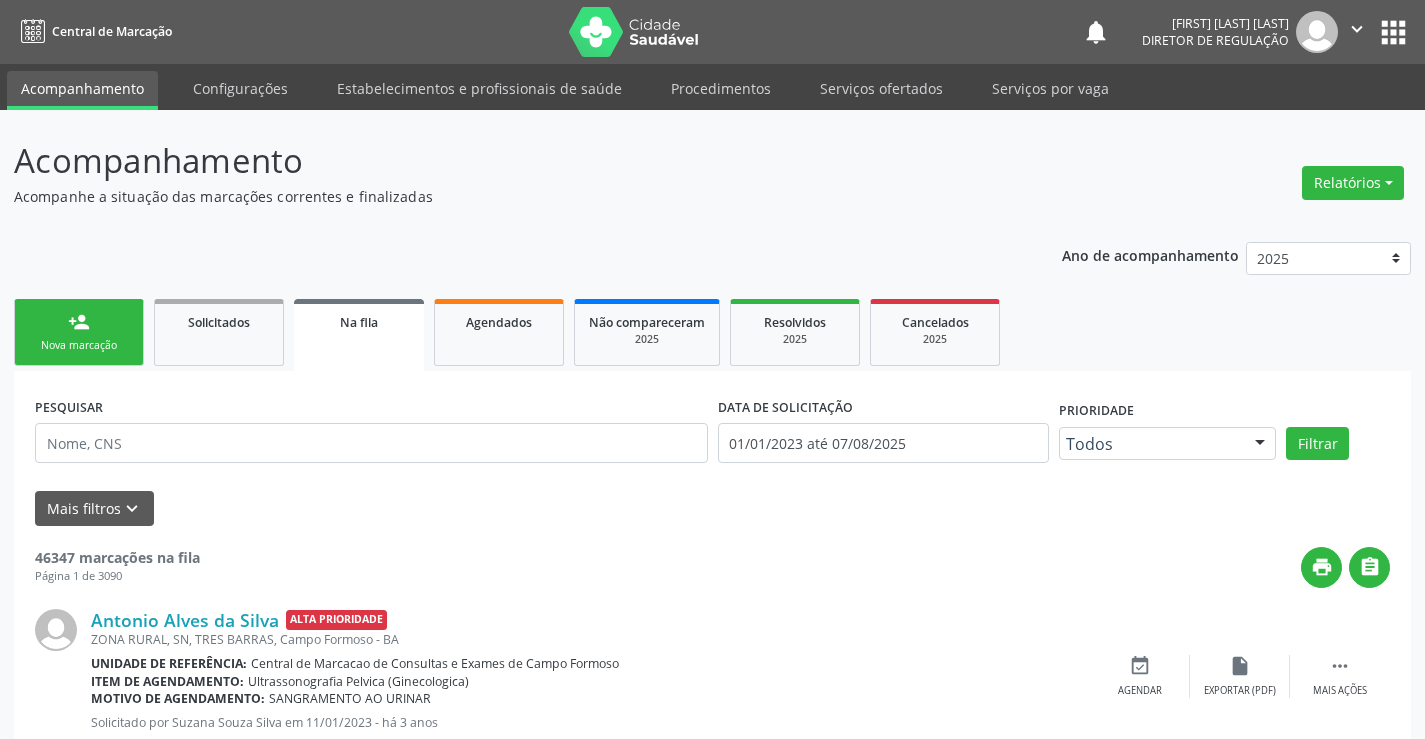 click on "person_add
Nova marcação" at bounding box center (79, 332) 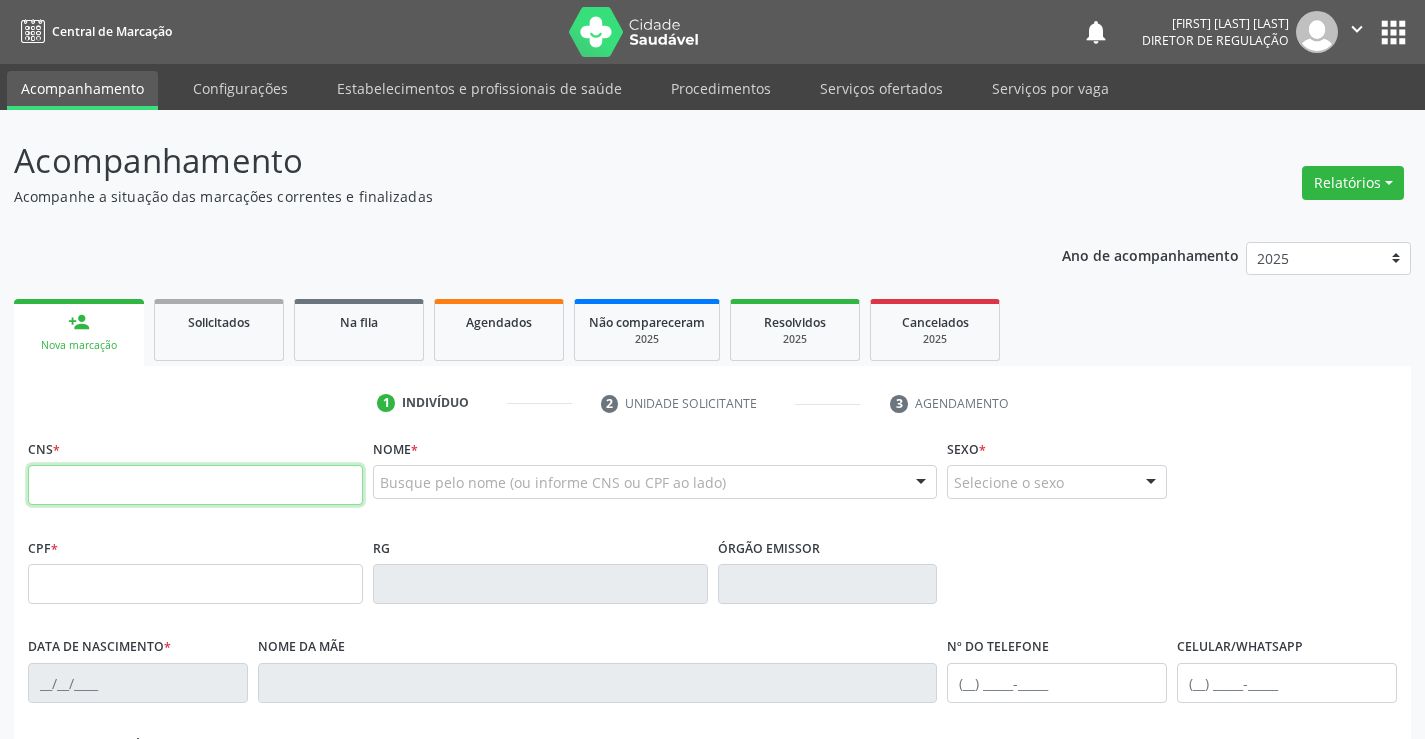 click at bounding box center (195, 485) 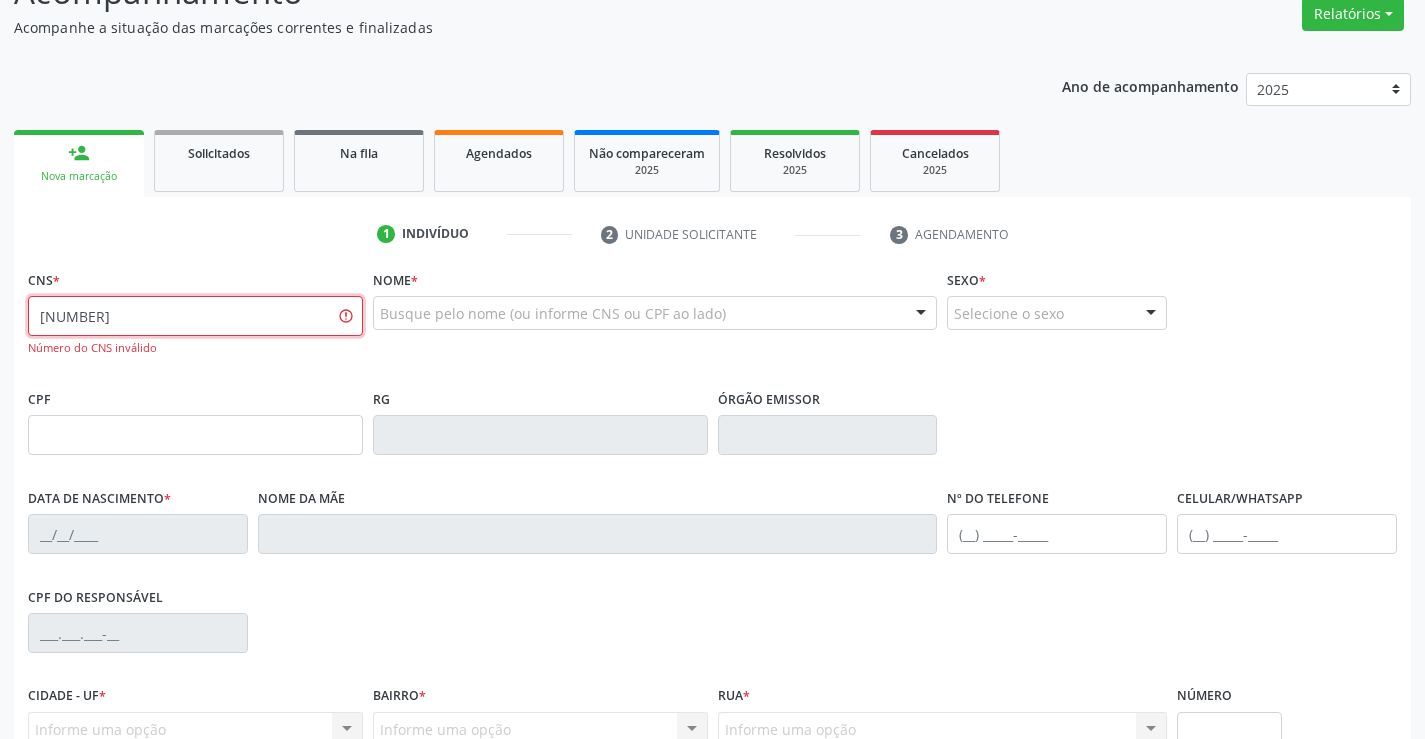 scroll, scrollTop: 365, scrollLeft: 0, axis: vertical 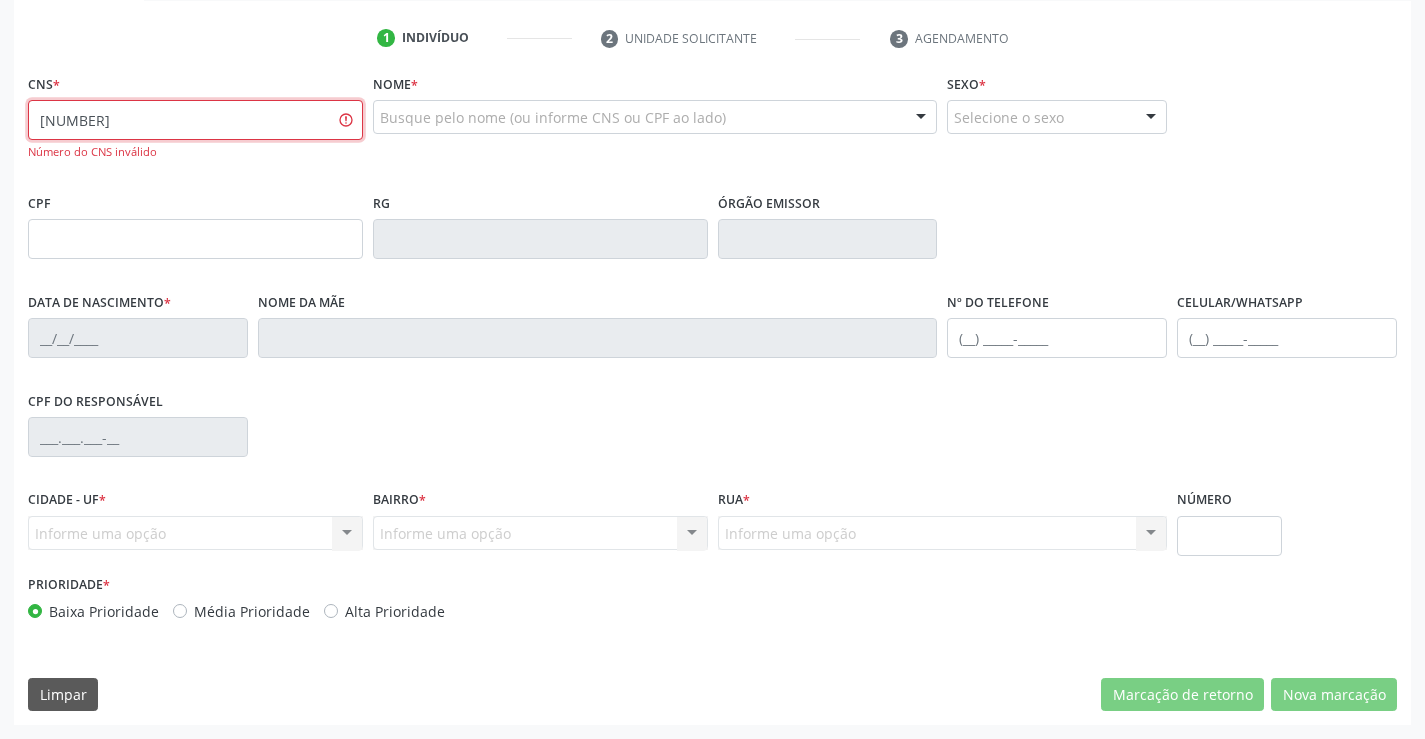 type on "708 4092 8618 8168" 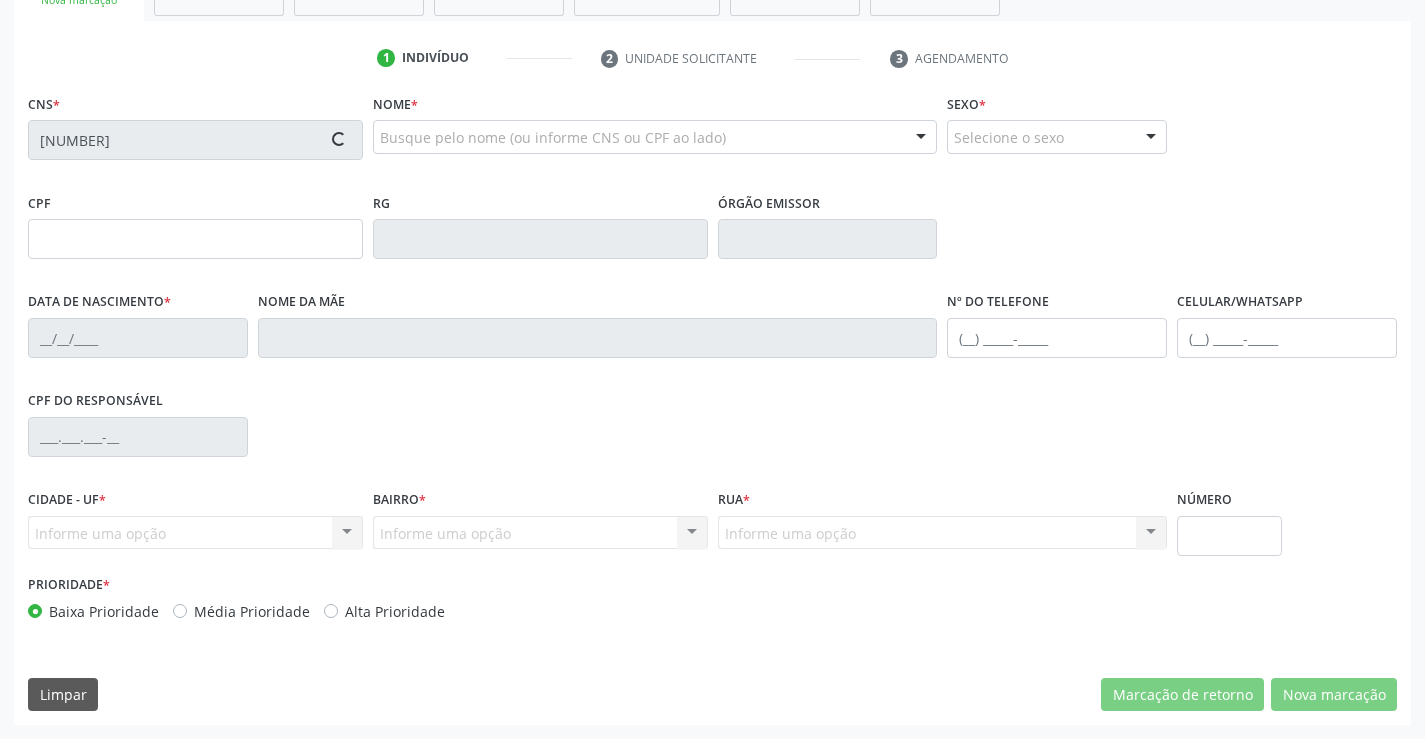 scroll, scrollTop: 345, scrollLeft: 0, axis: vertical 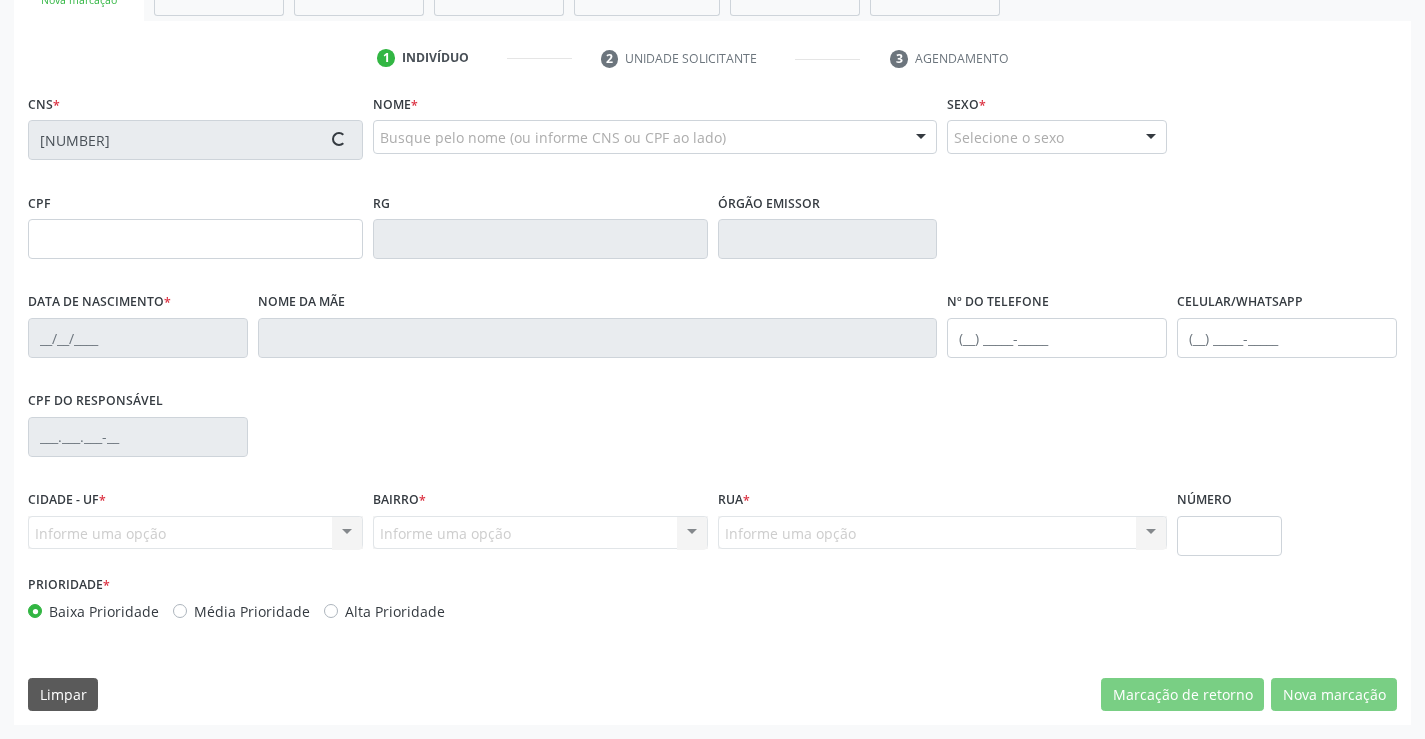 type on "019.532.985-67" 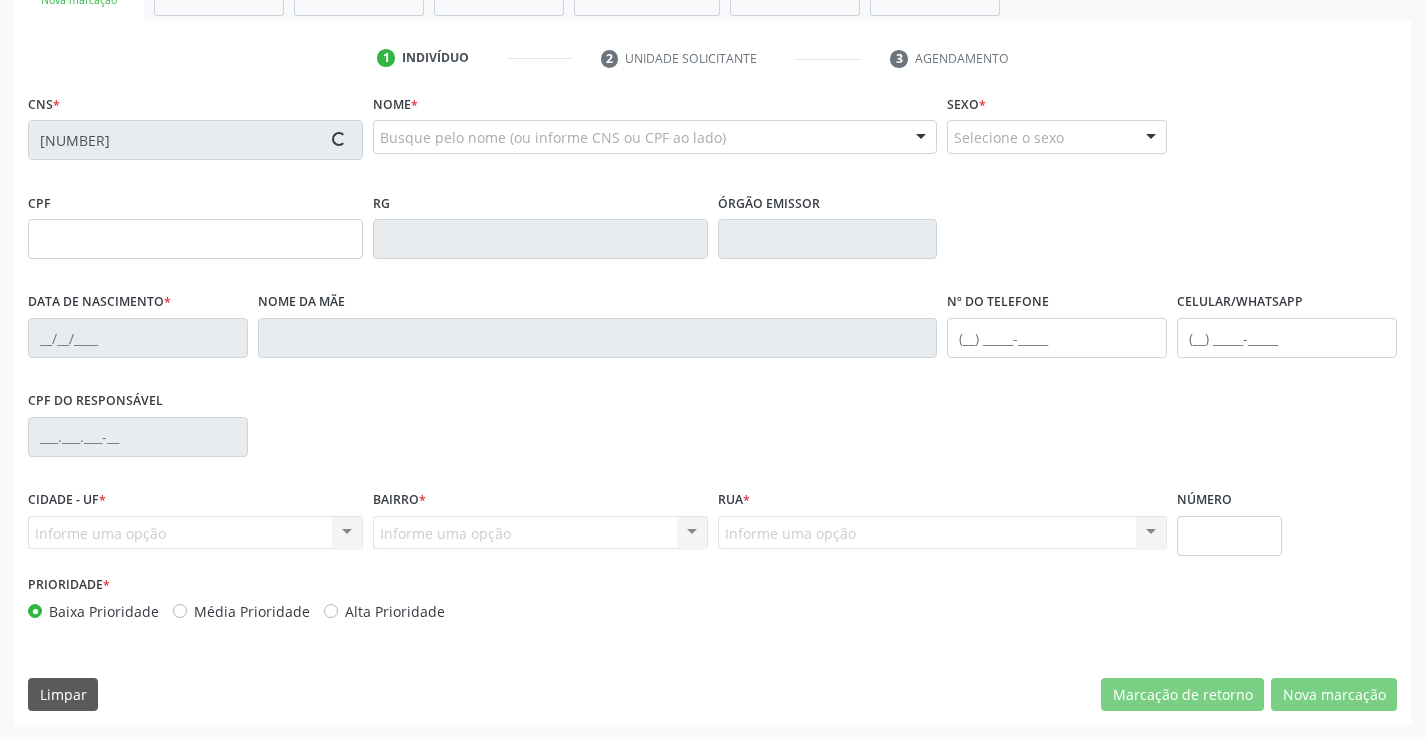 type on "S/N" 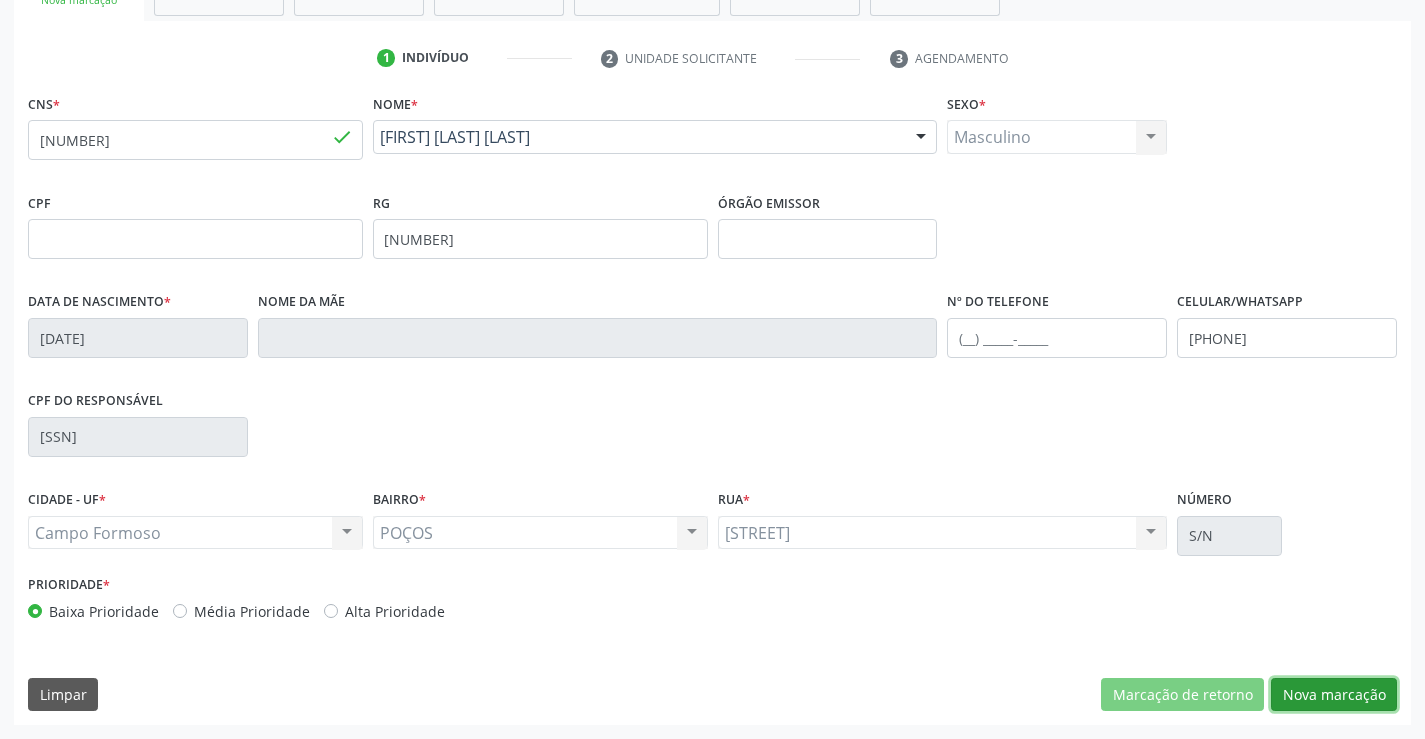 drag, startPoint x: 1341, startPoint y: 696, endPoint x: 1189, endPoint y: 633, distance: 164.53874 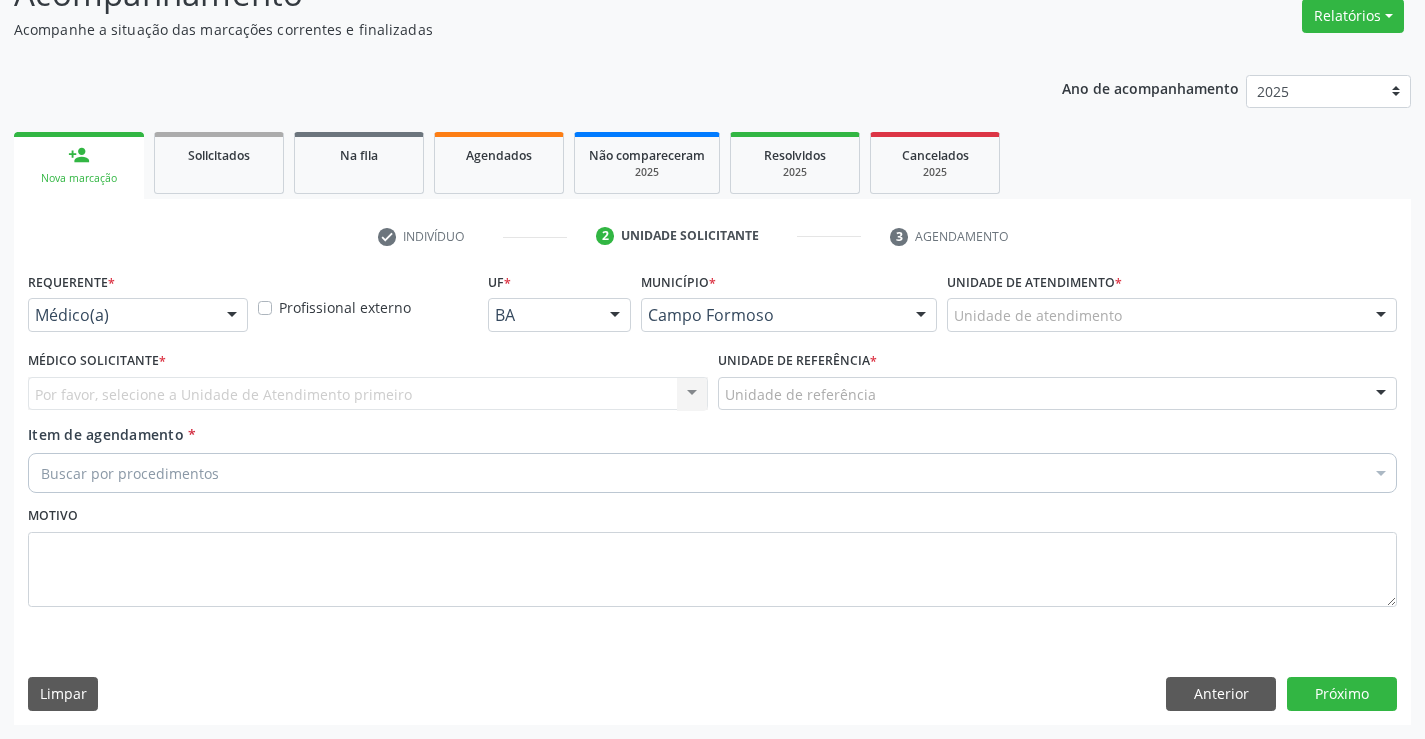 scroll, scrollTop: 167, scrollLeft: 0, axis: vertical 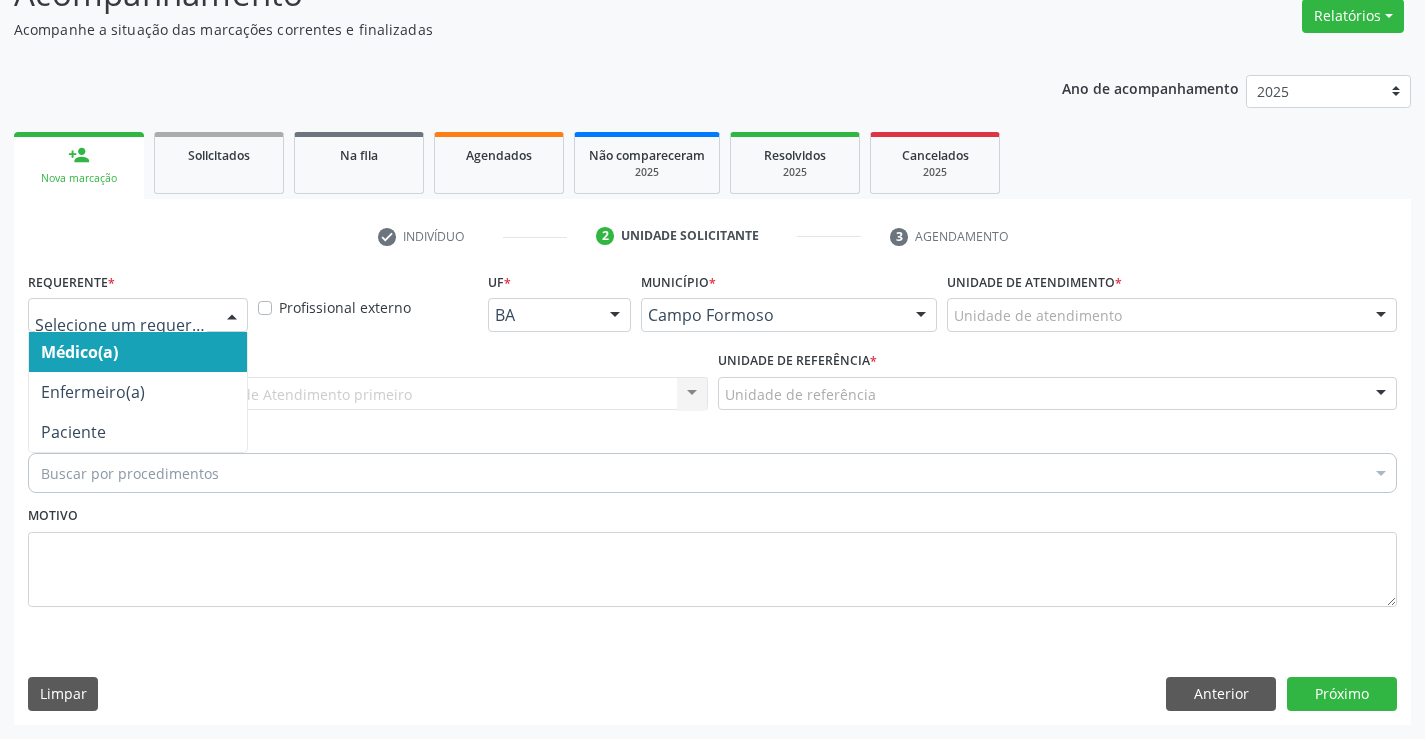 click on "Médico(a)   Enfermeiro(a)   Paciente
Nenhum resultado encontrado para: "   "
Não há nenhuma opção para ser exibida." at bounding box center (138, 315) 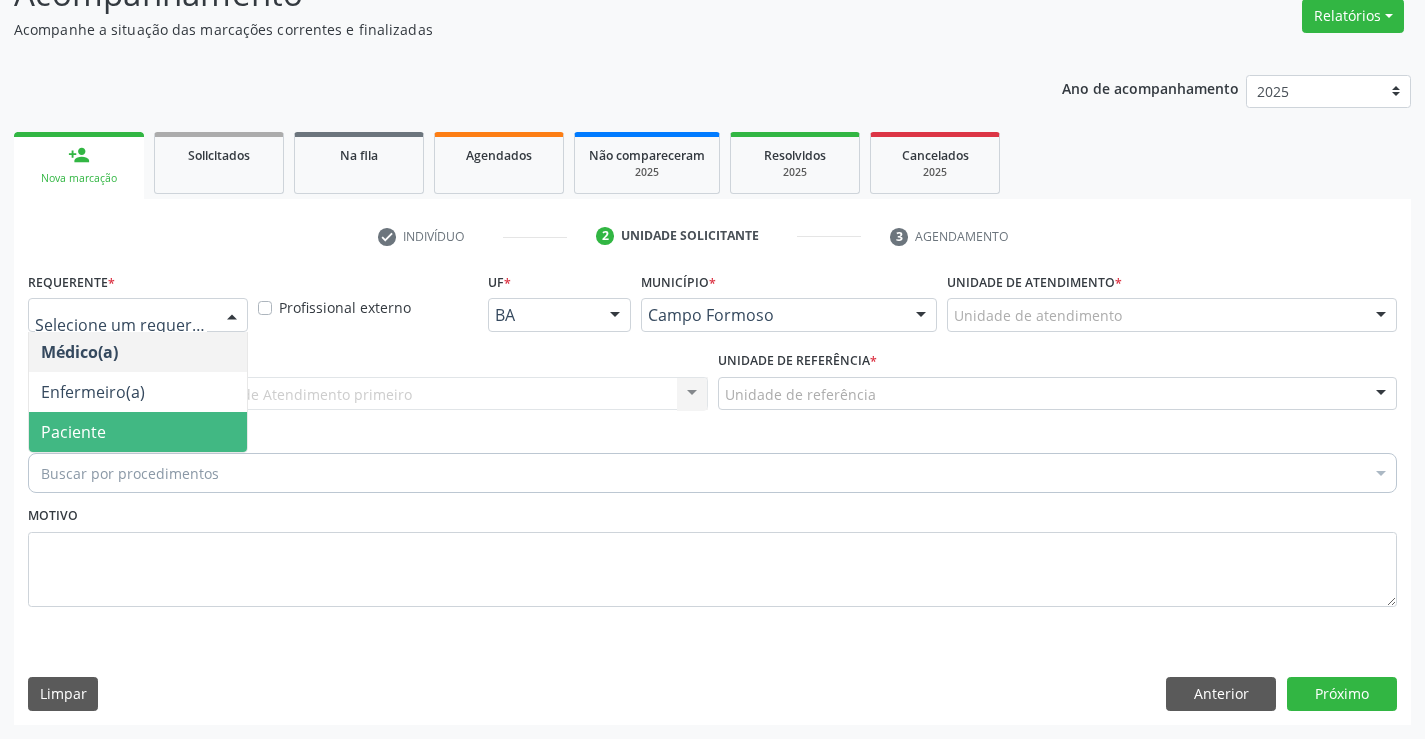 click on "Paciente" at bounding box center (138, 432) 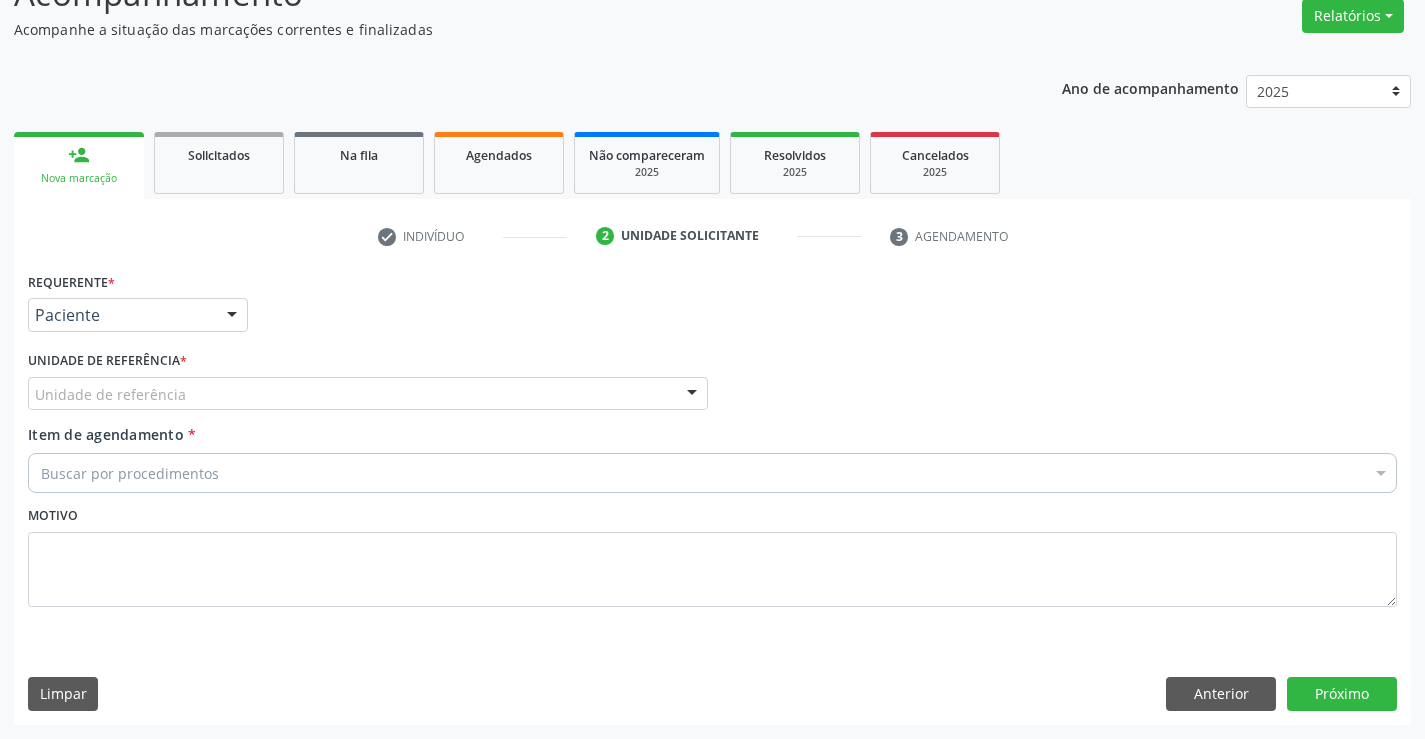 click on "Unidade de referência" at bounding box center (368, 394) 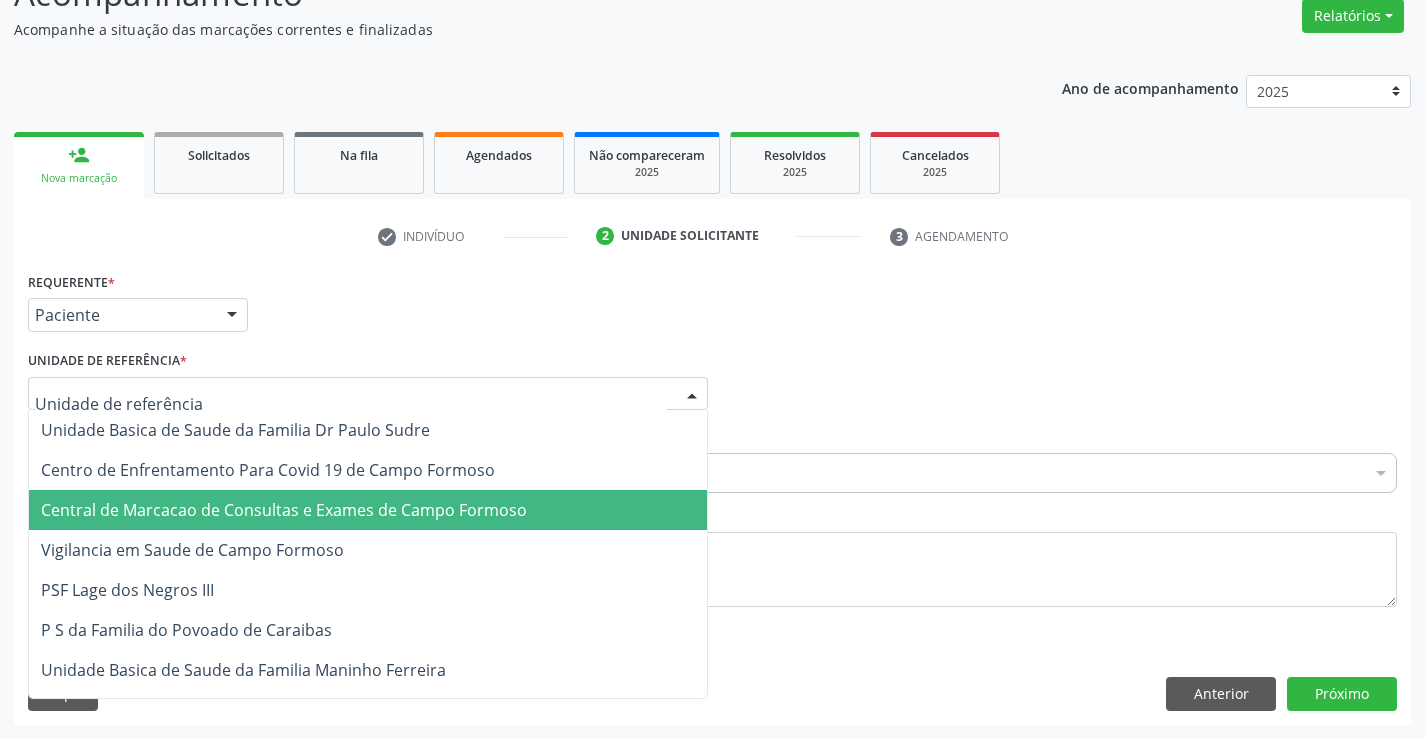 drag, startPoint x: 325, startPoint y: 489, endPoint x: 327, endPoint y: 505, distance: 16.124516 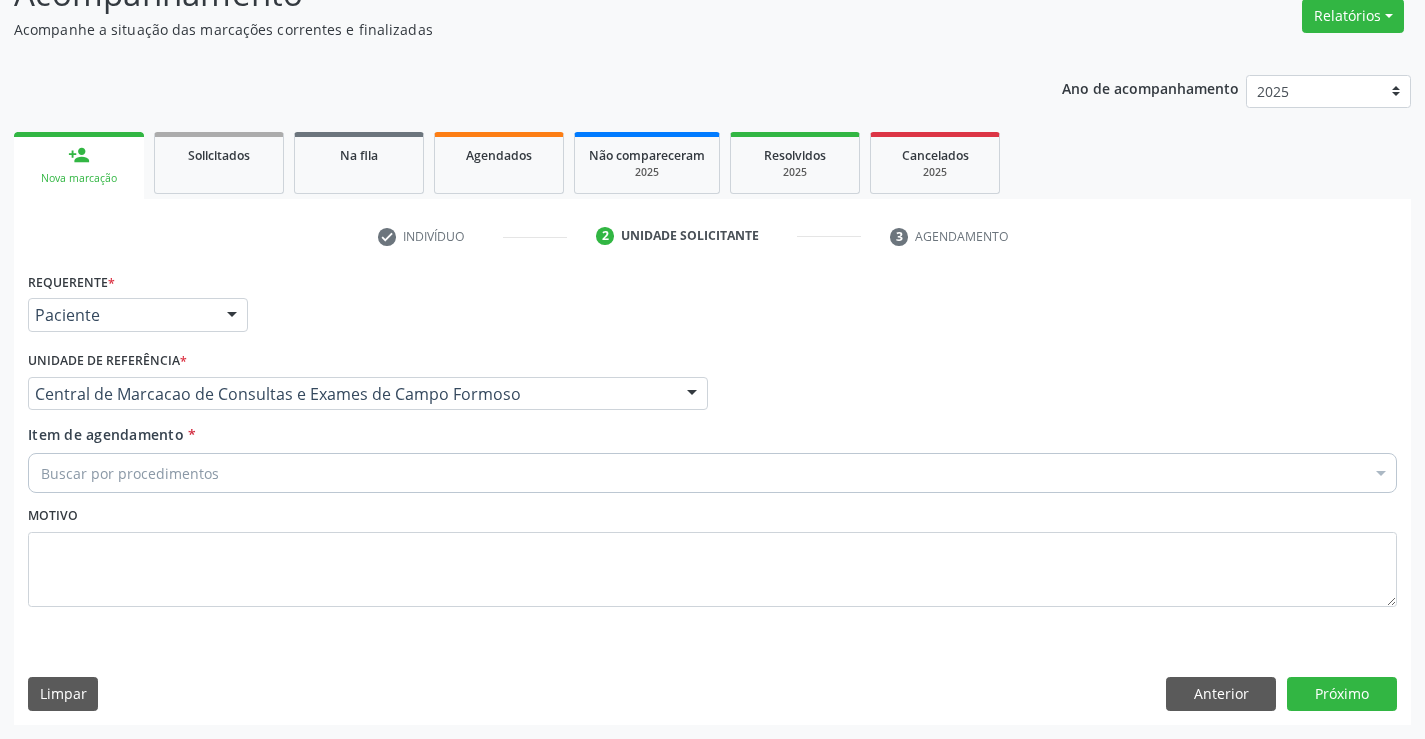click on "Buscar por procedimentos" at bounding box center (712, 473) 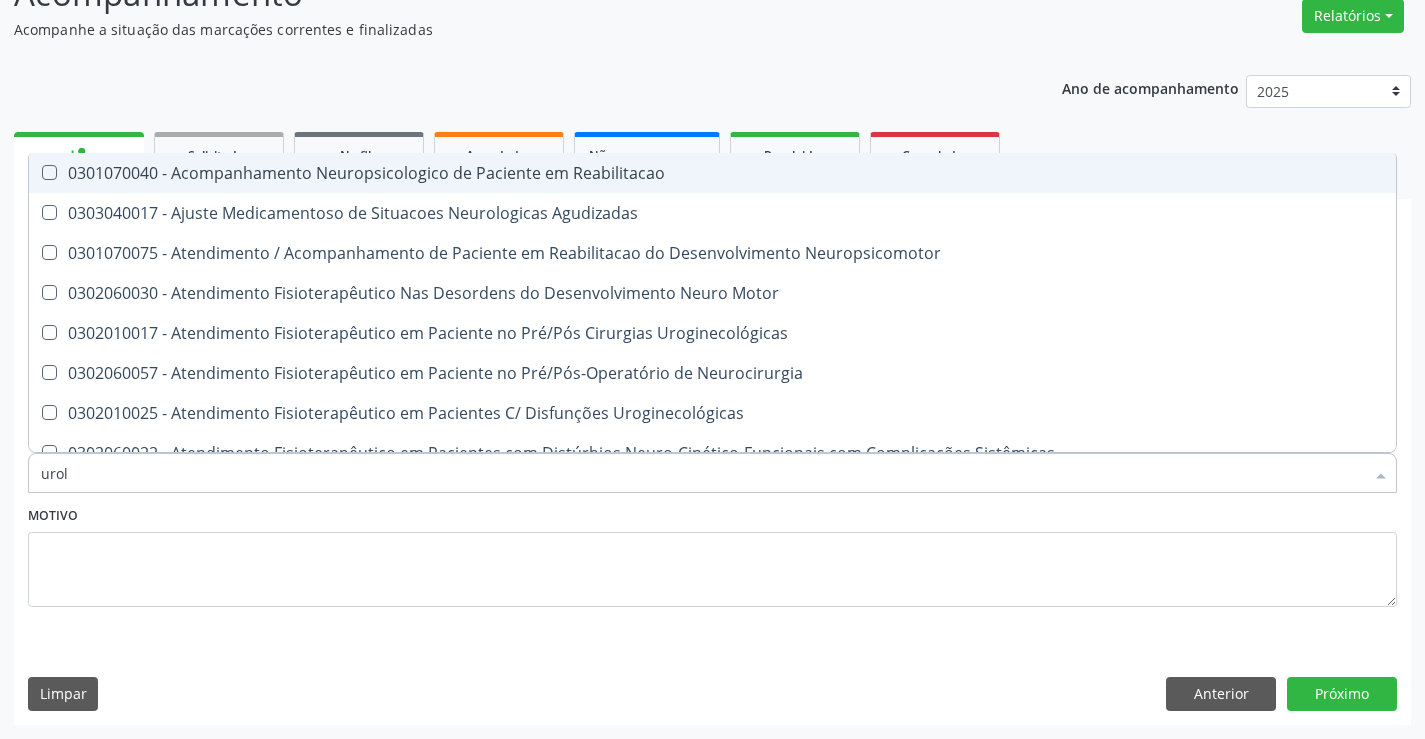 type on "urolo" 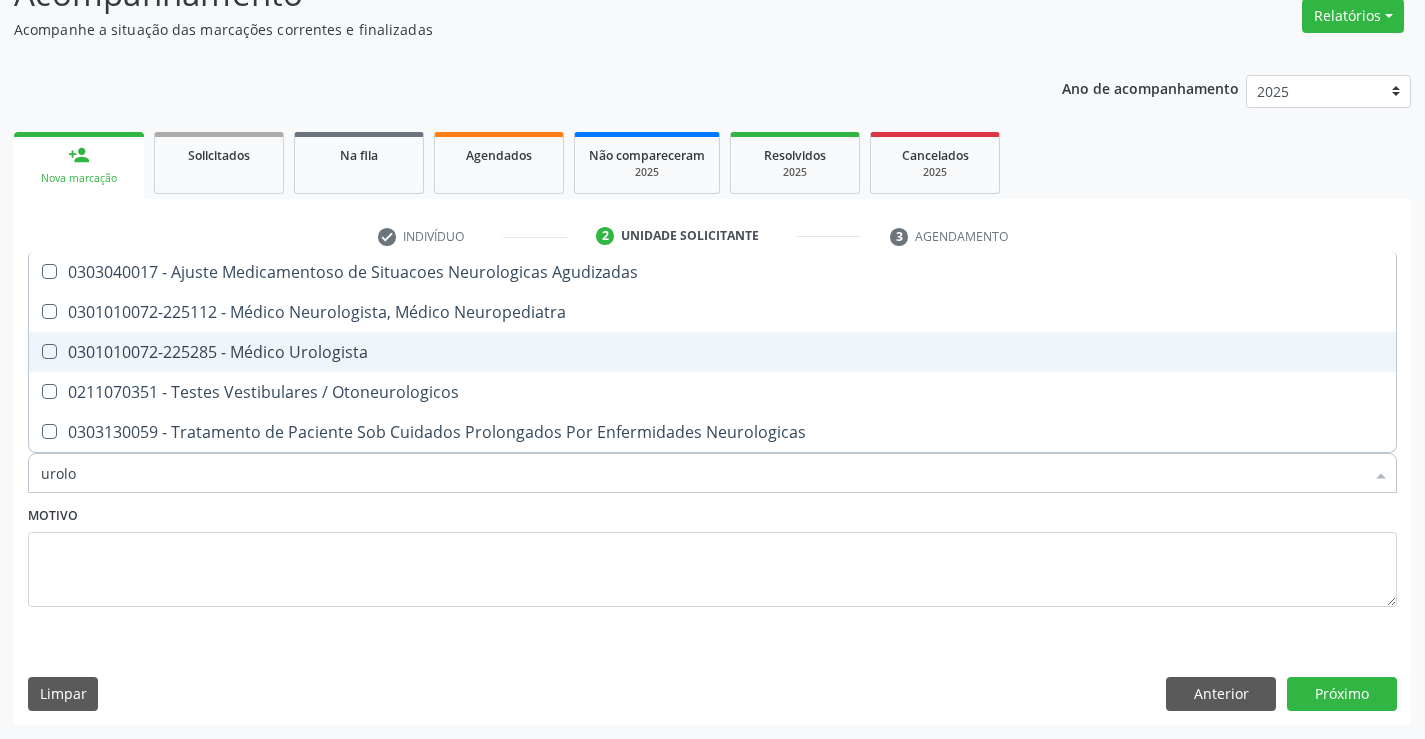 click on "0301010072-225285 - Médico Urologista" at bounding box center (712, 352) 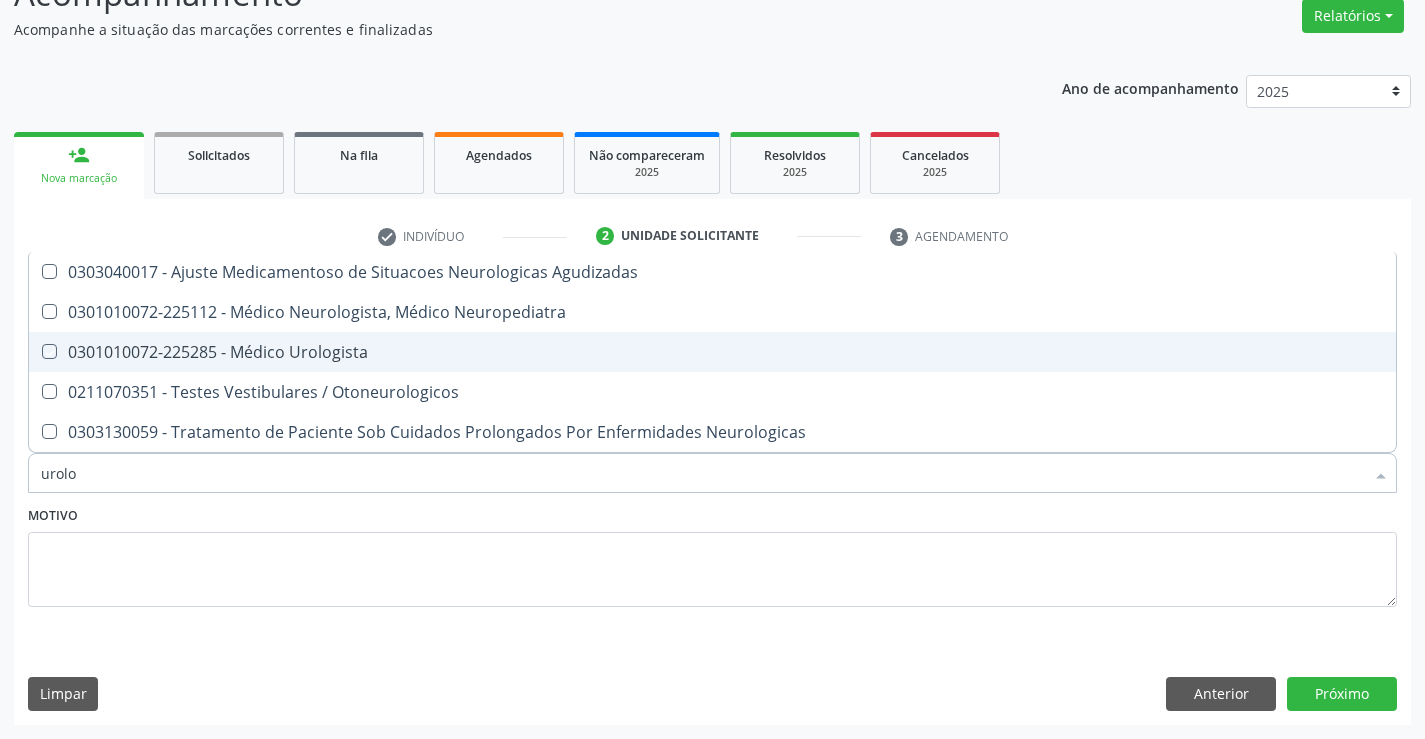 checkbox on "true" 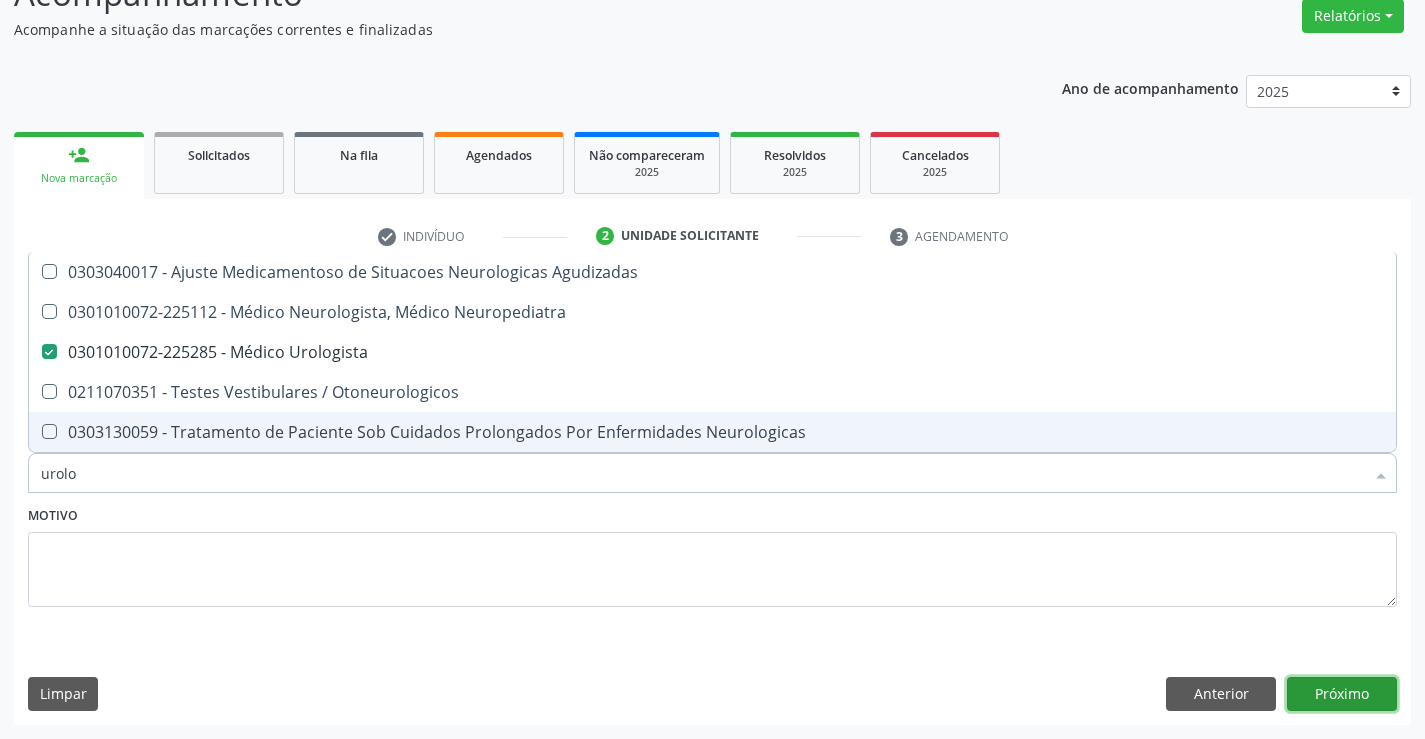 click on "Próximo" at bounding box center (1342, 694) 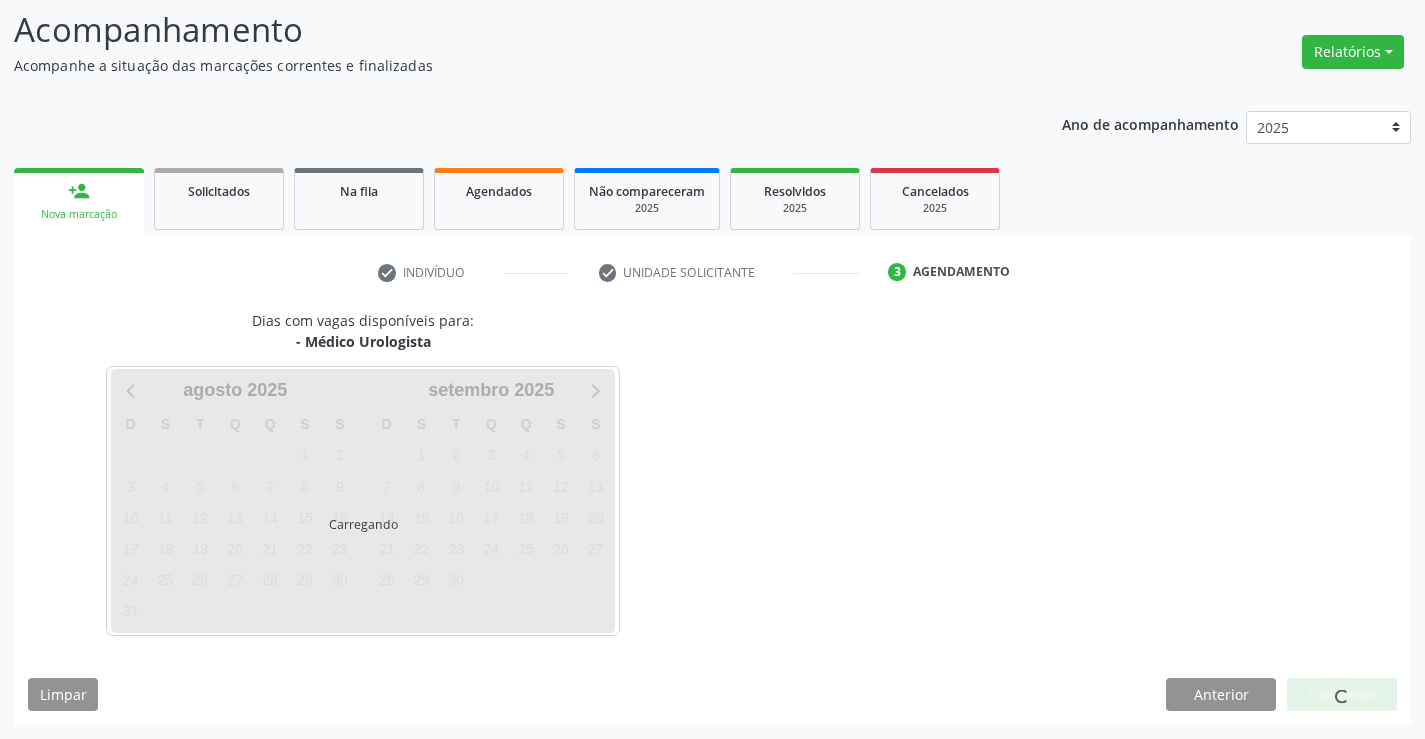 scroll, scrollTop: 131, scrollLeft: 0, axis: vertical 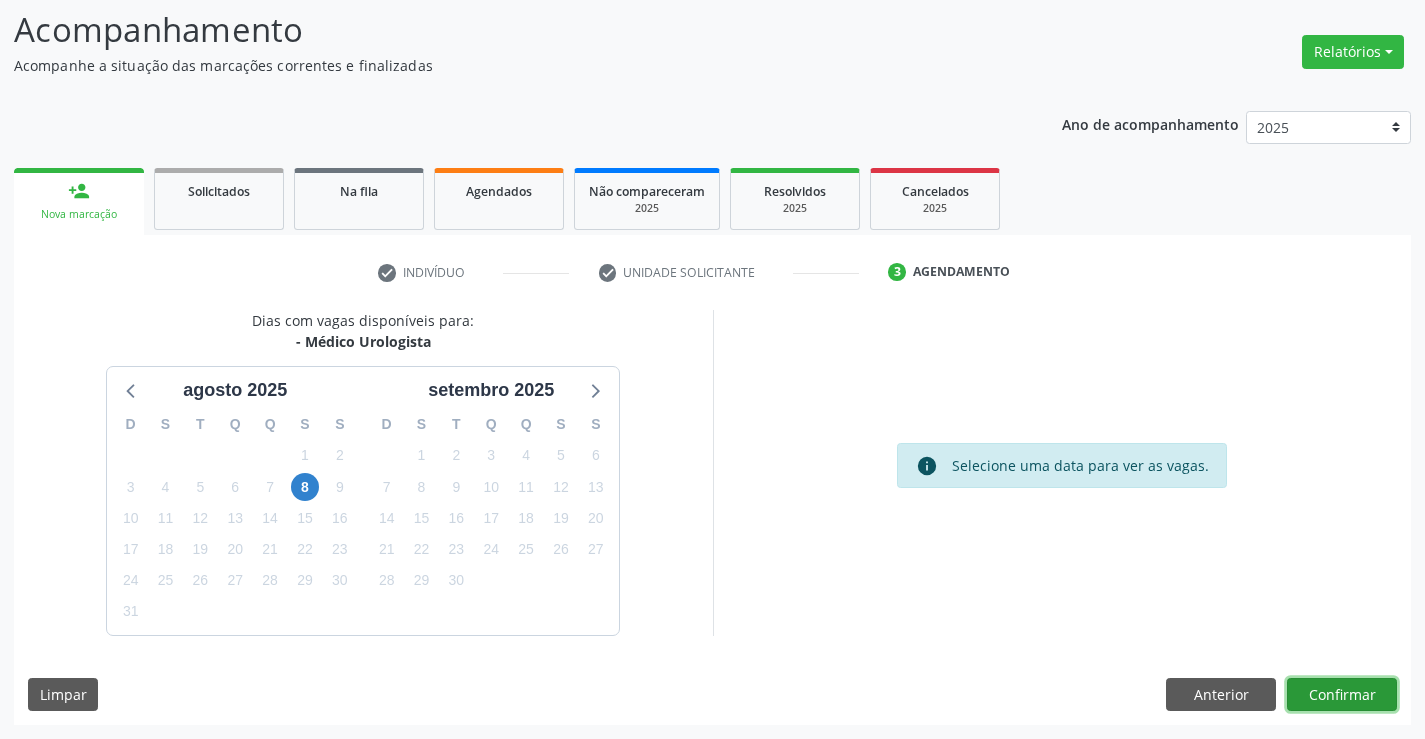 click on "Confirmar" at bounding box center [1342, 695] 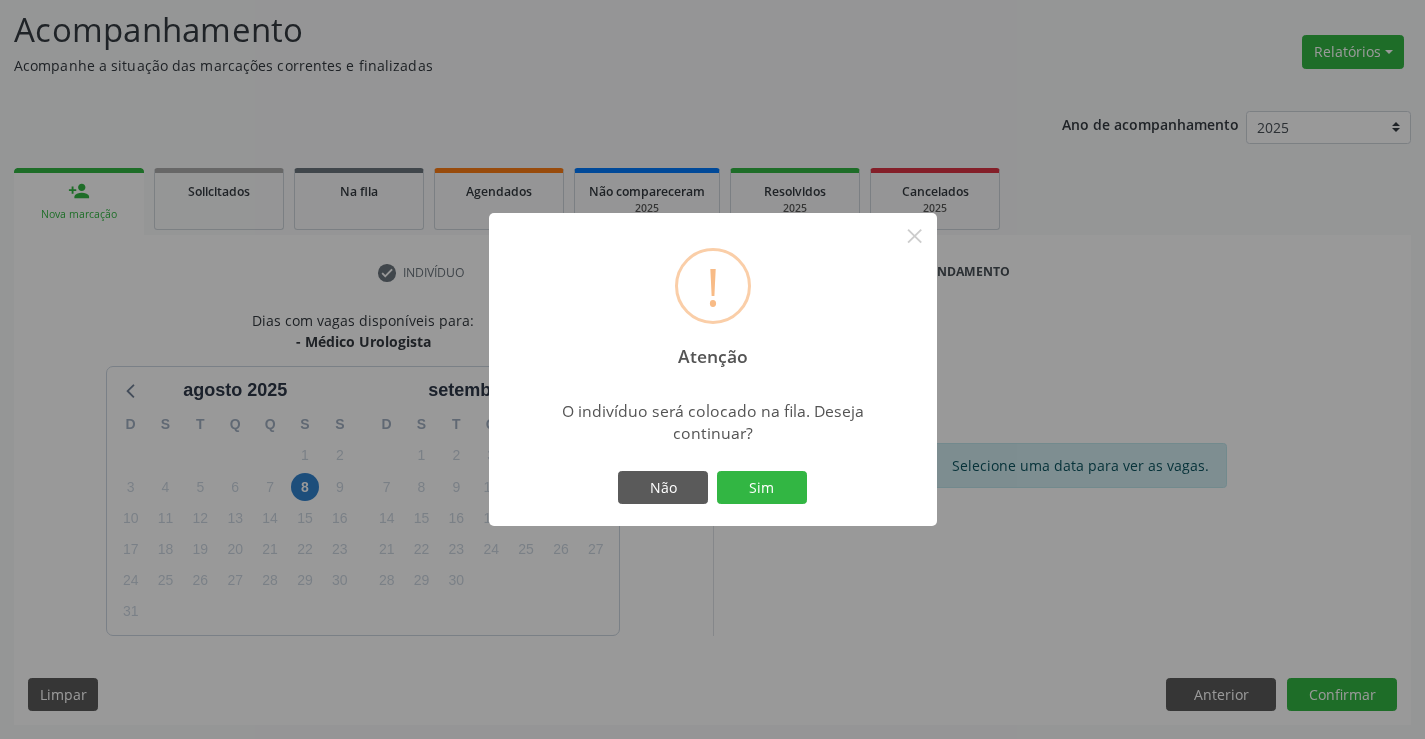 click on "Não Sim" at bounding box center (713, 488) 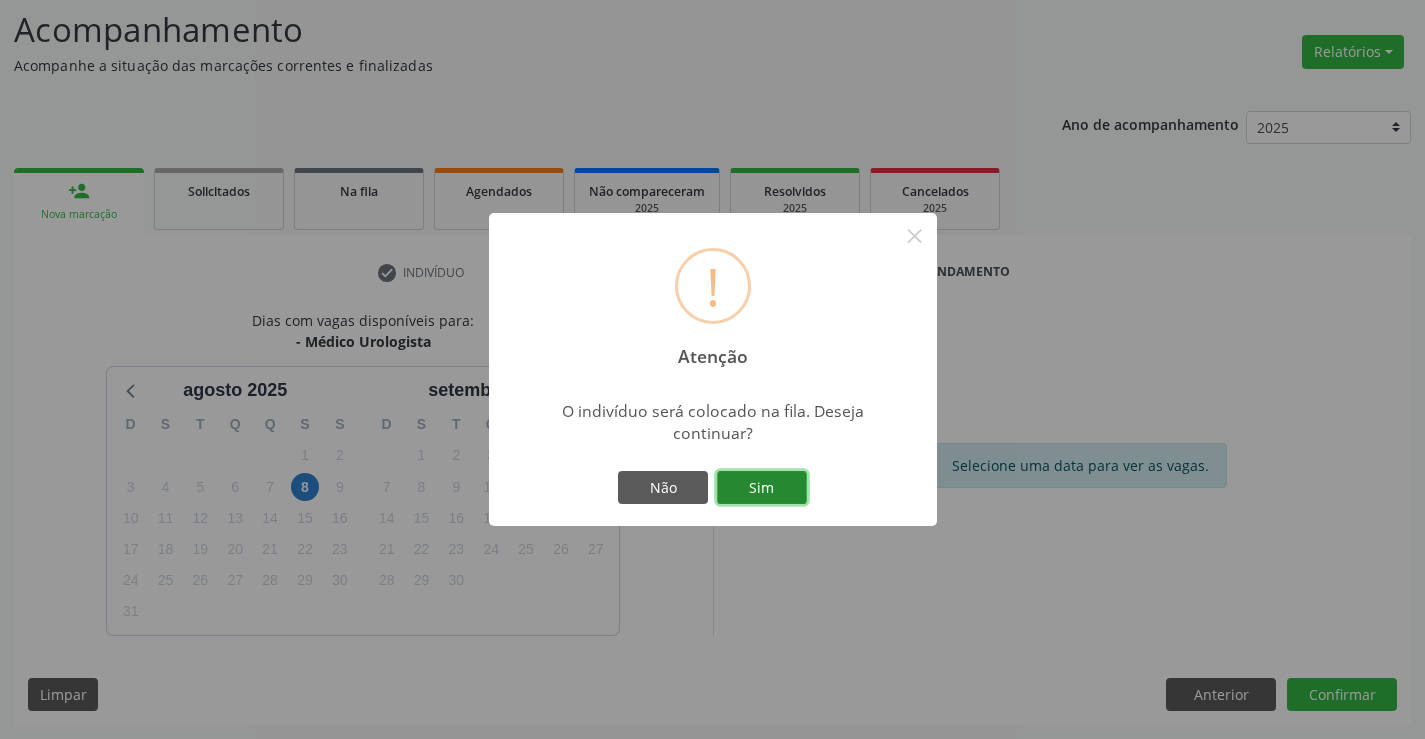 click on "Sim" at bounding box center (762, 488) 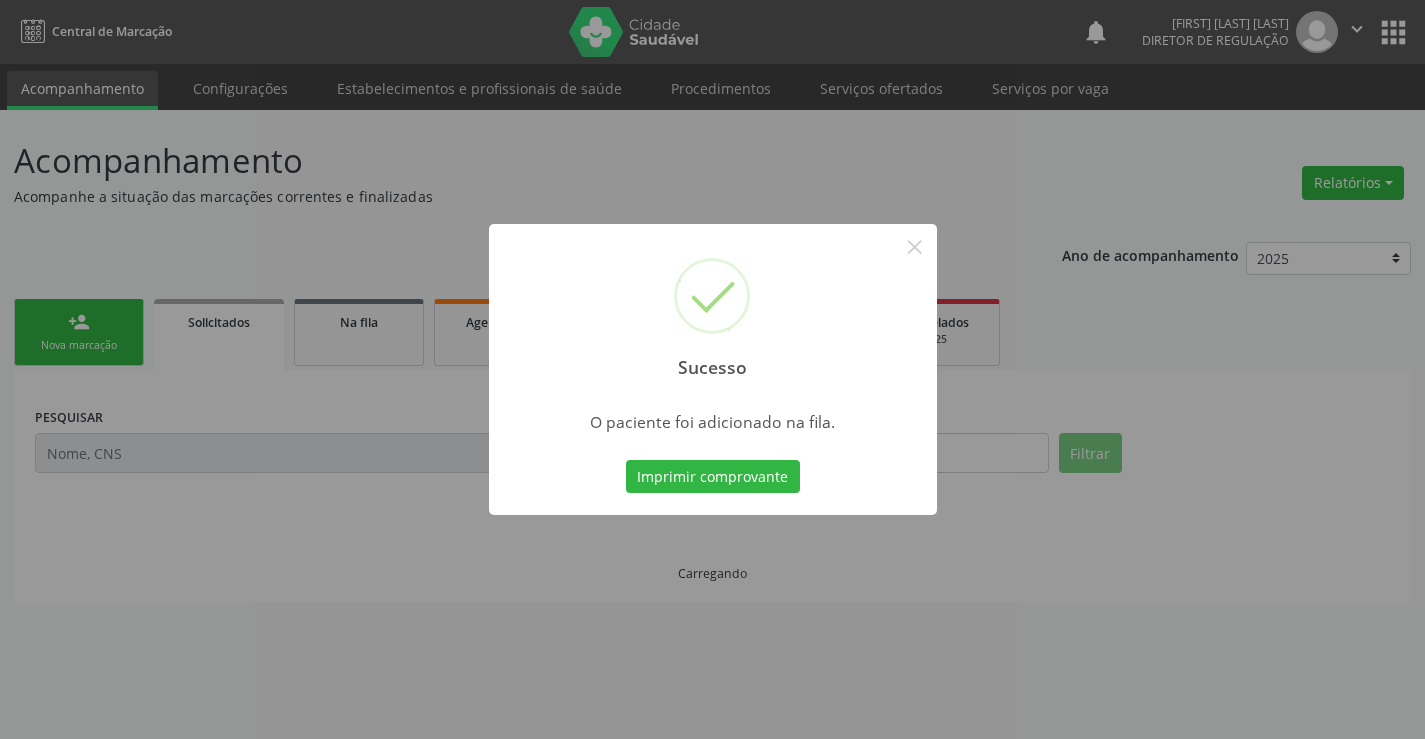 scroll, scrollTop: 0, scrollLeft: 0, axis: both 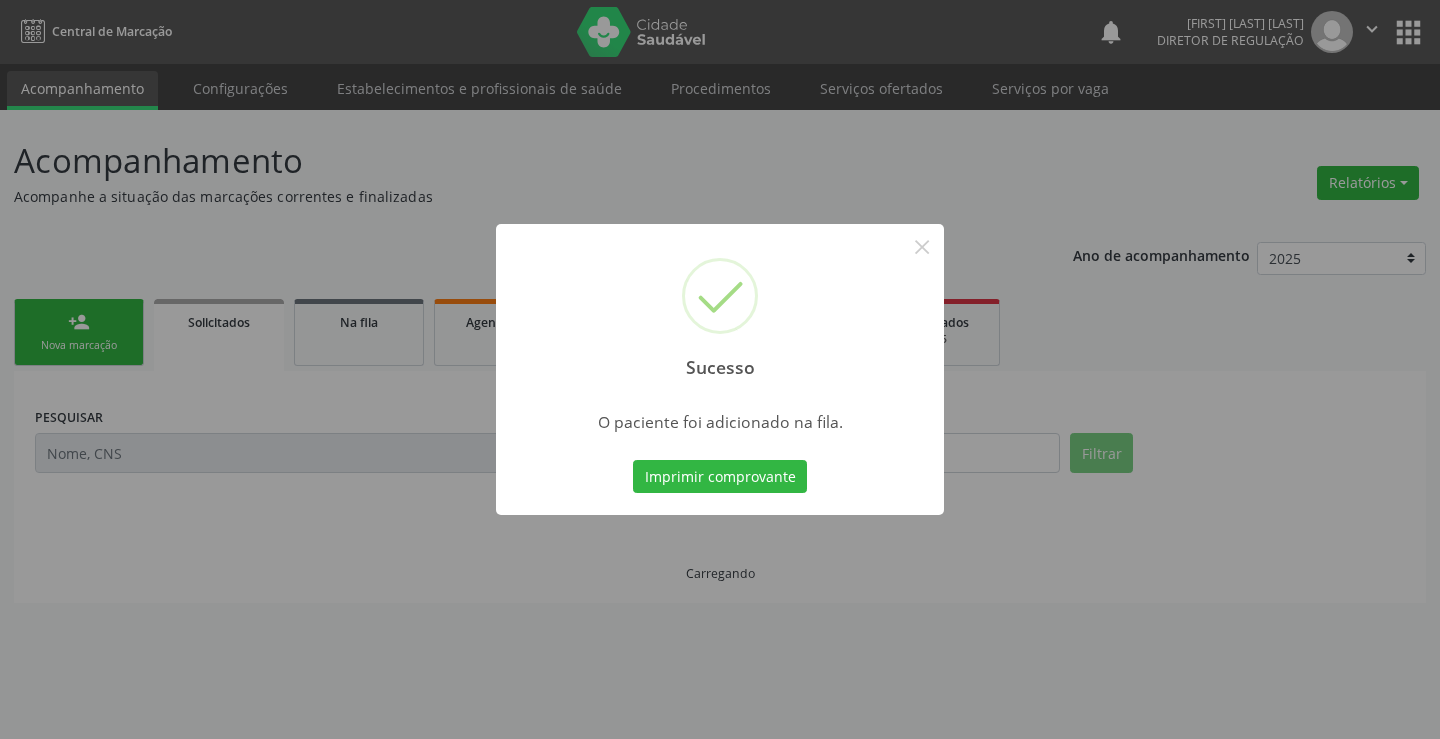 type 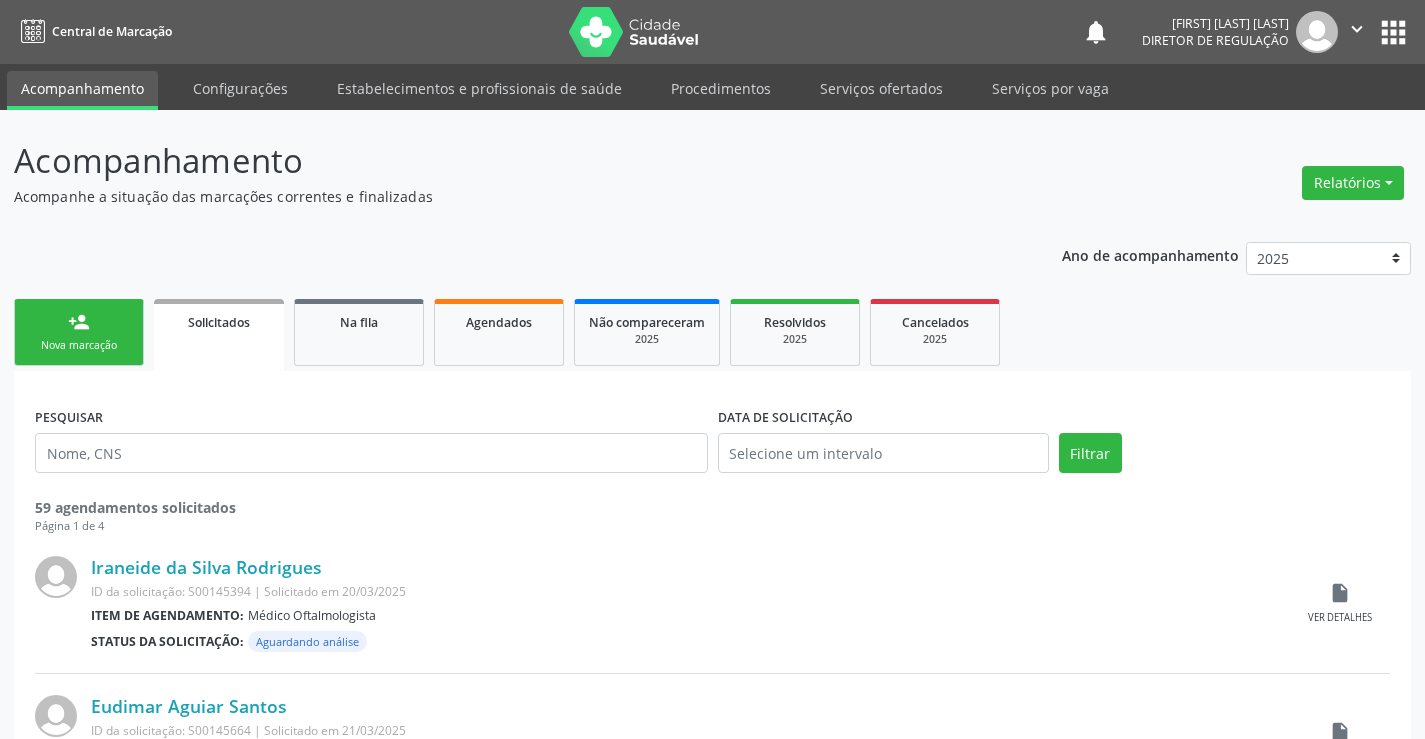 click on "person_add
Nova marcação" at bounding box center [79, 332] 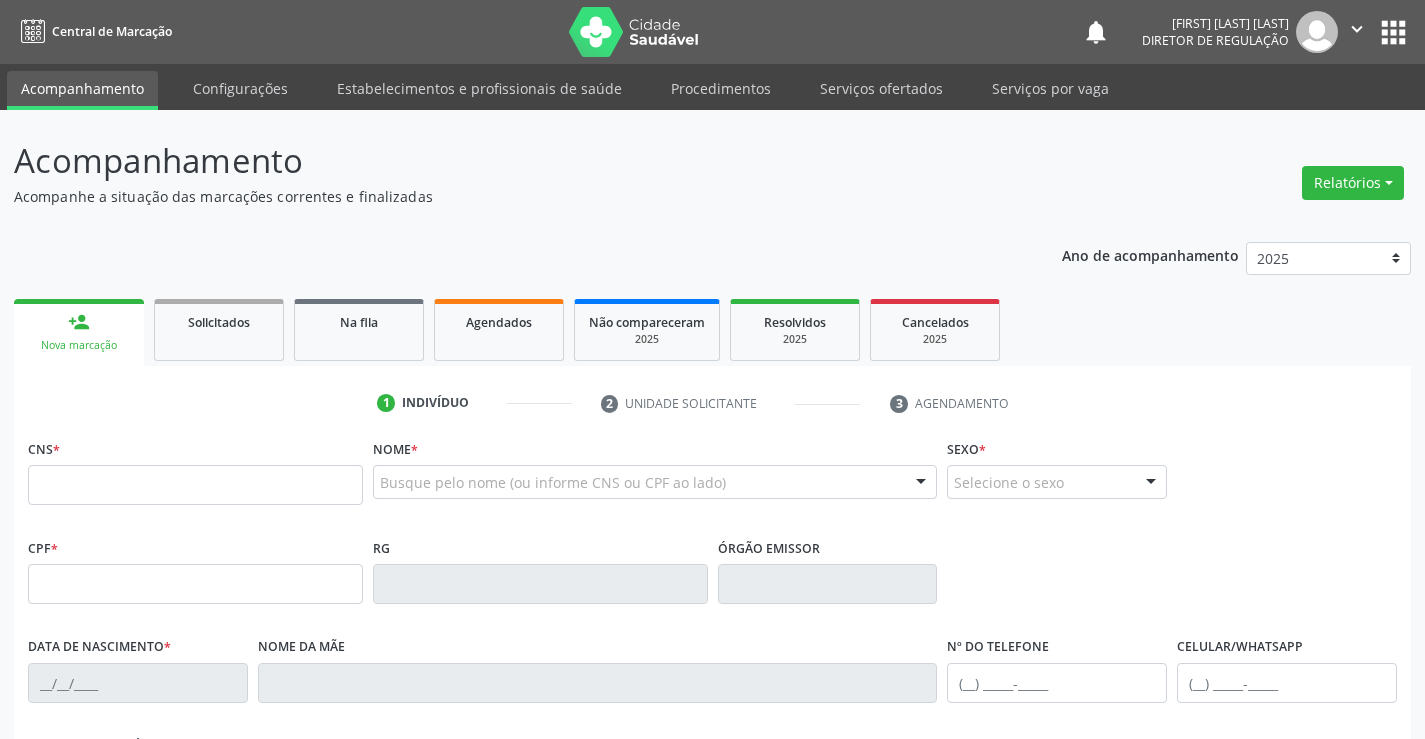click on "CNS
*" at bounding box center [195, 476] 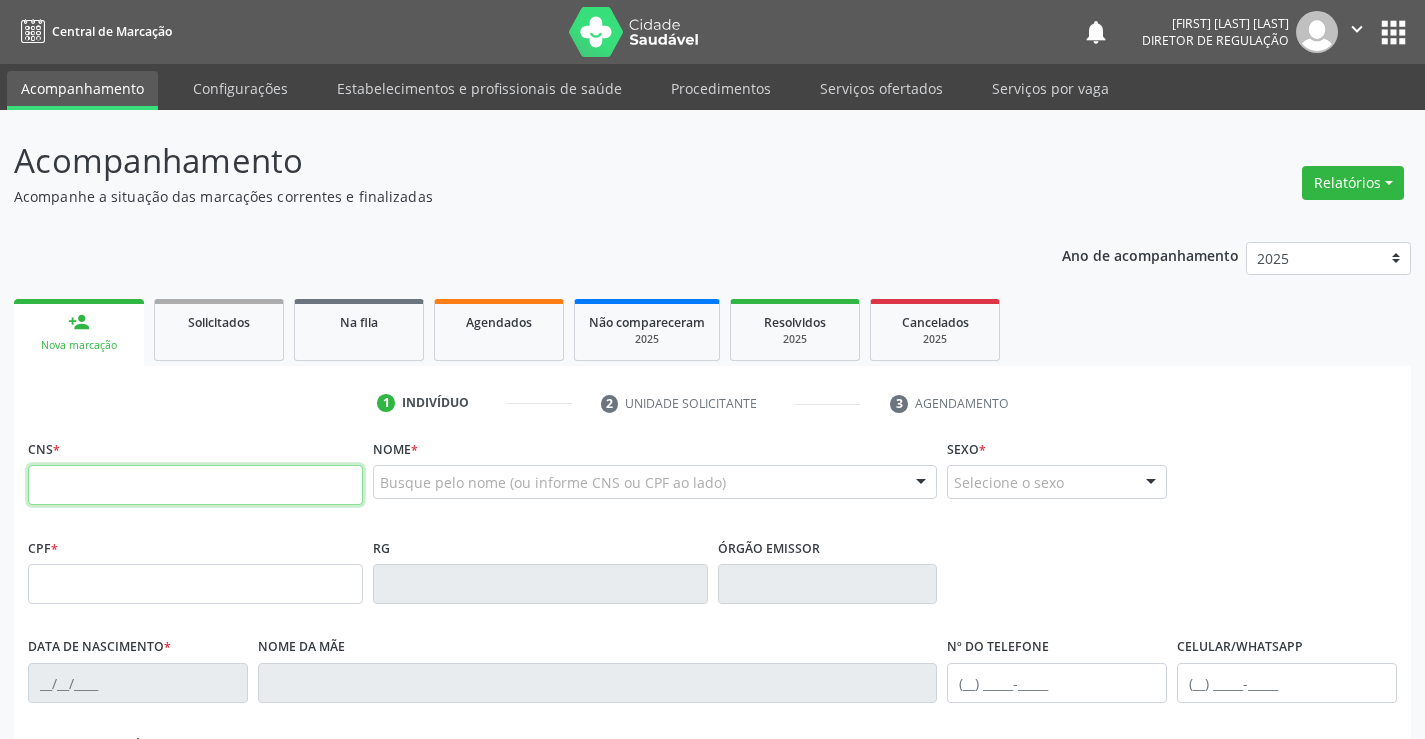 click at bounding box center (195, 485) 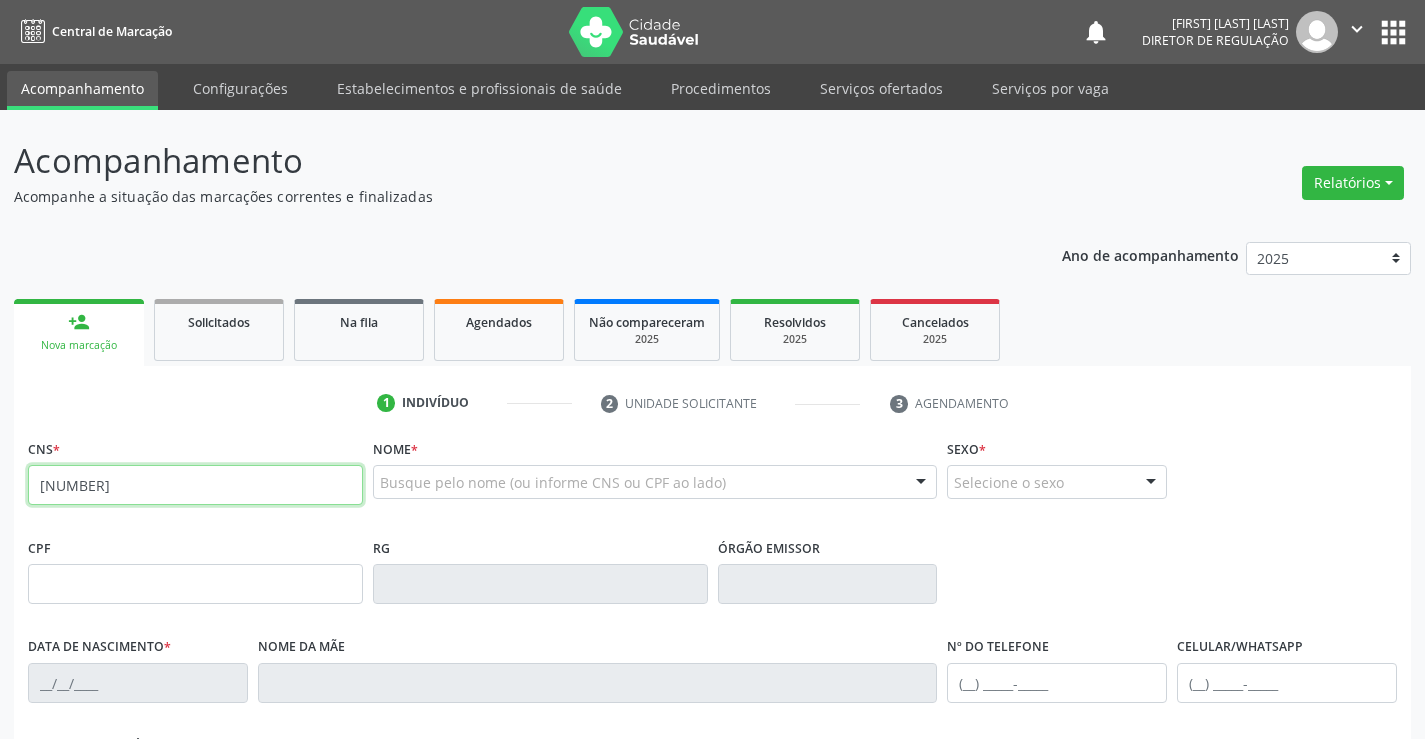 type on "706 9081 5372 0231" 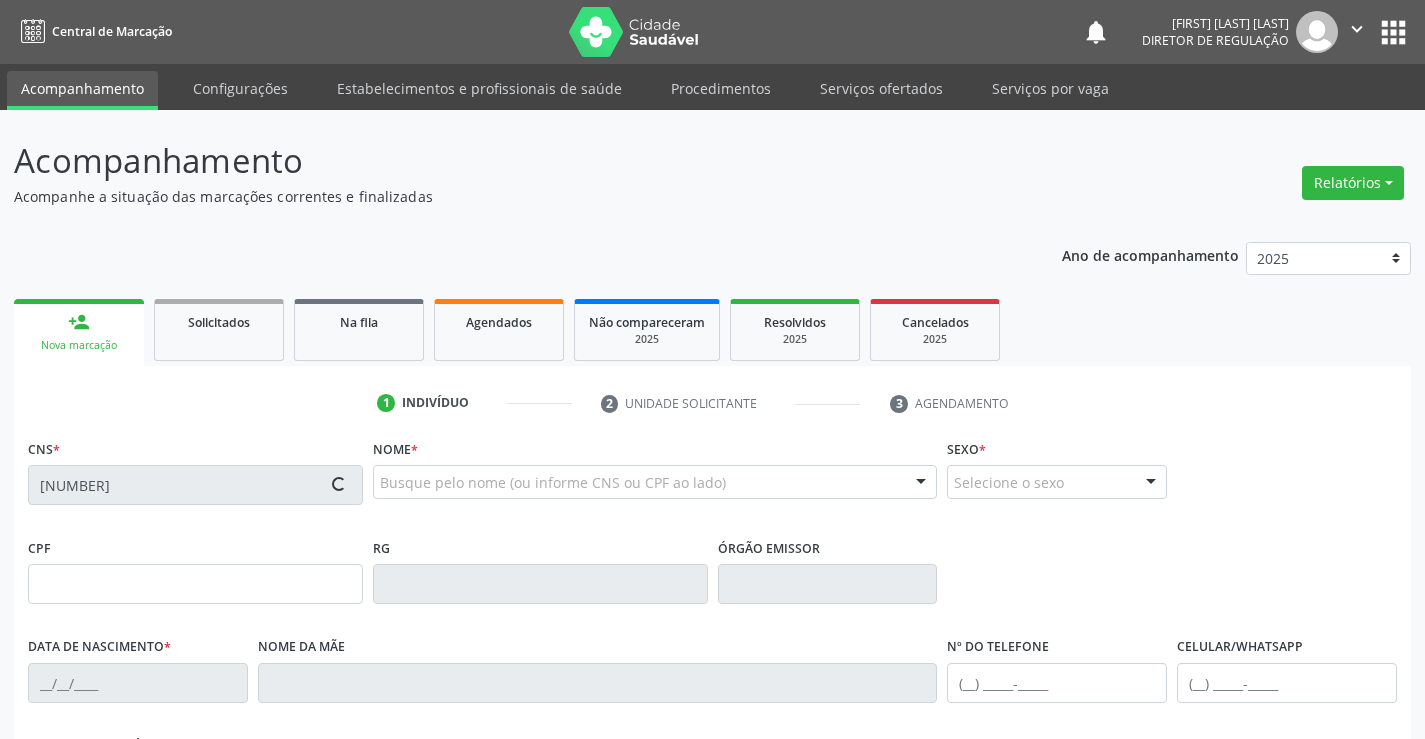 type on "096.042.335-48" 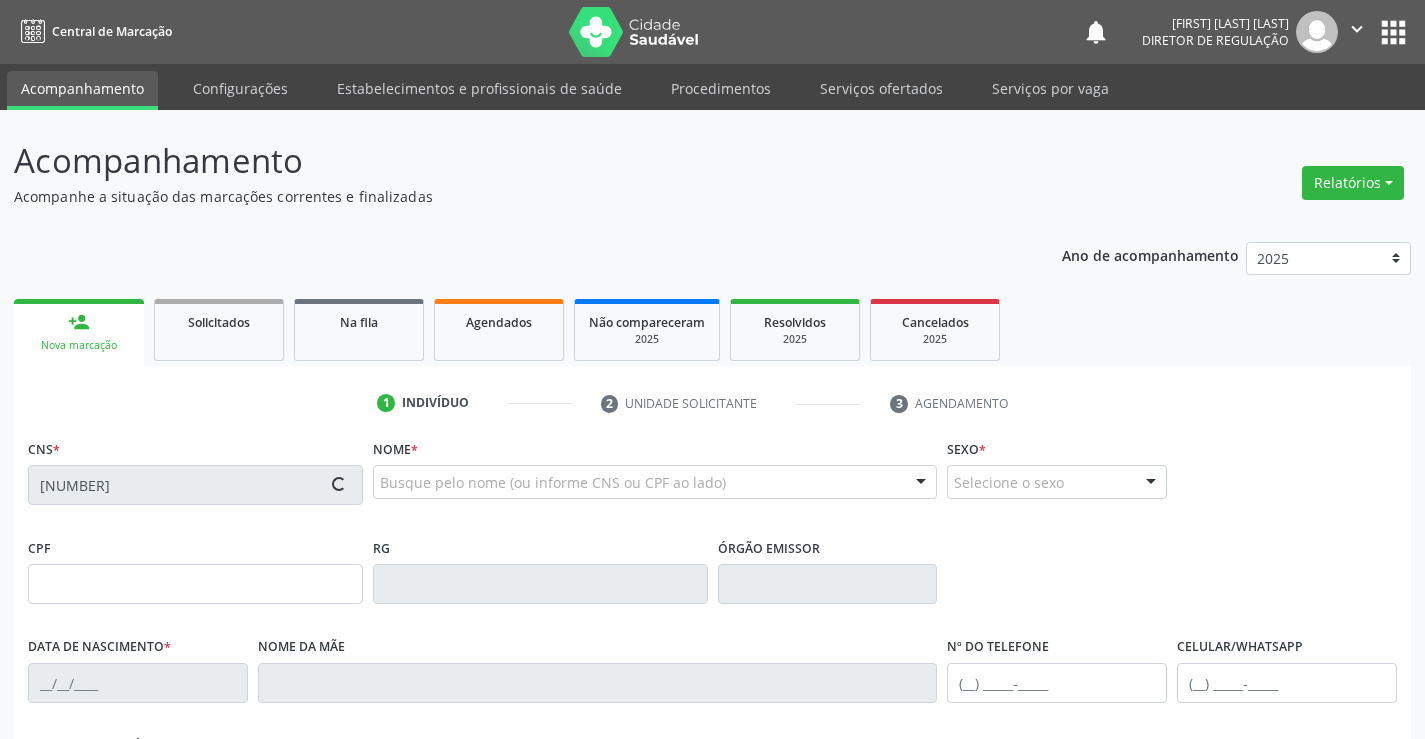 type on "08/06/2017" 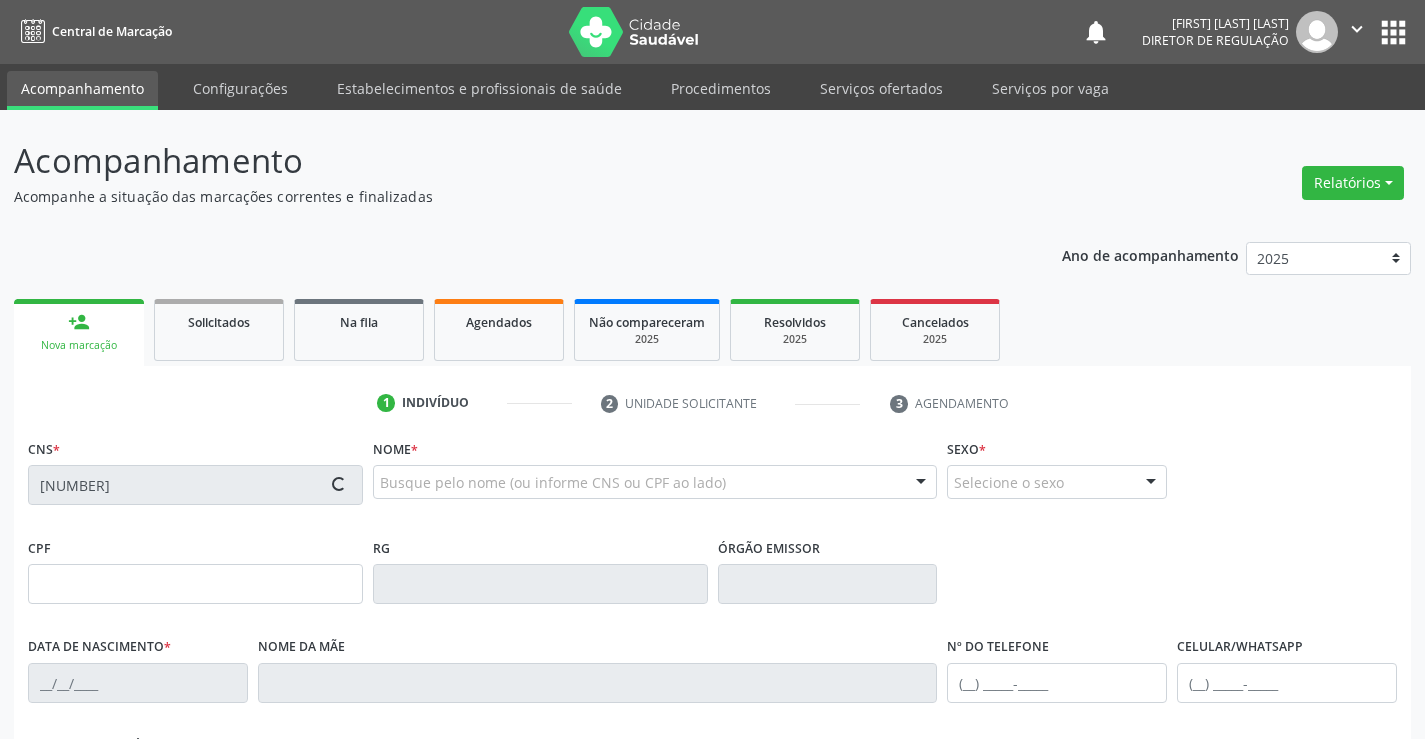 type on "(74) 98874-1246" 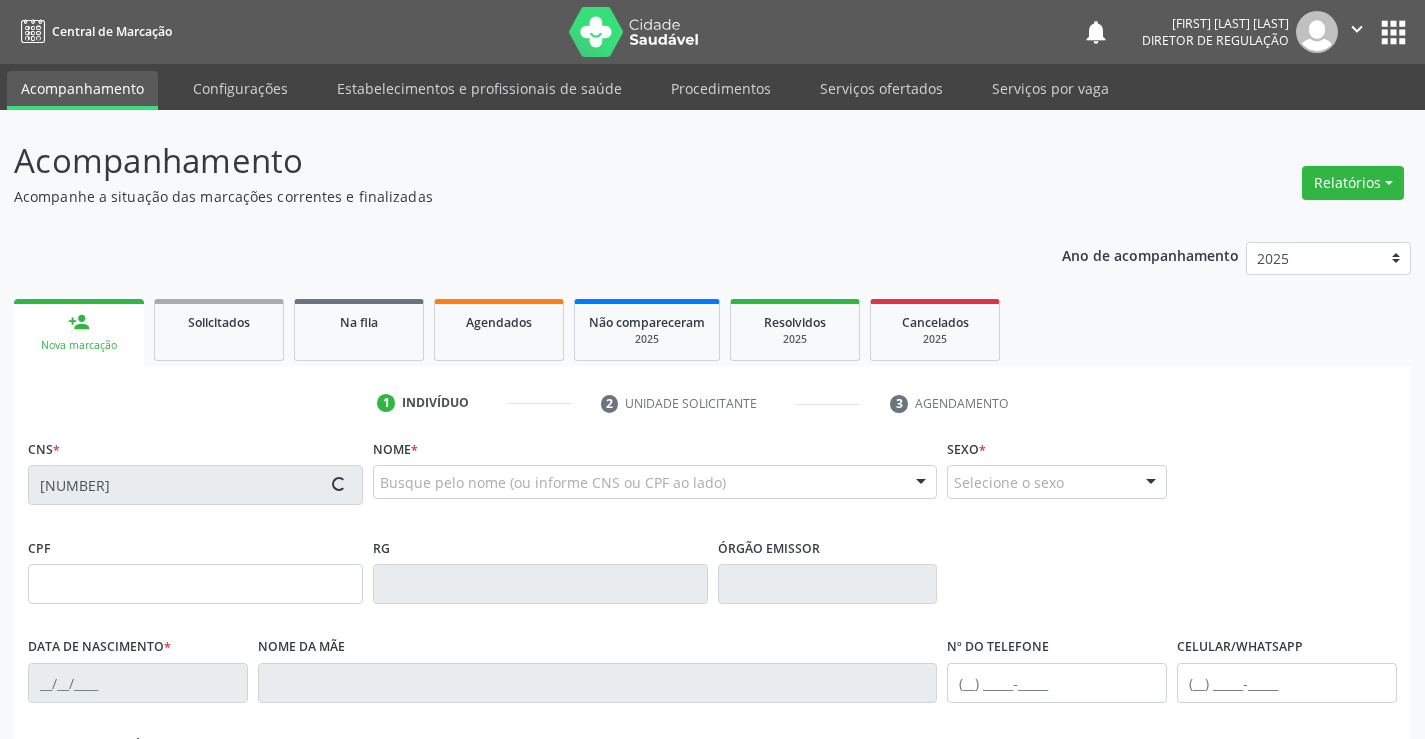 type on "096.042.335-48" 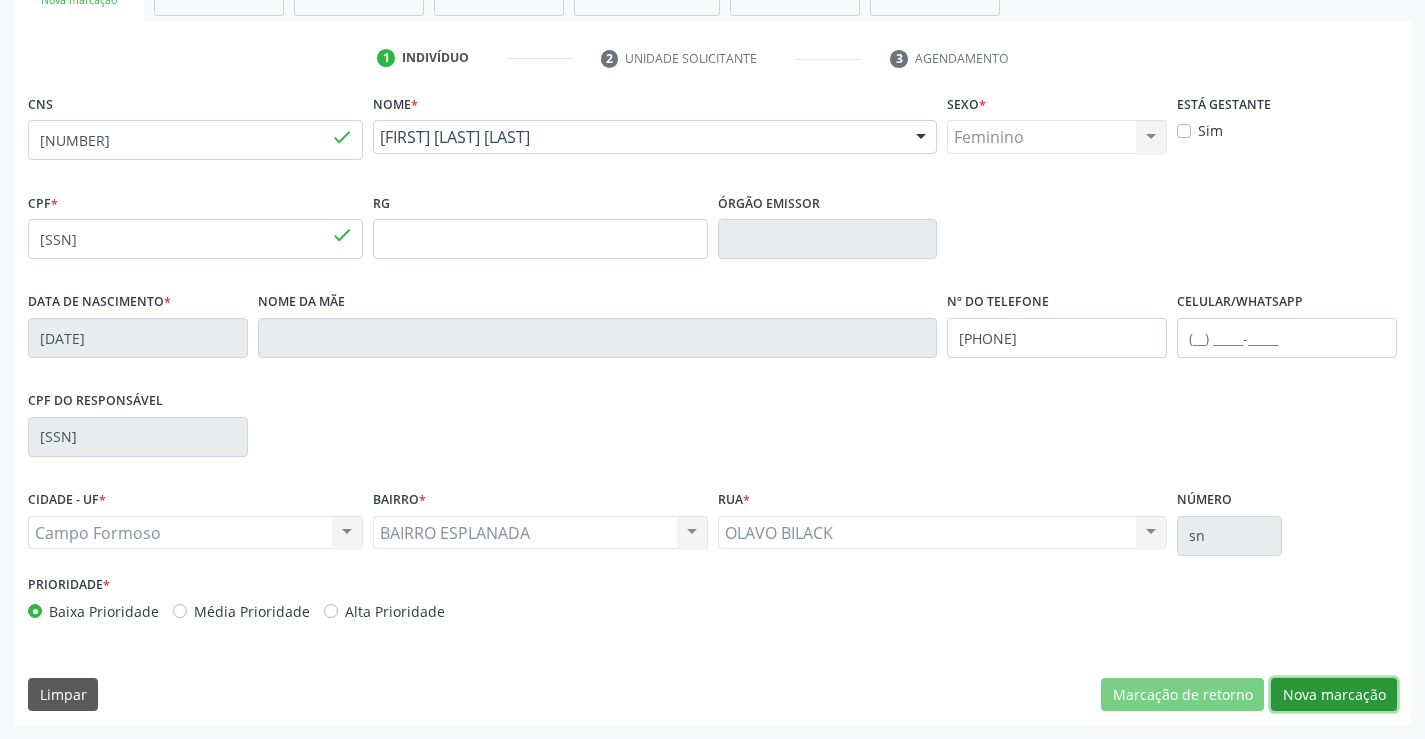 click on "Nova marcação" at bounding box center [1334, 695] 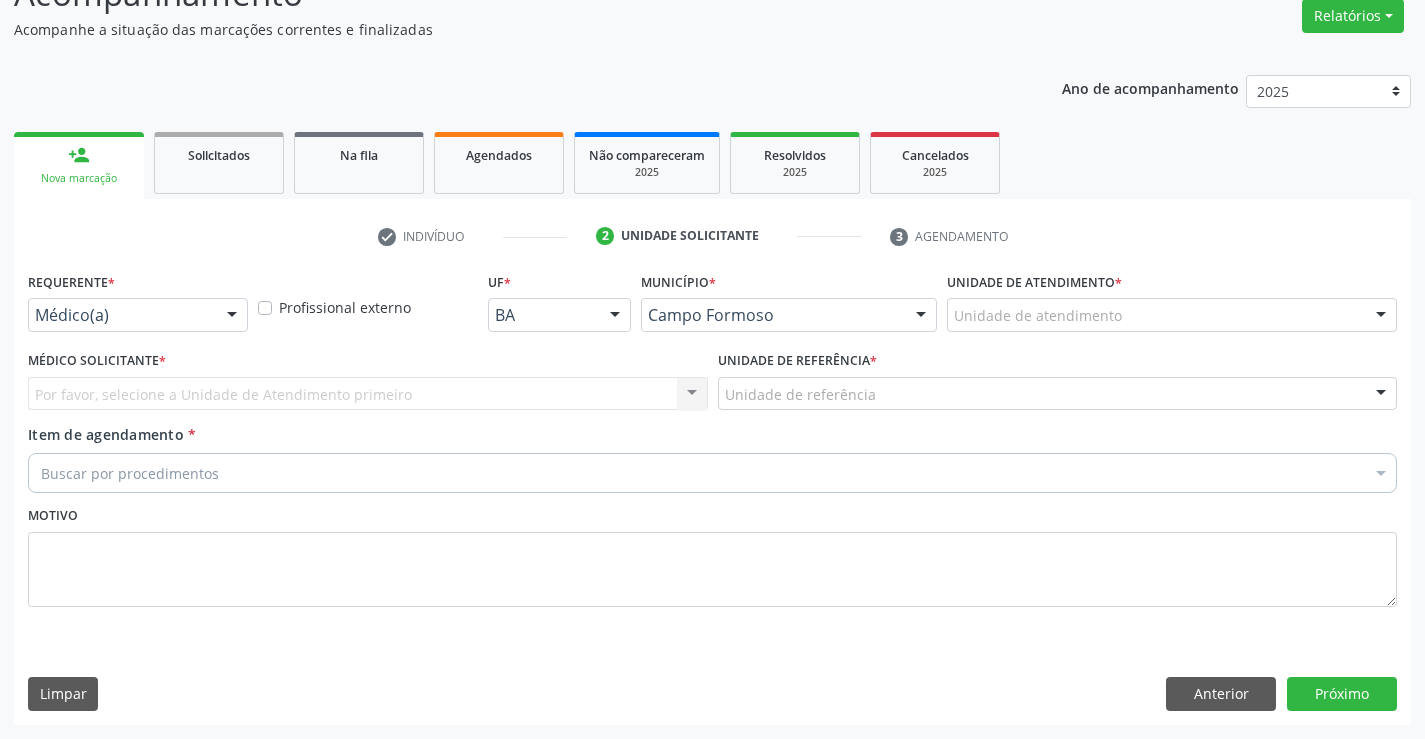 scroll, scrollTop: 167, scrollLeft: 0, axis: vertical 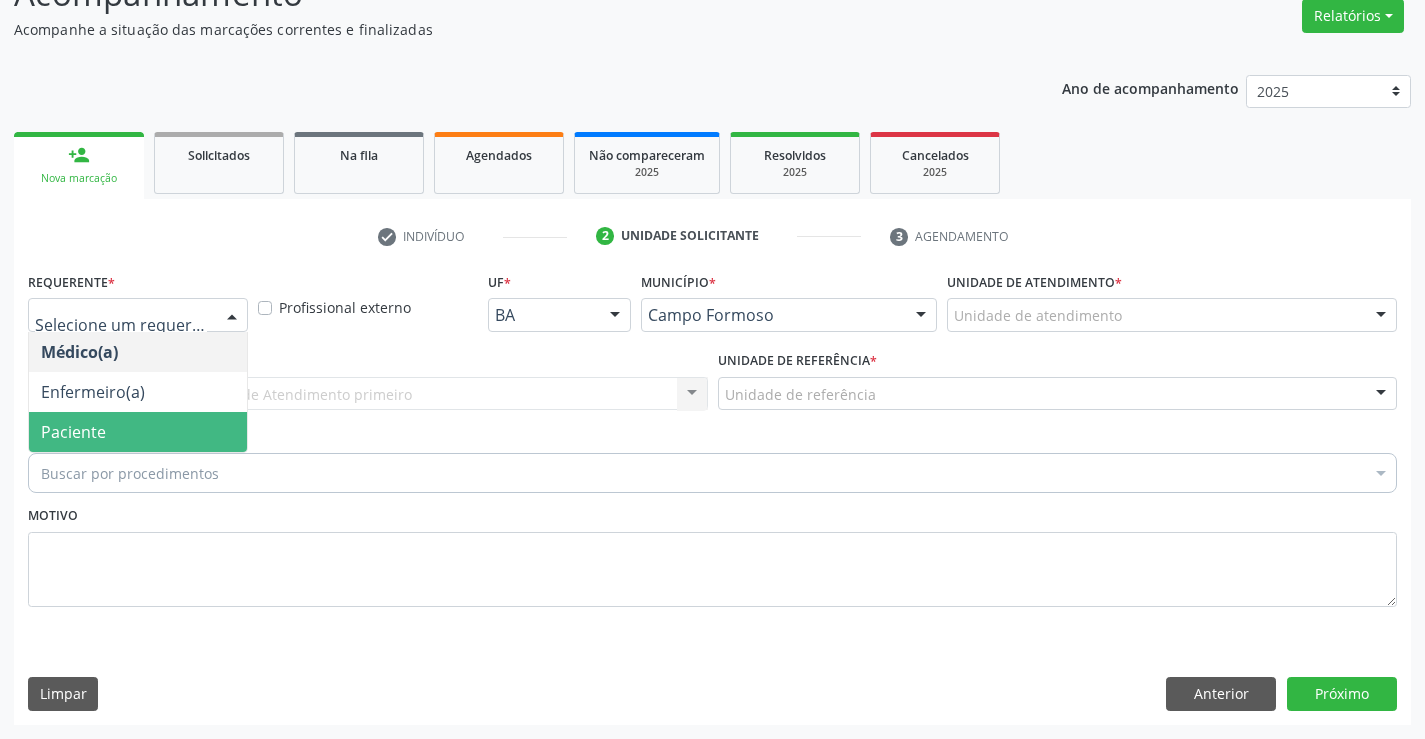click on "Paciente" at bounding box center [138, 432] 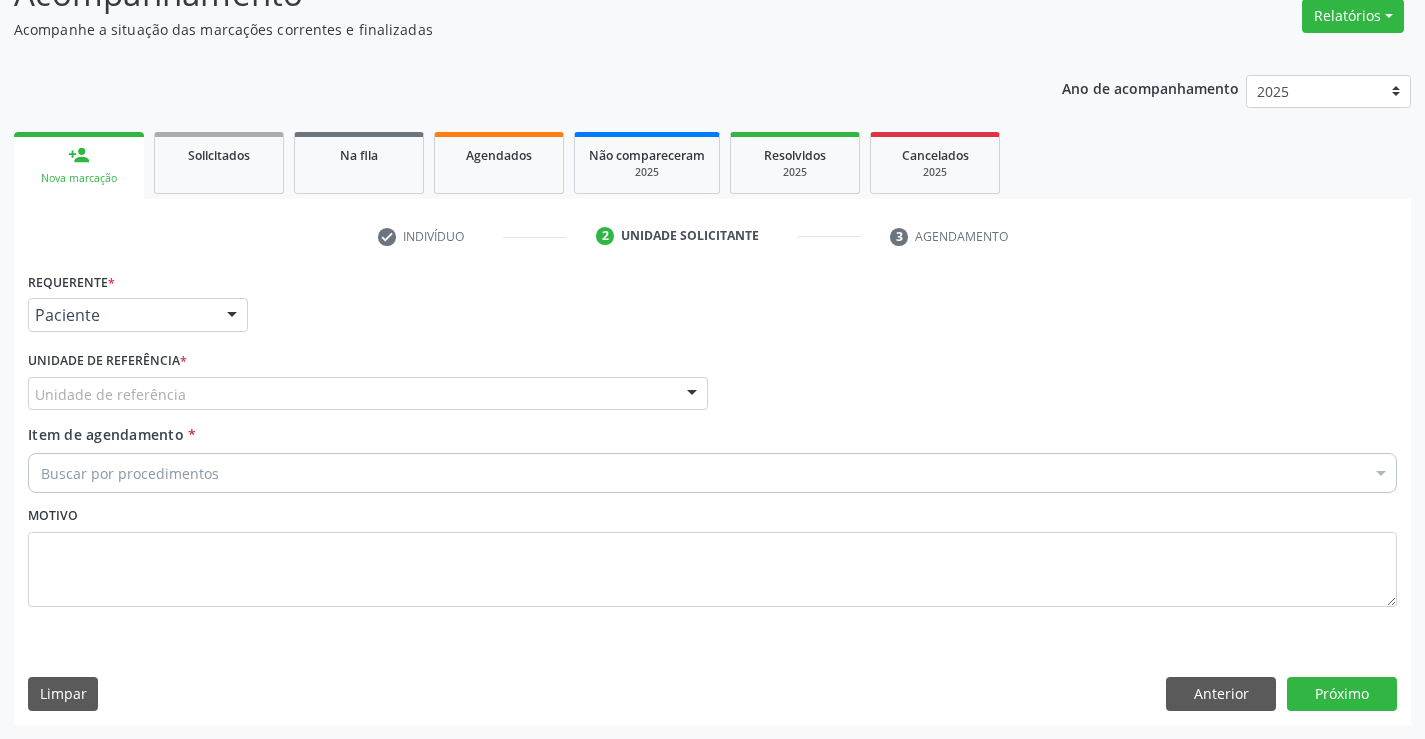 click on "Unidade de referência" at bounding box center [368, 394] 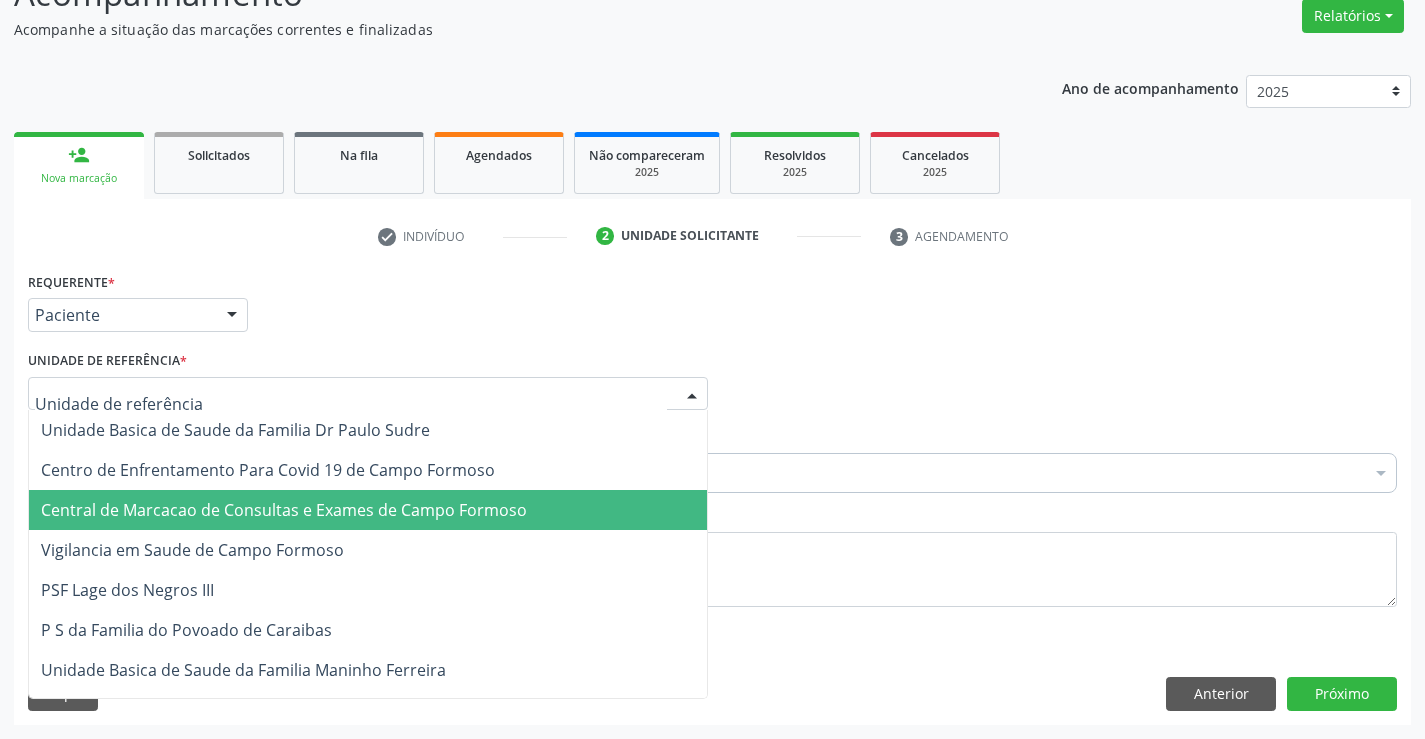click on "Central de Marcacao de Consultas e Exames de Campo Formoso" at bounding box center (368, 510) 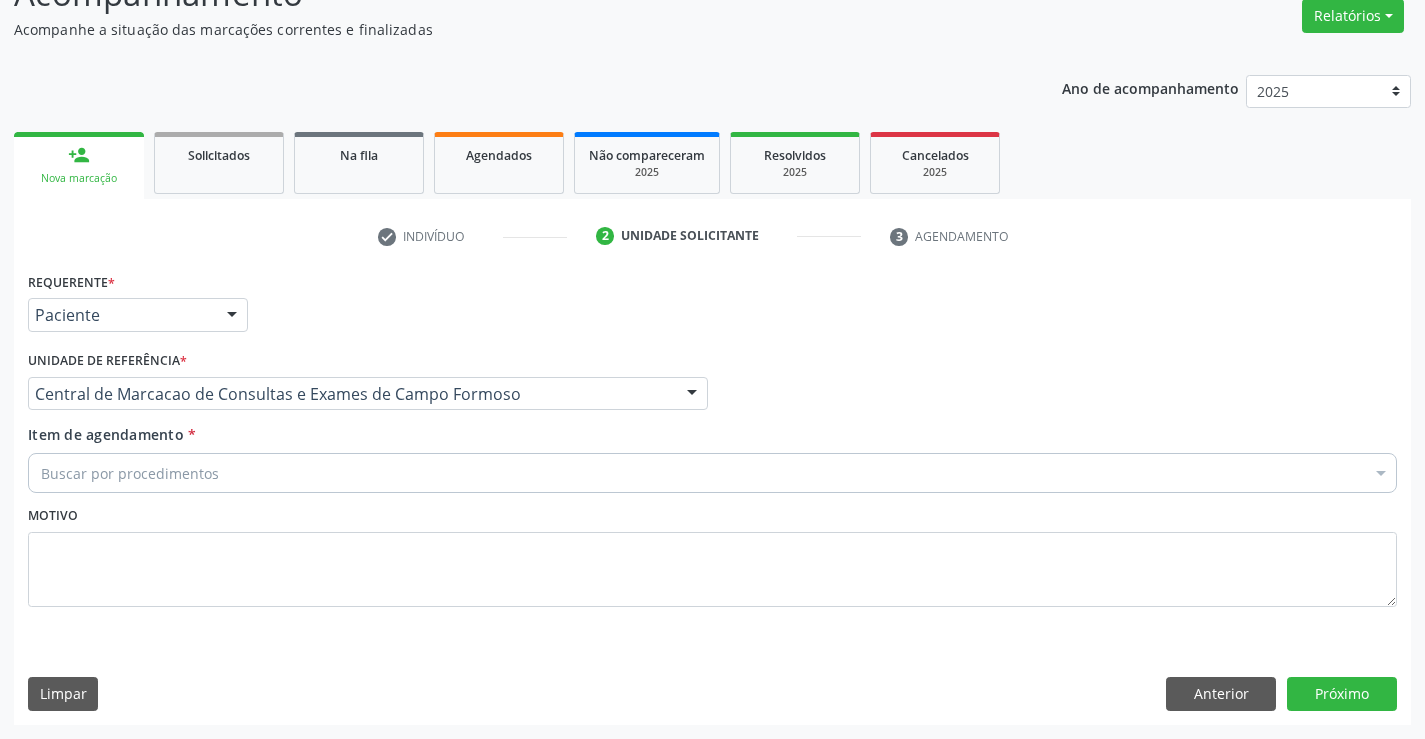 click on "Buscar por procedimentos" at bounding box center [712, 473] 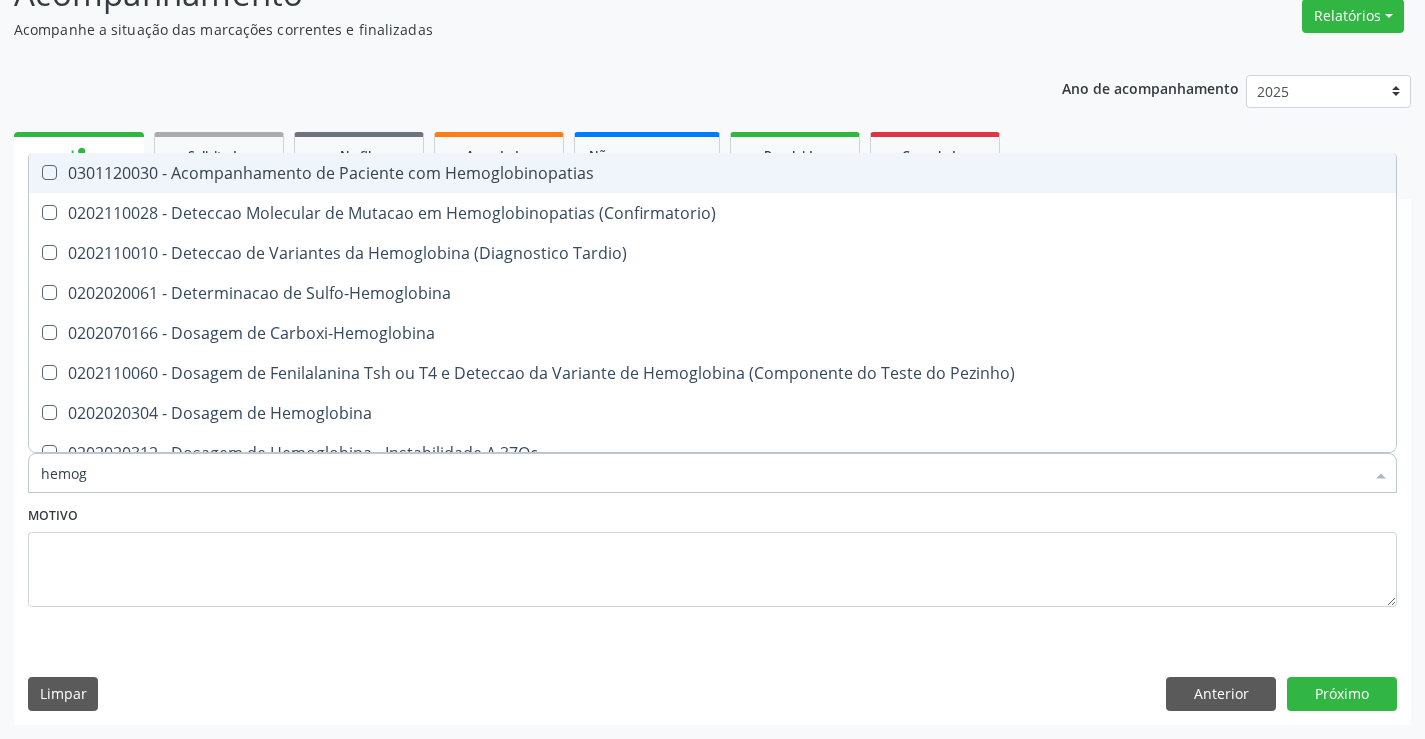 type on "hemogr" 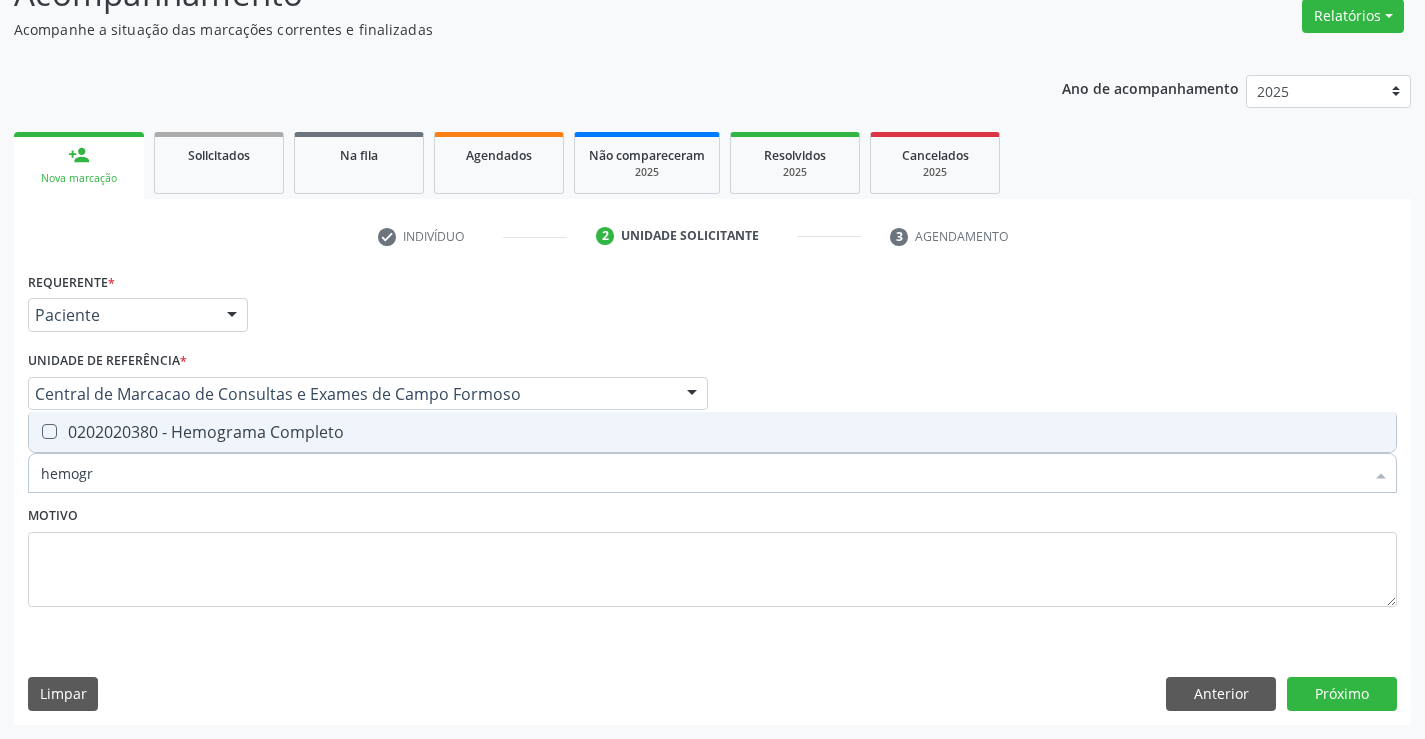 click on "0202020380 - Hemograma Completo" at bounding box center (712, 432) 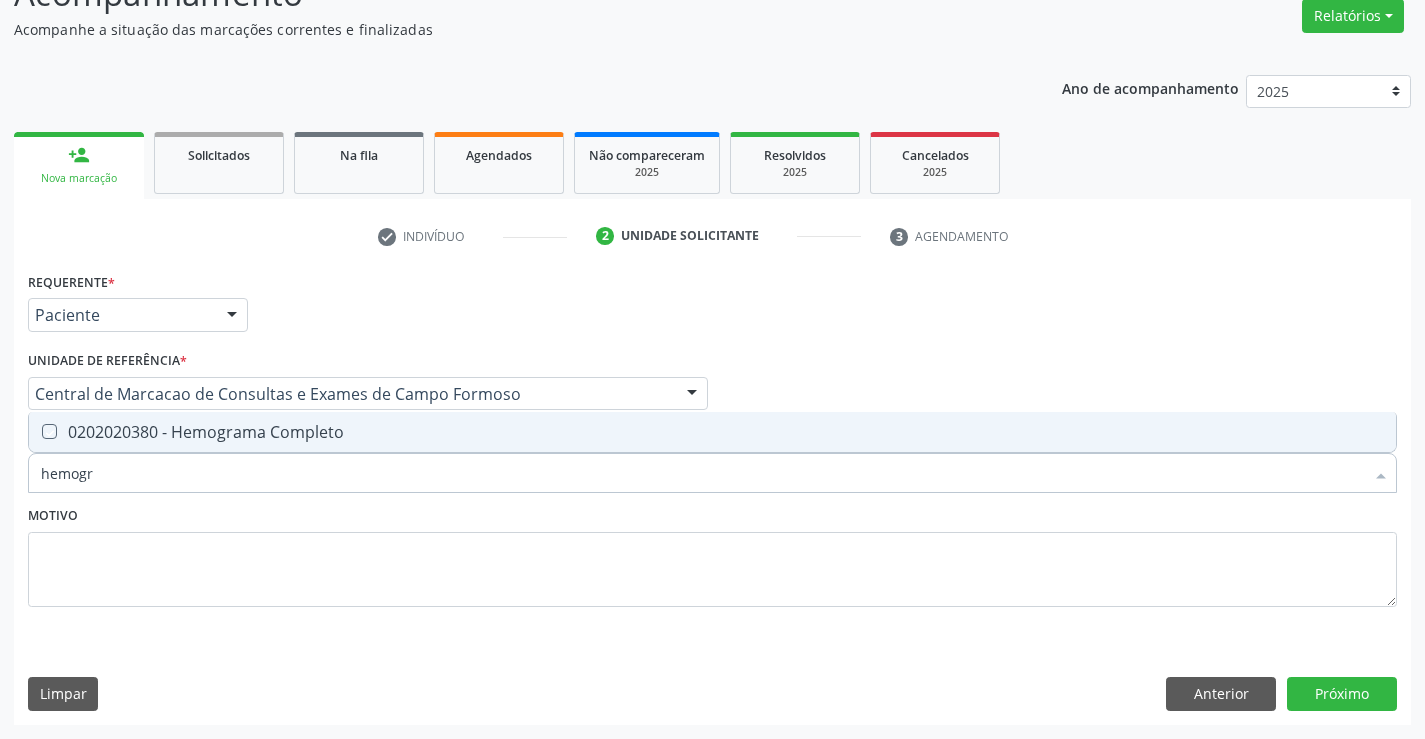 checkbox on "true" 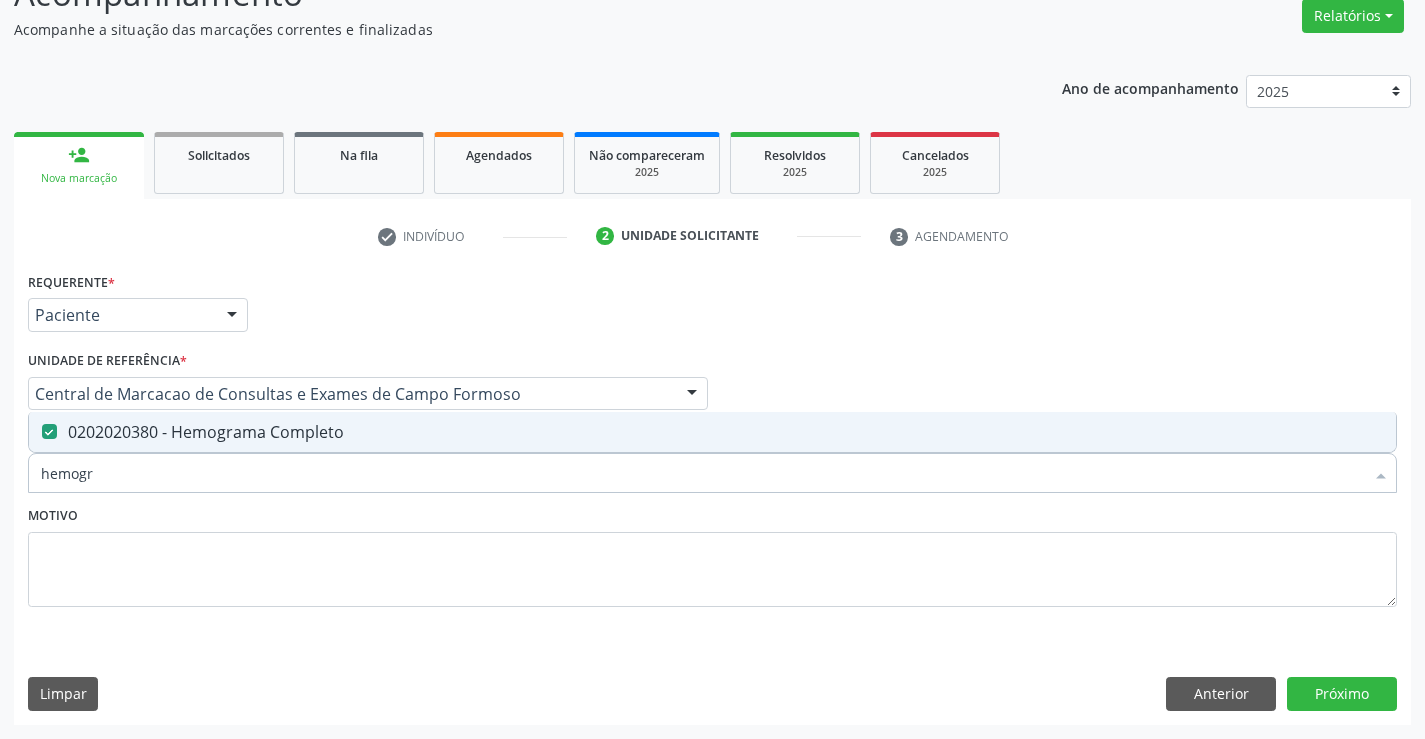 type on "hemogr" 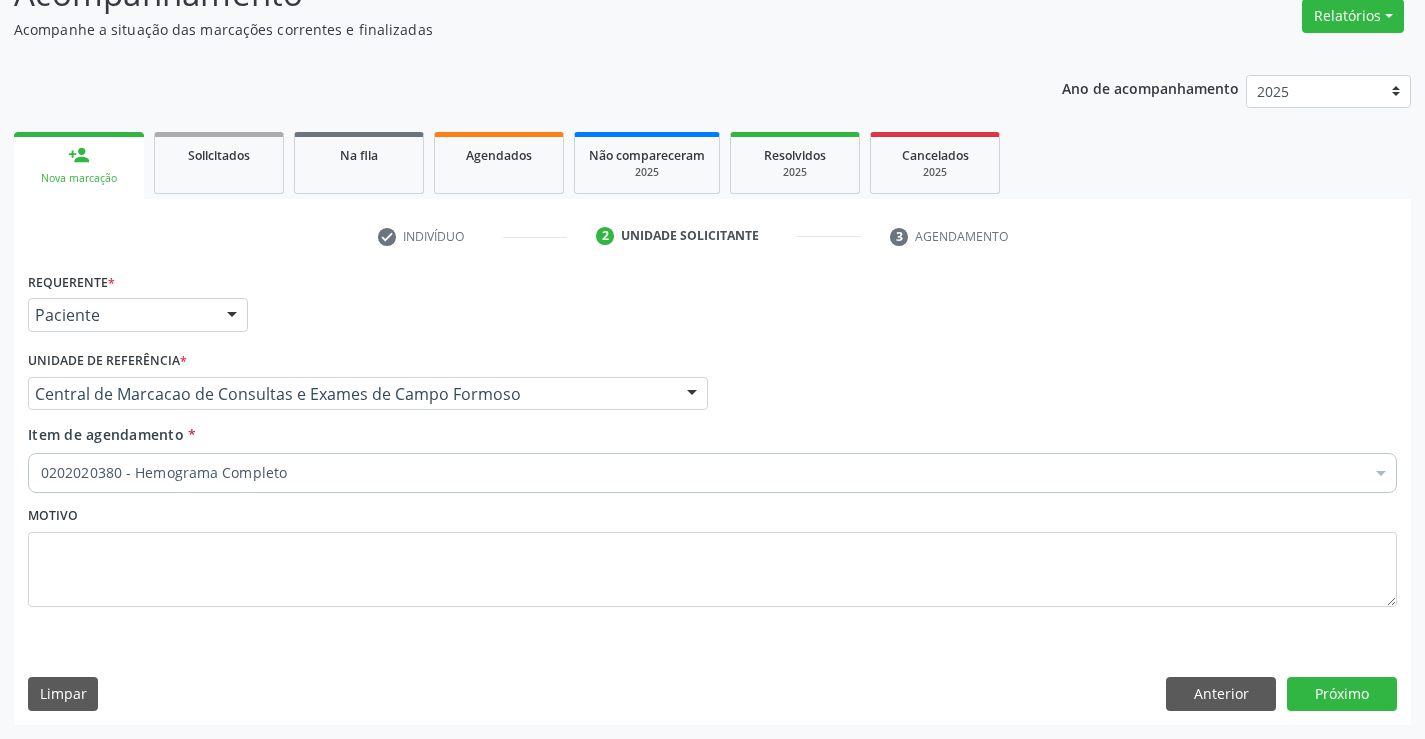 click on "0202020380 - Hemograma Completo" at bounding box center [712, 473] 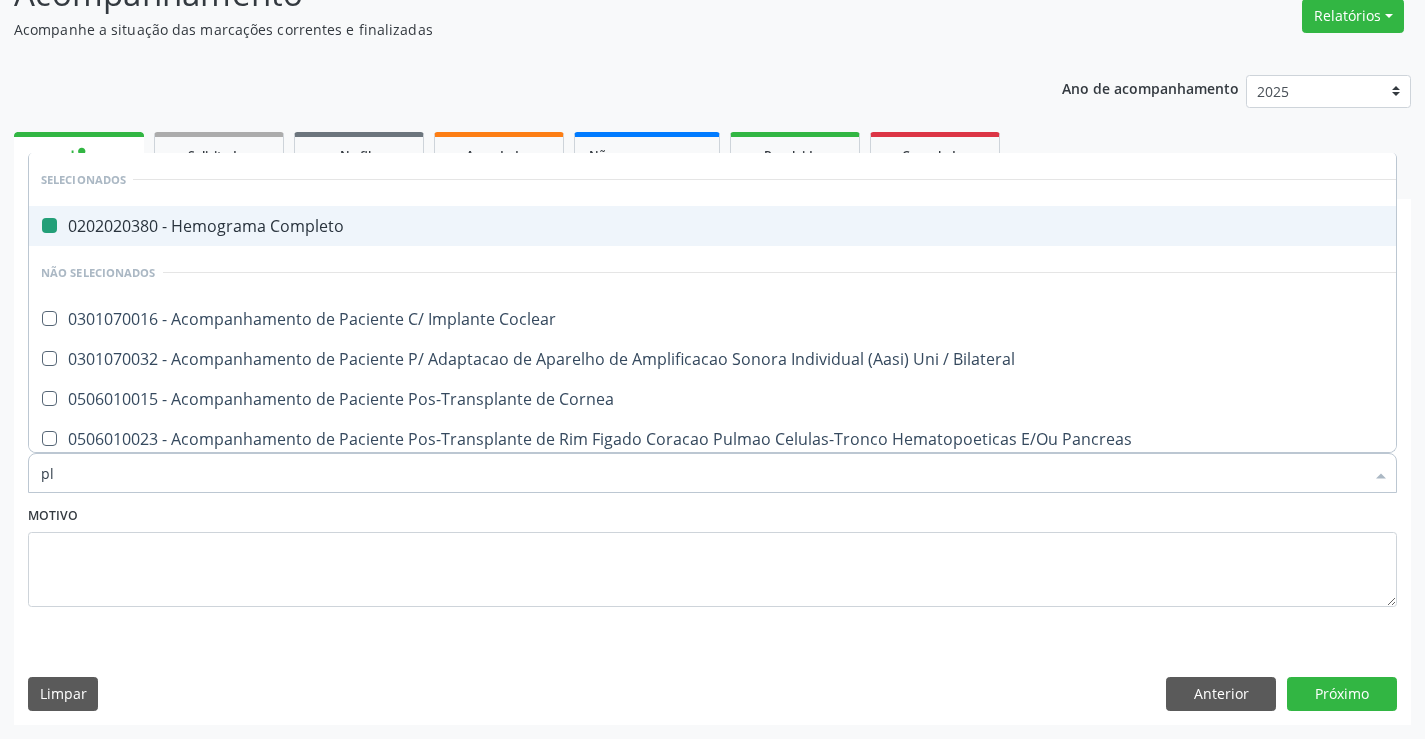 type on "pla" 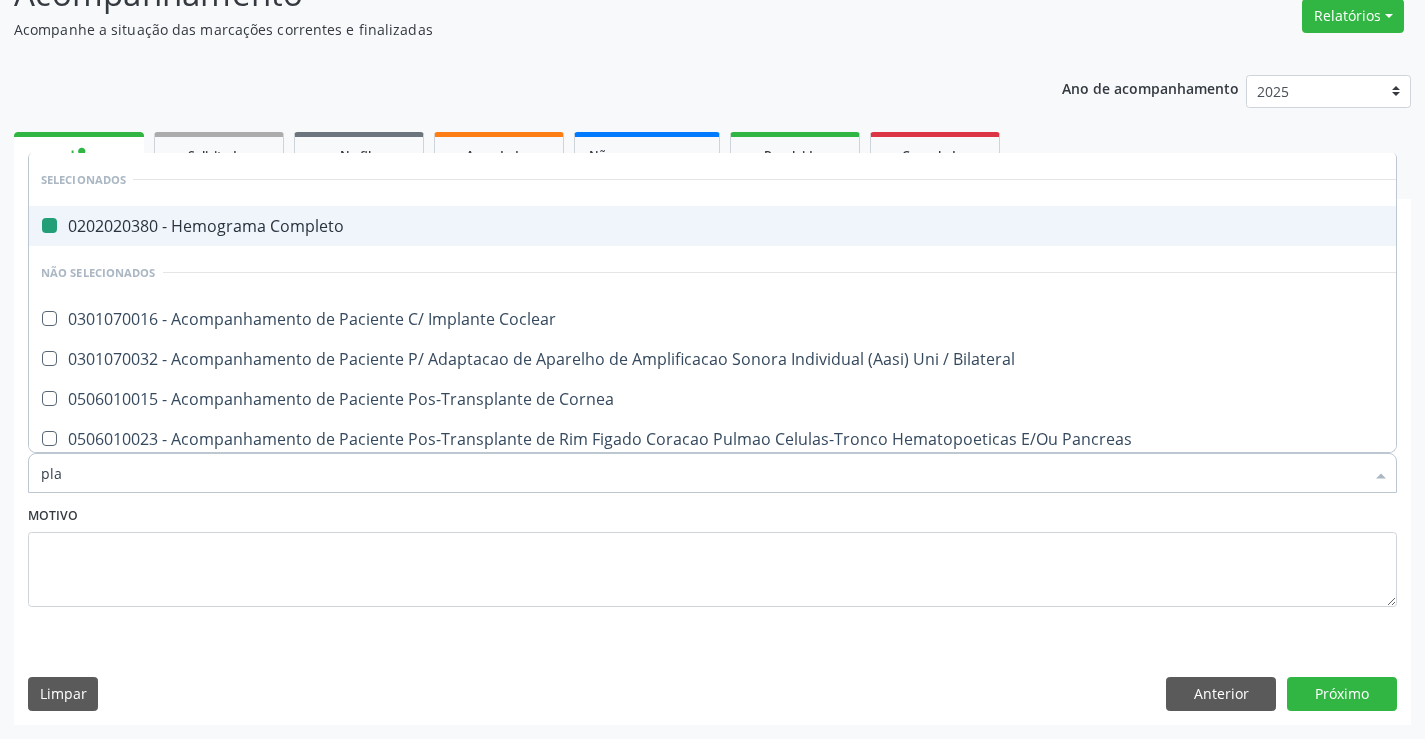 type on "plaq" 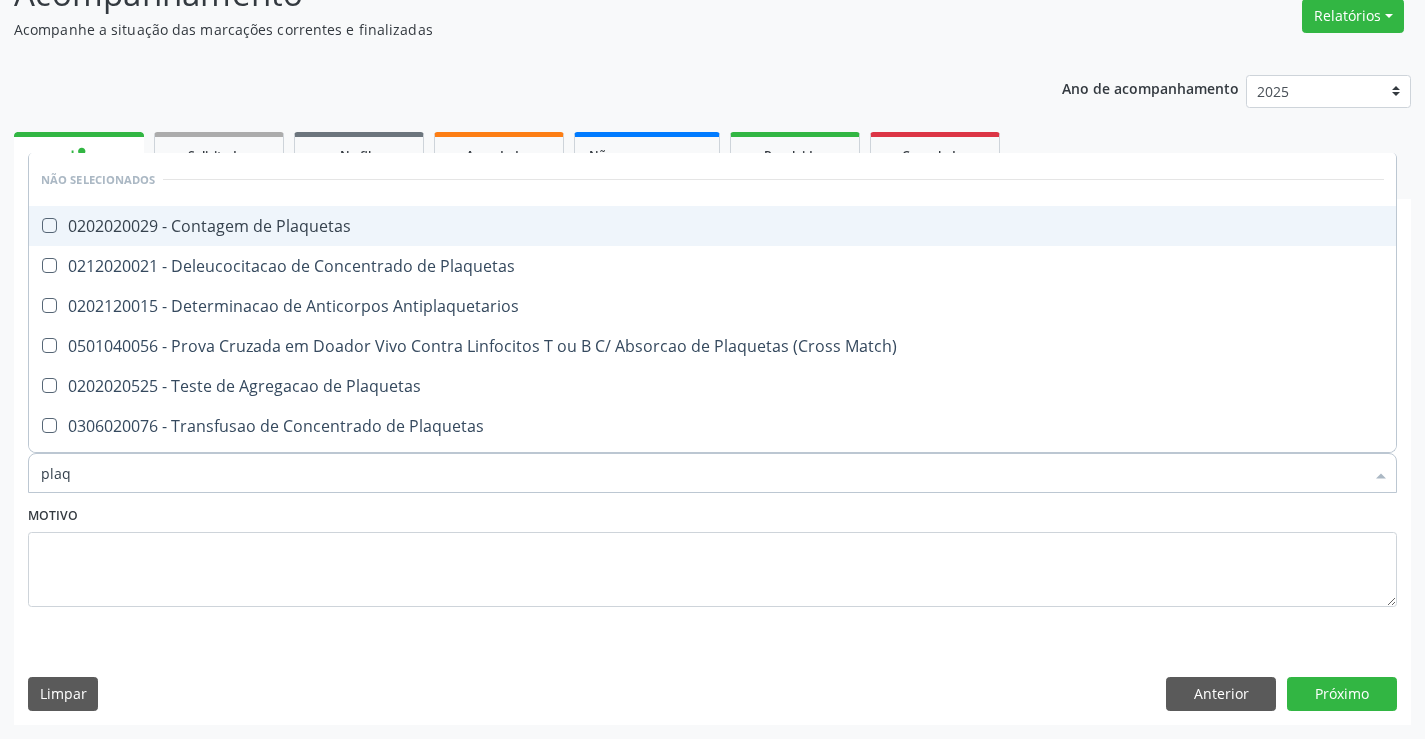 click on "0202020029 - Contagem de Plaquetas" at bounding box center (712, 226) 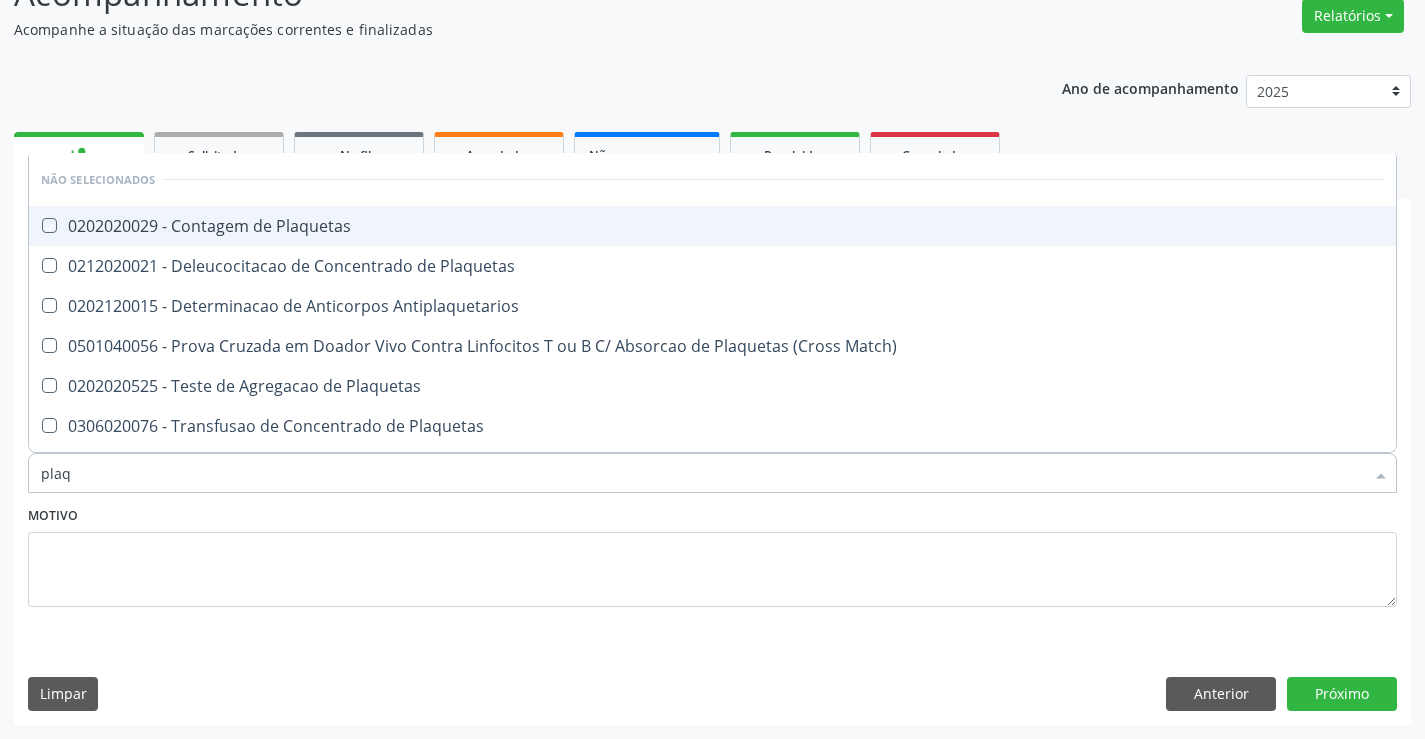 checkbox on "true" 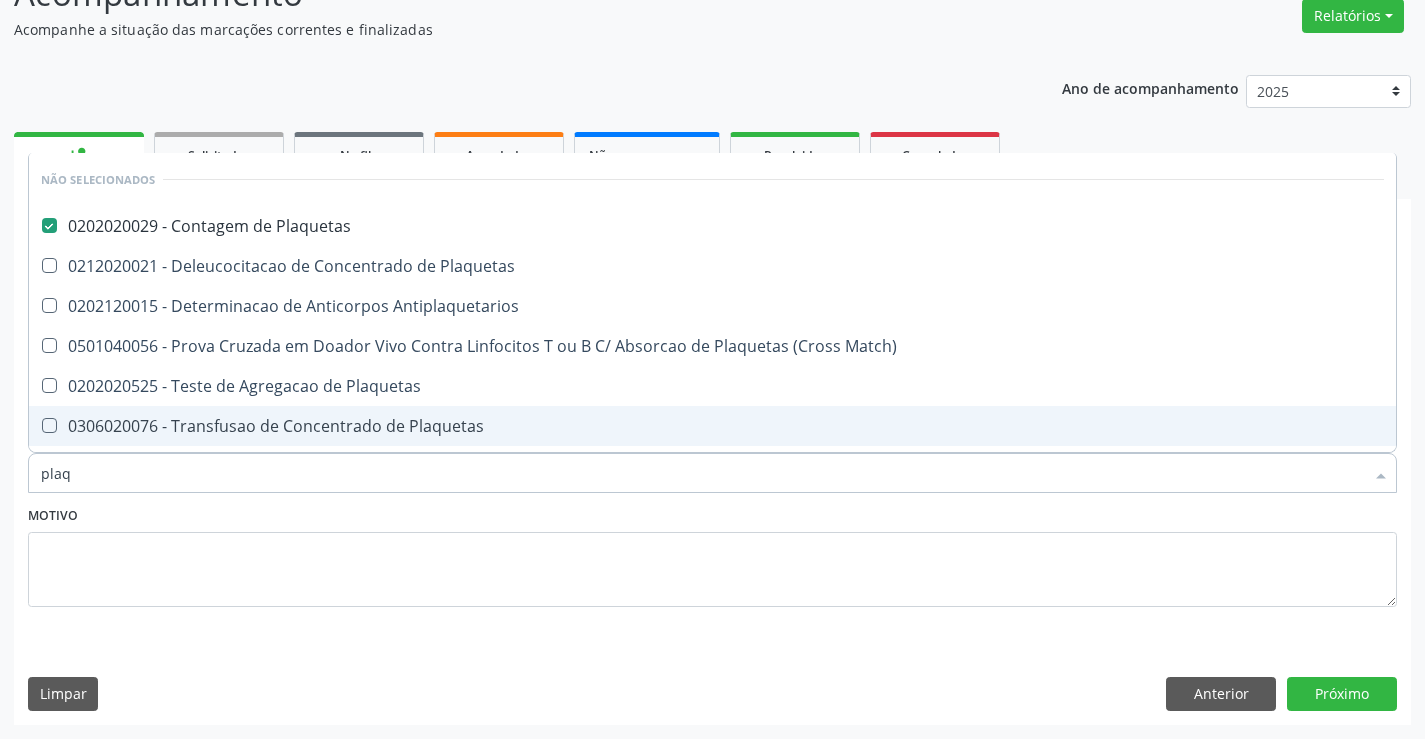 click on "Motivo" at bounding box center [712, 554] 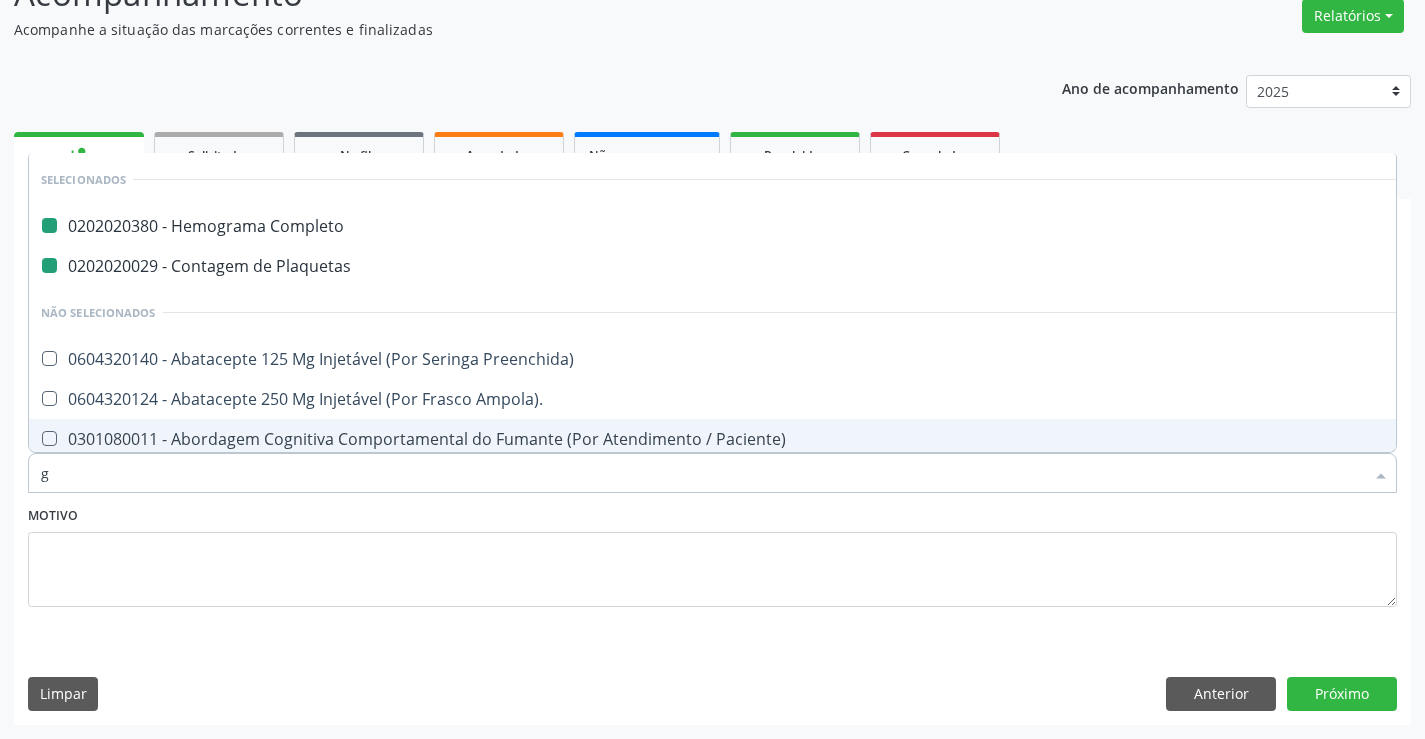 type on "gl" 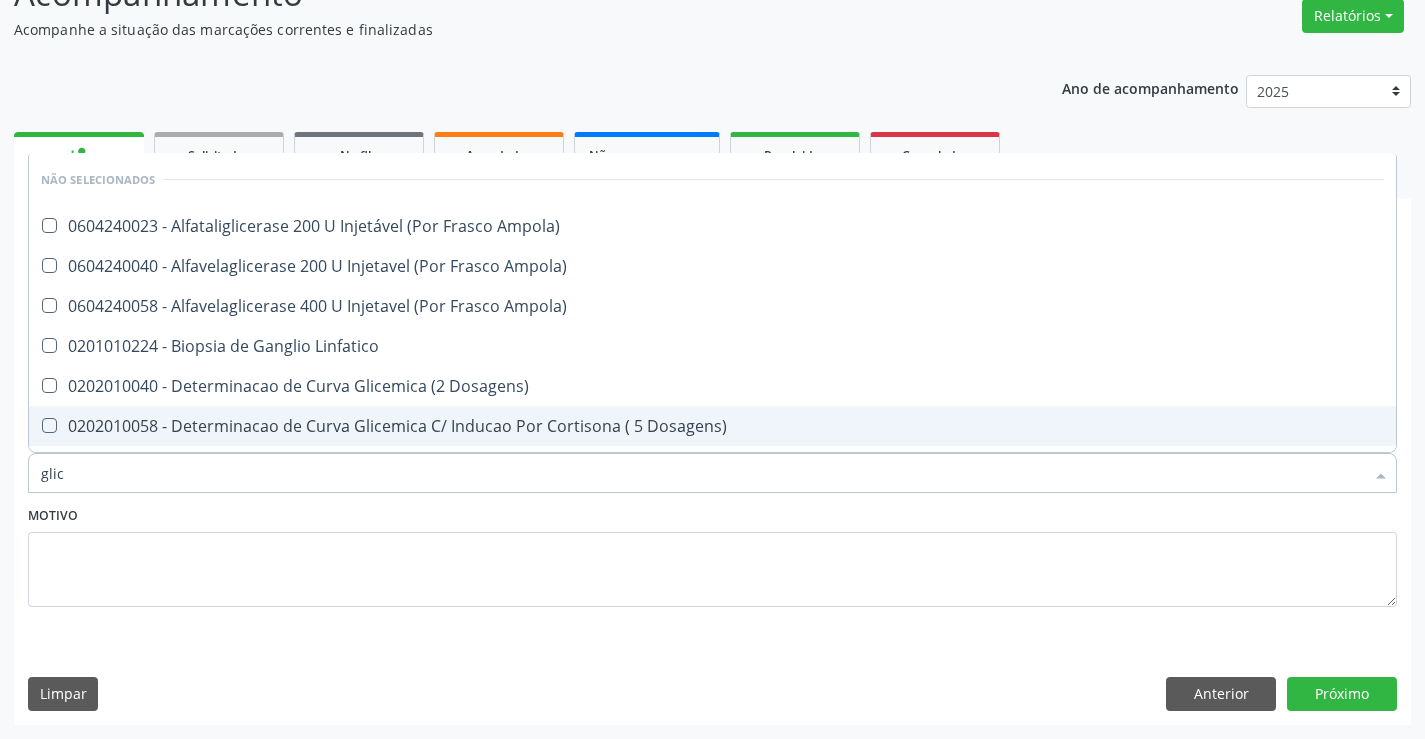 type on "glico" 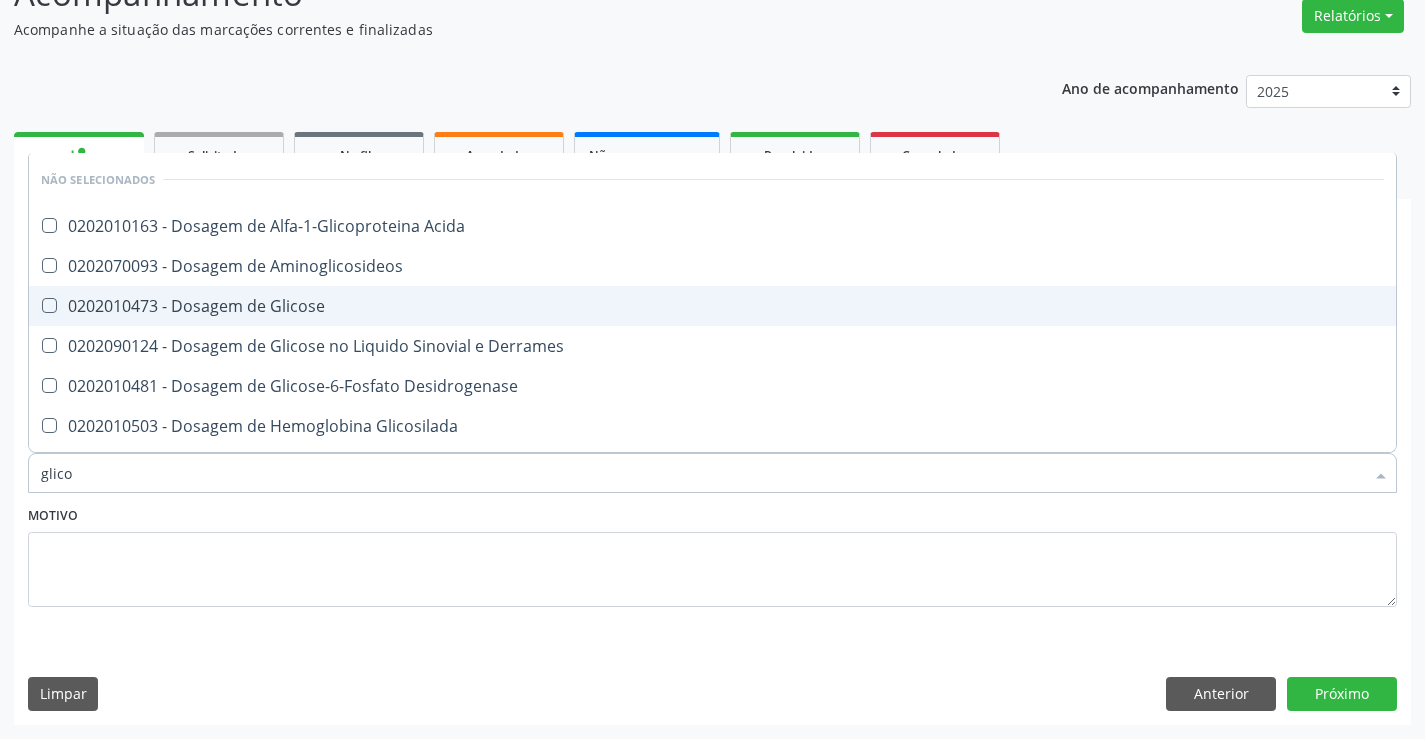 click on "0202010473 - Dosagem de Glicose" at bounding box center [712, 306] 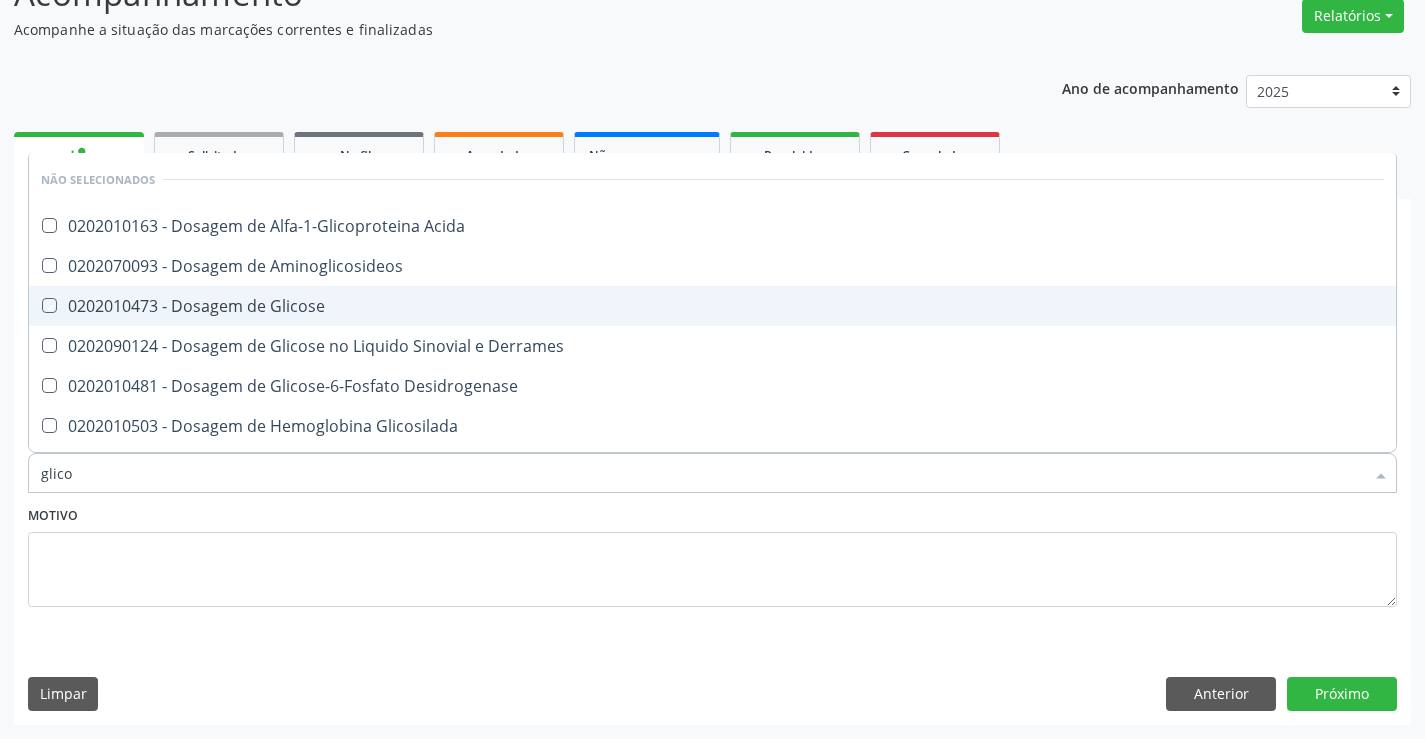 checkbox on "true" 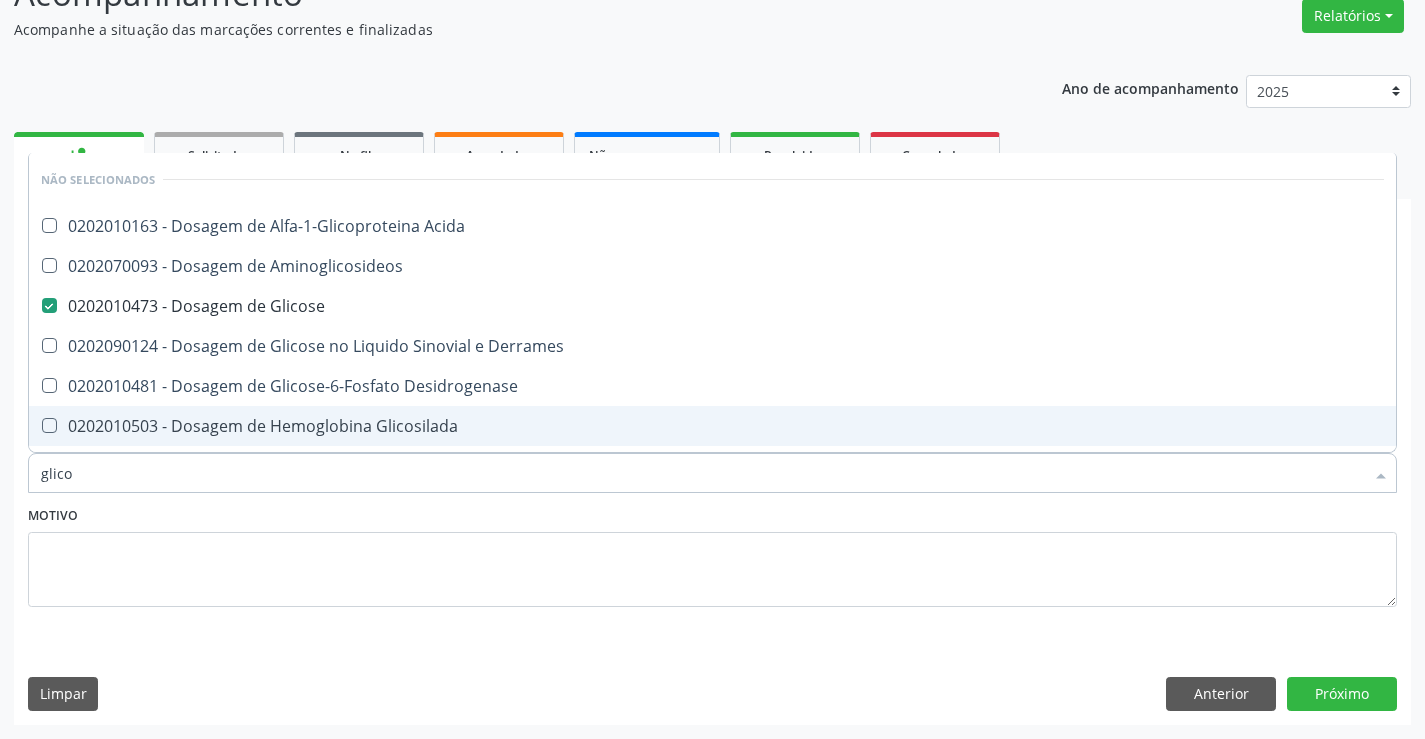 click on "Motivo" at bounding box center [712, 554] 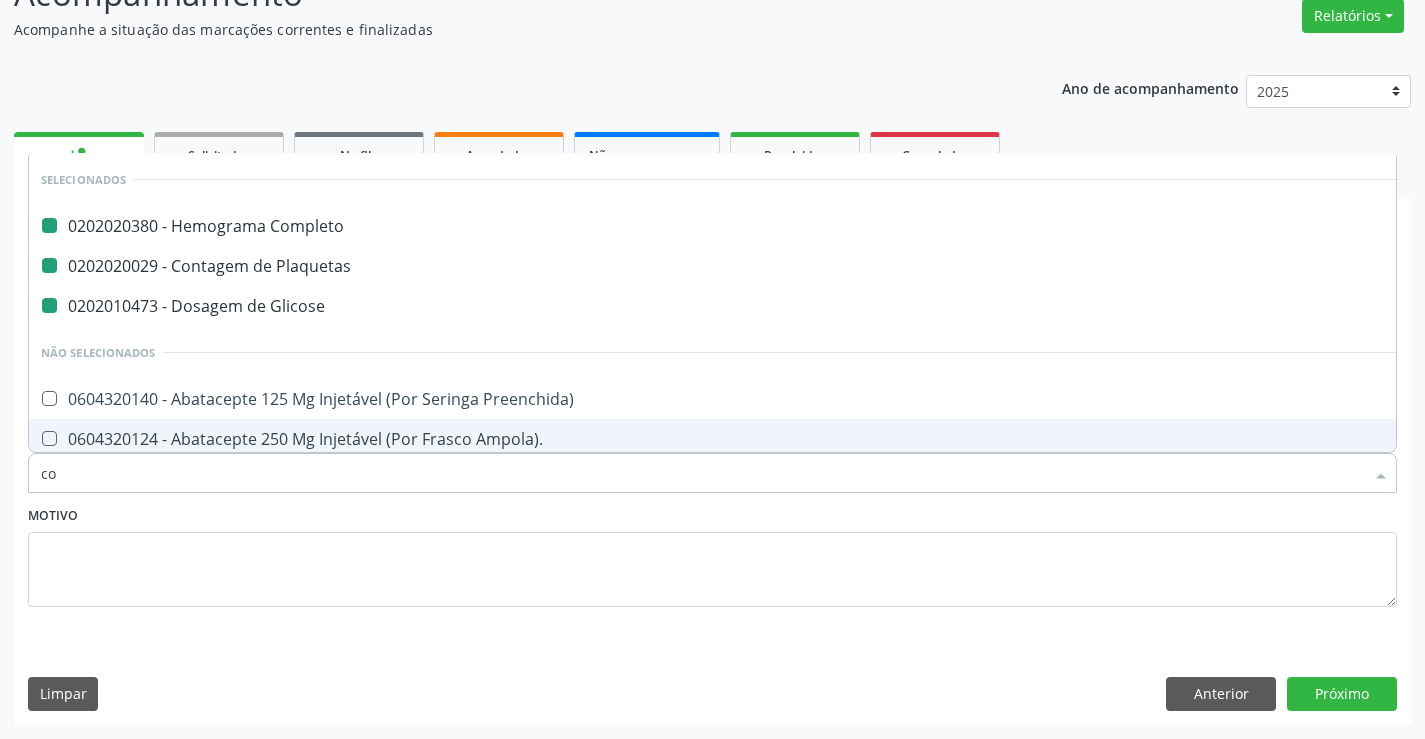 type on "col" 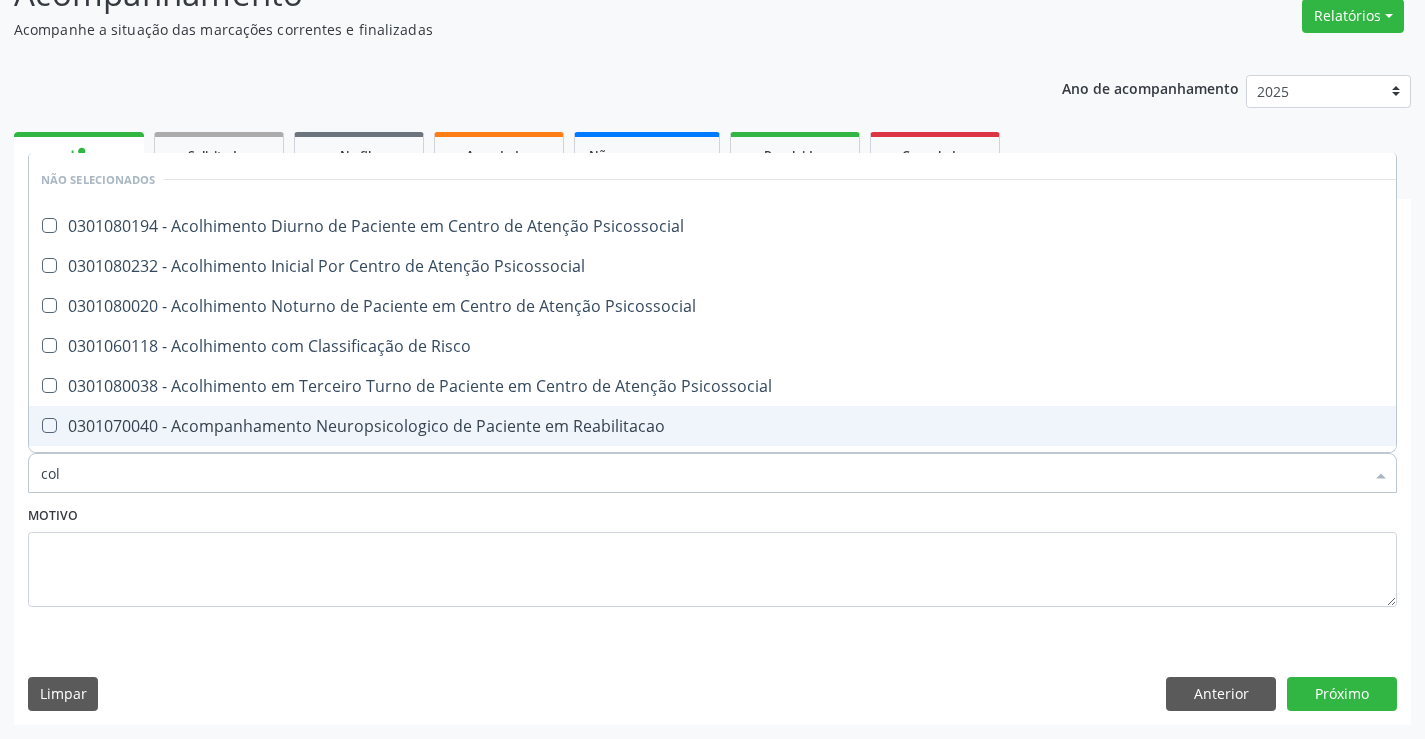 checkbox on "false" 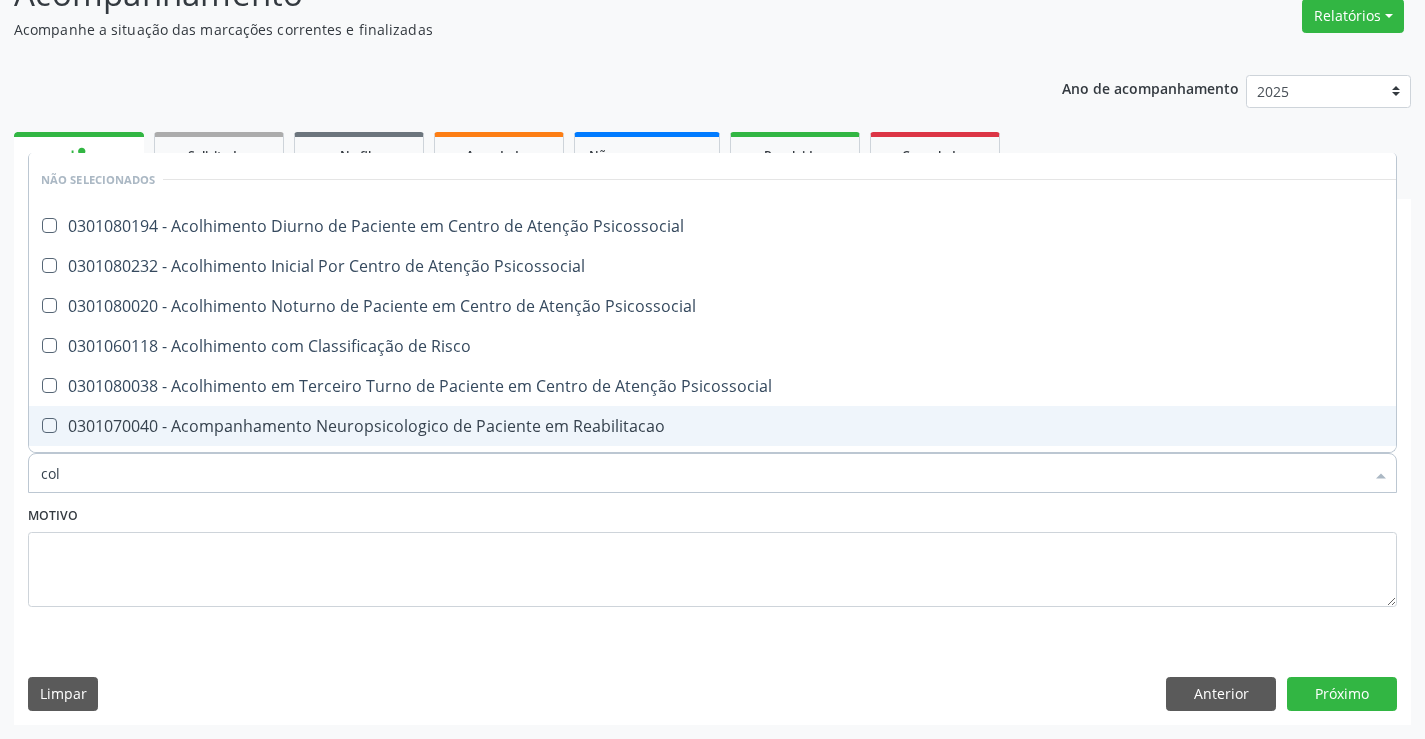 checkbox on "false" 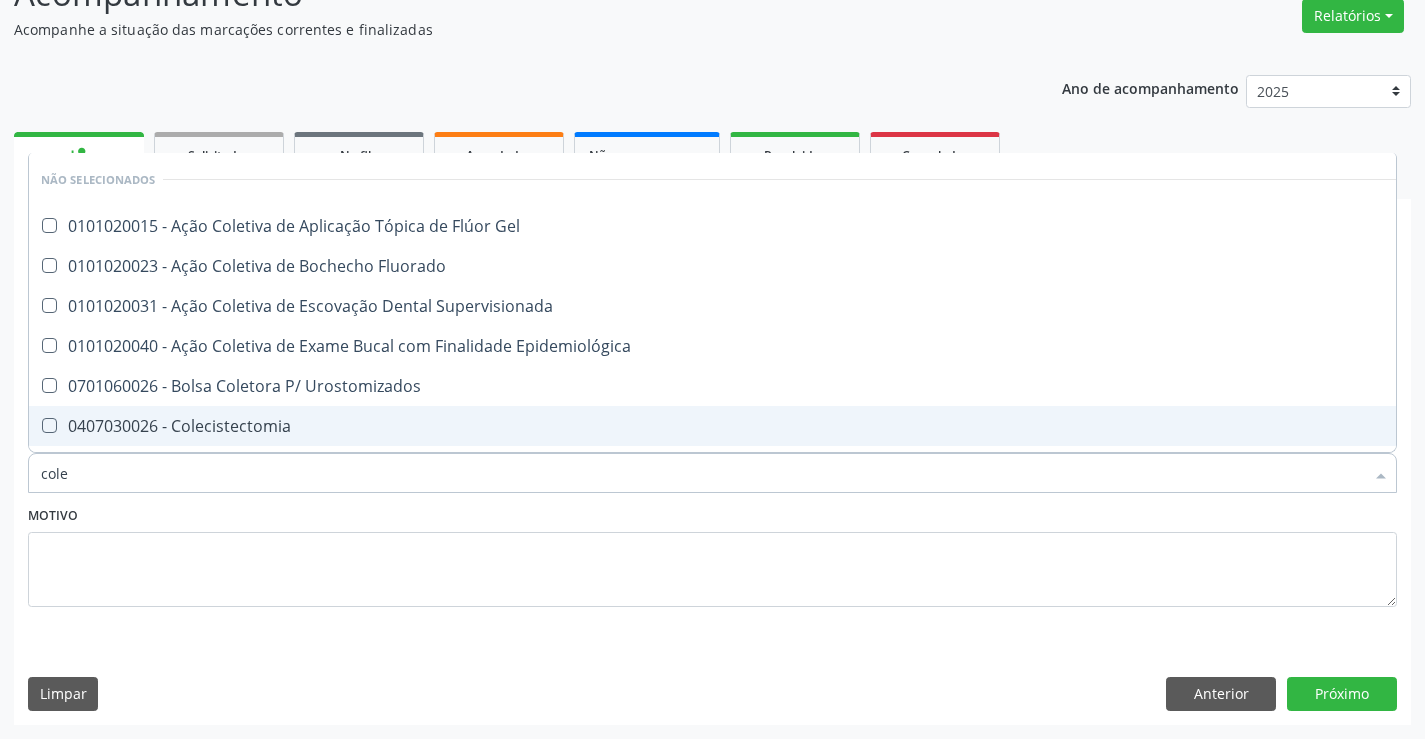 type on "coles" 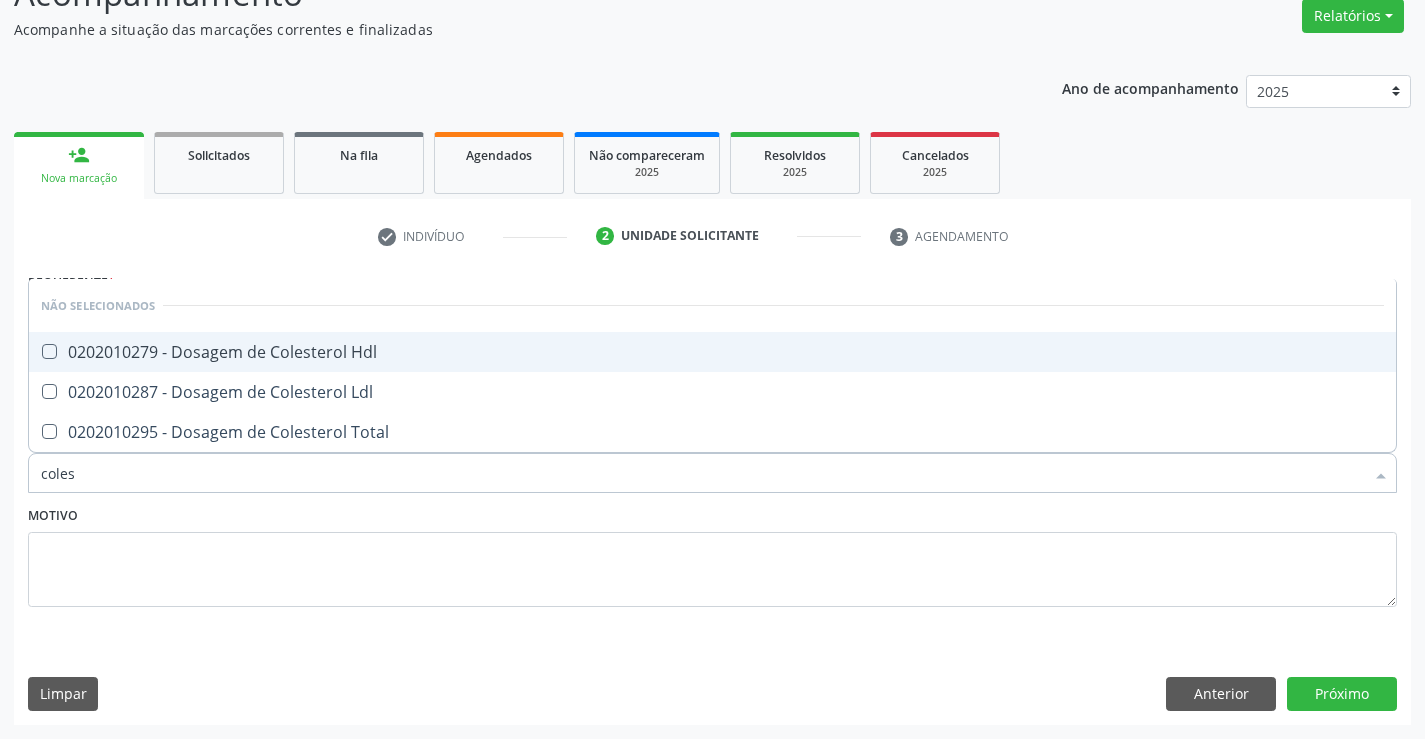 click on "0202010279 - Dosagem de Colesterol Hdl" at bounding box center (712, 352) 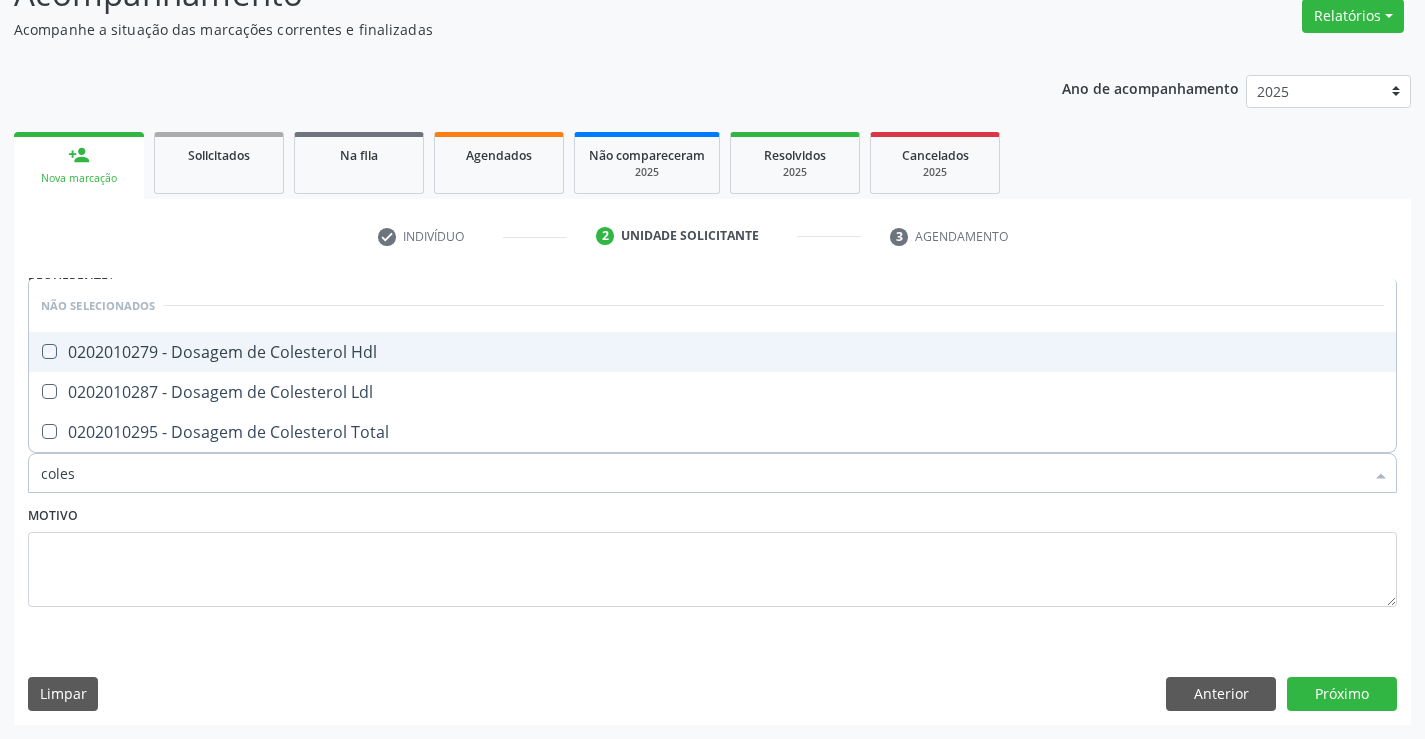 checkbox on "true" 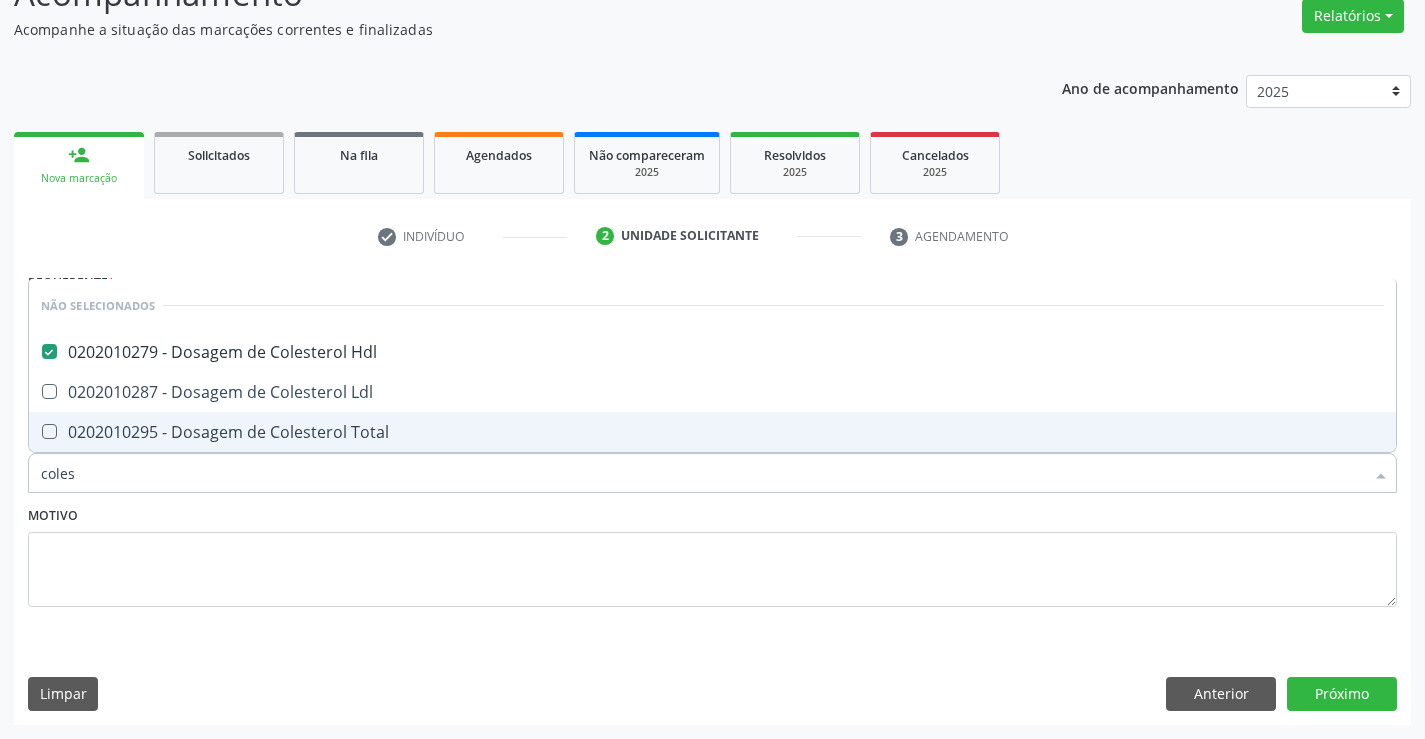 click on "0202010295 - Dosagem de Colesterol Total" at bounding box center (712, 432) 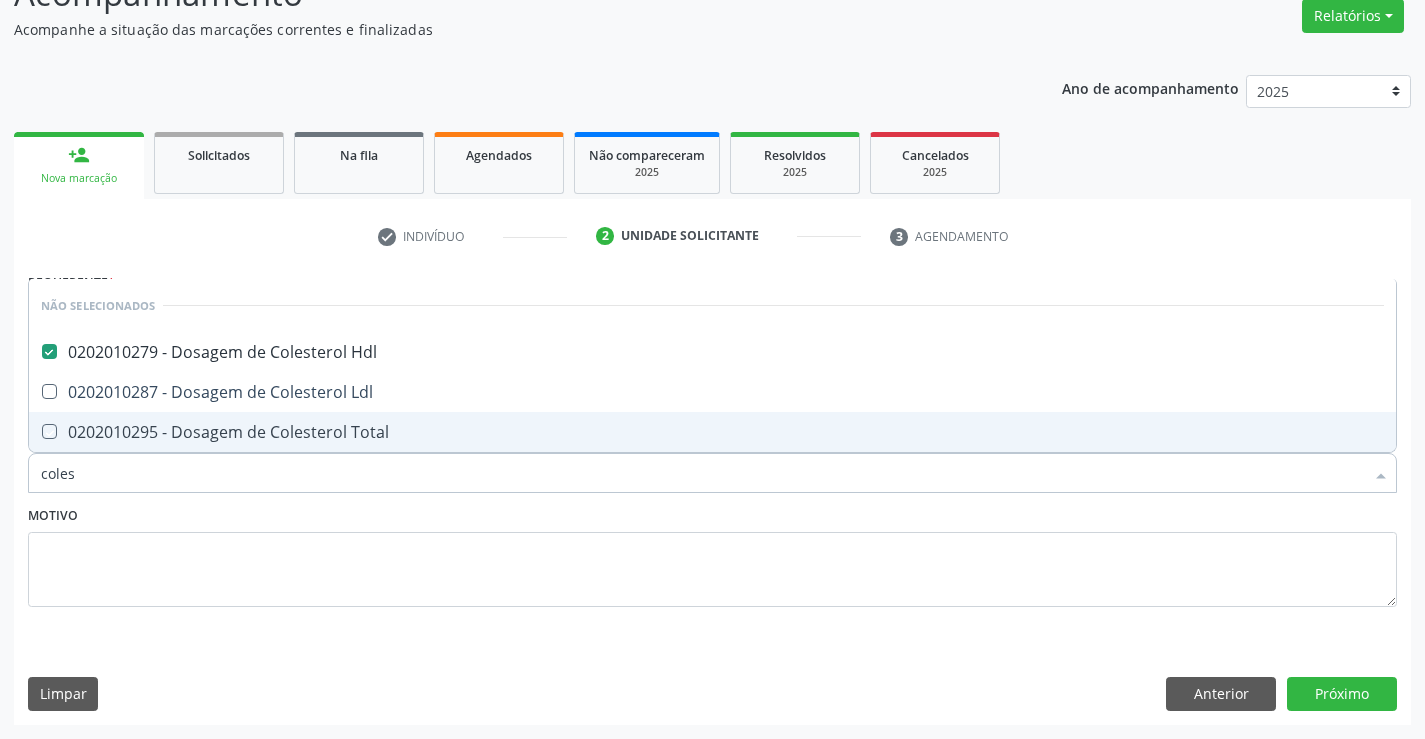 checkbox on "true" 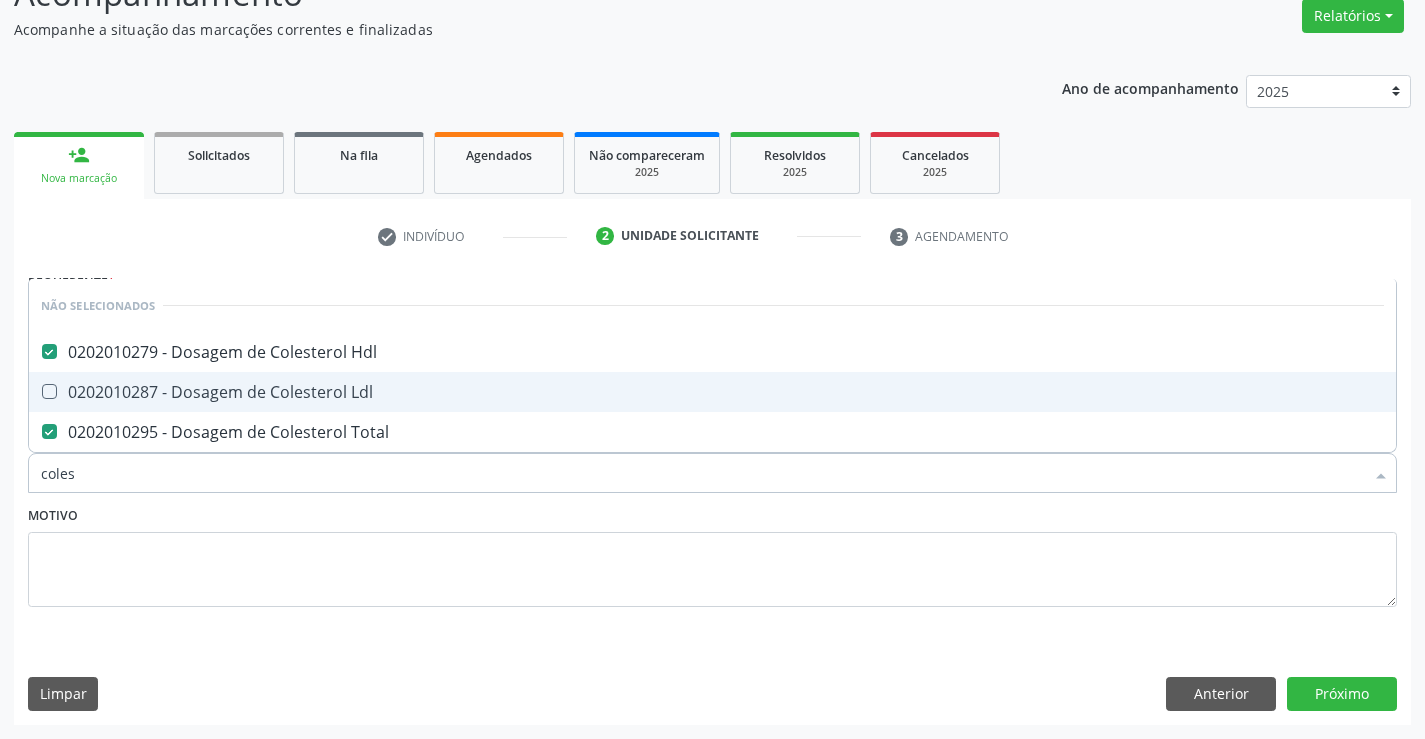 click on "0202010287 - Dosagem de Colesterol Ldl" at bounding box center (712, 392) 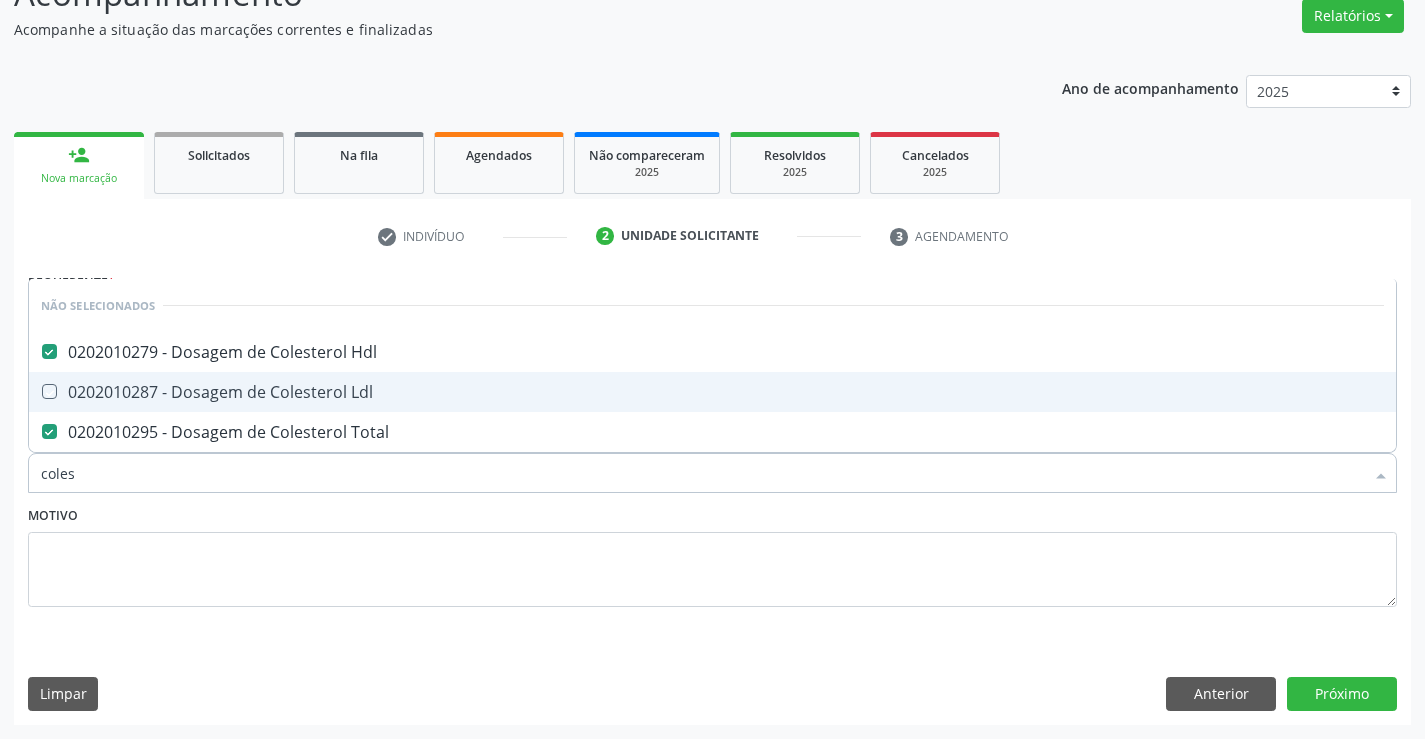 checkbox on "true" 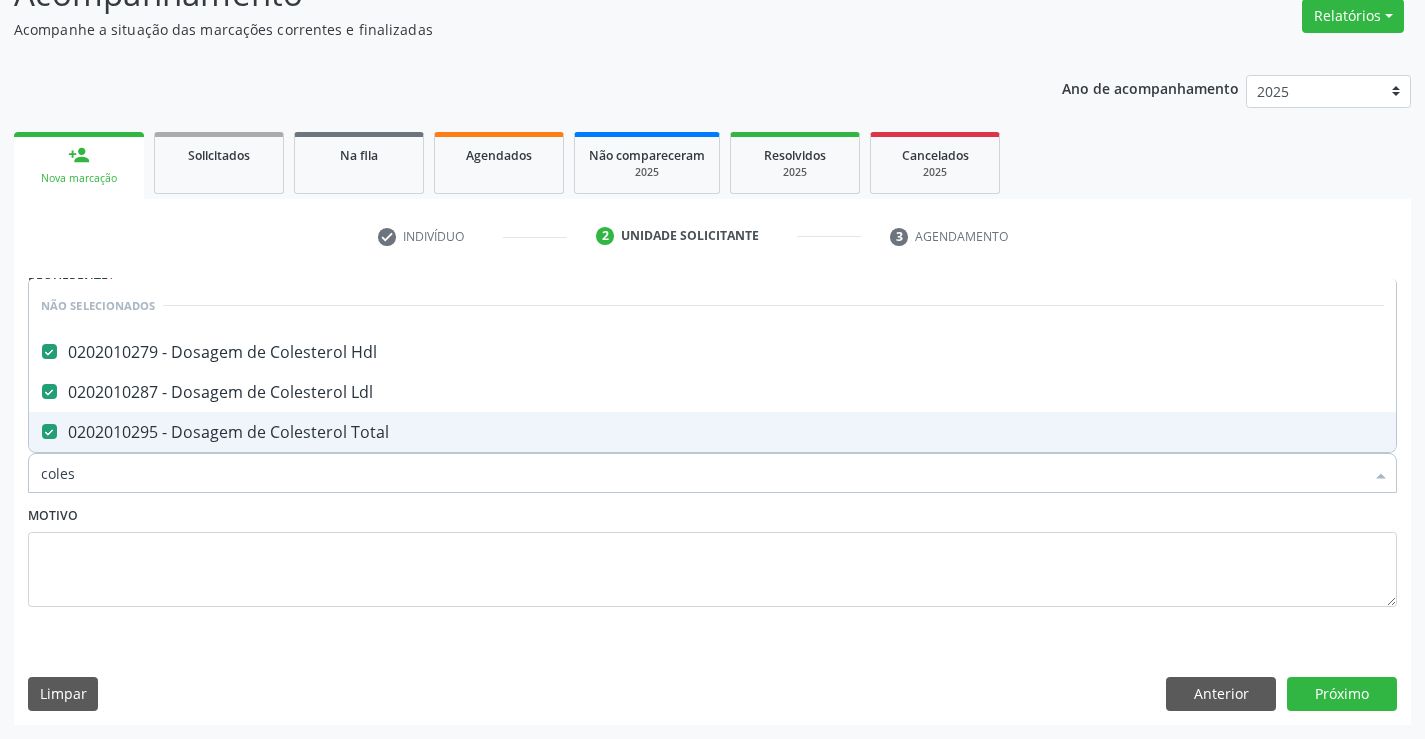 click on "Motivo" at bounding box center [712, 554] 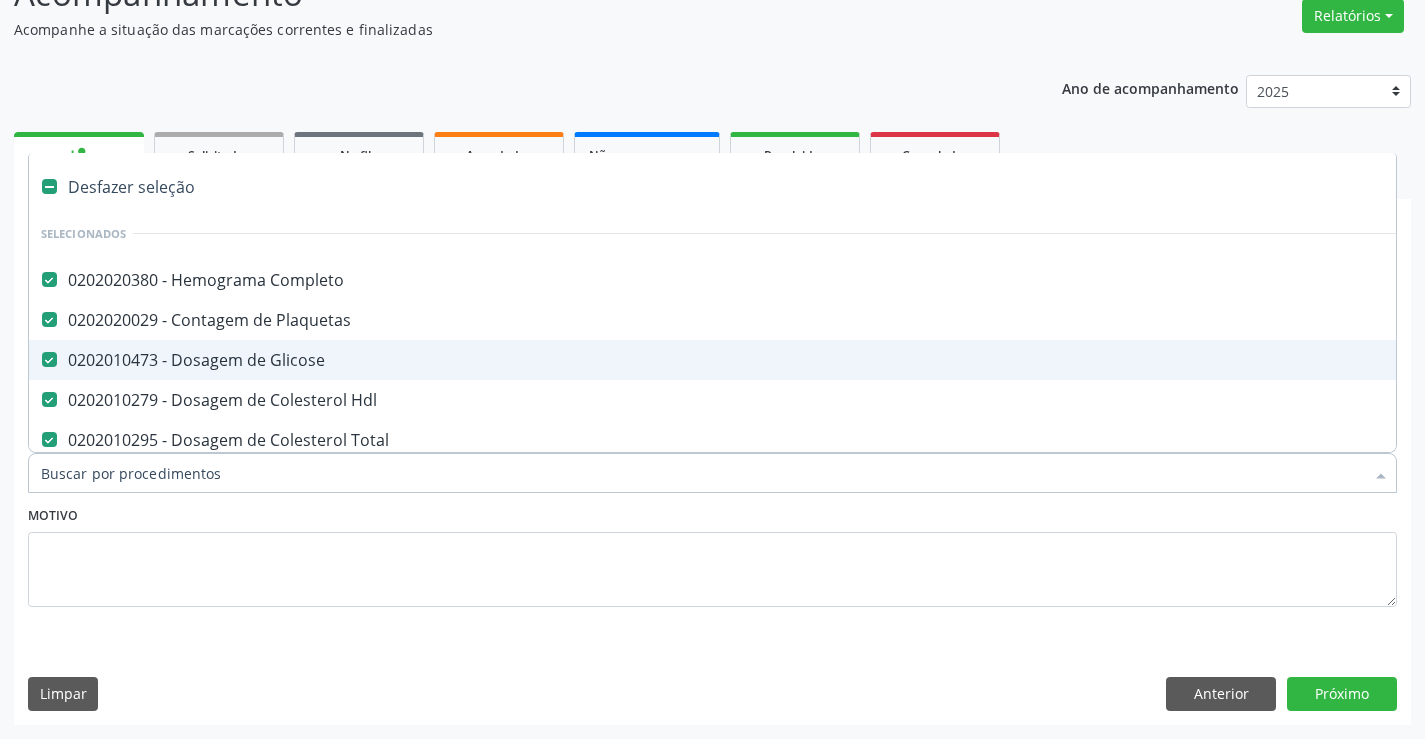 click at bounding box center (712, 473) 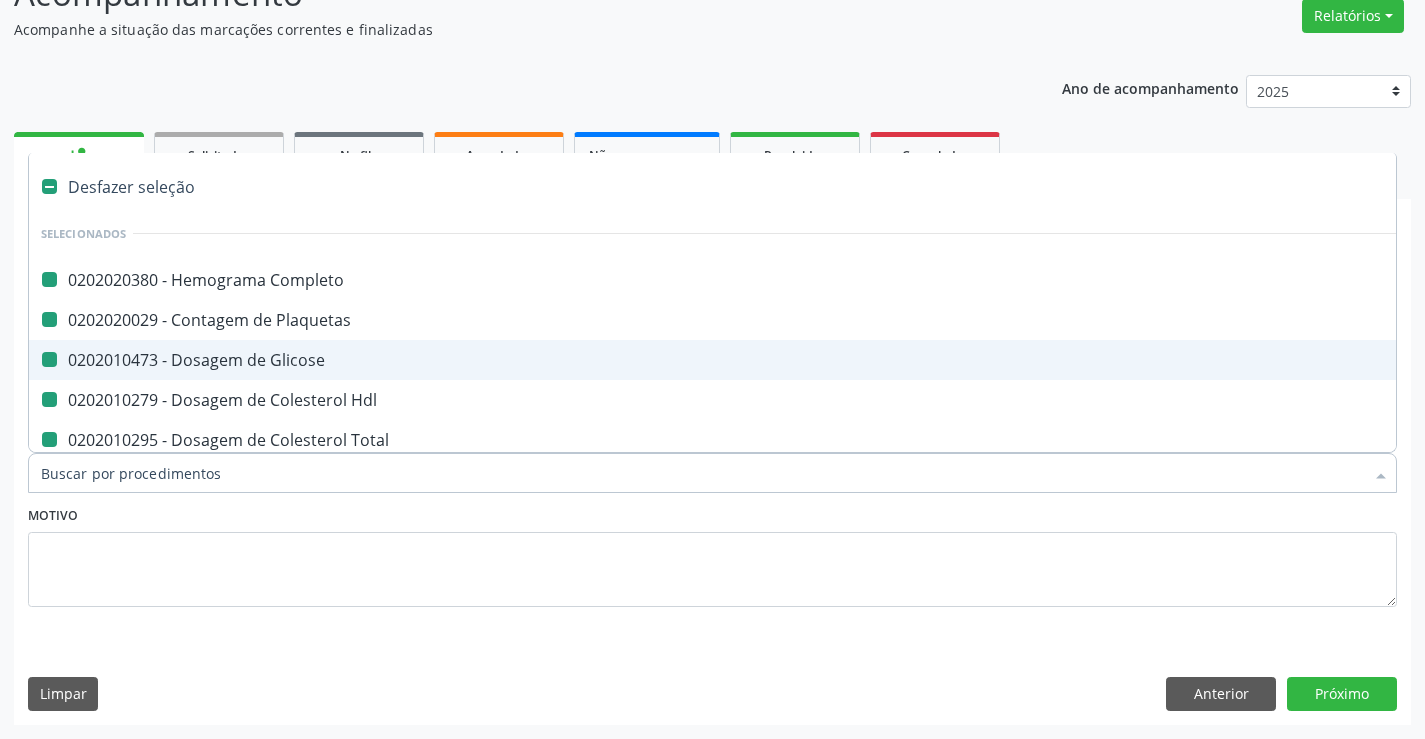 type on "y" 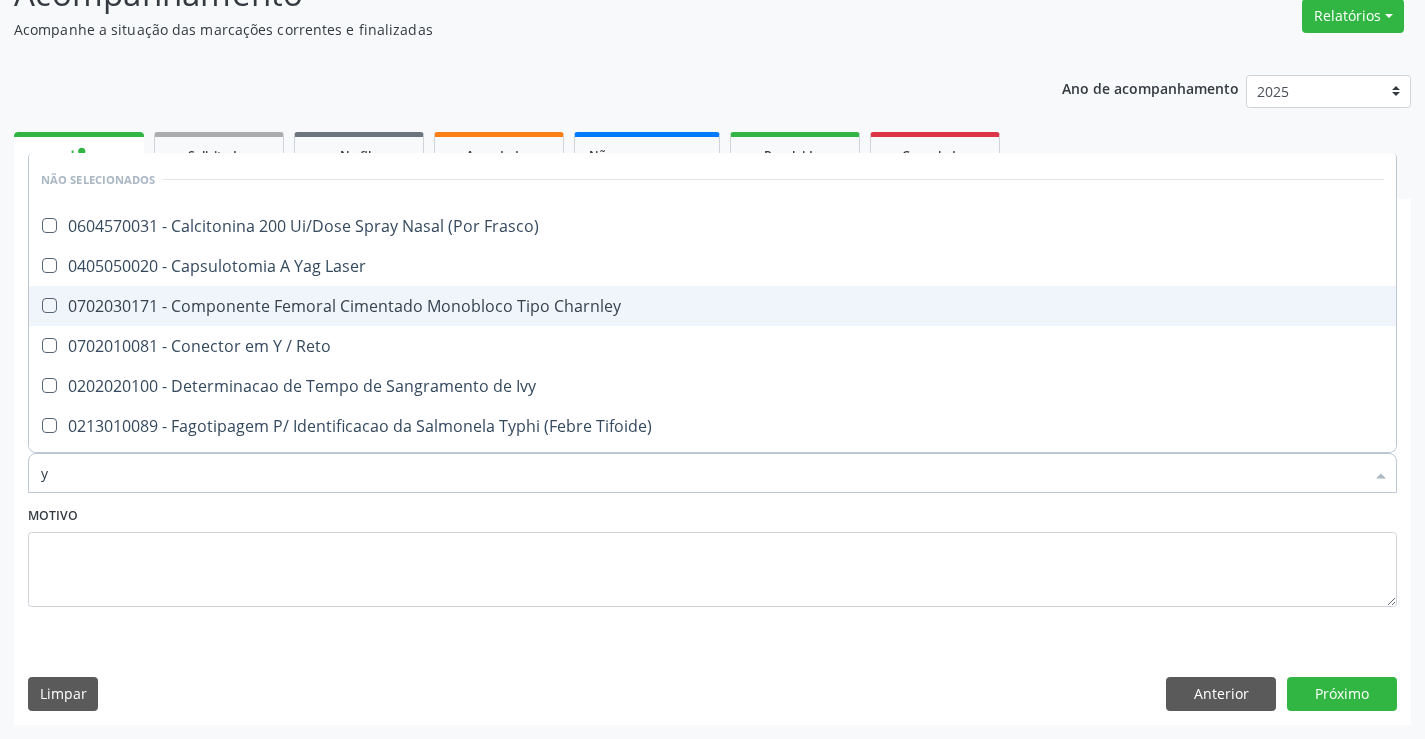 type 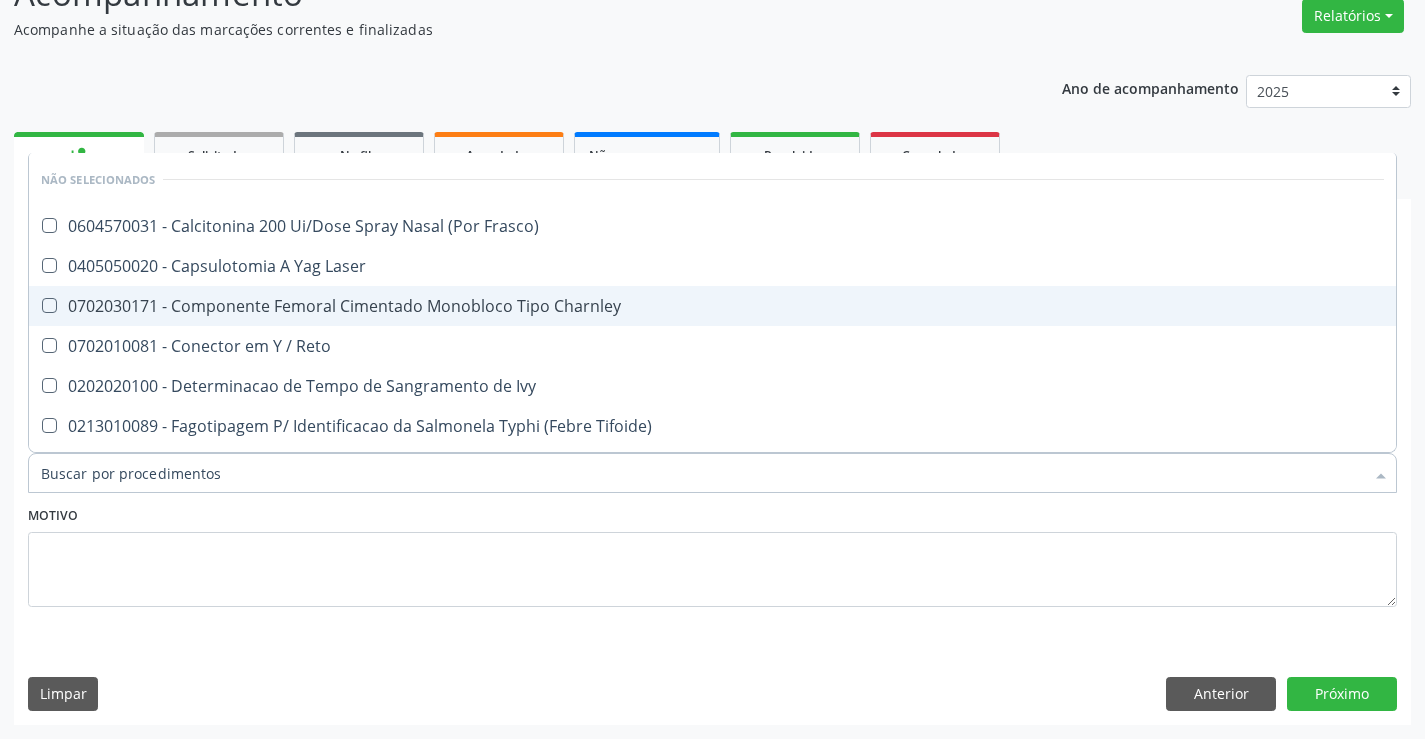 checkbox on "true" 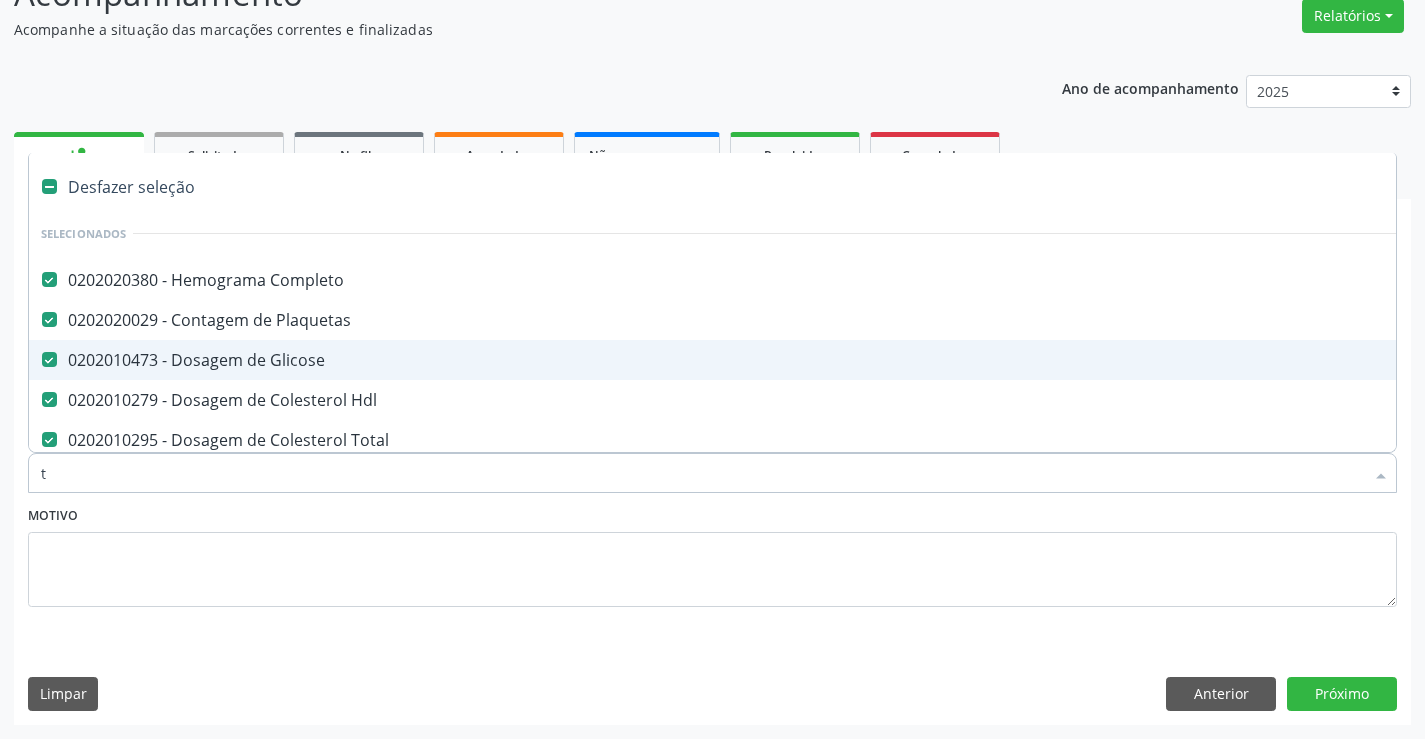 type on "tr" 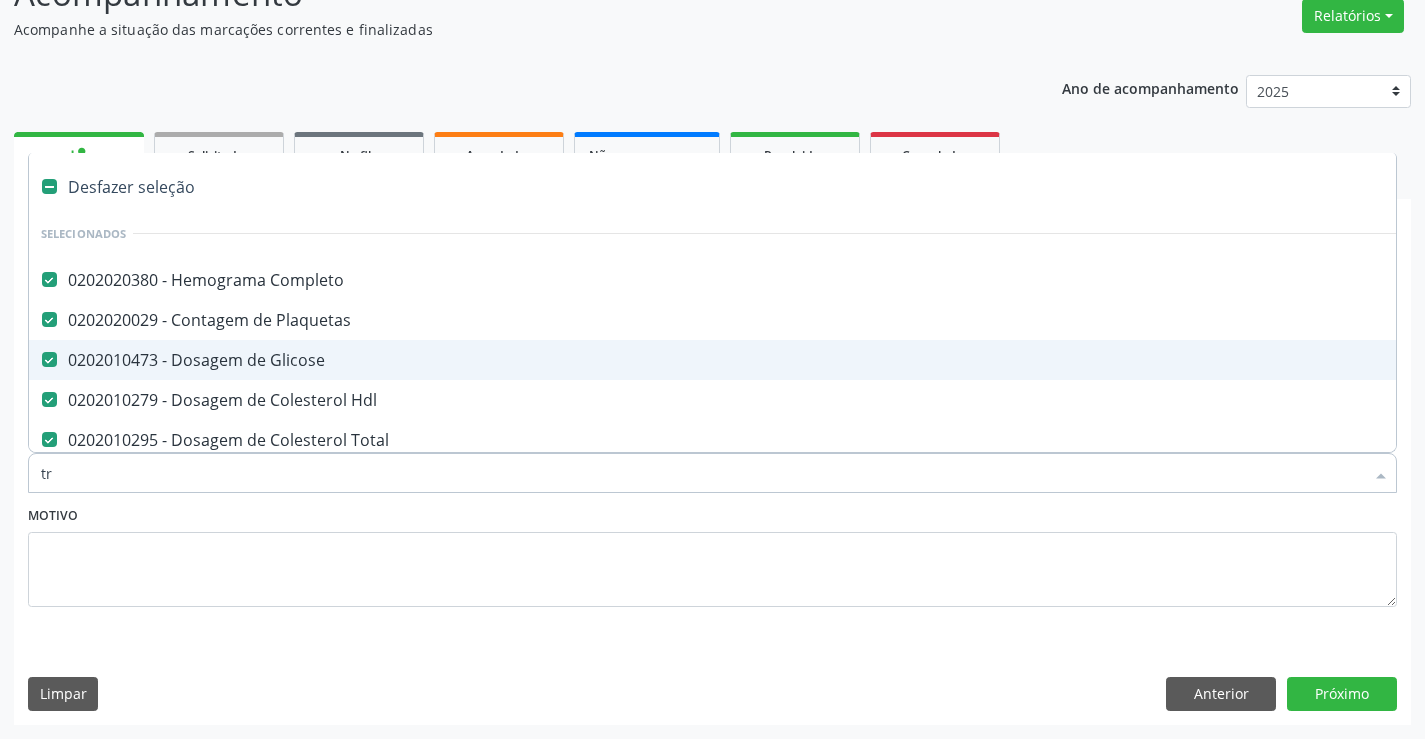 checkbox on "false" 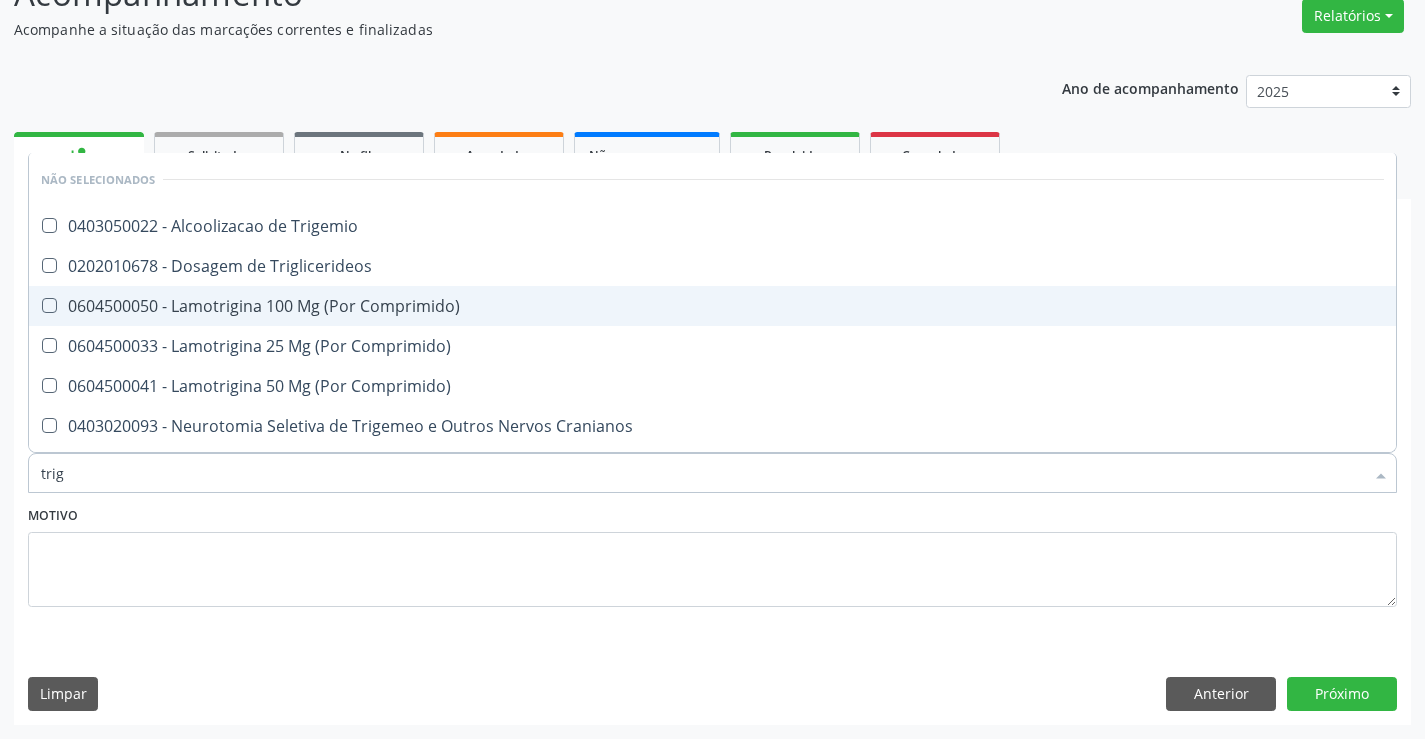 type on "trigl" 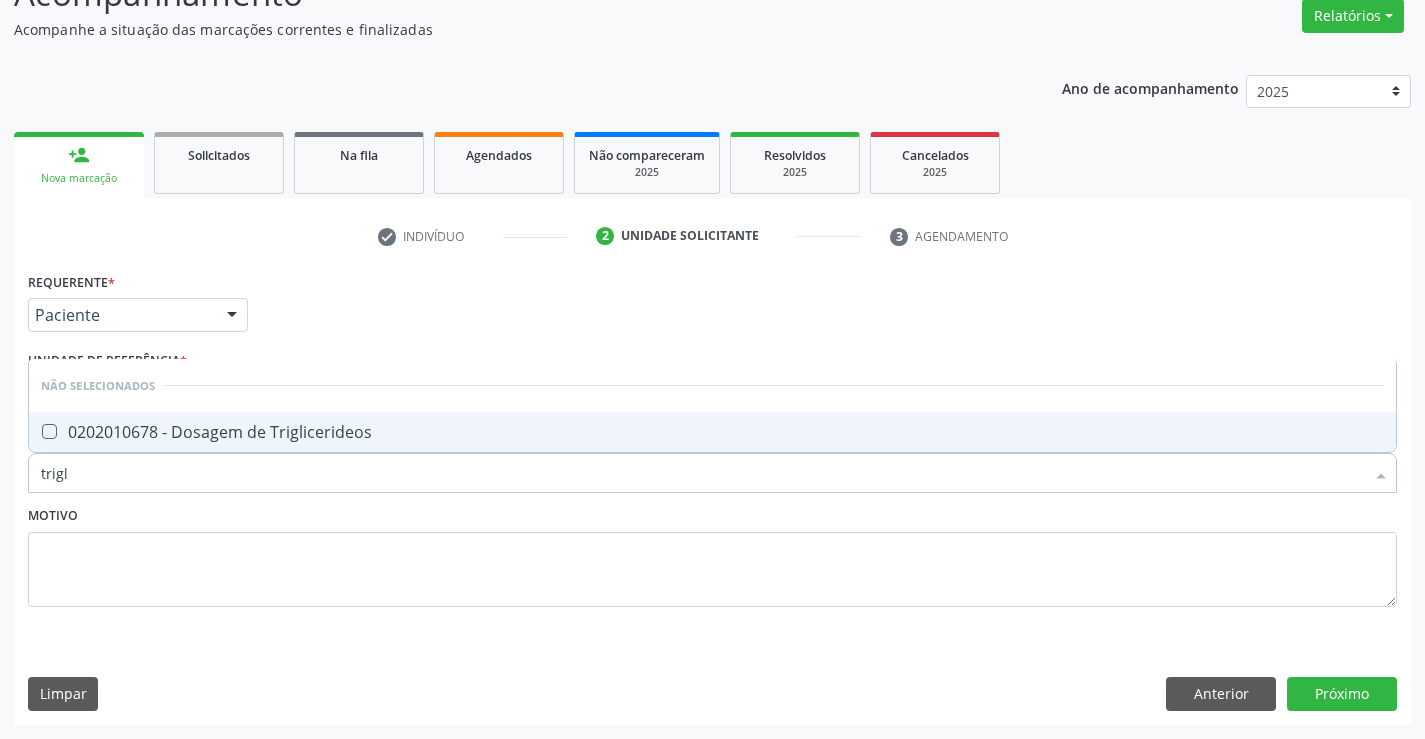 click on "0202010678 - Dosagem de Triglicerideos" at bounding box center (712, 432) 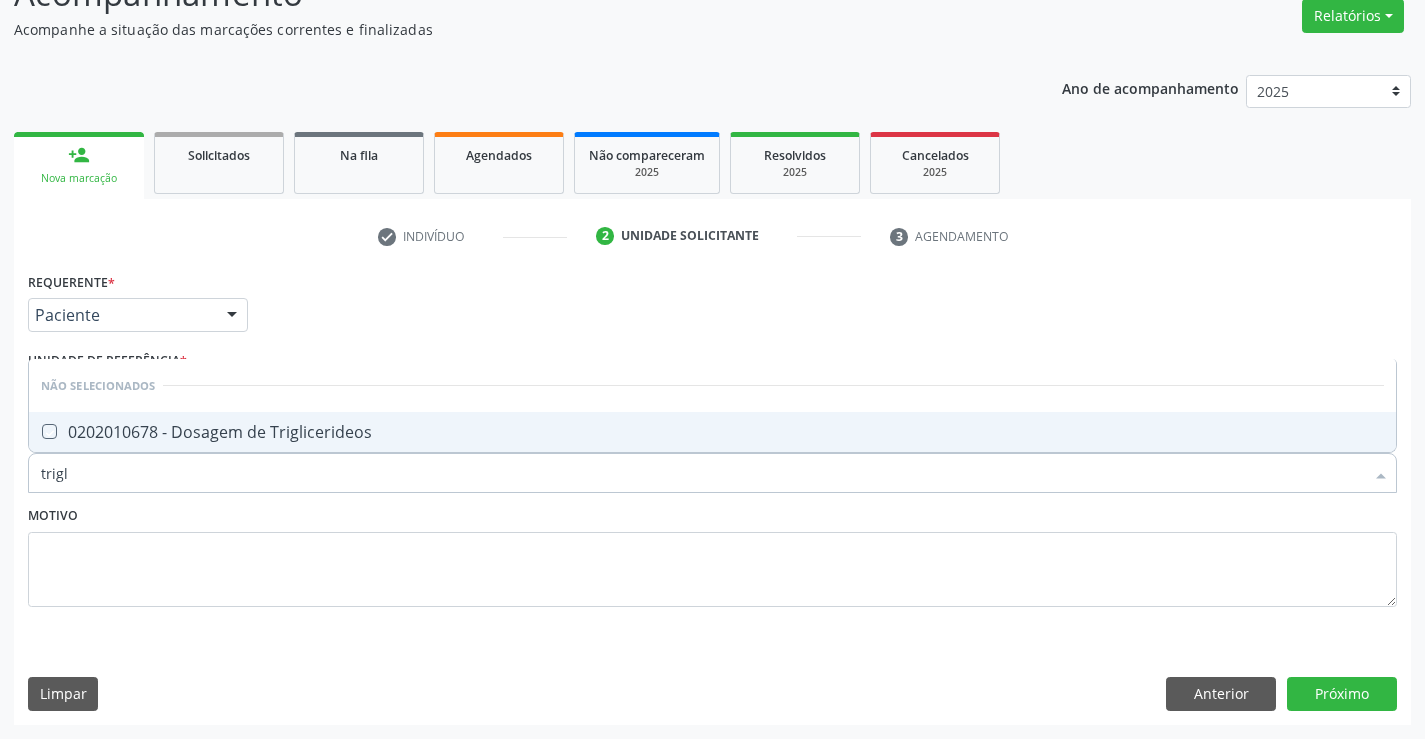checkbox on "true" 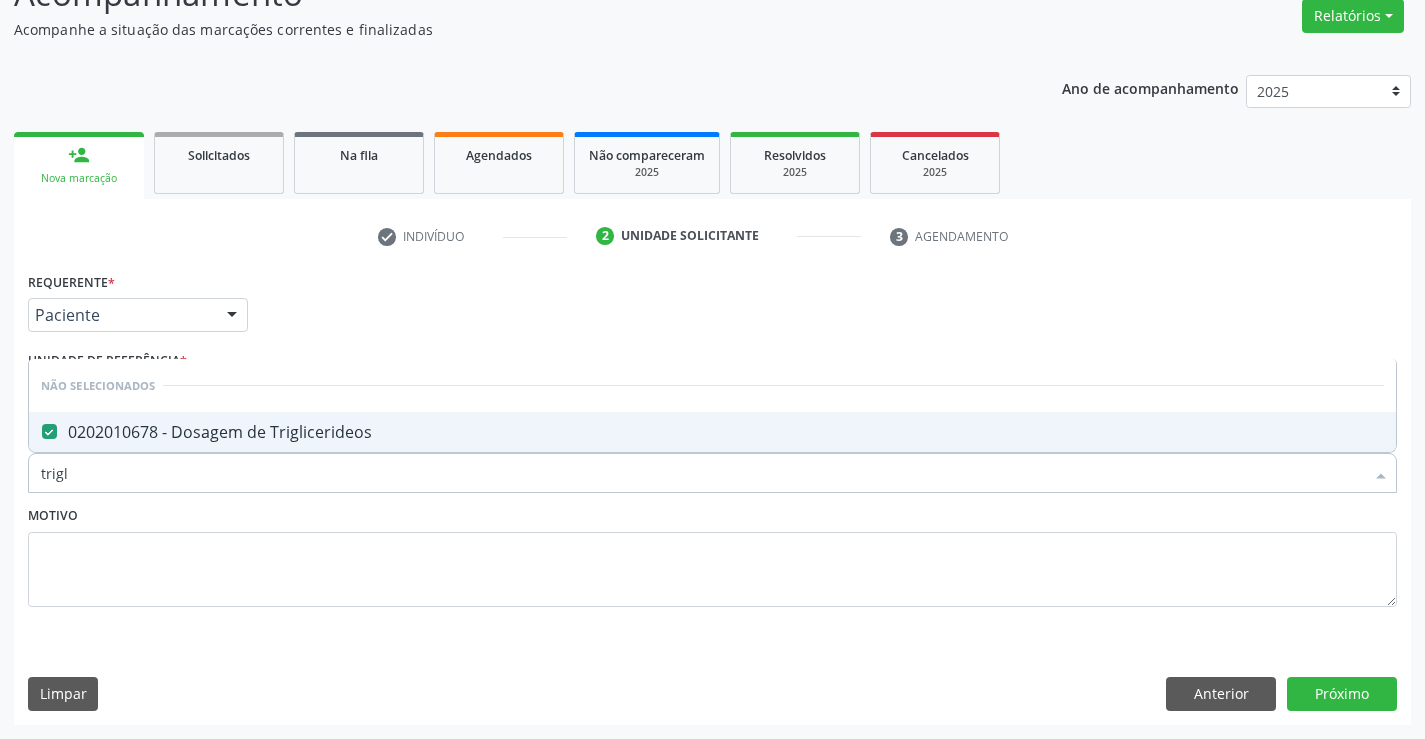 click on "Motivo" at bounding box center [712, 554] 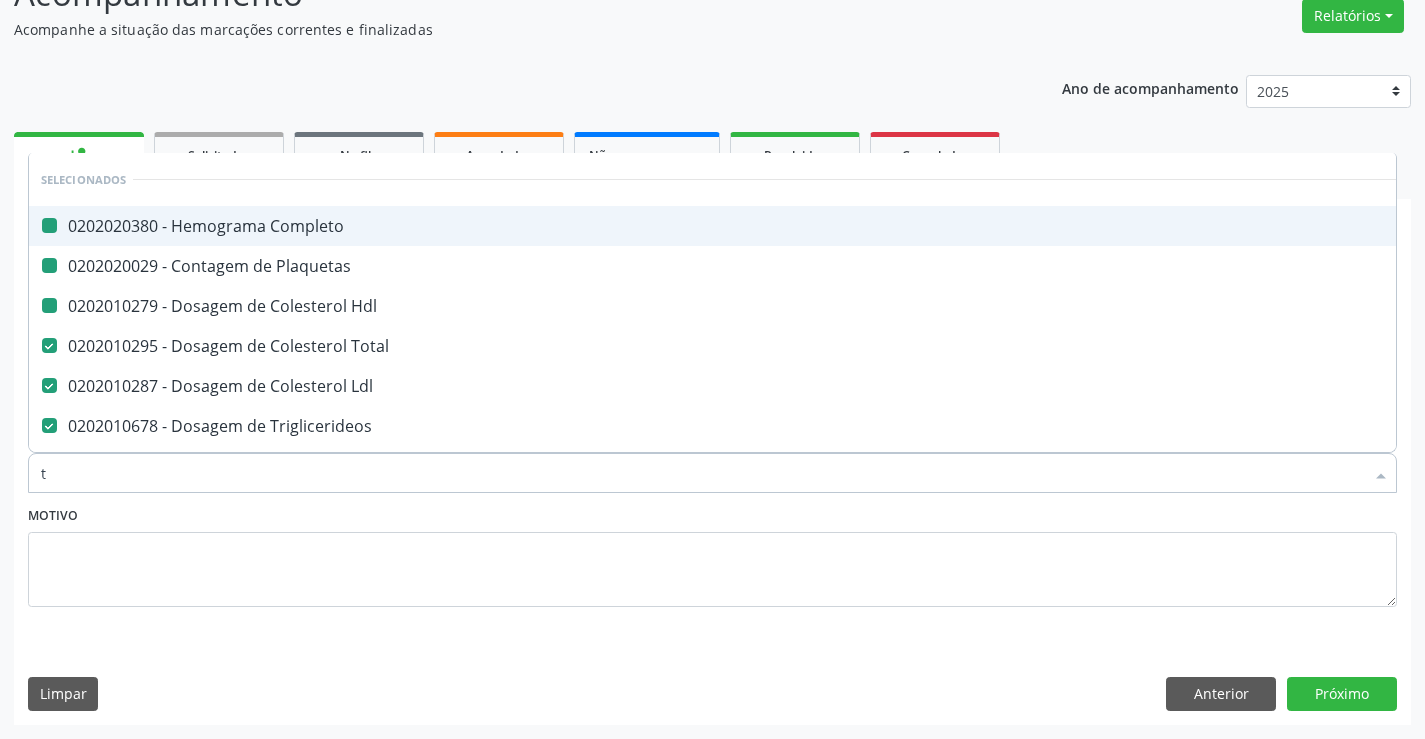 type on "tg" 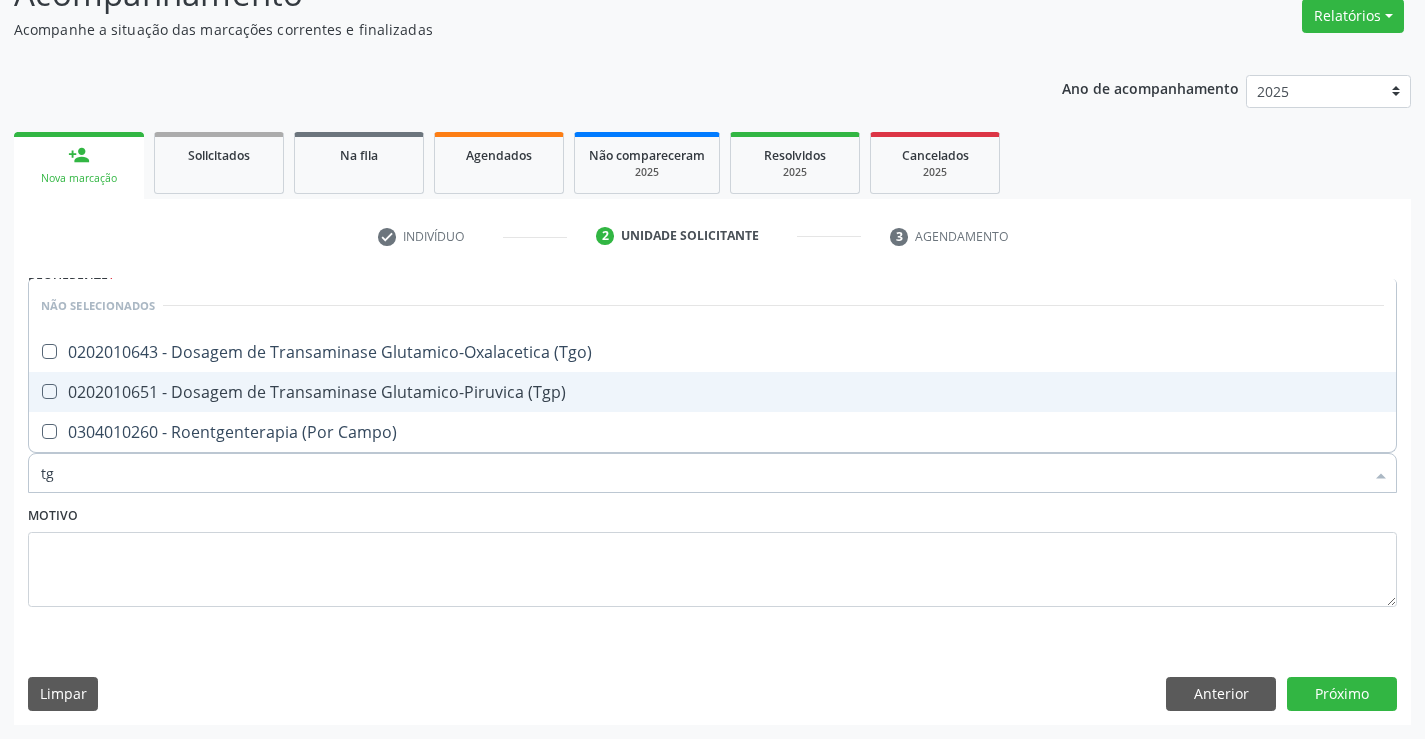 click on "0202010651 - Dosagem de Transaminase Glutamico-Piruvica (Tgp)" at bounding box center (712, 392) 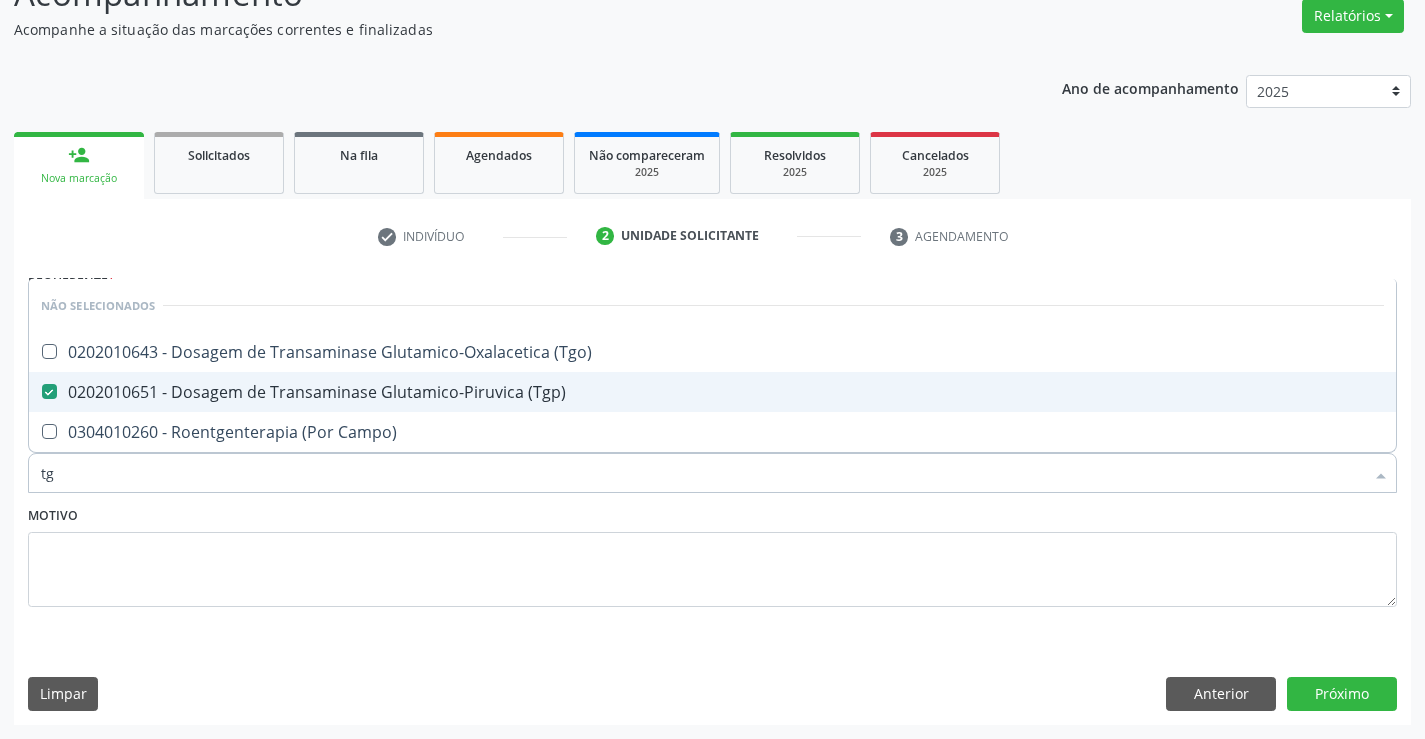 checkbox on "true" 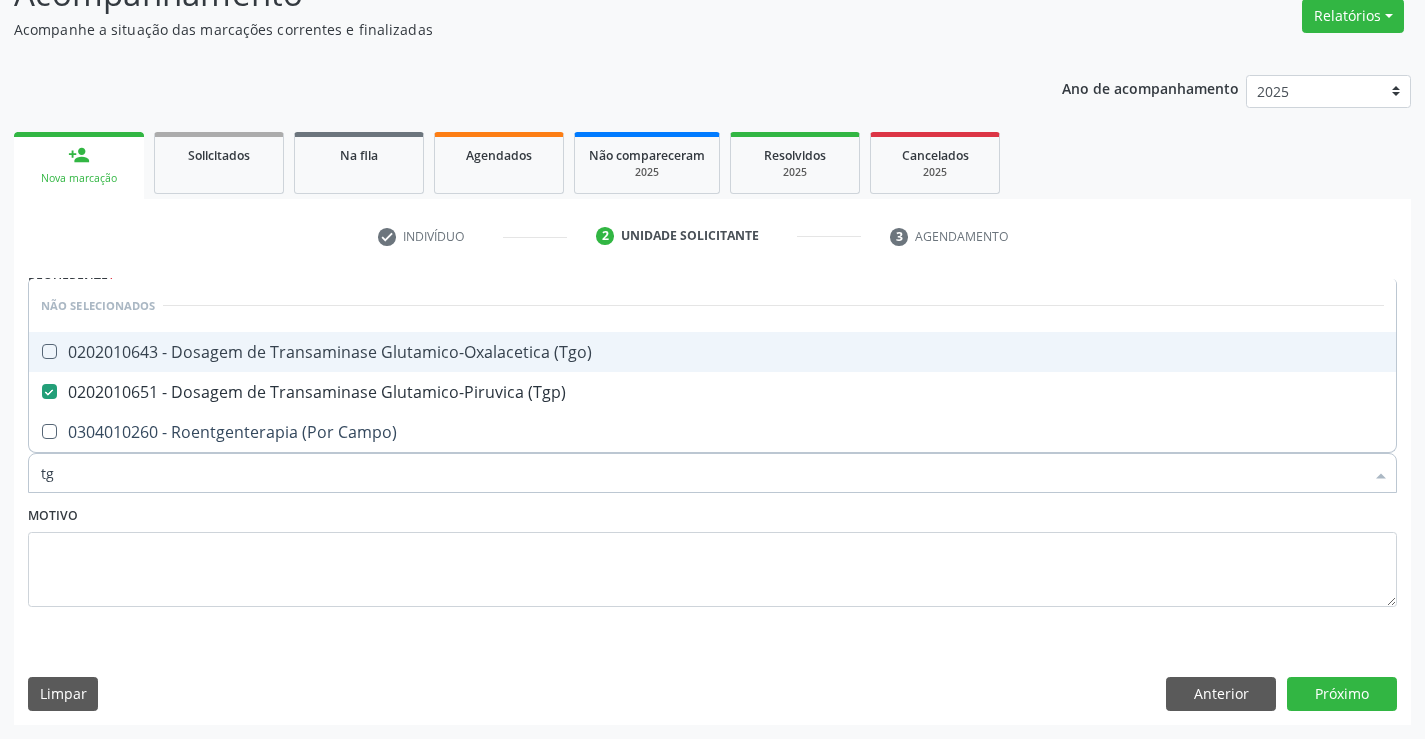 click on "0202010643 - Dosagem de Transaminase Glutamico-Oxalacetica (Tgo)" at bounding box center (712, 352) 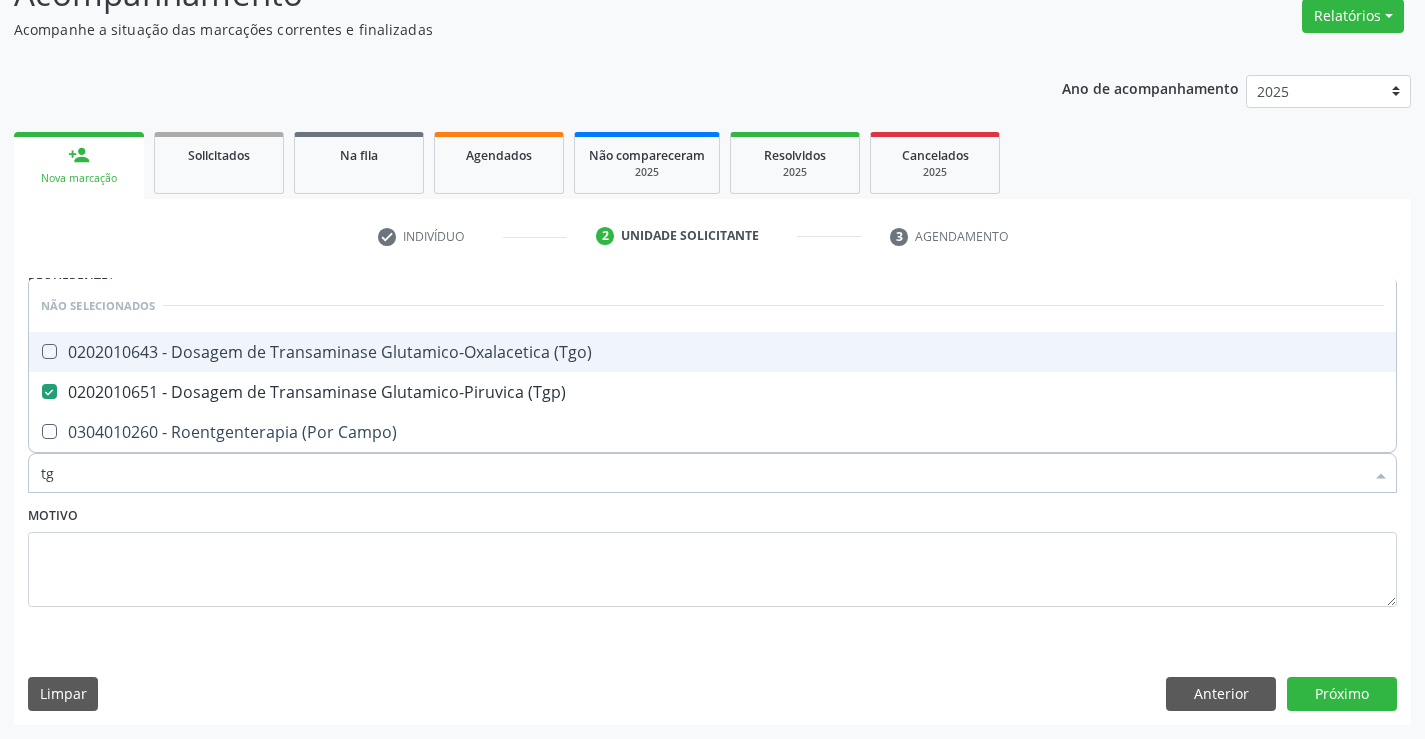 checkbox on "true" 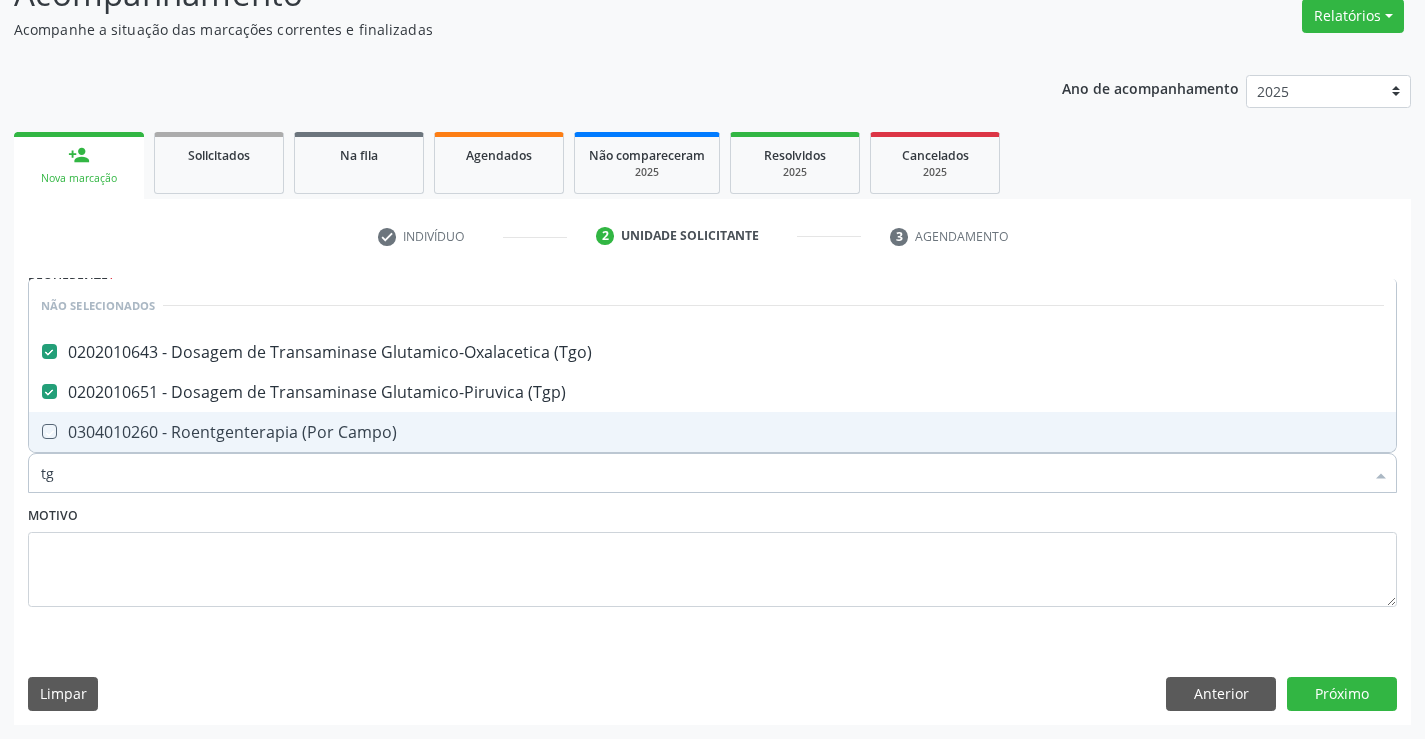 click on "Motivo" at bounding box center (712, 554) 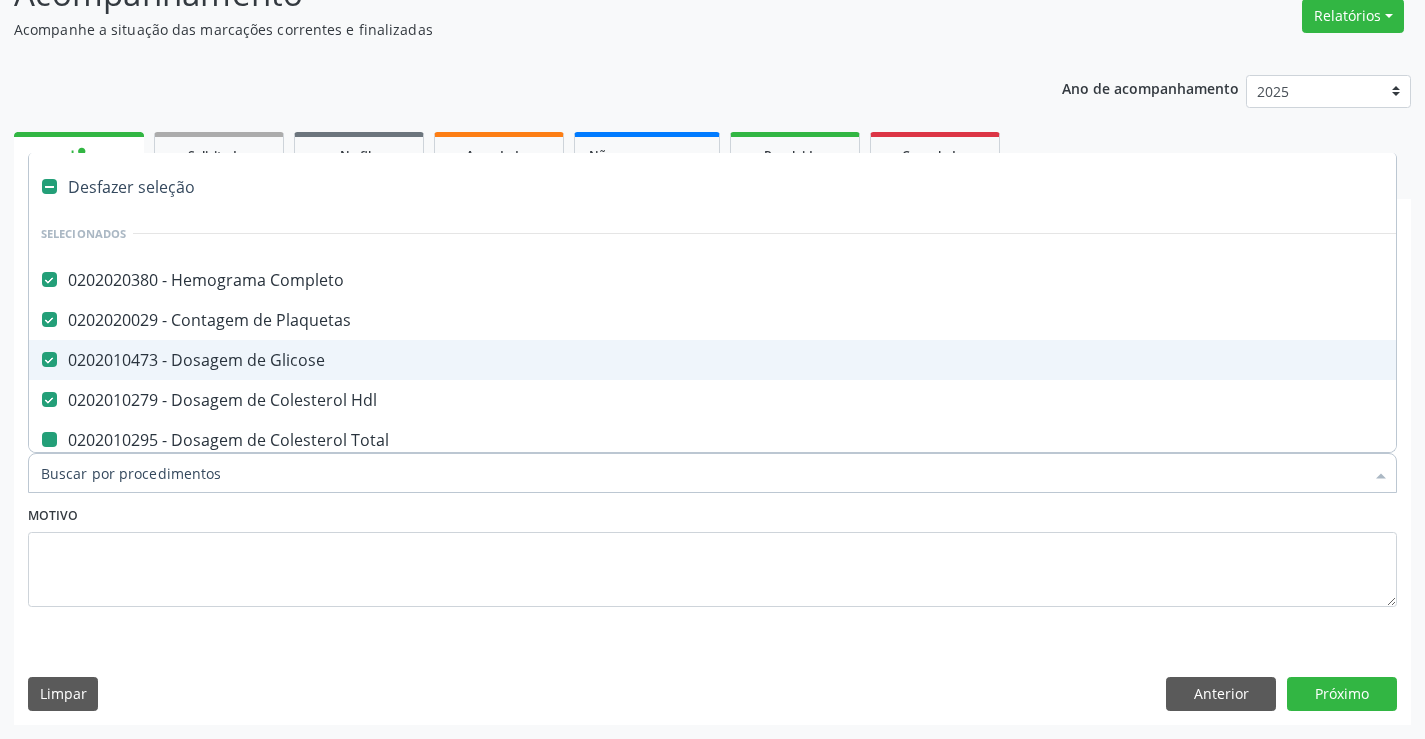 type on "u" 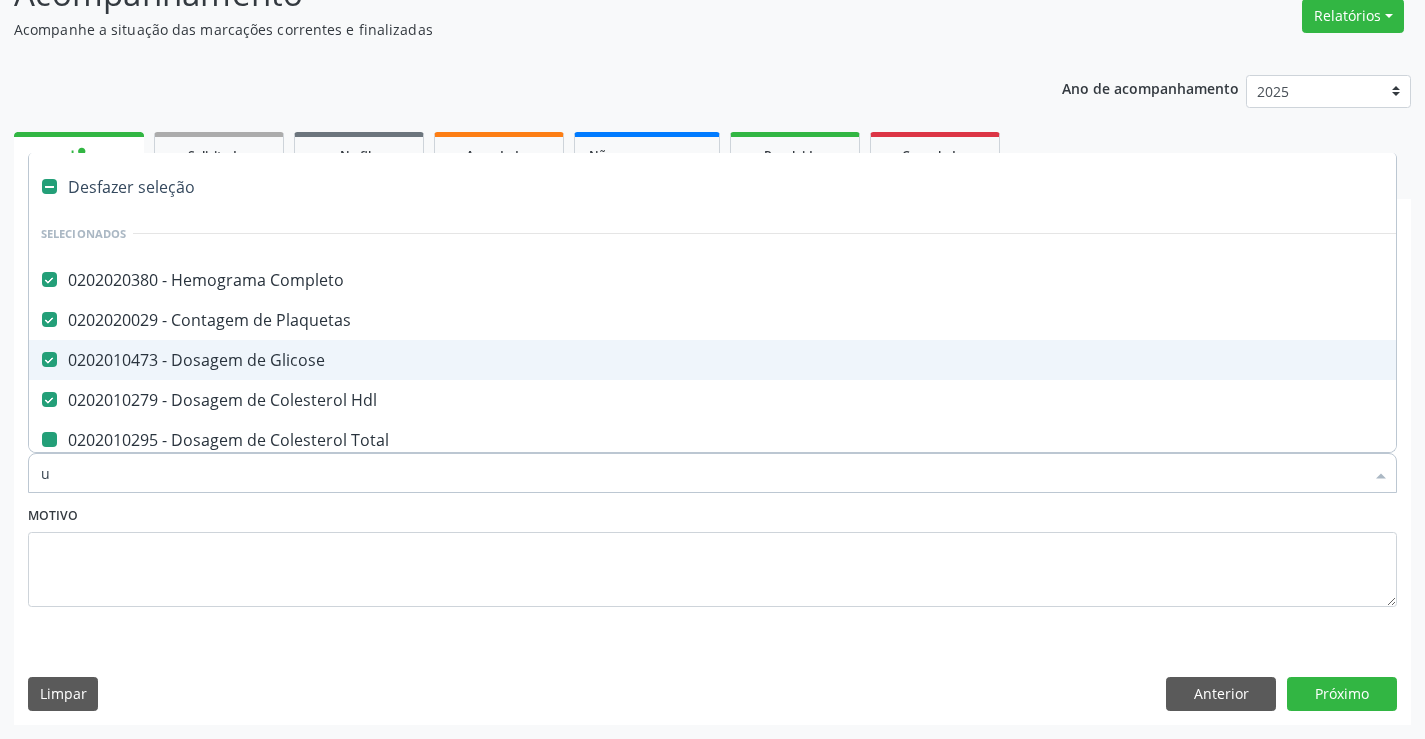 checkbox on "false" 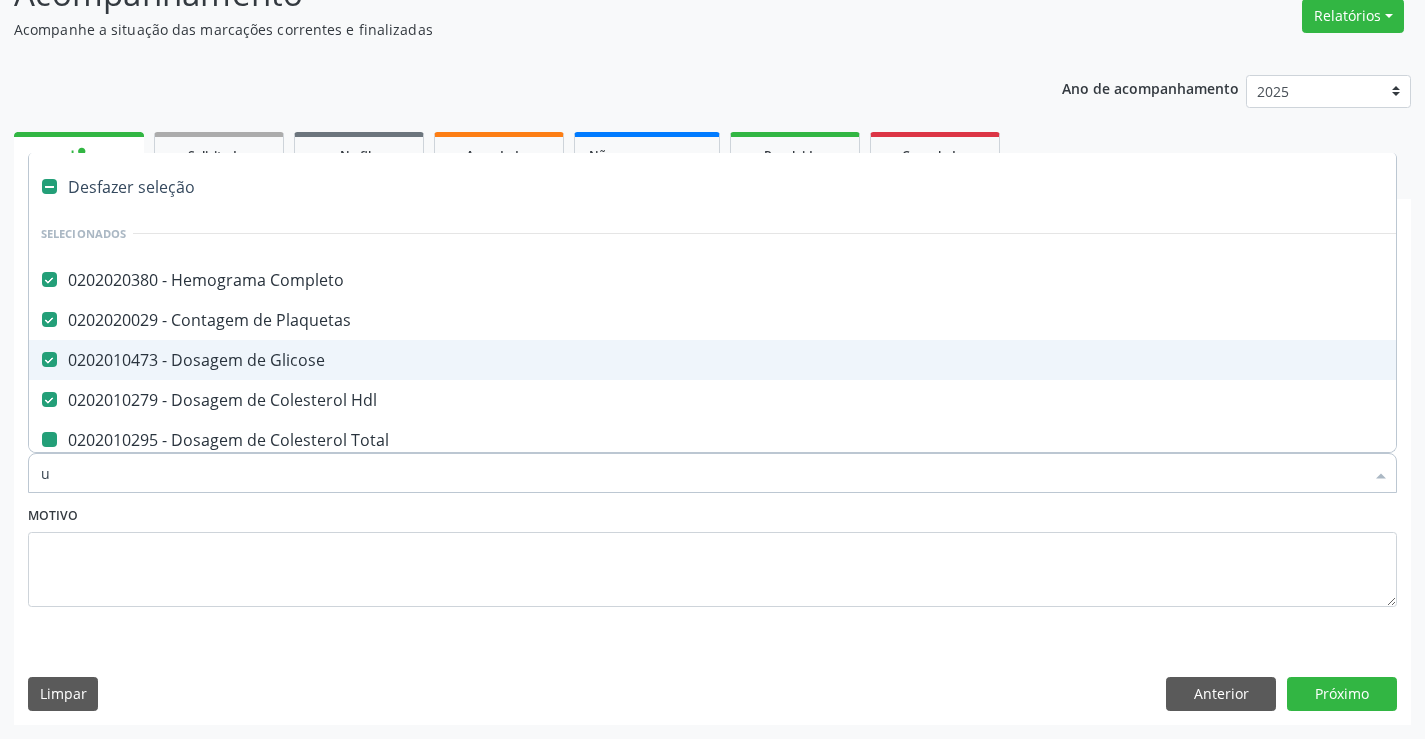 checkbox on "false" 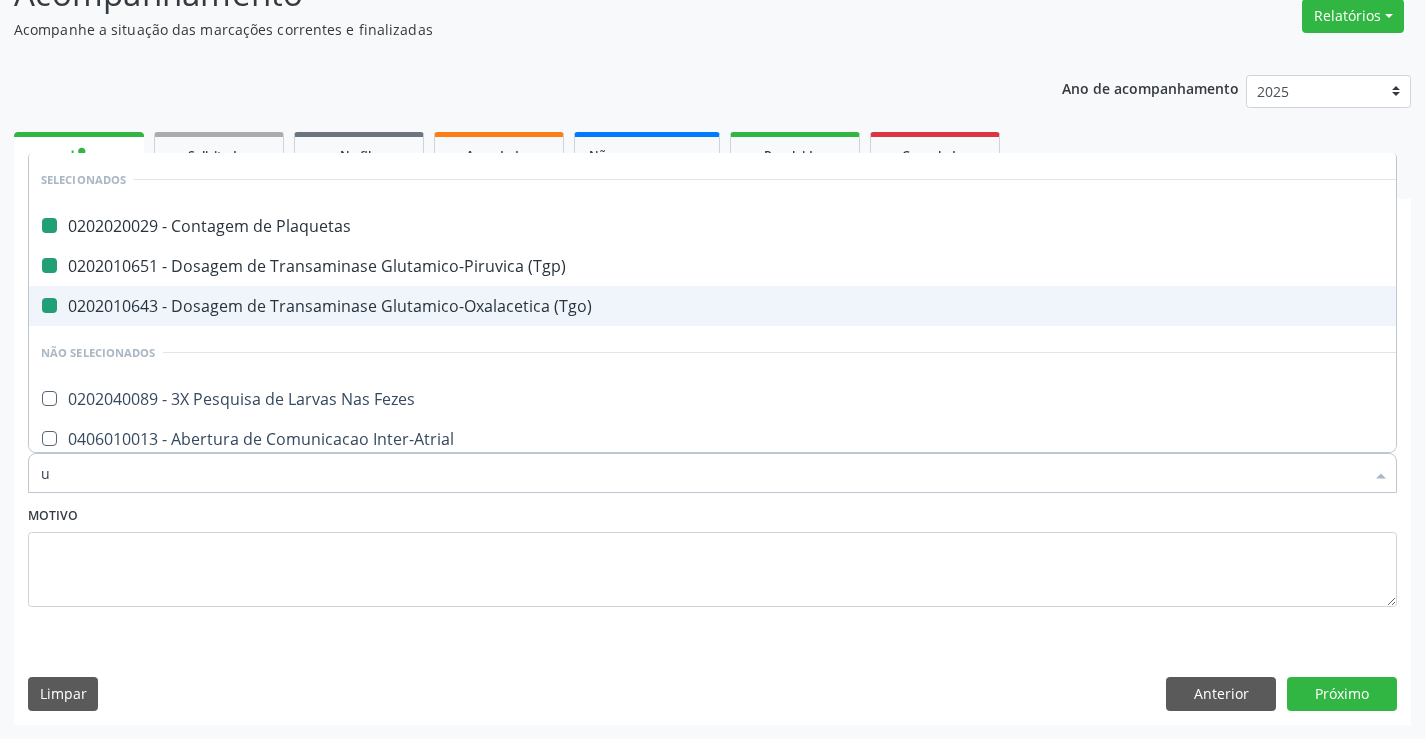 type on "ur" 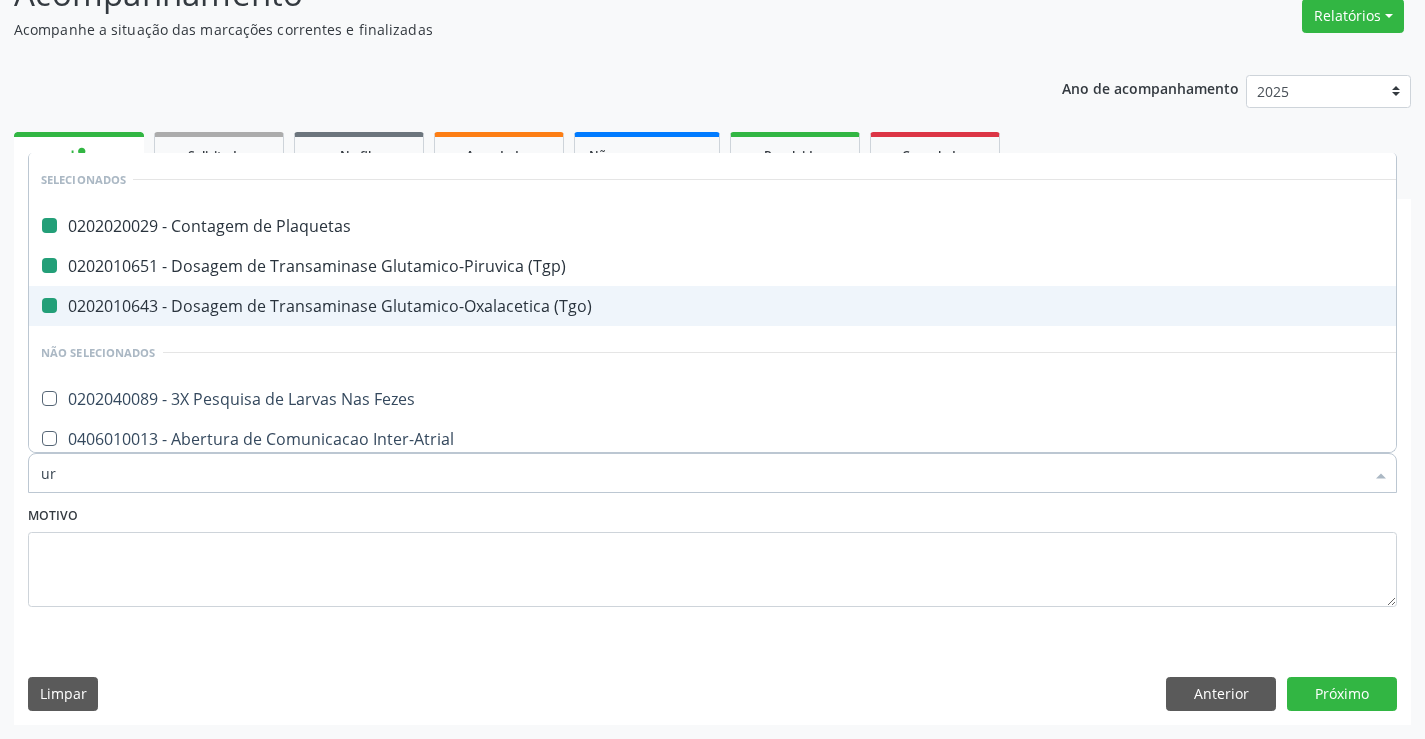 checkbox on "false" 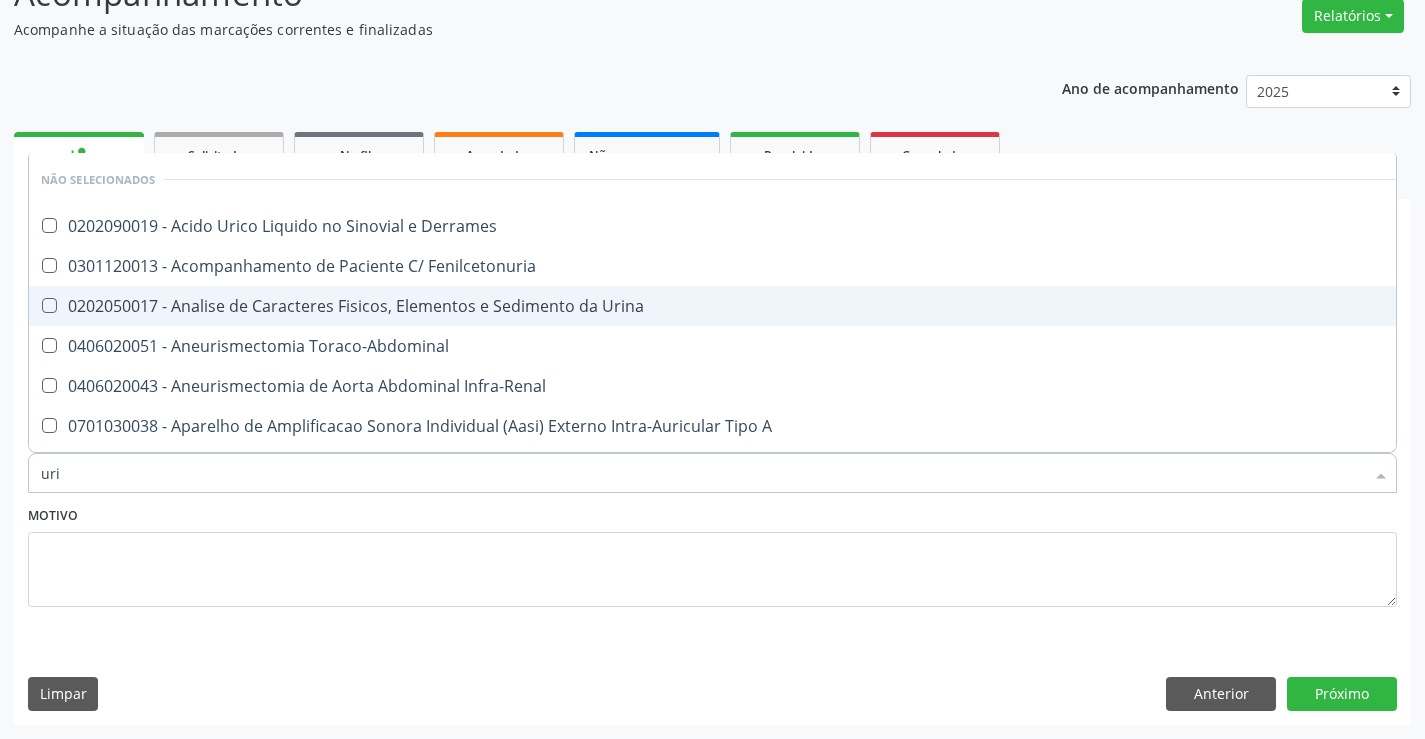 type on "urin" 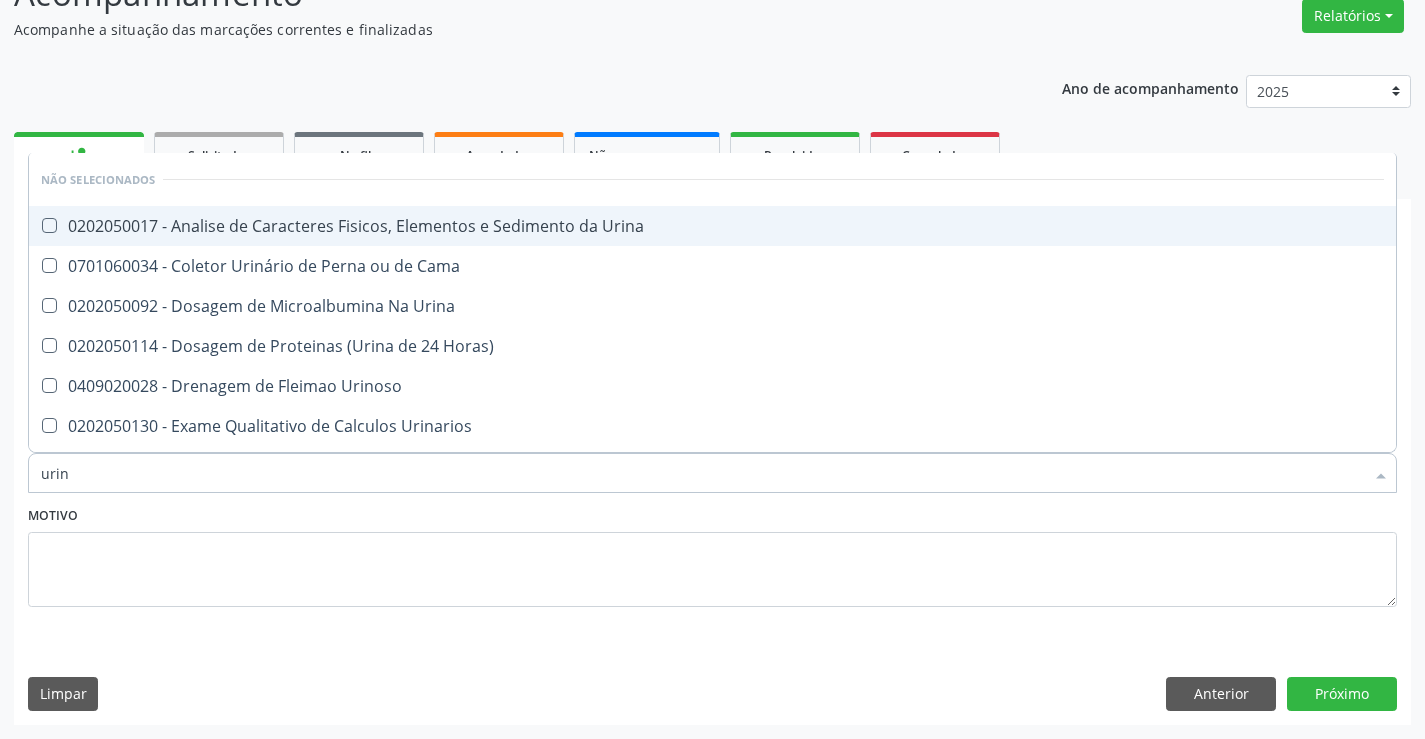click on "0202050017 - Analise de Caracteres Fisicos, Elementos e Sedimento da Urina" at bounding box center (712, 226) 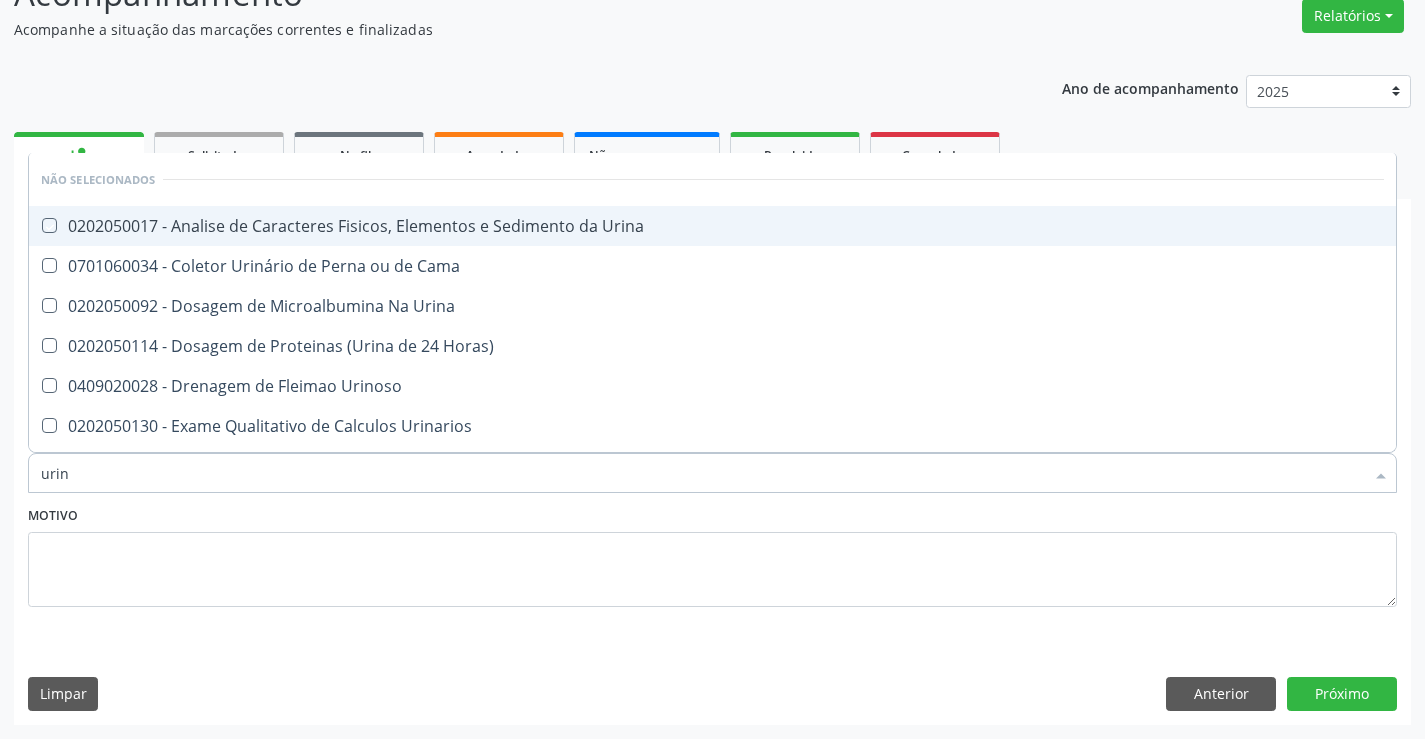 checkbox on "true" 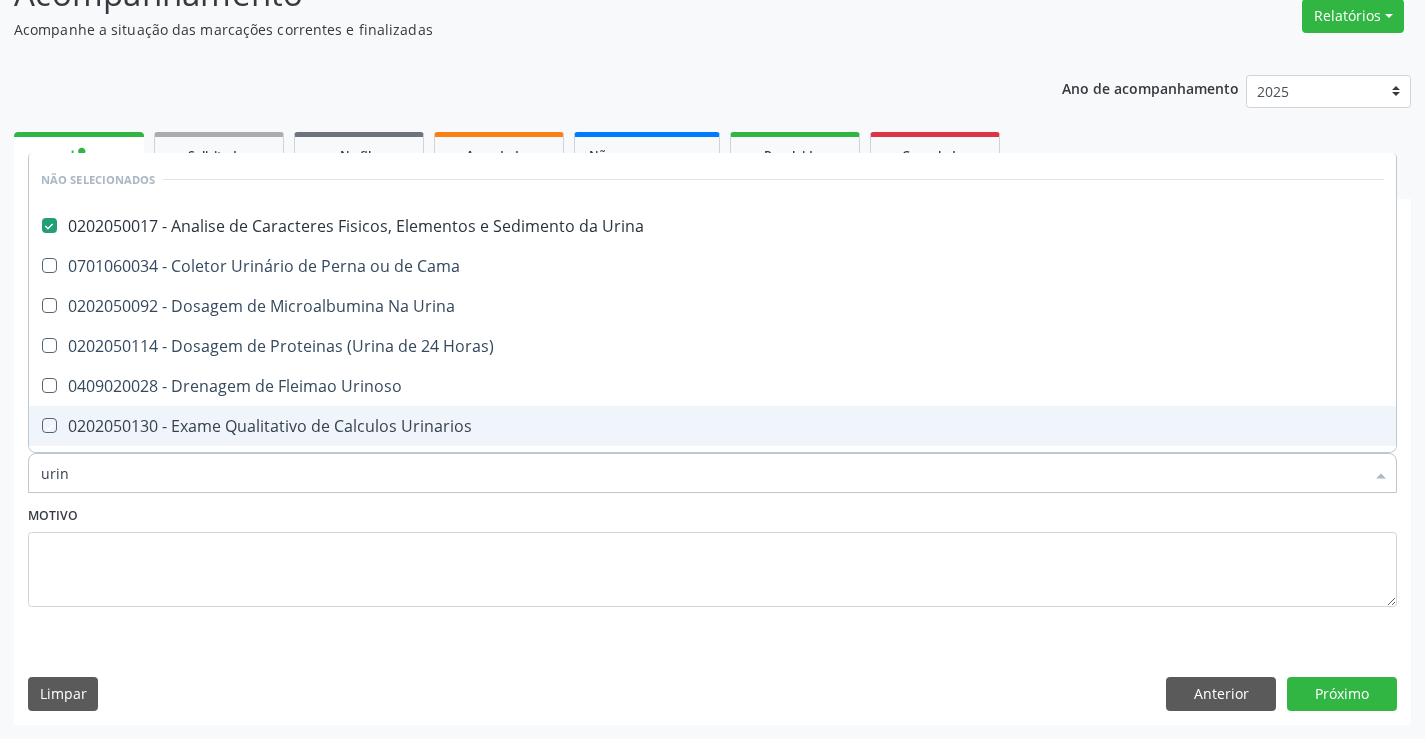click on "Motivo" at bounding box center [712, 554] 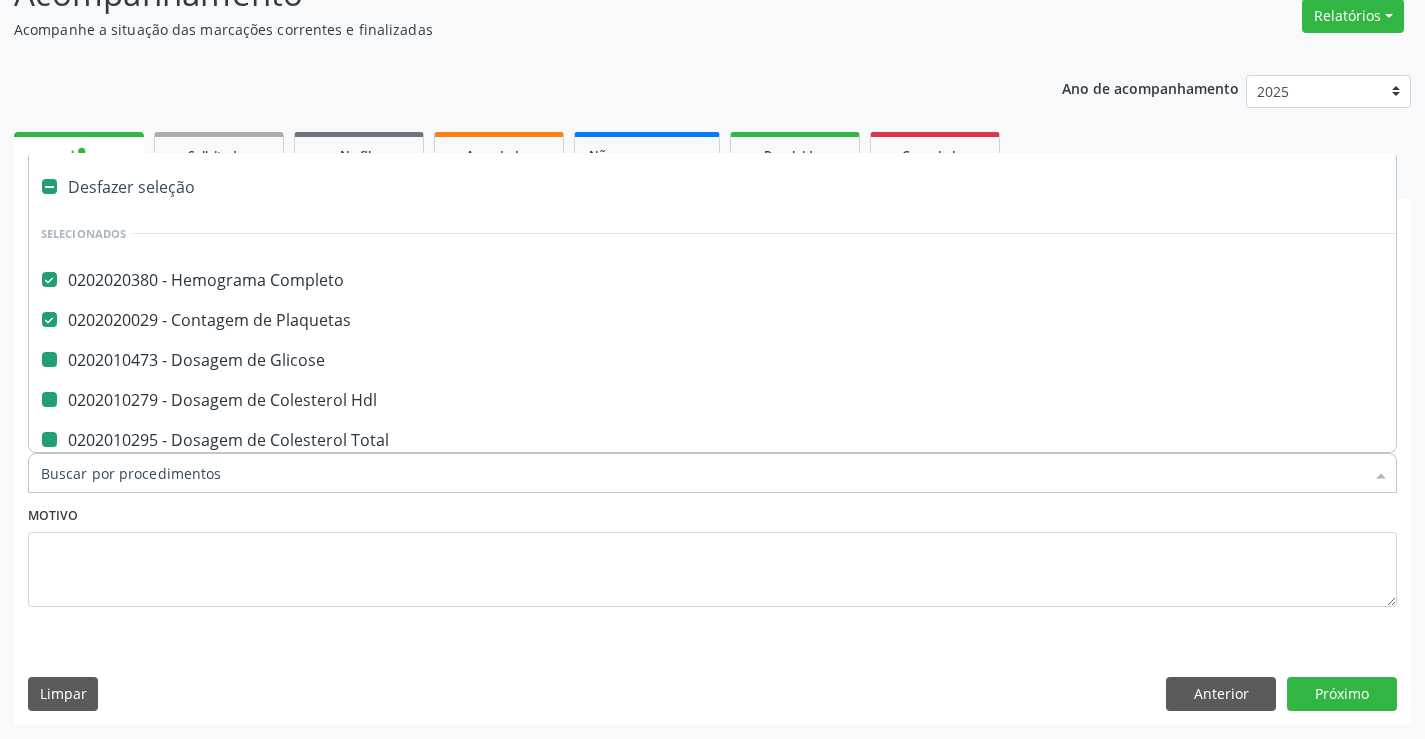 type on "f" 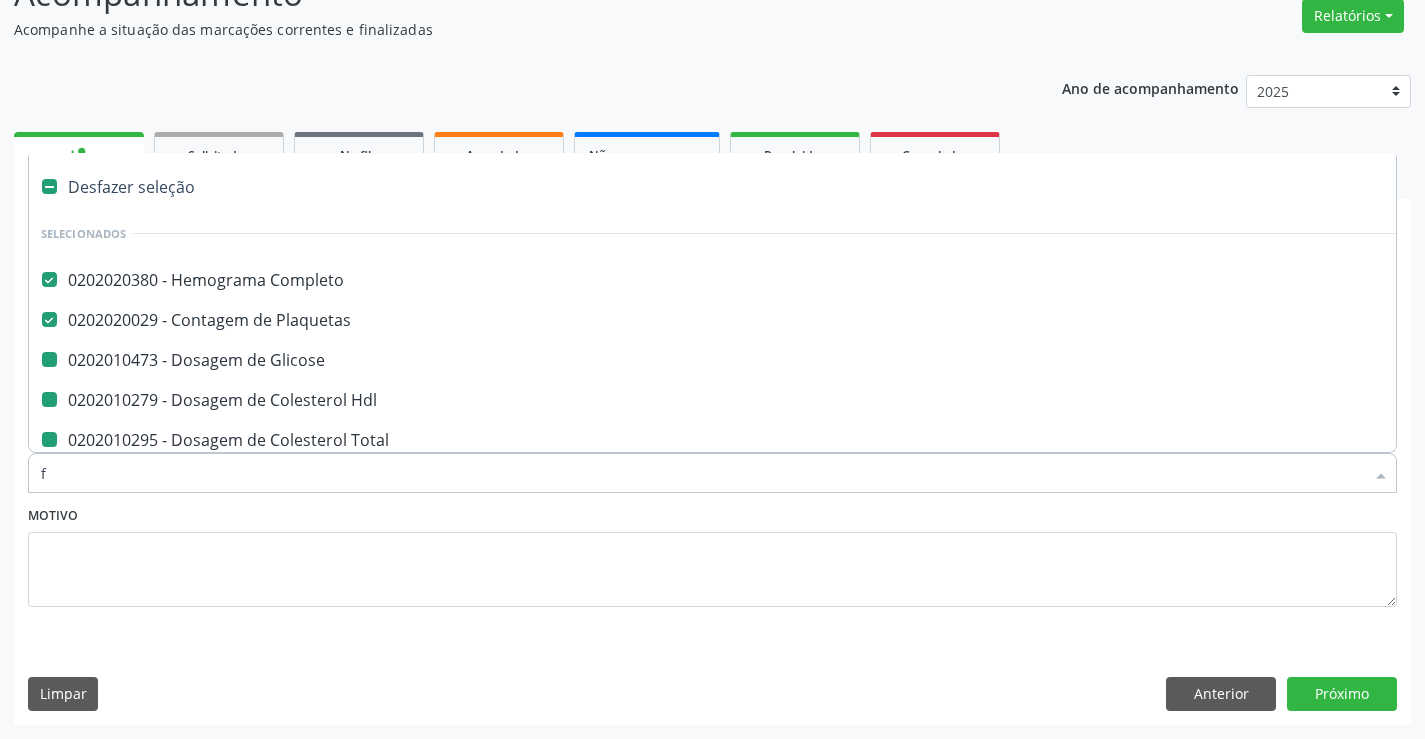 checkbox on "false" 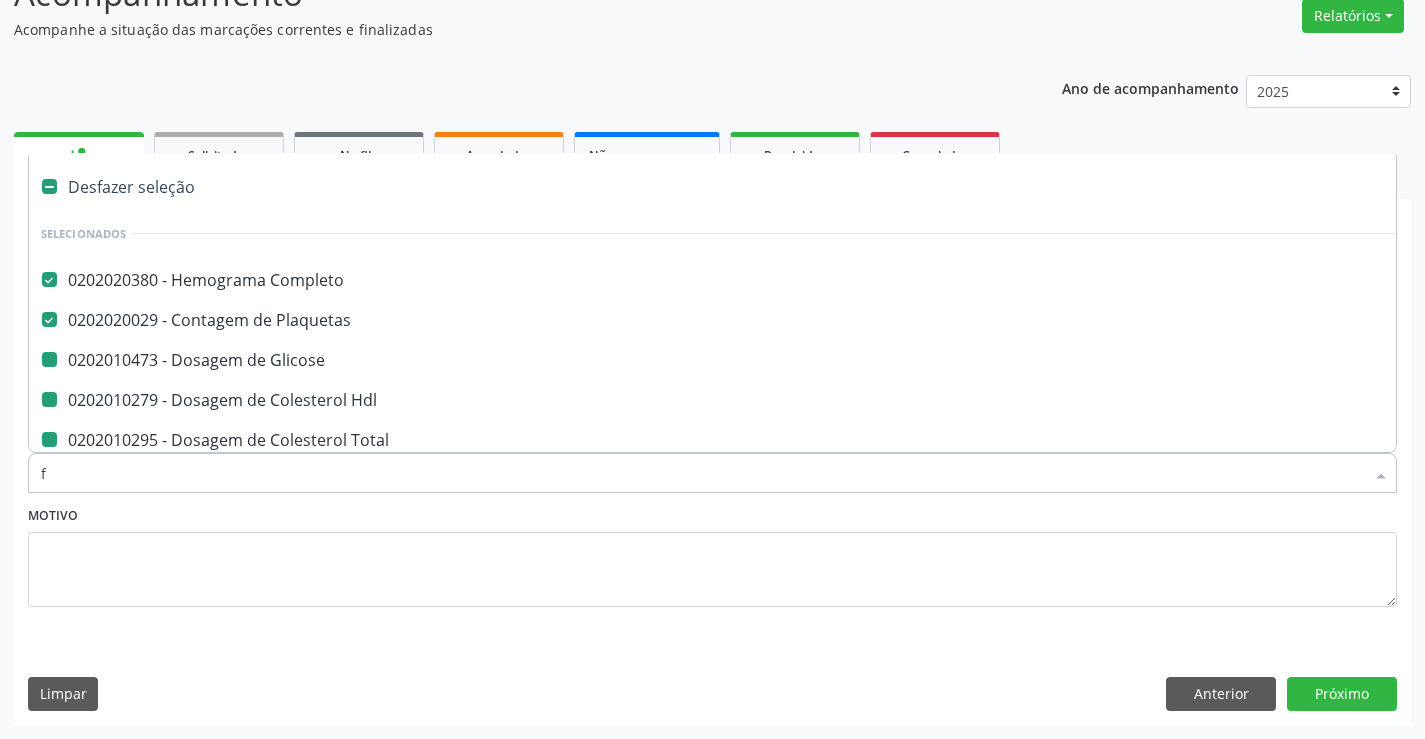checkbox on "false" 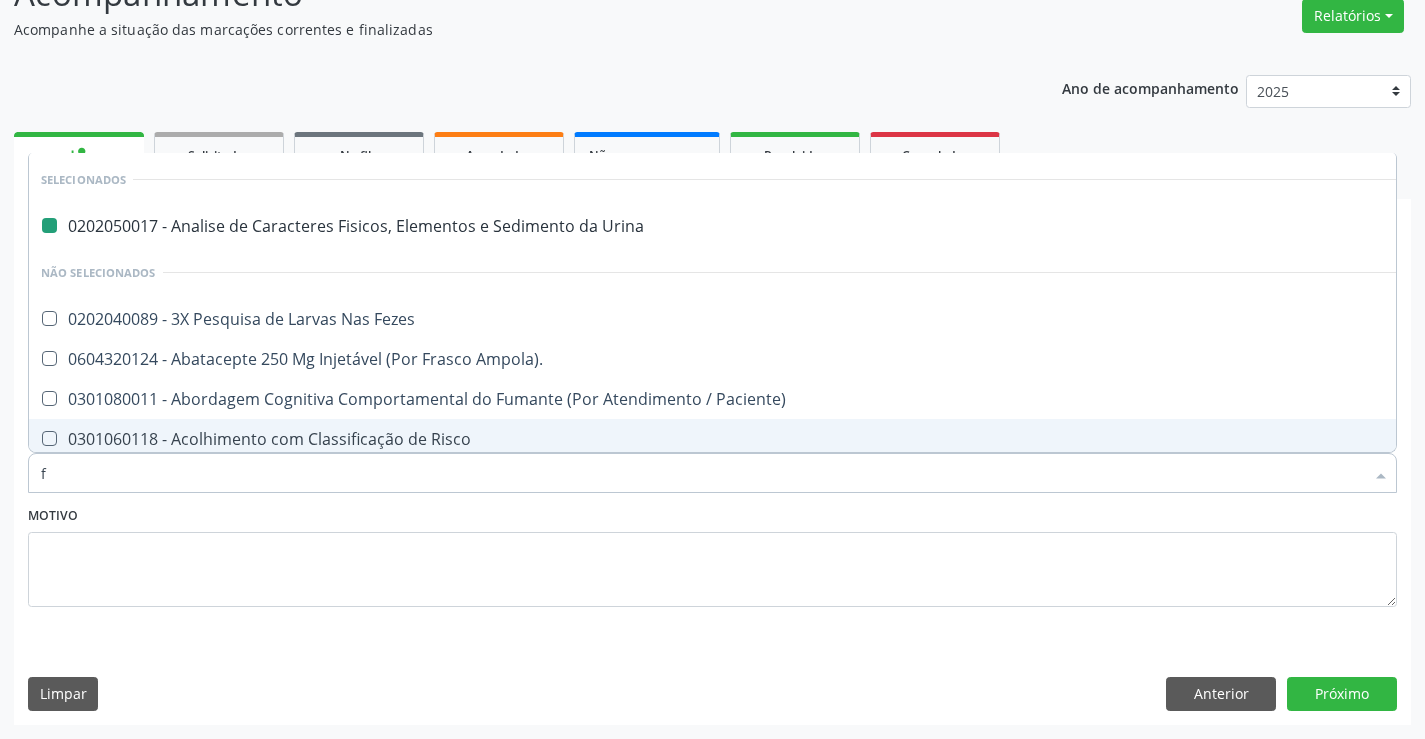 type on "fe" 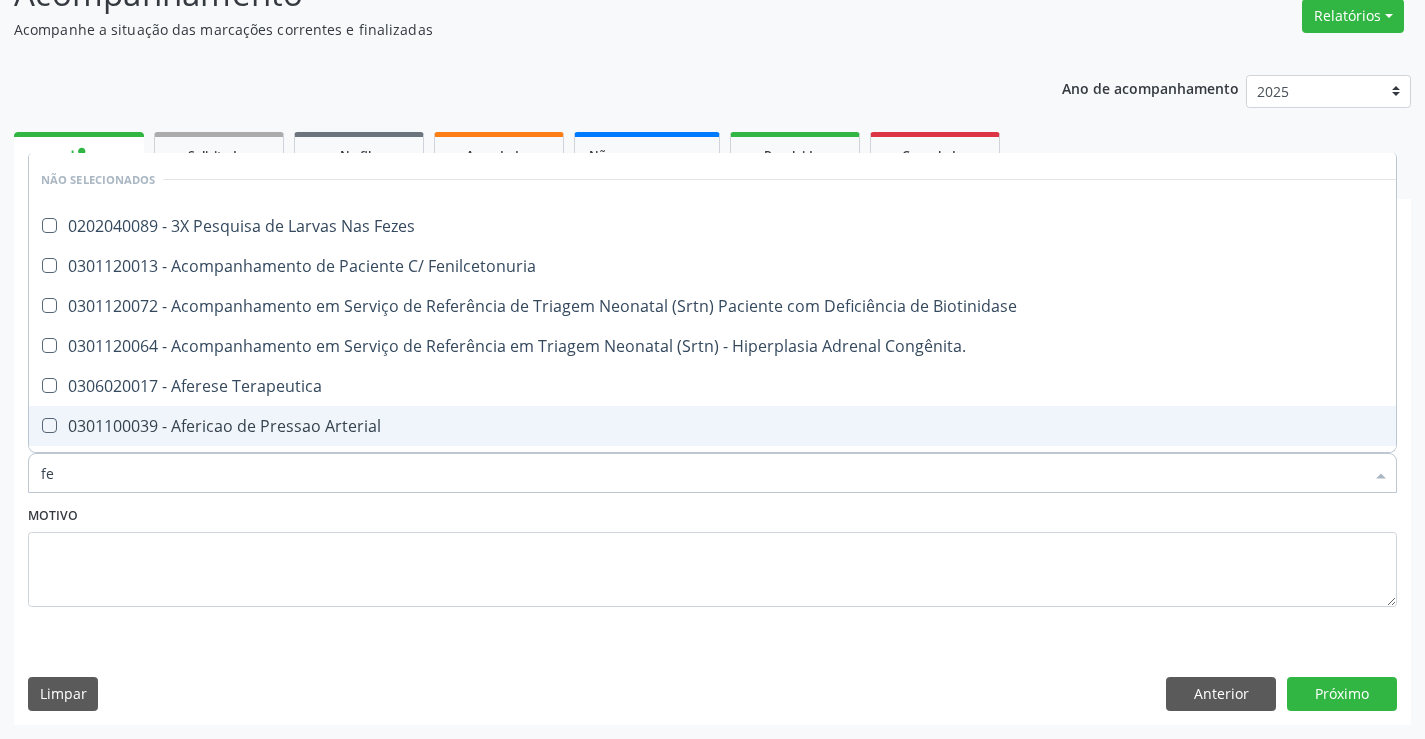 type on "fez" 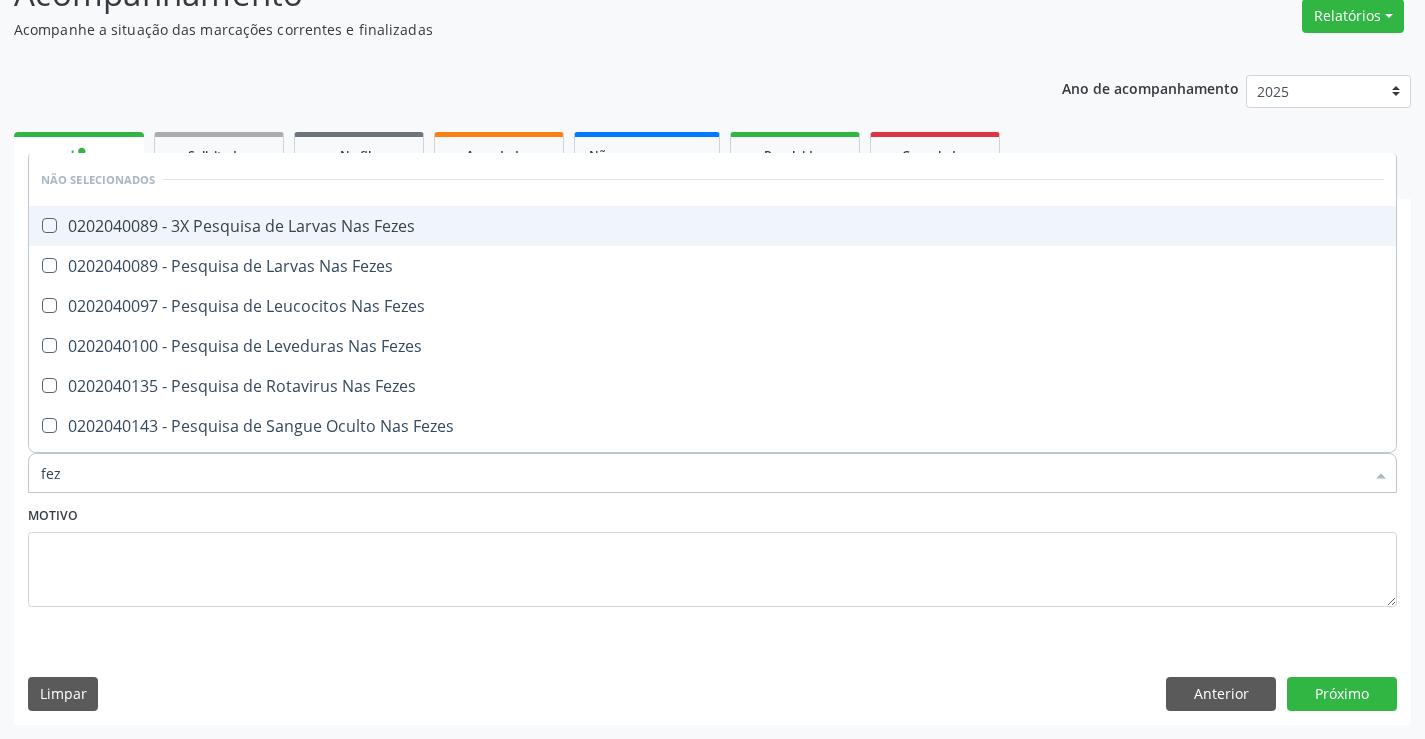 click on "0202040089 - 3X Pesquisa de Larvas Nas Fezes" at bounding box center (712, 226) 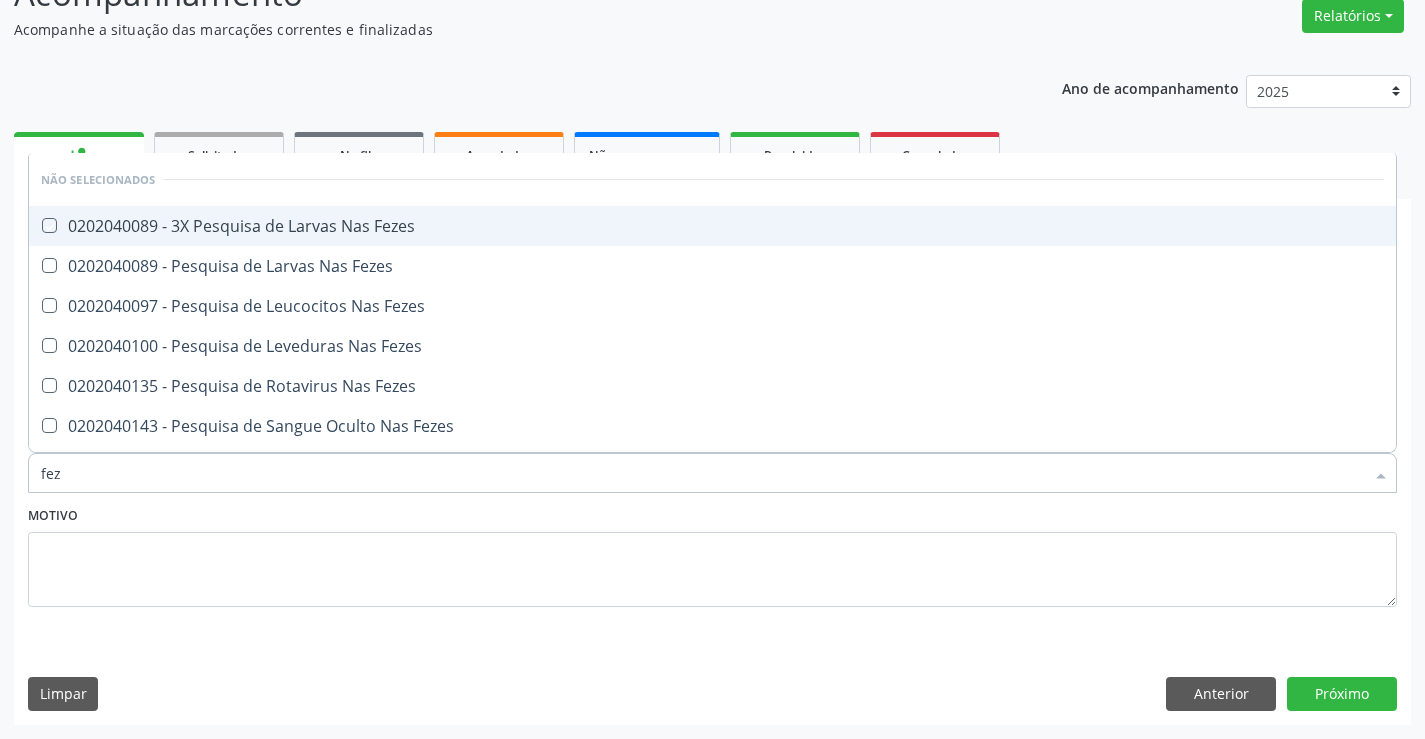checkbox on "true" 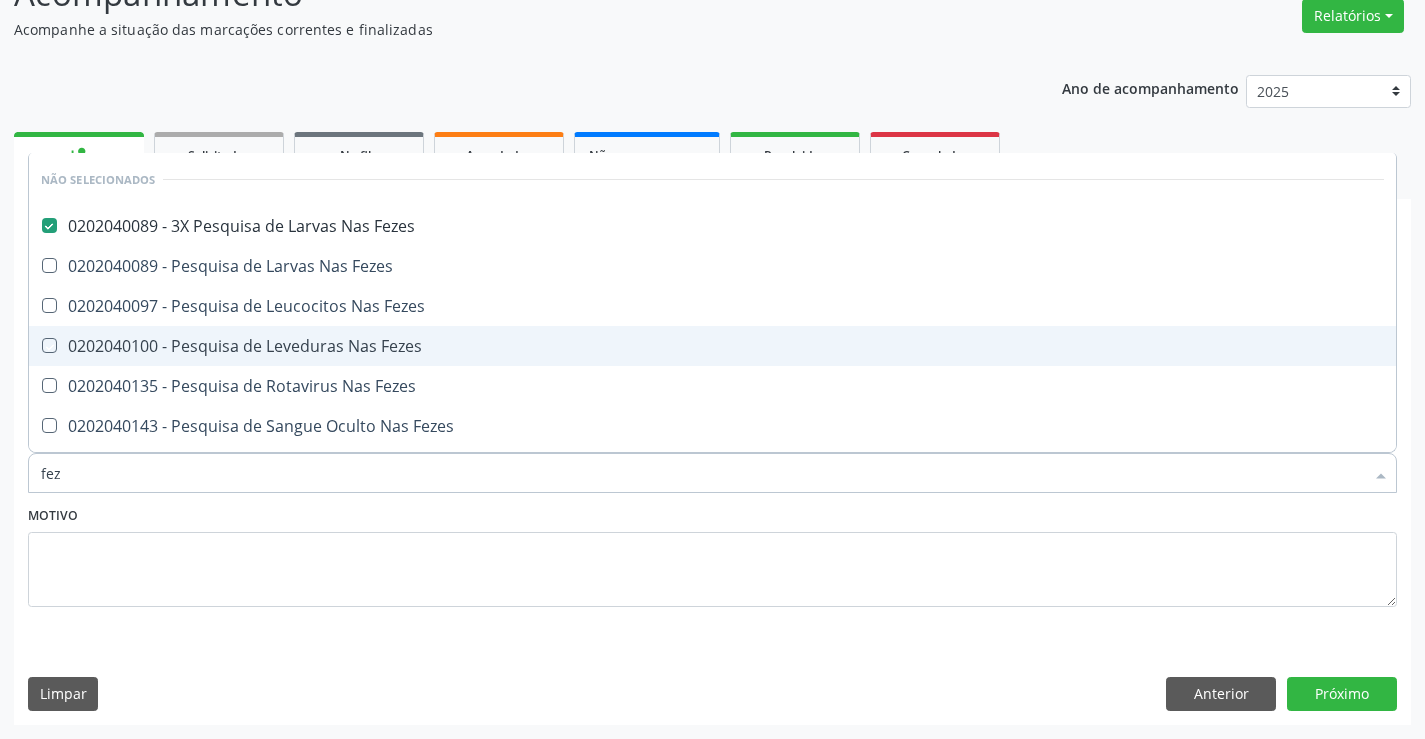 click on "Motivo" at bounding box center [712, 554] 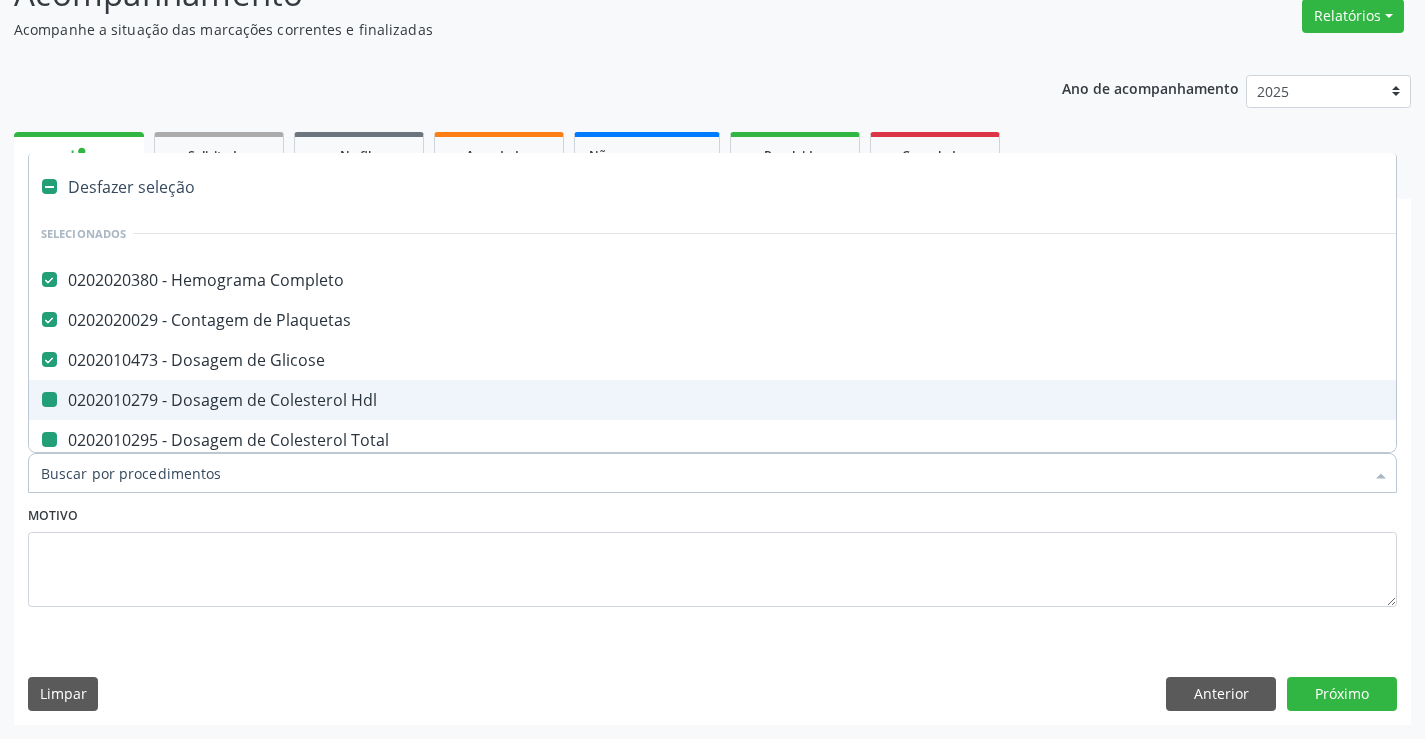 type on "f" 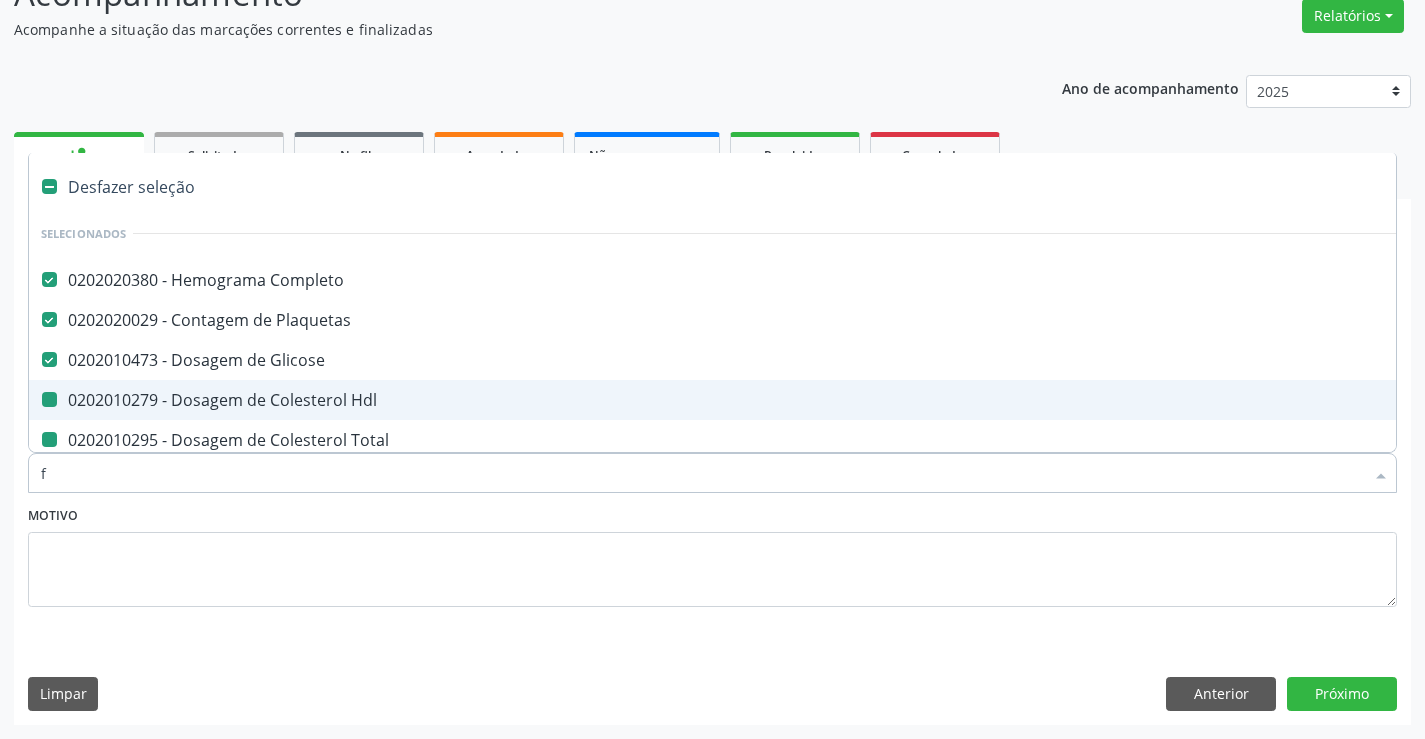 checkbox on "false" 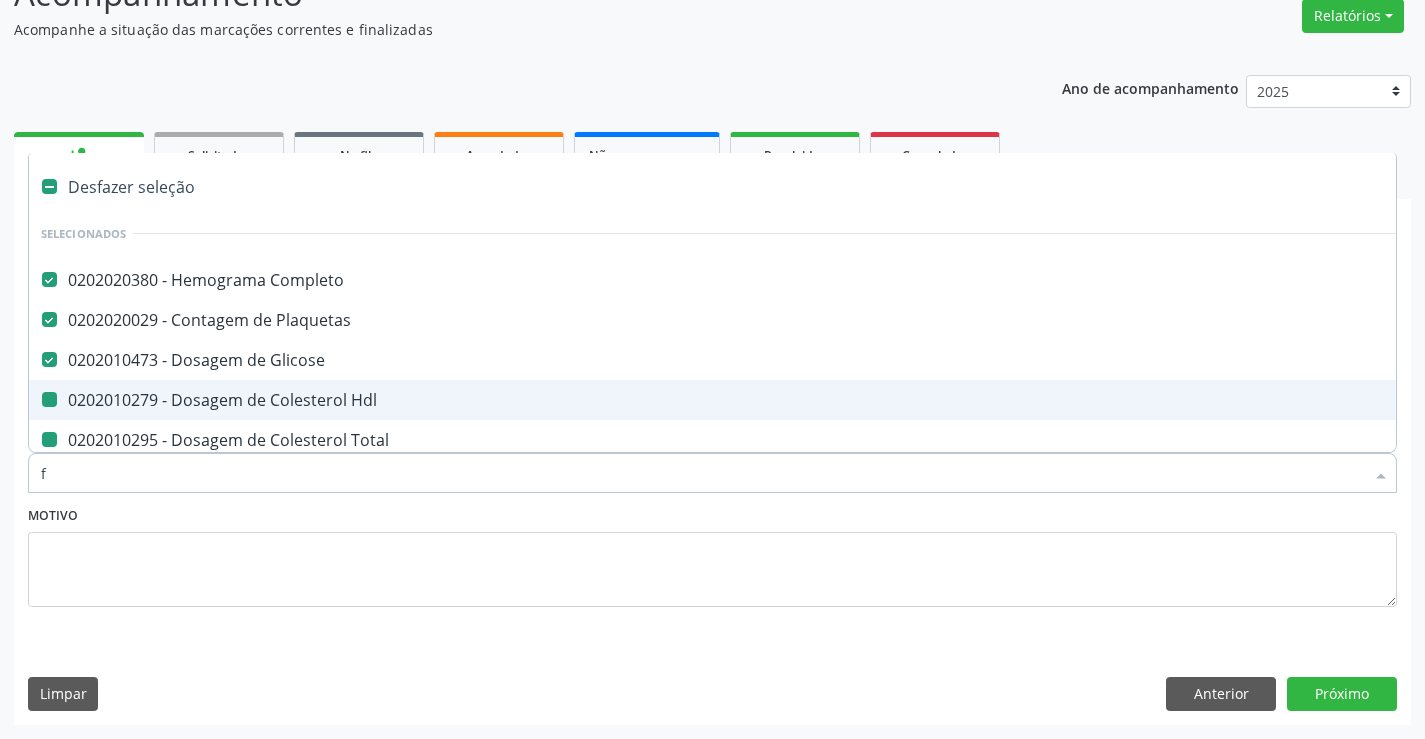 checkbox on "false" 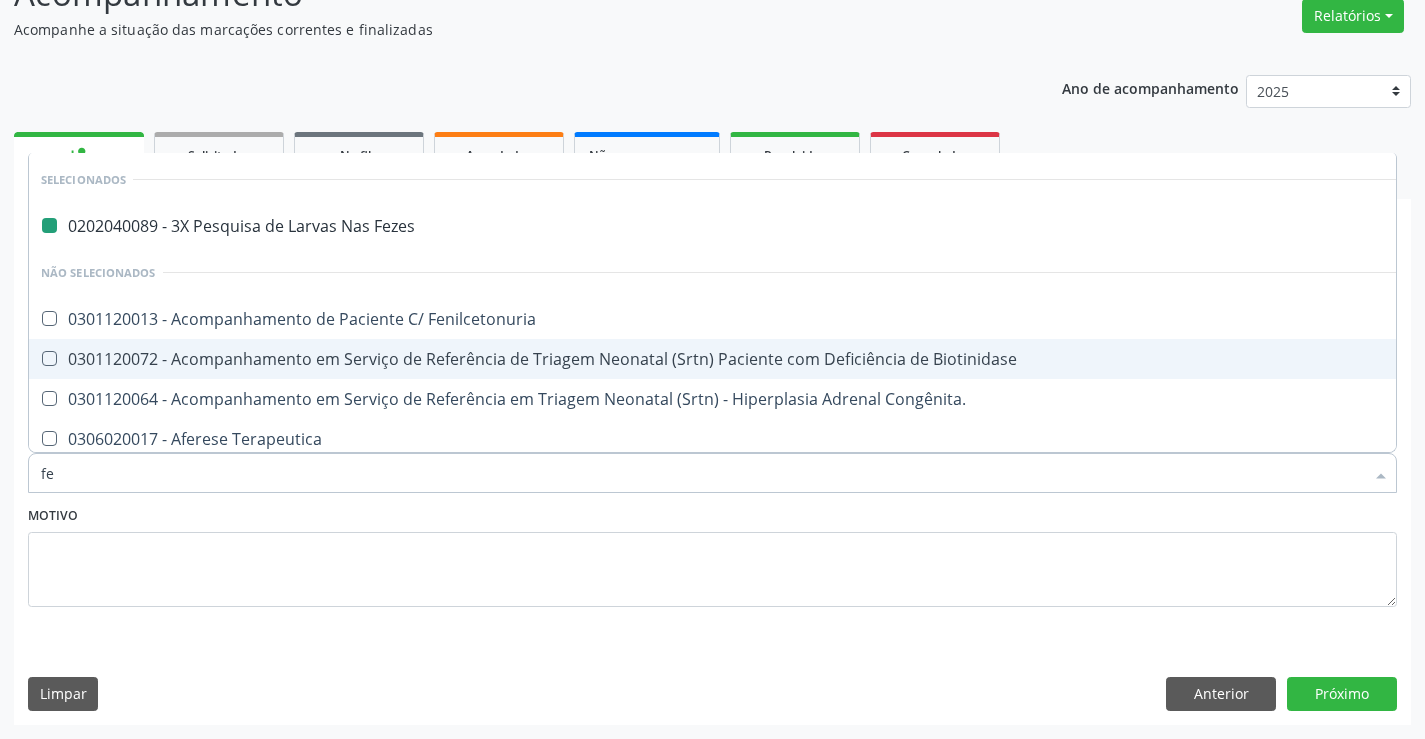 type on "fer" 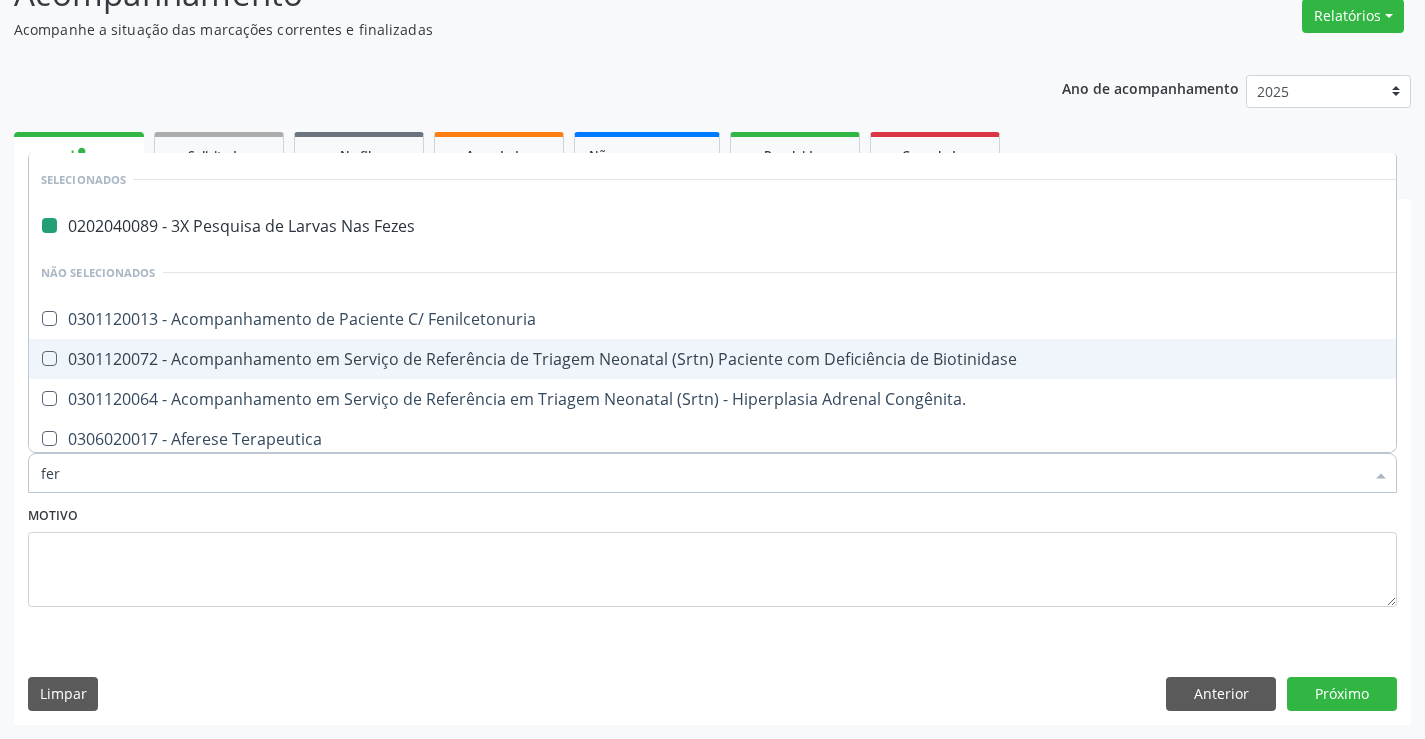 type on "ferr" 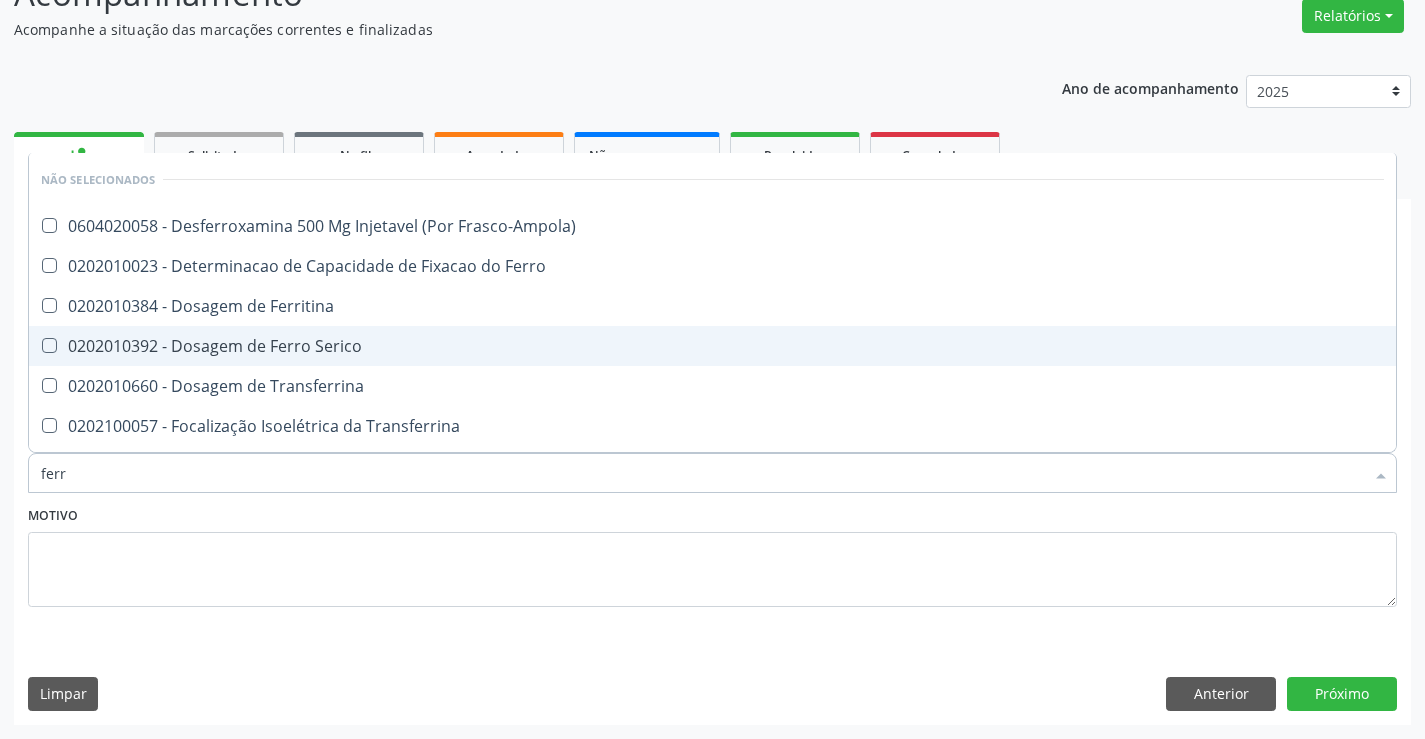 click on "0202010392 - Dosagem de Ferro Serico" at bounding box center [712, 346] 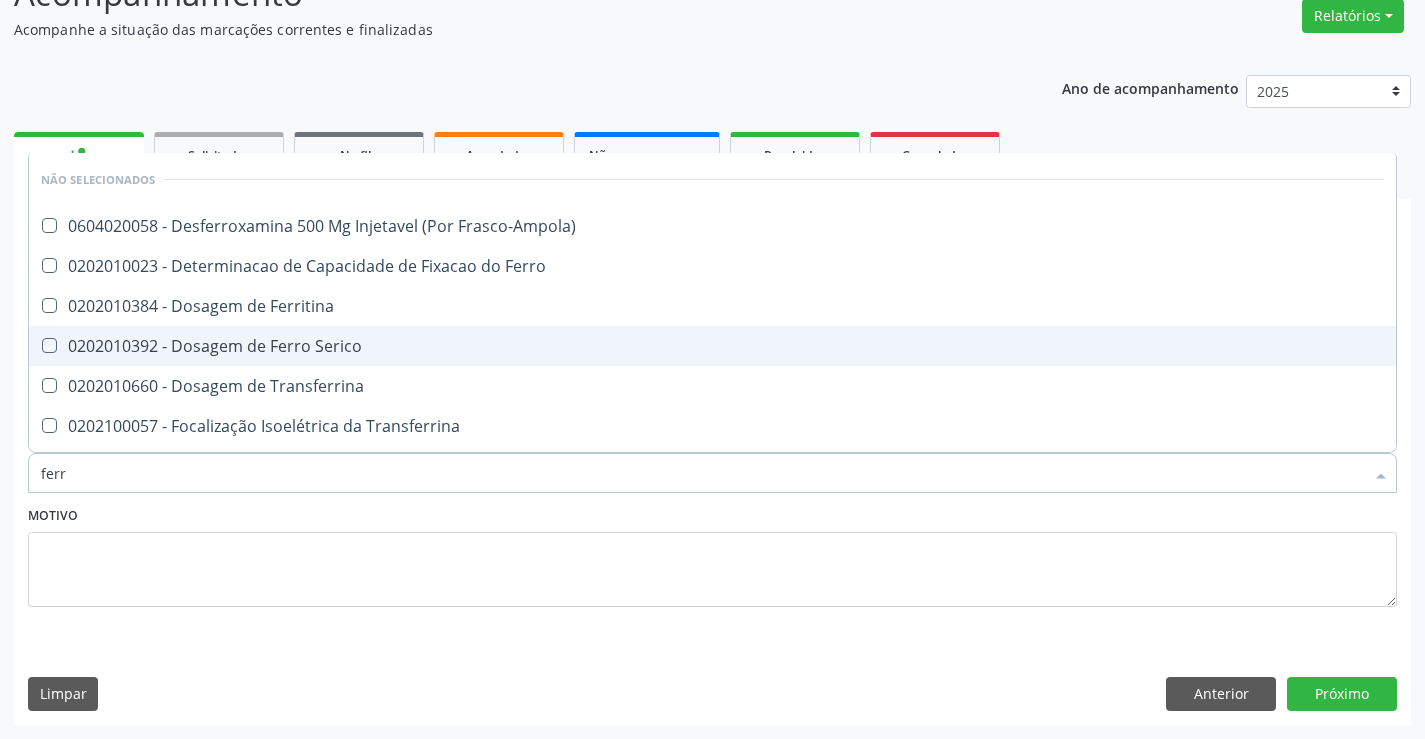 checkbox on "true" 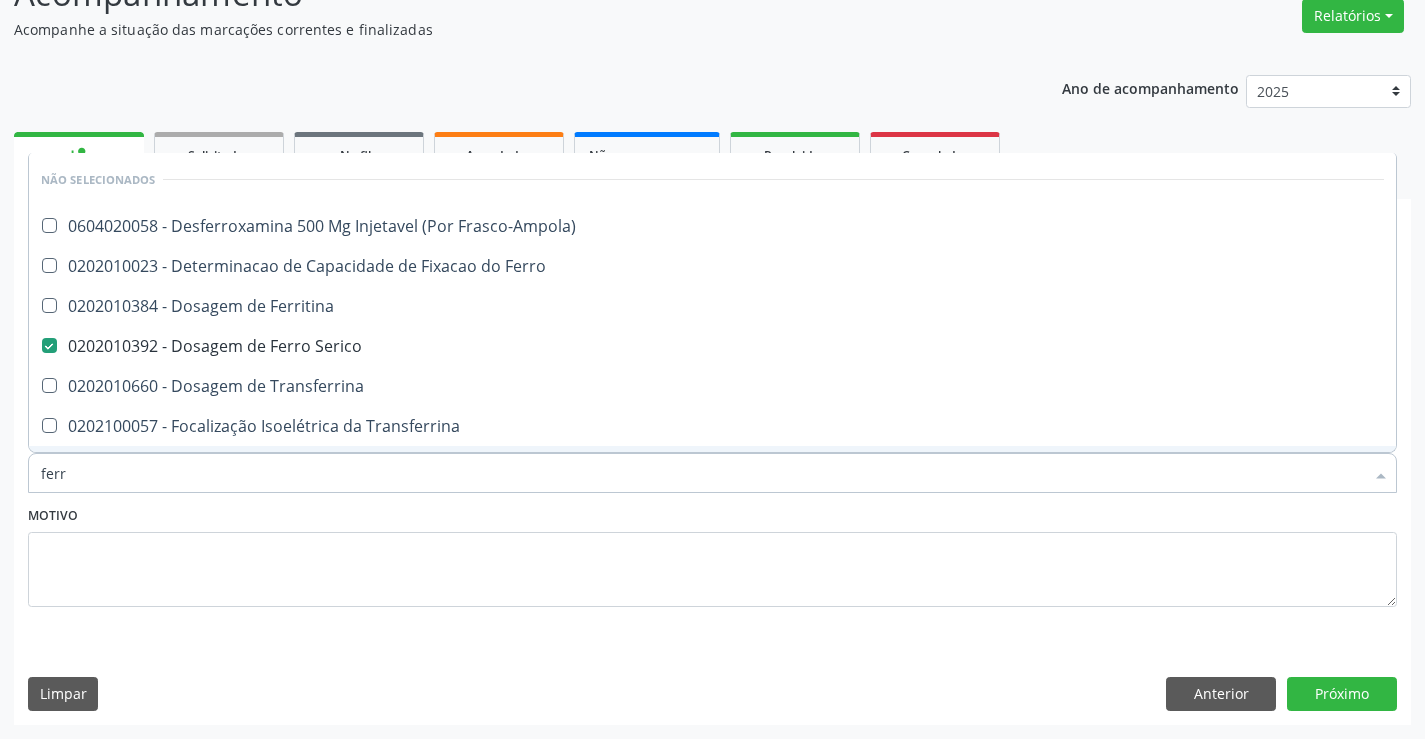 click on "Motivo" at bounding box center [712, 554] 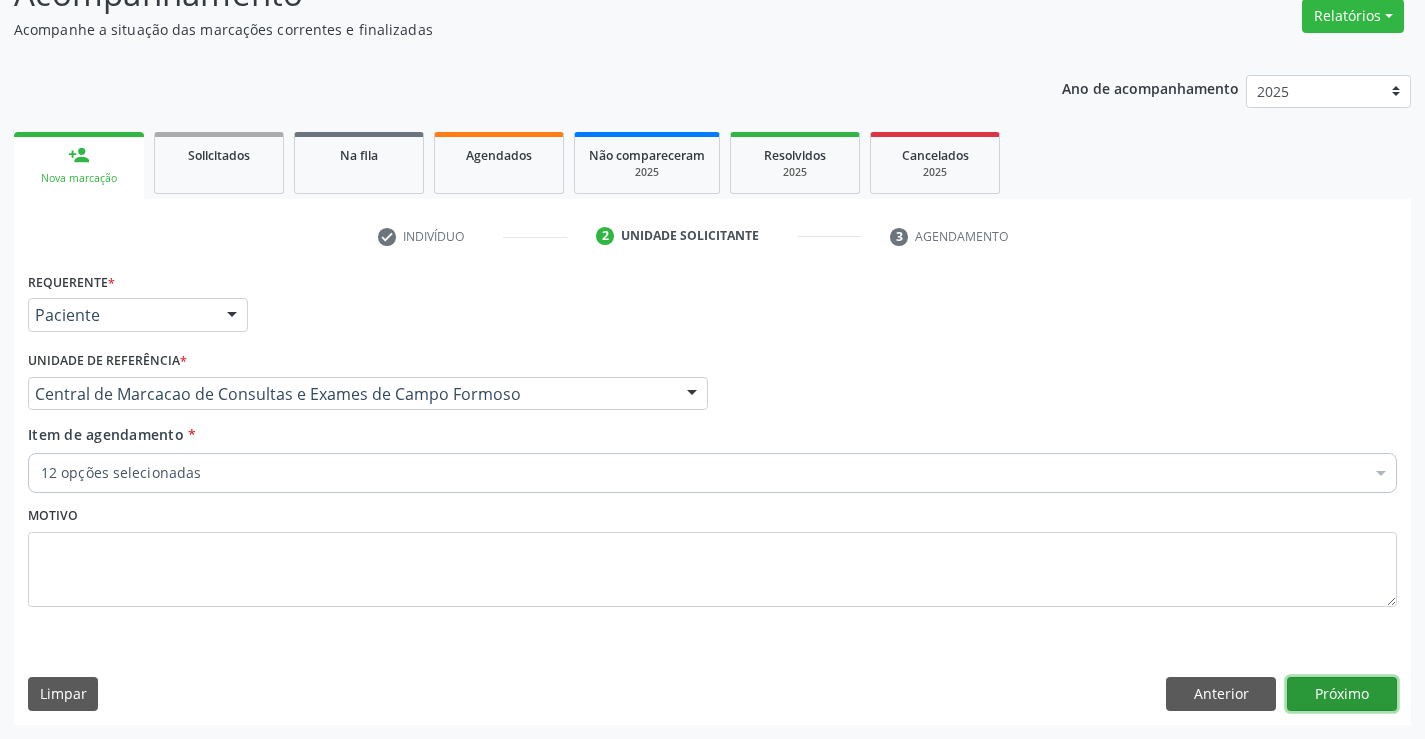 click on "Próximo" at bounding box center [1342, 694] 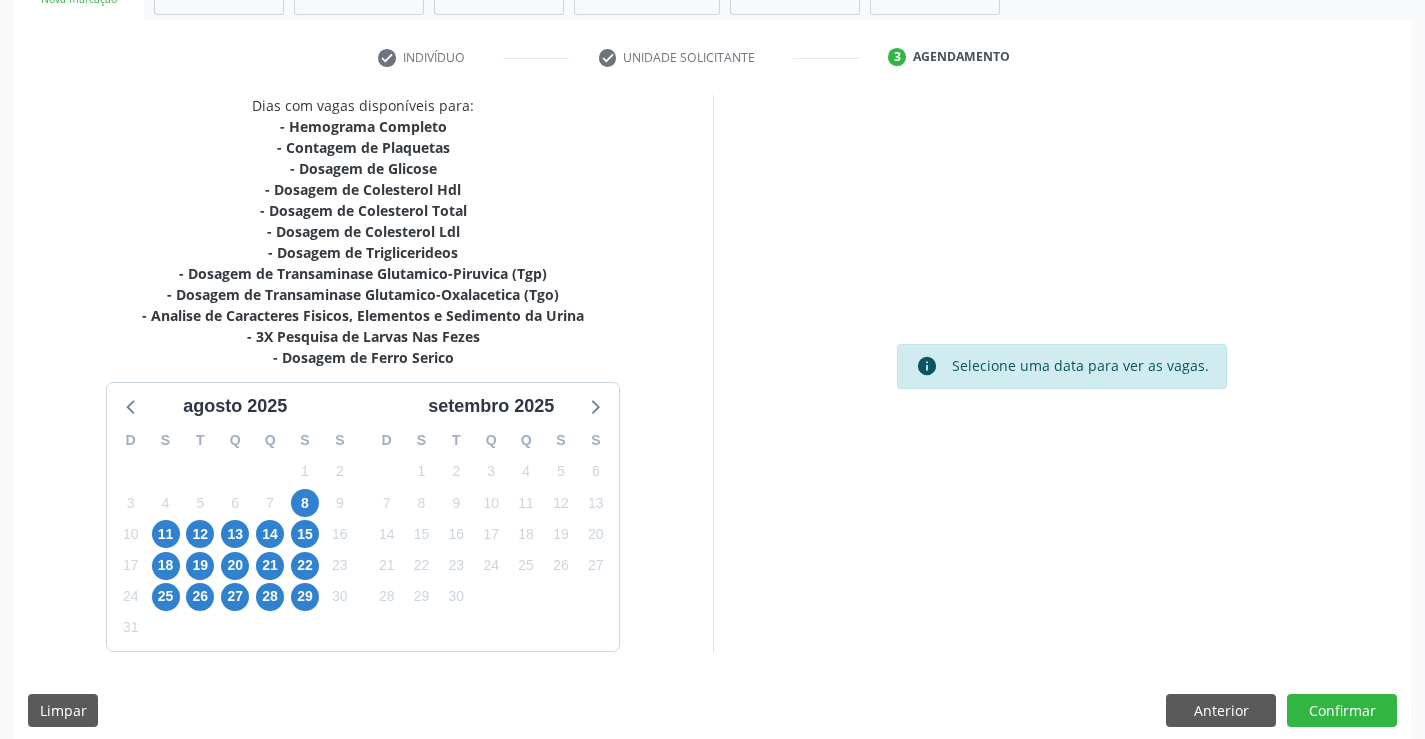 scroll, scrollTop: 362, scrollLeft: 0, axis: vertical 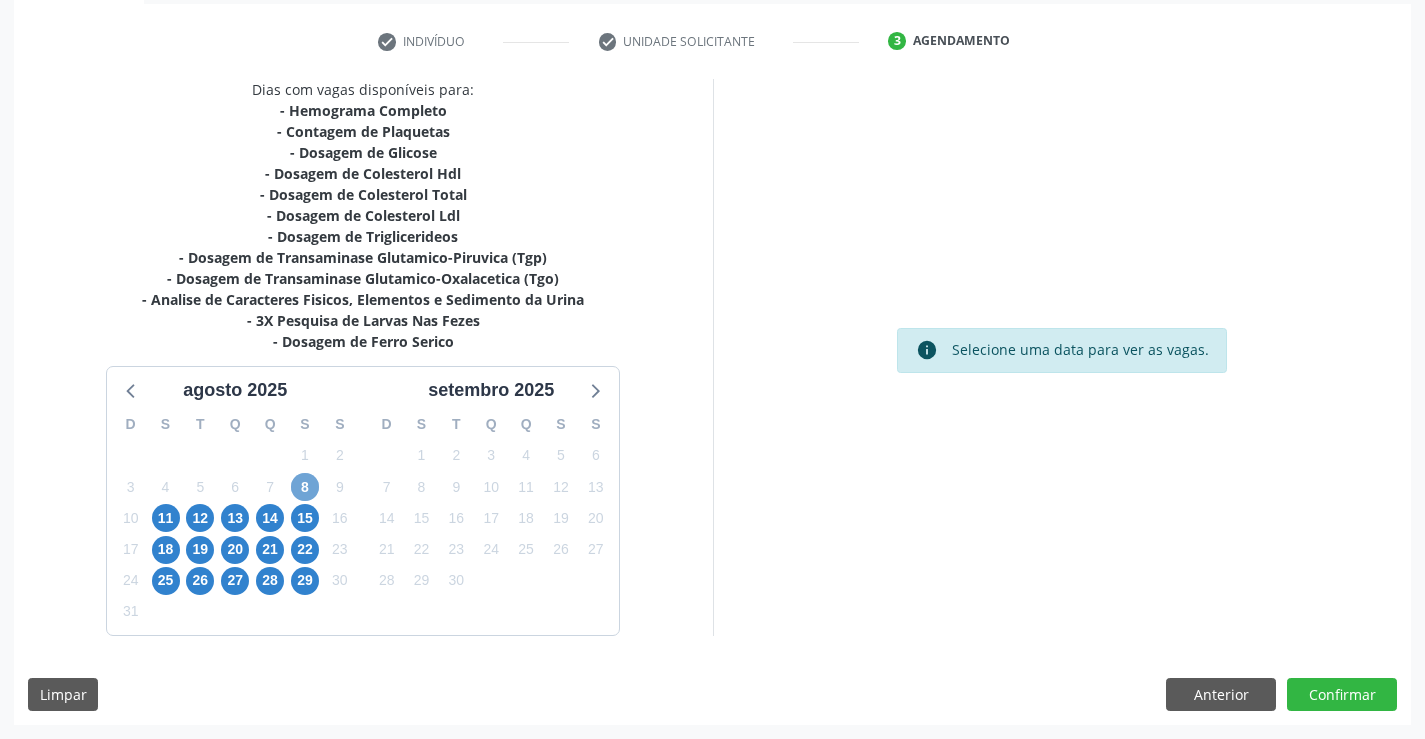 click on "8" at bounding box center (305, 487) 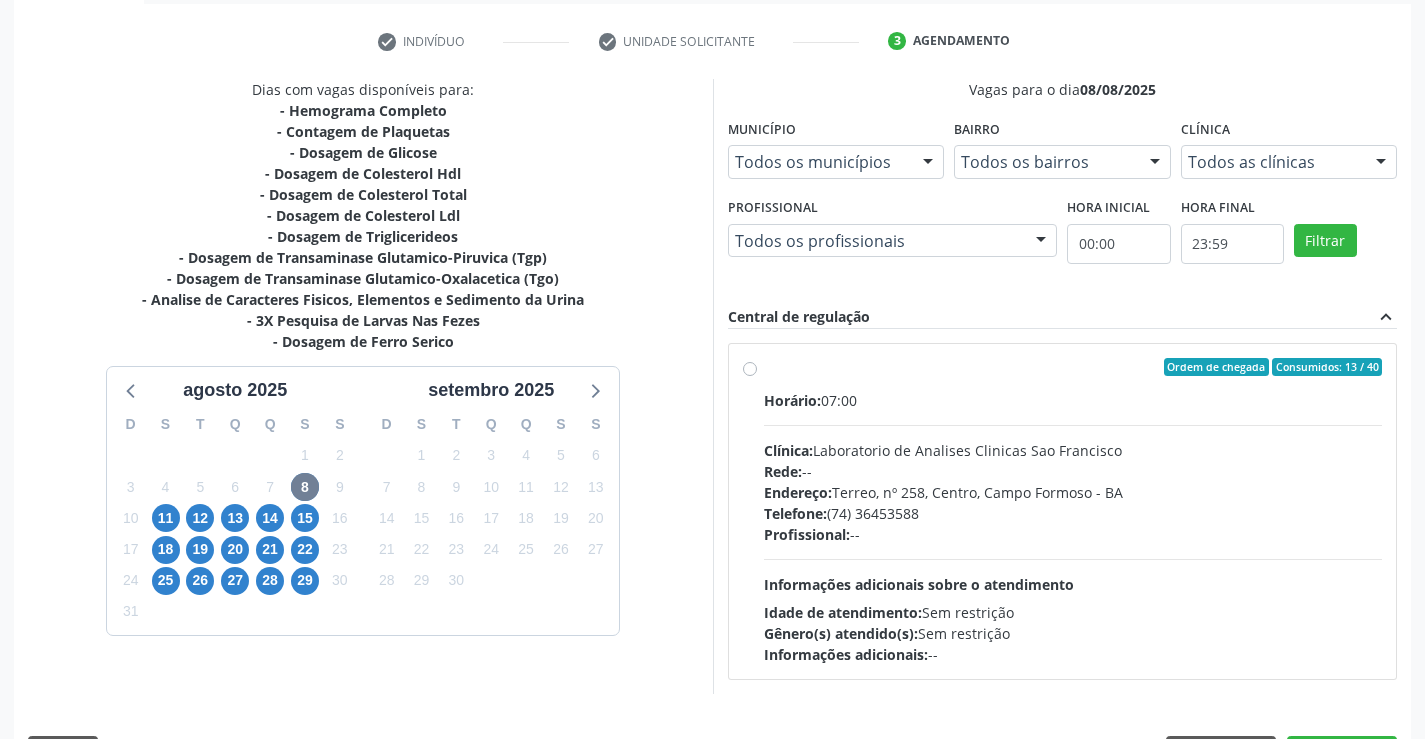 click on "Telefone:   (74) 36453588" at bounding box center (1073, 513) 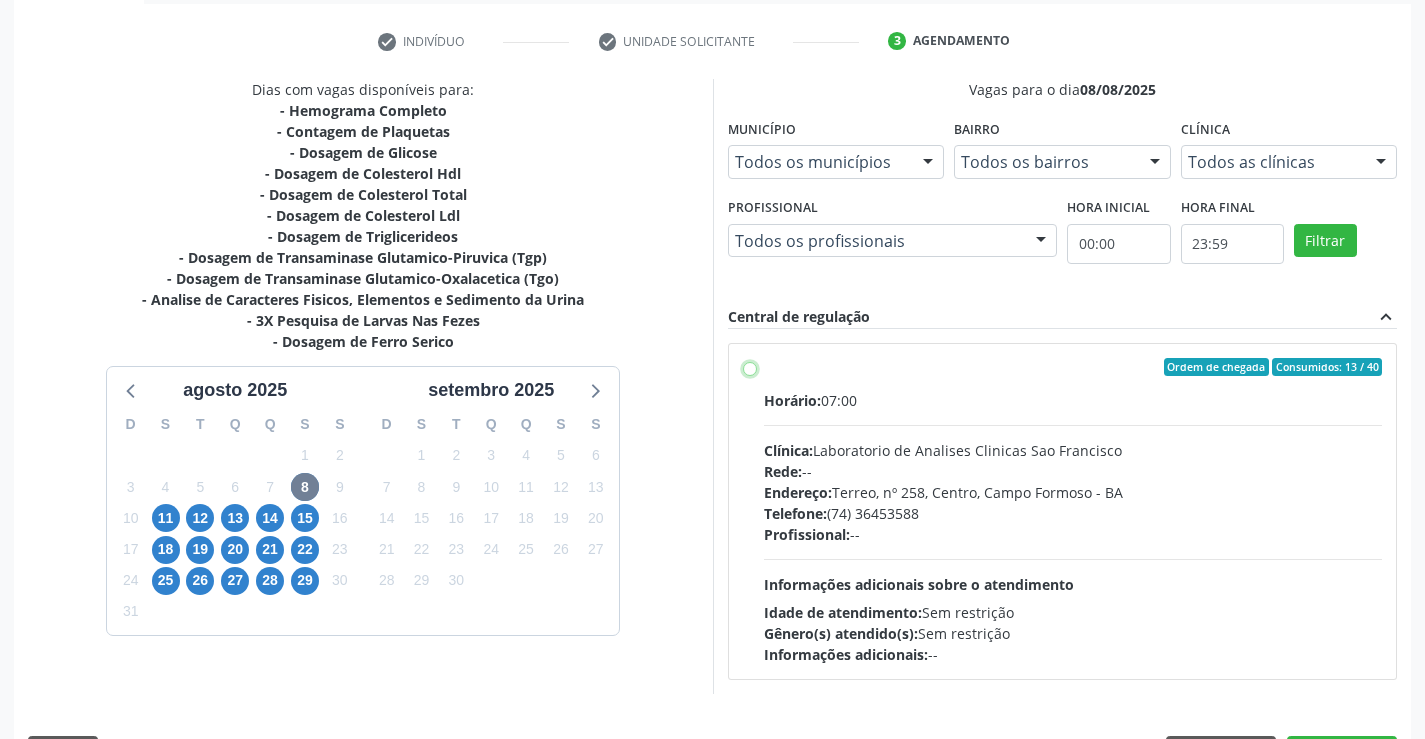 click on "Ordem de chegada
Consumidos: 13 / 40
Horário:   07:00
Clínica:  Laboratorio de Analises Clinicas Sao Francisco
Rede:
--
Endereço:   Terreo, nº 258, Centro, Campo Formoso - BA
Telefone:   (74) 36453588
Profissional:
--
Informações adicionais sobre o atendimento
Idade de atendimento:
Sem restrição
Gênero(s) atendido(s):
Sem restrição
Informações adicionais:
--" at bounding box center (750, 367) 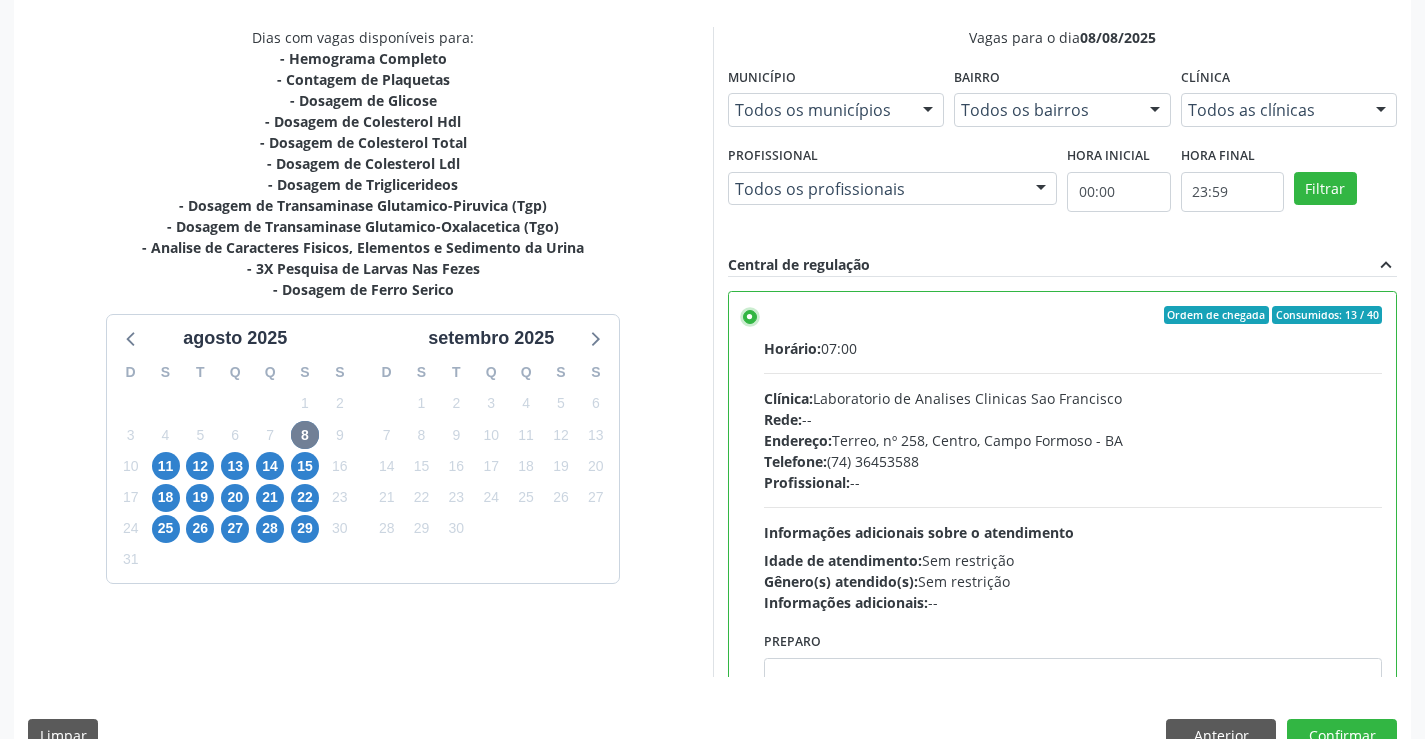 scroll, scrollTop: 456, scrollLeft: 0, axis: vertical 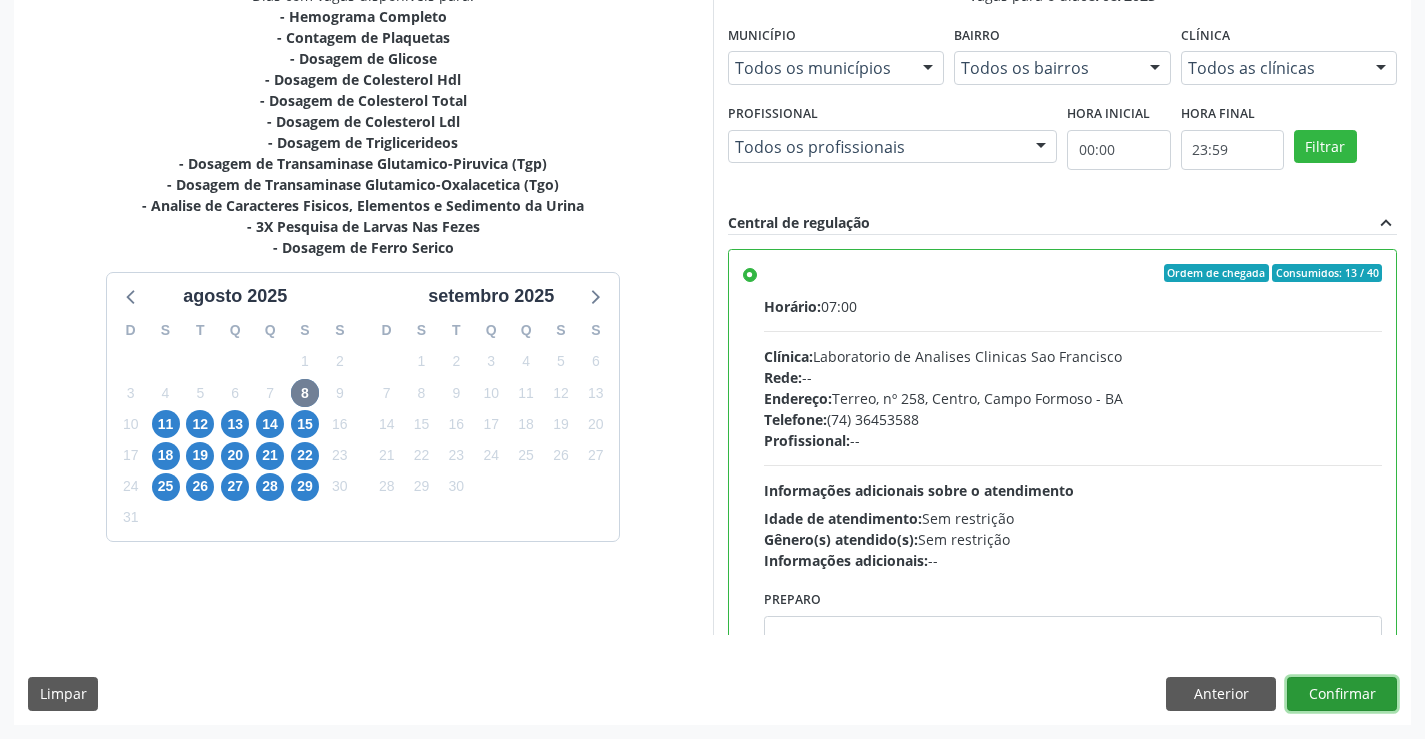 click on "Confirmar" at bounding box center [1342, 694] 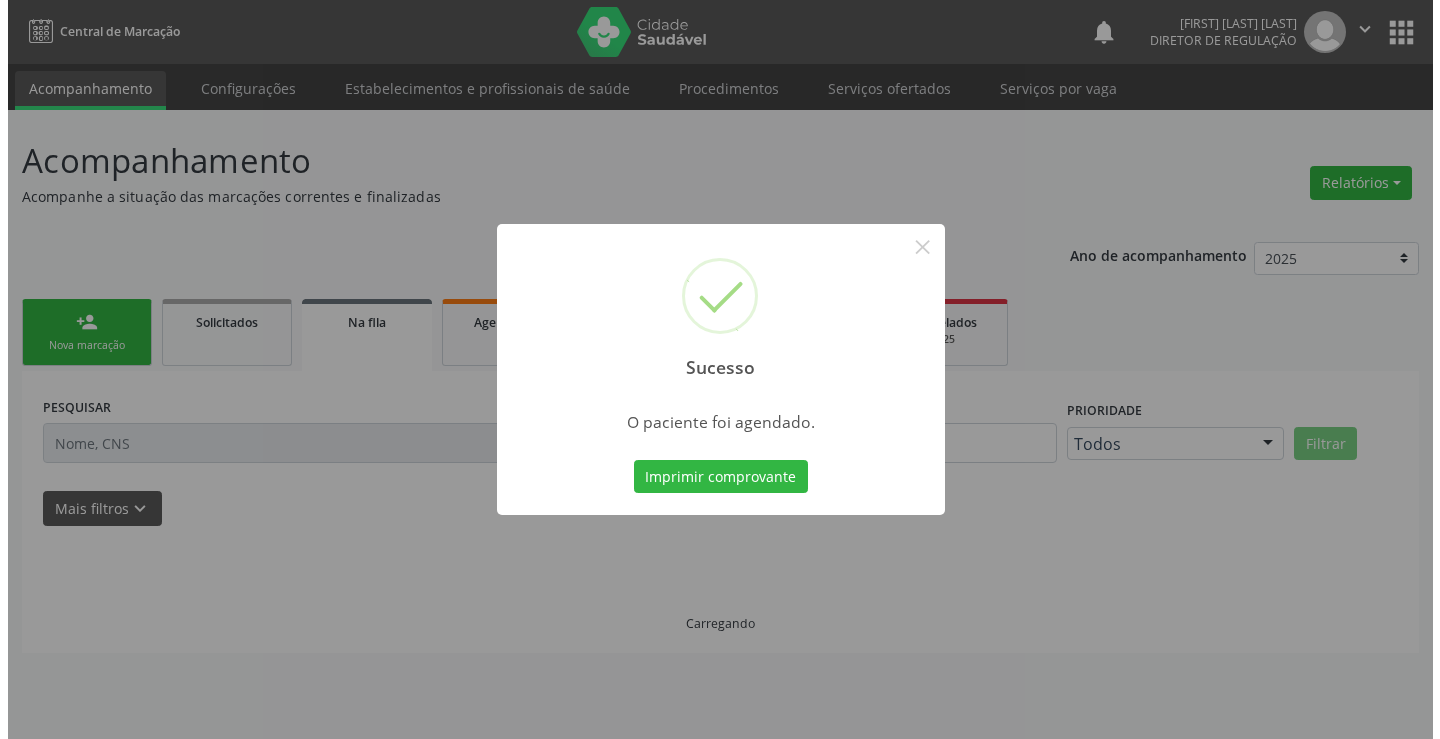 scroll, scrollTop: 0, scrollLeft: 0, axis: both 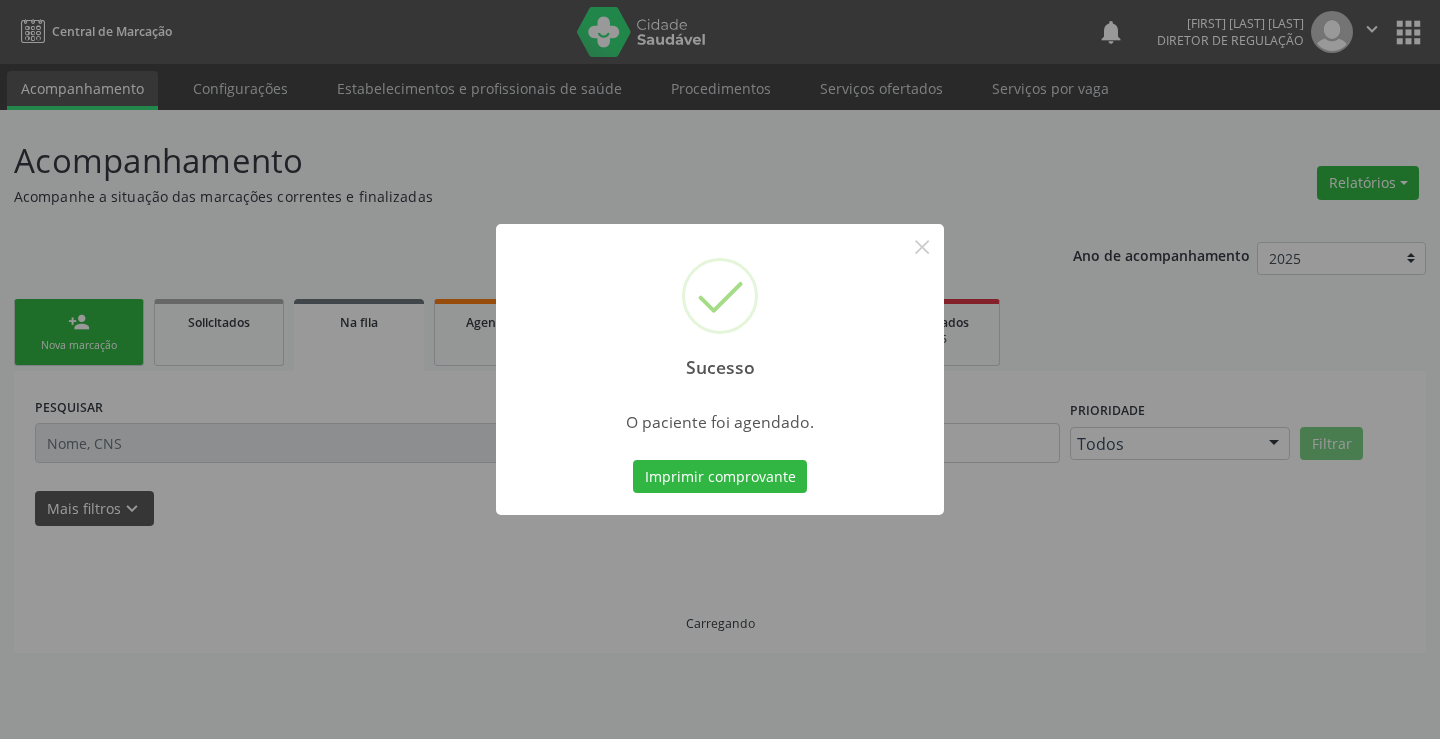 type 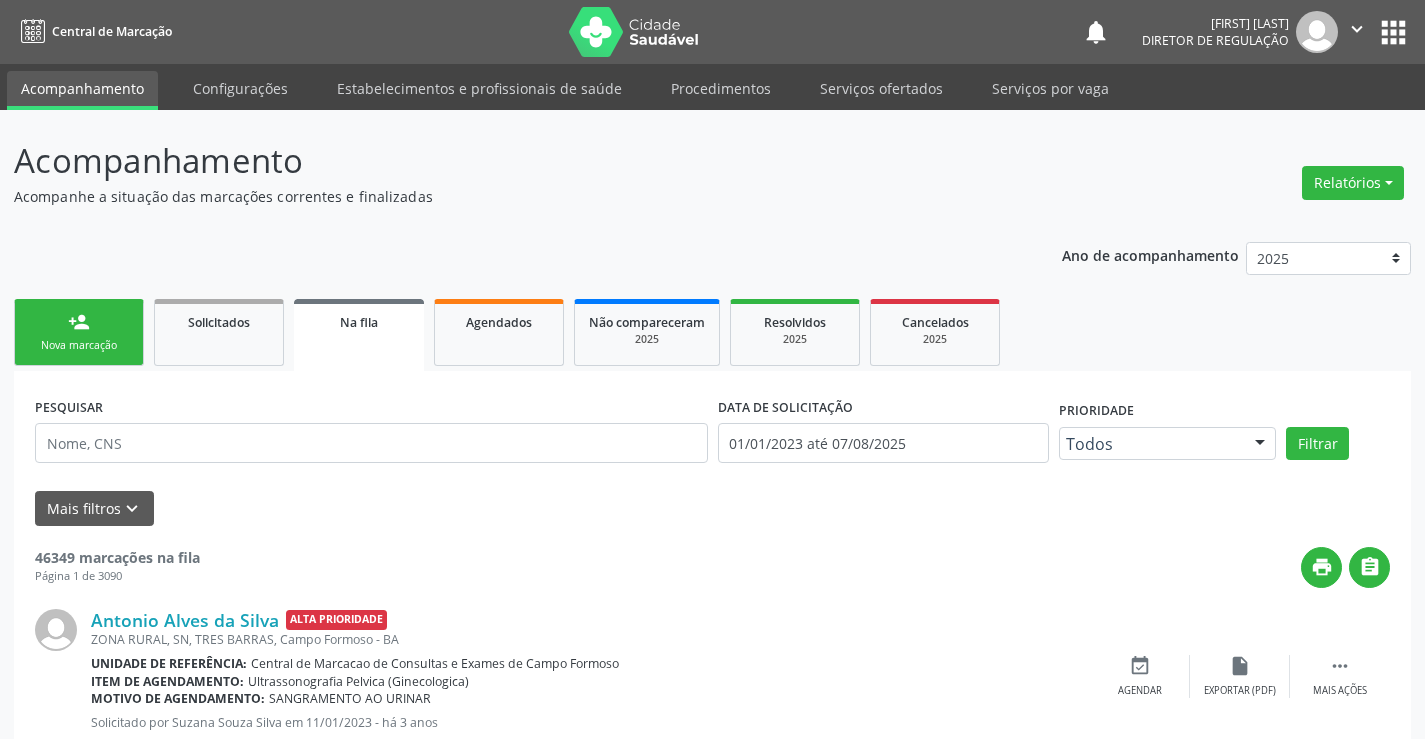 scroll, scrollTop: 0, scrollLeft: 0, axis: both 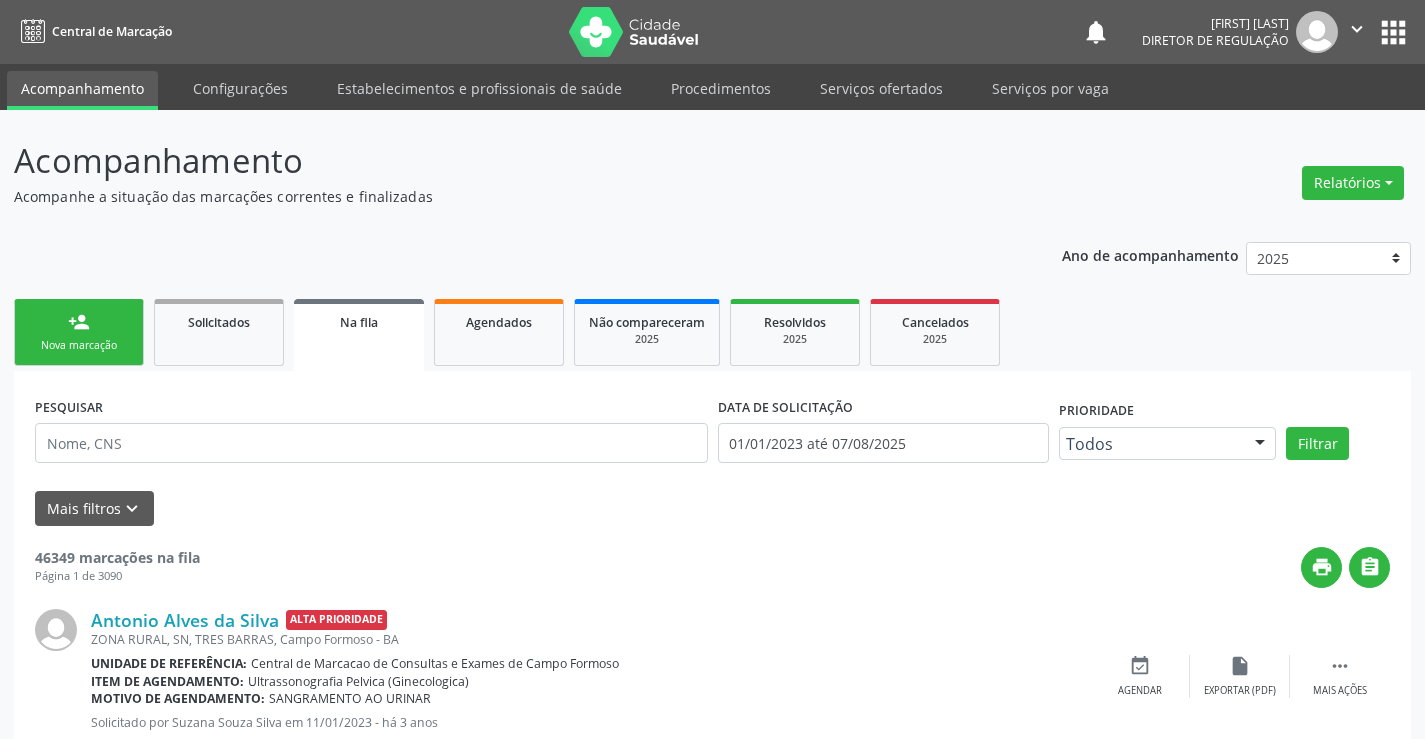 click on "Nova marcação" at bounding box center [79, 345] 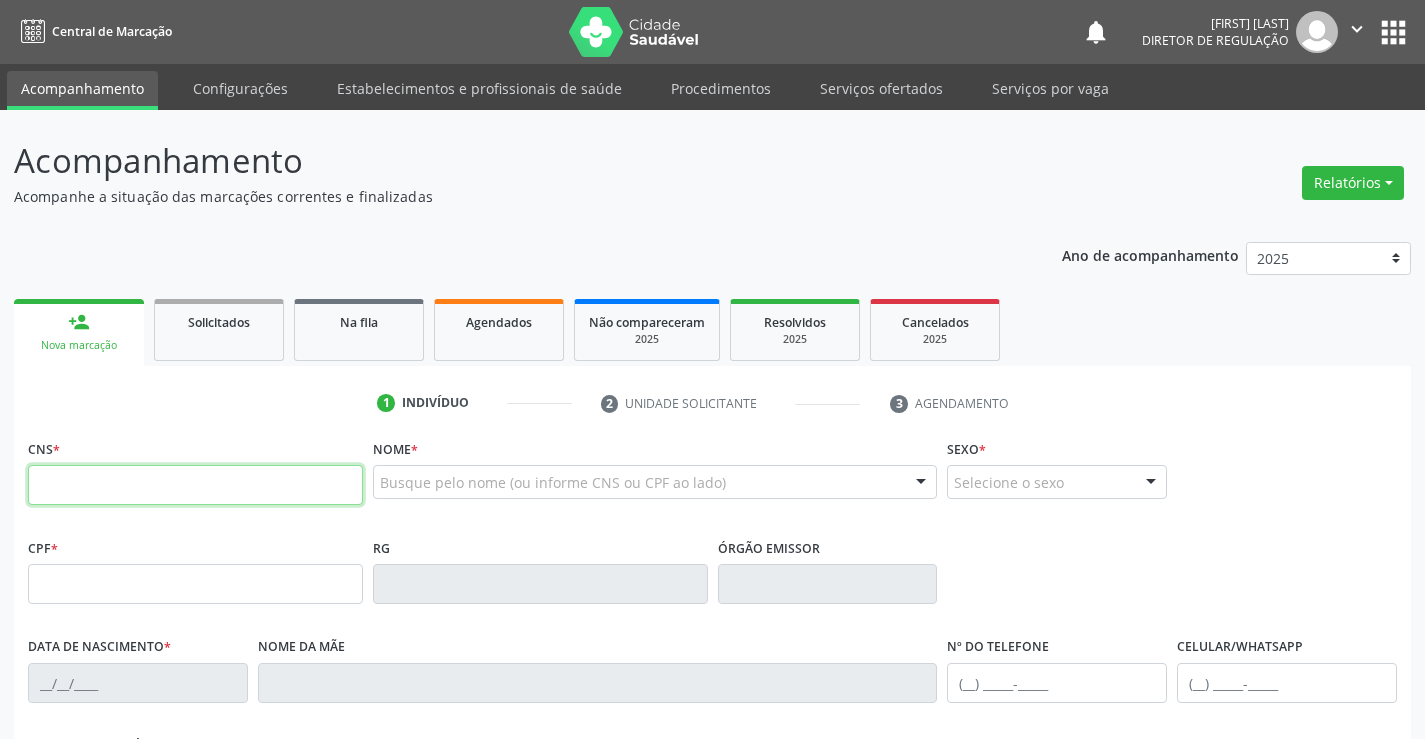click at bounding box center (195, 485) 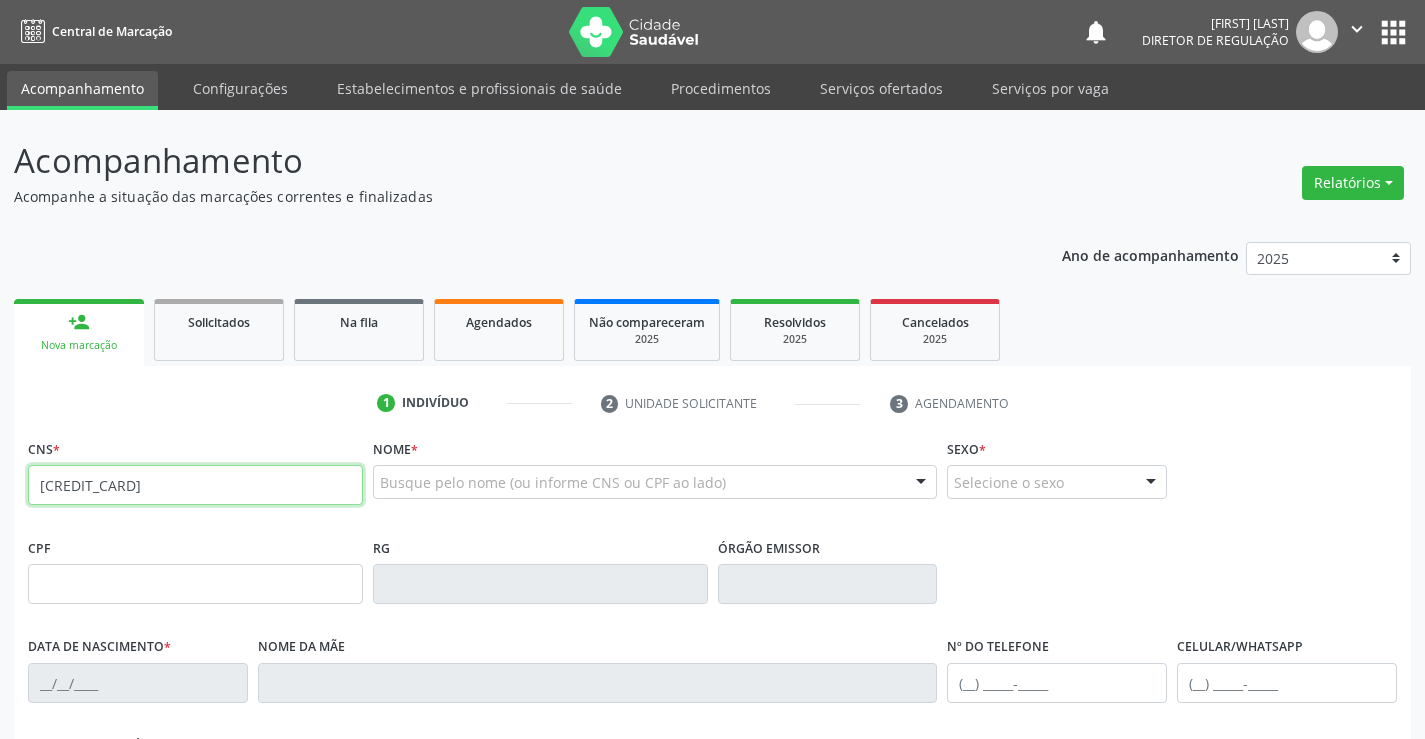 type on "[CREDIT_CARD]" 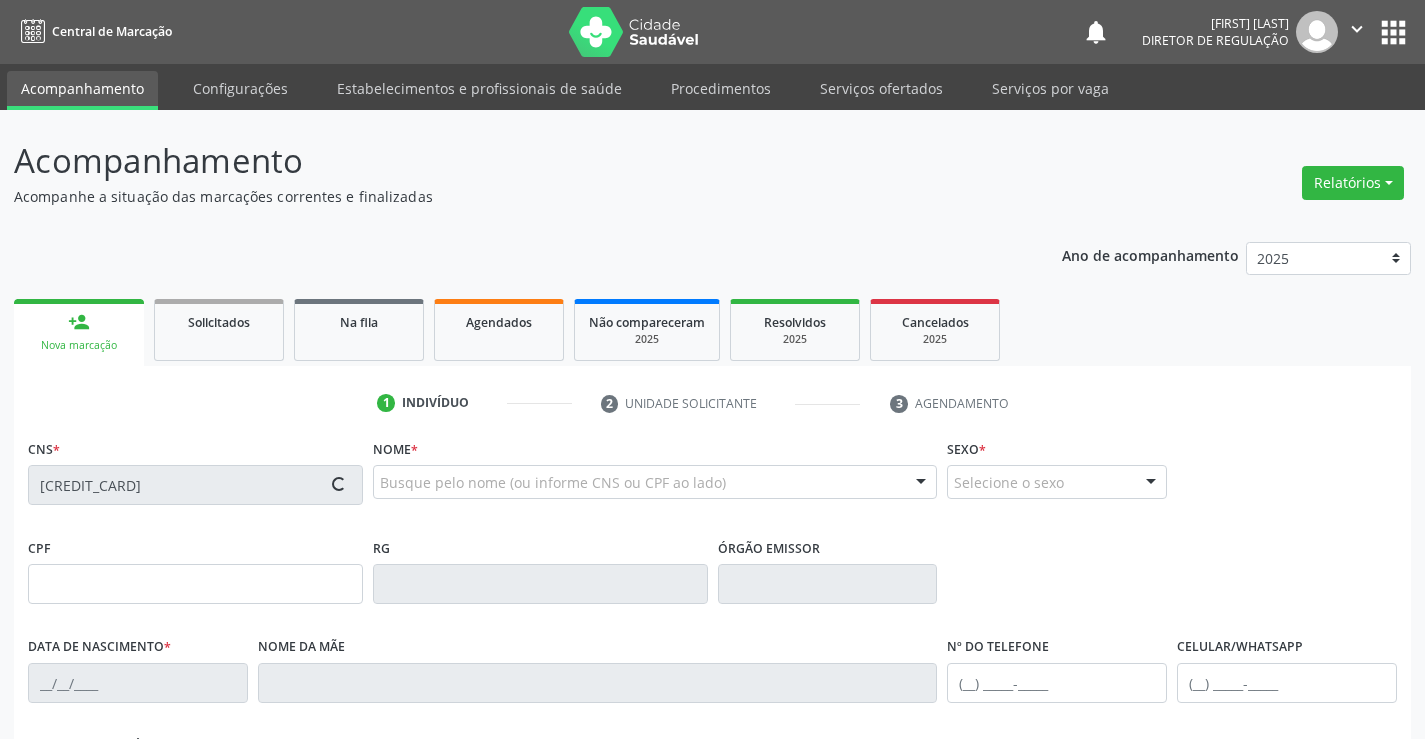 type on "1432378708" 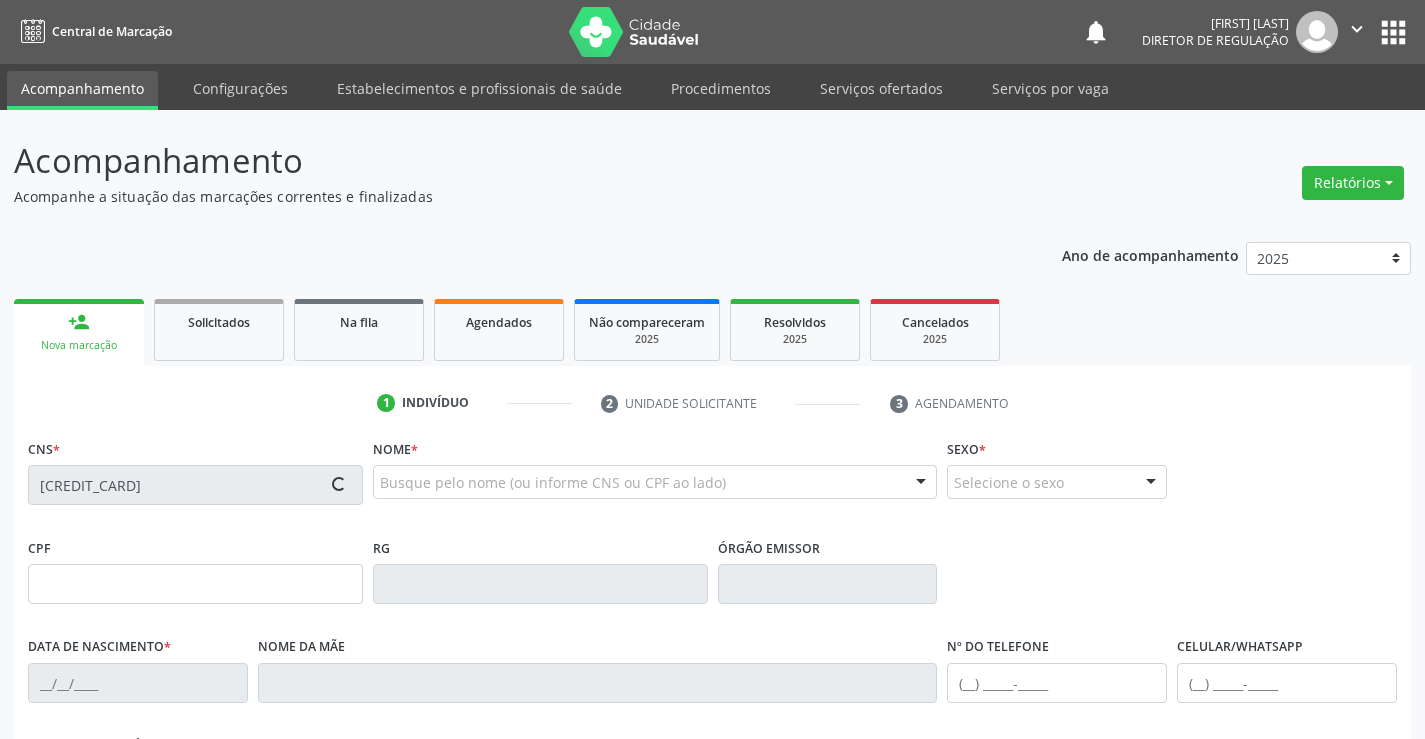 type on "17/09/1996" 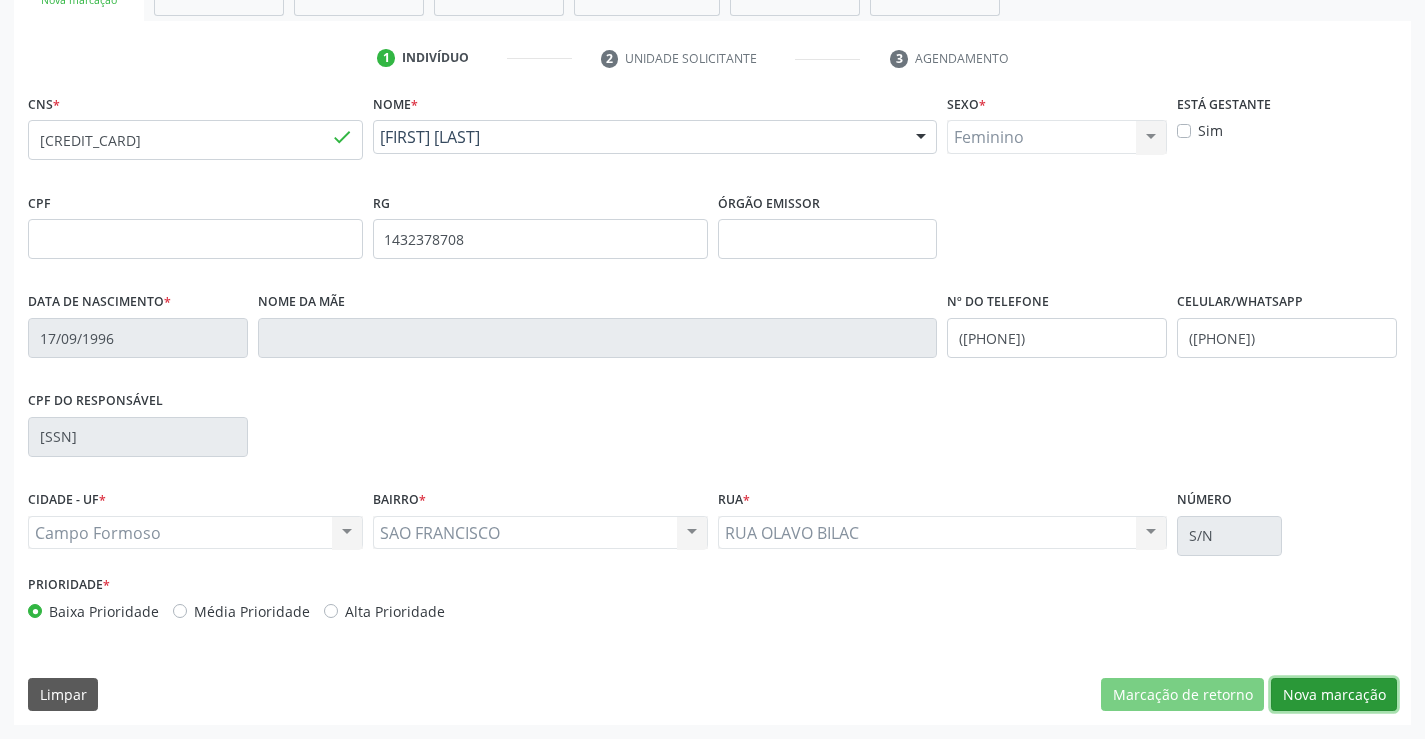 click on "Nova marcação" at bounding box center (1334, 695) 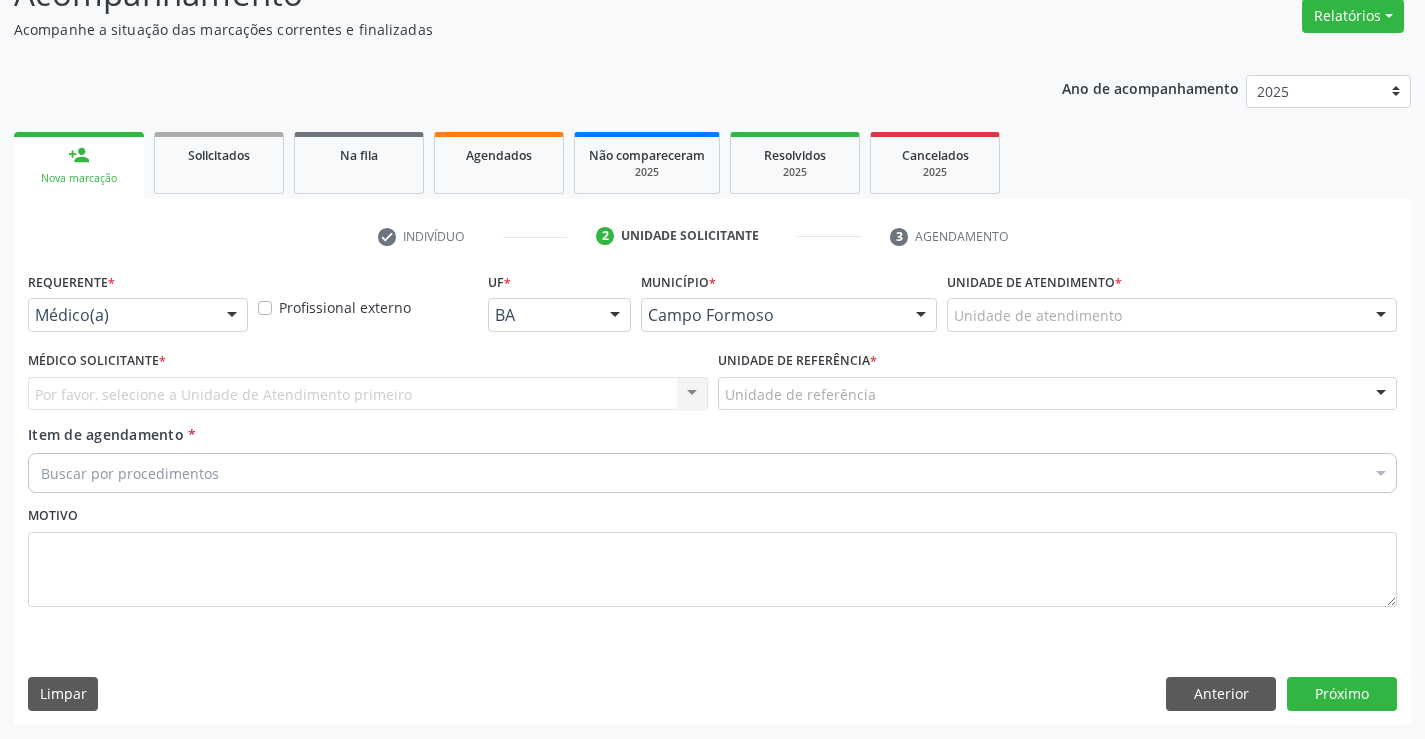 scroll, scrollTop: 167, scrollLeft: 0, axis: vertical 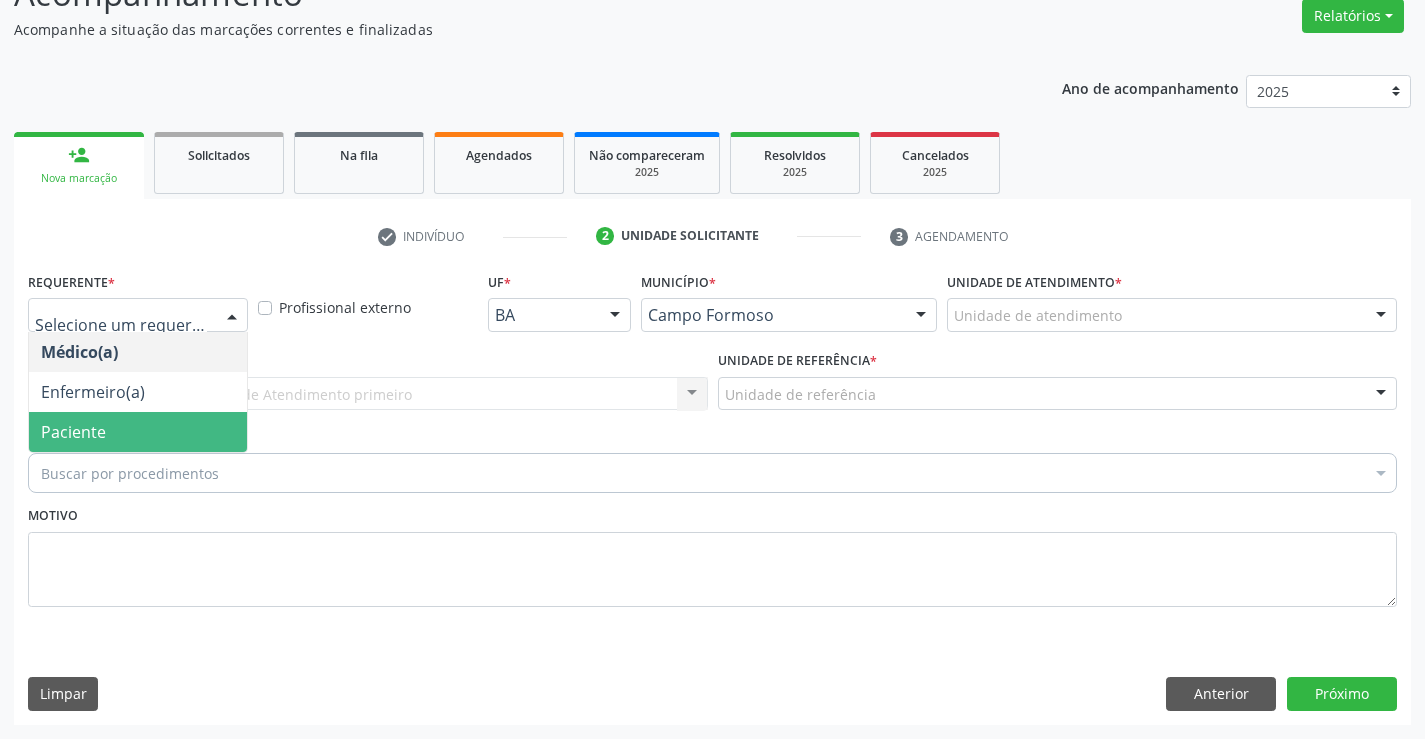 drag, startPoint x: 148, startPoint y: 451, endPoint x: 438, endPoint y: 390, distance: 296.34607 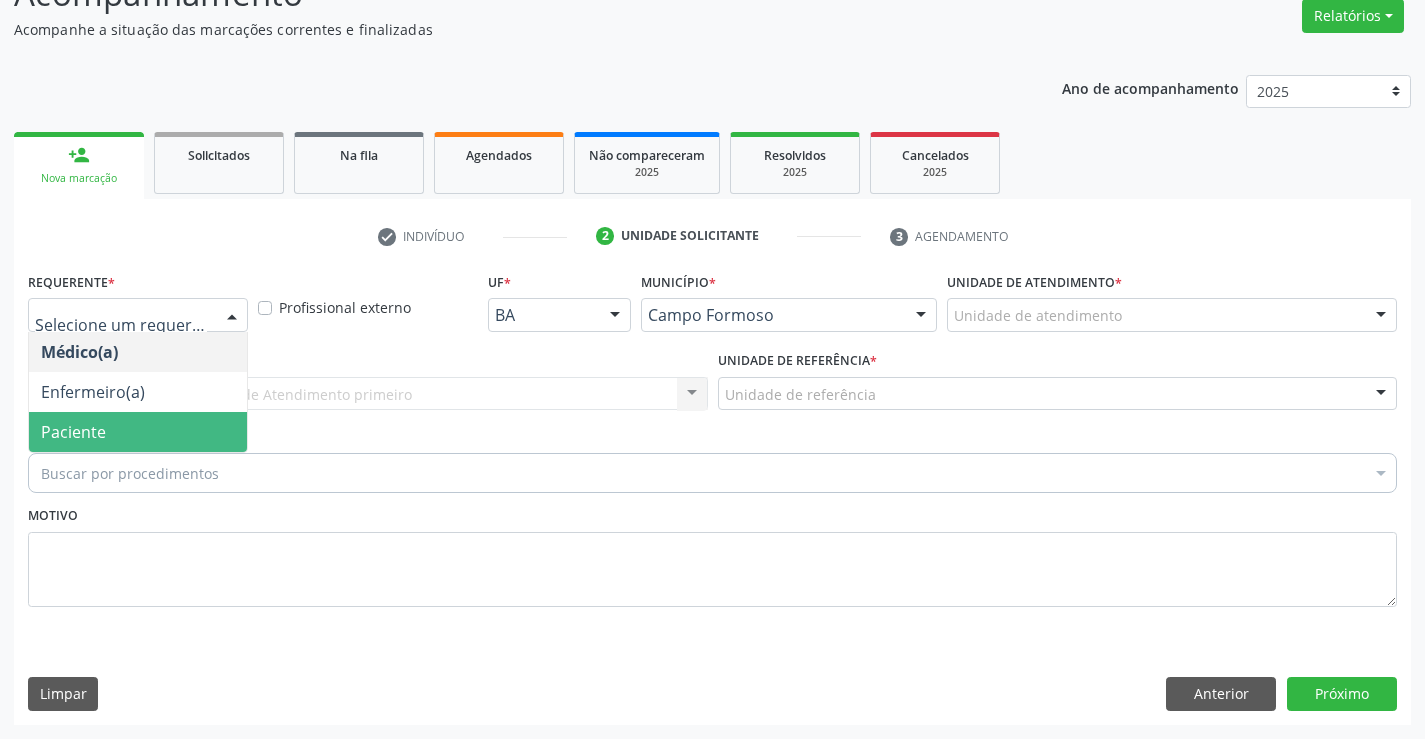 click at bounding box center [232, 316] 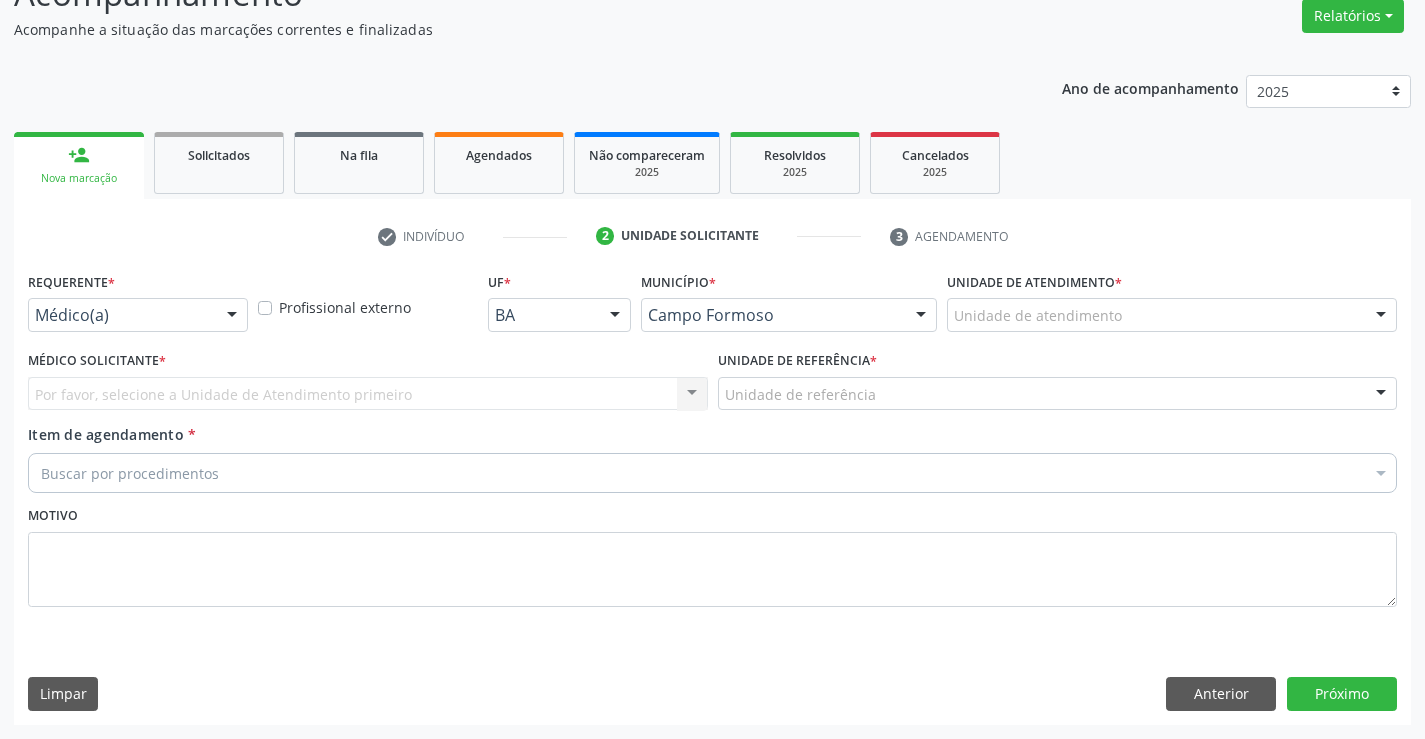click on "Item de agendamento
*
Buscar por procedimentos
Selecionar todos
0202040089 - 3X Pesquisa de Larvas Nas Fezes
0604320140 - Abatacepte 125 Mg Injetável (Por Seringa Preenchida)
0604320124 - Abatacepte 250 Mg Injetável (Por Frasco Ampola).
0603050018 - Abciximabe
0406010013 - Abertura de Comunicacao Inter-Atrial
0406010021 - Abertura de Estenose Aortica Valvar
0406011265 - Abertura de Estenose Aortica Valvar (Criança e Adolescente)
0406010030 - Abertura de Estenose Pulmonar Valvar
0406011273 - Abertura de Estenose Pulmonar Valvar (Criança e Adolescente)
0301080011 - Abordagem Cognitiva Comportamental do Fumante (Por Atendimento / Paciente)
0307020010 - Acesso A Polpa Dentaria e Medicacao (Por Dente)
0604660030 - Acetazolamida 250 Mg (Por Comprimido)" at bounding box center [712, 455] 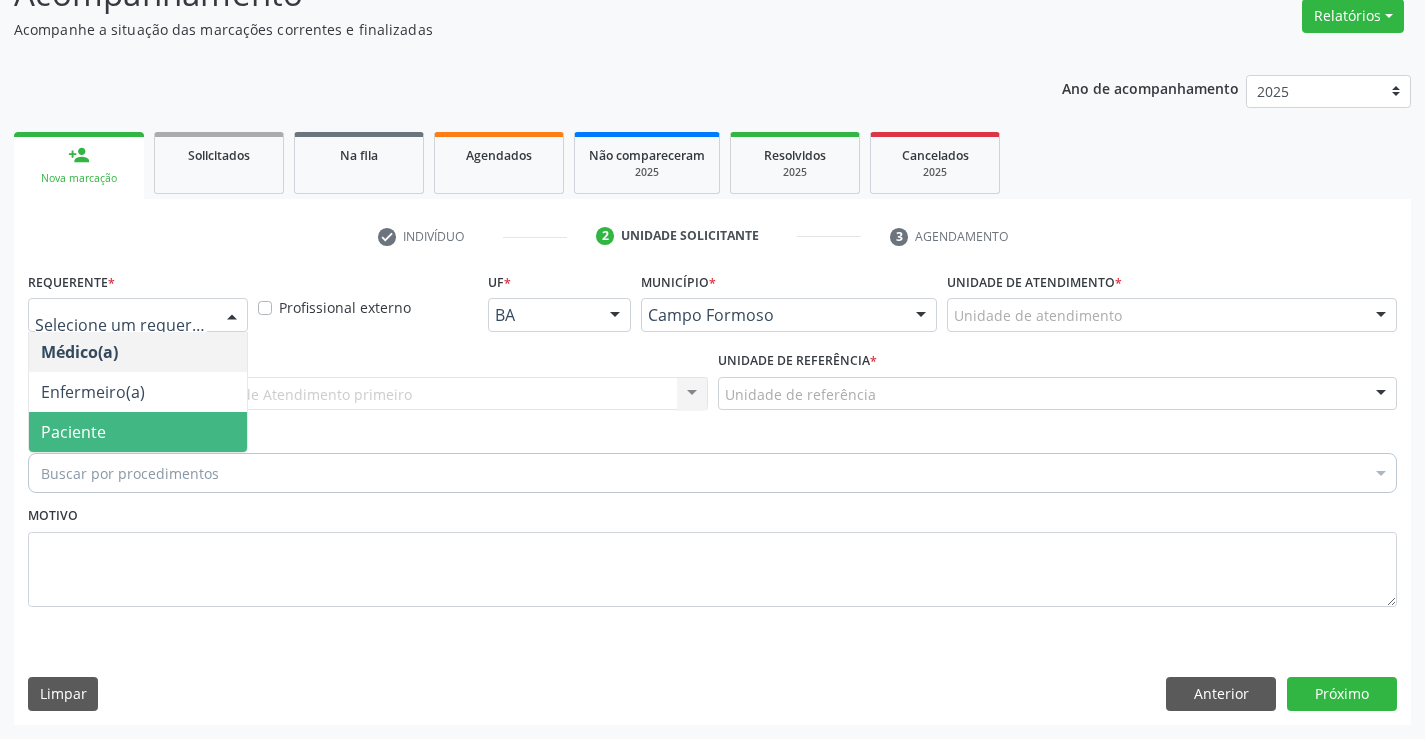 click on "Paciente" at bounding box center [138, 432] 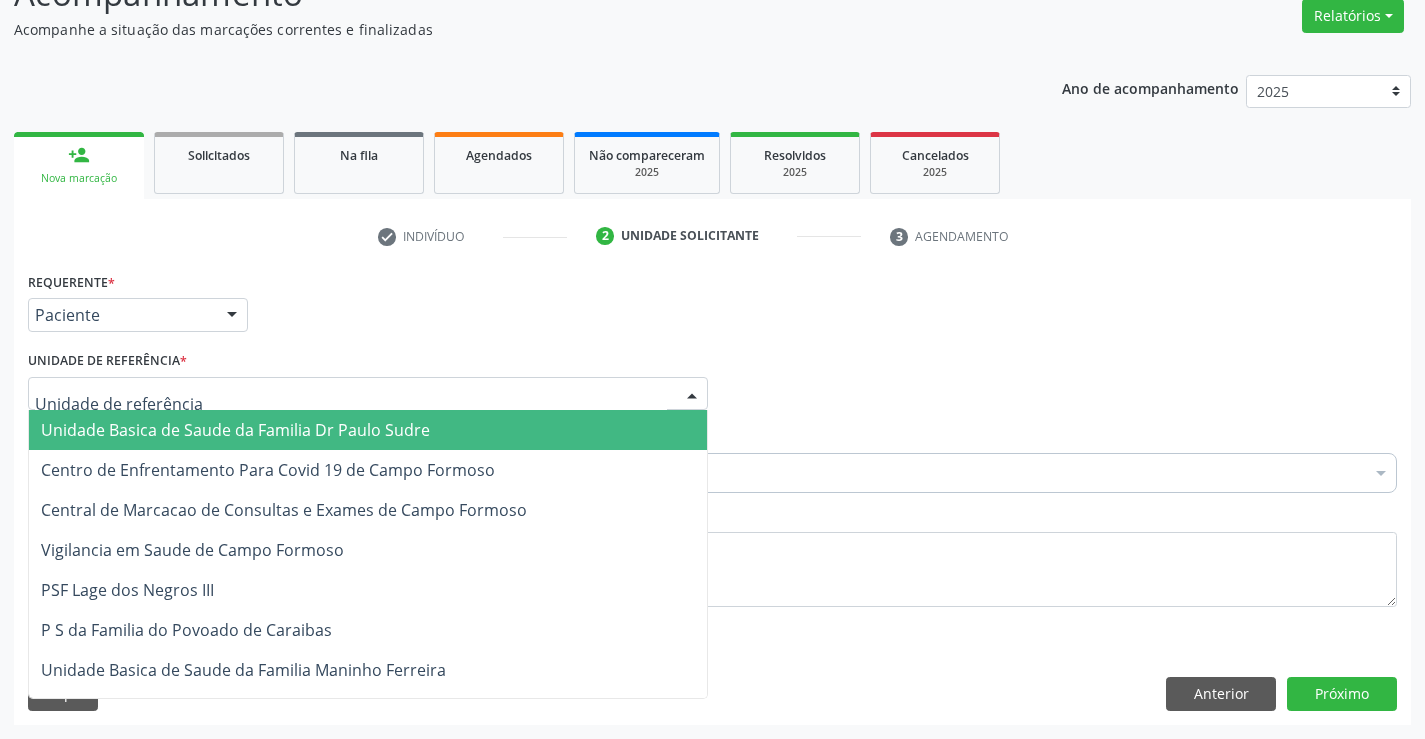 click at bounding box center [368, 394] 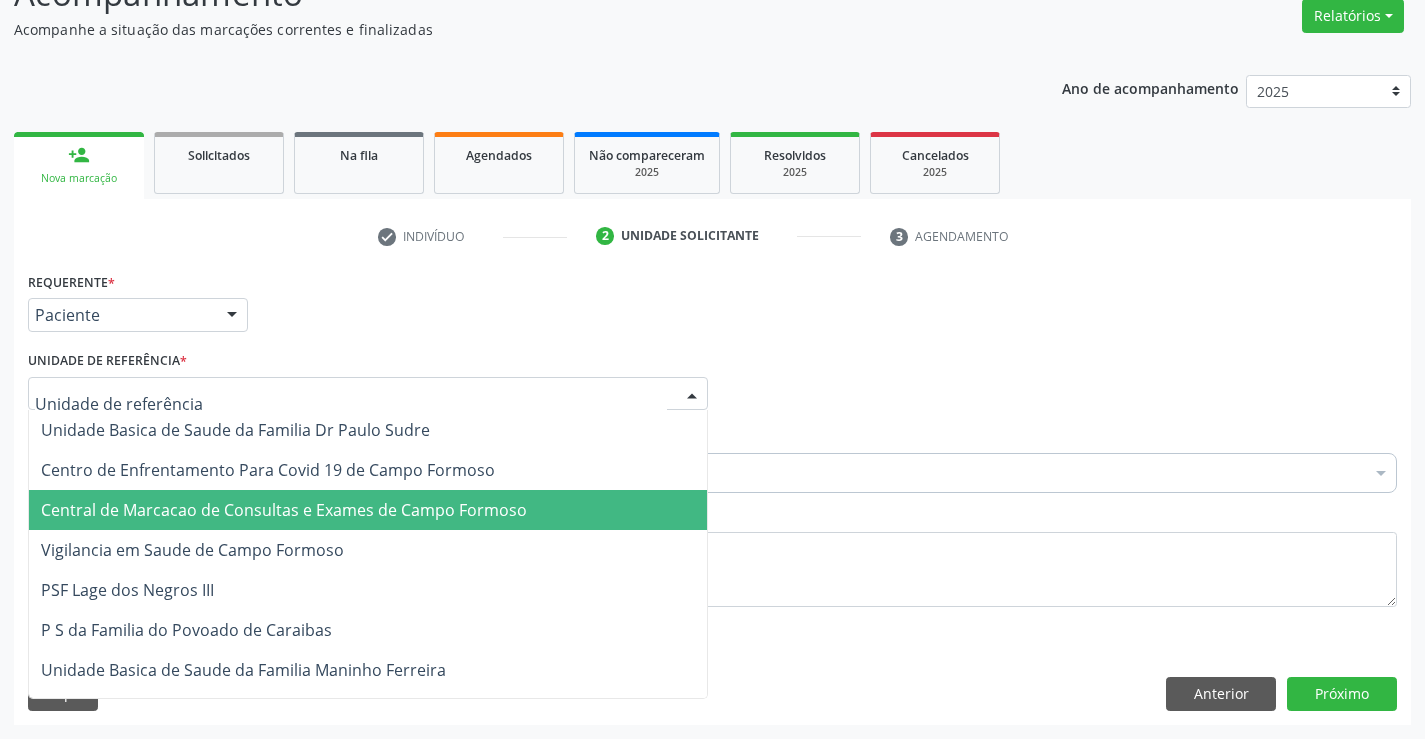 click on "Central de Marcacao de Consultas e Exames de Campo Formoso" at bounding box center (368, 510) 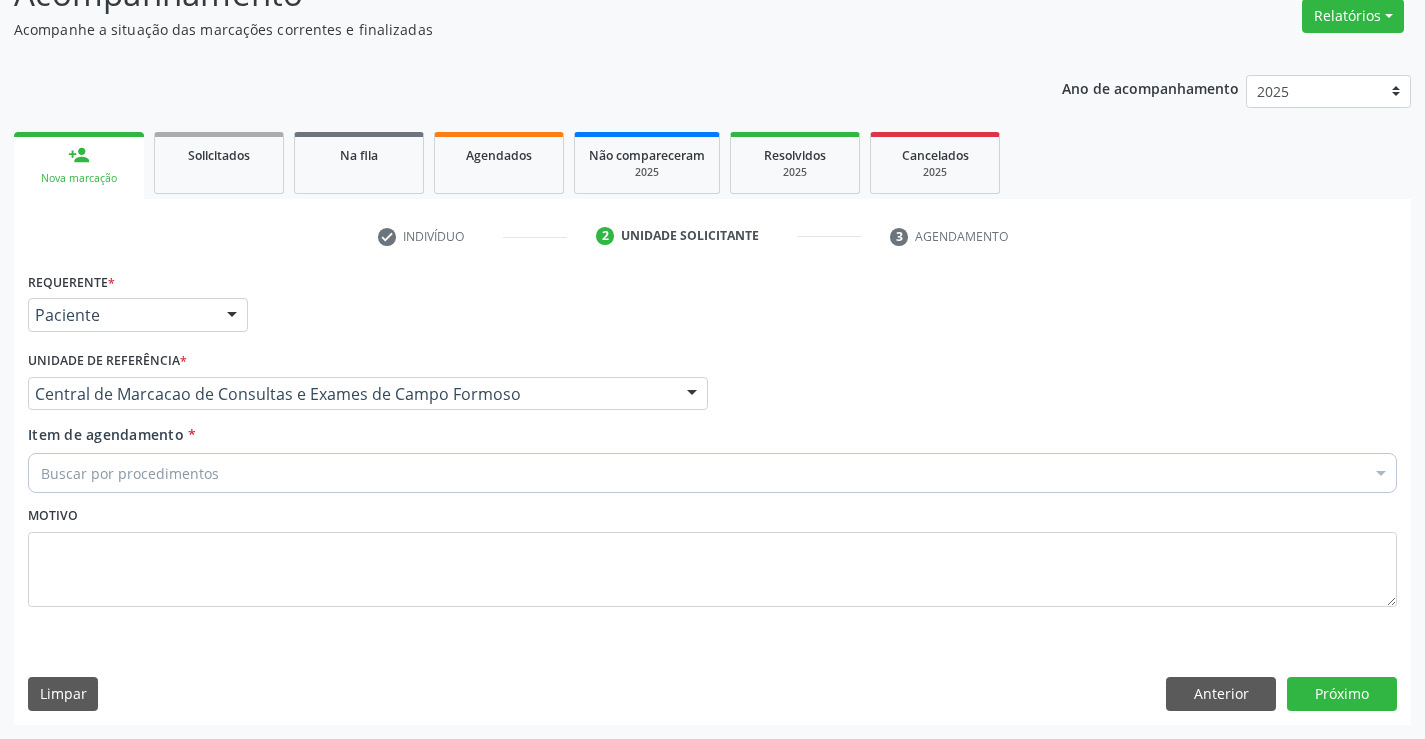 click on "Buscar por procedimentos" at bounding box center (712, 473) 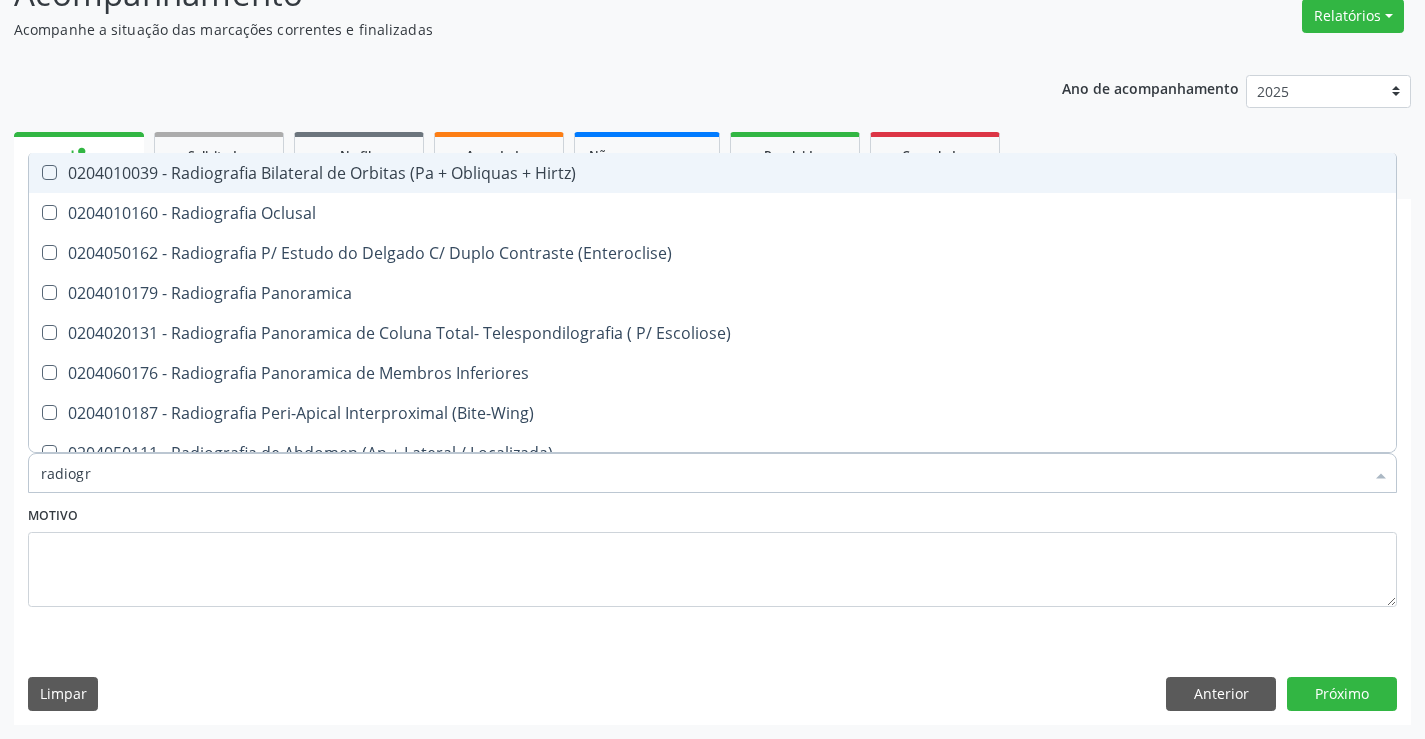 type on "radiogra" 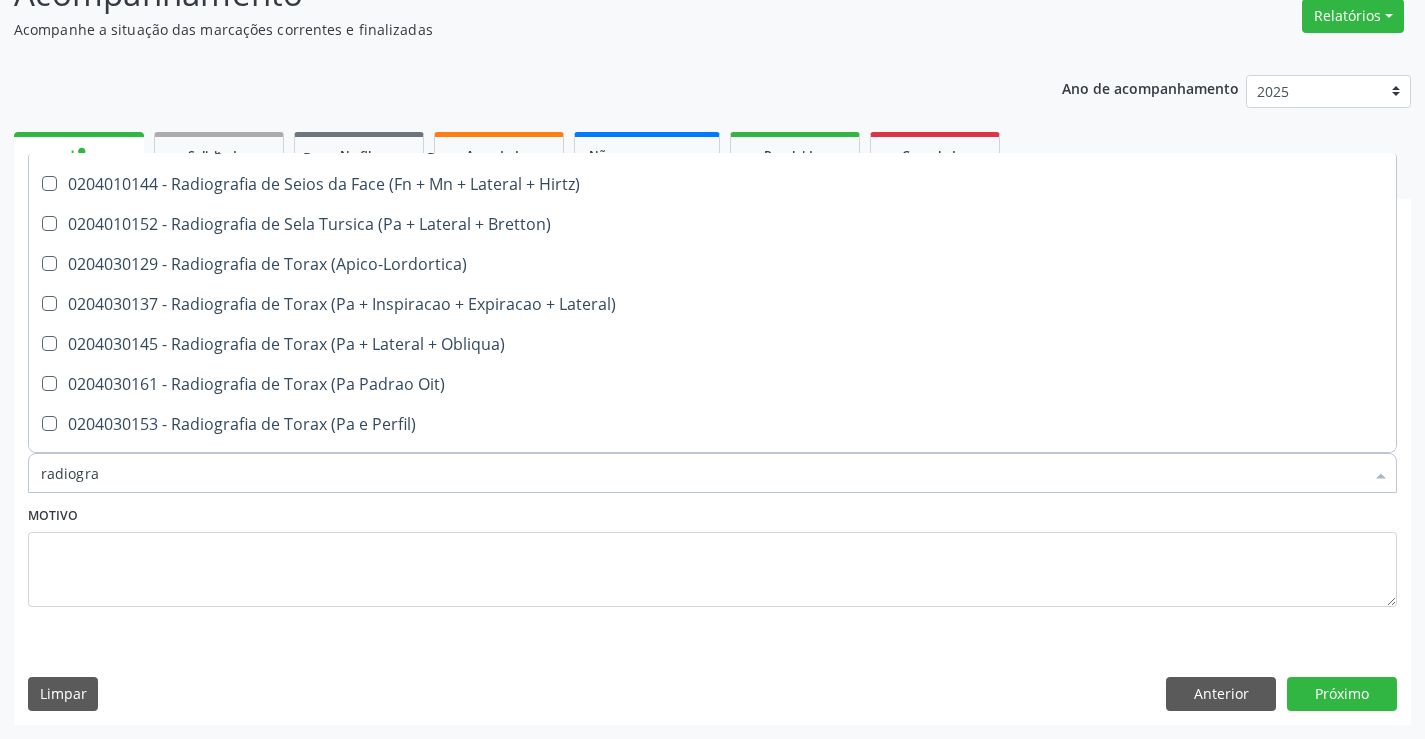 scroll, scrollTop: 2500, scrollLeft: 0, axis: vertical 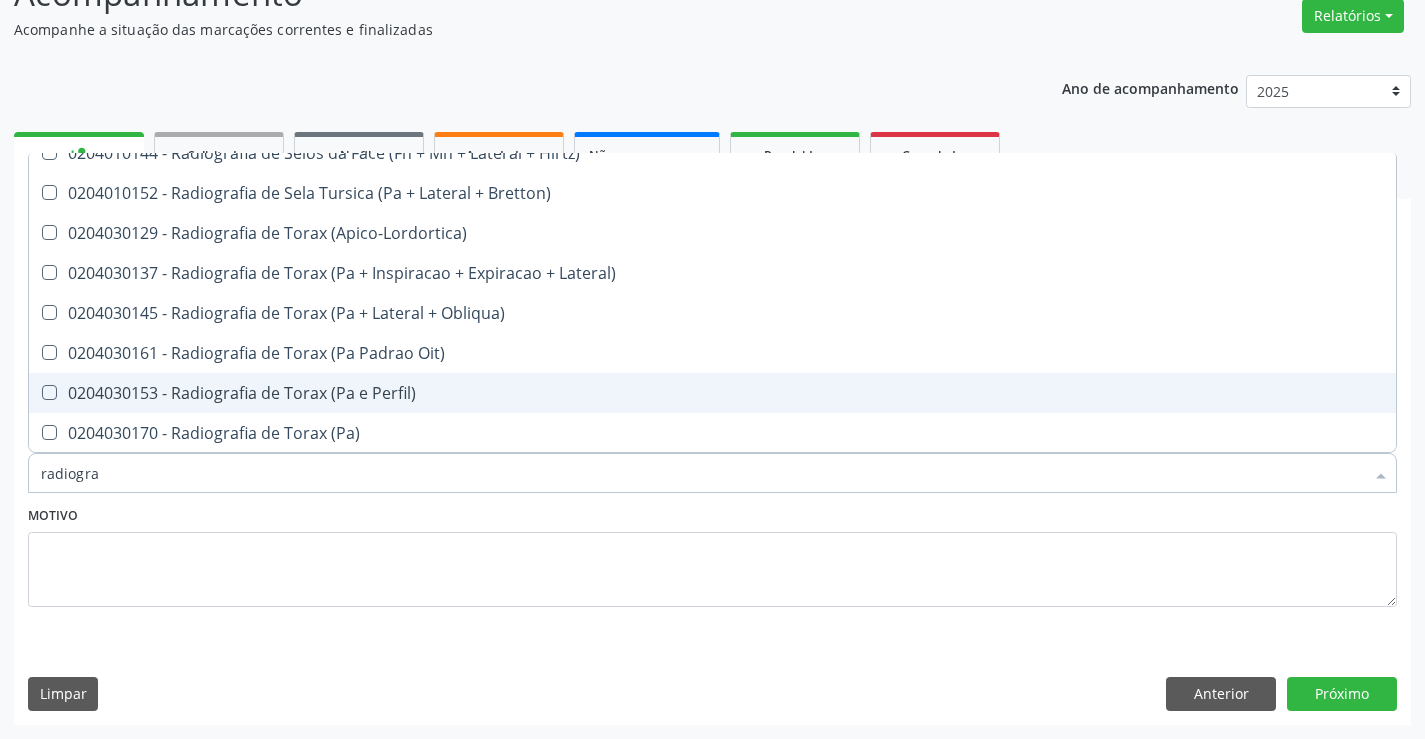 click on "0204030153 - Radiografia de Torax (Pa e Perfil)" at bounding box center (712, 393) 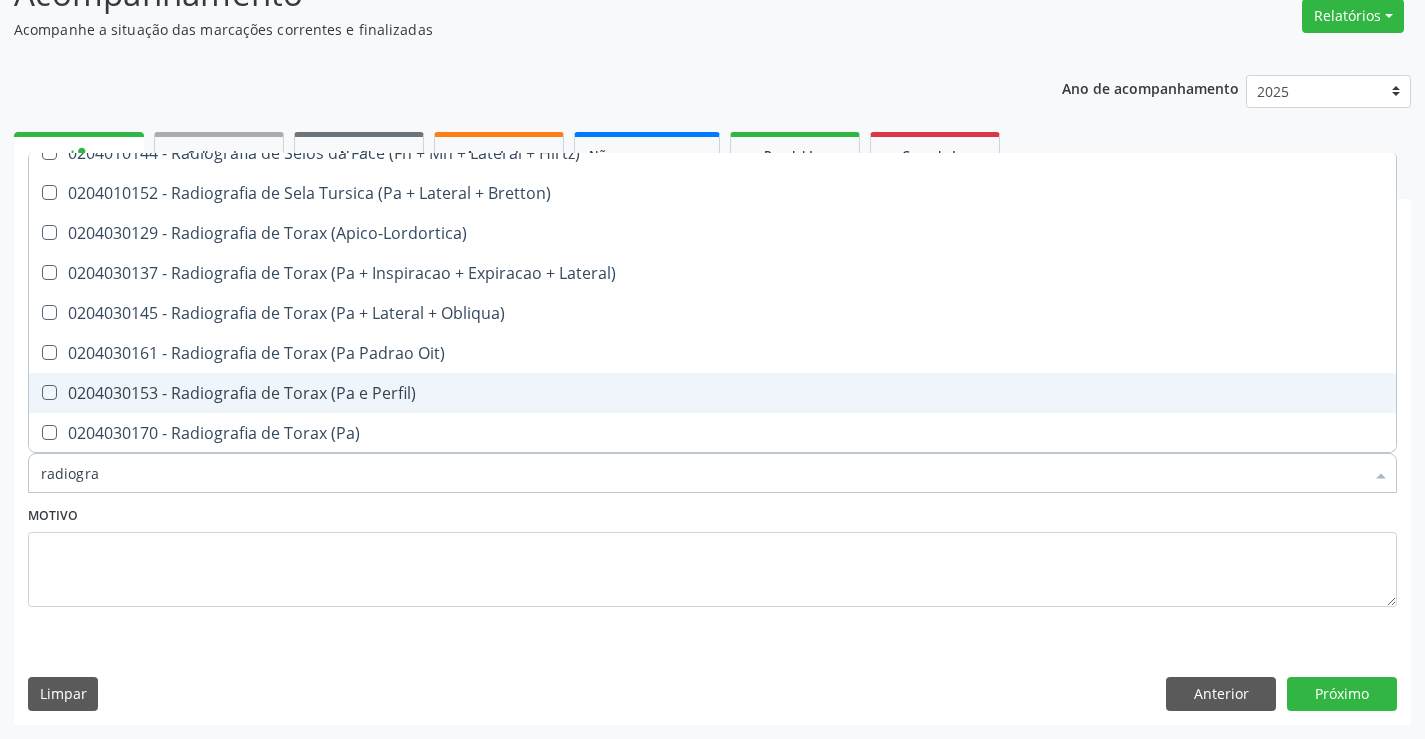 checkbox on "true" 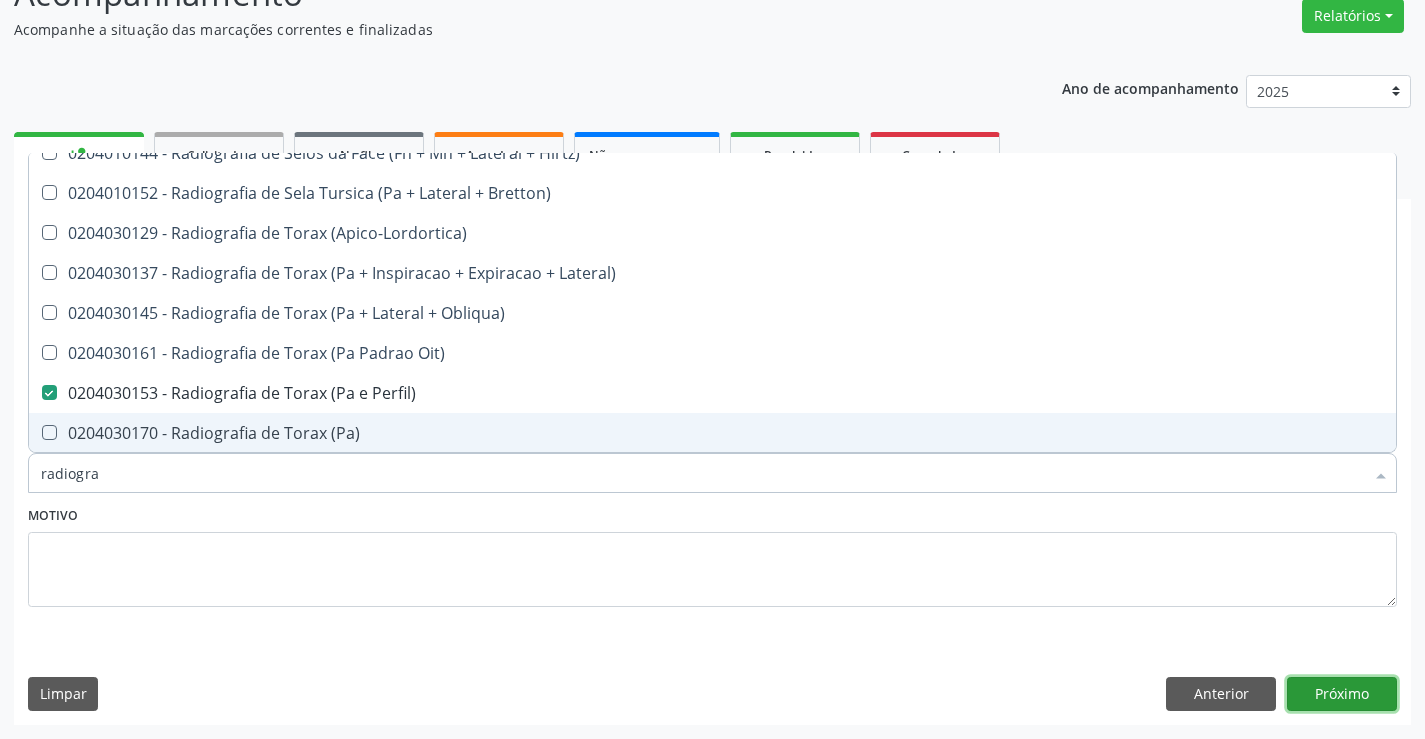 click on "Próximo" at bounding box center (1342, 694) 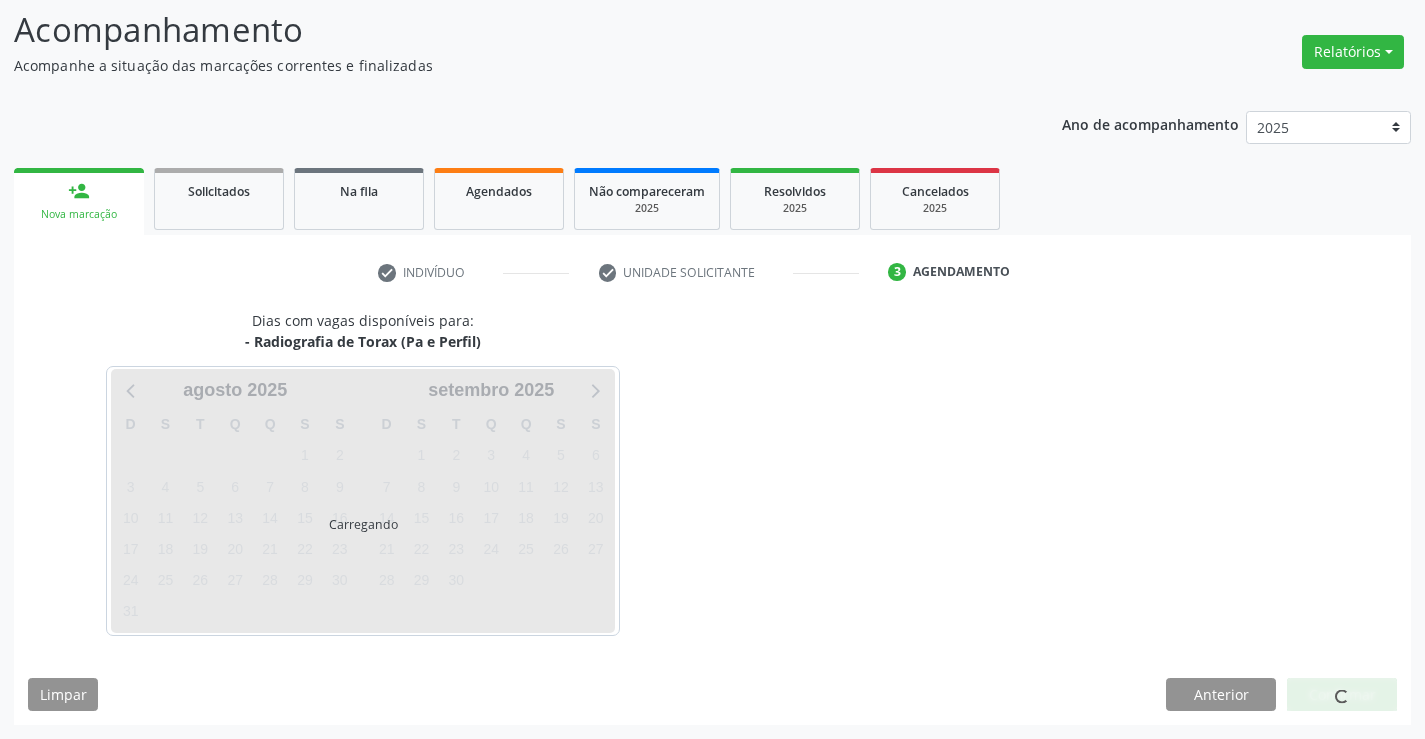 scroll, scrollTop: 131, scrollLeft: 0, axis: vertical 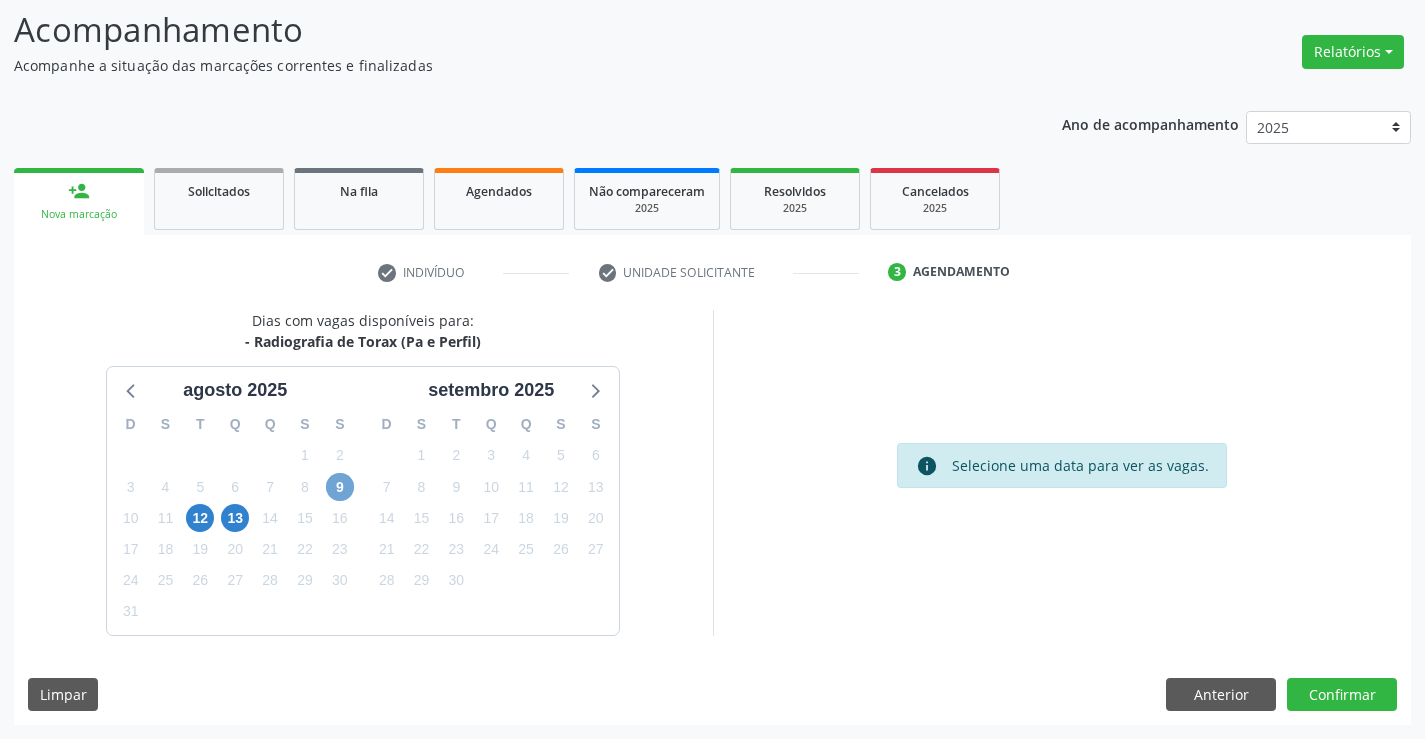 click on "9" at bounding box center (340, 487) 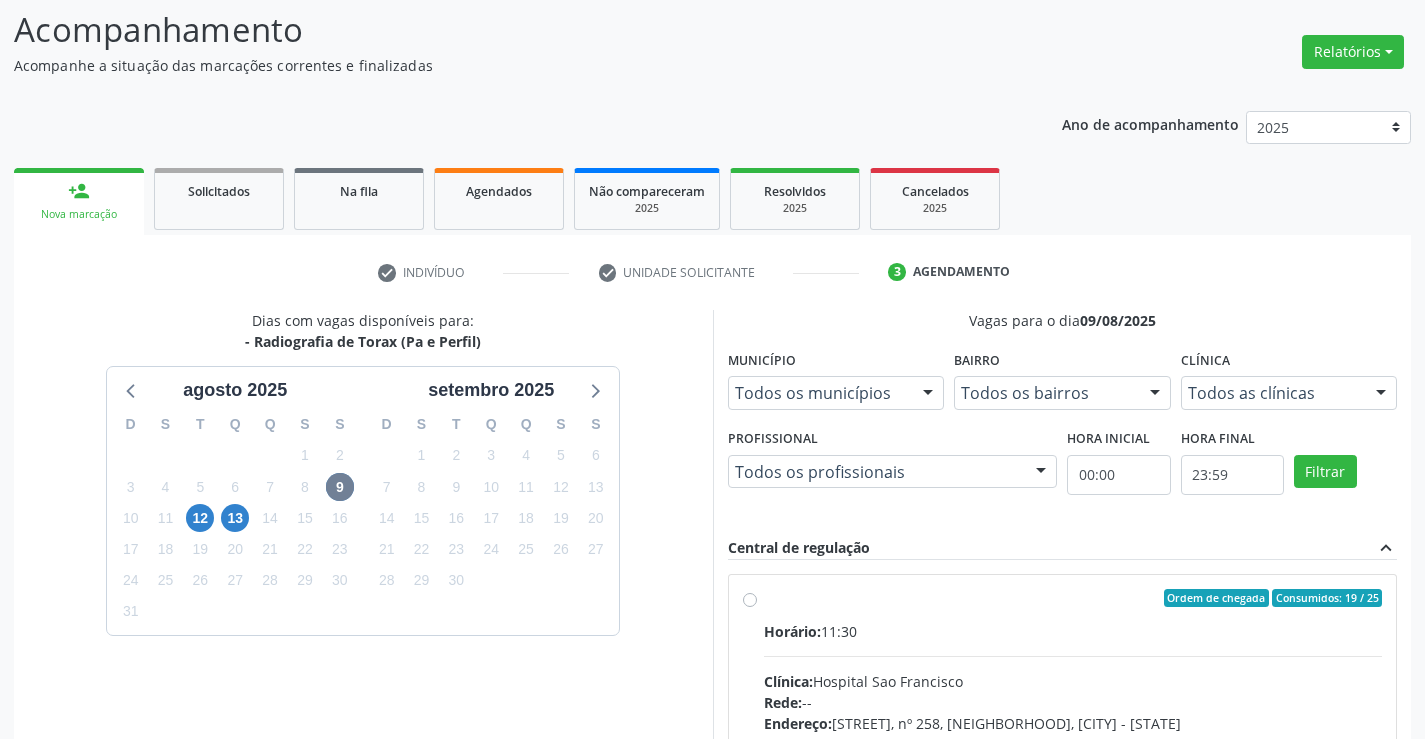 click on "Horário:   11:30" at bounding box center [1073, 631] 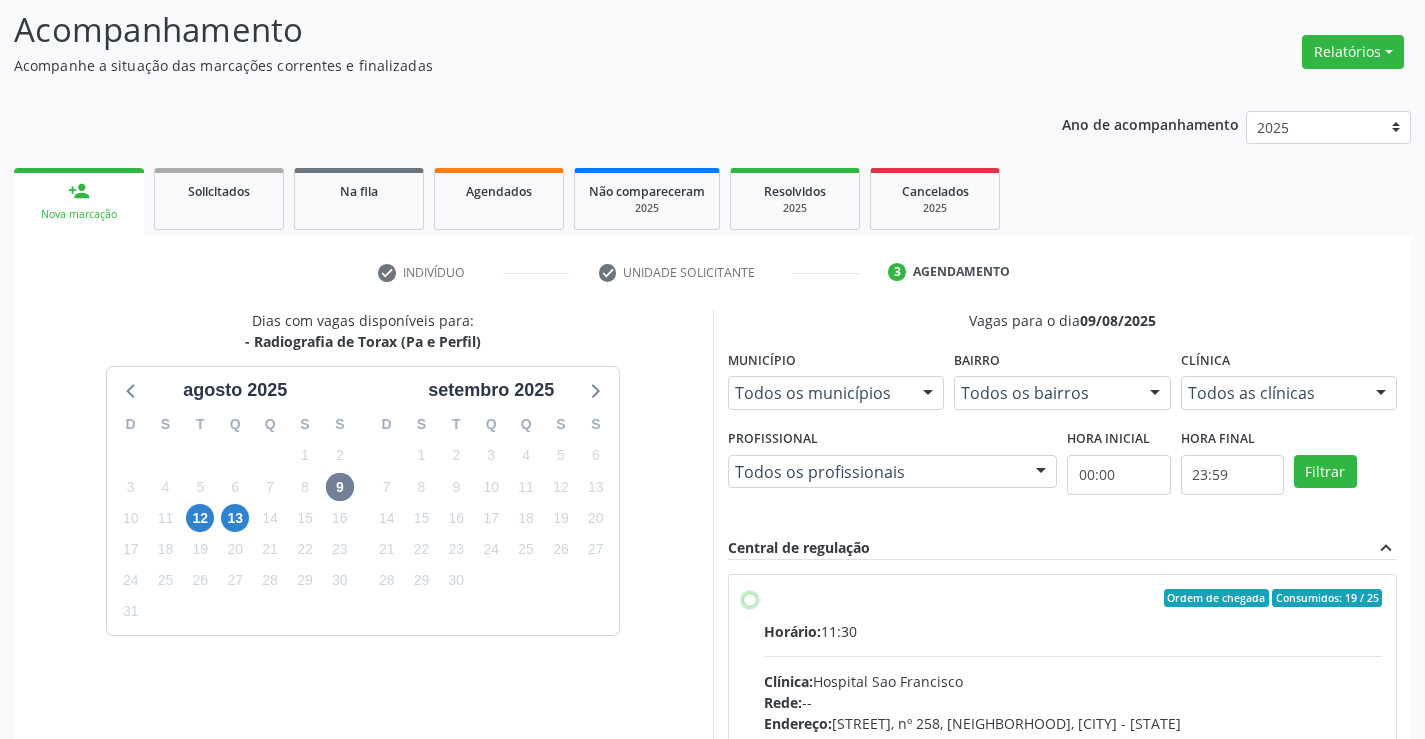 radio on "true" 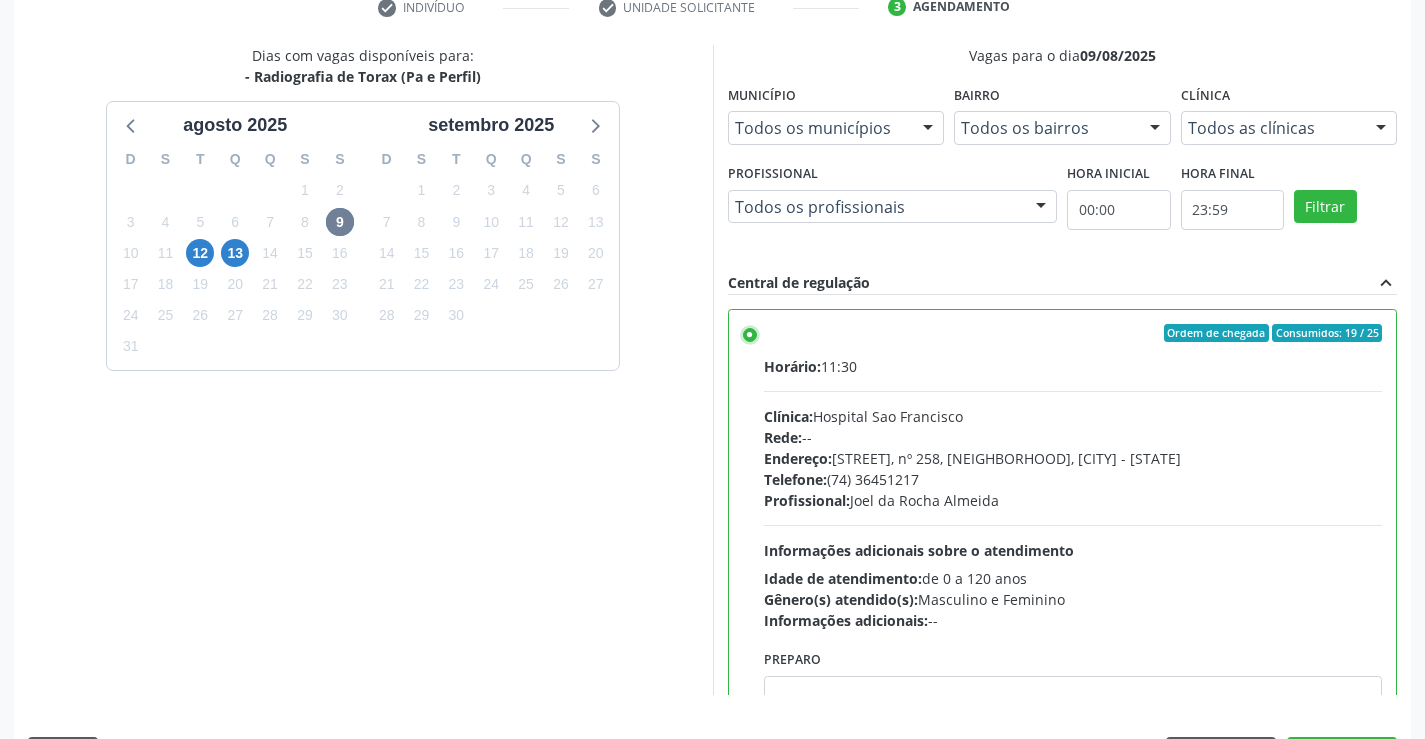 scroll, scrollTop: 456, scrollLeft: 0, axis: vertical 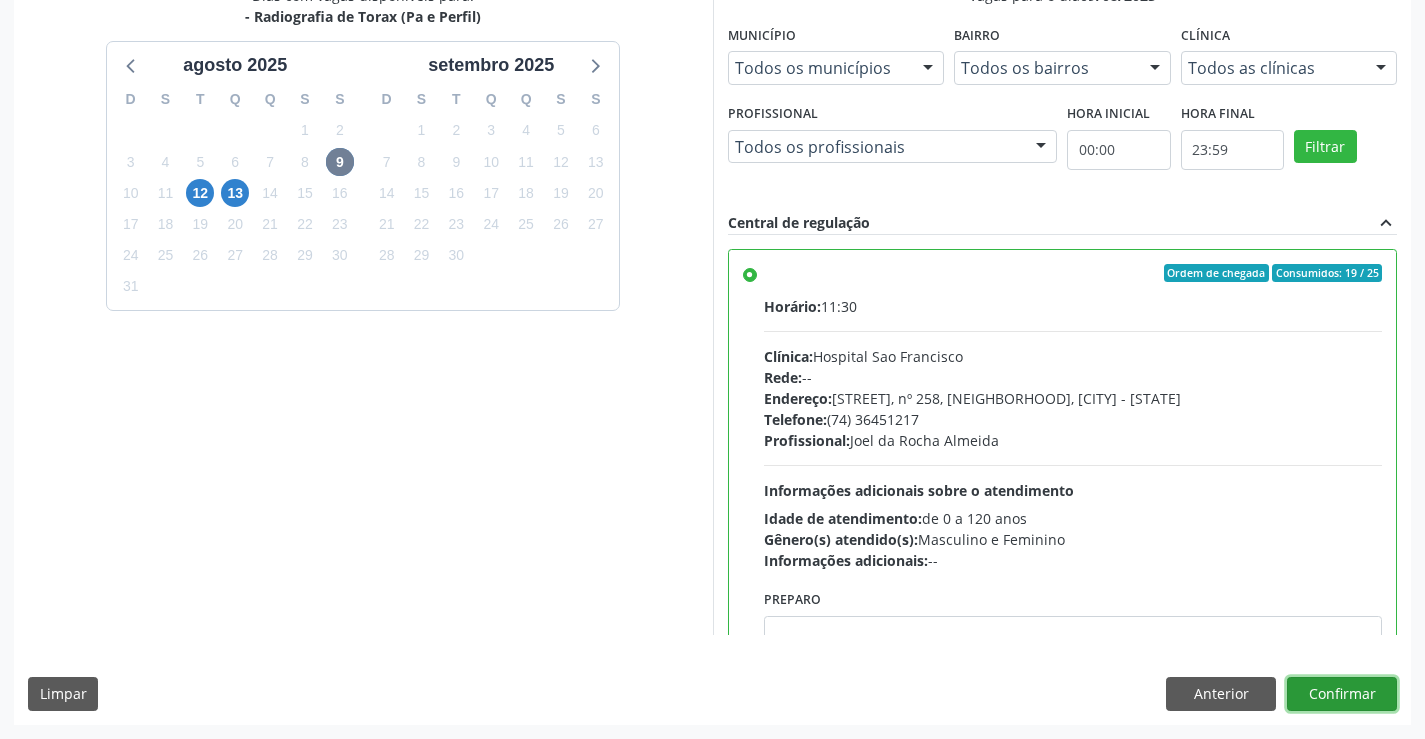 click on "Confirmar" at bounding box center [1342, 694] 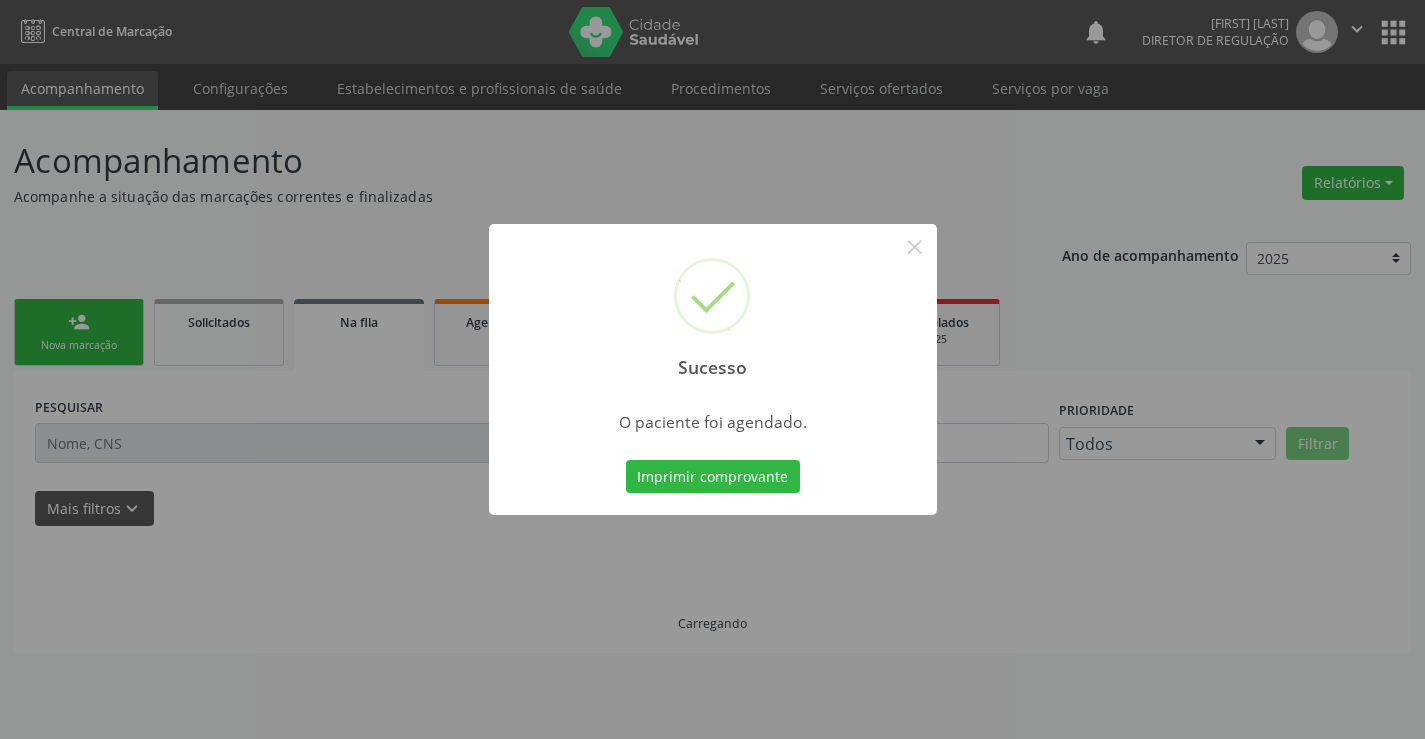 scroll, scrollTop: 0, scrollLeft: 0, axis: both 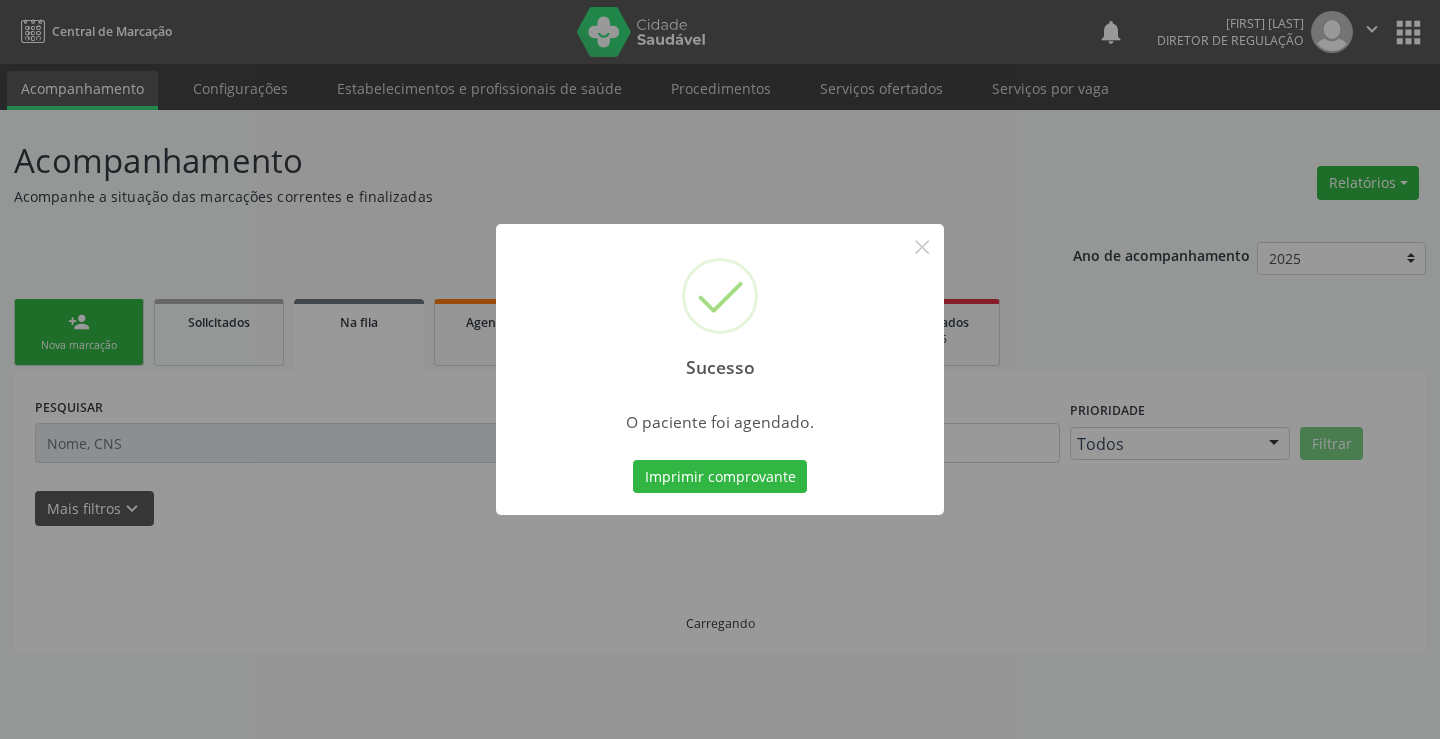 type 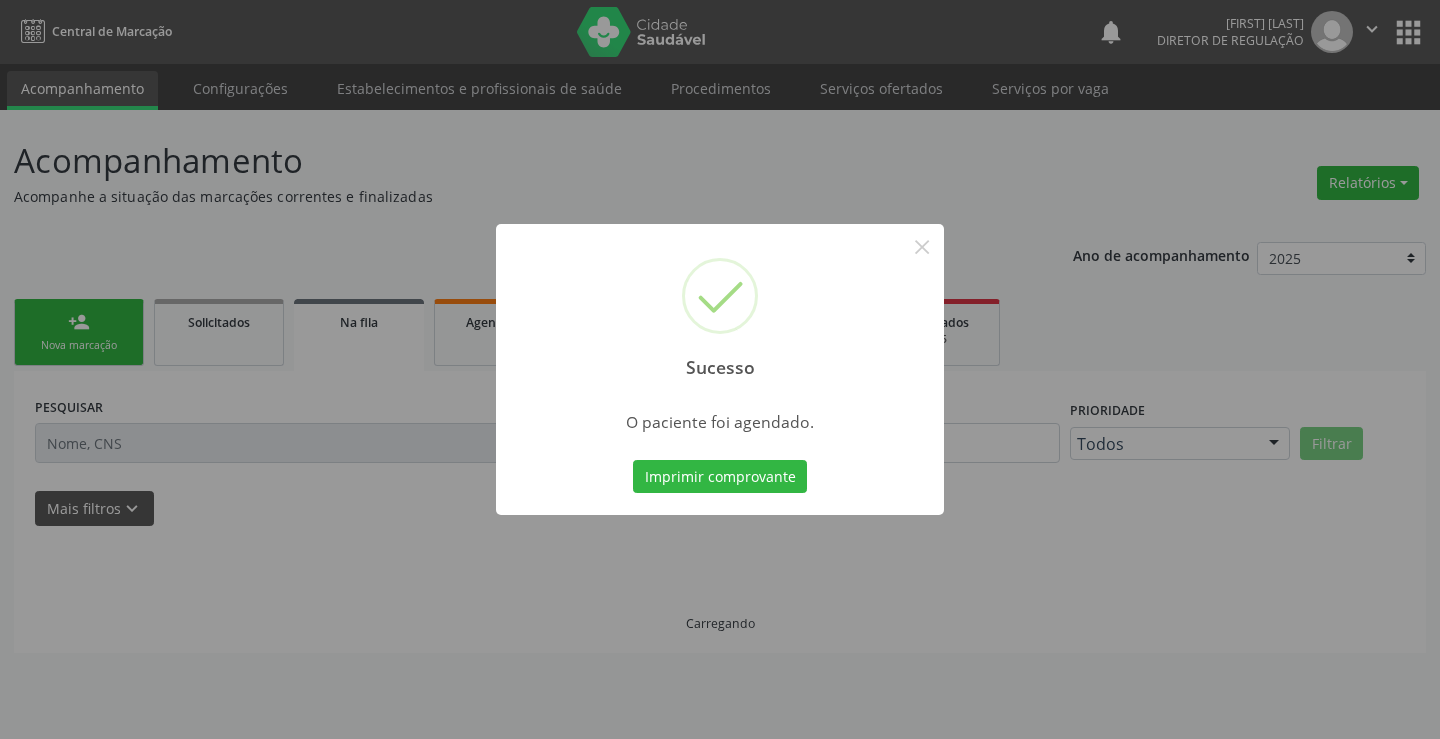 click on "Imprimir comprovante" at bounding box center (720, 477) 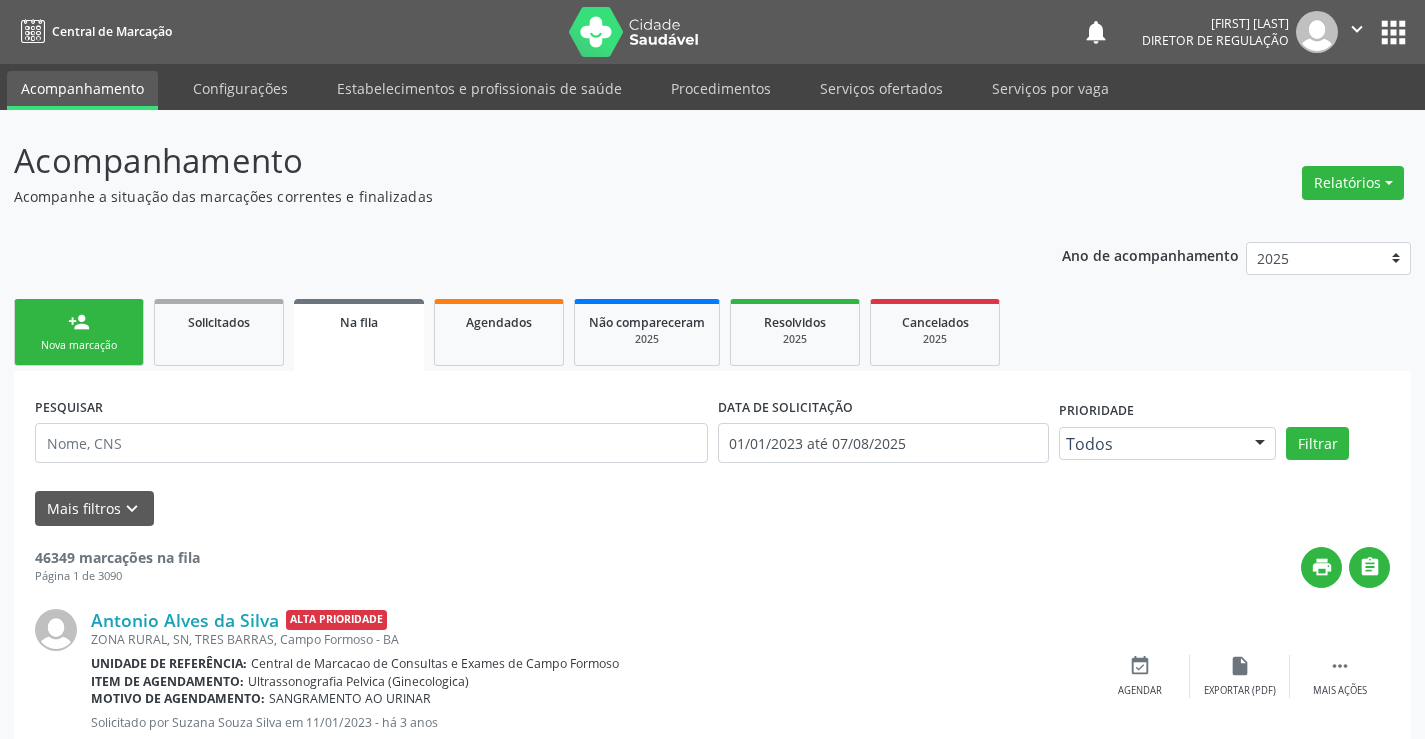 click on "person_add
Nova marcação" at bounding box center [79, 332] 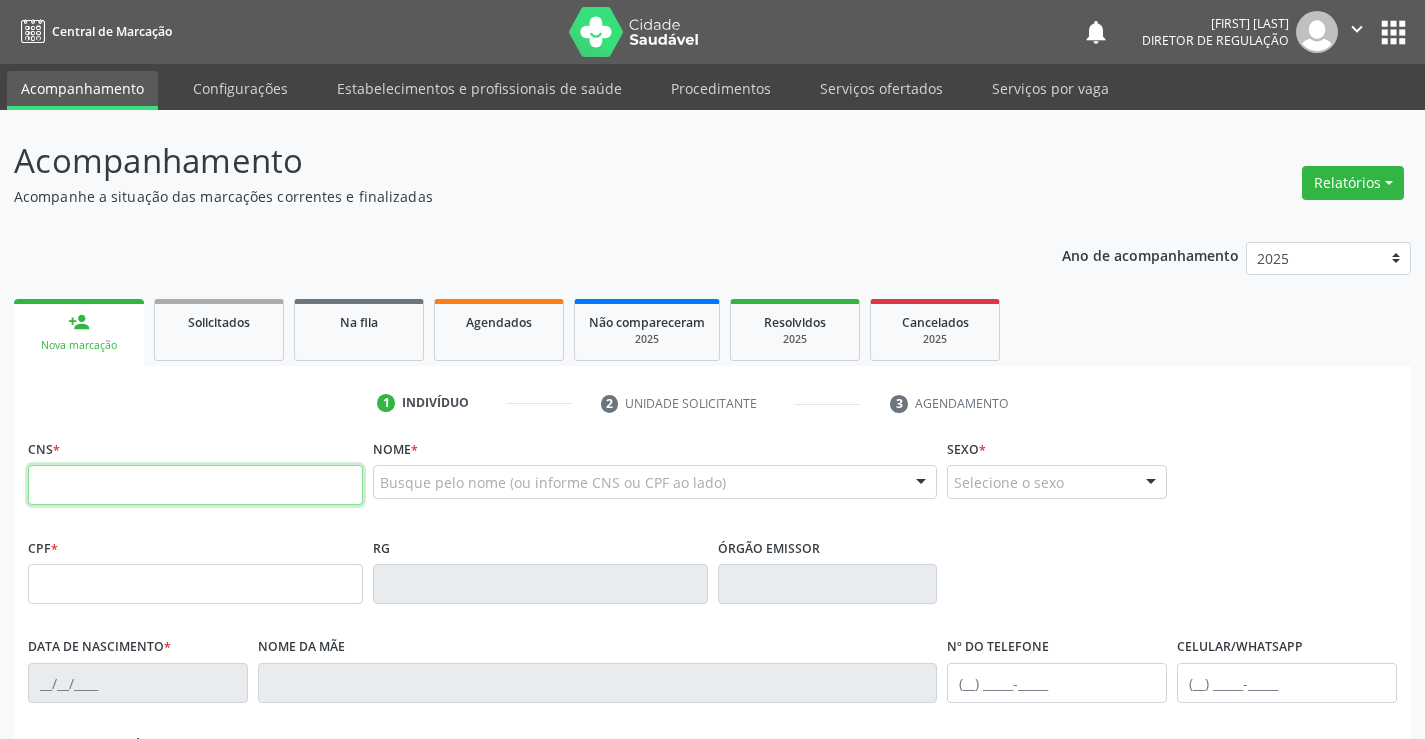 drag, startPoint x: 173, startPoint y: 504, endPoint x: 381, endPoint y: 514, distance: 208.24025 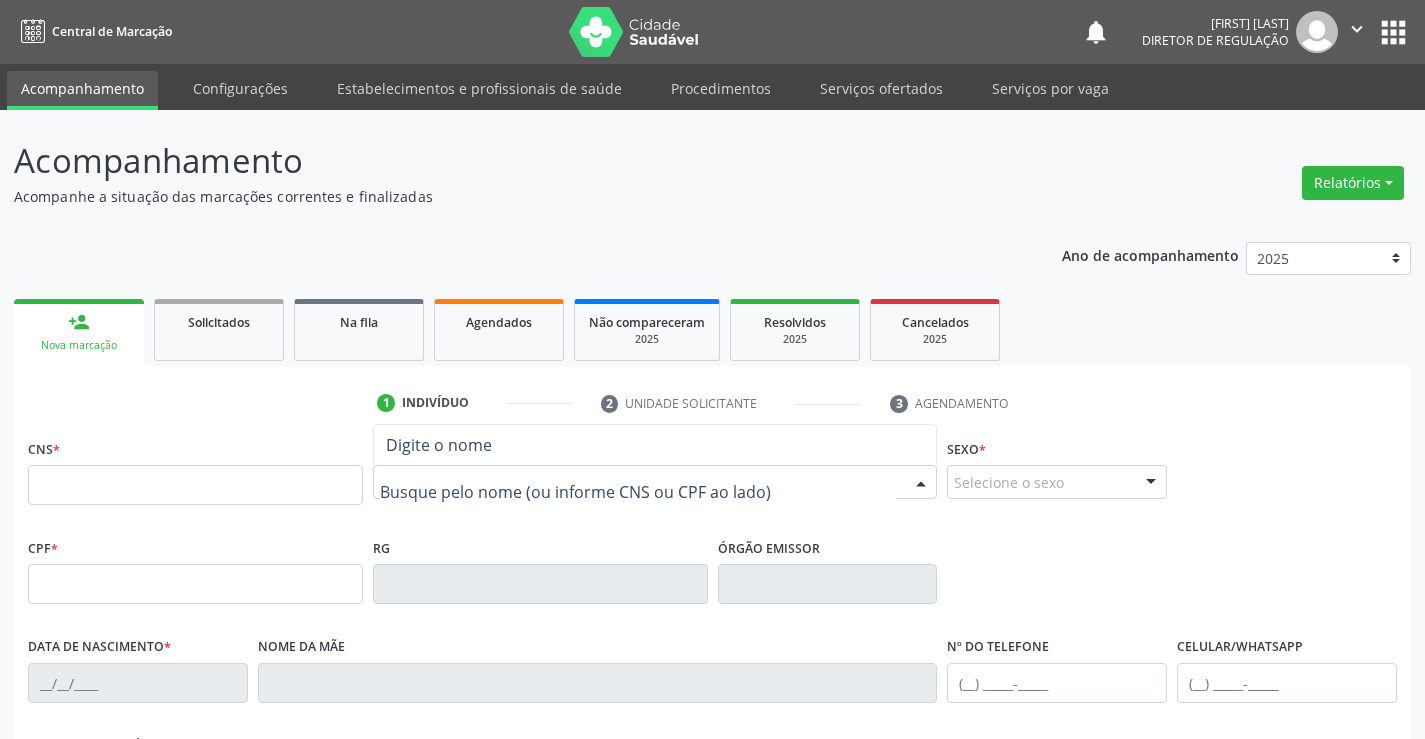 click at bounding box center (655, 482) 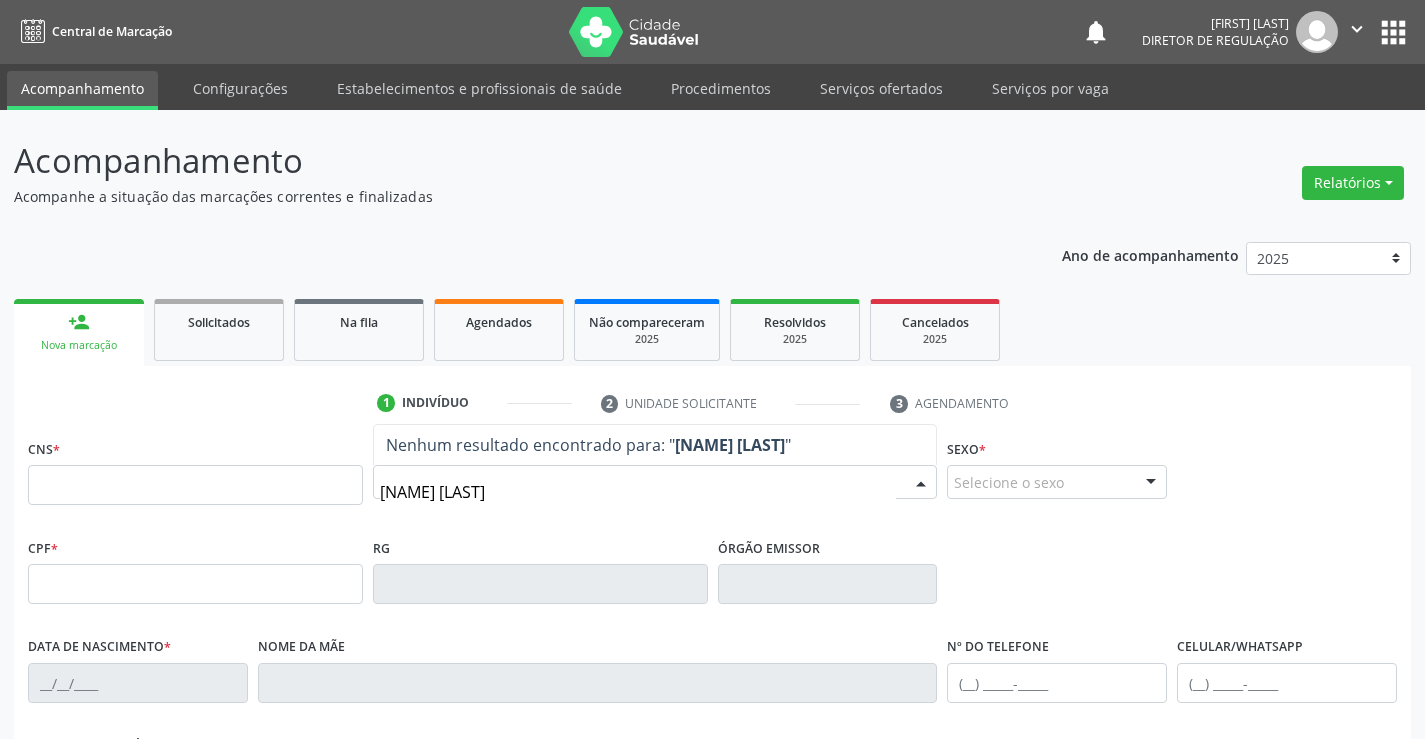 type on "[NAME] [LAST]" 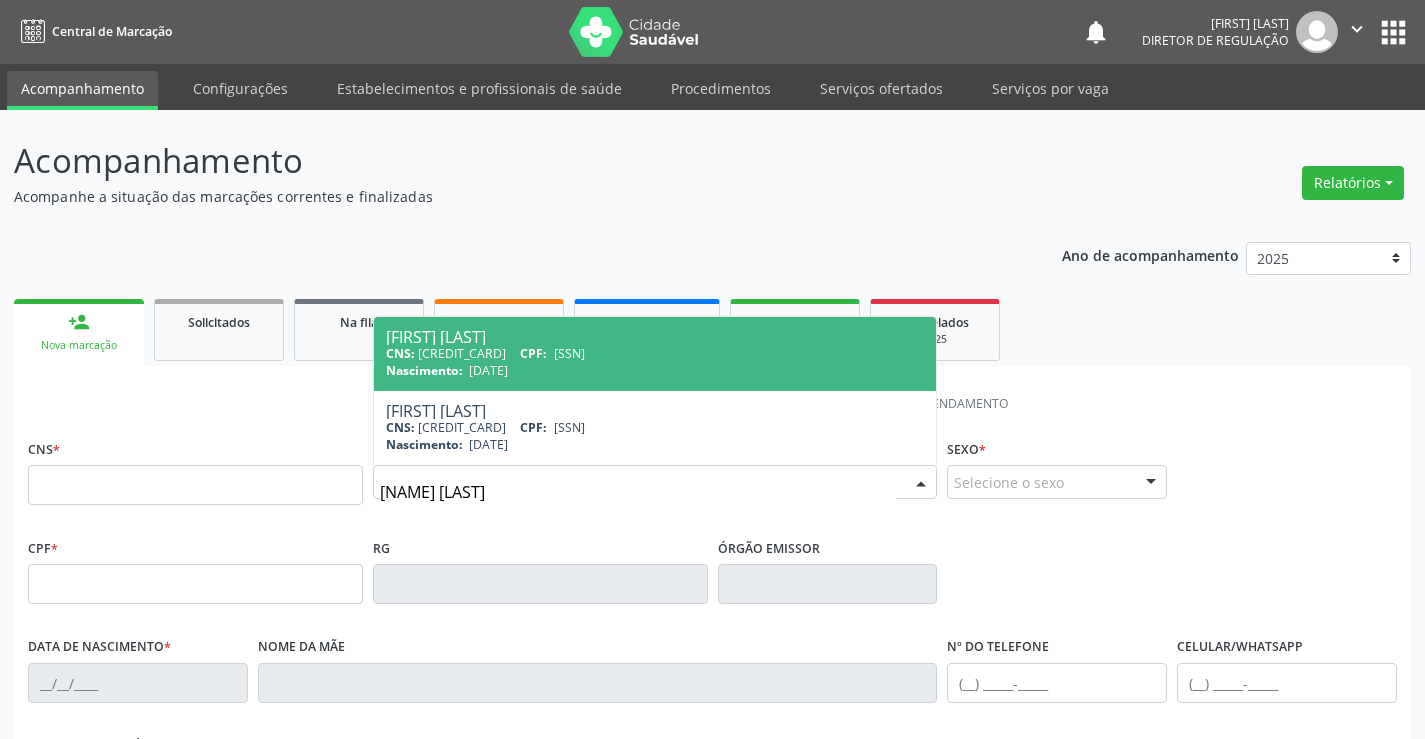 click on "[SSN]" at bounding box center (569, 353) 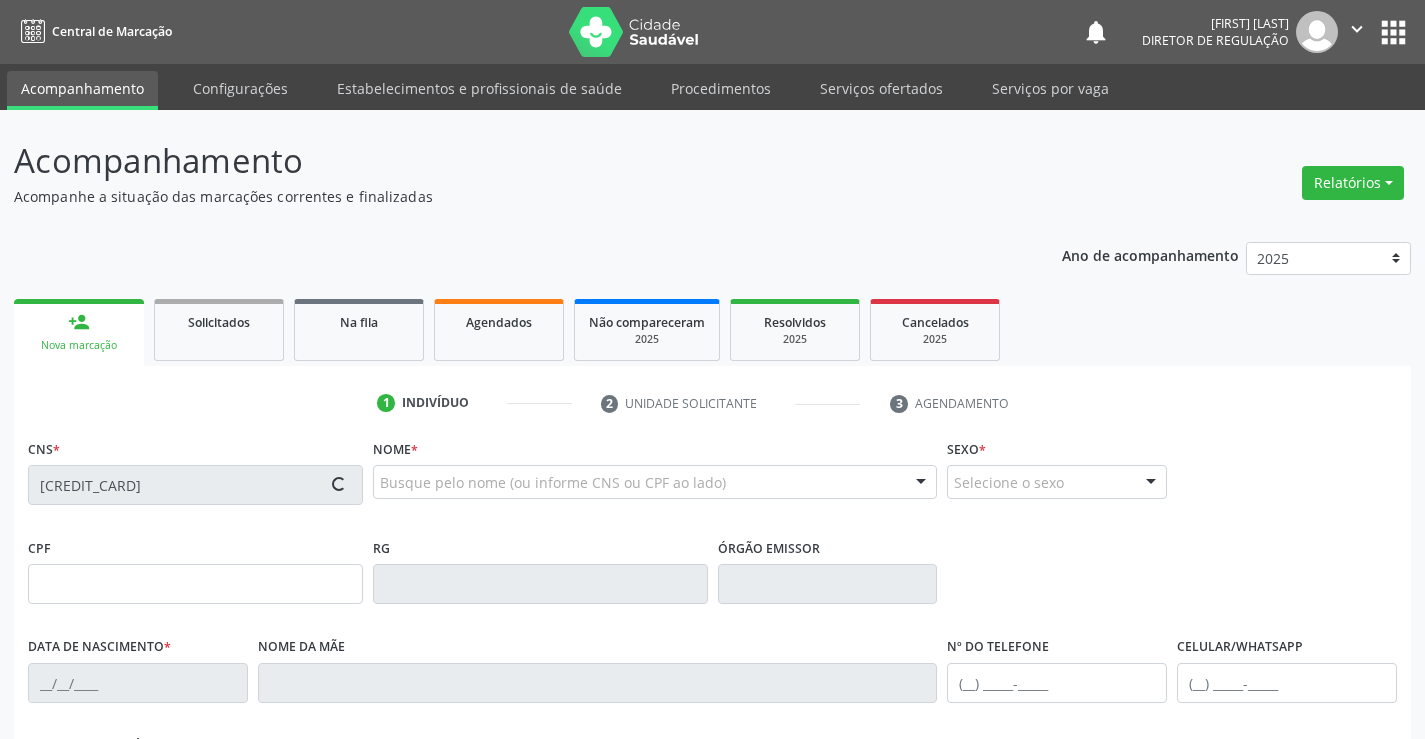type on "[SSN]" 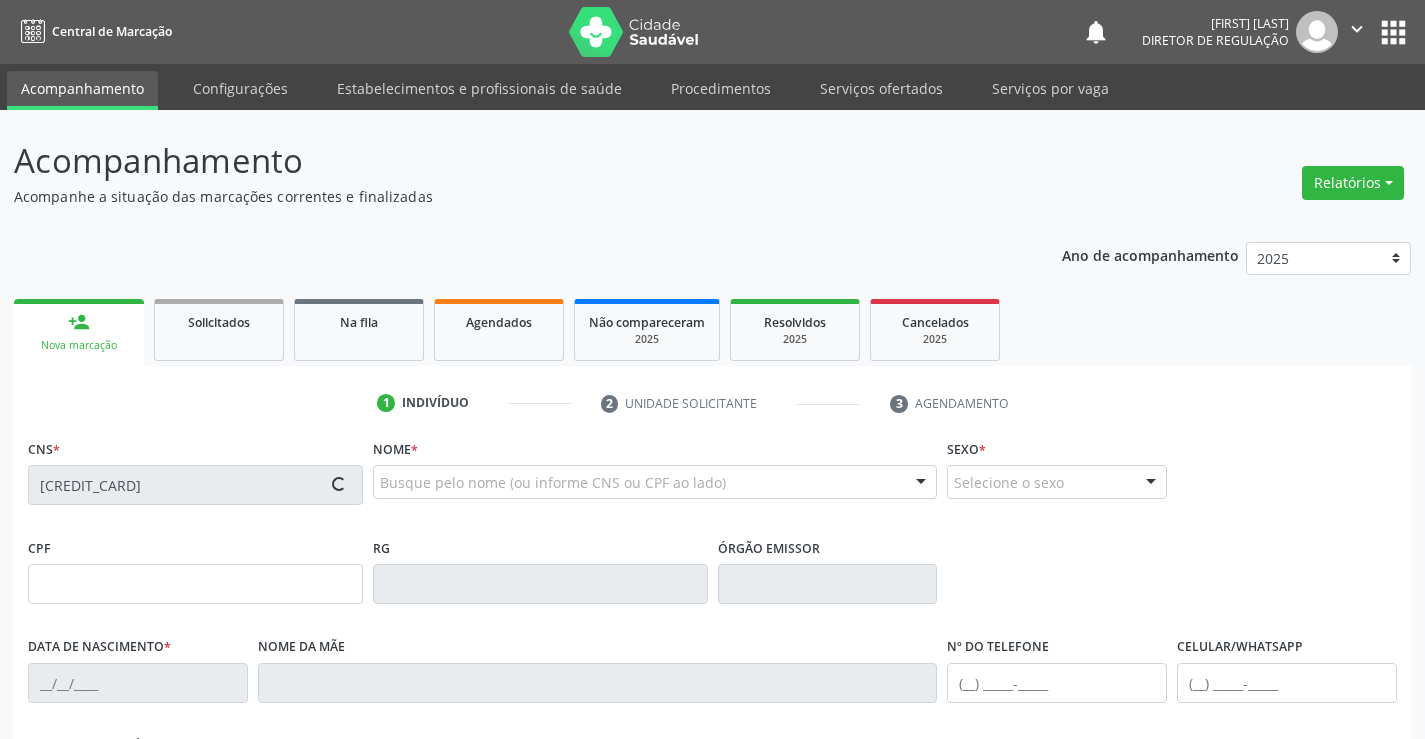 type on "[CREDIT_CARD]" 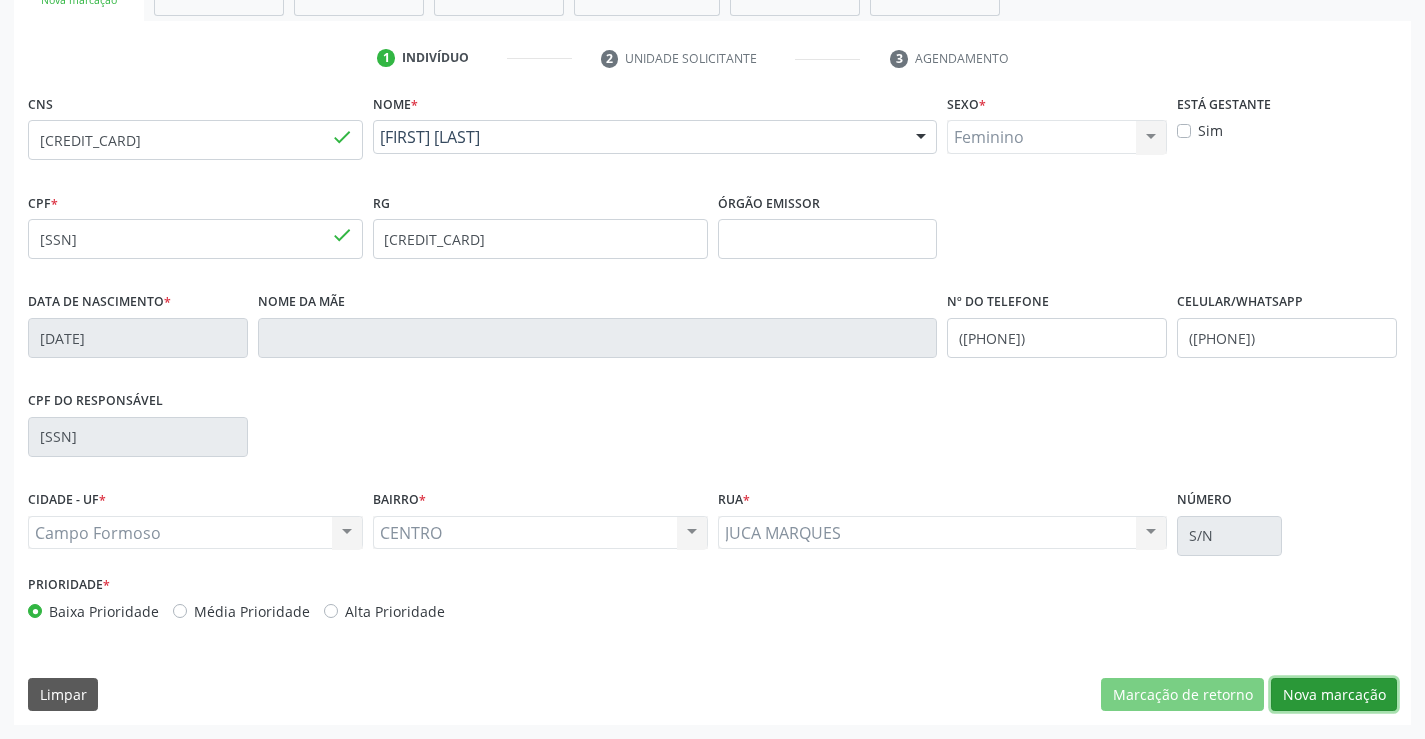 click on "Nova marcação" at bounding box center (1334, 695) 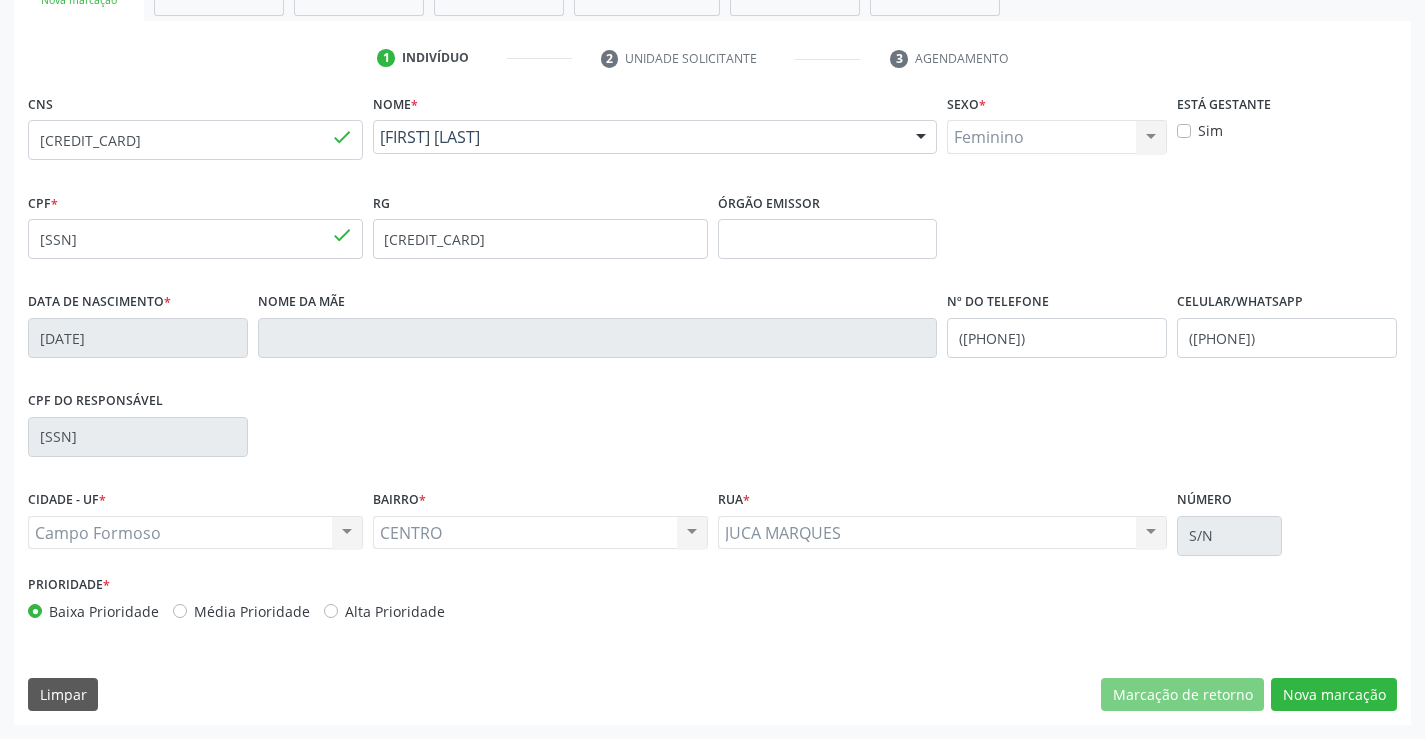 scroll, scrollTop: 167, scrollLeft: 0, axis: vertical 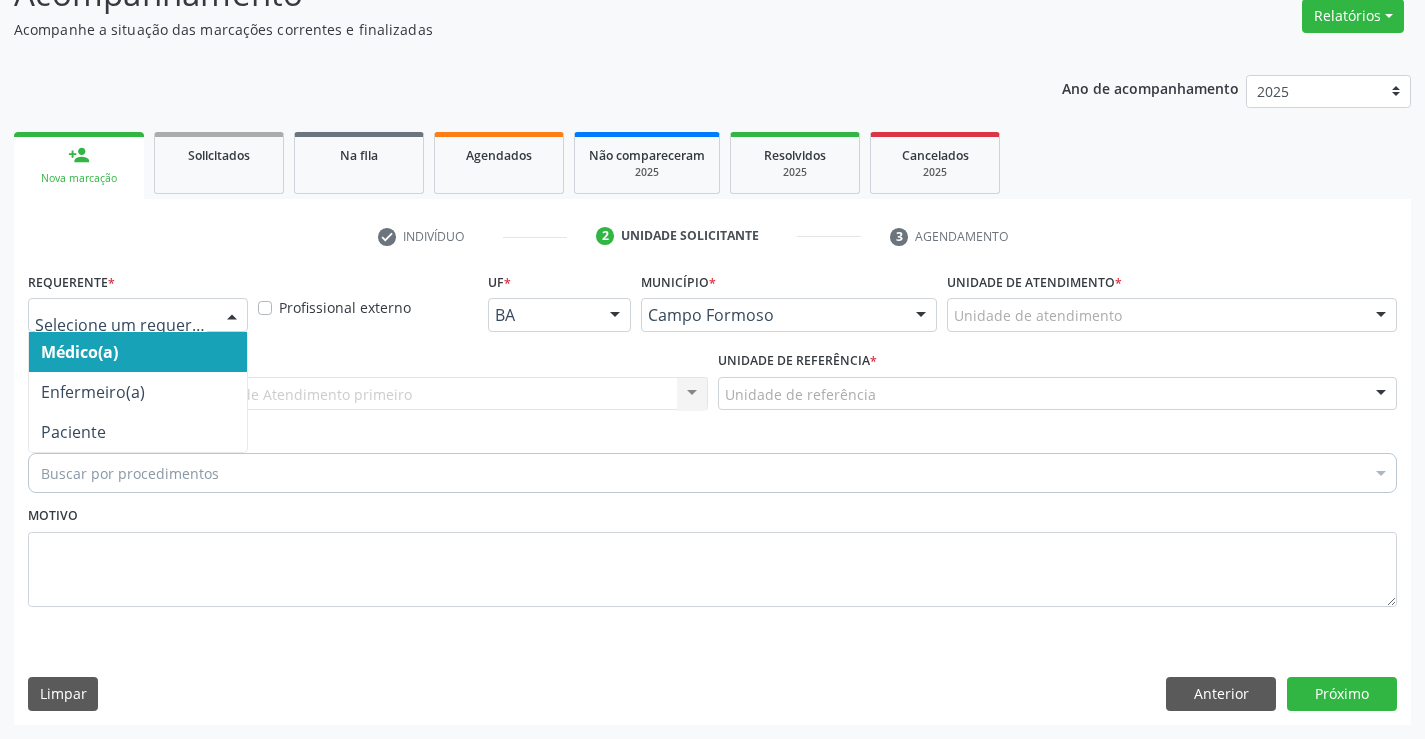 click at bounding box center [232, 316] 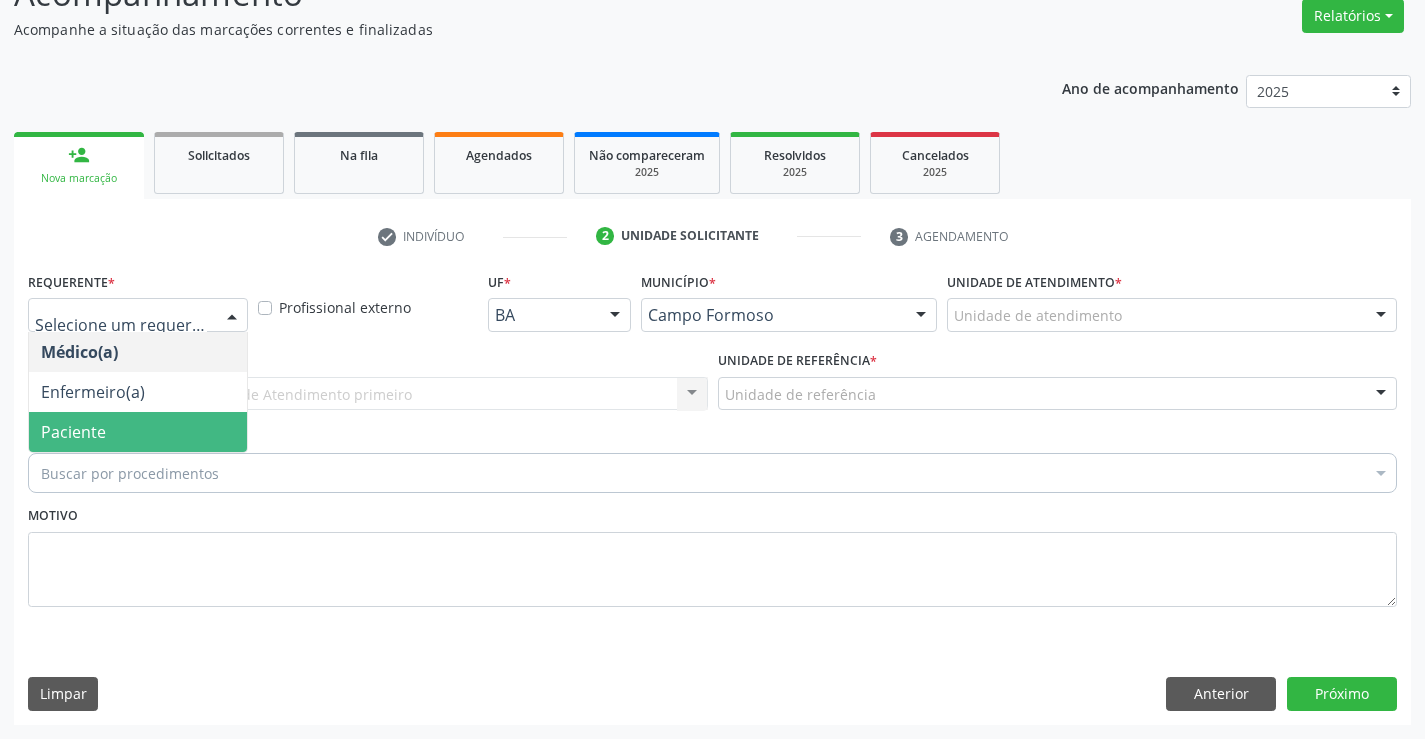 click on "Paciente" at bounding box center (138, 432) 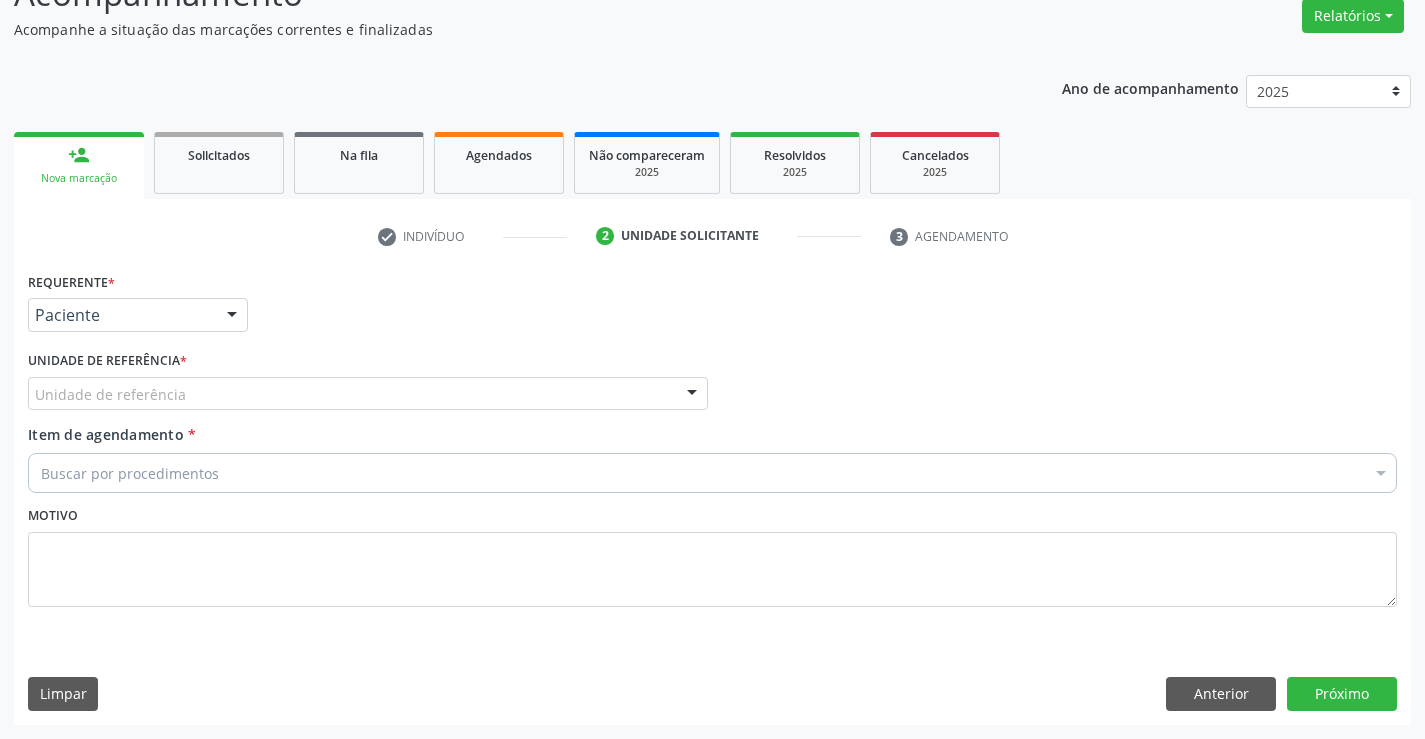 click on "Unidade de referência" at bounding box center [368, 394] 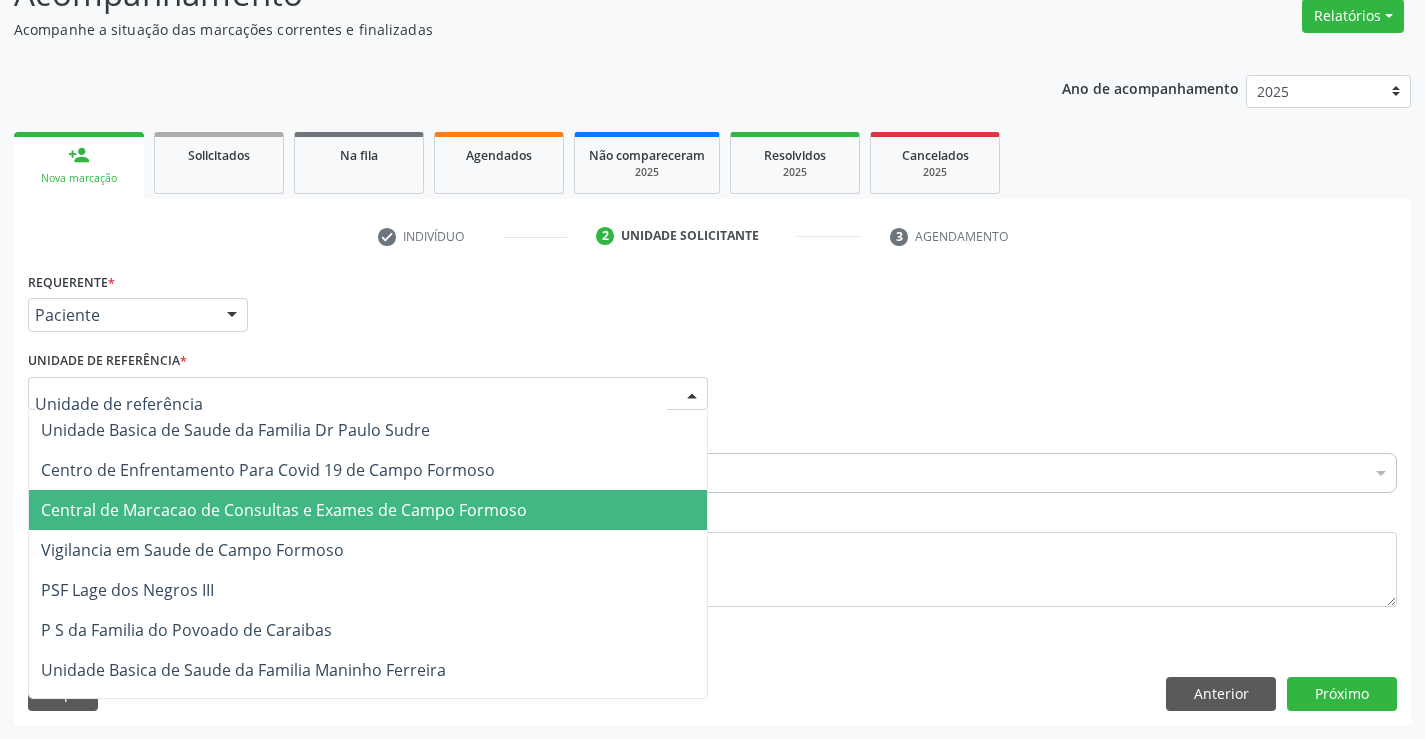 click on "Central de Marcacao de Consultas e Exames de Campo Formoso" at bounding box center [368, 510] 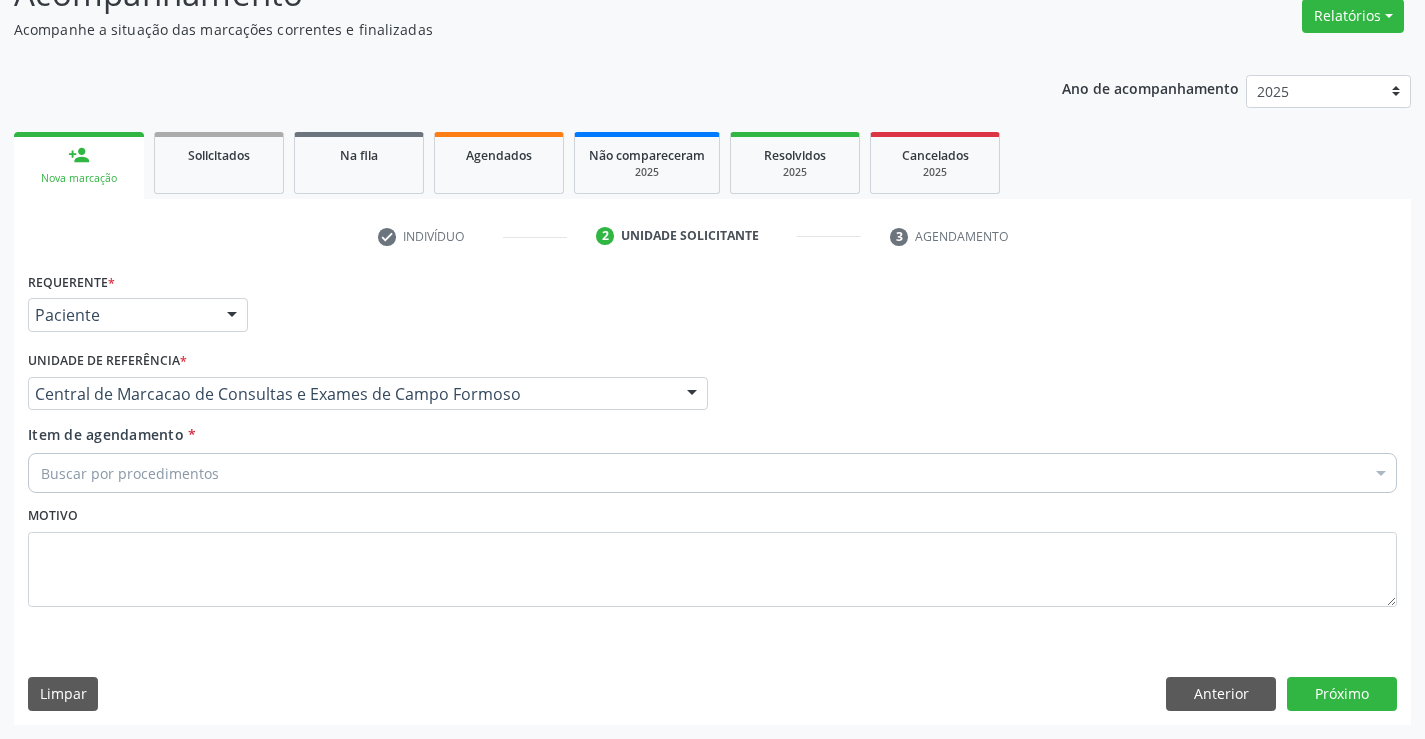 click on "Buscar por procedimentos" at bounding box center (712, 473) 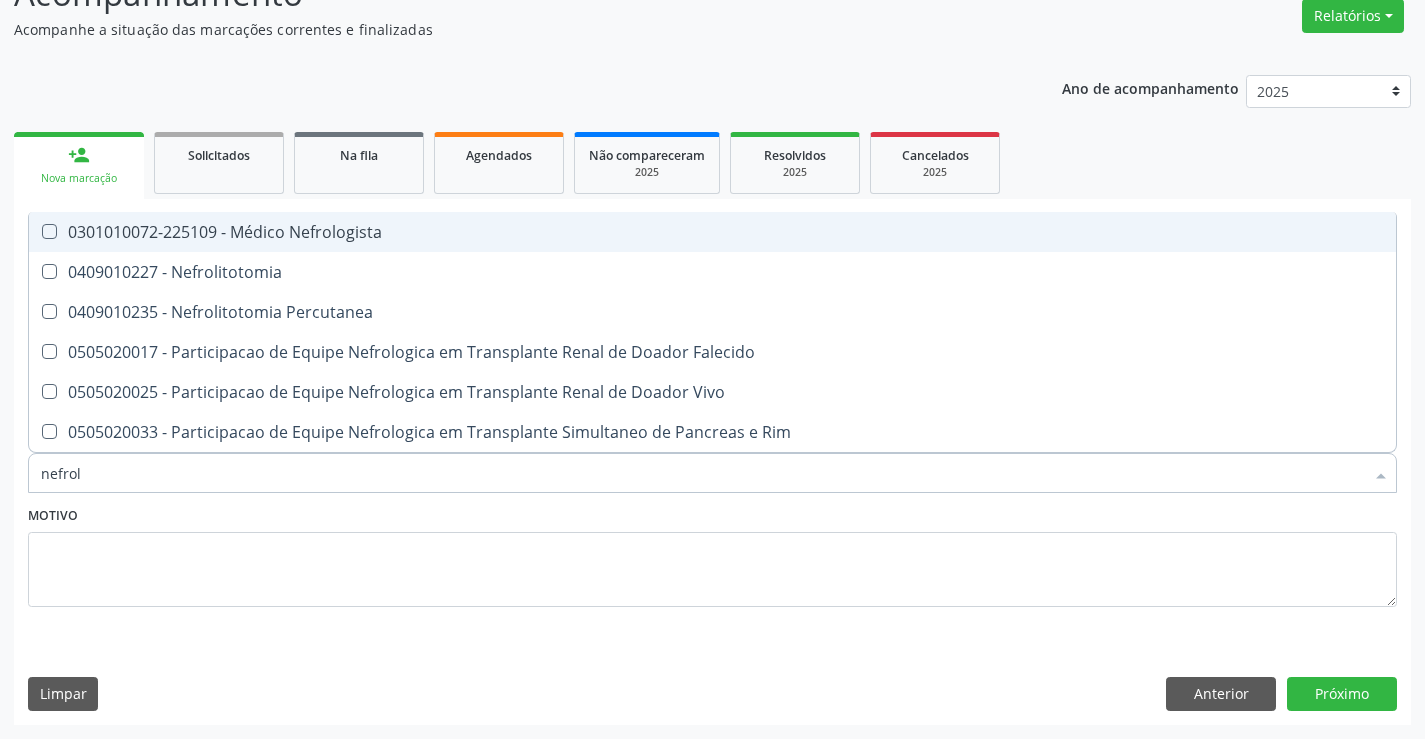 type on "nefrolo" 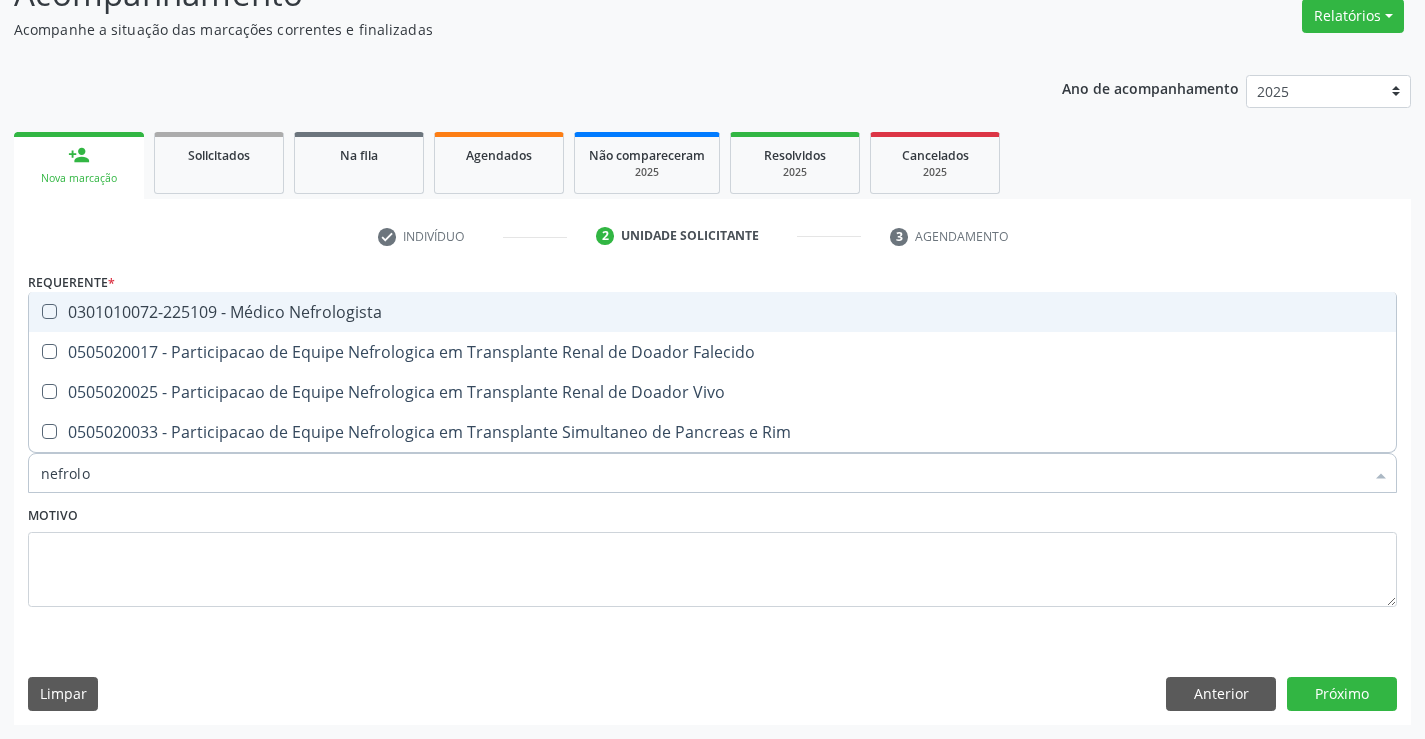 click on "0301010072-225109 - Médico Nefrologista" at bounding box center (712, 312) 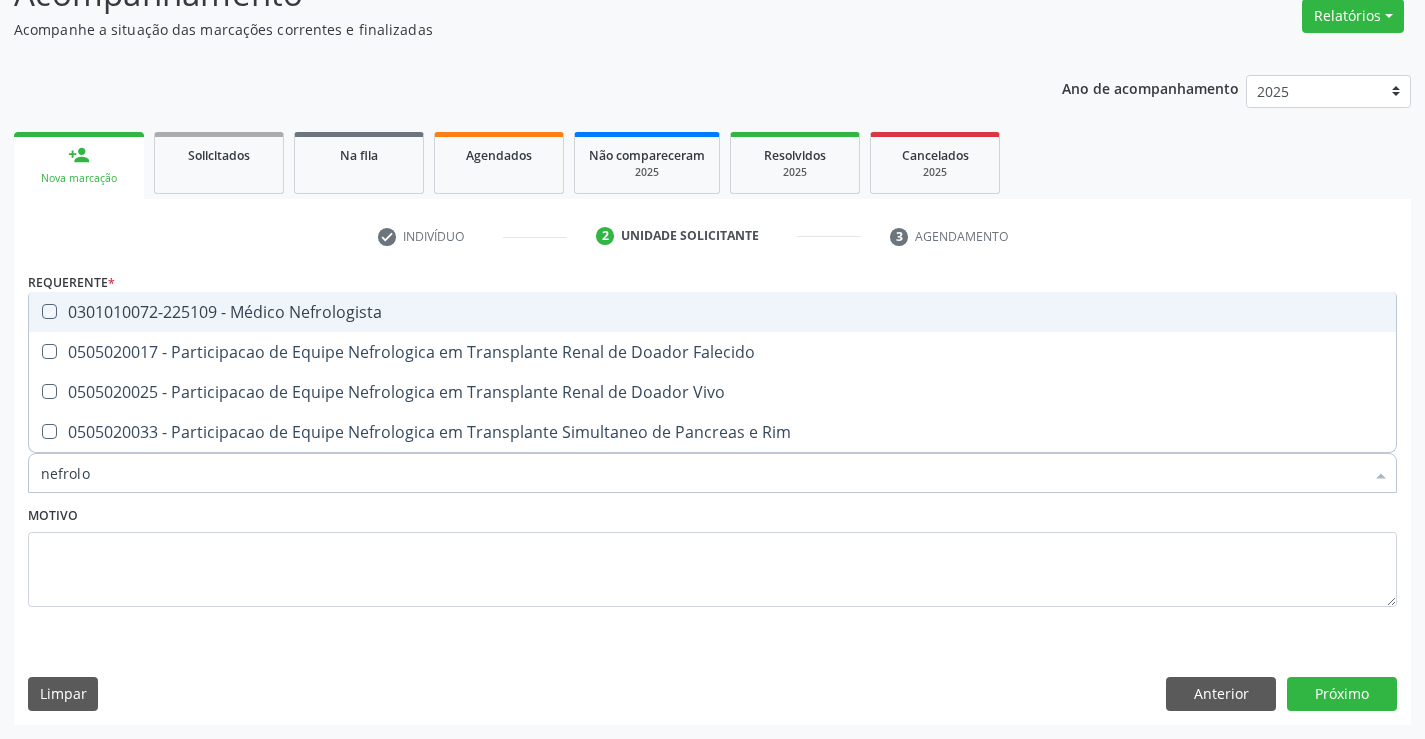 checkbox on "true" 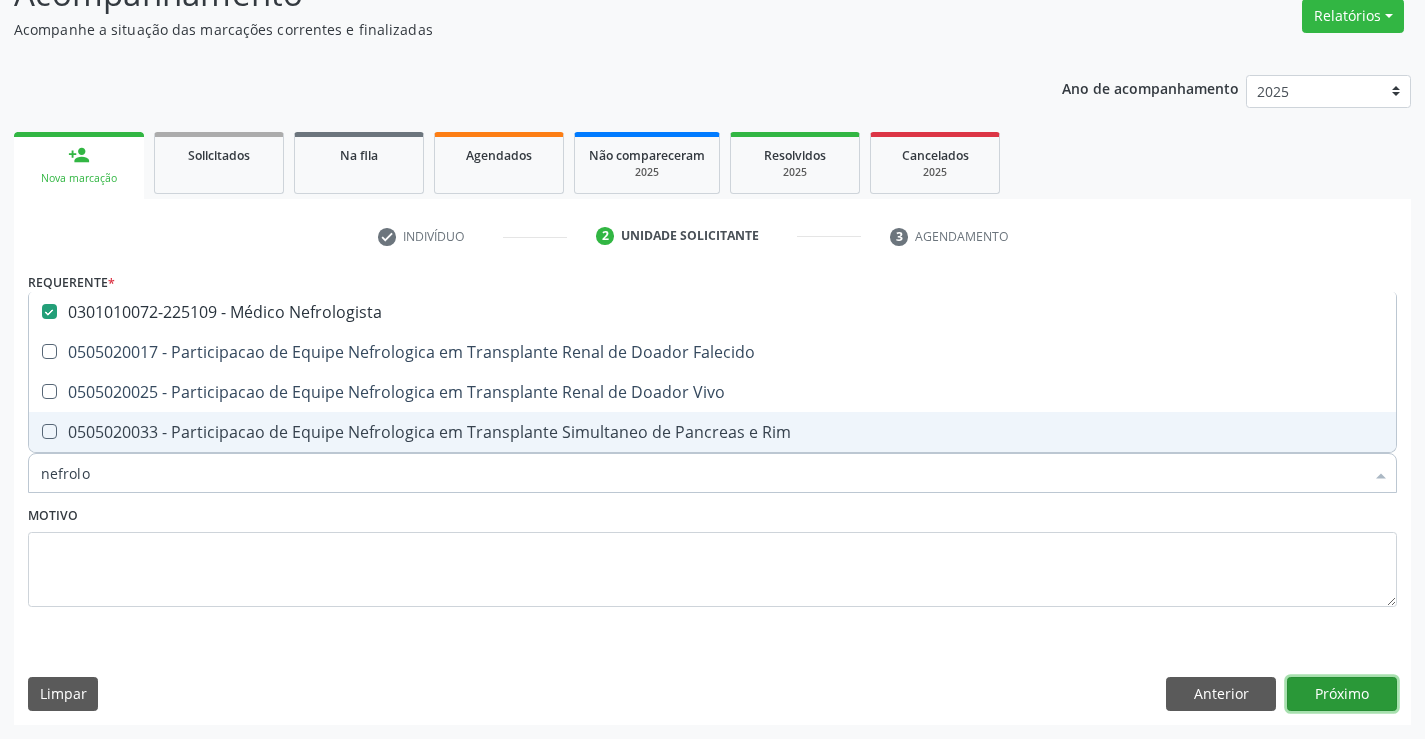 click on "Próximo" at bounding box center (1342, 694) 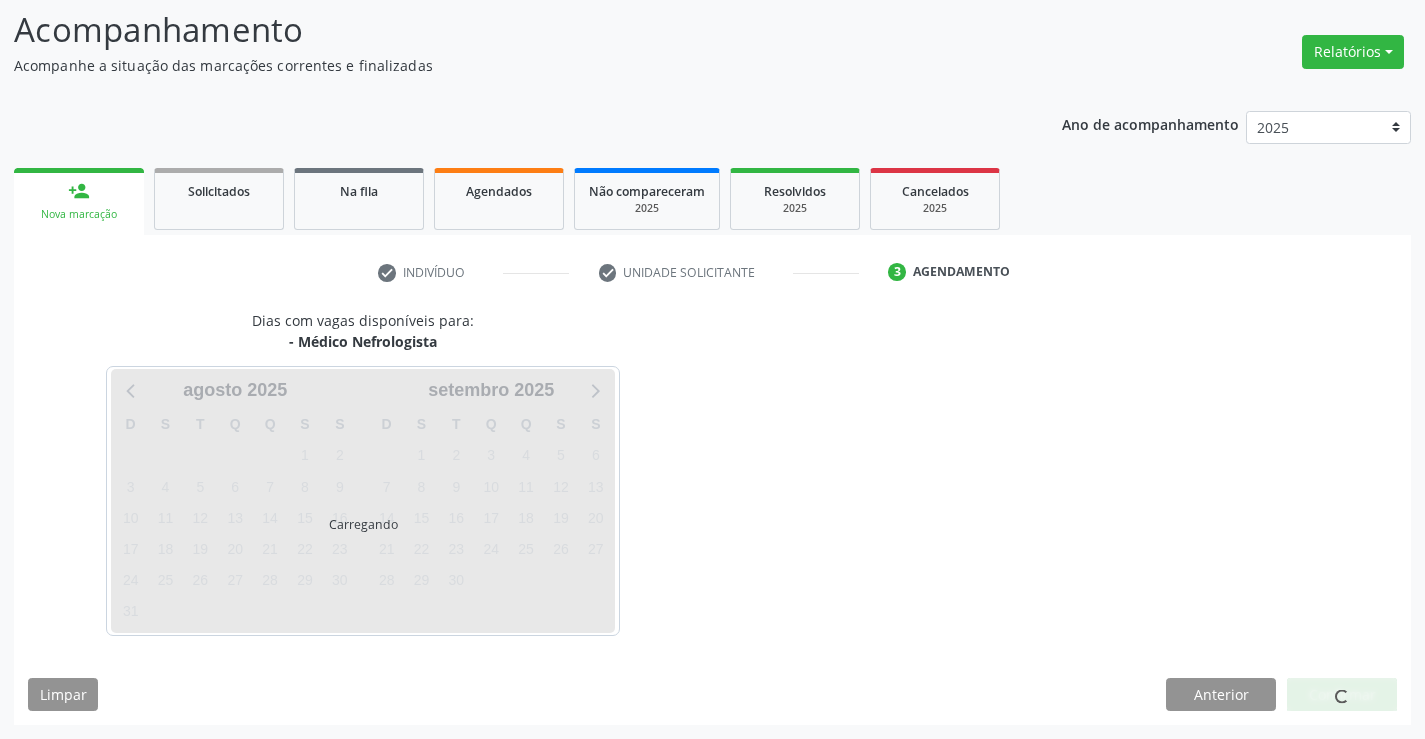 scroll, scrollTop: 131, scrollLeft: 0, axis: vertical 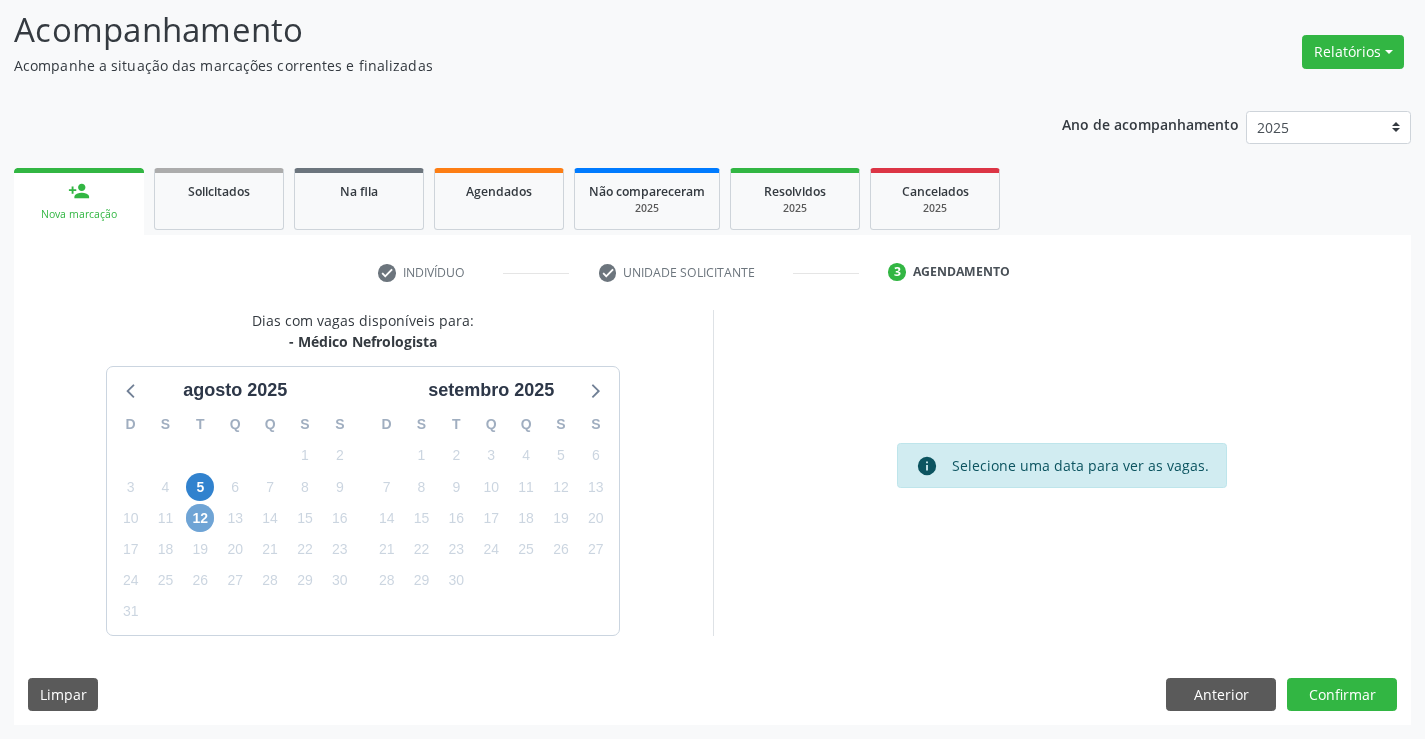 click on "12" at bounding box center [200, 518] 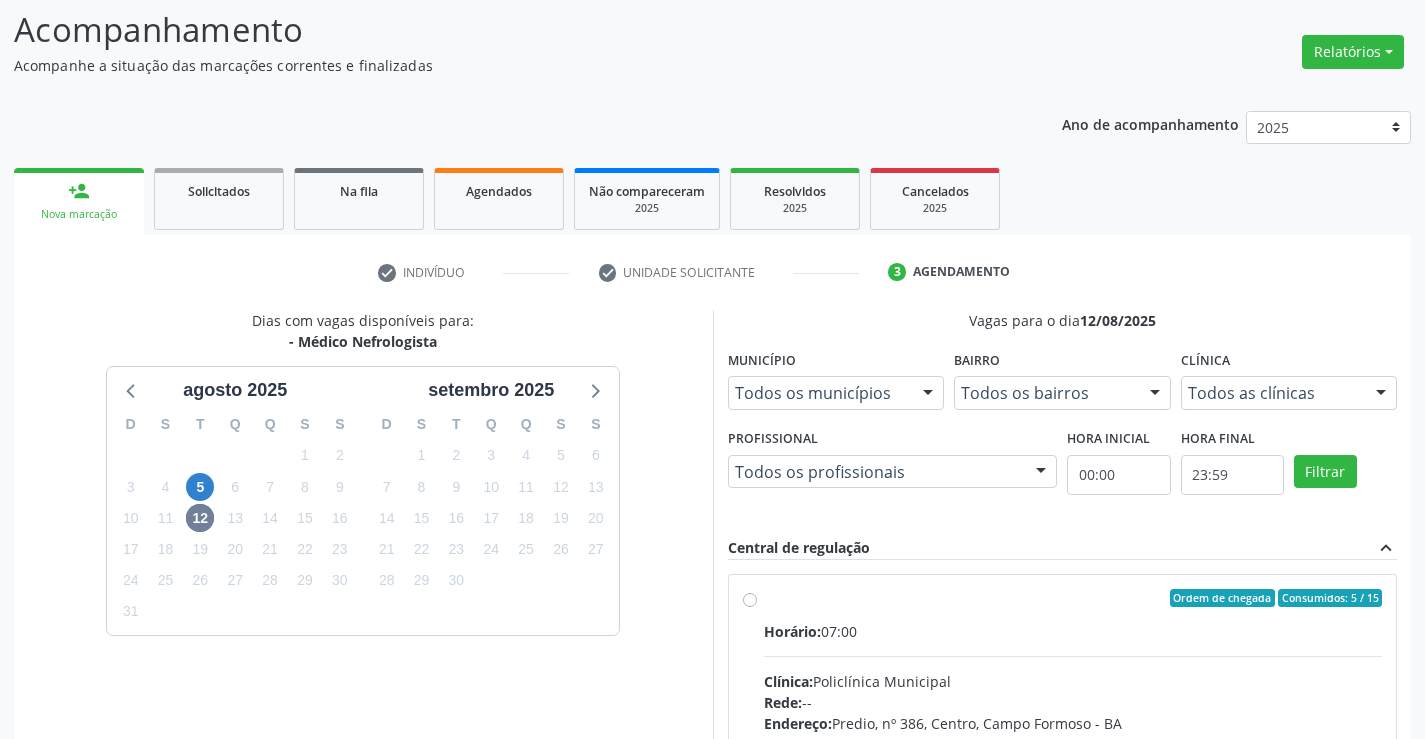 click on "Horário:   07:00" at bounding box center [1073, 631] 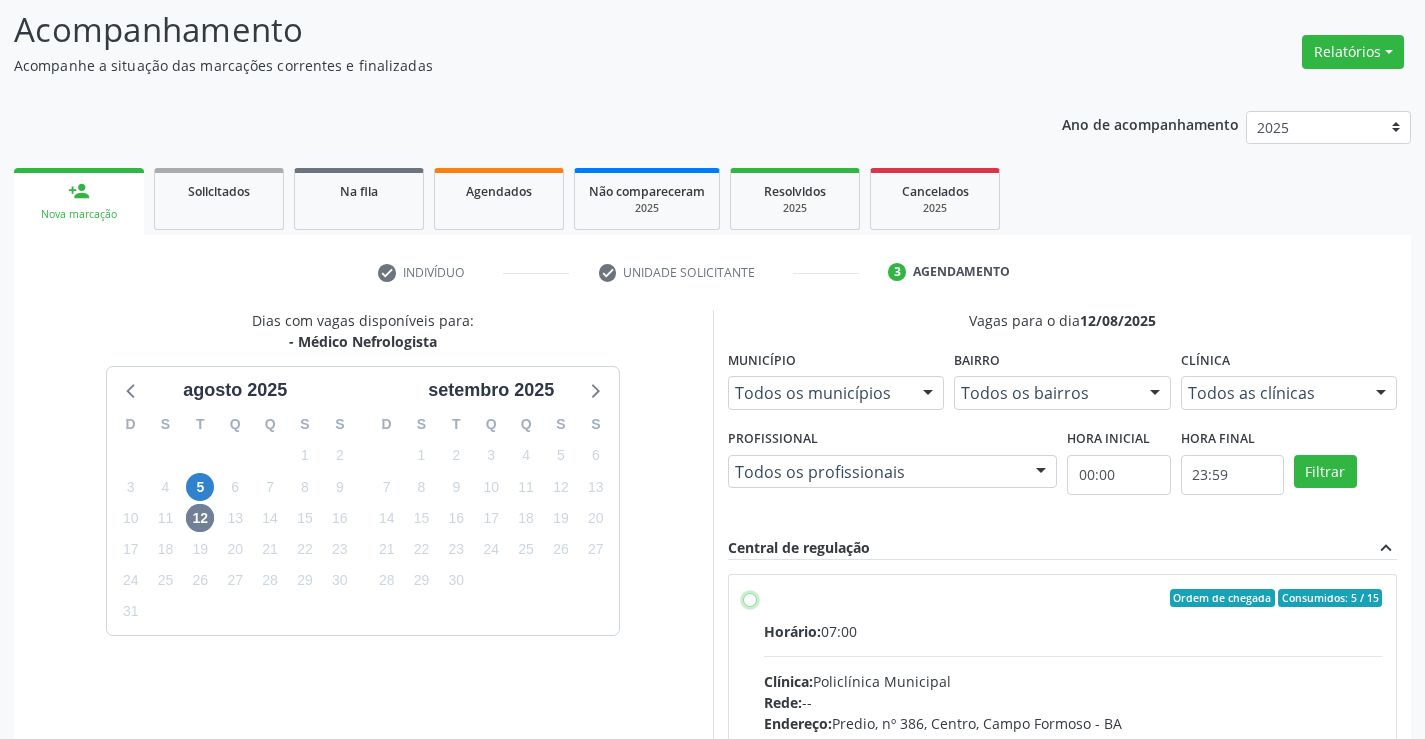 click on "Ordem de chegada
Consumidos: 5 / 15
Horário:   07:00
Clínica:  Policlínica Municipal
Rede:
--
Endereço:   Predio, nº 386, [NEIGHBORHOOD], [CITY] - [STATE]
Telefone:   ([PHONE])
Profissional:
[FIRST] [LAST]
Informações adicionais sobre o atendimento
Idade de atendimento:
de 0 a 120 anos
Gênero(s) atendido(s):
Masculino e Feminino
Informações adicionais:
--" at bounding box center [750, 598] 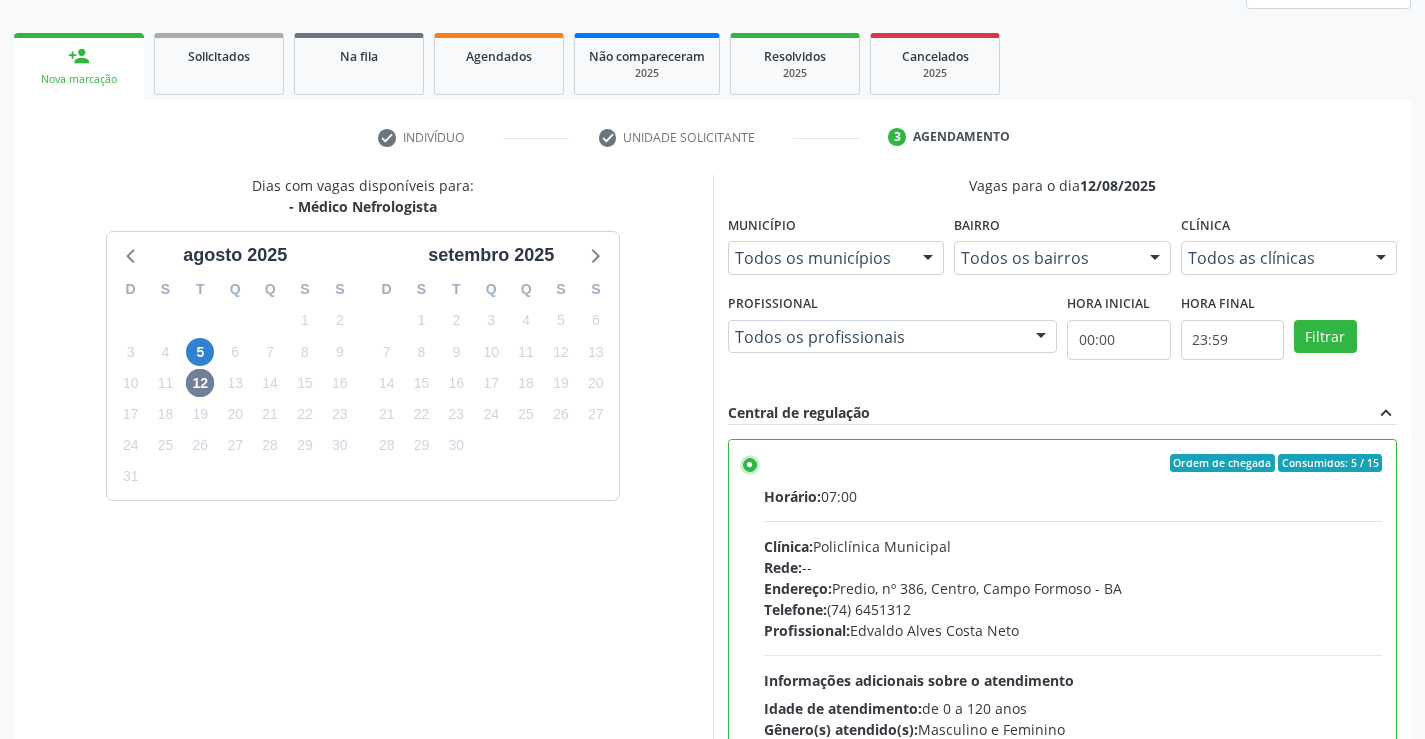 scroll, scrollTop: 456, scrollLeft: 0, axis: vertical 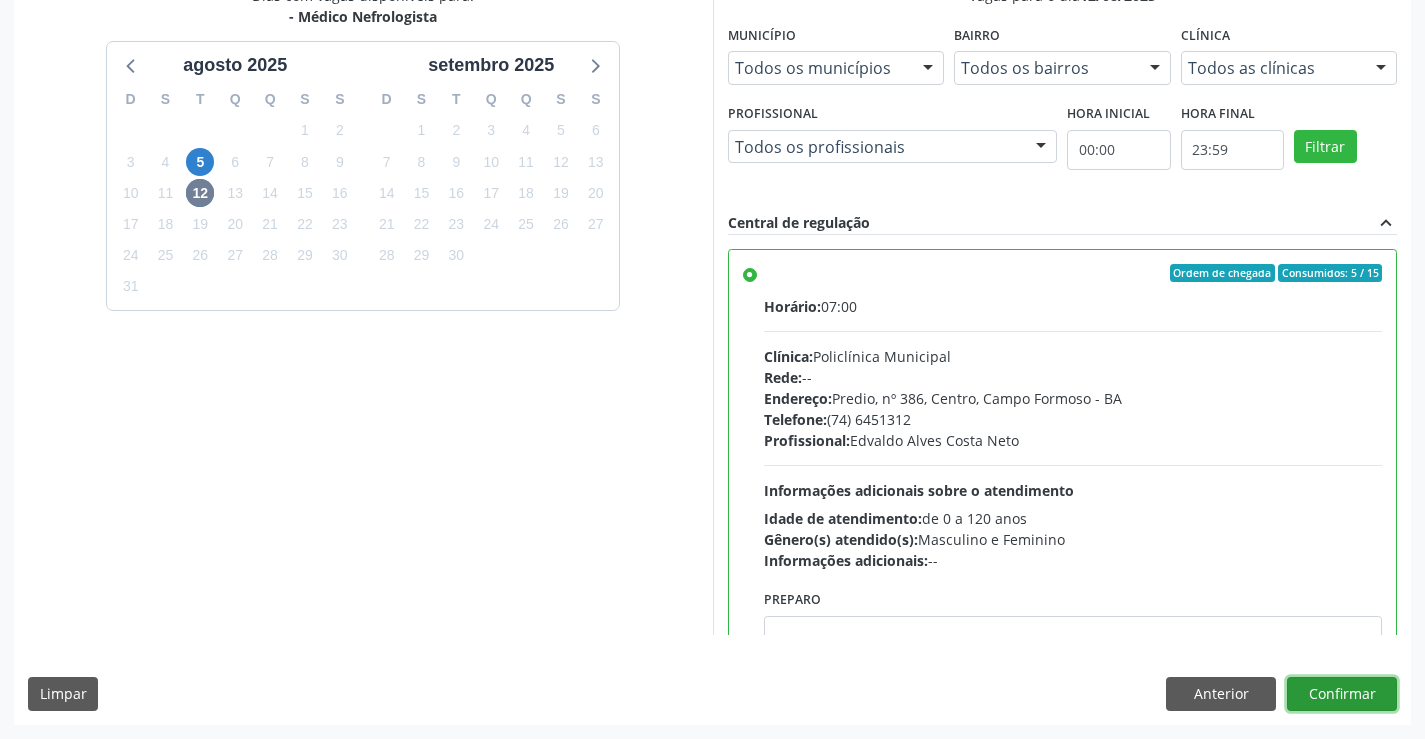 click on "Confirmar" at bounding box center [1342, 694] 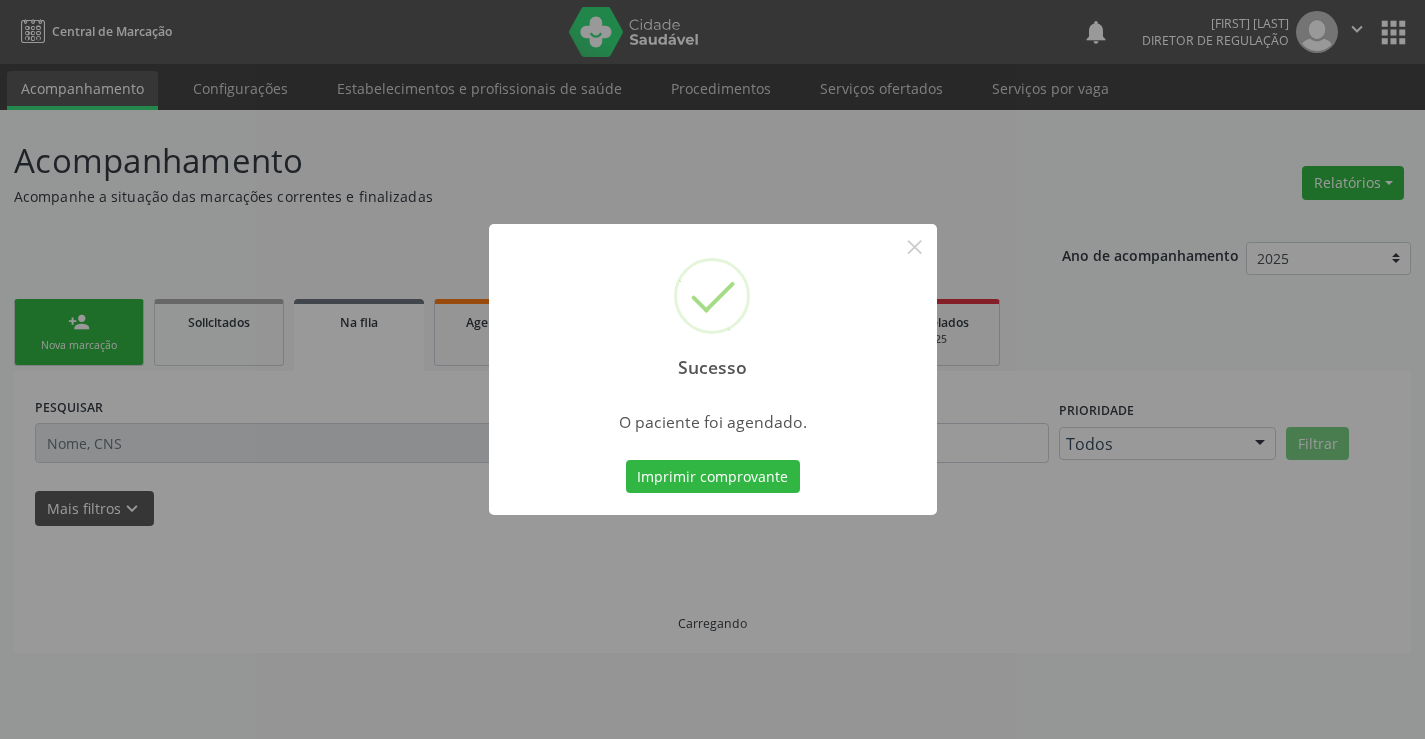 scroll, scrollTop: 0, scrollLeft: 0, axis: both 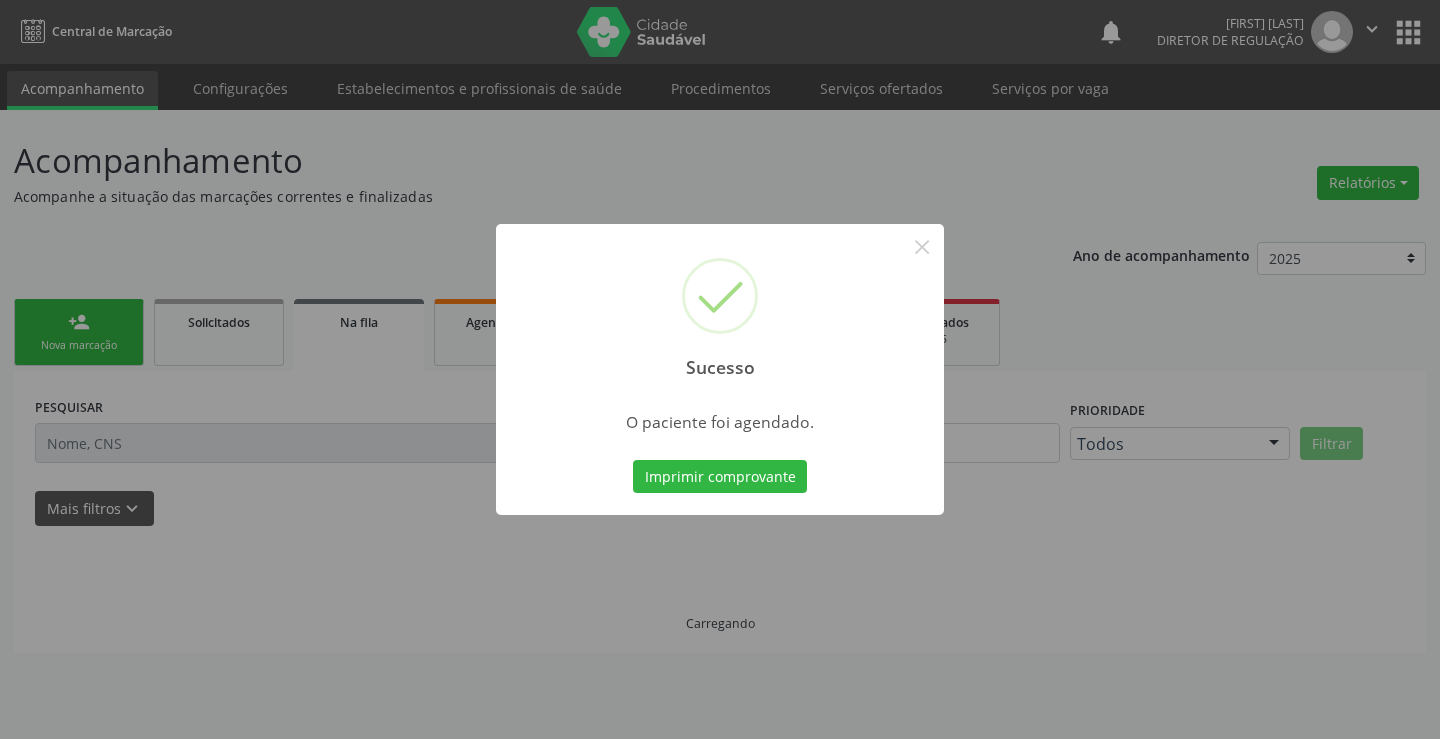 type 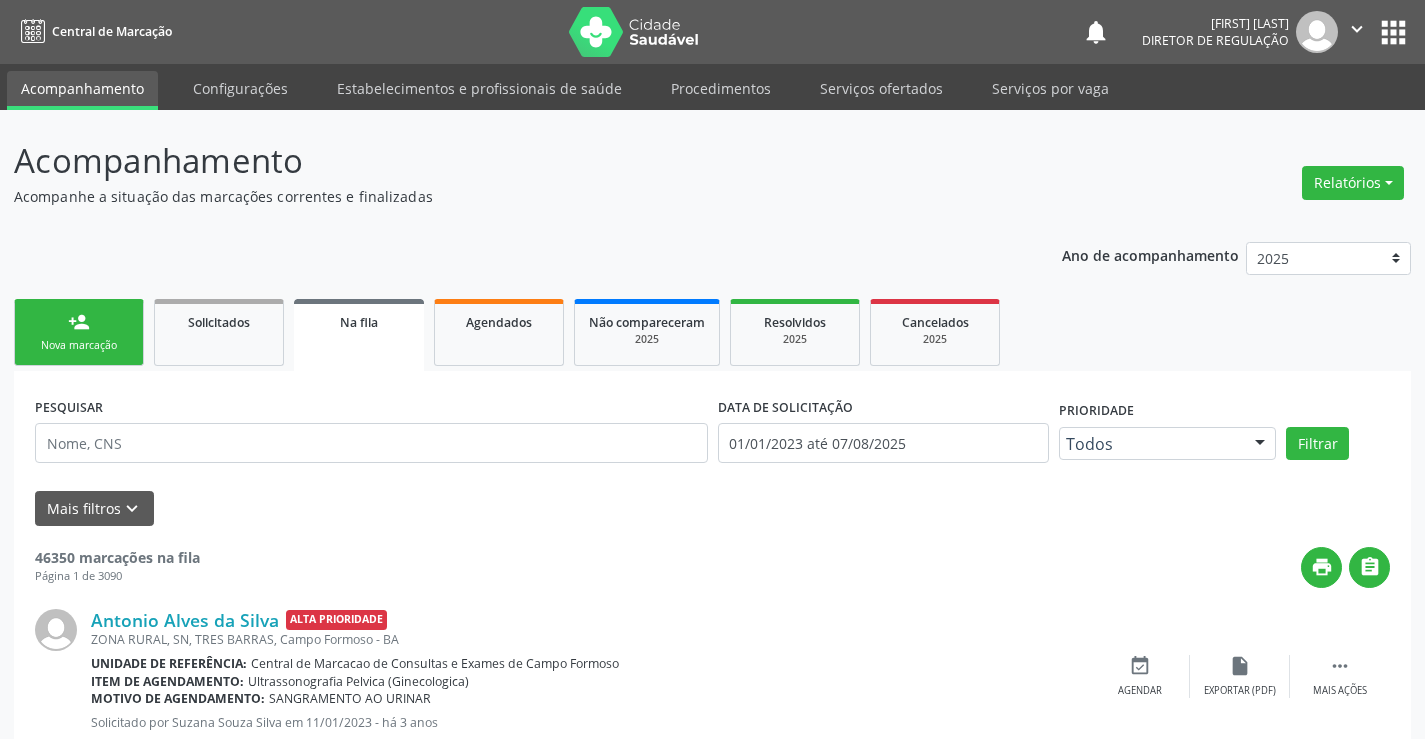click on "Nova marcação" at bounding box center (79, 345) 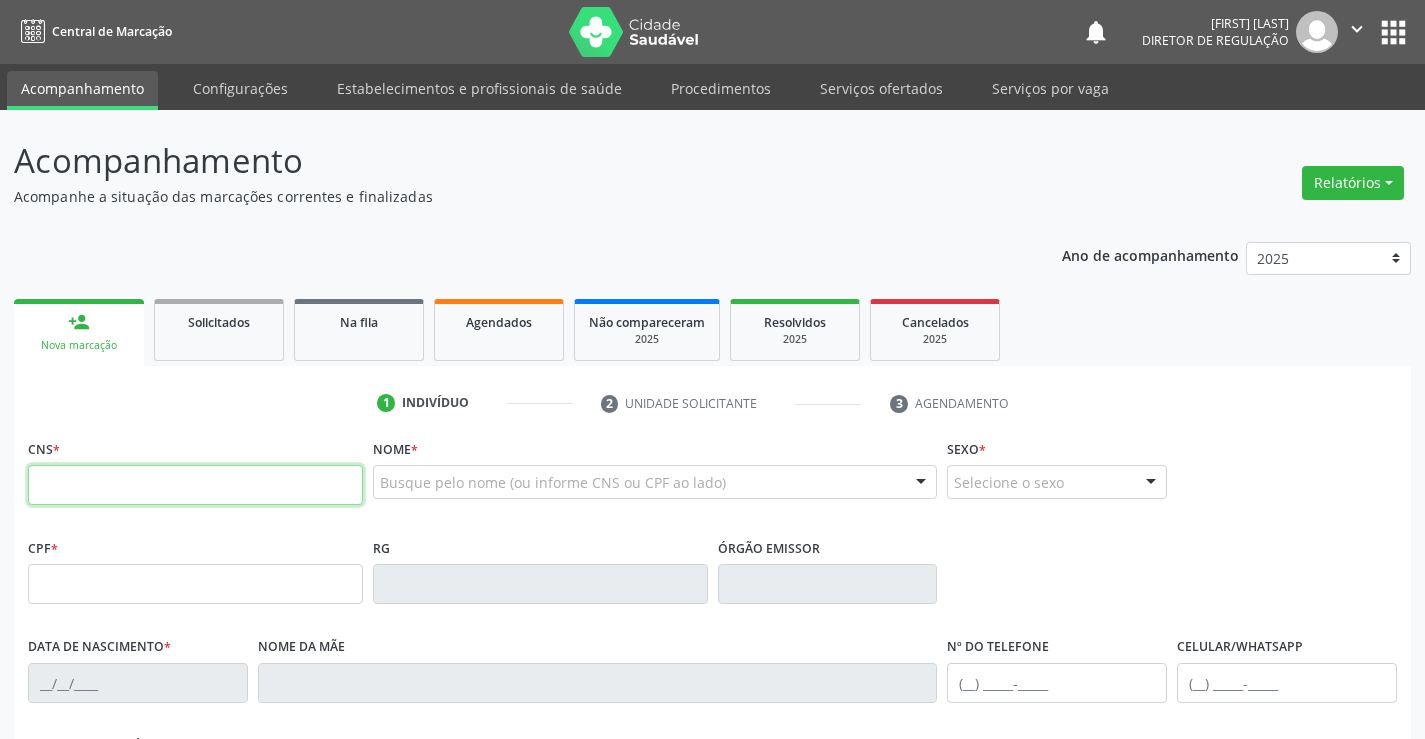 click at bounding box center (195, 485) 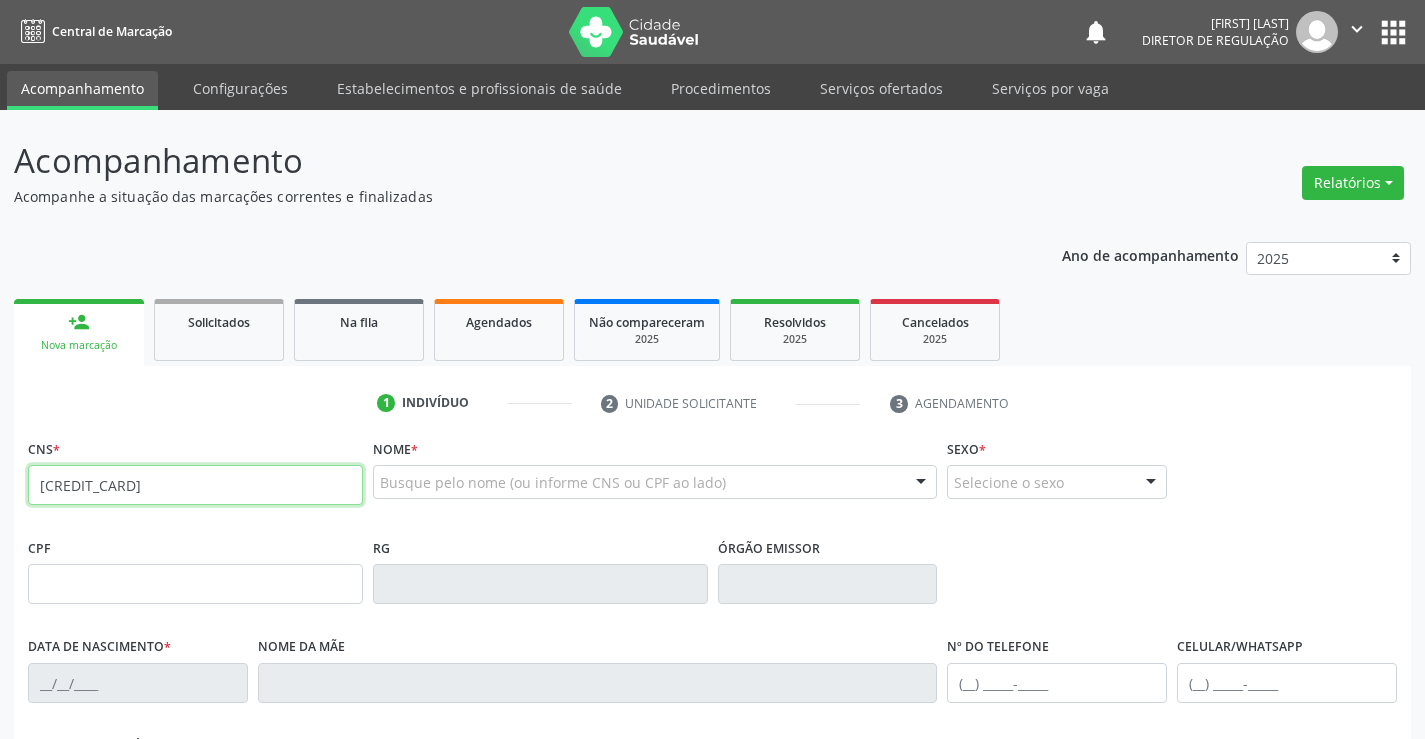type on "[CREDIT CARD]" 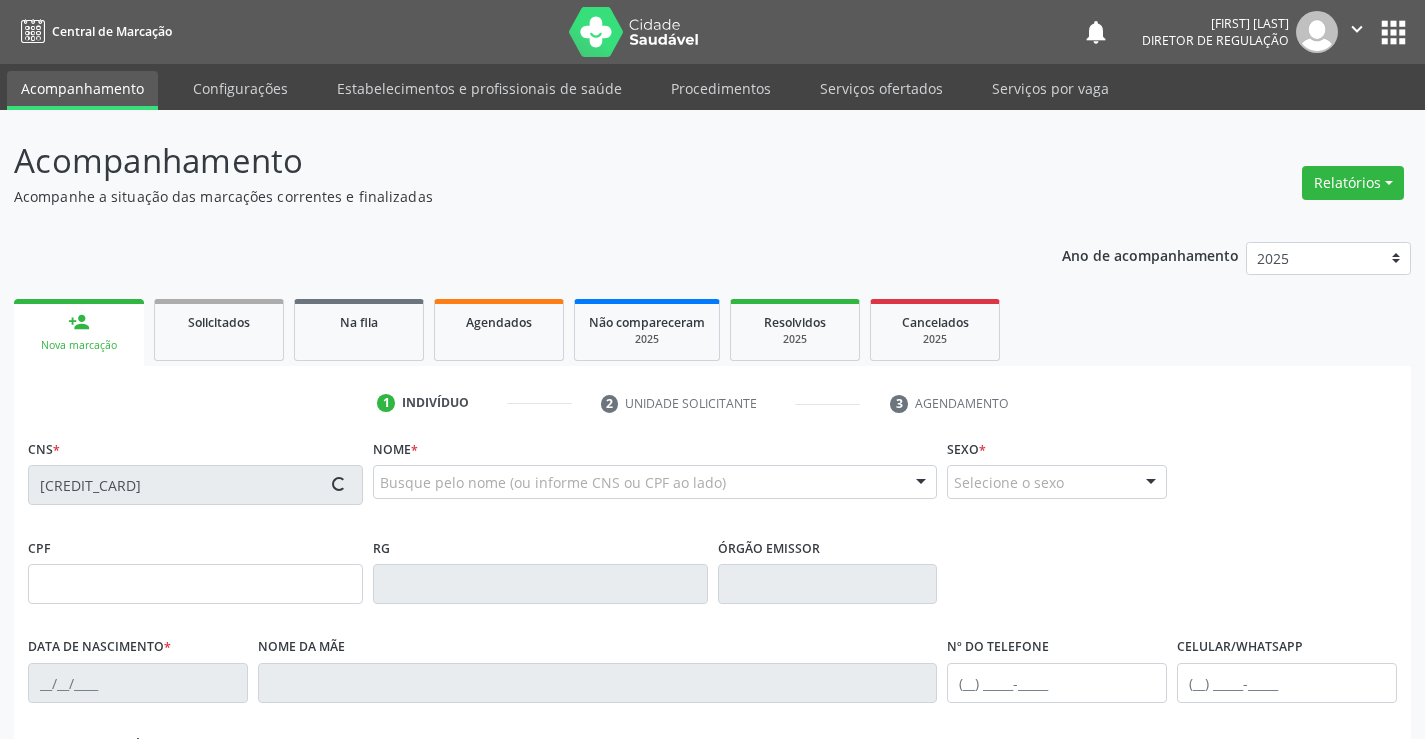type on "[DATE]" 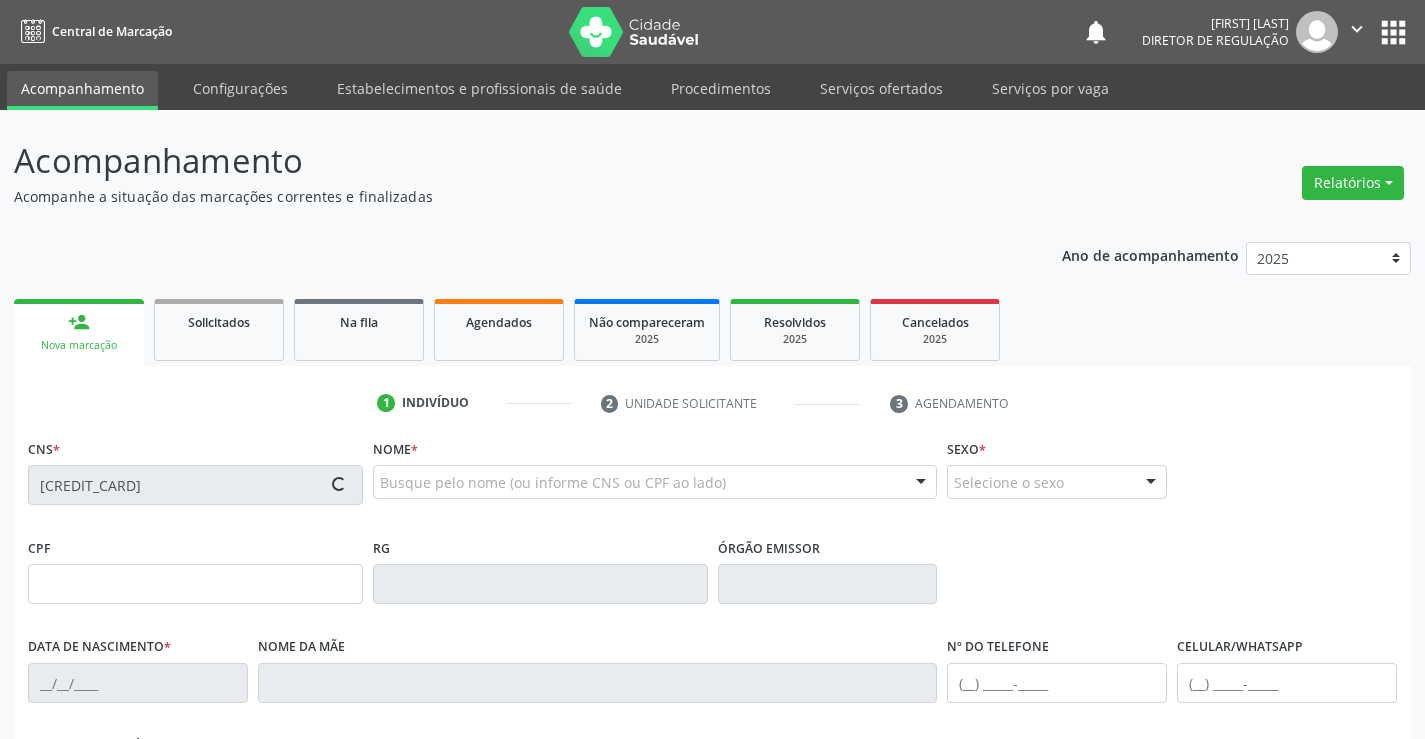 type on "SN" 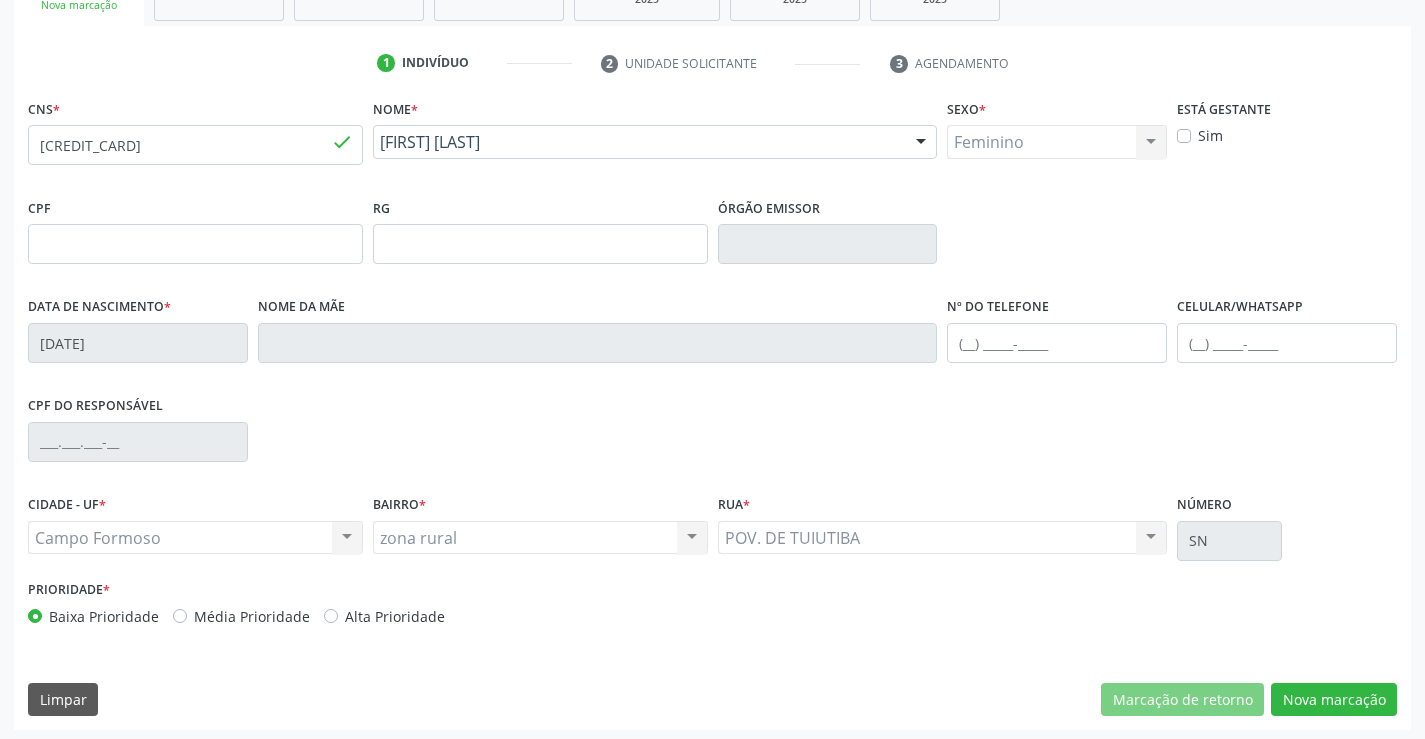 scroll, scrollTop: 345, scrollLeft: 0, axis: vertical 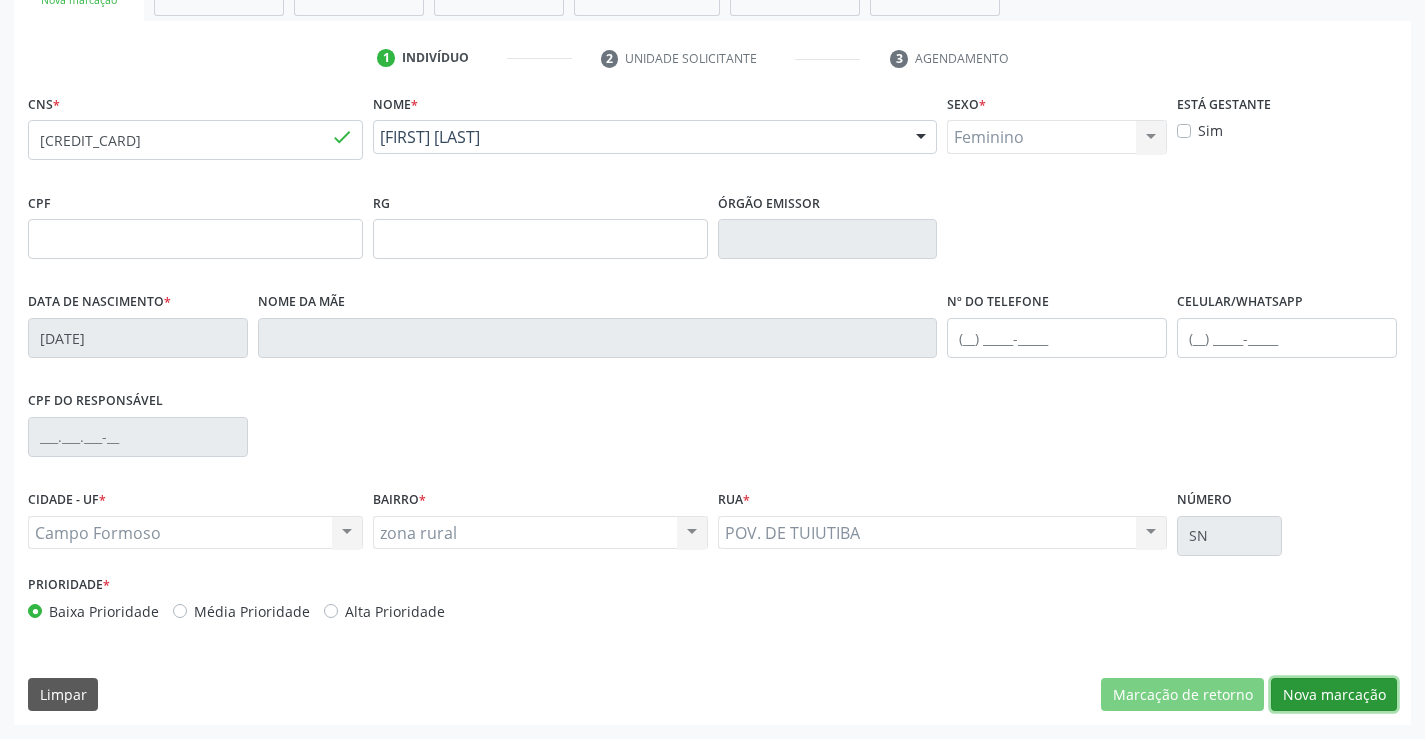click on "Nova marcação" at bounding box center [1334, 695] 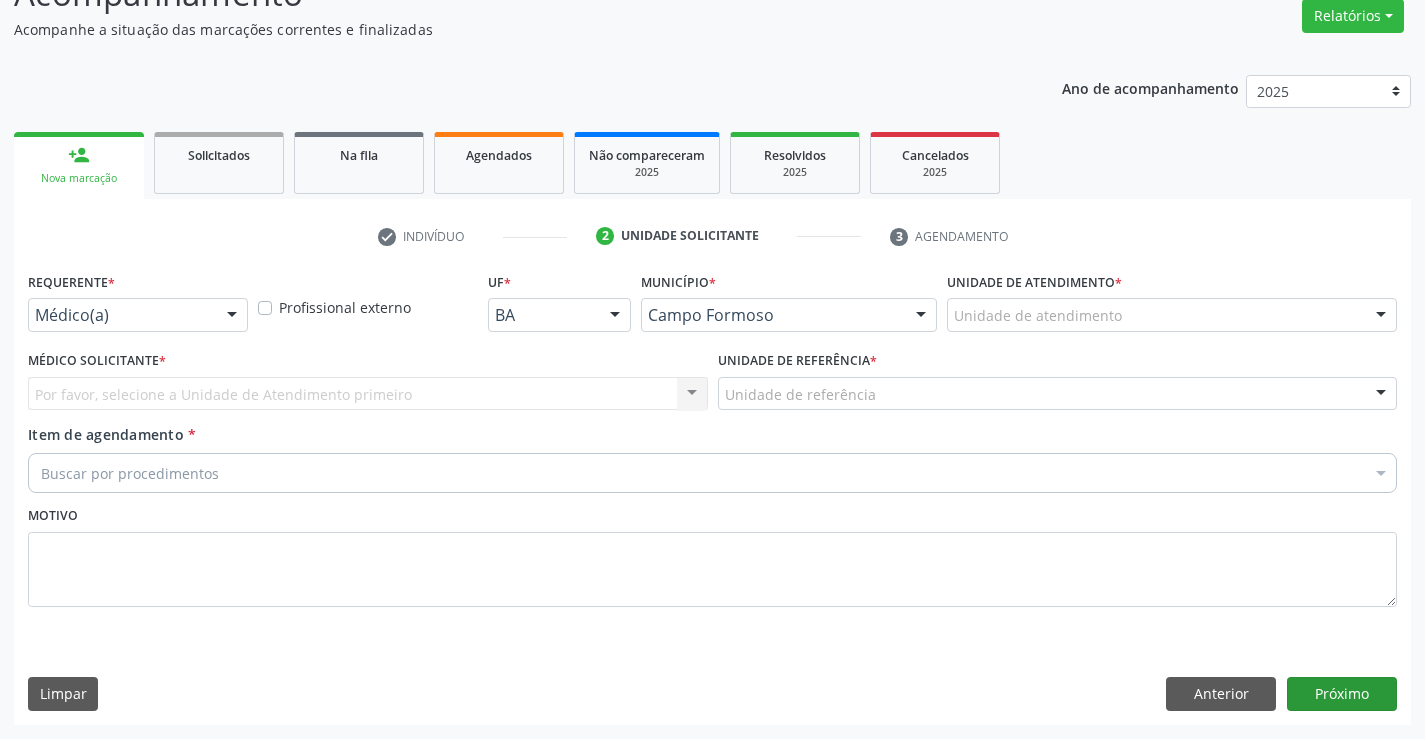 scroll, scrollTop: 167, scrollLeft: 0, axis: vertical 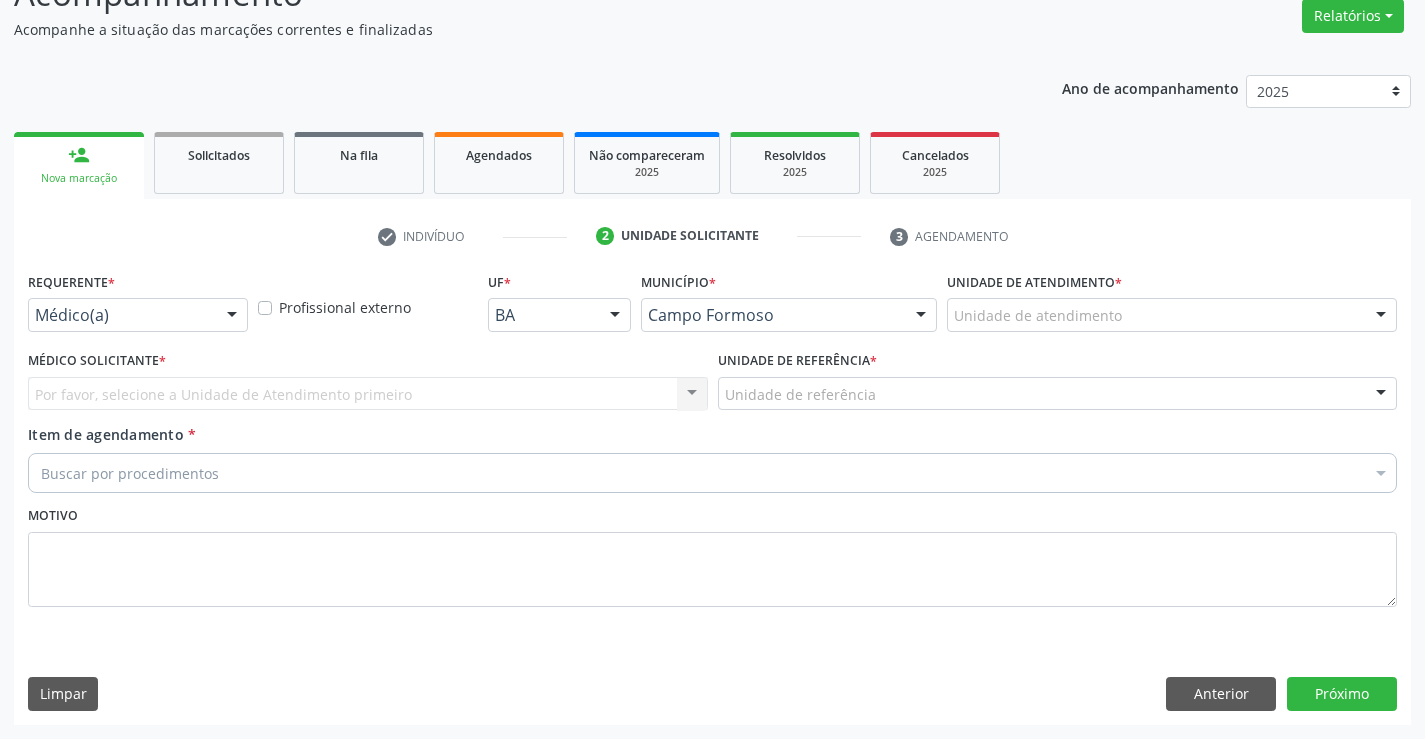 click on "Médico(a)" at bounding box center [138, 315] 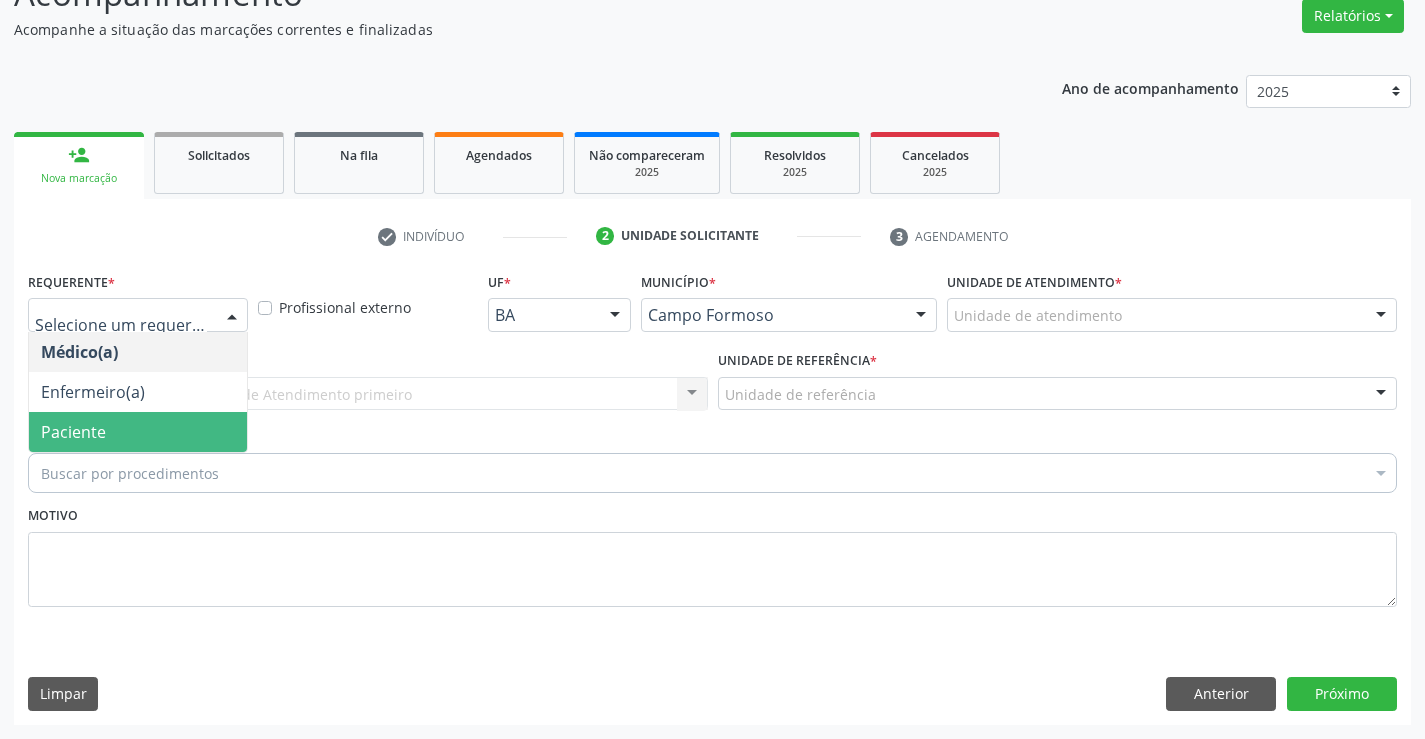 click on "Paciente" at bounding box center (138, 432) 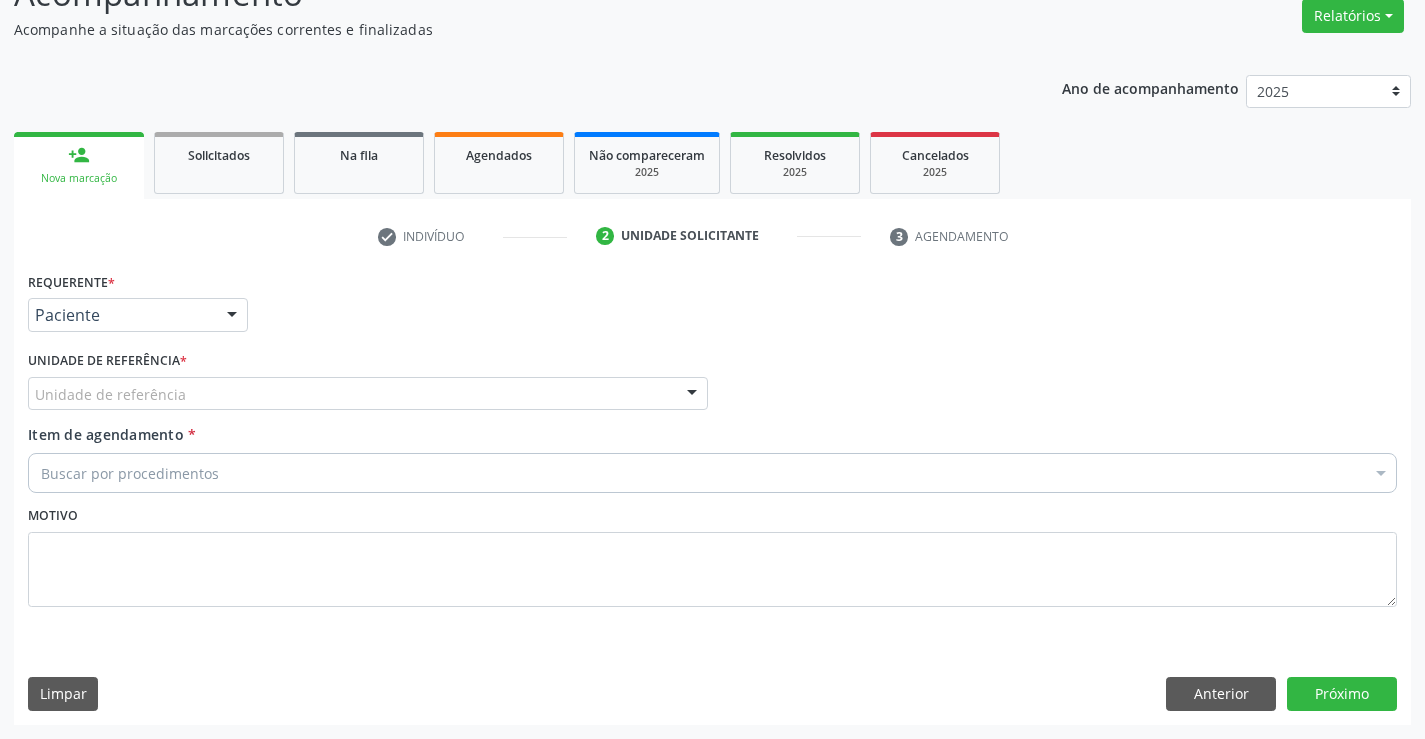 click on "Unidade de referência" at bounding box center [368, 394] 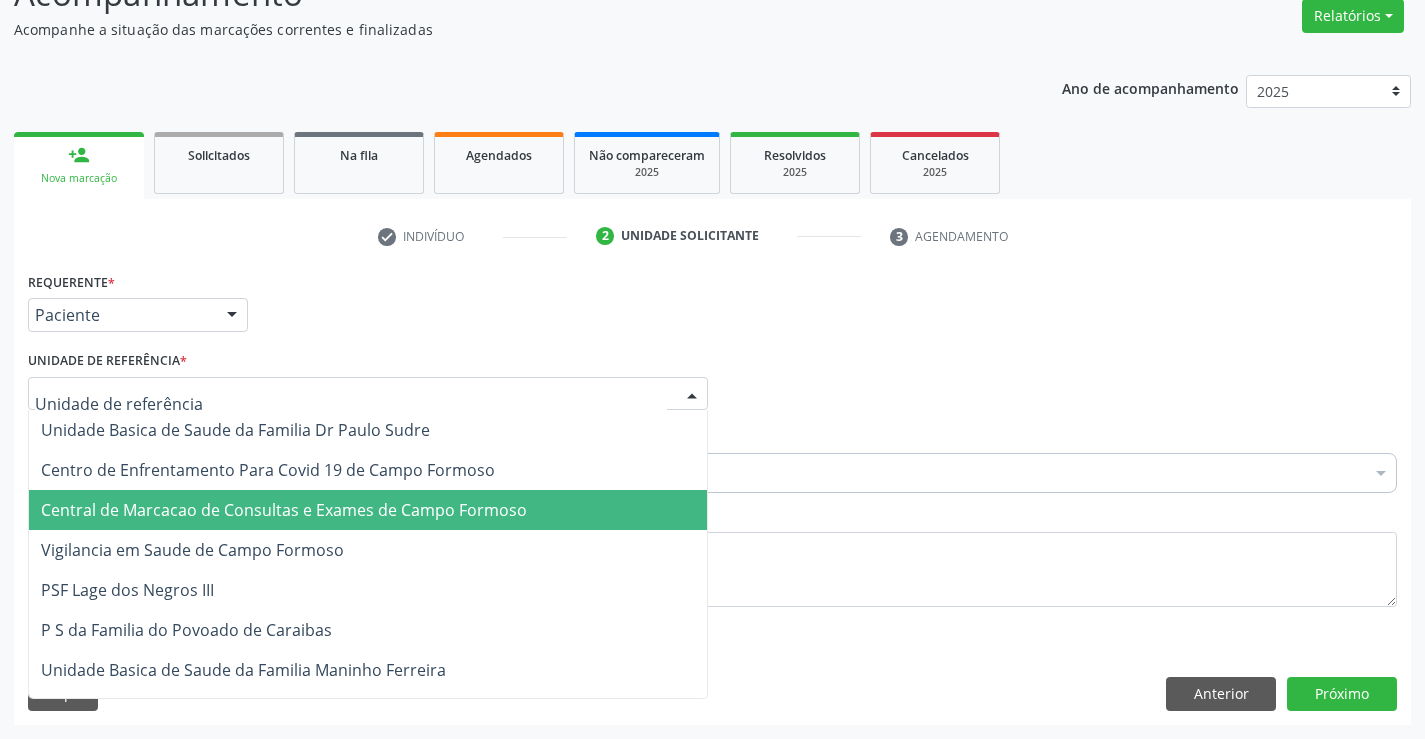 click on "Central de Marcacao de Consultas e Exames de Campo Formoso" at bounding box center [284, 510] 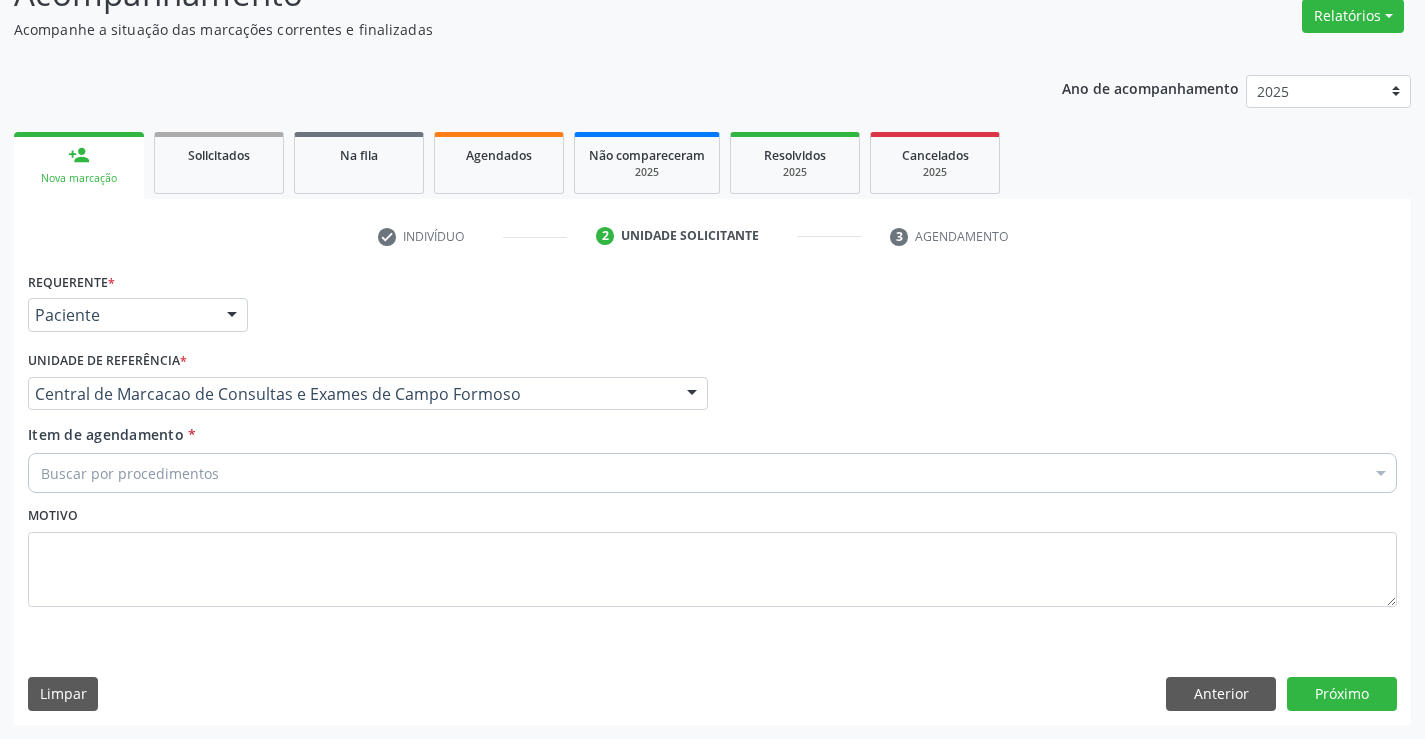 click on "Buscar por procedimentos" at bounding box center [712, 473] 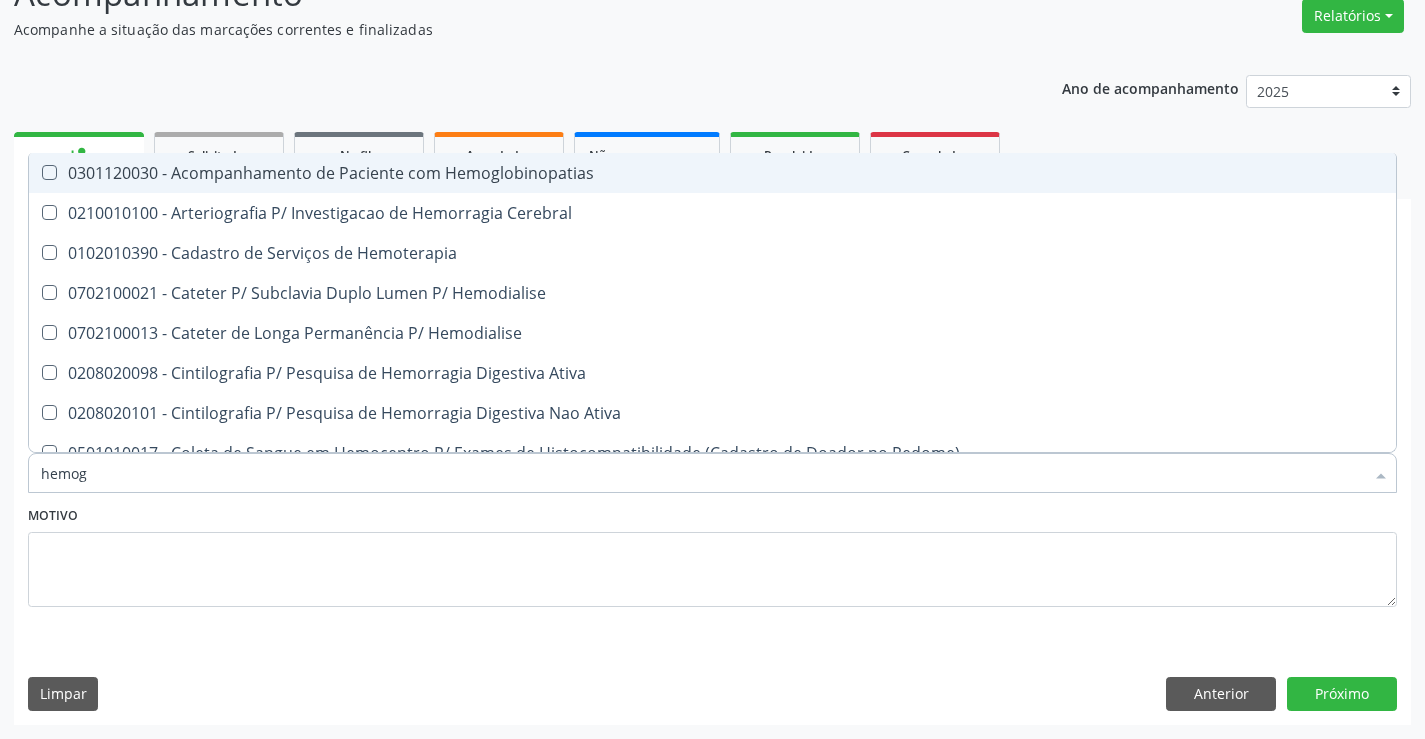 type on "hemogr" 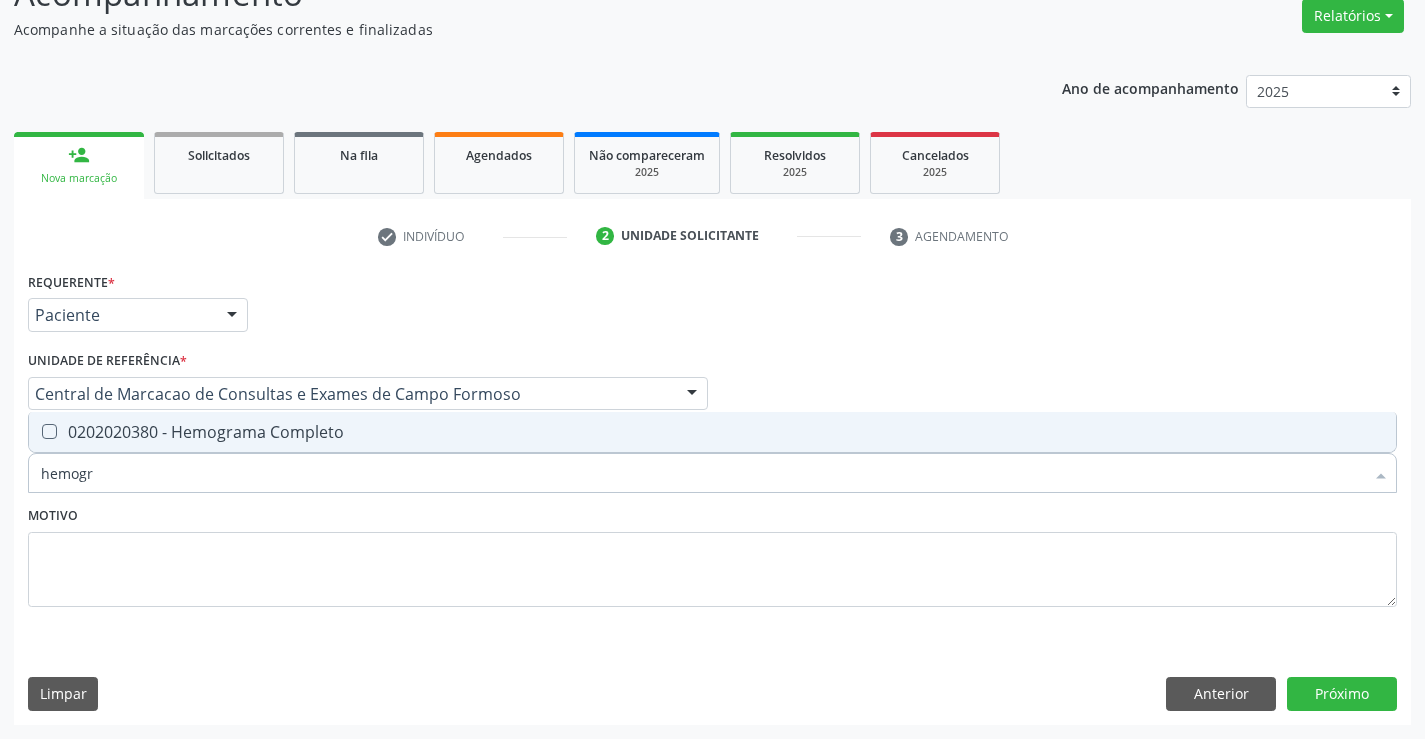 click on "0202020380 - Hemograma Completo" at bounding box center (712, 432) 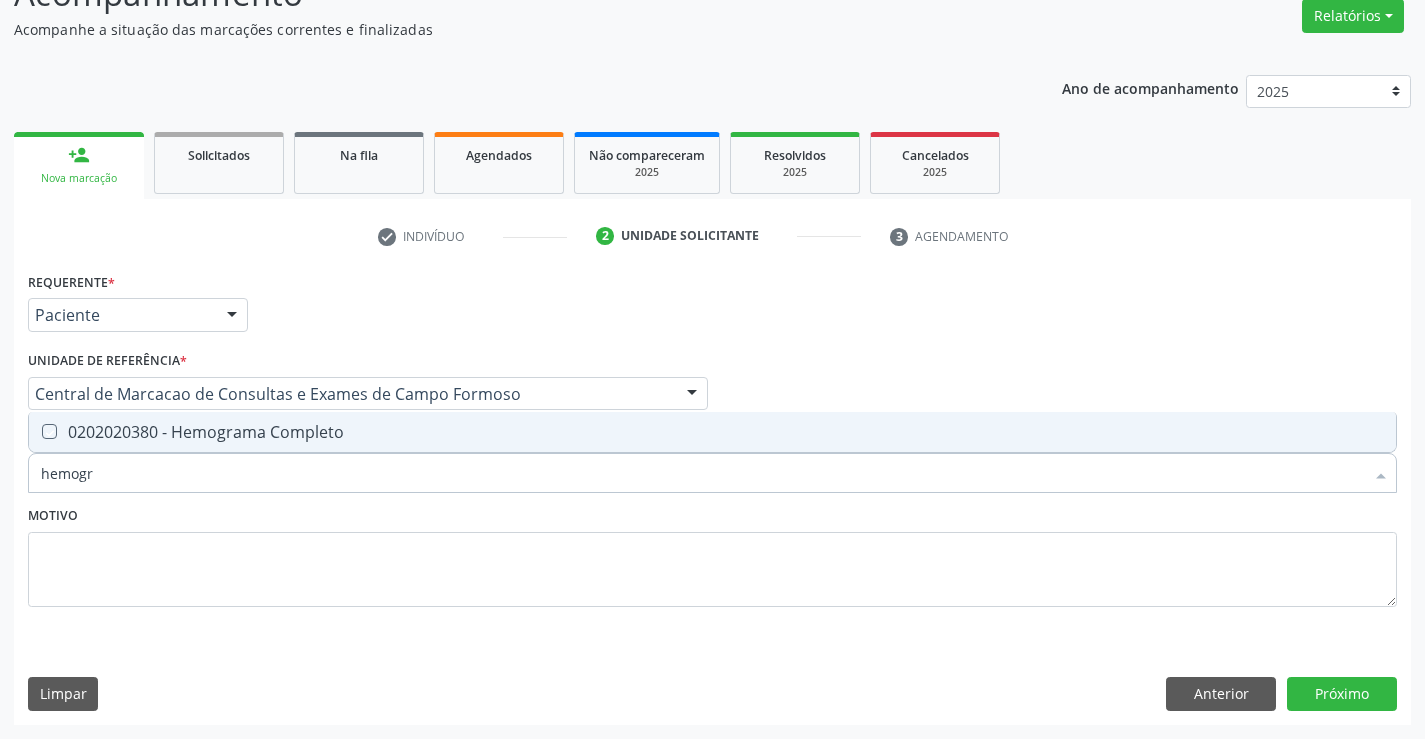 checkbox on "true" 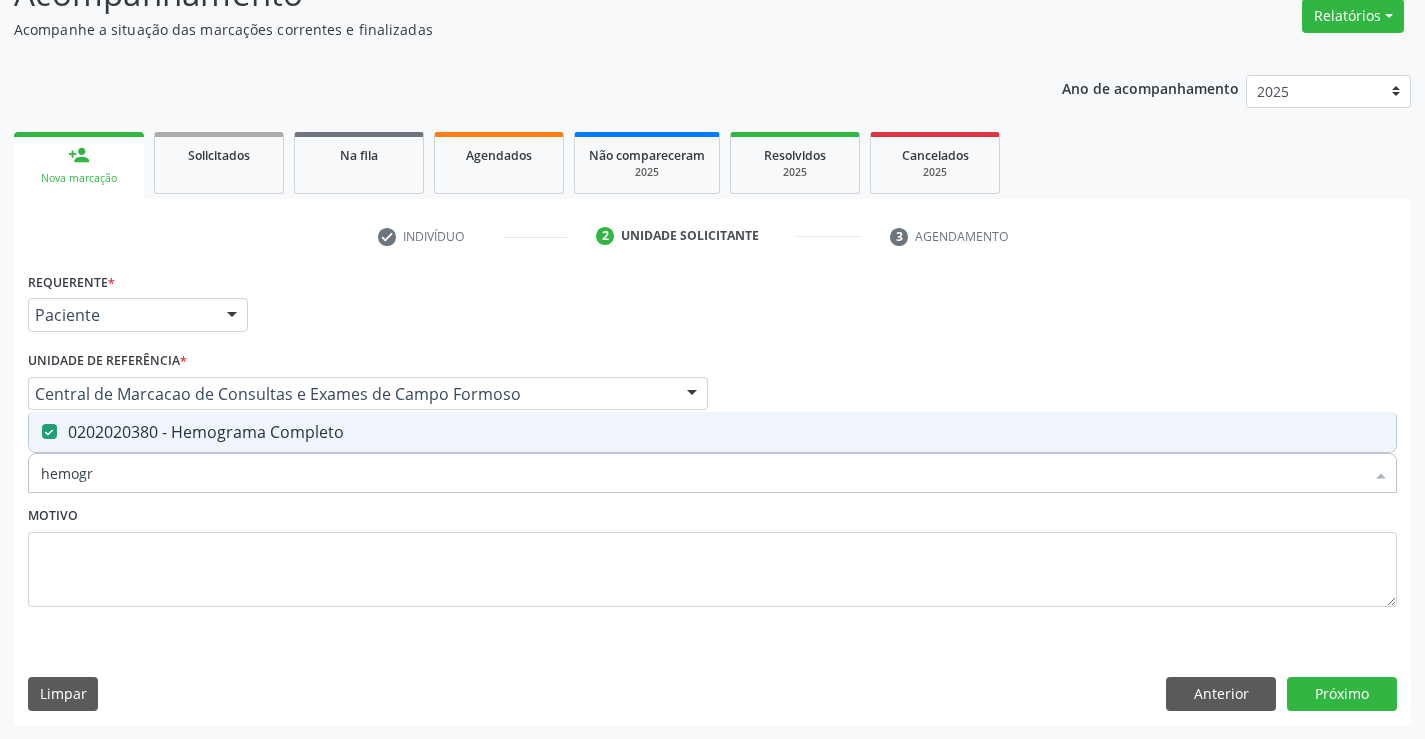 type on "hemogr" 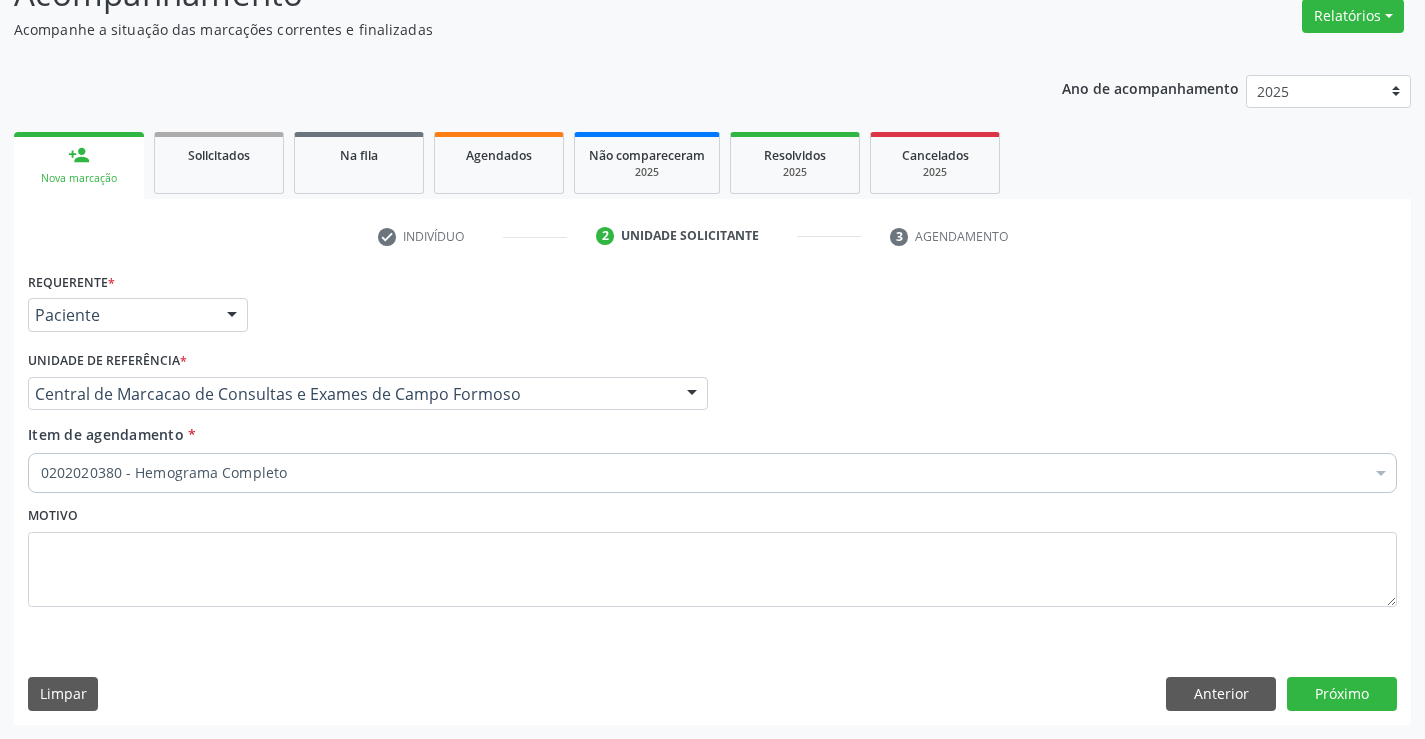 click on "0202020380 - Hemograma Completo" at bounding box center [712, 473] 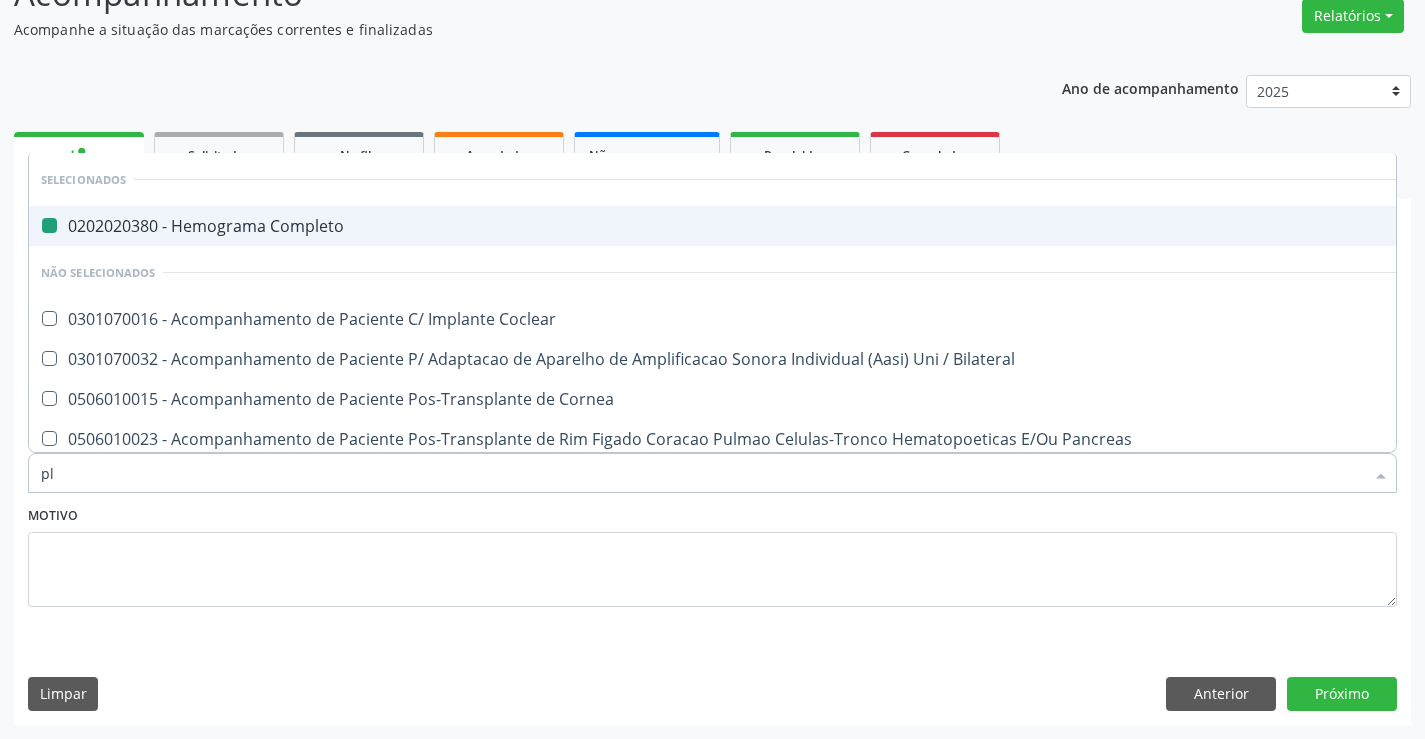 type on "pla" 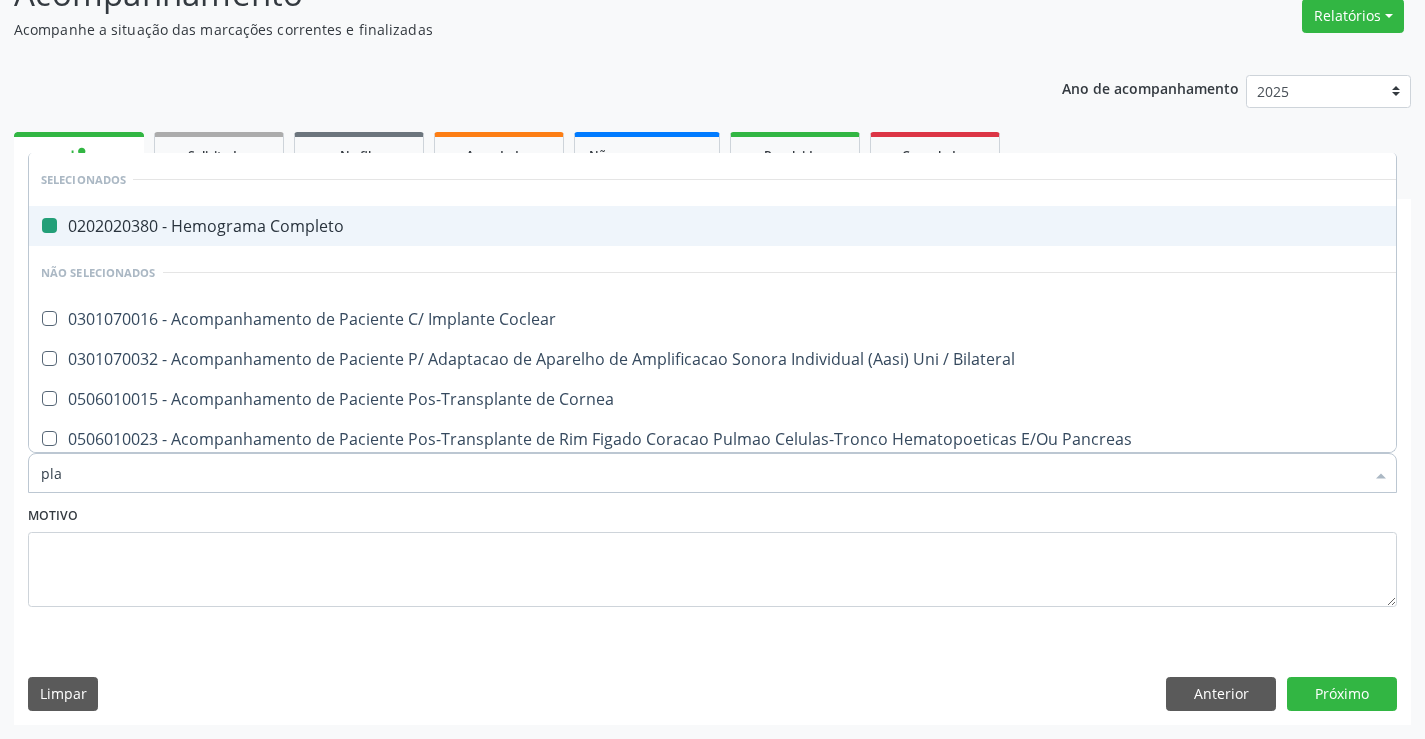 type on "plaq" 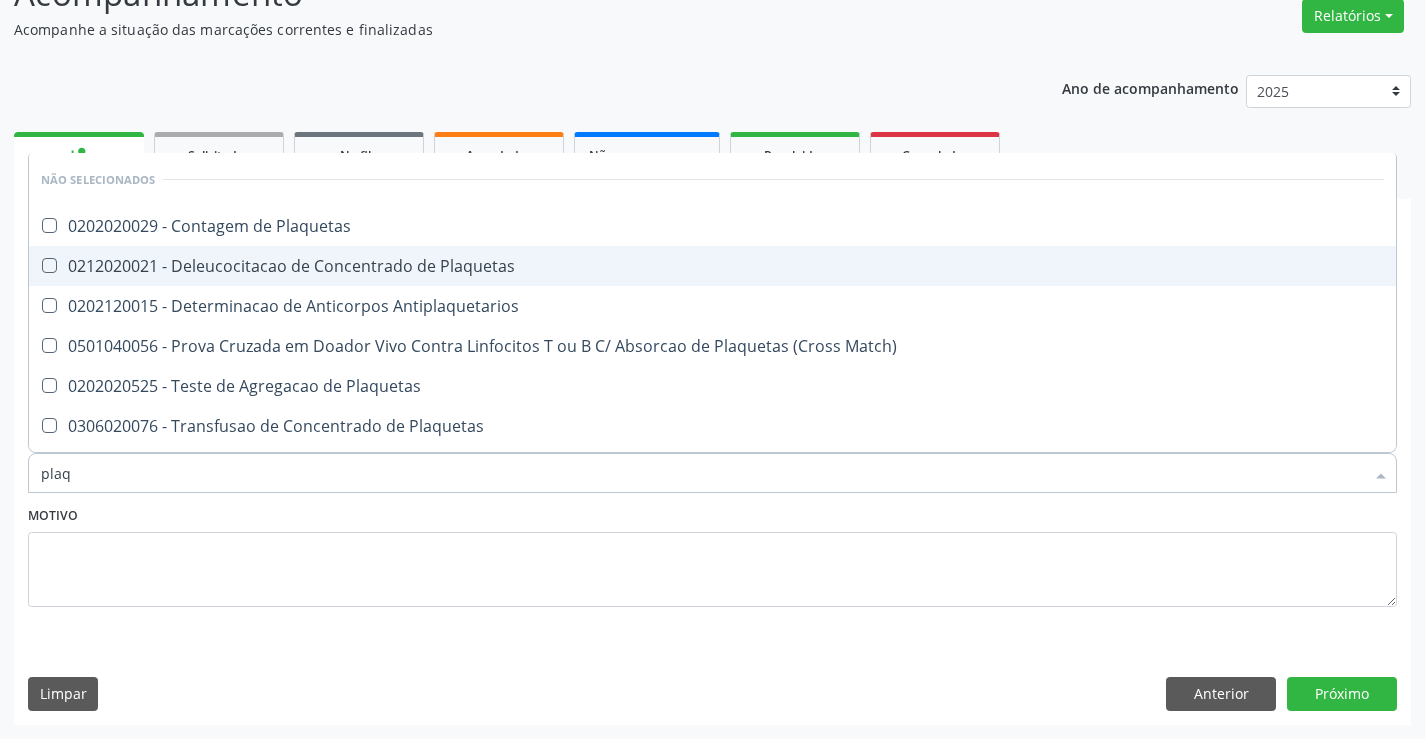 click on "0212020021 - Deleucocitacao de Concentrado de Plaquetas" at bounding box center (712, 266) 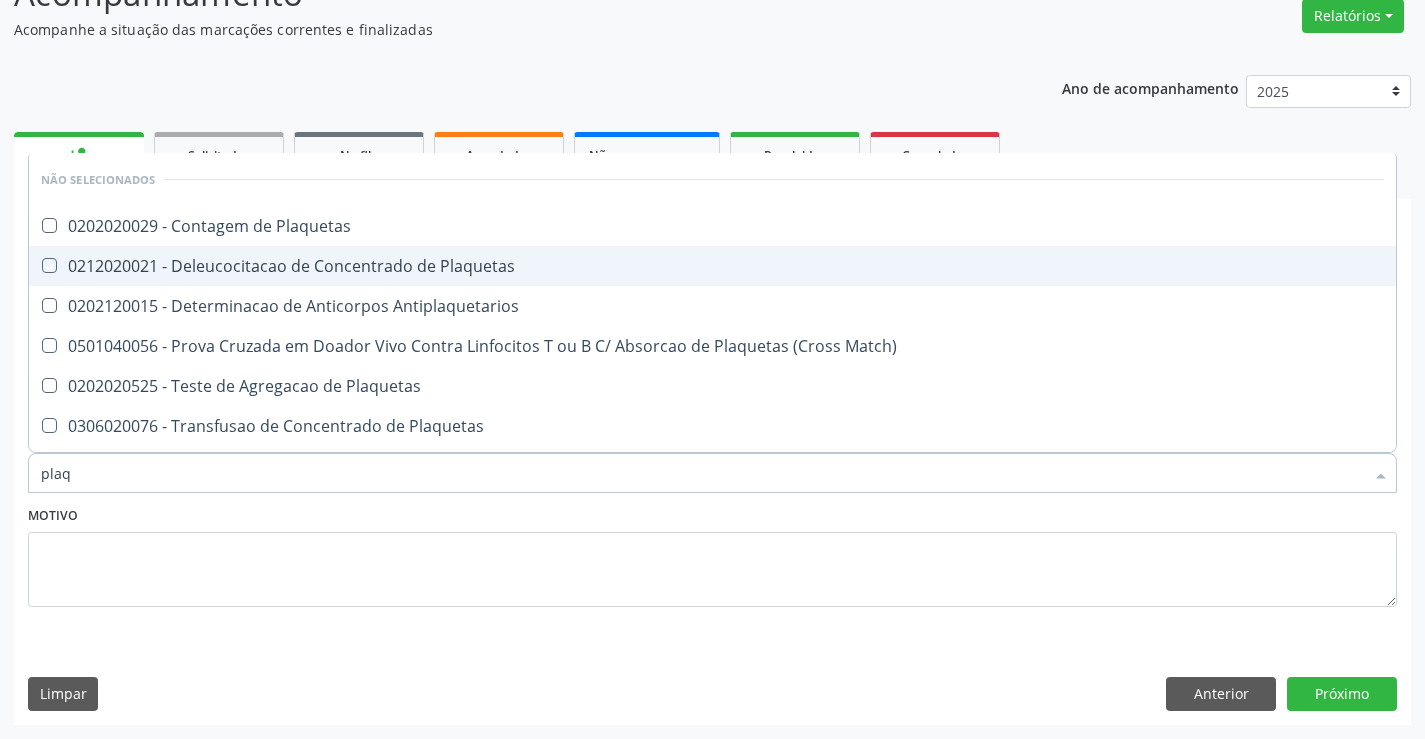 checkbox on "true" 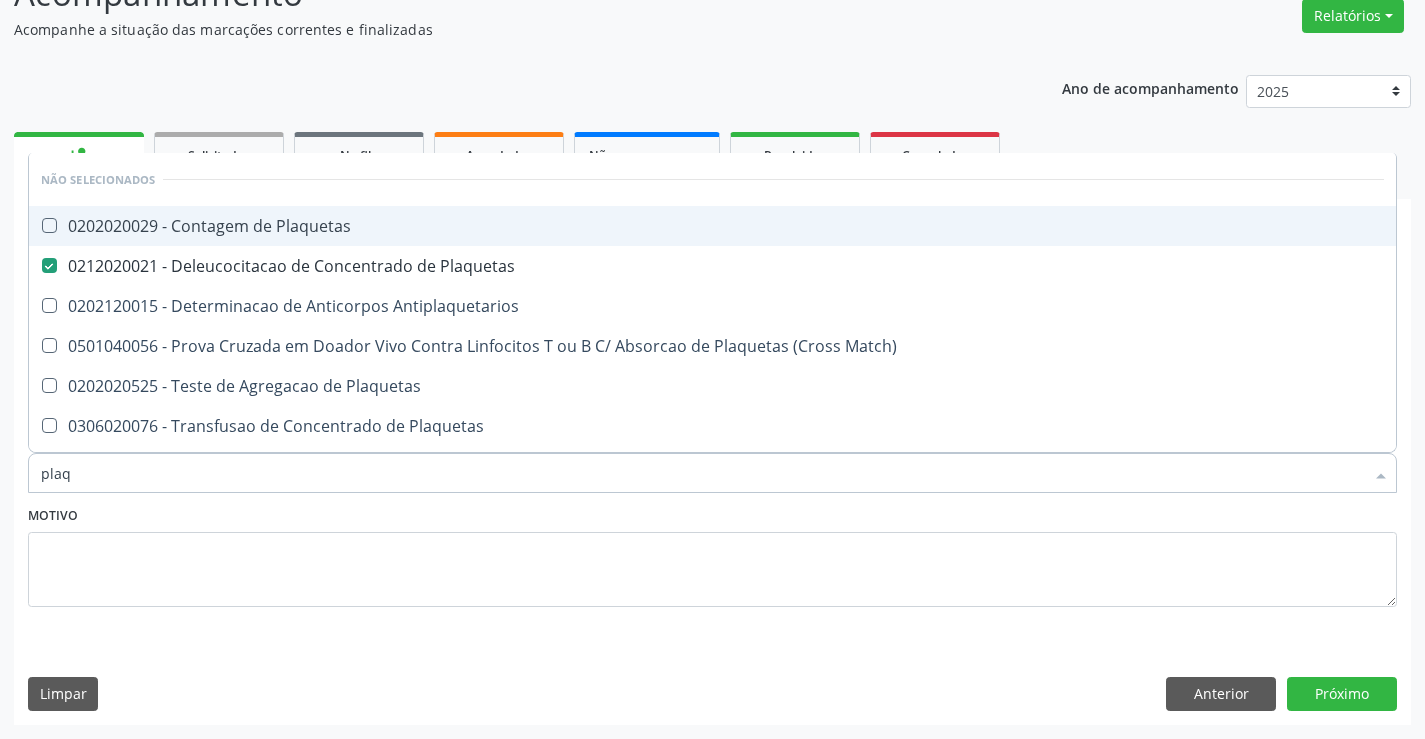 click on "0202020029 - Contagem de Plaquetas" at bounding box center [712, 226] 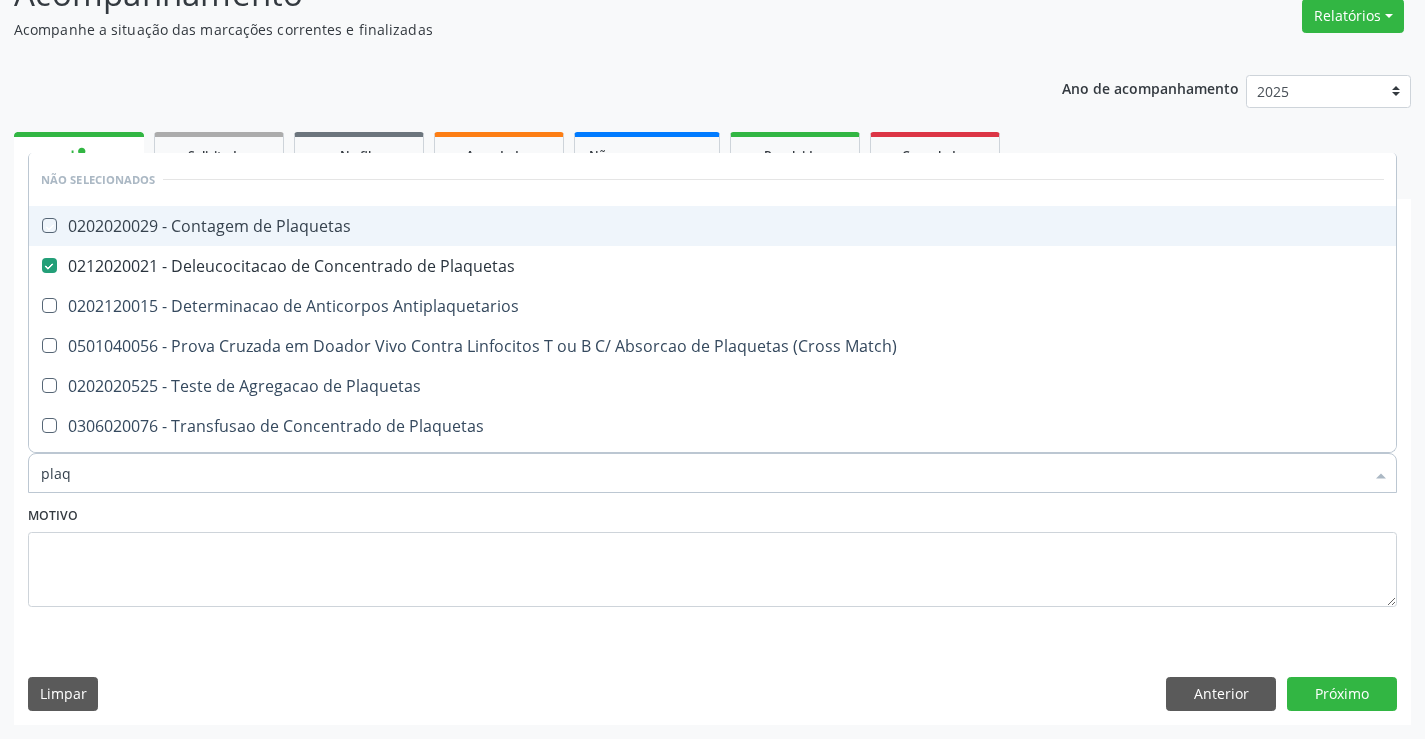 checkbox on "true" 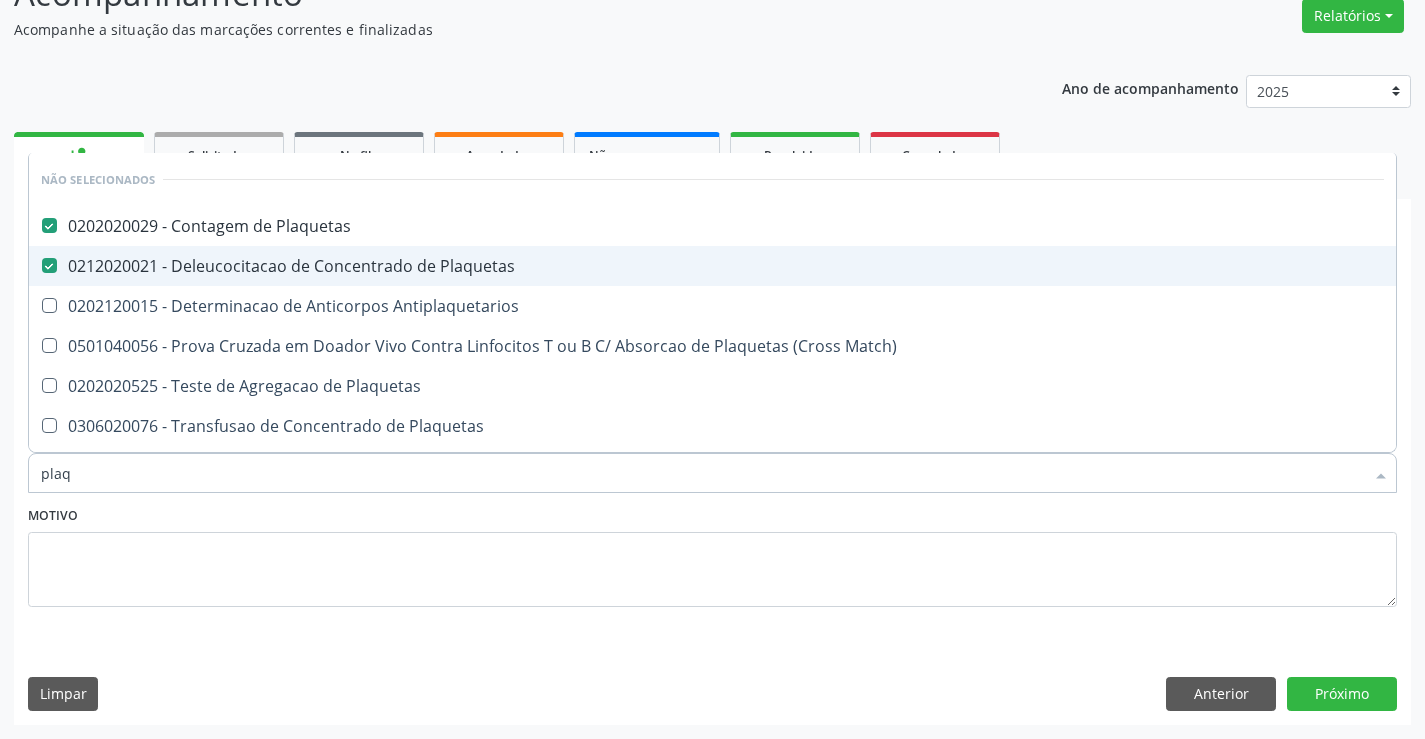 click on "0212020021 - Deleucocitacao de Concentrado de Plaquetas" at bounding box center [712, 266] 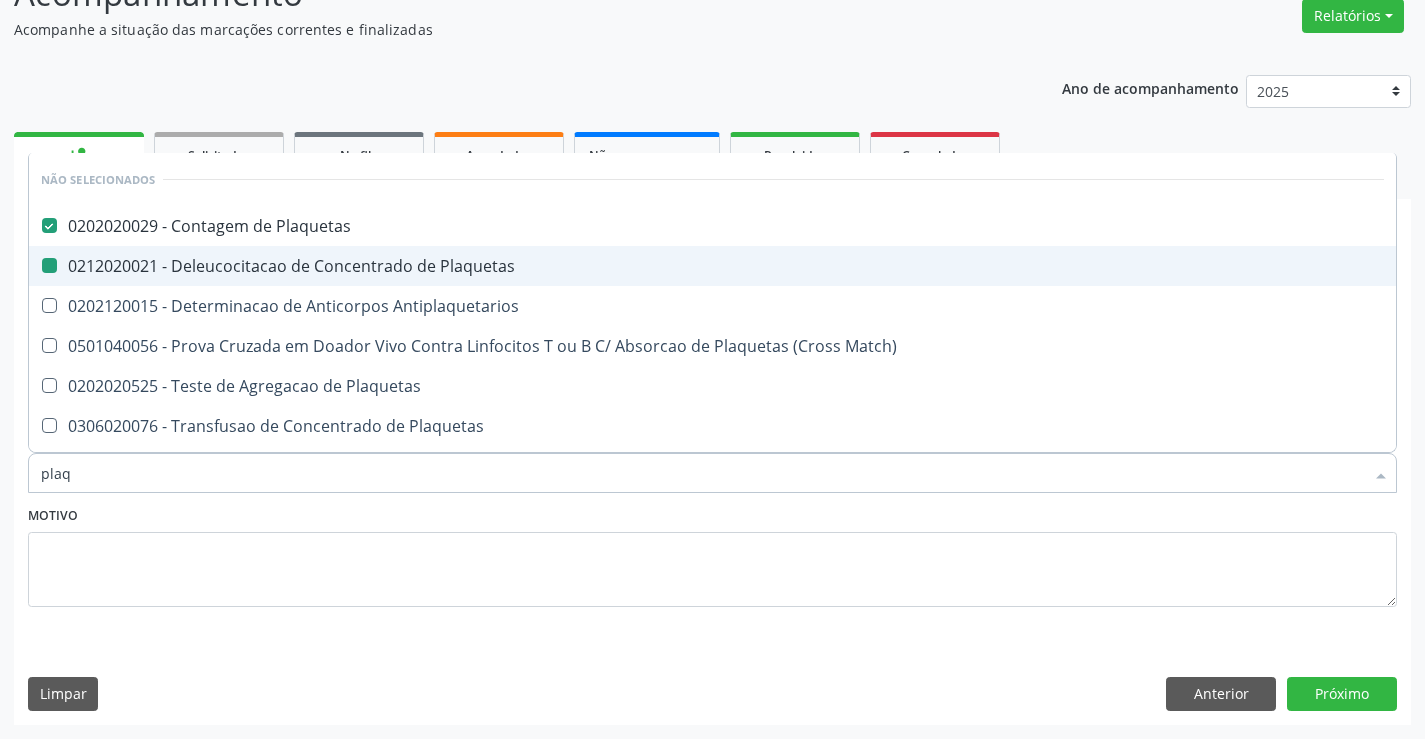checkbox on "false" 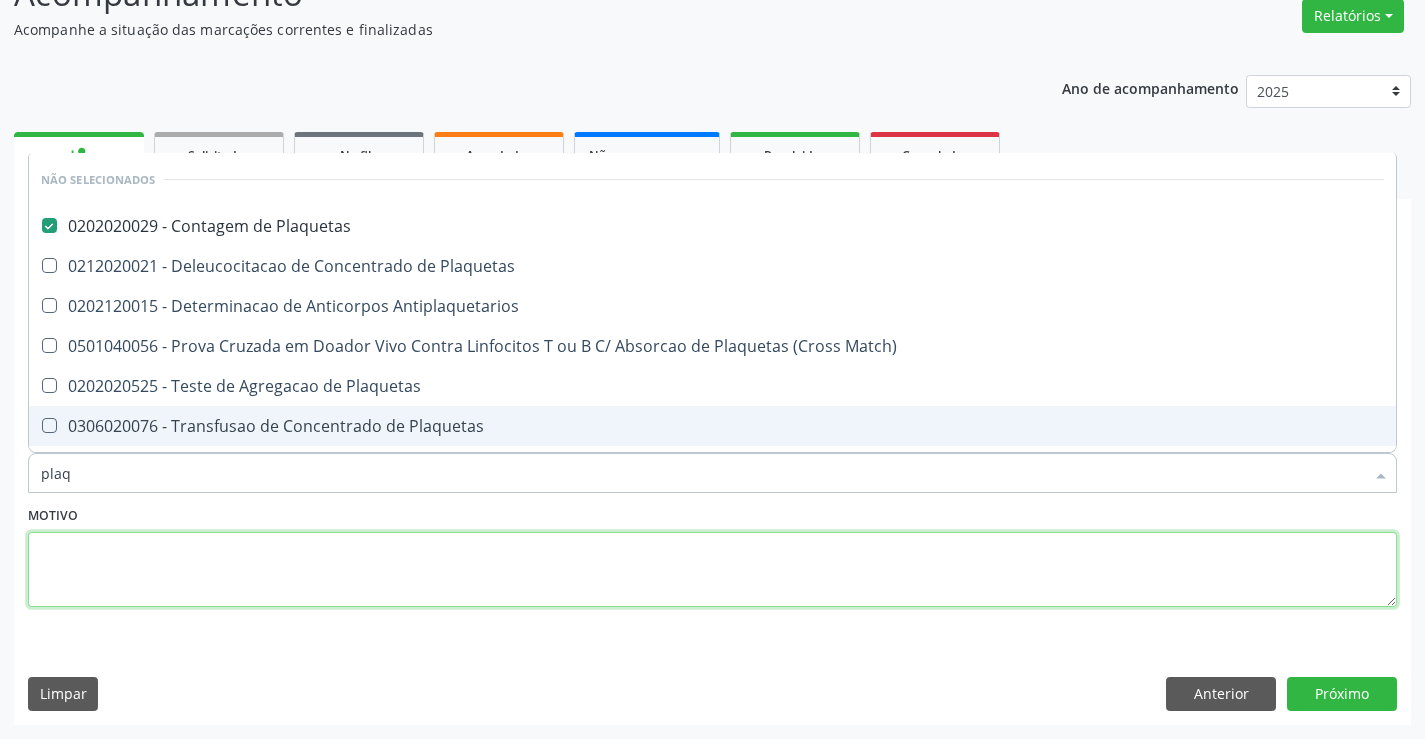 click at bounding box center [712, 570] 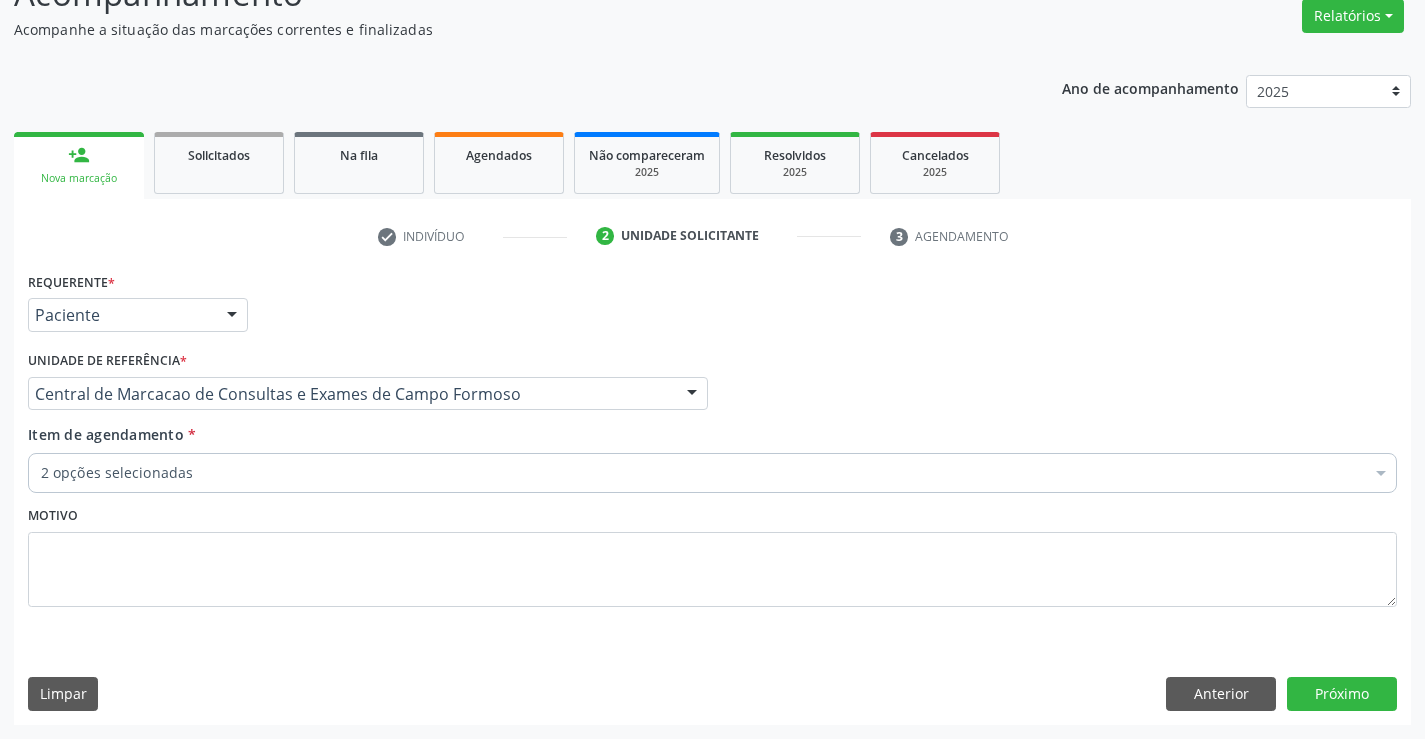 click on "2 opções selecionadas" at bounding box center (712, 473) 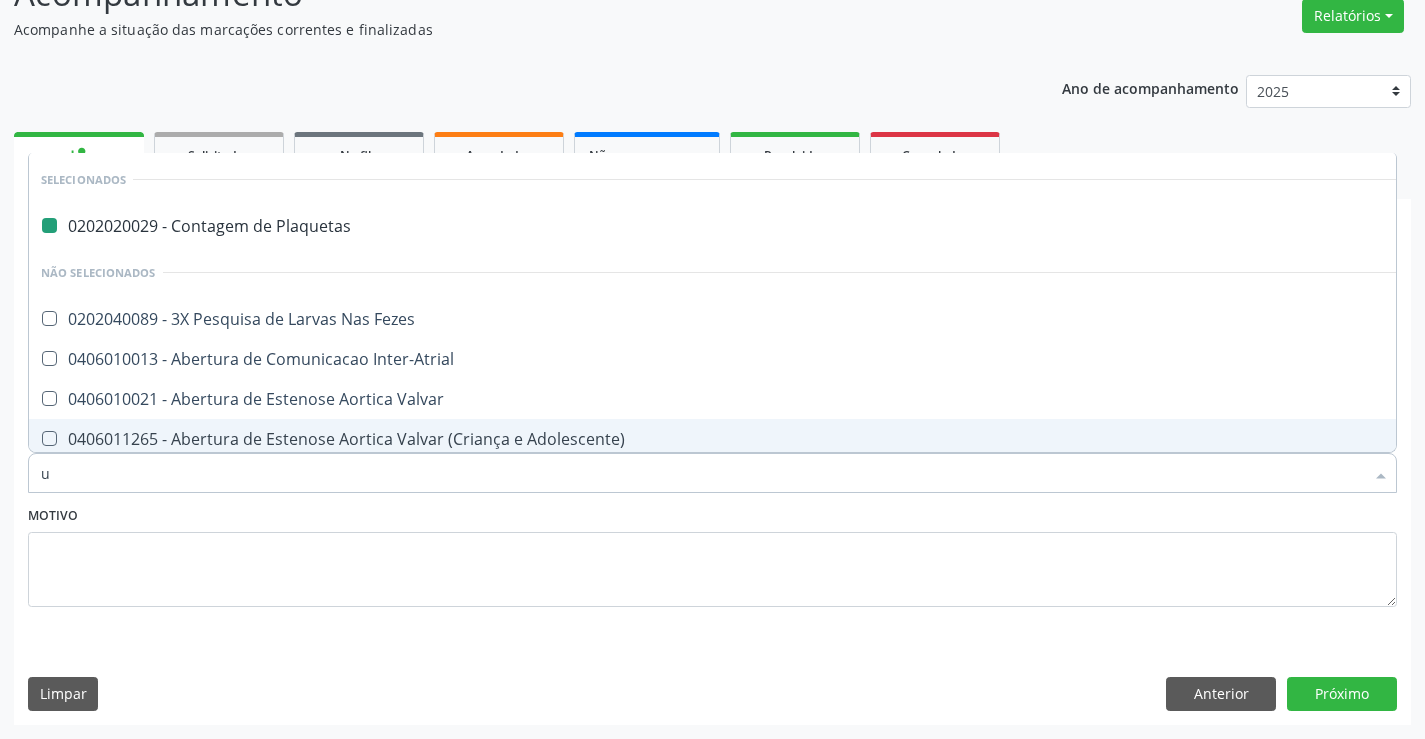 type on "ur" 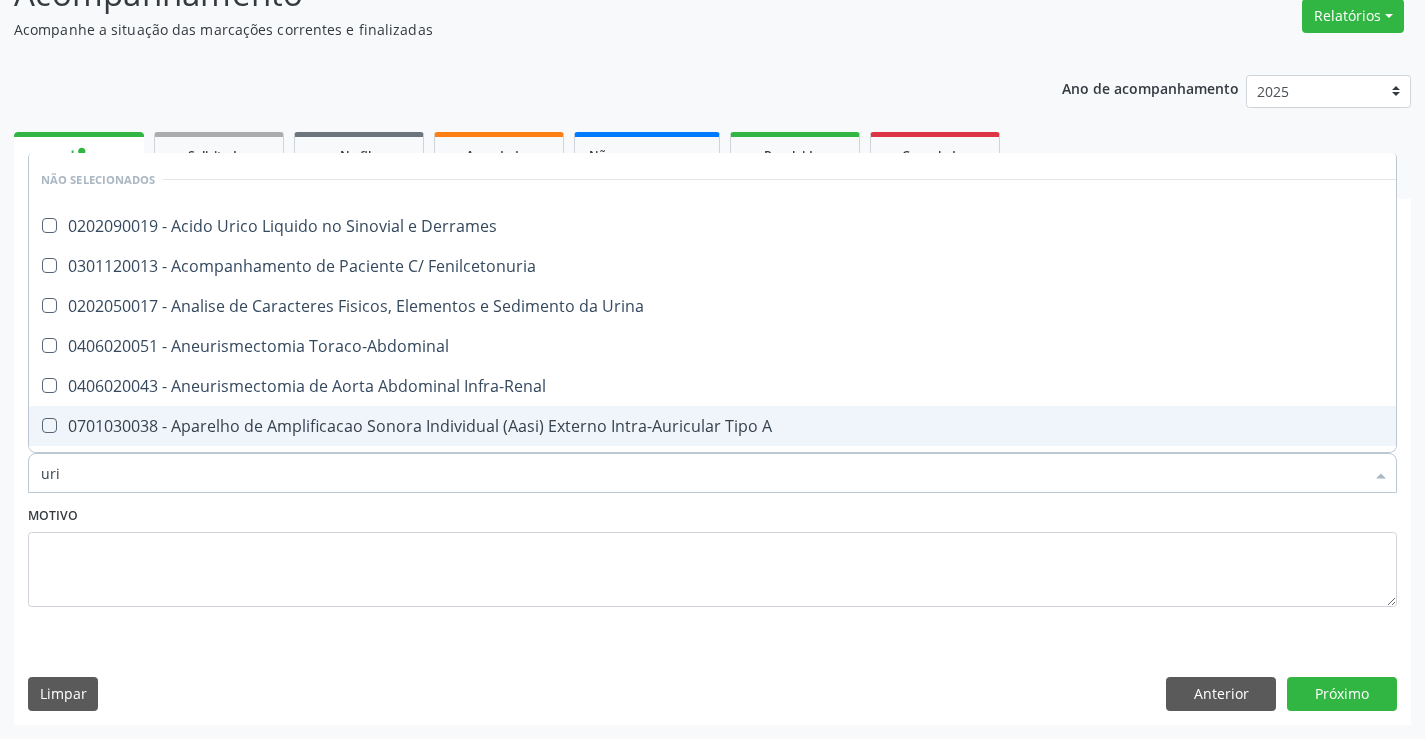 type on "urin" 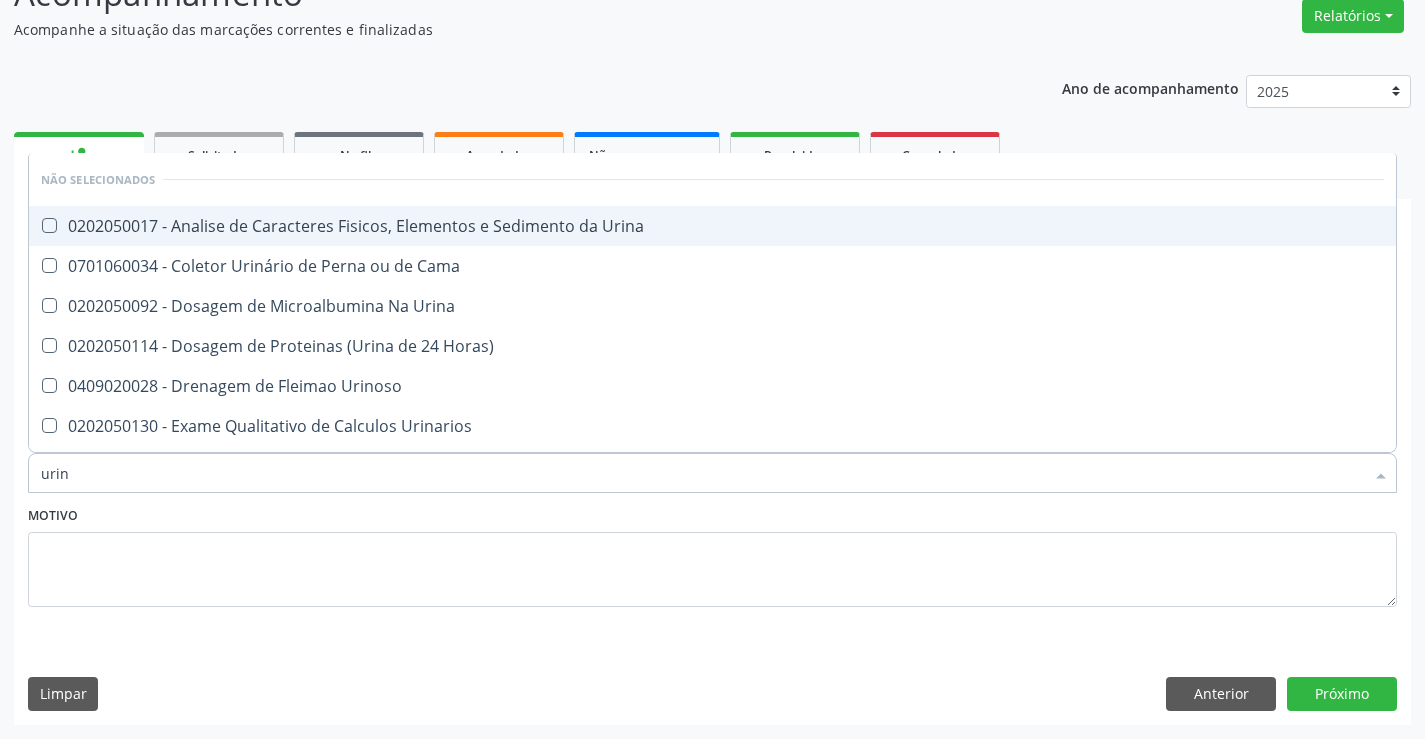 click on "0202050017 - Analise de Caracteres Fisicos, Elementos e Sedimento da Urina" at bounding box center [712, 226] 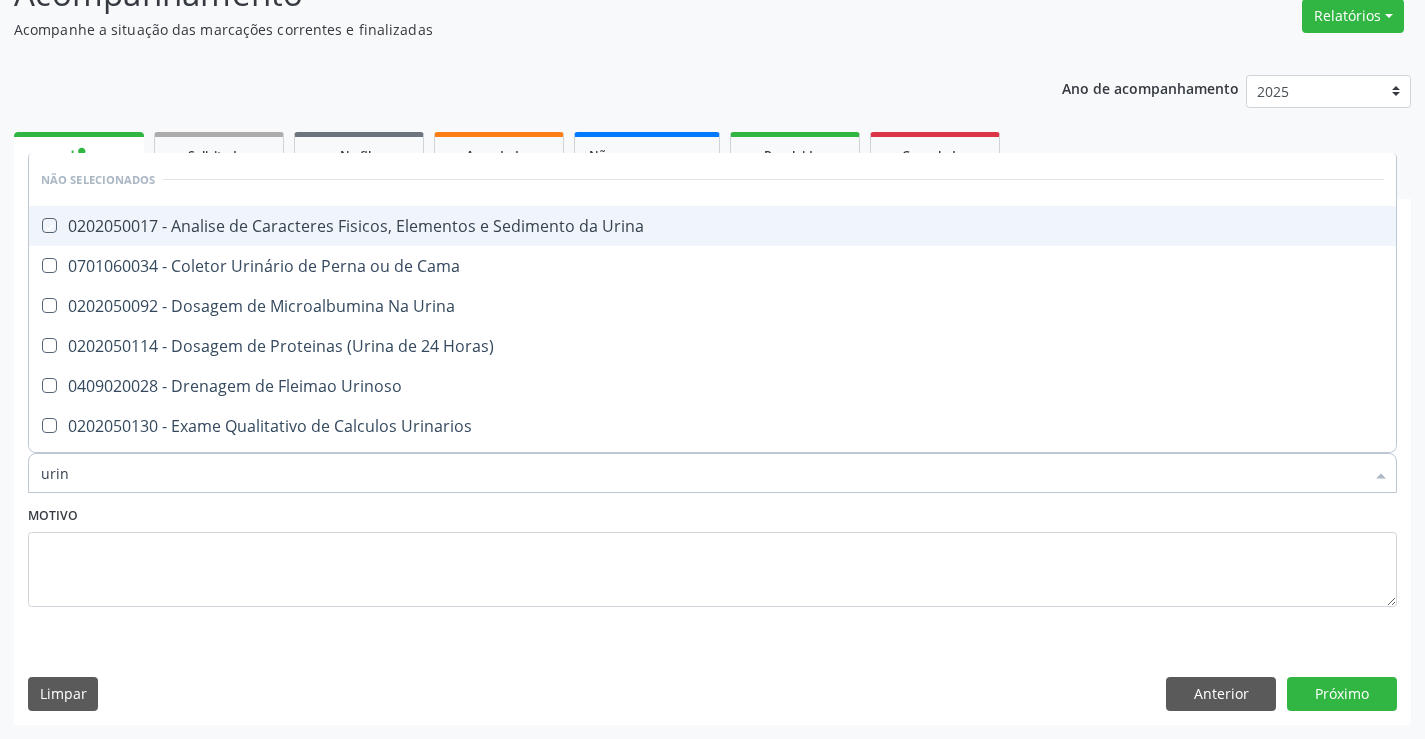 checkbox on "true" 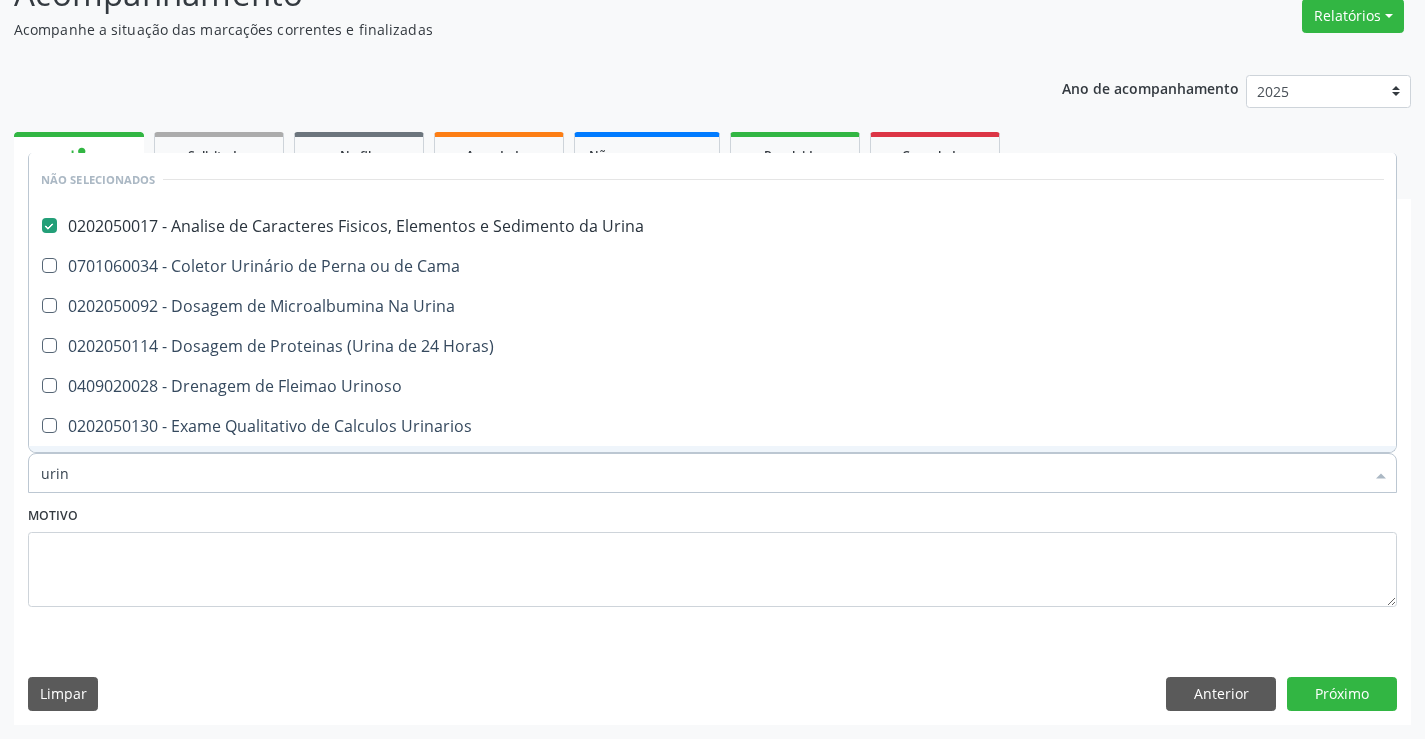 click on "Motivo" at bounding box center [712, 554] 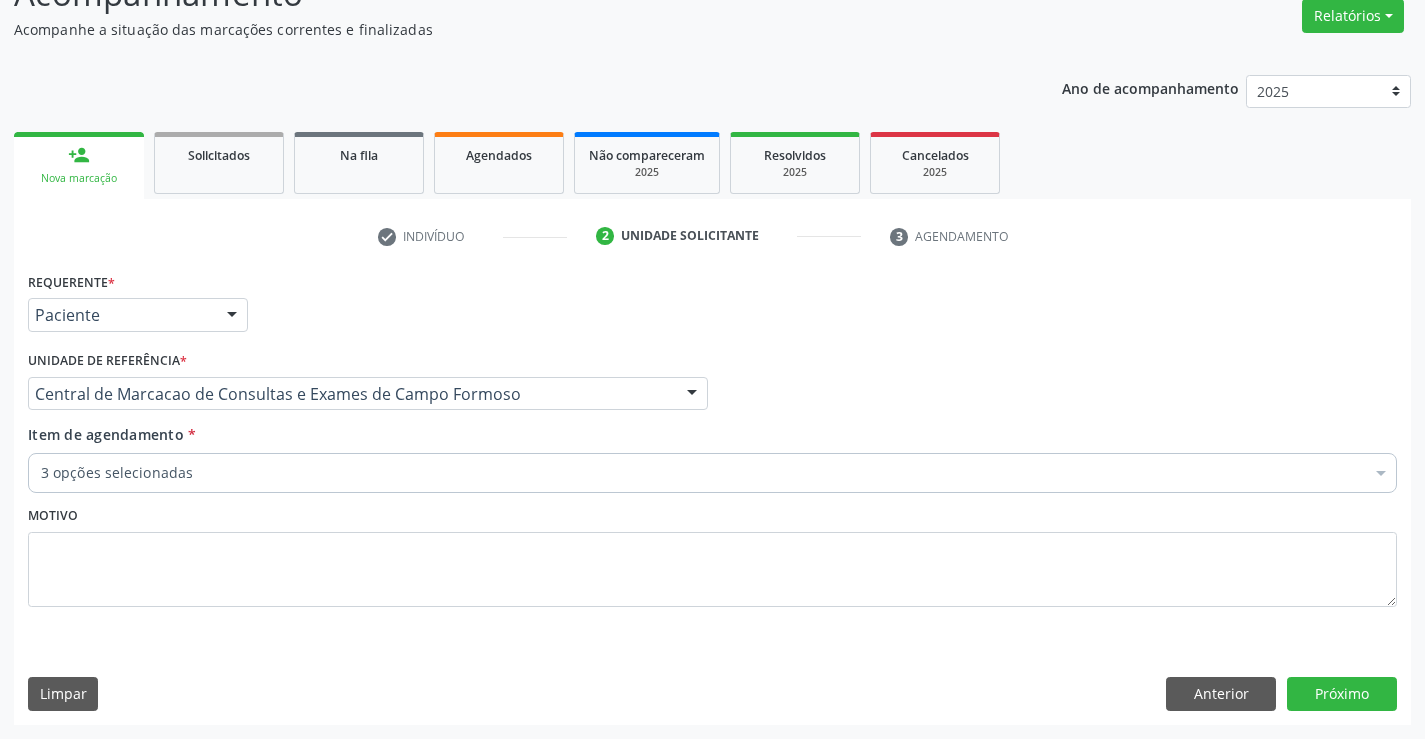 click on "3 opções selecionadas" at bounding box center [712, 473] 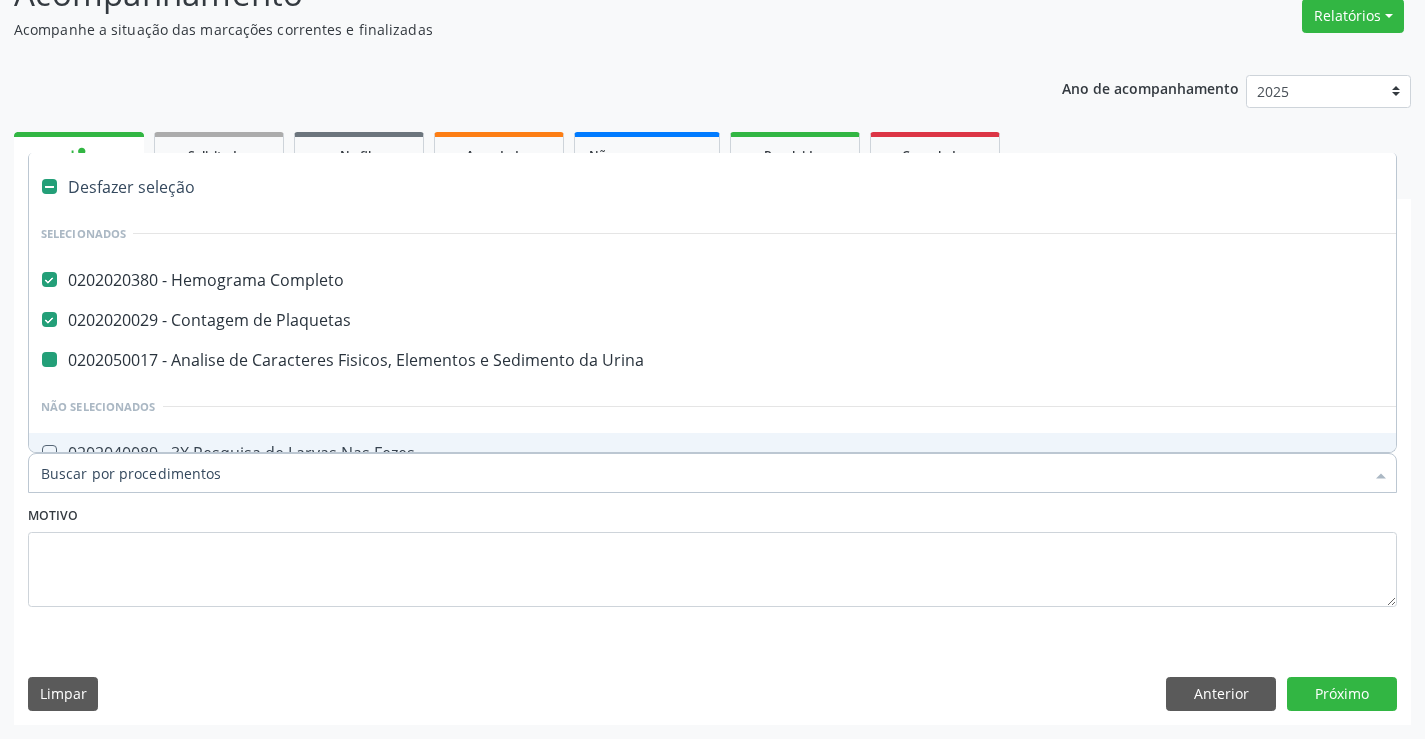 type on "f" 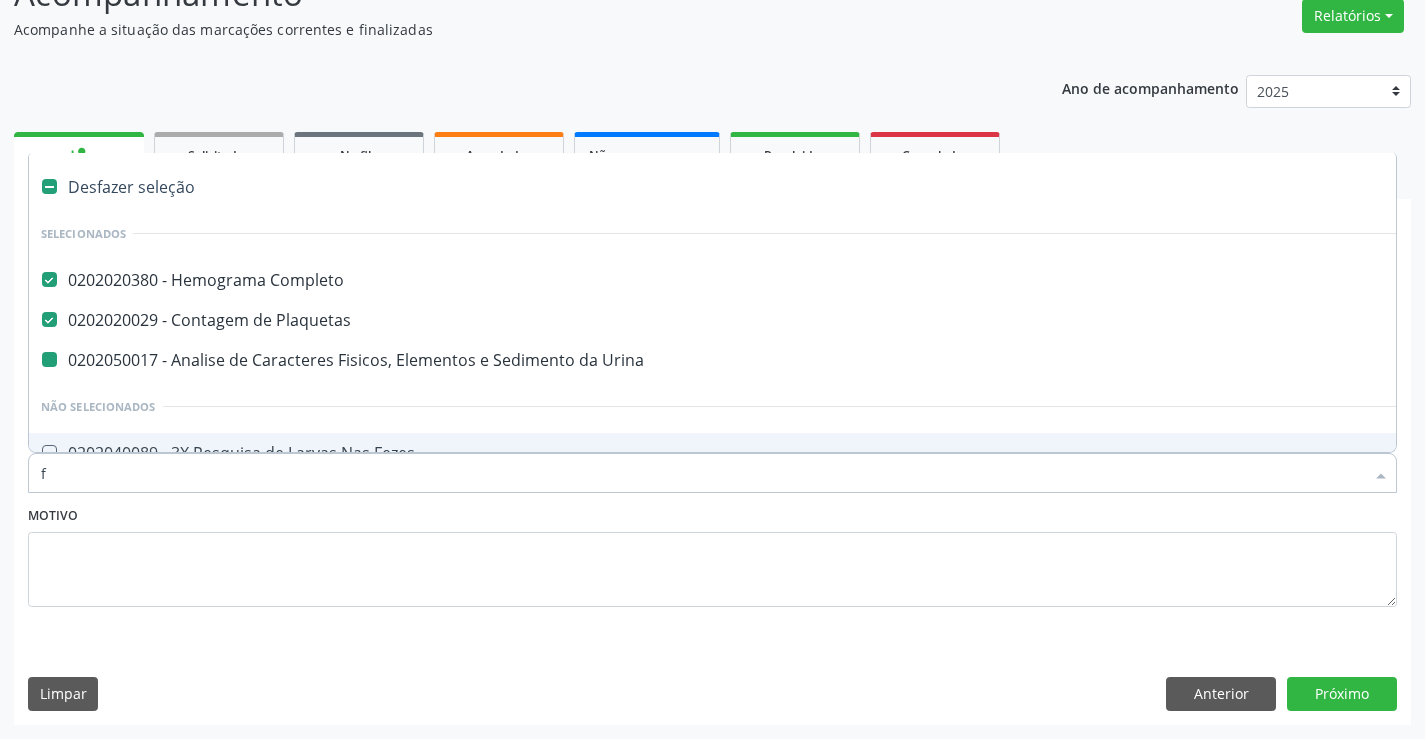 checkbox on "false" 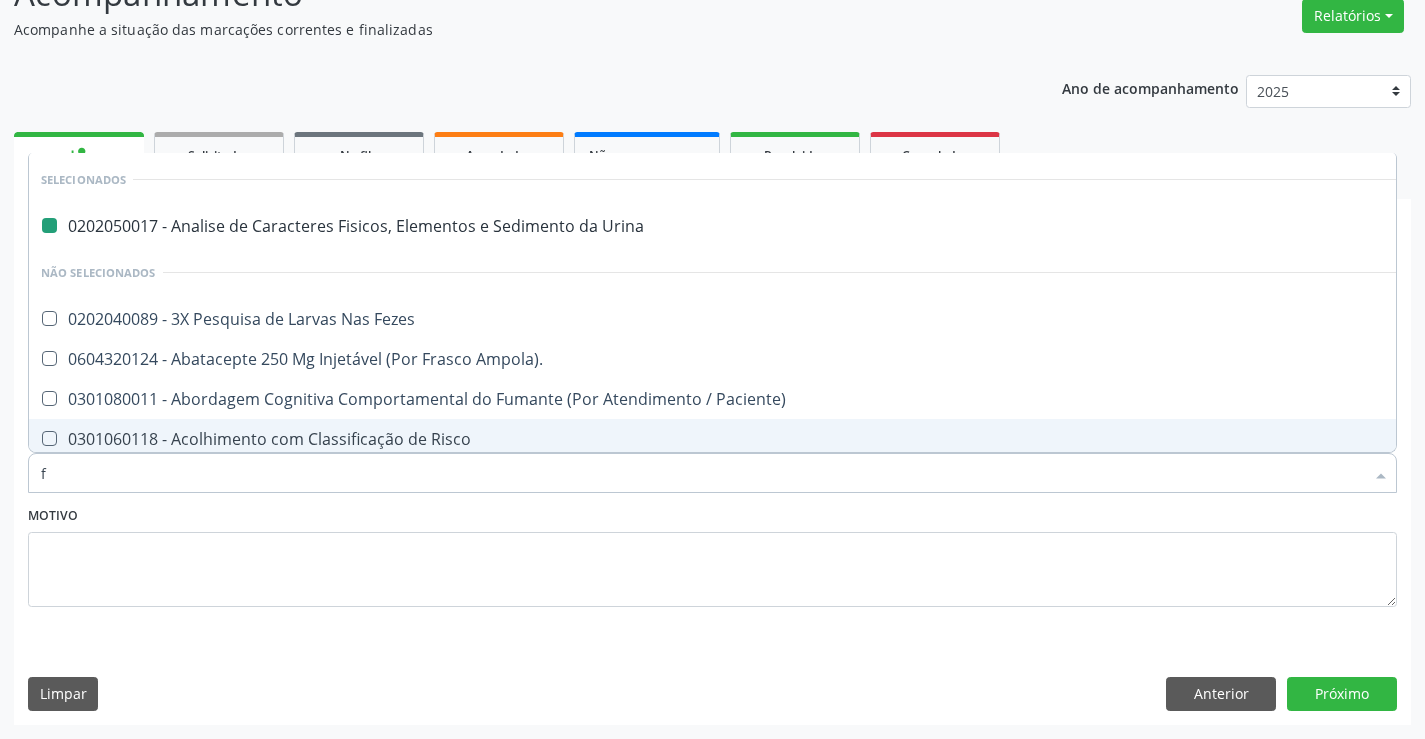 type on "fe" 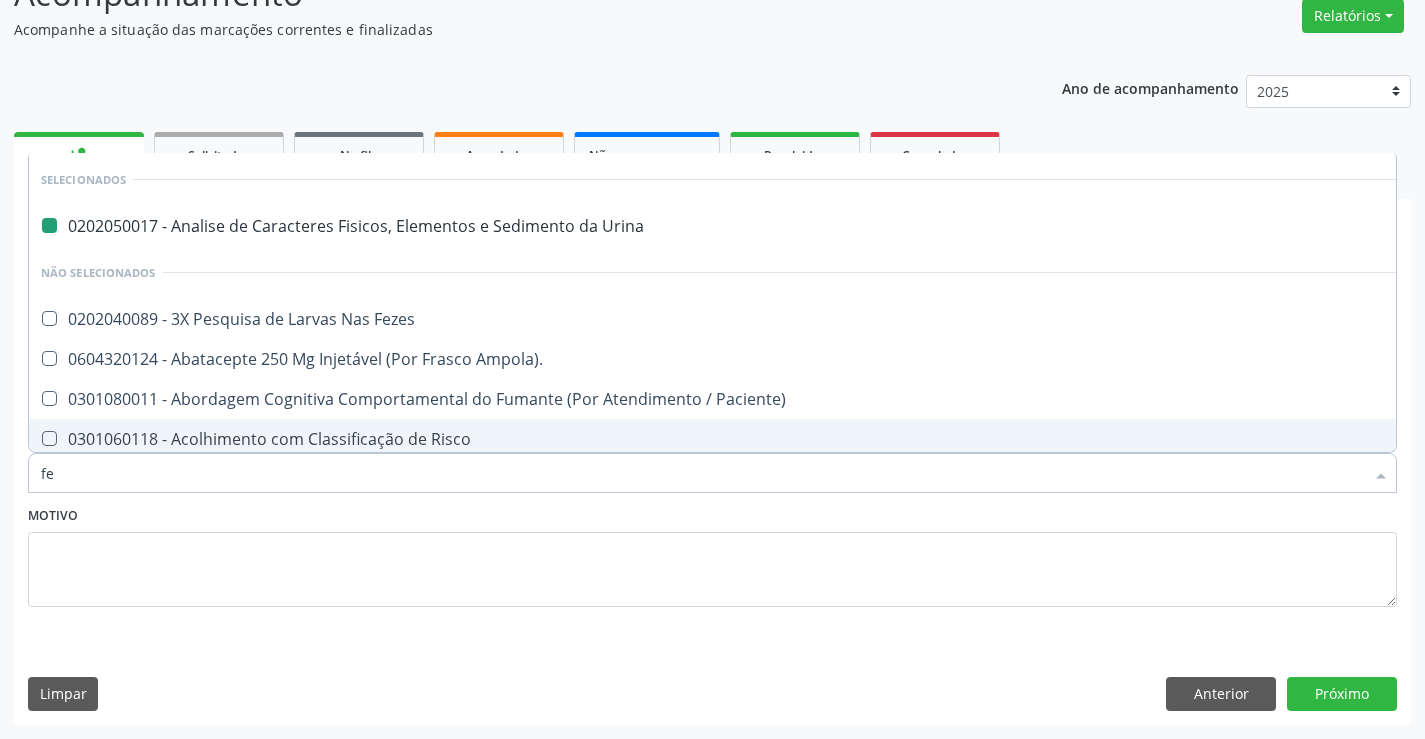 checkbox on "false" 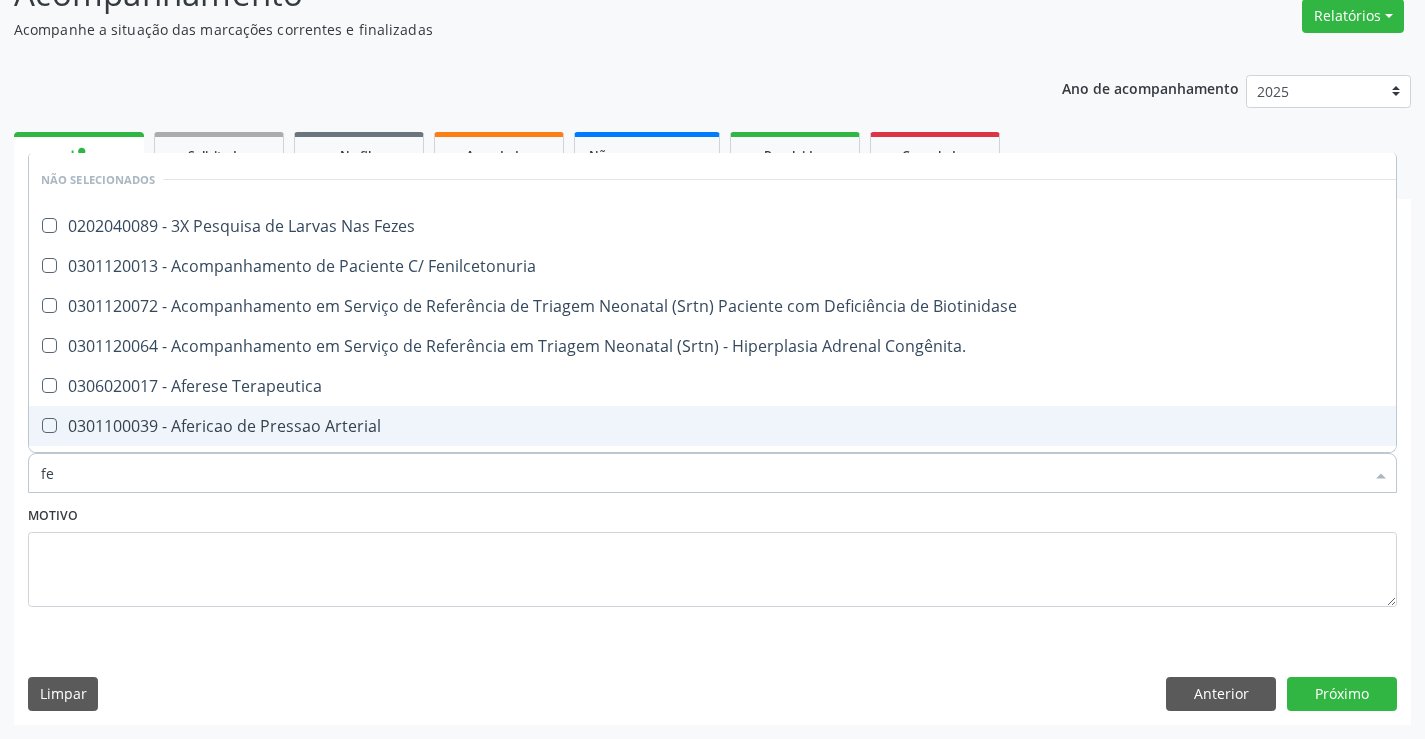type on "fez" 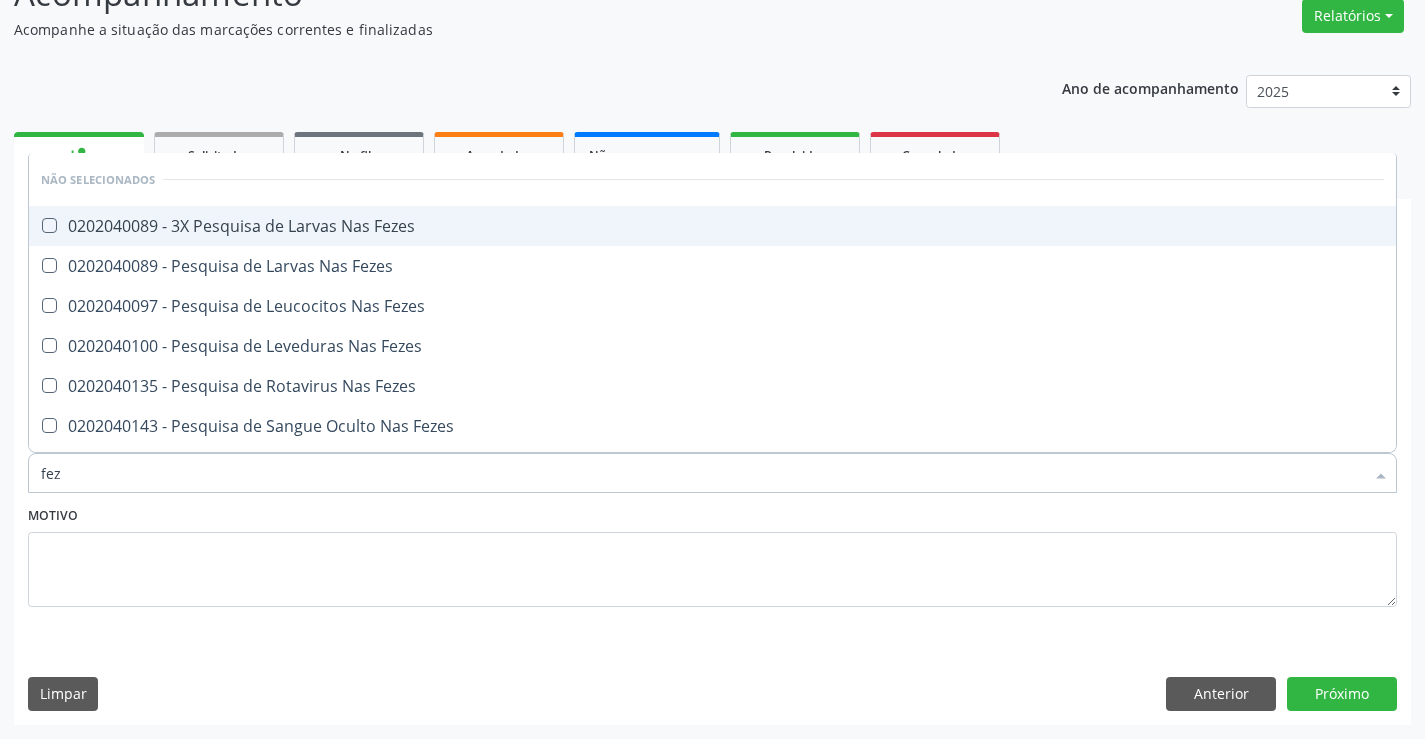 click on "0202040089 - 3X Pesquisa de Larvas Nas Fezes" at bounding box center [712, 226] 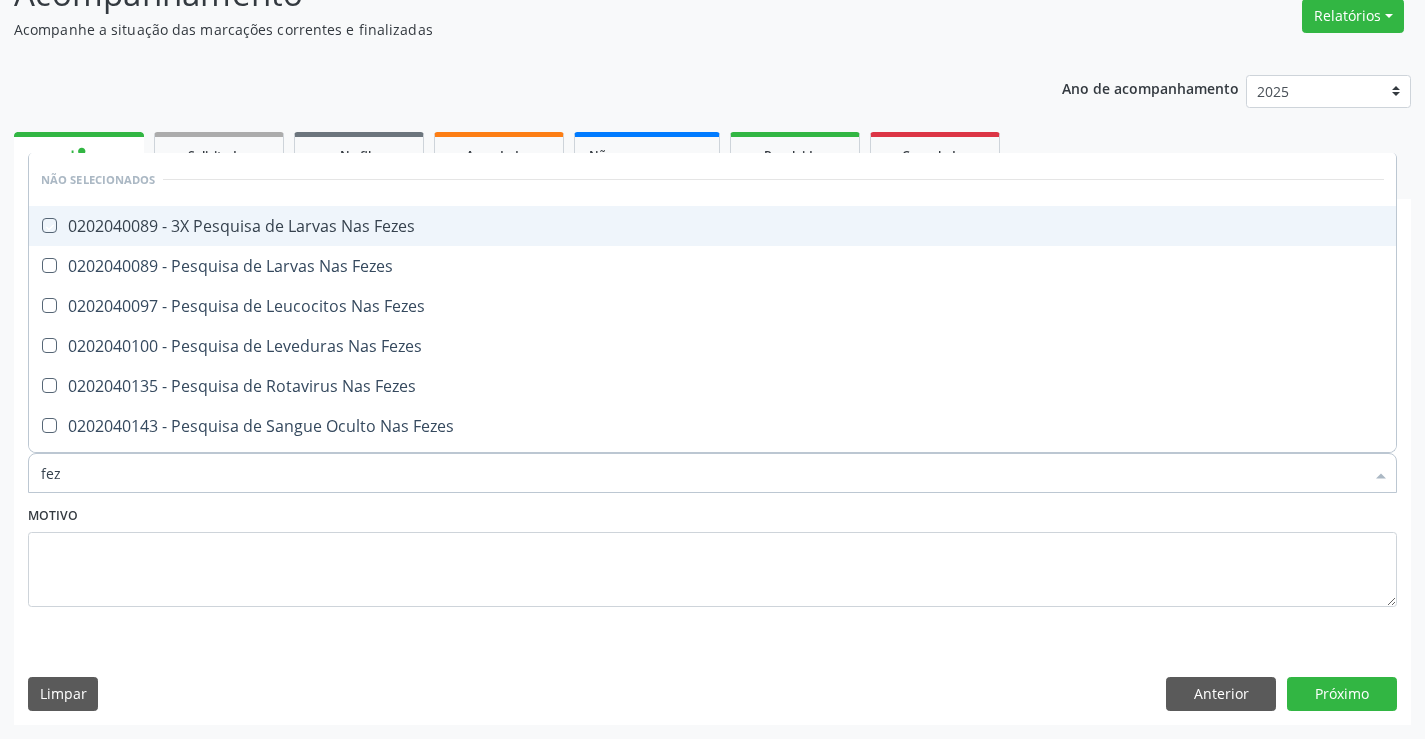 checkbox on "true" 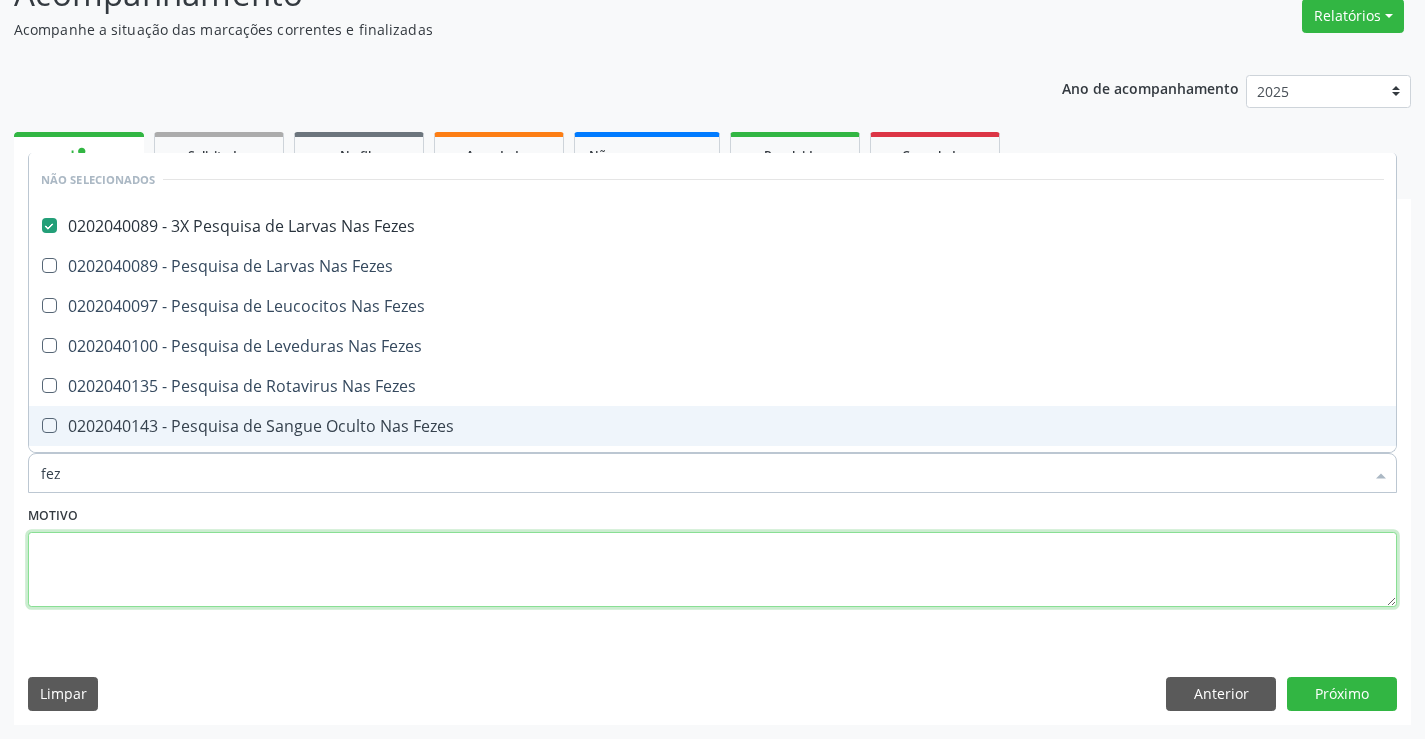 click at bounding box center [712, 570] 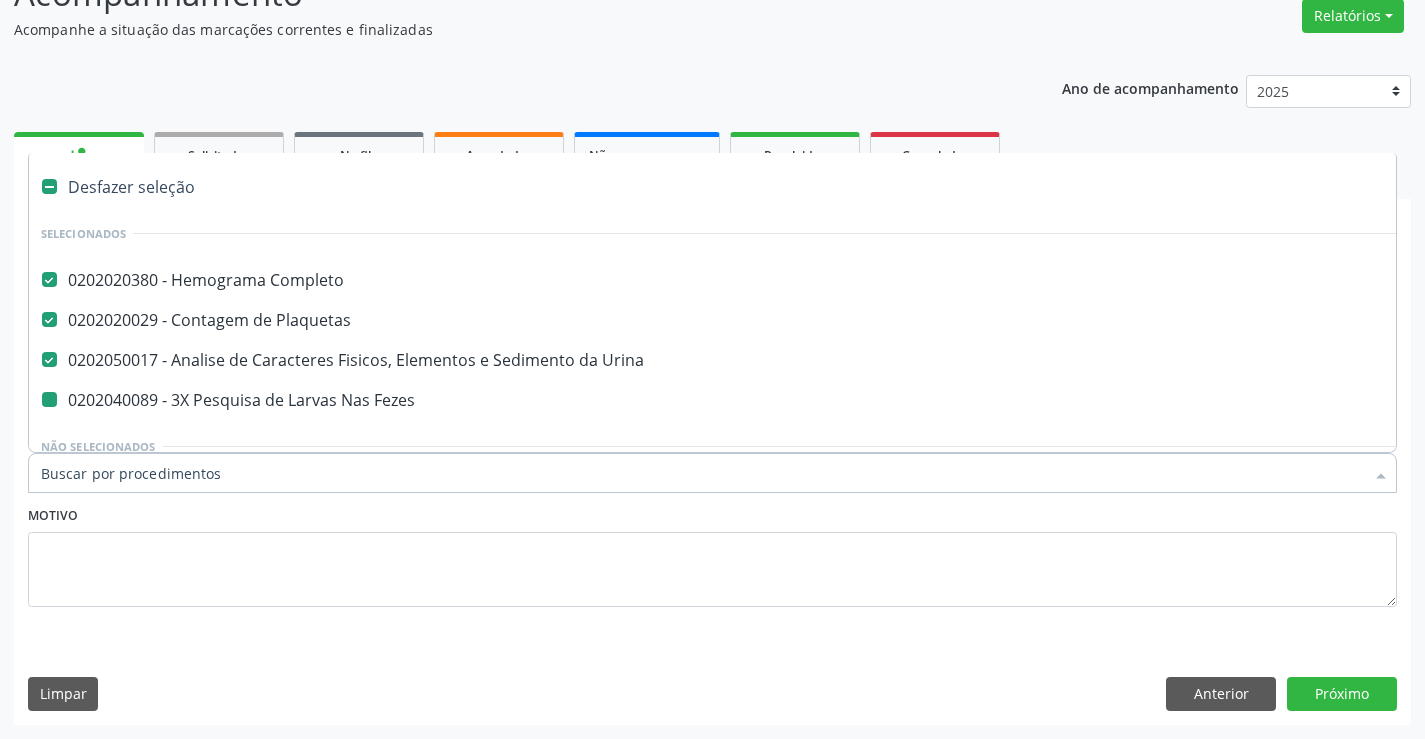 type on "g" 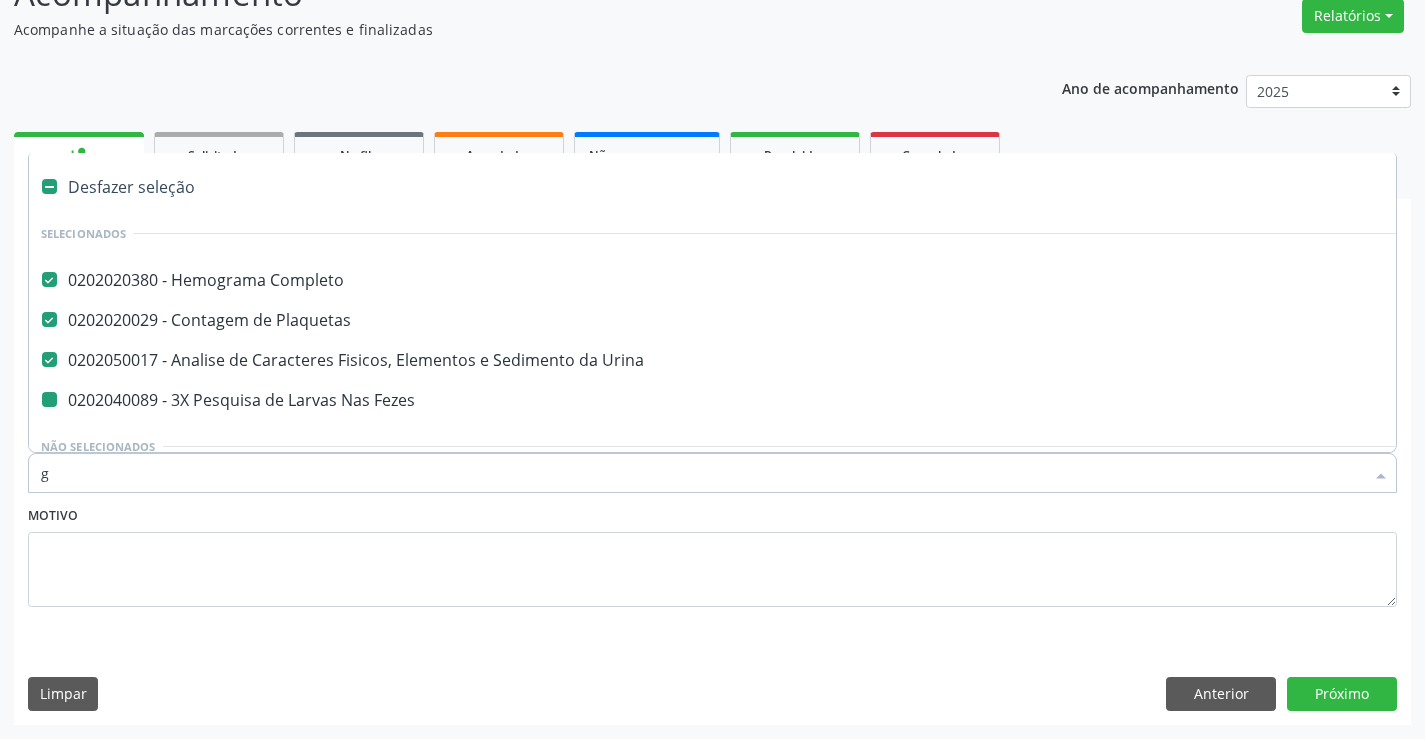 checkbox on "false" 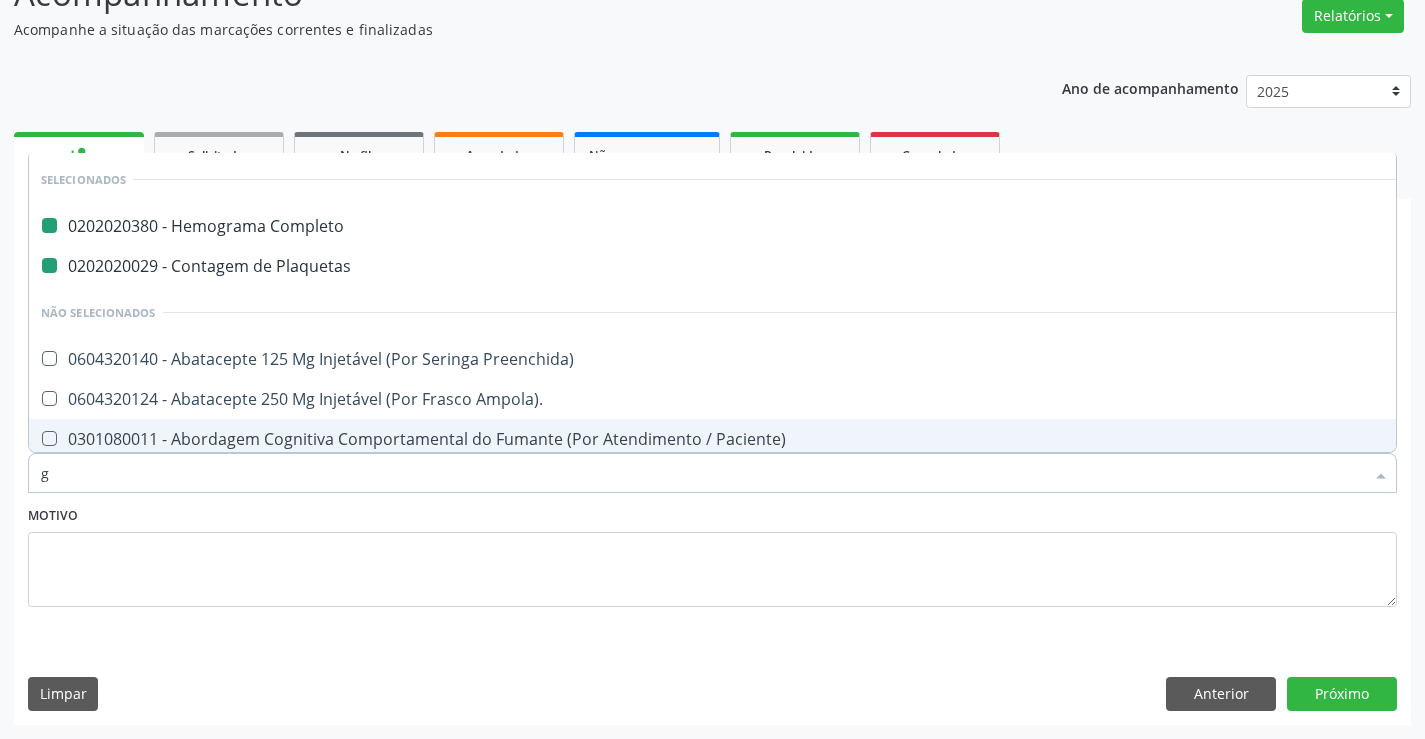 type on "gl" 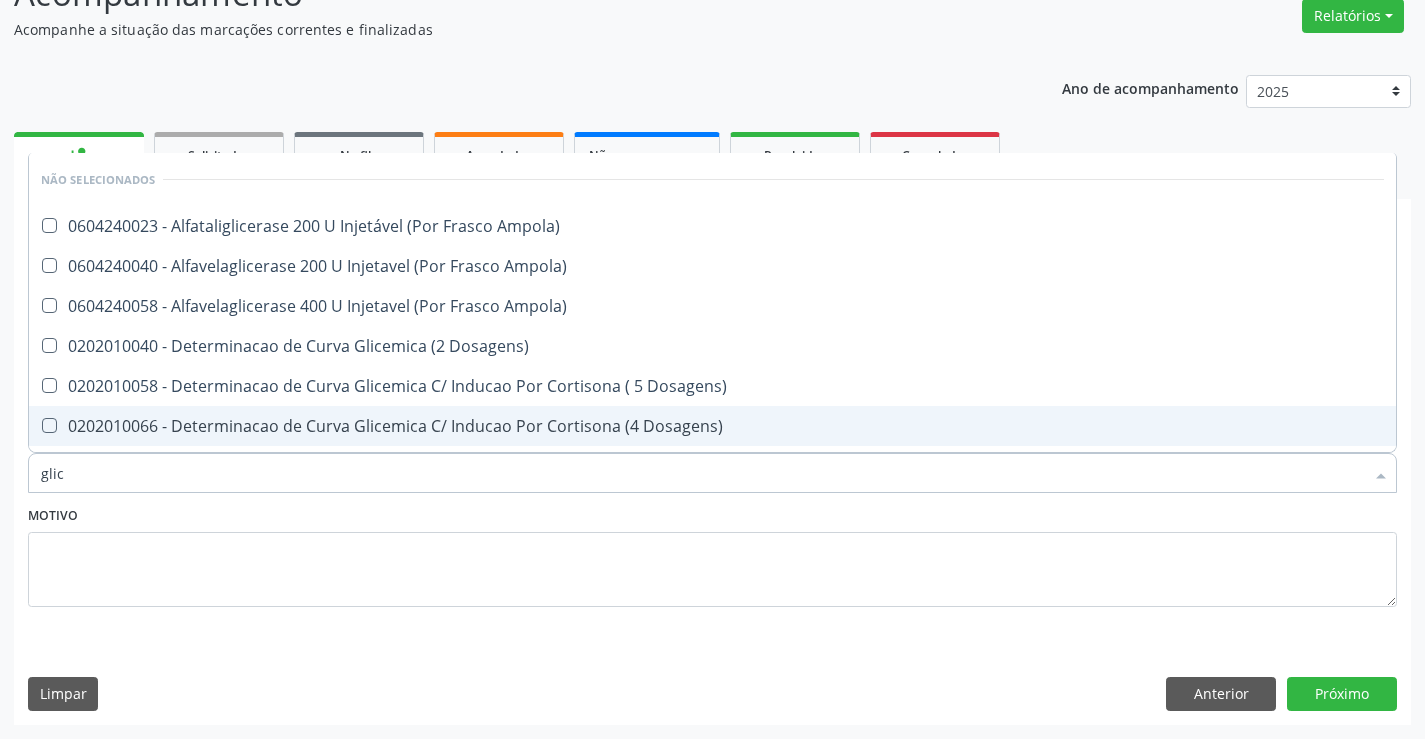 type on "glico" 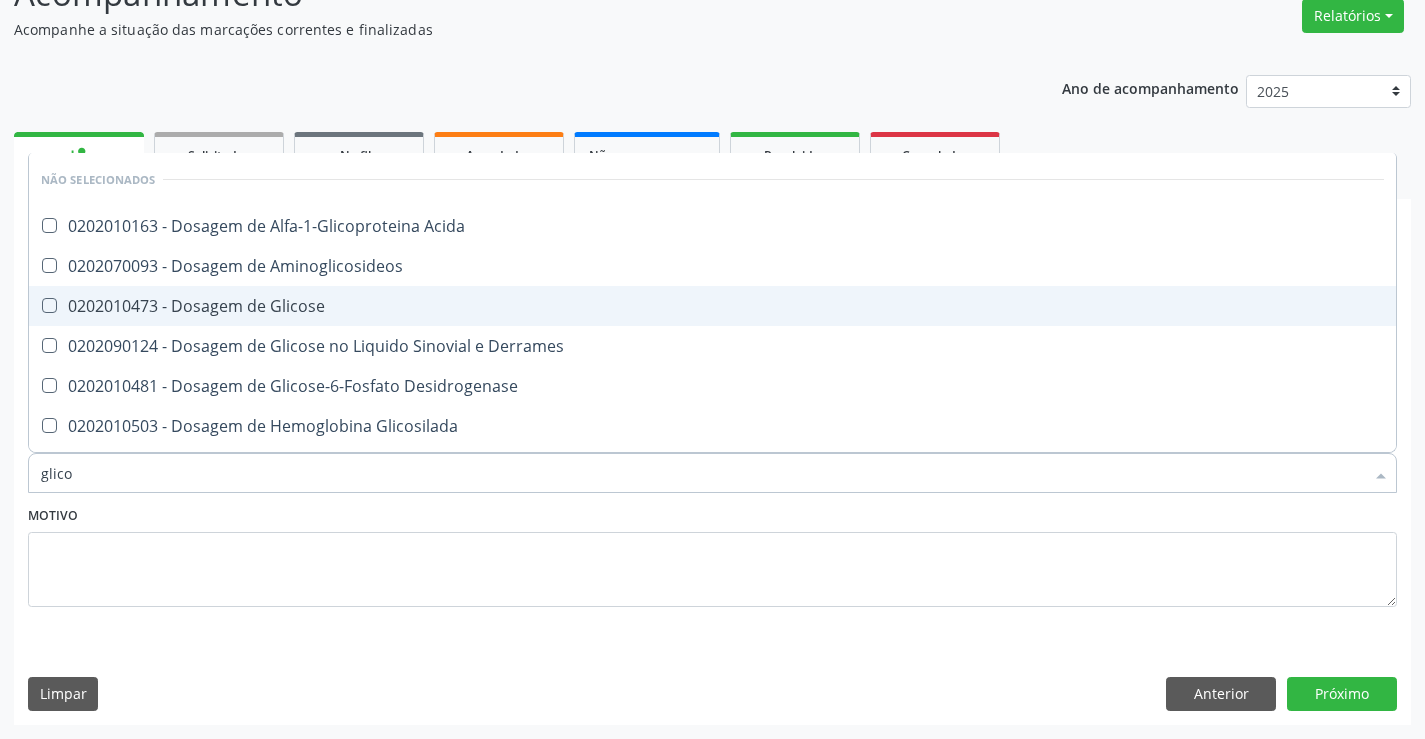 click on "0202010473 - Dosagem de Glicose" at bounding box center [712, 306] 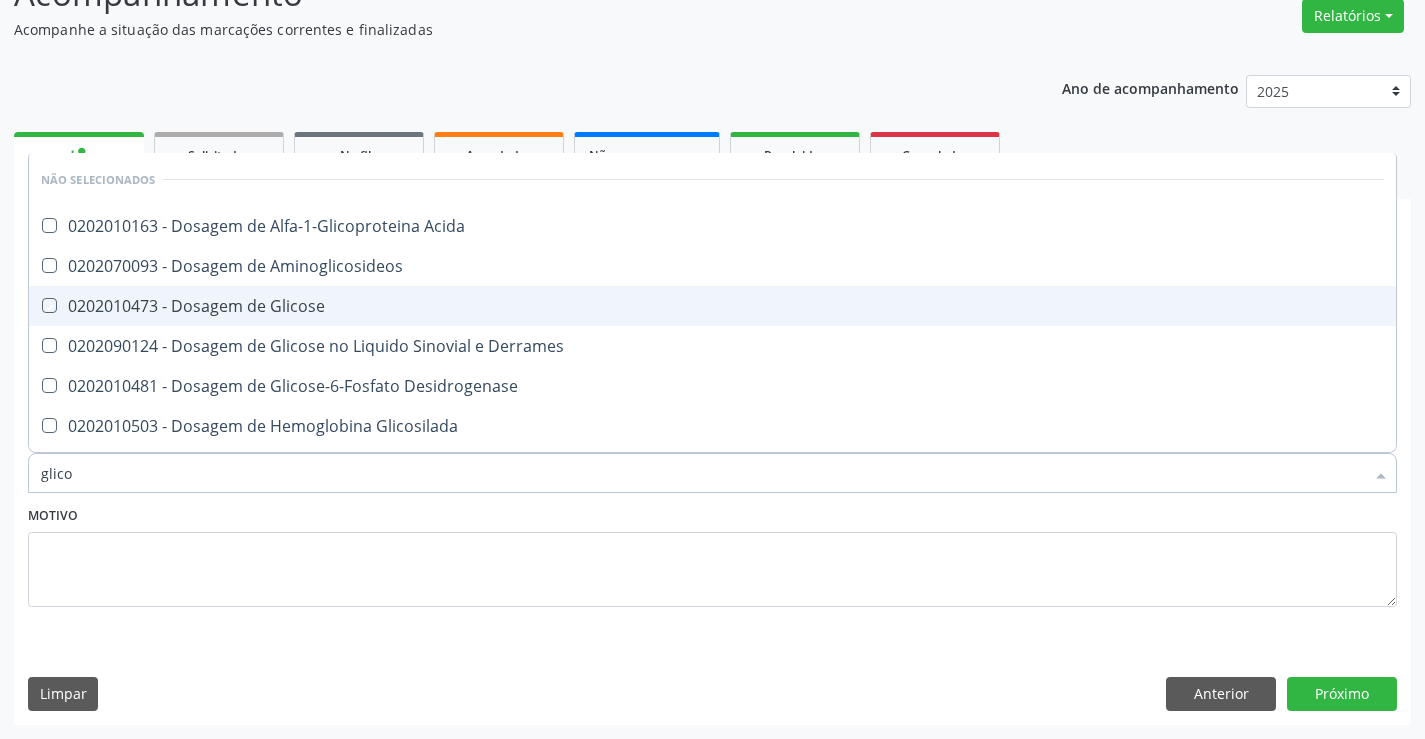 checkbox on "true" 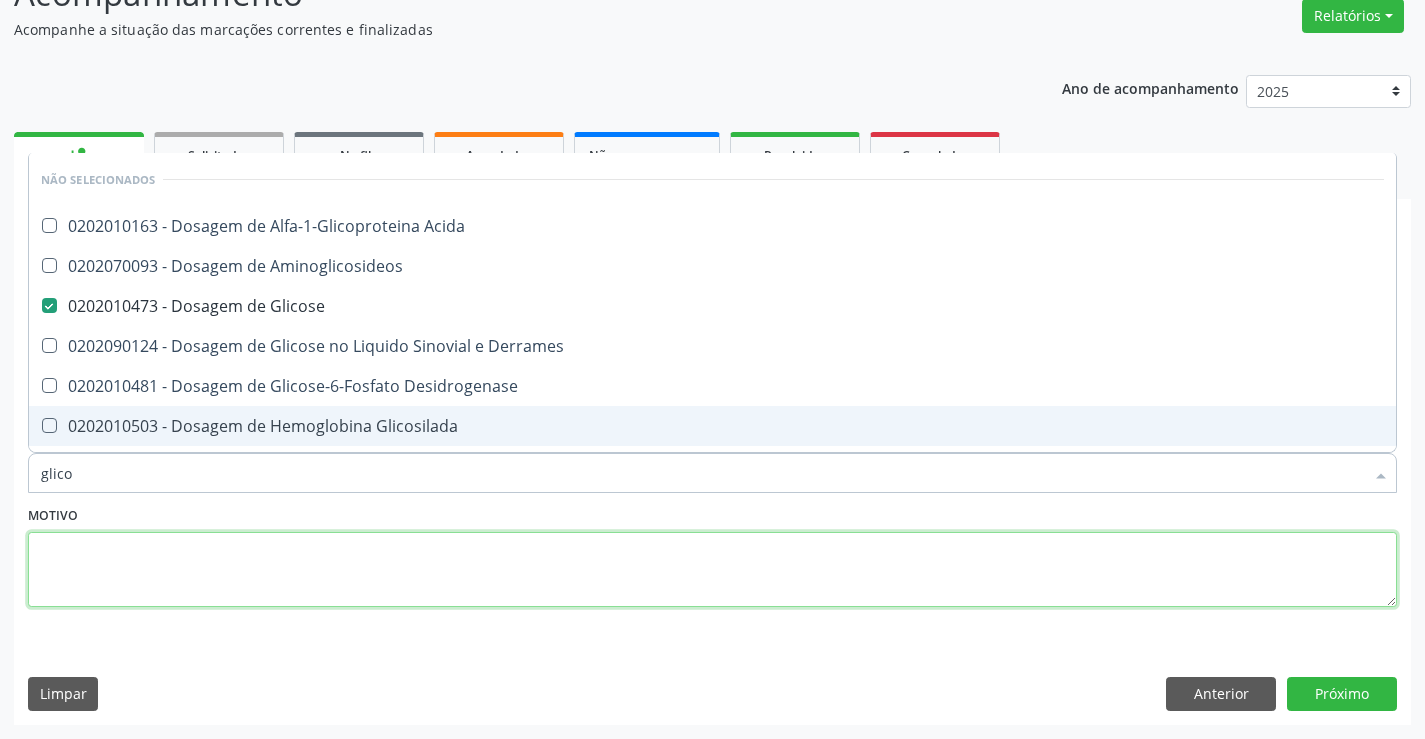 click at bounding box center [712, 570] 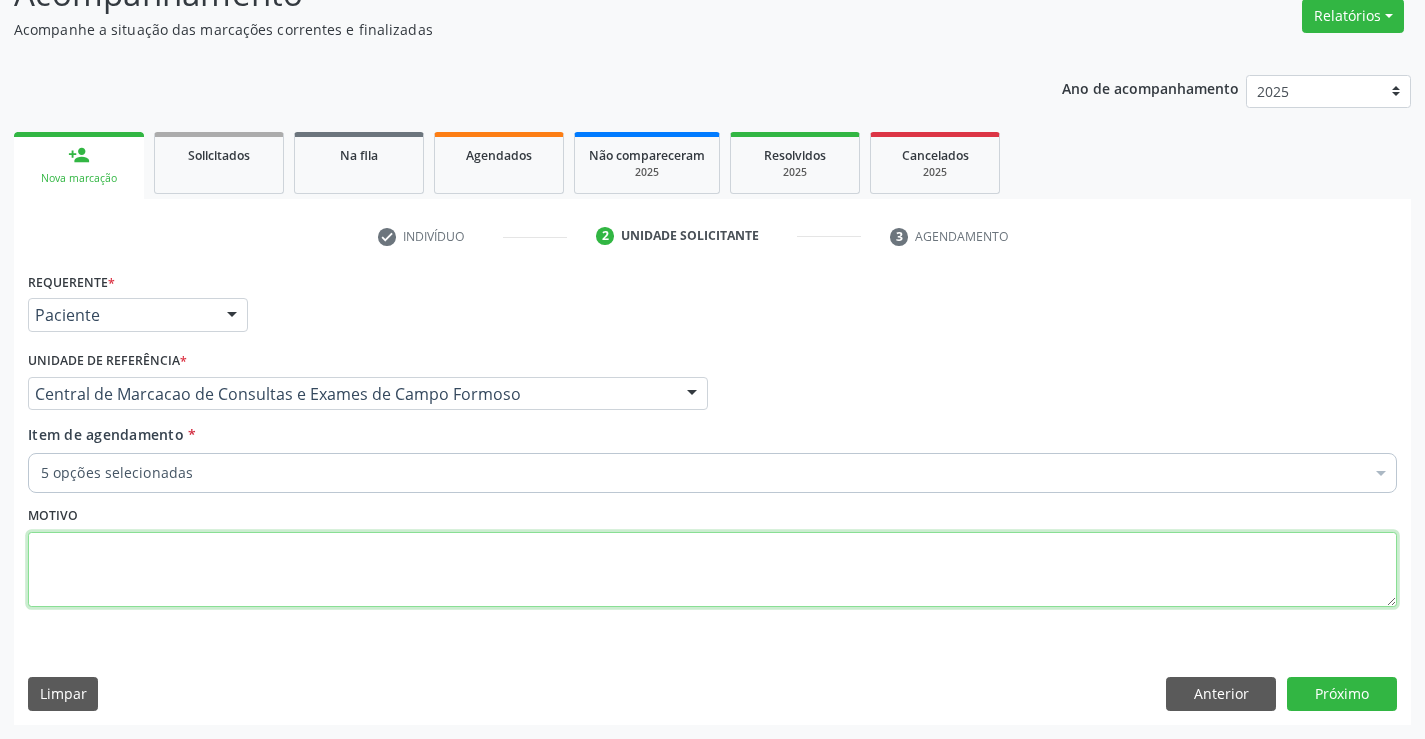 scroll, scrollTop: 74, scrollLeft: 0, axis: vertical 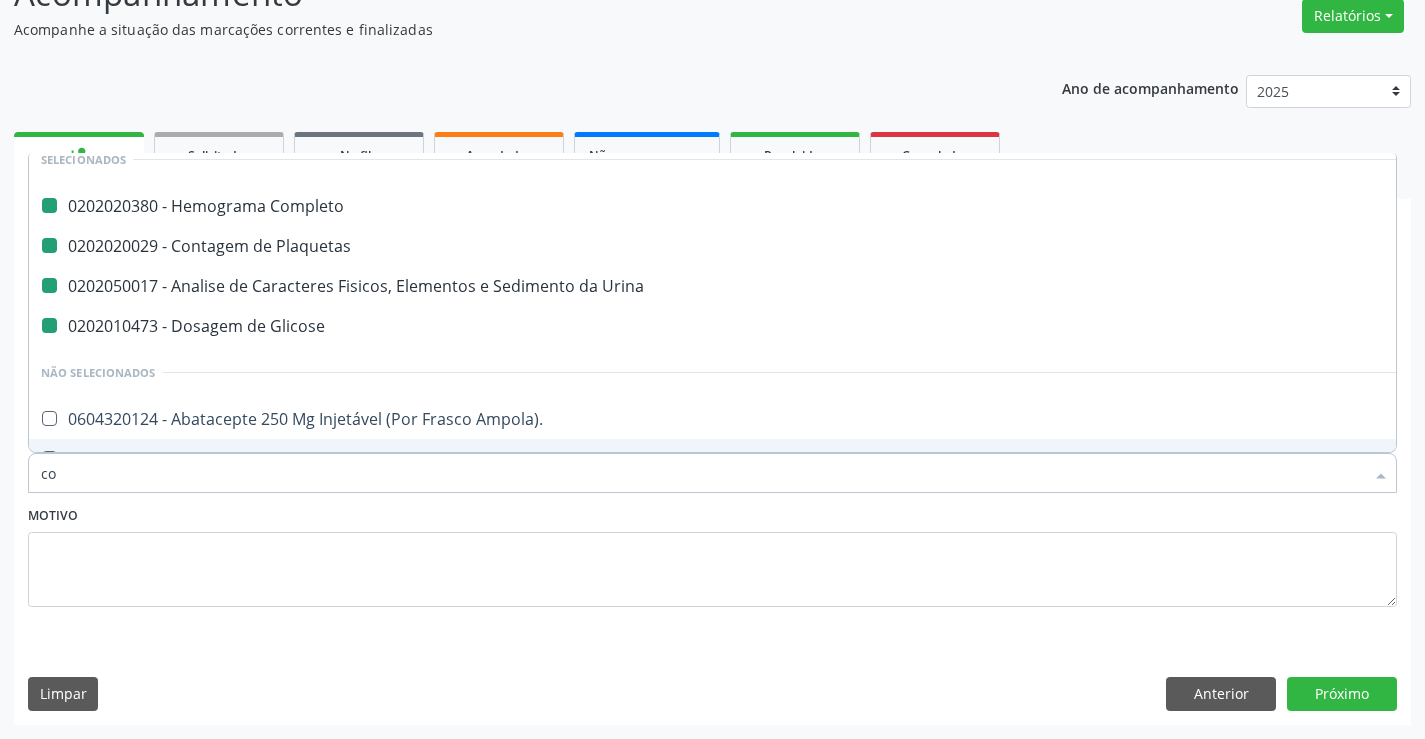 type on "col" 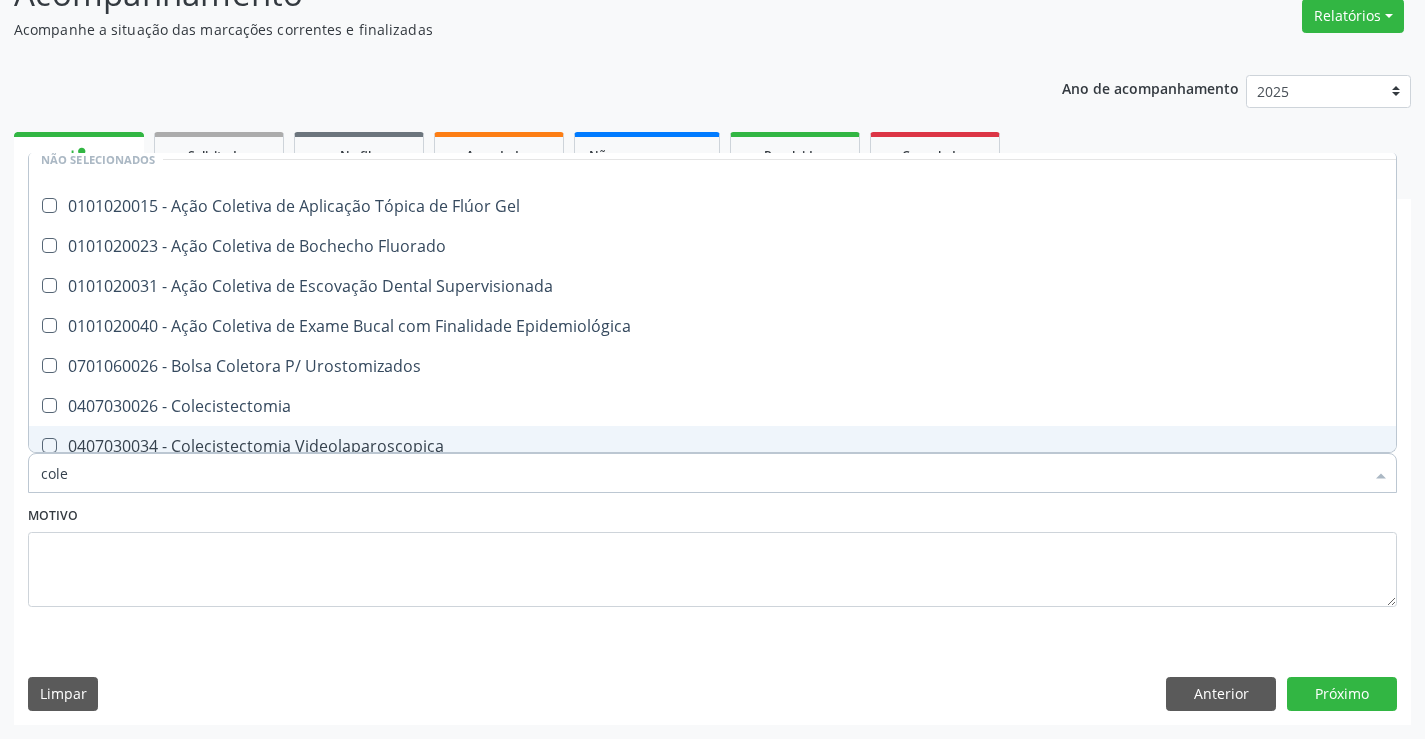 type on "coles" 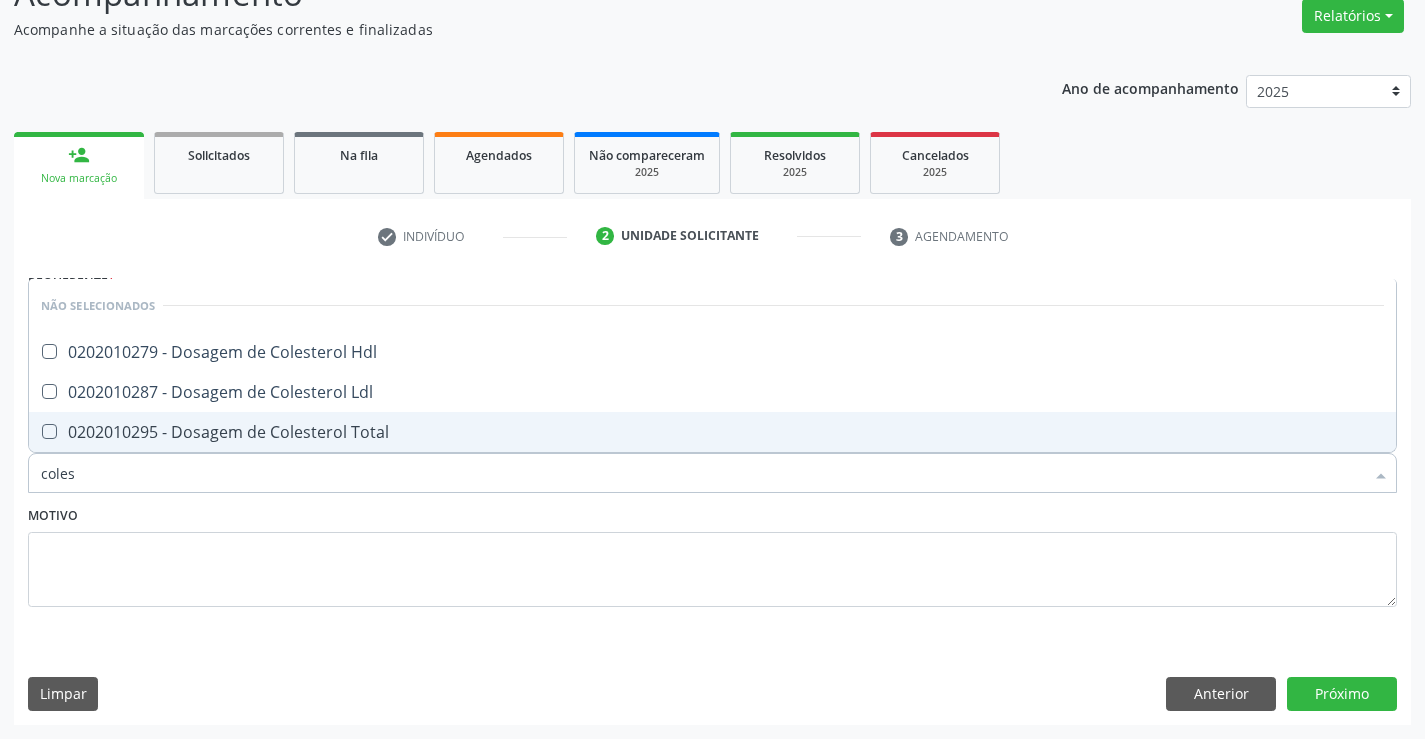 scroll, scrollTop: 0, scrollLeft: 0, axis: both 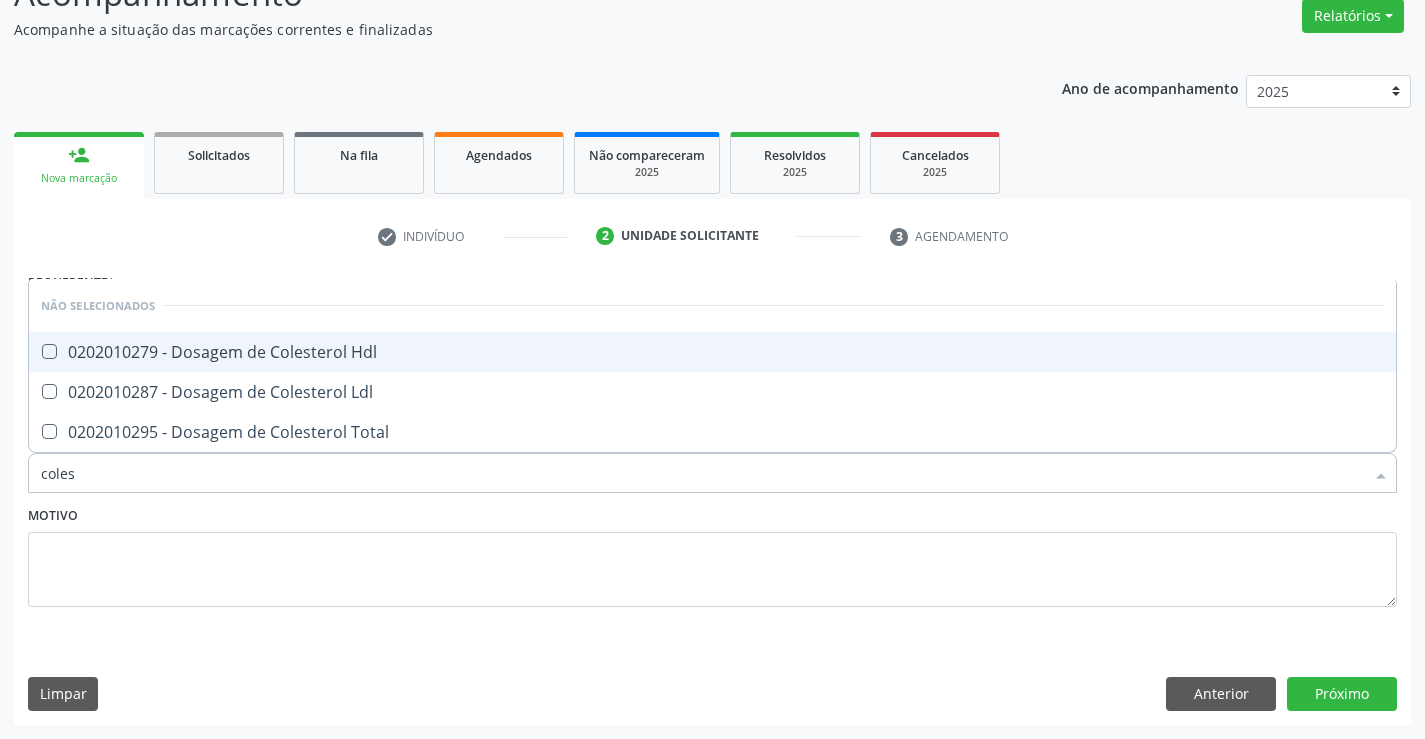 click on "0202010279 - Dosagem de Colesterol Hdl" at bounding box center (712, 352) 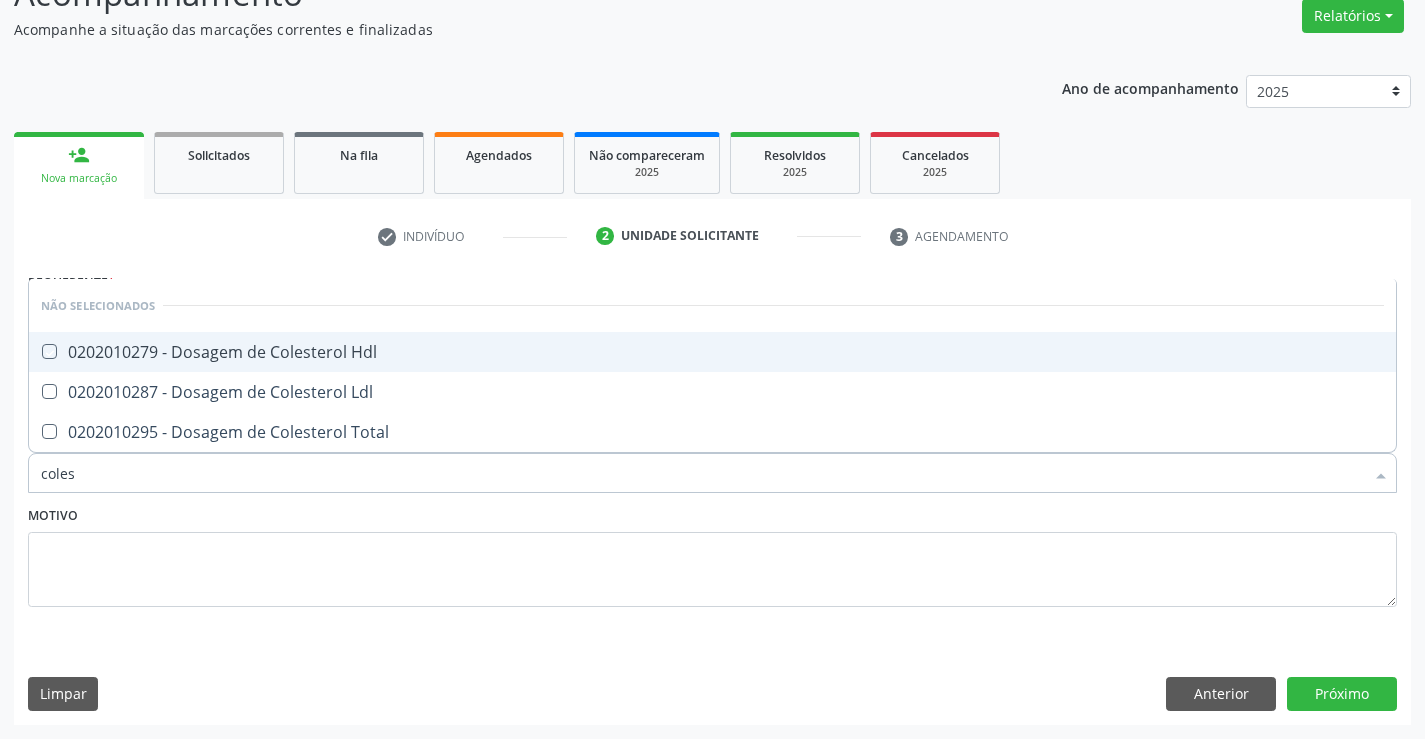 checkbox on "true" 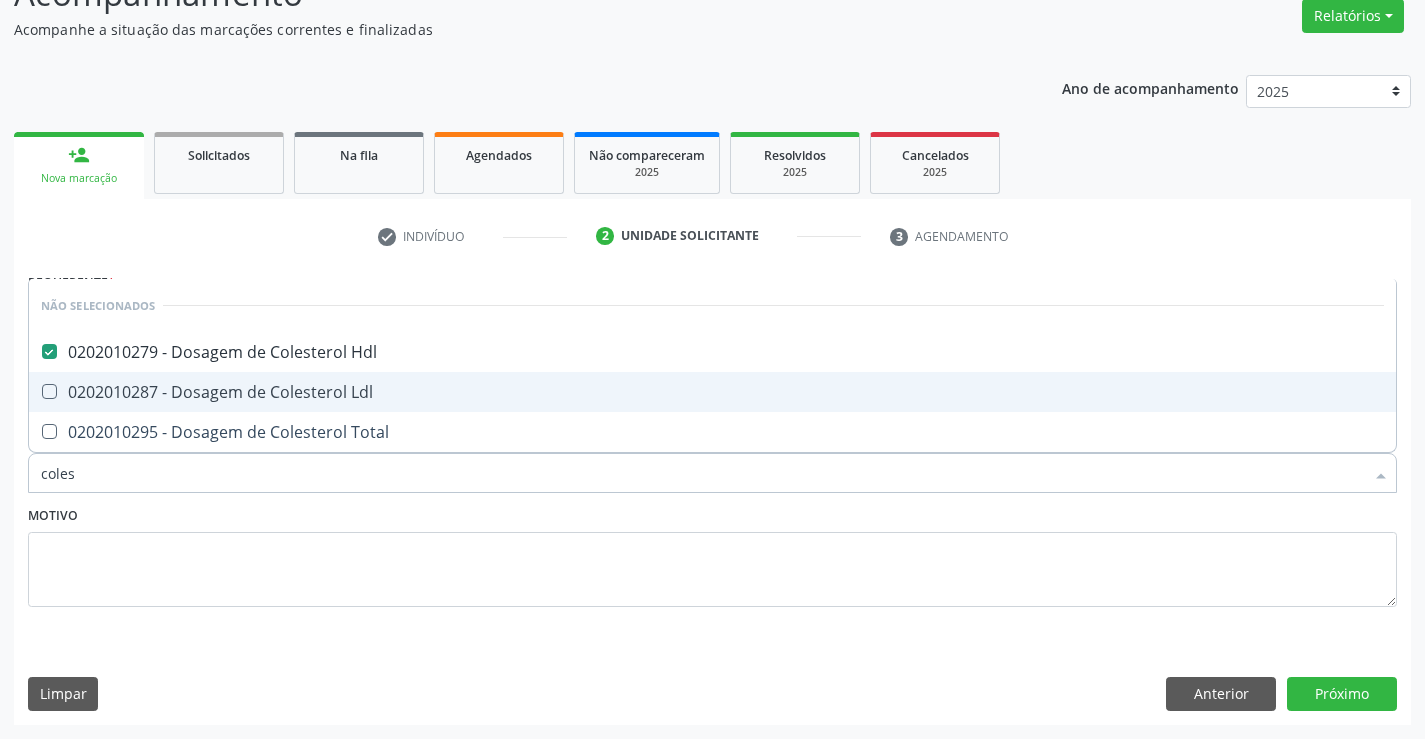 click on "0202010287 - Dosagem de Colesterol Ldl" at bounding box center (712, 392) 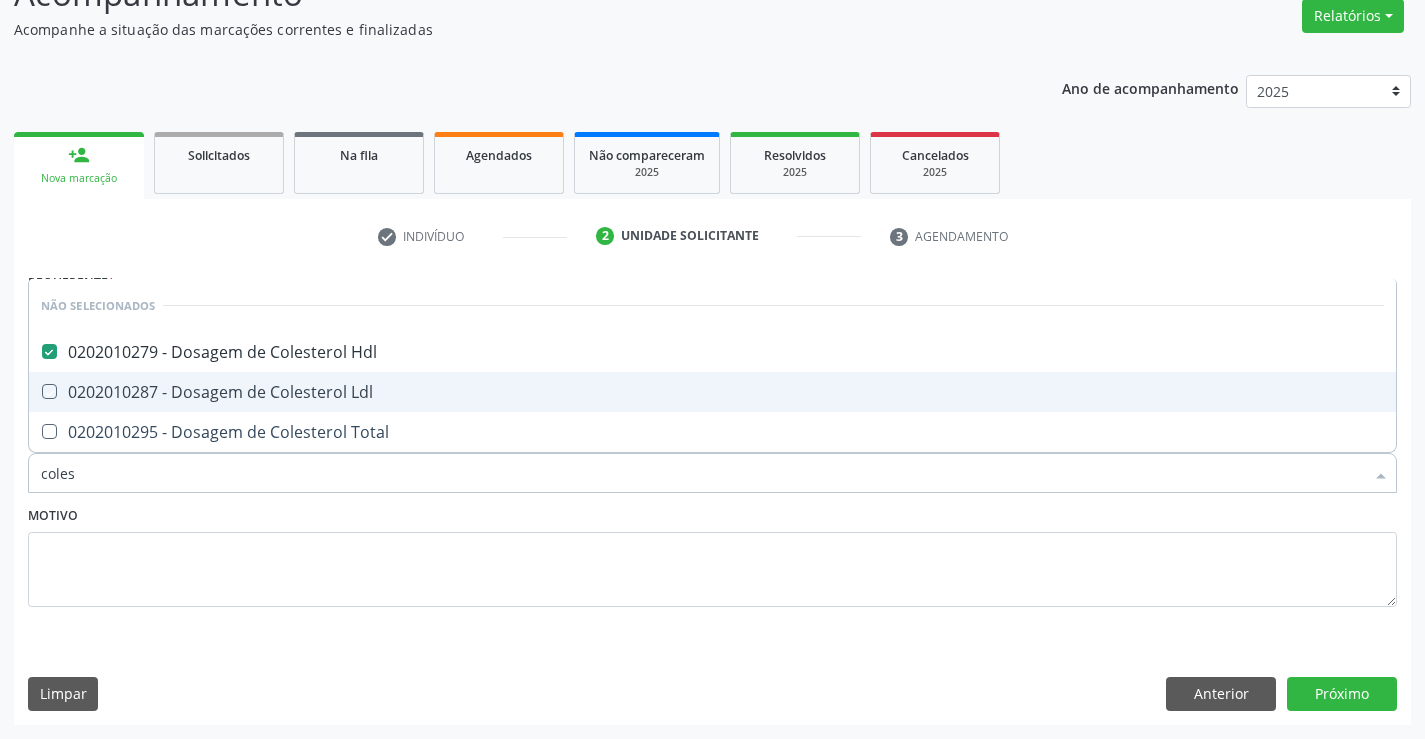 checkbox on "true" 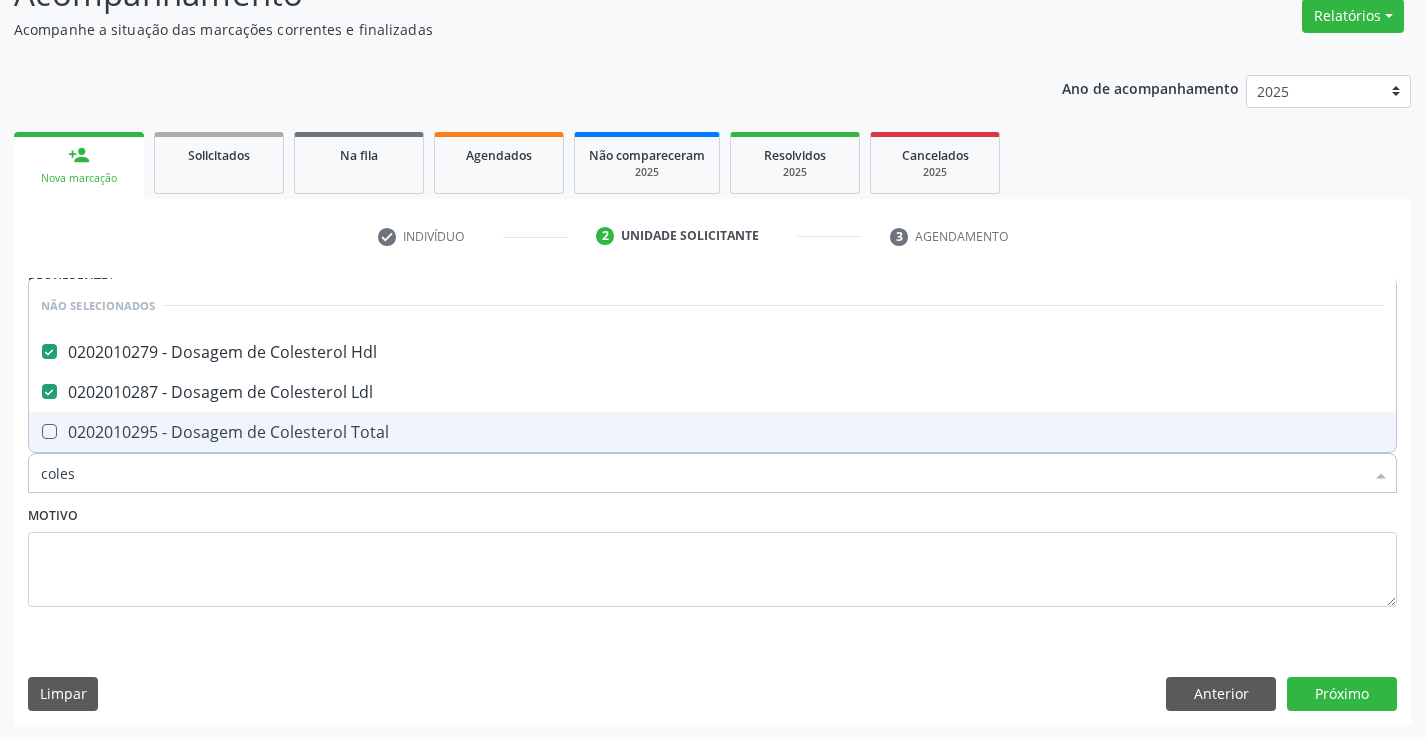 click on "0202010295 - Dosagem de Colesterol Total" at bounding box center [712, 432] 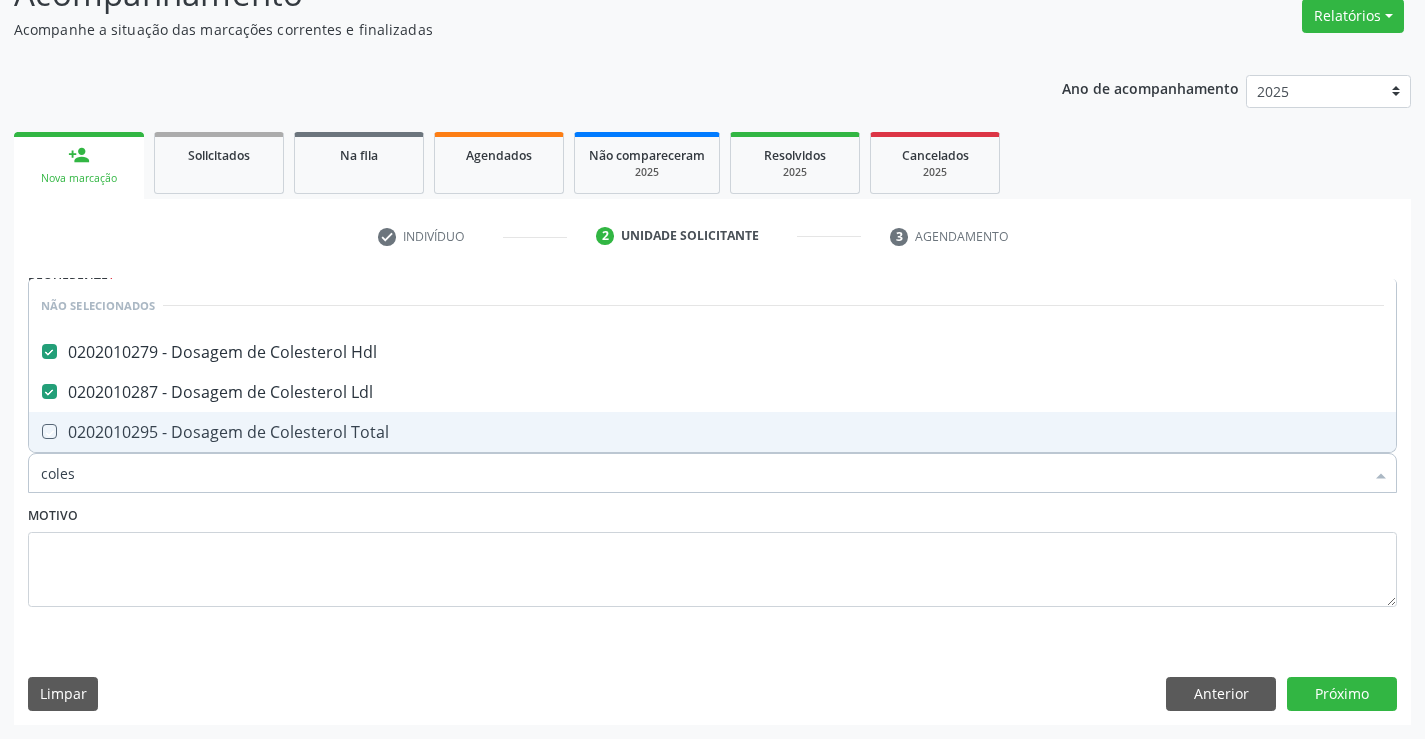 checkbox on "true" 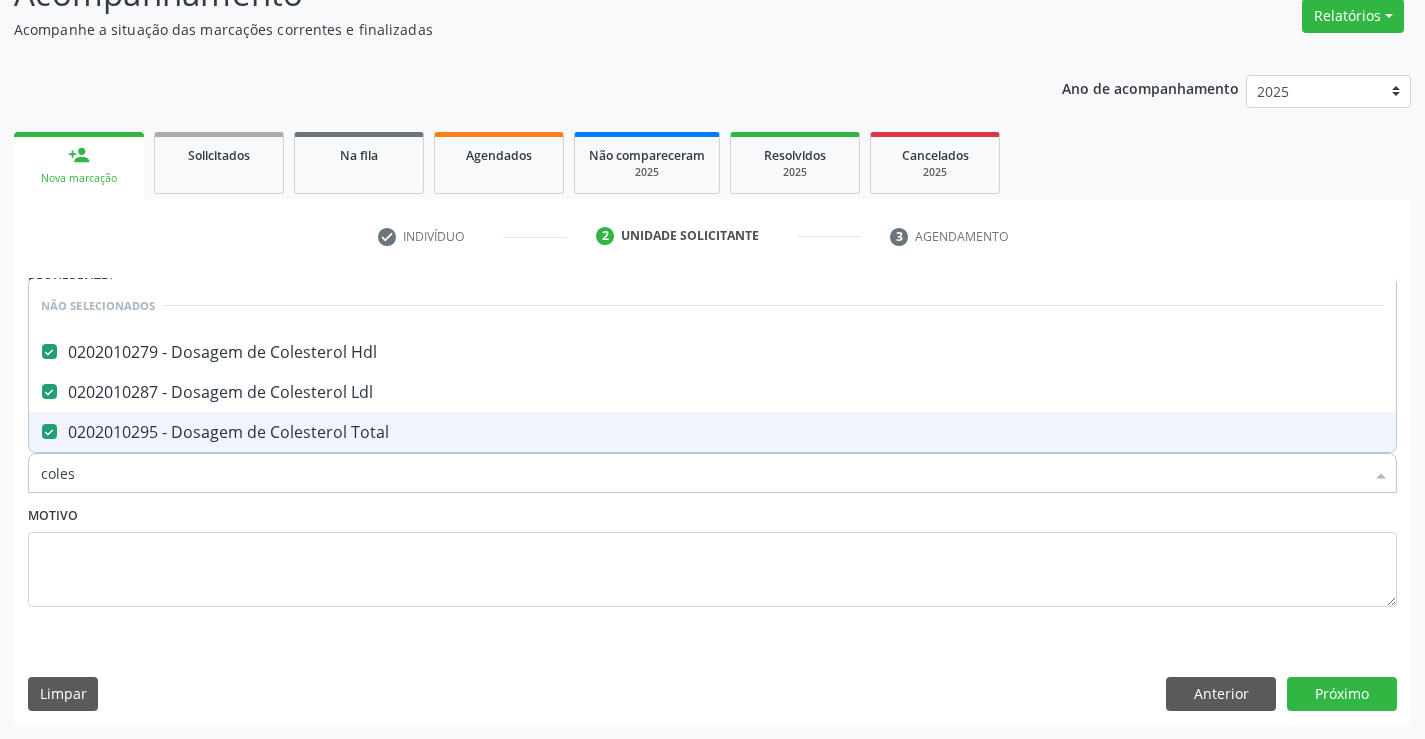 type on "coles" 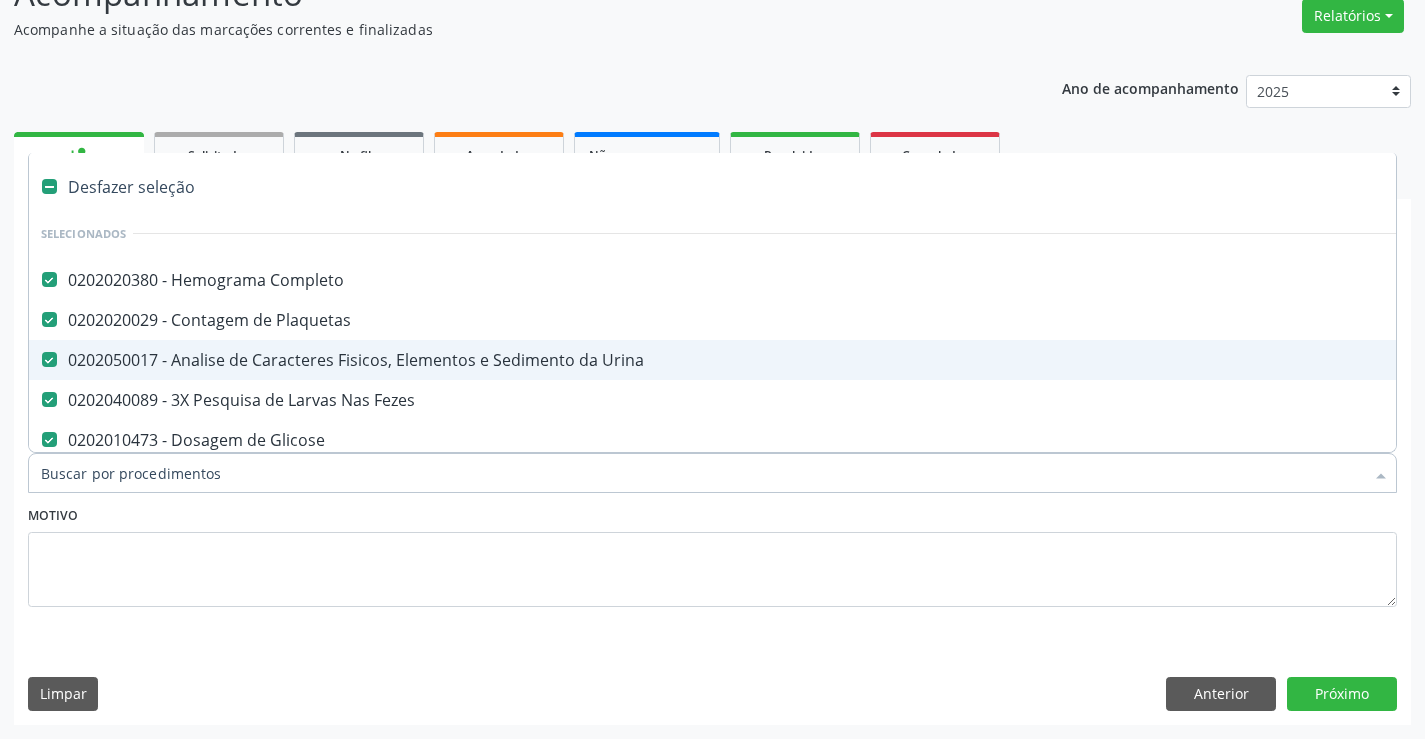type on "t" 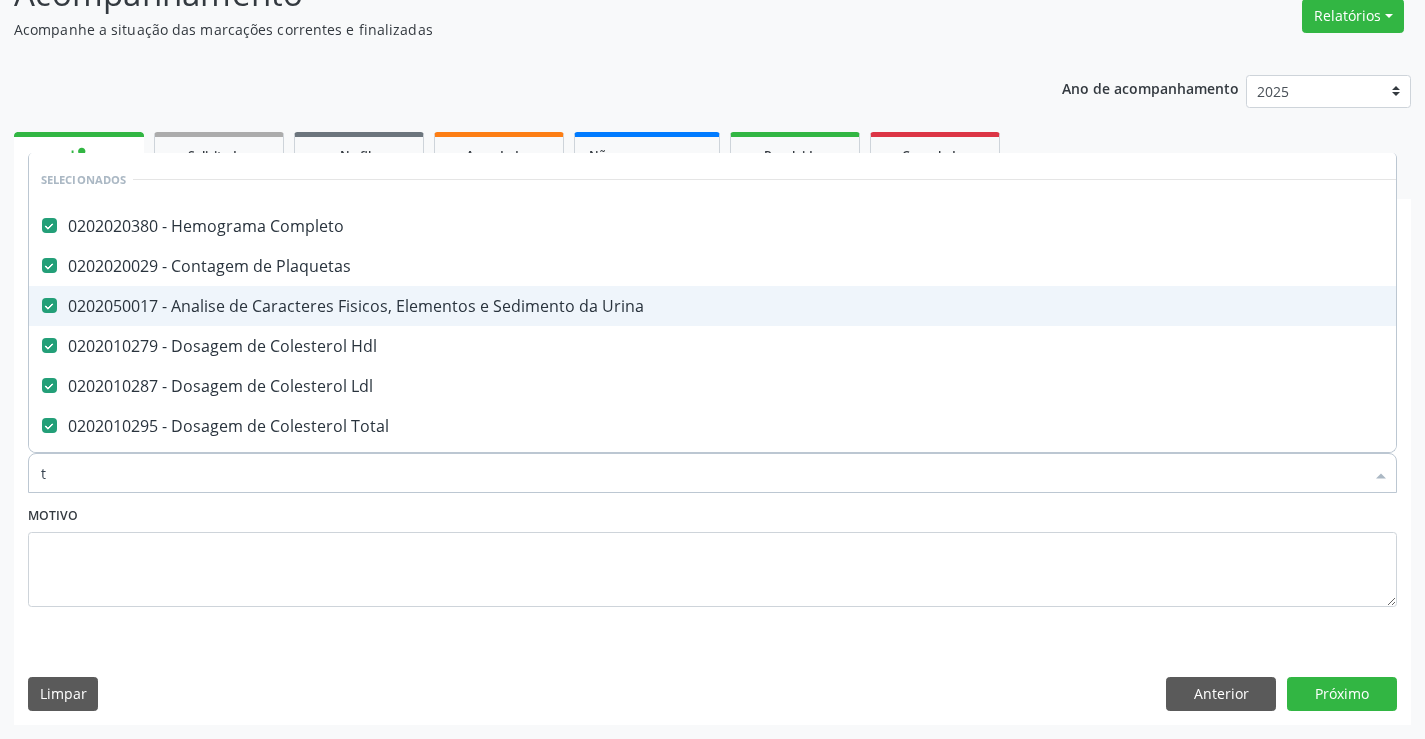 checkbox on "false" 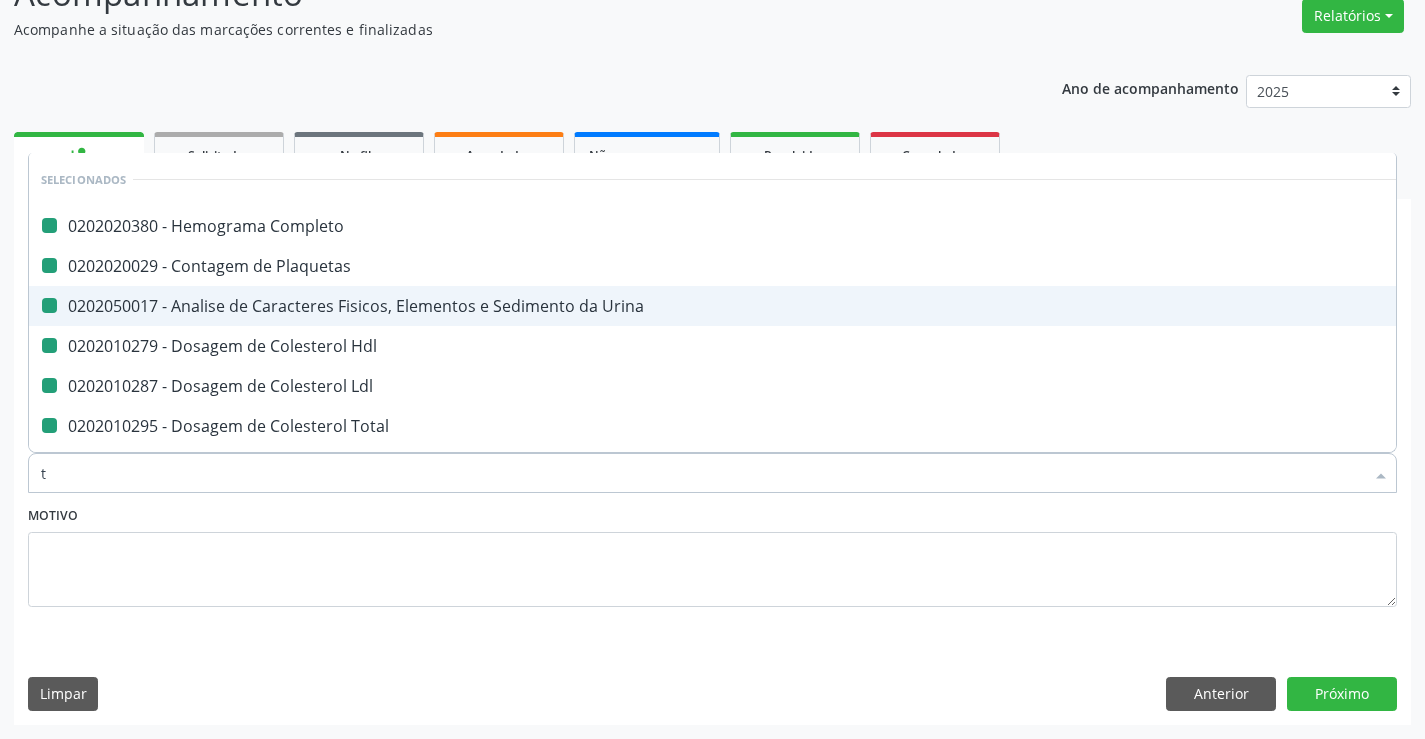 type on "tr" 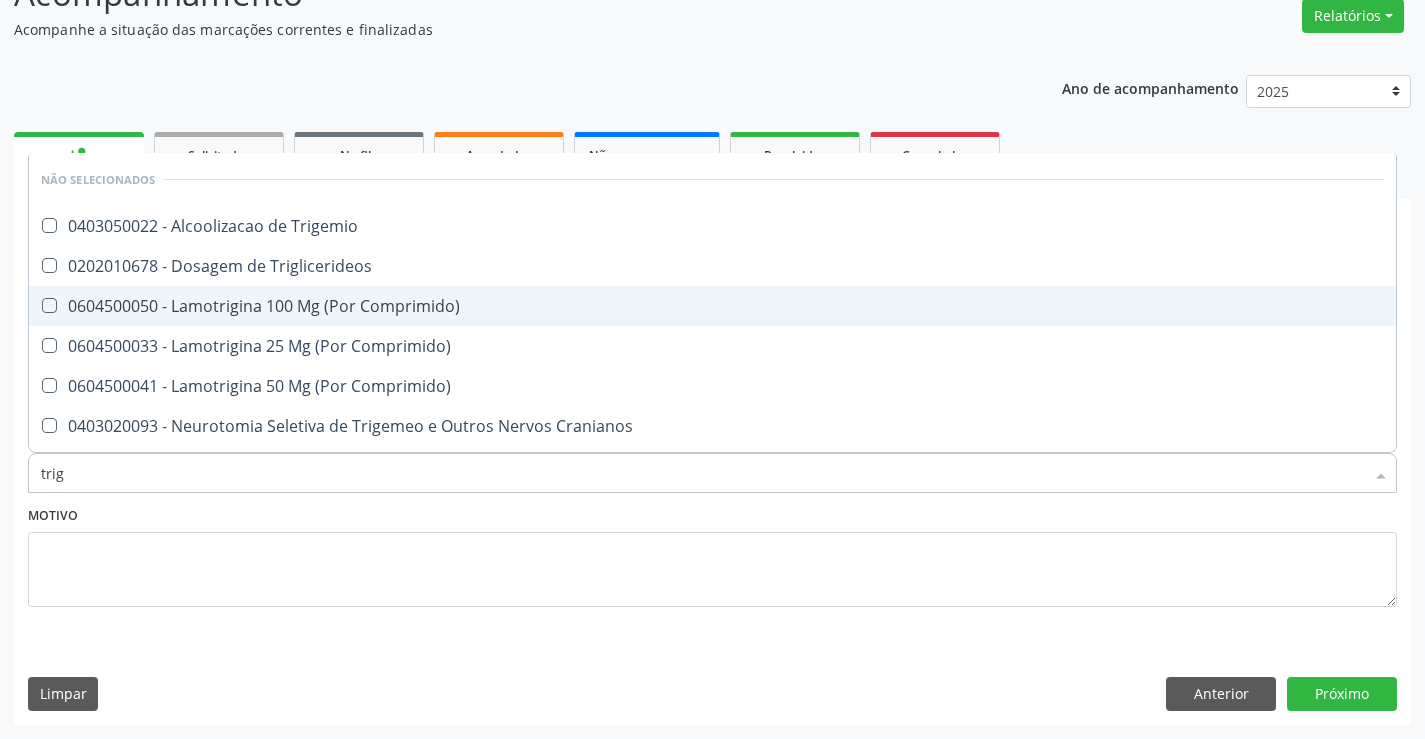 type on "trigl" 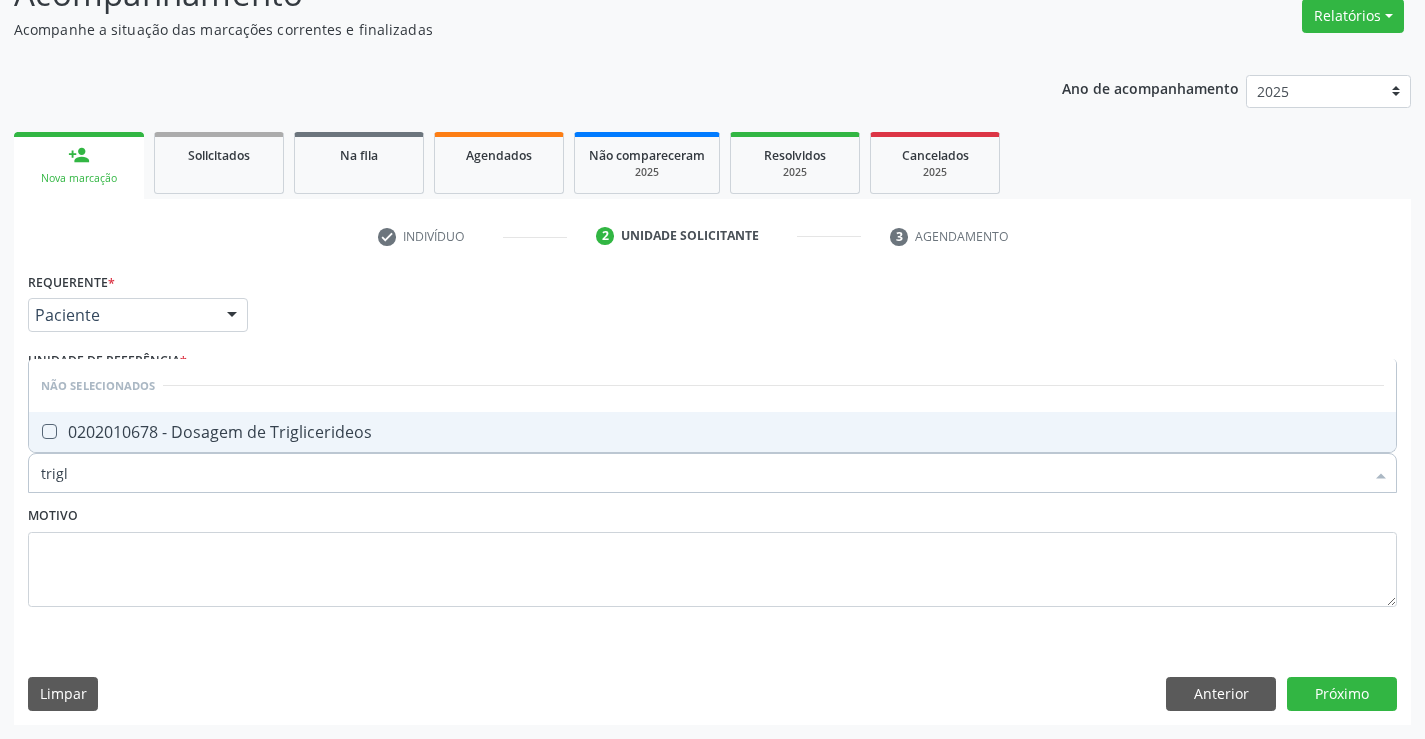 click on "0202010678 - Dosagem de Triglicerideos" at bounding box center [712, 432] 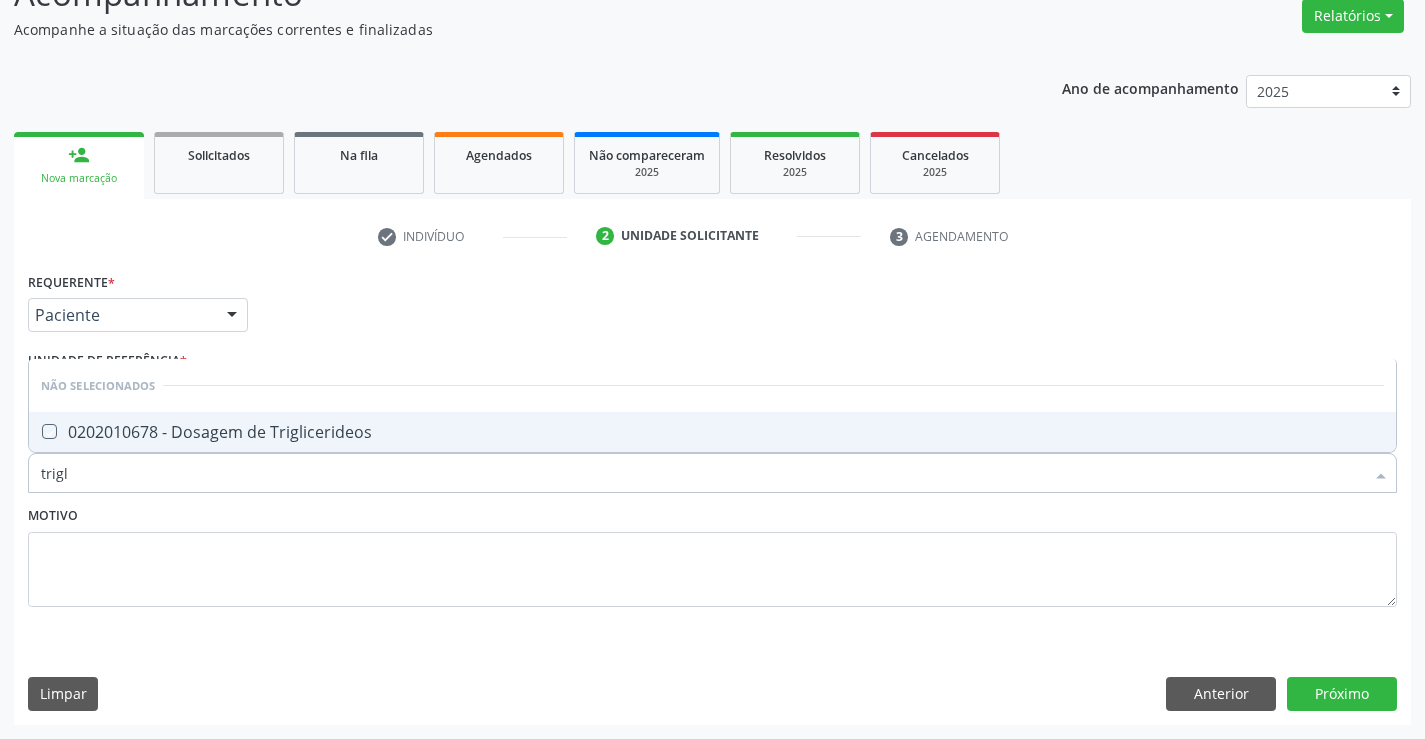 checkbox on "true" 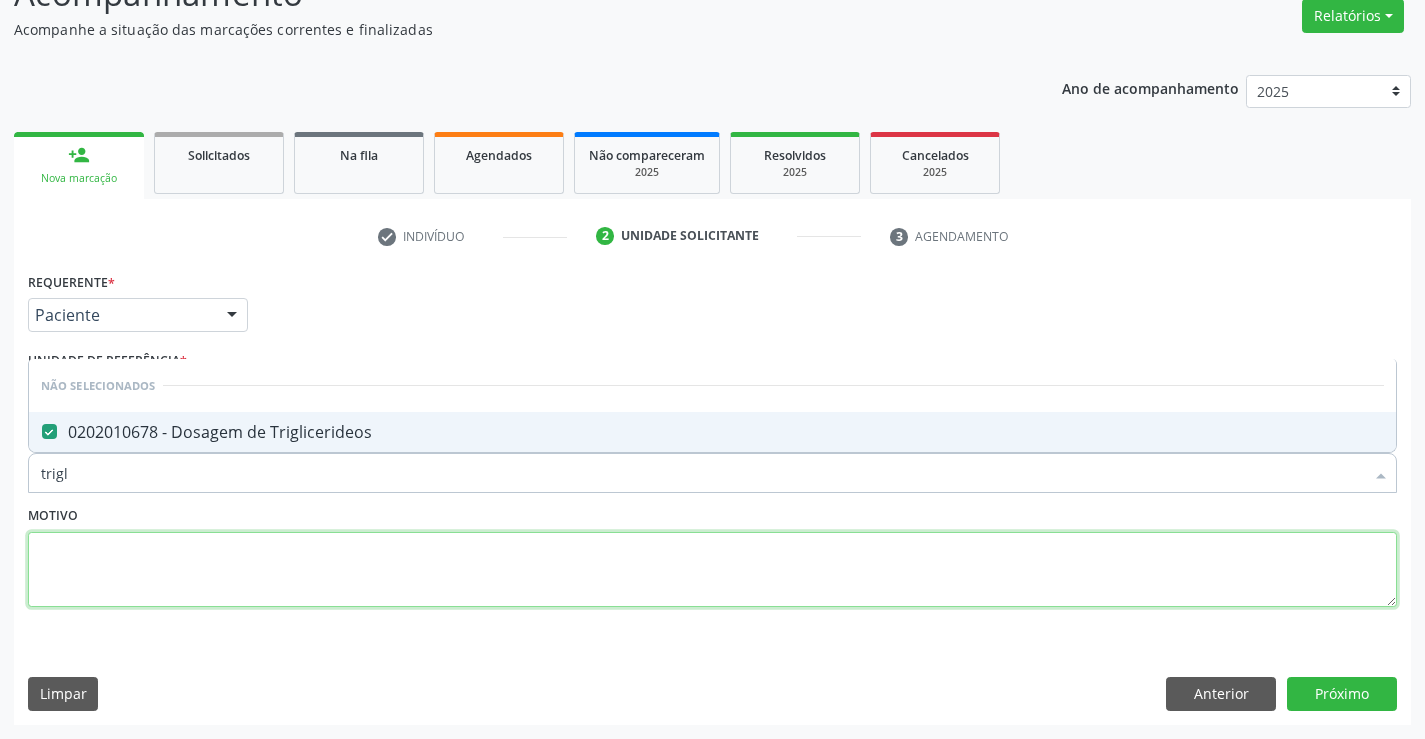 click at bounding box center [712, 570] 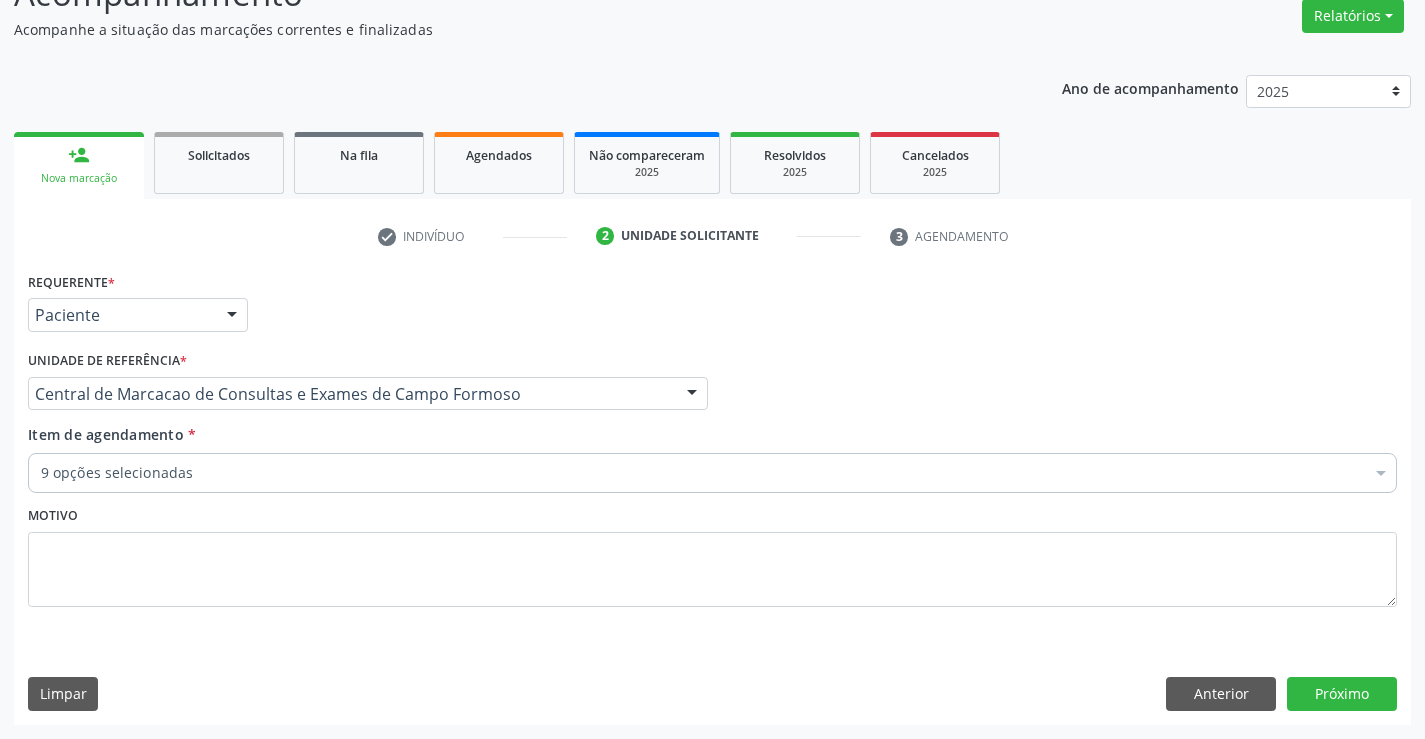 click on "Motivo" at bounding box center [712, 554] 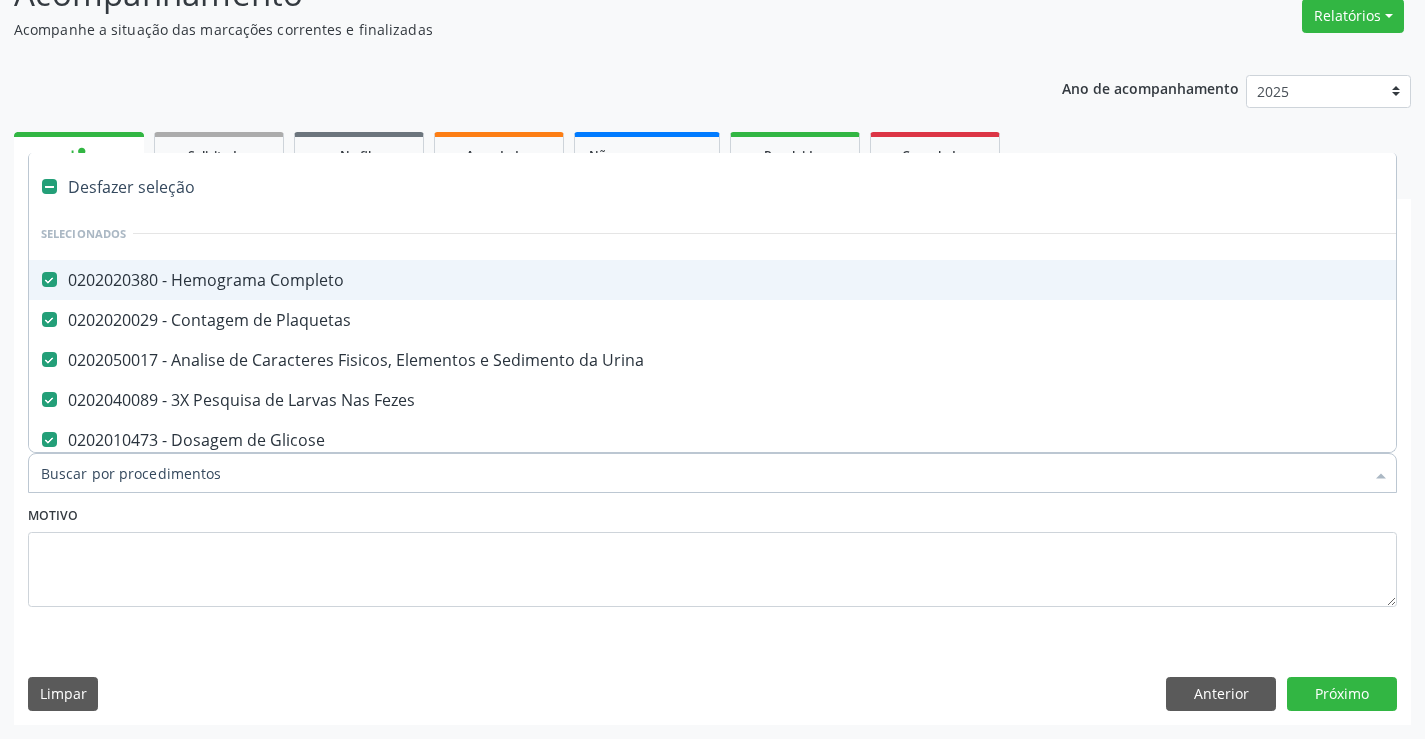 type on "t" 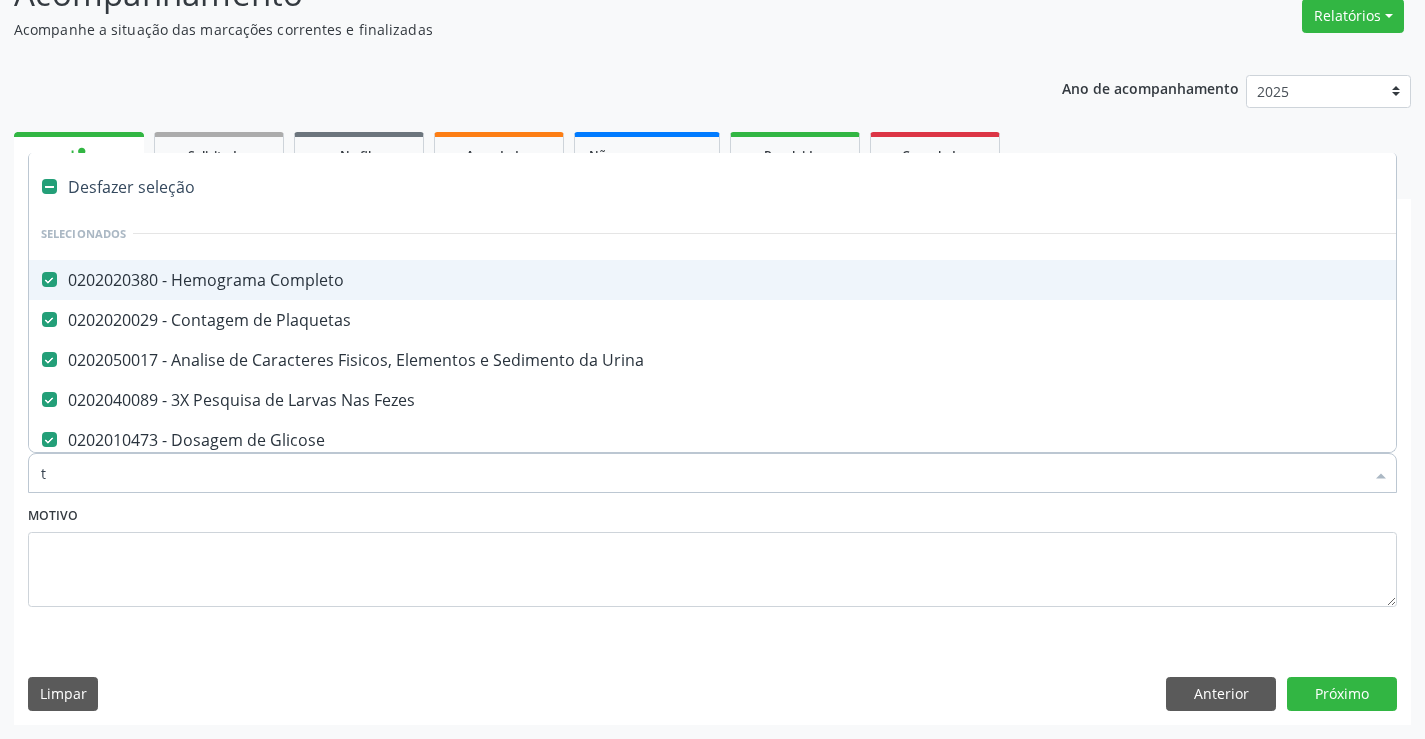 checkbox on "false" 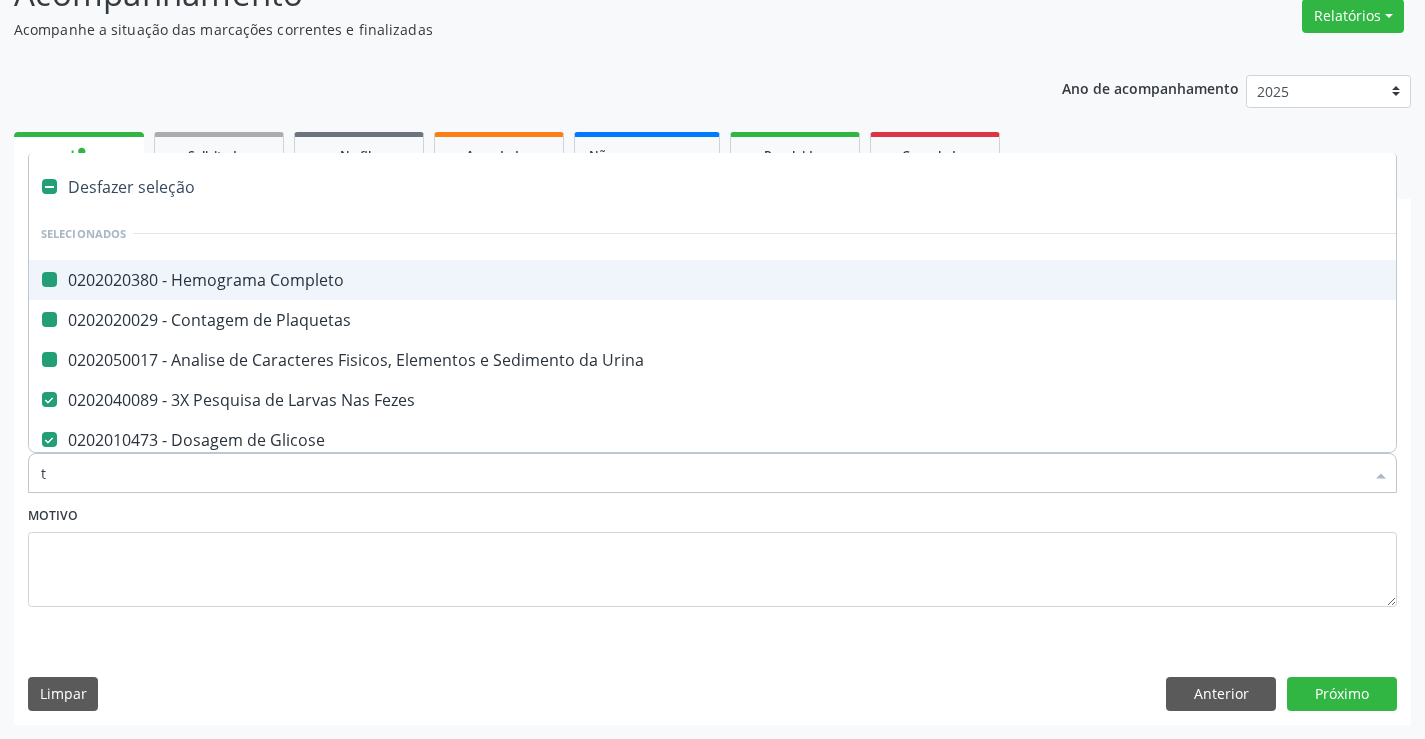 type on "tg" 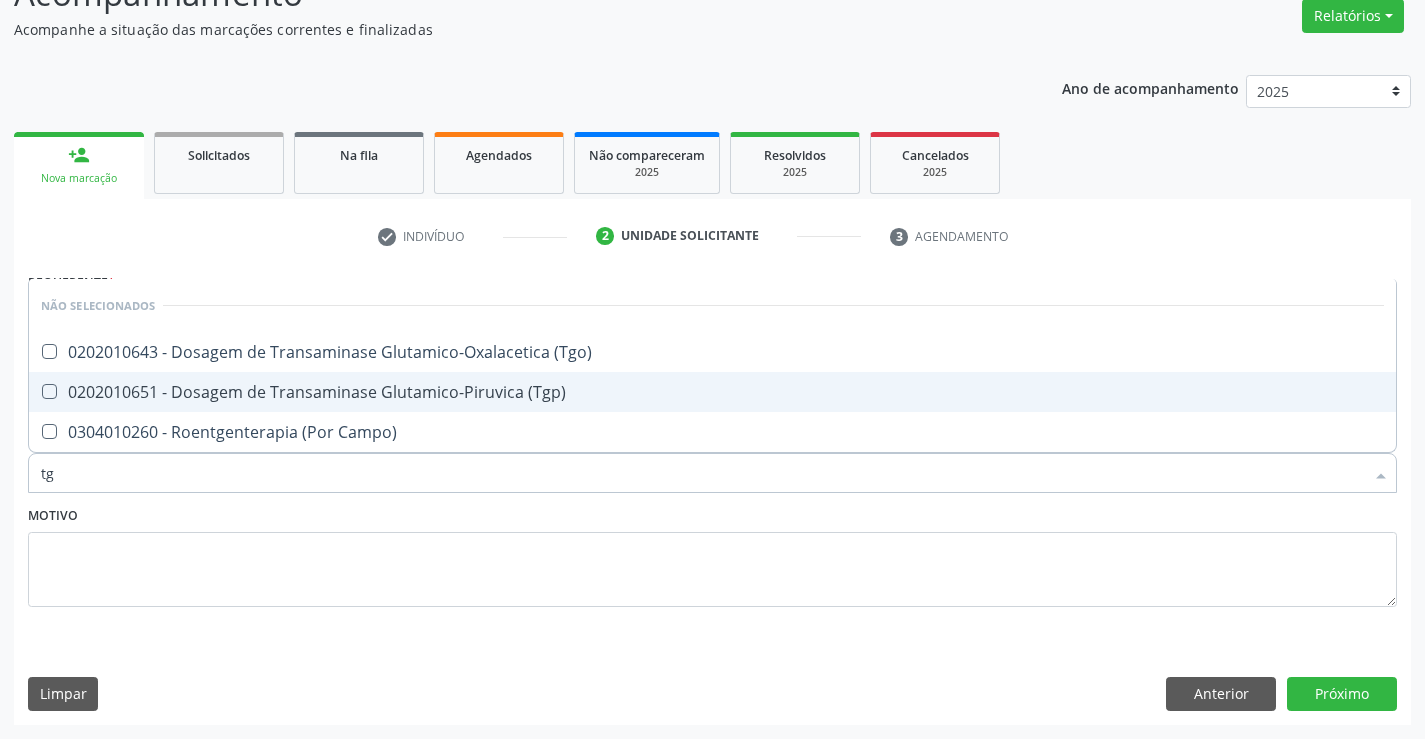 click on "0202010651 - Dosagem de Transaminase Glutamico-Piruvica (Tgp)" at bounding box center [712, 392] 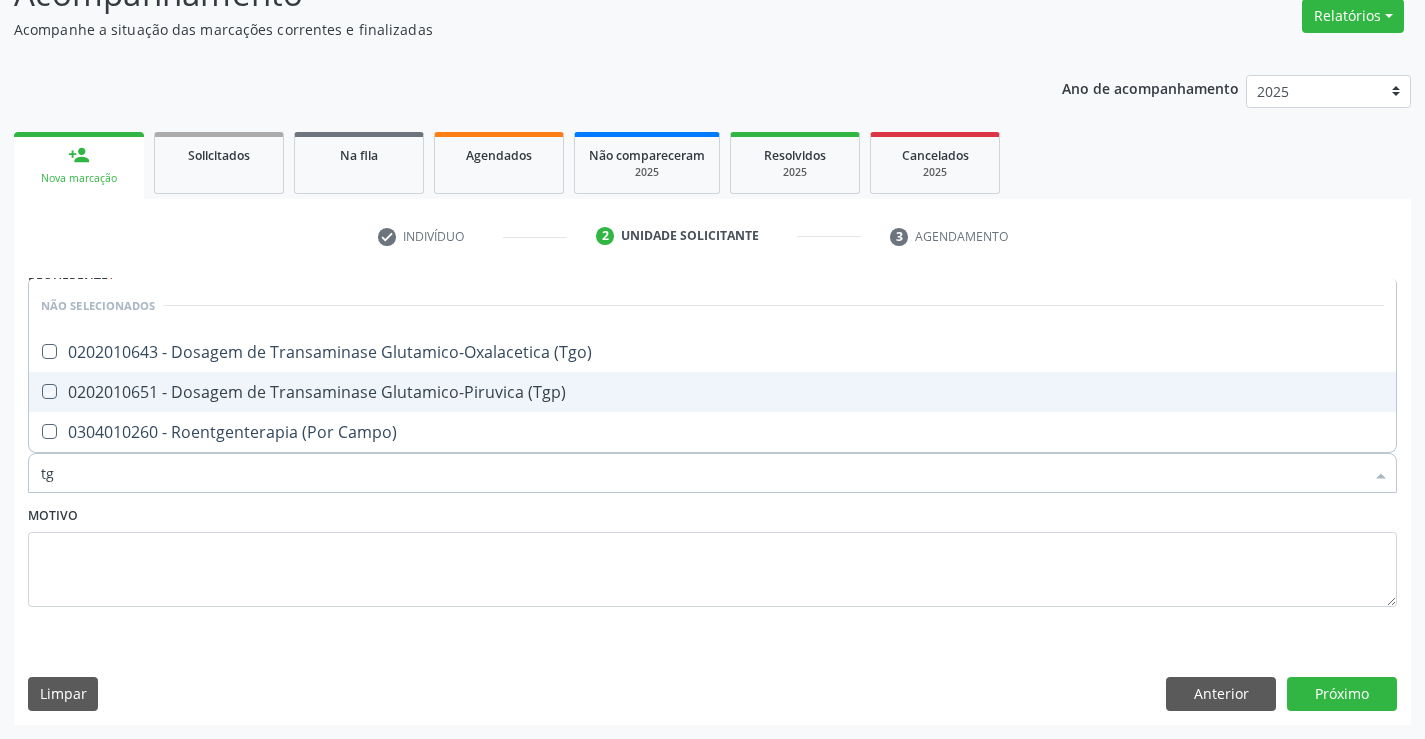 checkbox on "true" 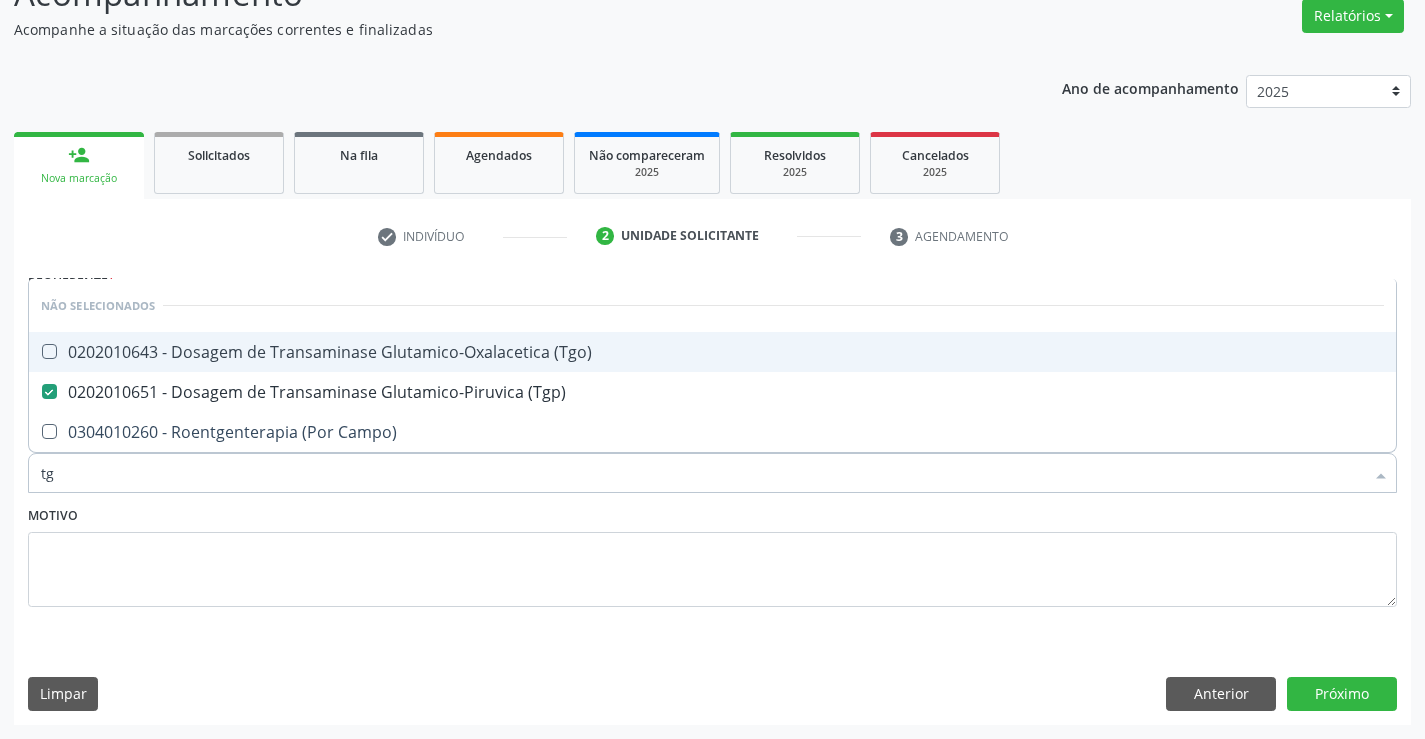 click on "0202010643 - Dosagem de Transaminase Glutamico-Oxalacetica (Tgo)" at bounding box center (712, 352) 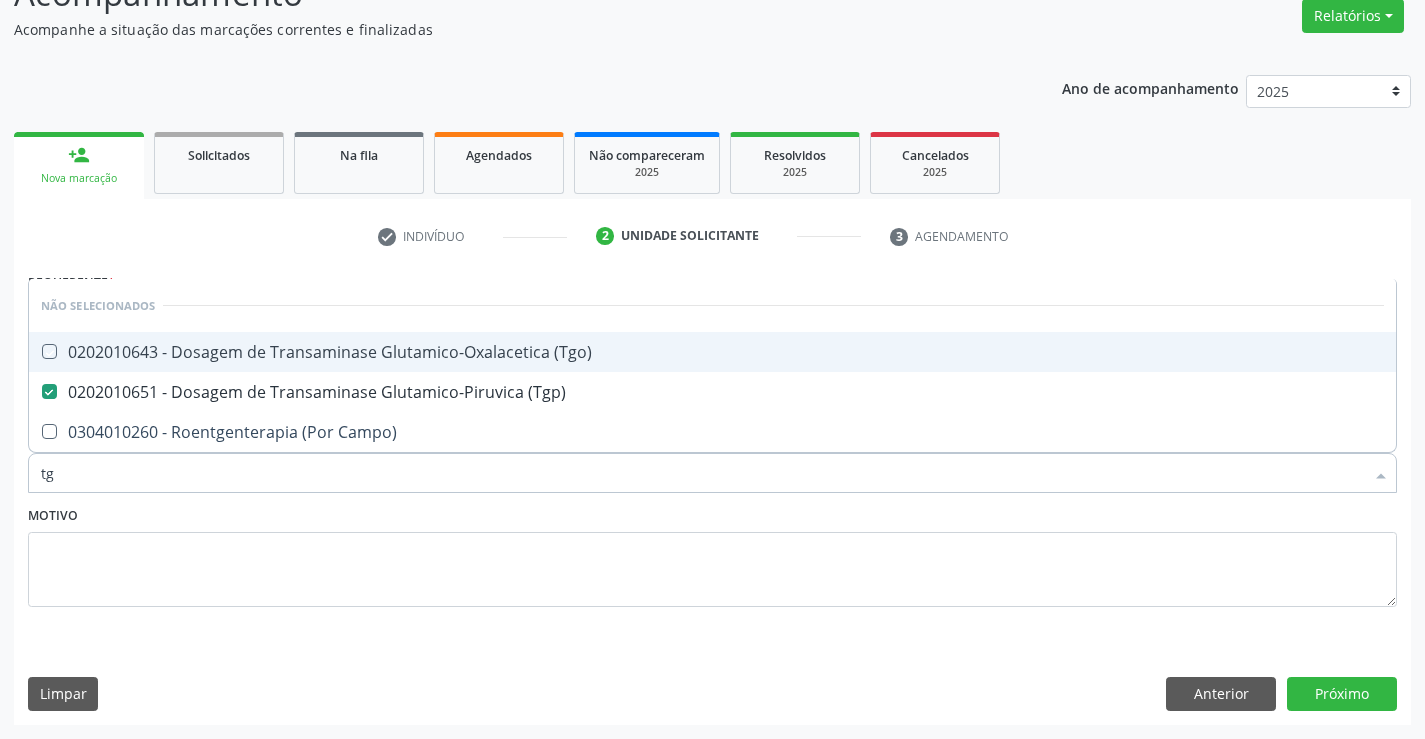 checkbox on "true" 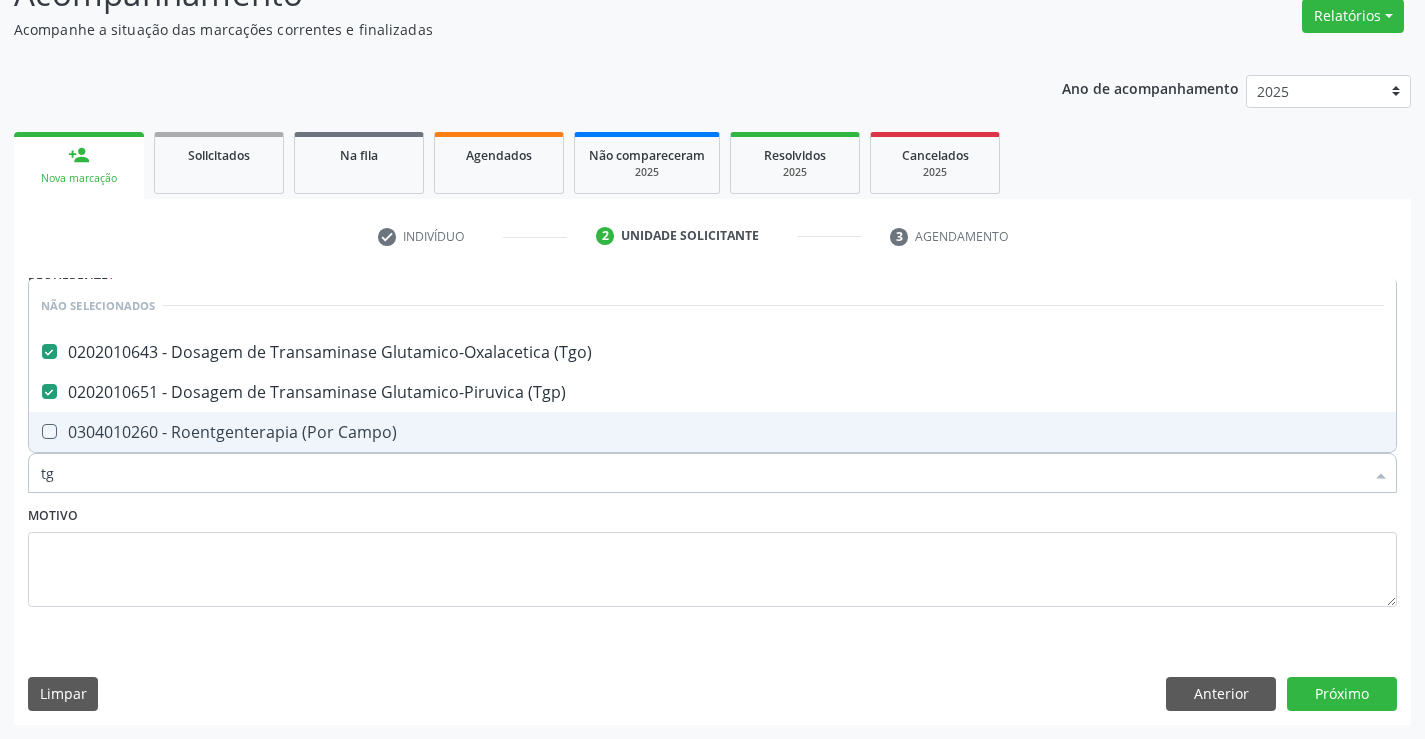 click on "Motivo" at bounding box center (712, 554) 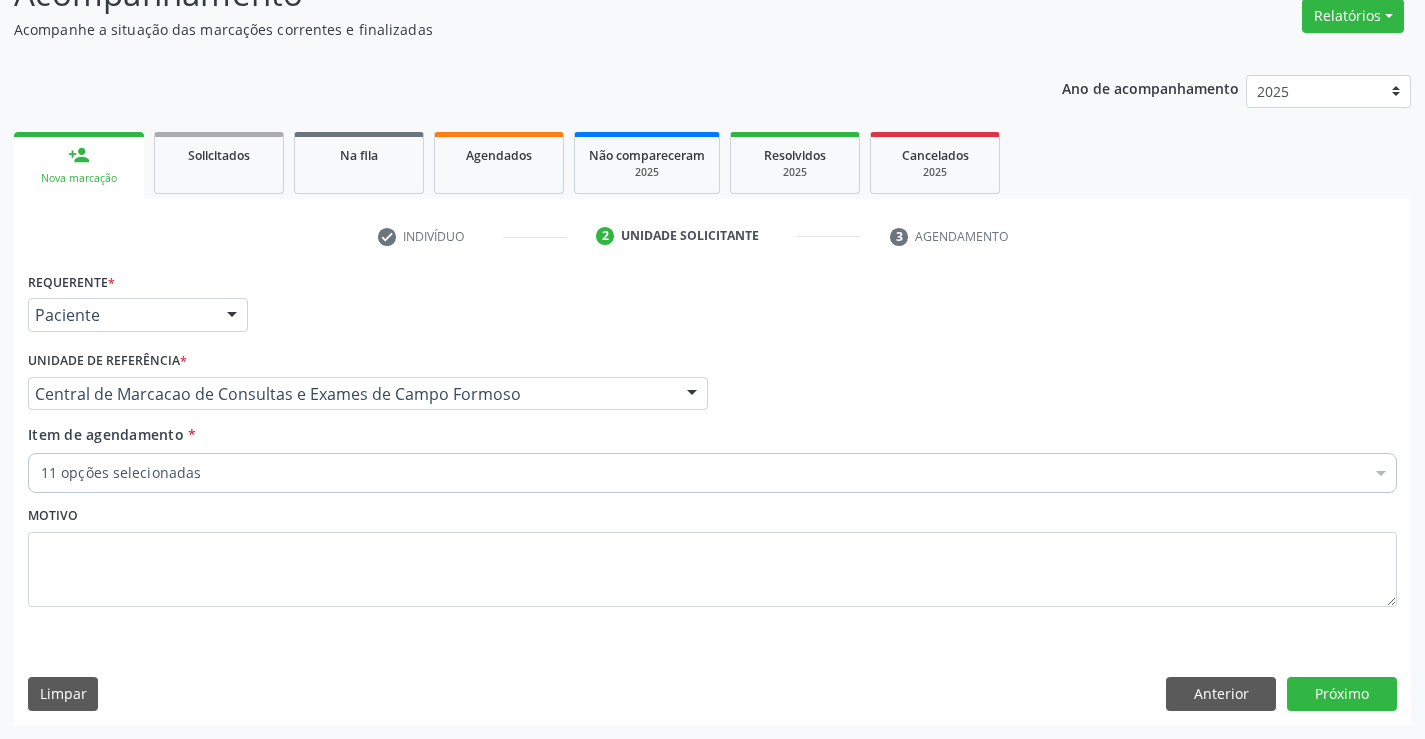 click on "Item de agendamento
*
11 opções selecionadas
Desfazer seleção
Selecionados
0202020380 - Hemograma Completo
0202020029 - Contagem de Plaquetas
0202050017 - Analise de Caracteres Fisicos, Elementos e Sedimento da Urina
0202040089 - 3X Pesquisa de Larvas Nas Fezes
0202010473 - Dosagem de Glicose
0202010279 - Dosagem de Colesterol Hdl
0202010287 - Dosagem de Colesterol Ldl
0202010295 - Dosagem de Colesterol Total
0202010678 - Dosagem de Triglicerideos
0202010651 - Dosagem de Transaminase Glutamico-Piruvica (Tgp)
0202010643 - Dosagem de Transaminase Glutamico-Oxalacetica (Tgo)
Não selecionados
0604320140 - Abatacepte 125 Mg Injetável (Por Seringa Preenchida)
0604320124 - Abatacepte 250 Mg Injetável (Por Frasco Ampola).
0603050018 - Abciximabe" at bounding box center [712, 462] 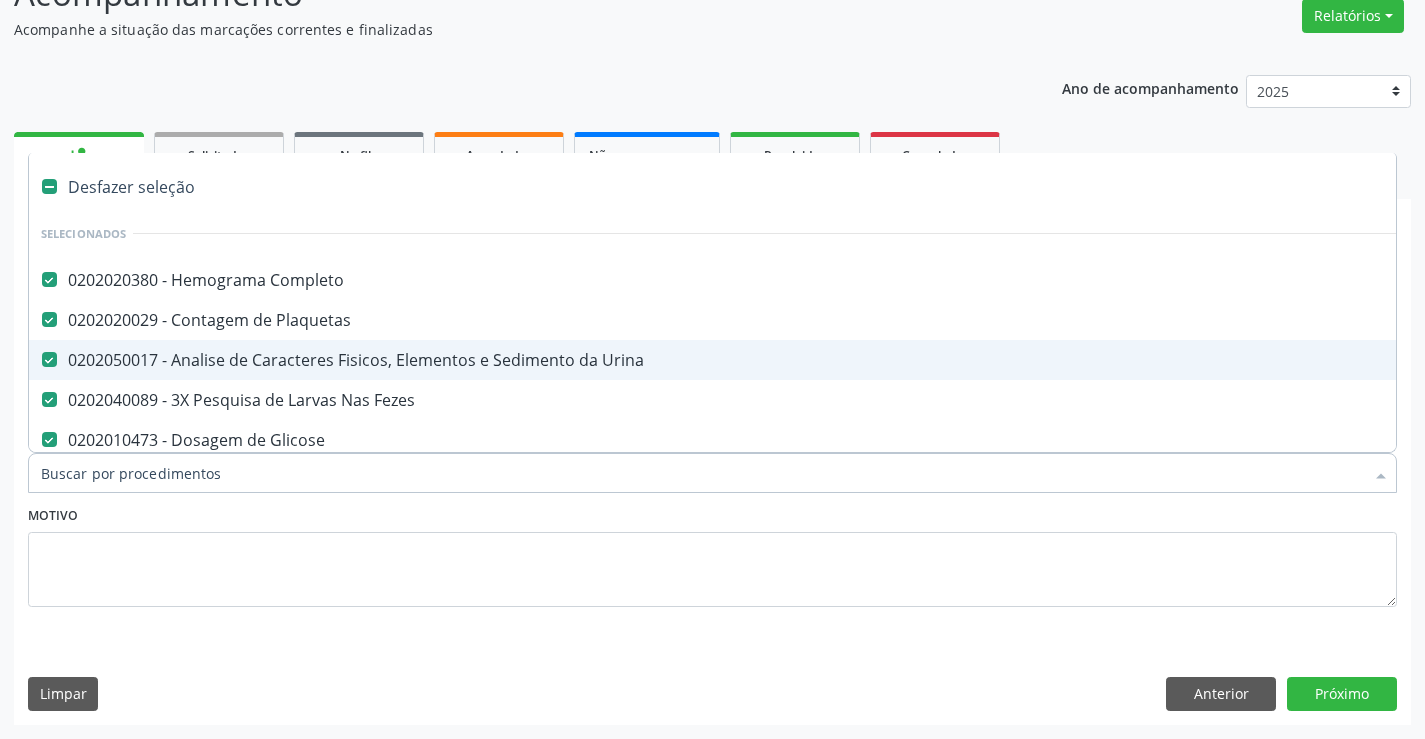 type on "u" 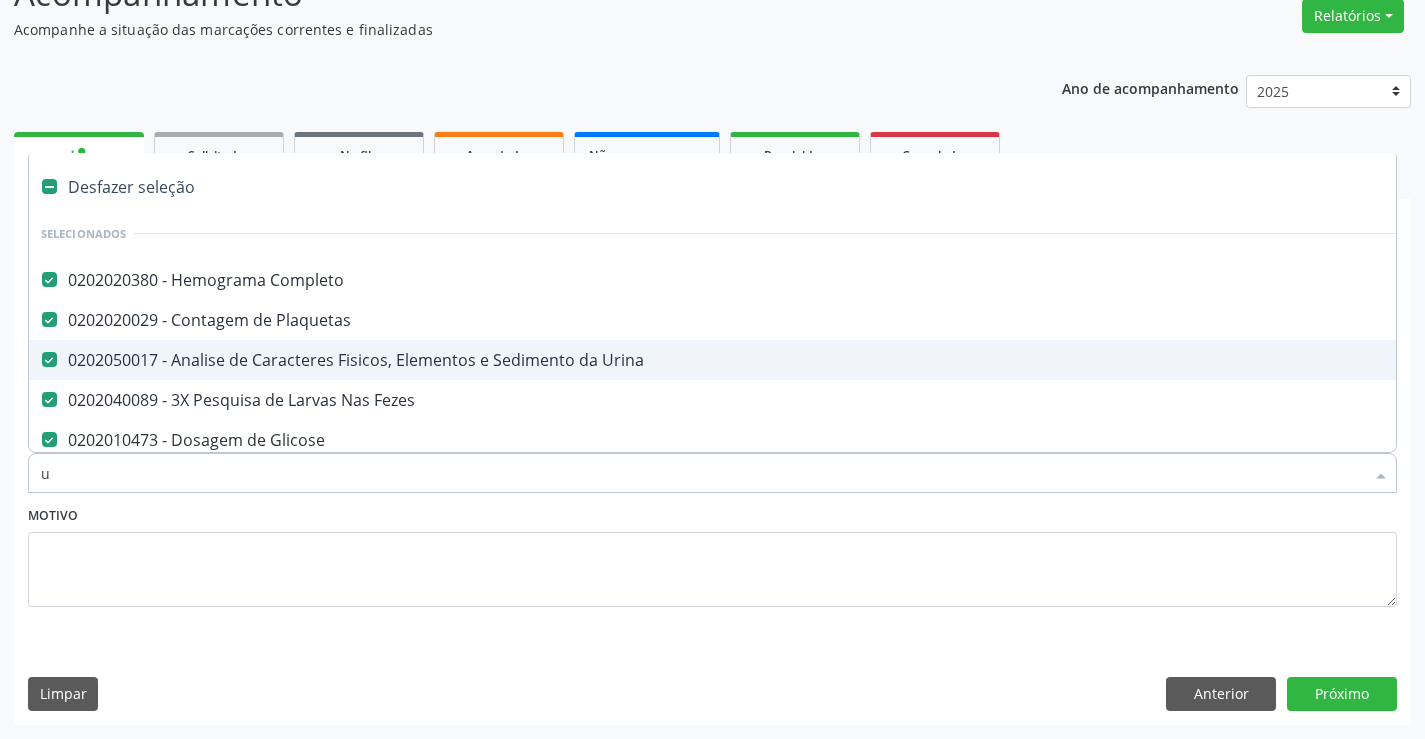checkbox on "false" 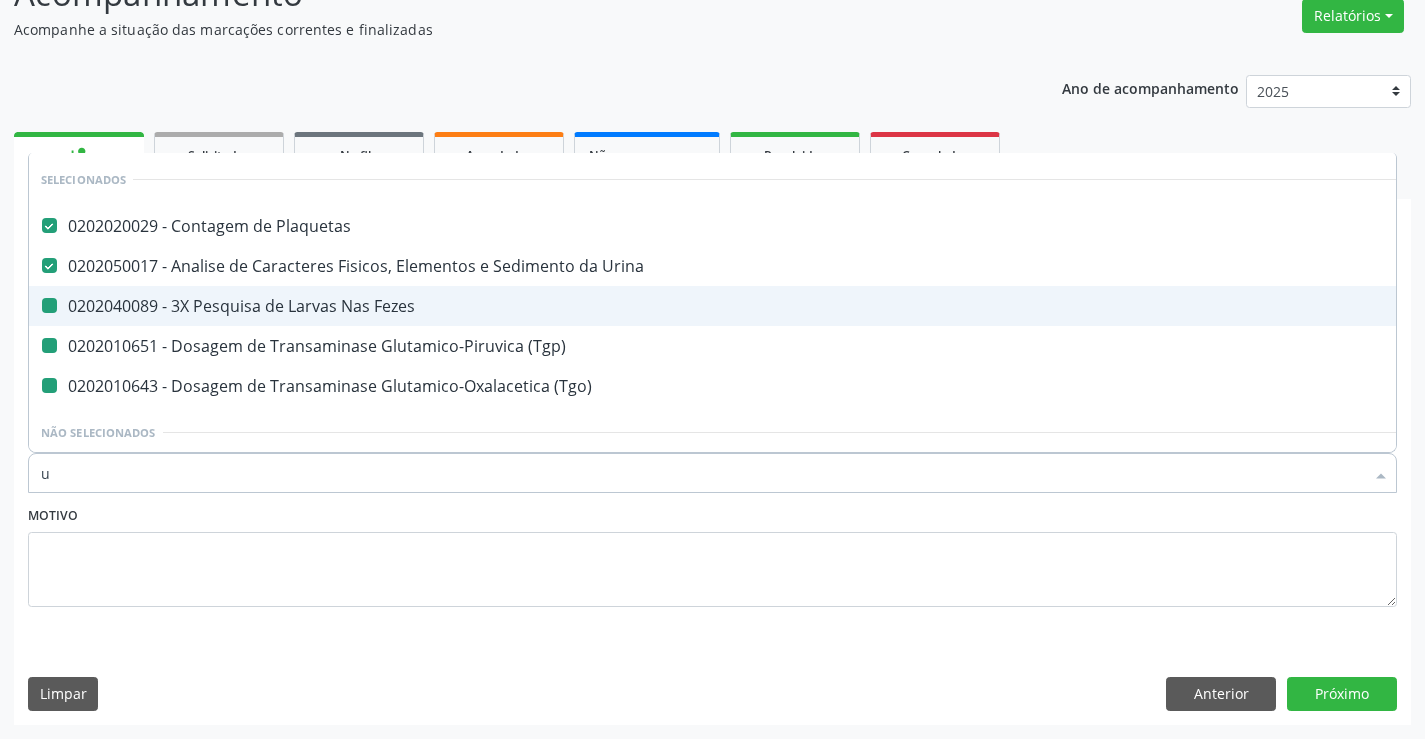 type on "ur" 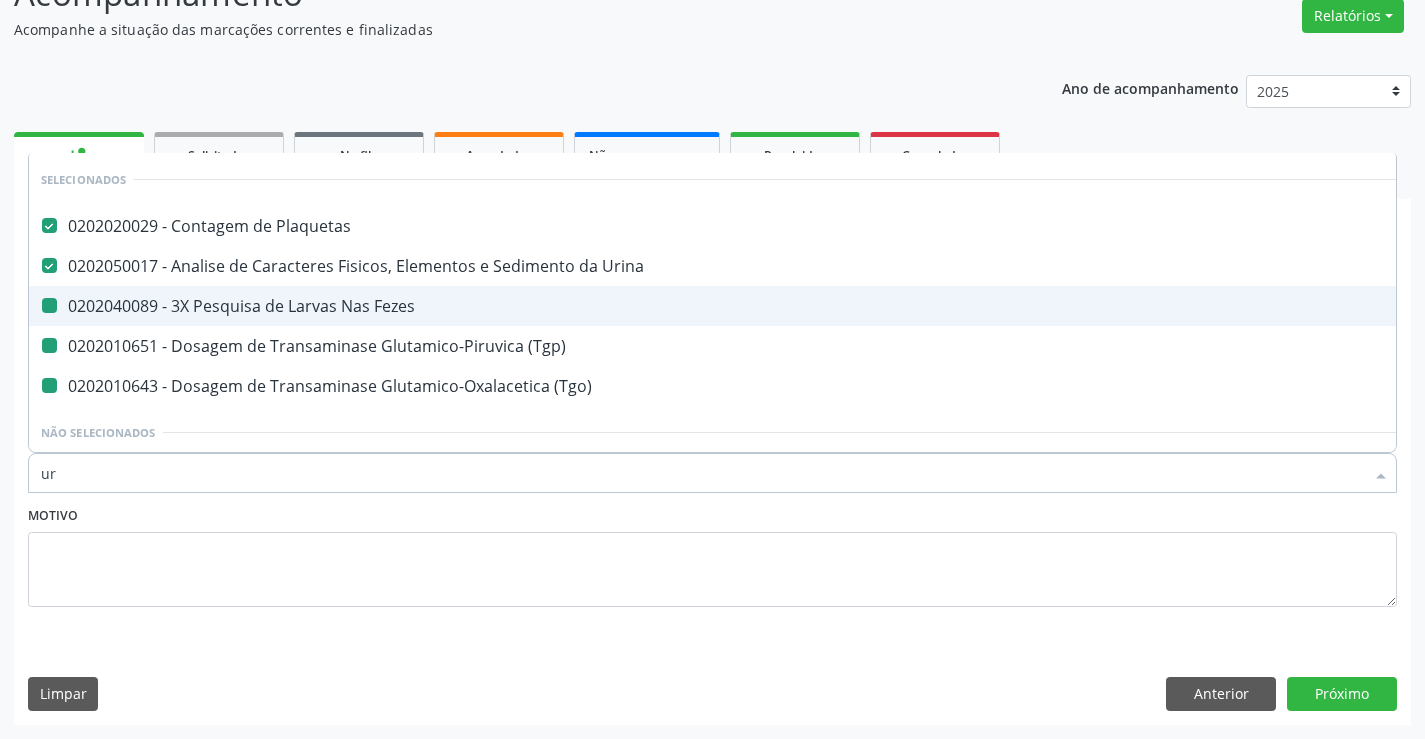 checkbox on "false" 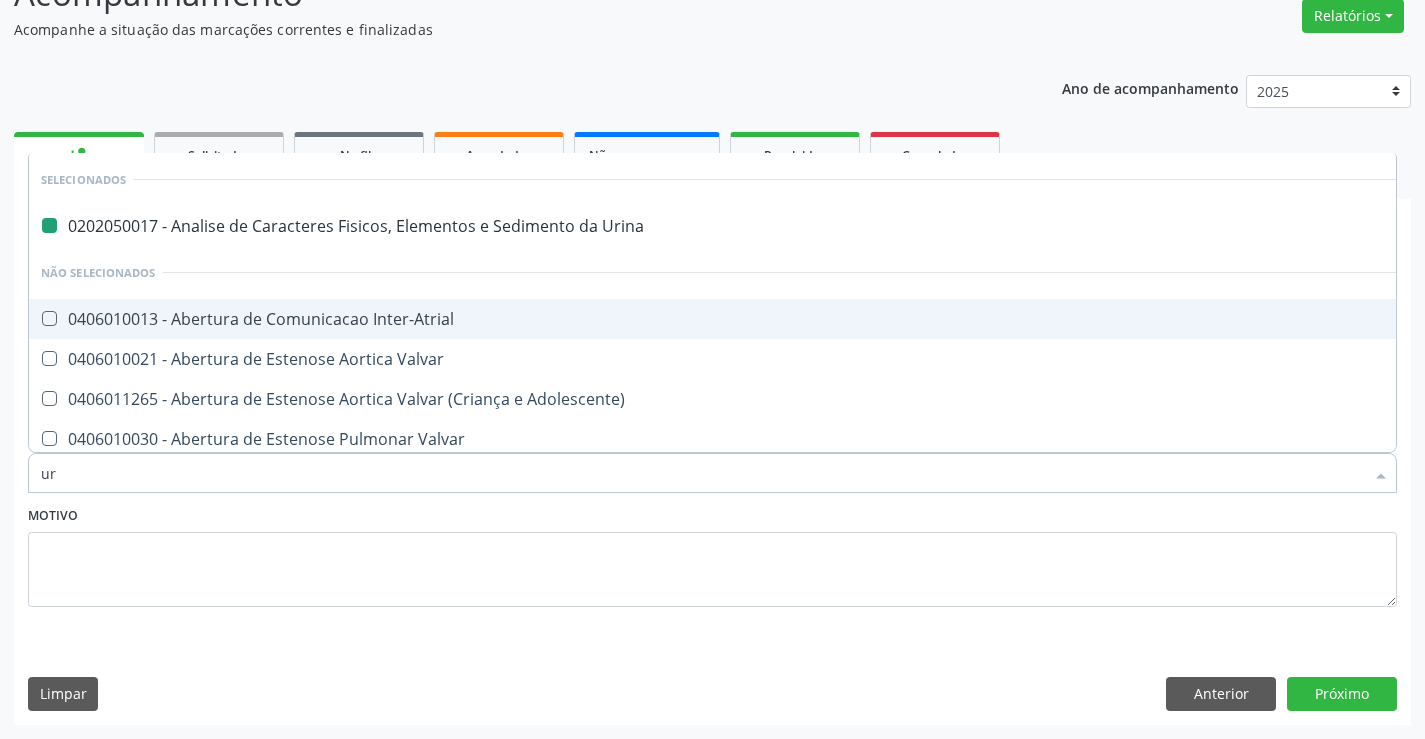 type on "ure" 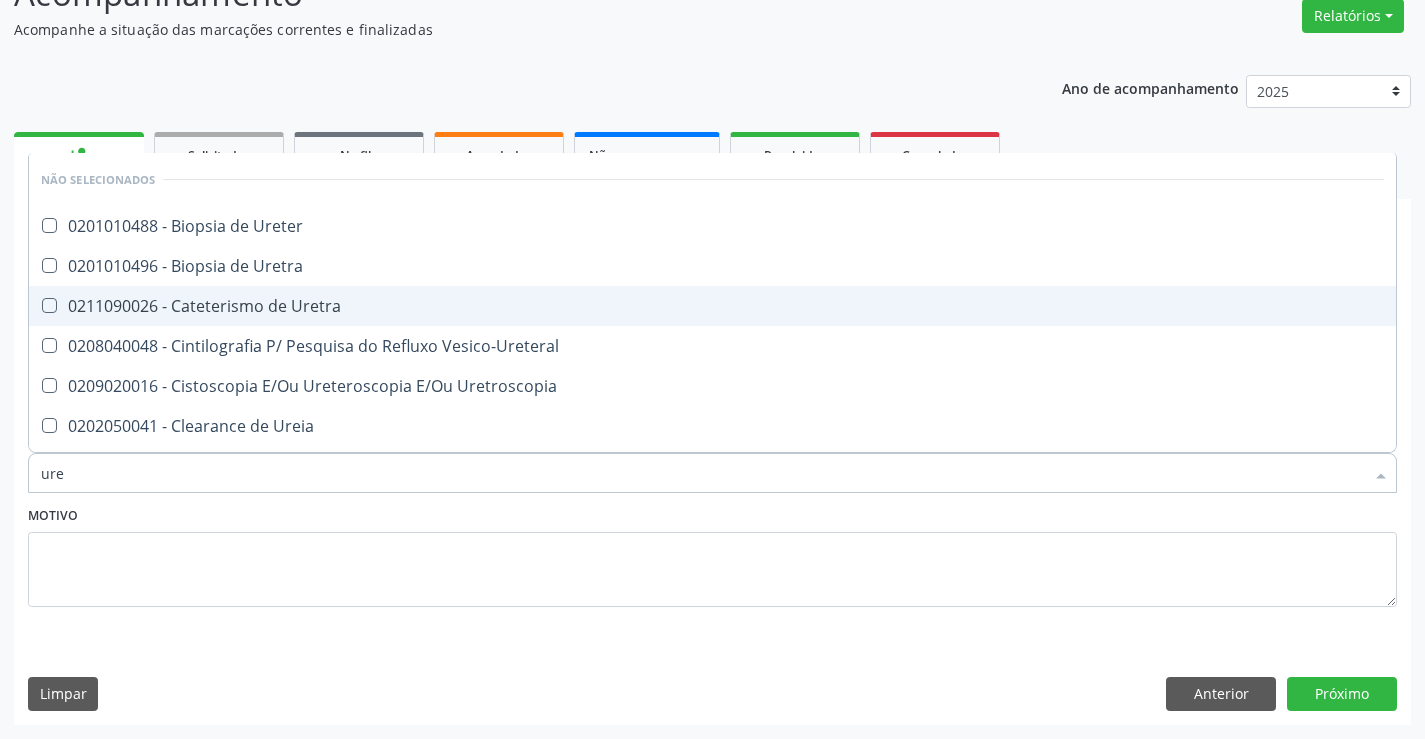 type on "urei" 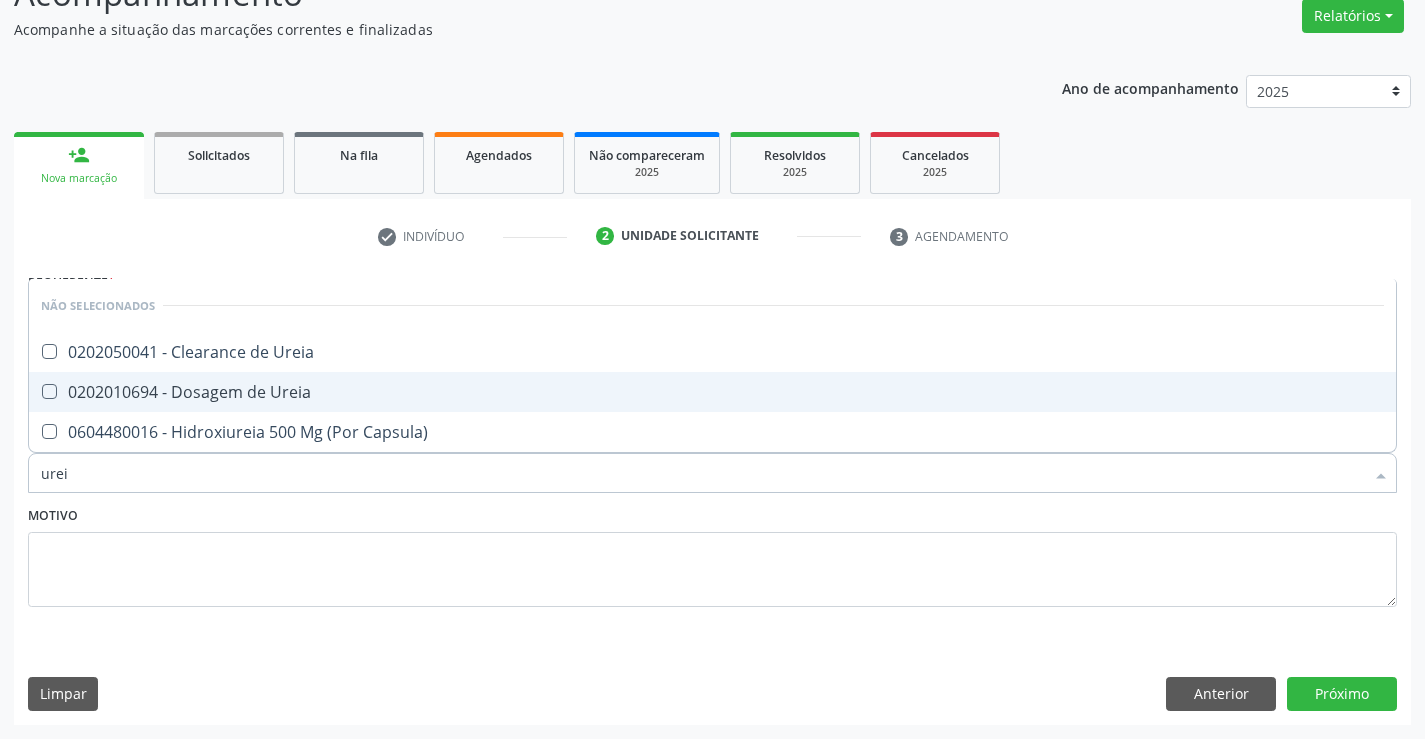 click on "0202010694 - Dosagem de Ureia" at bounding box center (712, 392) 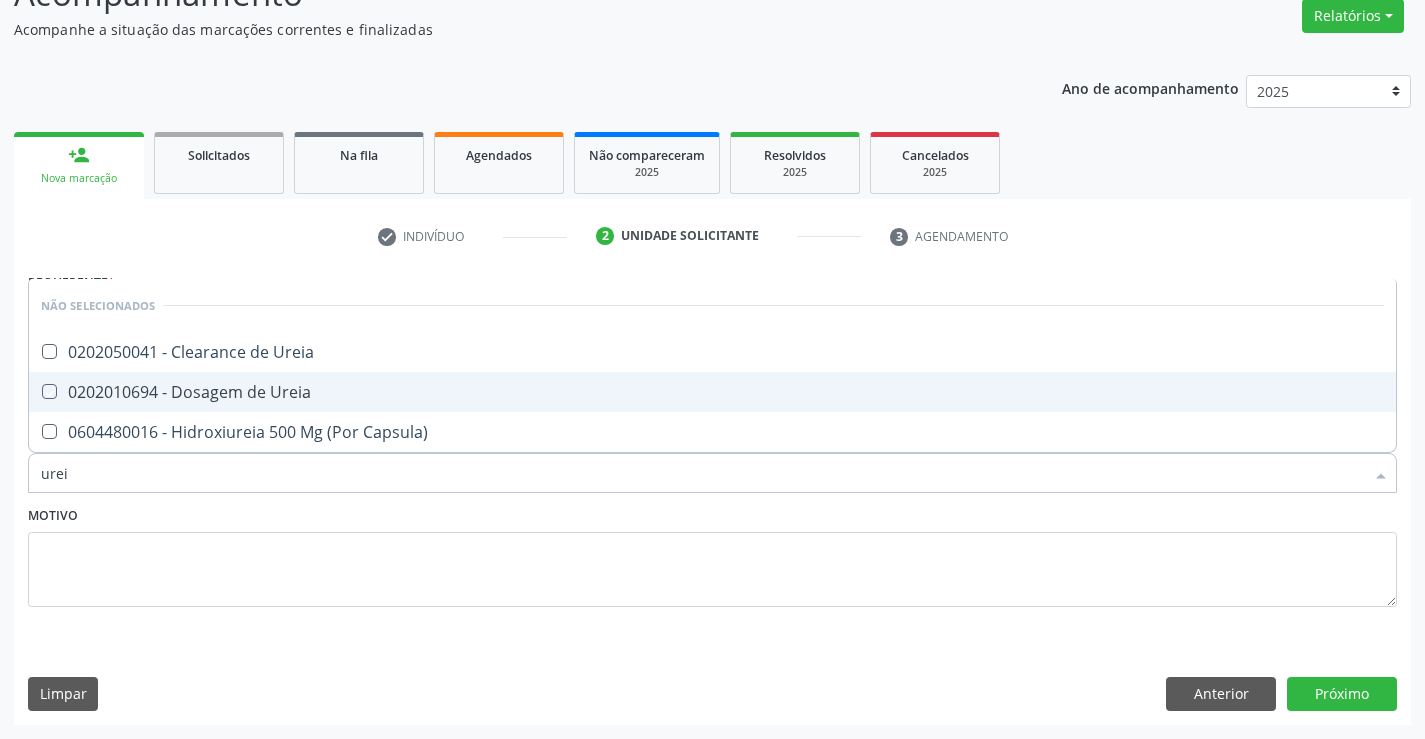 checkbox on "true" 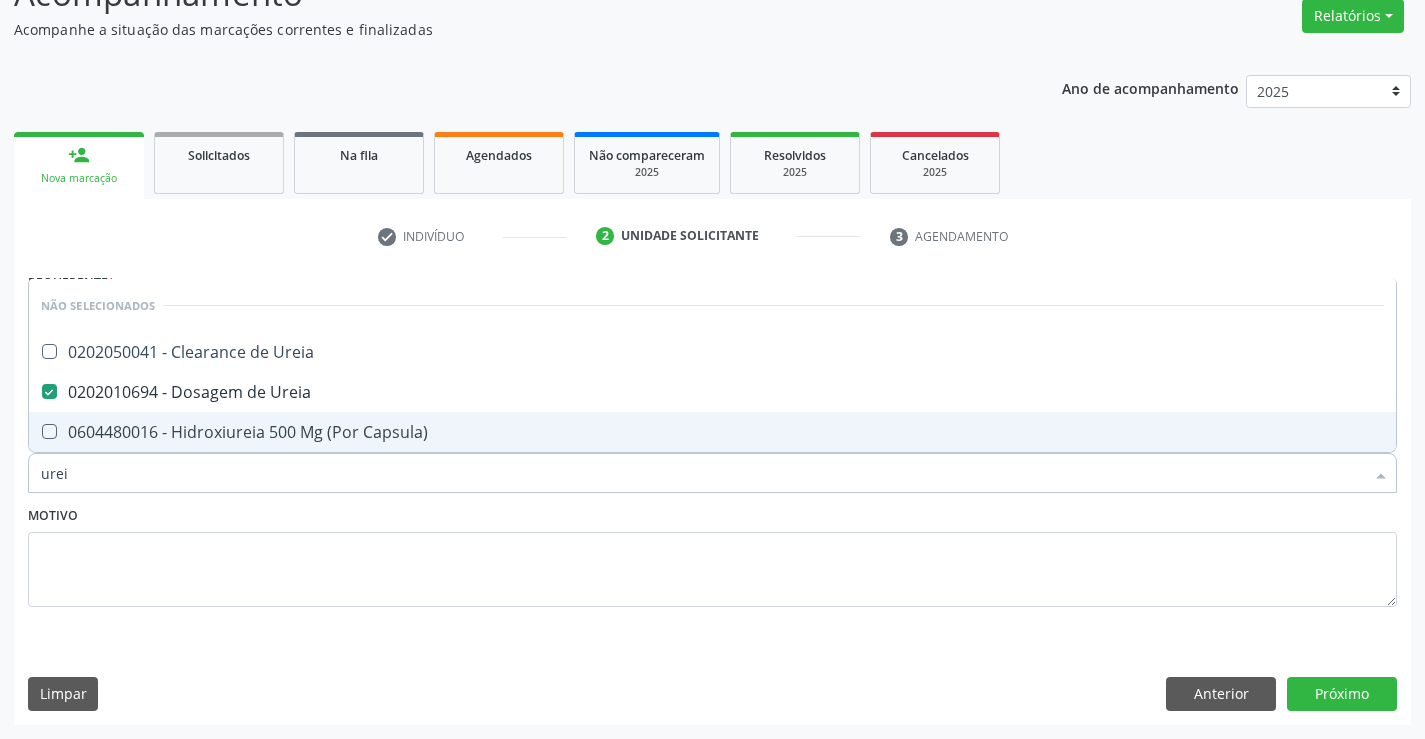 click on "Motivo" at bounding box center [712, 554] 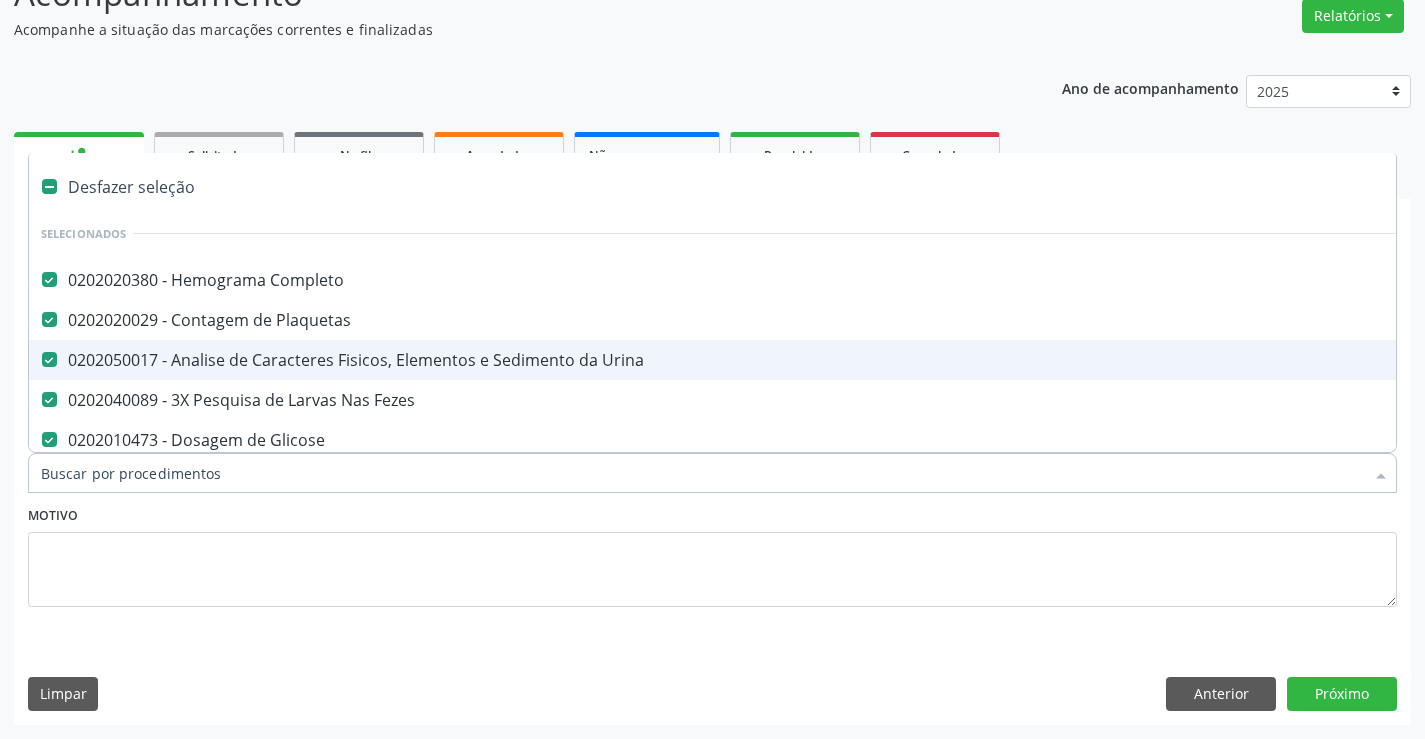 type on "c" 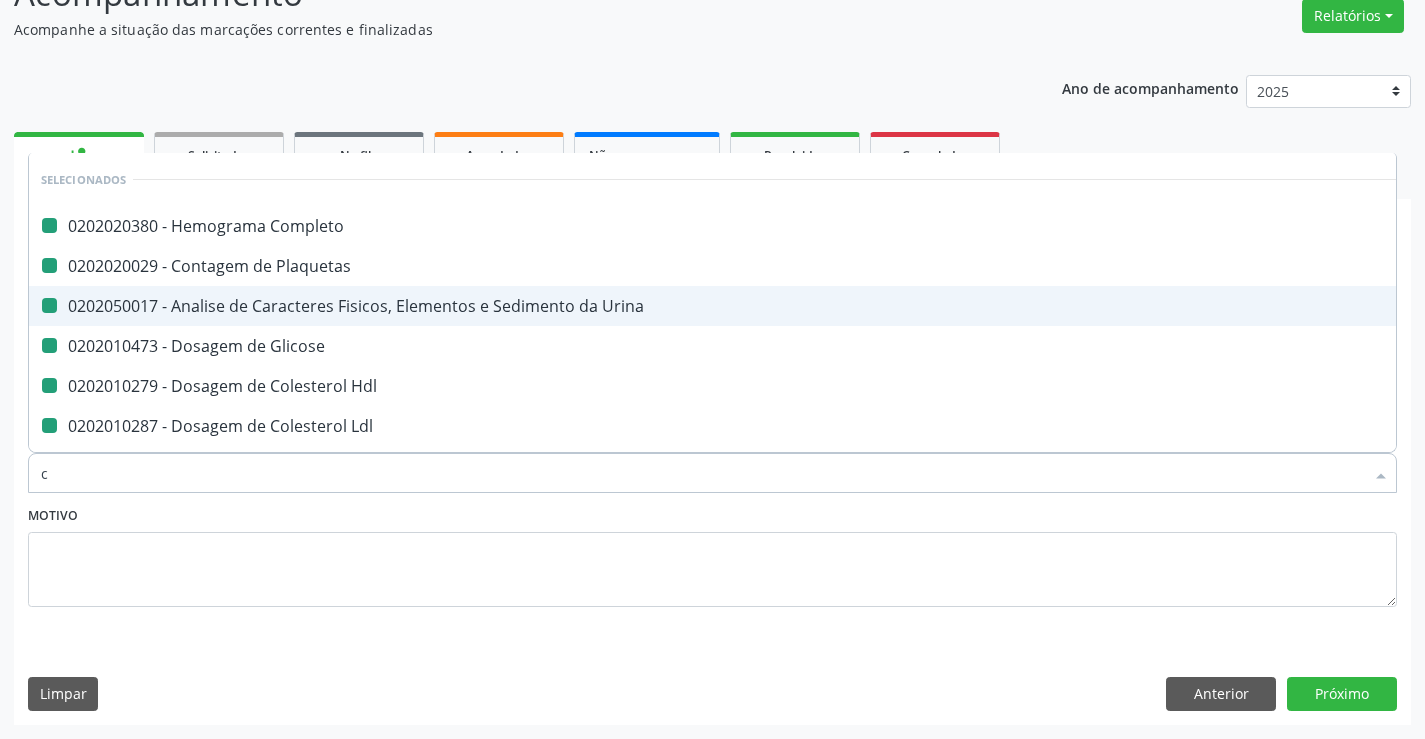 type on "cr" 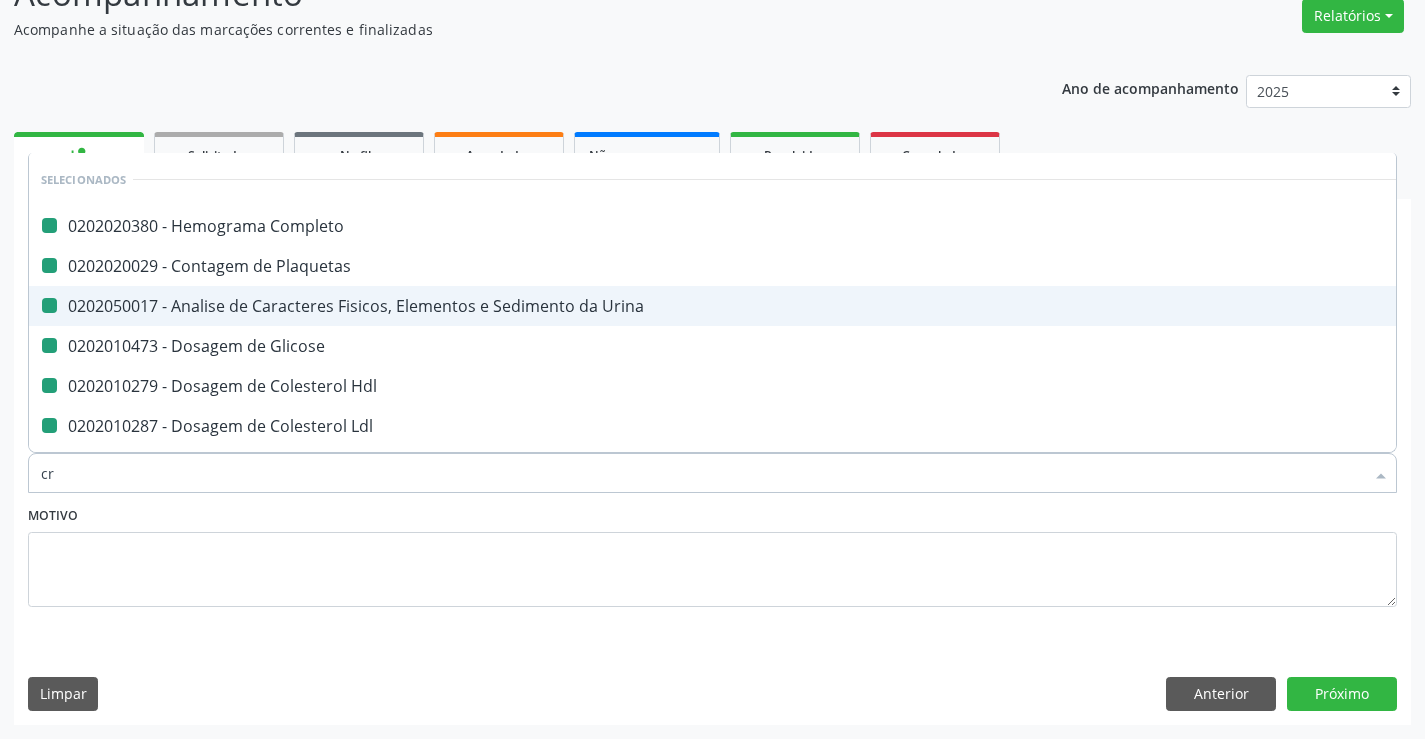checkbox on "false" 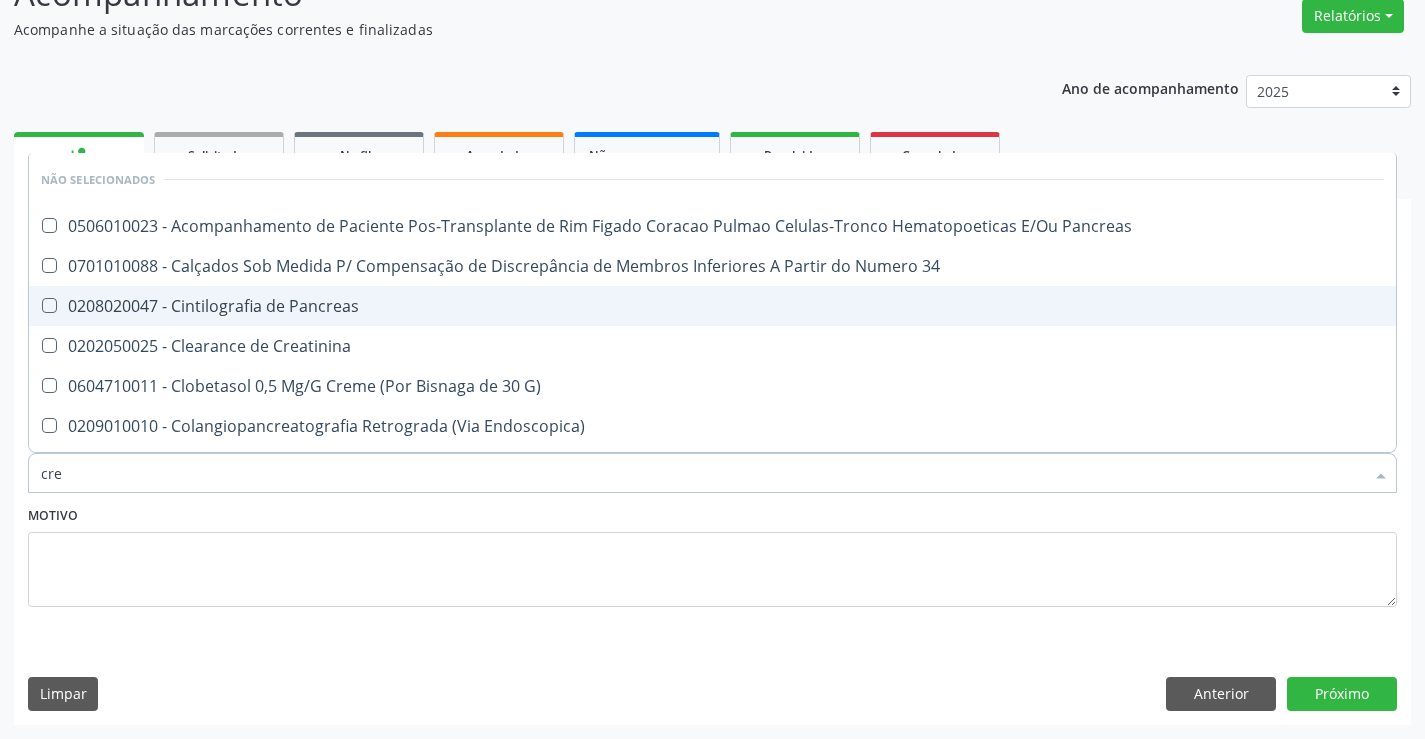 type on "crea" 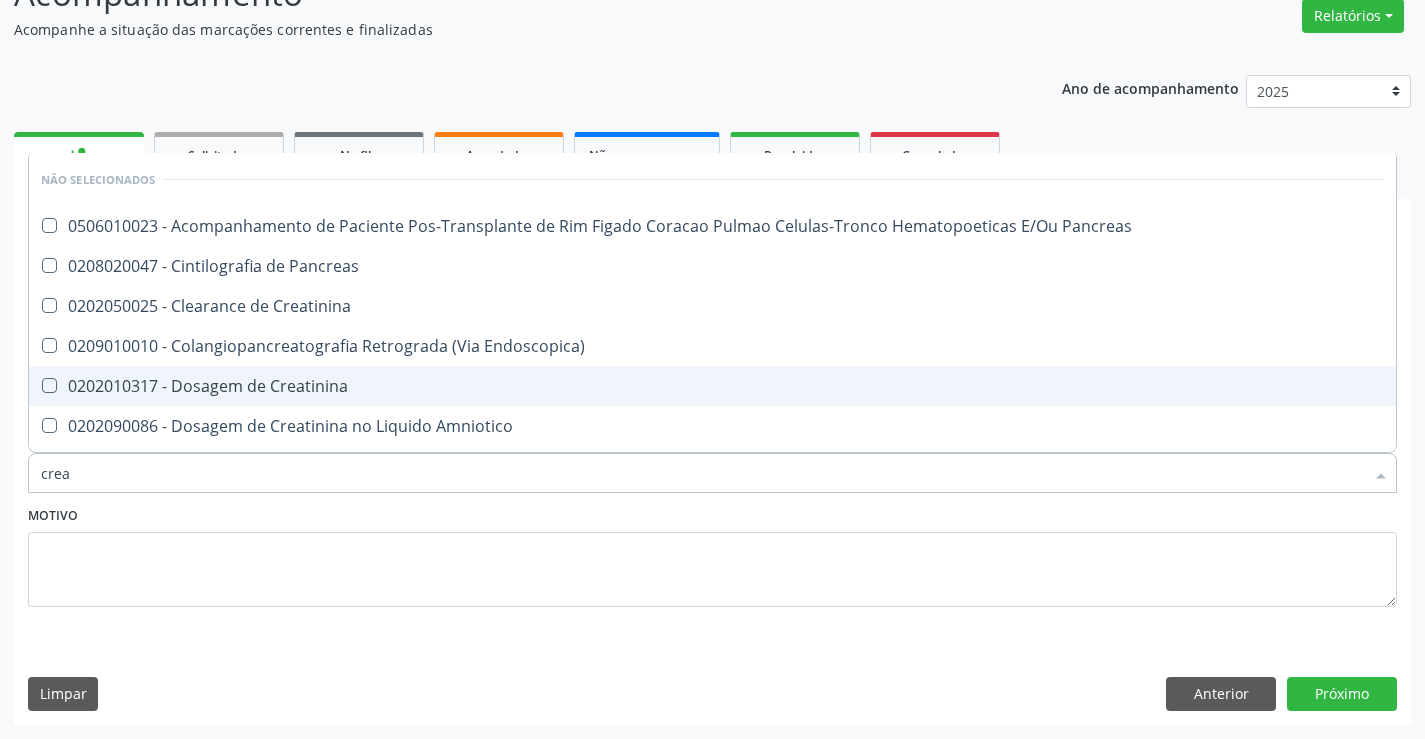 click on "0202010317 - Dosagem de Creatinina" at bounding box center [712, 386] 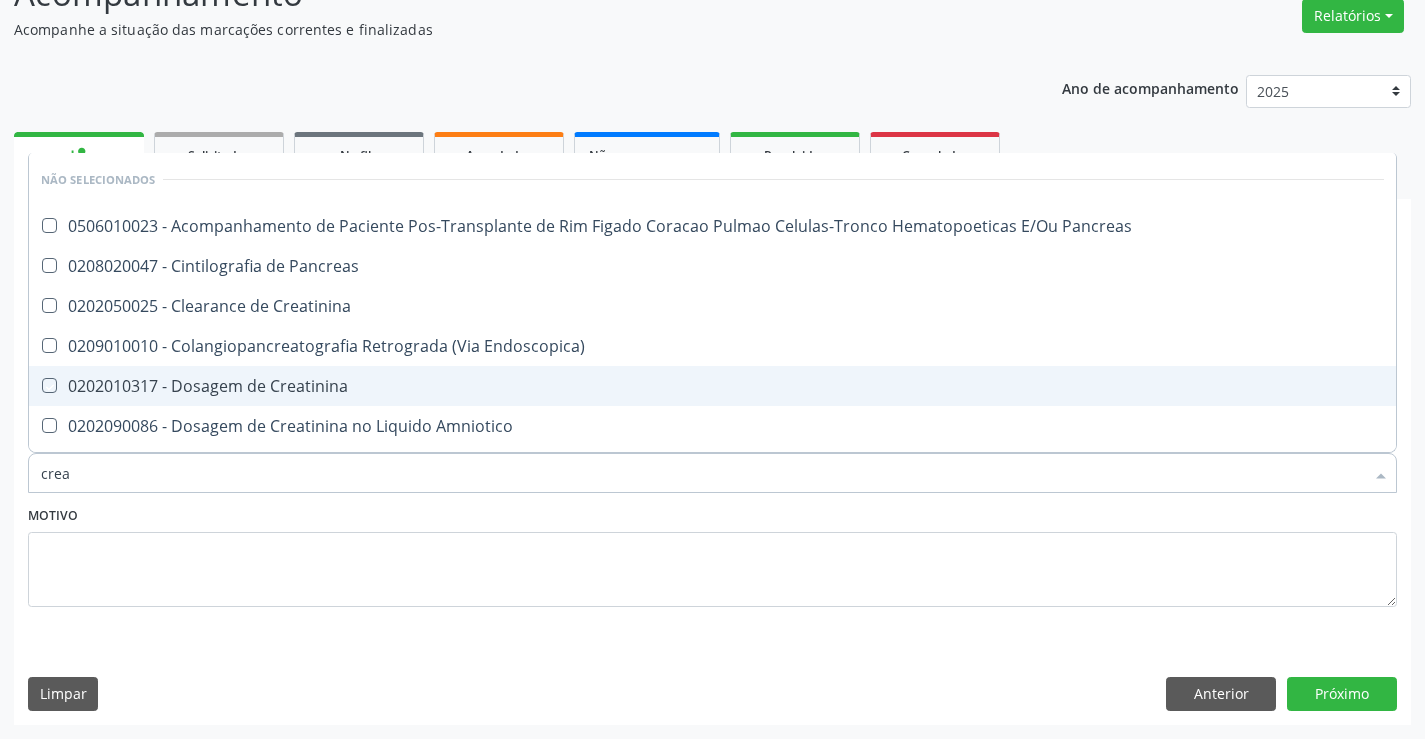 checkbox on "true" 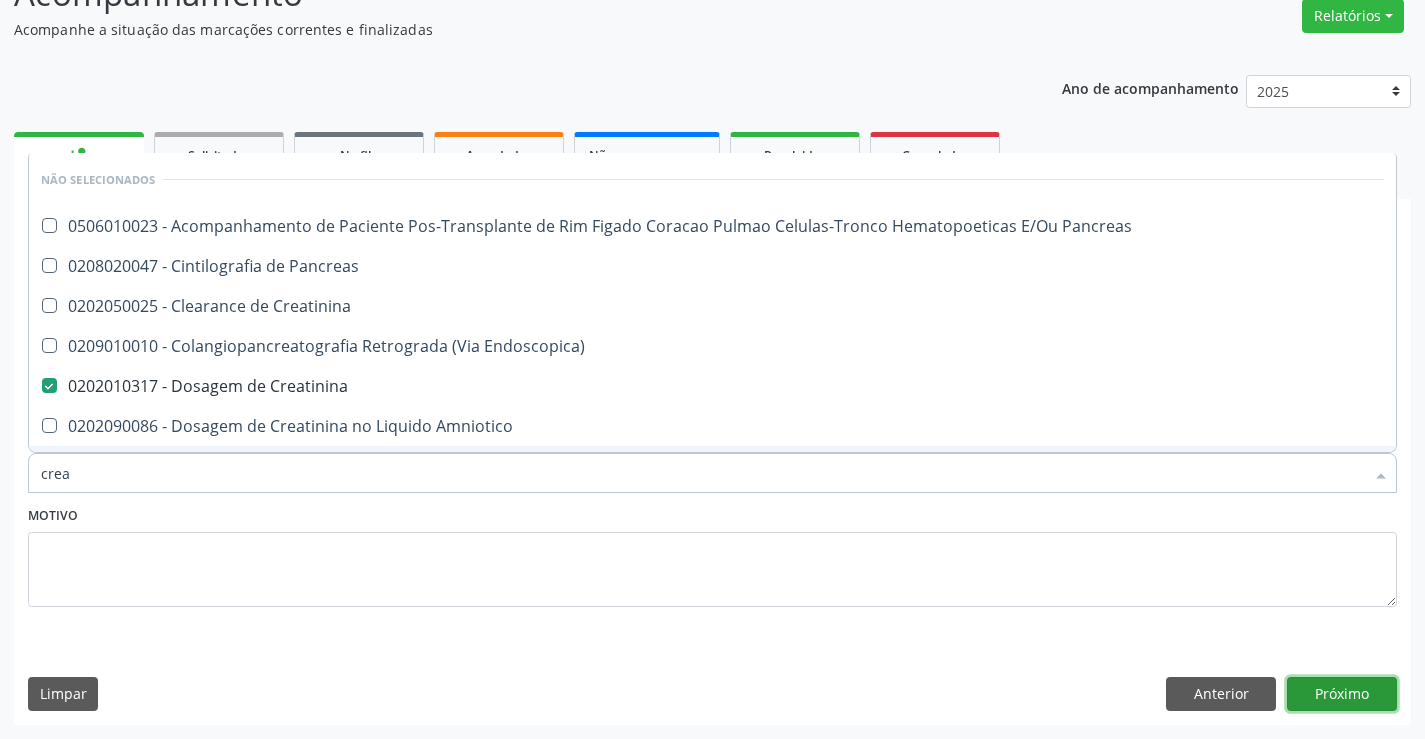 click on "Próximo" at bounding box center (1342, 694) 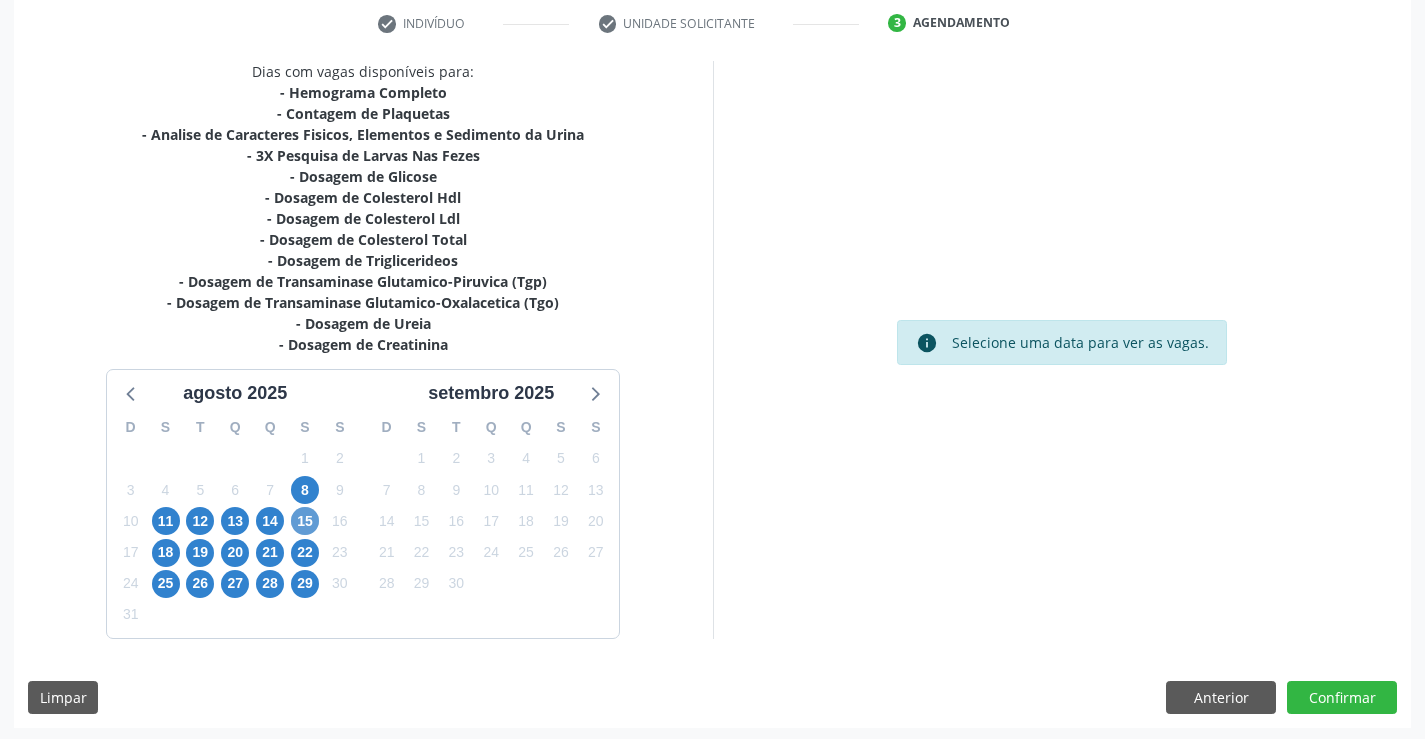 scroll, scrollTop: 383, scrollLeft: 0, axis: vertical 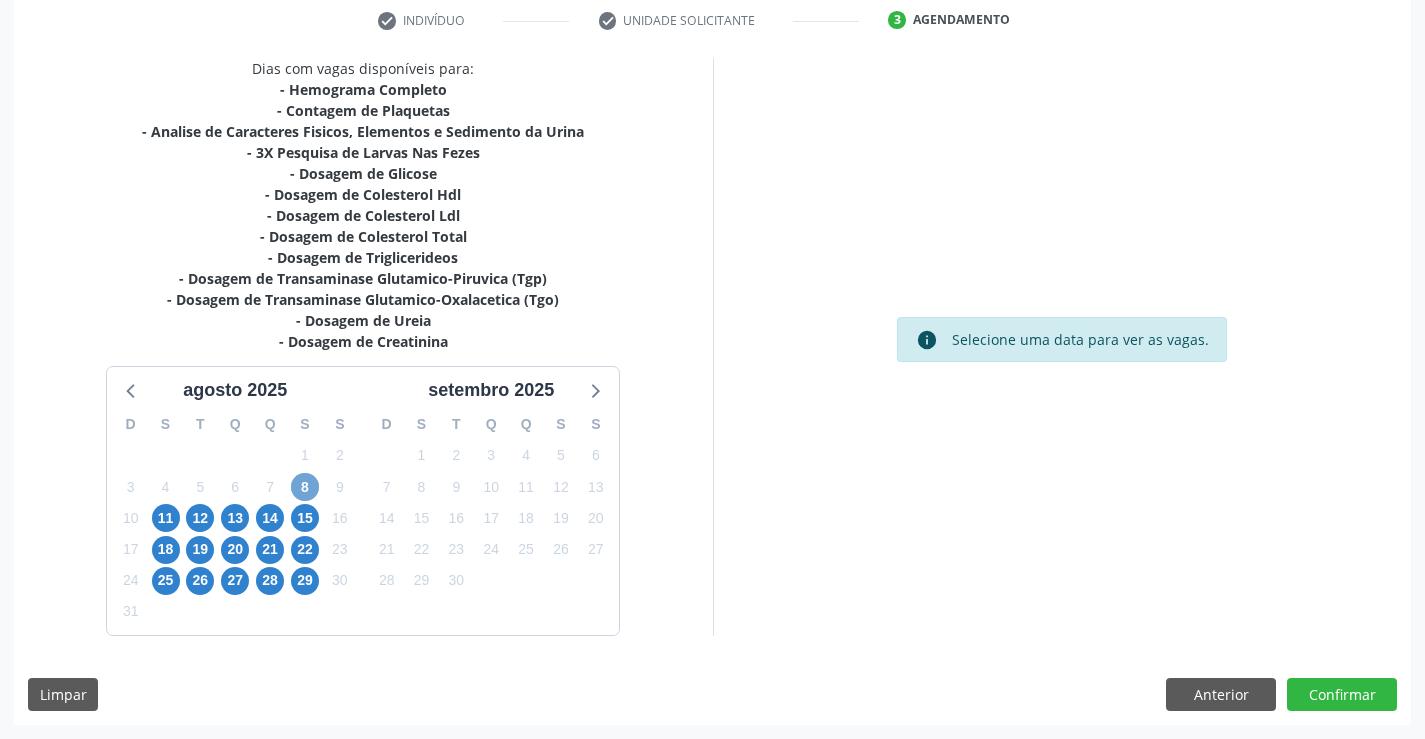 click on "8" at bounding box center [305, 487] 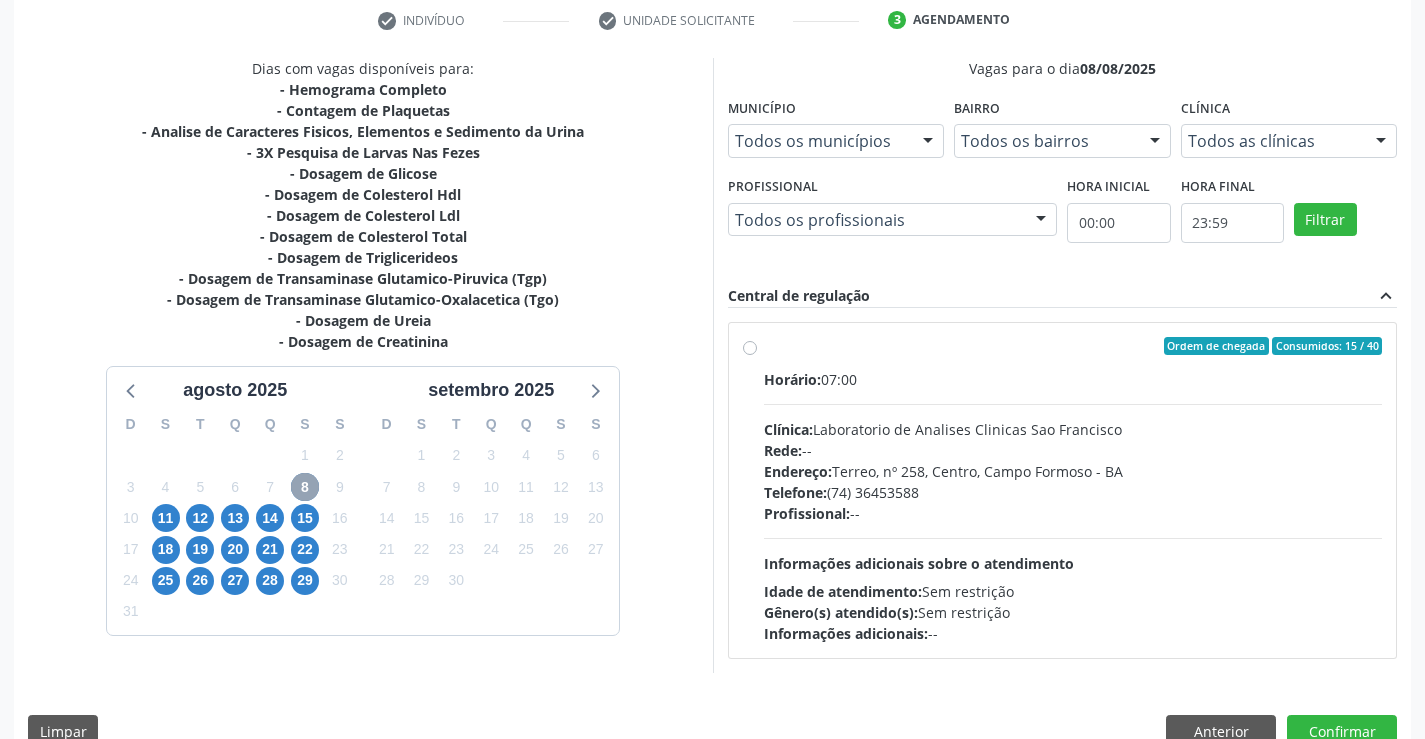 scroll, scrollTop: 383, scrollLeft: 0, axis: vertical 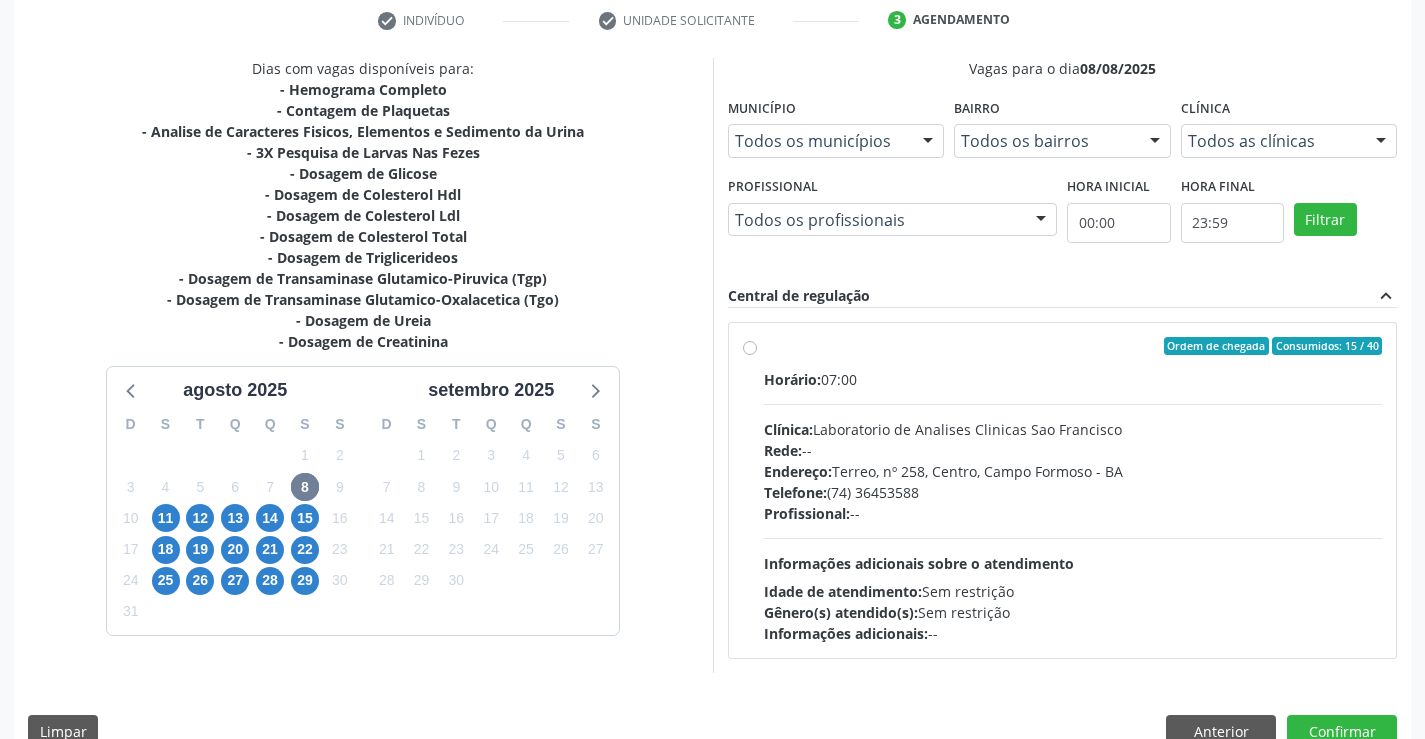 click on "Horário:   07:00
Clínica:  Laboratorio de Analises Clinicas Sao Francisco
Rede:
--
Endereço:   Terreo, nº 258, Centro, Campo Formoso - BA
Telefone:   (74) 36453588
Profissional:
--
Informações adicionais sobre o atendimento
Idade de atendimento:
Sem restrição
Gênero(s) atendido(s):
Sem restrição
Informações adicionais:
--" at bounding box center [1073, 506] 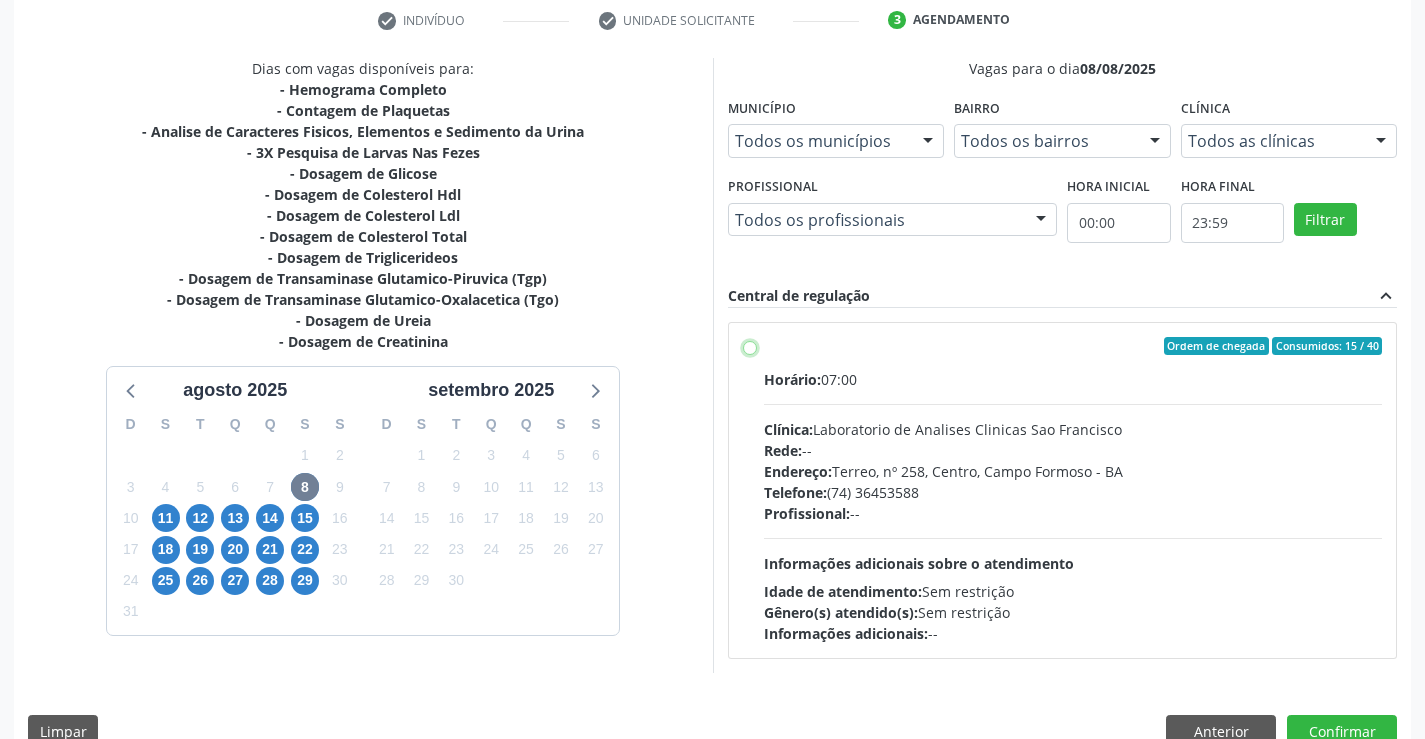 click on "Ordem de chegada
Consumidos: 15 / 40
Horário:   07:00
Clínica:  Laboratorio de Analises Clinicas Sao Francisco
Rede:
--
Endereço:   Terreo, nº 258, Centro, [CITY] - [STATE]
Telefone:   [PHONE]
Profissional:
--
Informações adicionais sobre o atendimento
Idade de atendimento:
Sem restrição
Gênero(s) atendido(s):
Sem restrição
Informações adicionais:
--" at bounding box center [750, 346] 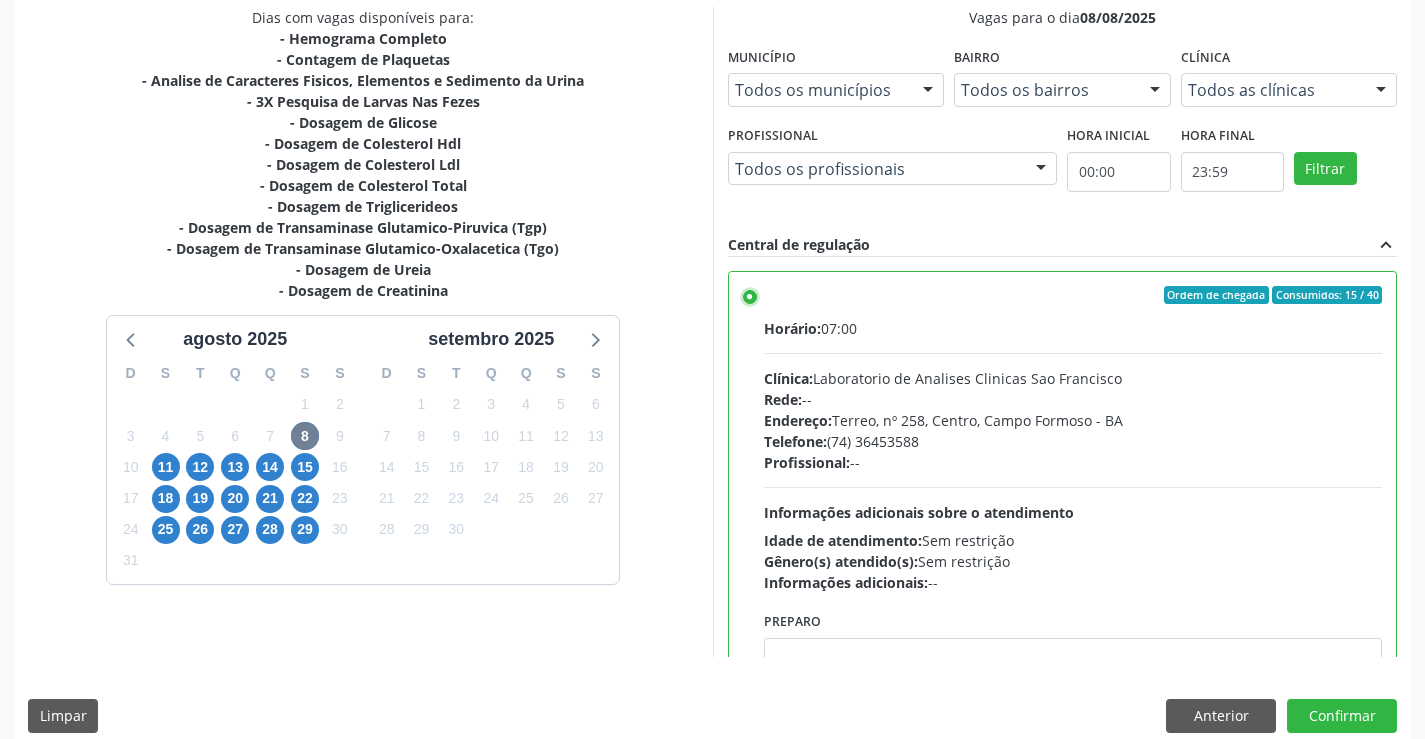 scroll, scrollTop: 456, scrollLeft: 0, axis: vertical 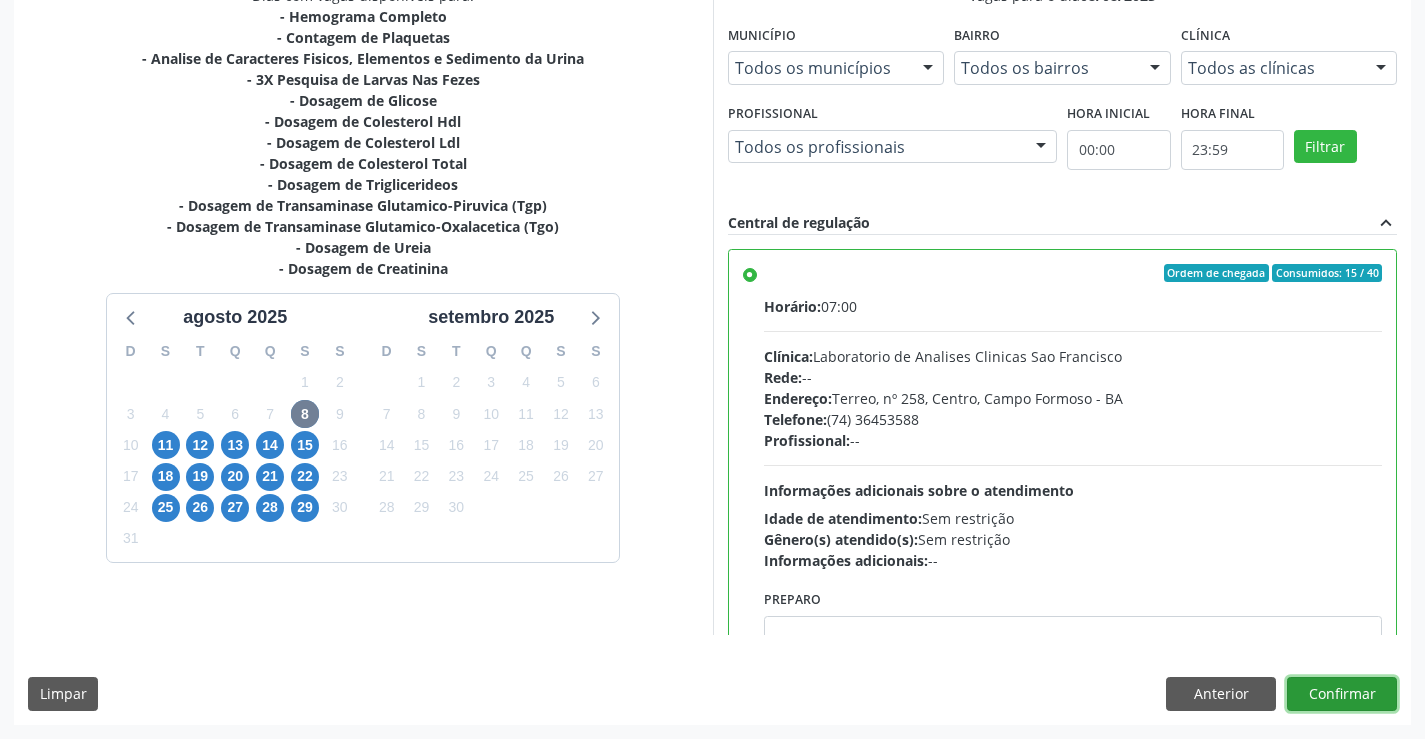 click on "Confirmar" at bounding box center (1342, 694) 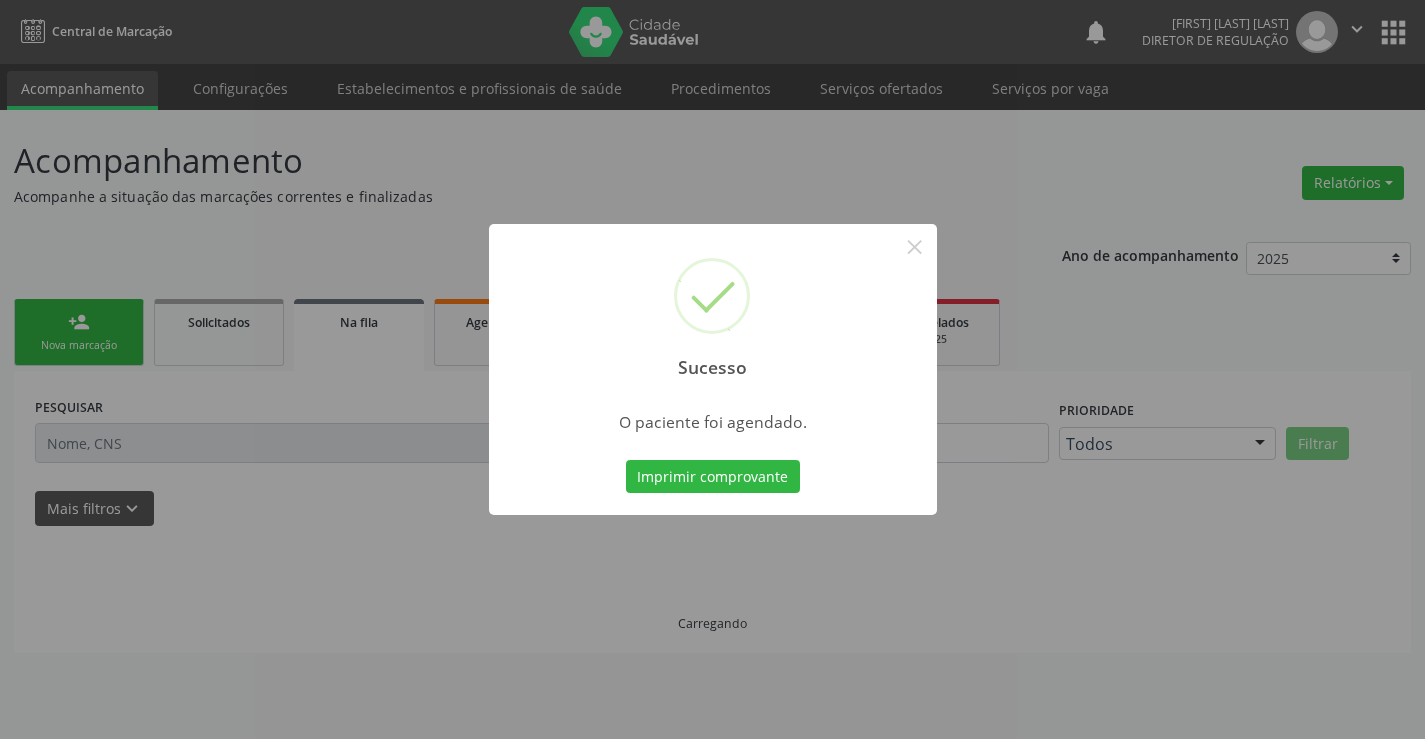 scroll, scrollTop: 0, scrollLeft: 0, axis: both 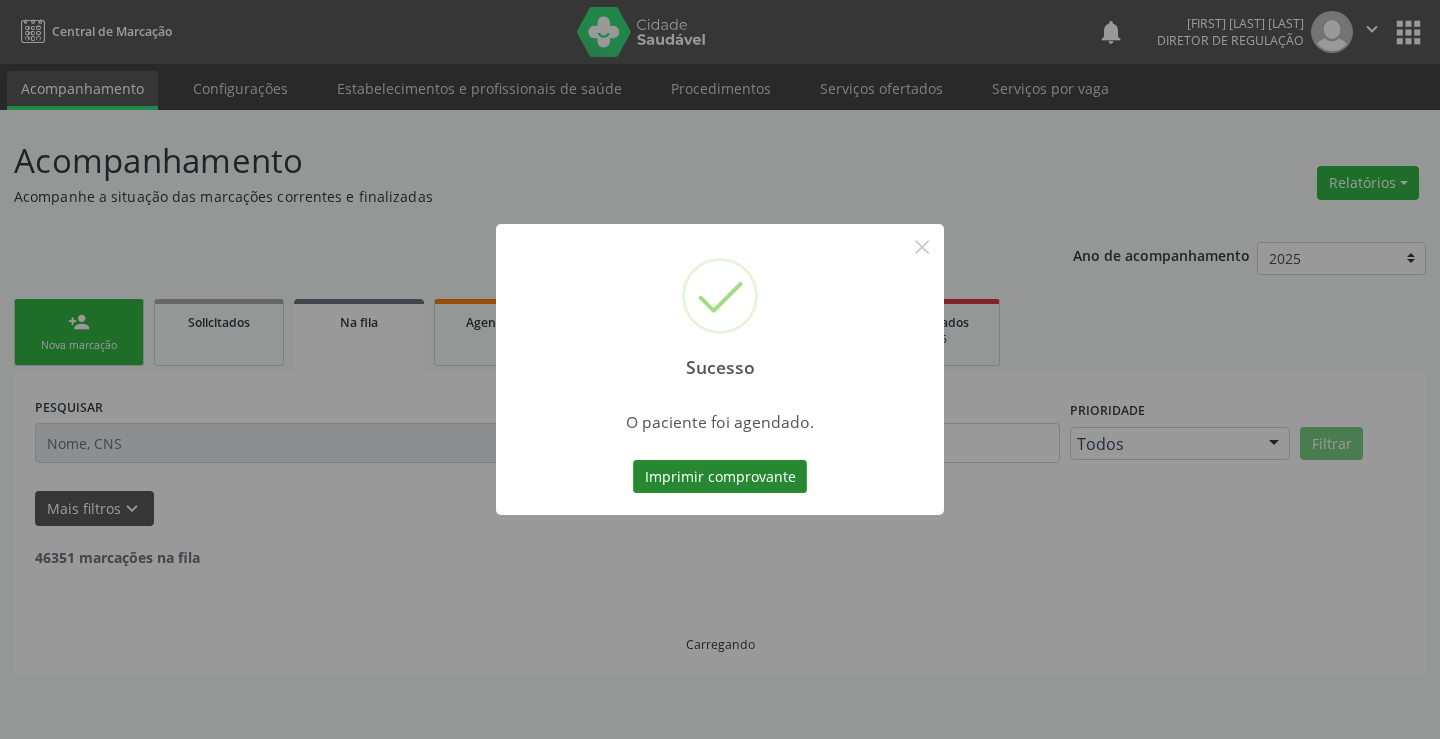 click on "Imprimir comprovante" at bounding box center (720, 477) 